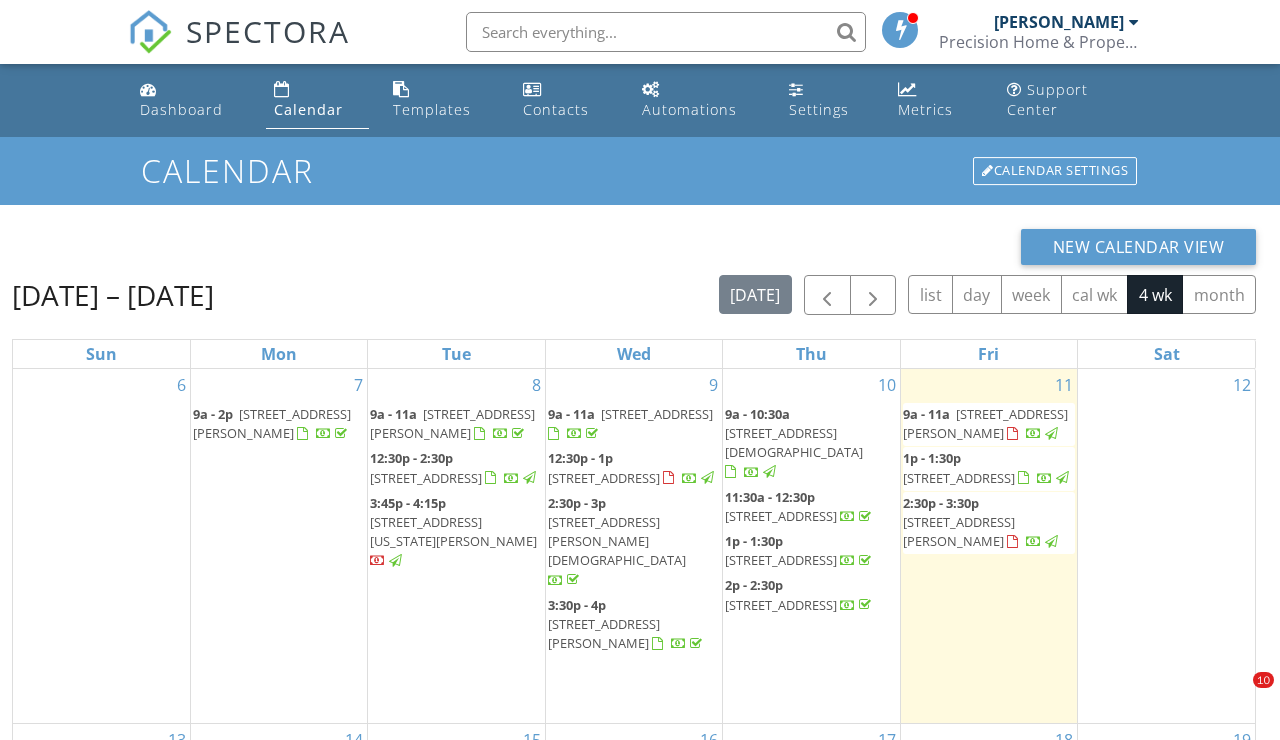 scroll, scrollTop: 0, scrollLeft: 0, axis: both 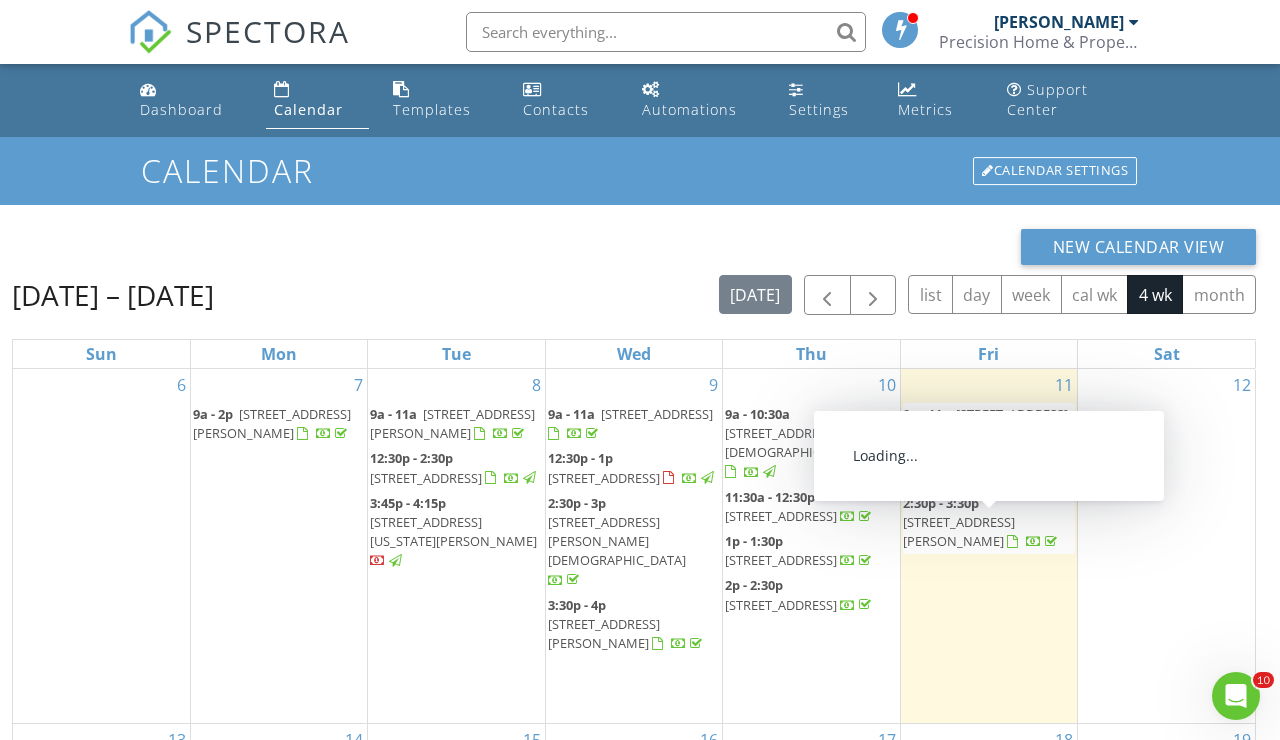 click on "[STREET_ADDRESS][PERSON_NAME]" at bounding box center [959, 531] 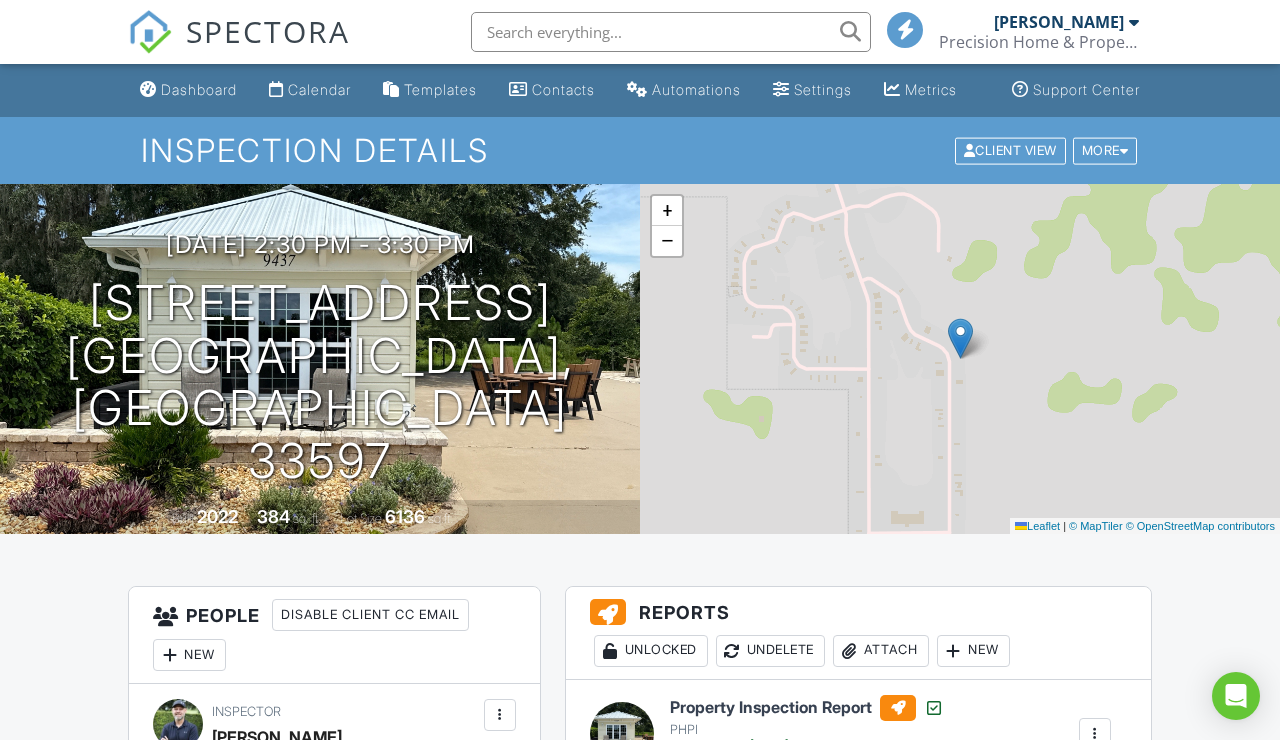 scroll, scrollTop: 0, scrollLeft: 0, axis: both 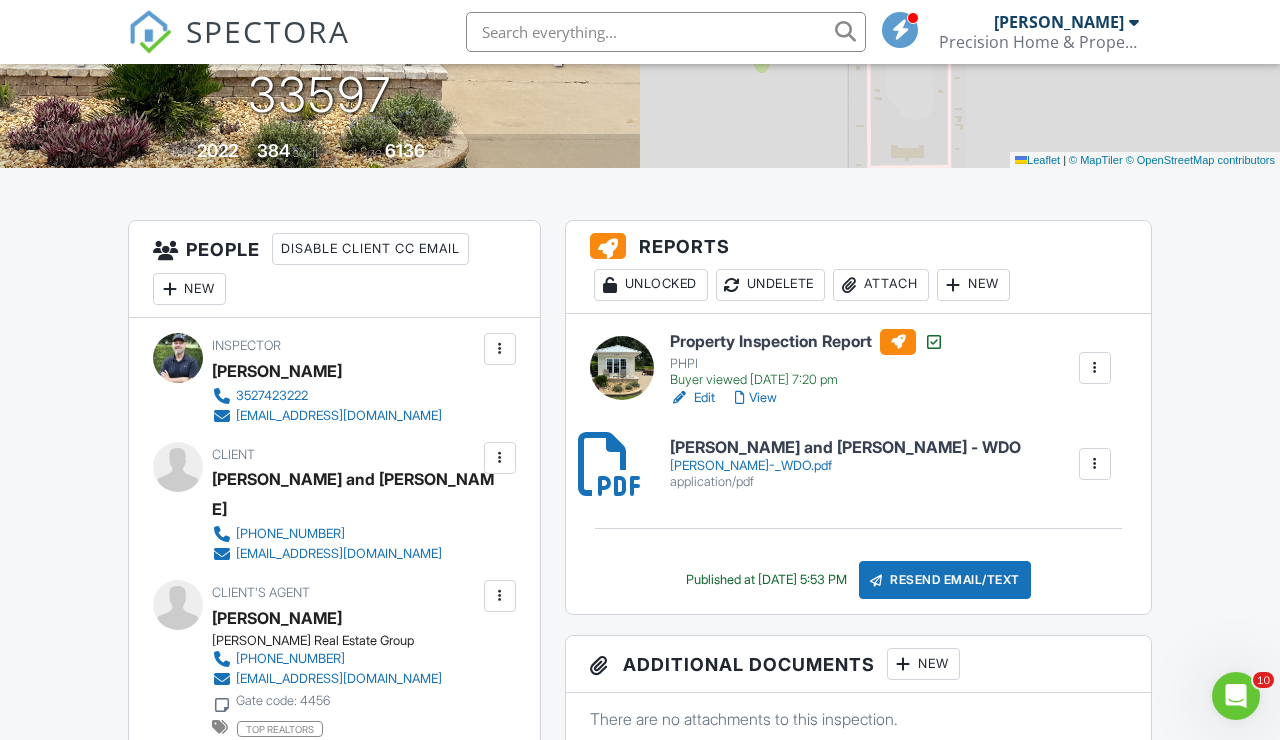 click on "Edit" at bounding box center (692, 398) 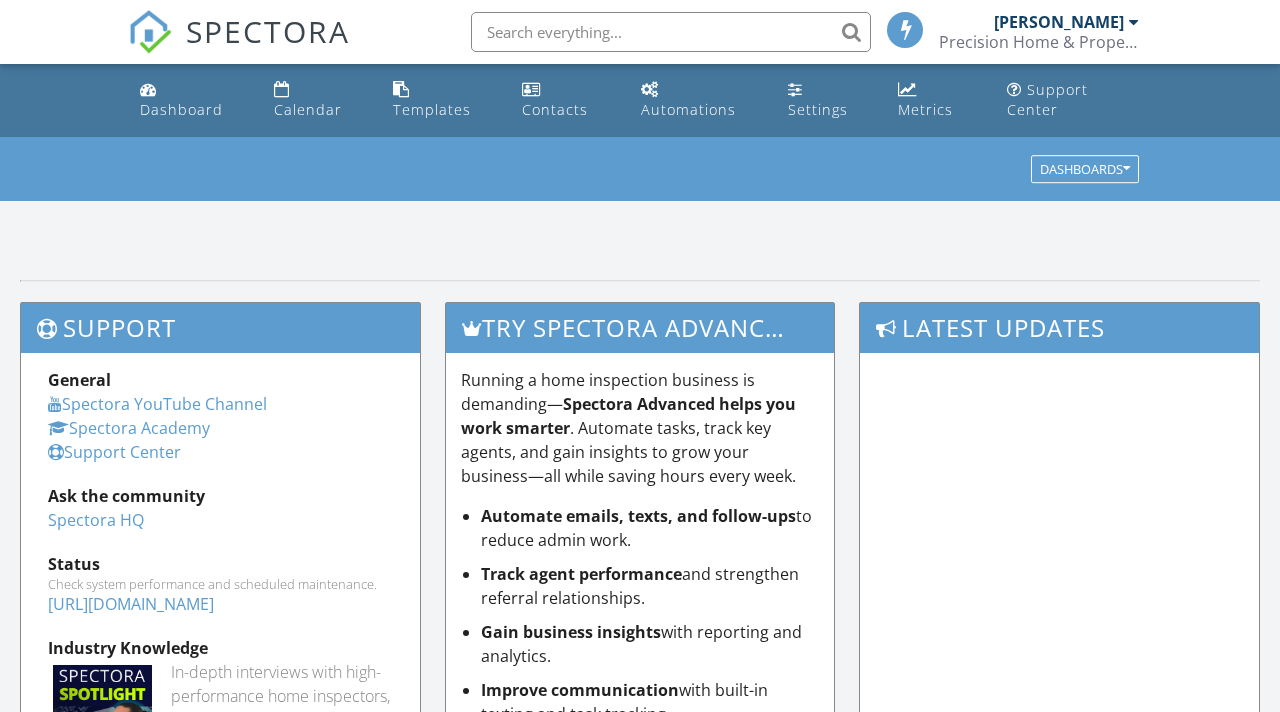 scroll, scrollTop: 0, scrollLeft: 0, axis: both 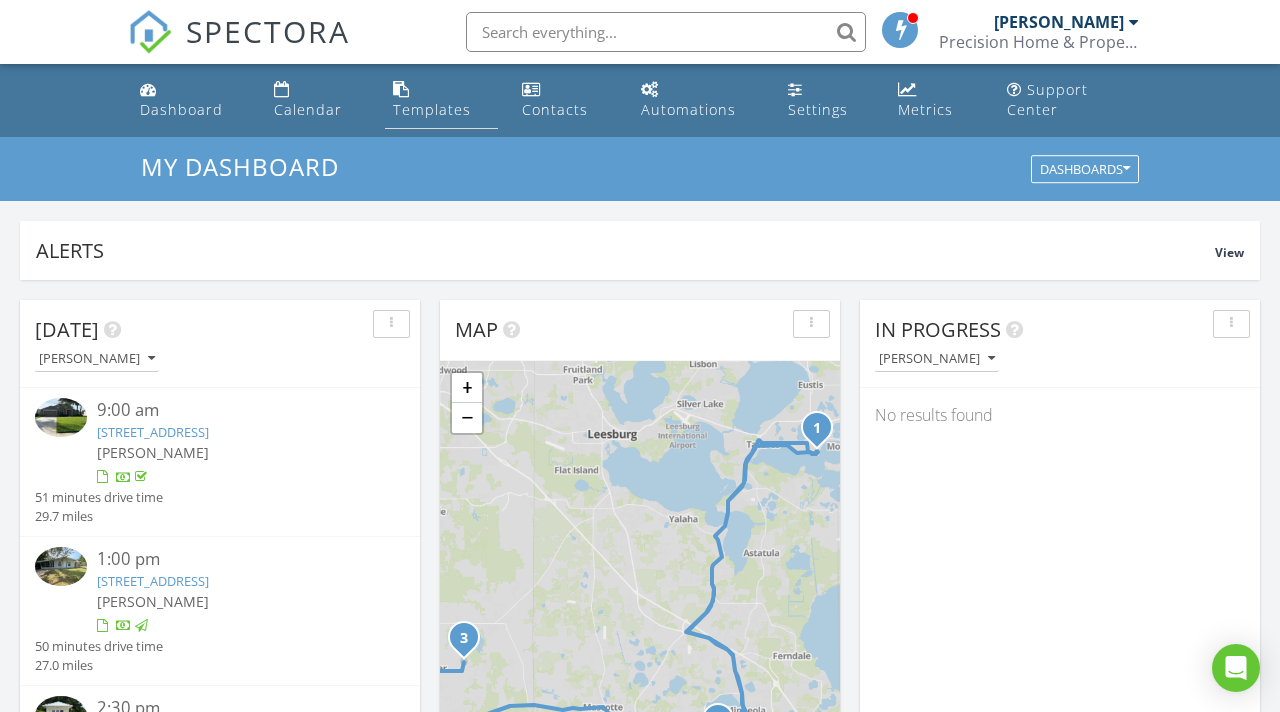 click on "Templates" at bounding box center (441, 100) 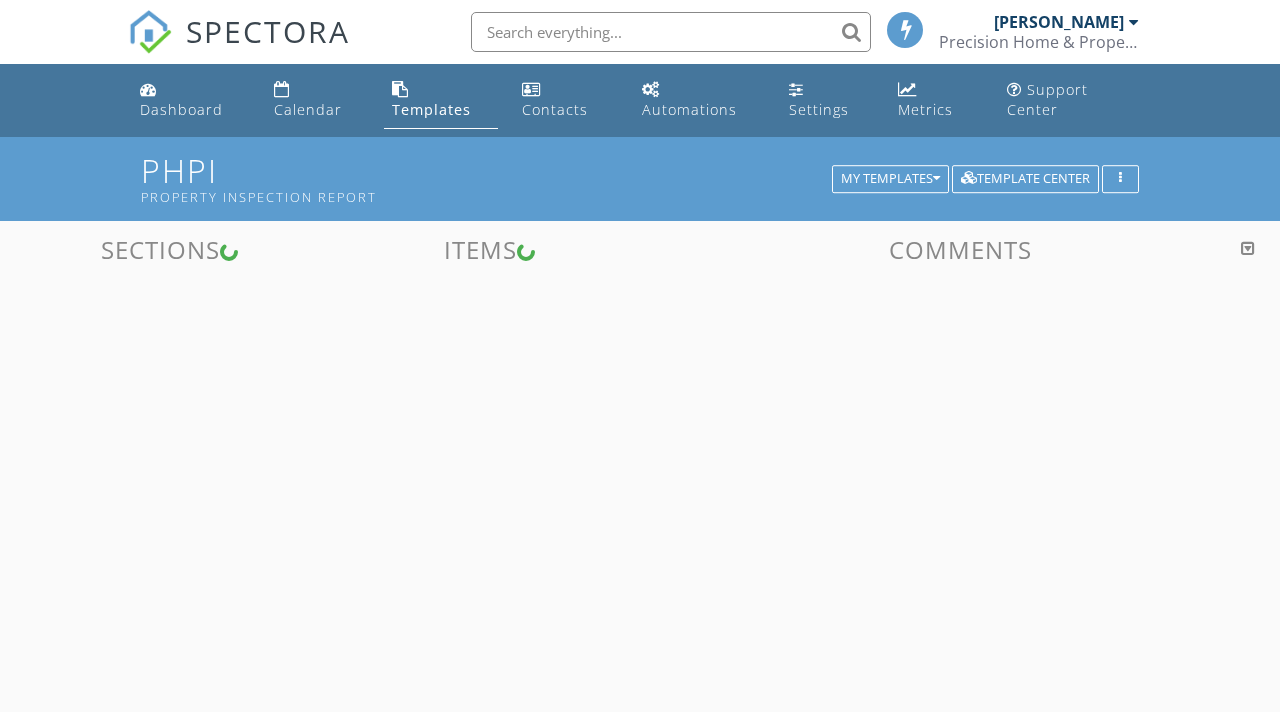 scroll, scrollTop: 0, scrollLeft: 0, axis: both 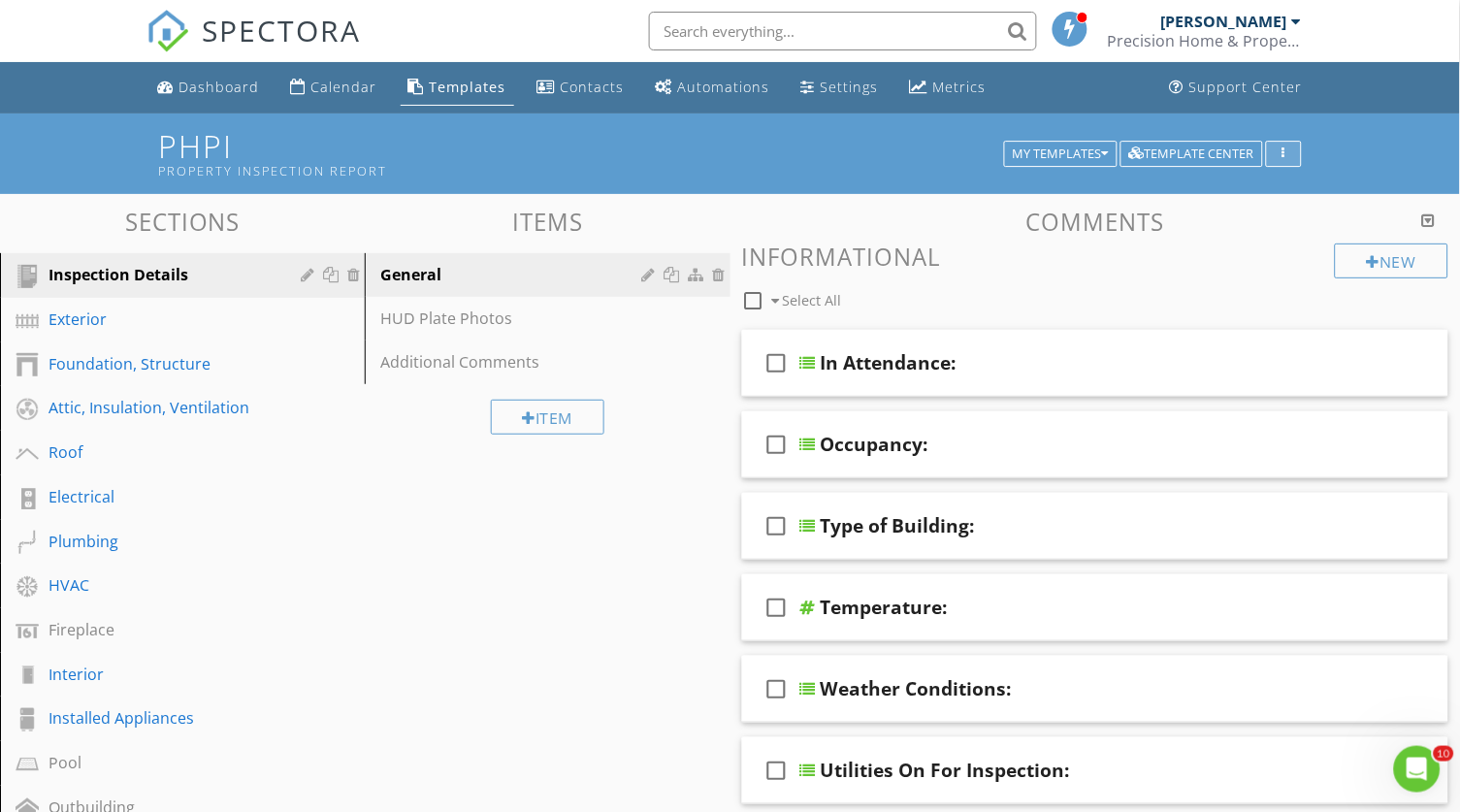 click at bounding box center (1283, 154) 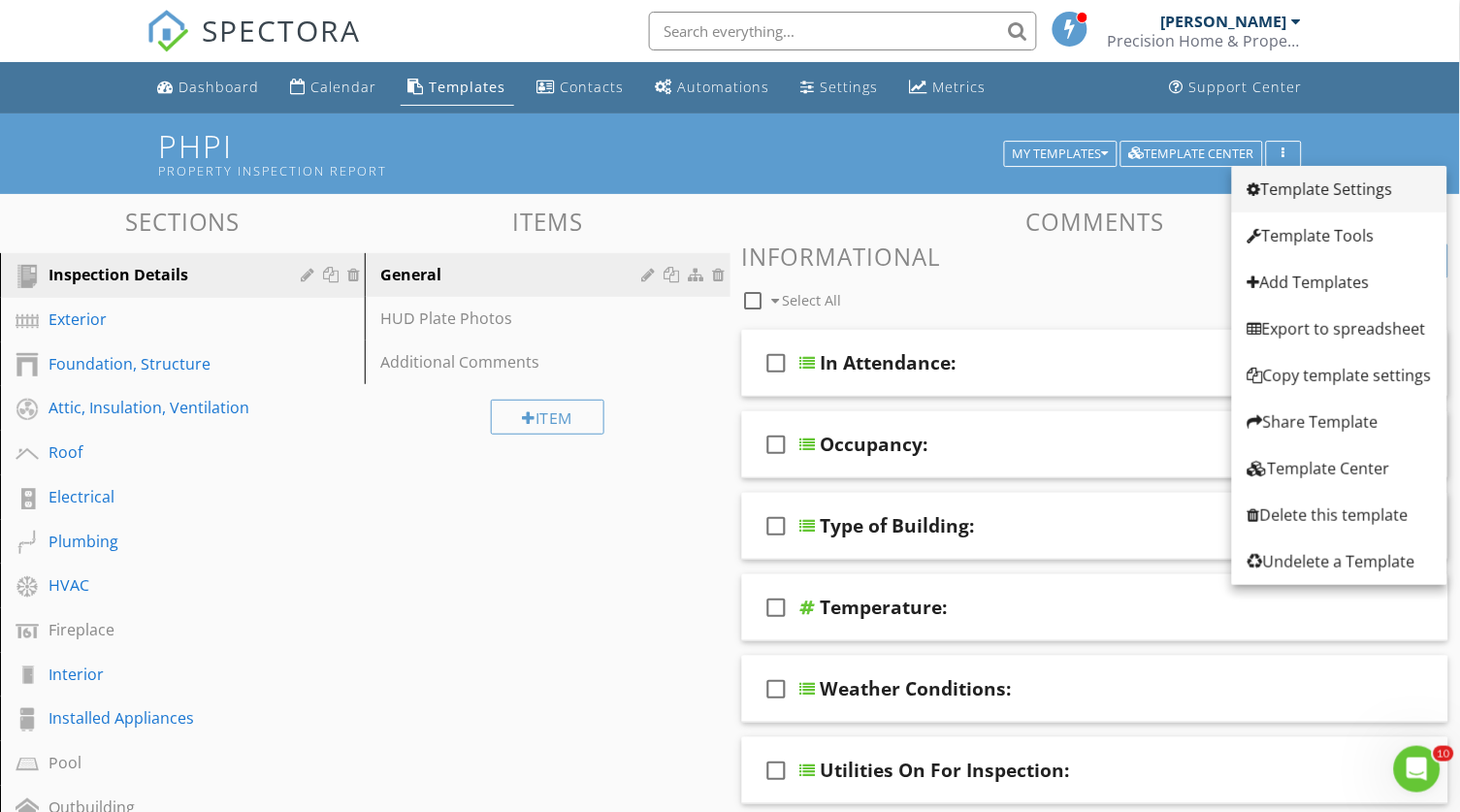 click on "Template Settings" at bounding box center [1340, 189] 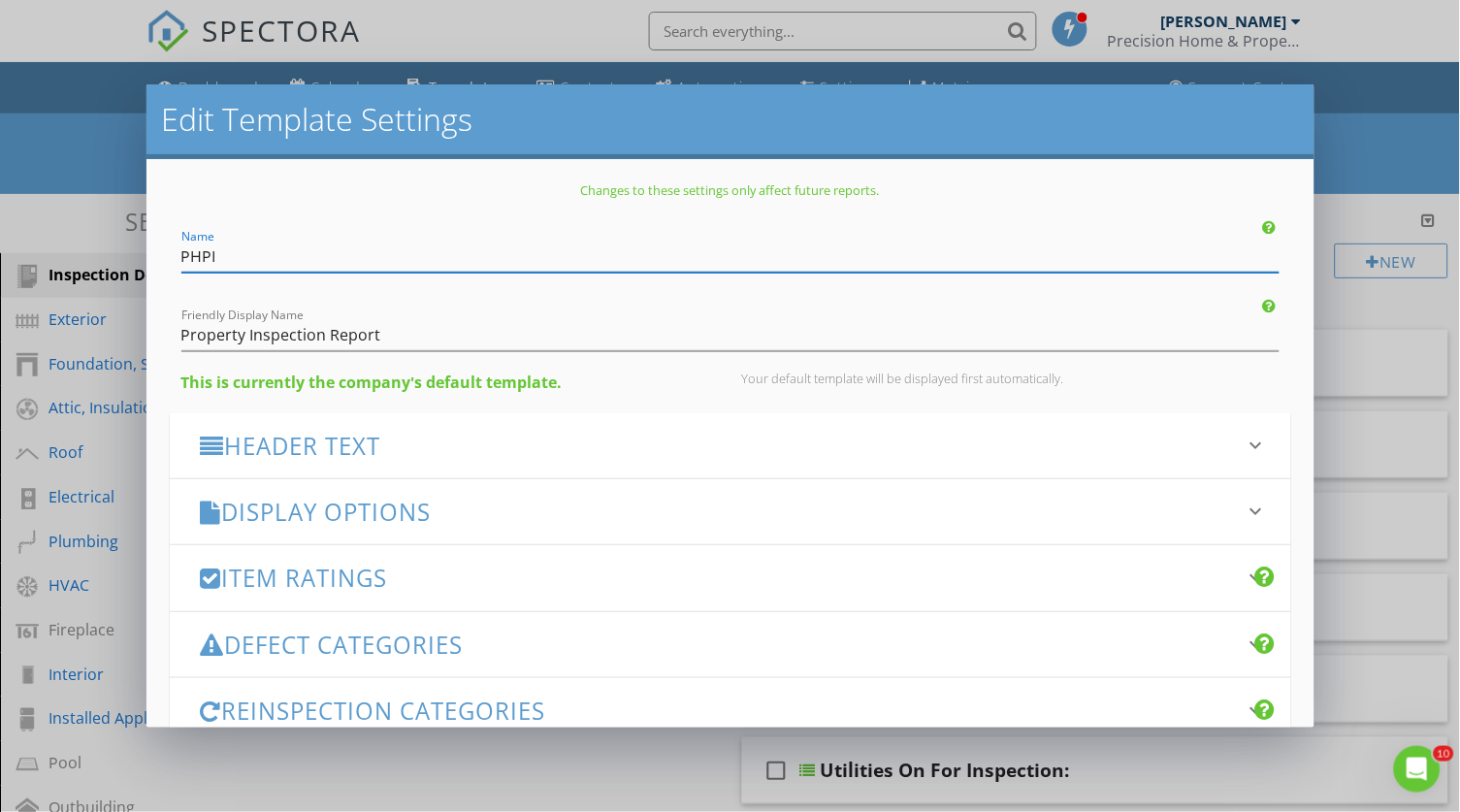 click on "Display Options" at bounding box center [719, 511] 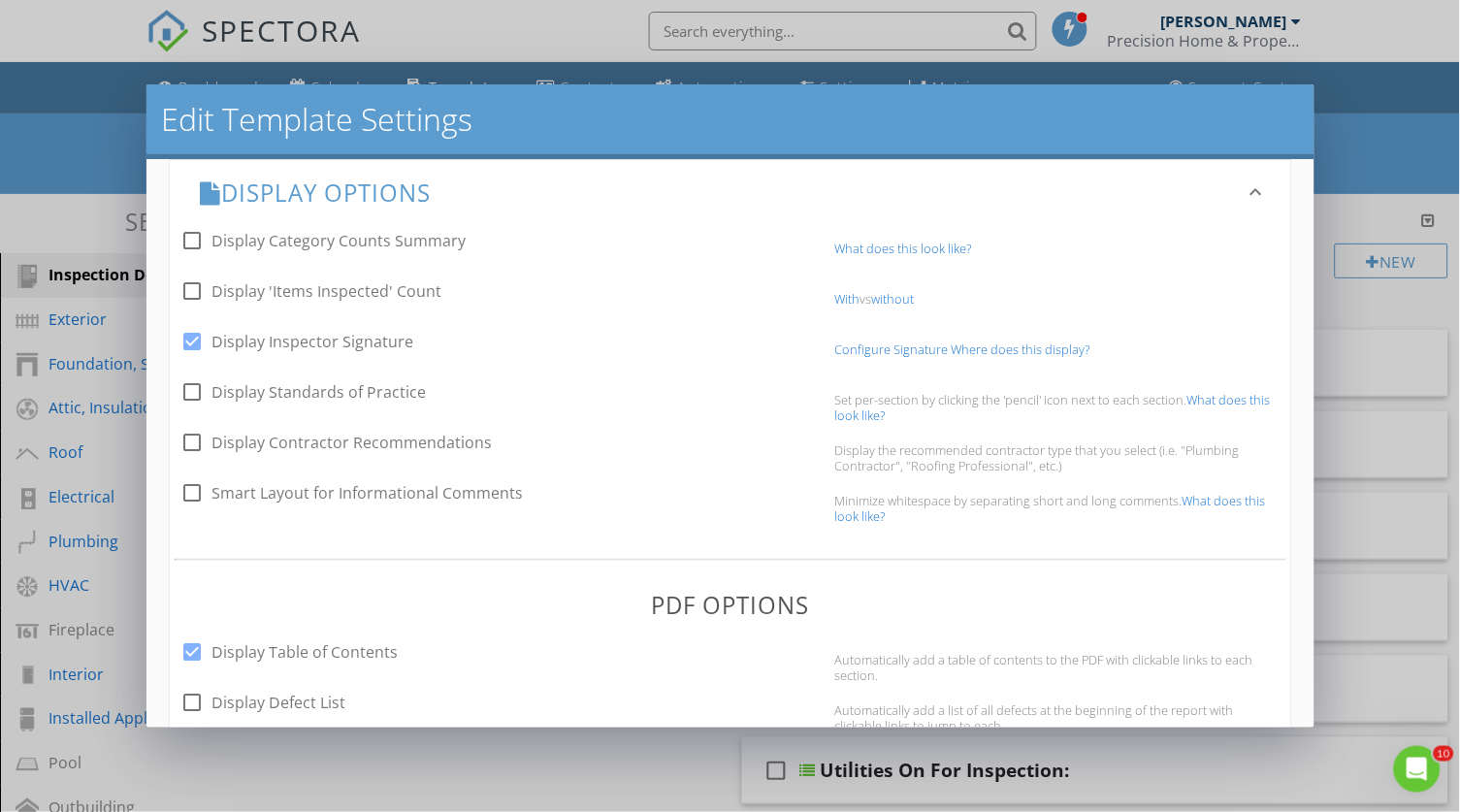 scroll, scrollTop: 237, scrollLeft: 0, axis: vertical 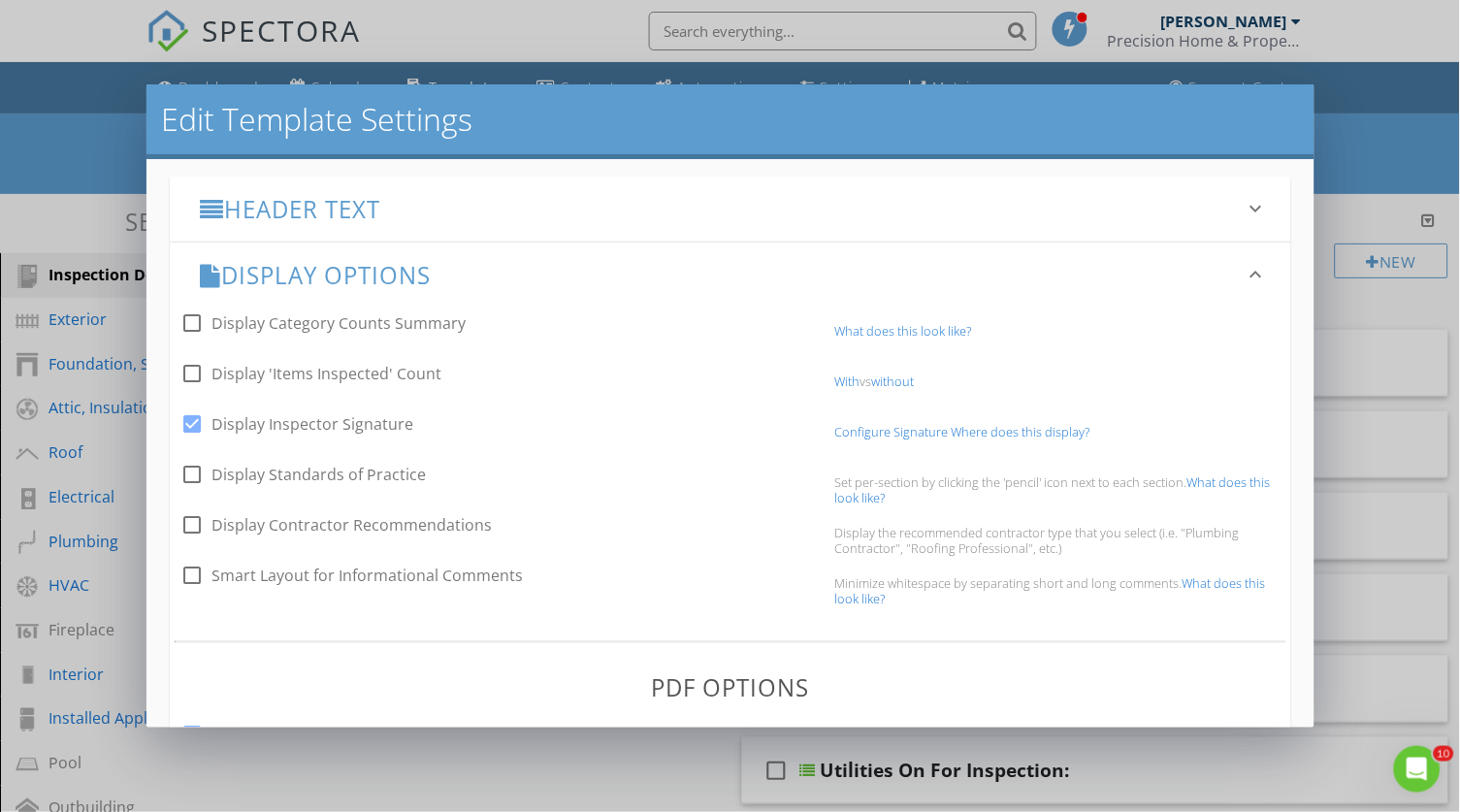 click on "keyboard_arrow_down" at bounding box center [1256, 275] 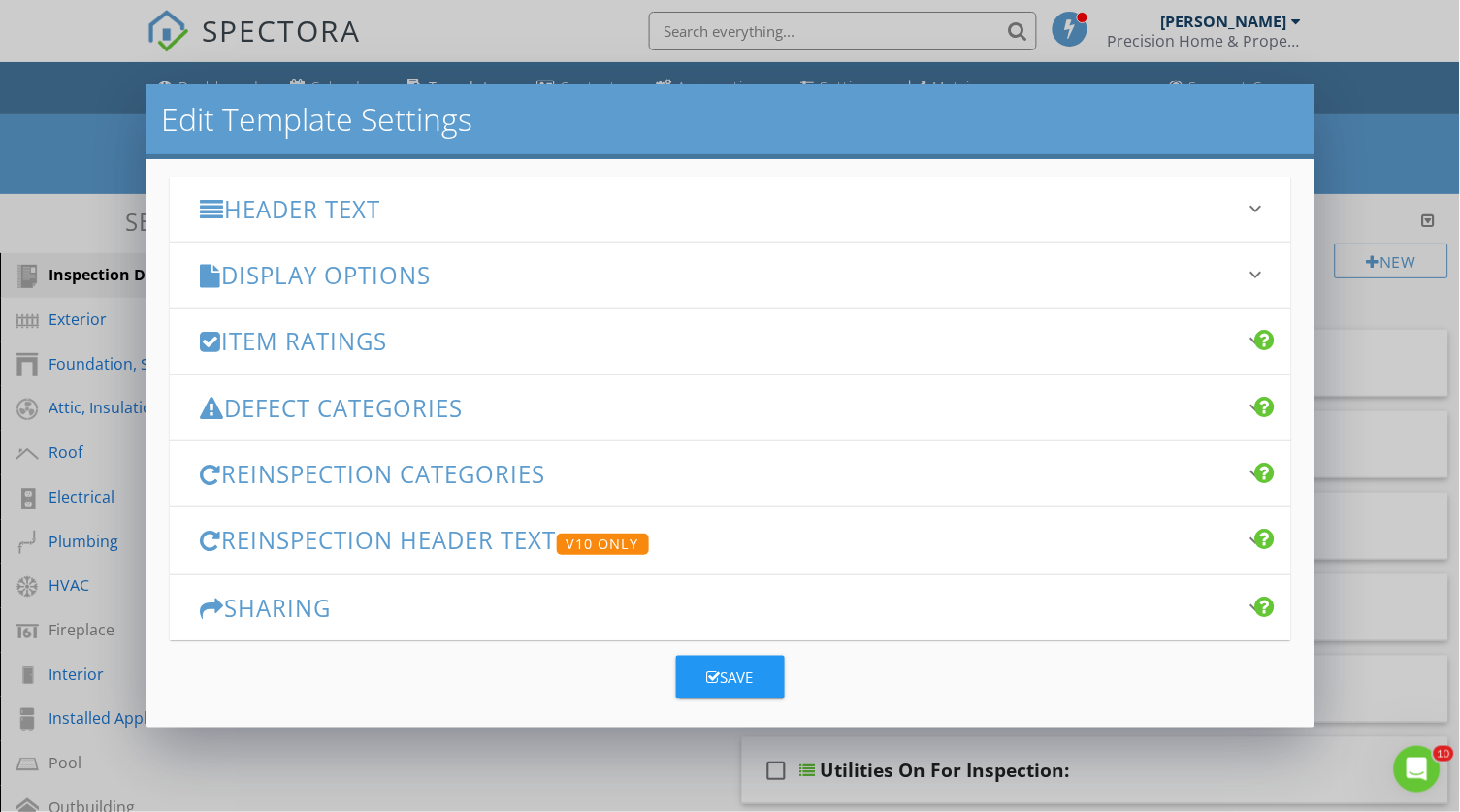 click on "Defect Categories" at bounding box center [719, 407] 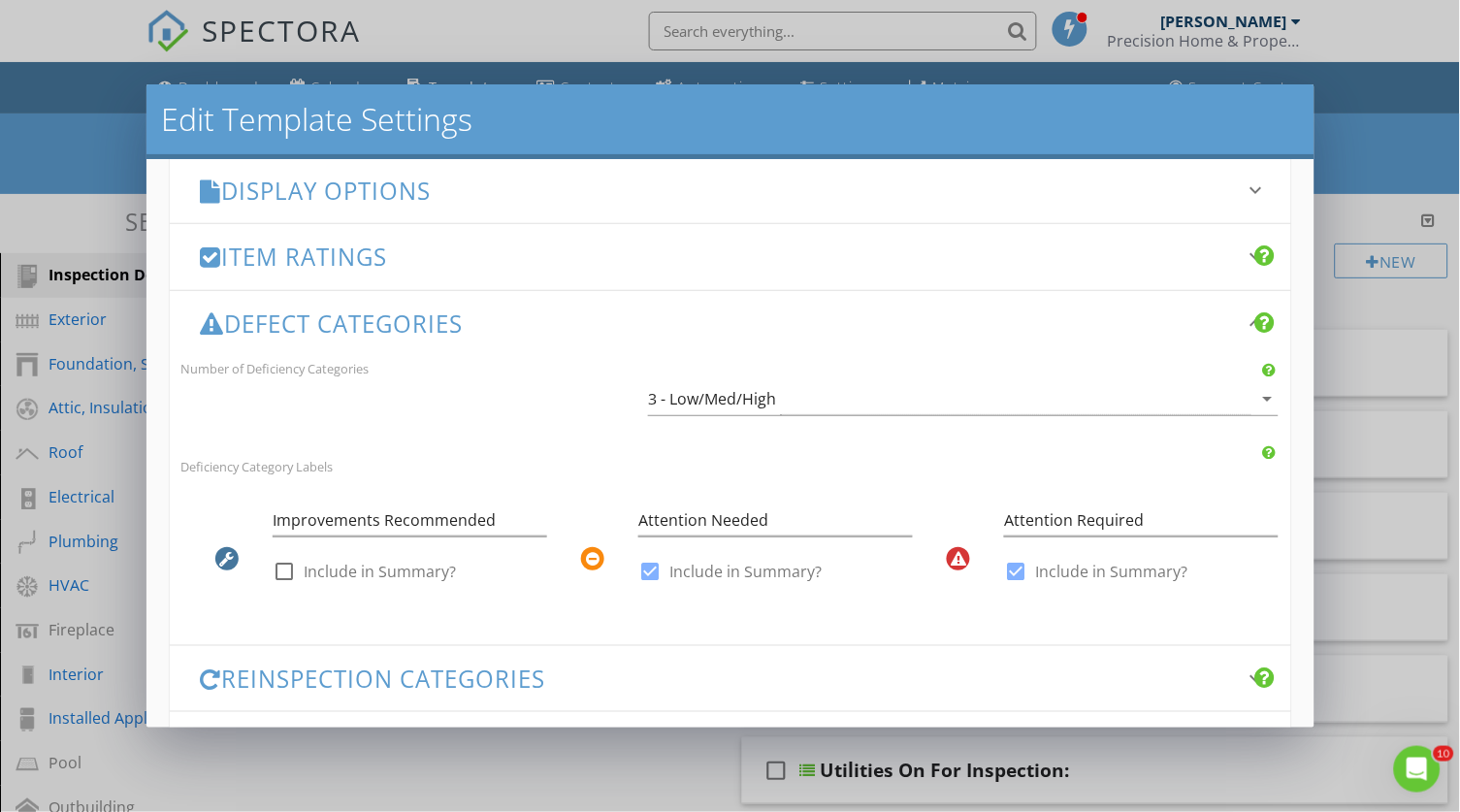 scroll, scrollTop: 397, scrollLeft: 0, axis: vertical 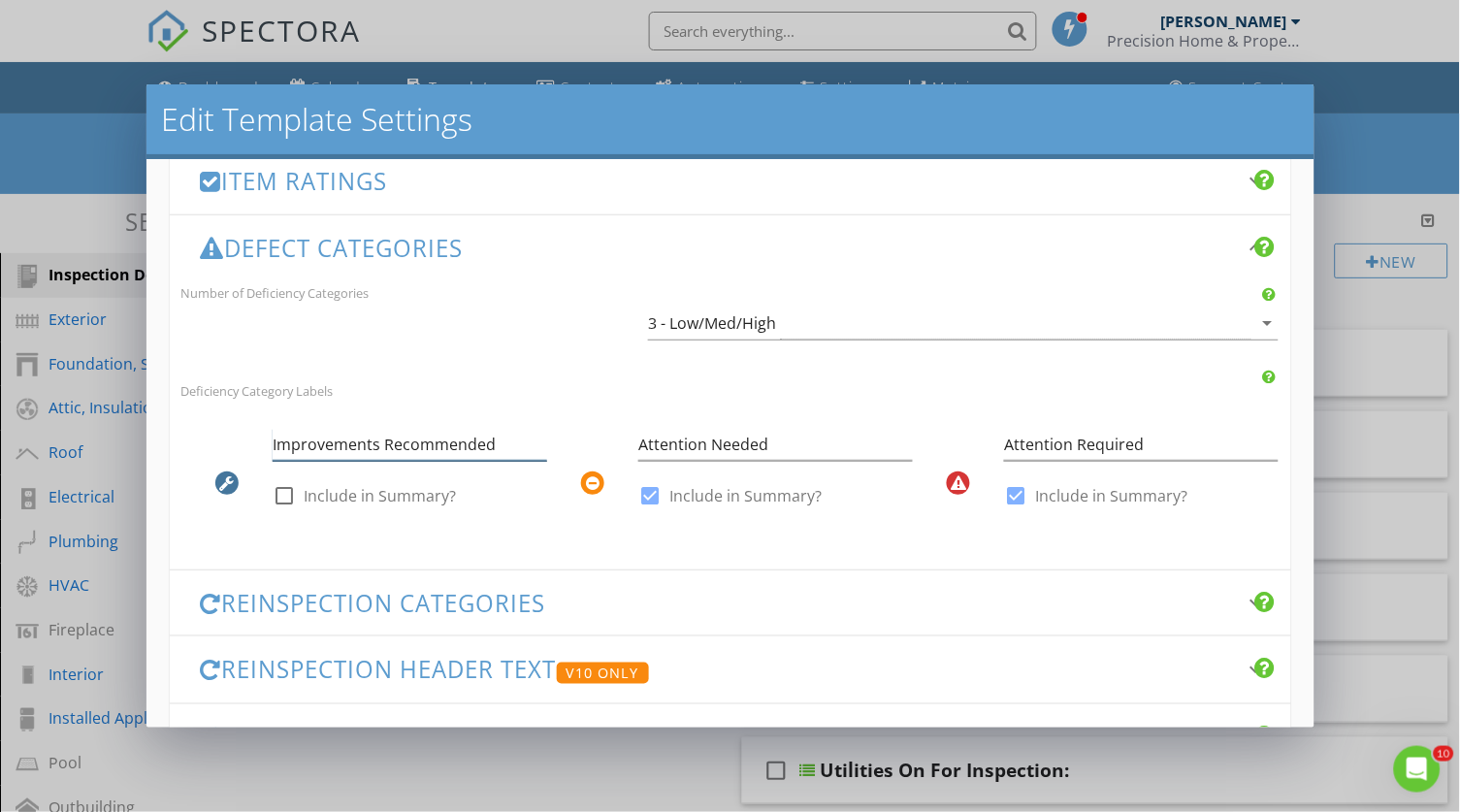 click on "Improvements Recommended" at bounding box center (409, 444) 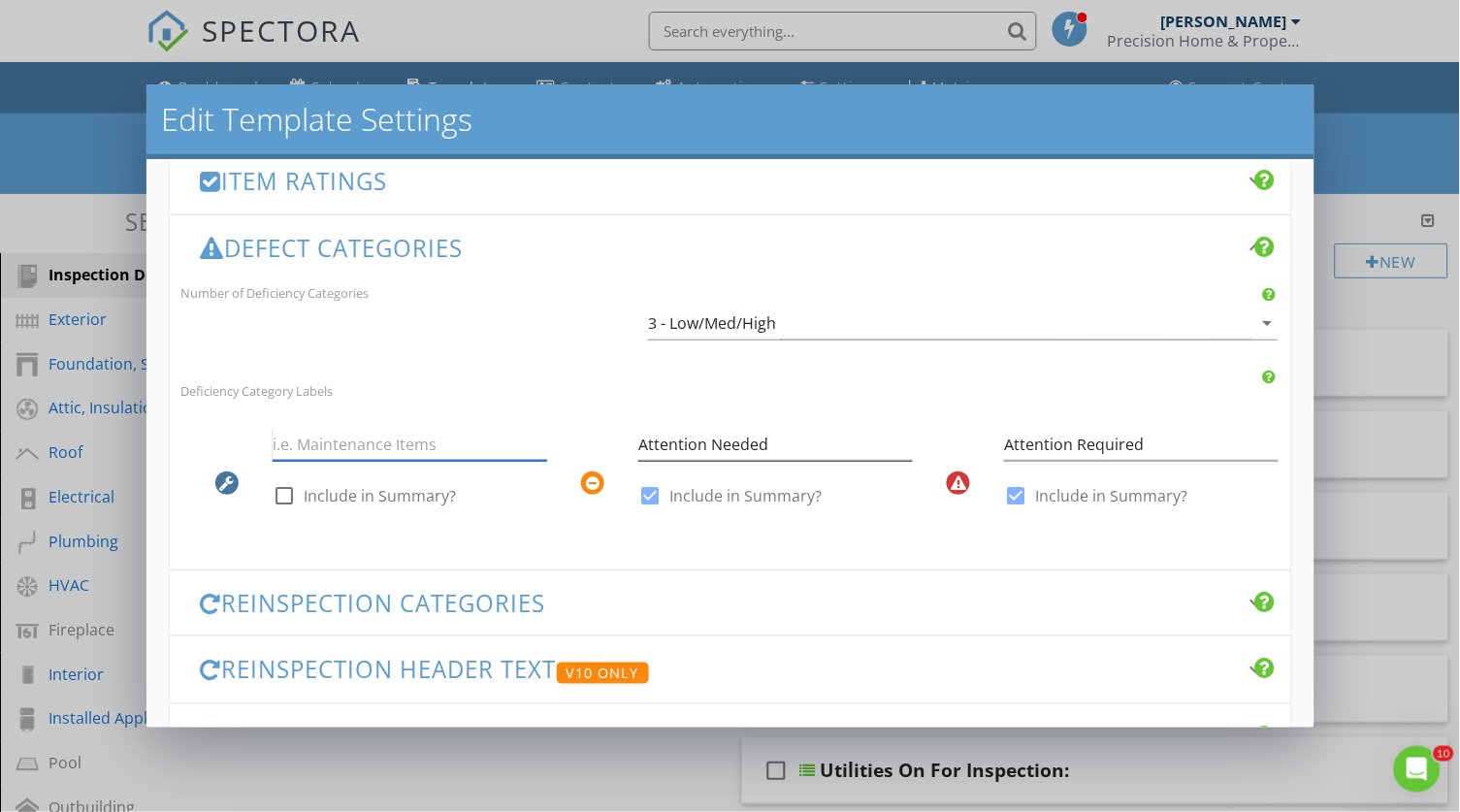 type 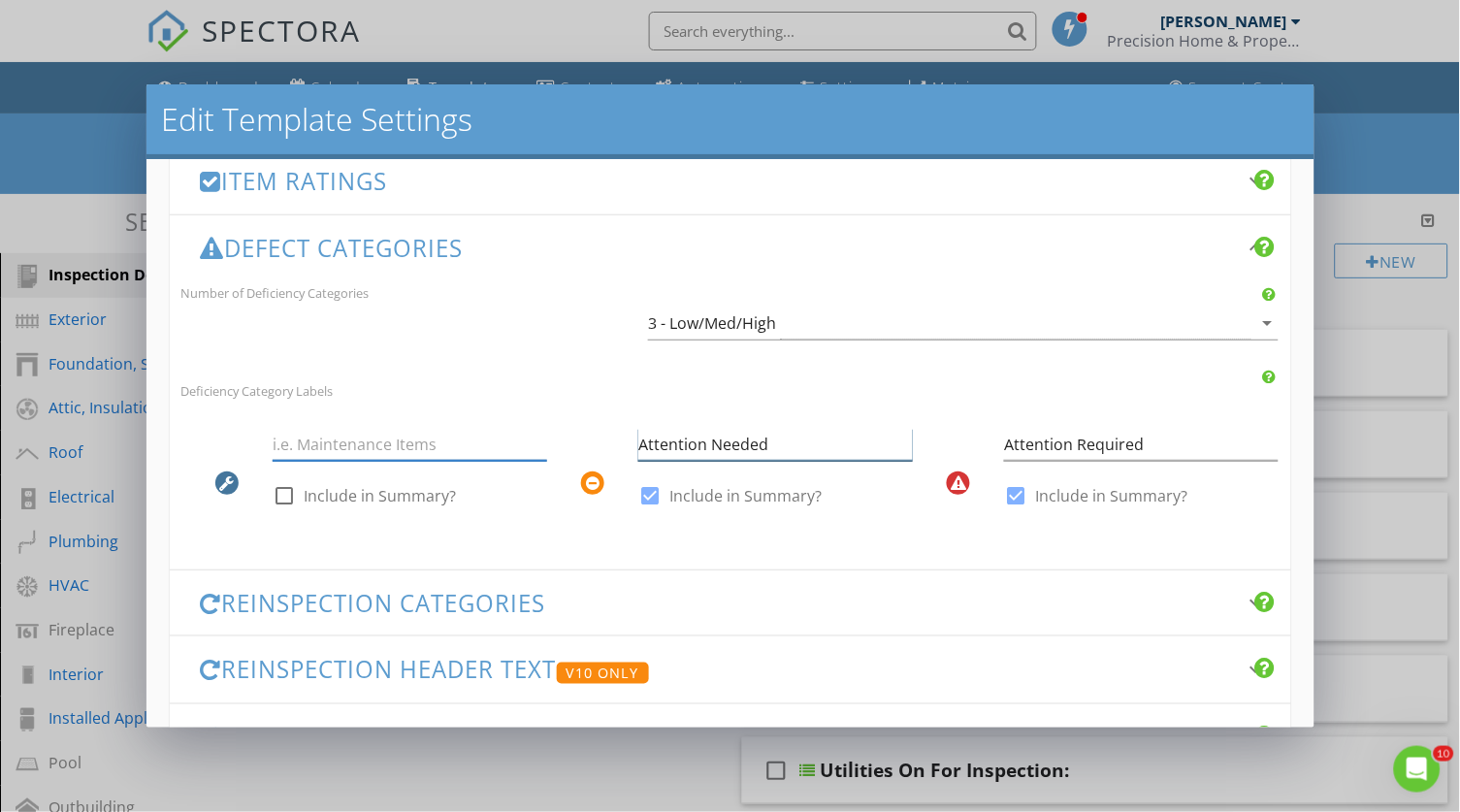 click on "Attention Needed" at bounding box center [775, 444] 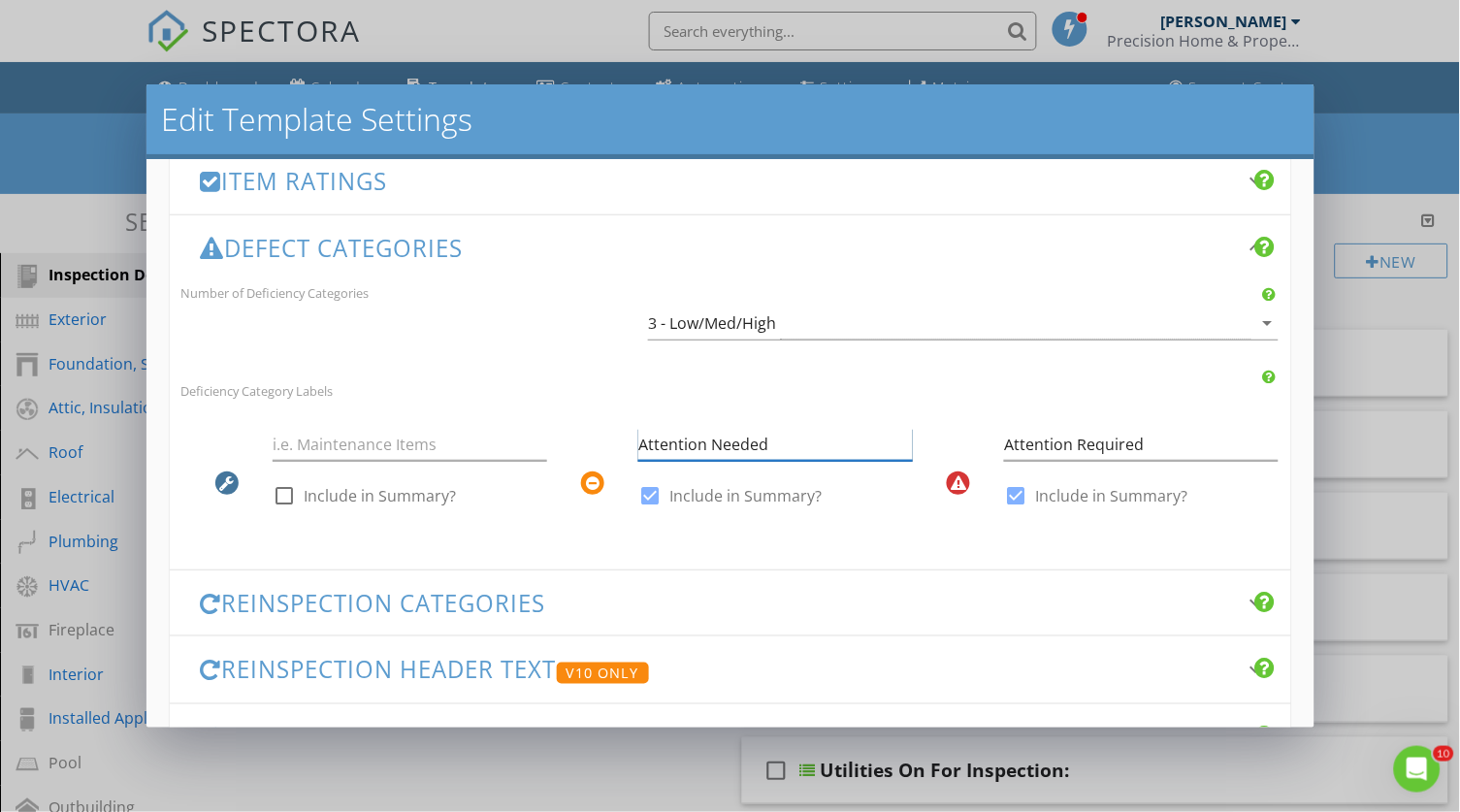 click on "Attention Needed" at bounding box center [775, 444] 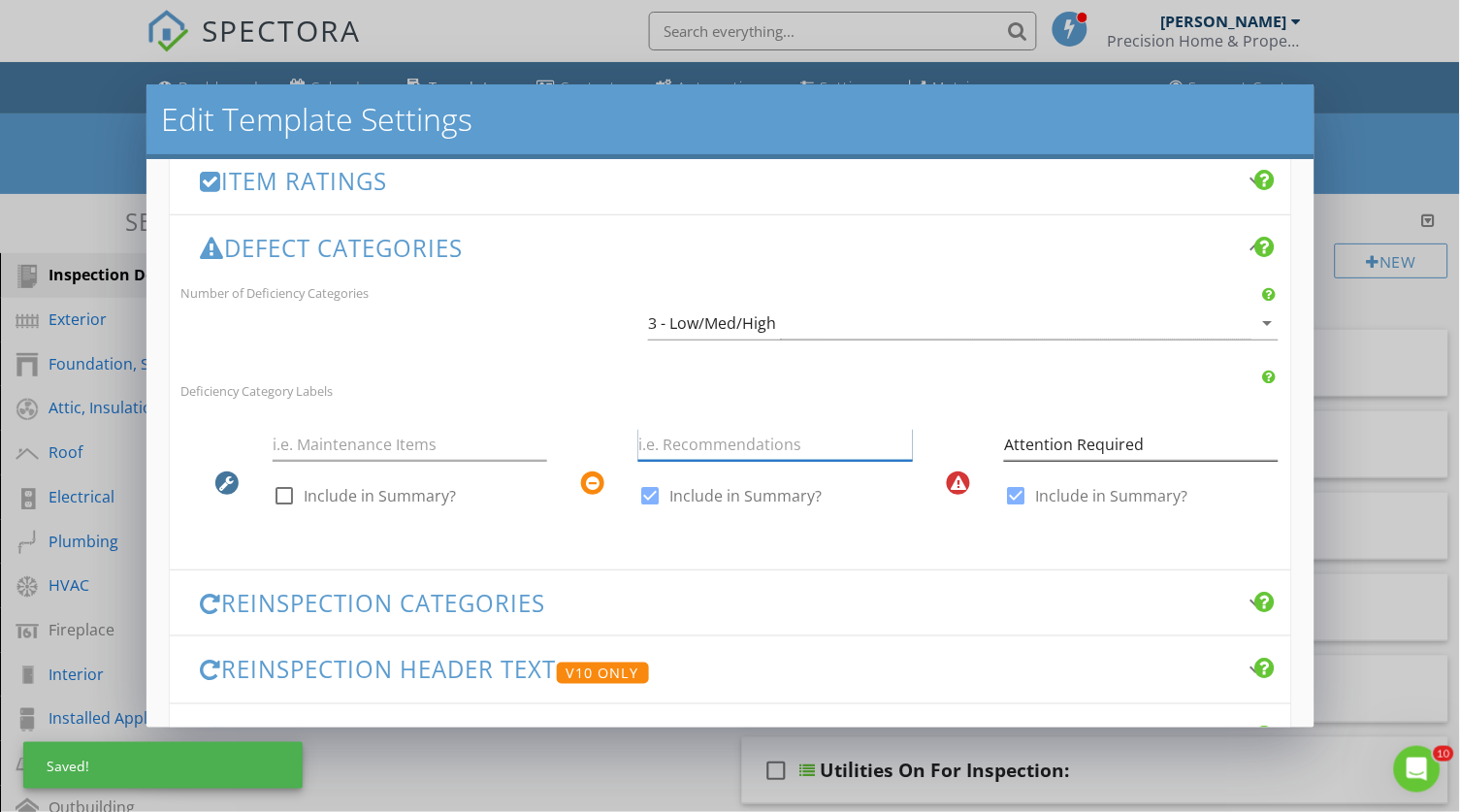 type 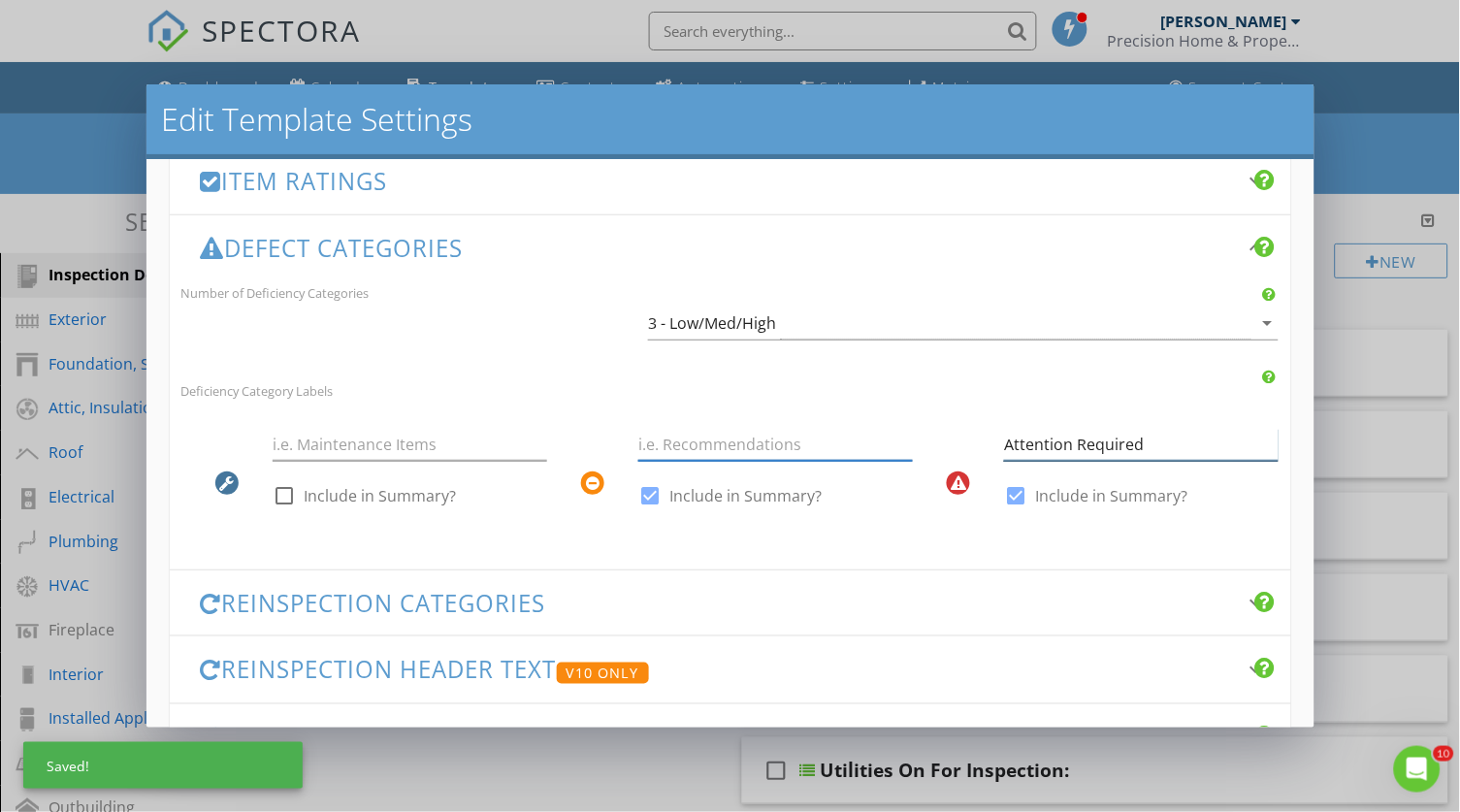 click on "Attention Required" at bounding box center [1141, 444] 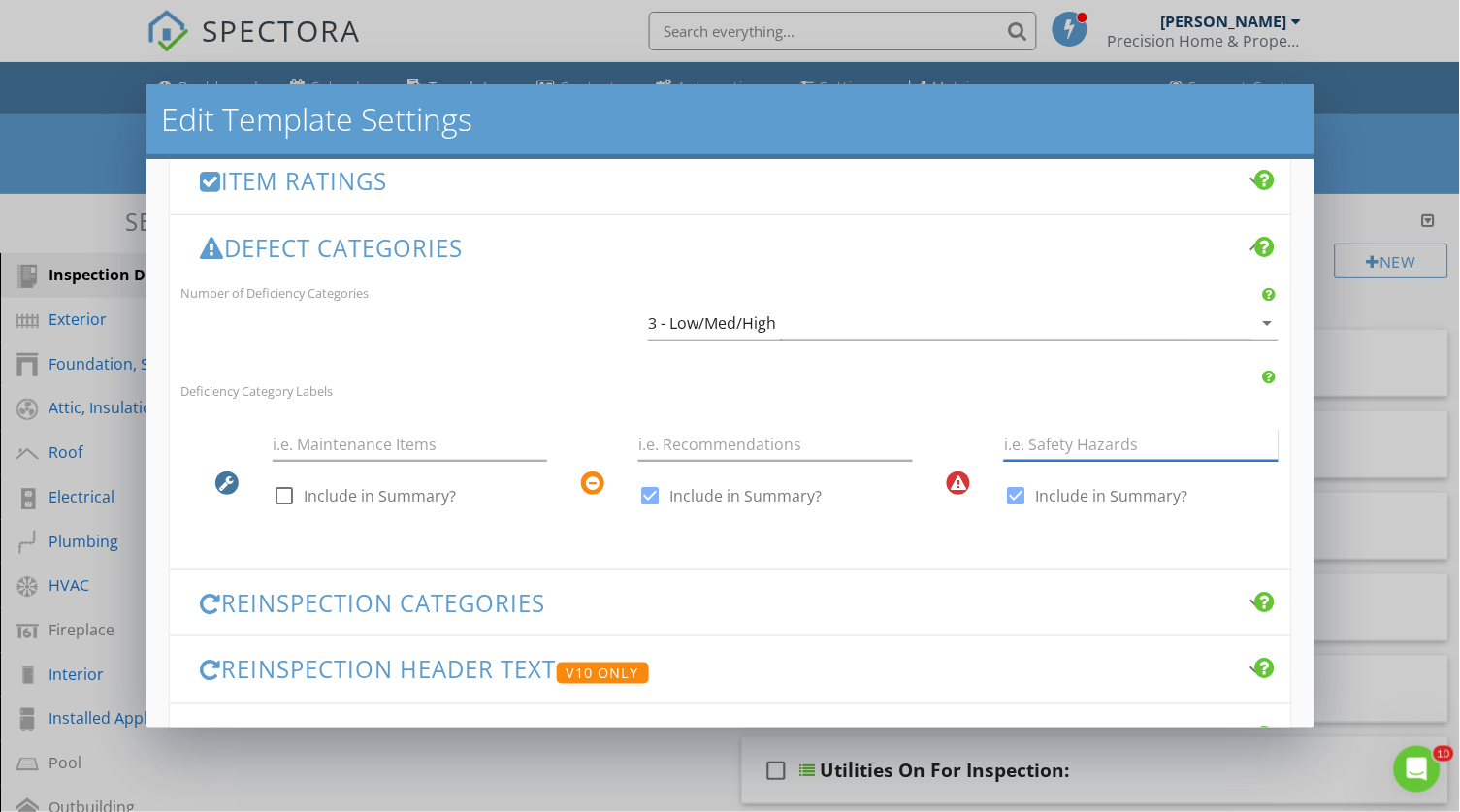 type 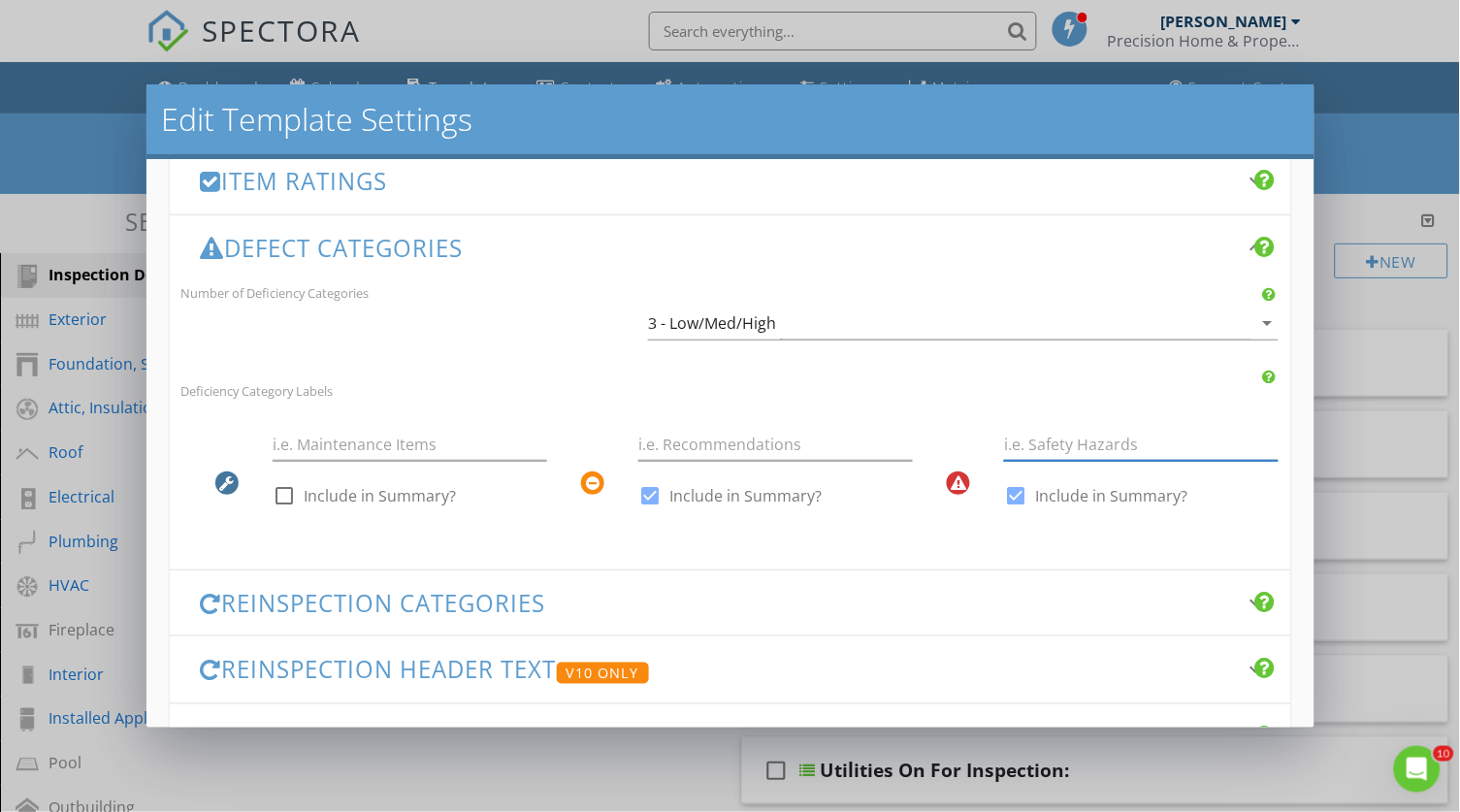 click on "Deficiency Category Labels" at bounding box center [730, 390] 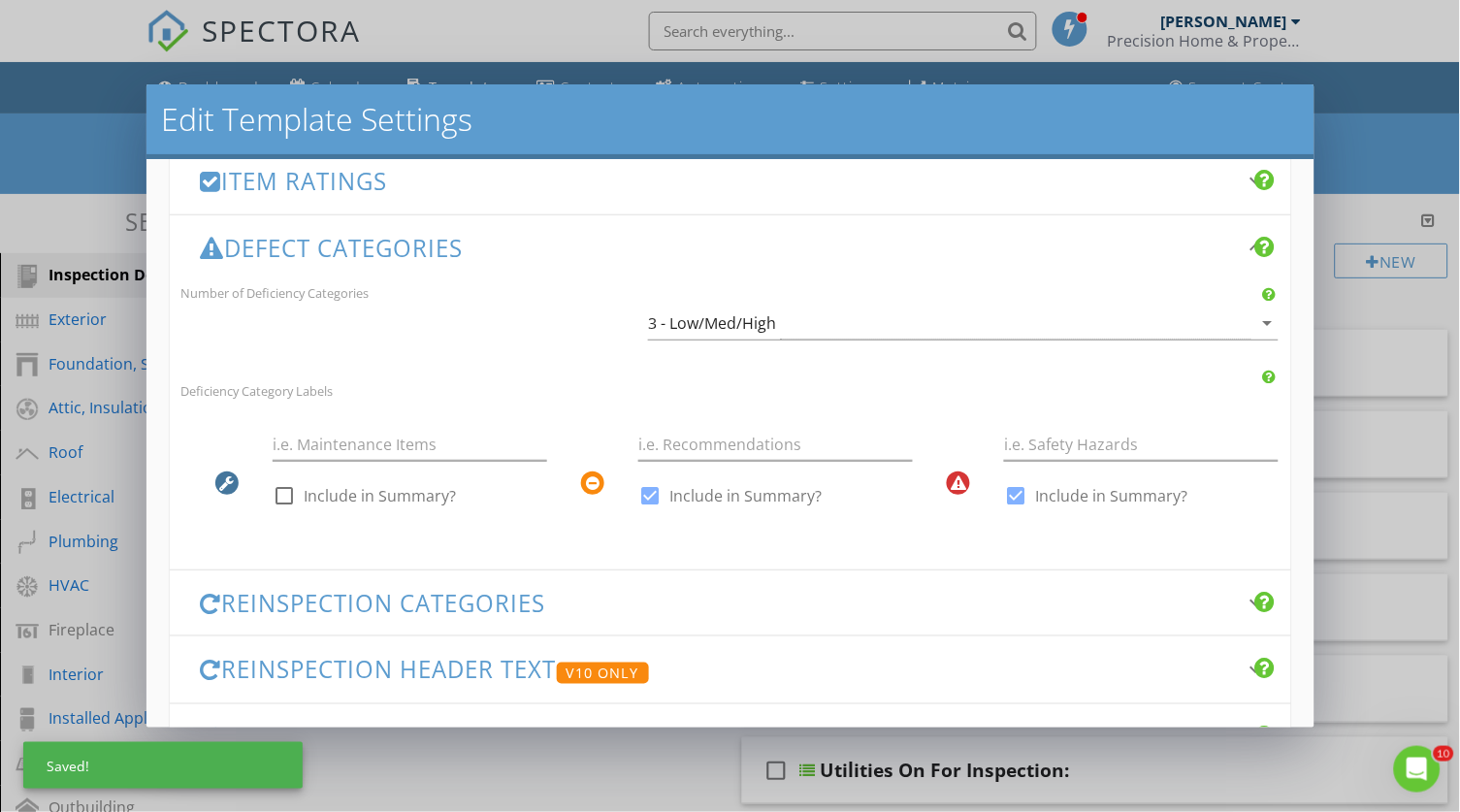 click on "Defect Categories" at bounding box center (719, 247) 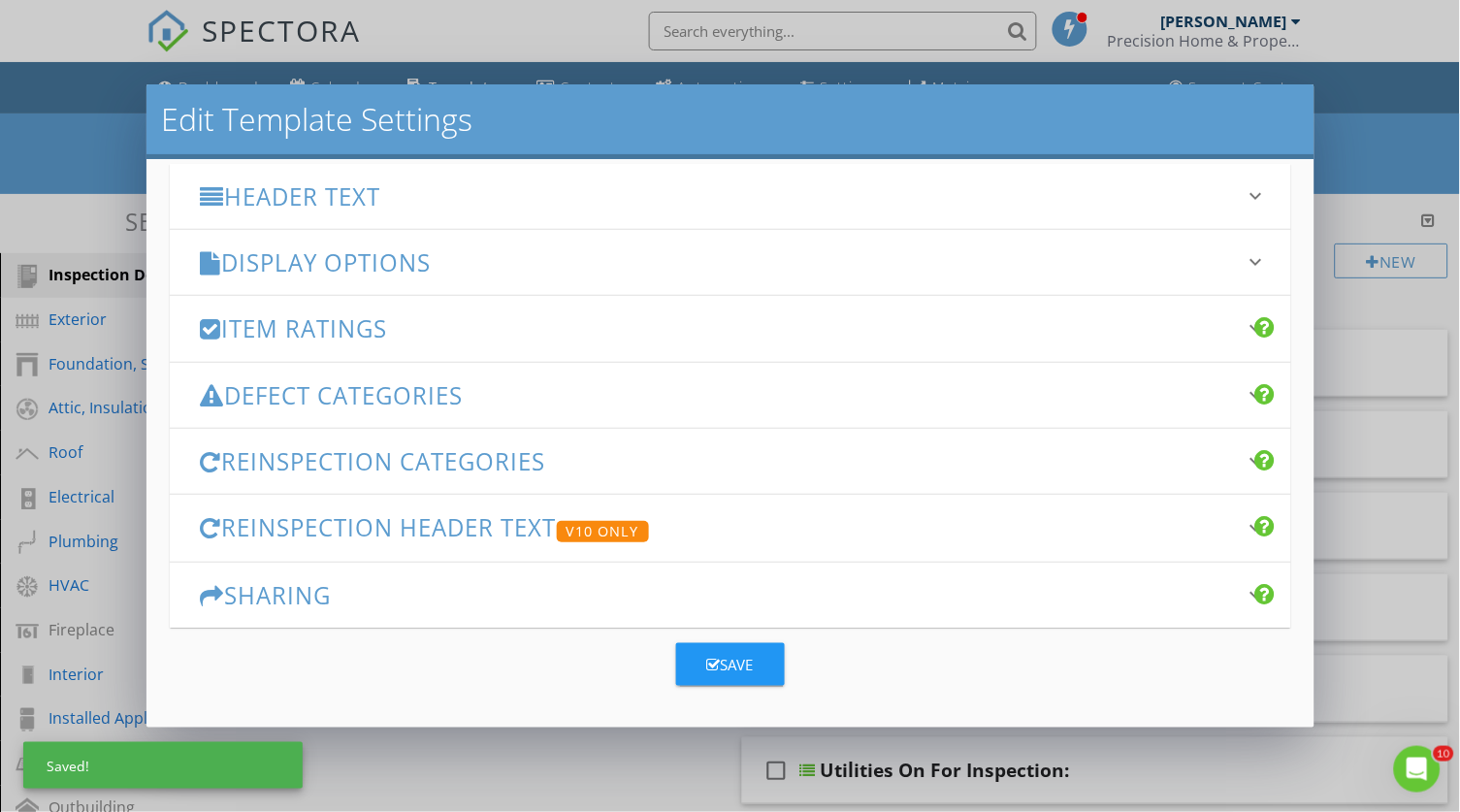 scroll, scrollTop: 248, scrollLeft: 0, axis: vertical 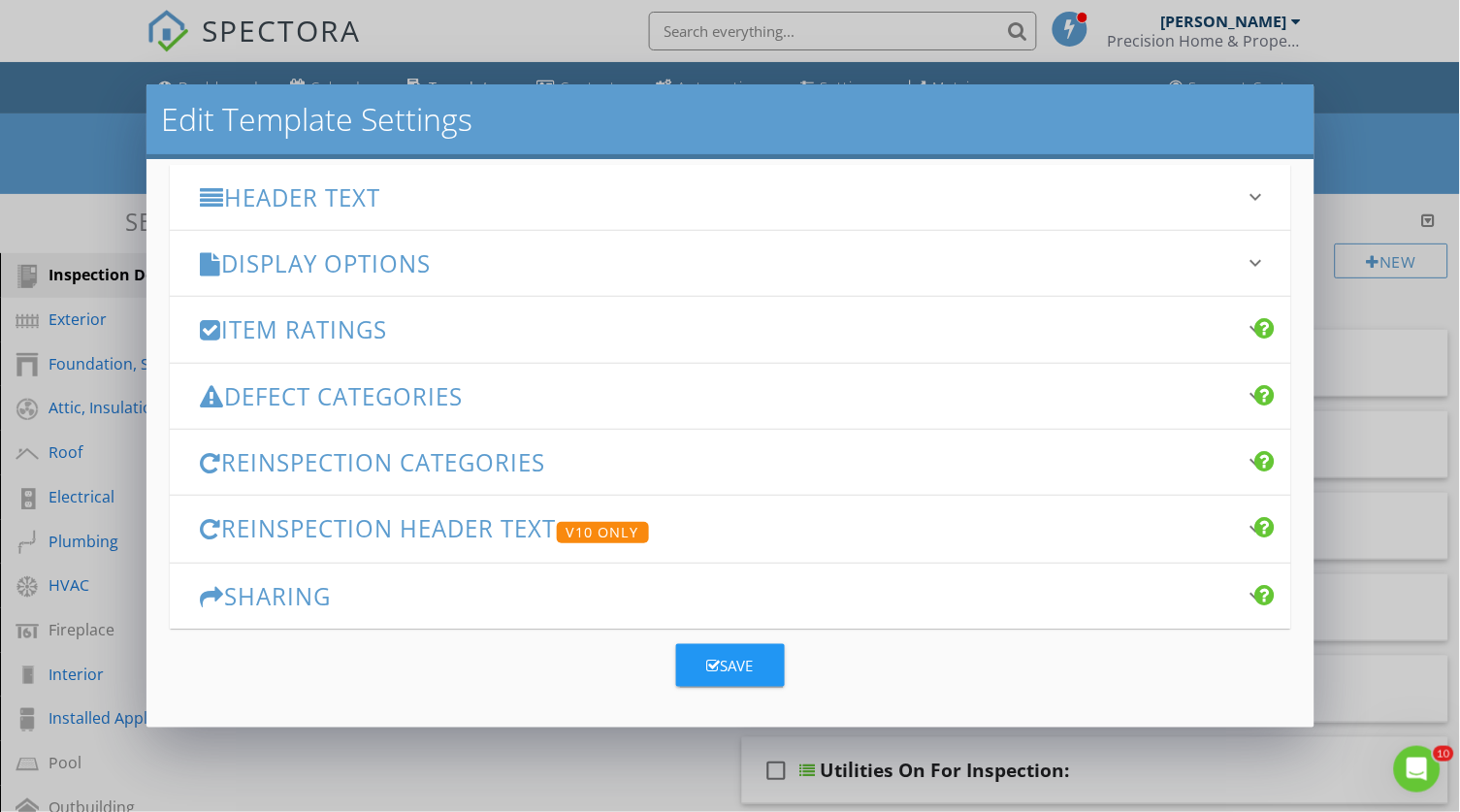 click on "Header Text" at bounding box center (719, 197) 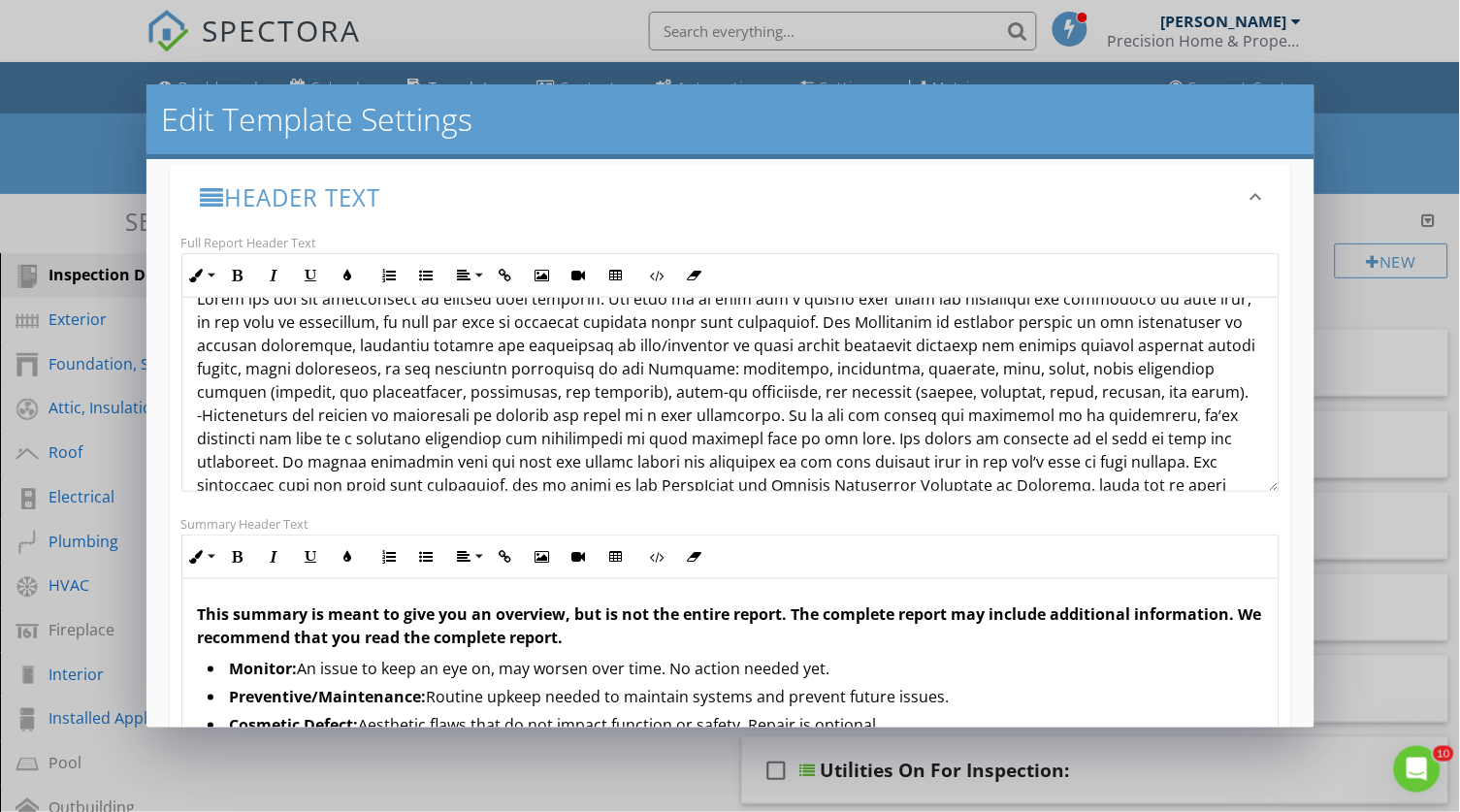 scroll, scrollTop: 44, scrollLeft: 0, axis: vertical 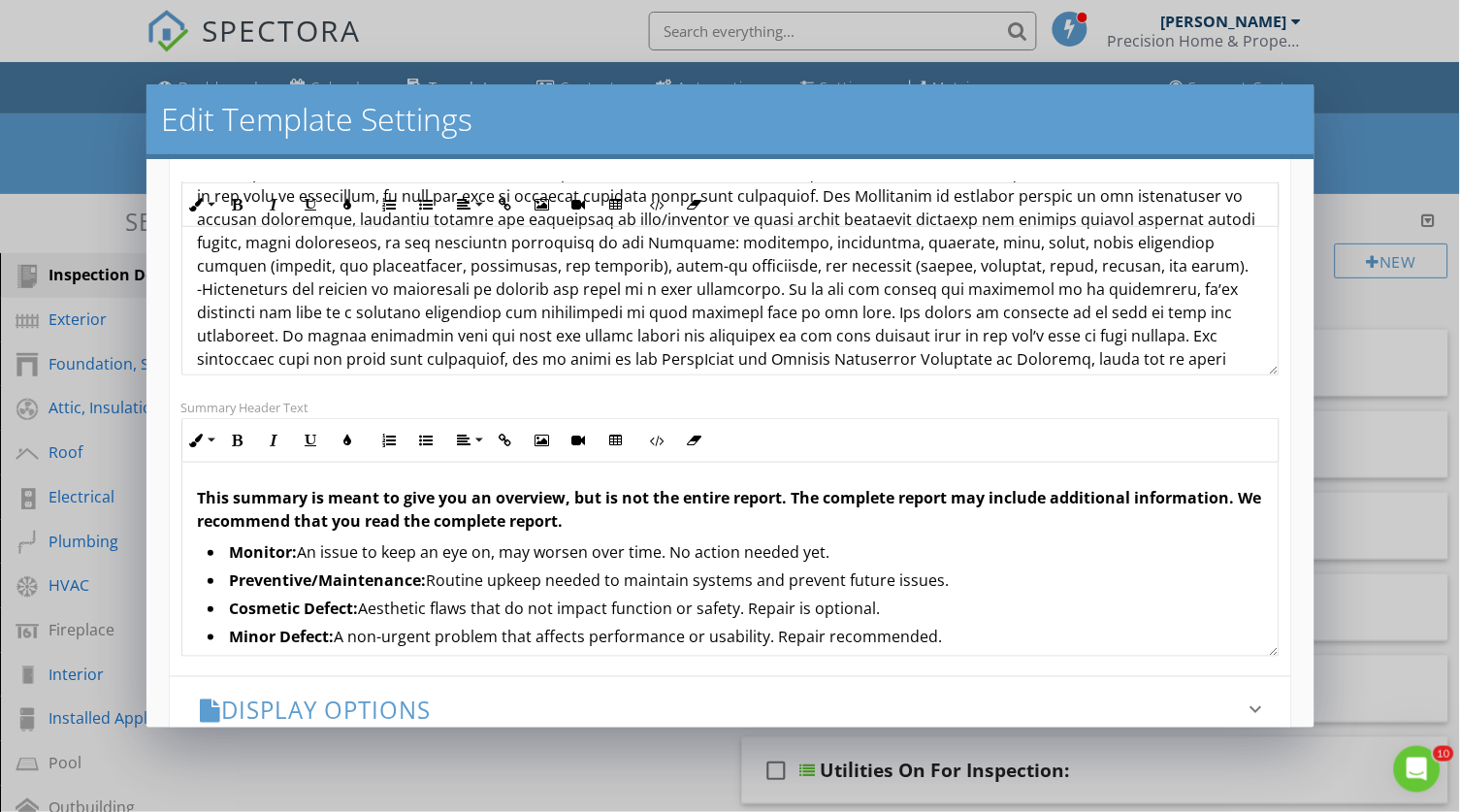 click at bounding box center [728, 301] 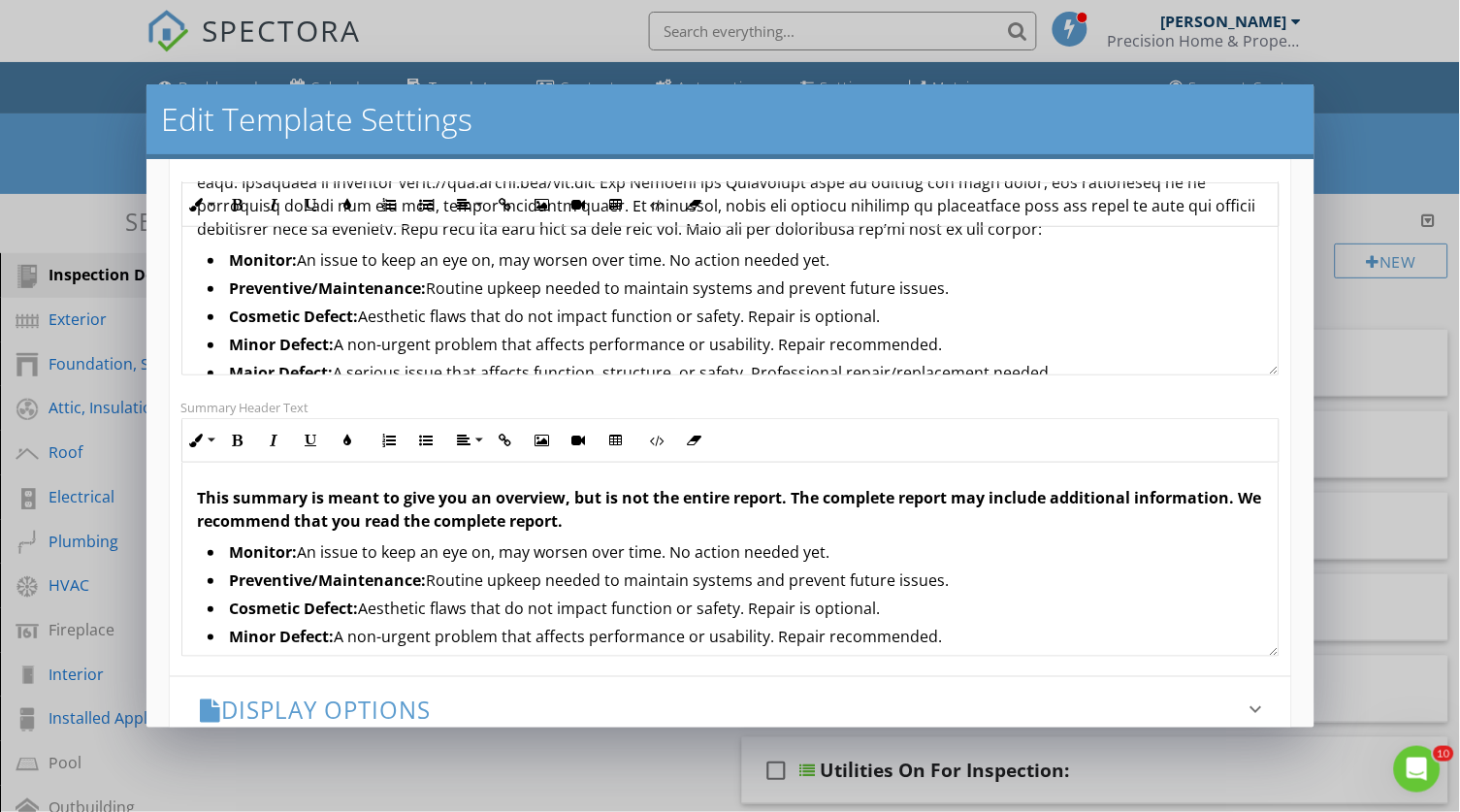 scroll, scrollTop: 246, scrollLeft: 0, axis: vertical 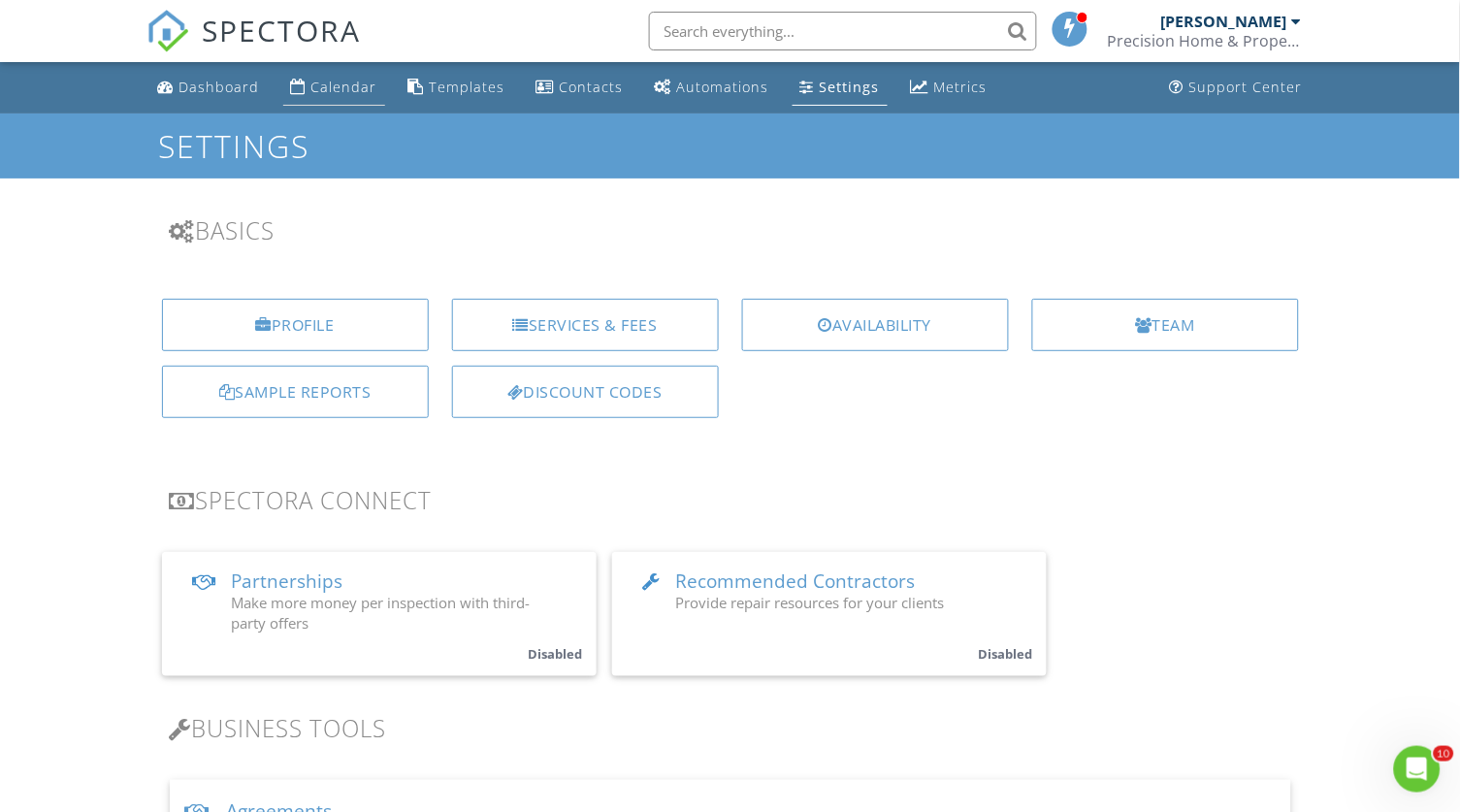 click on "Calendar" at bounding box center [344, 86] 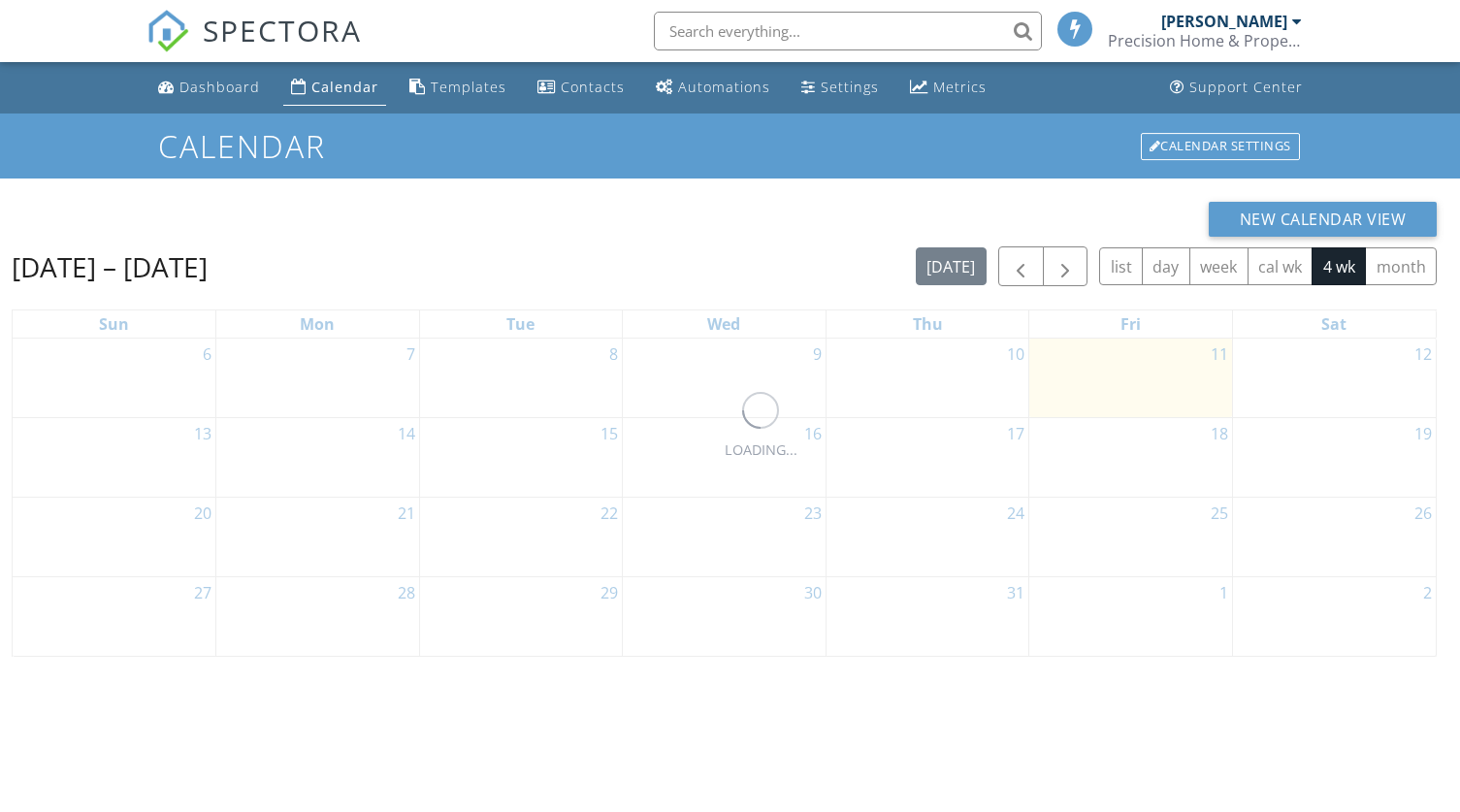 scroll, scrollTop: 0, scrollLeft: 0, axis: both 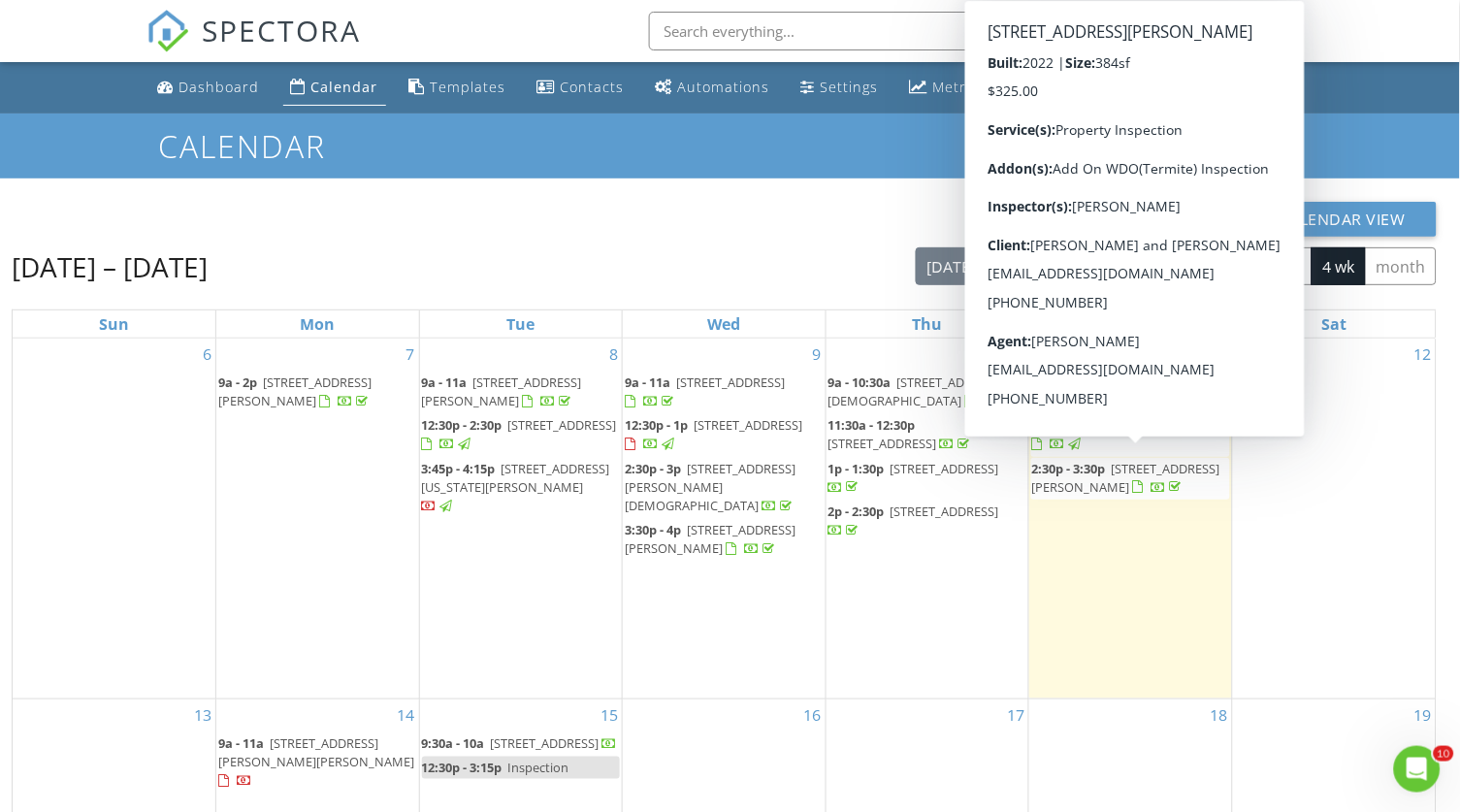 click on "[STREET_ADDRESS][PERSON_NAME]" at bounding box center (1125, 477) 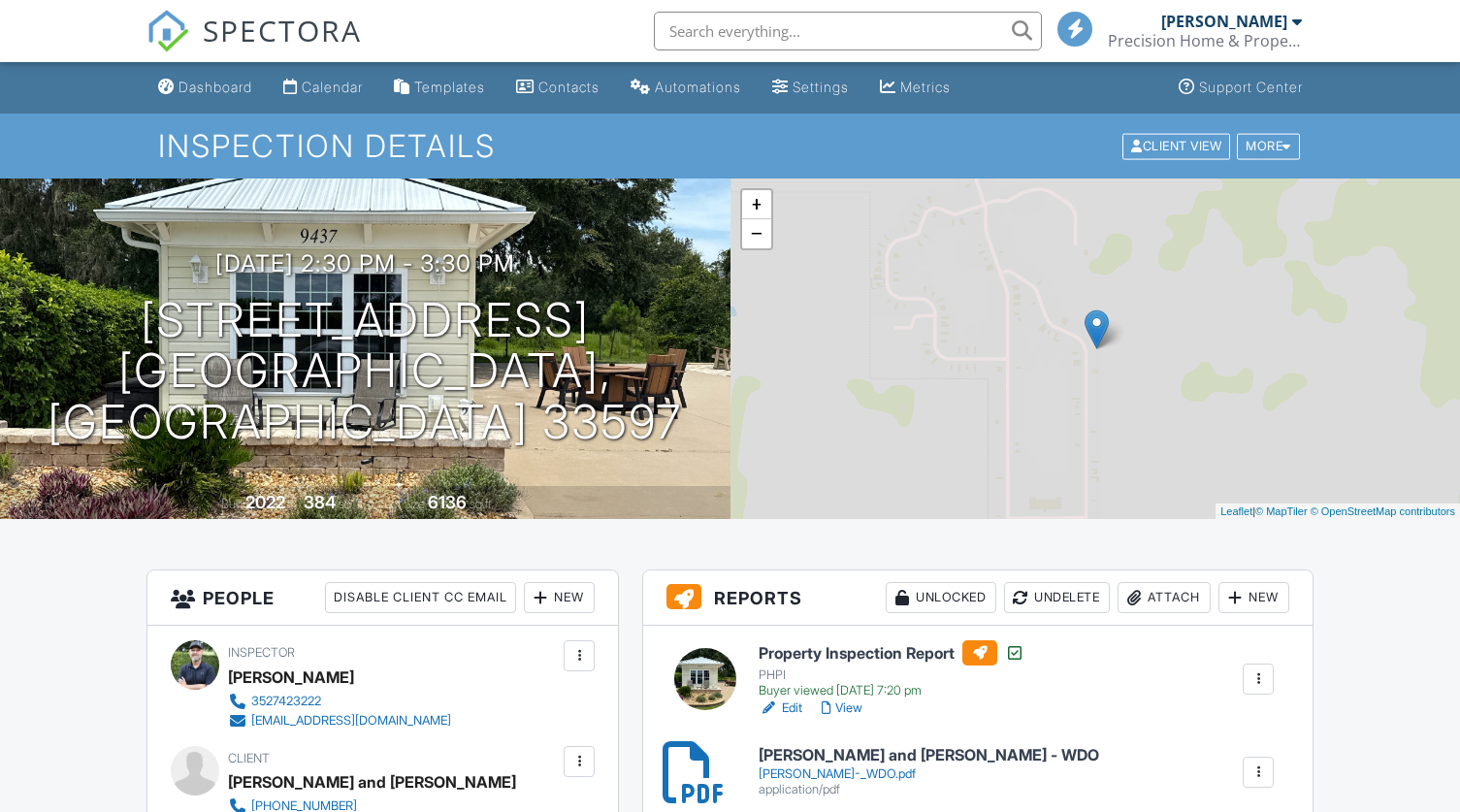 scroll, scrollTop: 0, scrollLeft: 0, axis: both 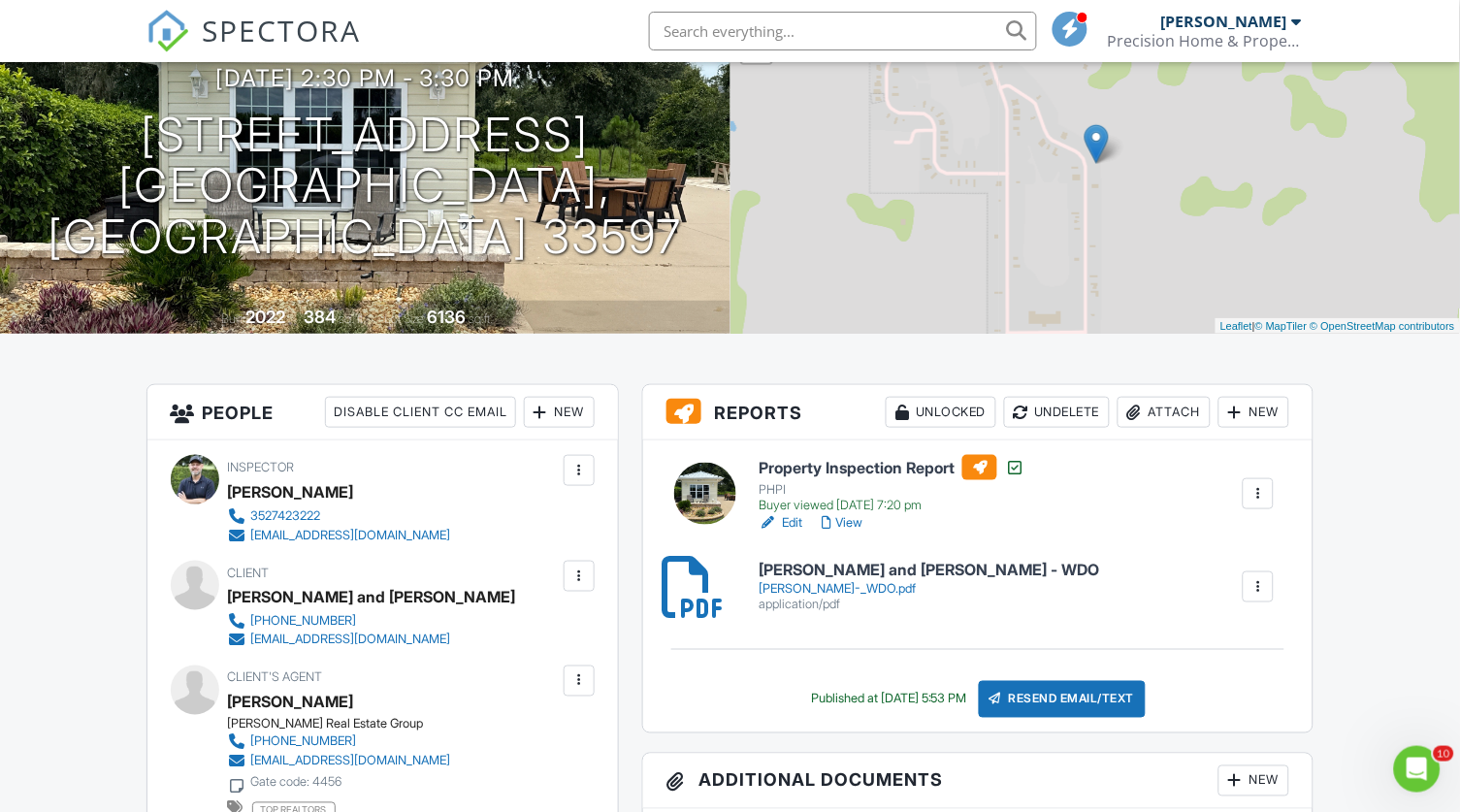 click on "Edit" at bounding box center (780, 523) 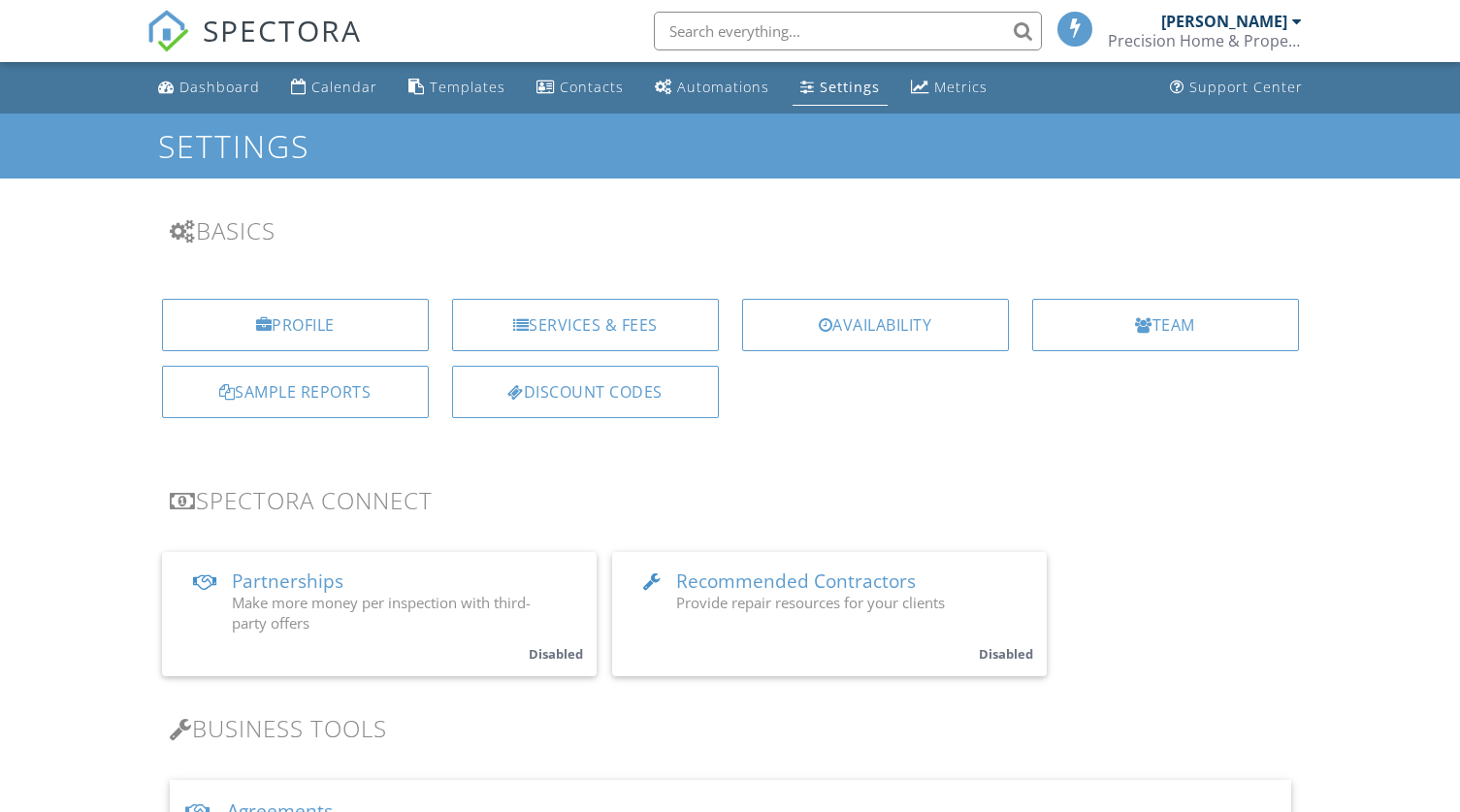 scroll, scrollTop: 0, scrollLeft: 0, axis: both 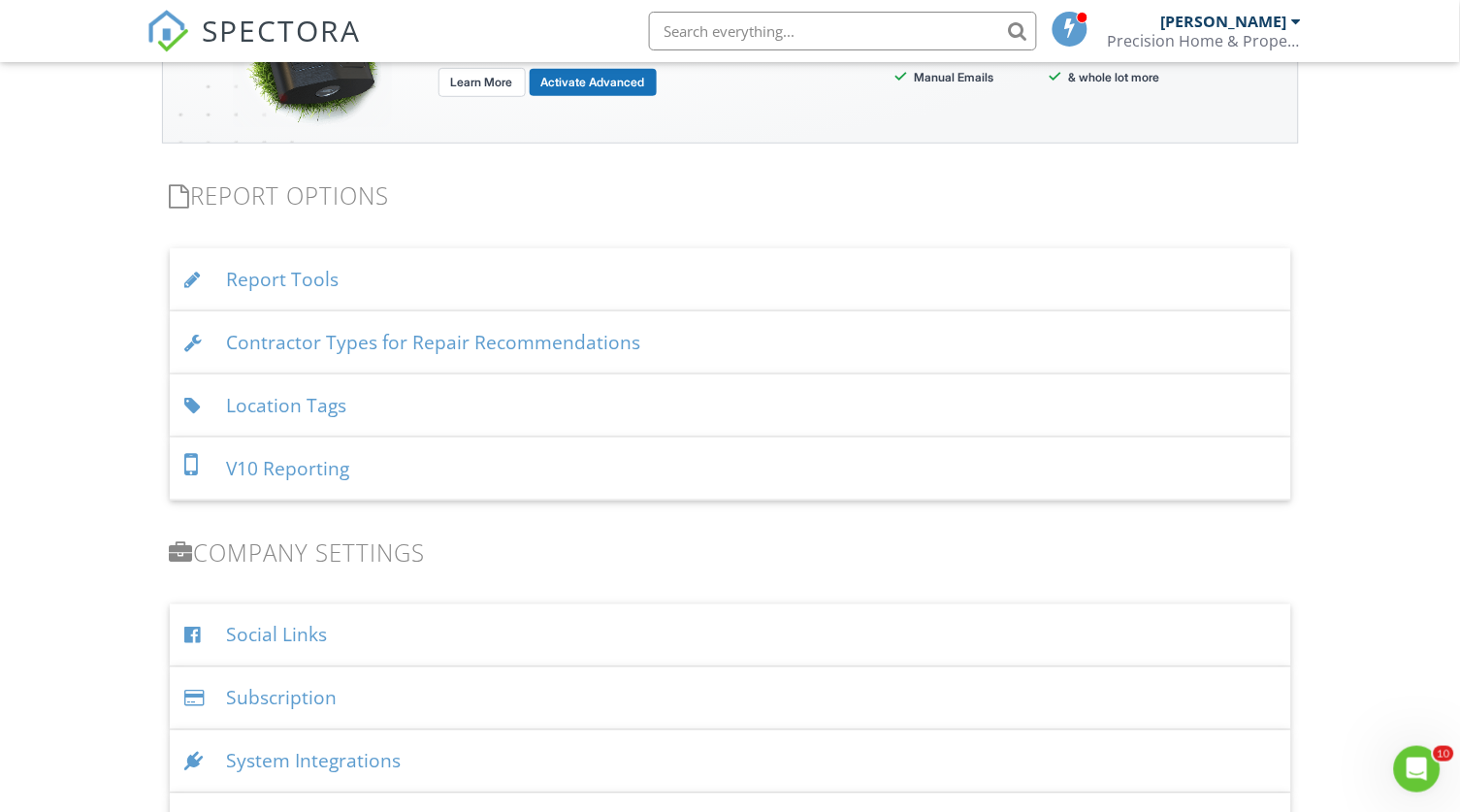 click on "Location Tags" at bounding box center [730, 406] 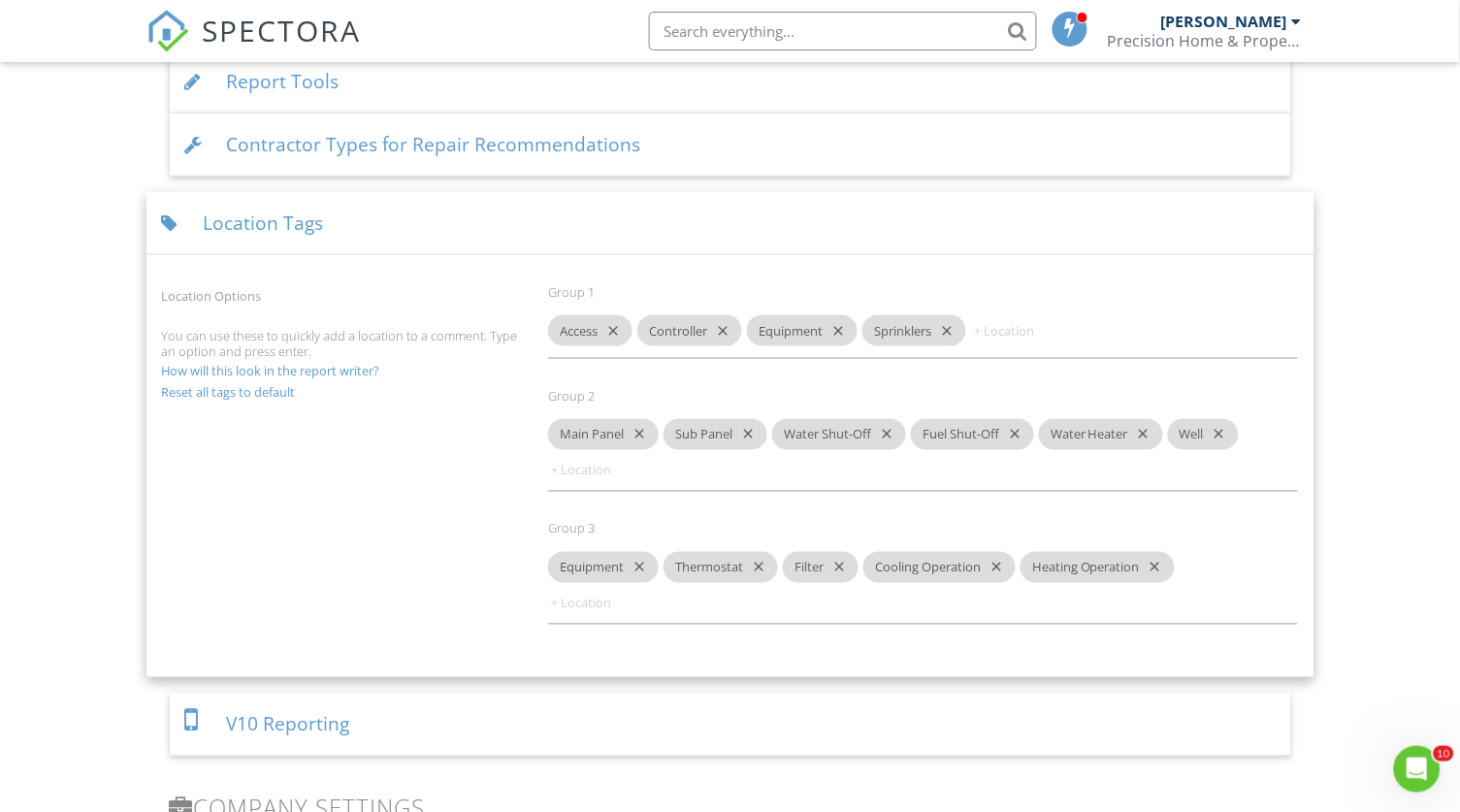scroll, scrollTop: 2079, scrollLeft: 0, axis: vertical 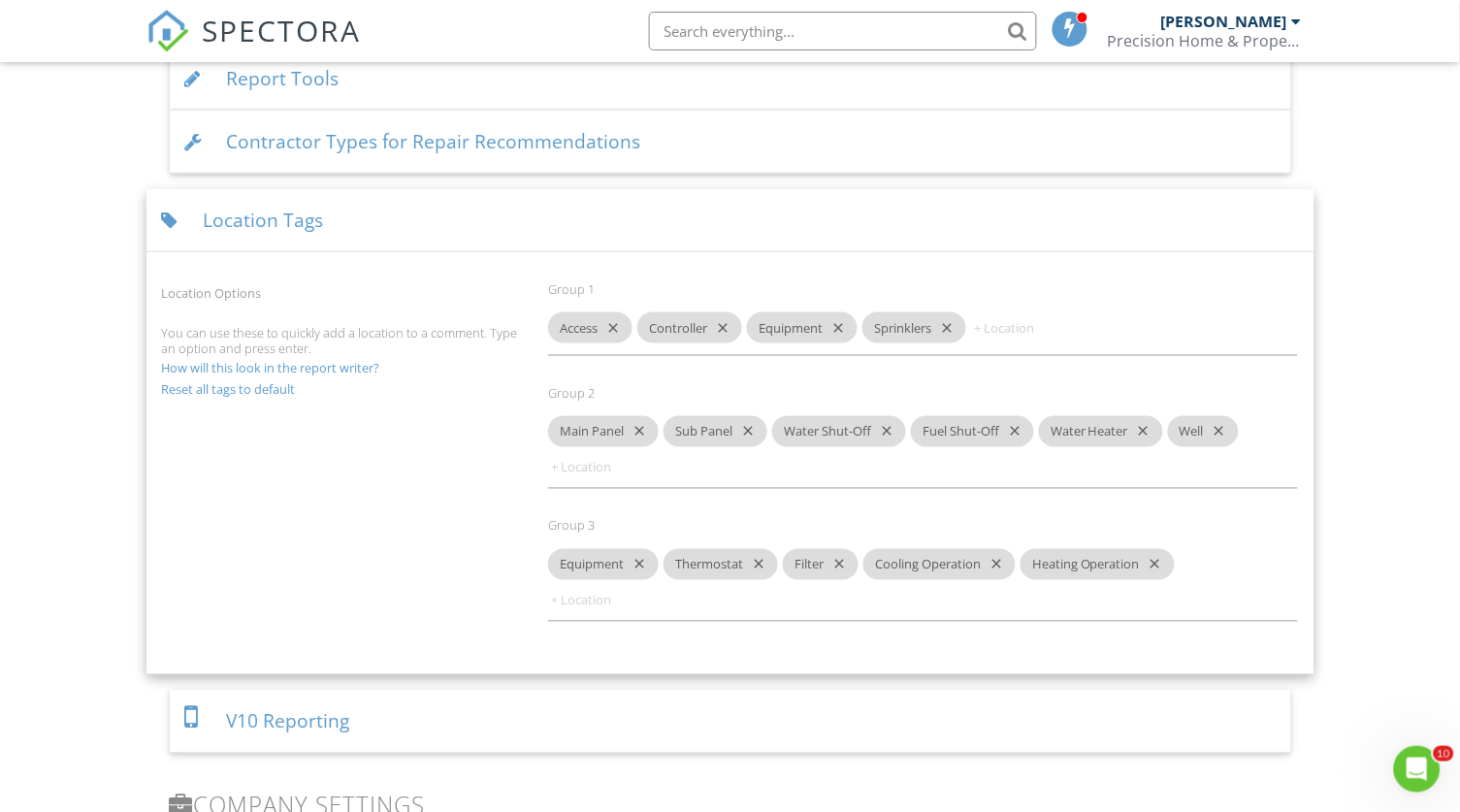 click at bounding box center [1029, 328] 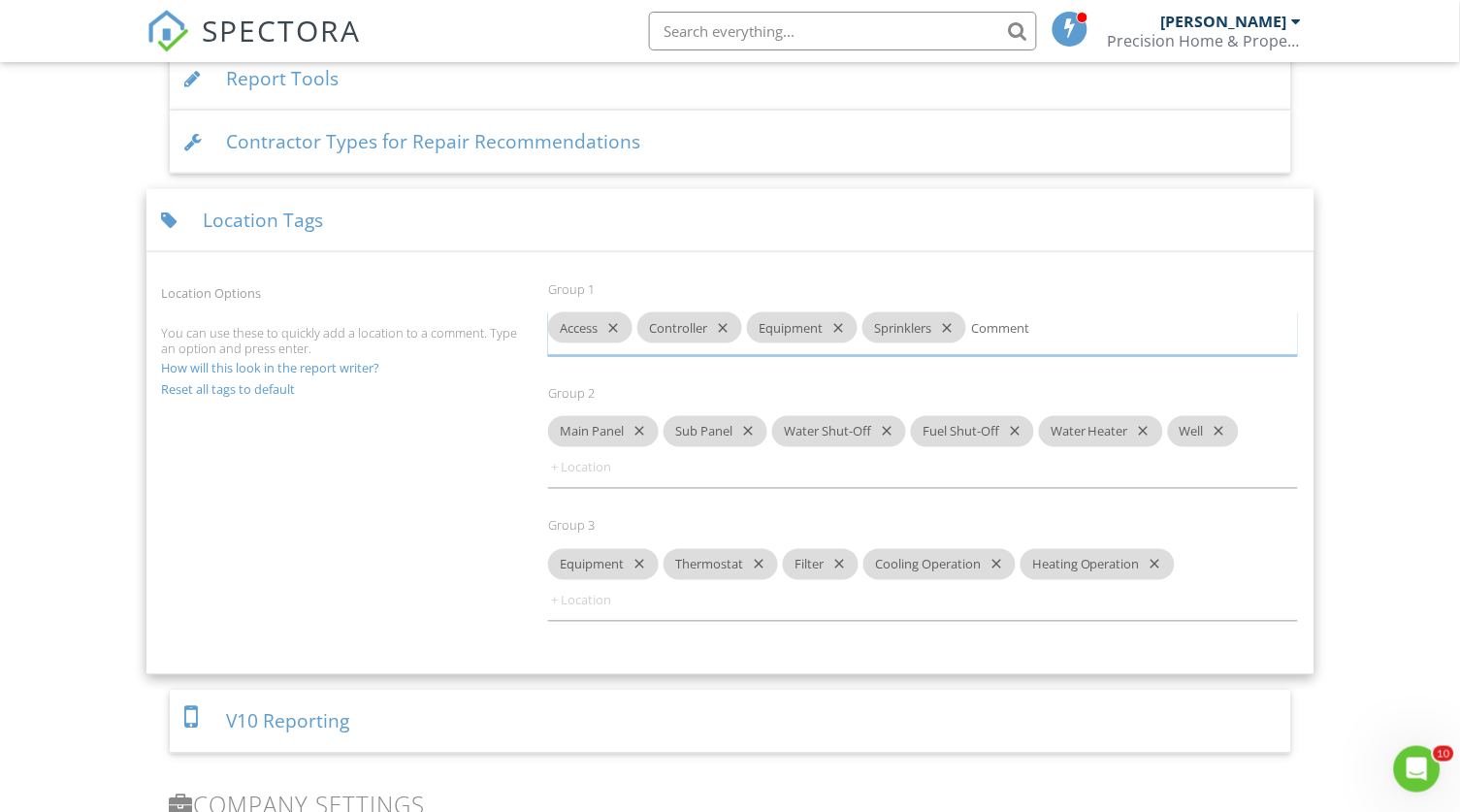 type on "Comment 1" 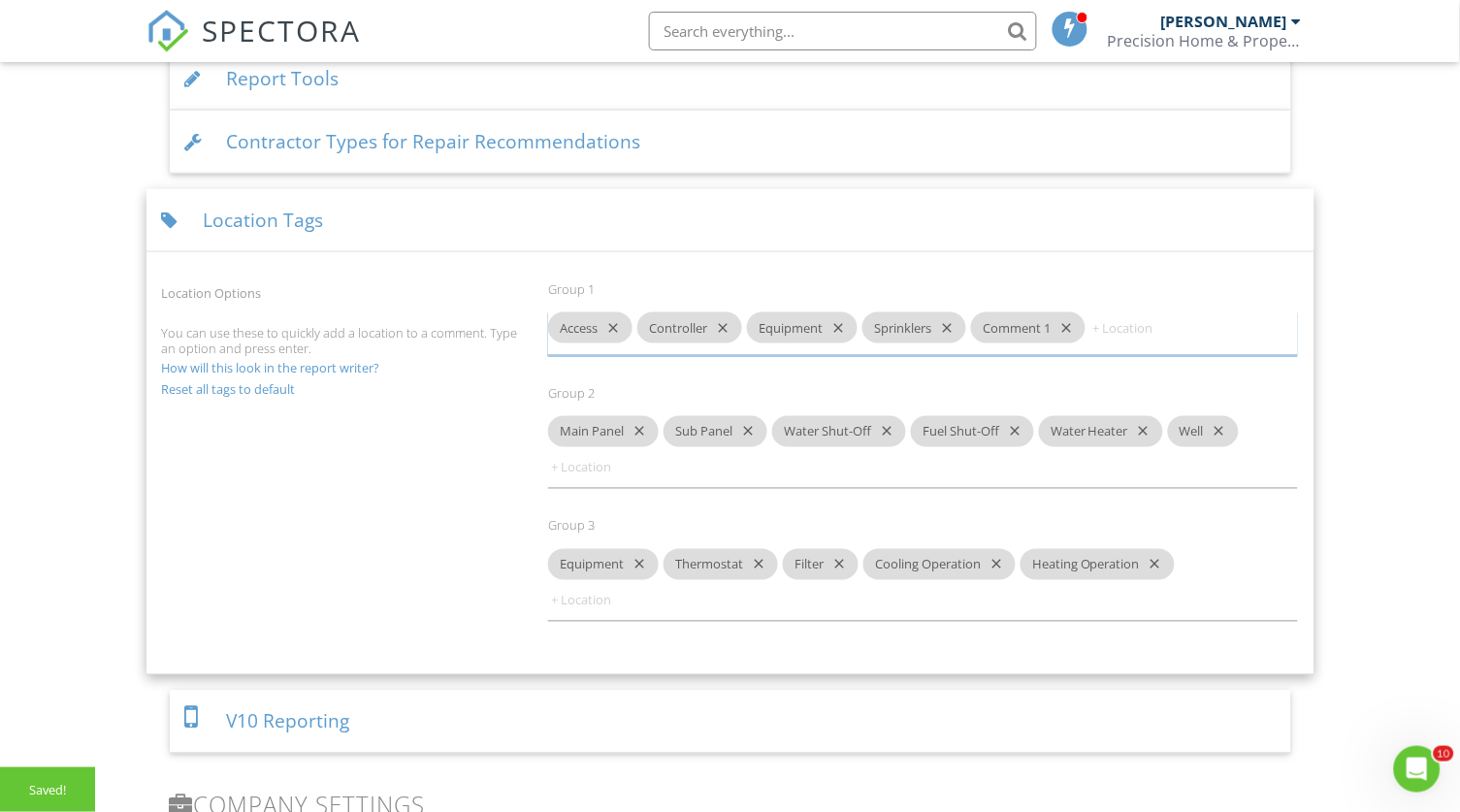 paste on "Comment 1" 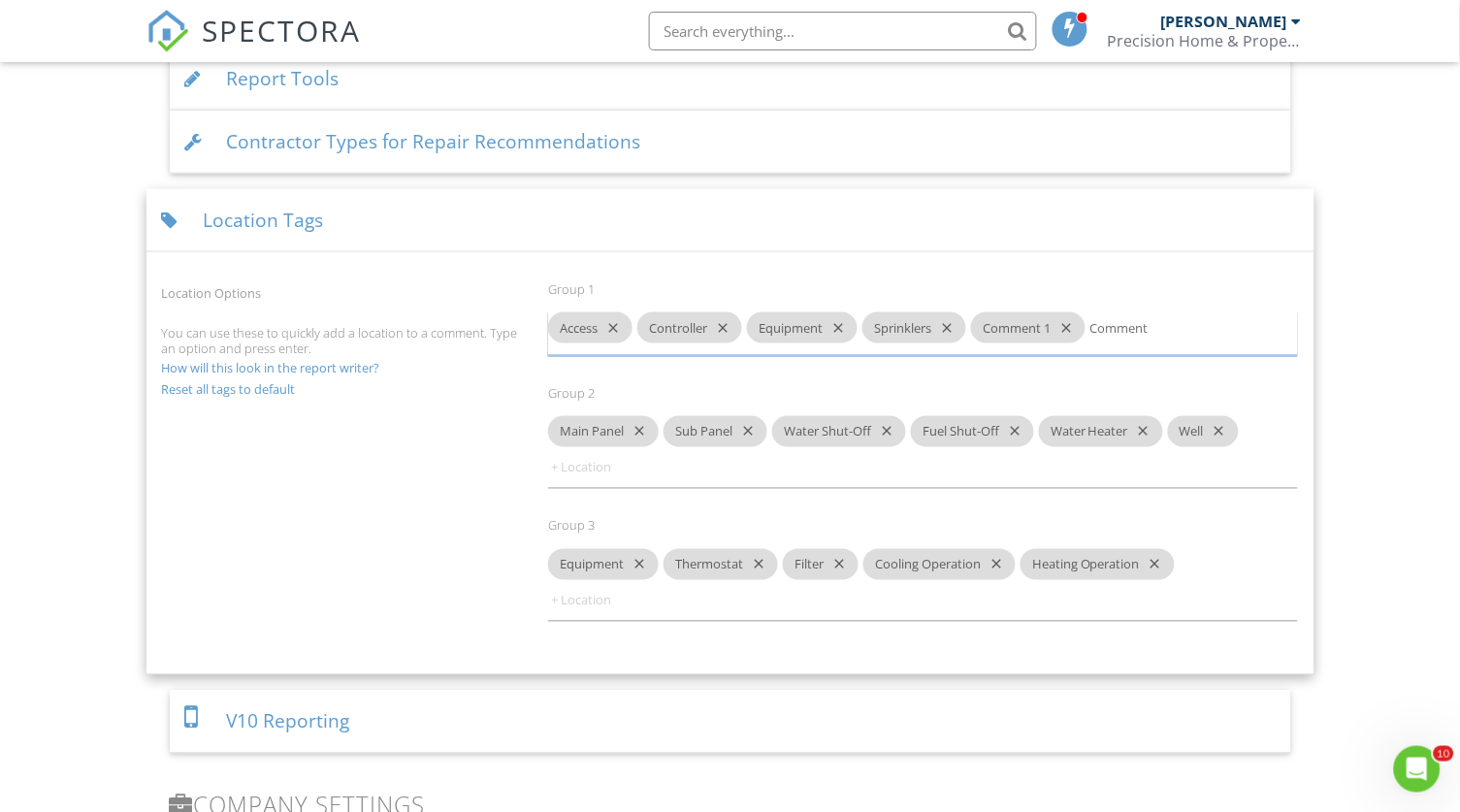 type on "Comment 2" 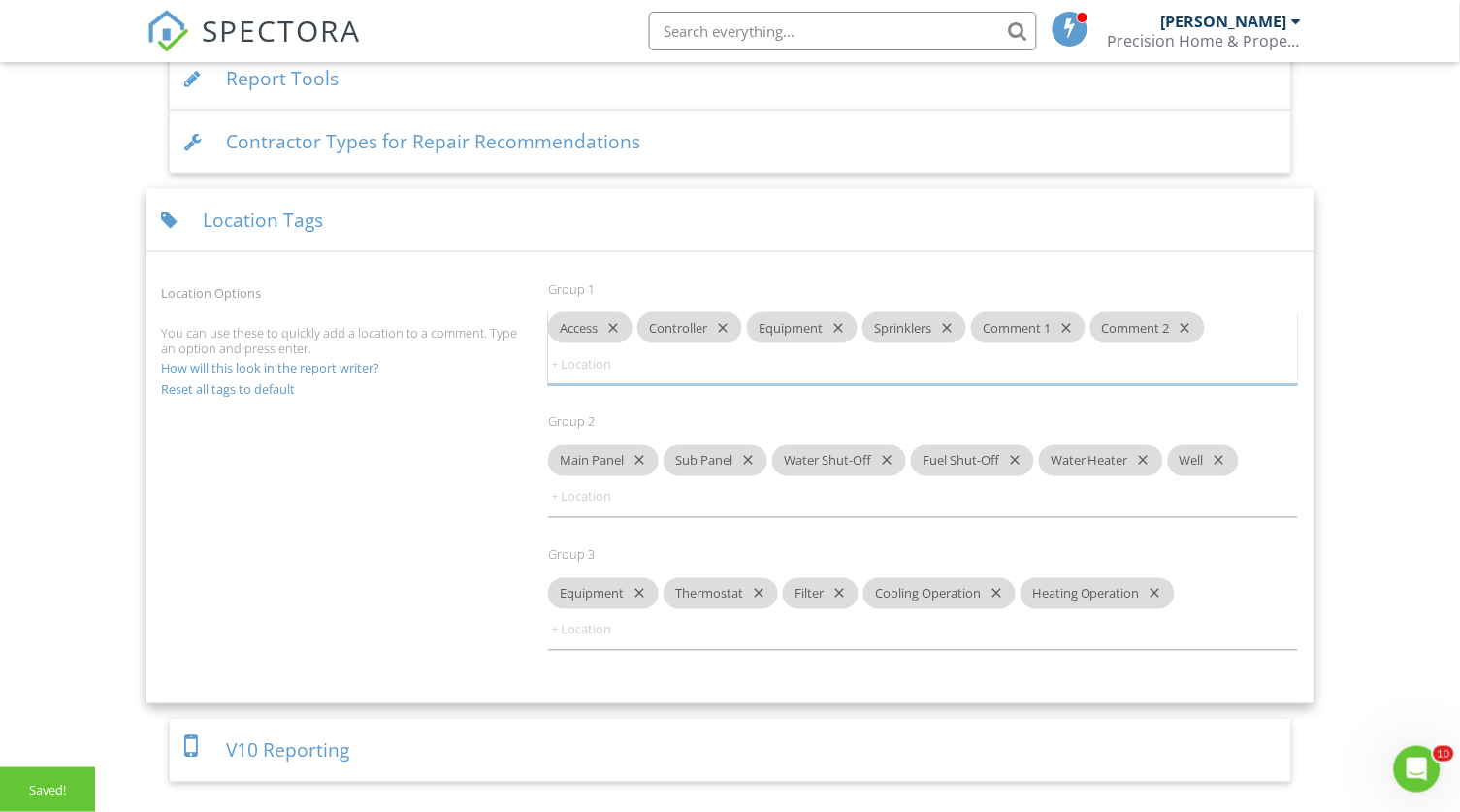 paste on "Comment 1" 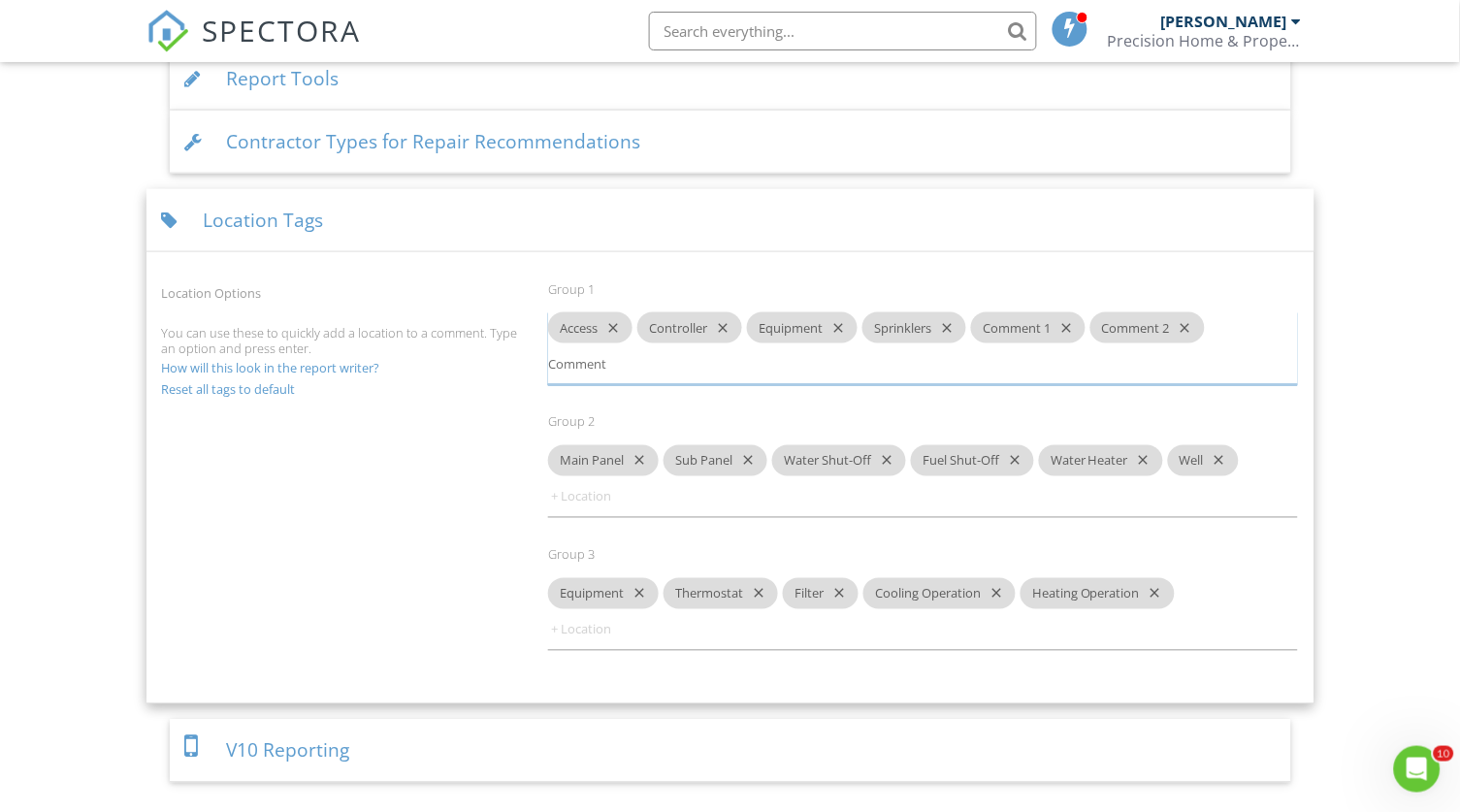 type on "Comment 3" 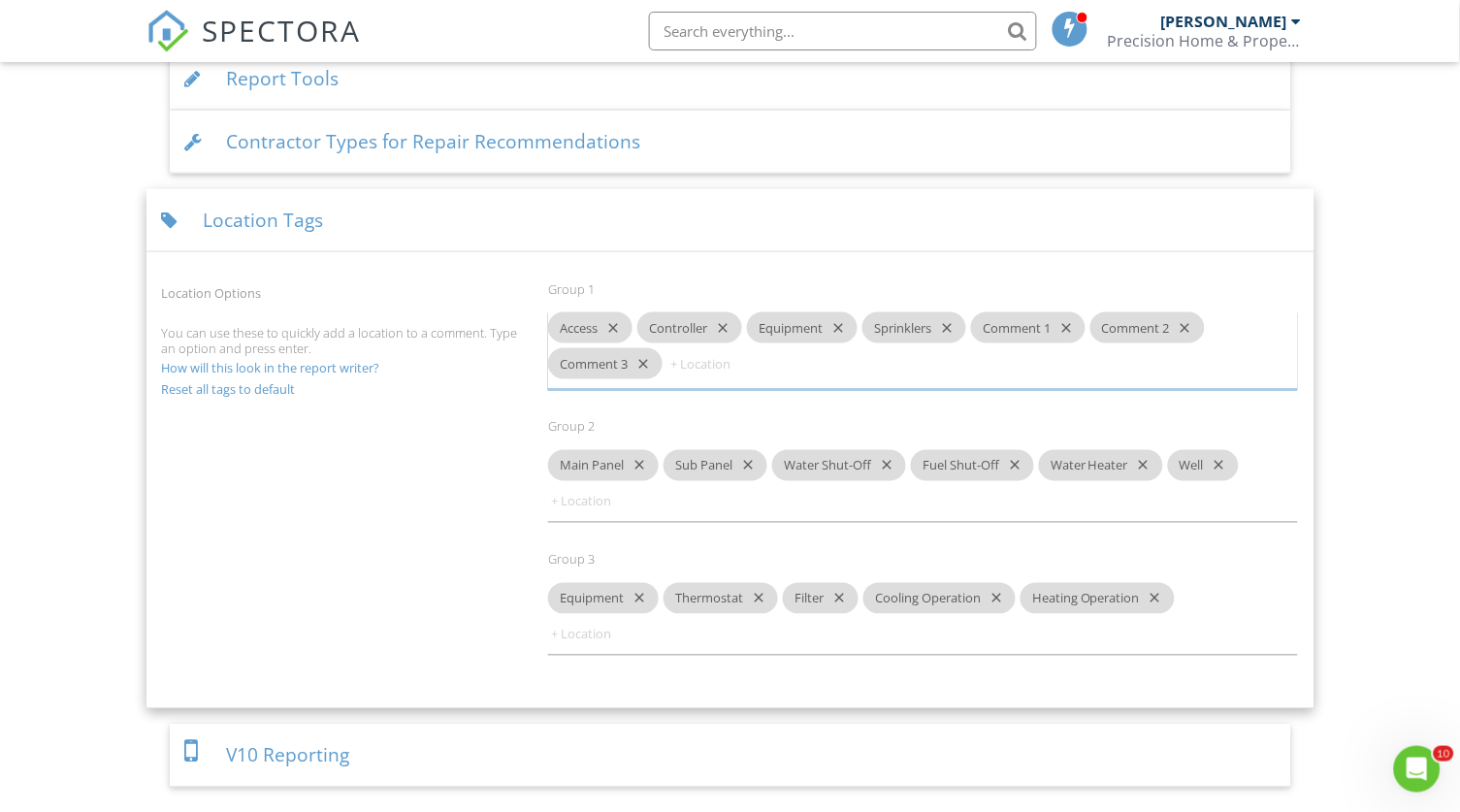 paste on "Comment 1" 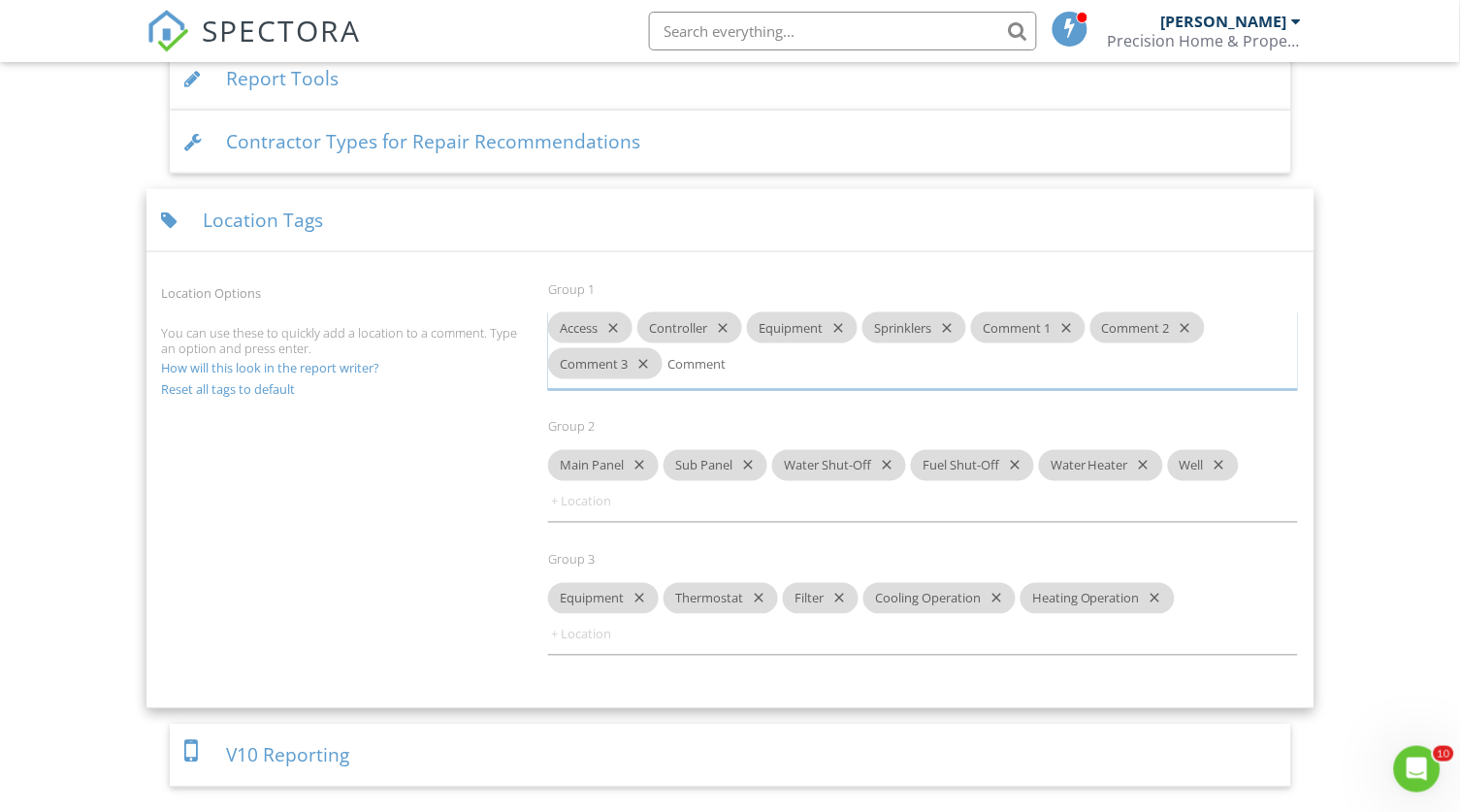 type on "Comment 4" 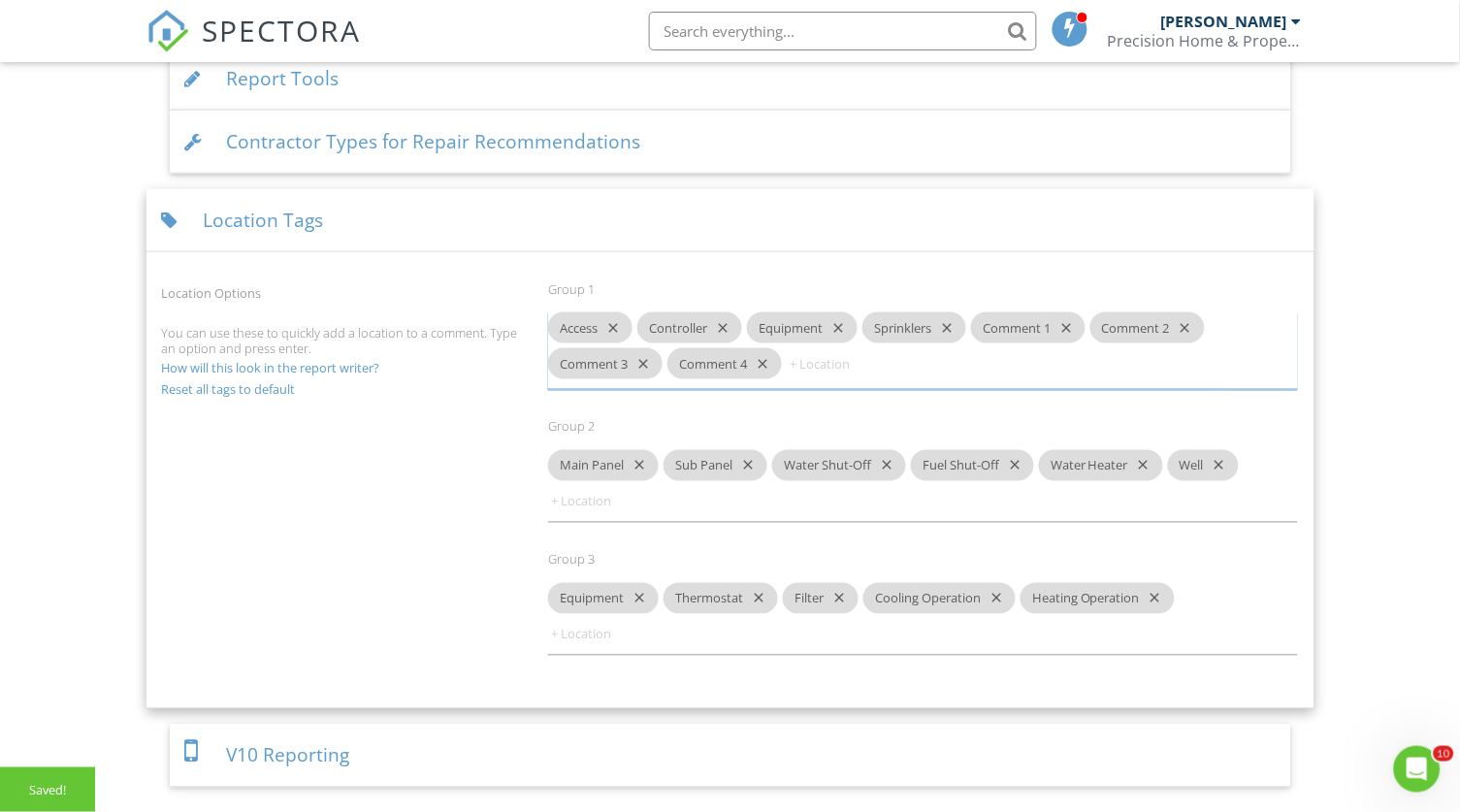 paste on "Comment 1" 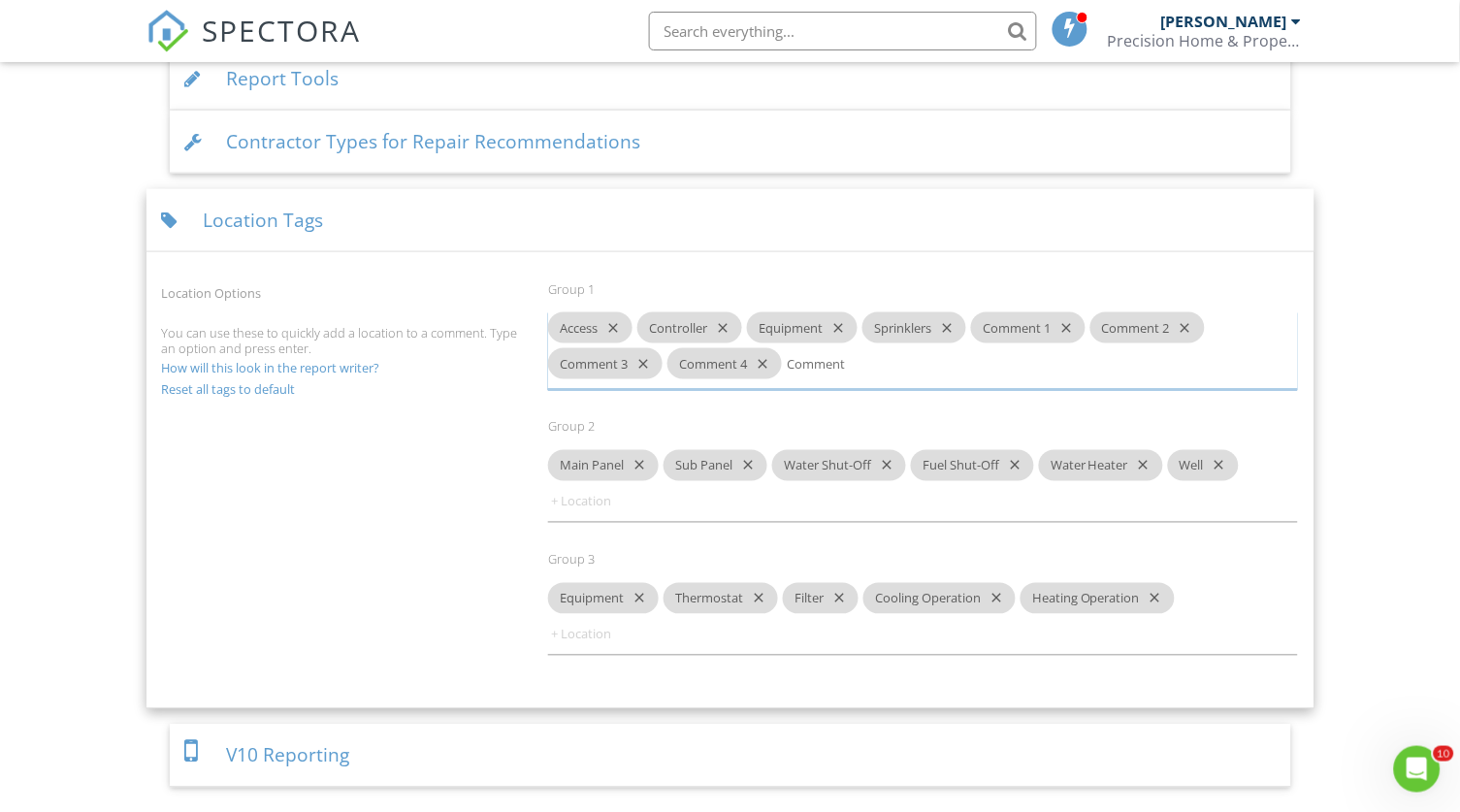 type on "Comment 5" 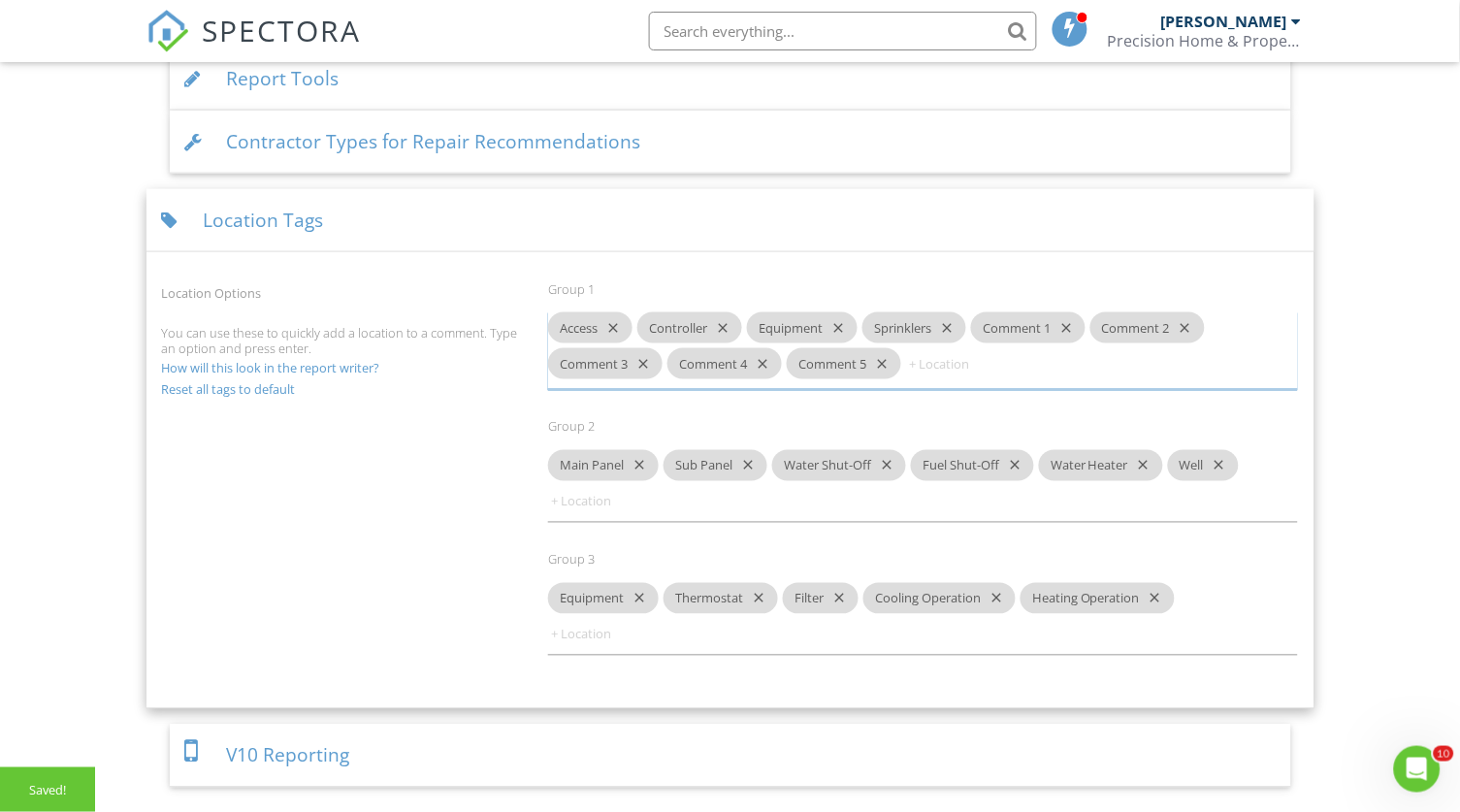paste on "Comment 1" 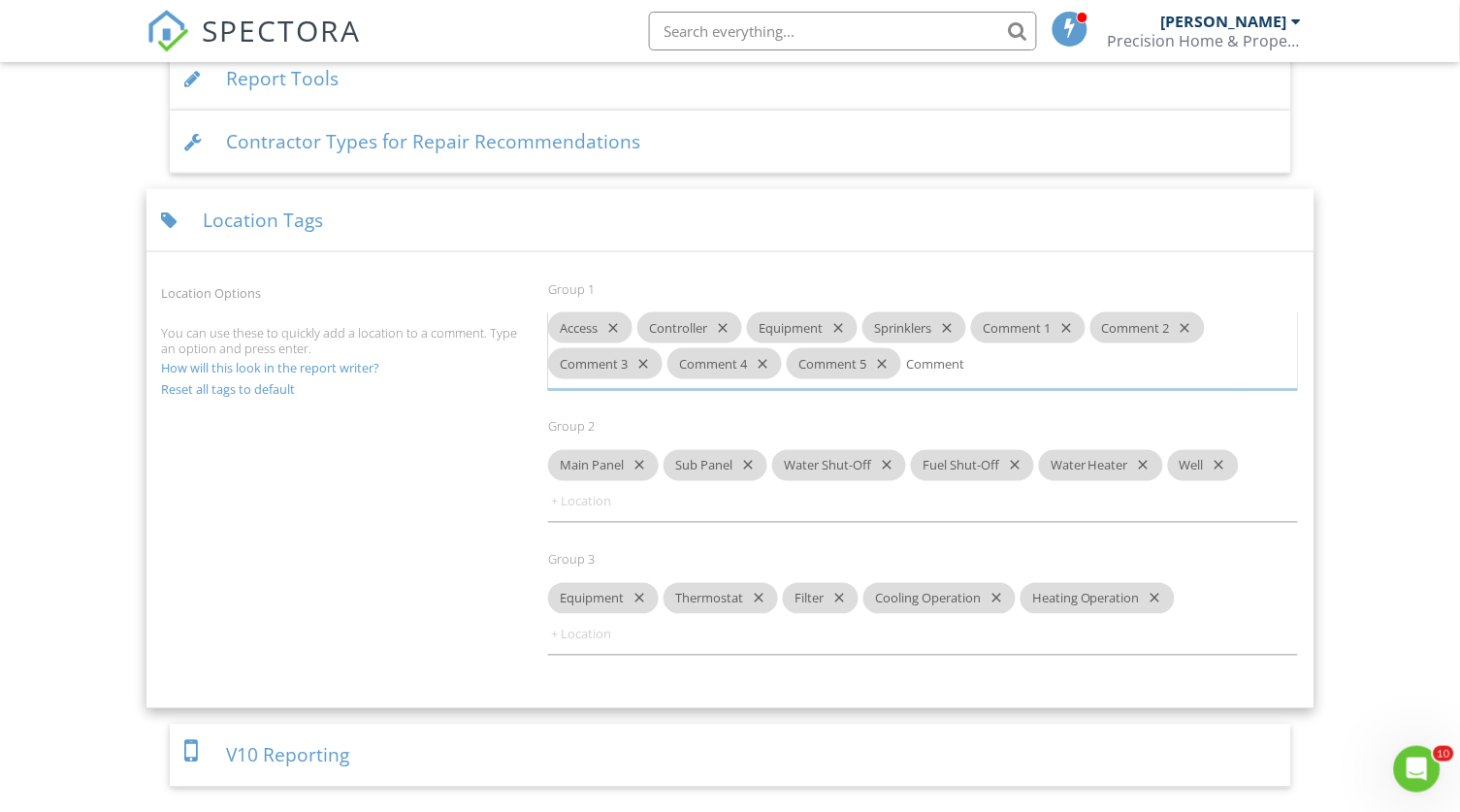 type on "Comment 6" 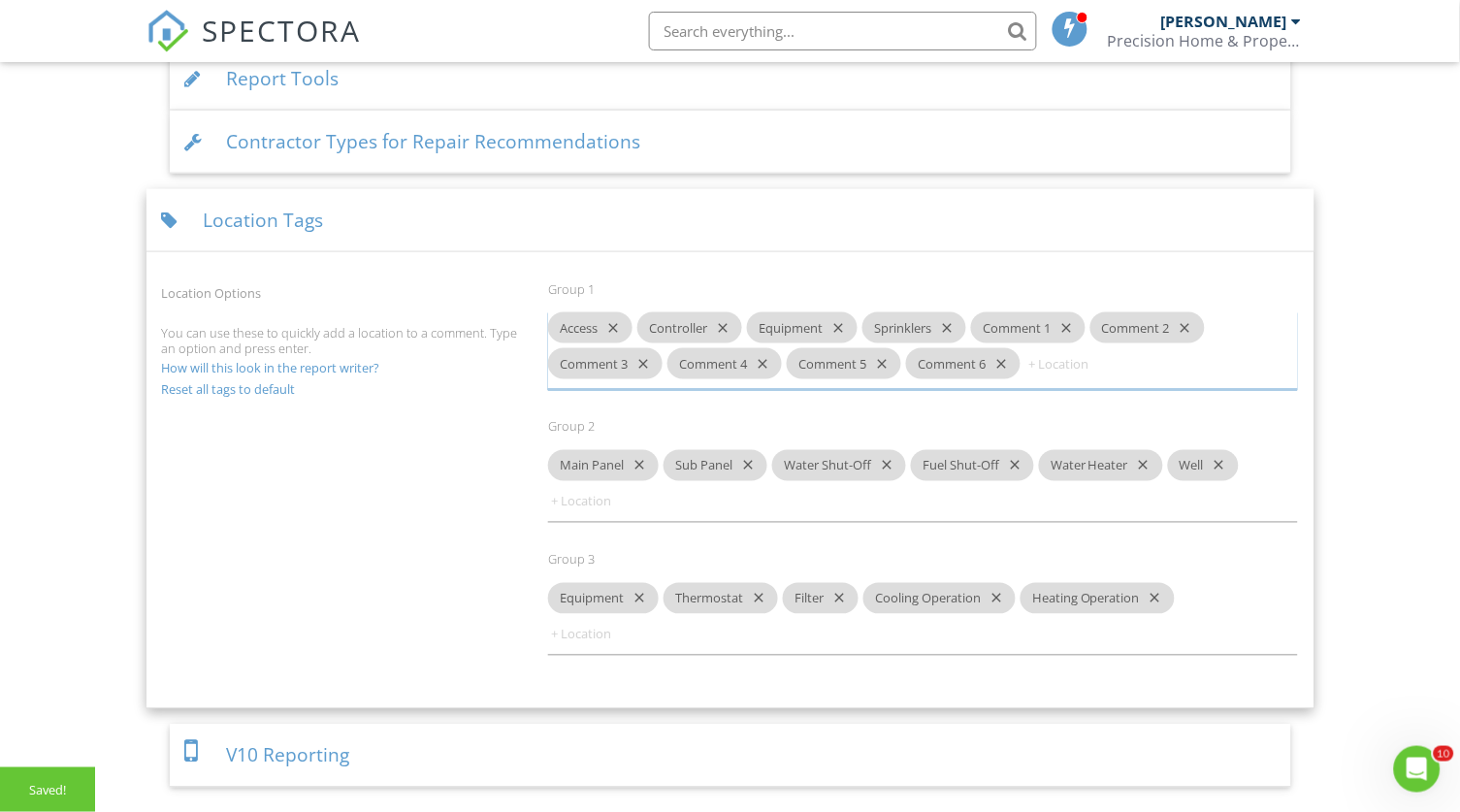 paste on "Comment 1" 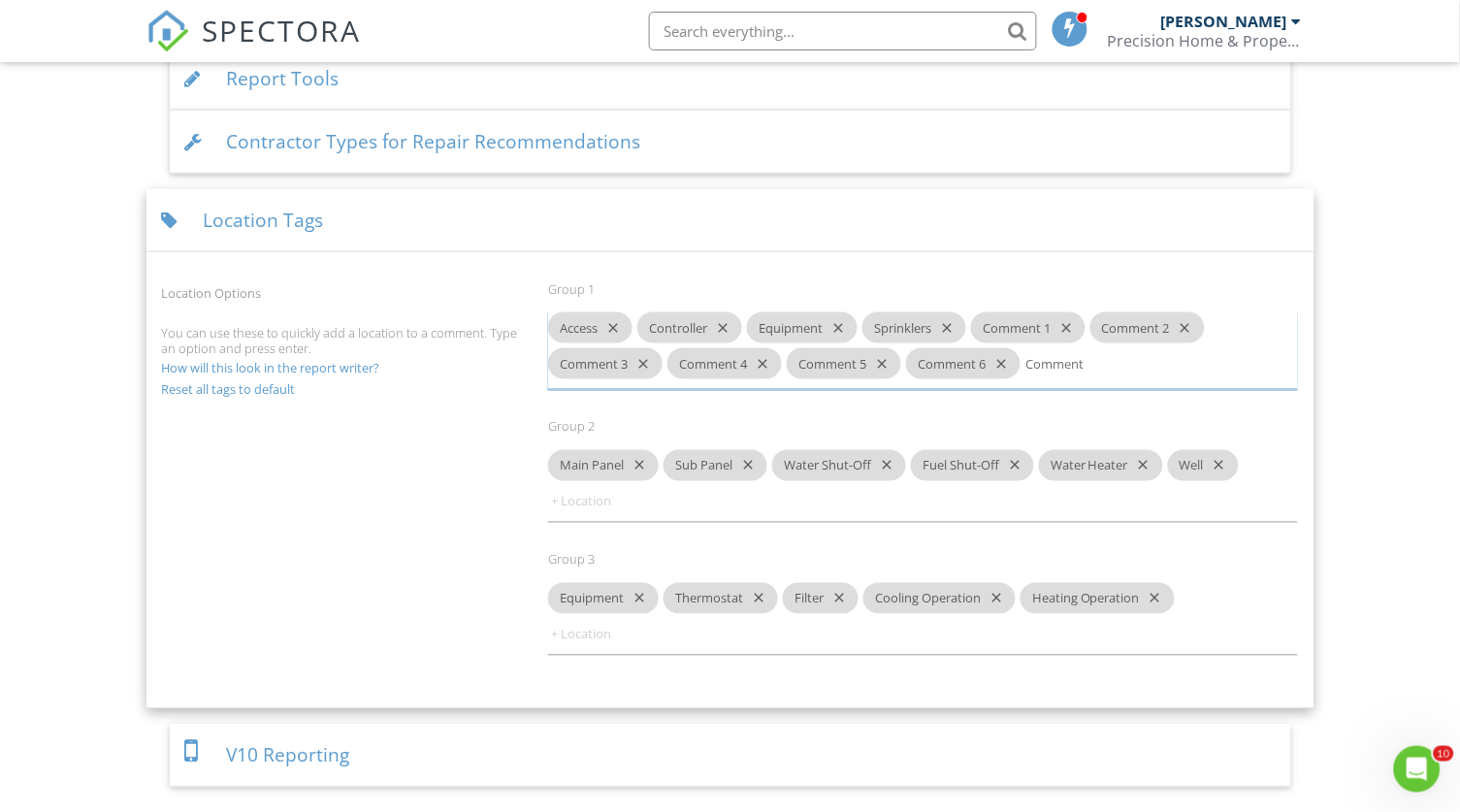 type on "Comment 7" 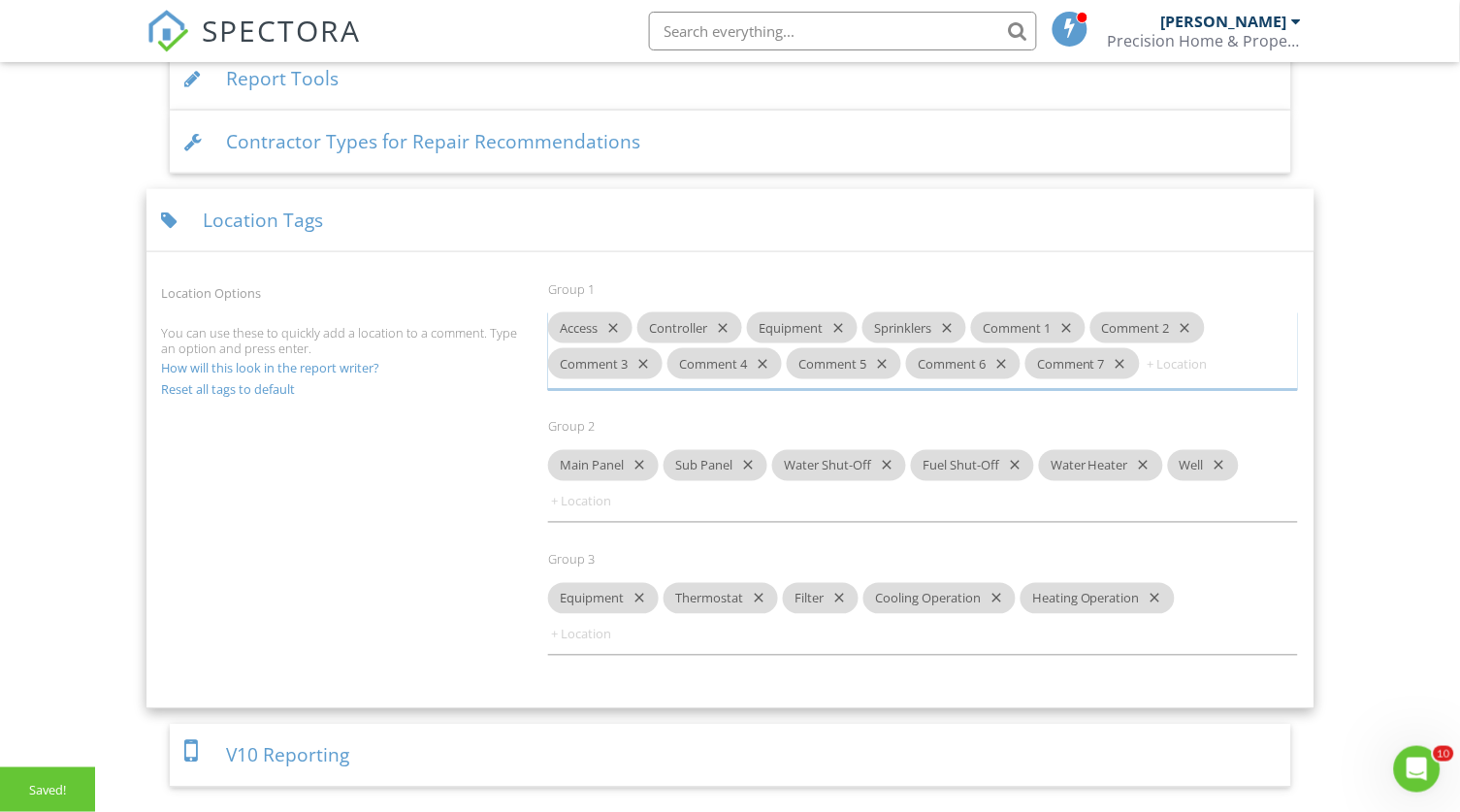 paste on "Comment 1" 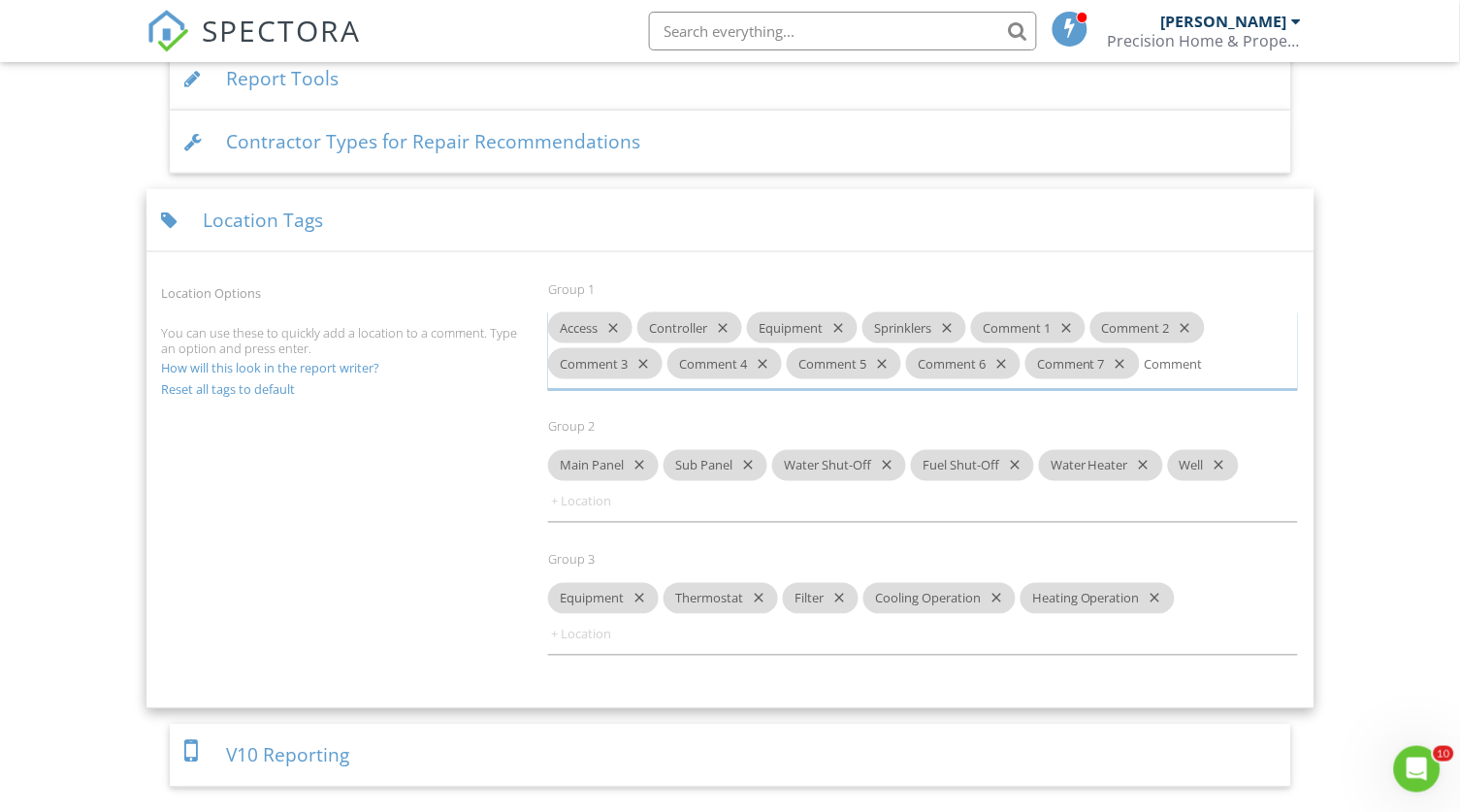 type on "Comment 8" 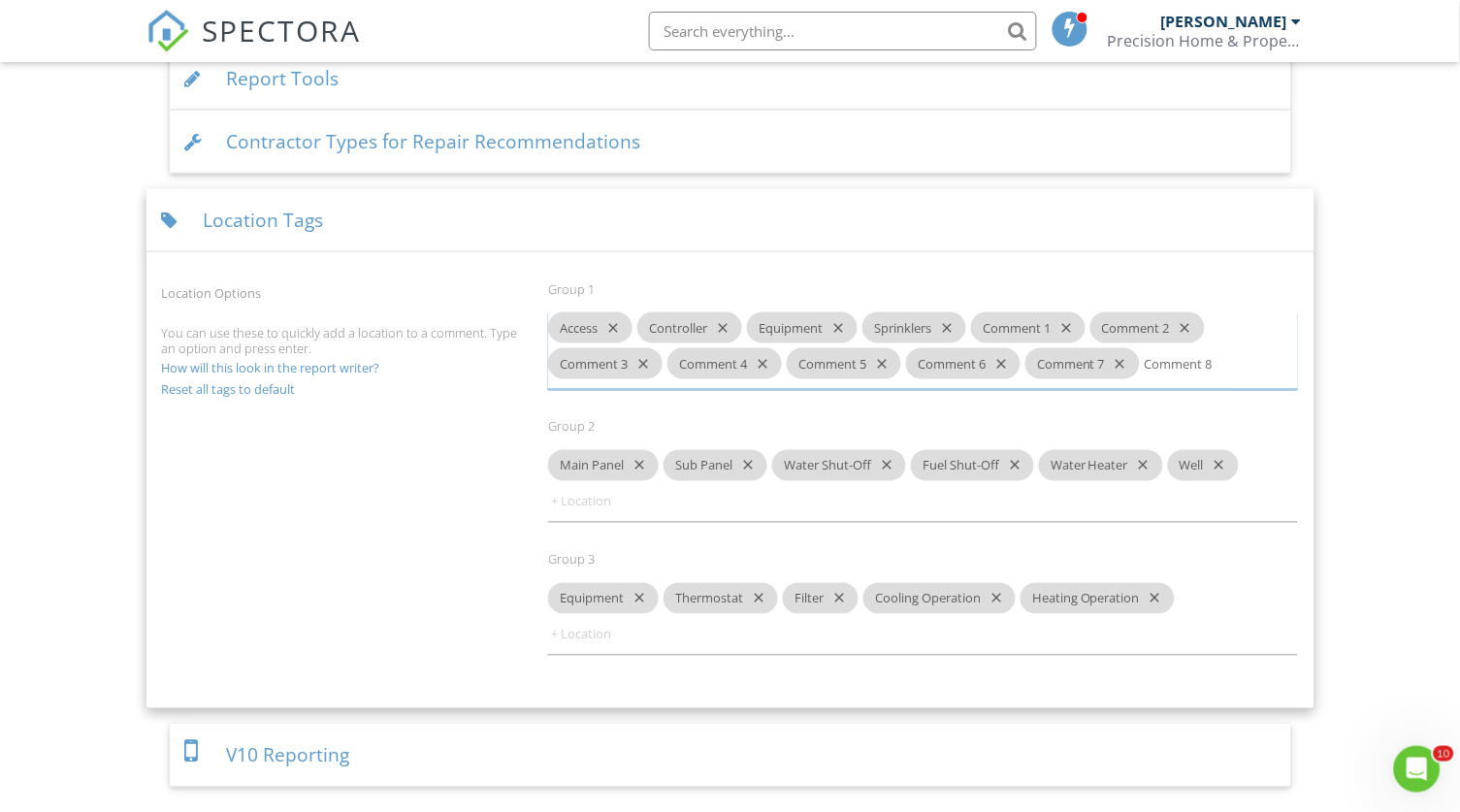 type 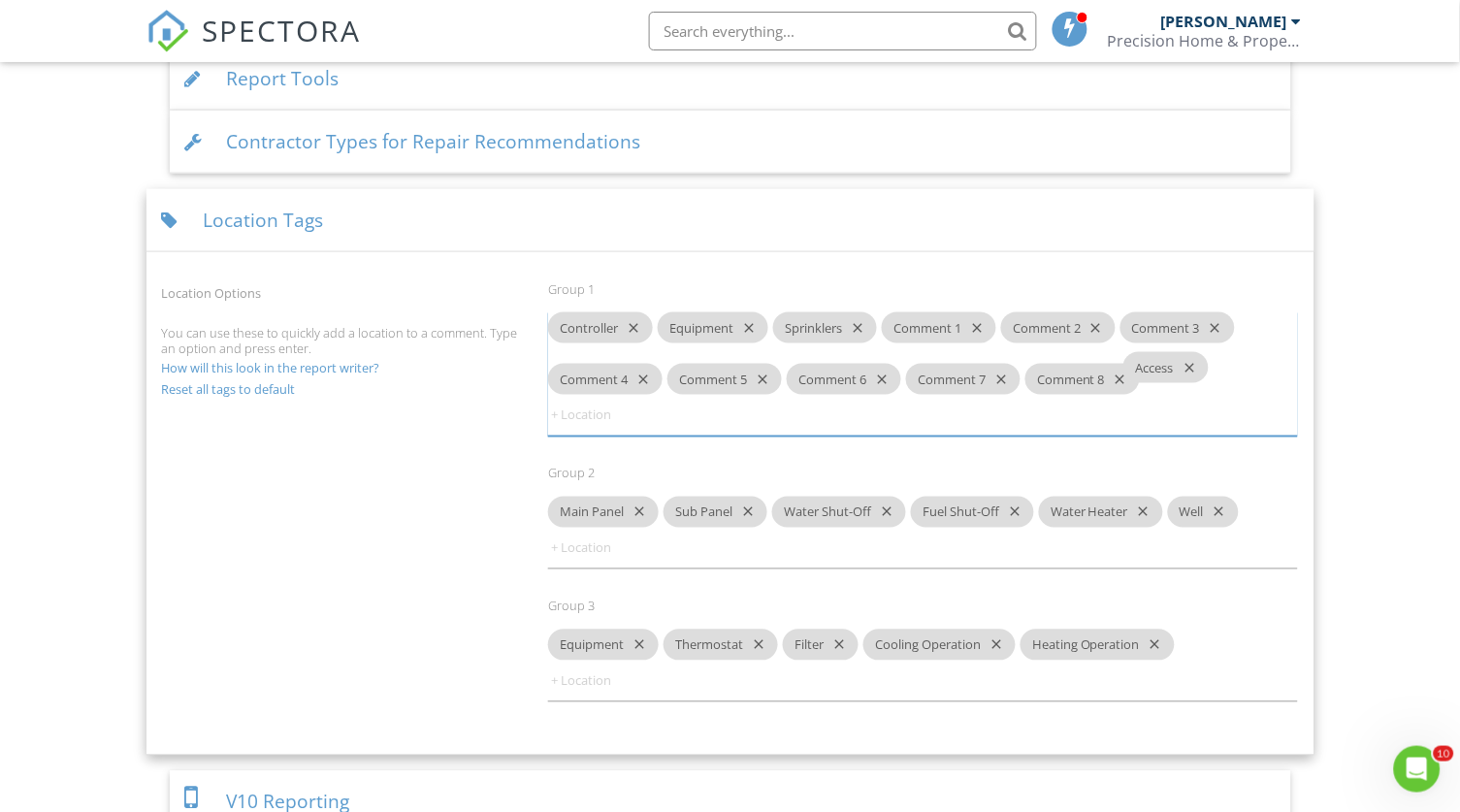 drag, startPoint x: 600, startPoint y: 308, endPoint x: 1175, endPoint y: 364, distance: 577.72052 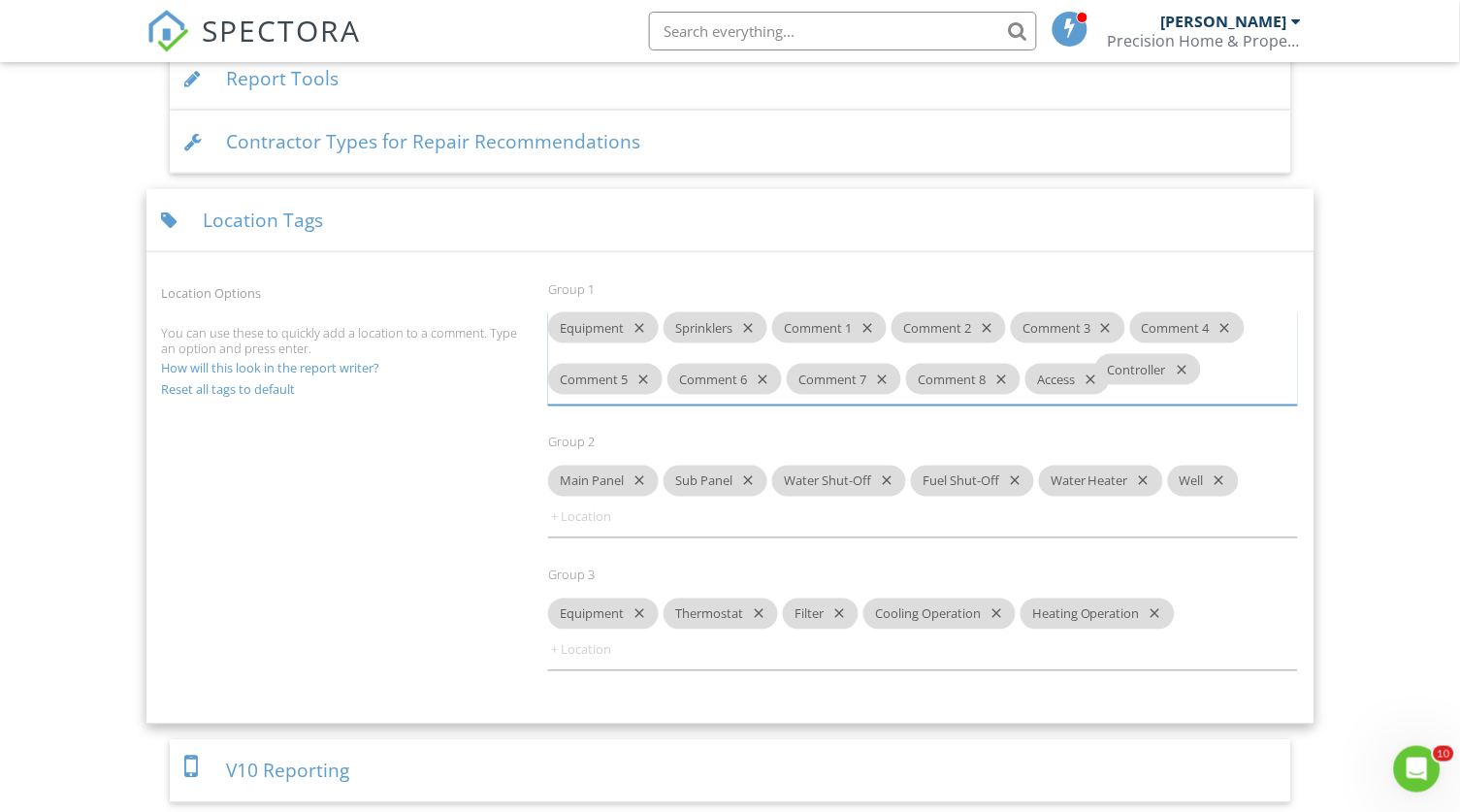drag, startPoint x: 611, startPoint y: 309, endPoint x: 1158, endPoint y: 366, distance: 549.9618 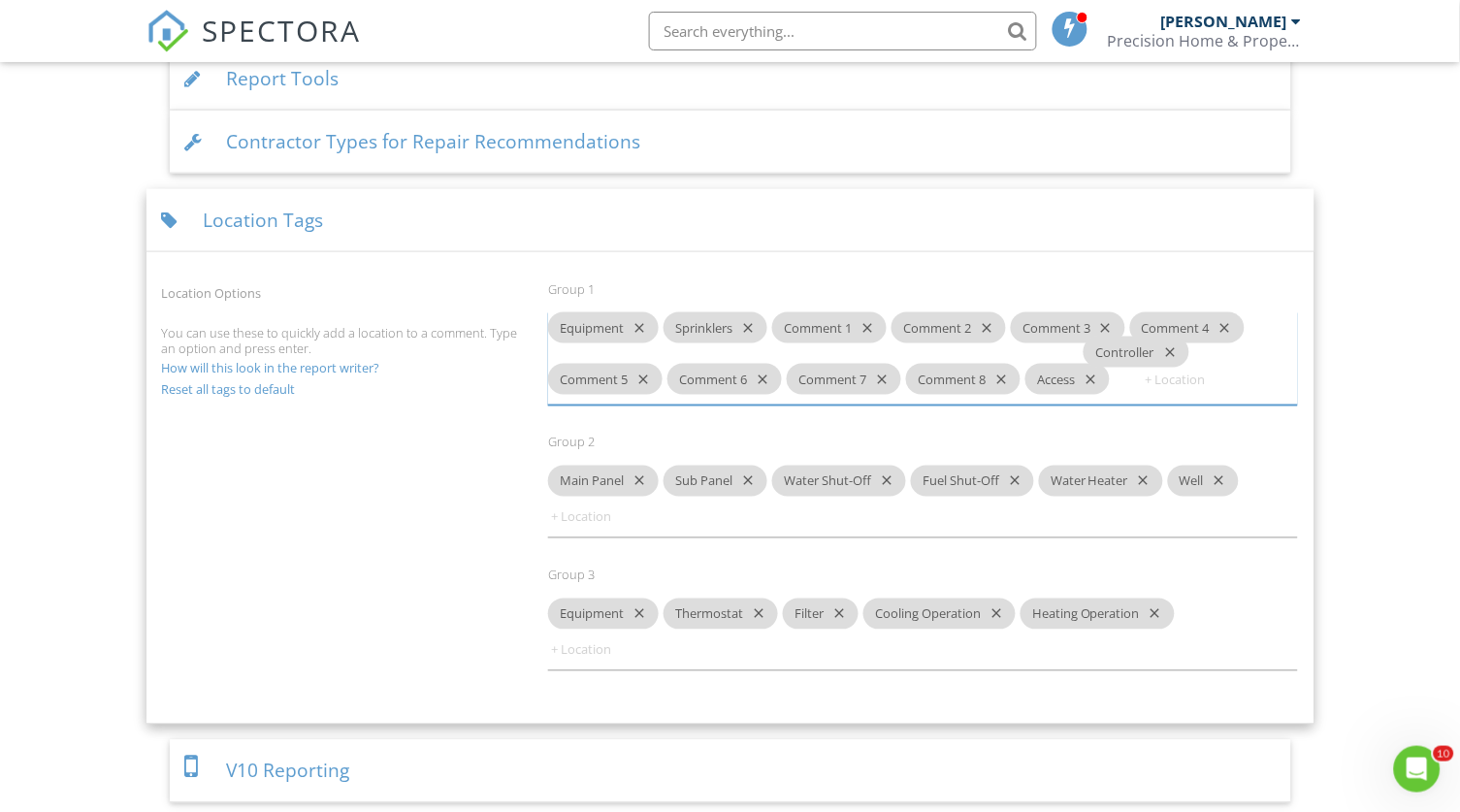 drag, startPoint x: 610, startPoint y: 376, endPoint x: 1146, endPoint y: 353, distance: 536.4932 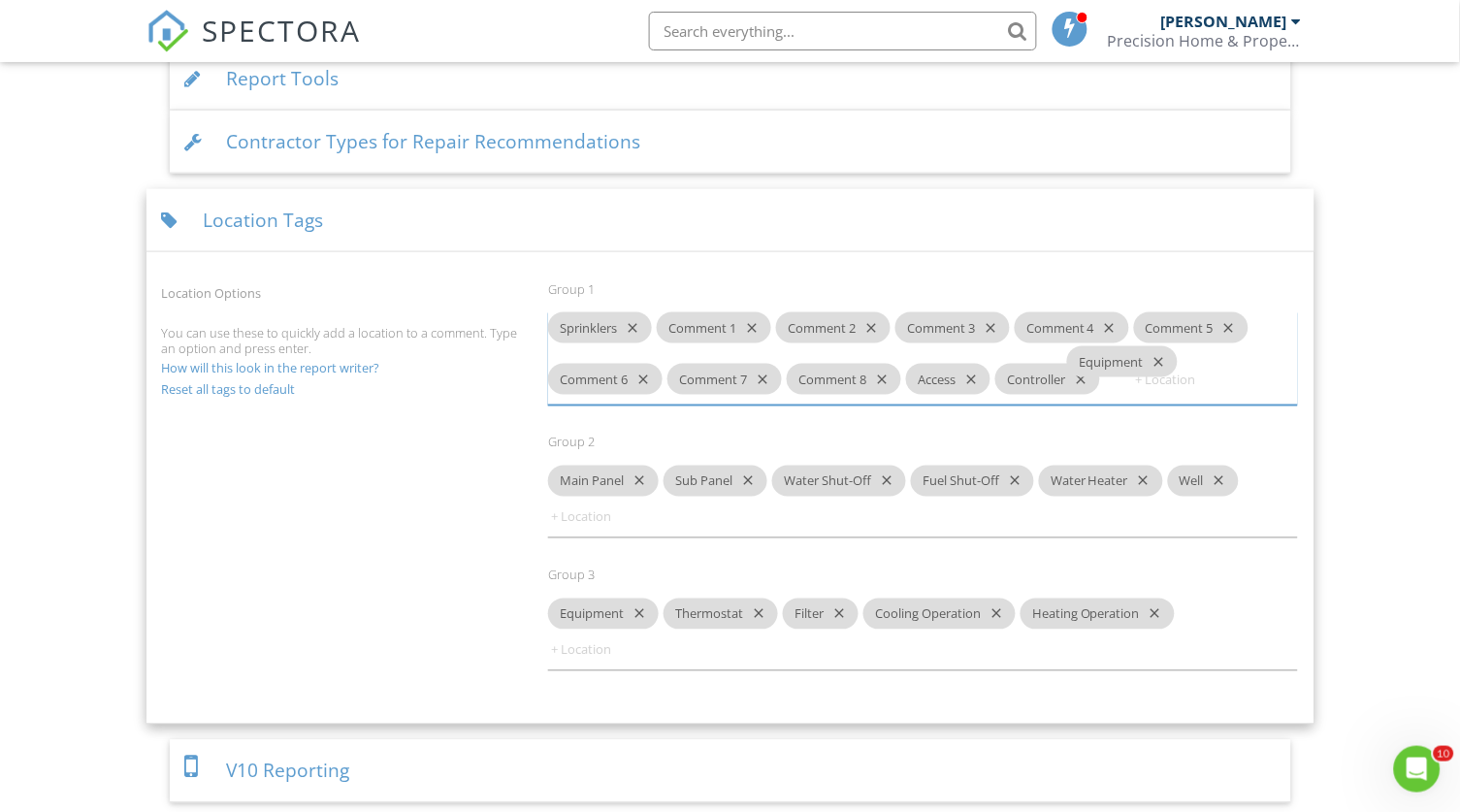 drag, startPoint x: 590, startPoint y: 311, endPoint x: 1109, endPoint y: 360, distance: 521.30797 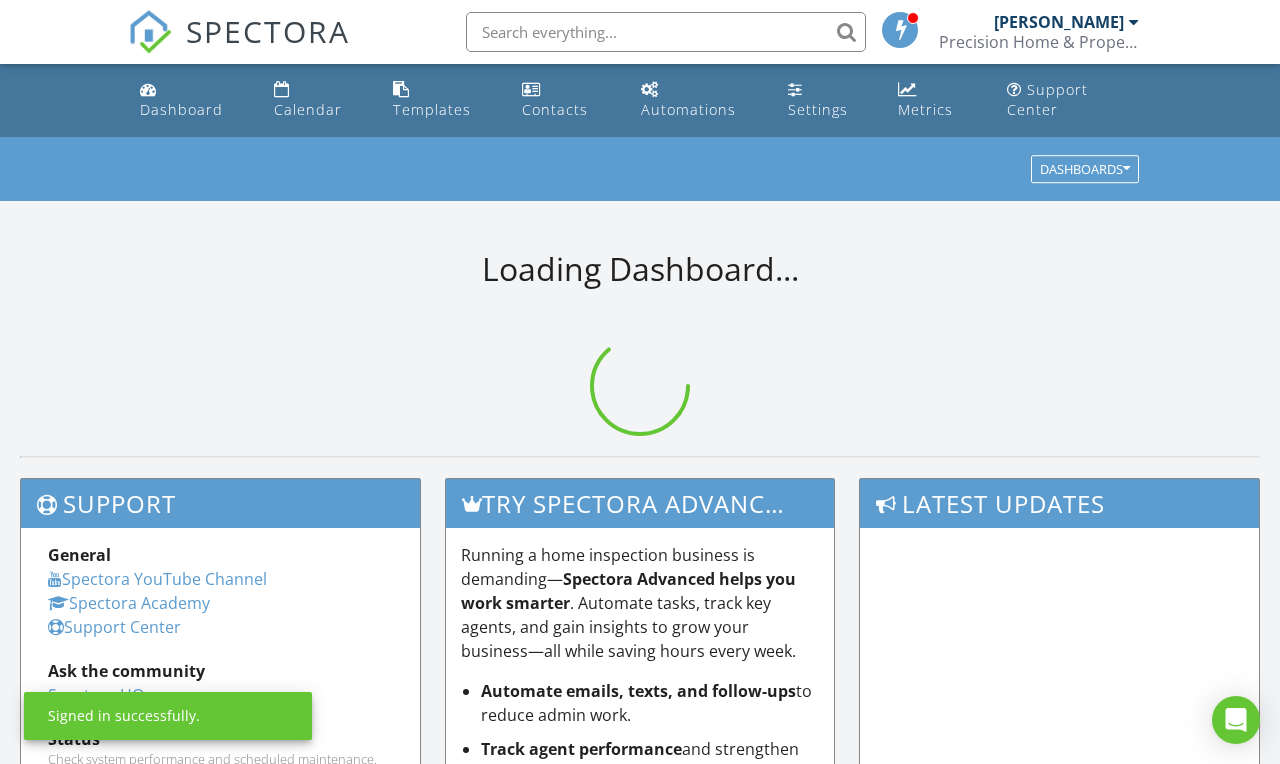 scroll, scrollTop: 0, scrollLeft: 0, axis: both 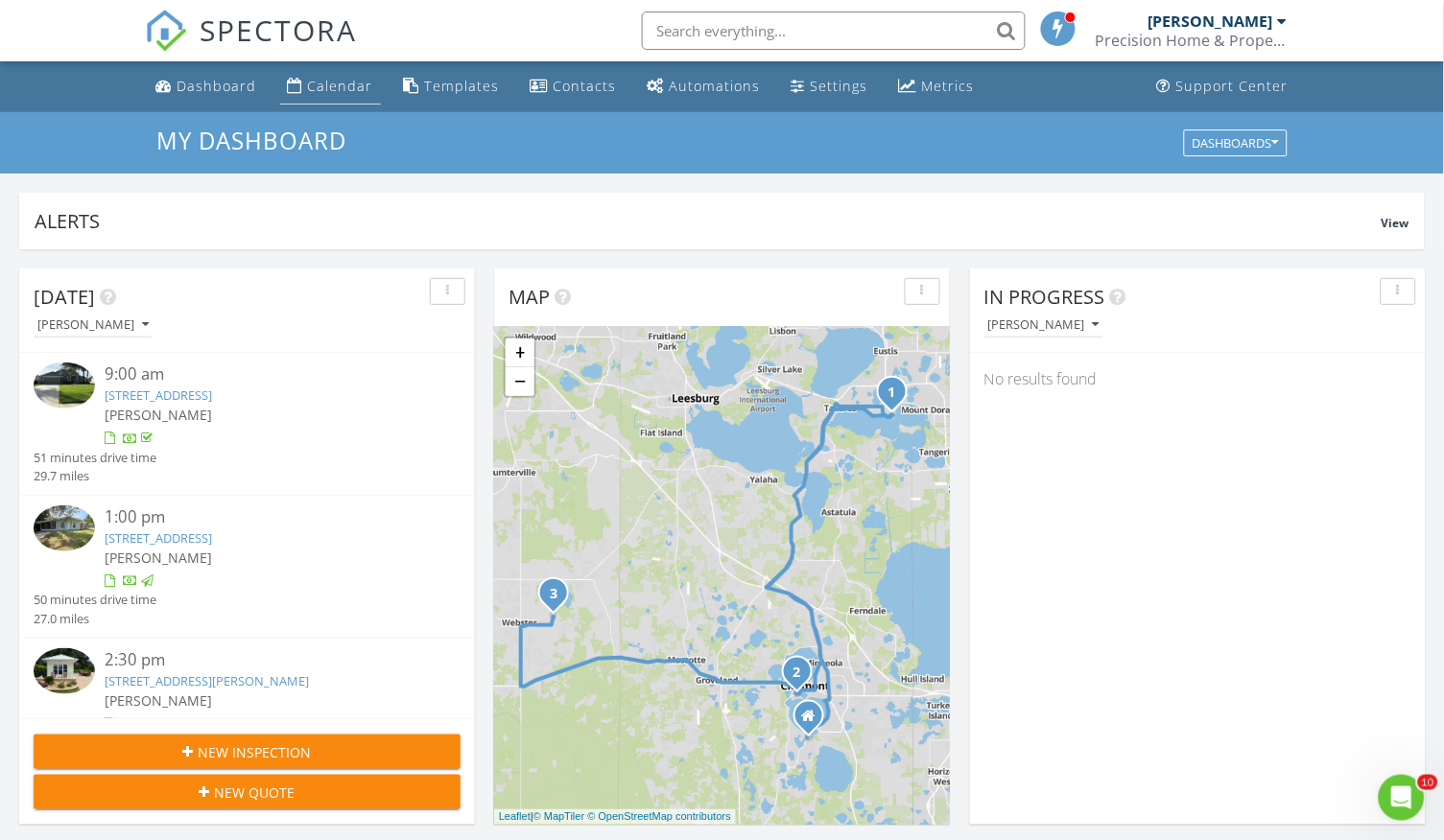 click on "Calendar" at bounding box center (341, 85) 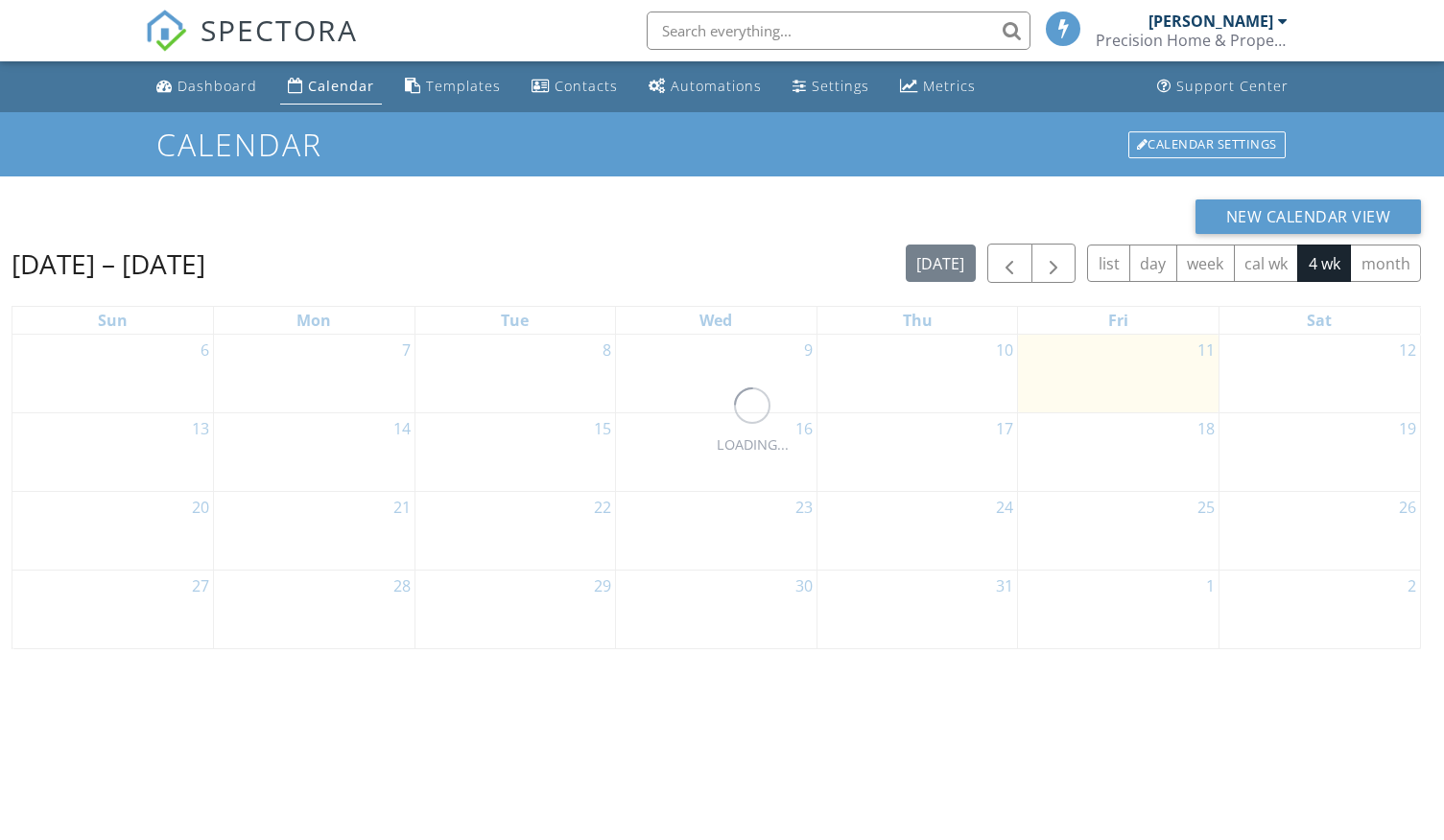 scroll, scrollTop: 0, scrollLeft: 0, axis: both 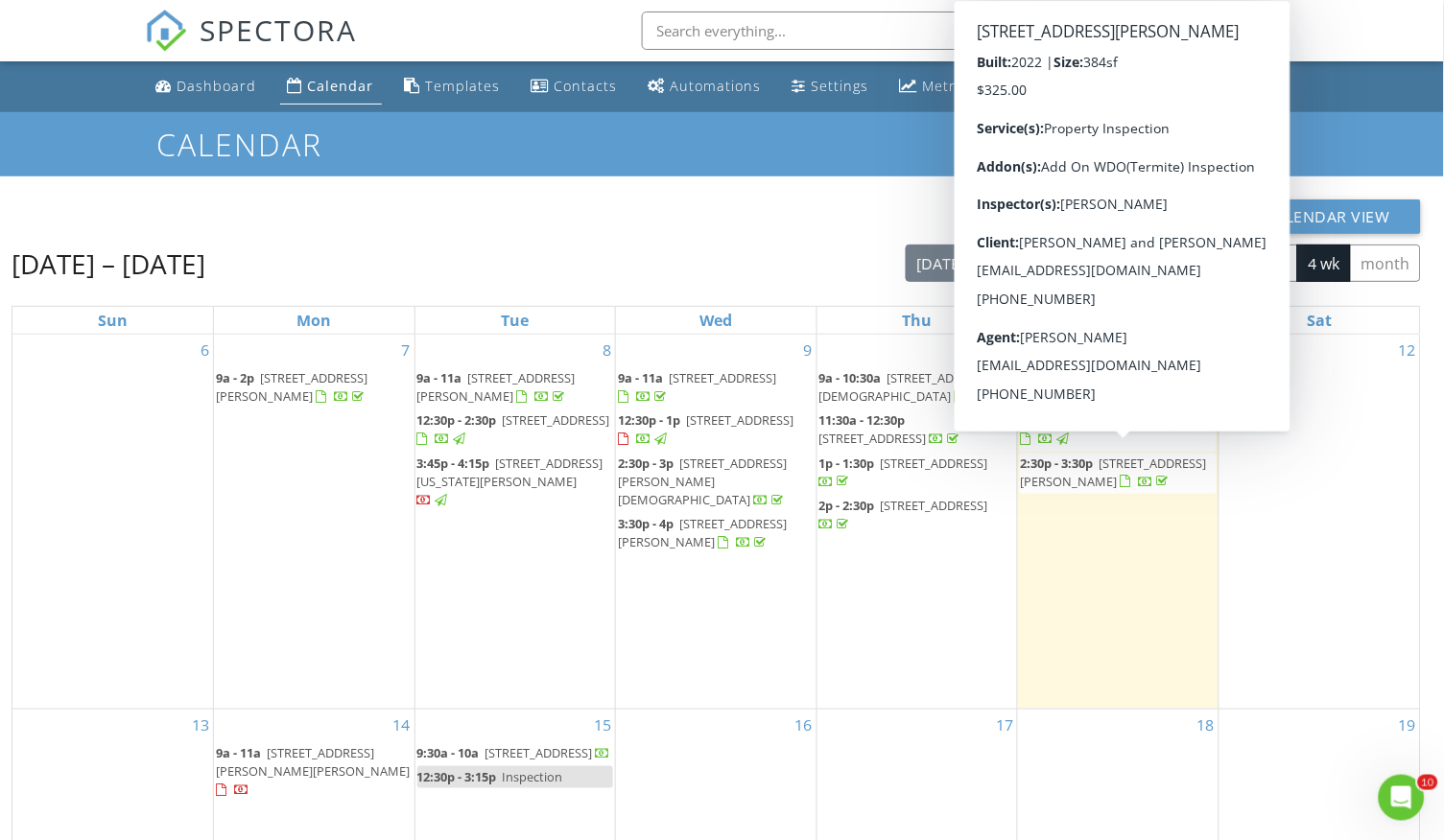 click on "[STREET_ADDRESS][PERSON_NAME]" at bounding box center [1113, 472] 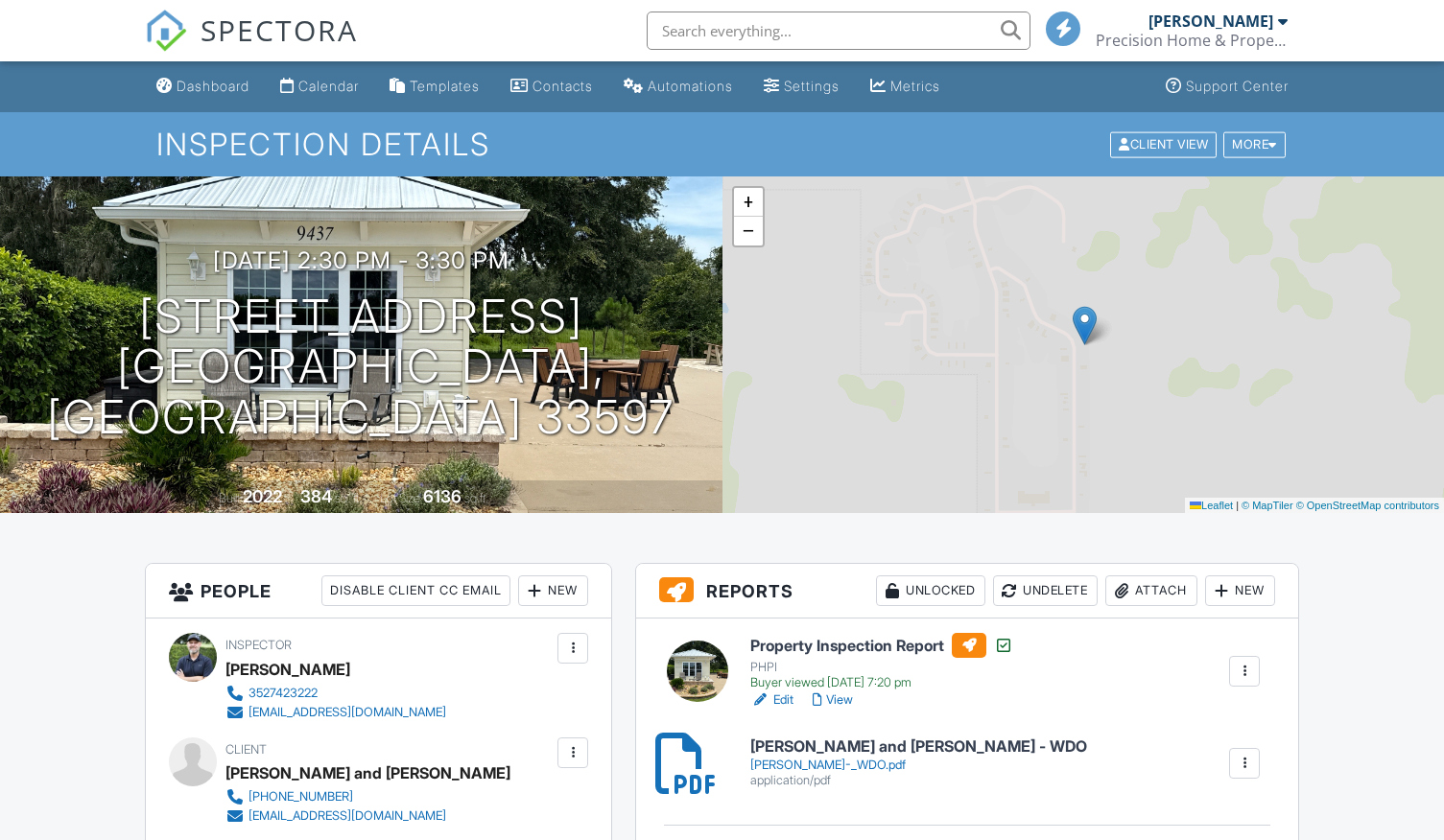 scroll, scrollTop: 0, scrollLeft: 0, axis: both 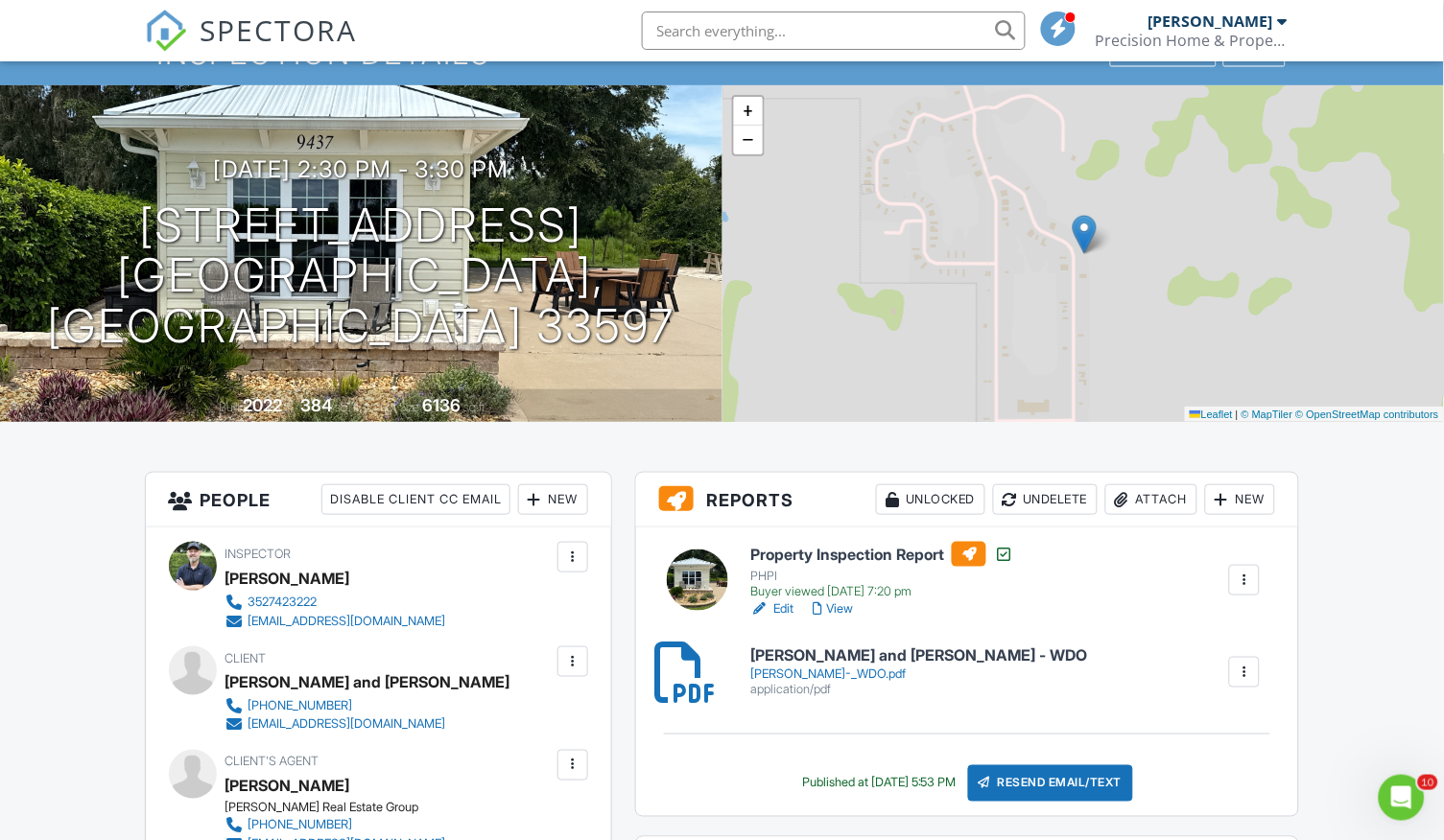click on "Edit" at bounding box center [771, 609] 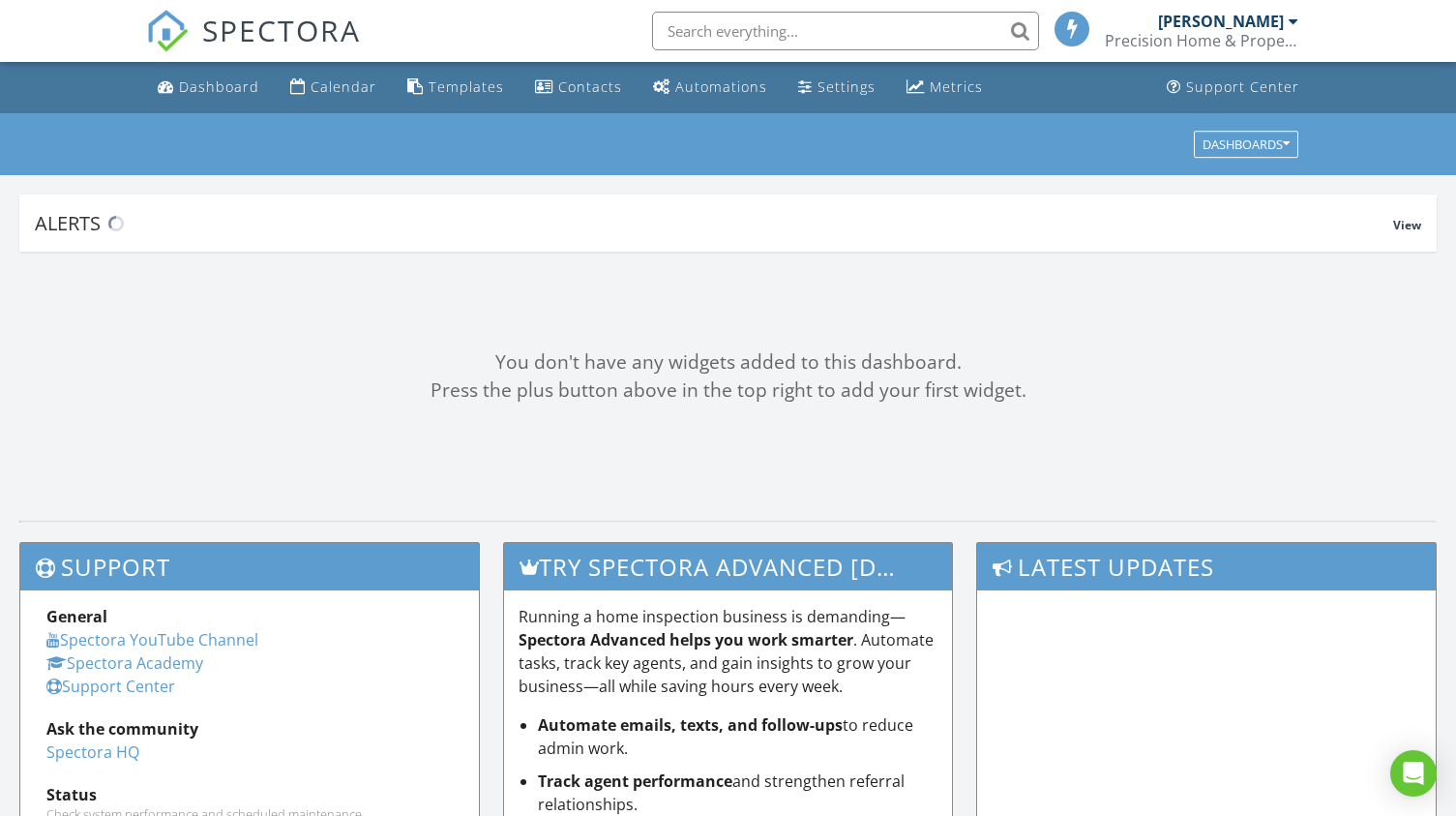 scroll, scrollTop: 0, scrollLeft: 0, axis: both 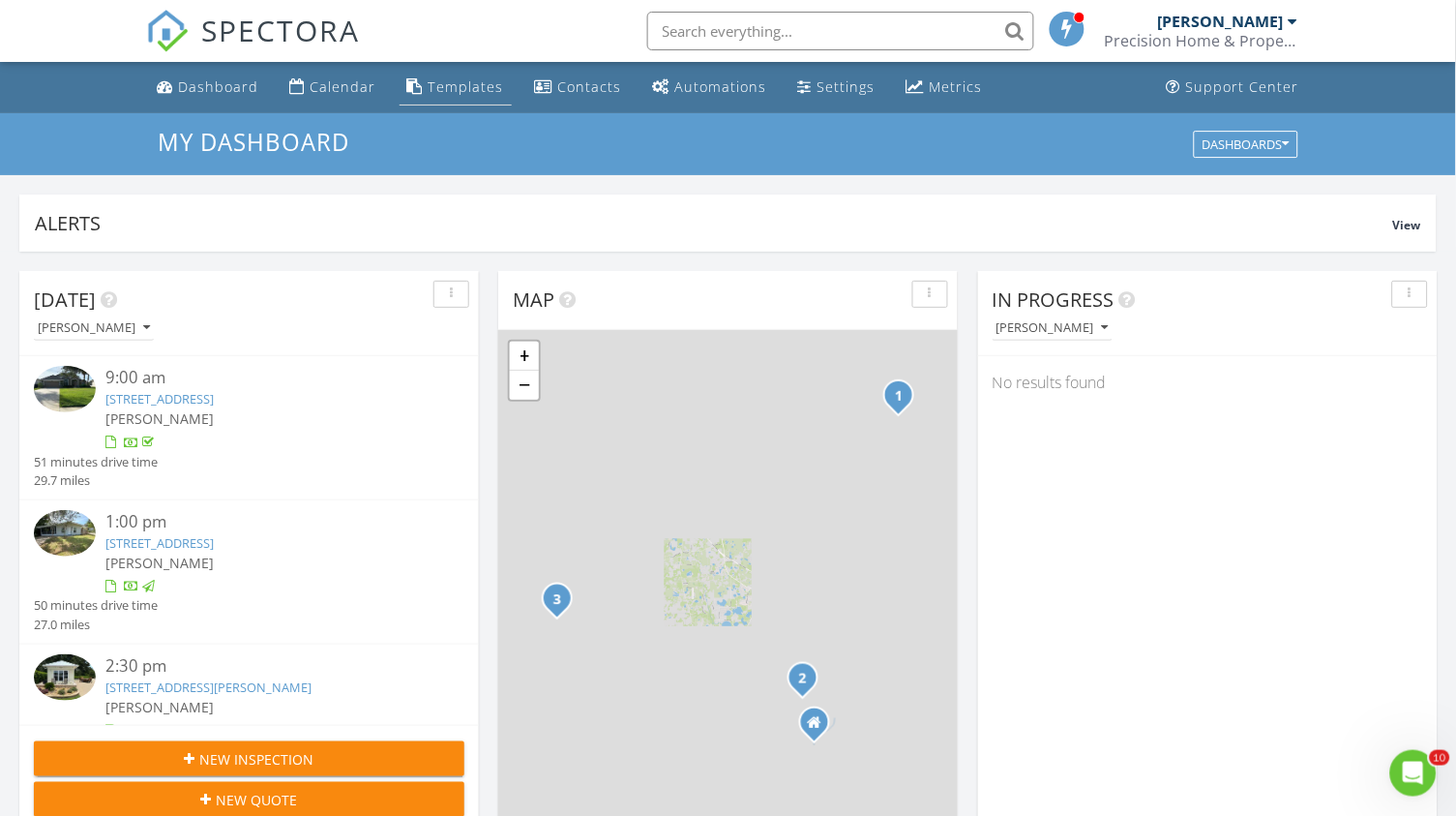 click on "Templates" at bounding box center [466, 86] 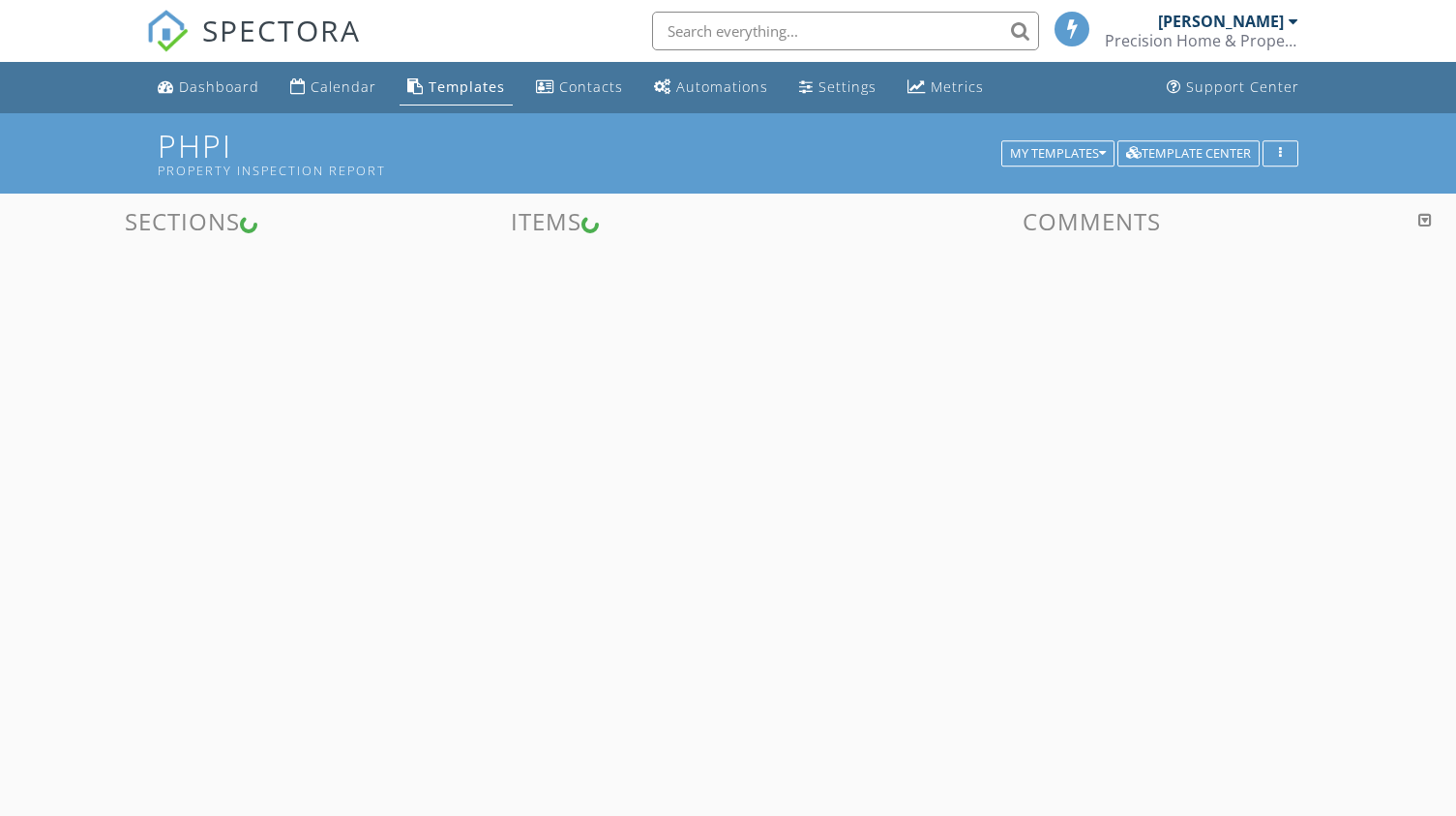 scroll, scrollTop: 0, scrollLeft: 0, axis: both 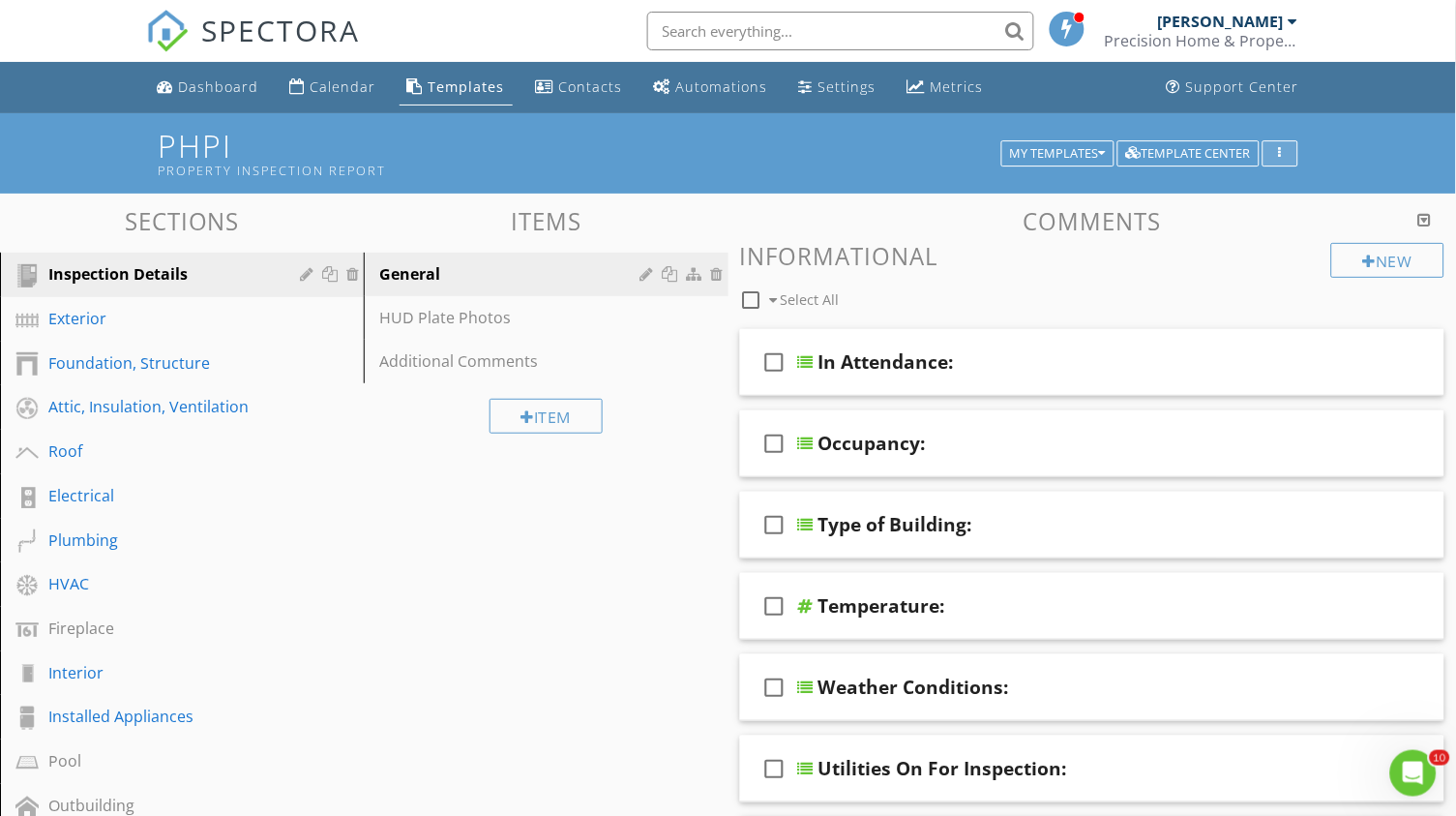 click at bounding box center (1280, 154) 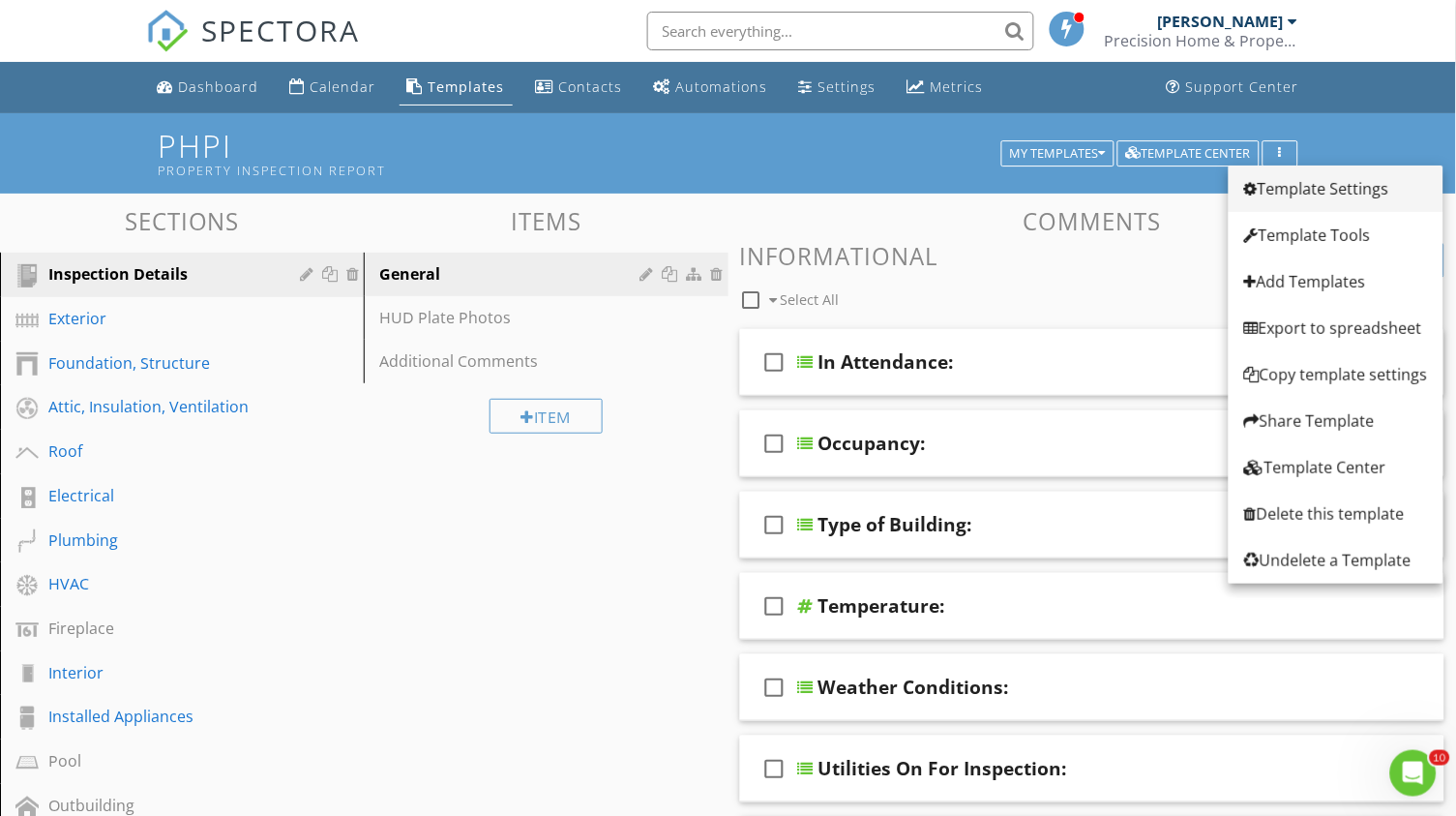 click on "Template Settings" at bounding box center (1336, 189) 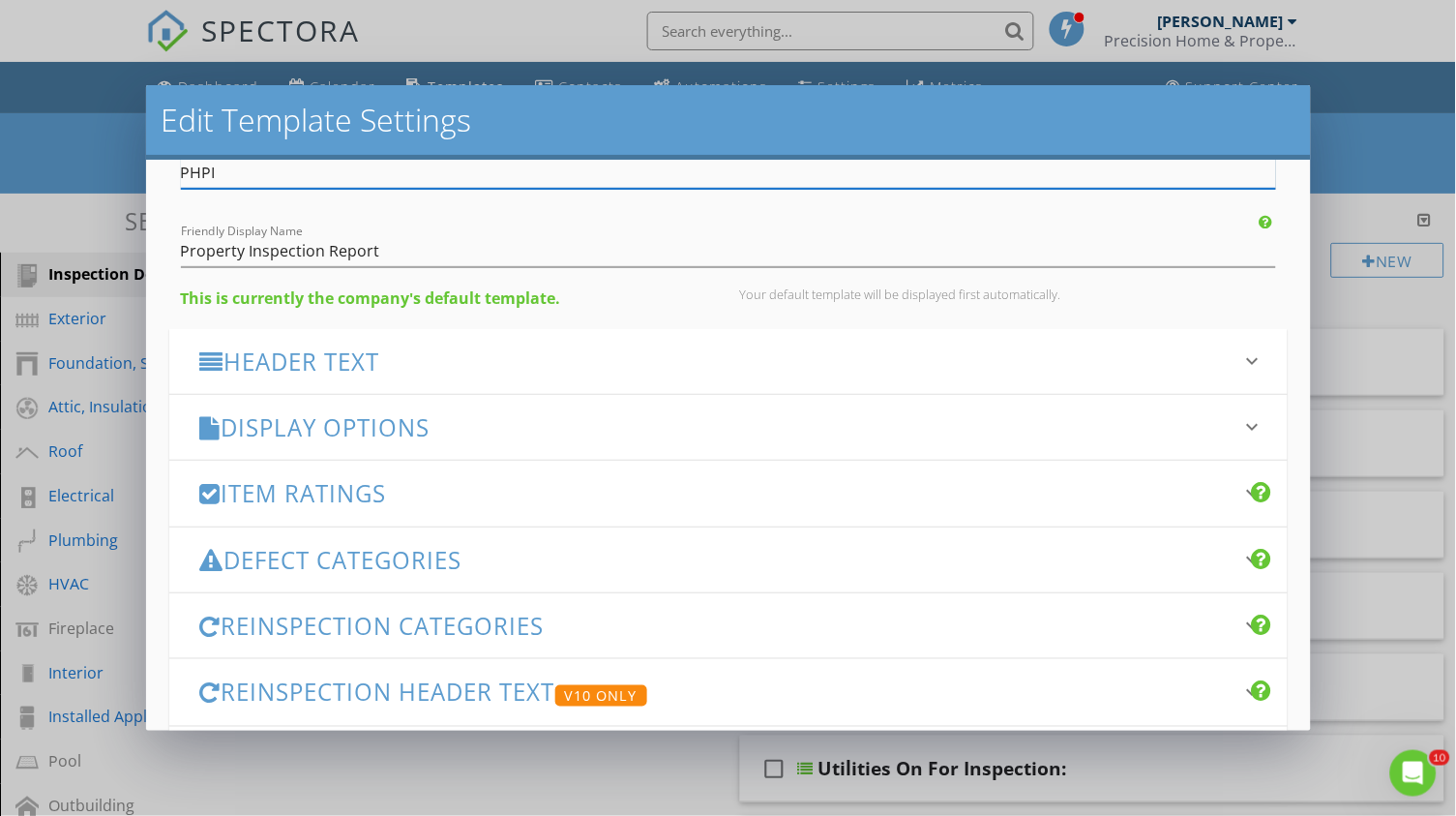 scroll, scrollTop: 89, scrollLeft: 0, axis: vertical 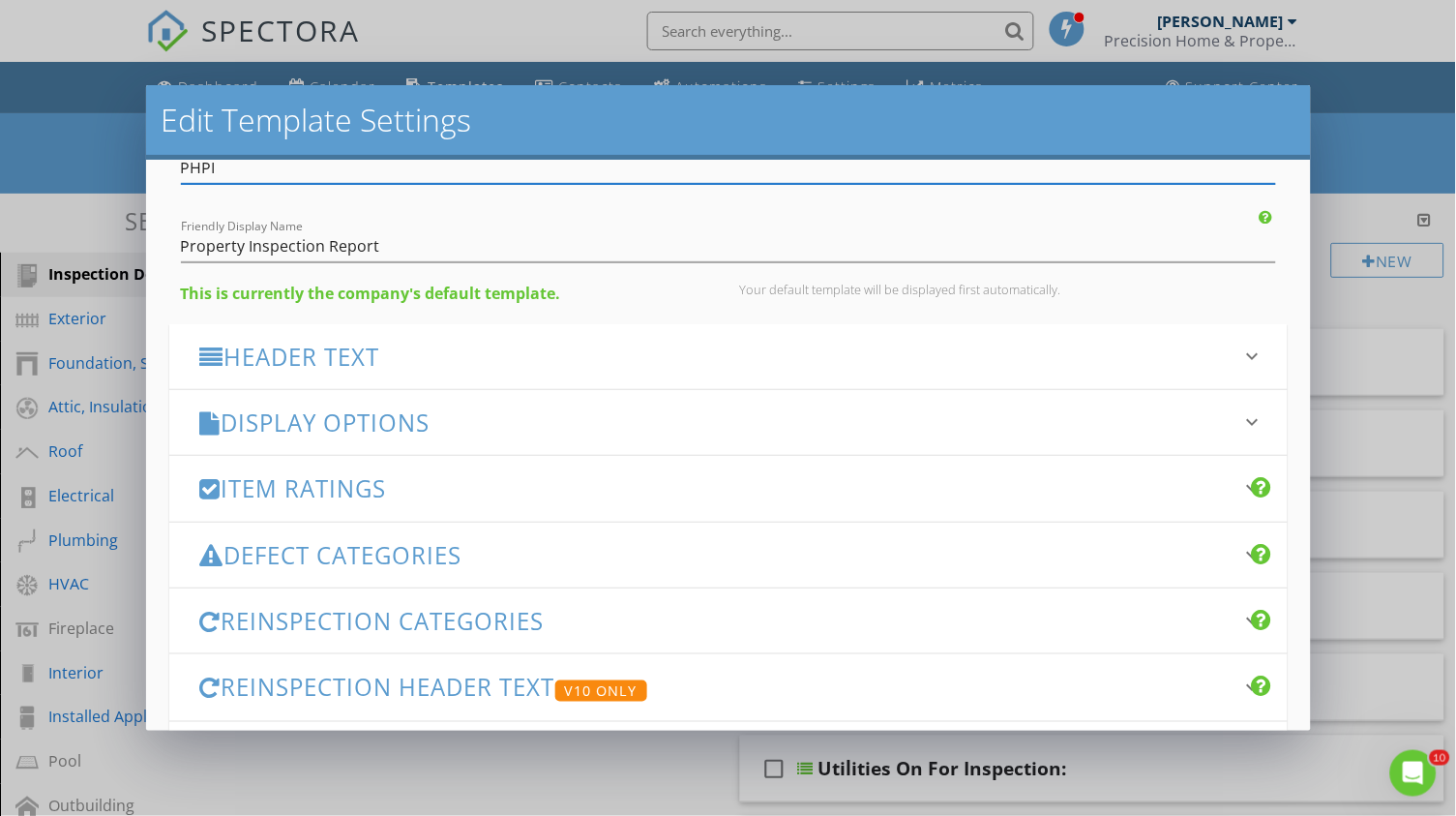 click on "Display Options" at bounding box center (717, 422) 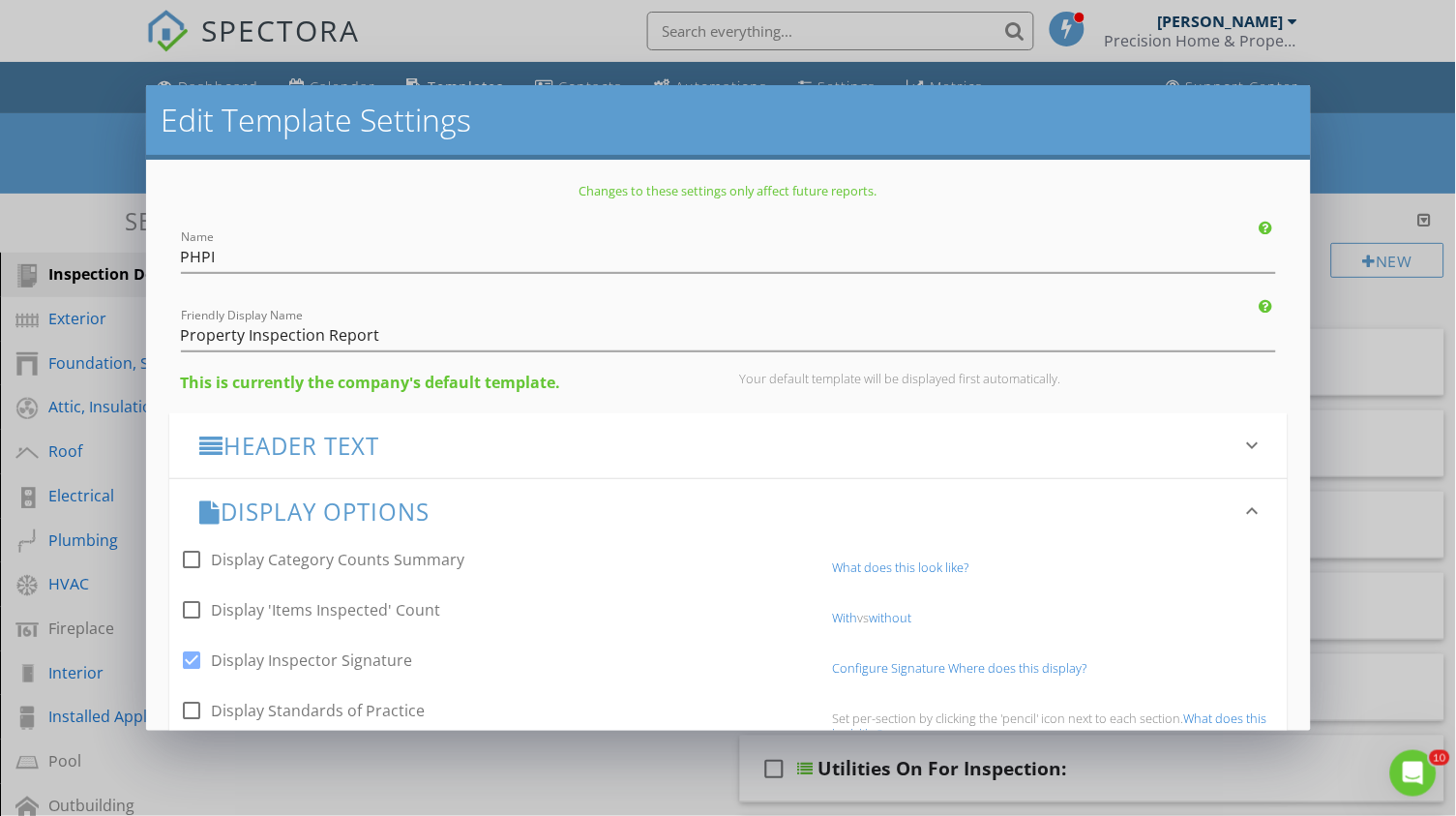 scroll, scrollTop: 0, scrollLeft: 0, axis: both 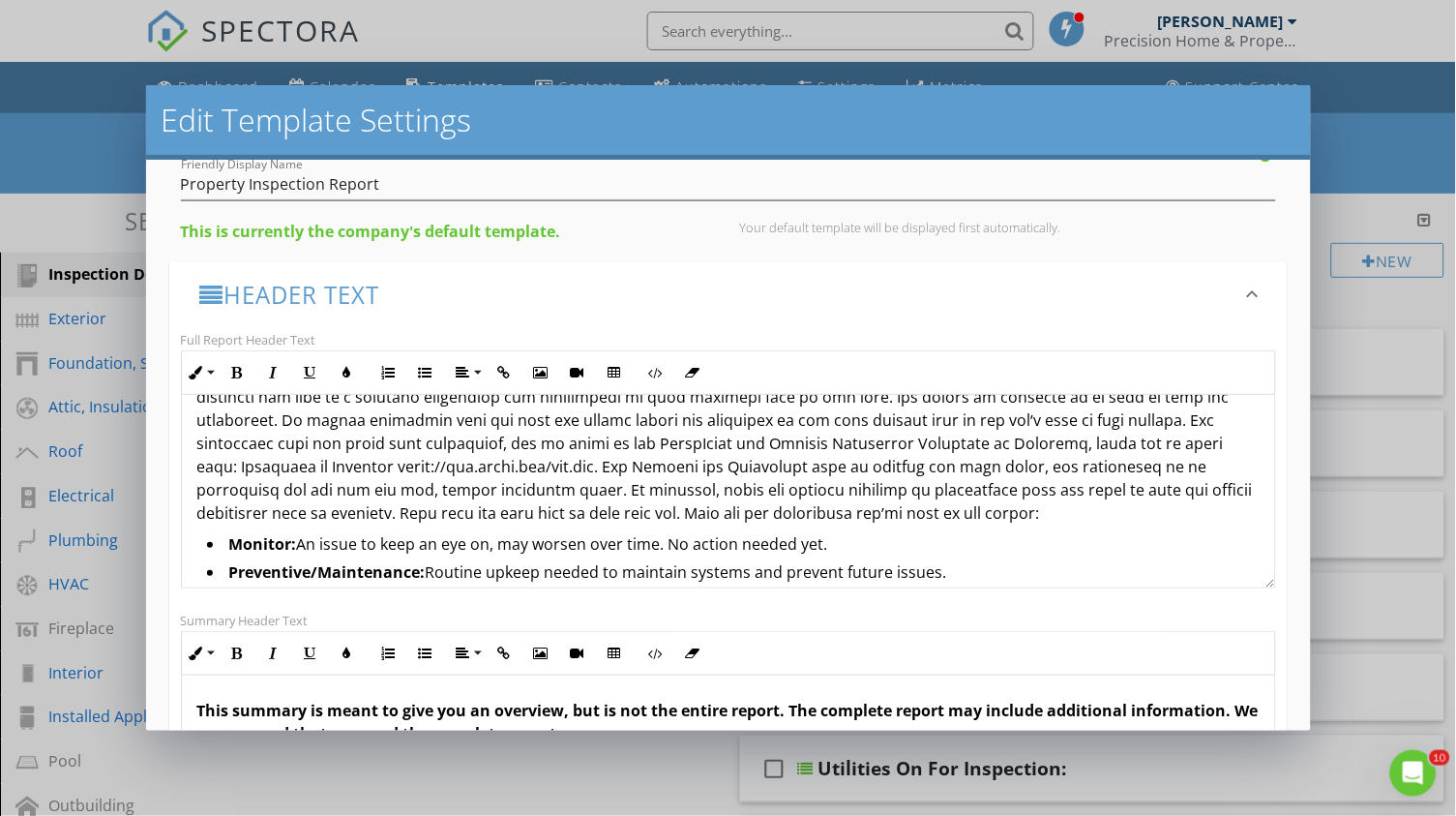 click on "Edit Template Settings   Changes to these settings only affect future reports.     Name PHPI     Friendly Display Name Property Inspection Report
This is currently the company's default template.
Your default template will be displayed first
automatically.
Header Text
keyboard_arrow_down   Full Report Header Text   Inline Style XLarge Large Normal Small Light Small/Light Bold Italic Underline Colors Ordered List Unordered List Align Align Left Align Center Align Right Align Justify Insert Link Insert Image Insert Video Insert Table Code View Clear Formatting Monitor:  An issue to keep an eye on, may worsen over time. No action needed yet.  Preventive/Maintenance:  Routine upkeep needed to maintain systems and prevent future issues.  Cosmetic Defect:  Aesthetic flaws that do not impact function or safety. Repair is optional.  Minor Defect:  A non-urgent problem that affects performance or usability. Repair recommended." at bounding box center [728, 408] 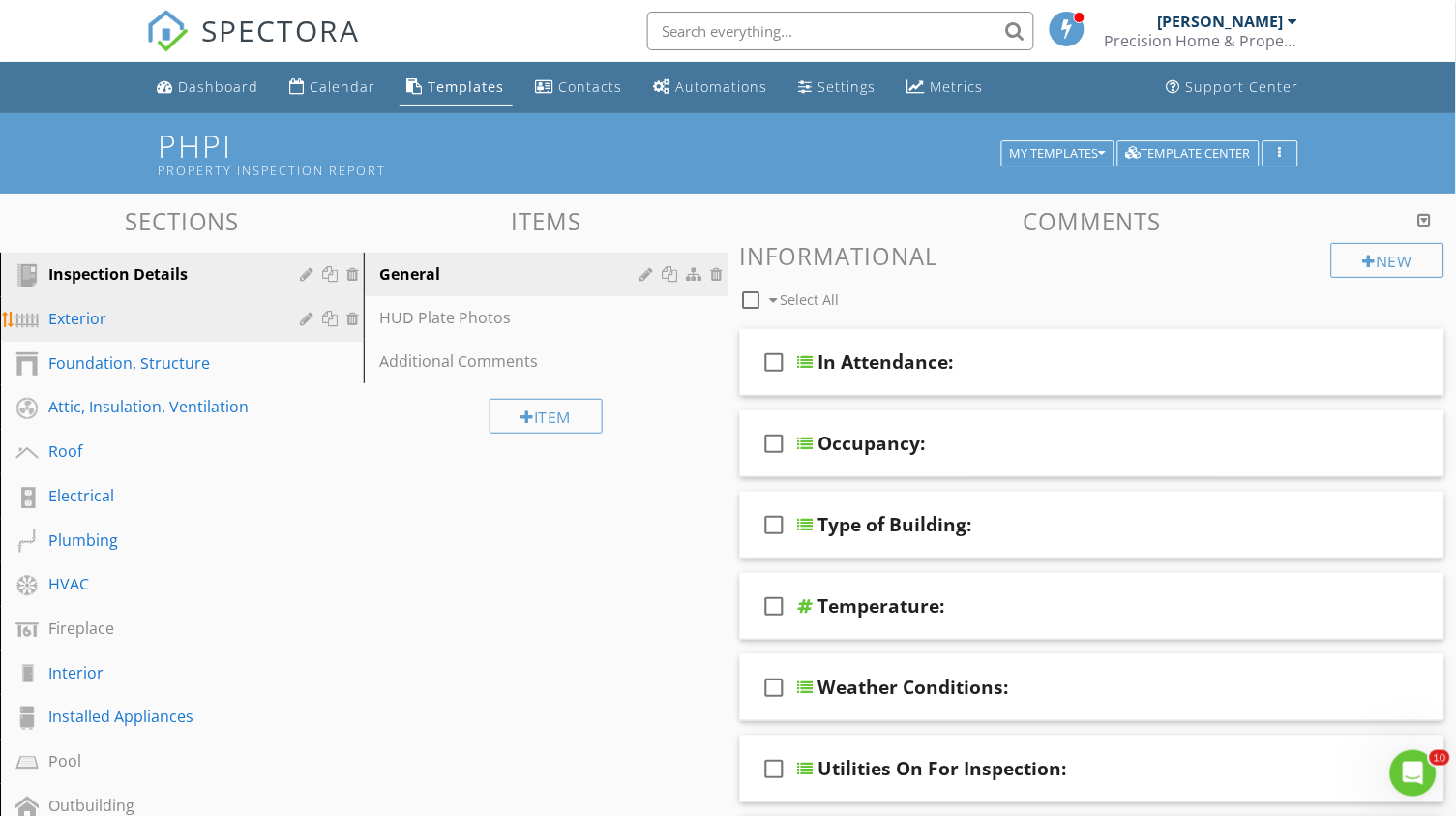click on "Exterior" at bounding box center (160, 318) 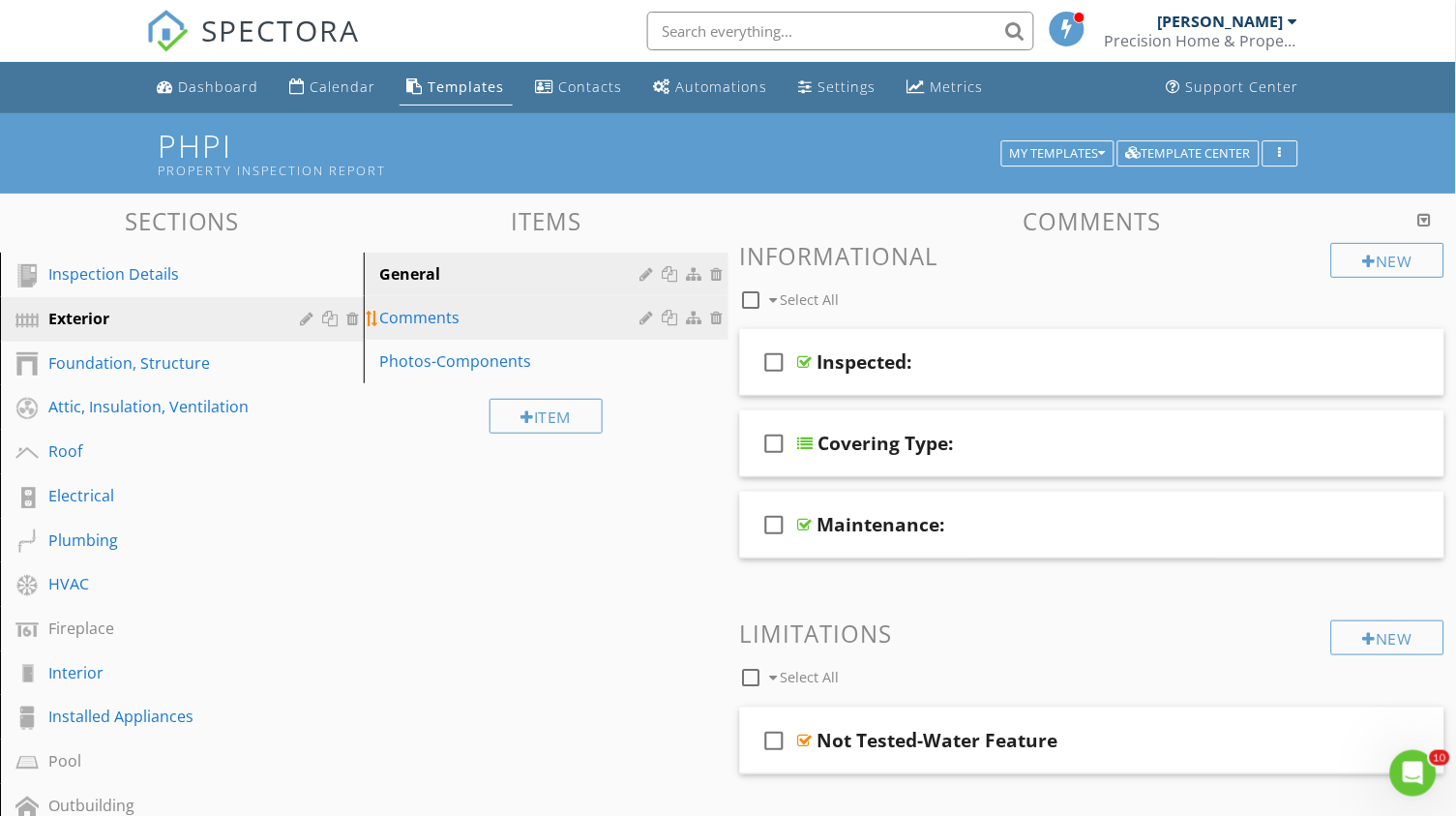 click at bounding box center [649, 317] 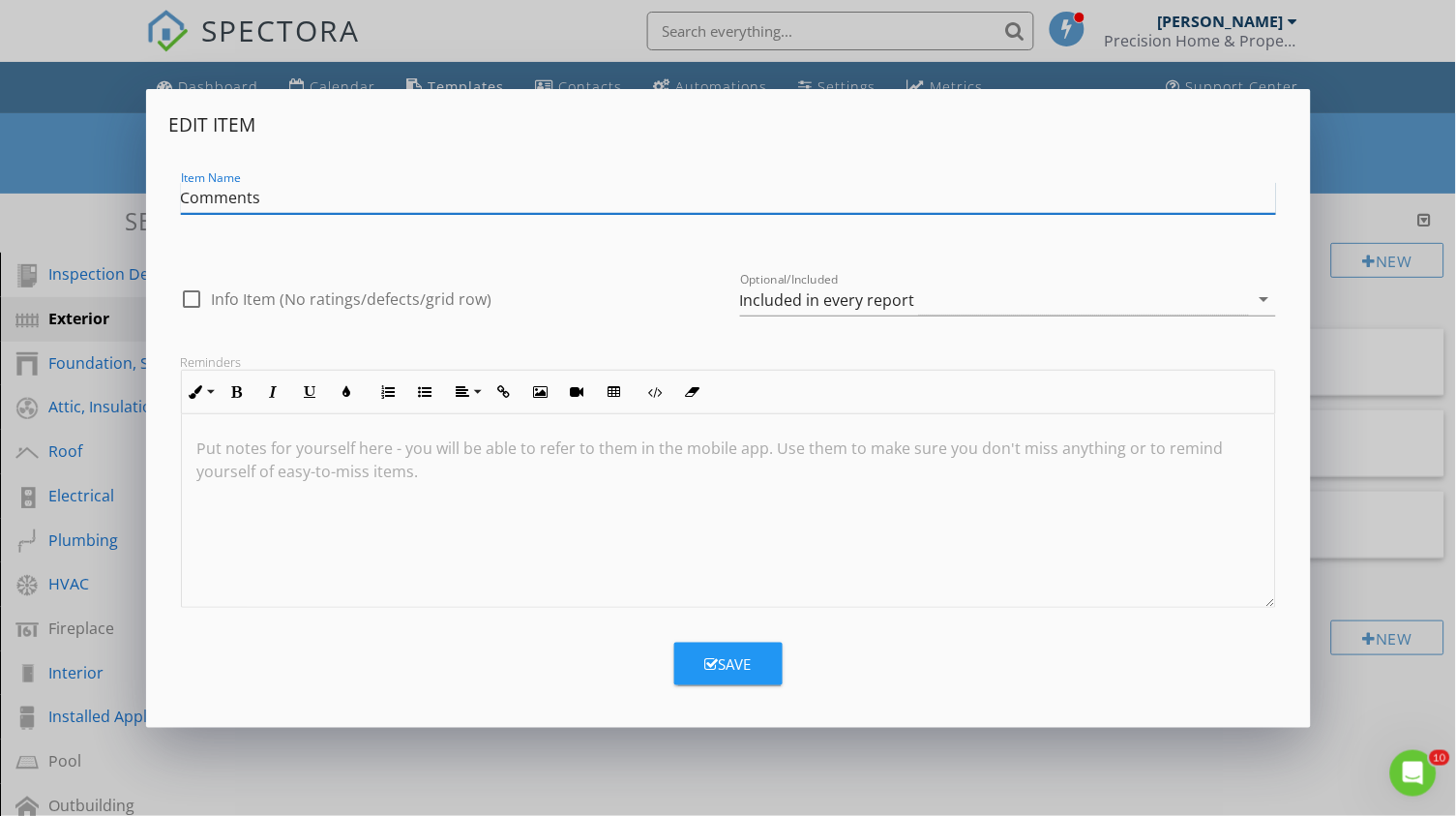 paste on "Kitchen Window" 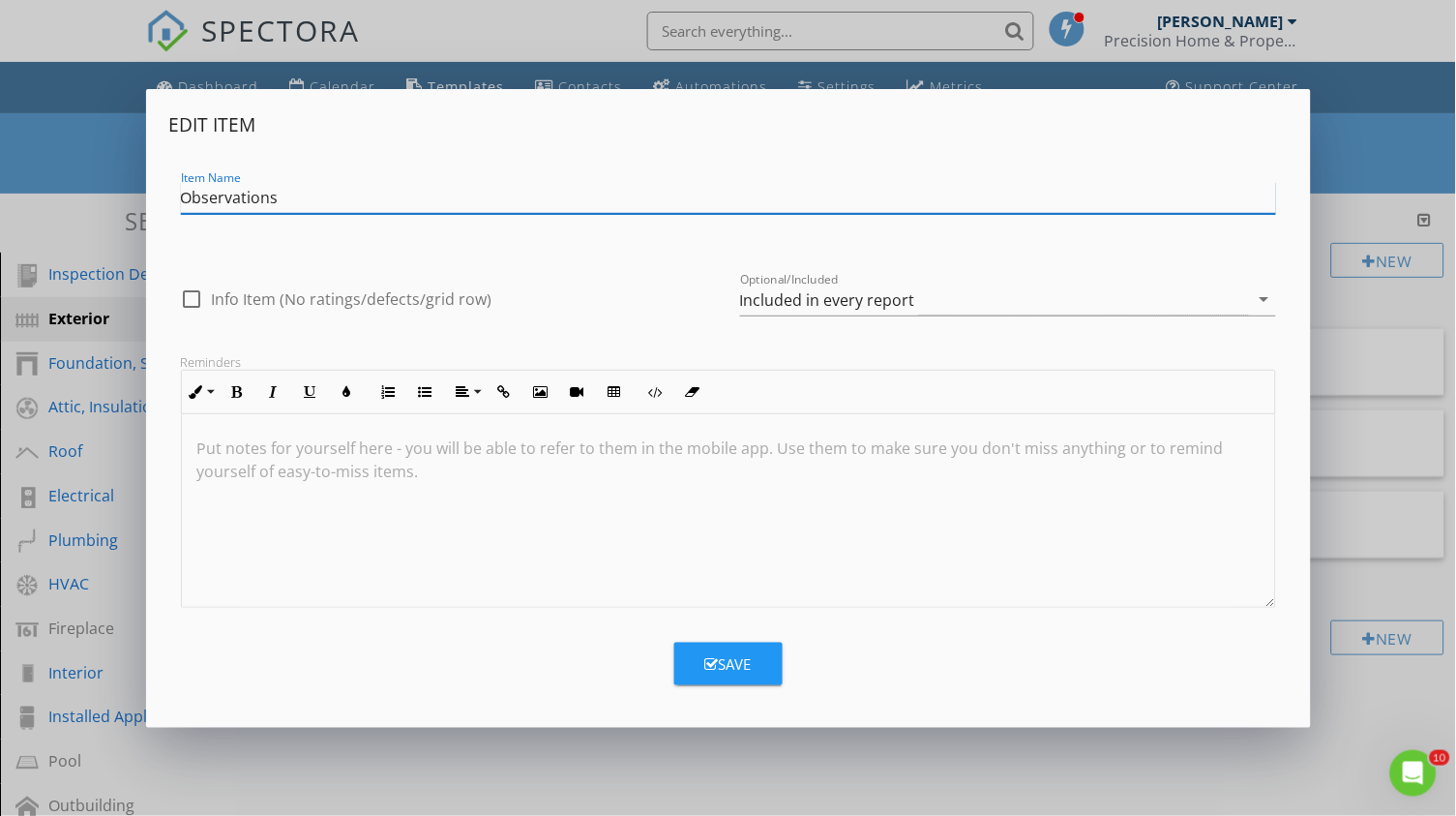 type on "Observations" 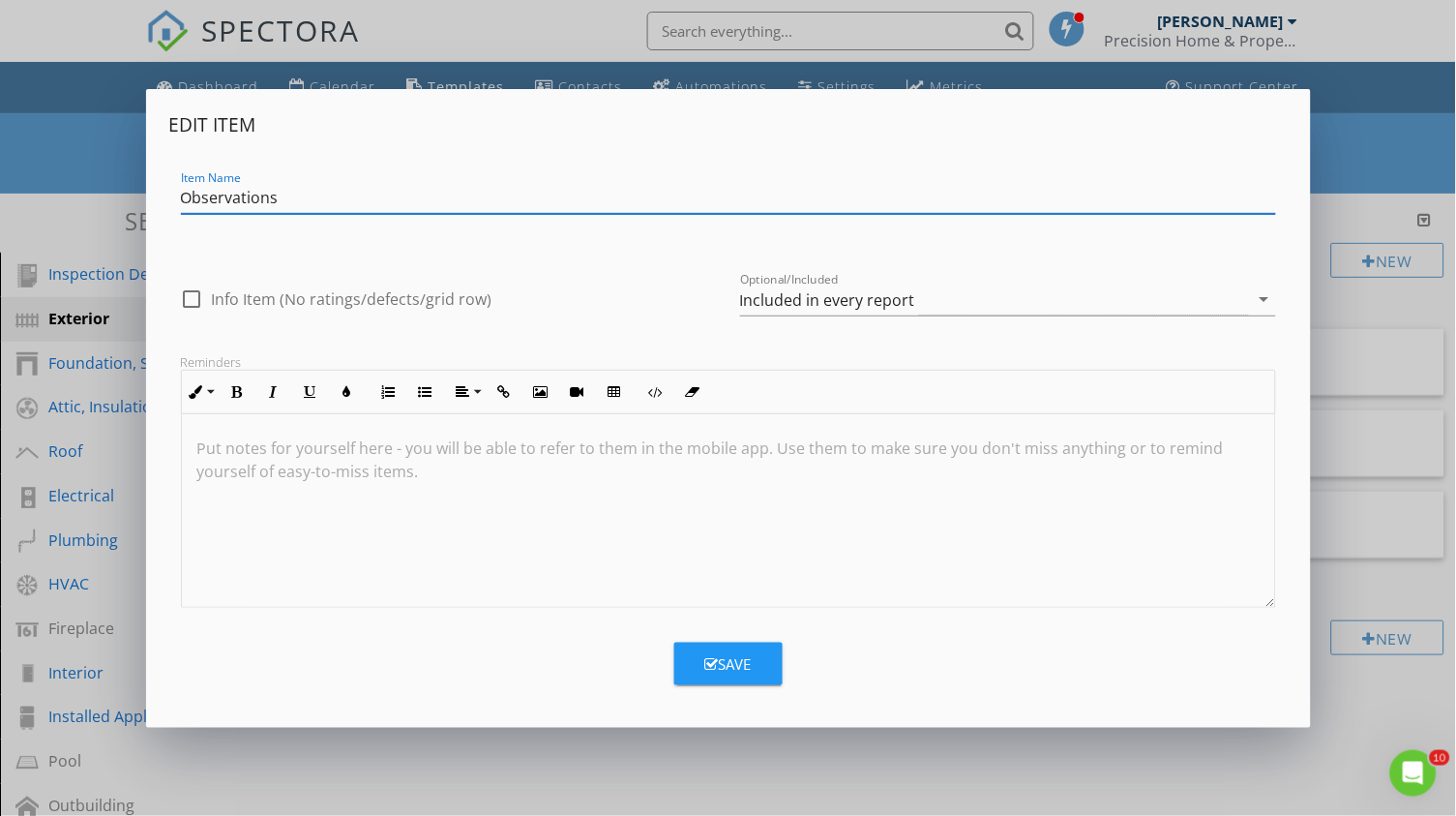 click on "Save" at bounding box center [728, 664] 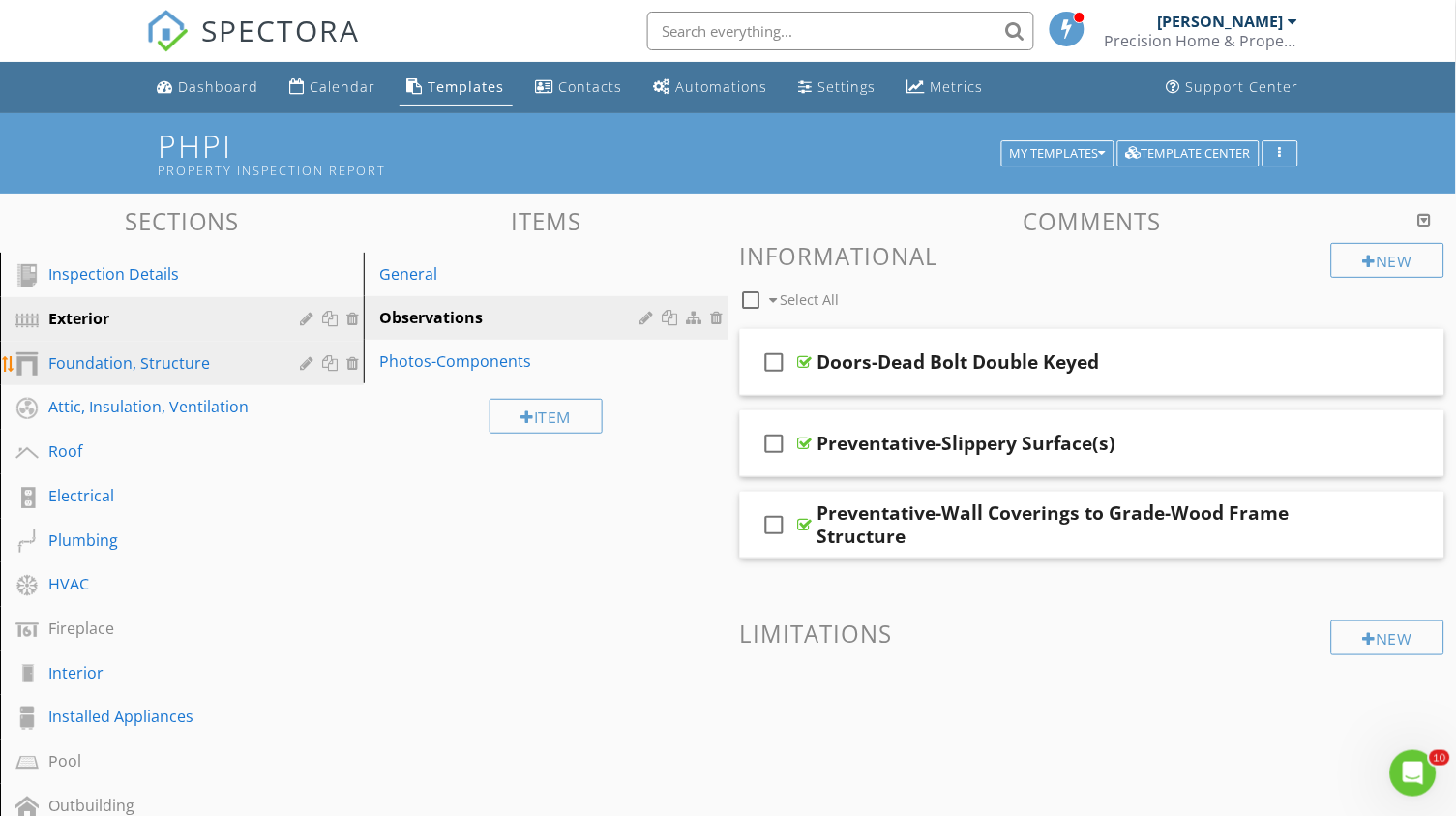click on "Foundation, Structure" at bounding box center (160, 363) 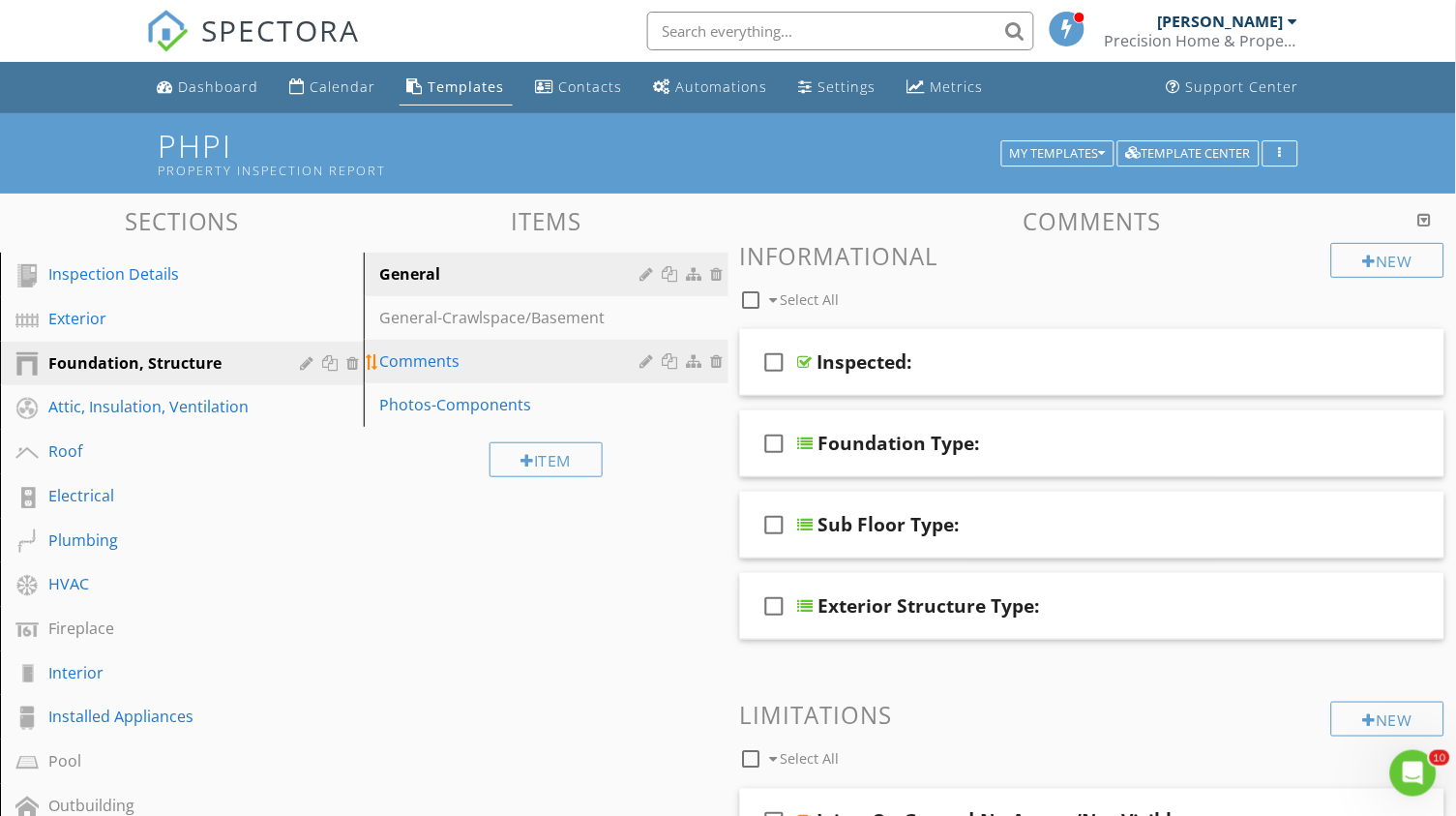 click at bounding box center (649, 361) 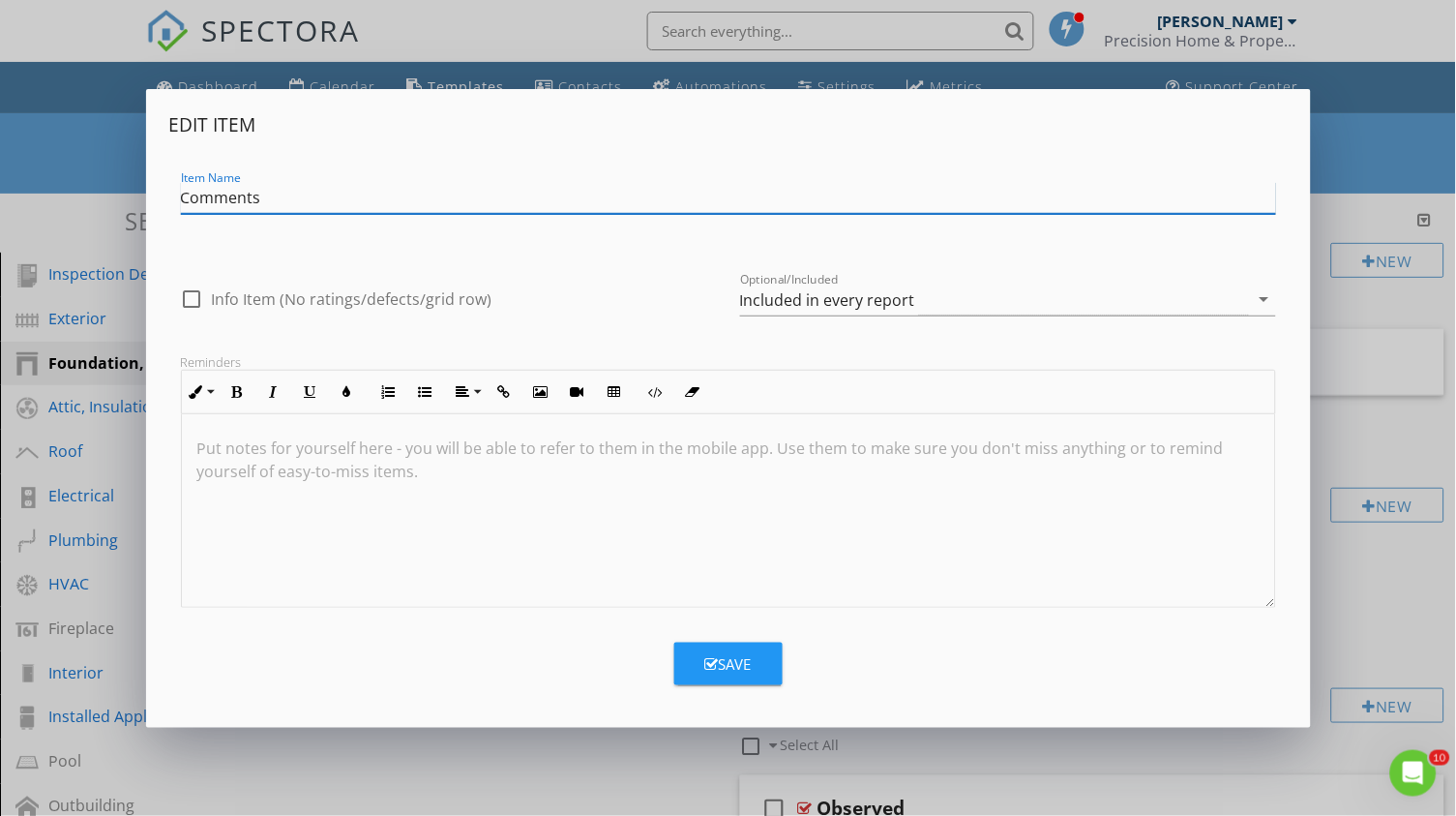 click on "Comments" at bounding box center (728, 197) 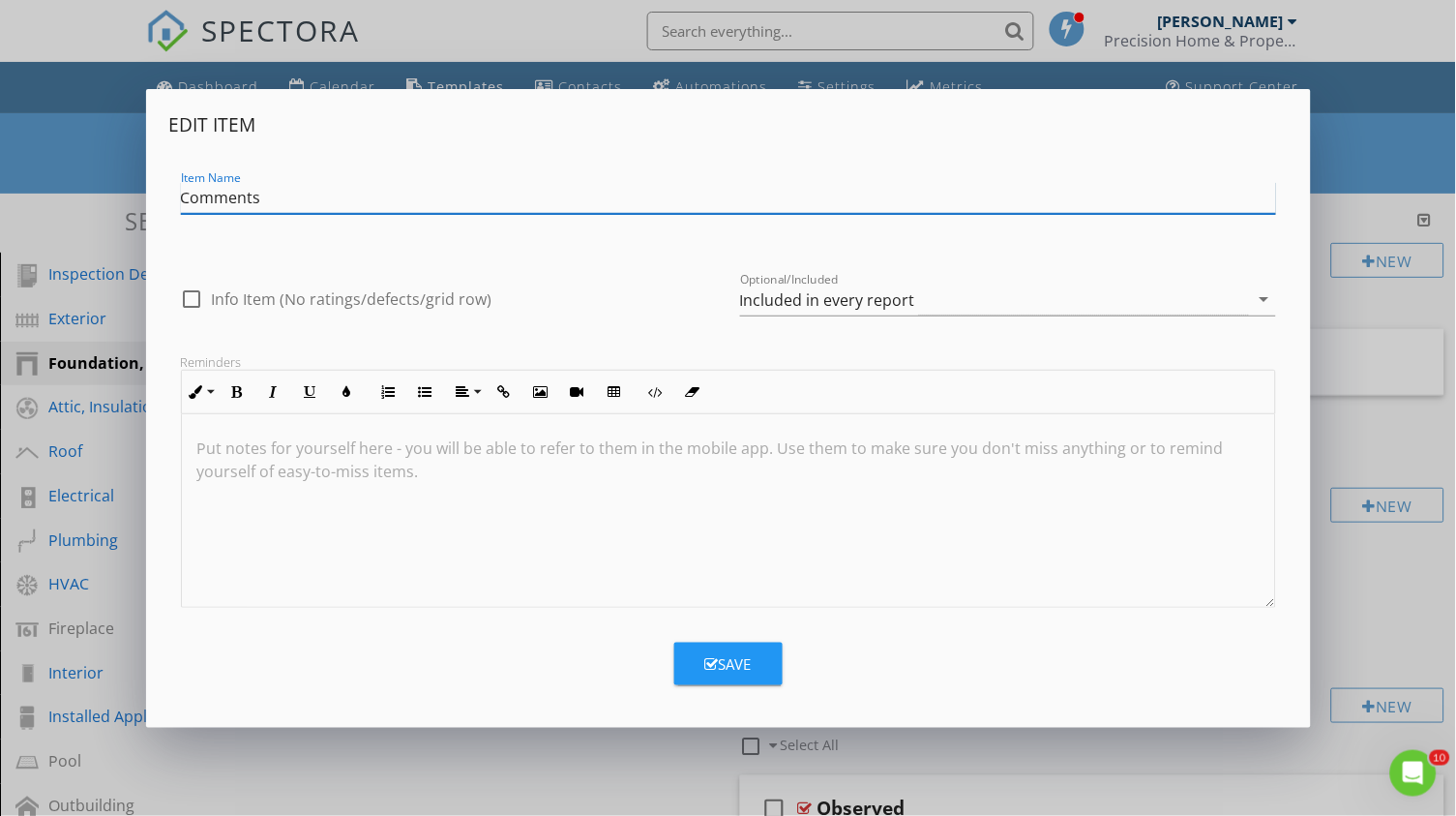 paste on "Observation" 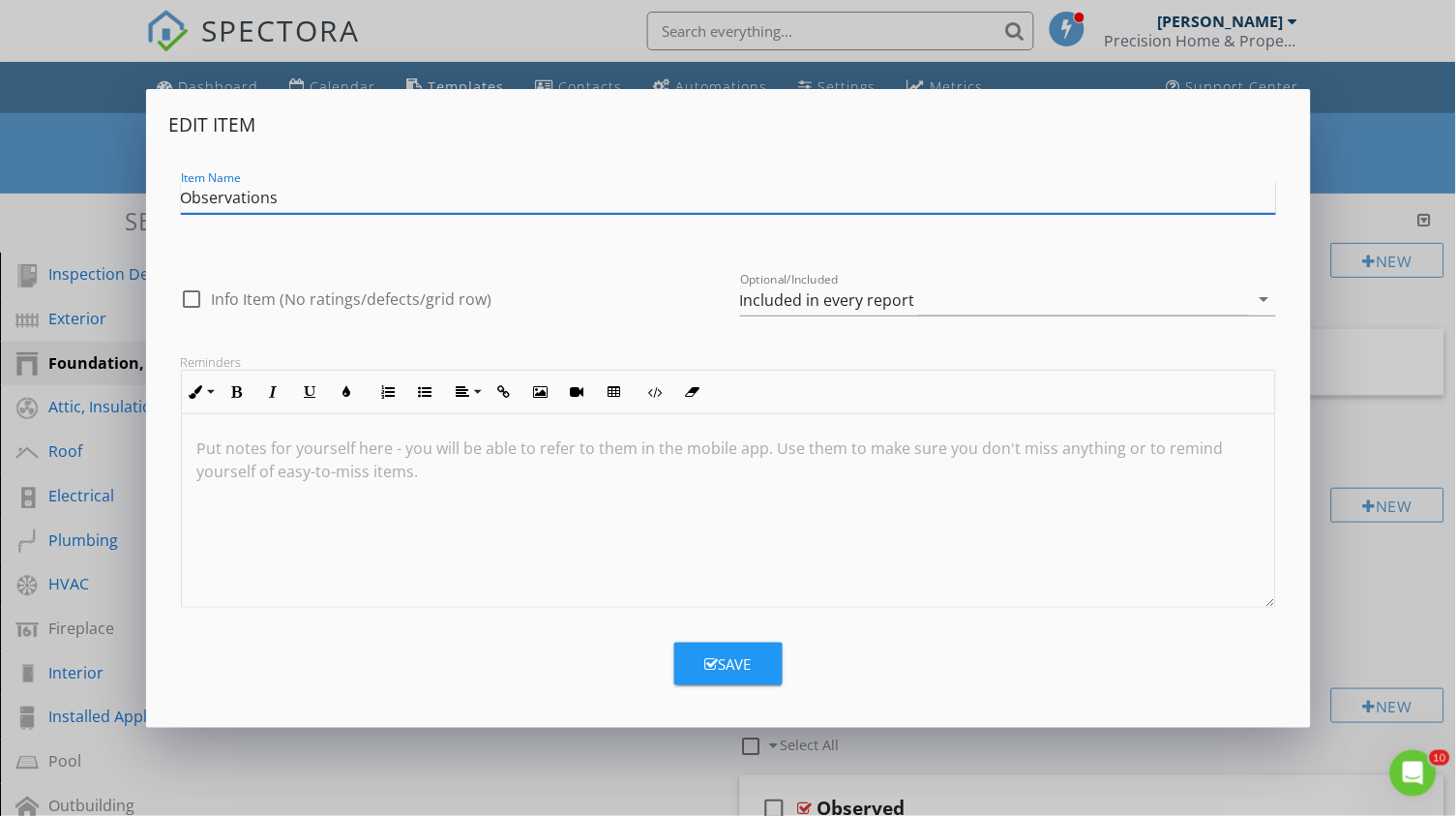 type on "Observations" 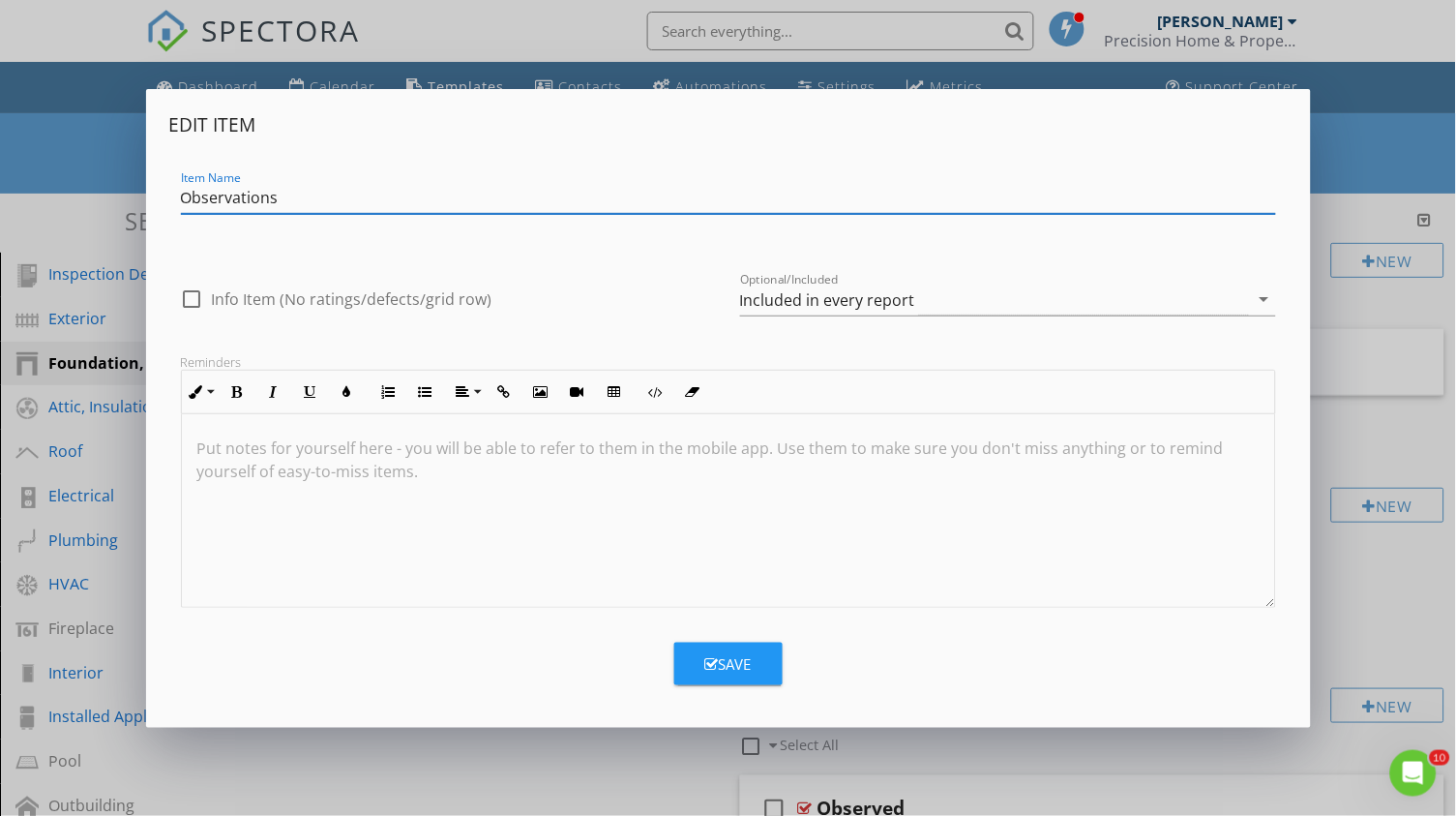 click on "Save" at bounding box center [728, 664] 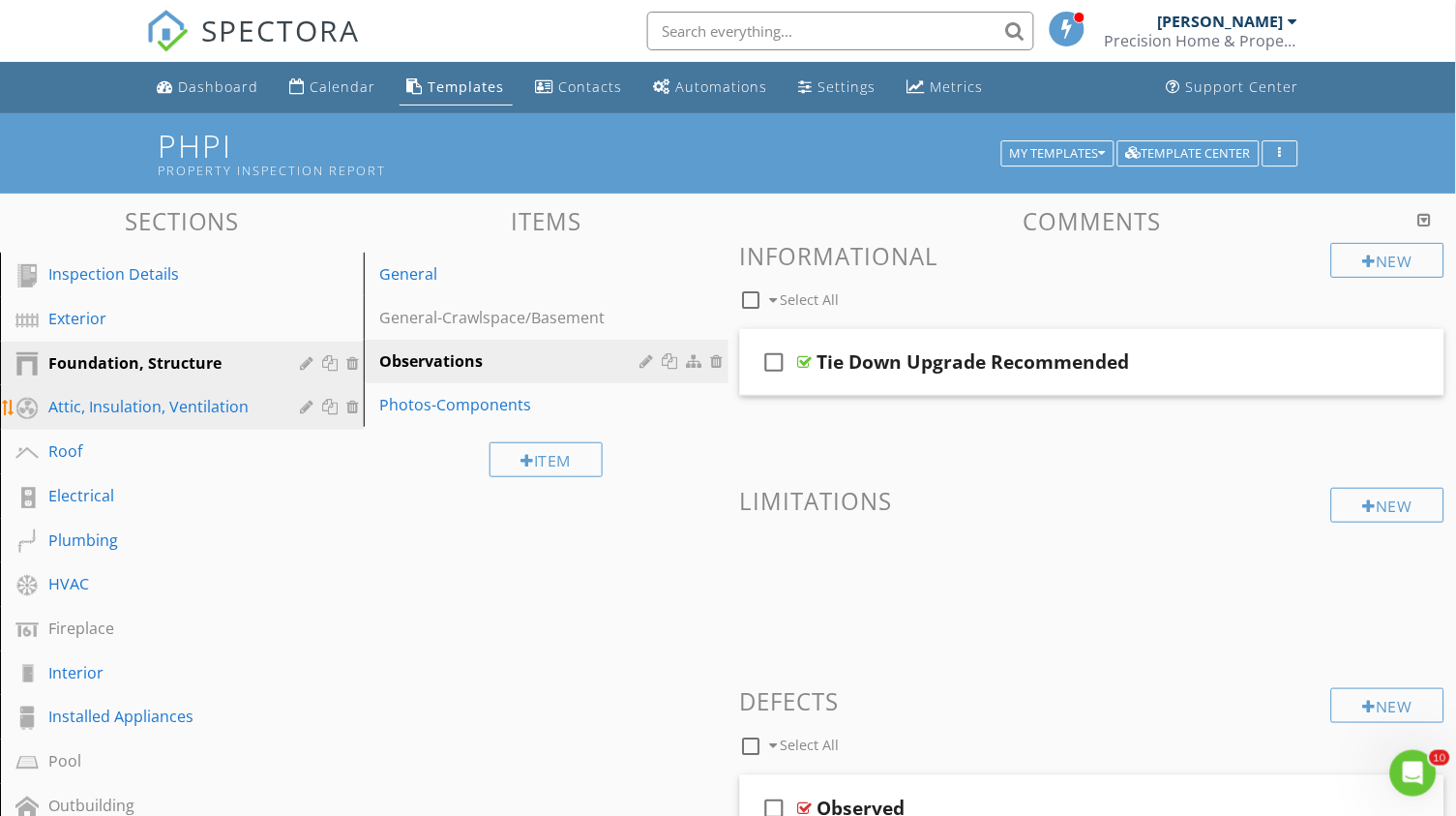 click on "Attic, Insulation, Ventilation" at bounding box center (160, 407) 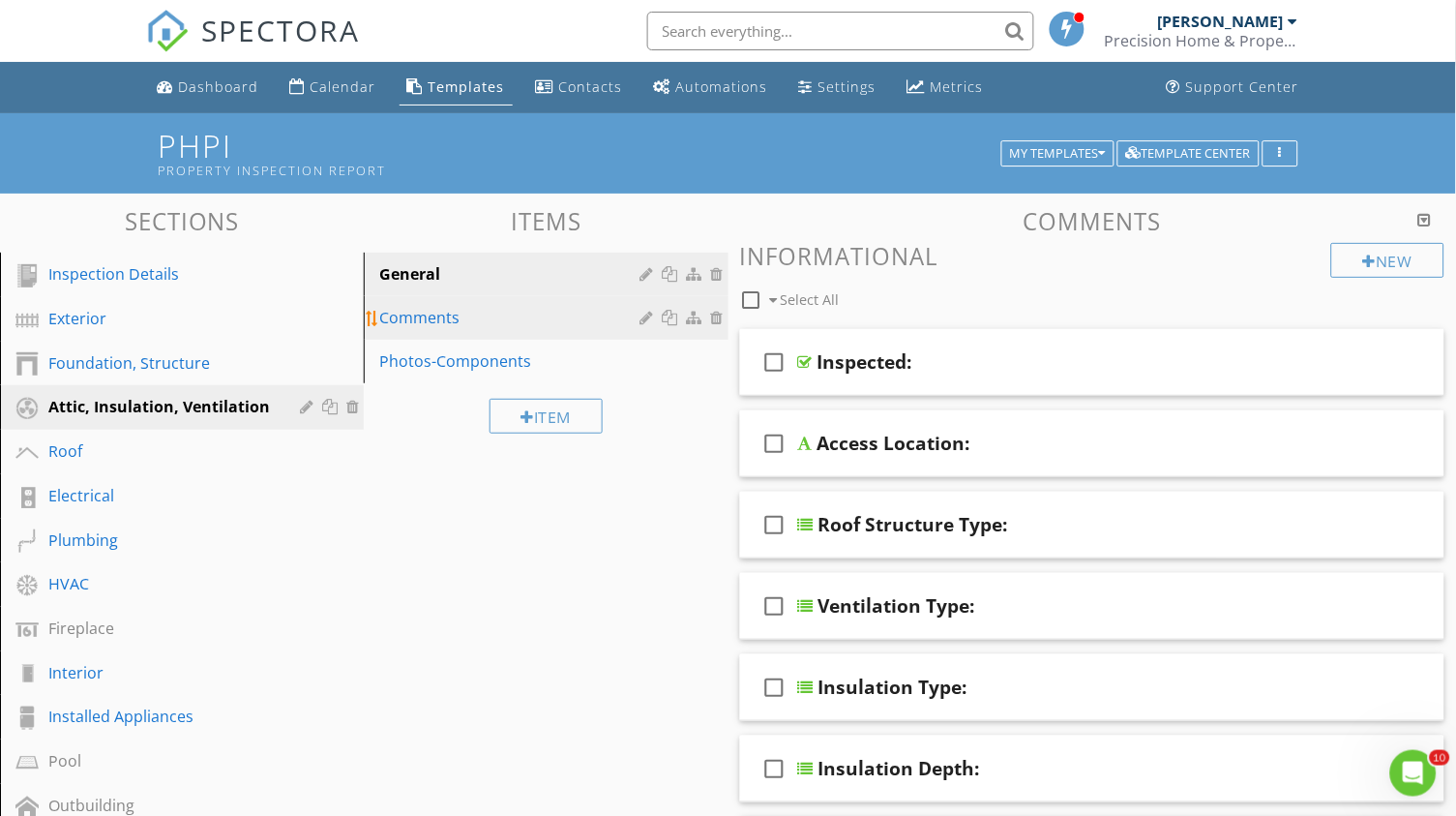click at bounding box center [649, 317] 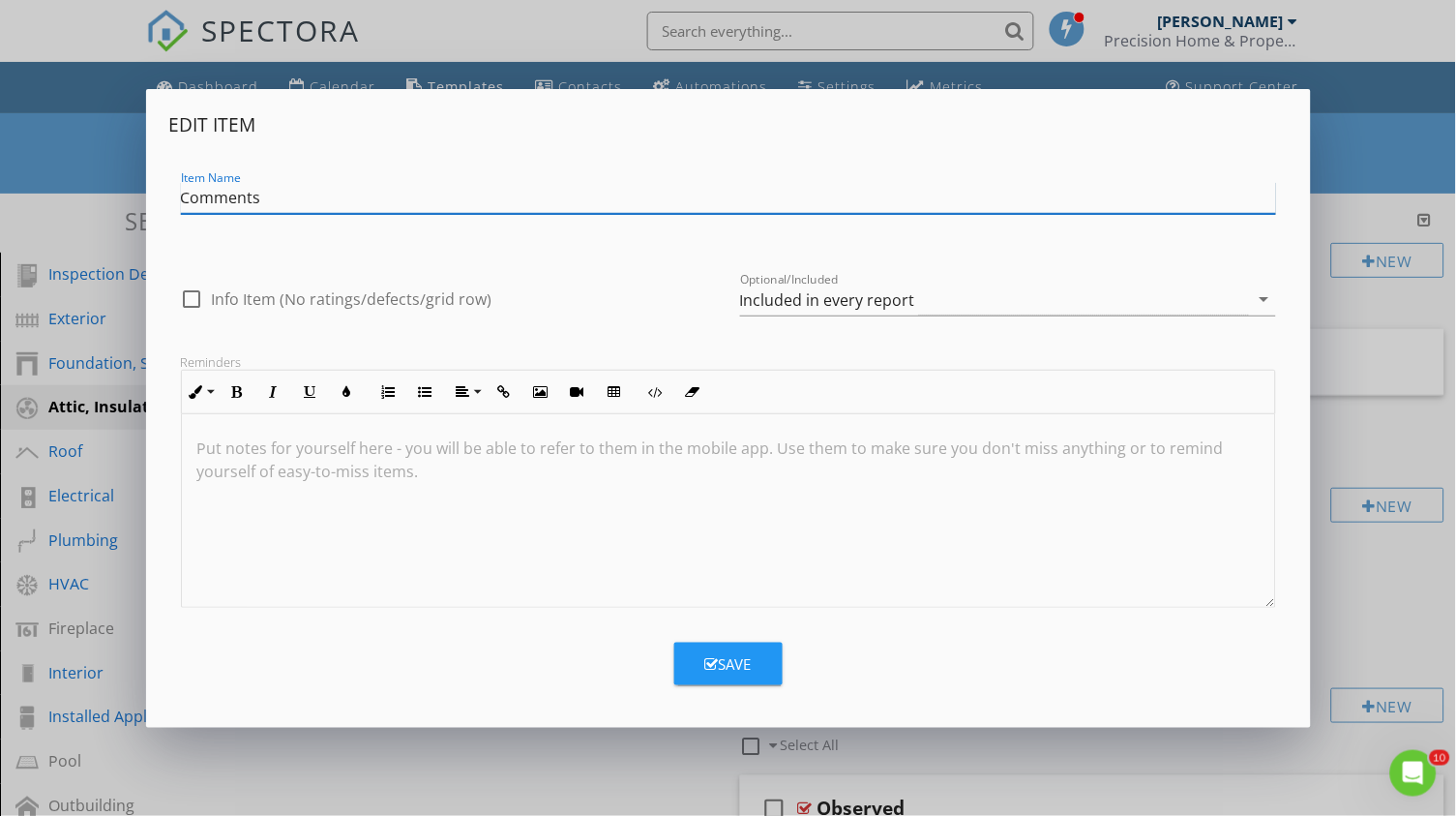 click on "Comments" at bounding box center (728, 197) 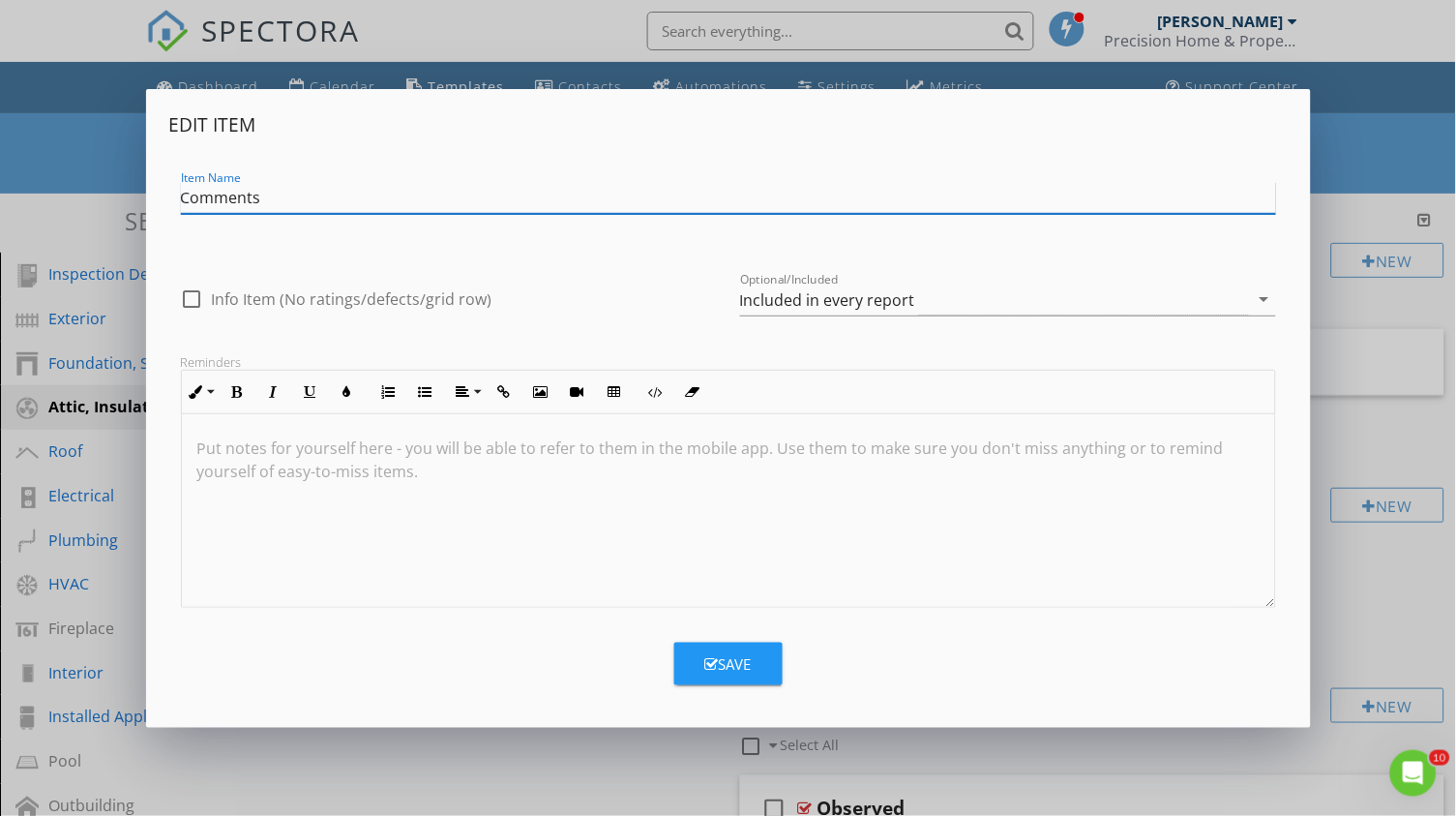 paste on "Observation" 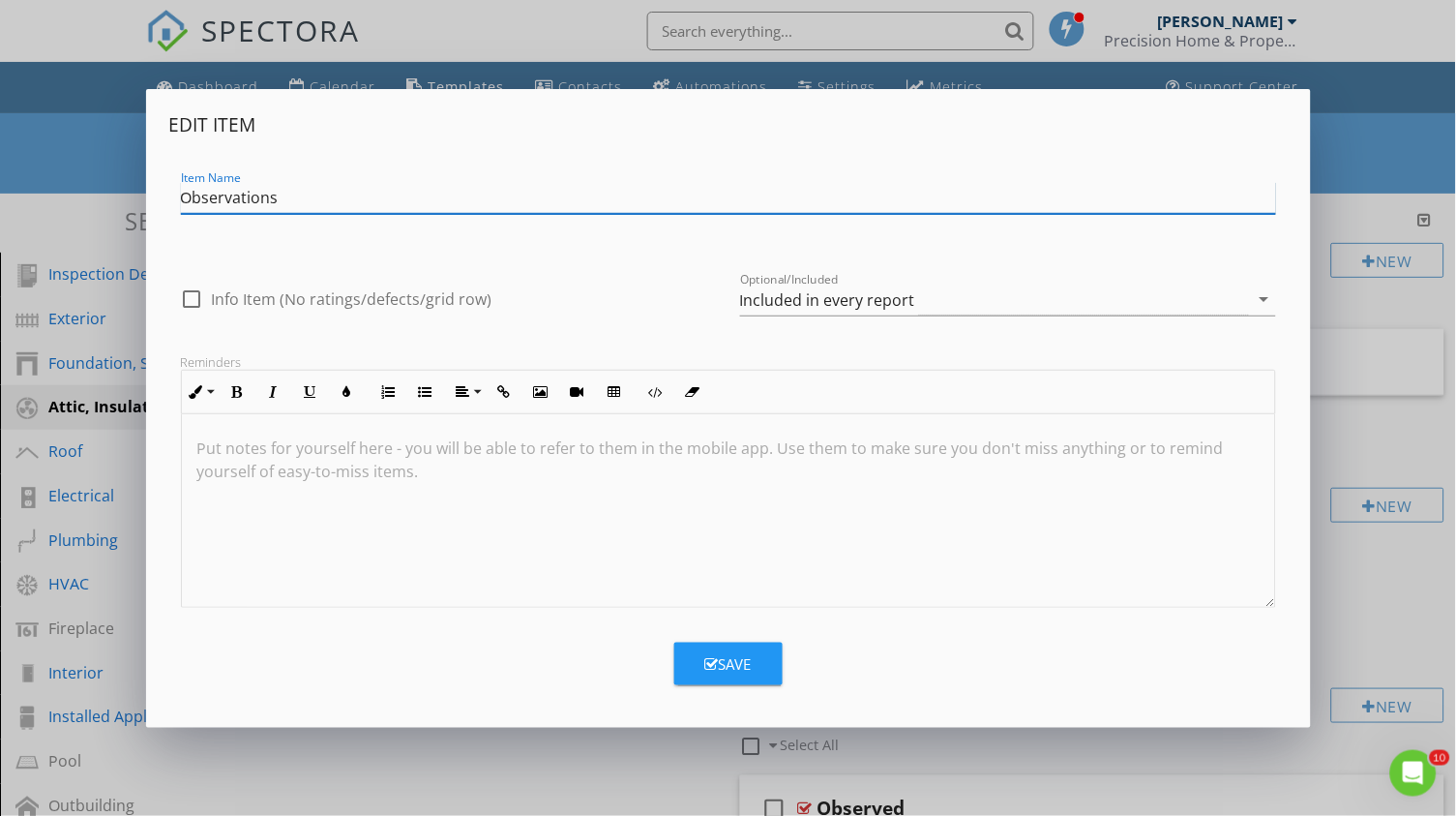 type on "Observations" 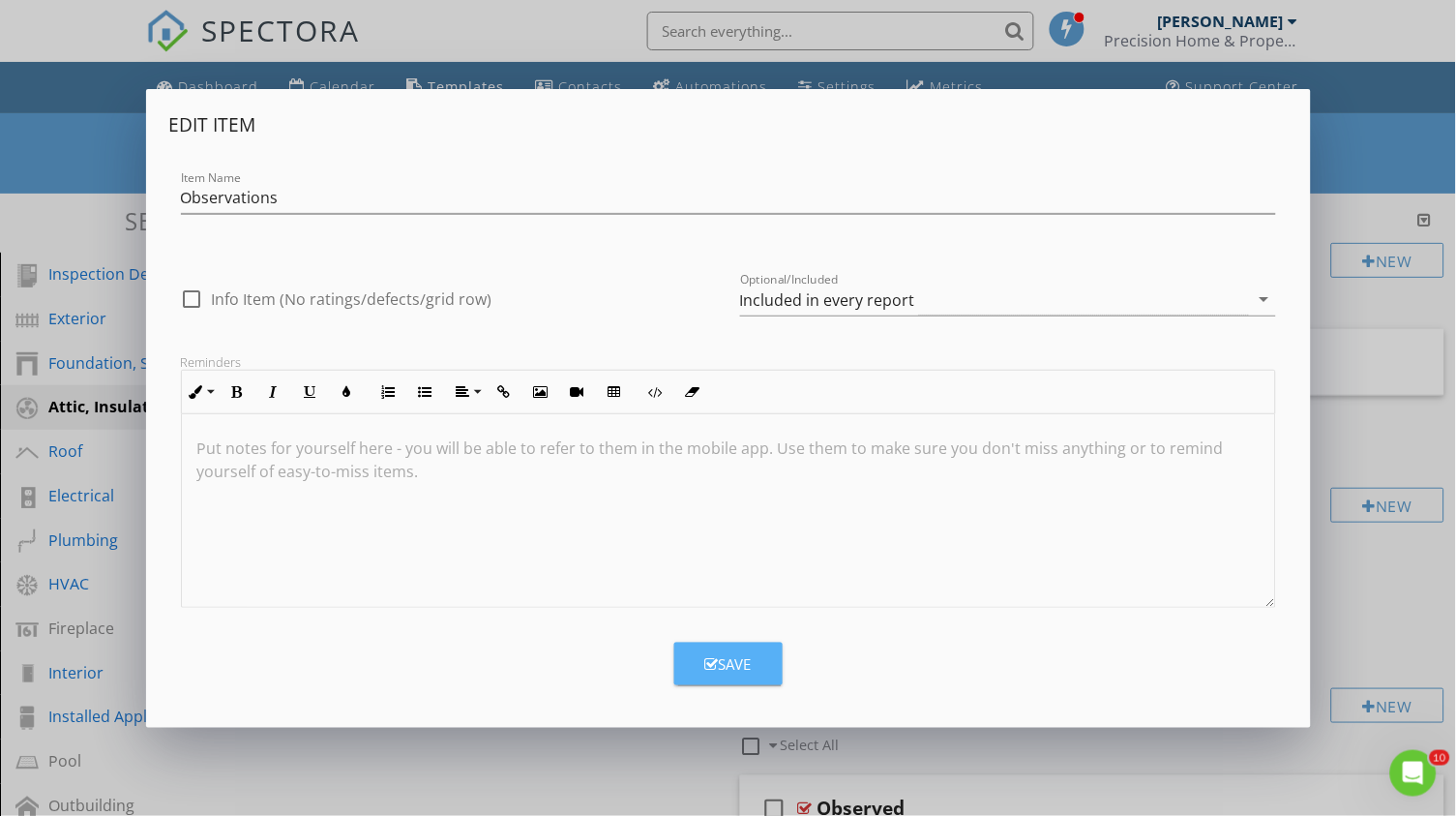 click on "Save" at bounding box center (728, 664) 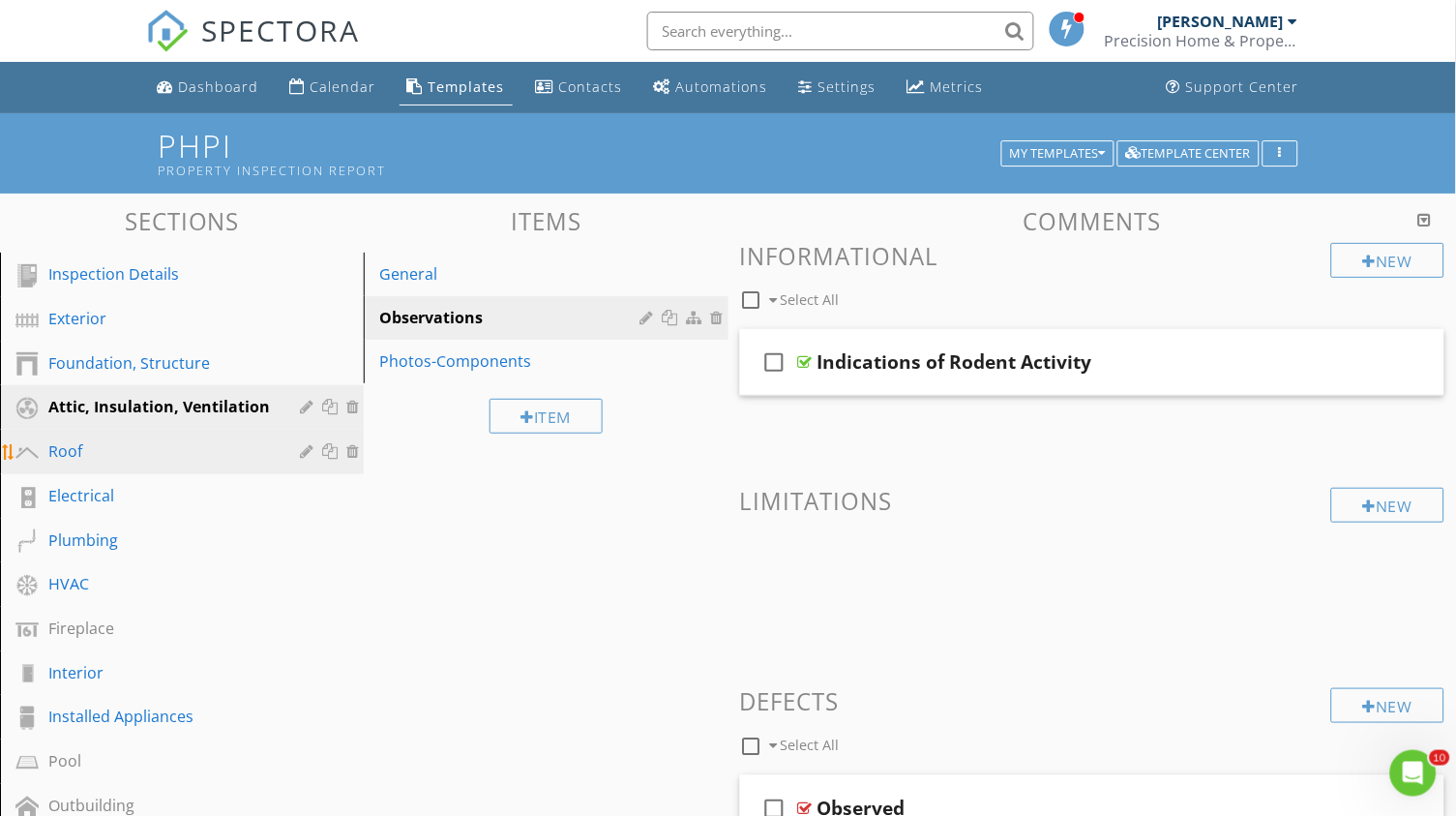 click on "Roof" at bounding box center [196, 452] 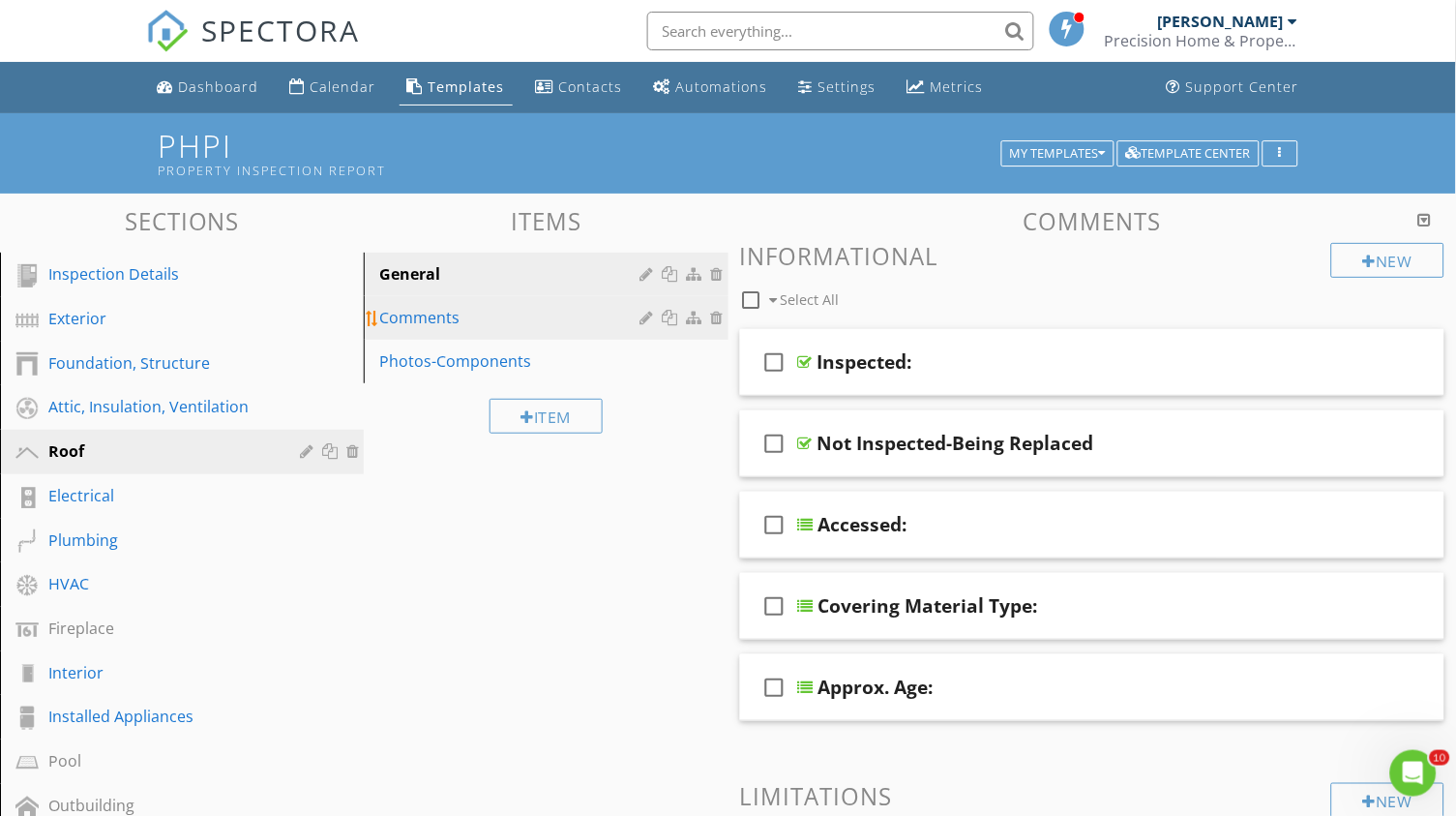 click on "Comments" at bounding box center (512, 317) 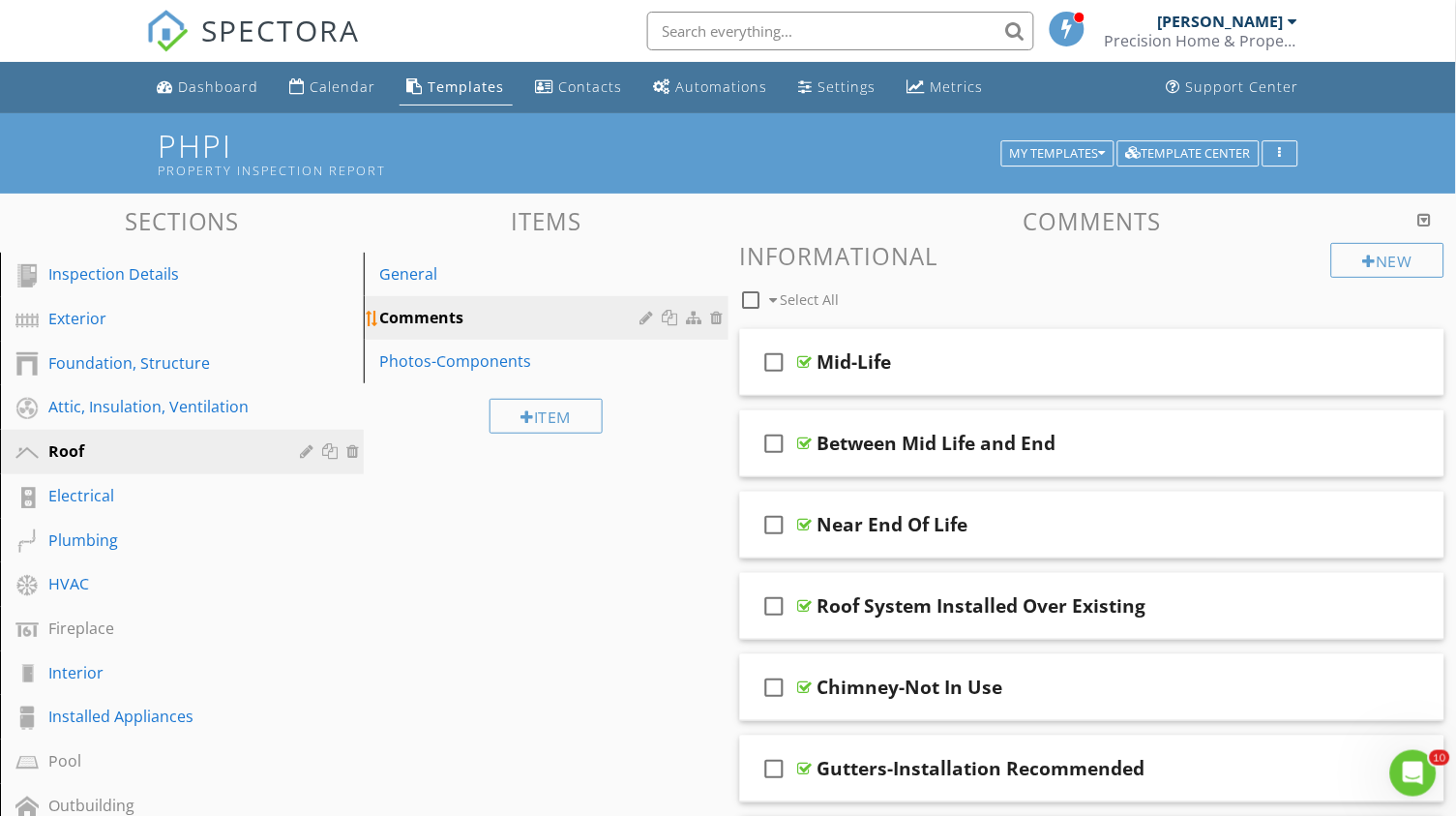 click at bounding box center [649, 317] 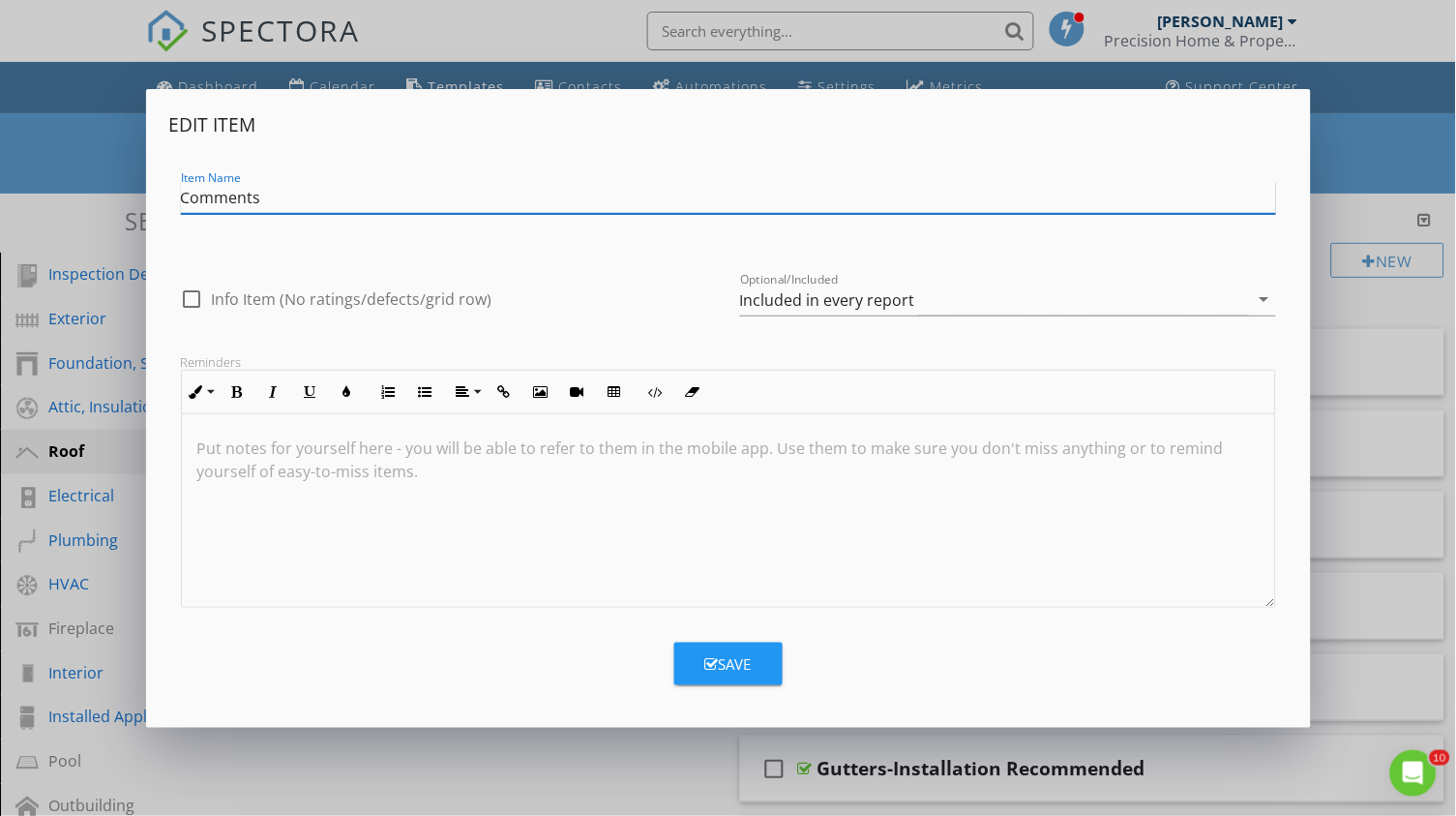 paste on "Observation" 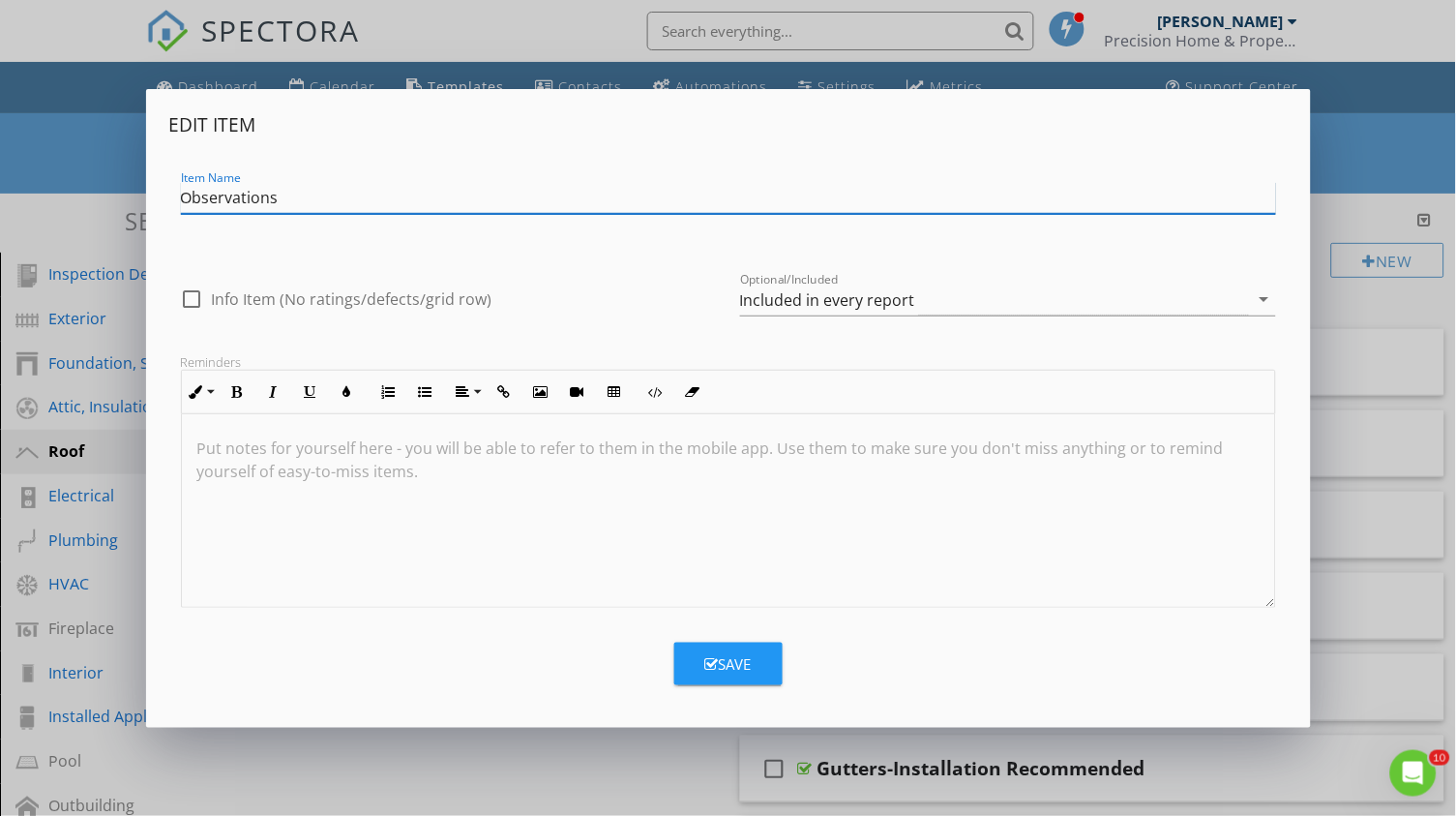 type on "Observations" 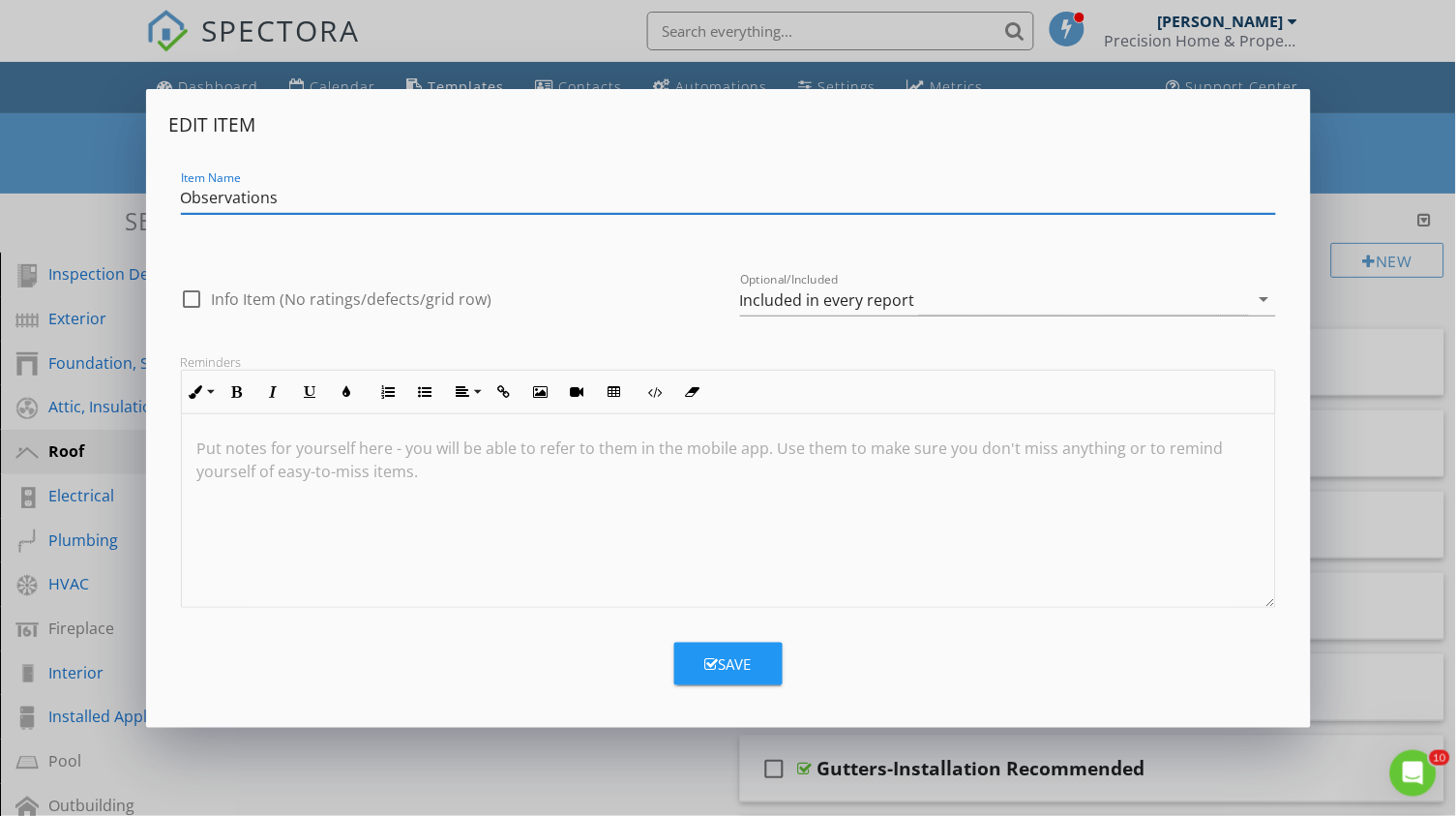 click on "Save" at bounding box center [728, 664] 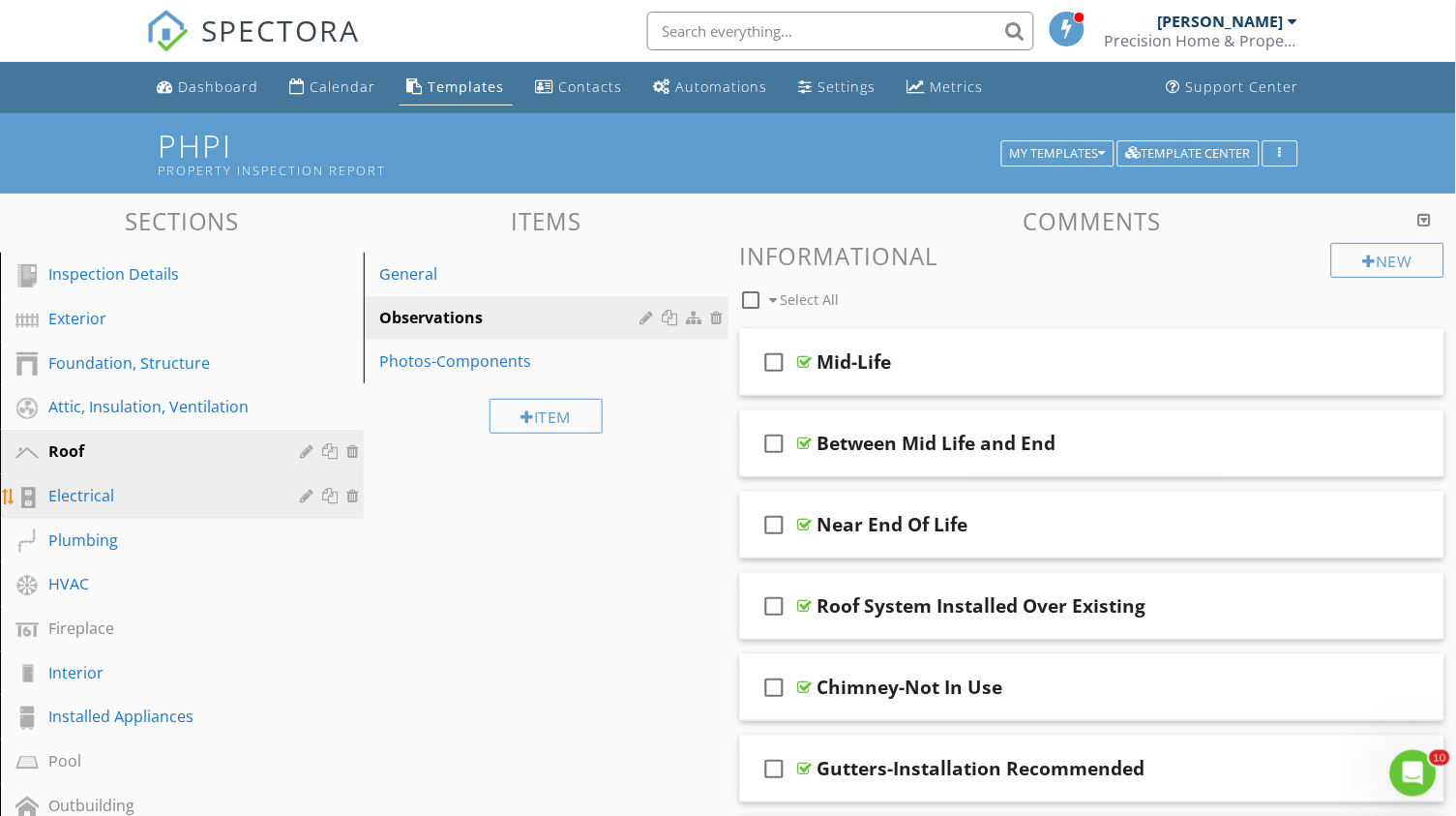 click on "Electrical" at bounding box center [160, 496] 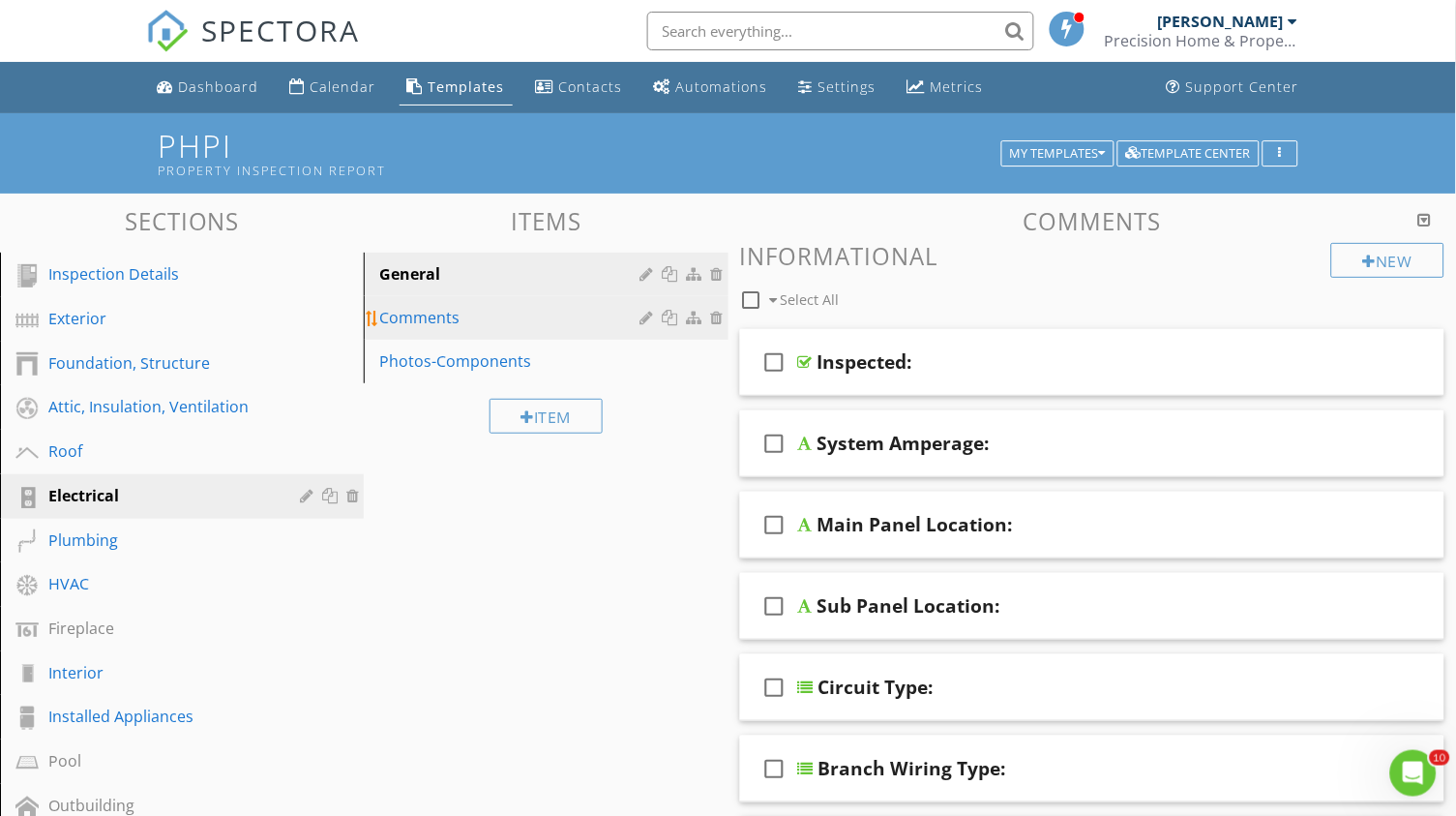 click on "Comments" at bounding box center (512, 317) 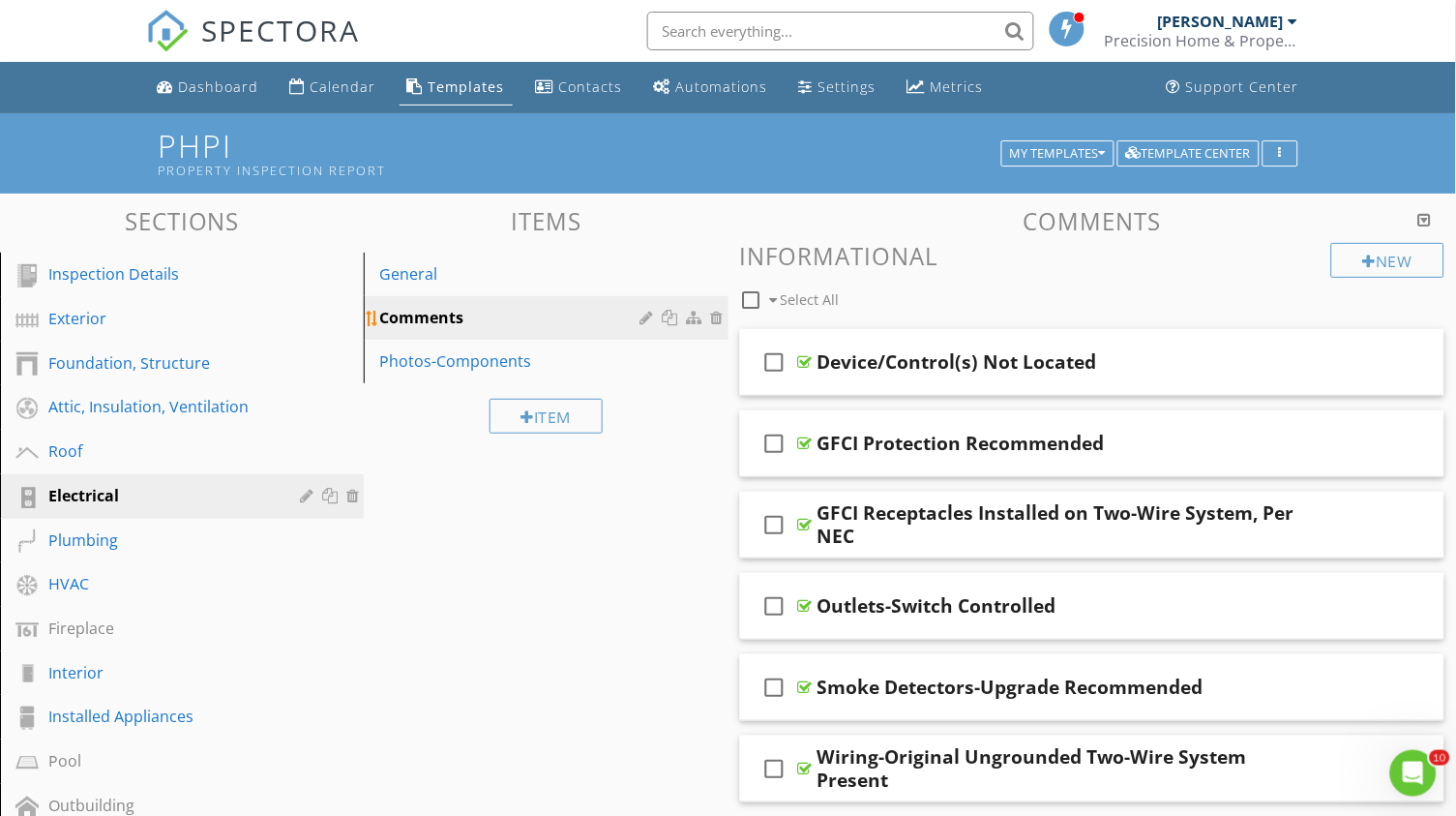 click at bounding box center (649, 317) 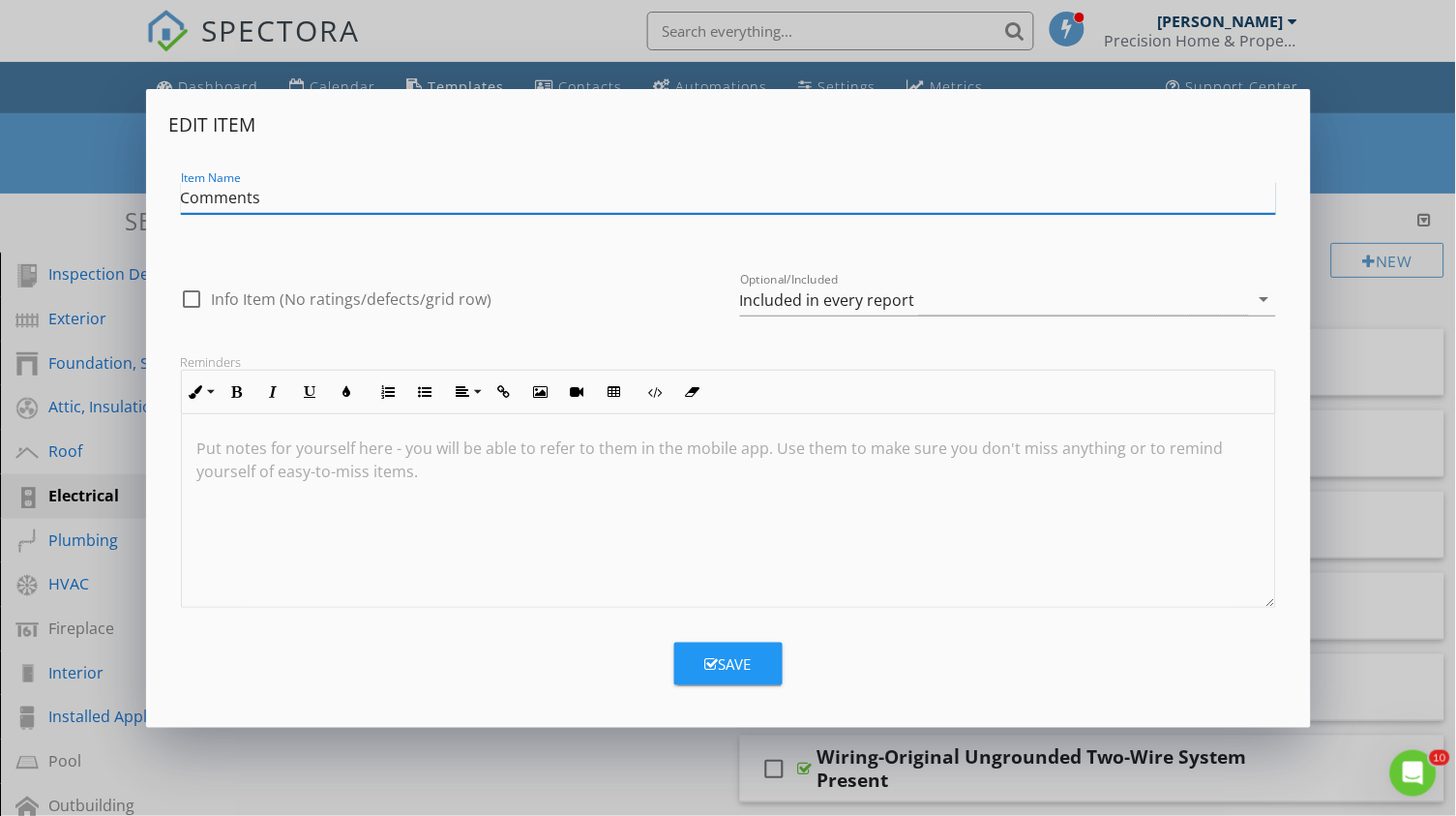 paste on "Observation" 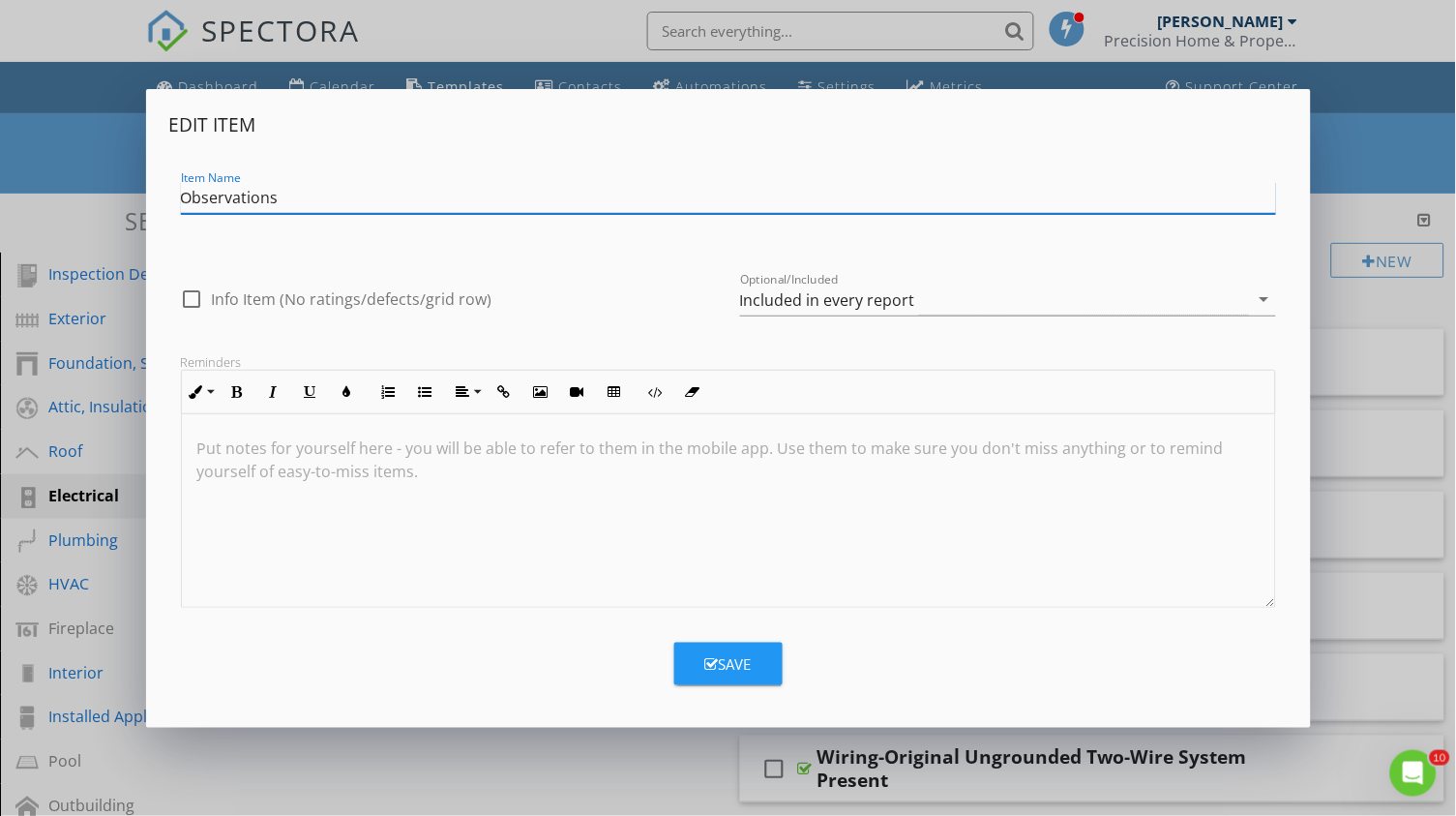 type on "Observations" 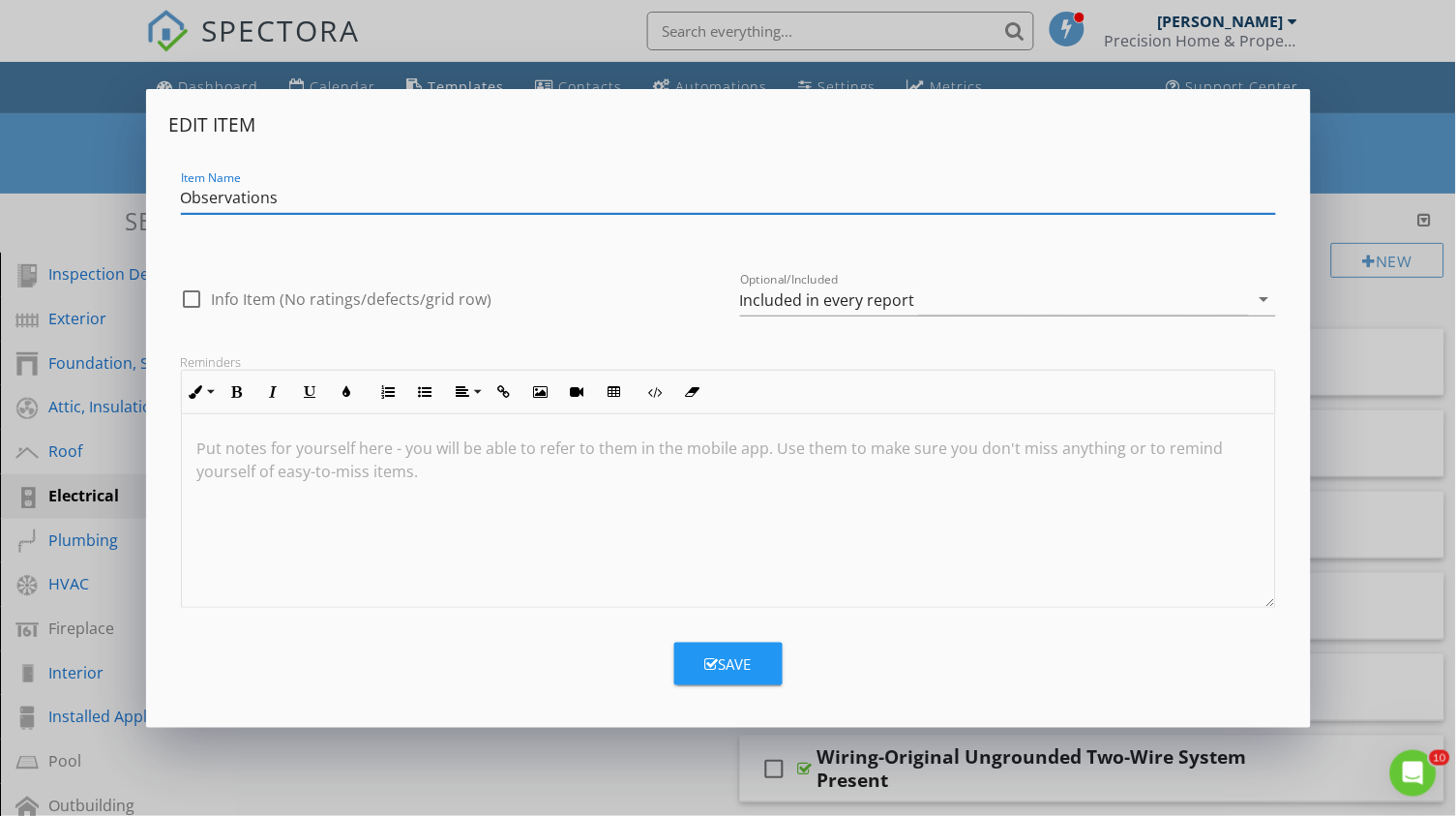 click on "Save" at bounding box center (728, 664) 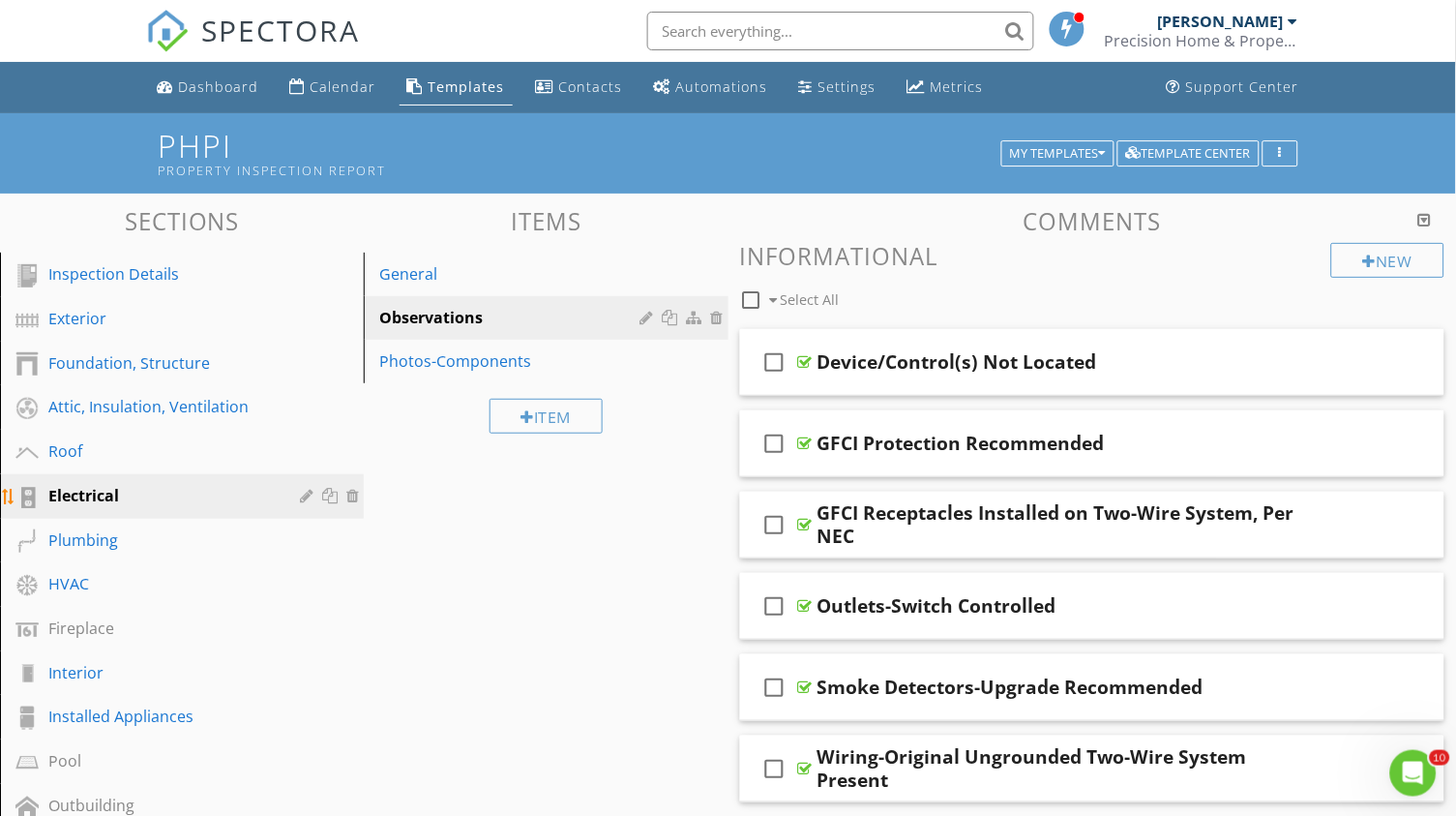 click on "Electrical" at bounding box center [160, 496] 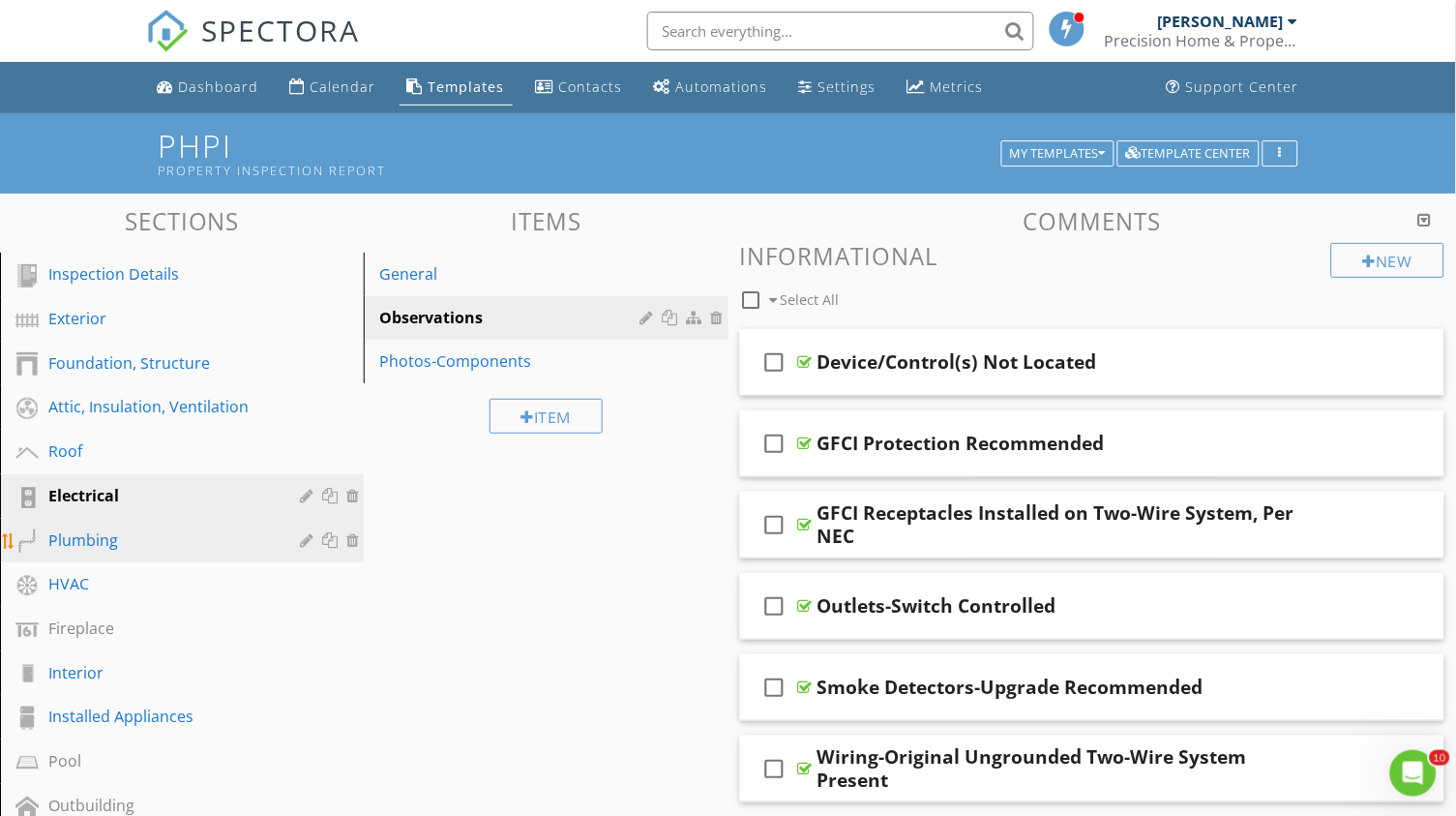 click on "Plumbing" at bounding box center [160, 540] 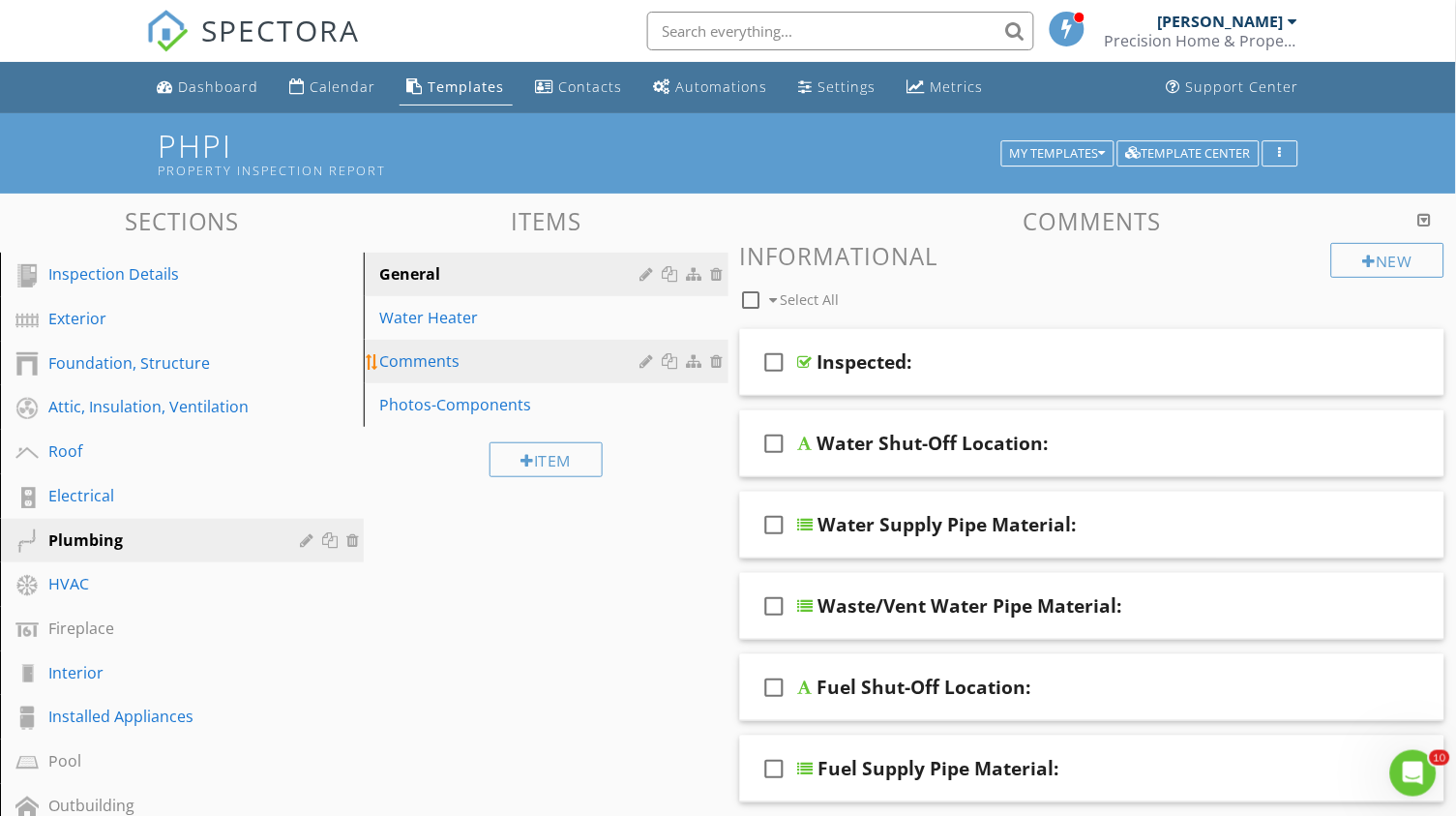 click at bounding box center [649, 361] 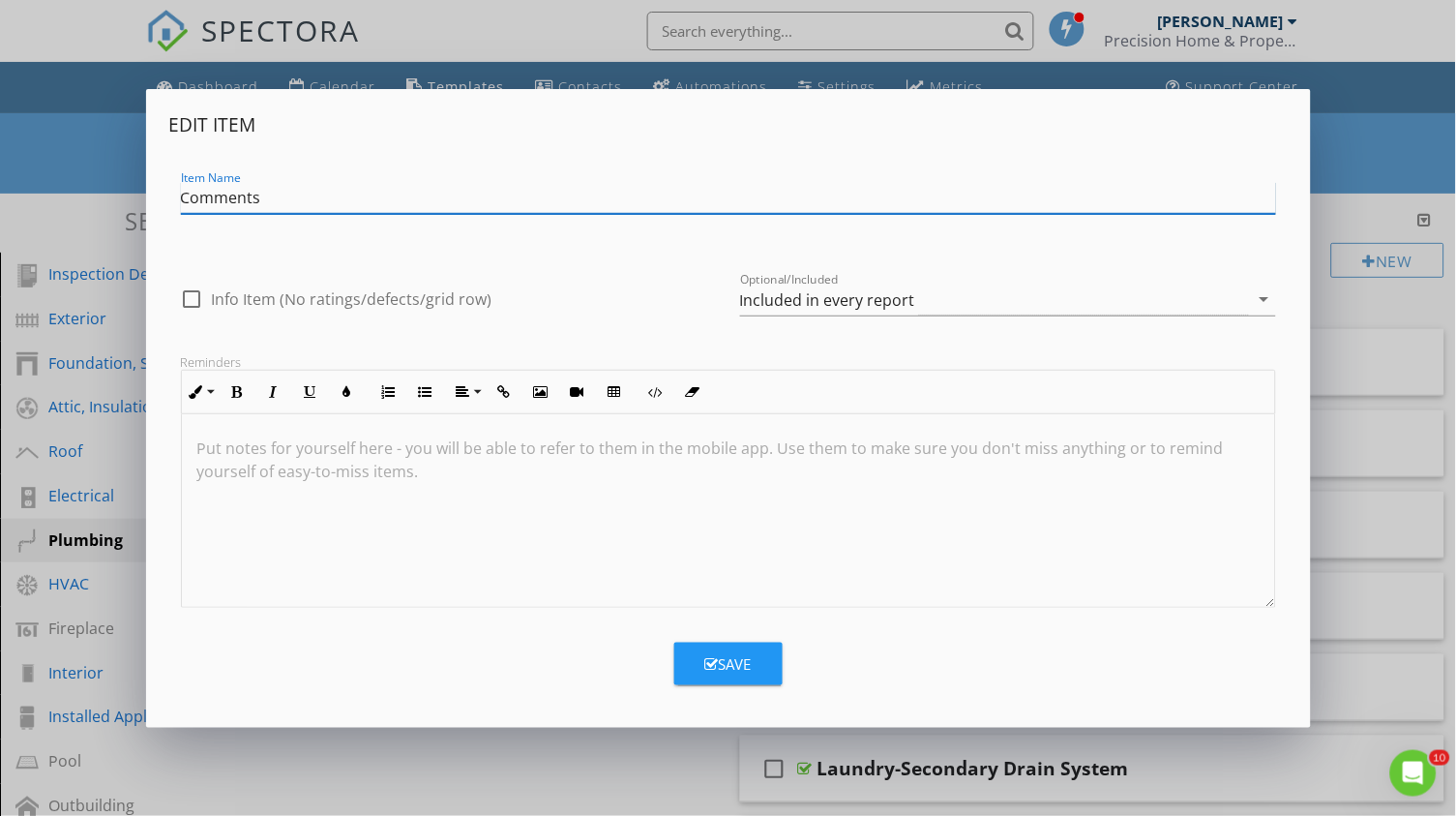 paste on "Observation" 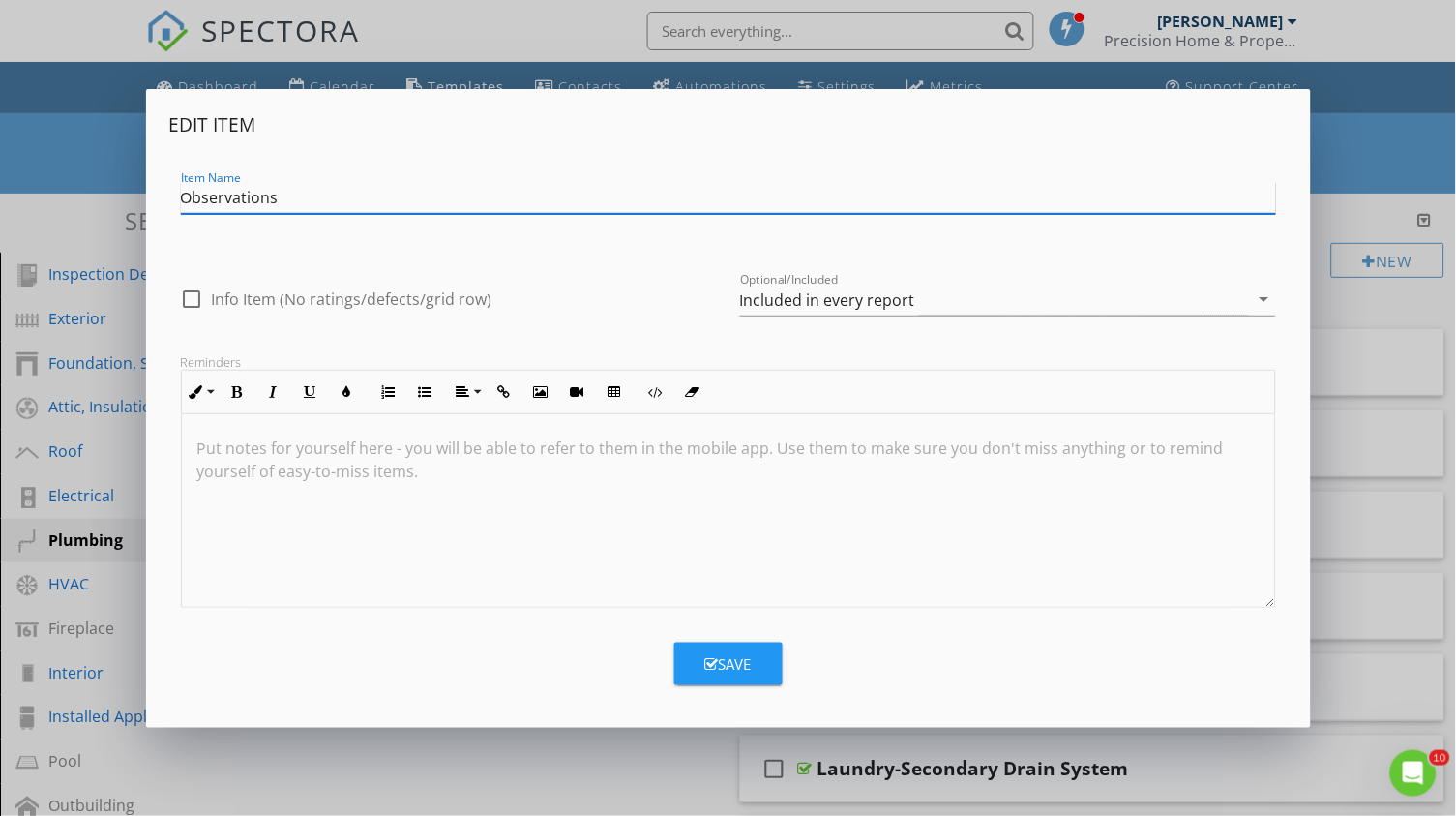type on "Observations" 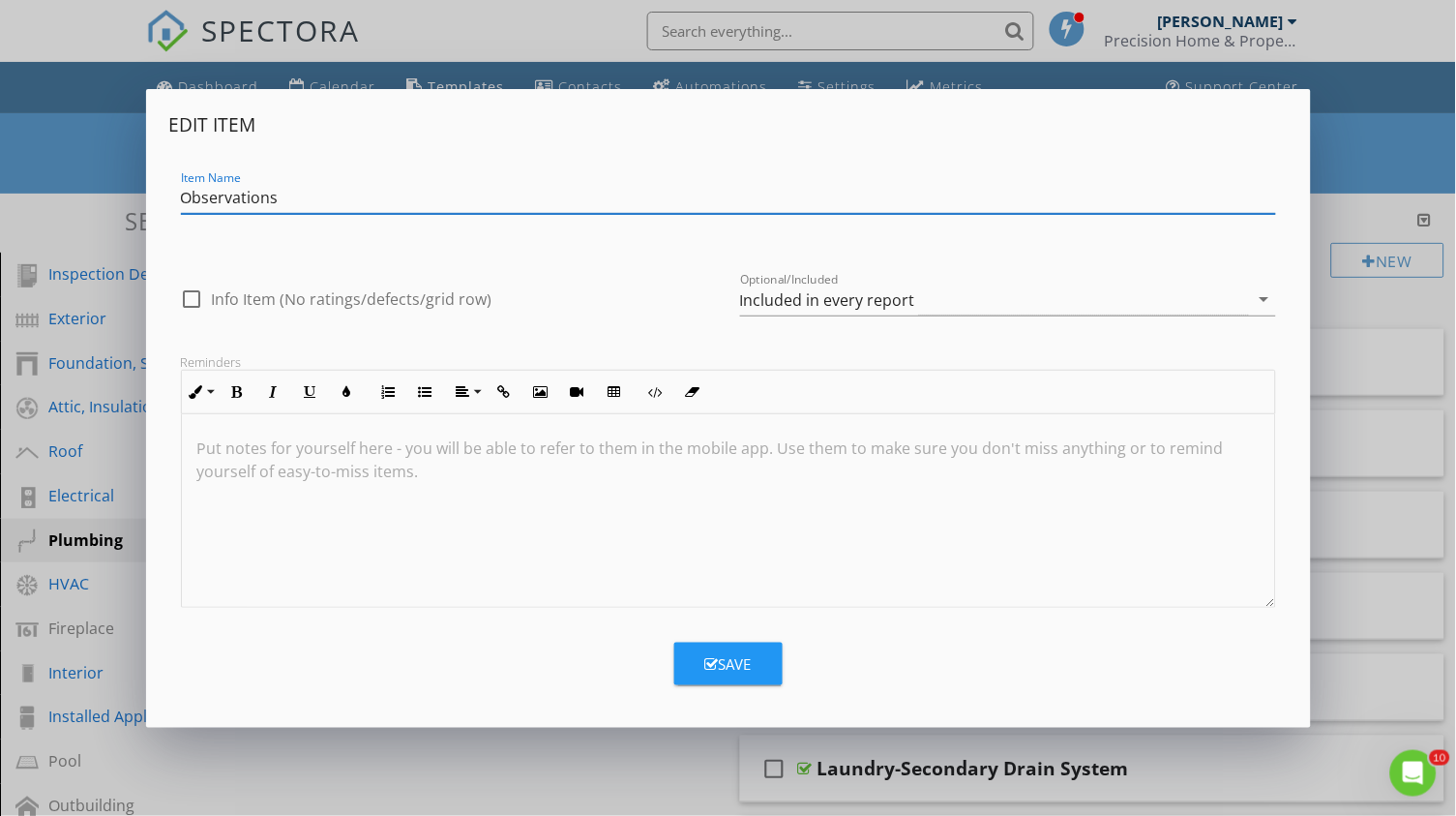 click on "Save" at bounding box center (728, 664) 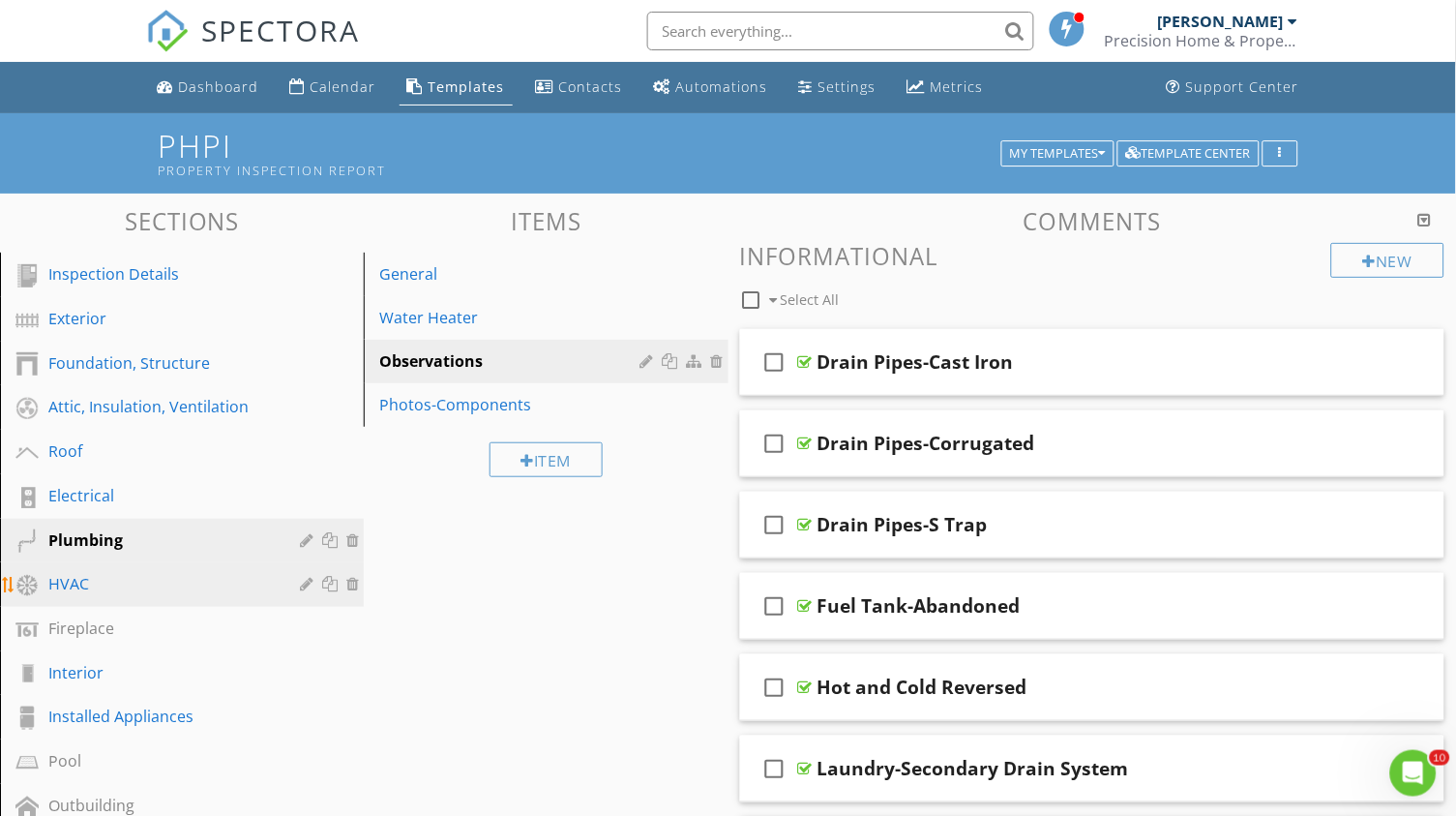 click on "HVAC" at bounding box center (160, 584) 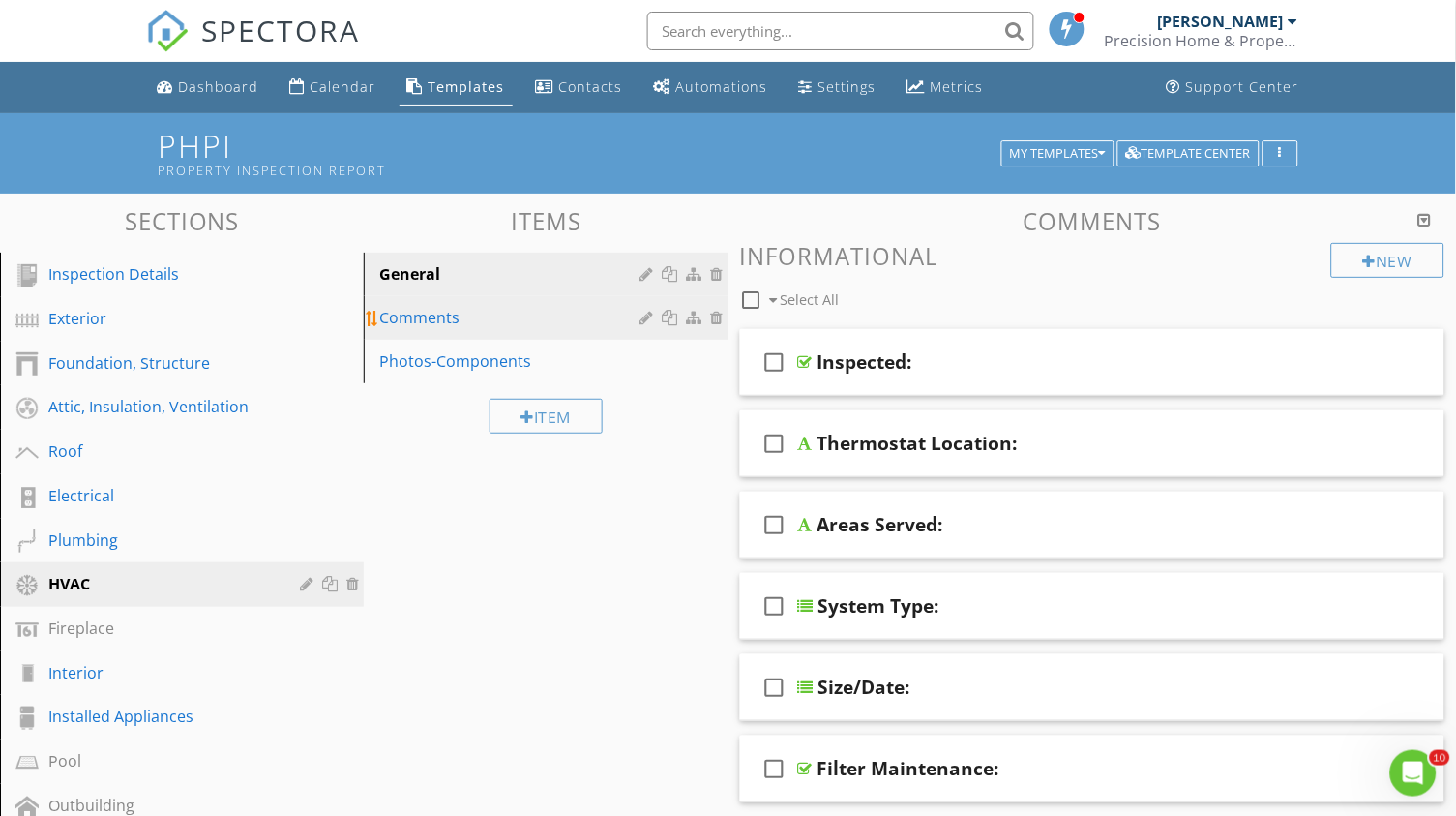 click at bounding box center (649, 317) 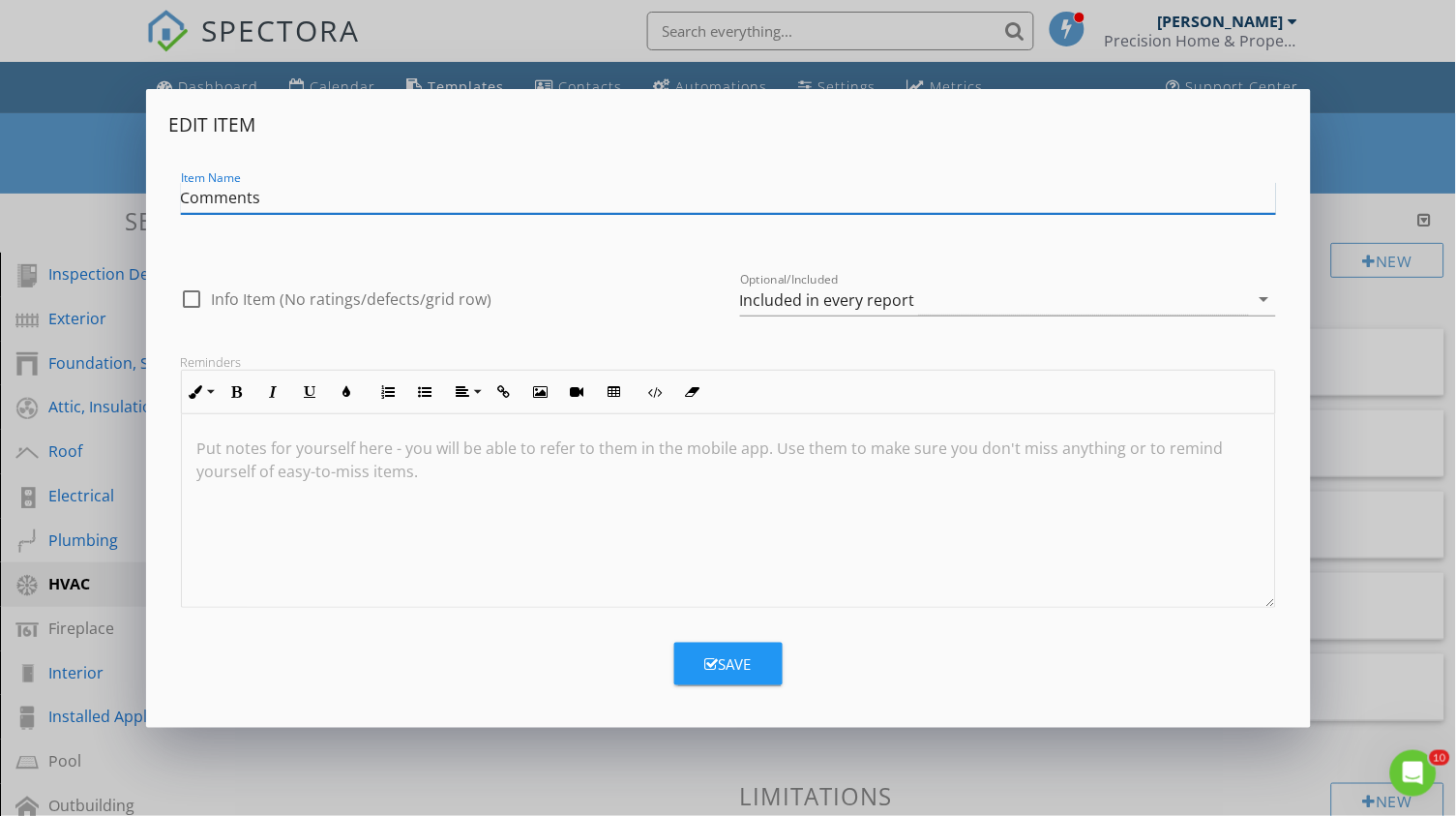 paste on "Observation" 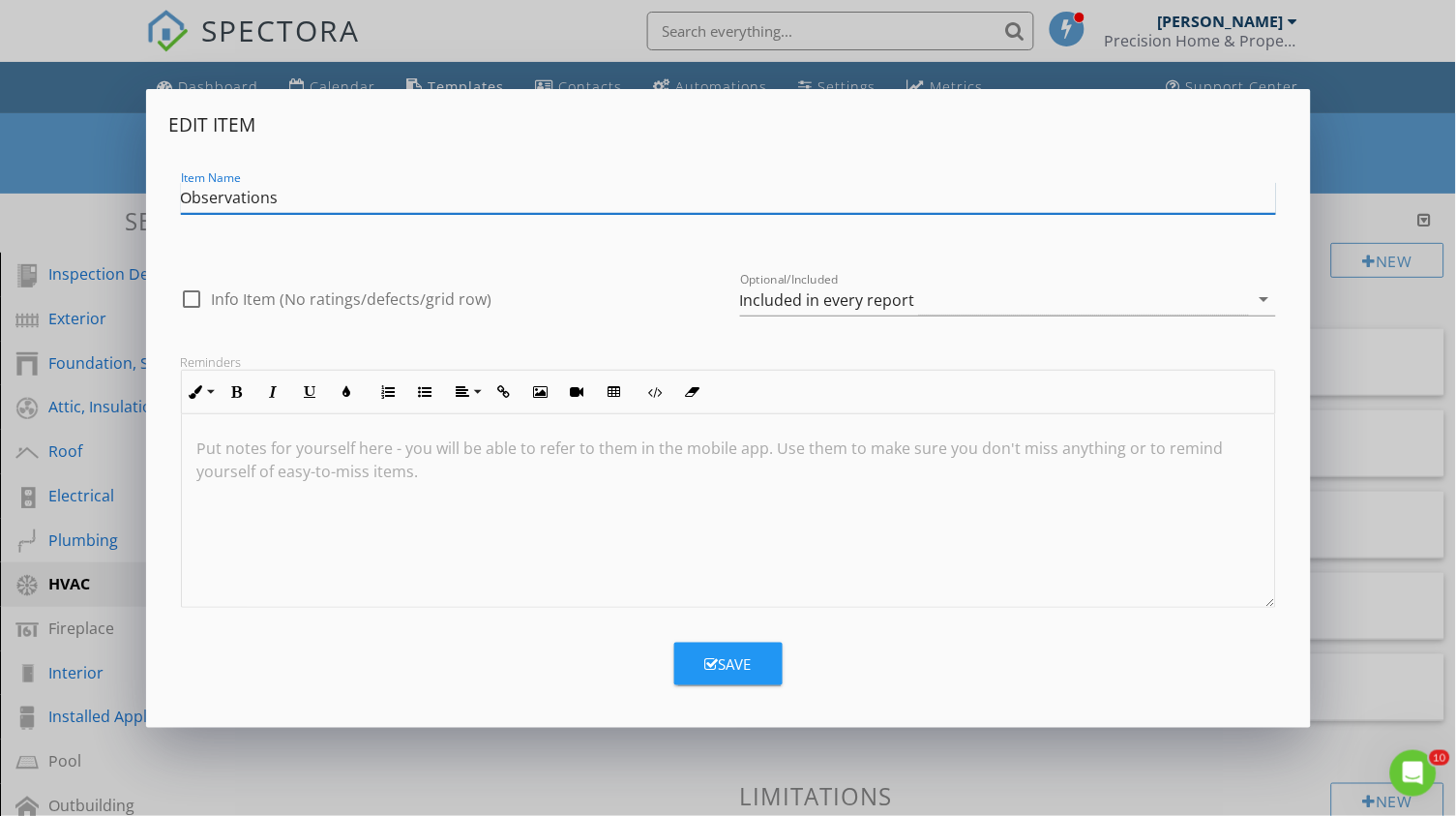 type on "Observations" 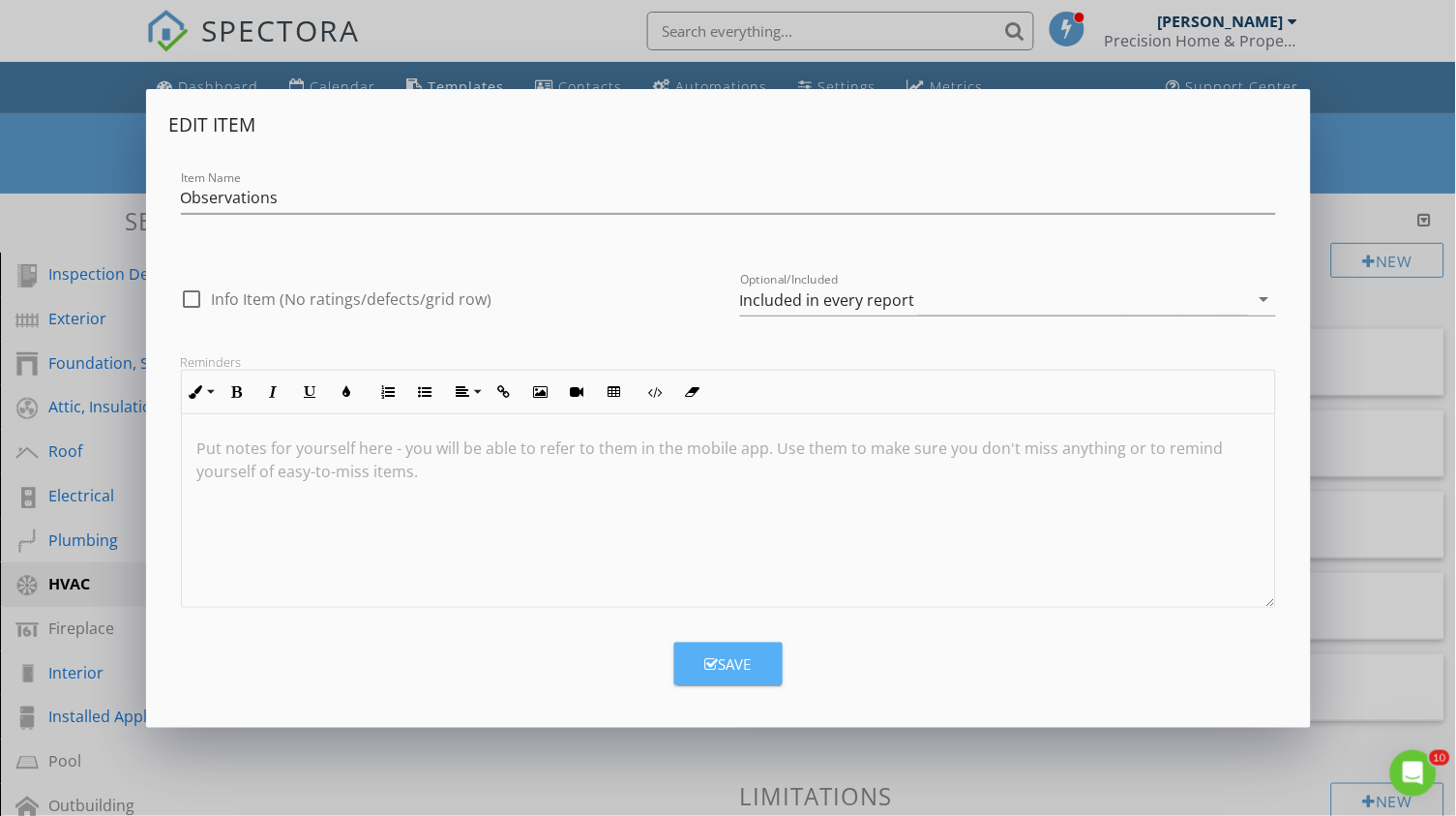 click on "Save" at bounding box center (728, 664) 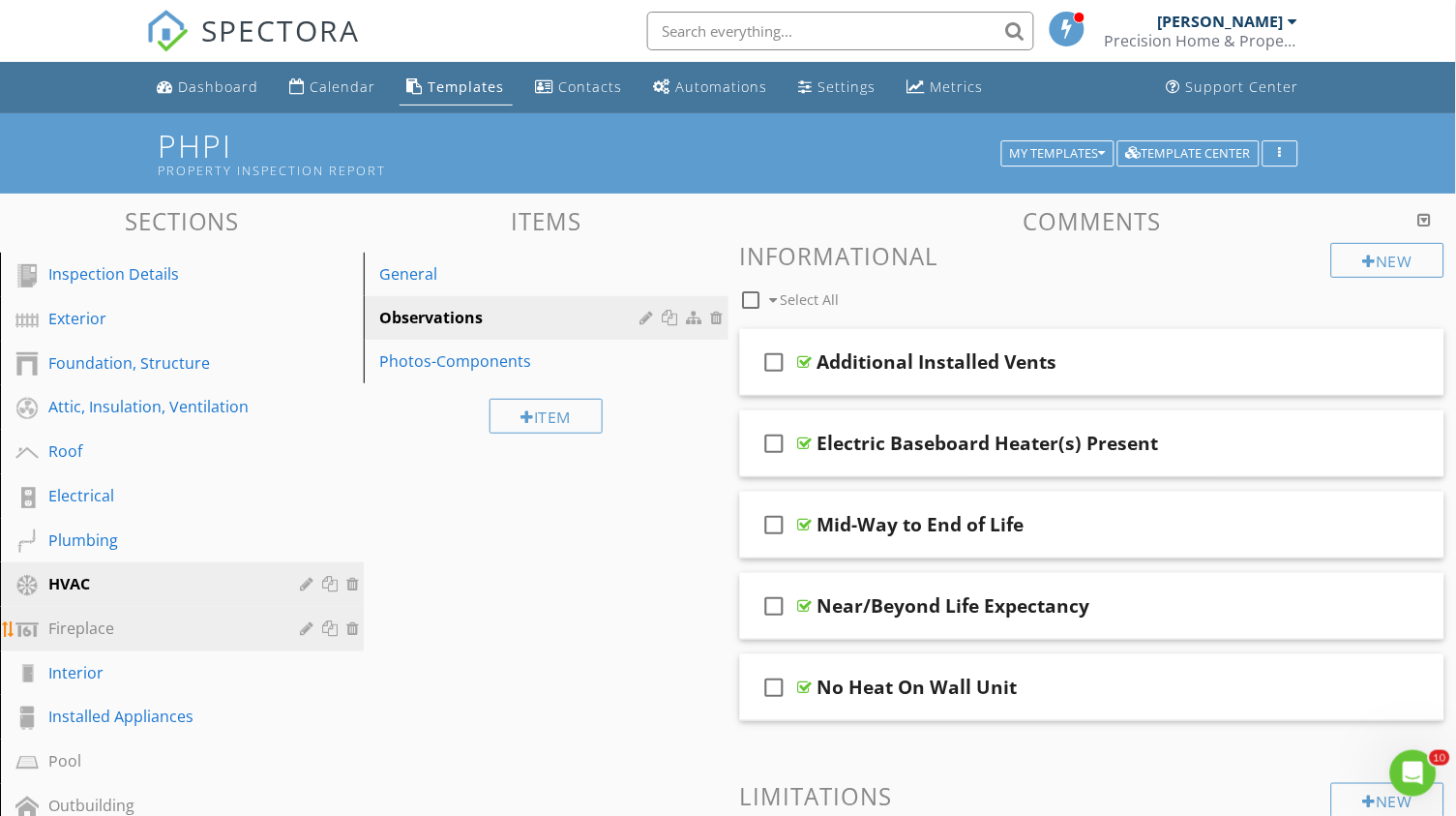 click on "Fireplace" at bounding box center (160, 628) 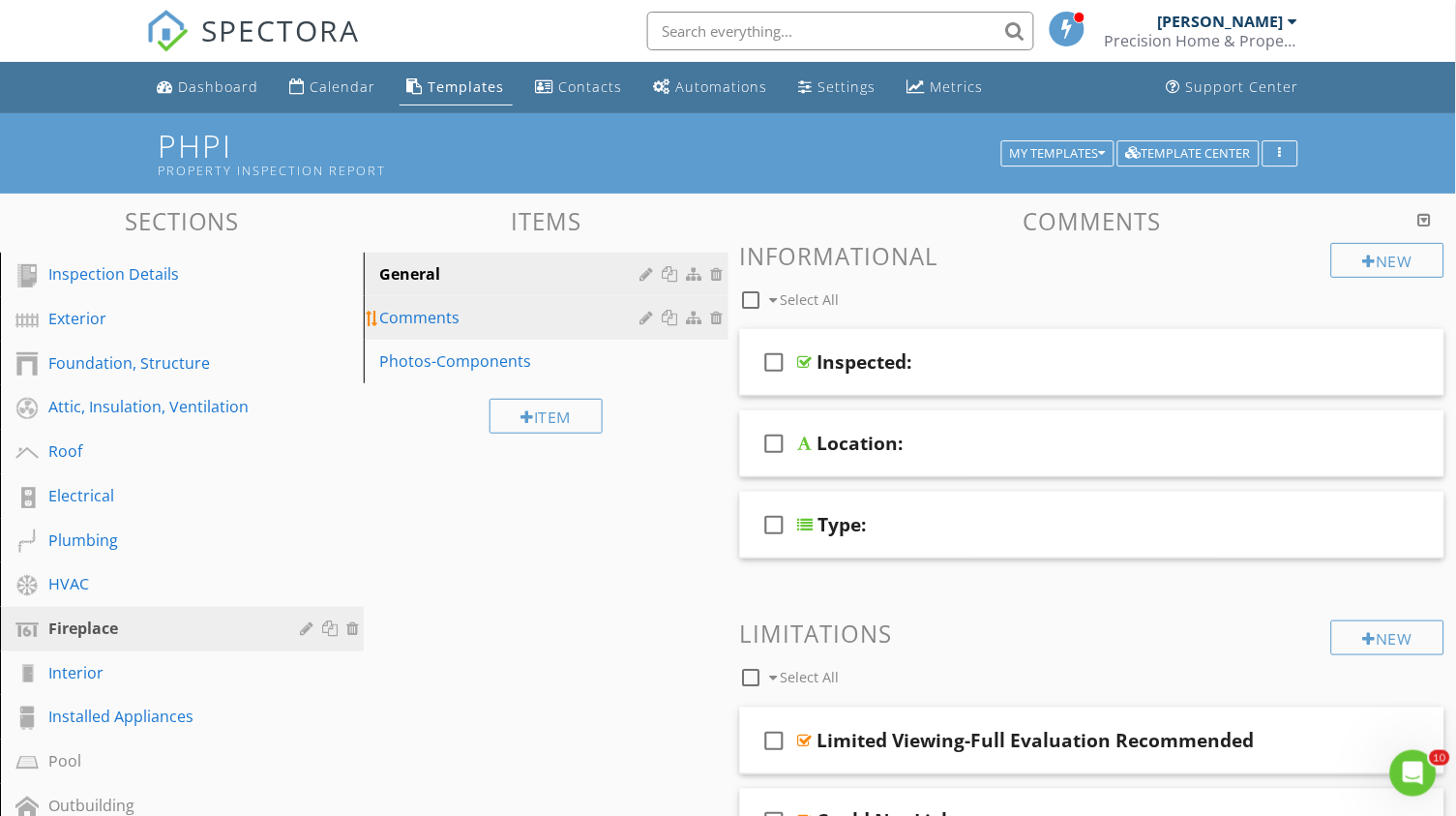 click on "Comments" at bounding box center (549, 317) 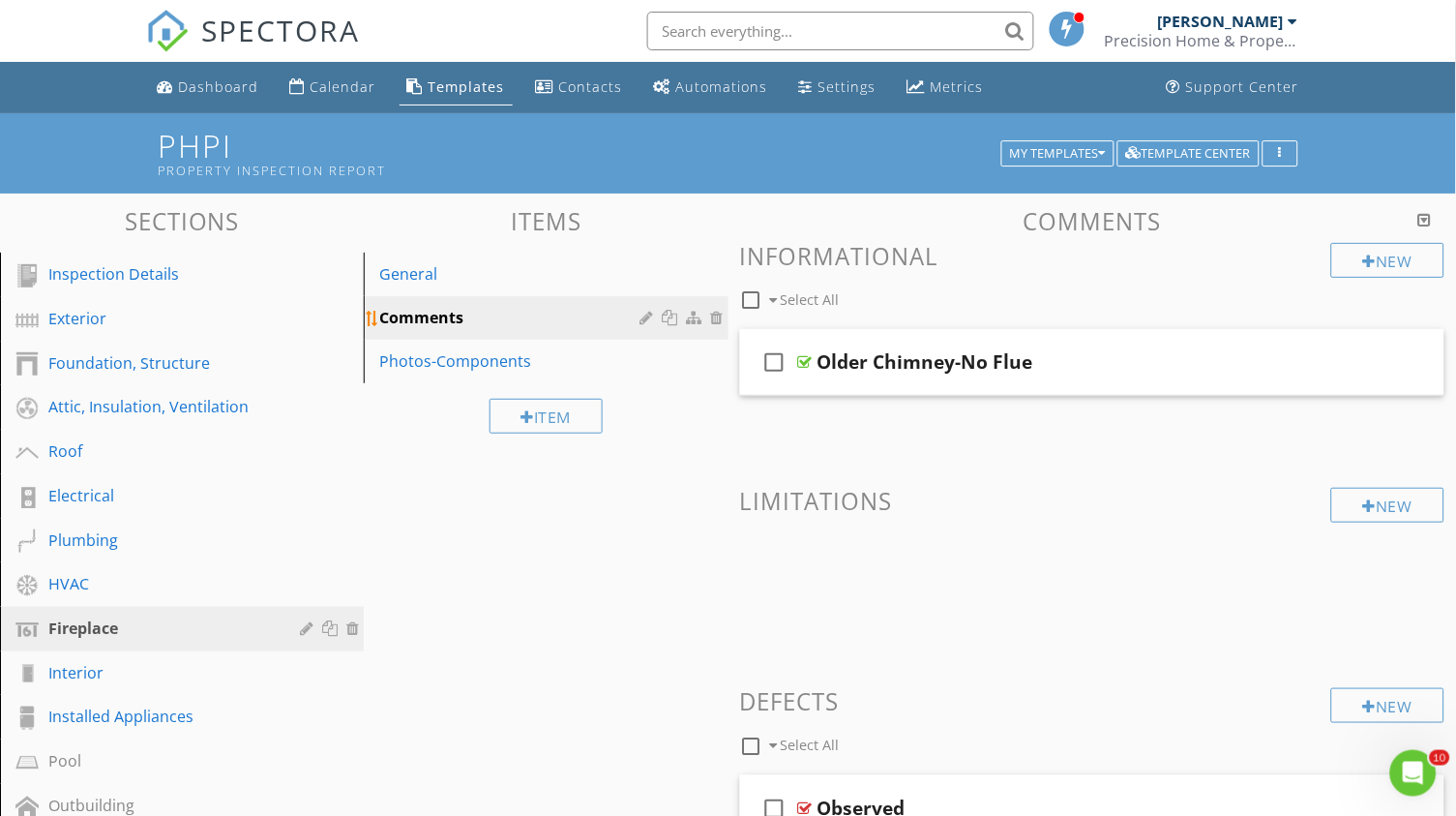 click at bounding box center [649, 317] 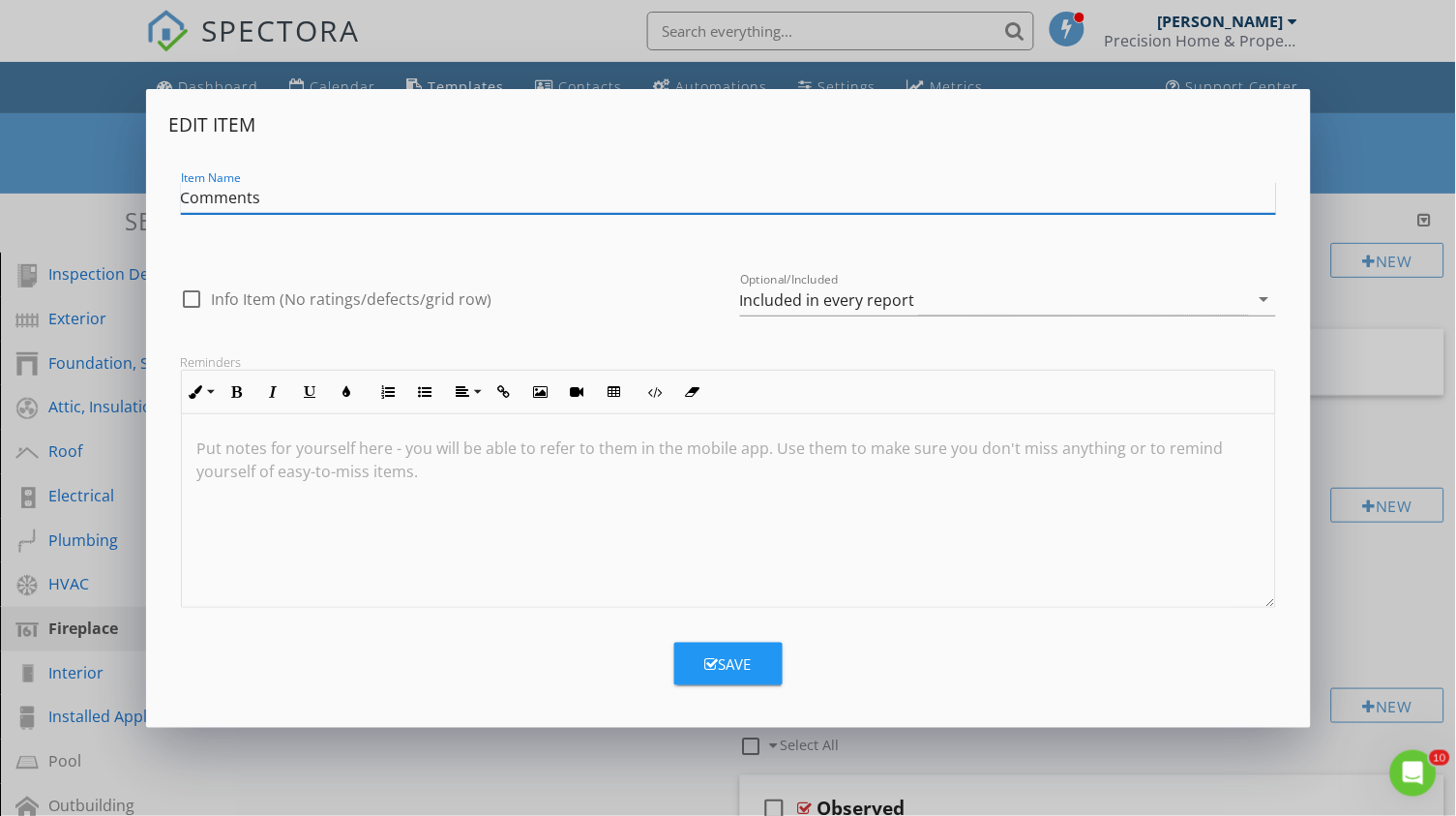 paste on "Observation" 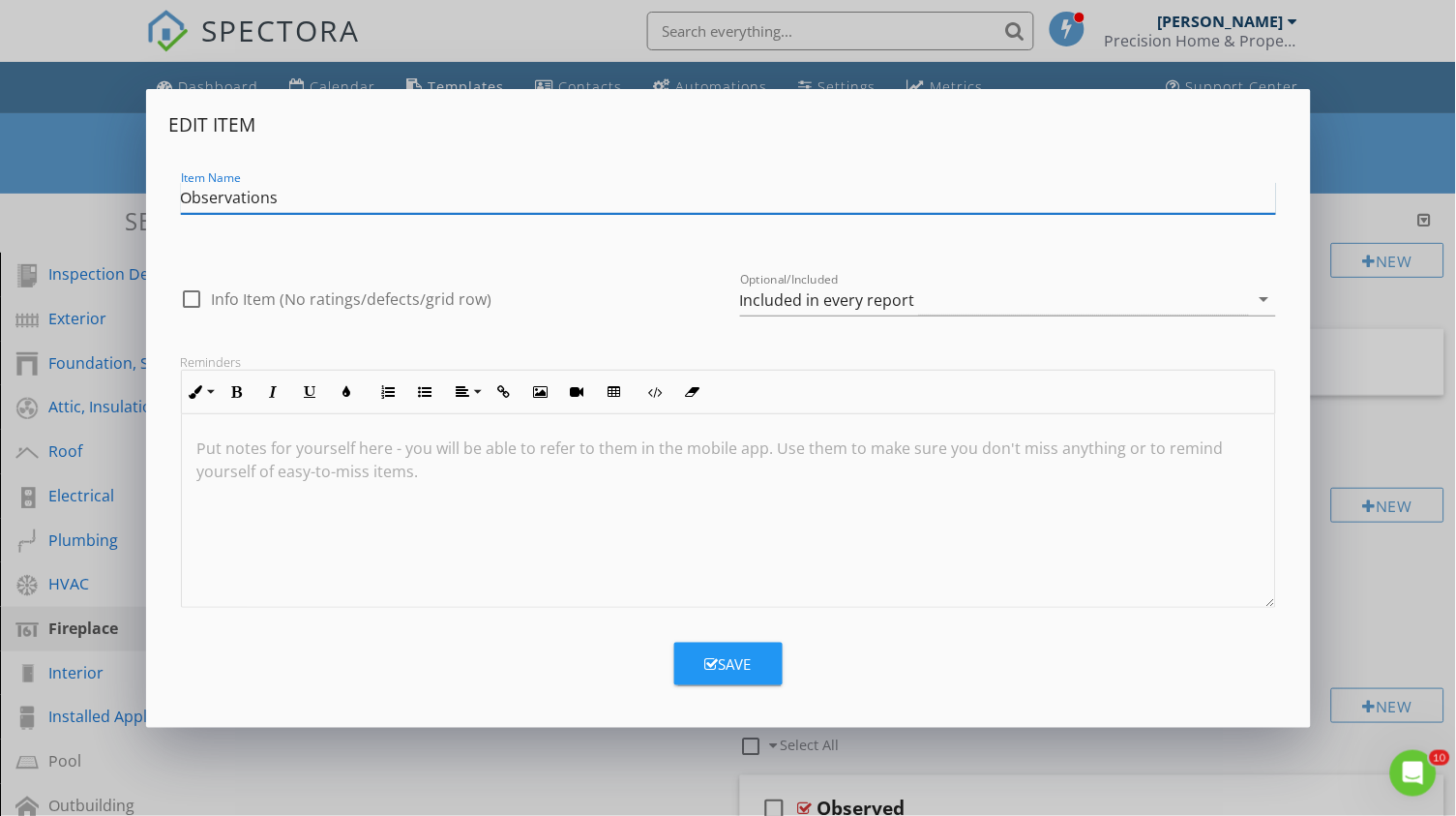 type on "Observations" 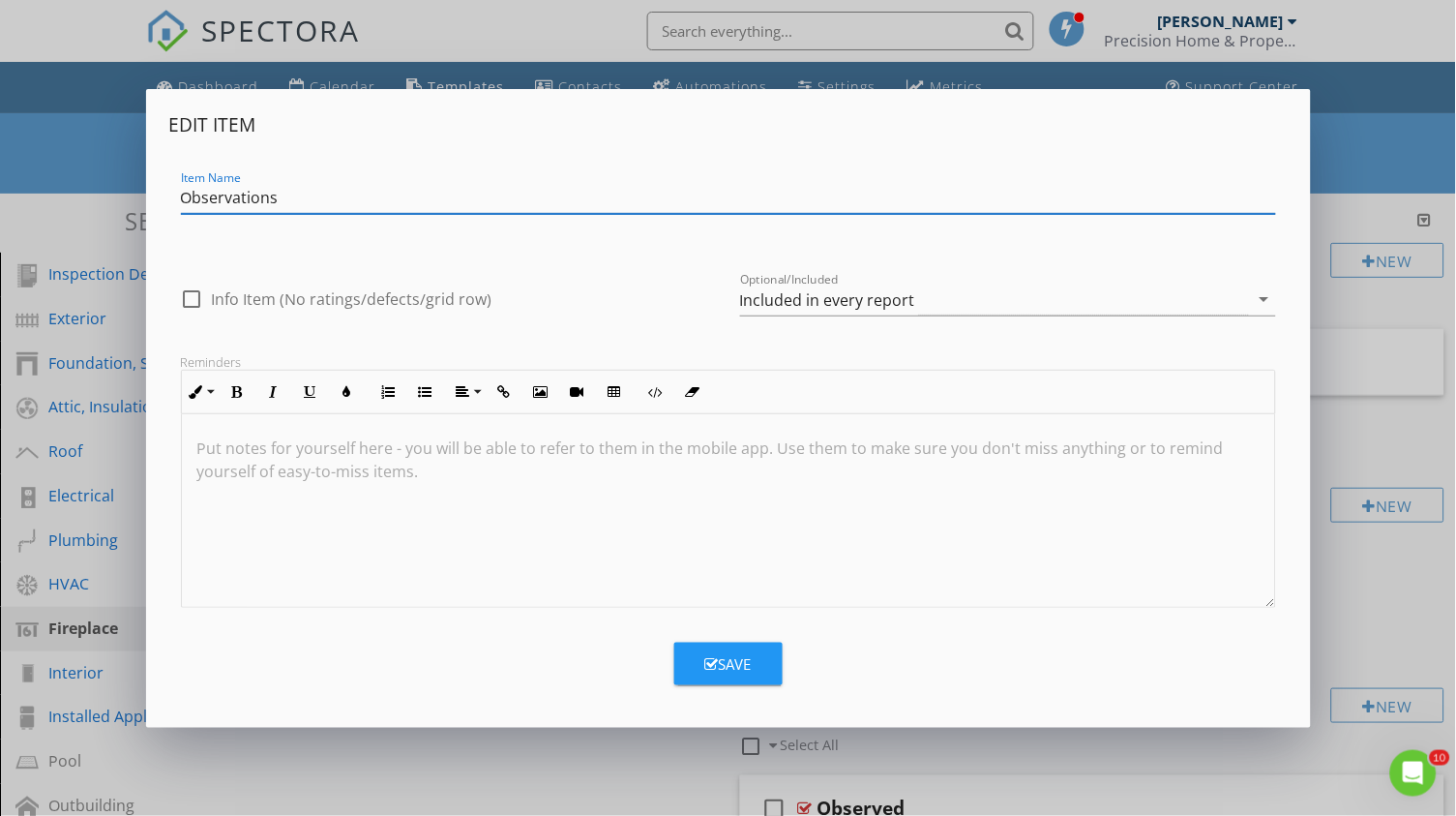 click on "Save" at bounding box center [728, 664] 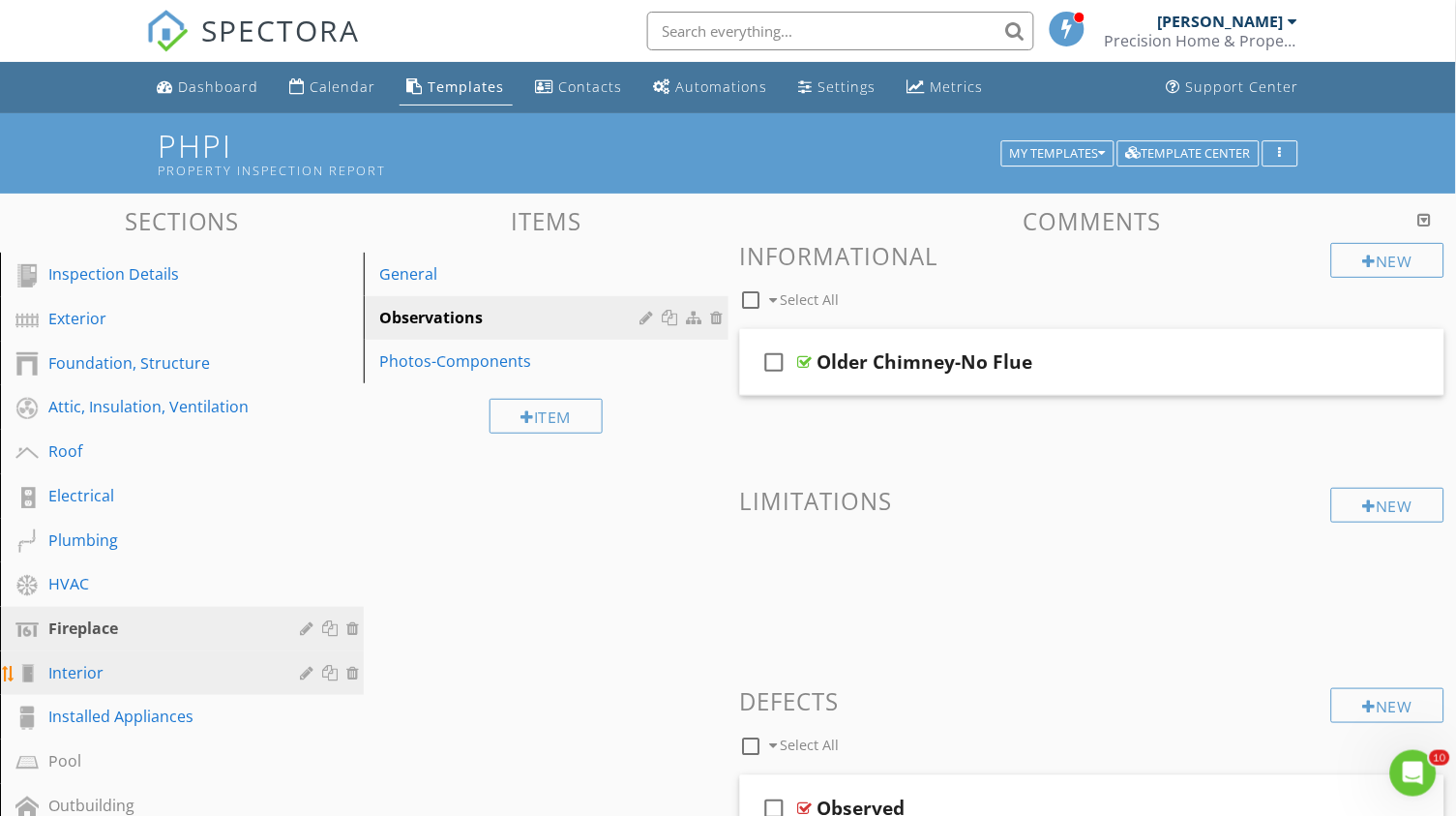 click on "Interior" at bounding box center [160, 673] 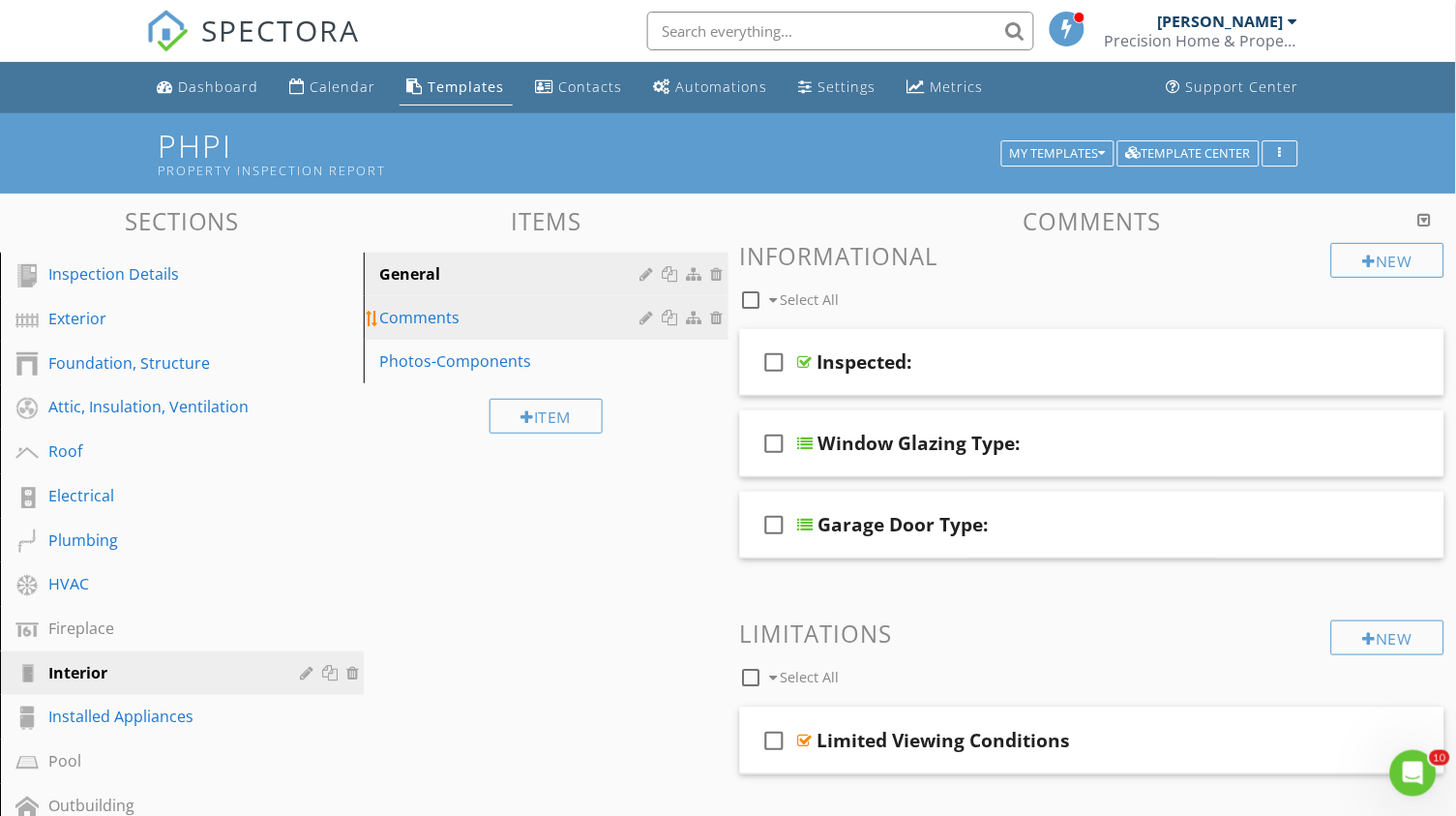 click at bounding box center [649, 317] 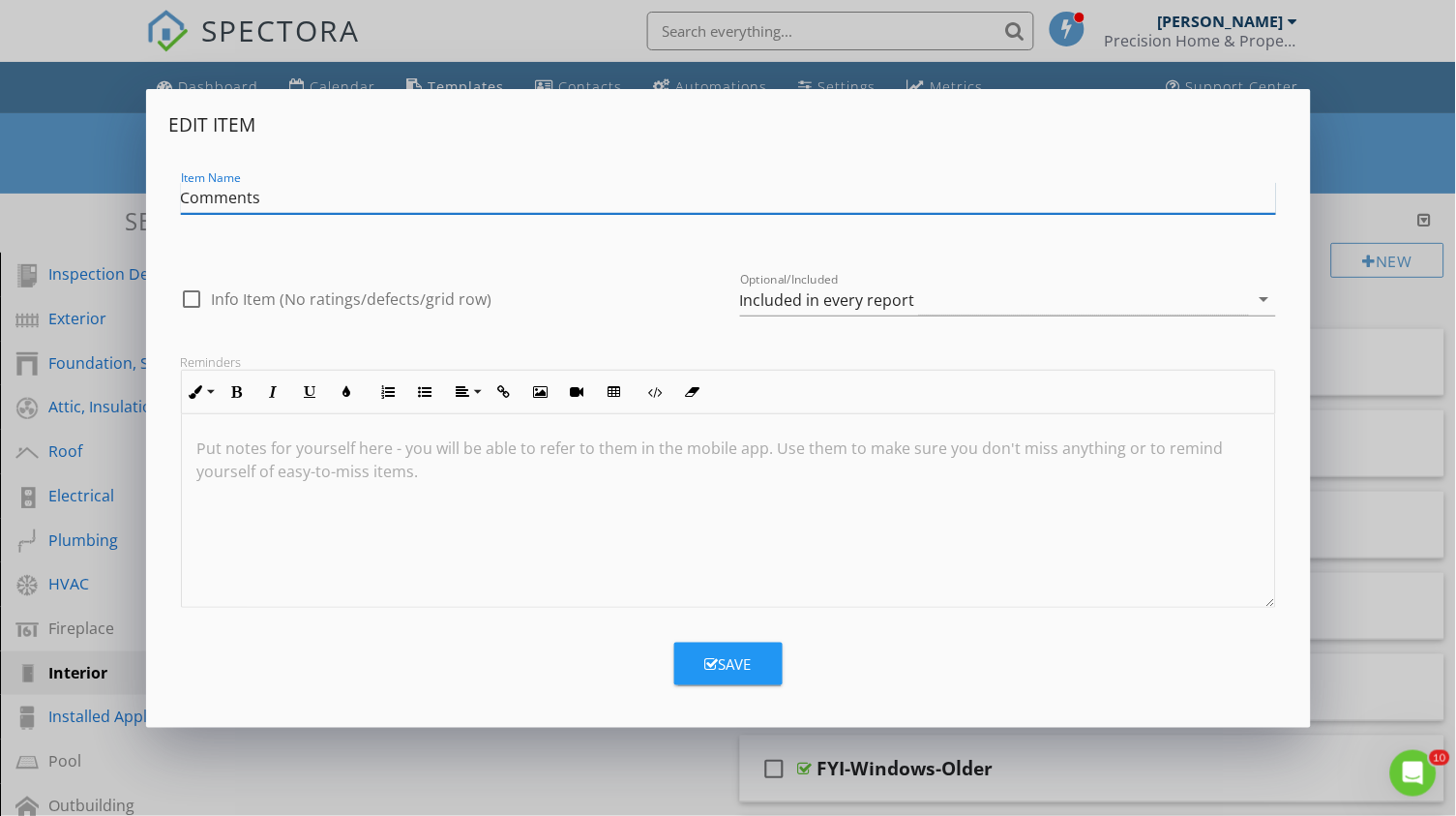 paste on "Observation" 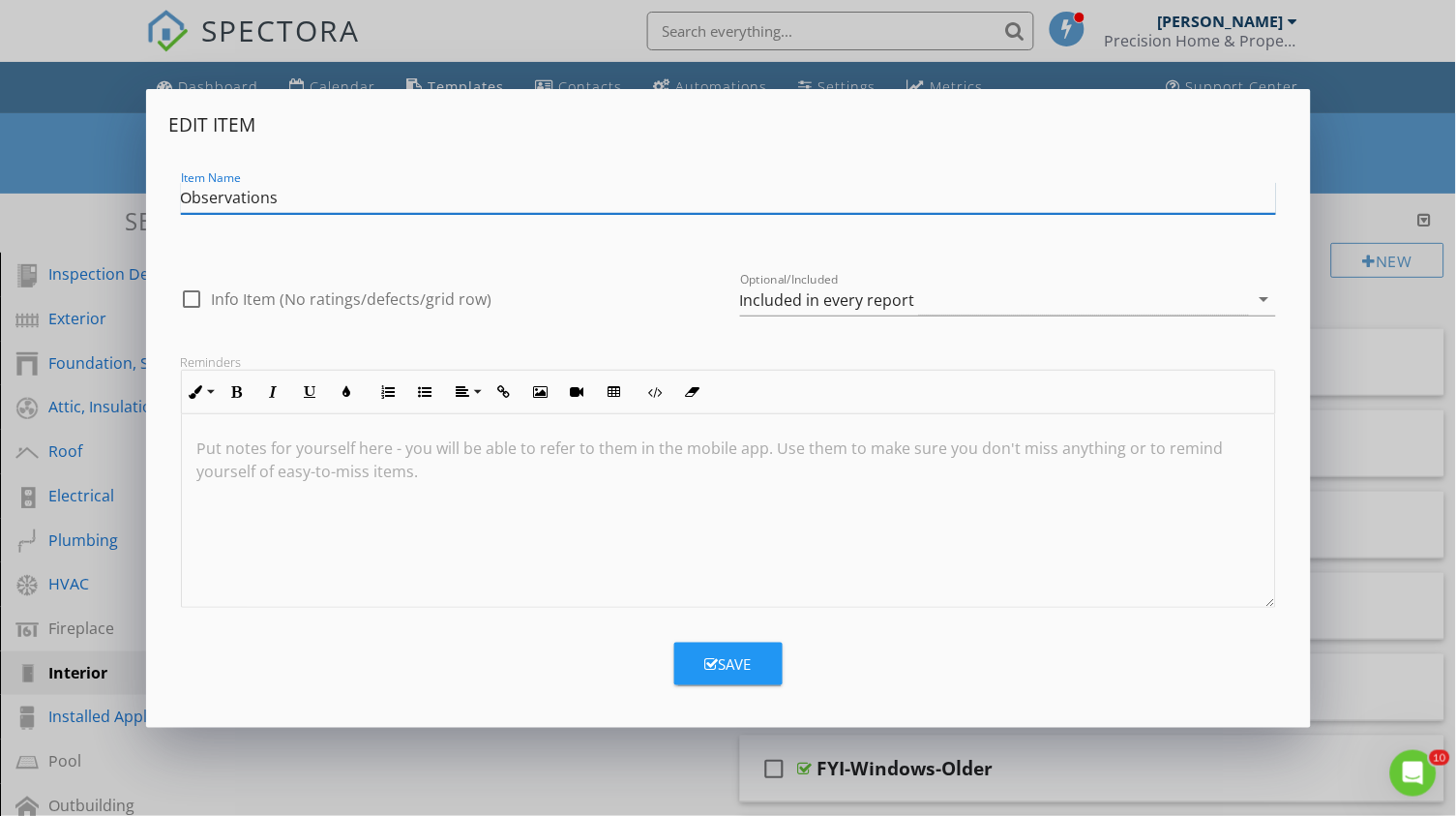 type on "Observations" 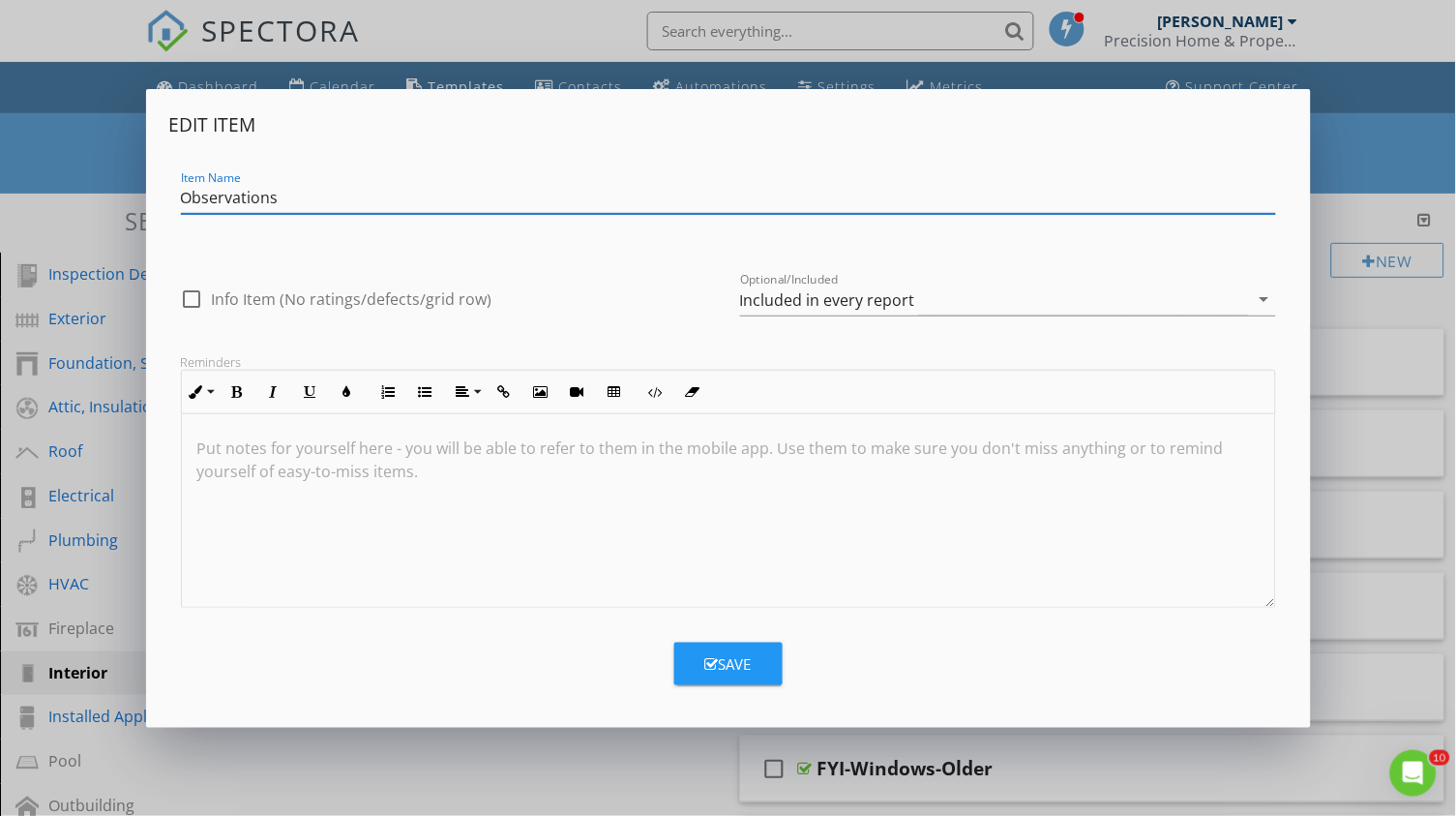 click on "Save" at bounding box center (728, 664) 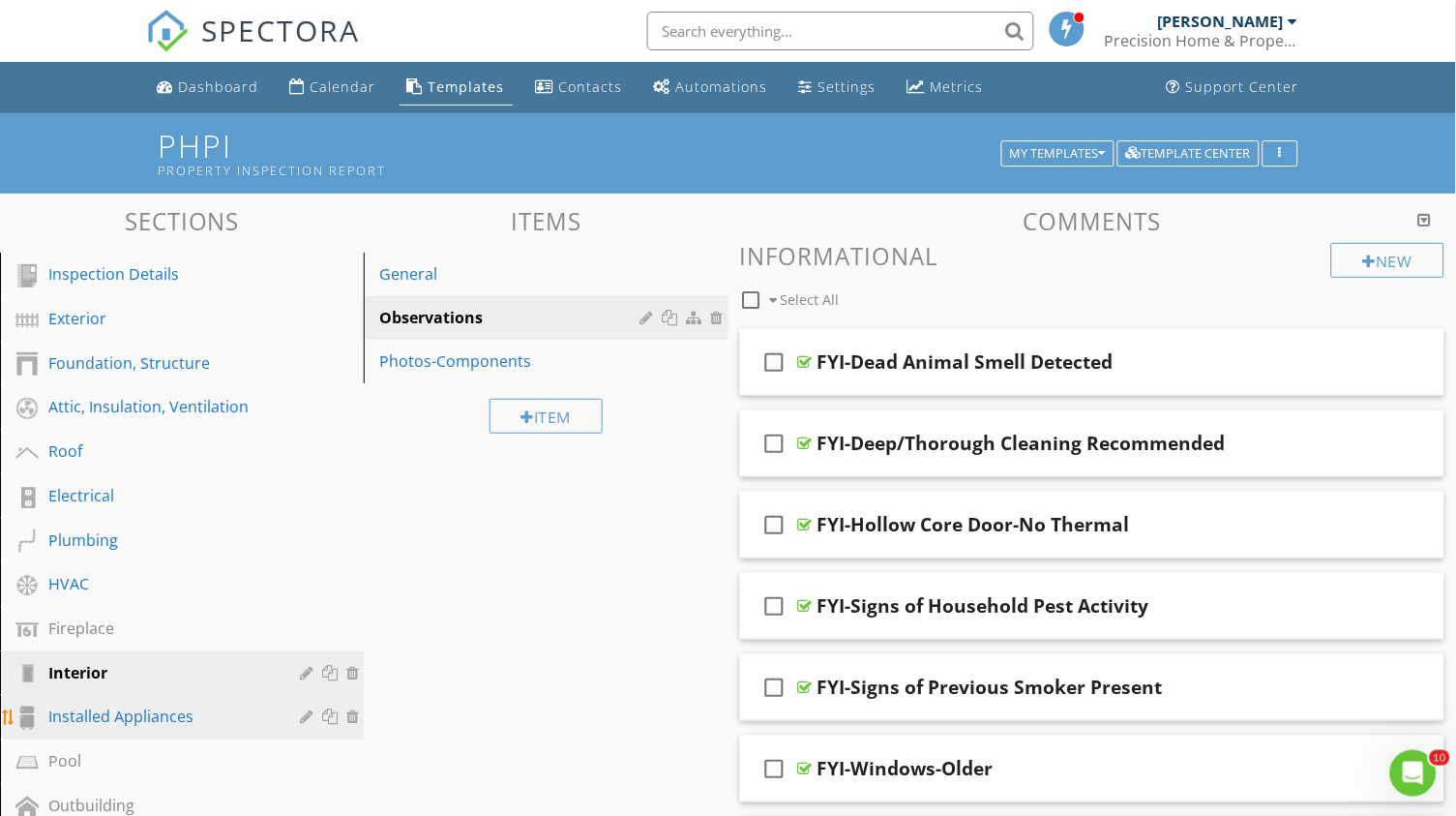 click on "Installed Appliances" at bounding box center [160, 716] 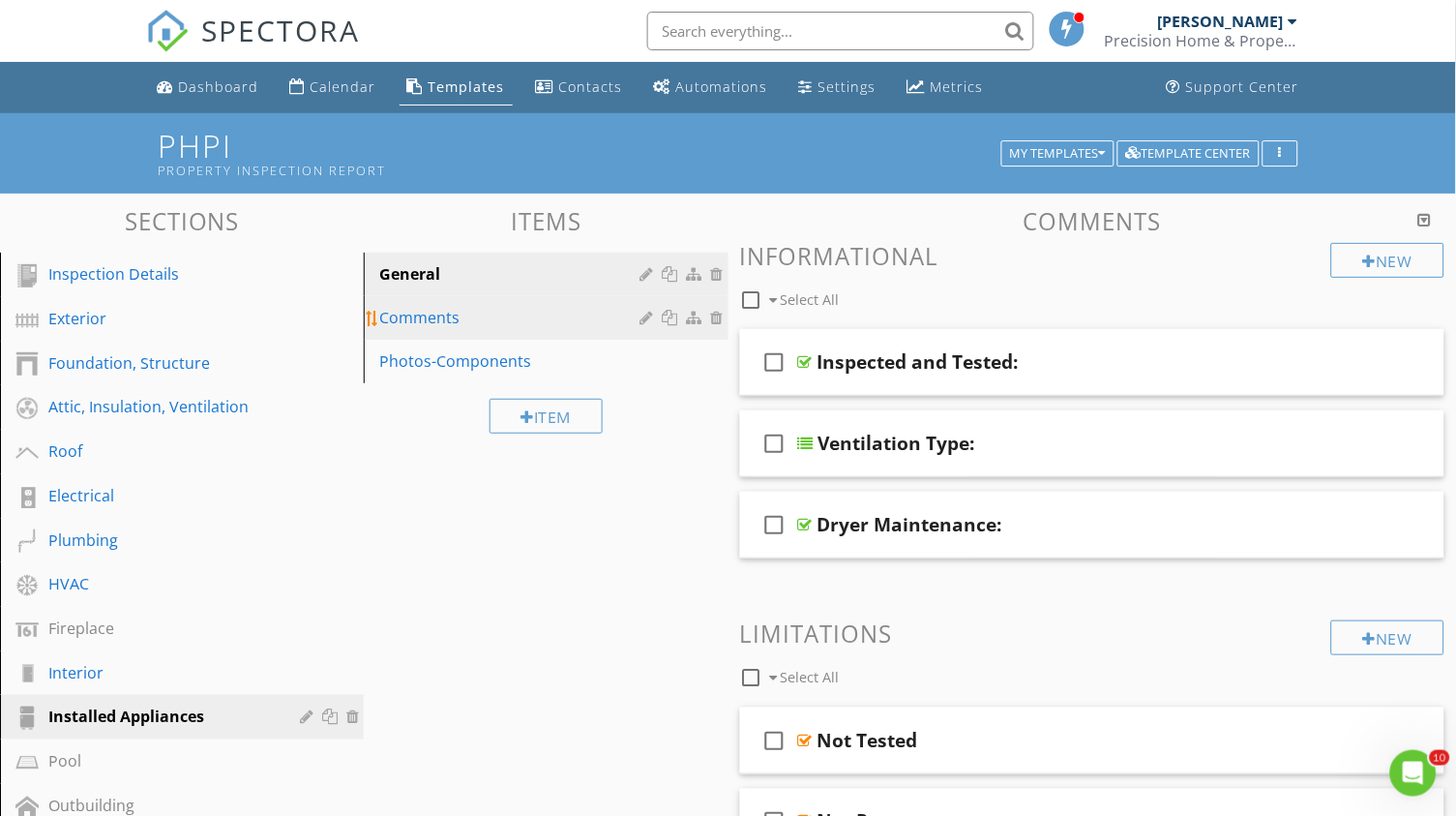 click at bounding box center [649, 317] 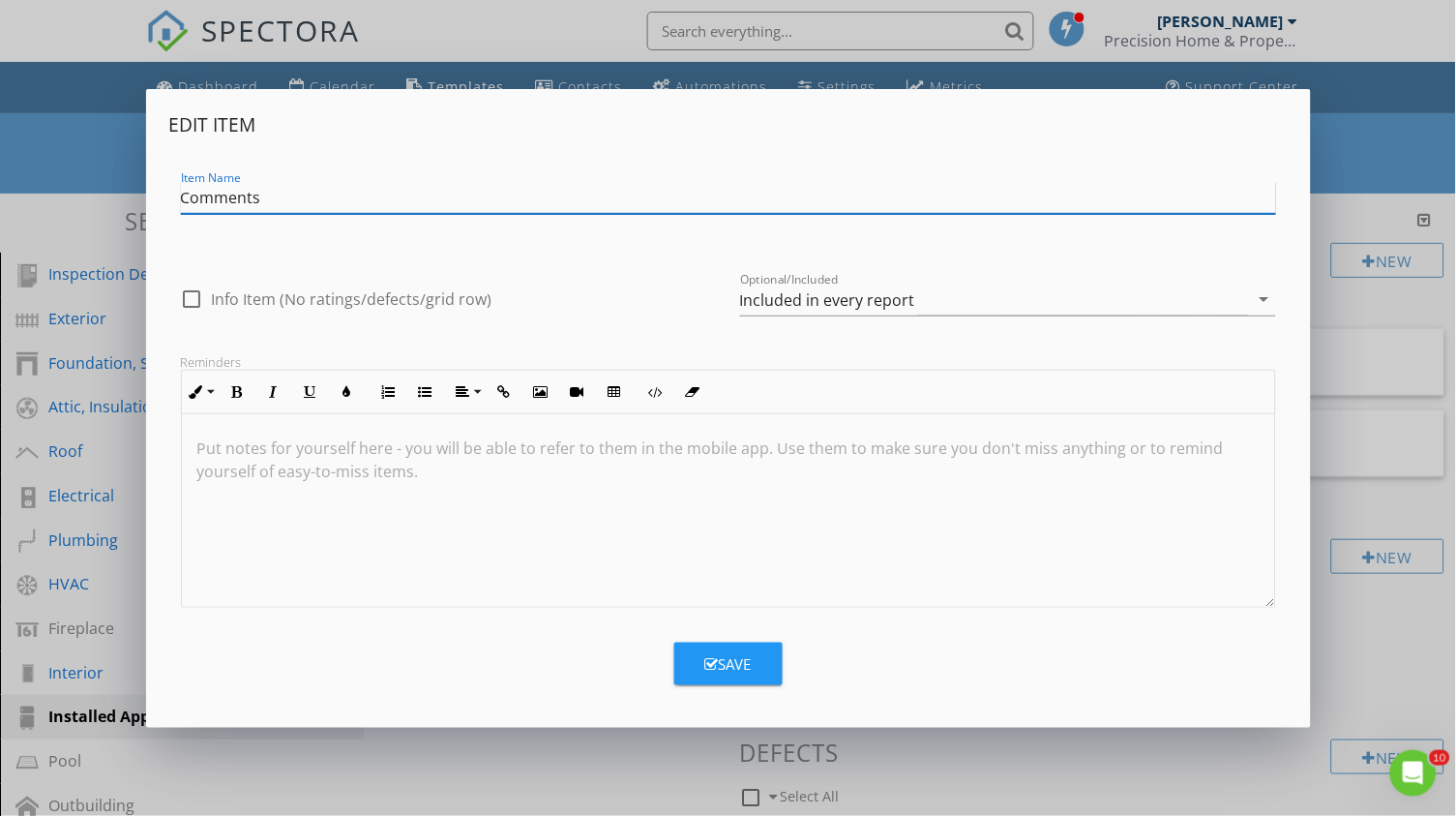 paste on "Observation" 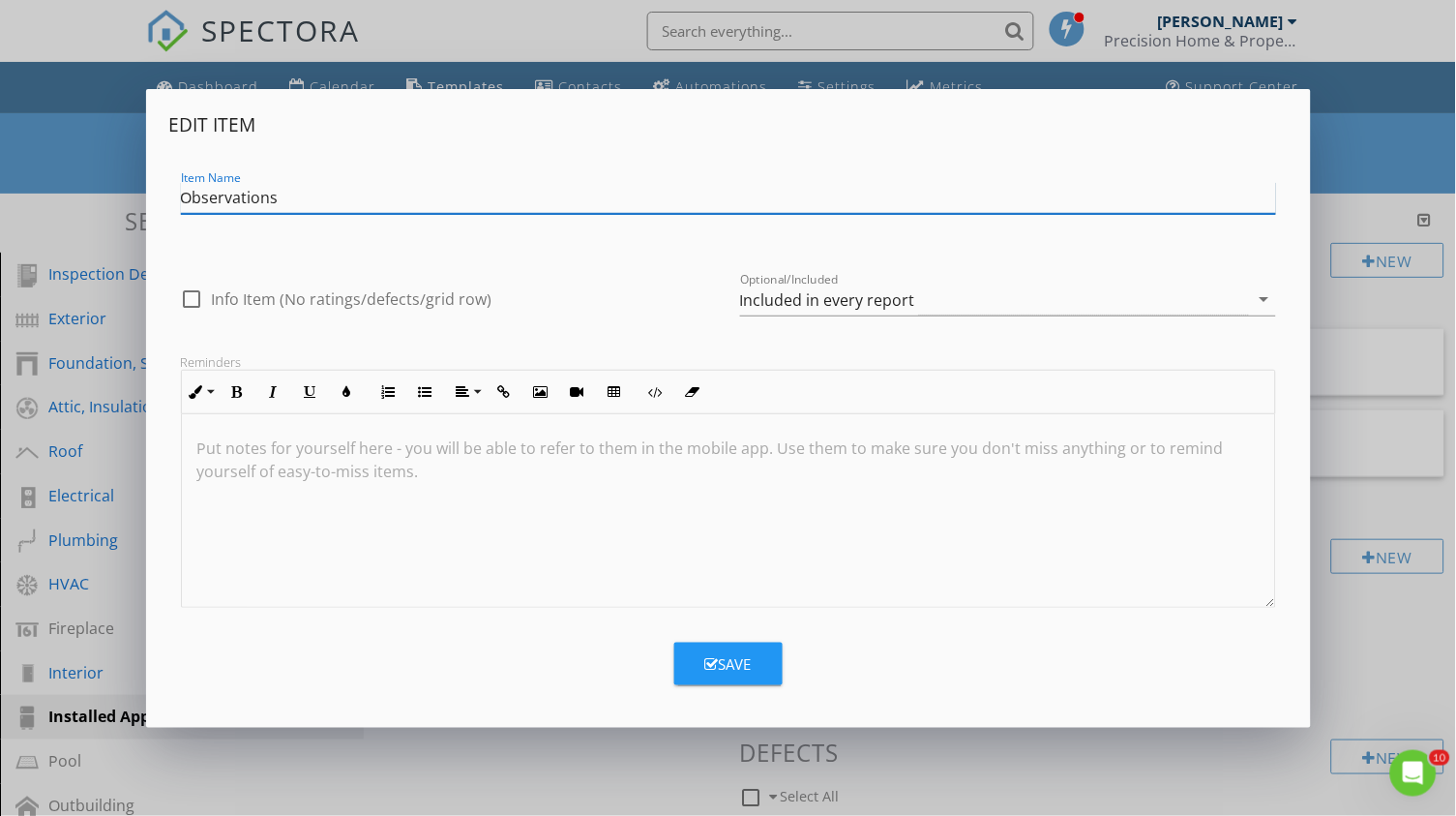type on "Observations" 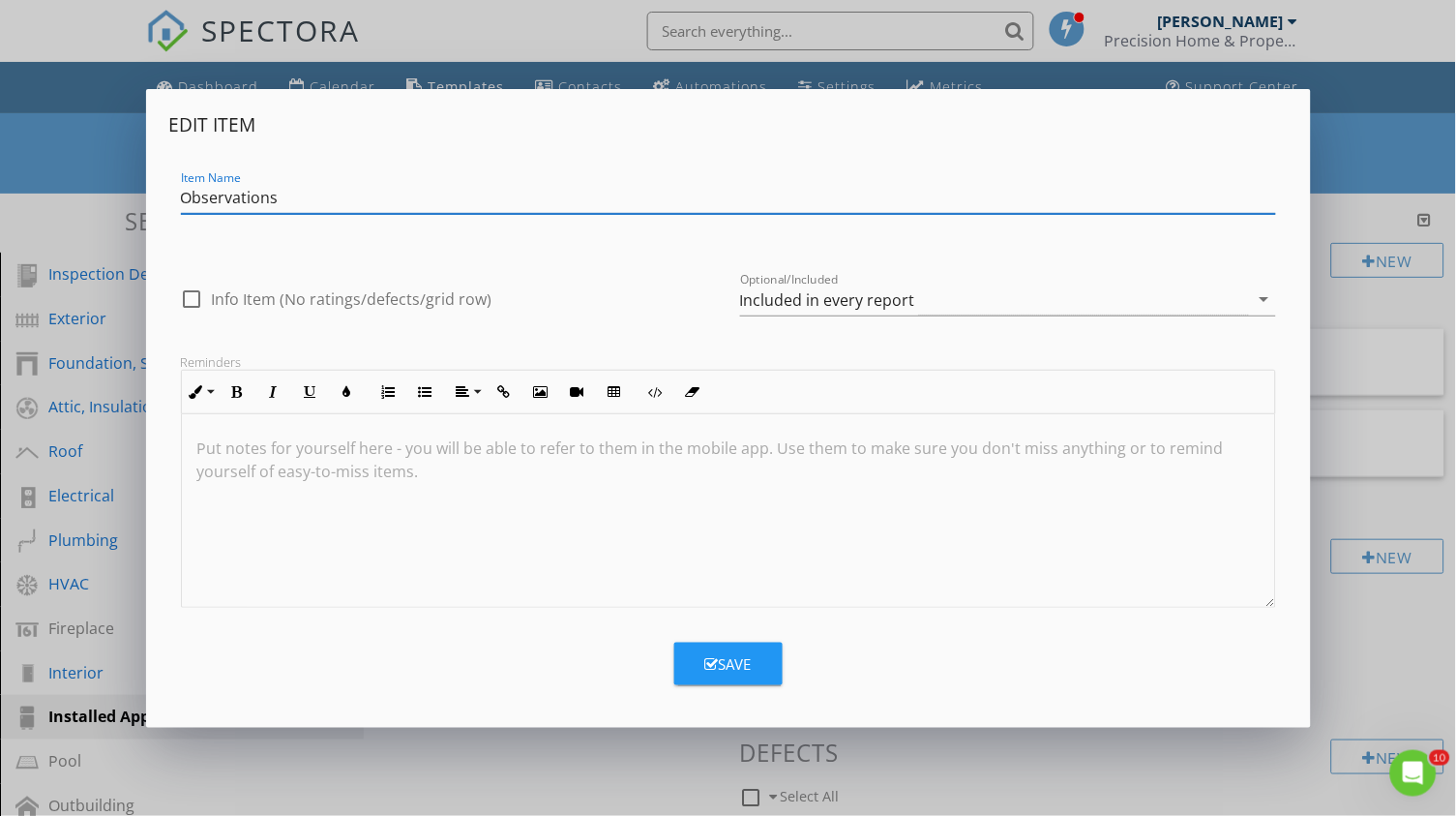 click on "Save" at bounding box center (728, 664) 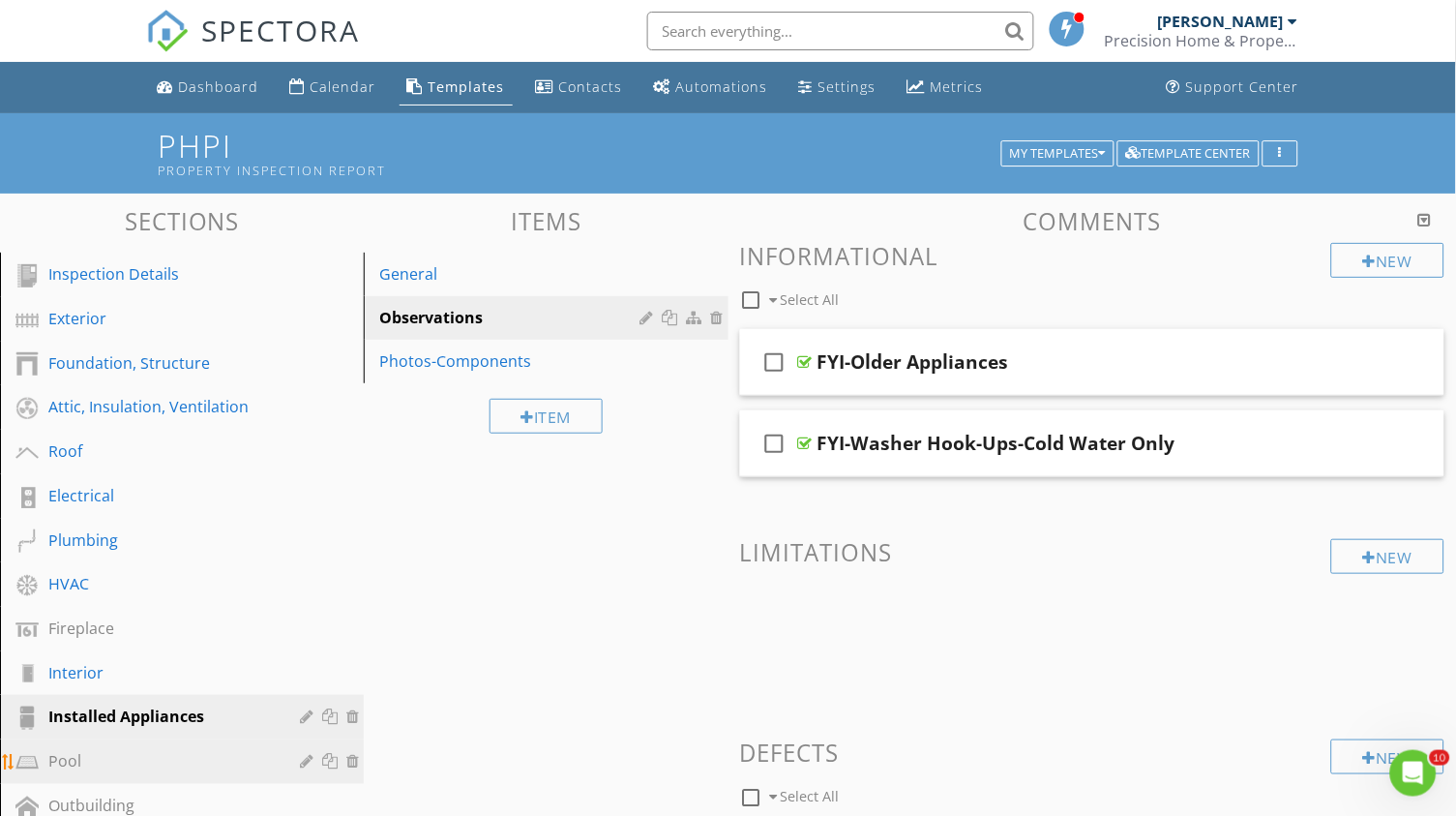 click on "Pool" at bounding box center [160, 761] 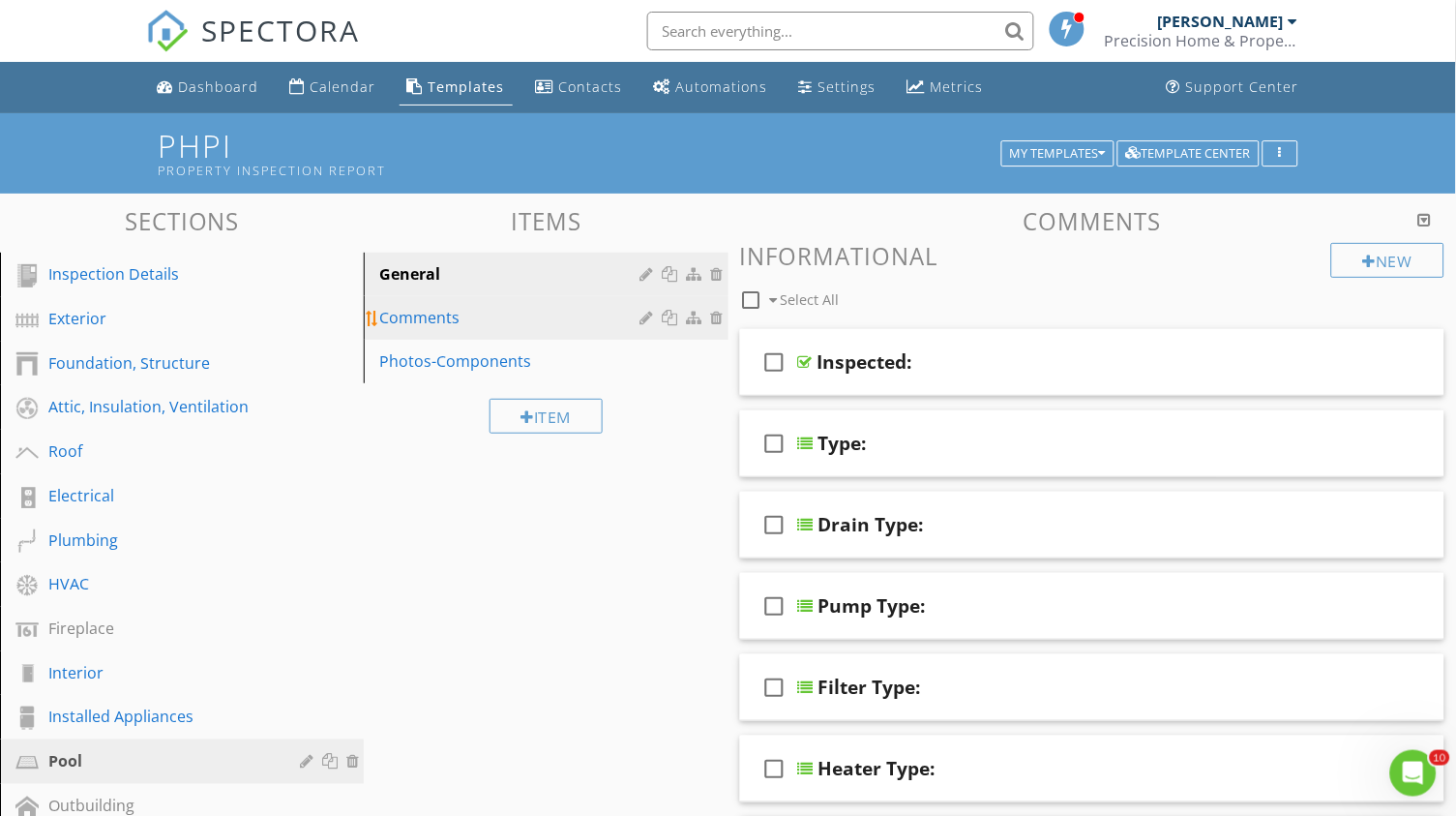 click at bounding box center [649, 317] 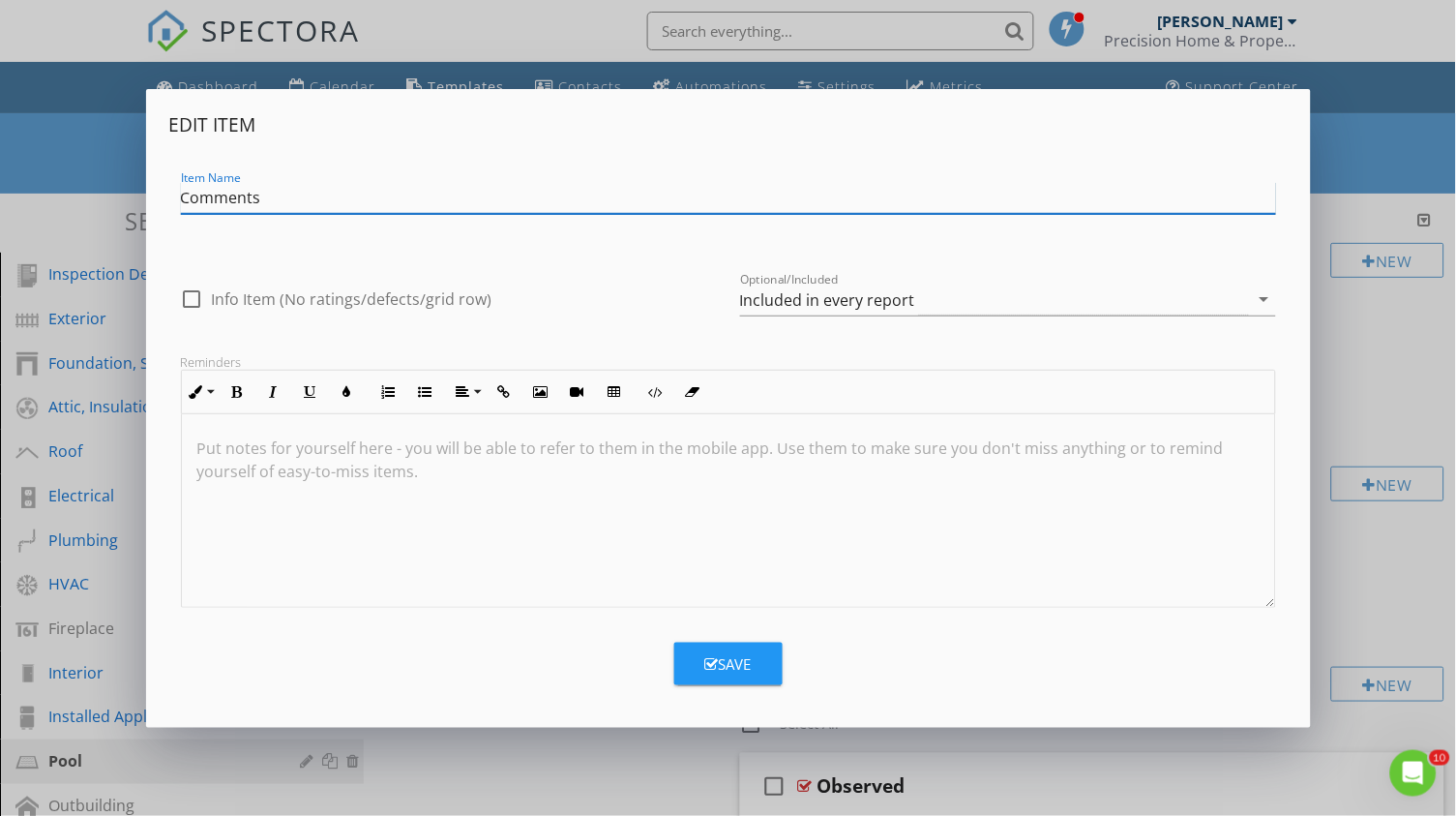 paste on "Observation" 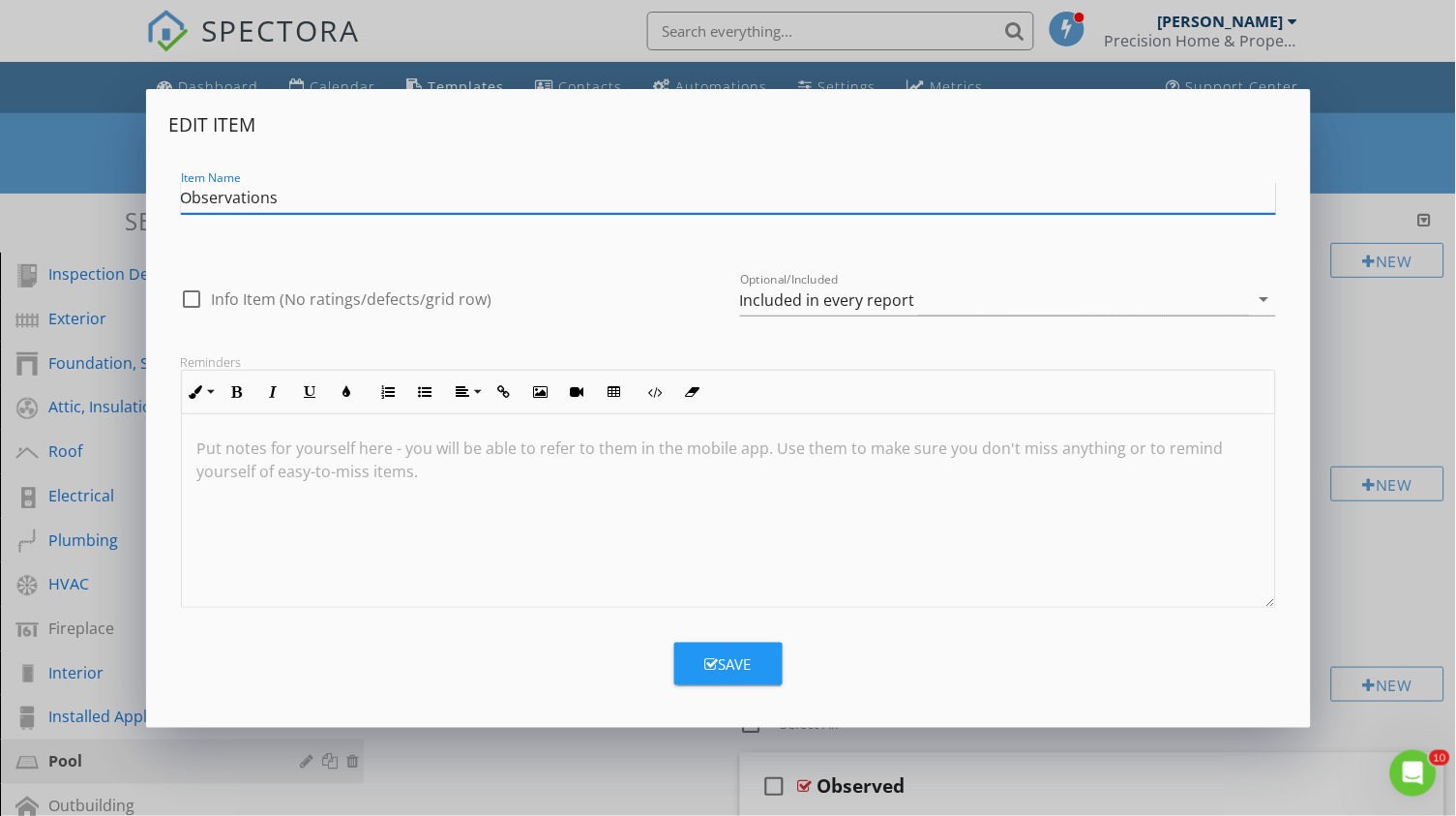 type on "Observations" 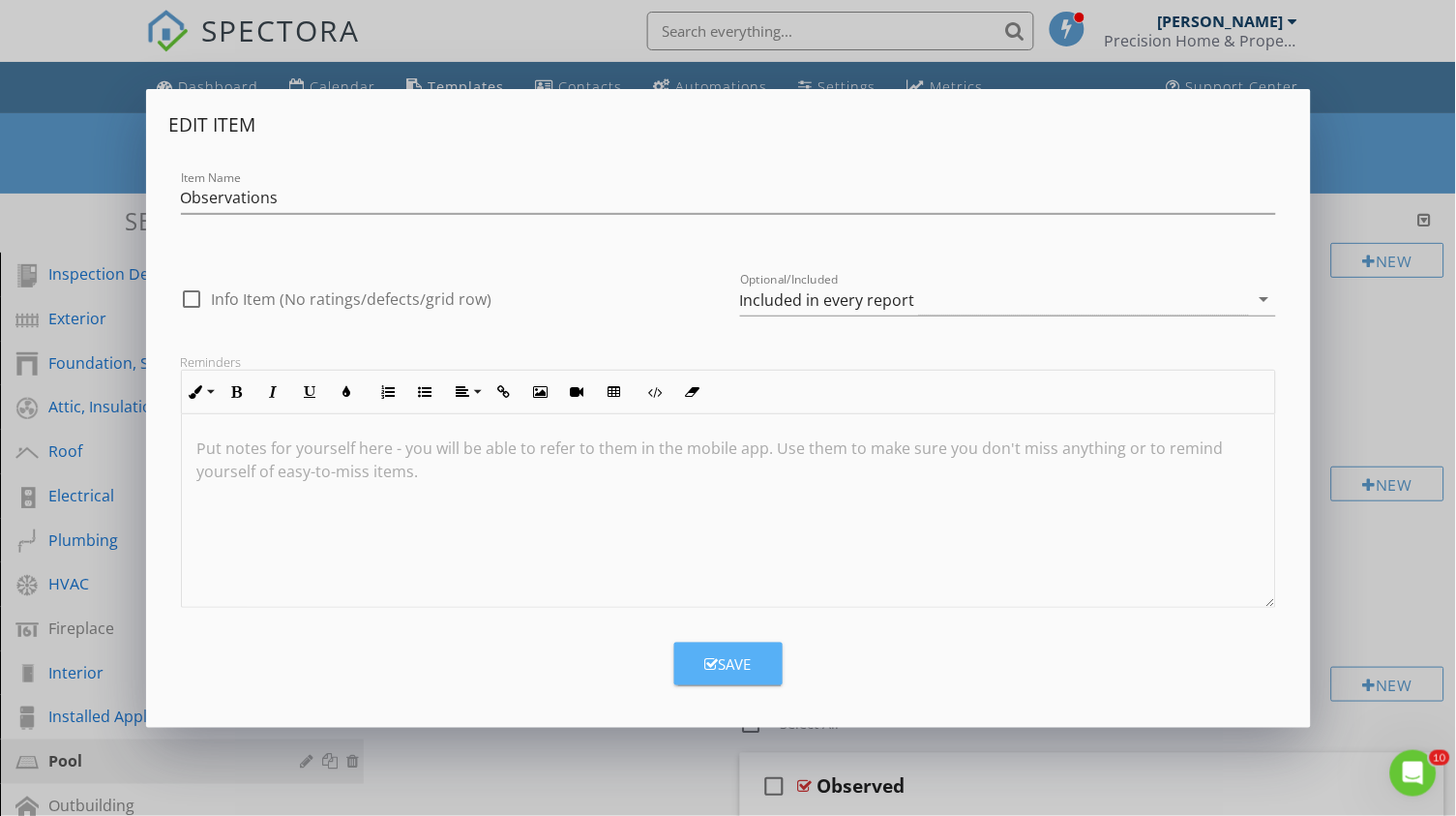 click at bounding box center [712, 664] 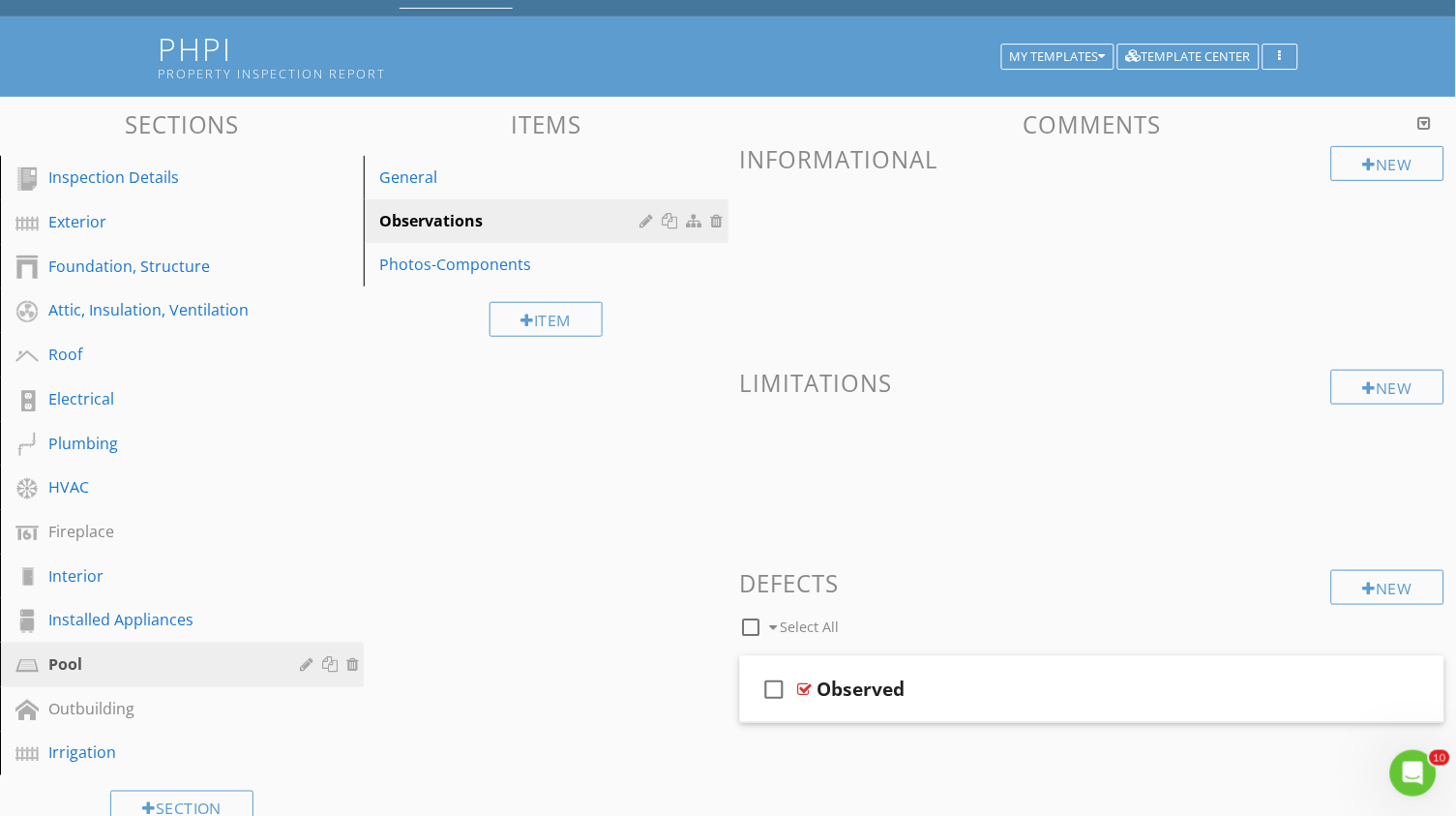 scroll, scrollTop: 149, scrollLeft: 0, axis: vertical 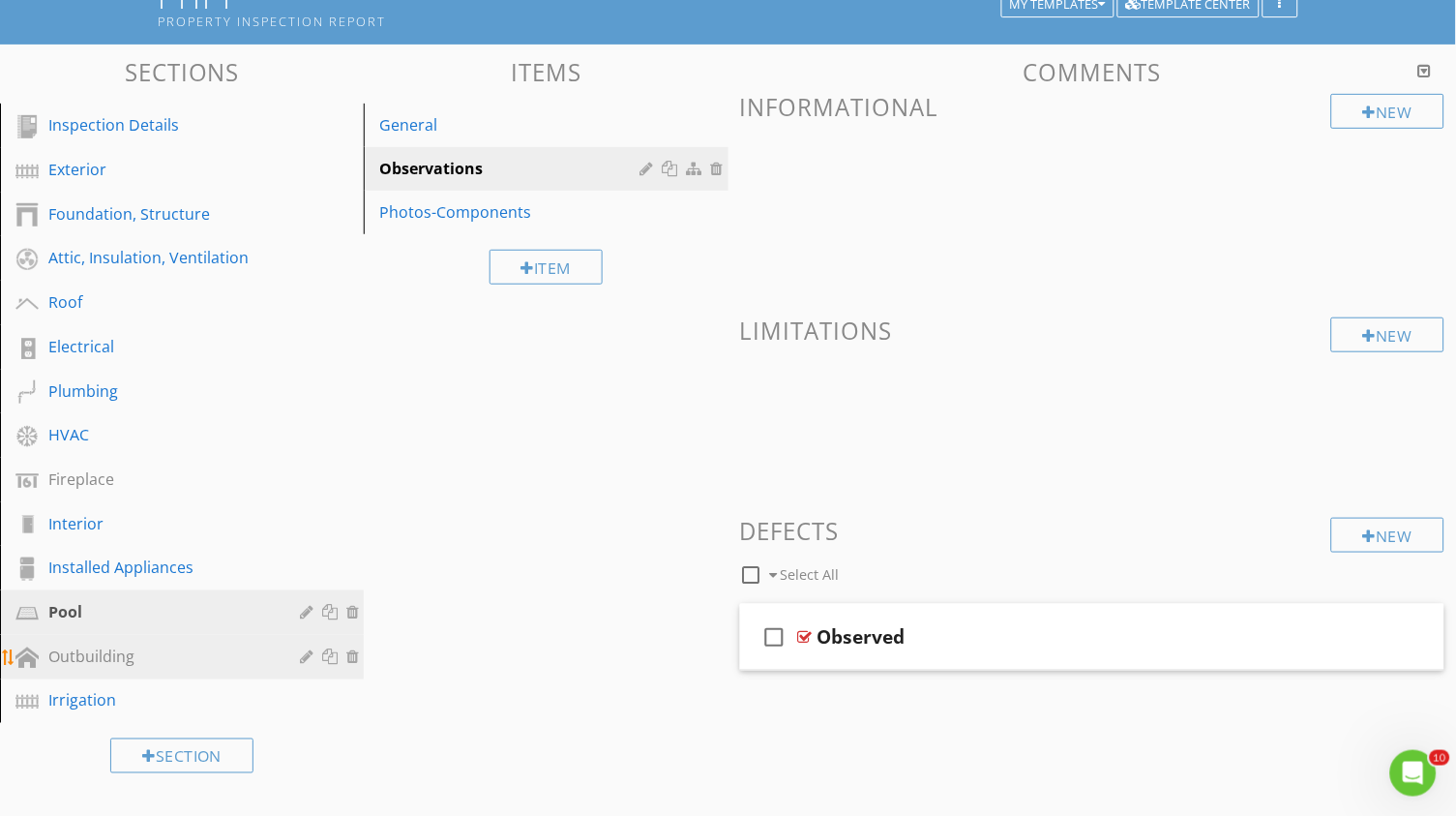 click at bounding box center [309, 656] 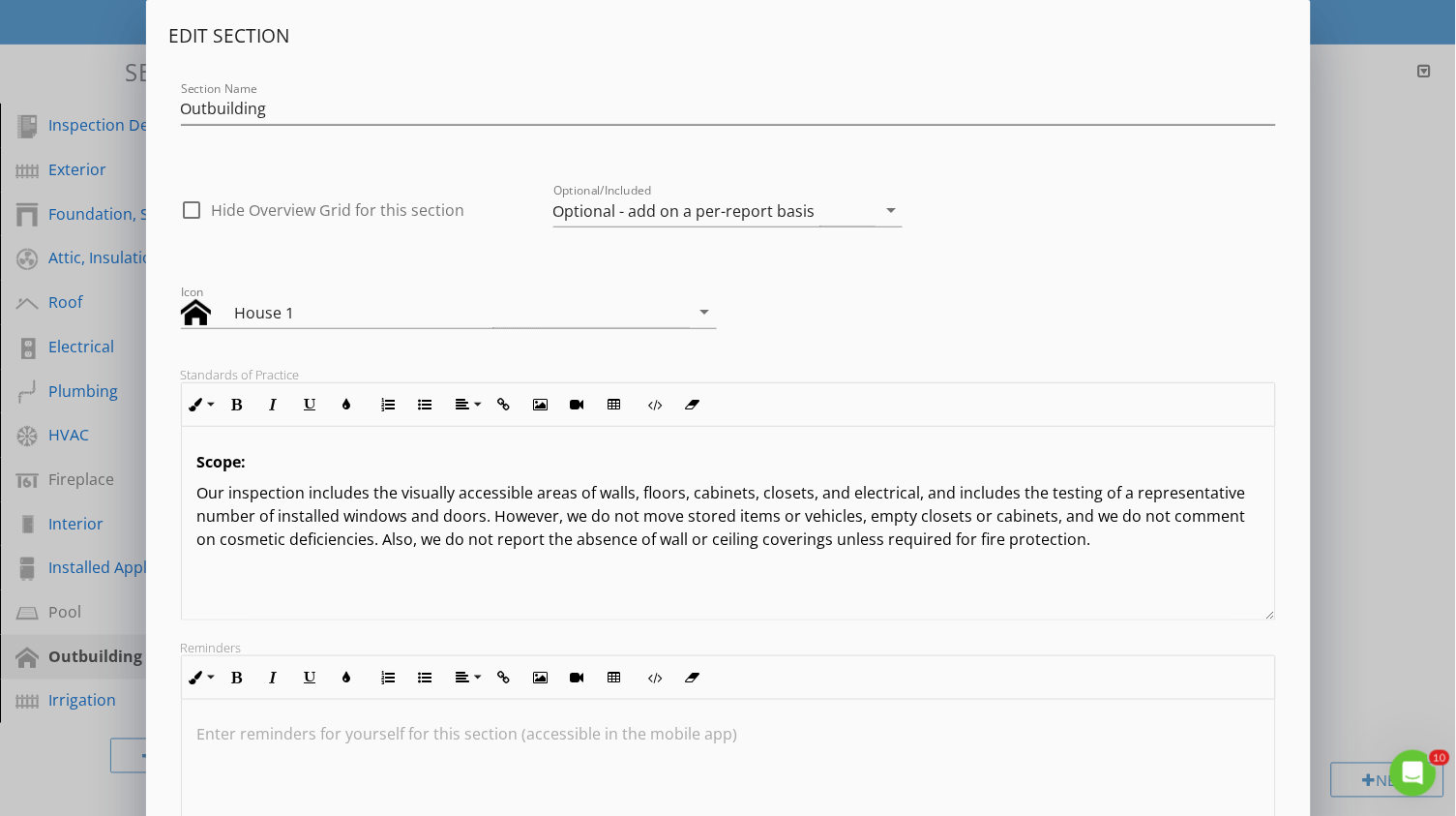 scroll, scrollTop: 146, scrollLeft: 0, axis: vertical 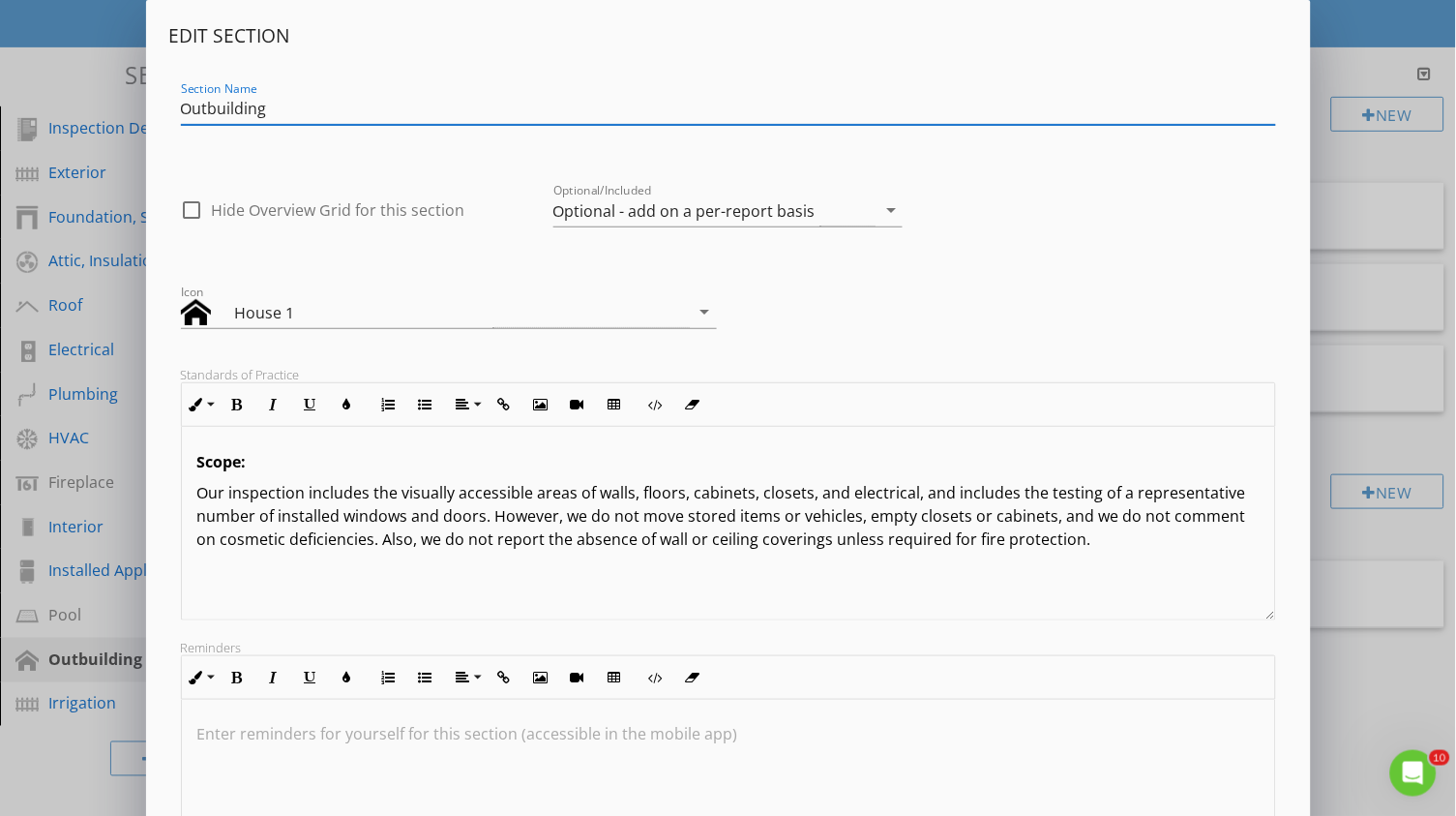 click on "Edit Section   Section Name Outbuilding     check_box_outline_blank Hide Overview Grid for this section     Optional/Included Optional - add on a per-report basis arrow_drop_down   Icon   House 1   arrow_drop_down     Standards of Practice   Inline Style XLarge Large Normal Small Light Small/Light Bold Italic Underline Colors Ordered List Unordered List Align Align Left Align Center Align Right Align Justify Insert Link Insert Image Insert Video Insert Table Code View Clear Formatting Scope: Our inspection includes the visually accessible areas of walls, floors, cabinets, closets, and electrical, and includes the testing of a representative number of installed windows and doors. However, we do not move stored items or vehicles, empty closets or cabinets, and we do not comment on cosmetic deficiencies. Also, we do not report the absence of wall or ceiling coverings unless required for fire protection. These will display in the 'Standards' tab on the report   Reminders   Inline Style XLarge Large Bold" at bounding box center (728, 512) 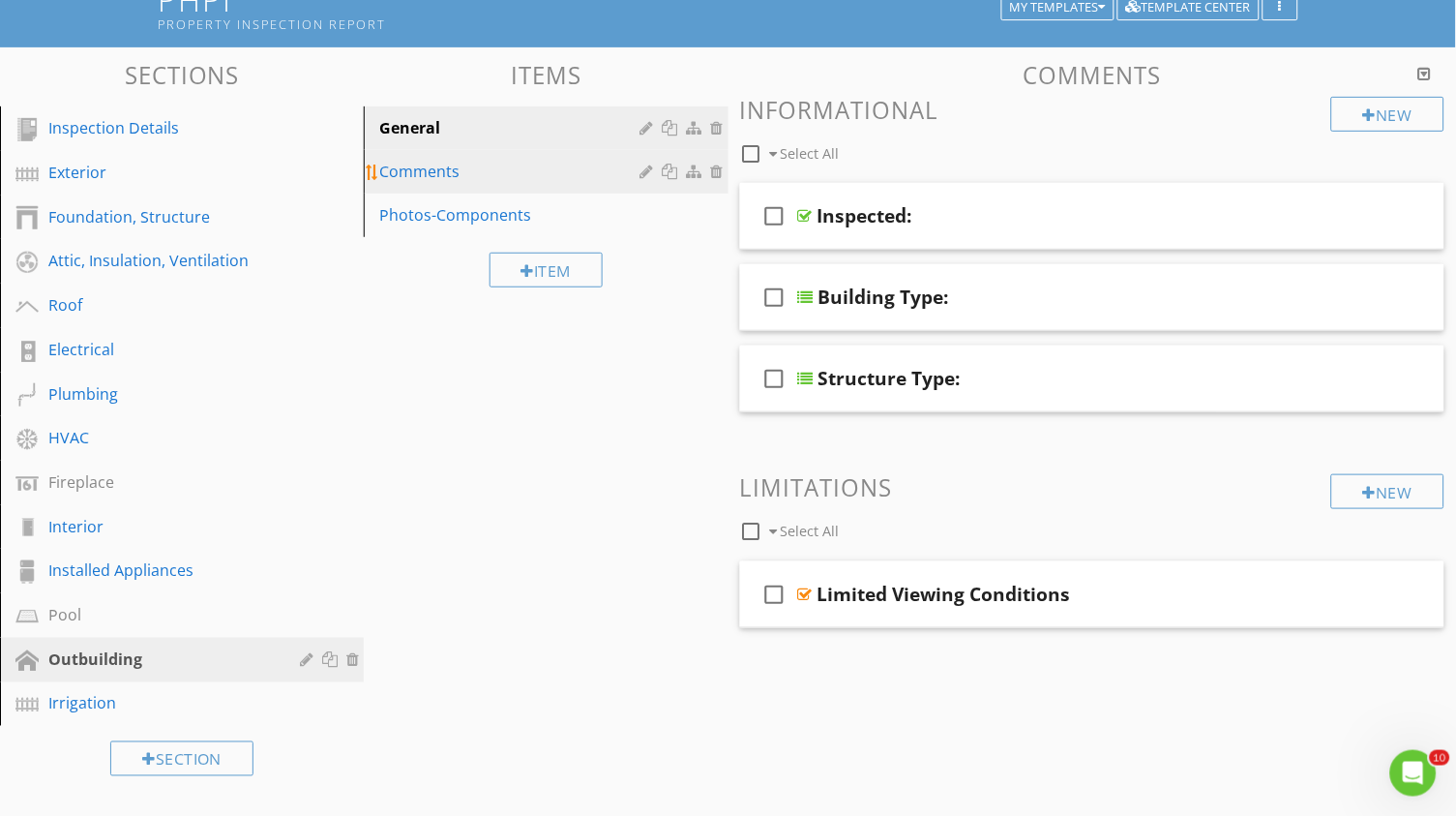 click at bounding box center (649, 171) 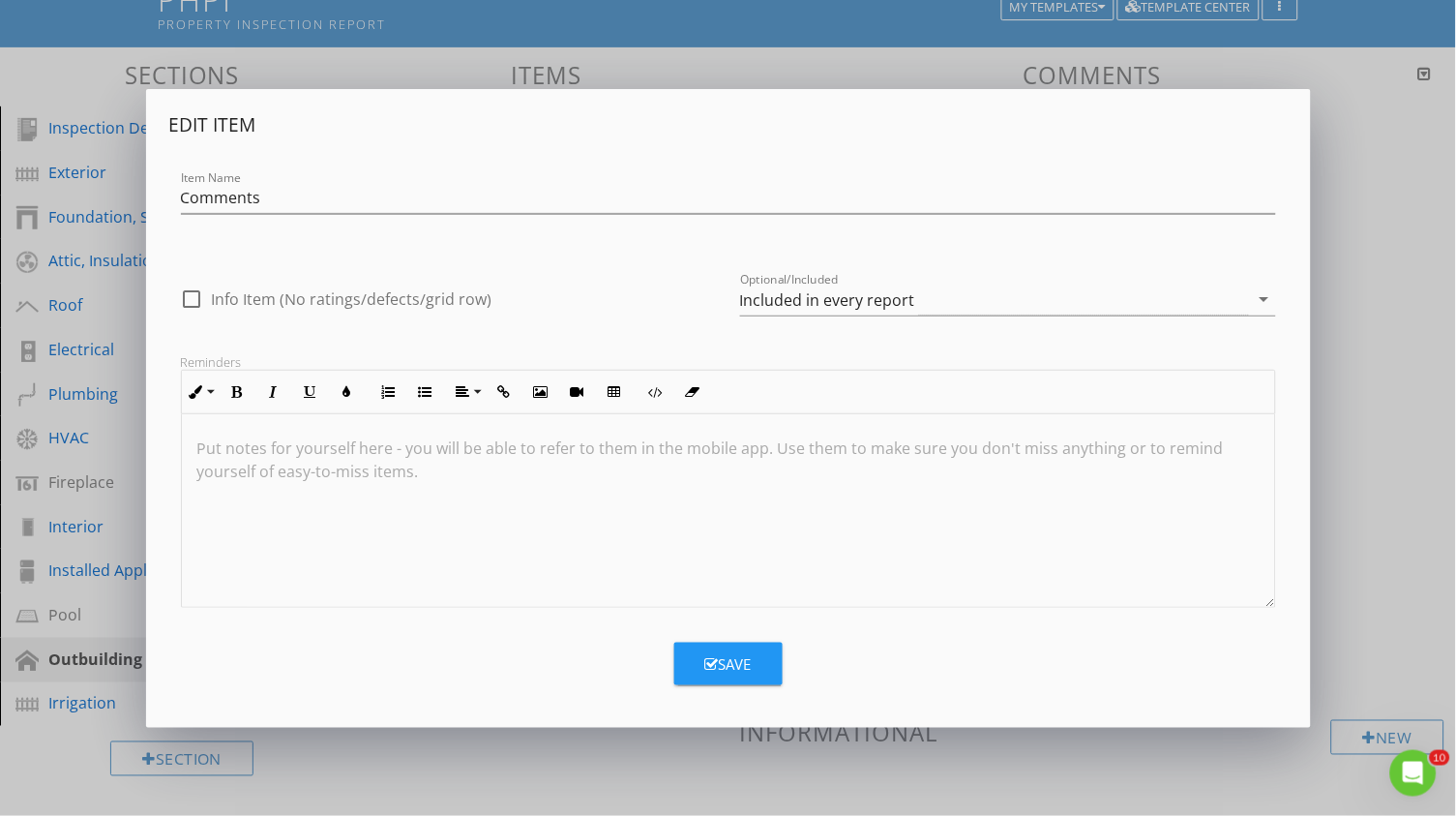 scroll, scrollTop: 145, scrollLeft: 0, axis: vertical 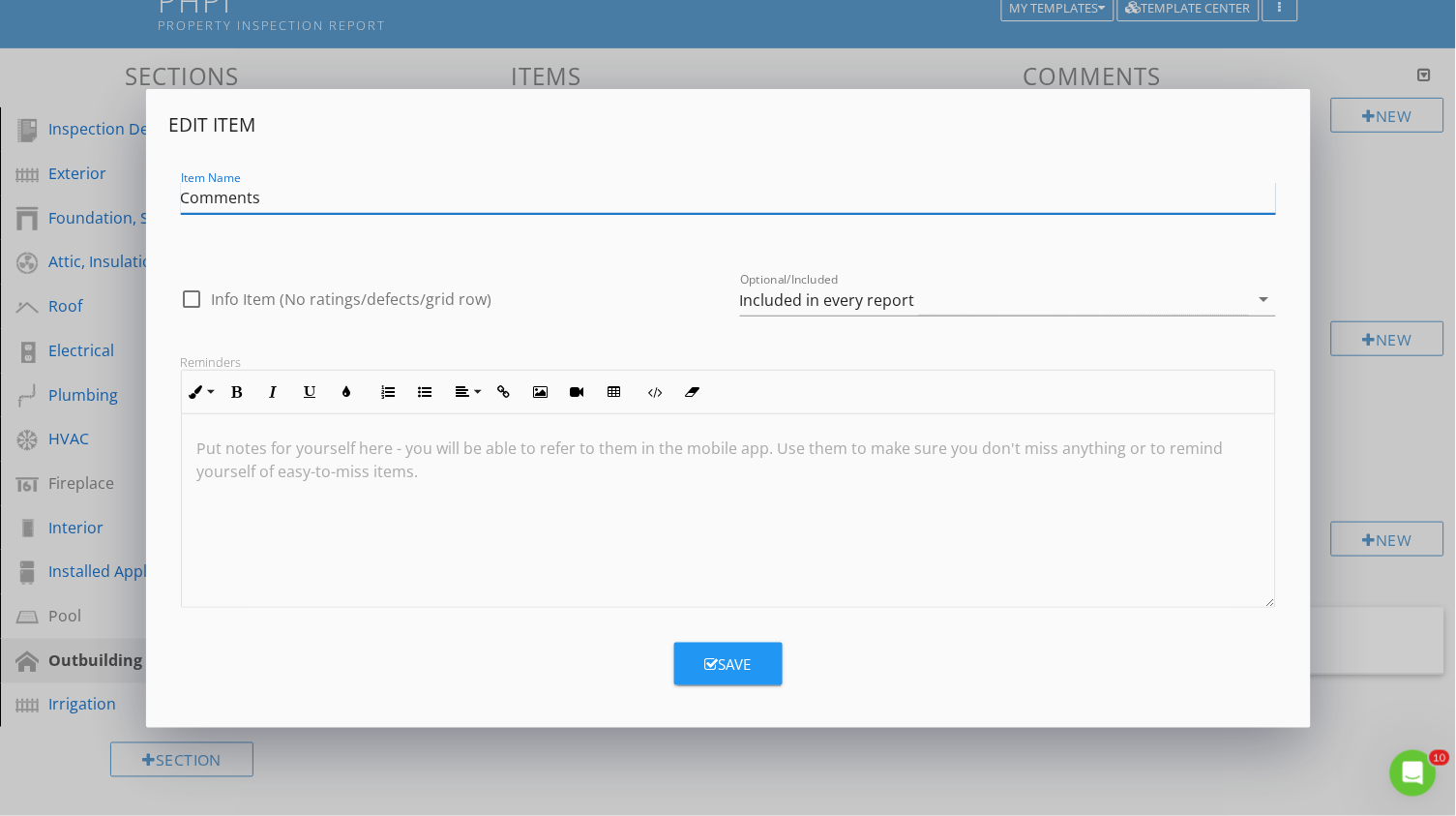 paste on "Observation" 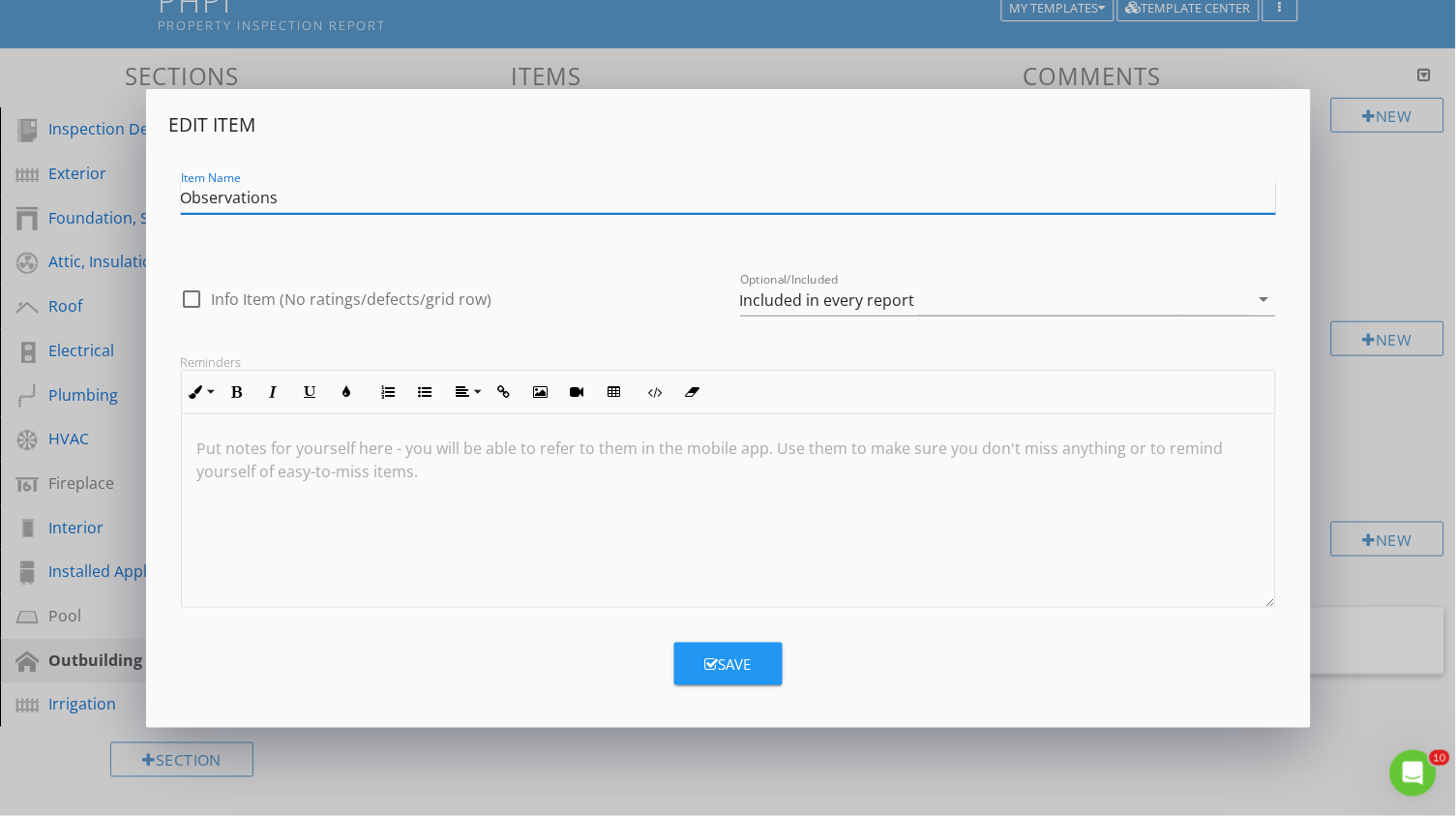 type on "Observations" 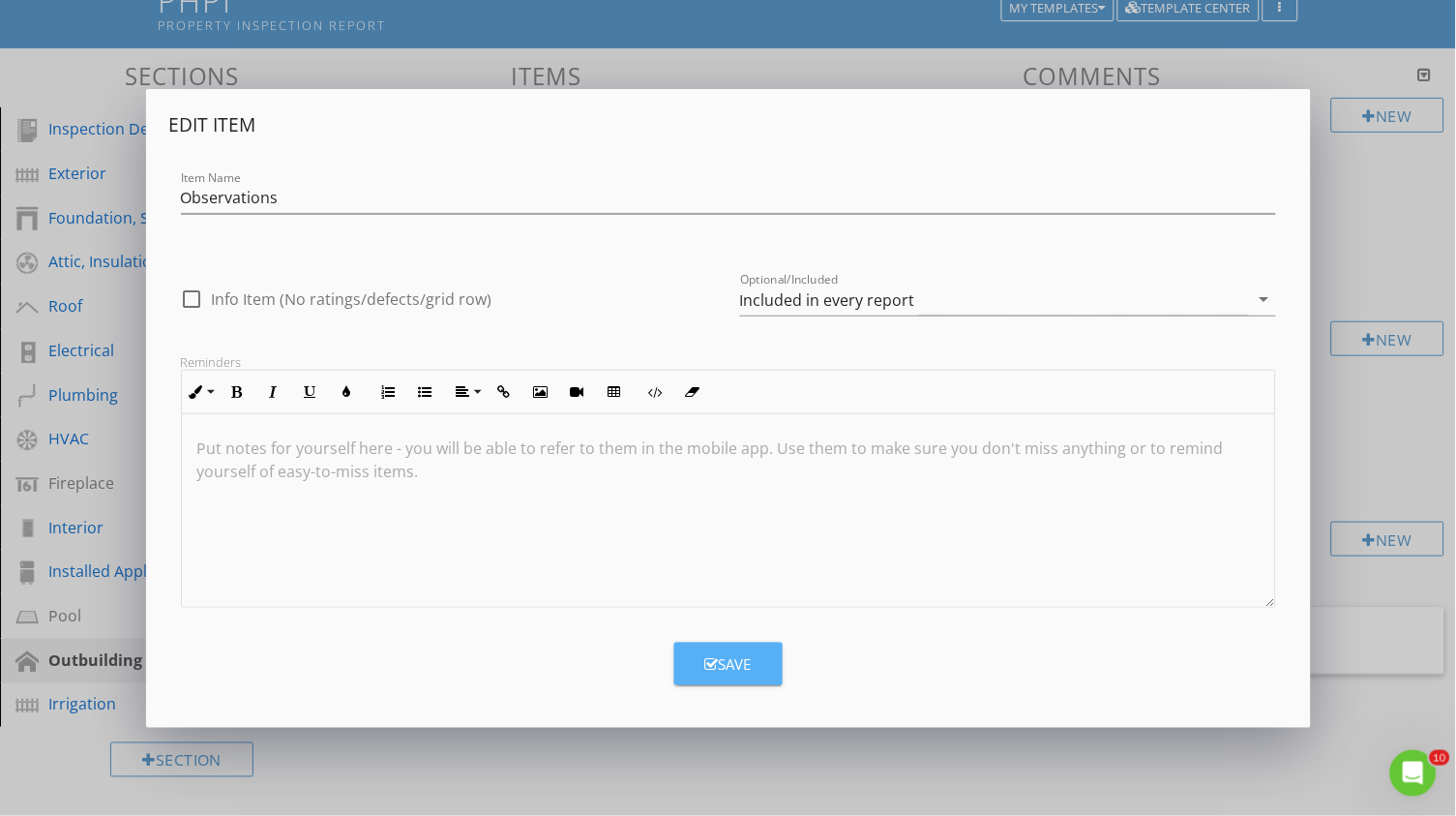 click on "Save" at bounding box center [728, 664] 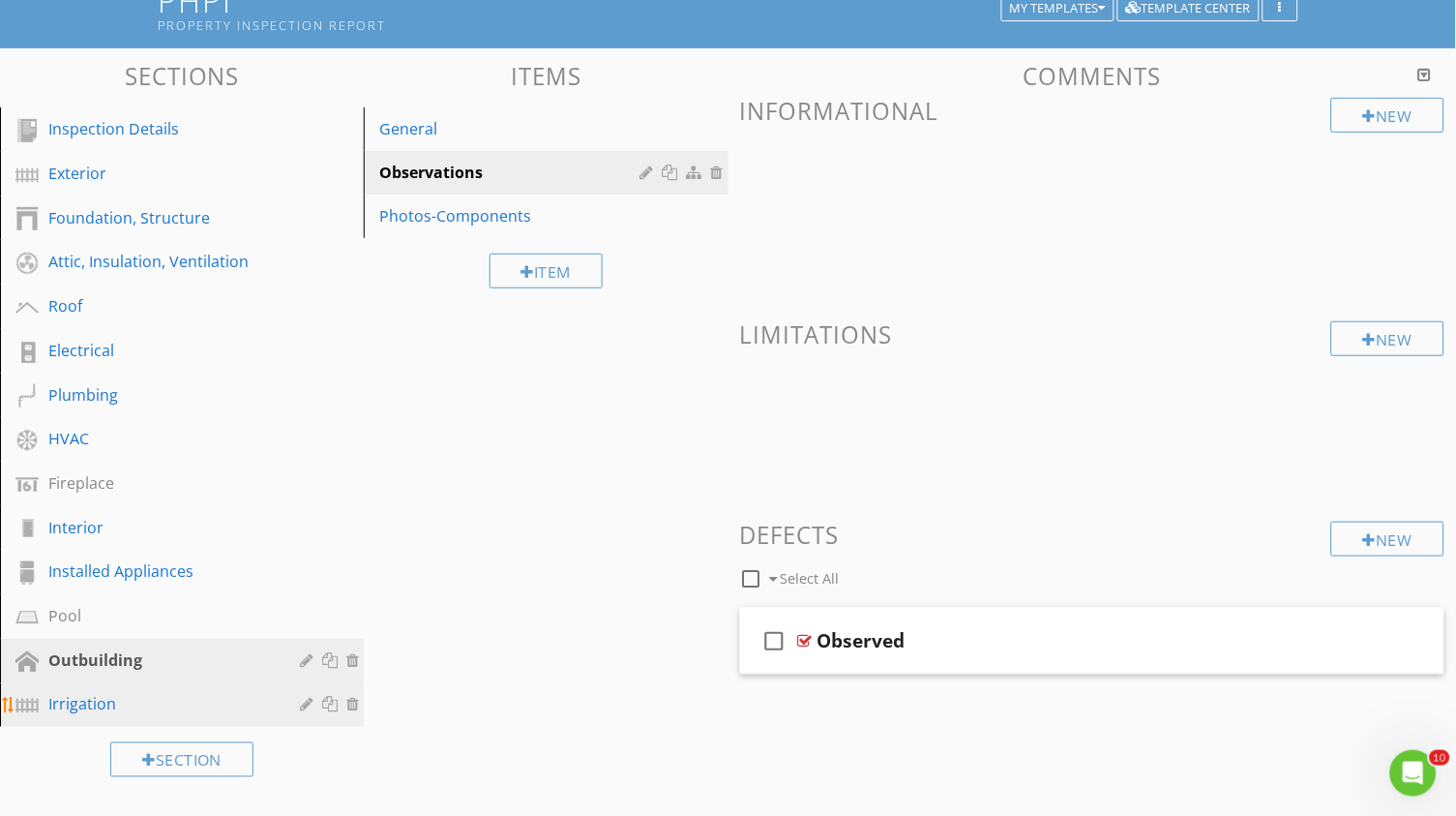 click on "Irrigation" at bounding box center (160, 705) 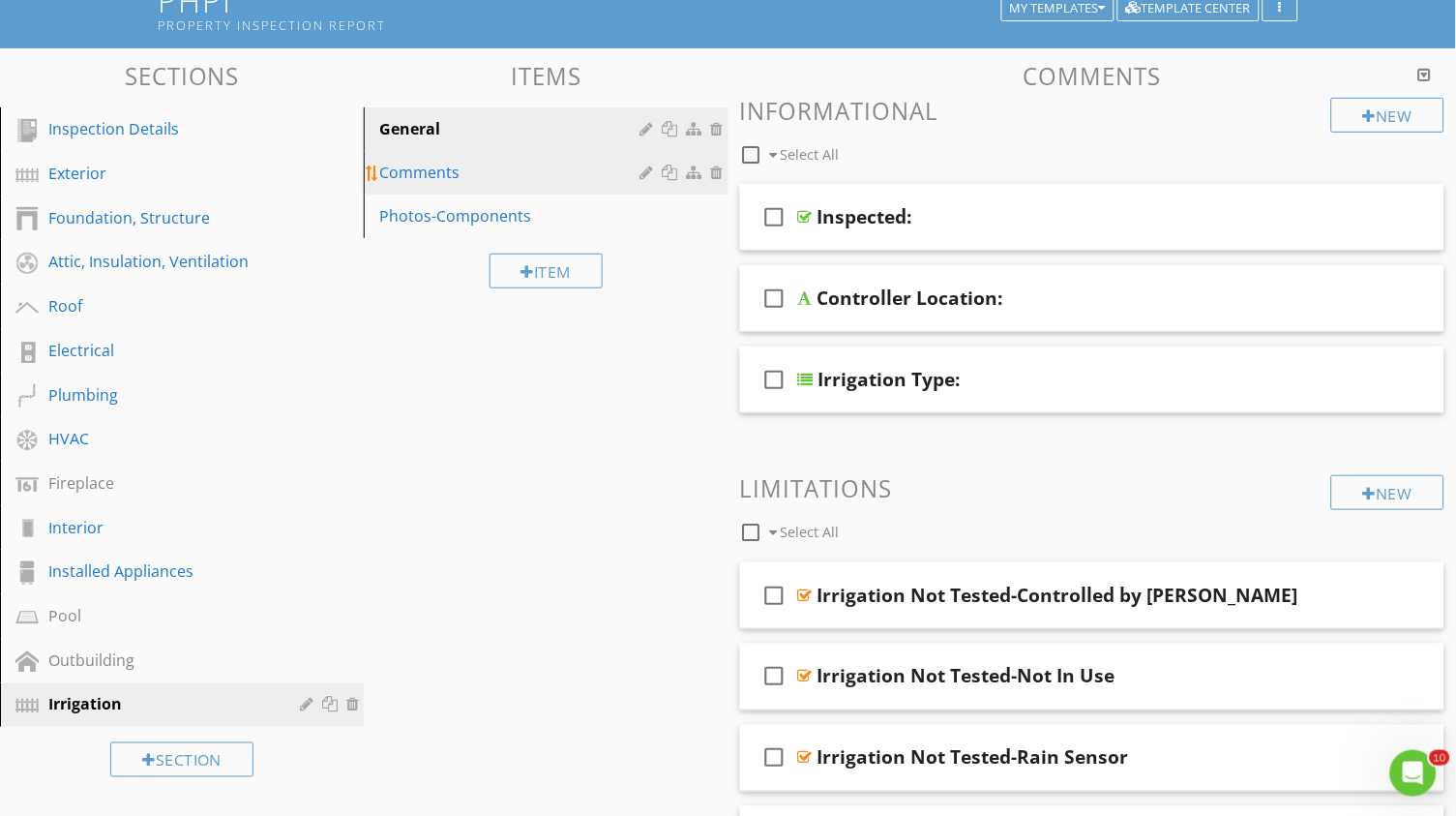 click at bounding box center [649, 172] 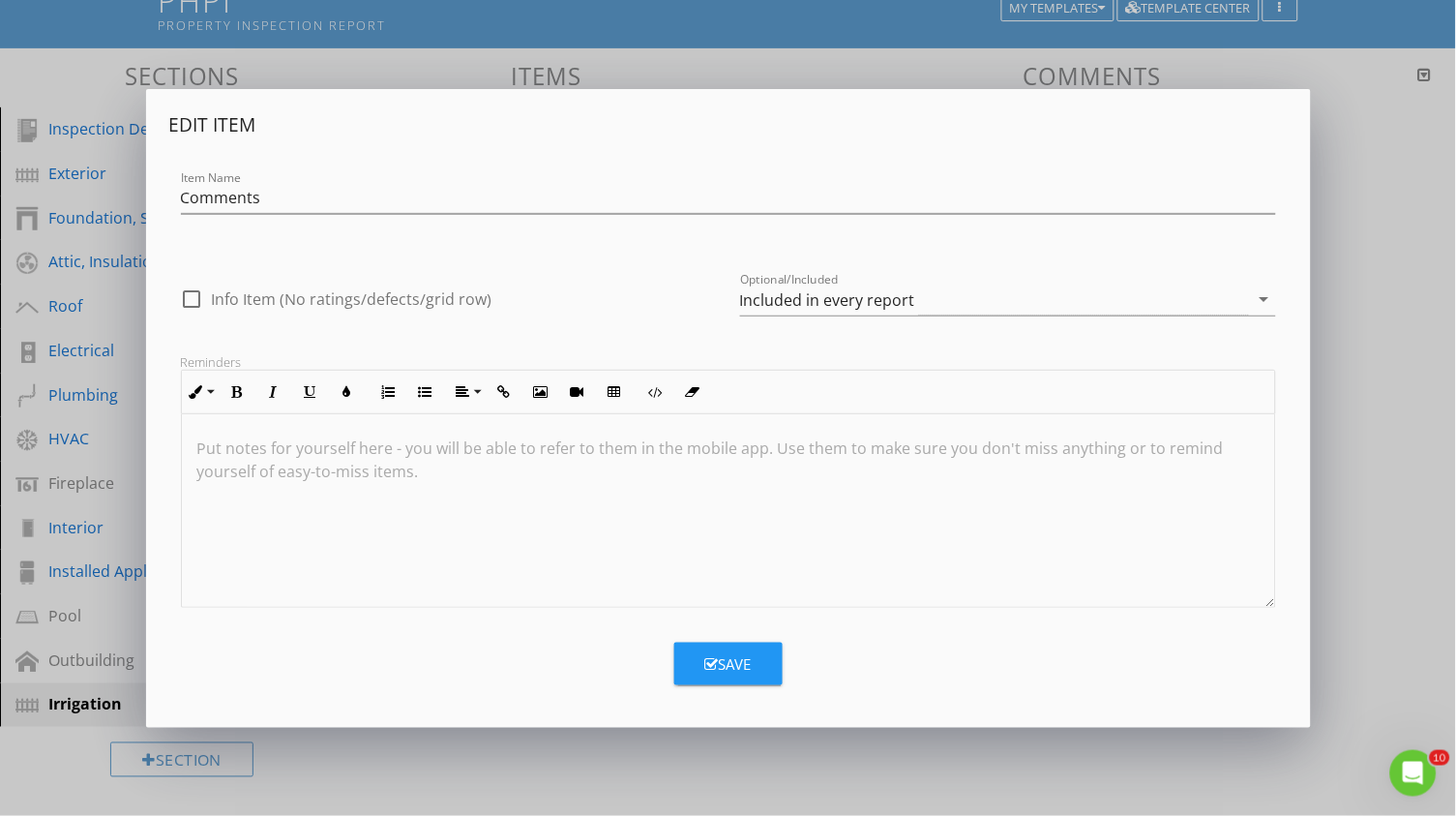 scroll, scrollTop: 144, scrollLeft: 0, axis: vertical 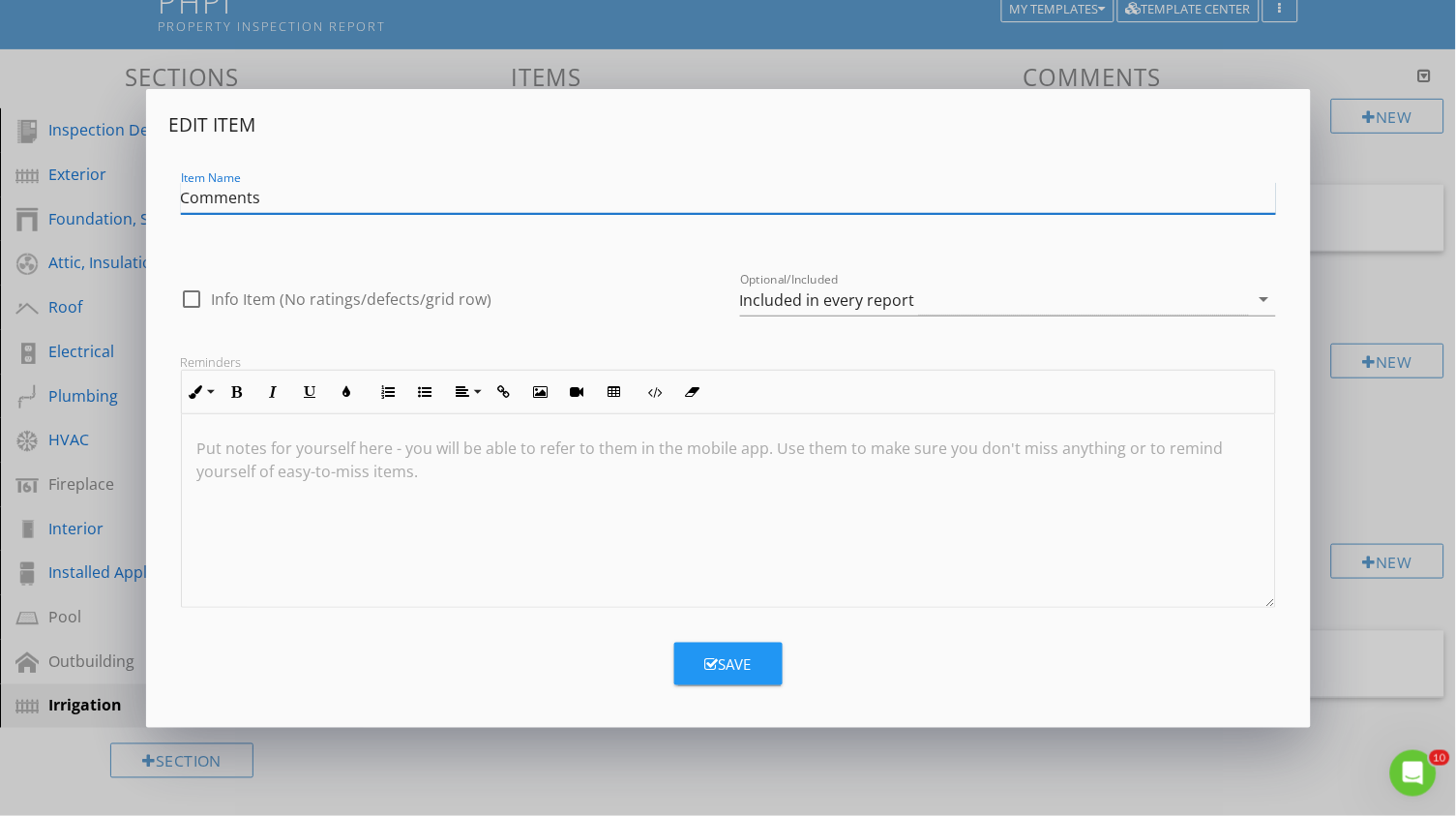 paste on "Observation" 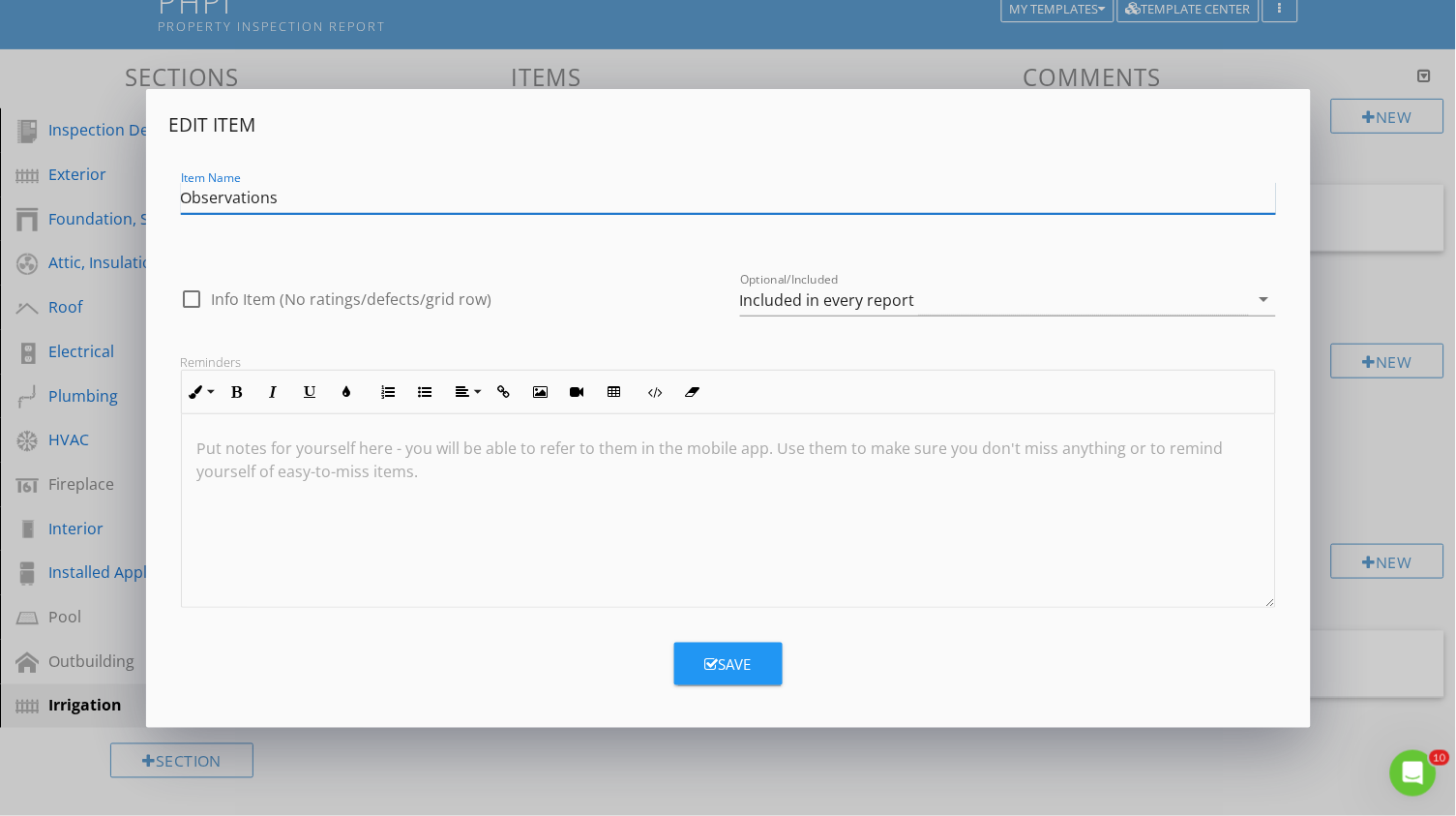 type on "Observations" 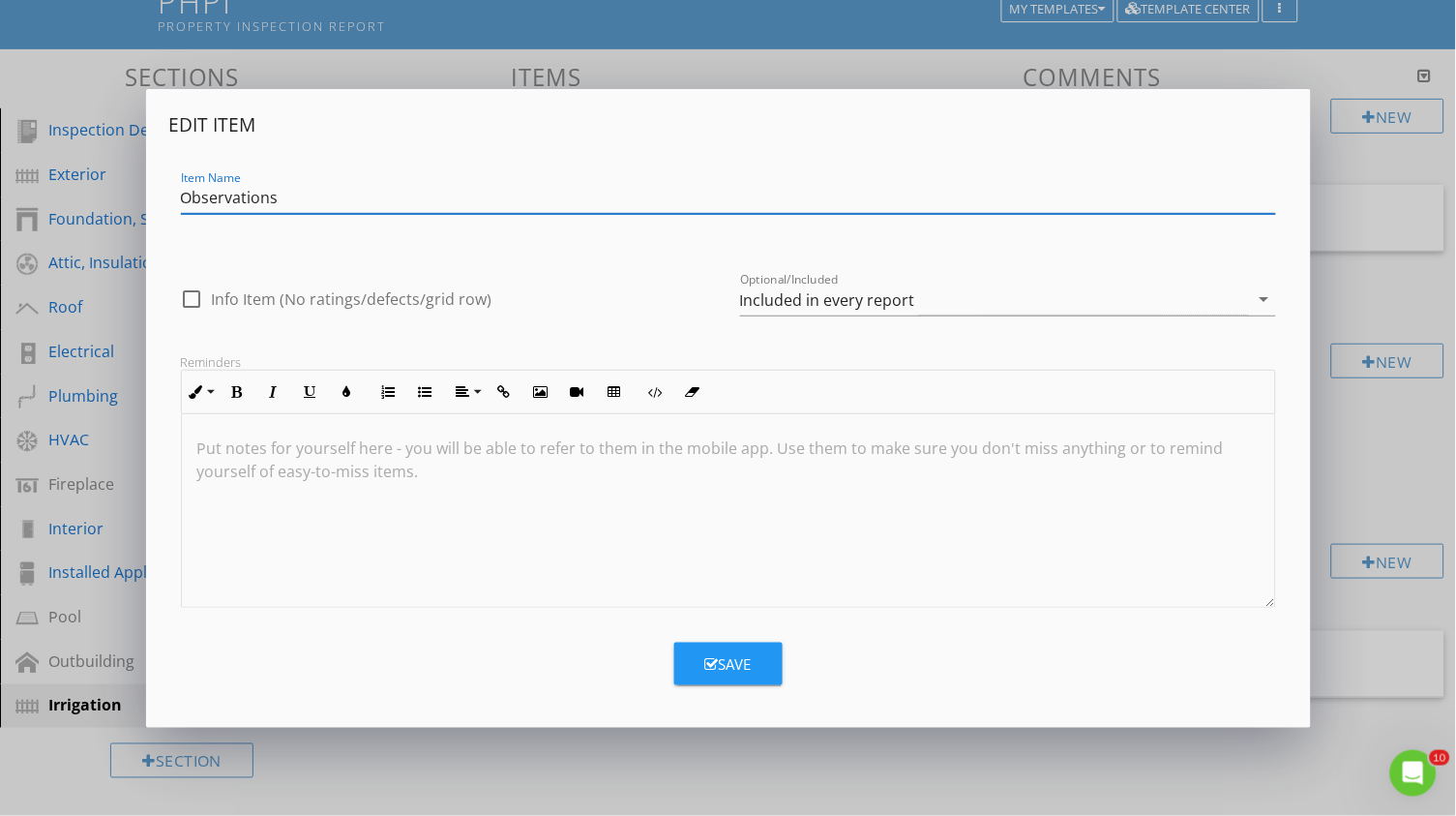click on "Save" at bounding box center [728, 664] 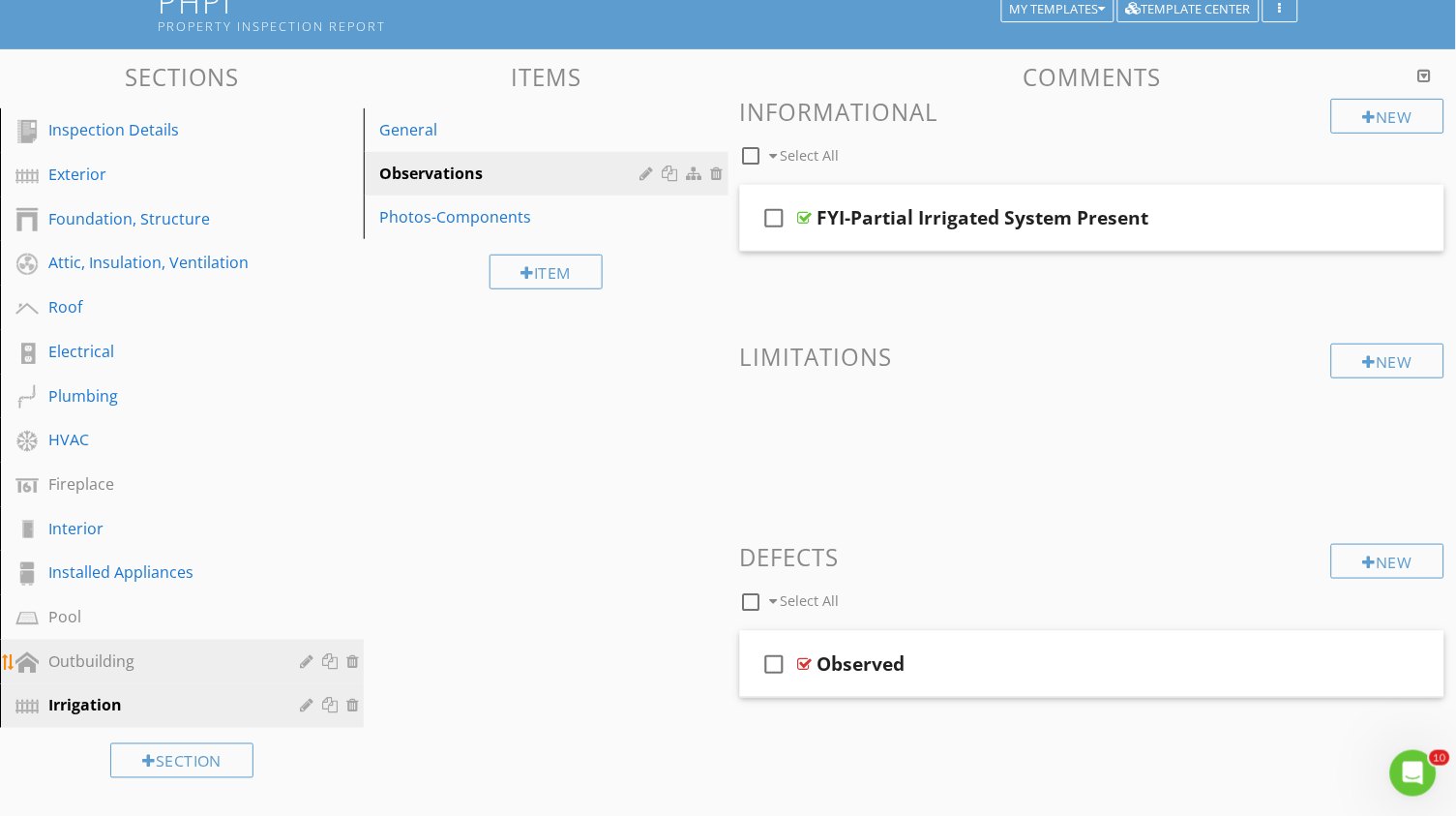 click on "Outbuilding" at bounding box center (160, 661) 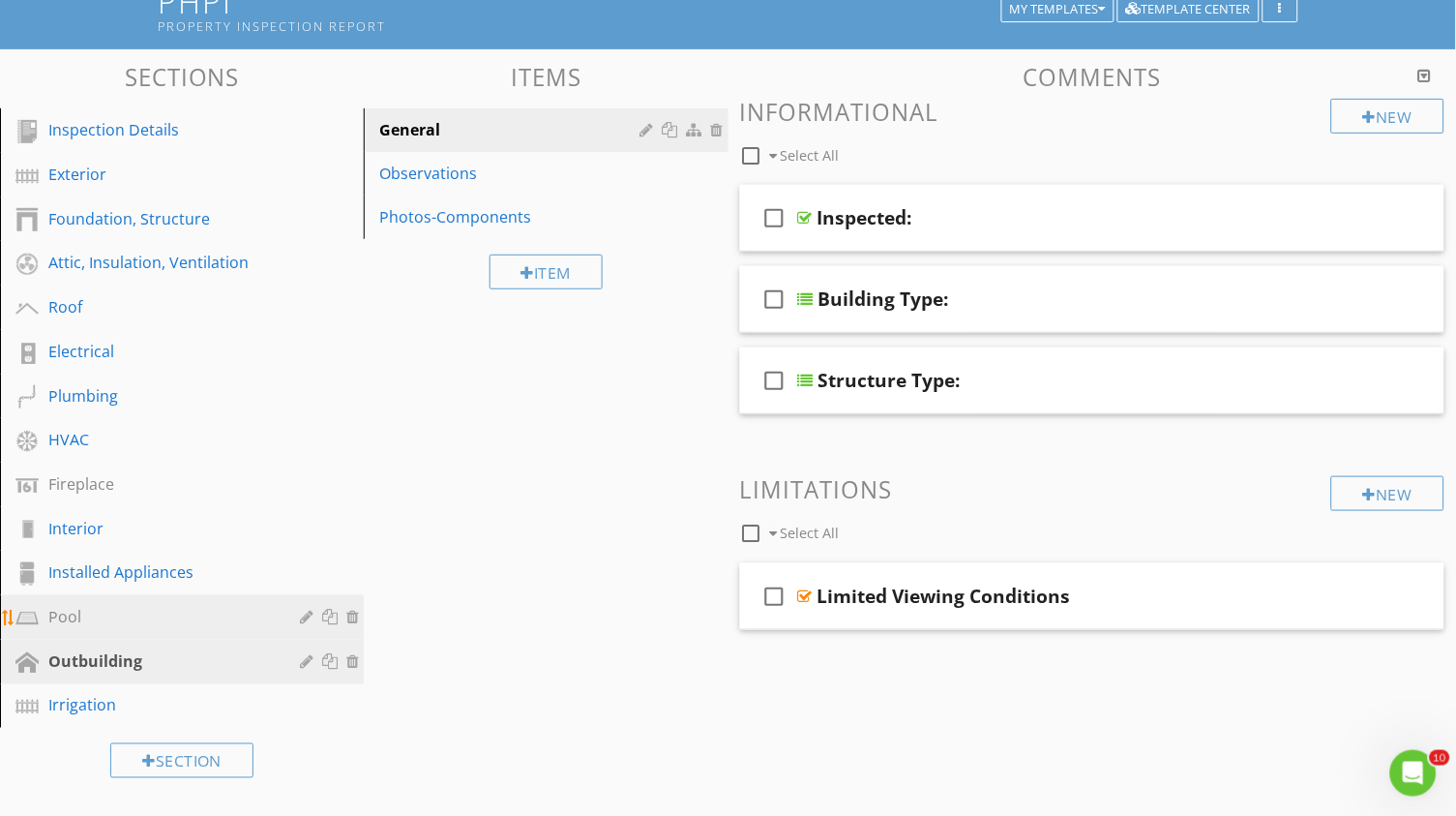 click on "Pool" at bounding box center (160, 617) 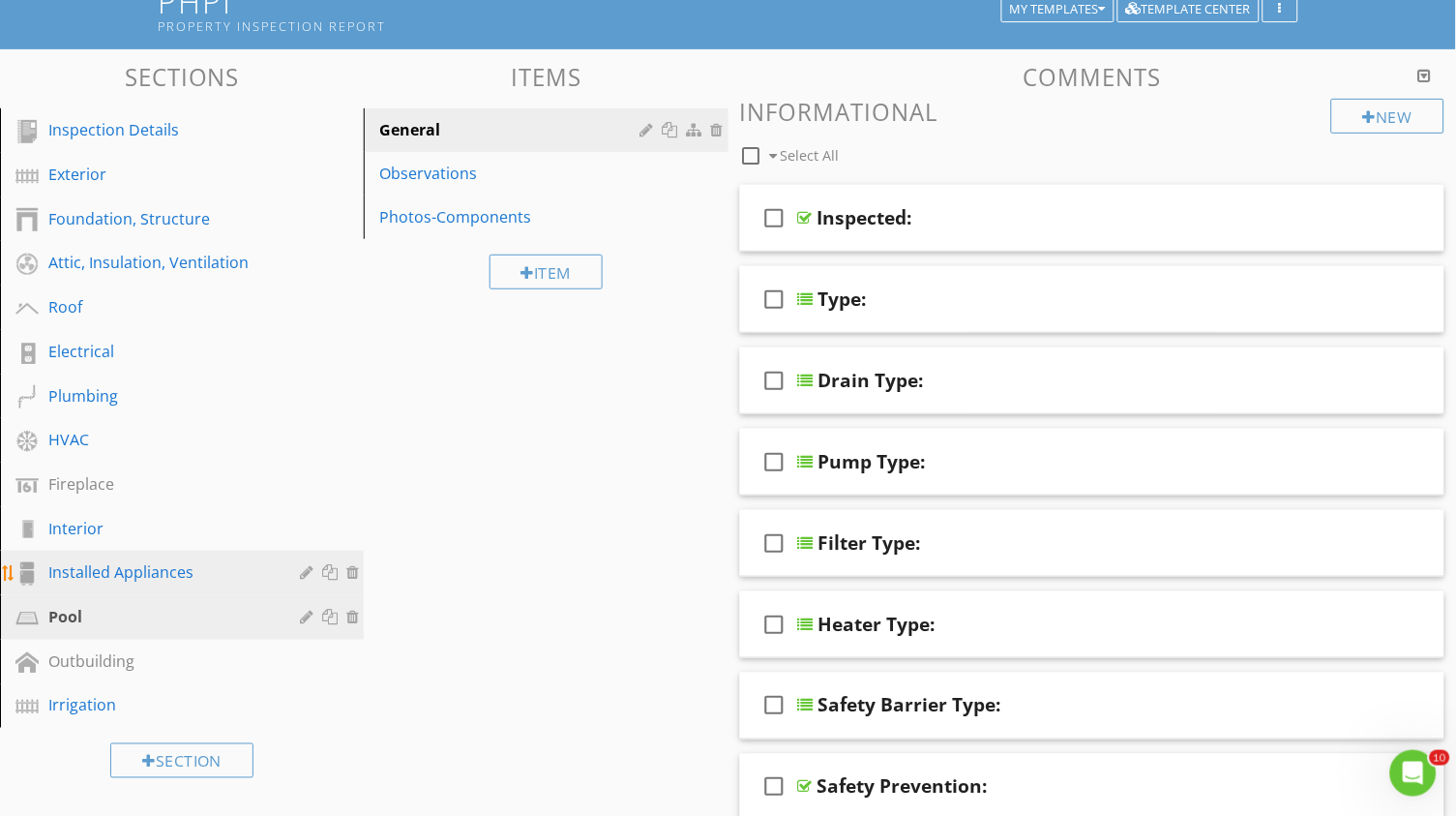 click on "Installed Appliances" at bounding box center (160, 572) 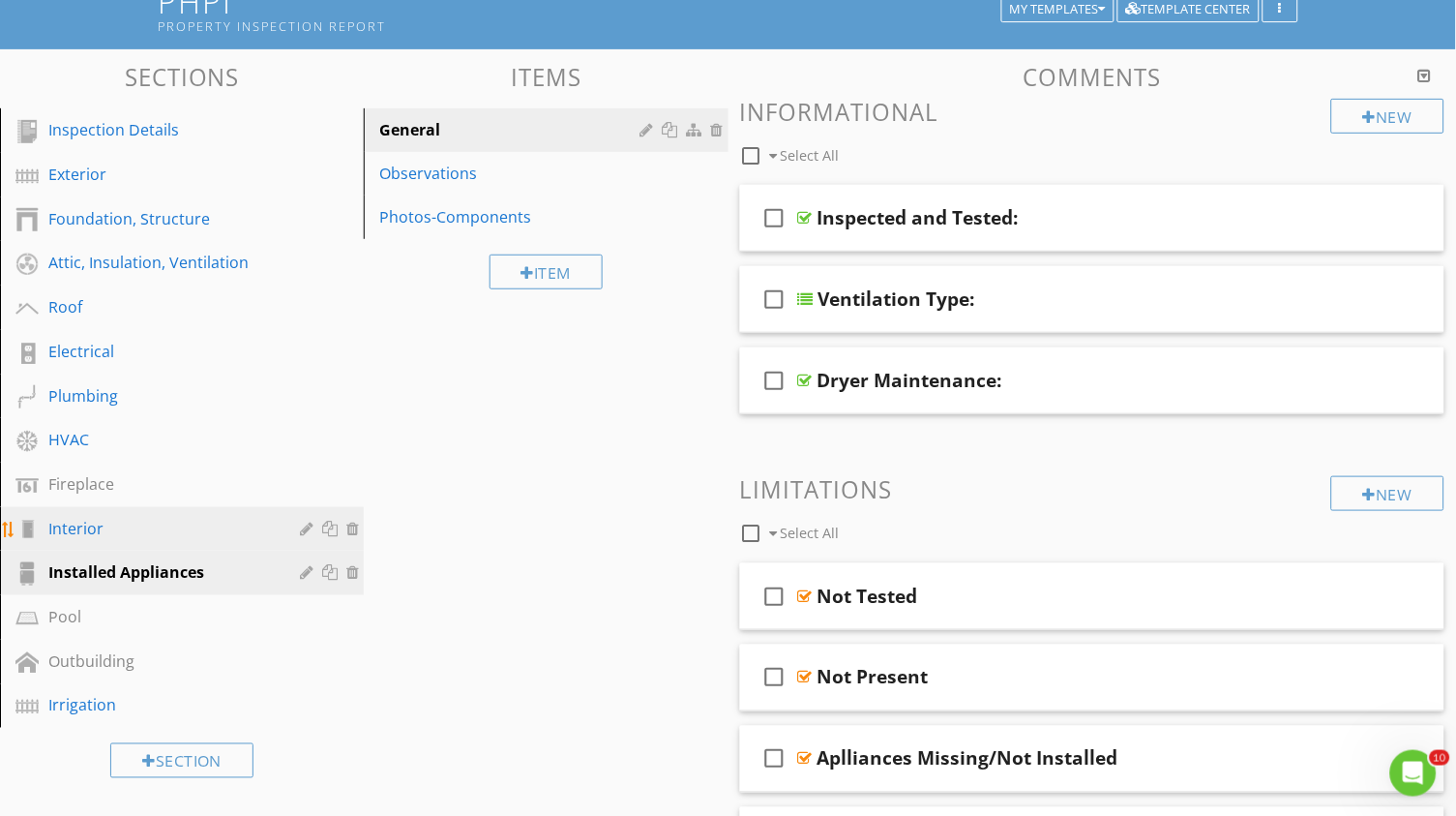 click on "Interior" at bounding box center (160, 529) 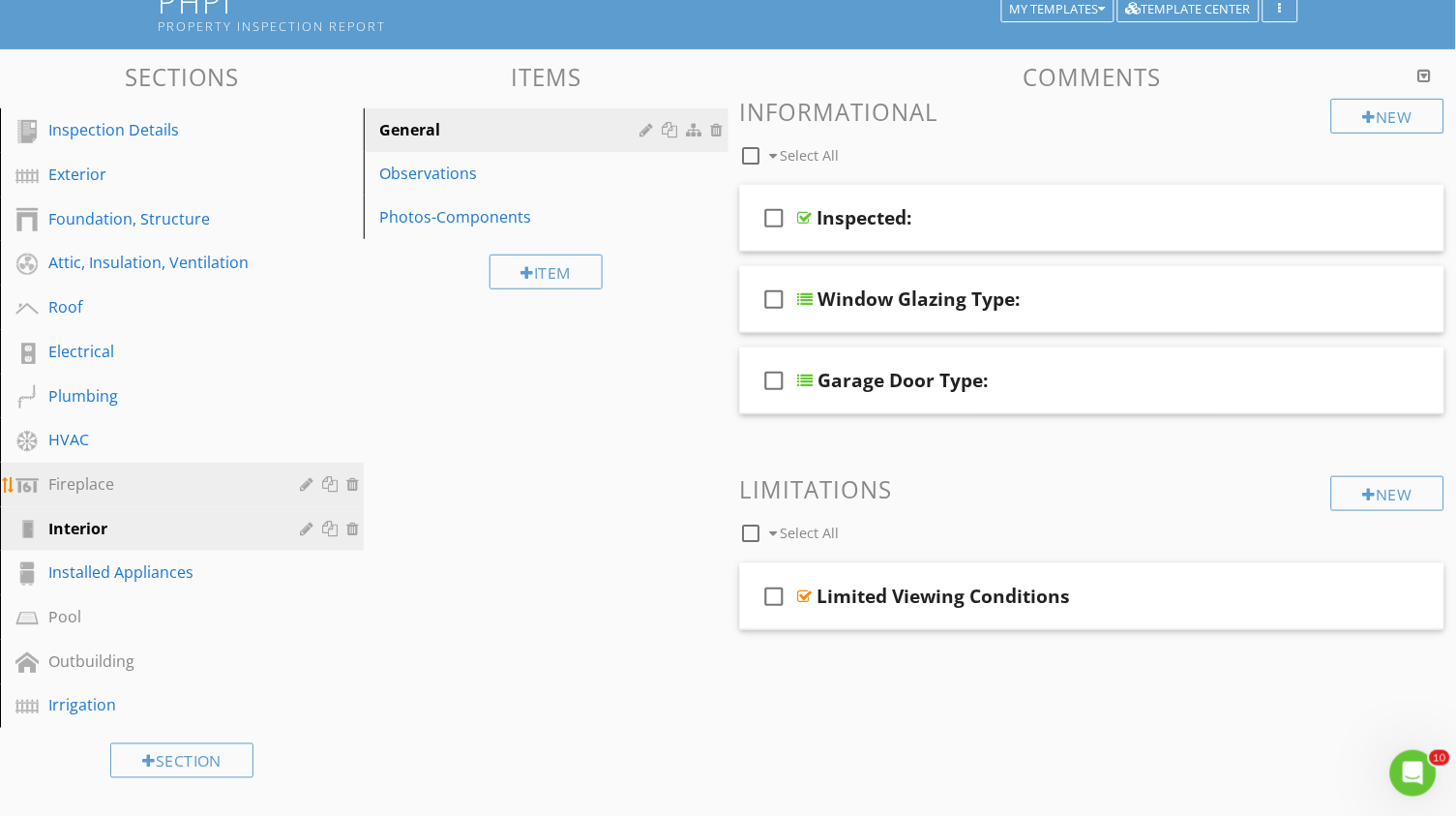 click on "Fireplace" at bounding box center (160, 484) 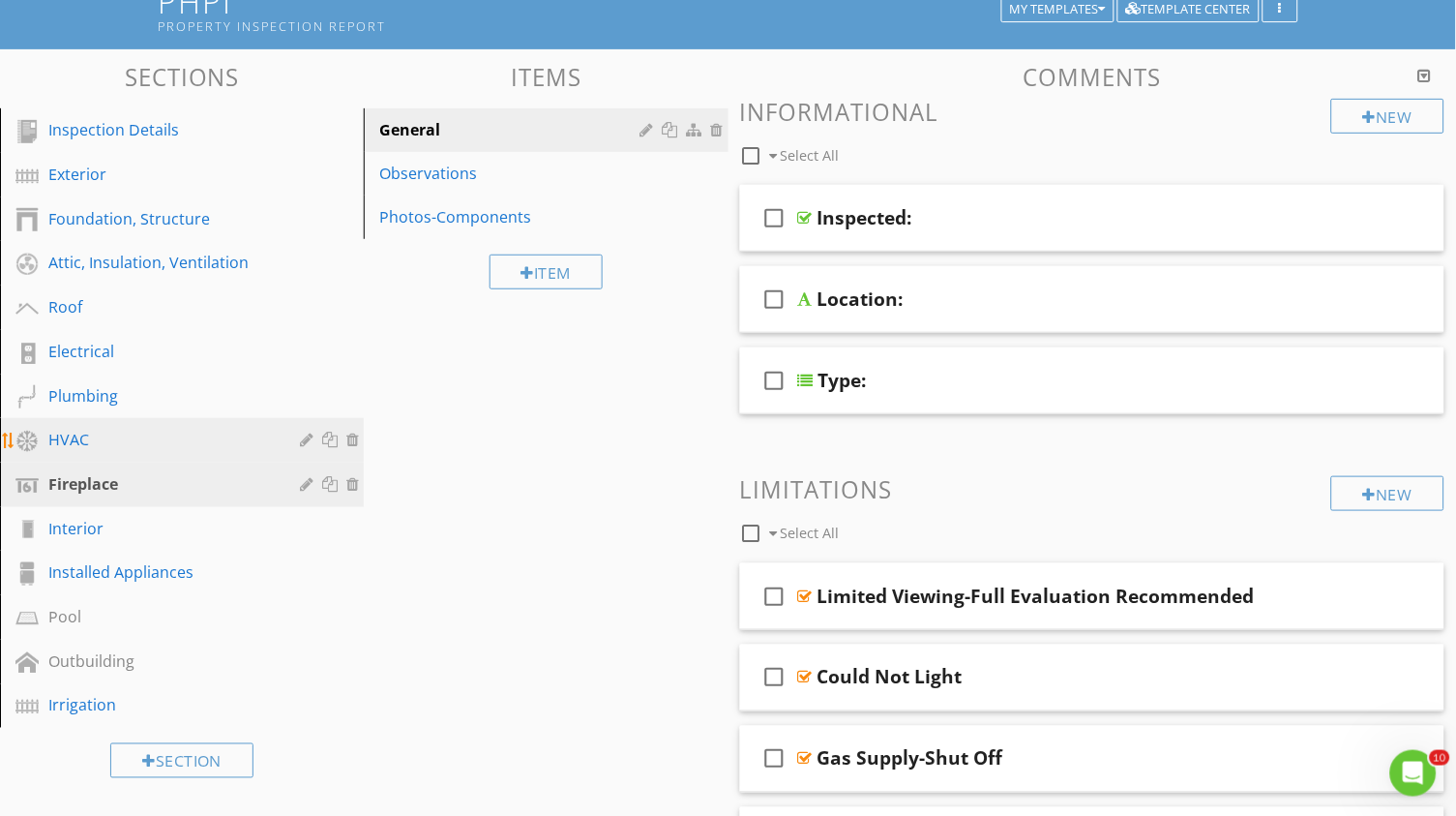 click on "HVAC" at bounding box center [160, 439] 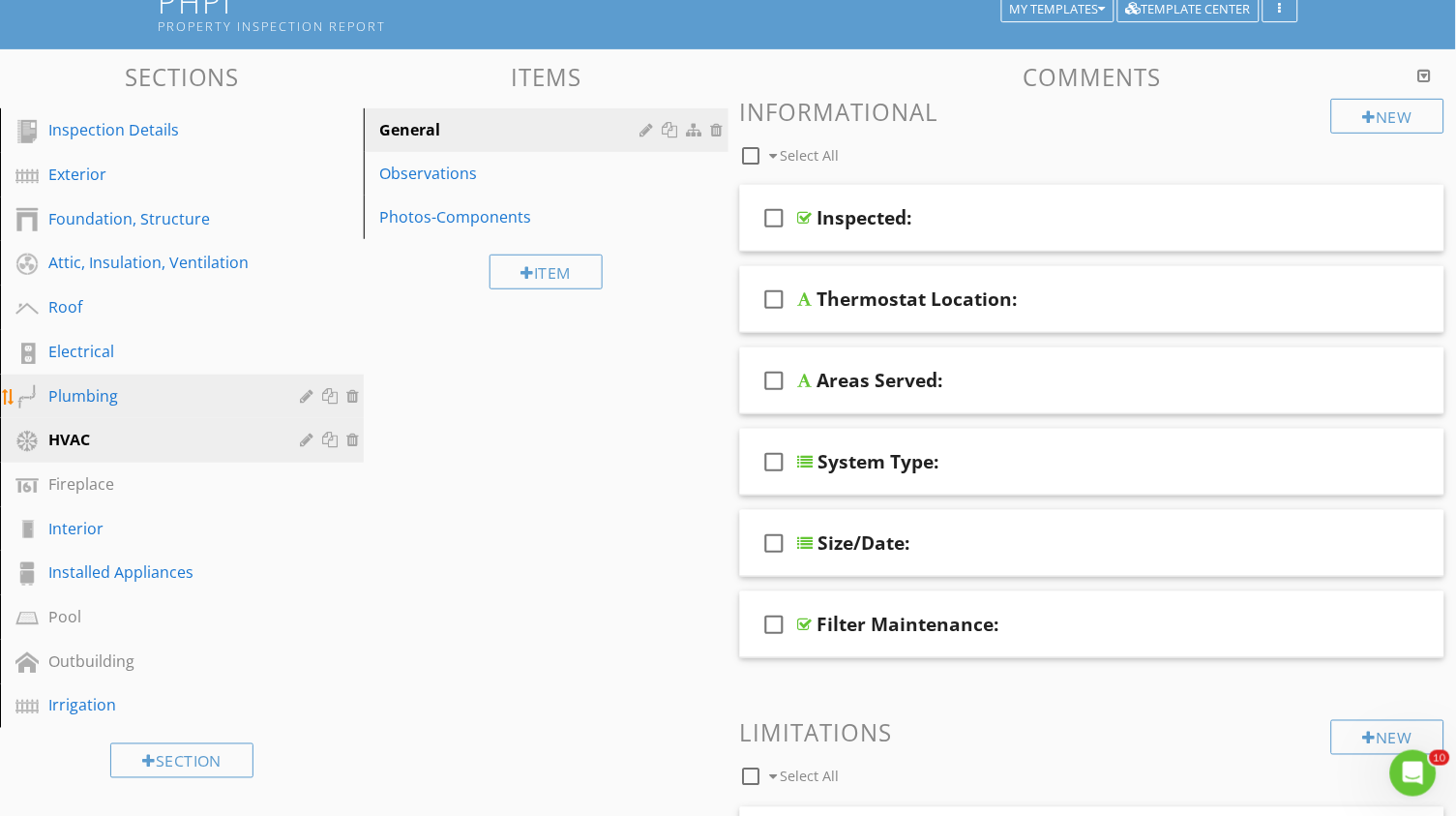 click on "Plumbing" at bounding box center (160, 396) 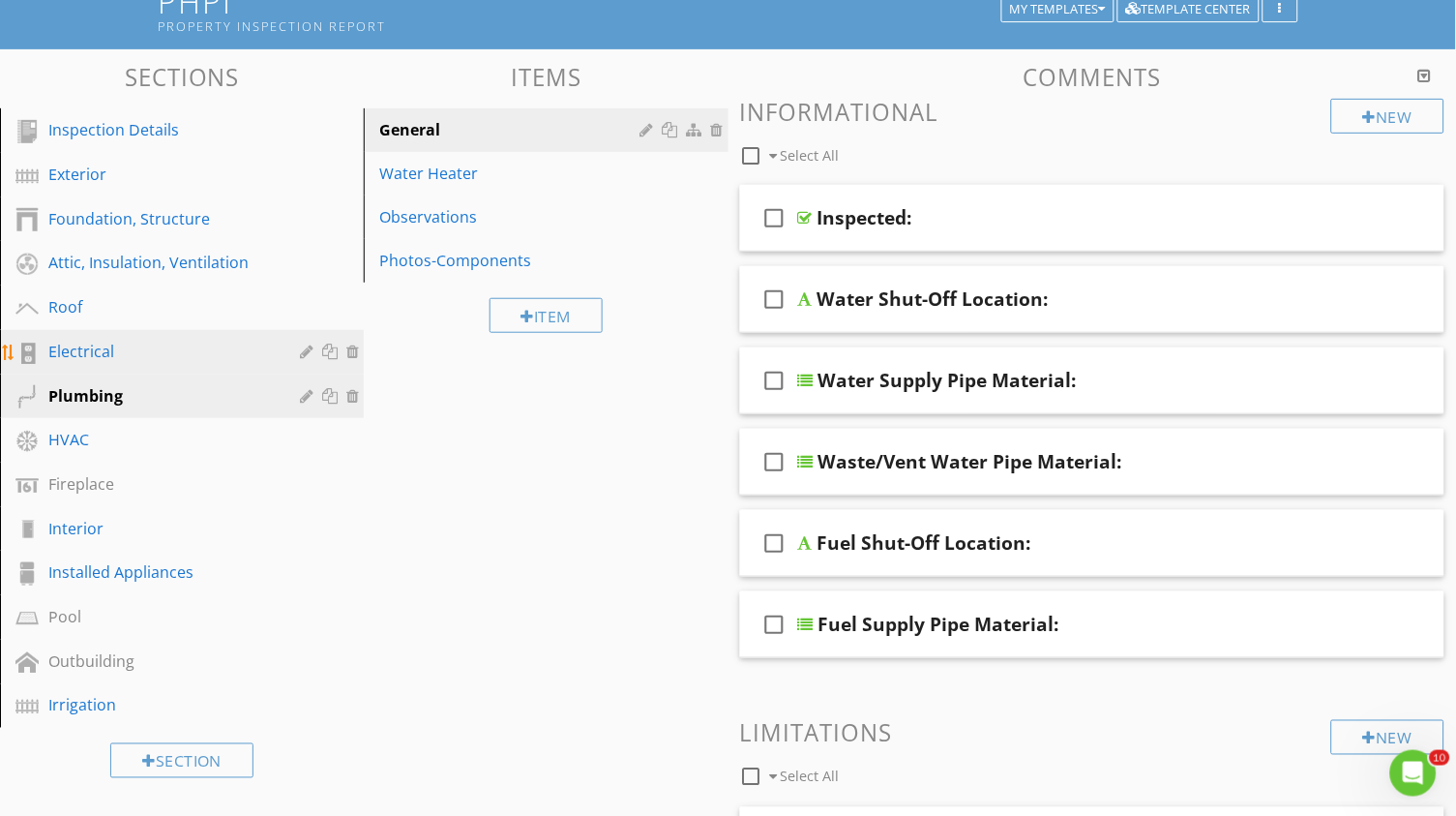 click on "Electrical" at bounding box center (160, 351) 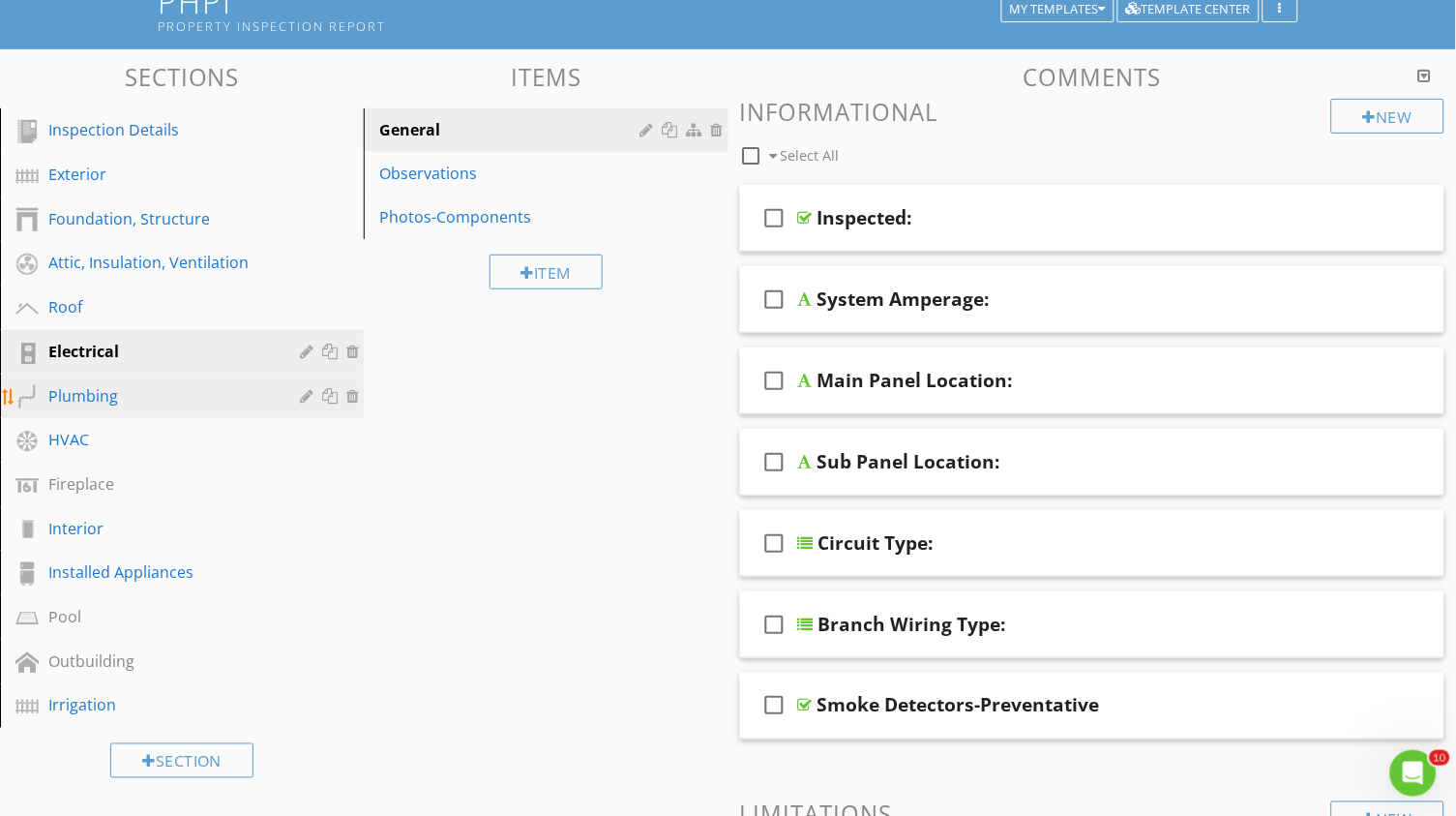 click on "Plumbing" at bounding box center (160, 396) 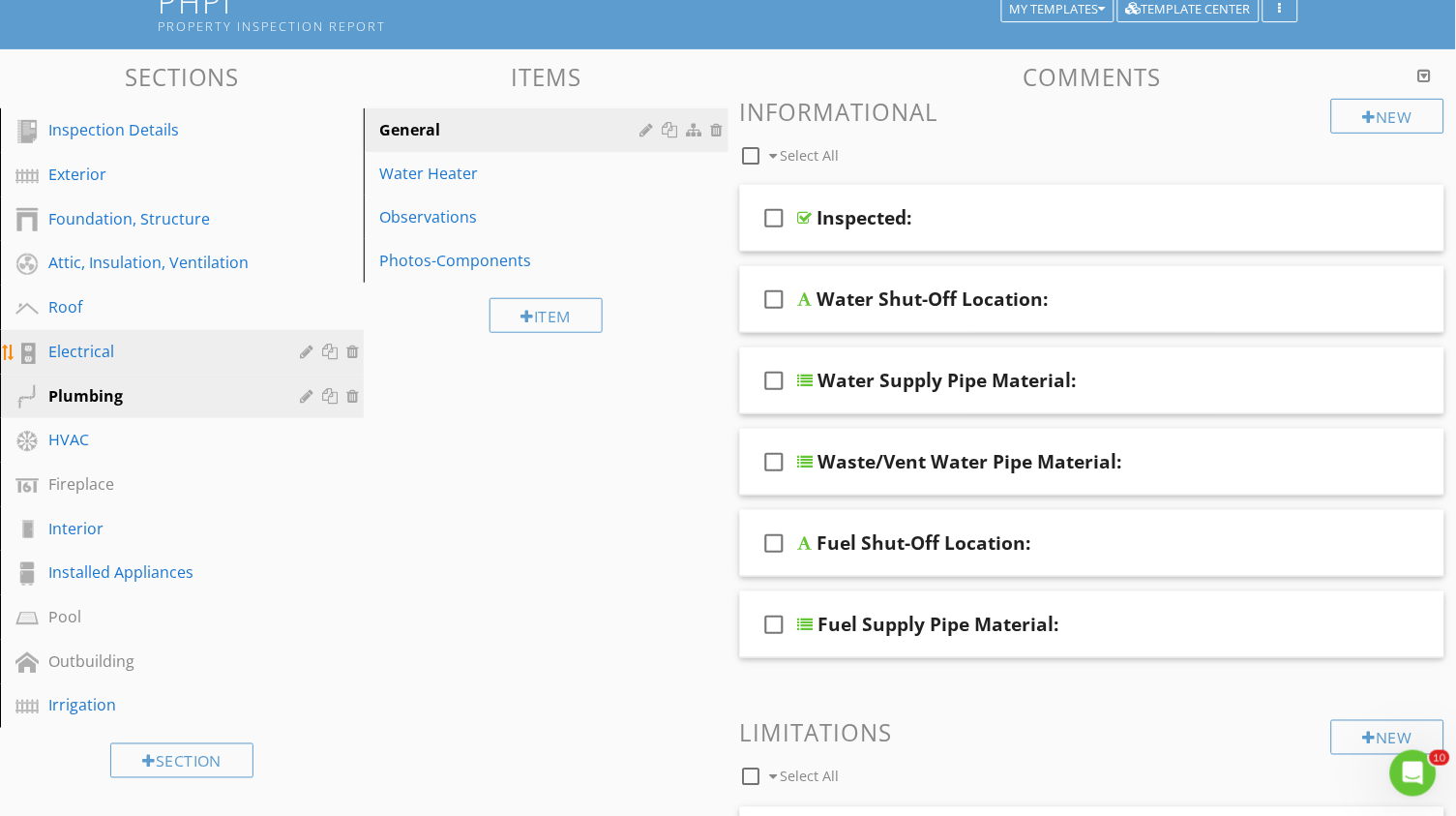 click on "Electrical" at bounding box center [160, 351] 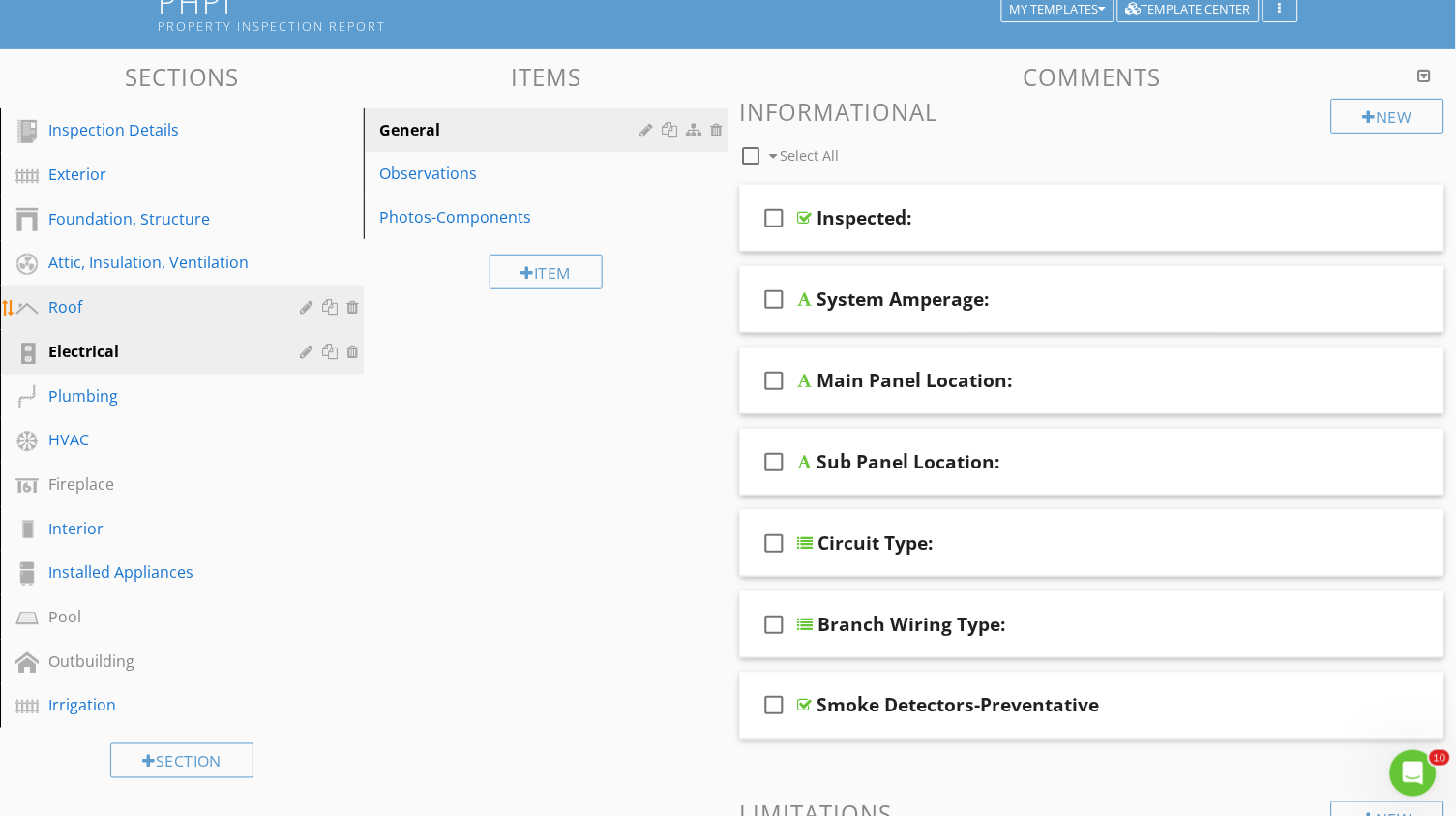 click on "Roof" at bounding box center (160, 307) 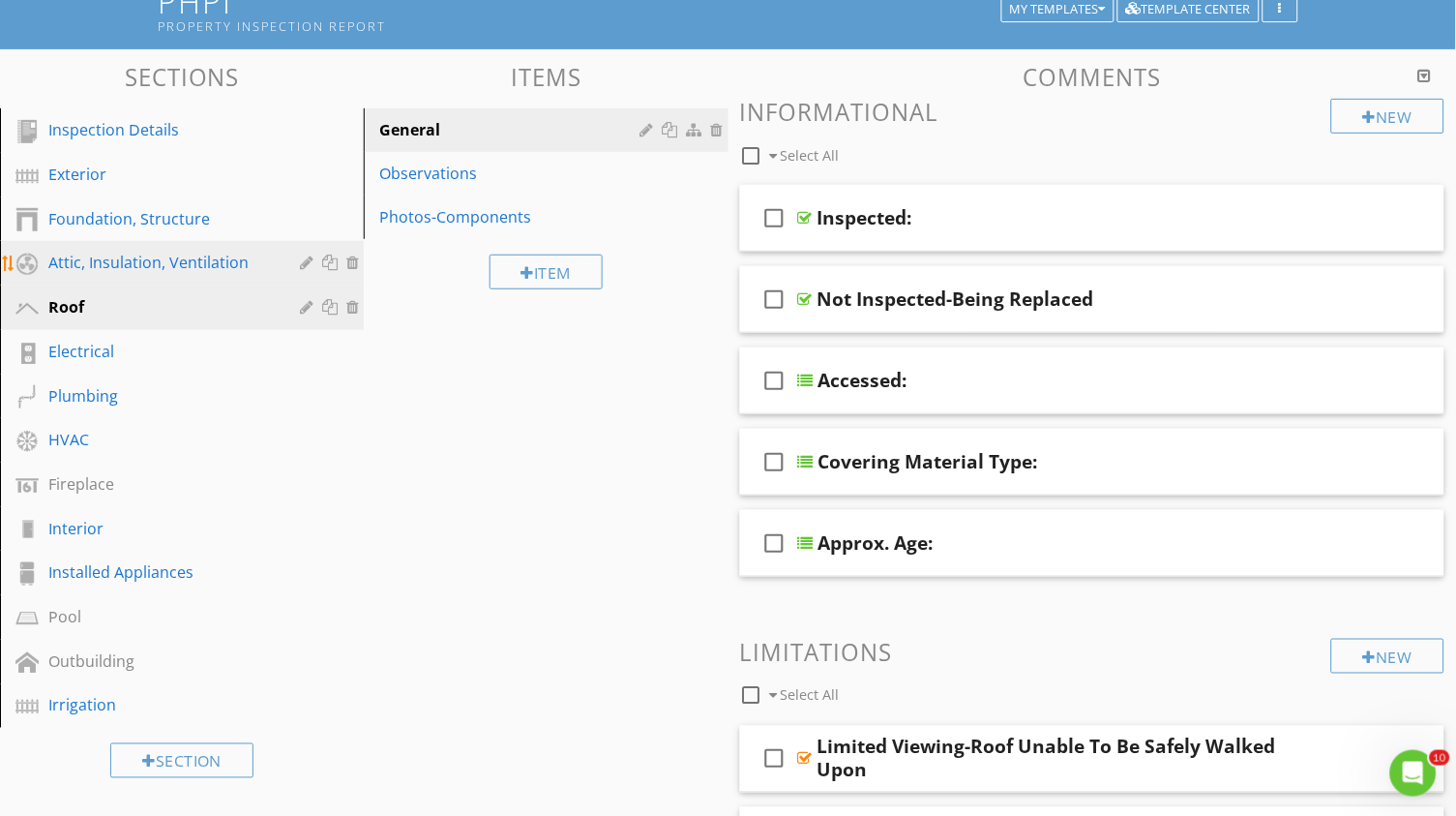 click on "Attic, Insulation, Ventilation" at bounding box center [160, 262] 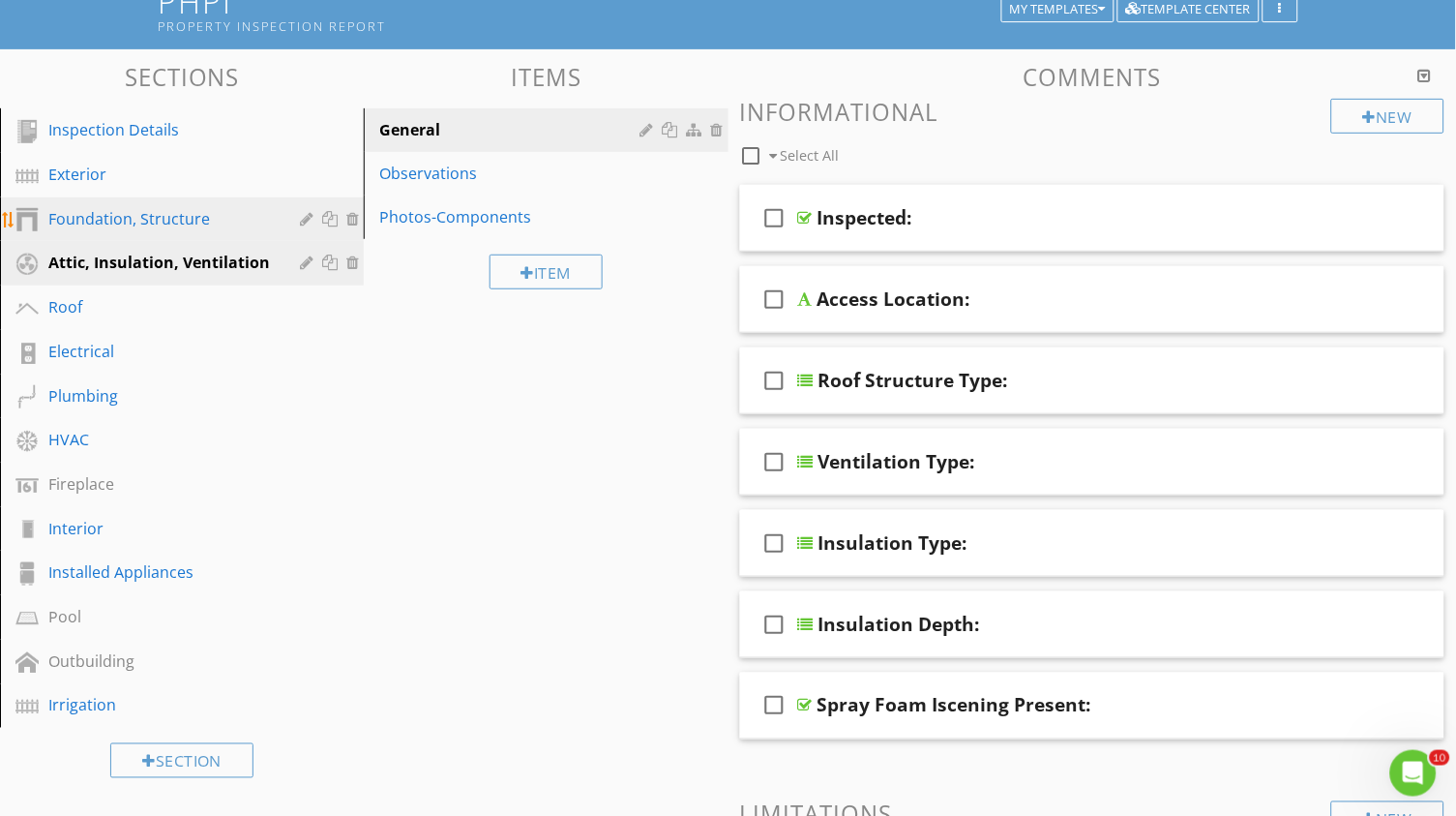 click on "Foundation, Structure" at bounding box center [160, 219] 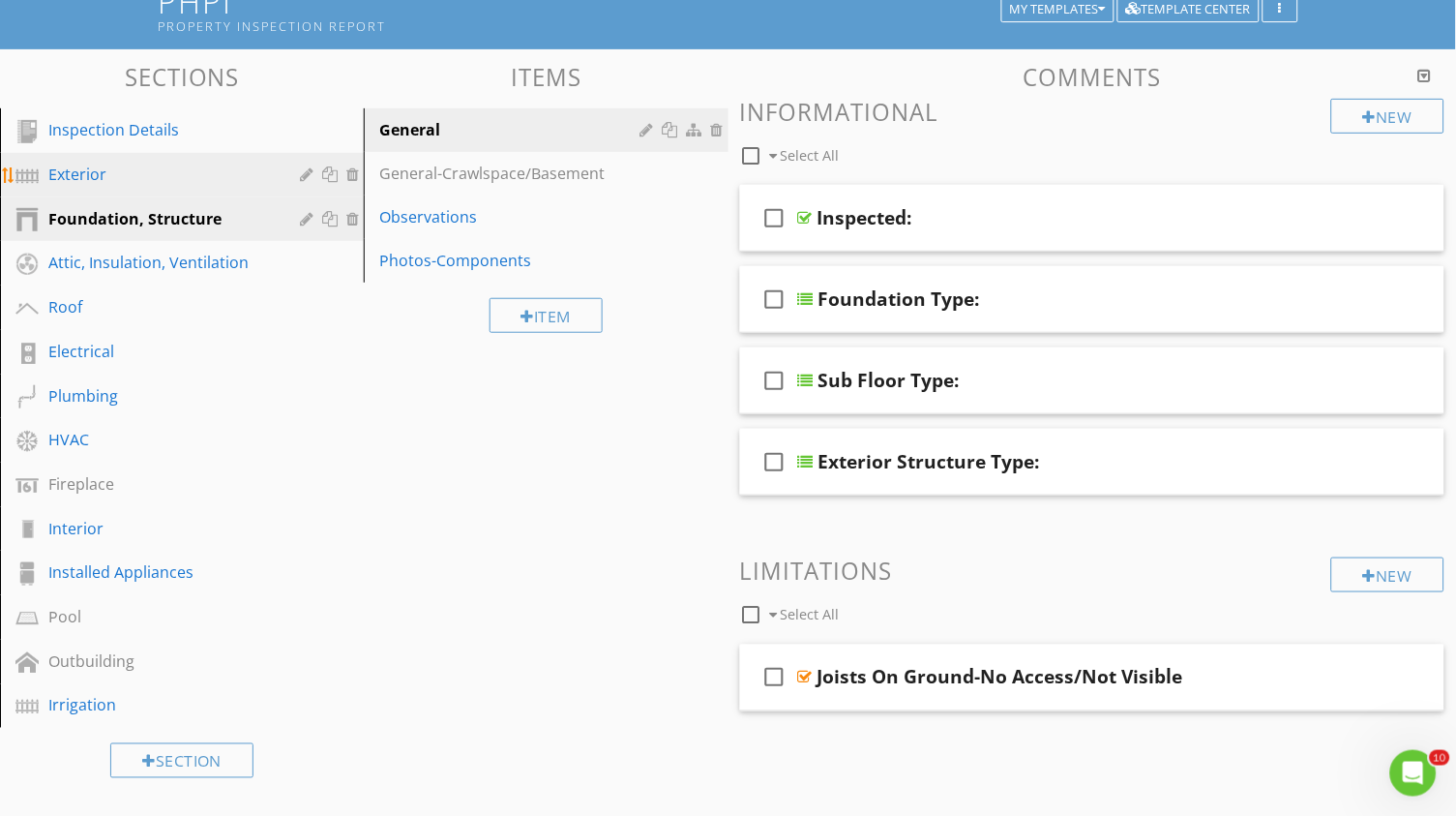click on "Exterior" at bounding box center [160, 174] 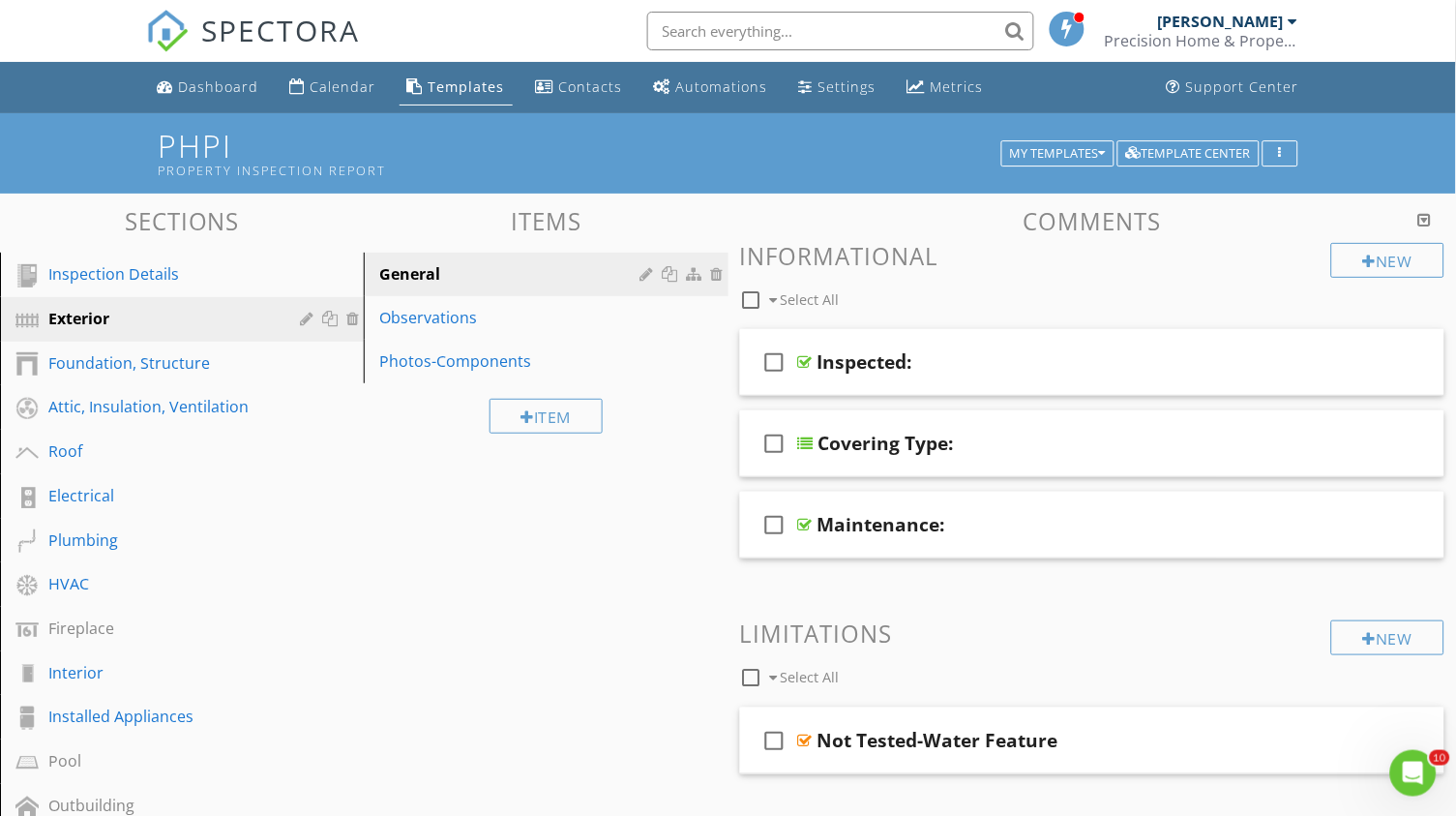scroll, scrollTop: 0, scrollLeft: 0, axis: both 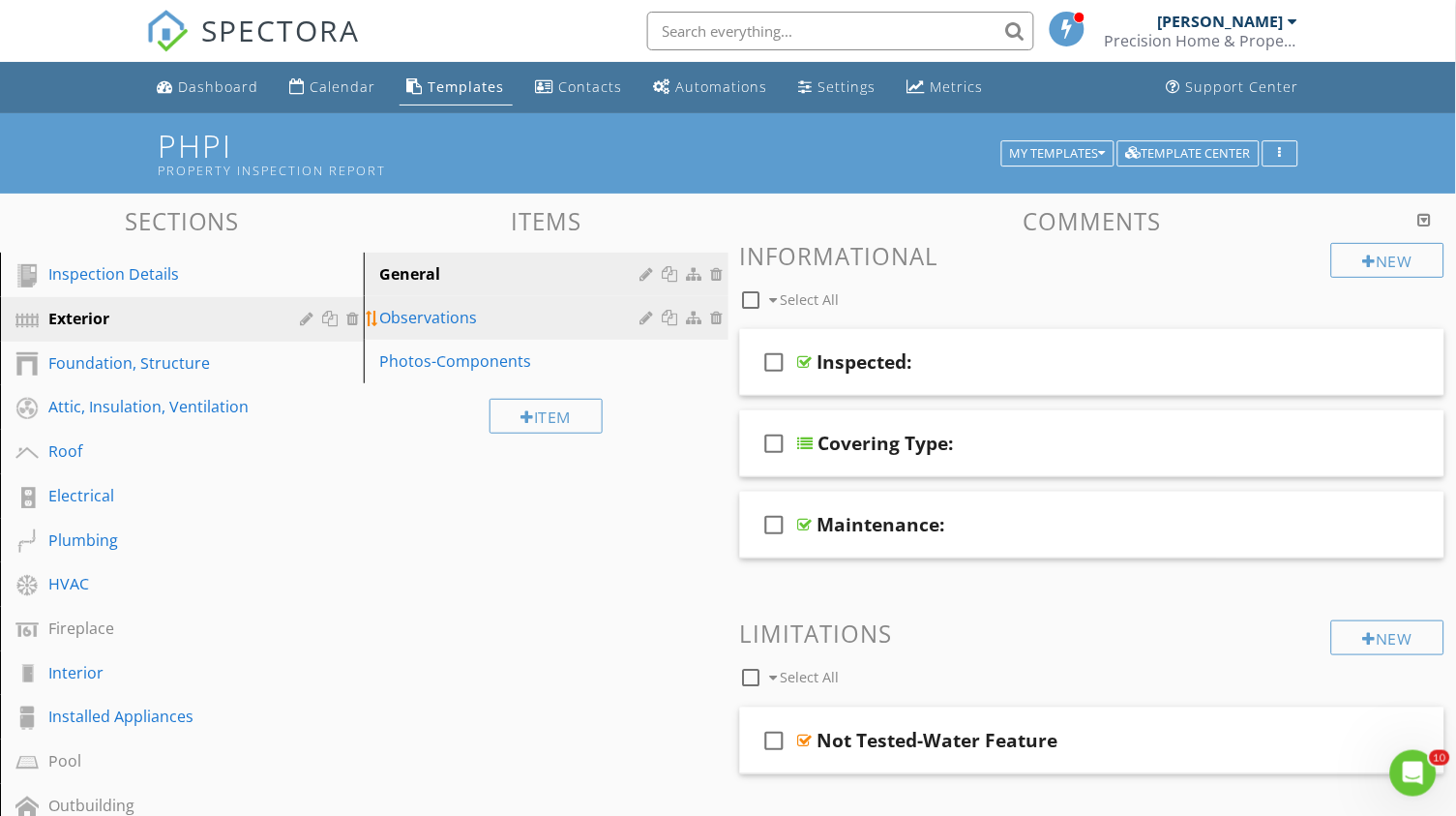 click on "Observations" at bounding box center [512, 317] 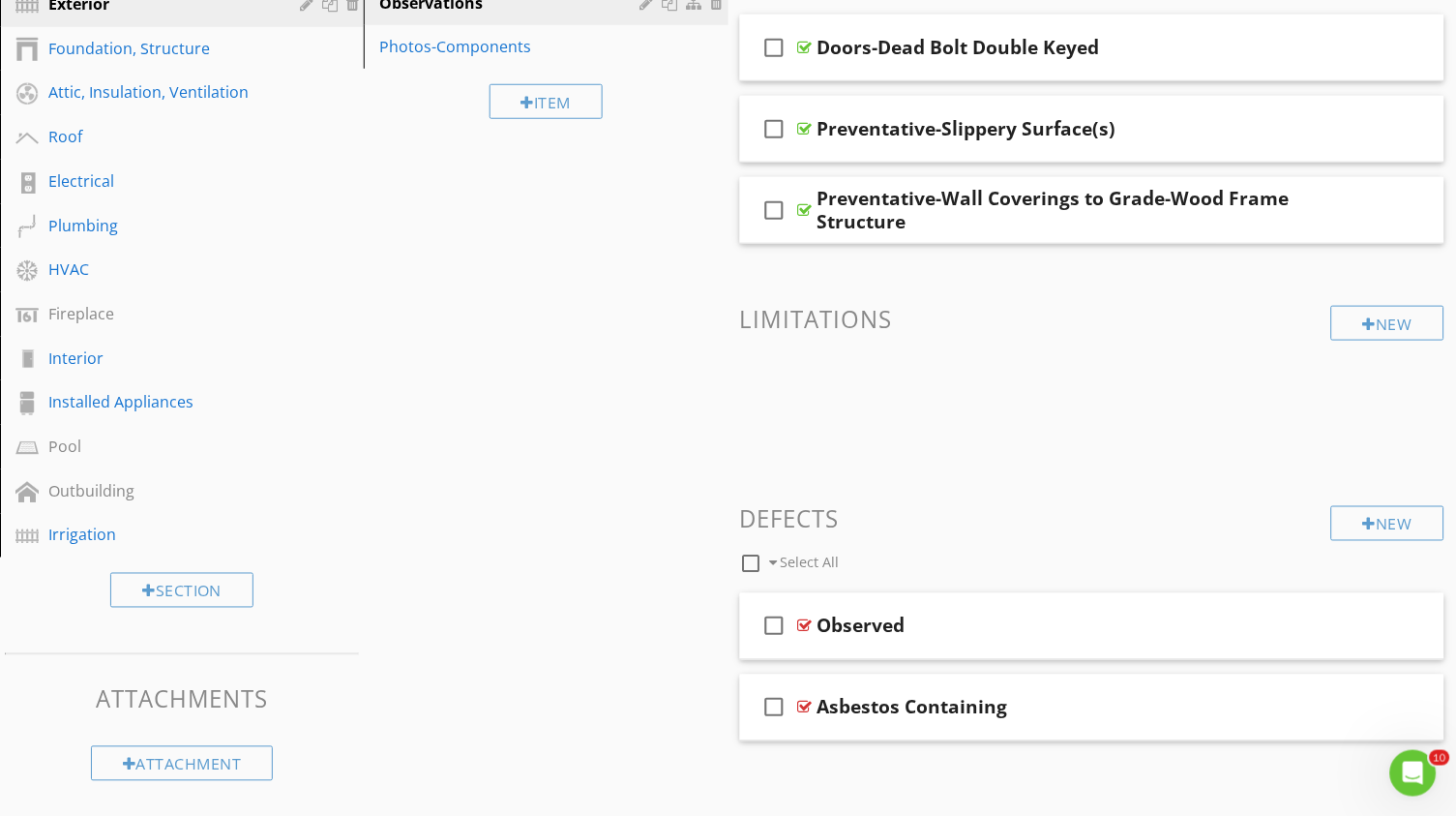 scroll, scrollTop: 314, scrollLeft: 0, axis: vertical 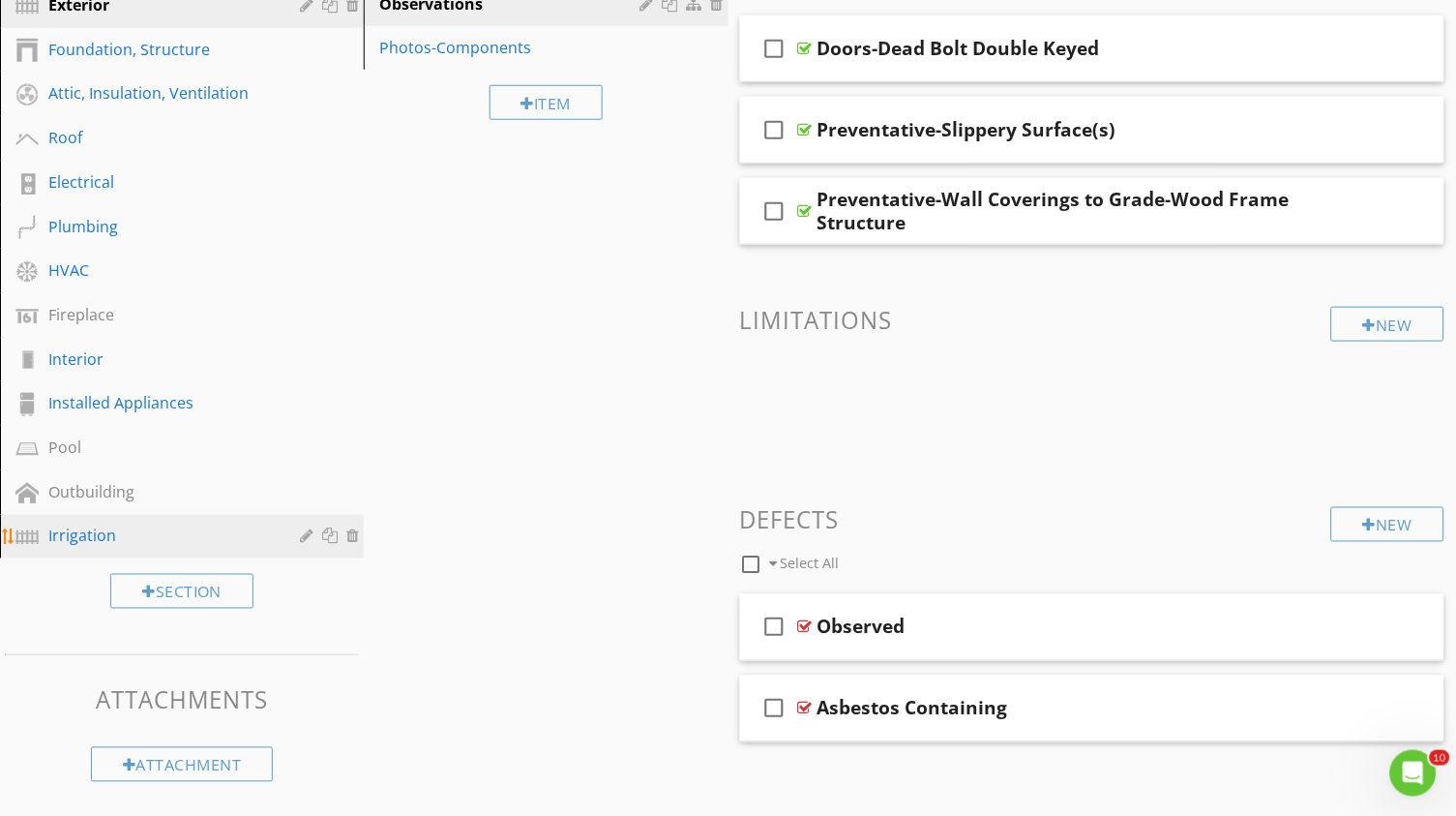 click on "Irrigation" at bounding box center [160, 536] 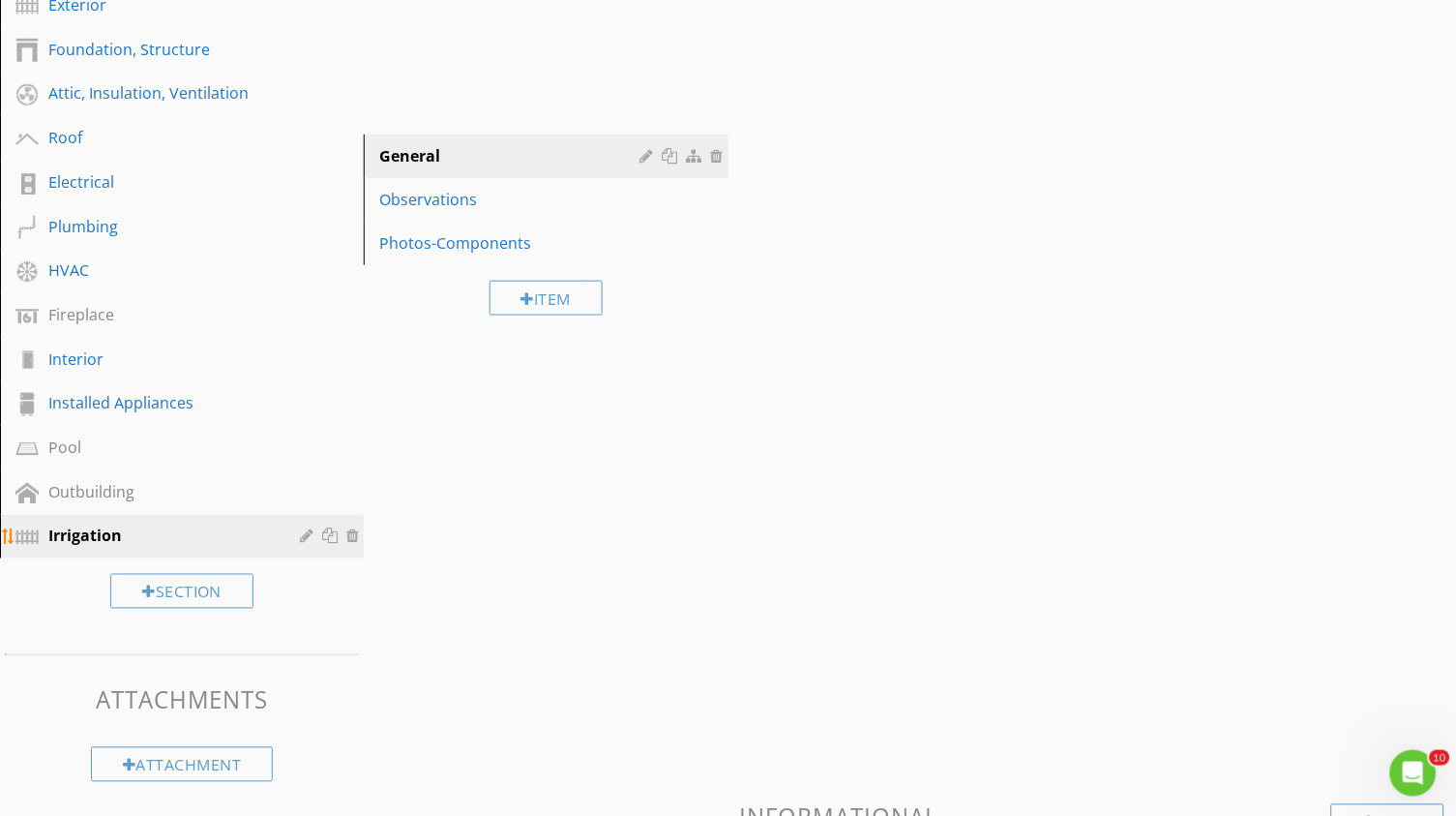 scroll, scrollTop: 306, scrollLeft: 0, axis: vertical 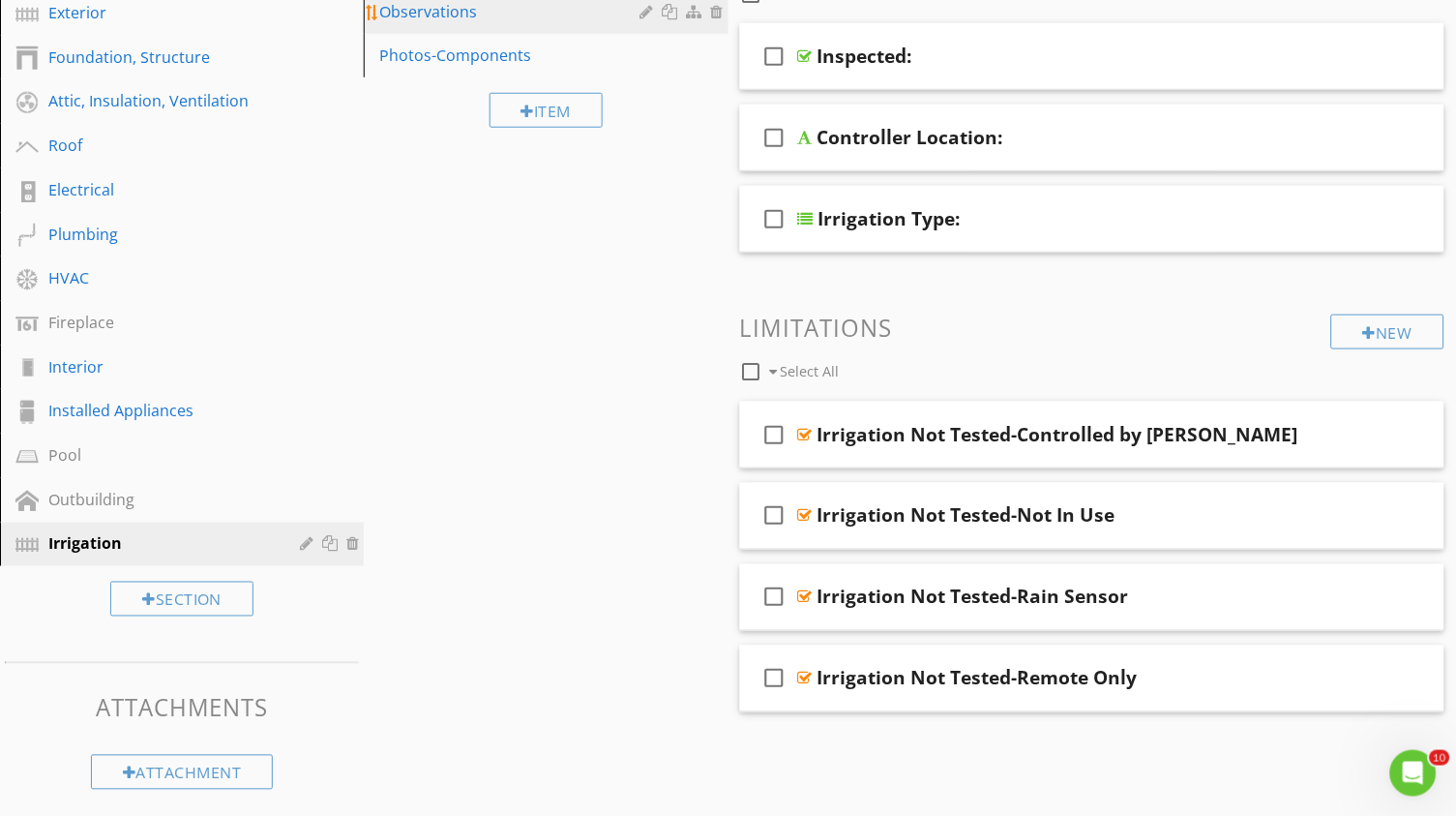 click on "Observations" at bounding box center [512, 12] 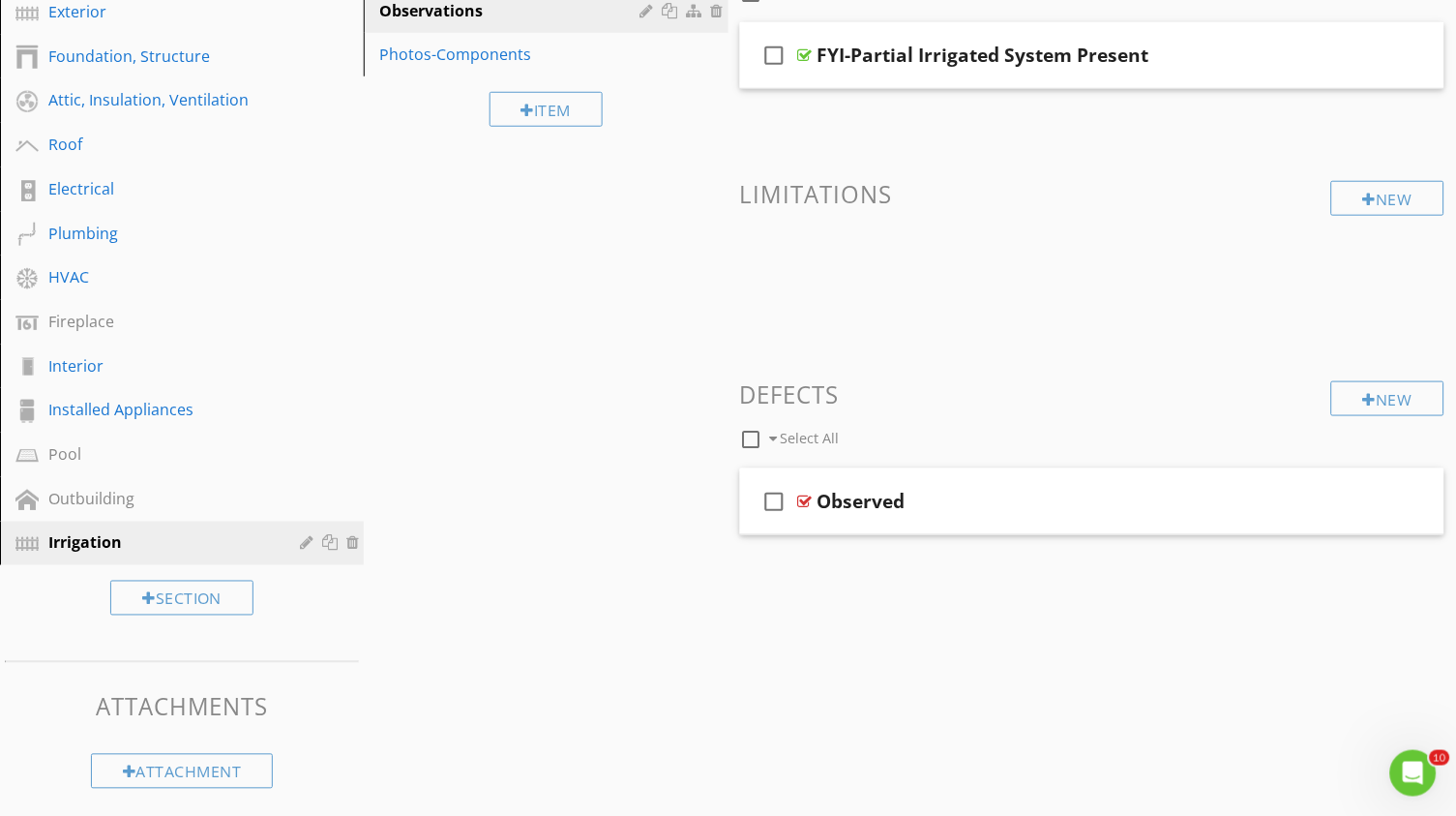 scroll, scrollTop: 306, scrollLeft: 0, axis: vertical 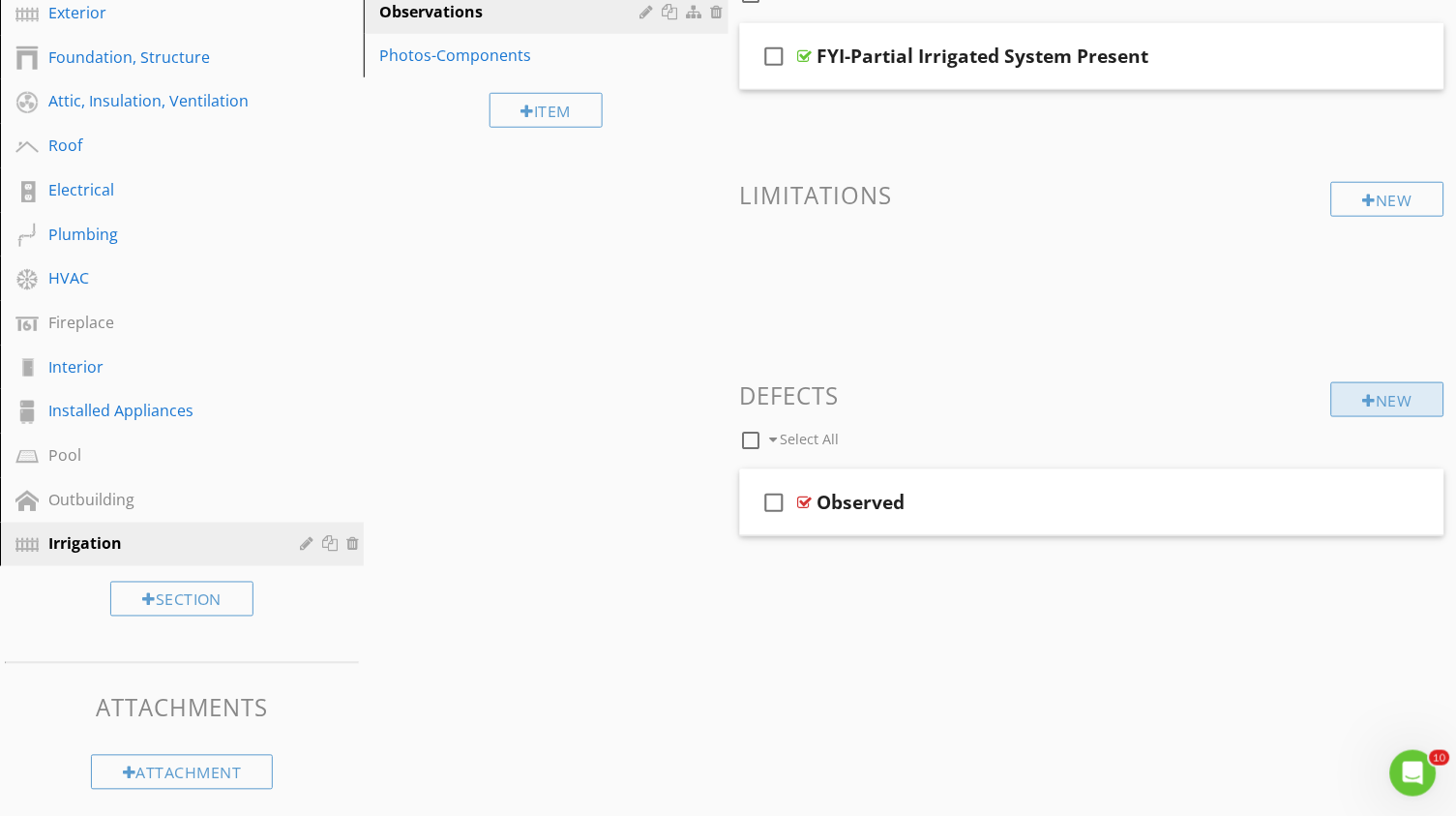 click on "New" at bounding box center (1387, 400) 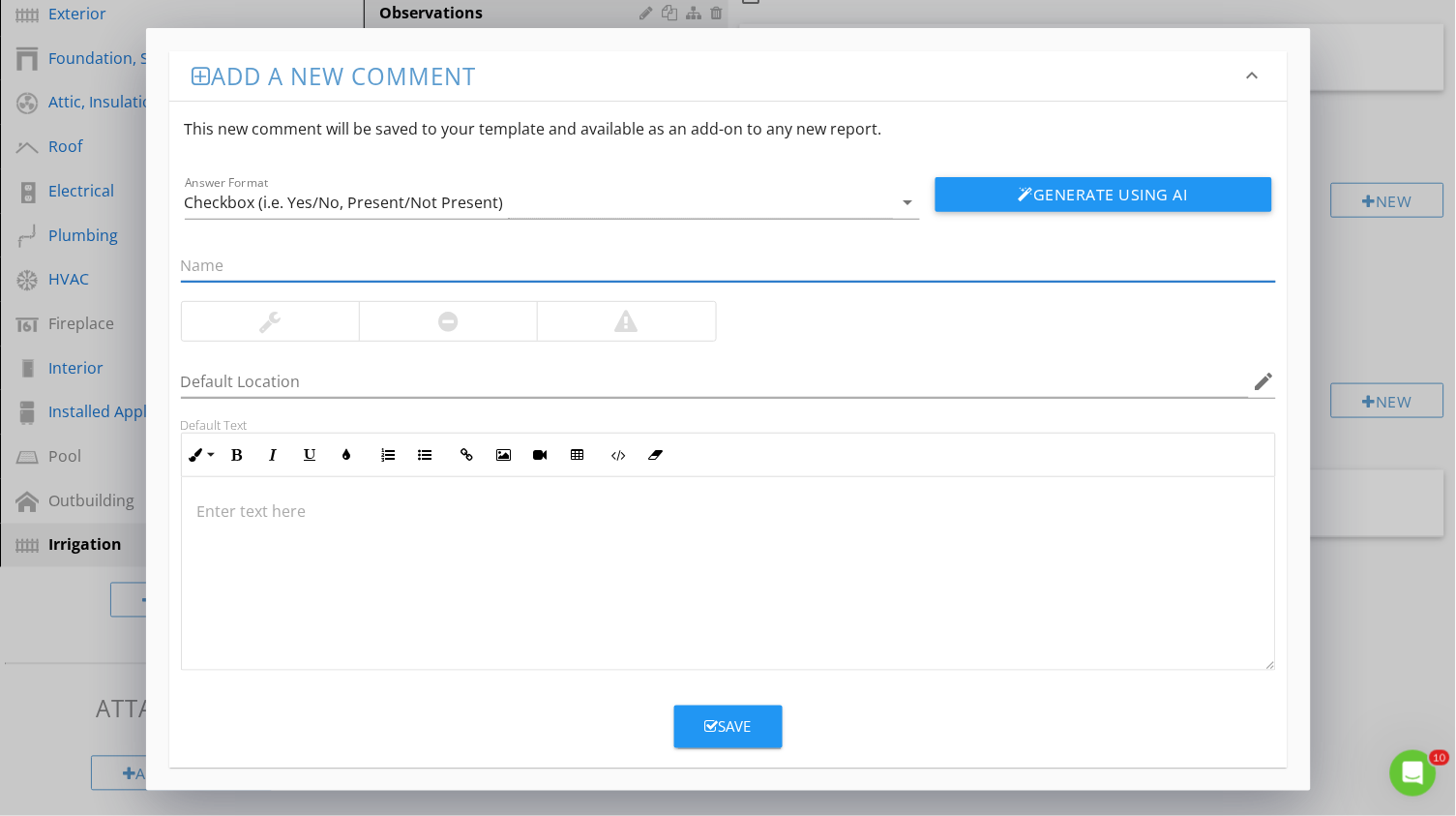 click on "keyboard_arrow_down" at bounding box center (1253, 76) 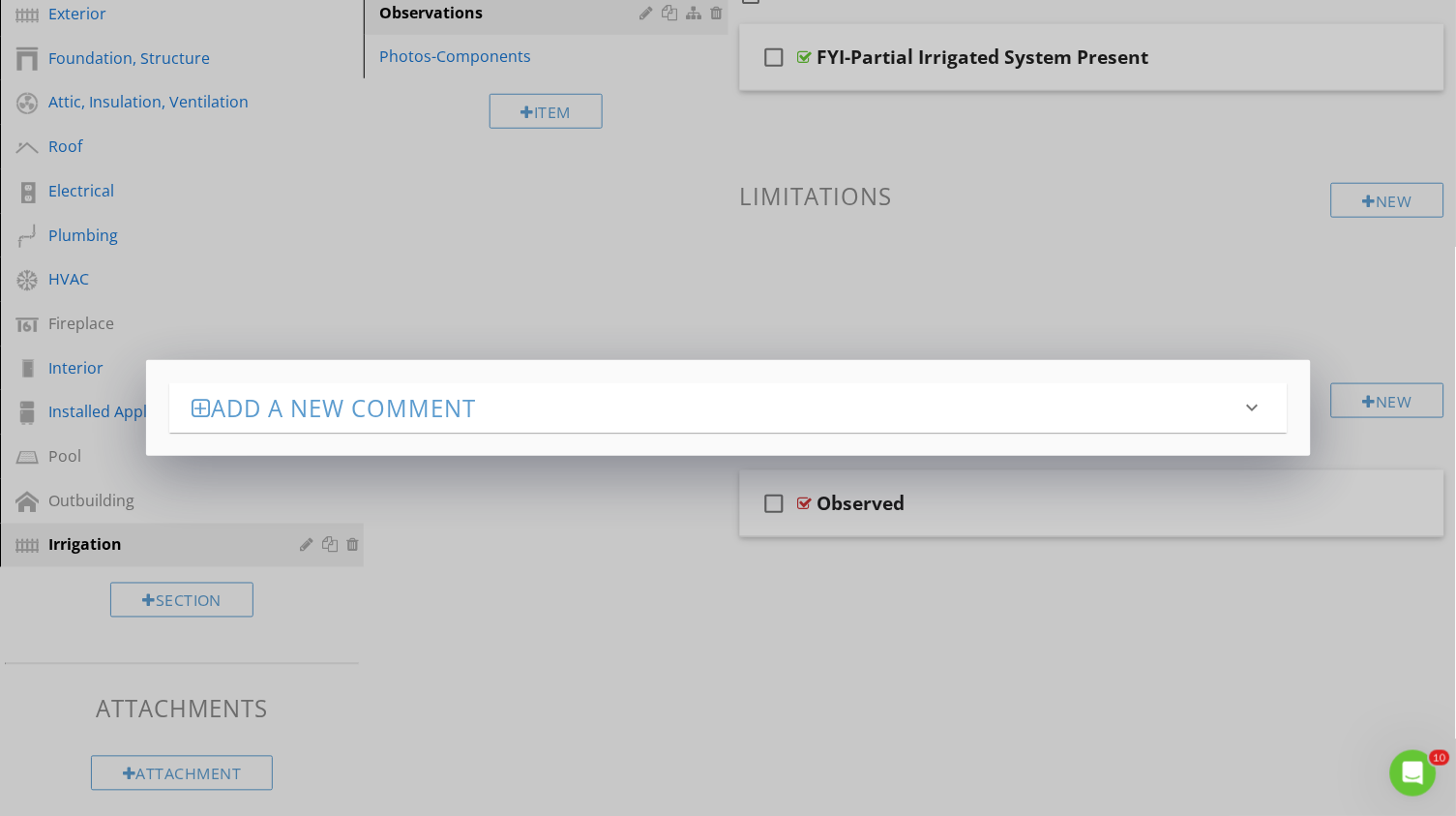 click on "Add a new comment
keyboard_arrow_down
This new comment will be saved to your template and available as an
add-on to any new report.
Answer Format Checkbox (i.e. Yes/No, Present/Not Present) arrow_drop_down
Generate Using AI
The name field is required.                 Default Location edit       Default Text   Inline Style XLarge Large Normal Small Light Small/Light Bold Italic Underline Colors Ordered List Unordered List Insert Link Insert Image Insert Video Insert Table Code View Clear Formatting Enter text here
Save" at bounding box center (728, 408) 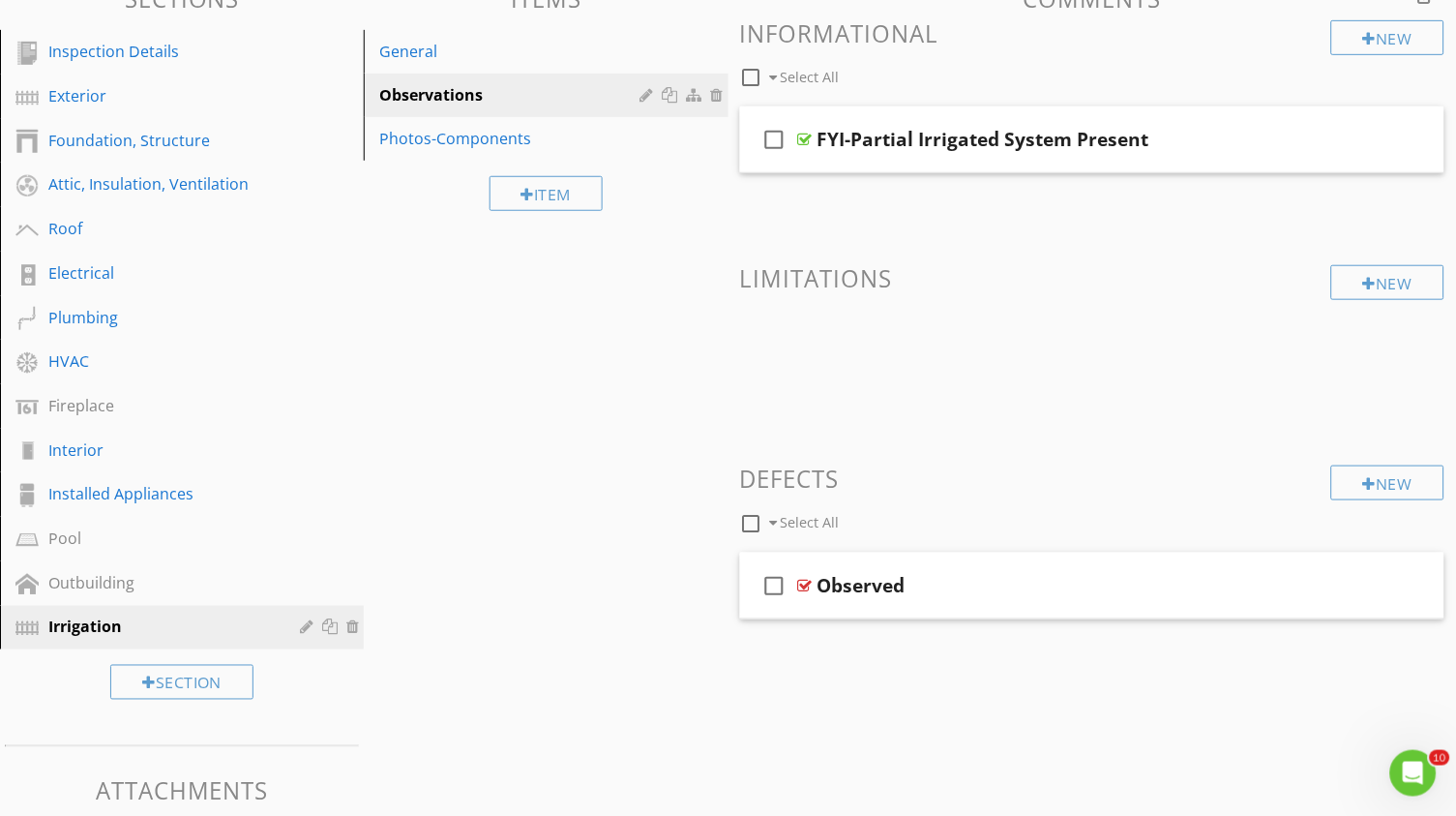 scroll, scrollTop: 225, scrollLeft: 0, axis: vertical 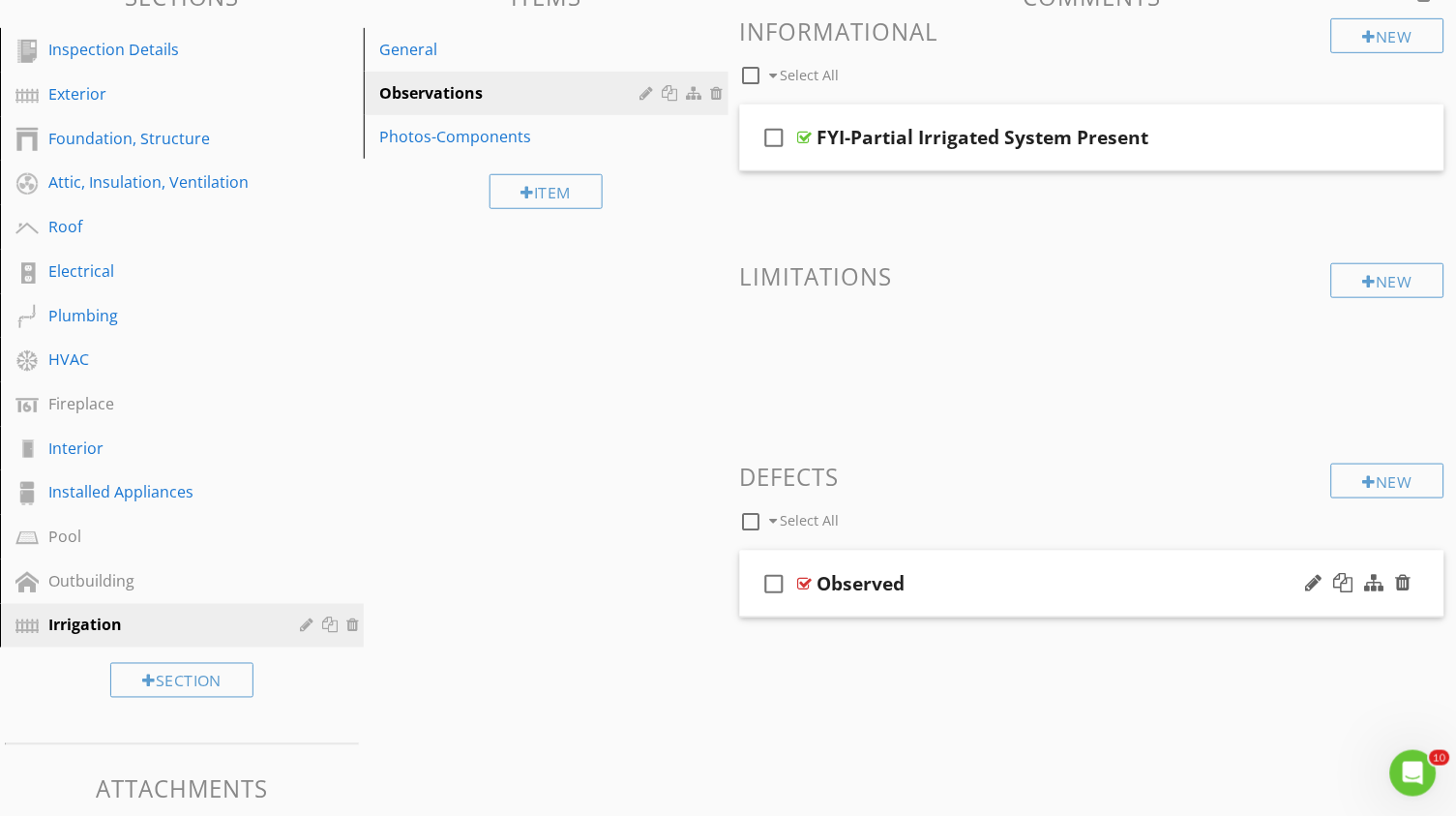 click on "Observed" at bounding box center (861, 584) 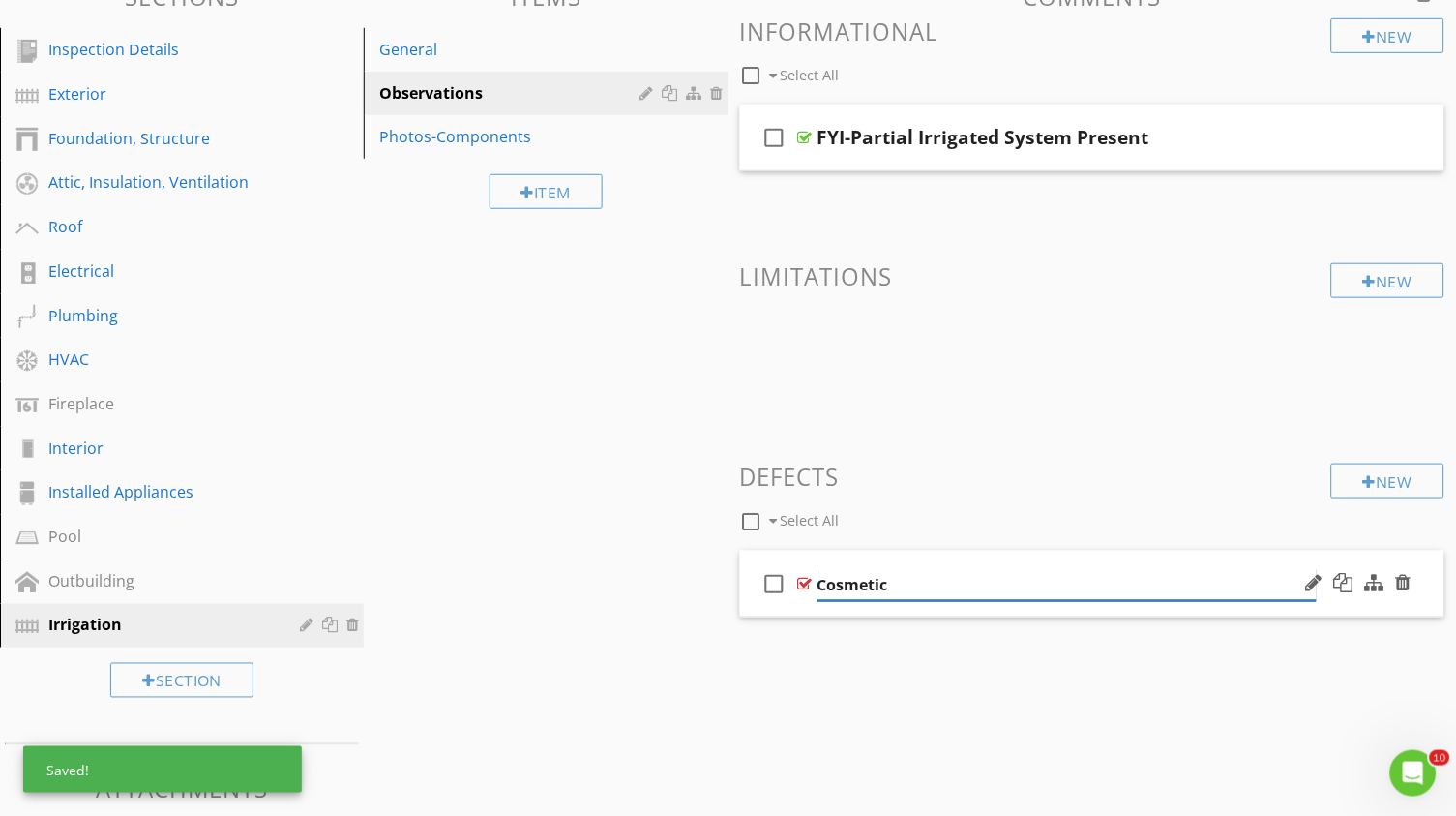 type on "Cosmetic" 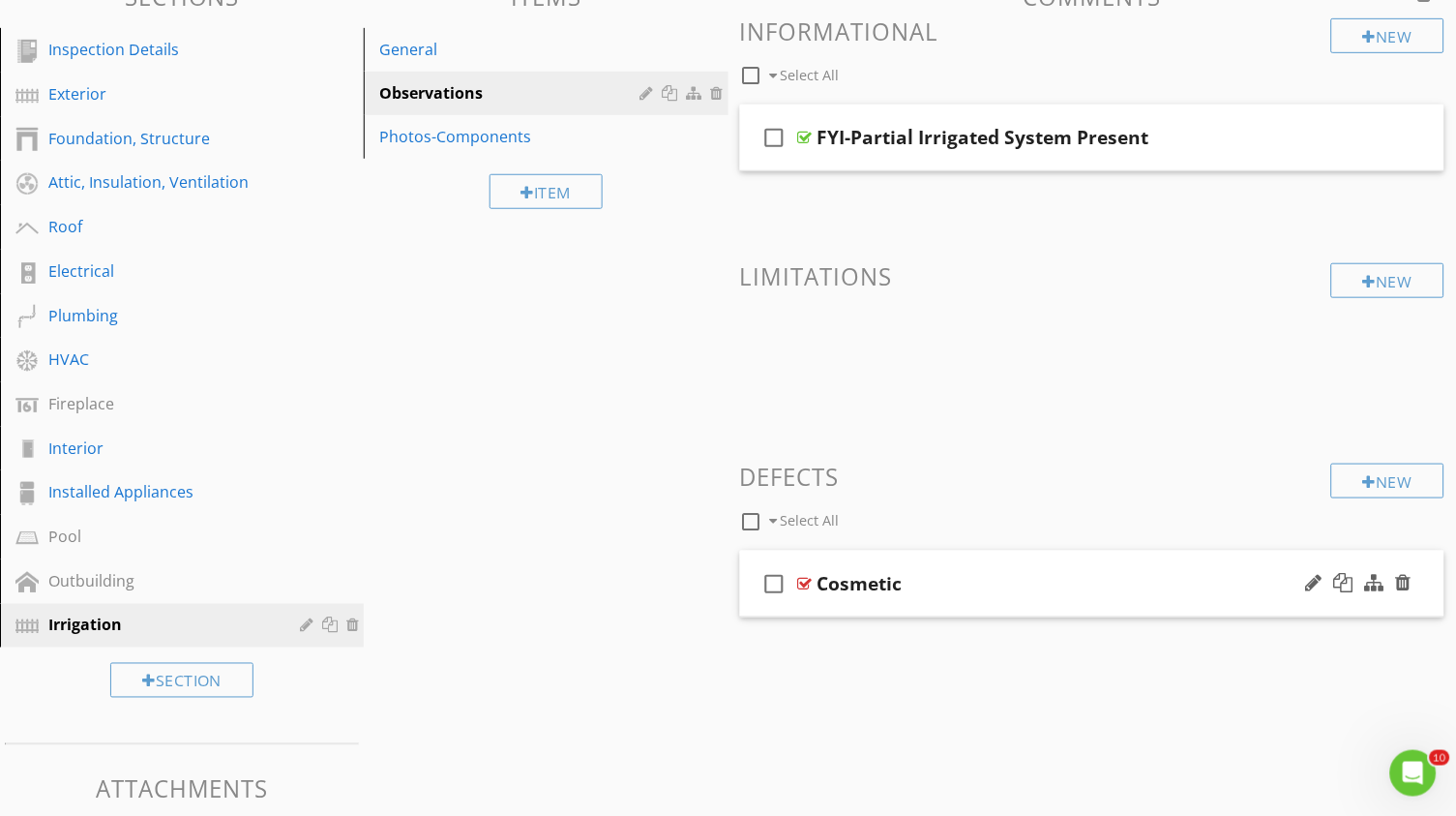 click on "check_box_outline_blank" at bounding box center [775, 584] 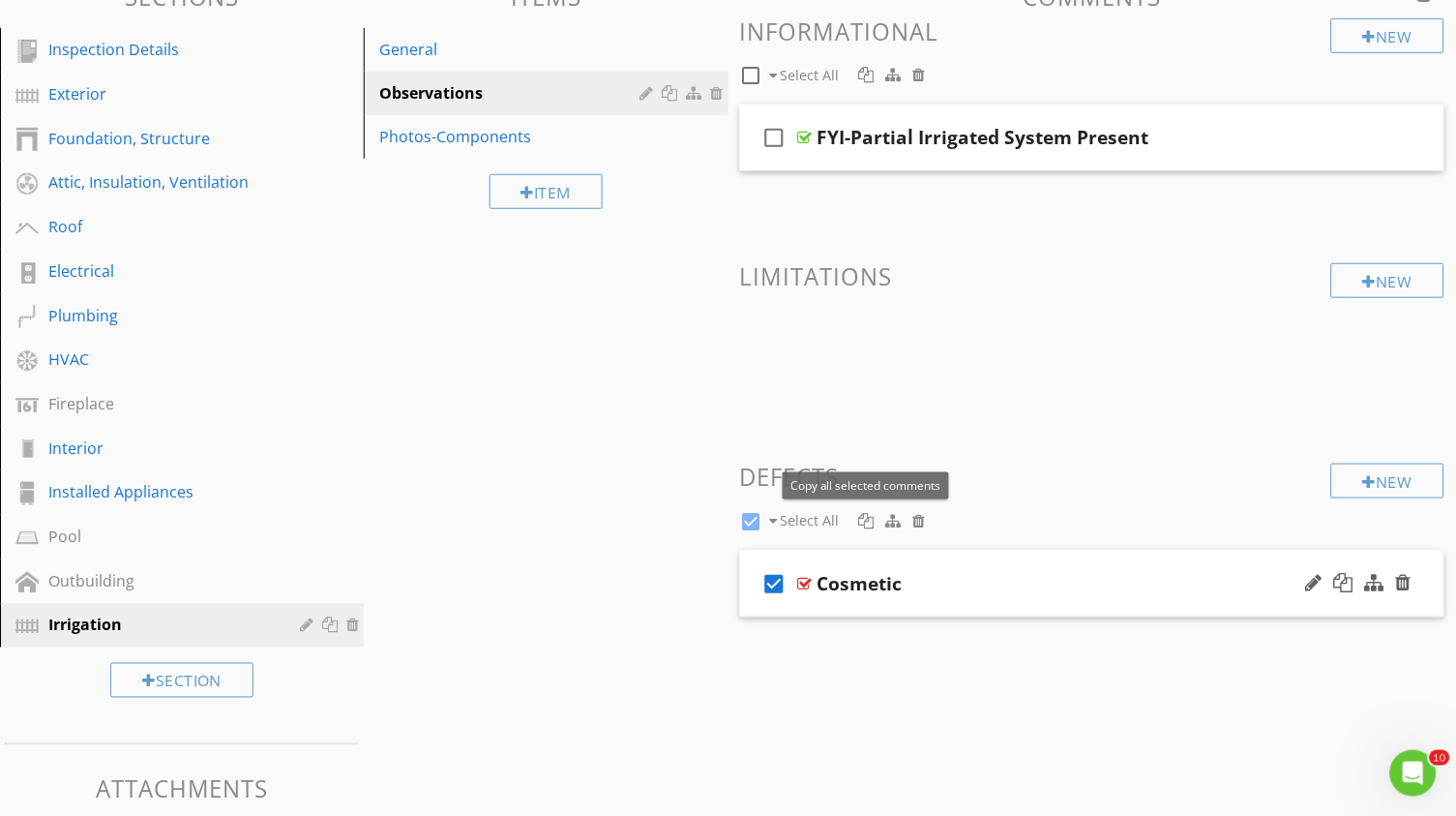 click at bounding box center [867, 521] 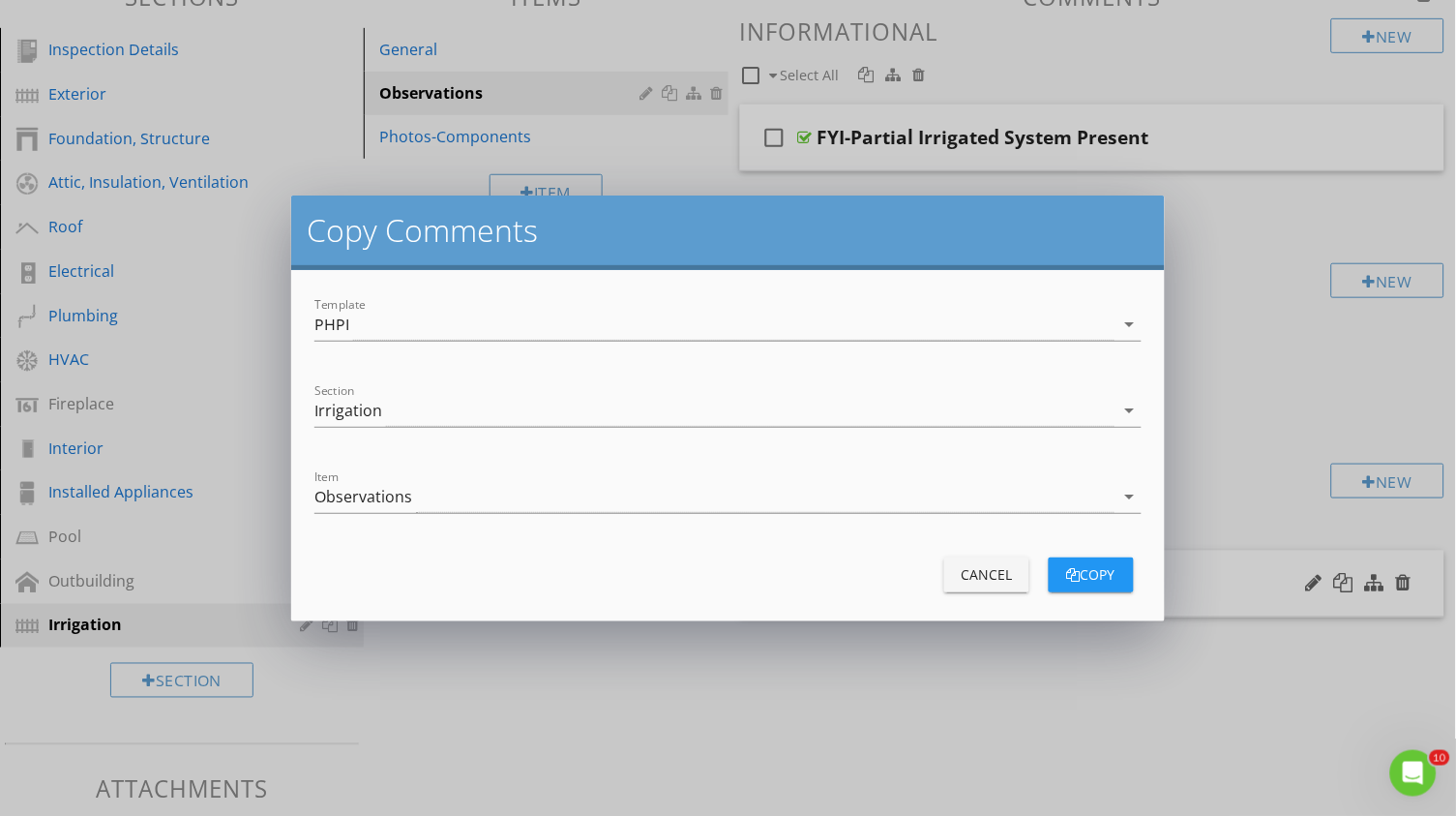 click on "copy" at bounding box center (1091, 575) 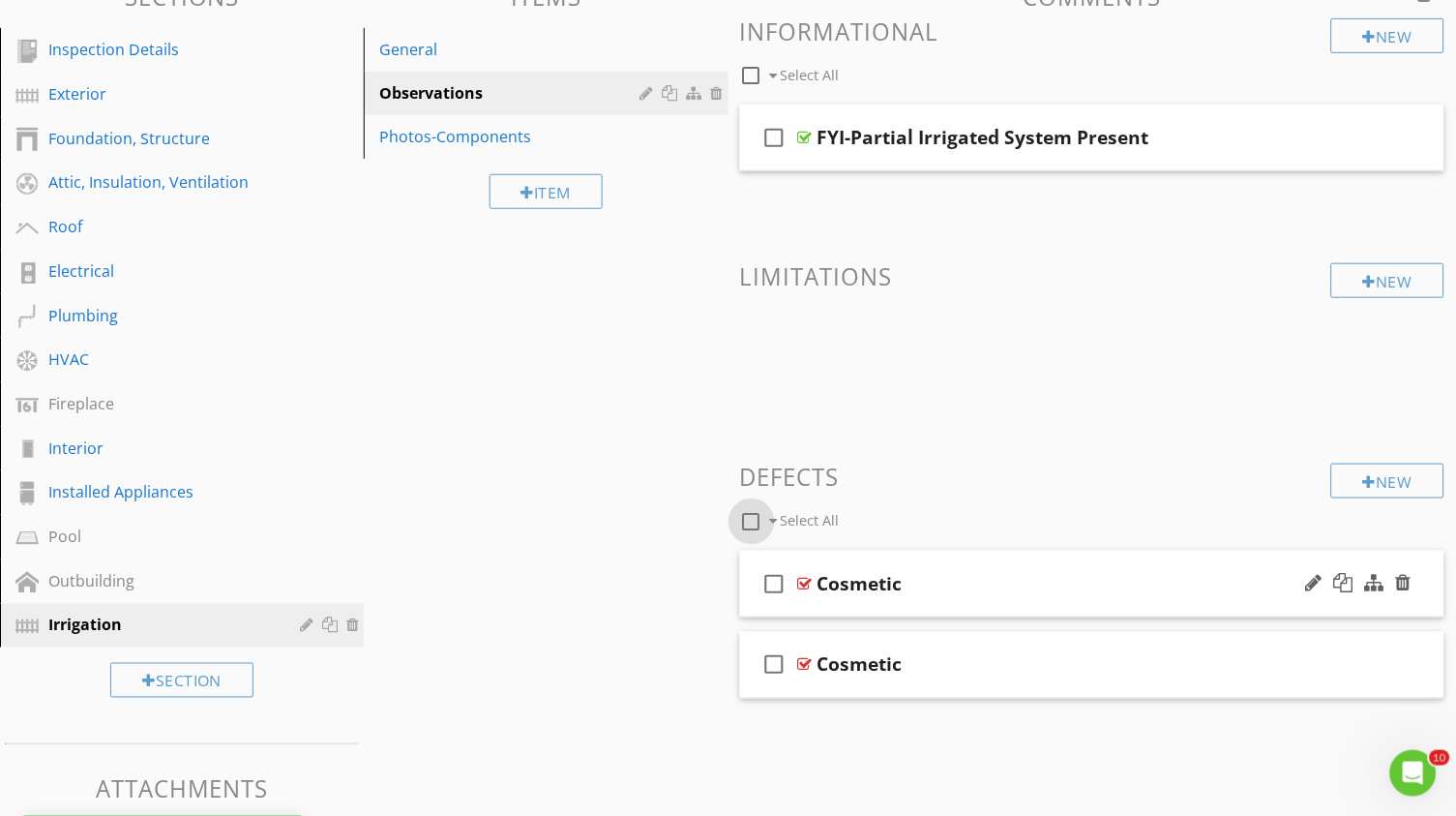 click at bounding box center [752, 522] 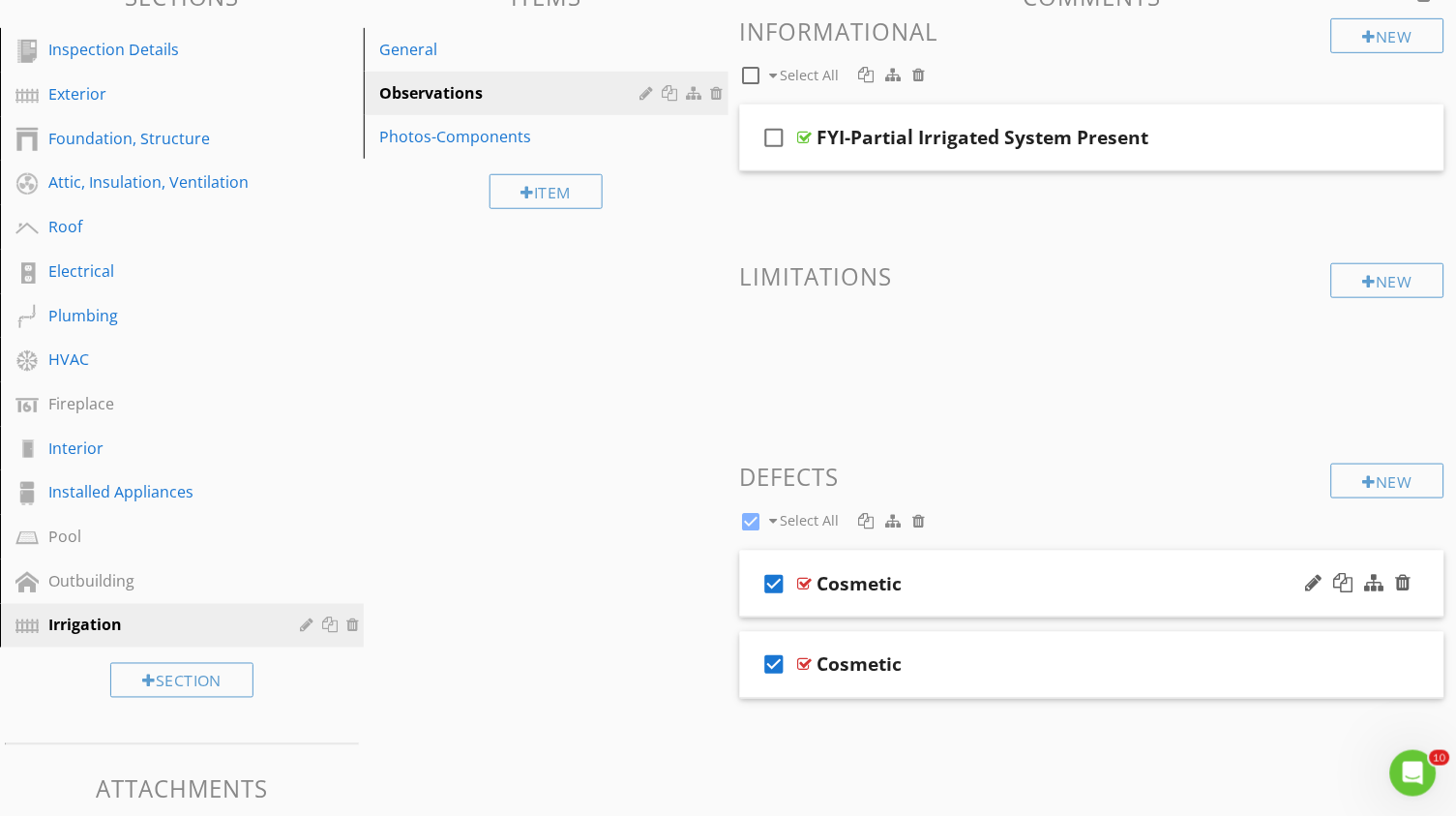 click at bounding box center (867, 521) 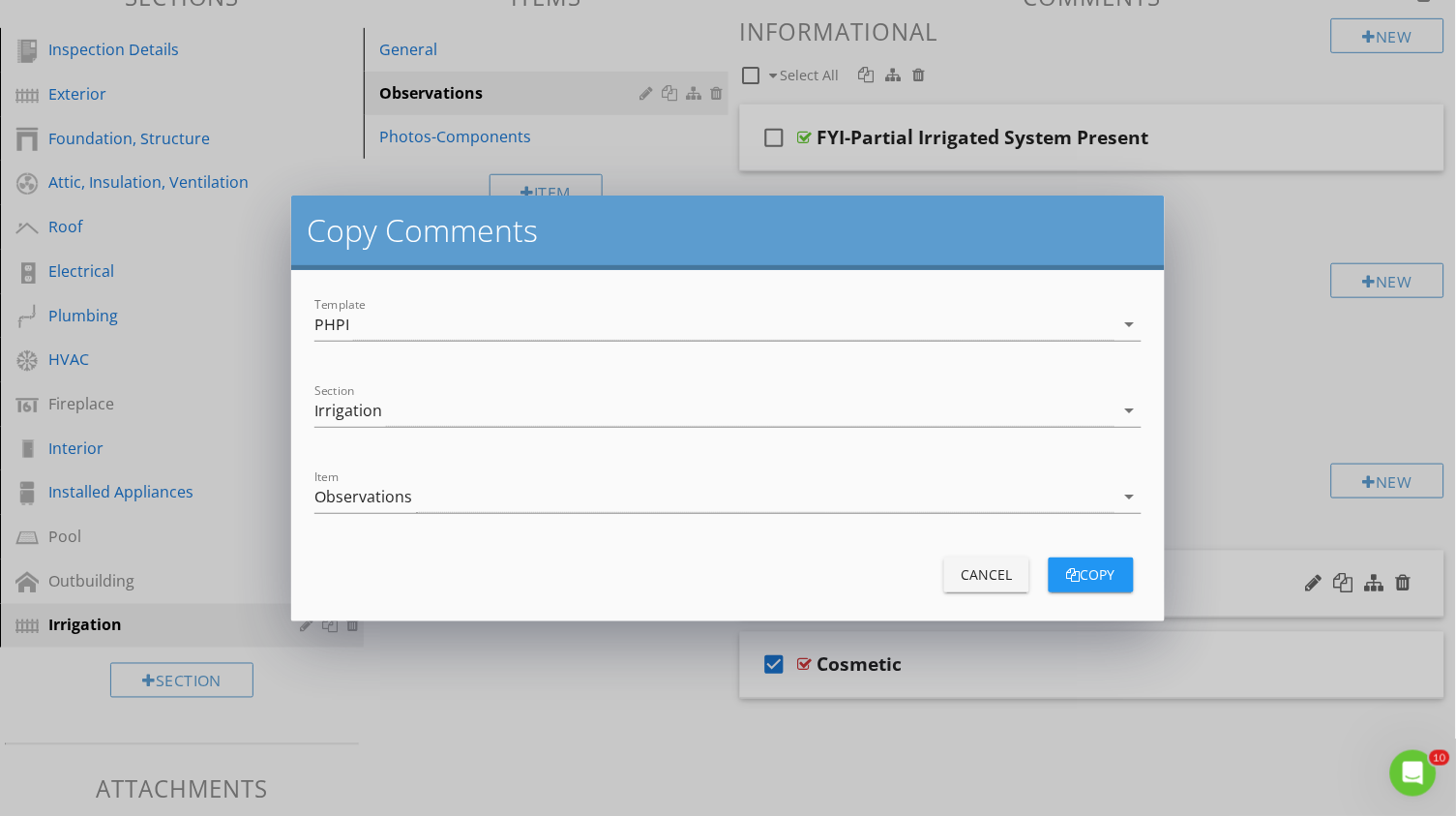 click on "copy" at bounding box center (1091, 575) 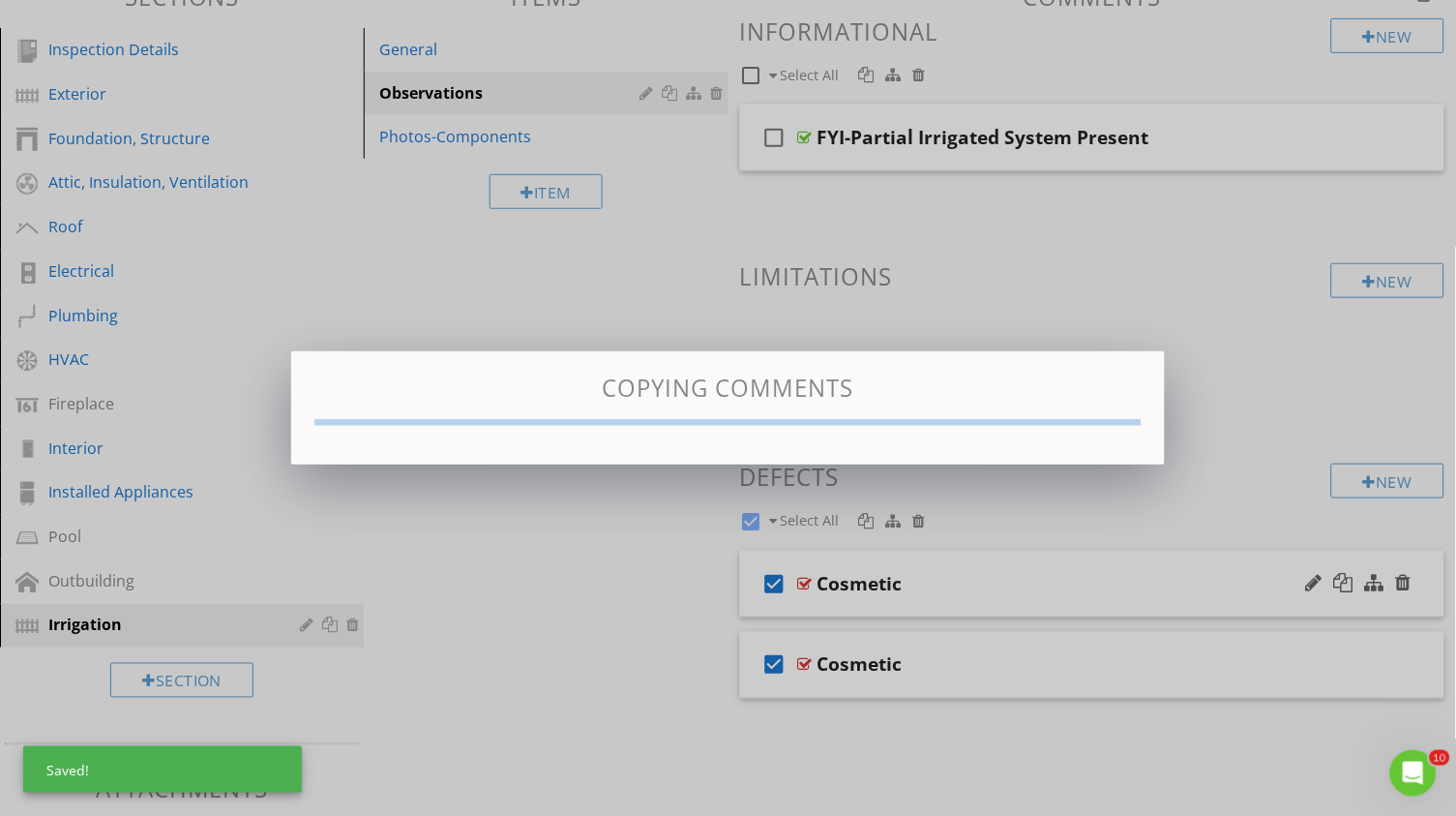 checkbox on "false" 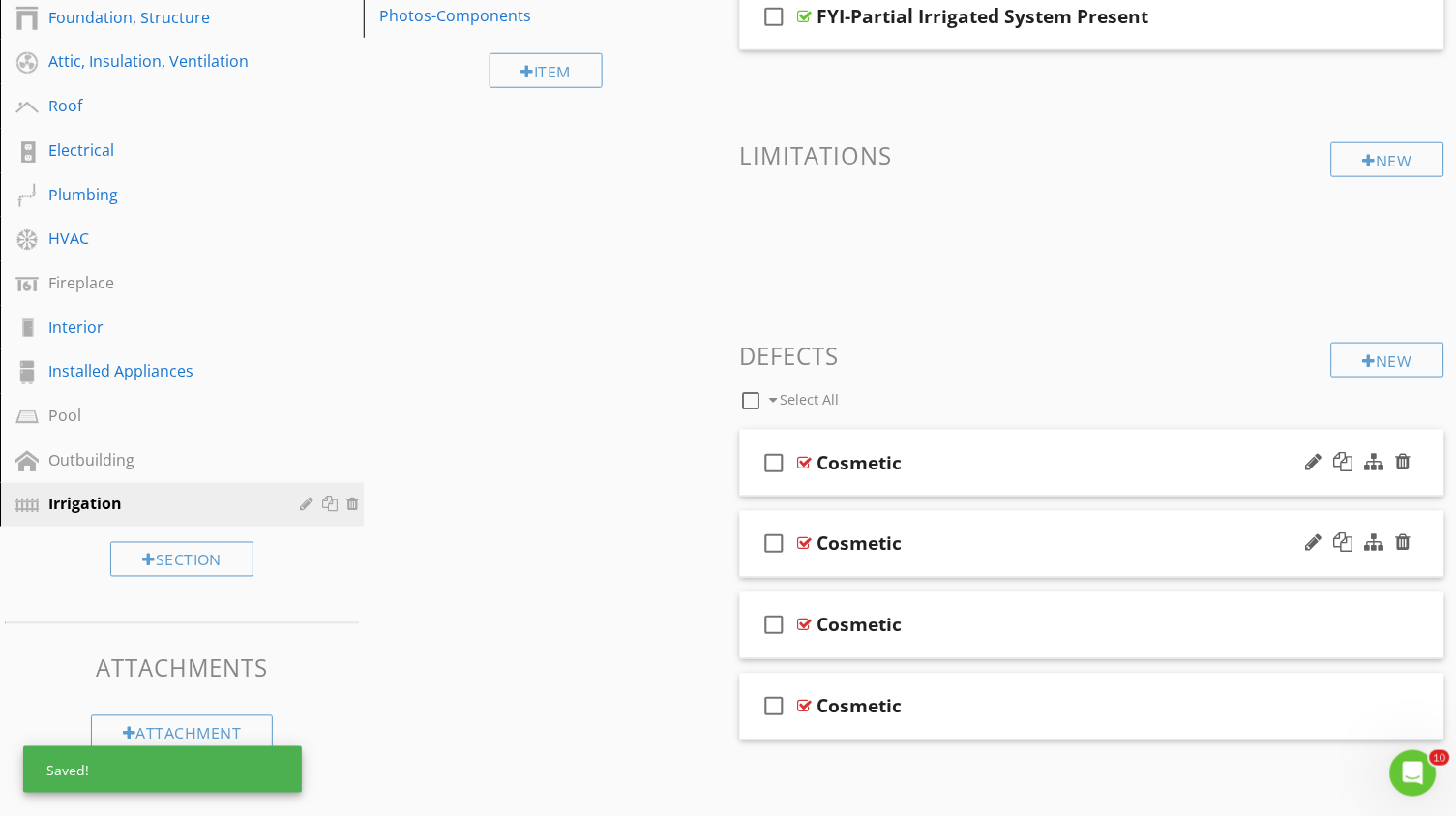 scroll, scrollTop: 345, scrollLeft: 0, axis: vertical 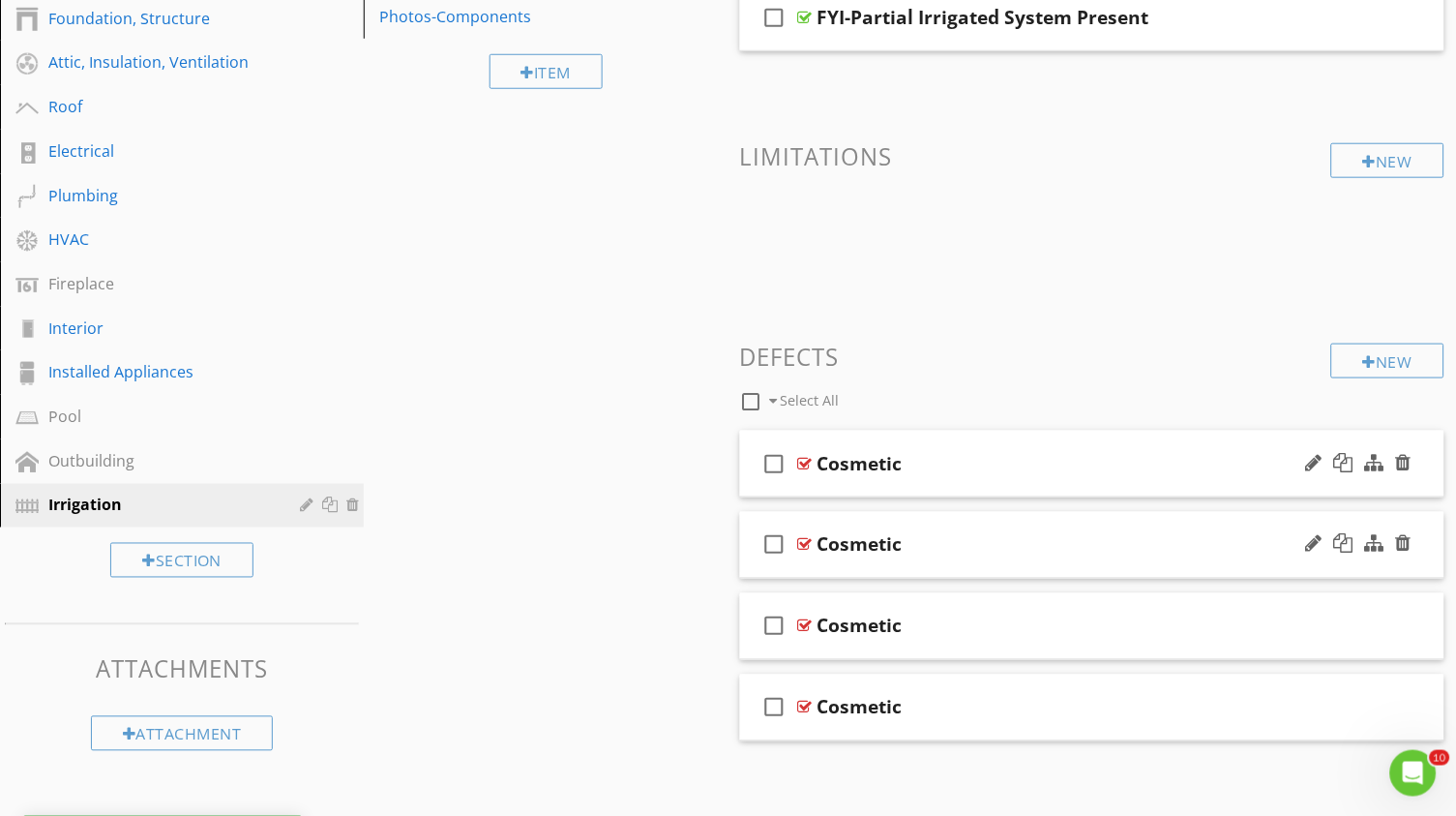 click on "Cosmetic" at bounding box center [860, 545] 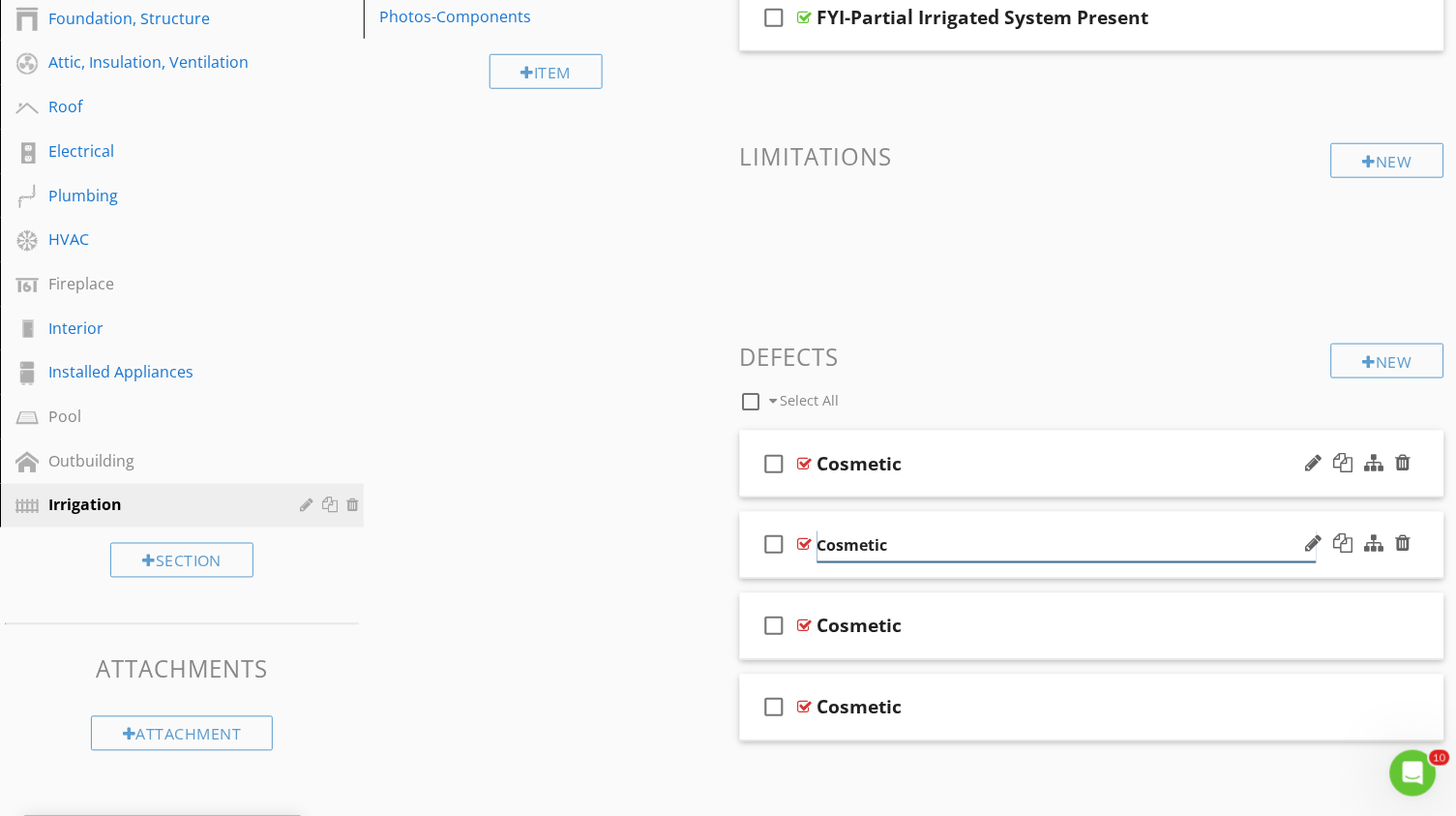 click on "Cosmetic" at bounding box center (1067, 546) 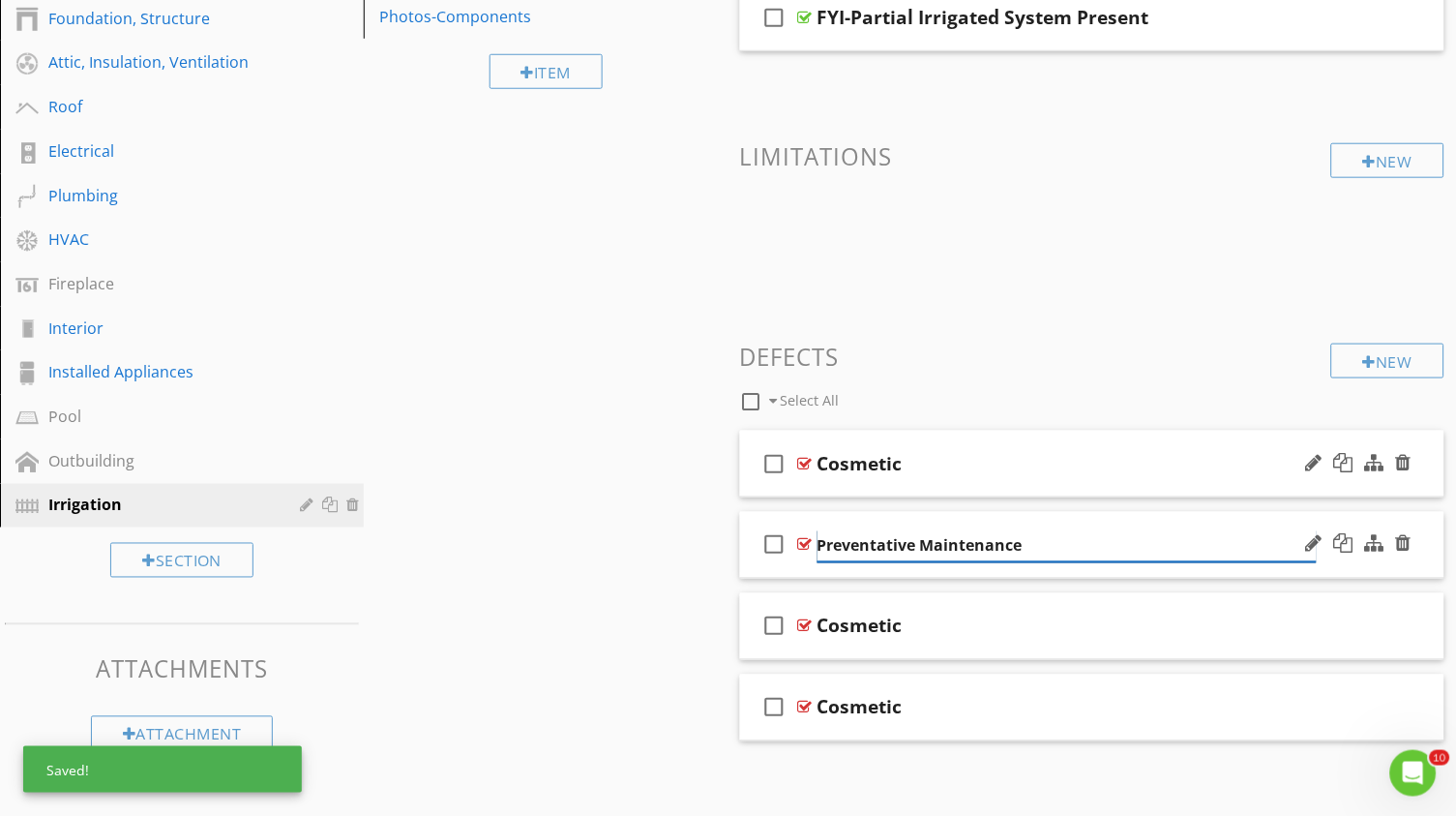 type on "Preventative Maintenance" 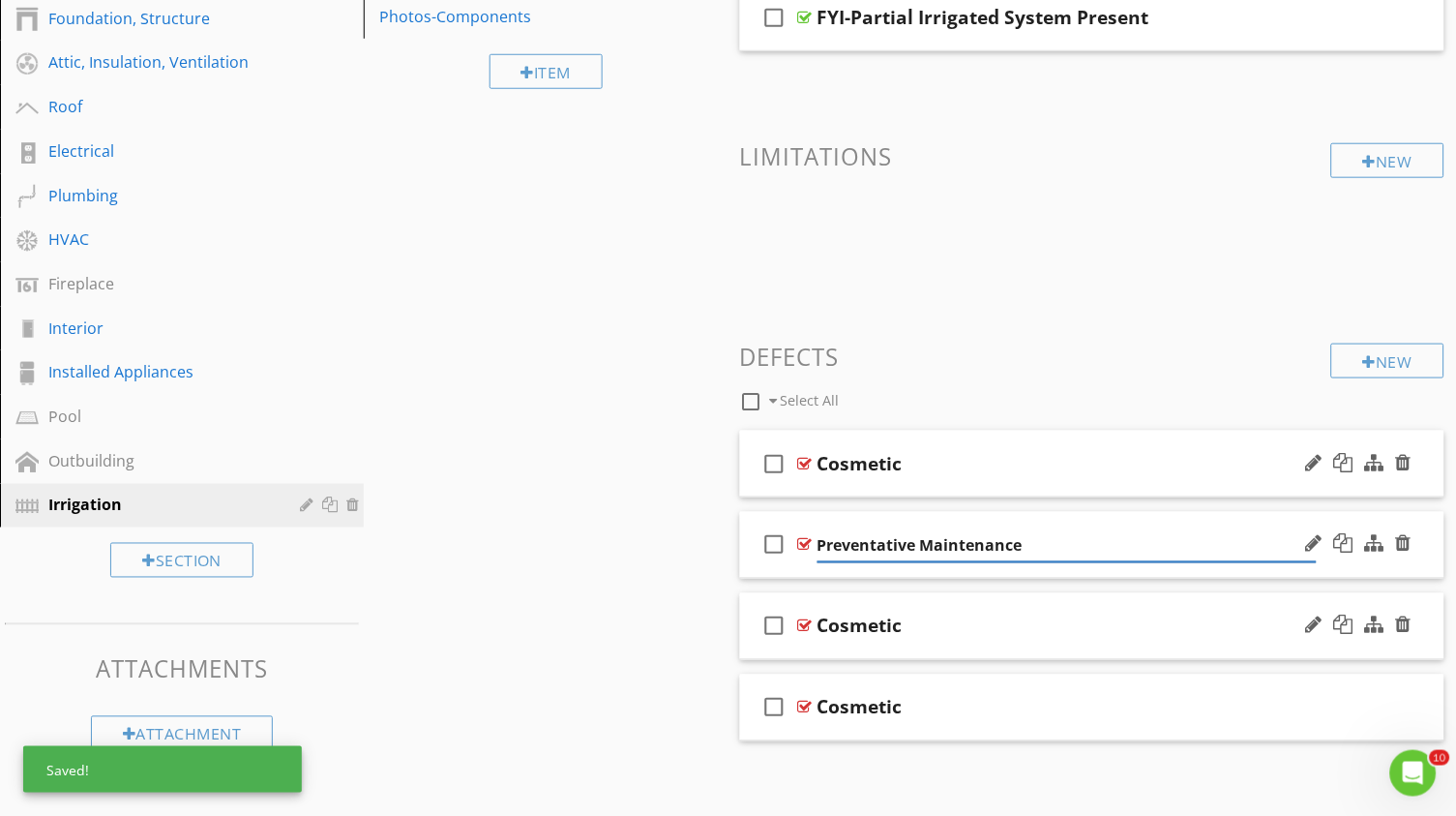 click on "Cosmetic" at bounding box center [860, 626] 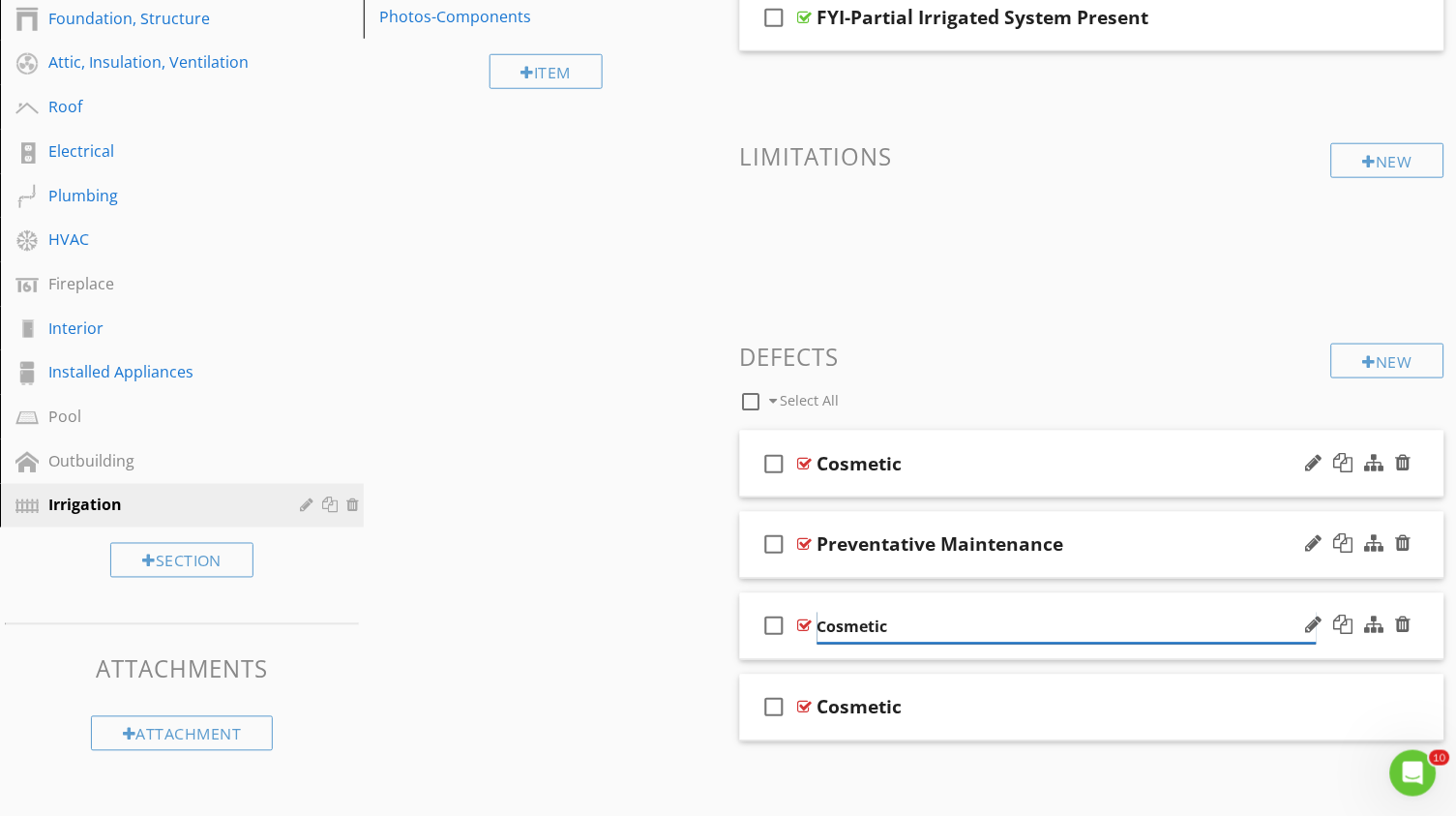 click on "Cosmetic" at bounding box center [1067, 627] 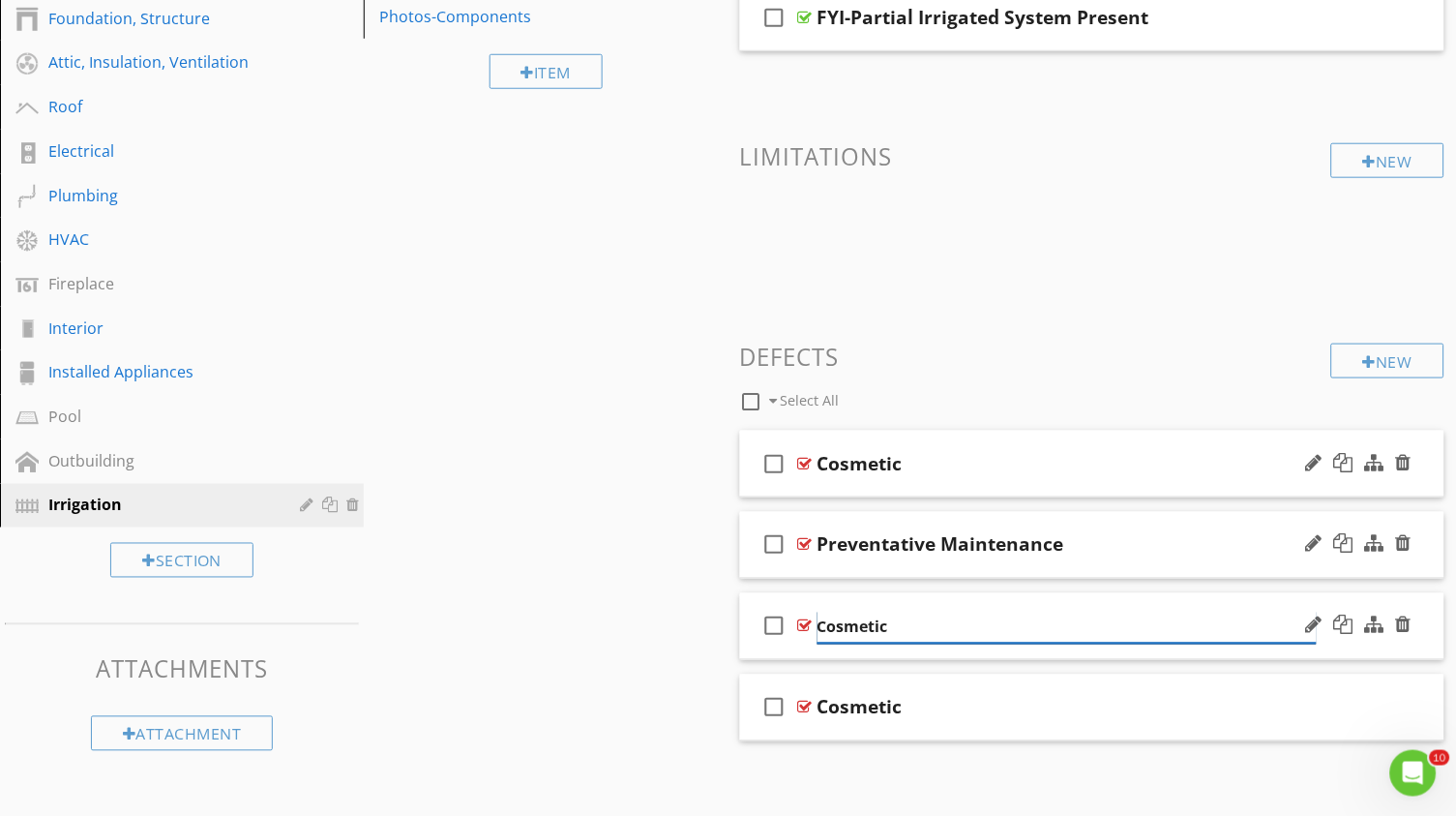 click on "Cosmetic" at bounding box center (1067, 627) 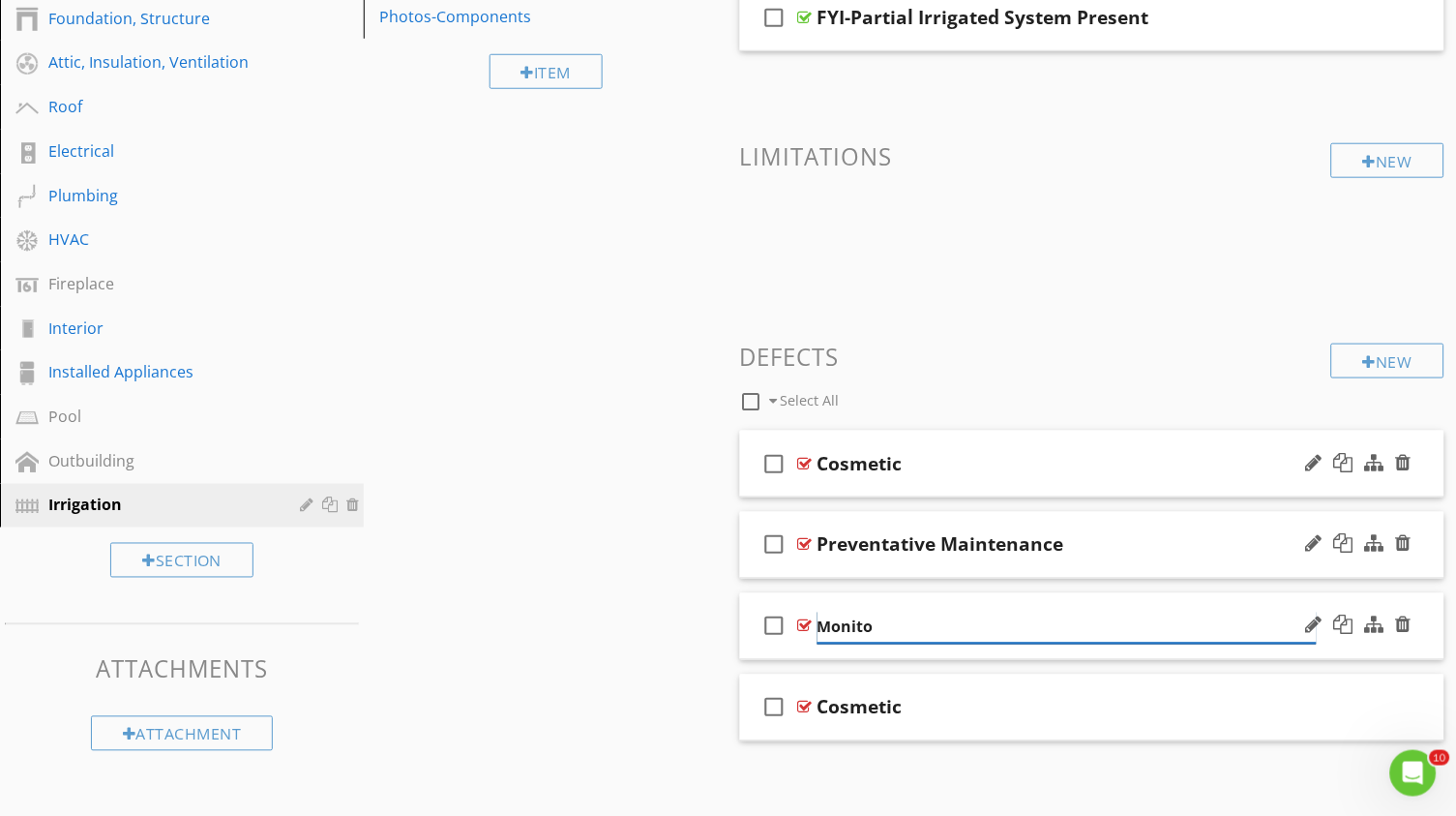 type on "Monitor" 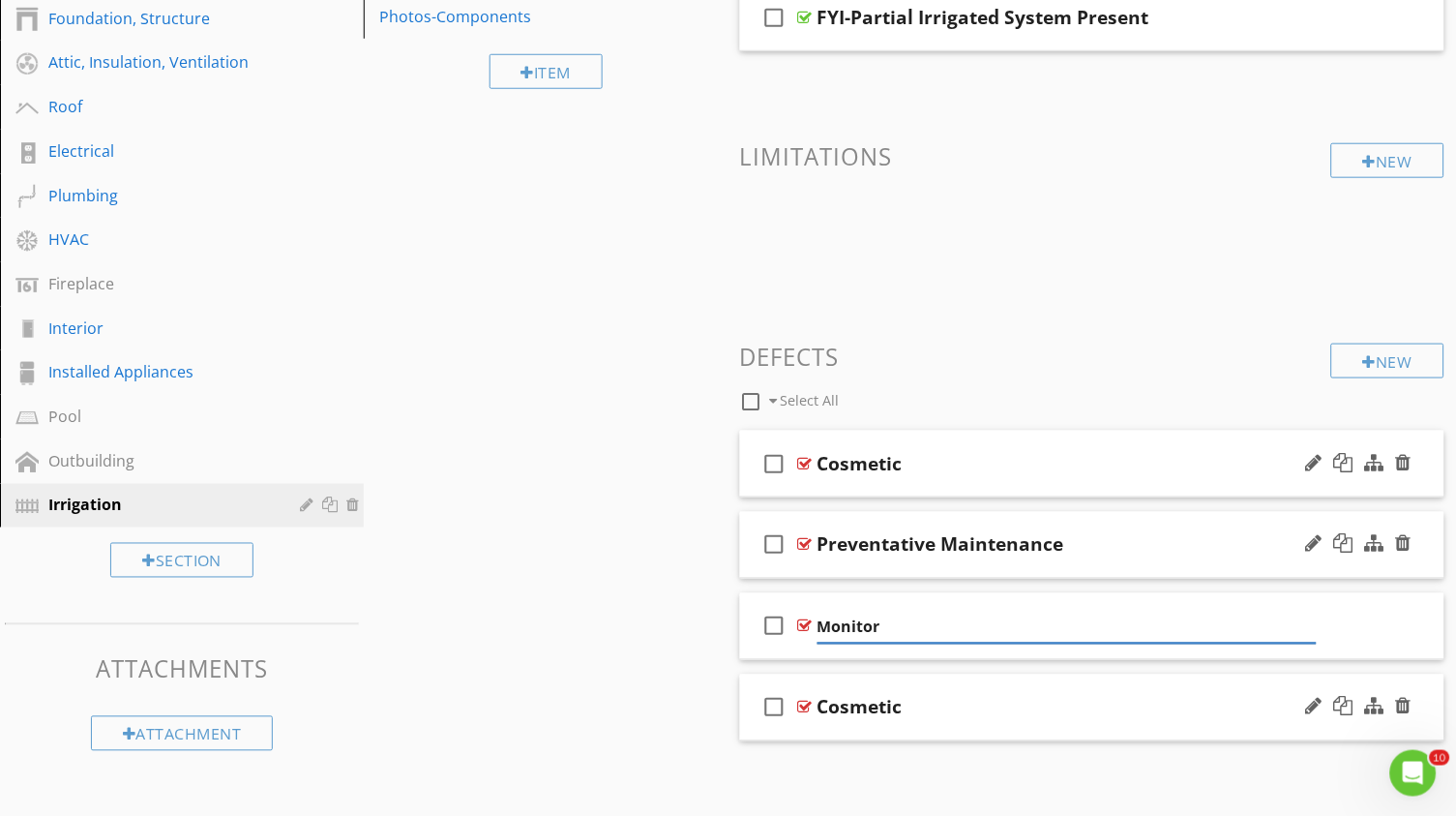 click on "Cosmetic" at bounding box center (860, 708) 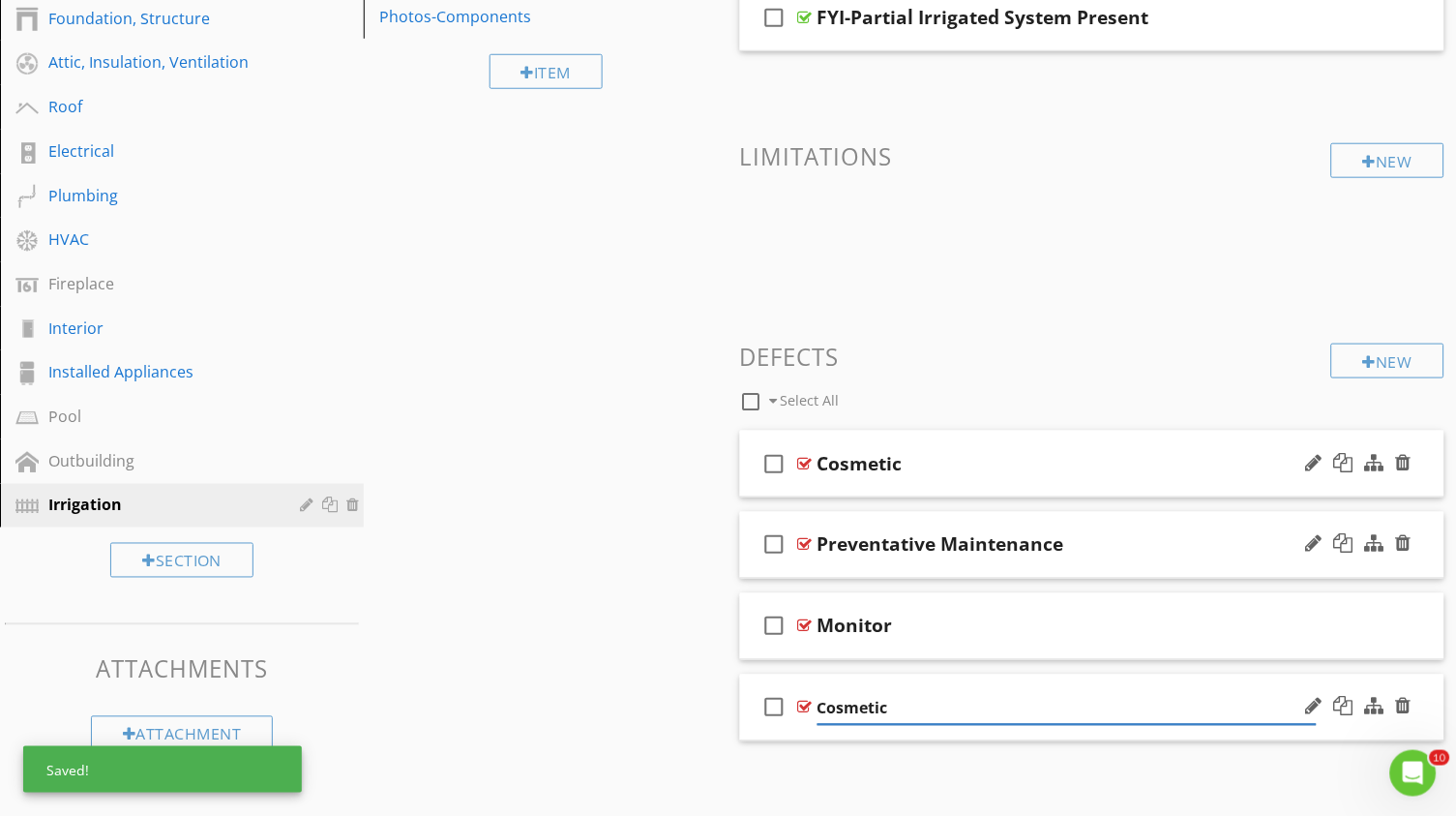 click on "Cosmetic" at bounding box center (1067, 709) 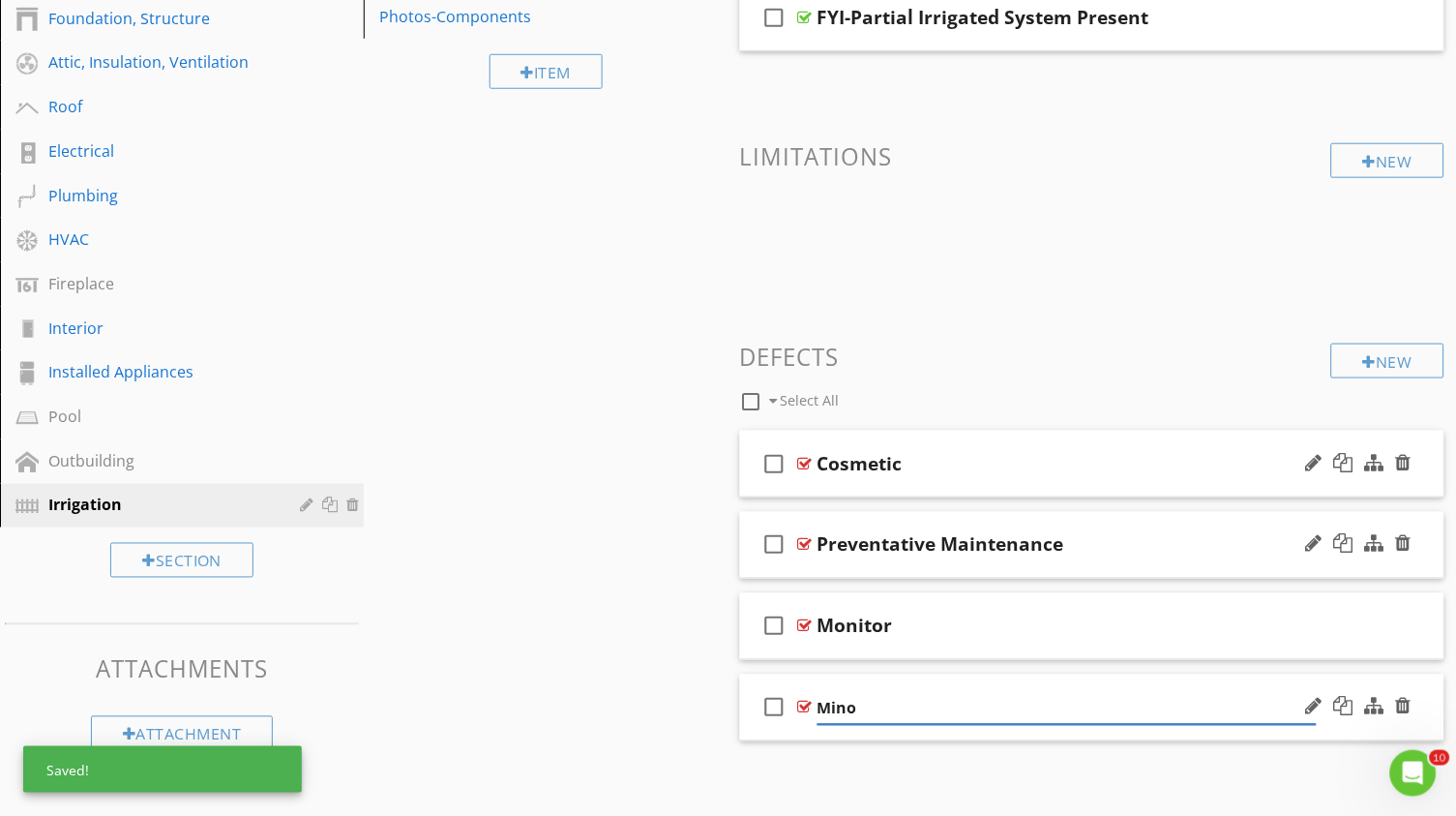 type on "Minor" 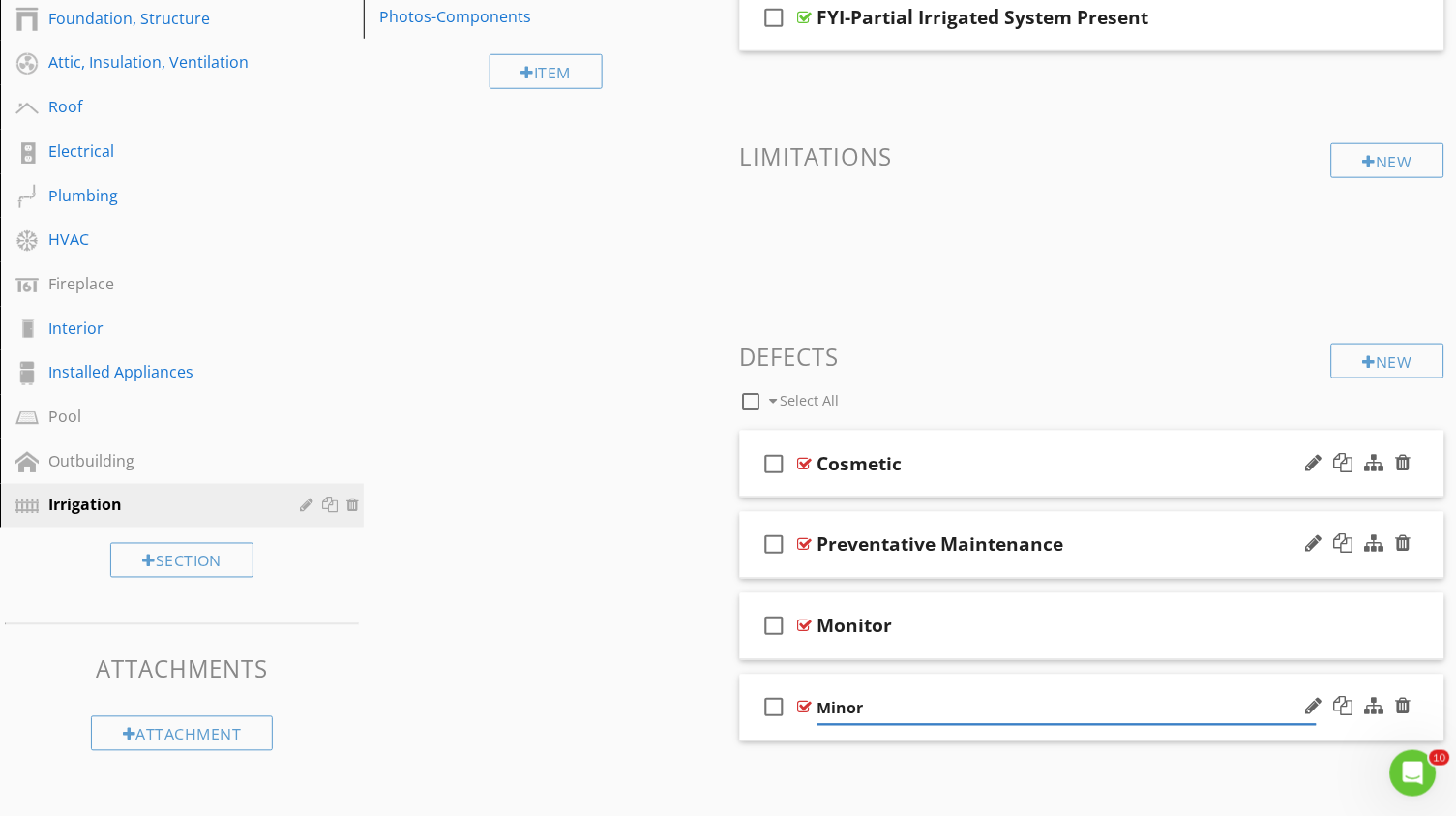 click on "Defects" at bounding box center (1092, 356) 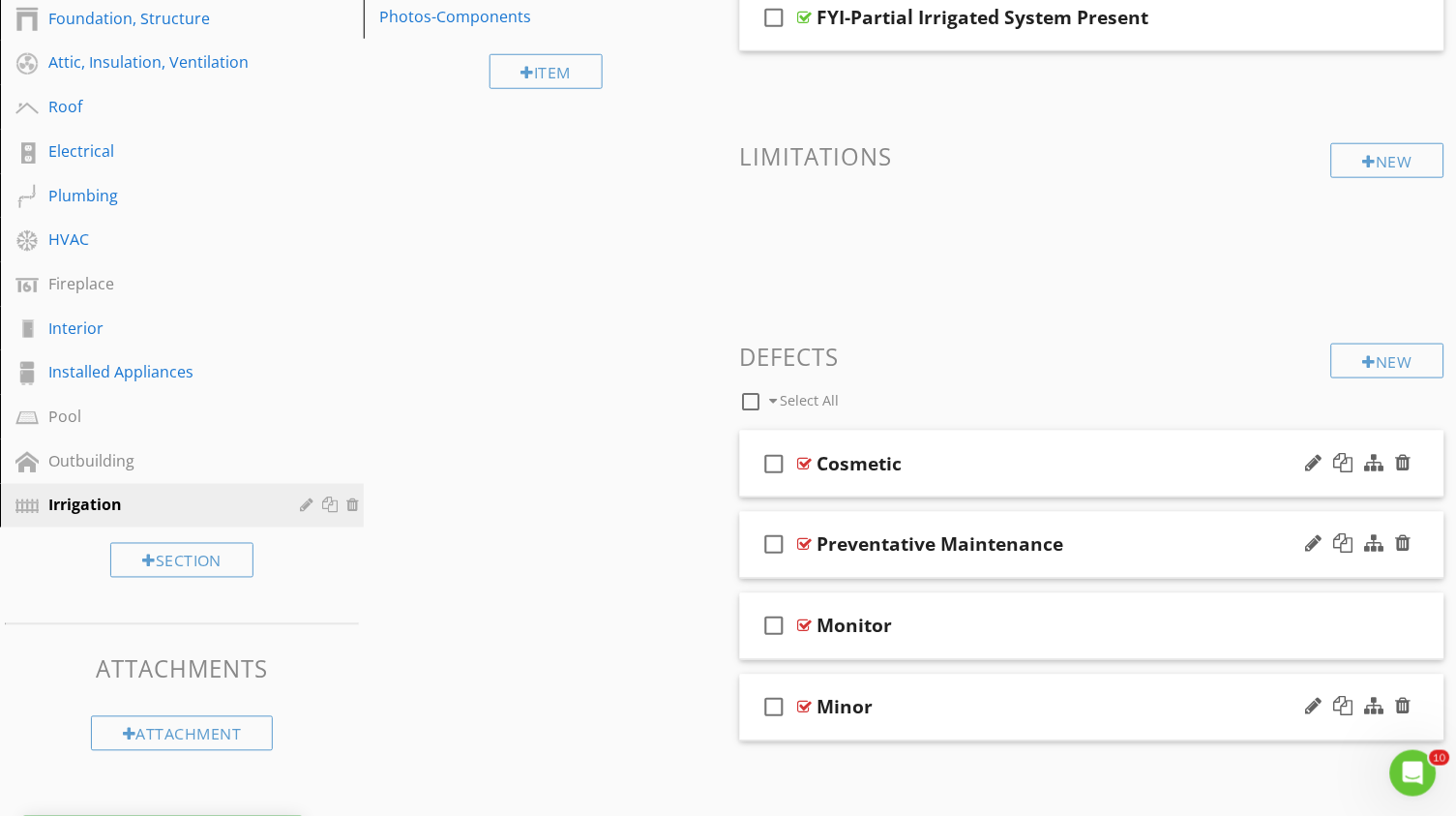 click on "check_box_outline_blank" at bounding box center (775, 708) 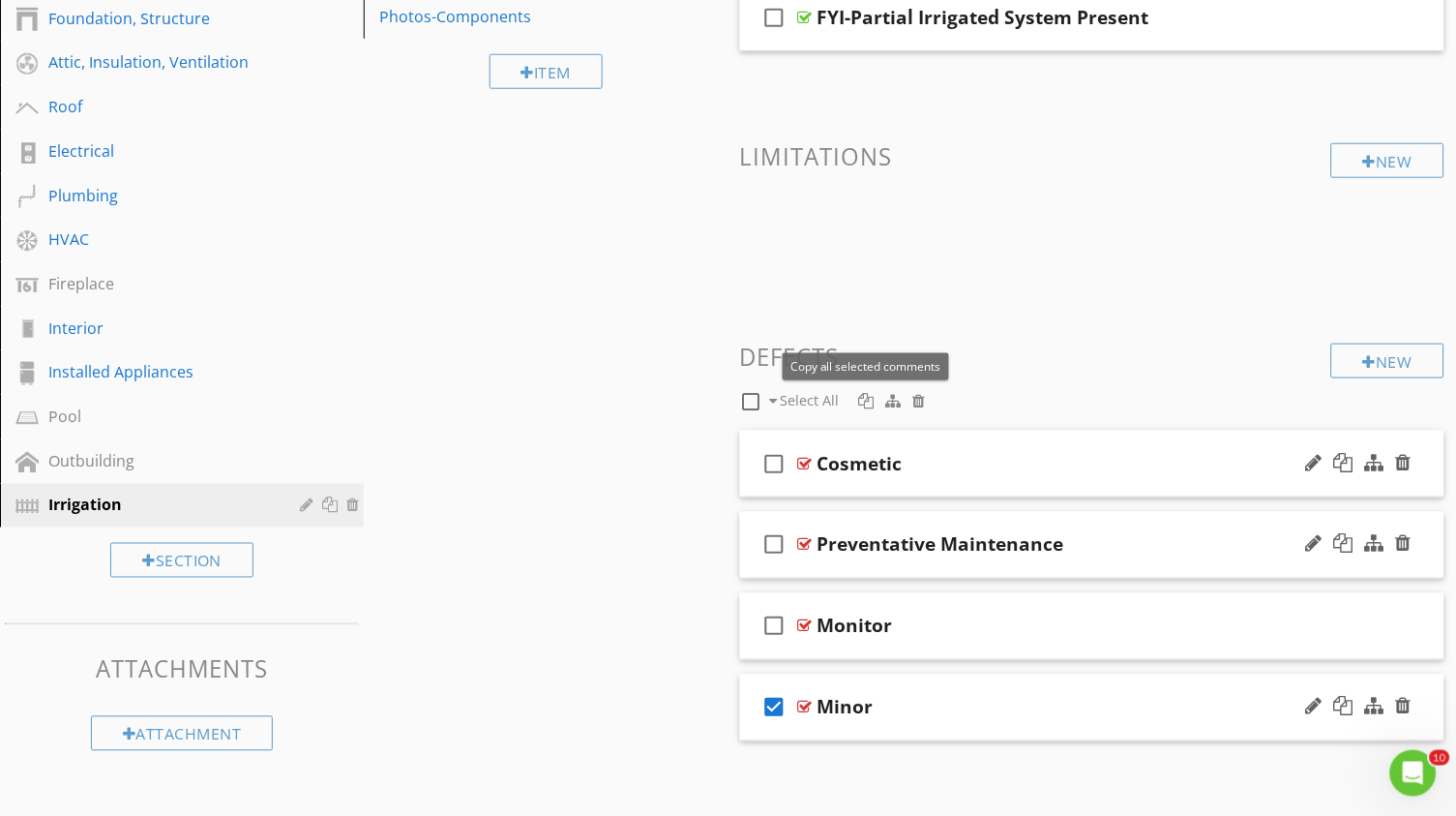 click at bounding box center [867, 401] 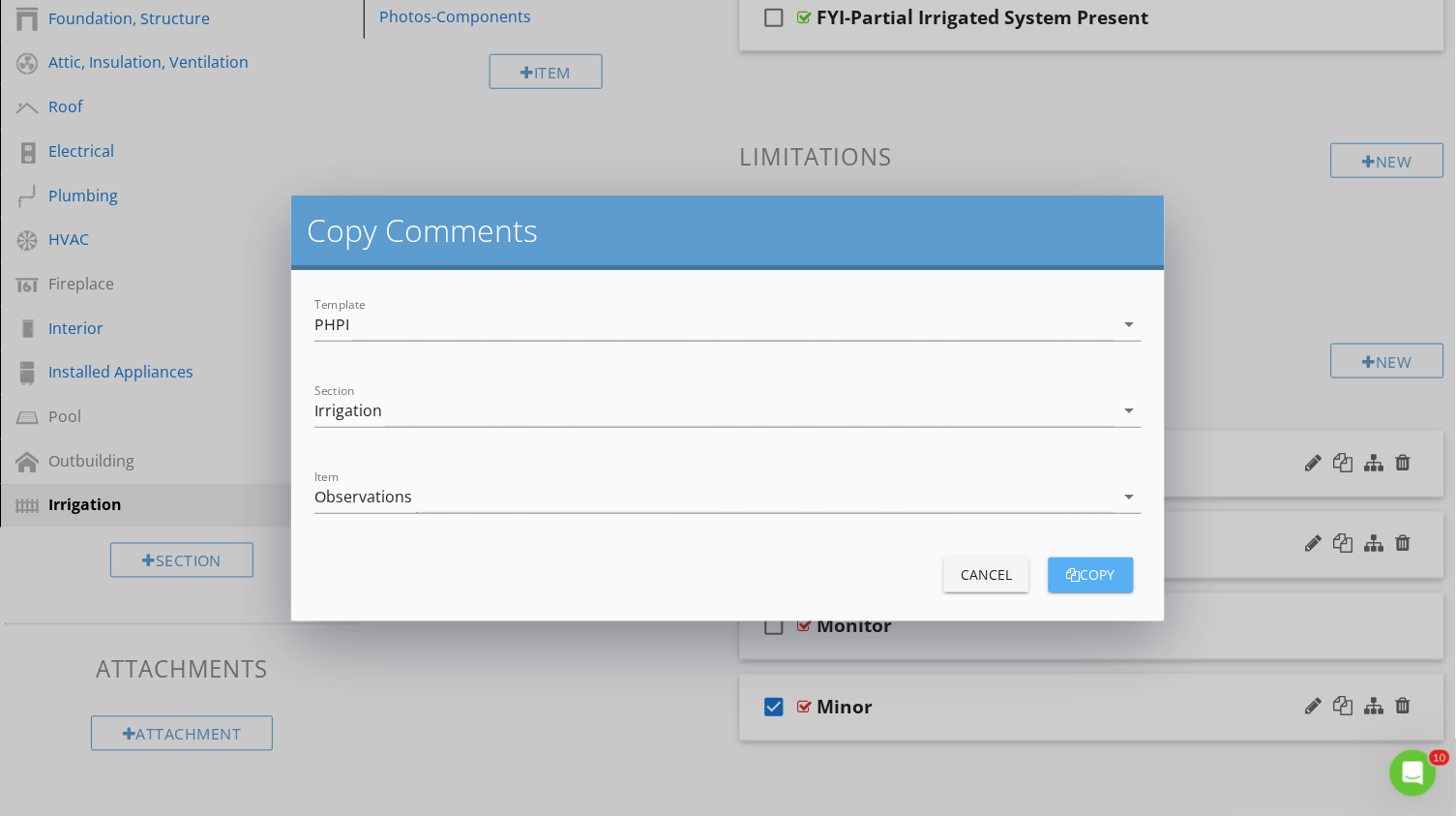 click on "copy" at bounding box center [1091, 574] 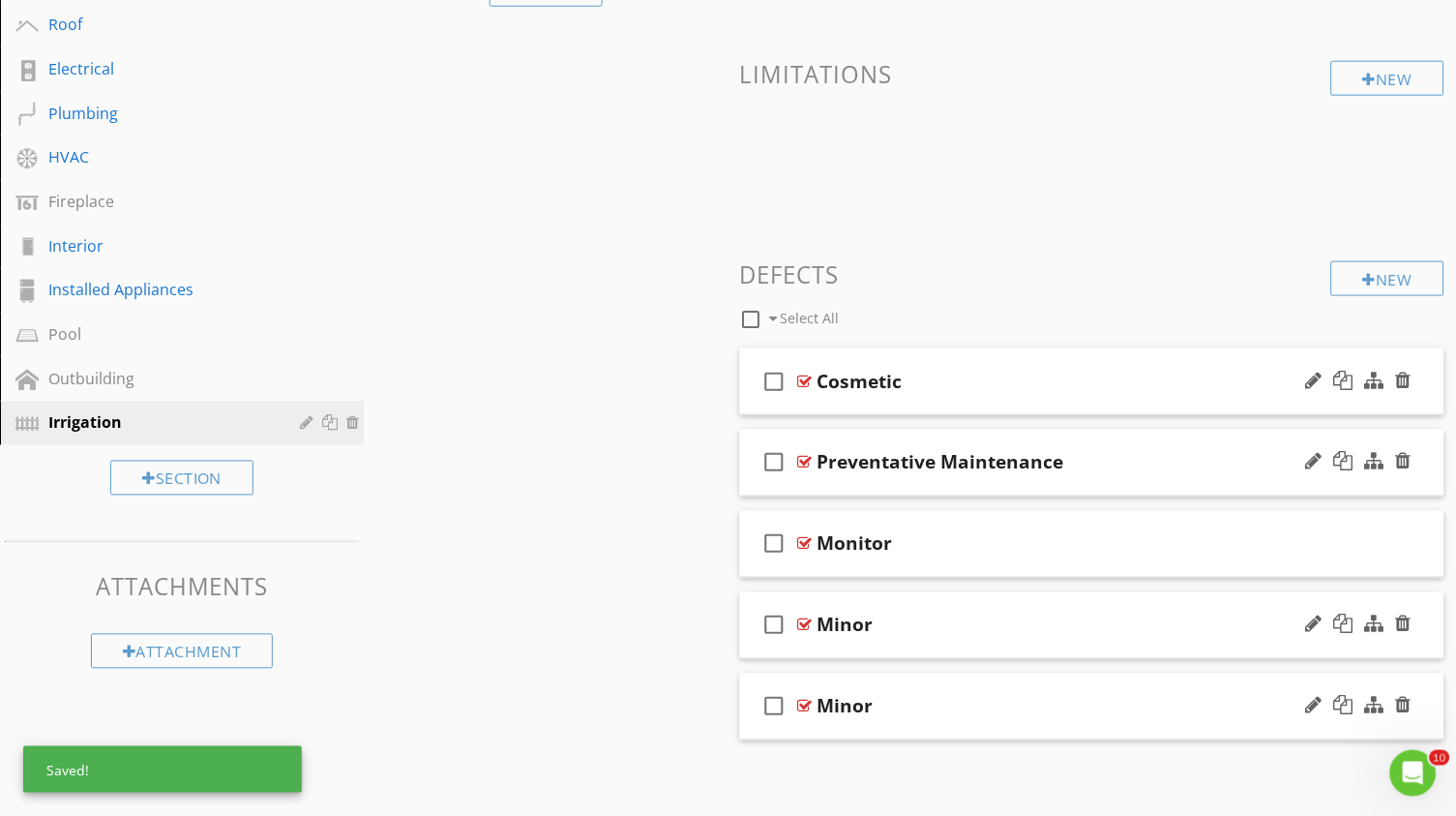 scroll, scrollTop: 426, scrollLeft: 0, axis: vertical 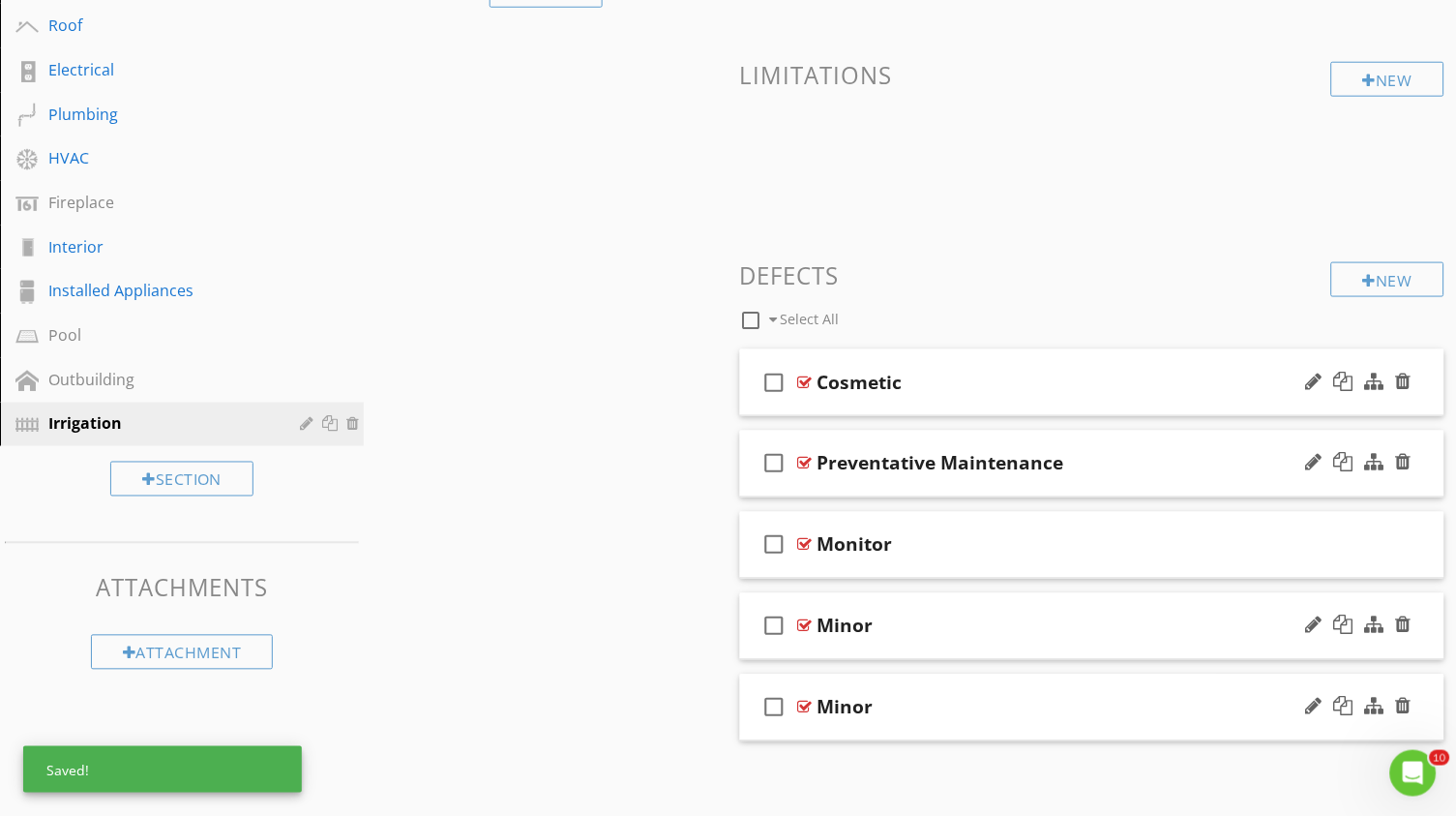 click on "check_box_outline_blank" at bounding box center (775, 708) 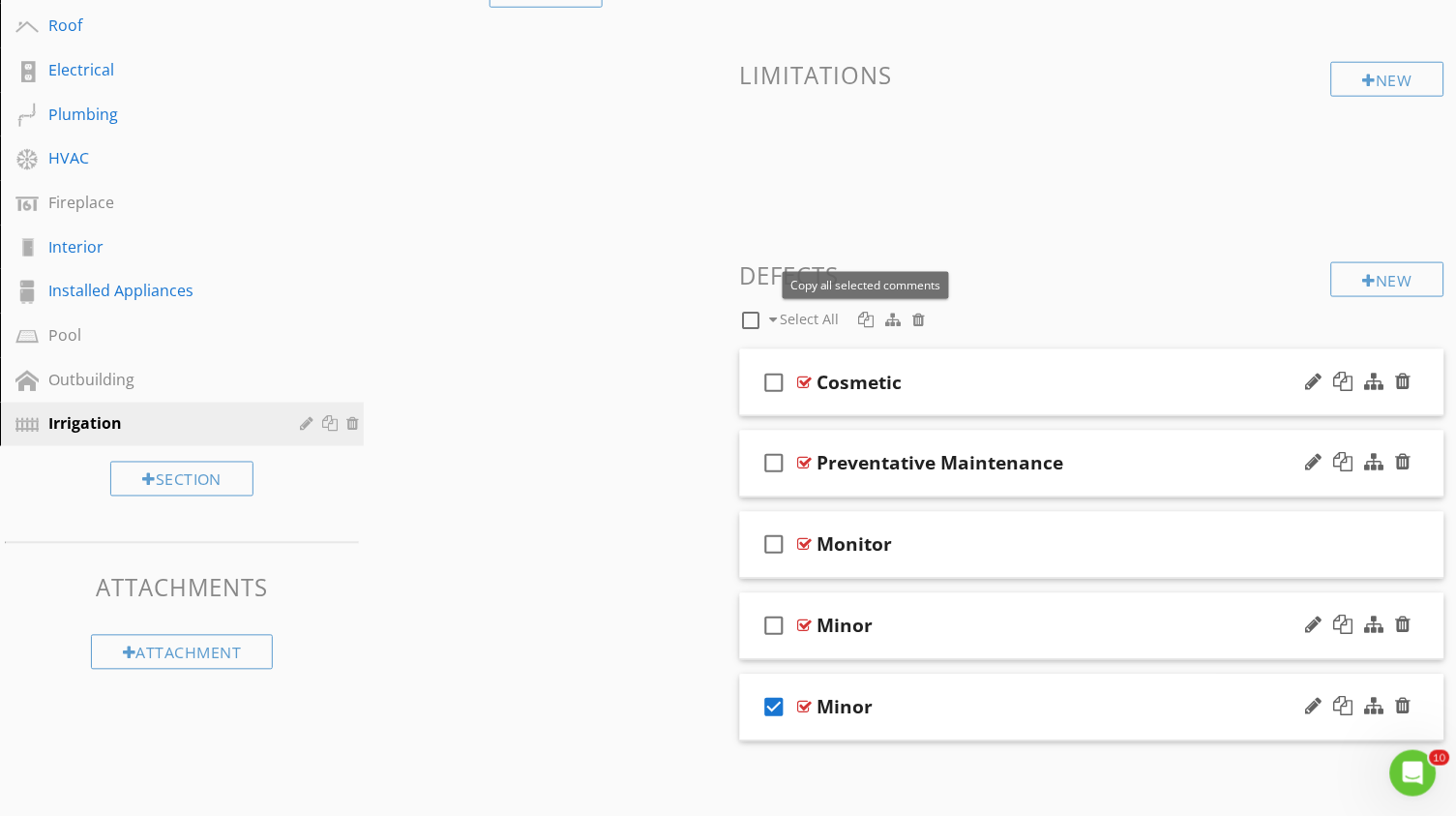click at bounding box center [867, 319] 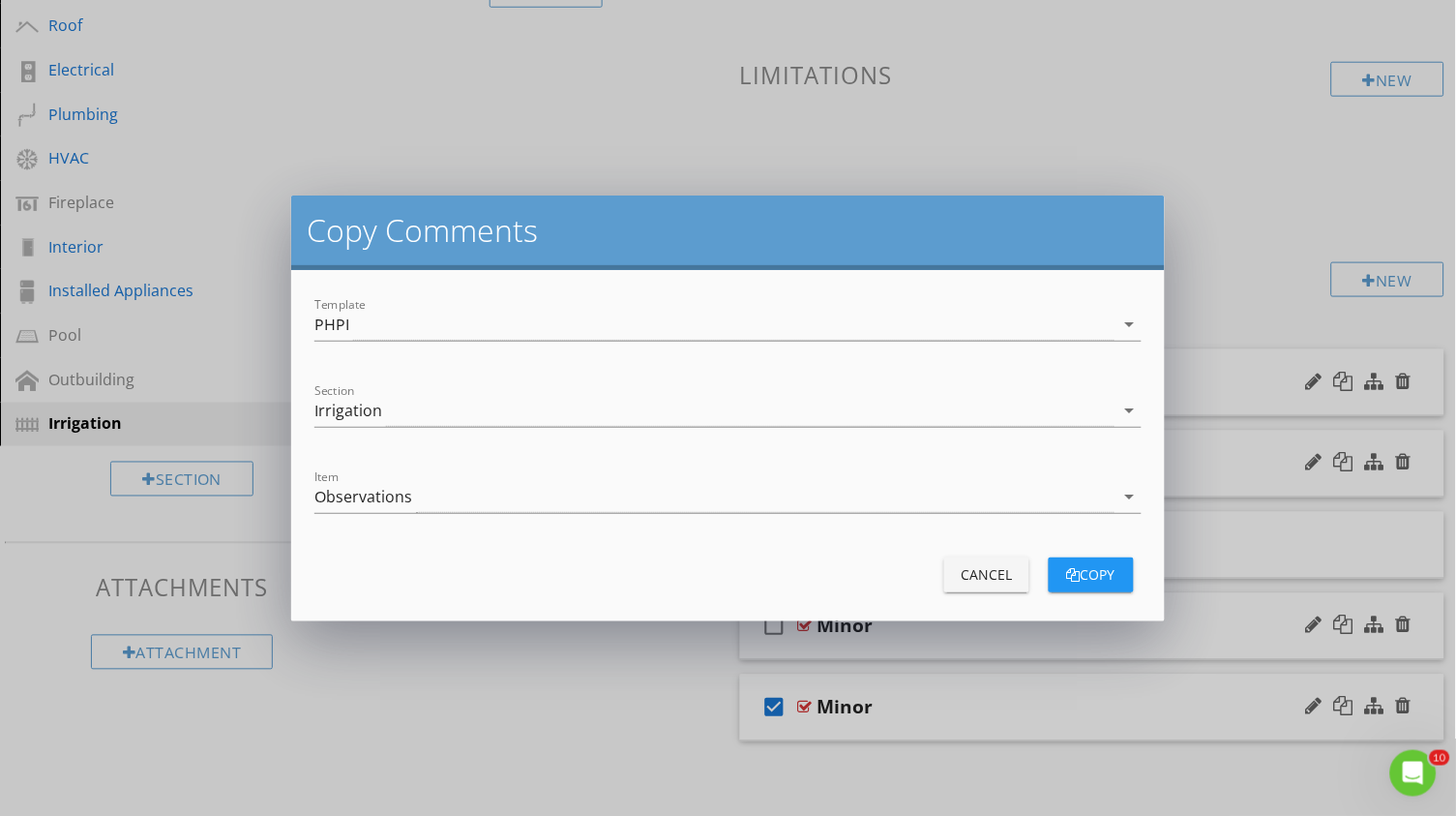 click at bounding box center [1074, 575] 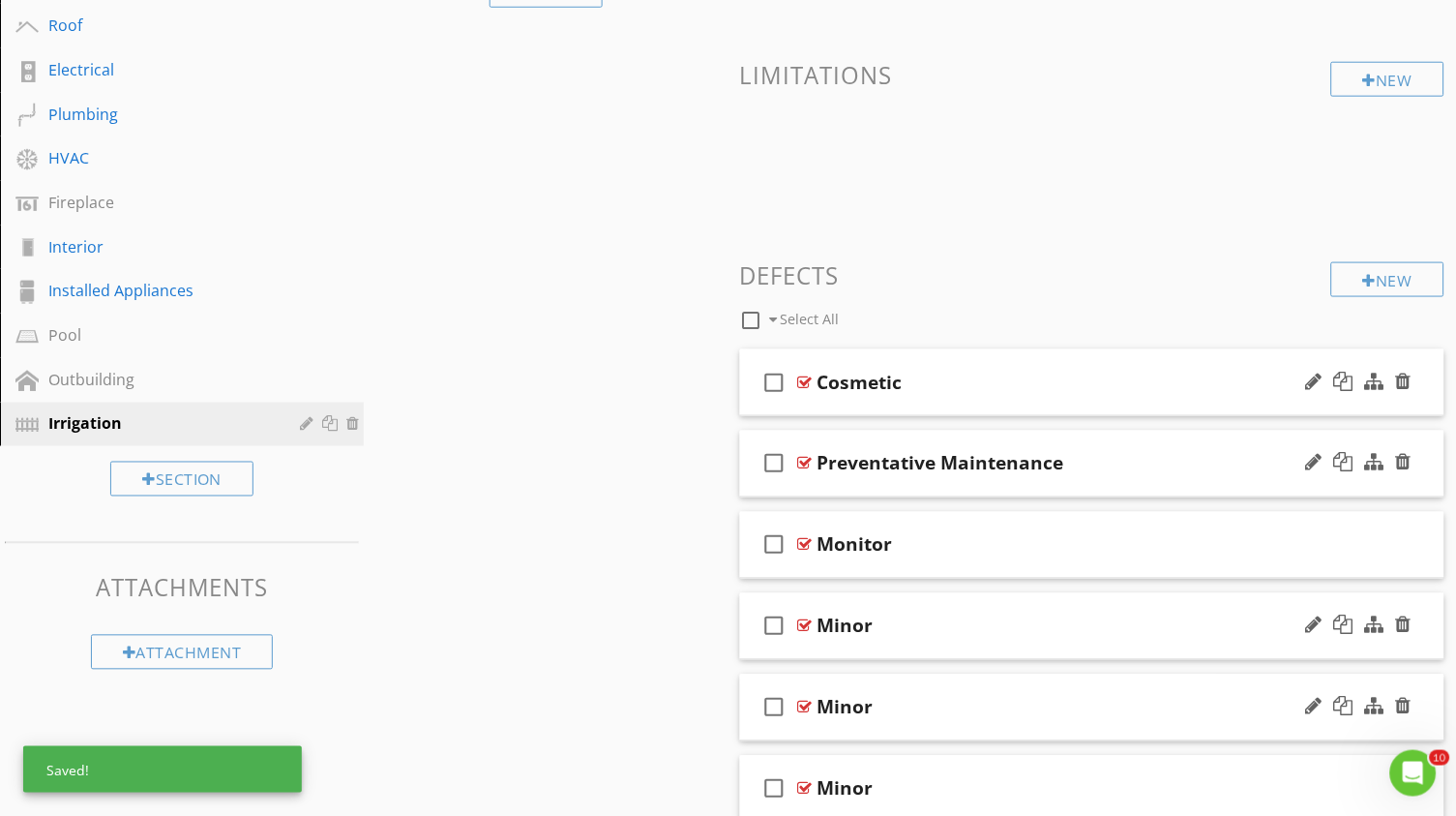 click on "Minor" at bounding box center (846, 708) 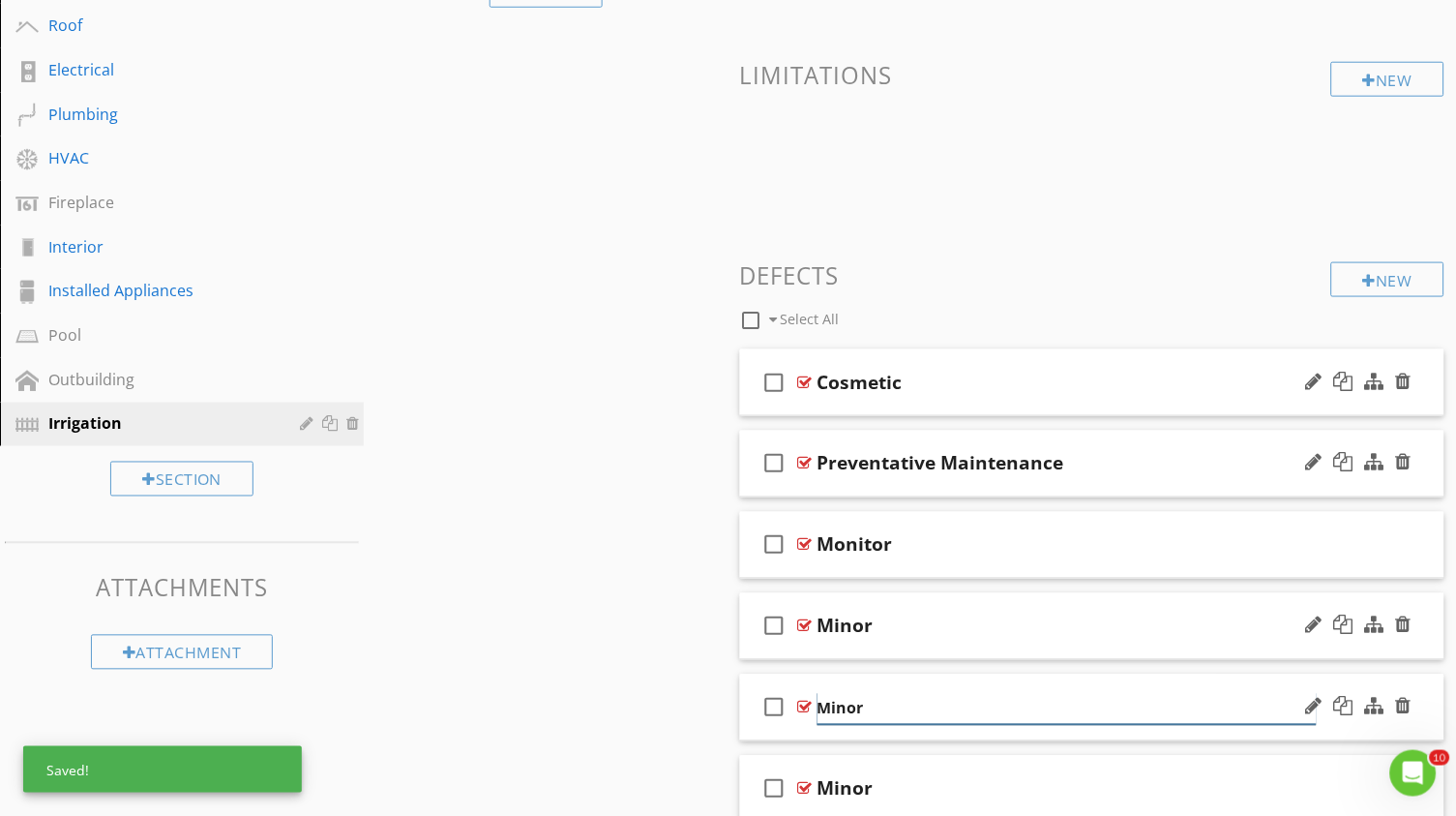 click on "Minor" at bounding box center [1067, 709] 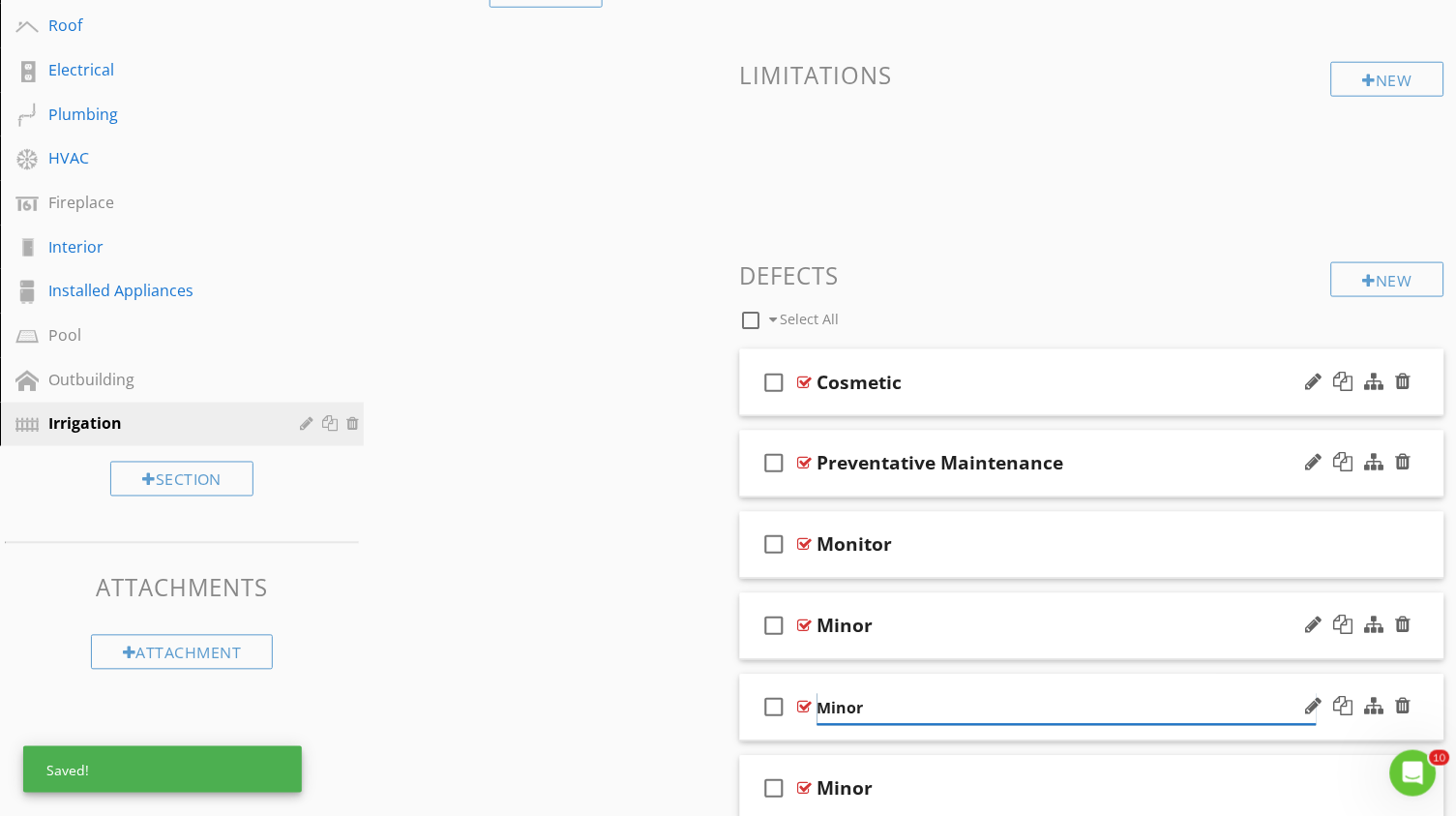 click on "Minor" at bounding box center (1067, 709) 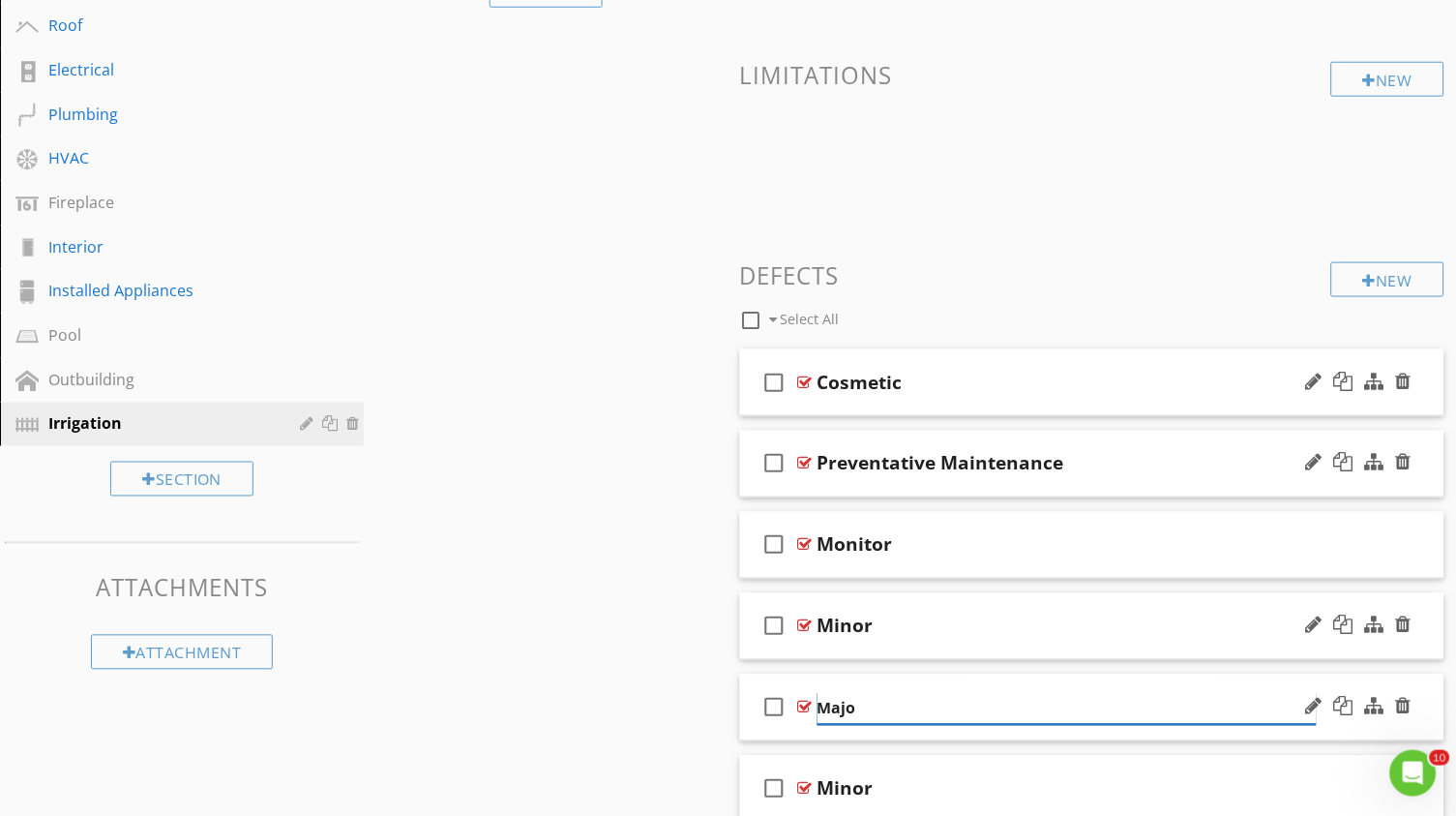 type on "Major" 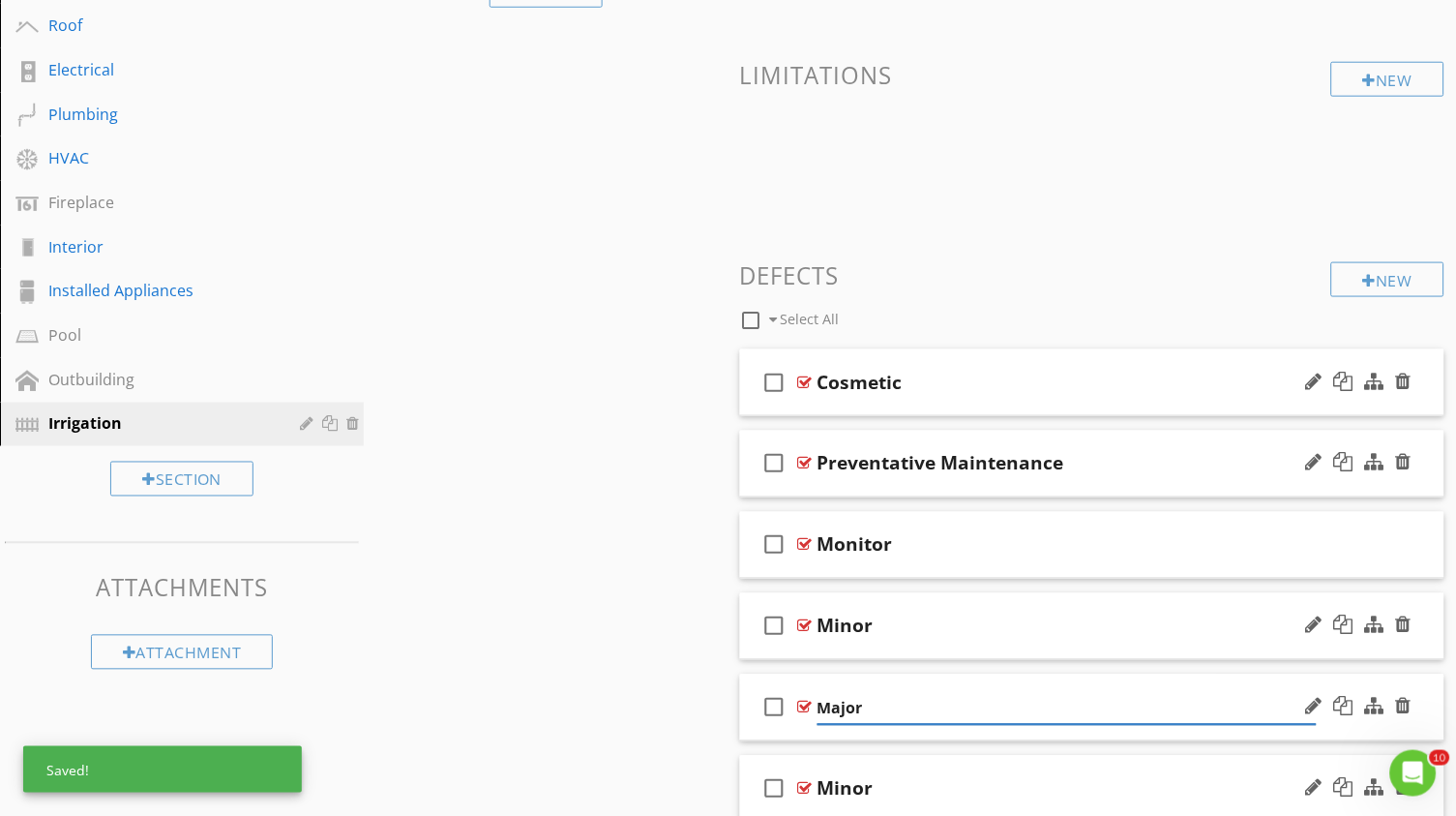 click on "Minor" at bounding box center [846, 789] 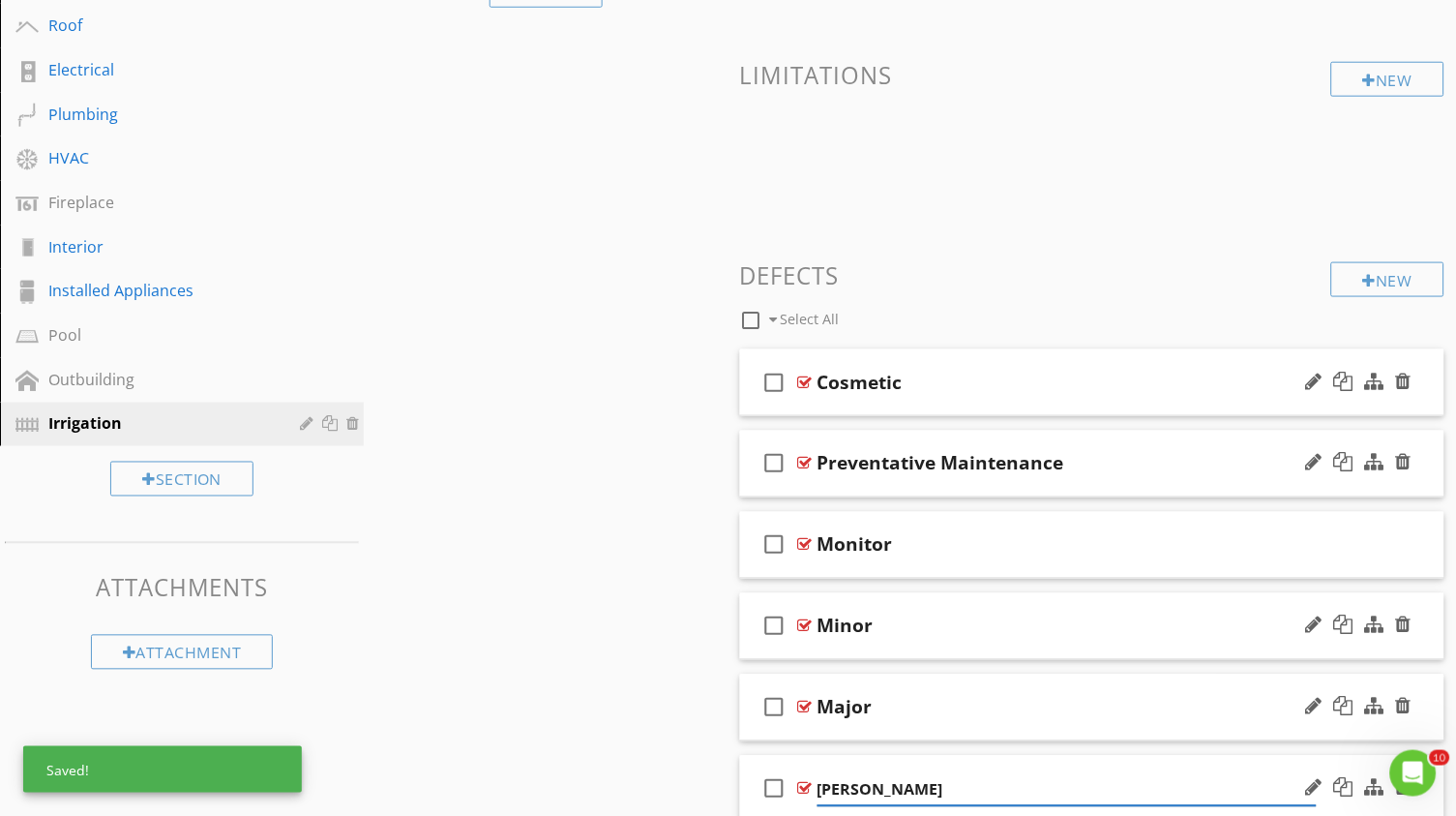 type on "Safety" 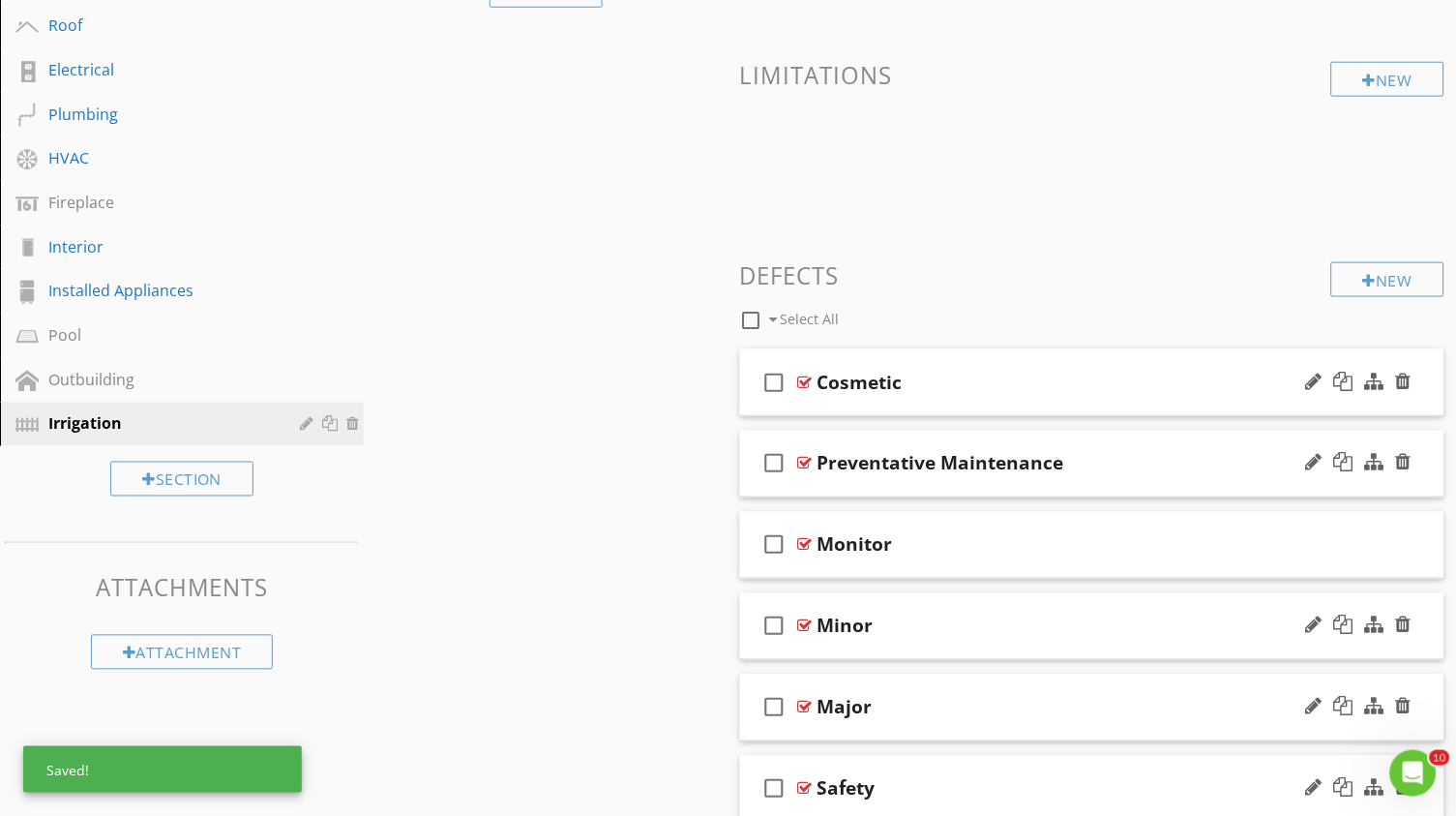 click on "New
Informational   check_box_outline_blank     Select All       check_box_outline_blank
FYI-Partial Irrigated System Present
New
Limitations
New
Defects   check_box_outline_blank     Select All     check_box_outline_blank
Cosmetic
check_box_outline_blank
Preventative Maintenance
check_box_outline_blank
Monitor
check_box_outline_blank
Minor
check_box_outline_blank
Major
check_box_outline_blank
Safety" at bounding box center [1092, 319] 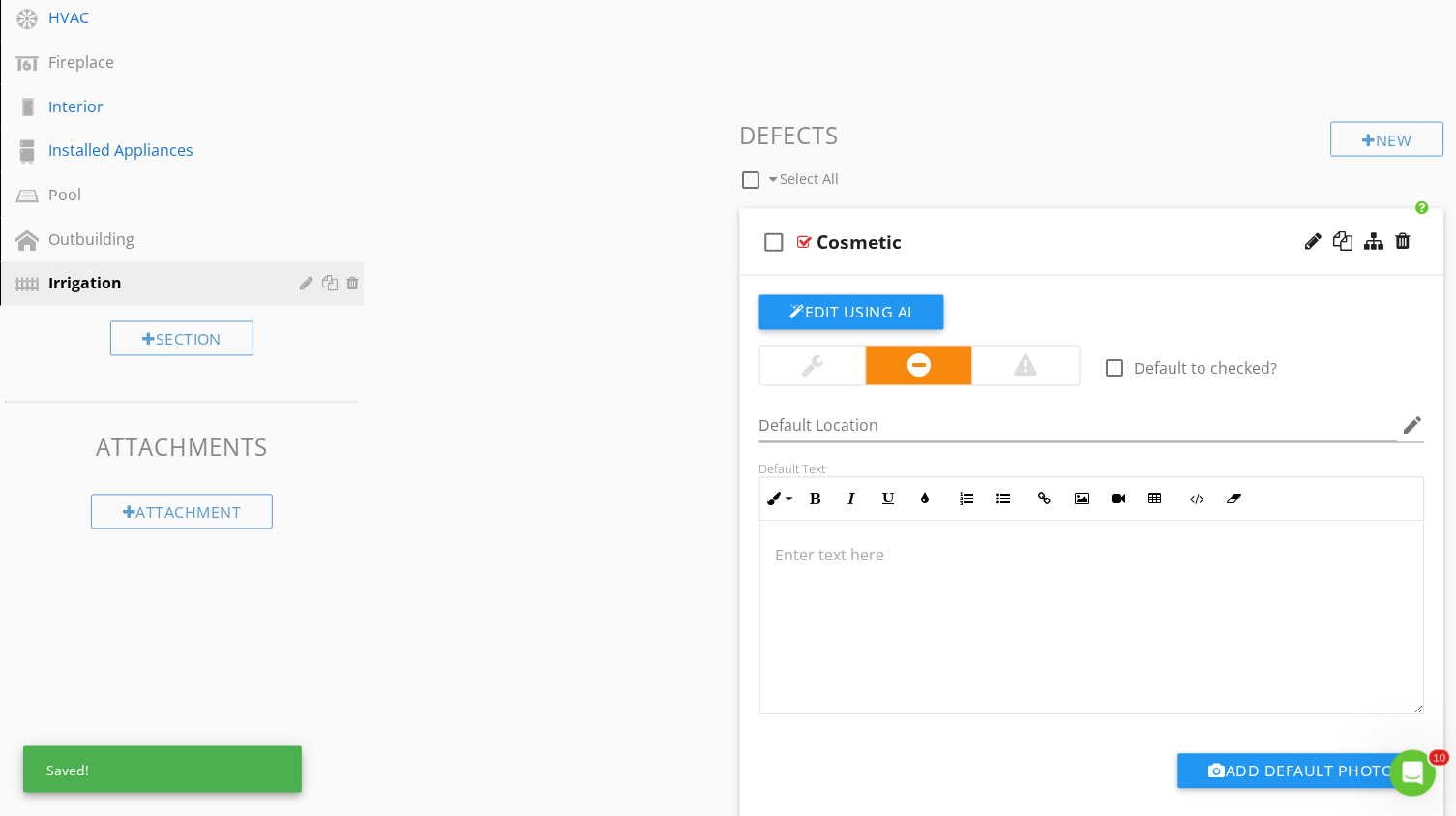 scroll, scrollTop: 628, scrollLeft: 0, axis: vertical 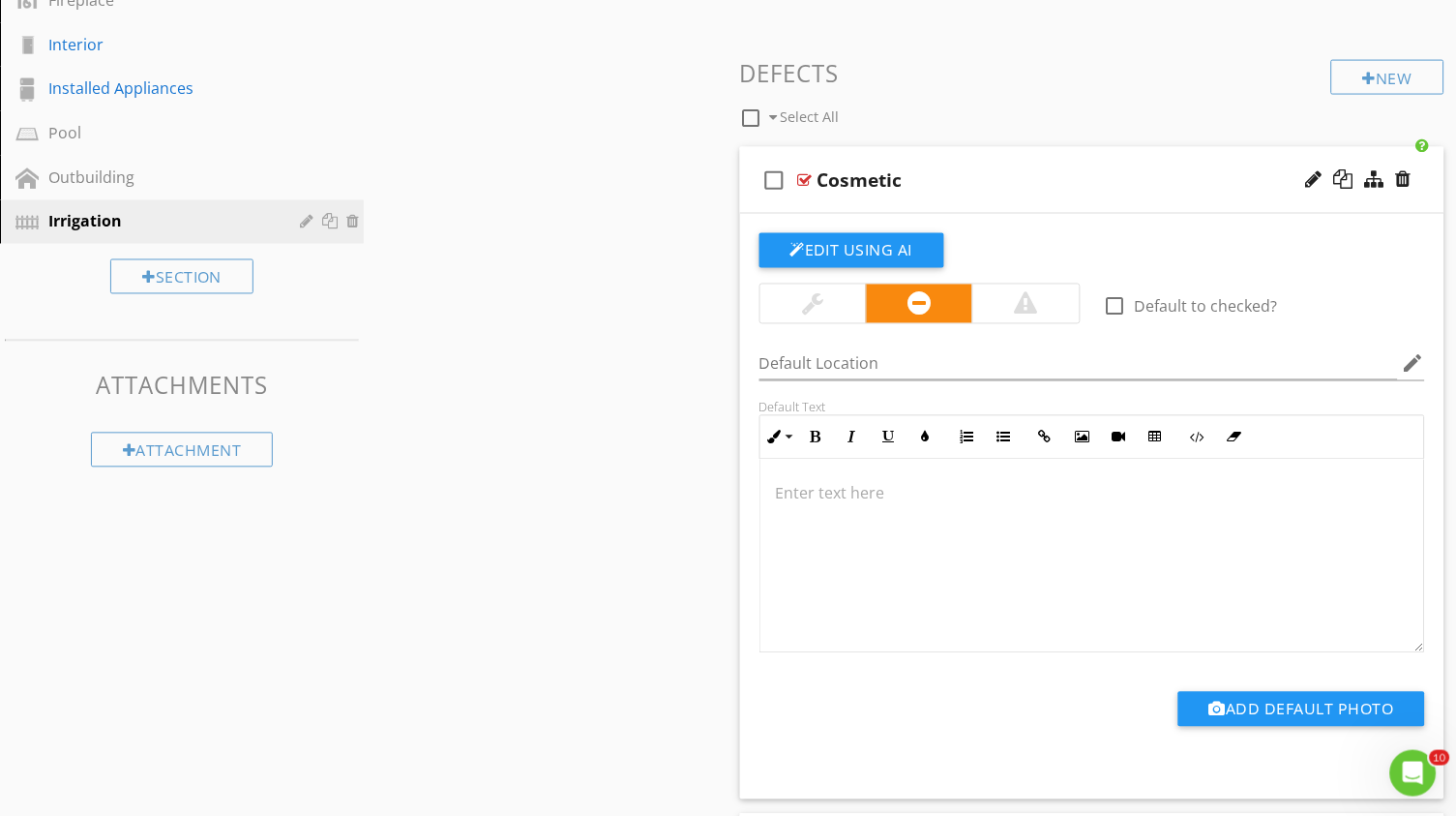 click at bounding box center [813, 304] 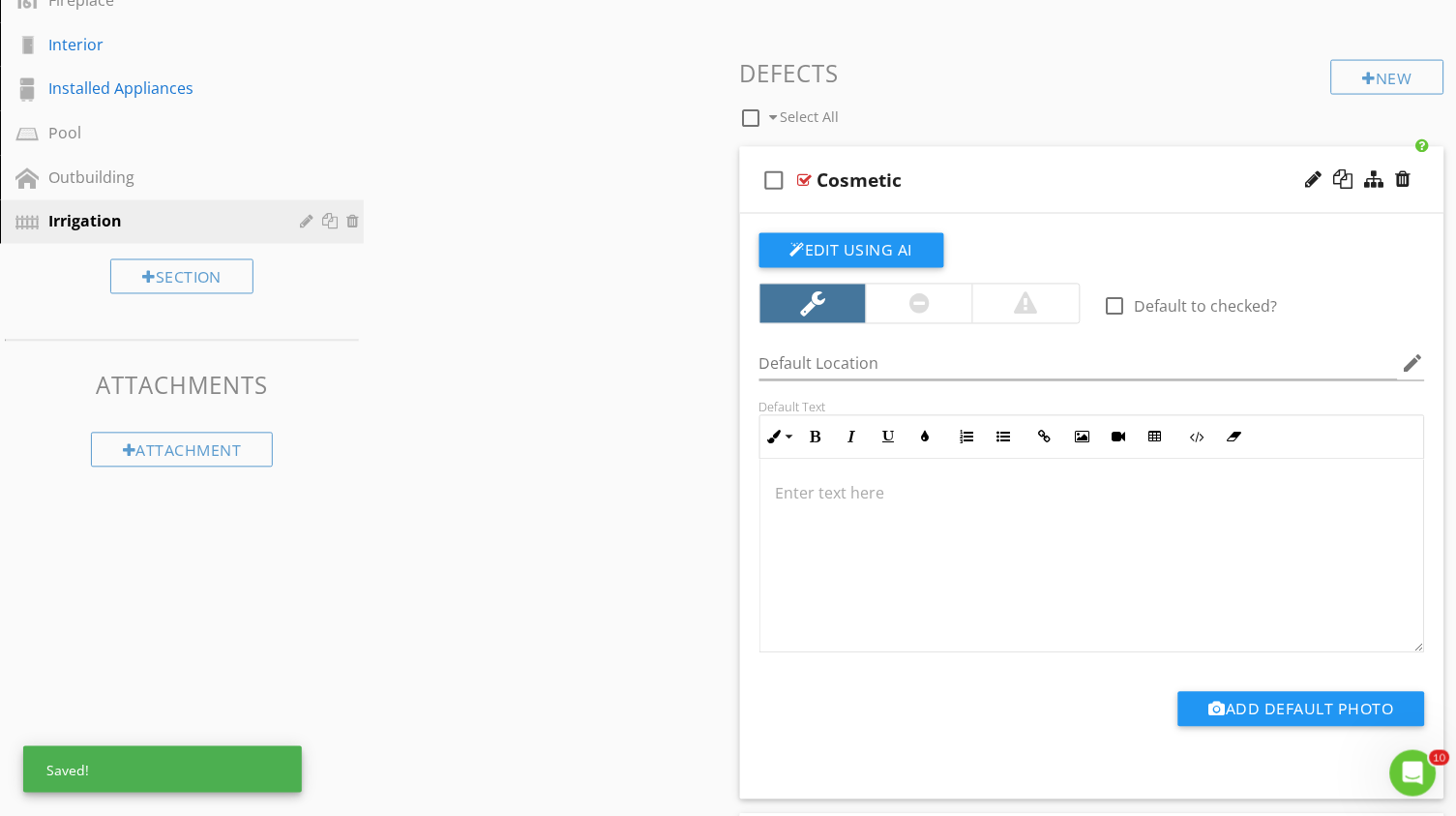 click at bounding box center [1092, 557] 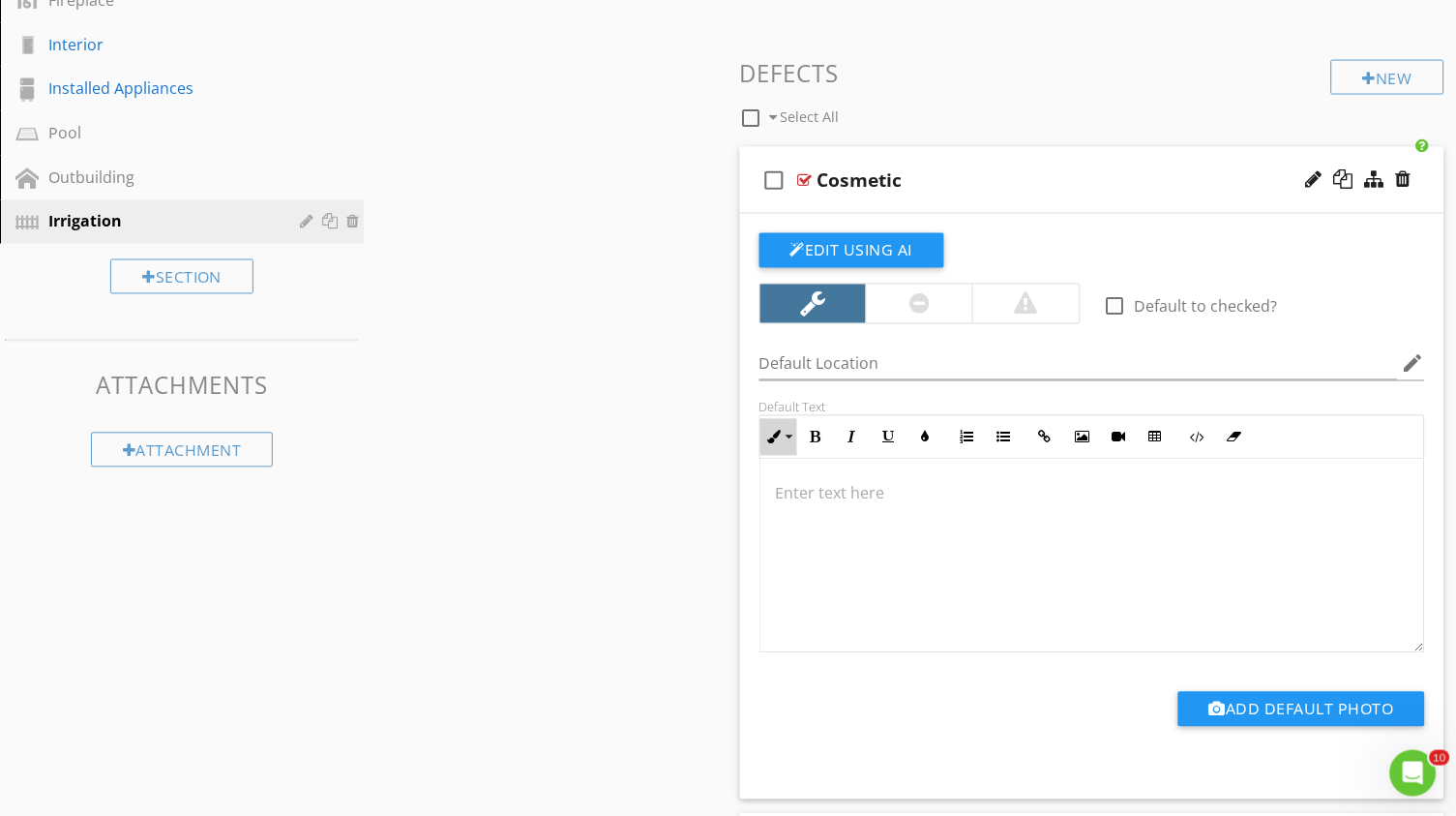 click on "Inline Style" at bounding box center (779, 438) 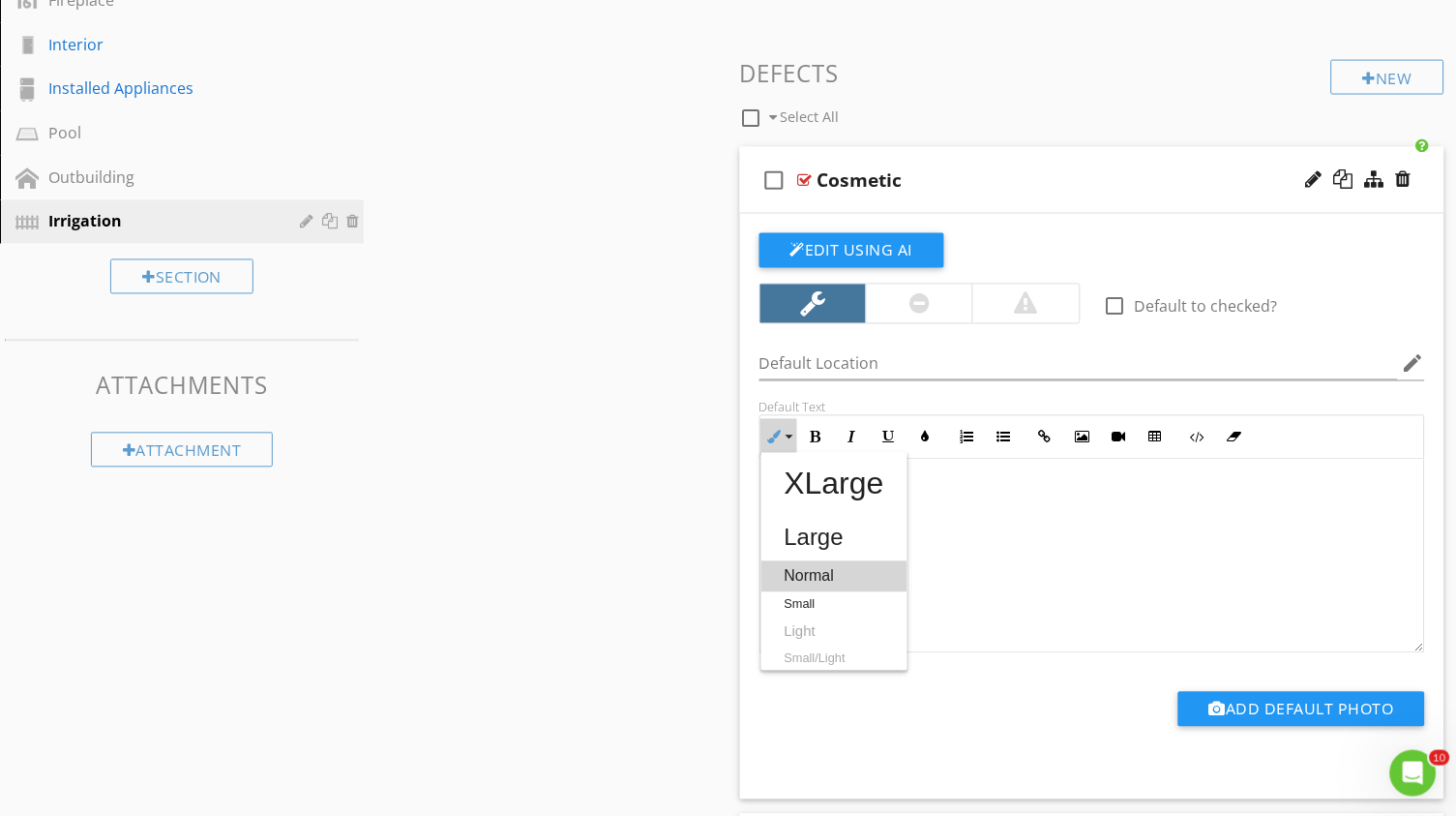 click on "Normal" at bounding box center [834, 577] 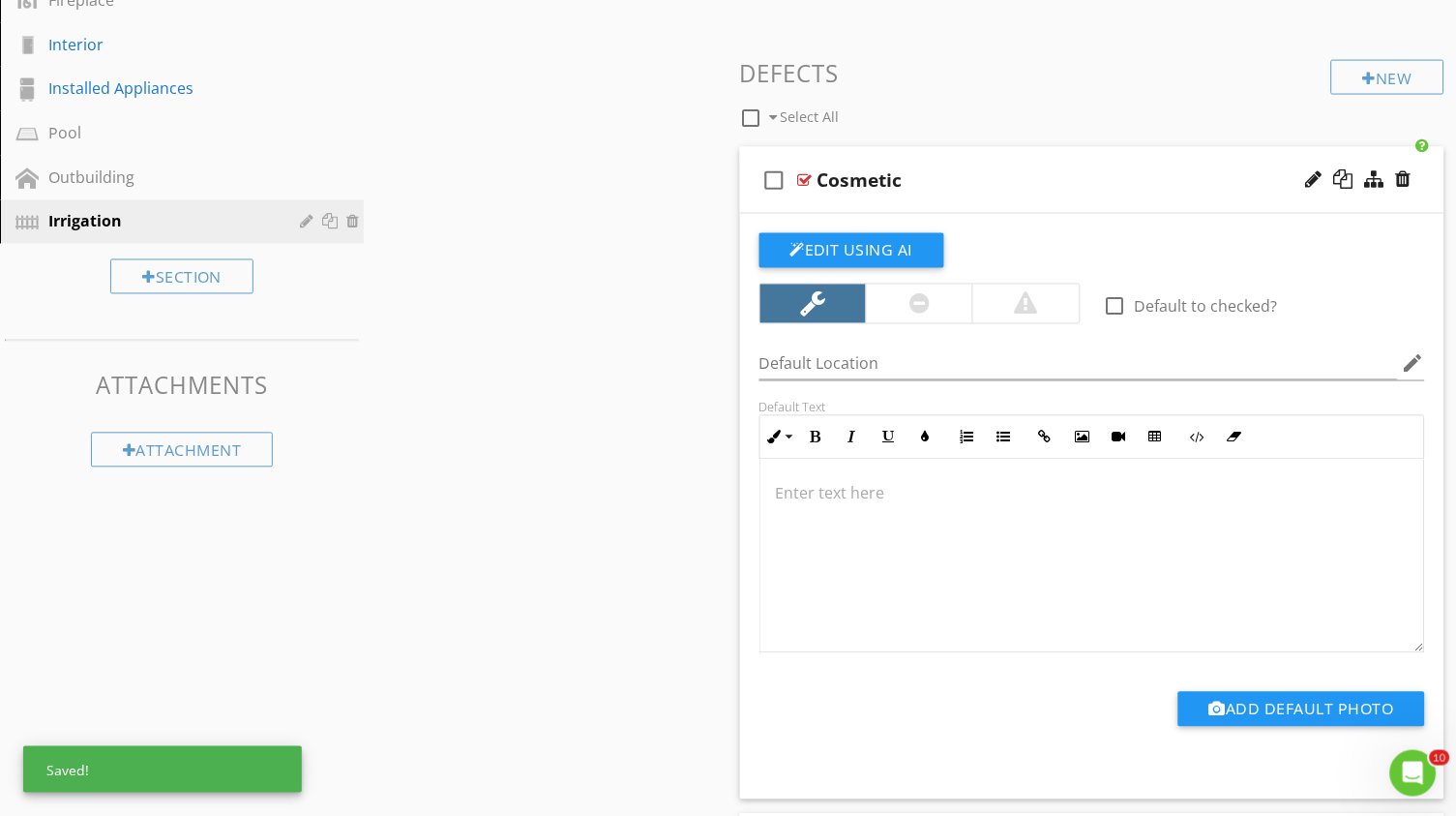 click on "Cosmetic" at bounding box center [1067, 180] 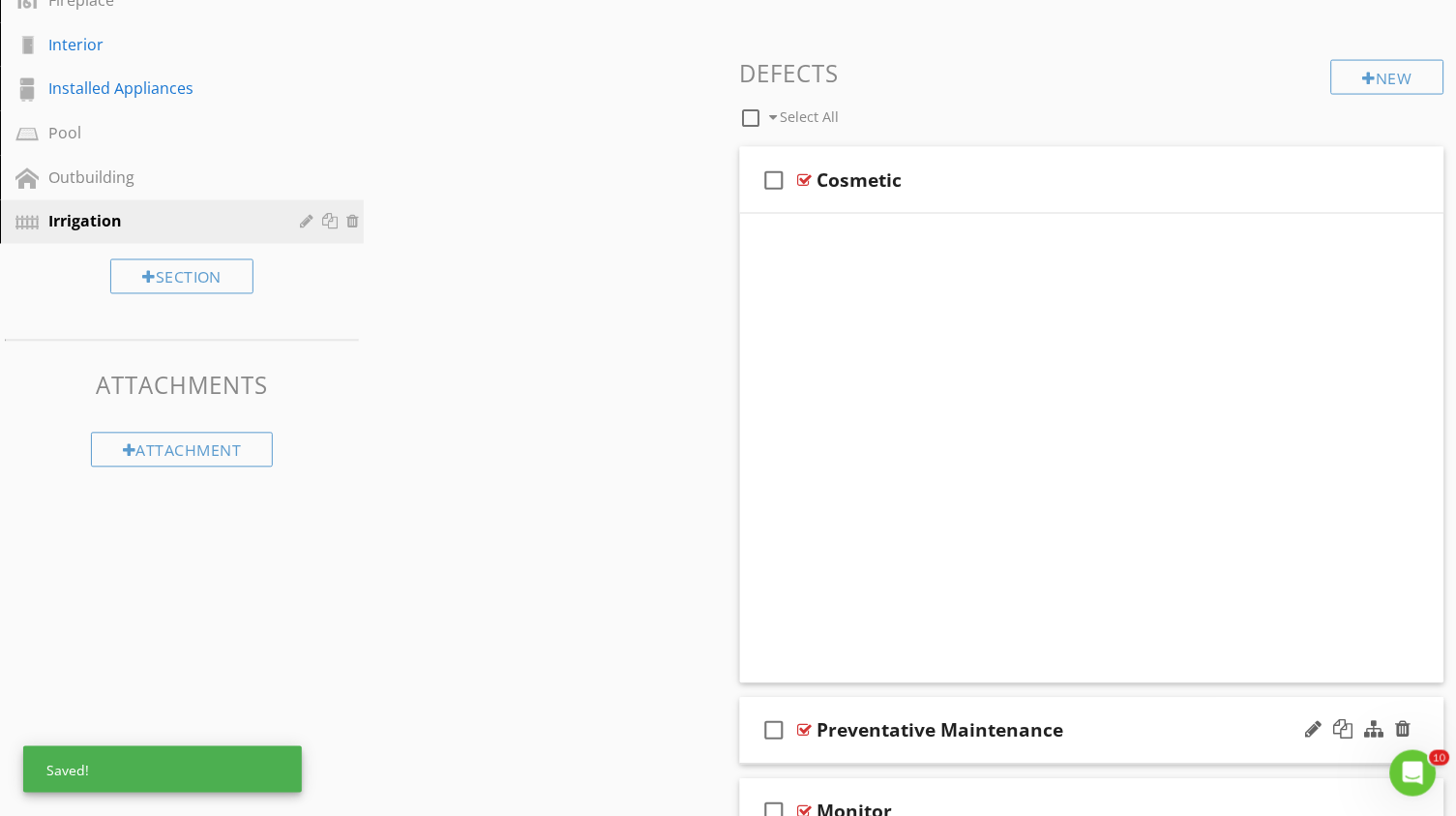 scroll, scrollTop: 505, scrollLeft: 0, axis: vertical 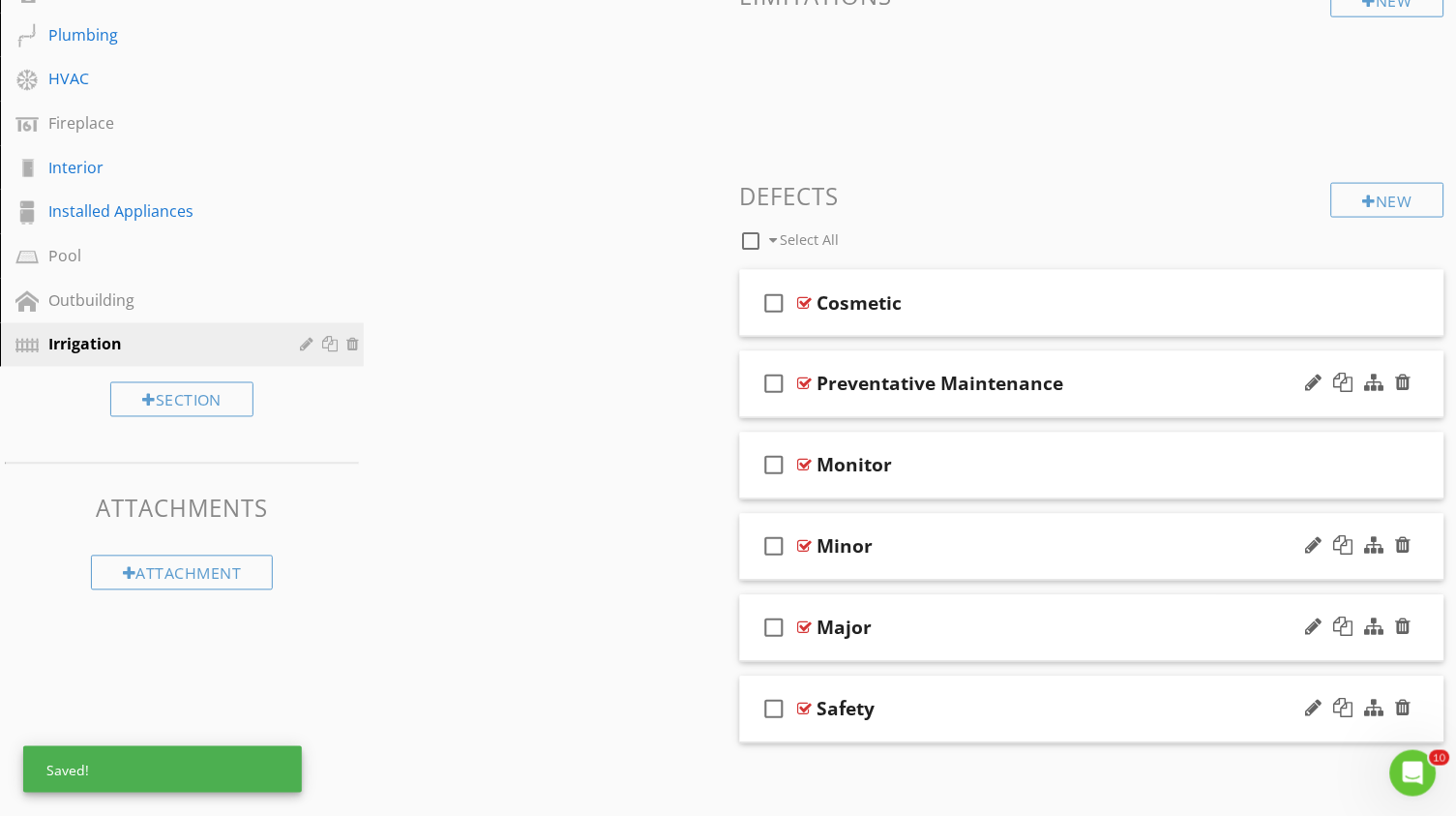click at bounding box center (805, 384) 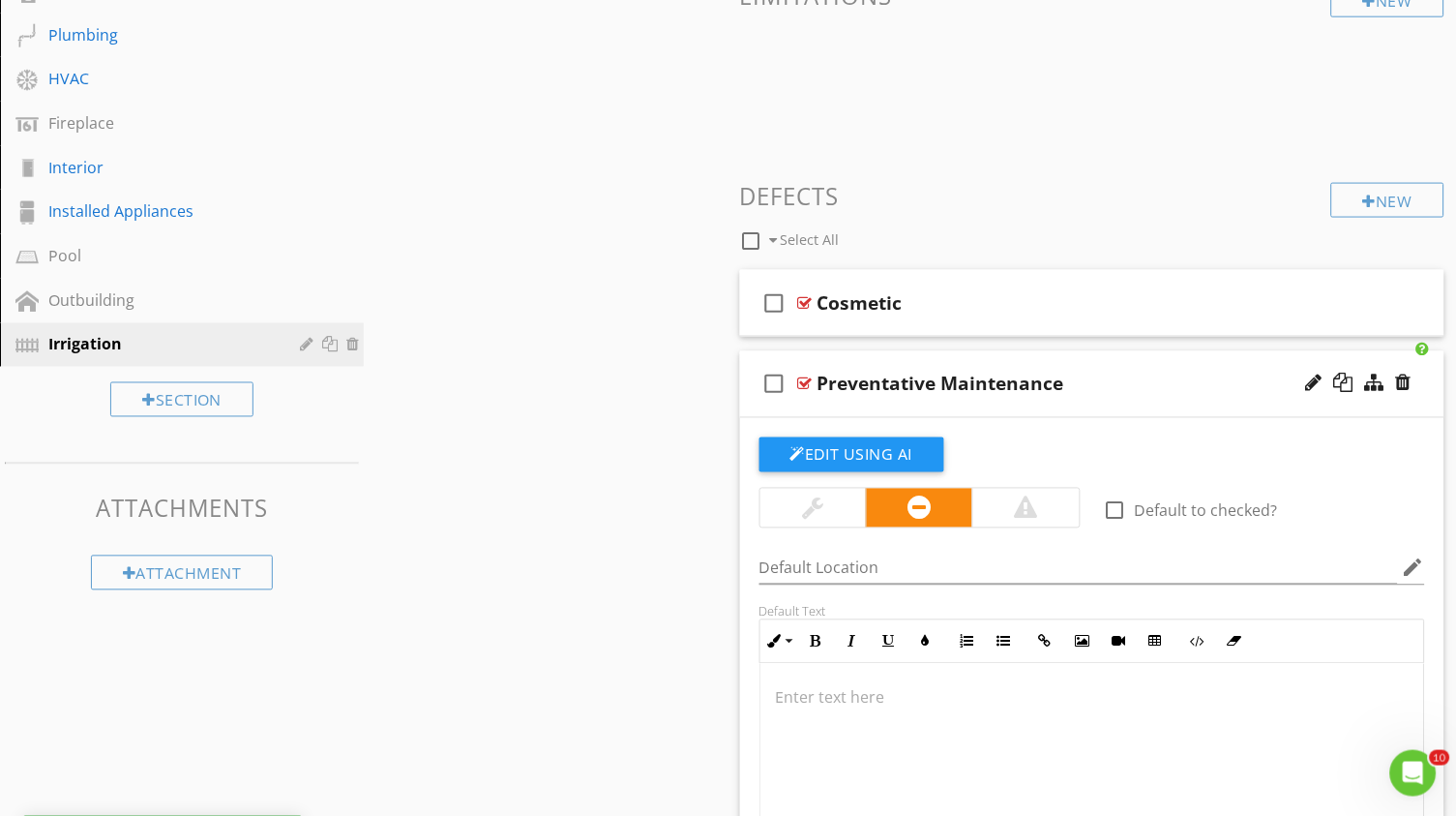 scroll, scrollTop: 504, scrollLeft: 0, axis: vertical 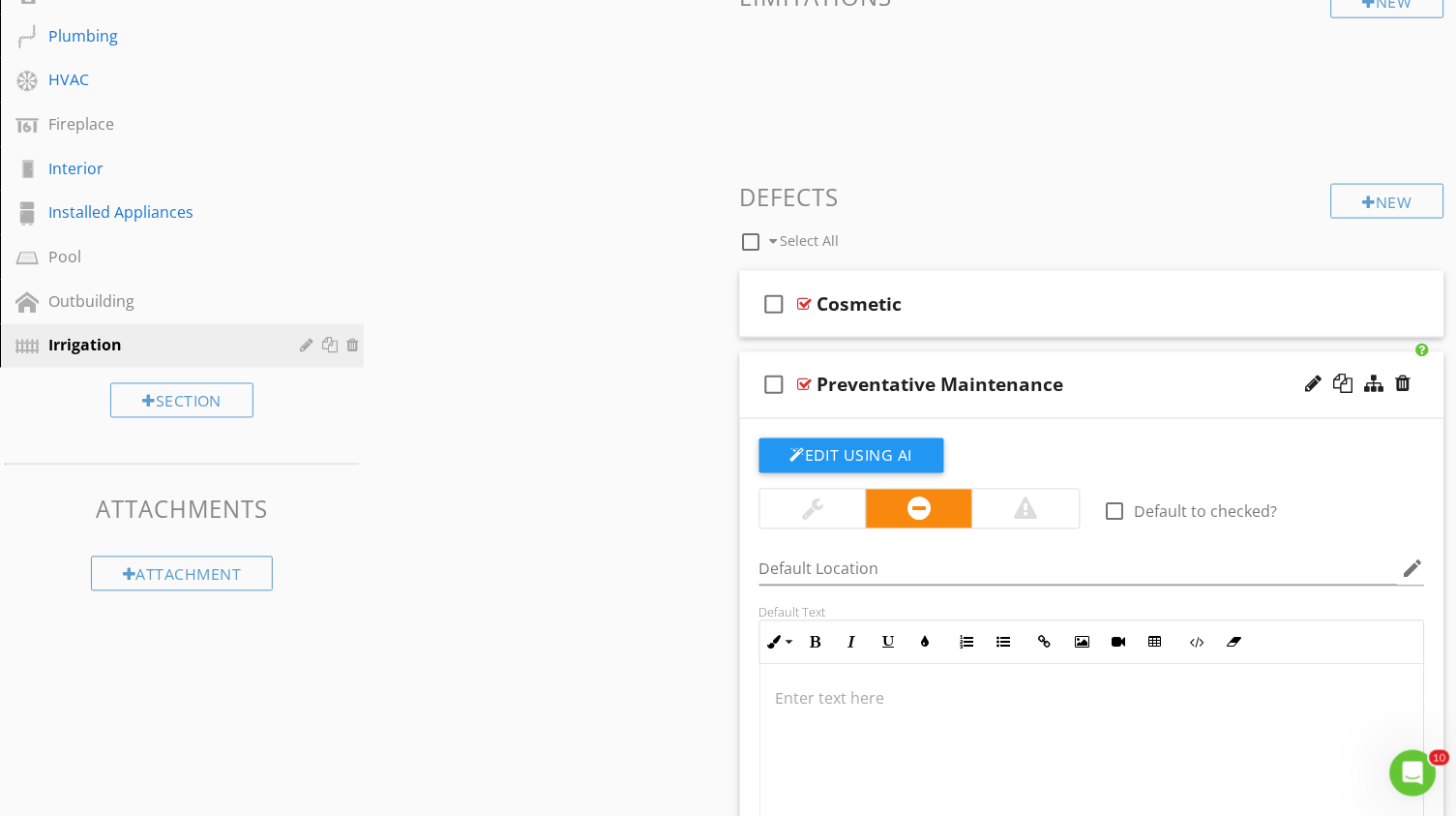 click on "Preventative Maintenance" at bounding box center [940, 385] 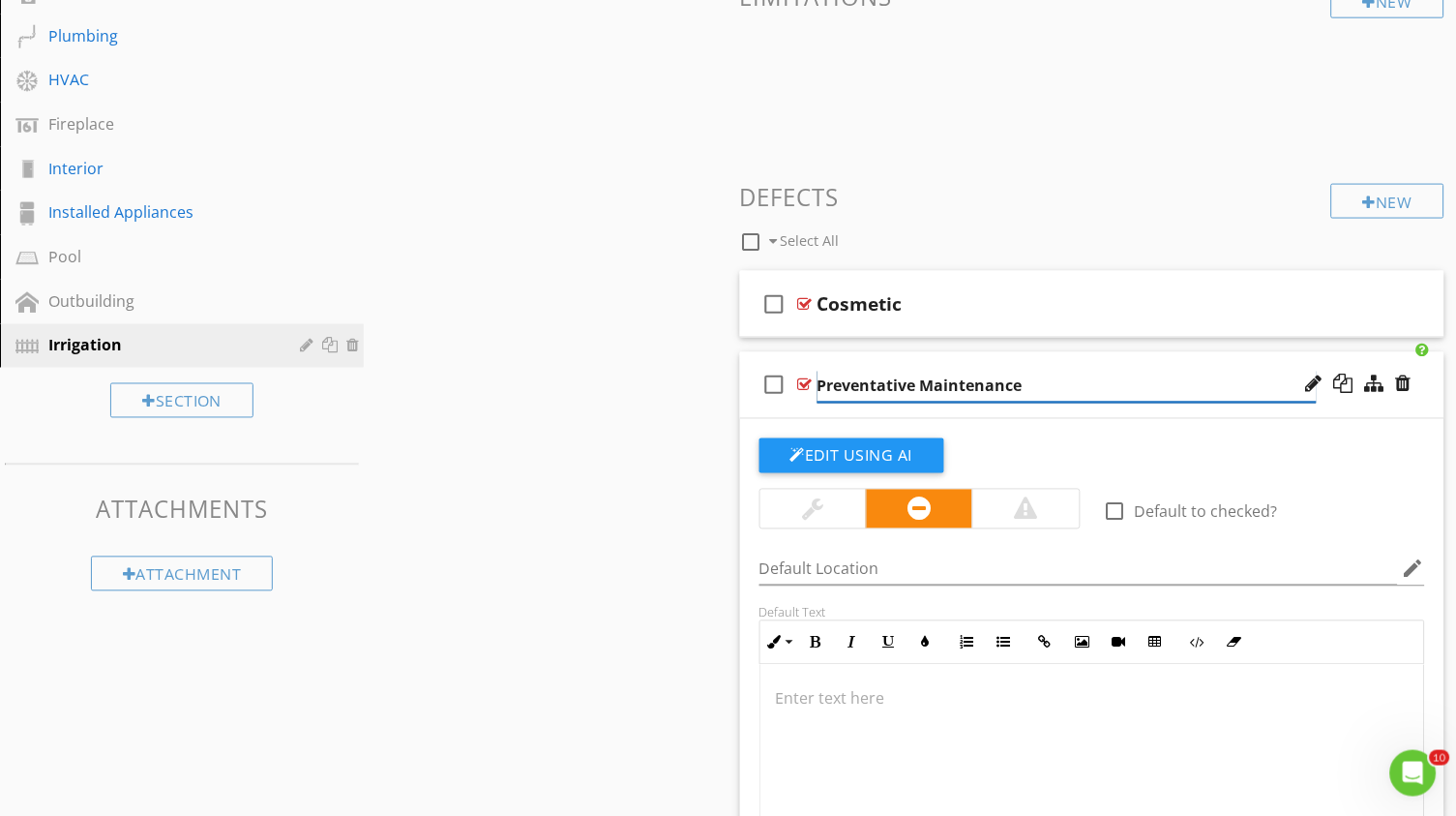 click on "Preventative Maintenance" at bounding box center [1067, 386] 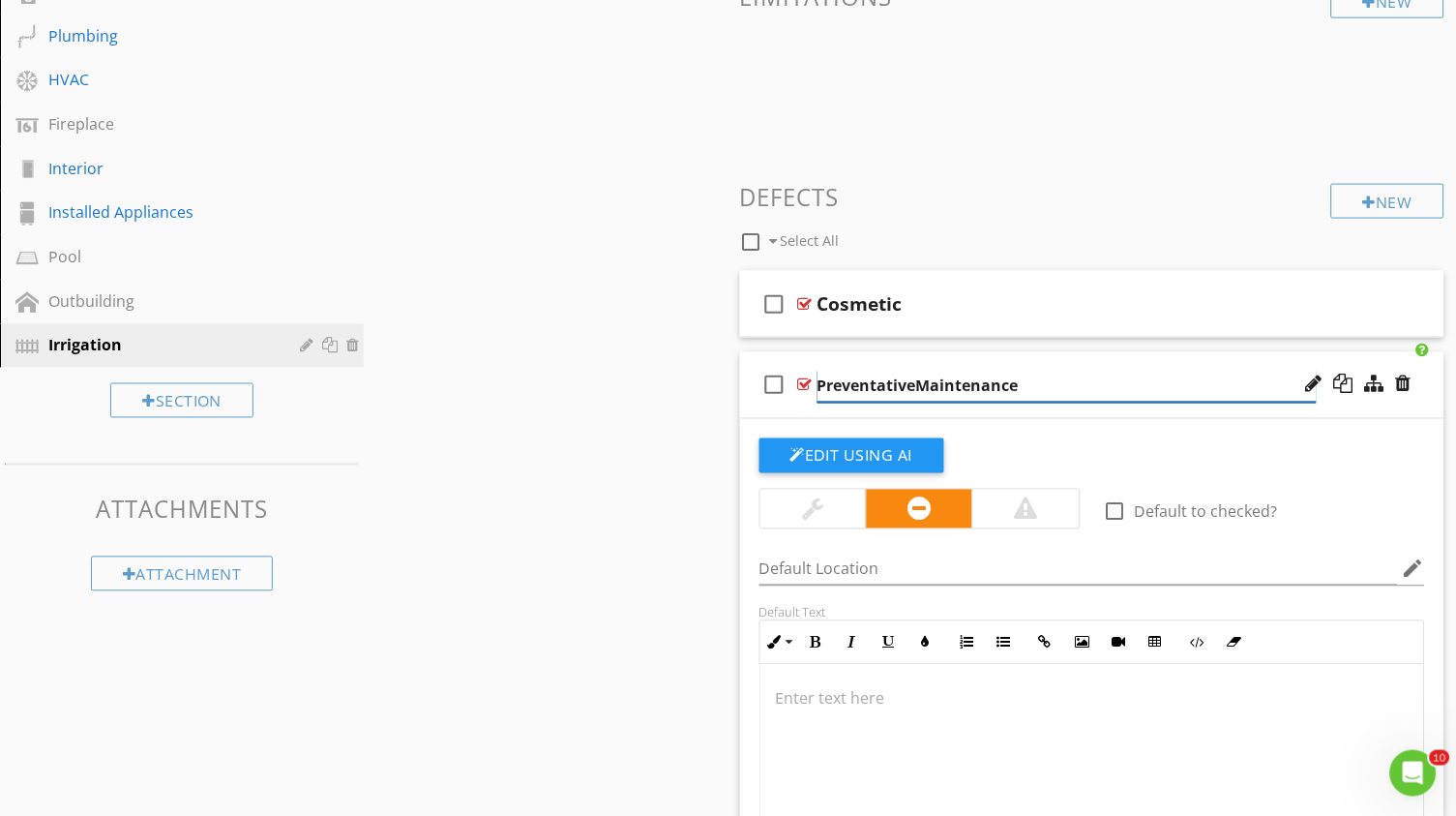type on "Preventative/Maintenance" 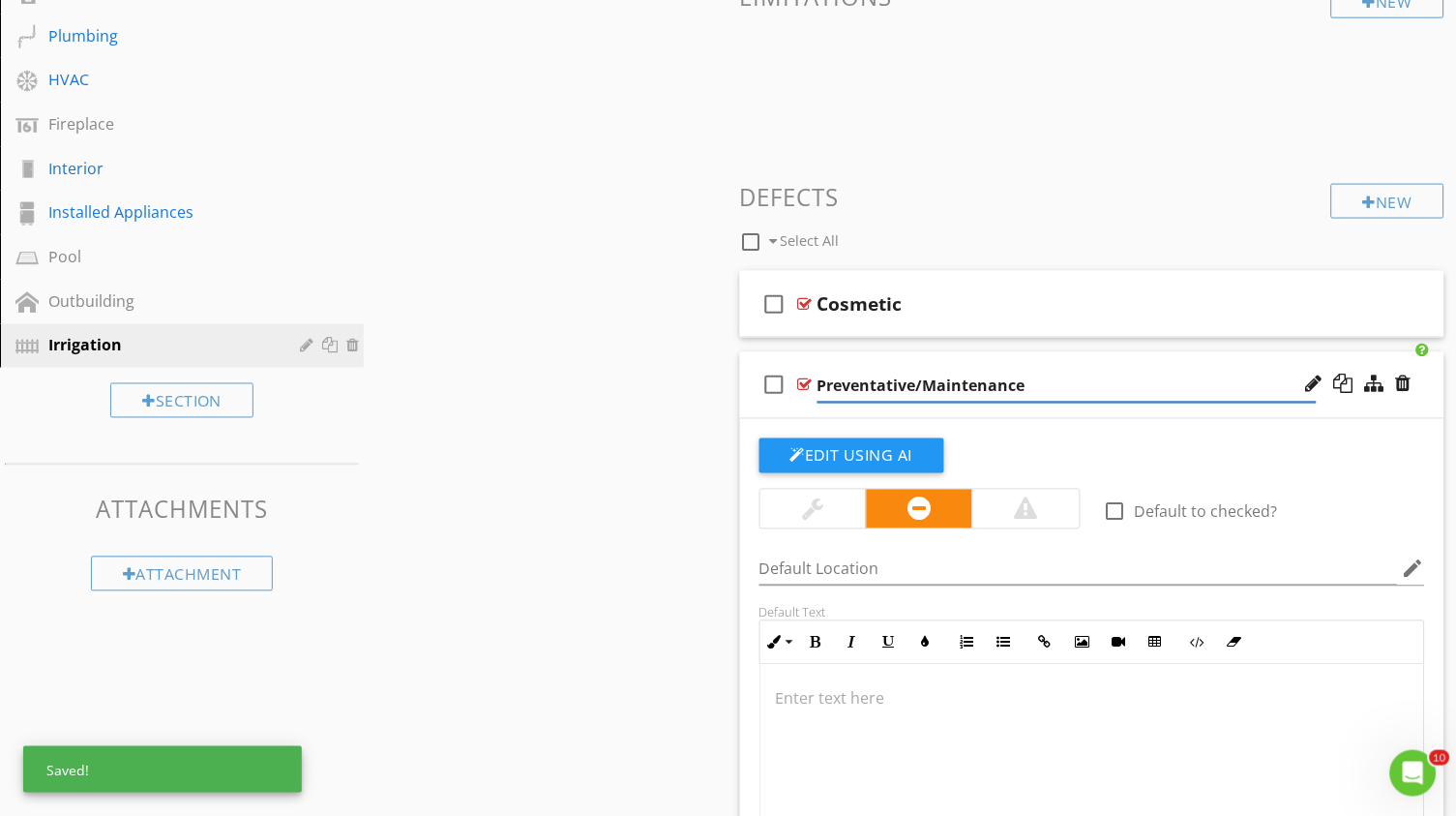 click at bounding box center (813, 509) 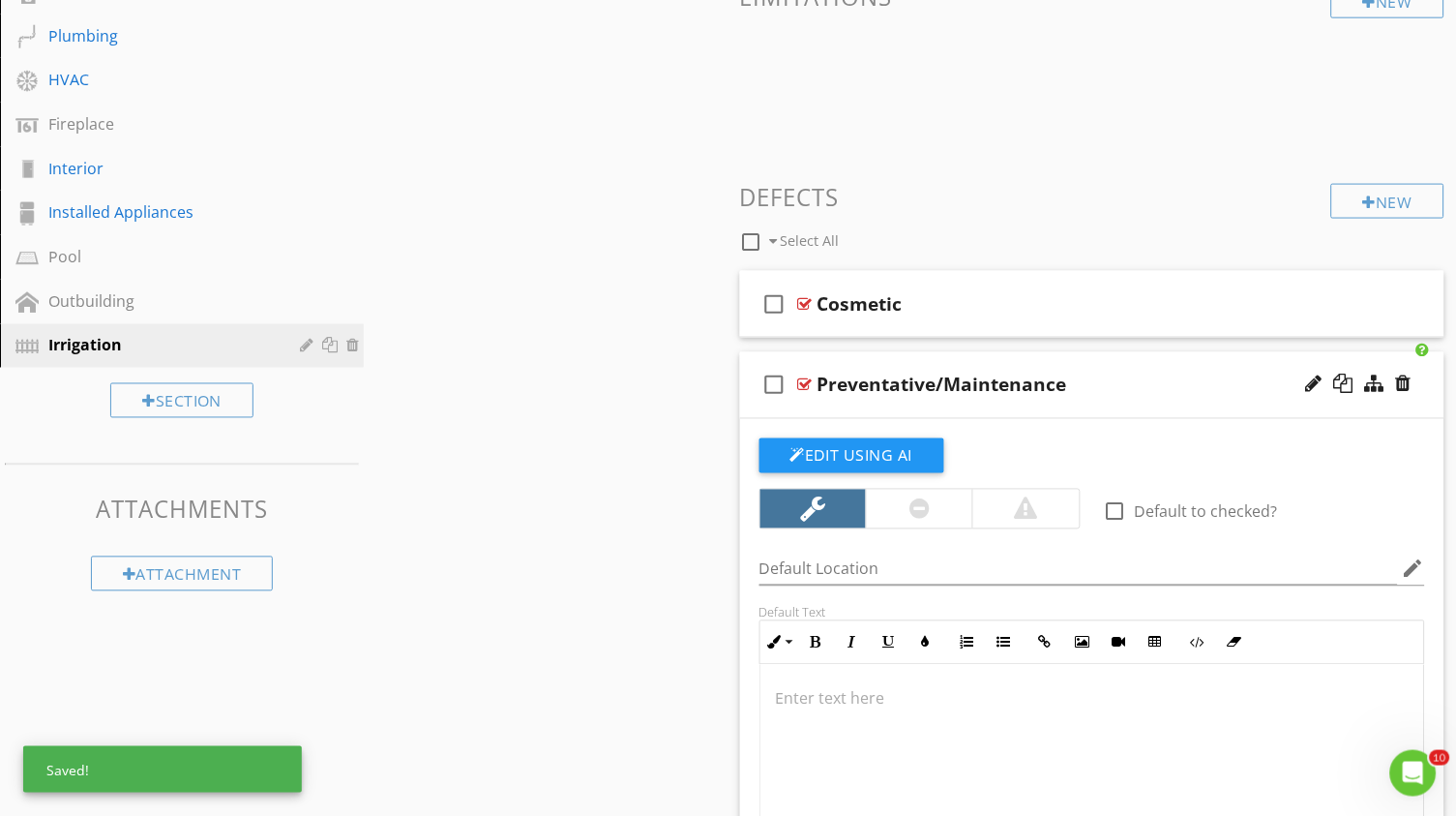 click at bounding box center (1092, 700) 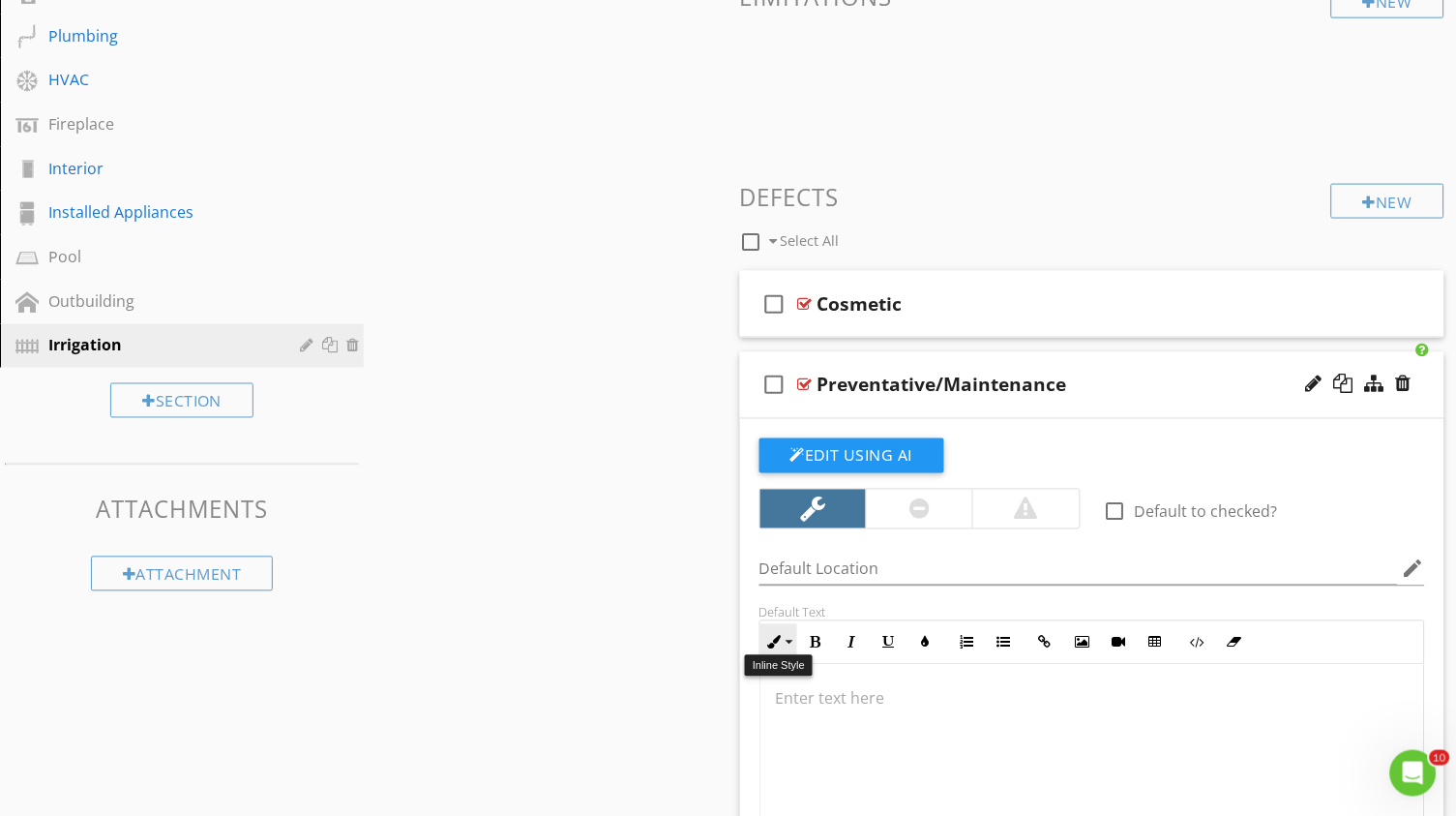 click on "Inline Style" at bounding box center (779, 643) 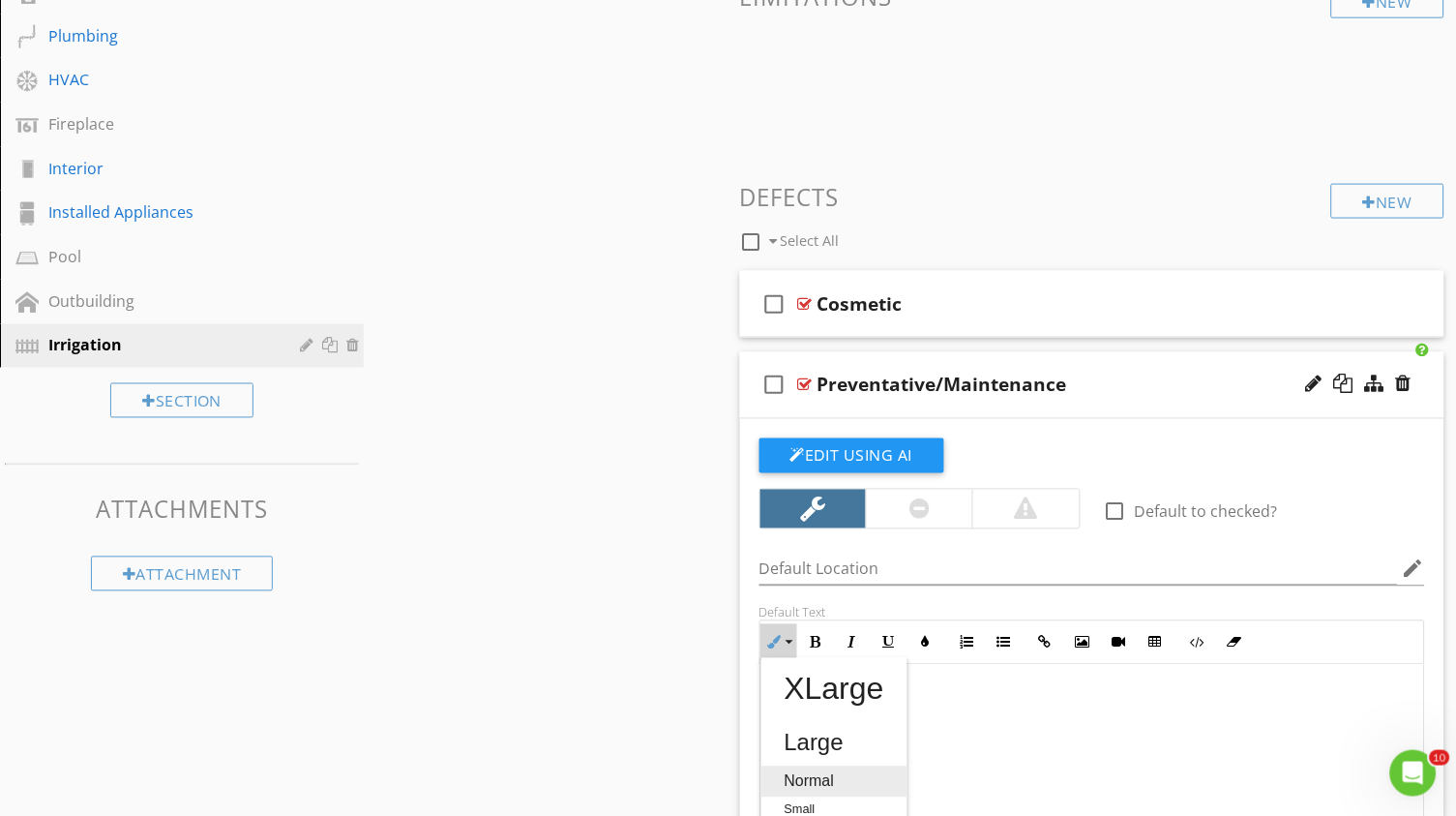 click on "Normal" at bounding box center (834, 782) 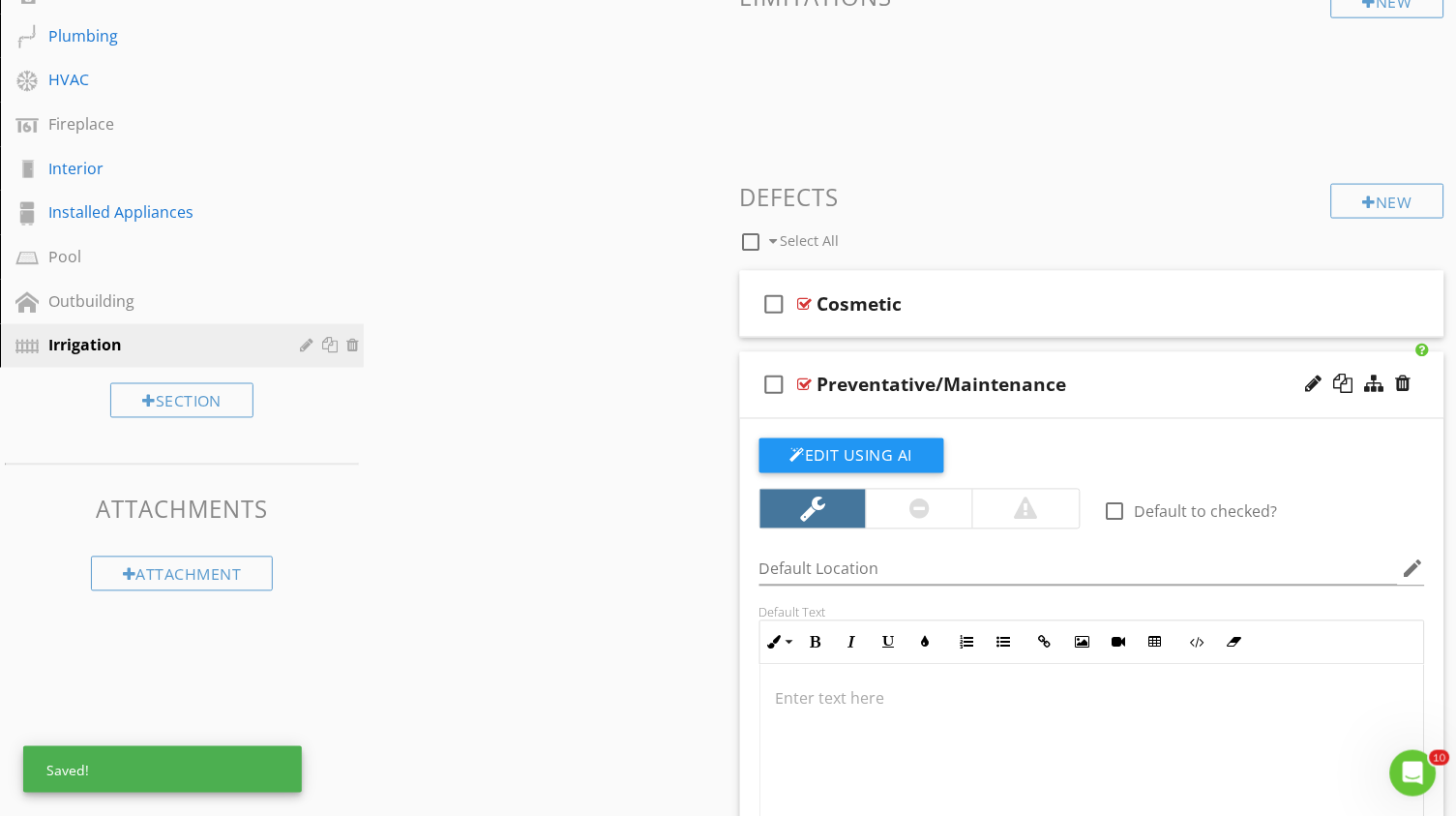 click at bounding box center [805, 385] 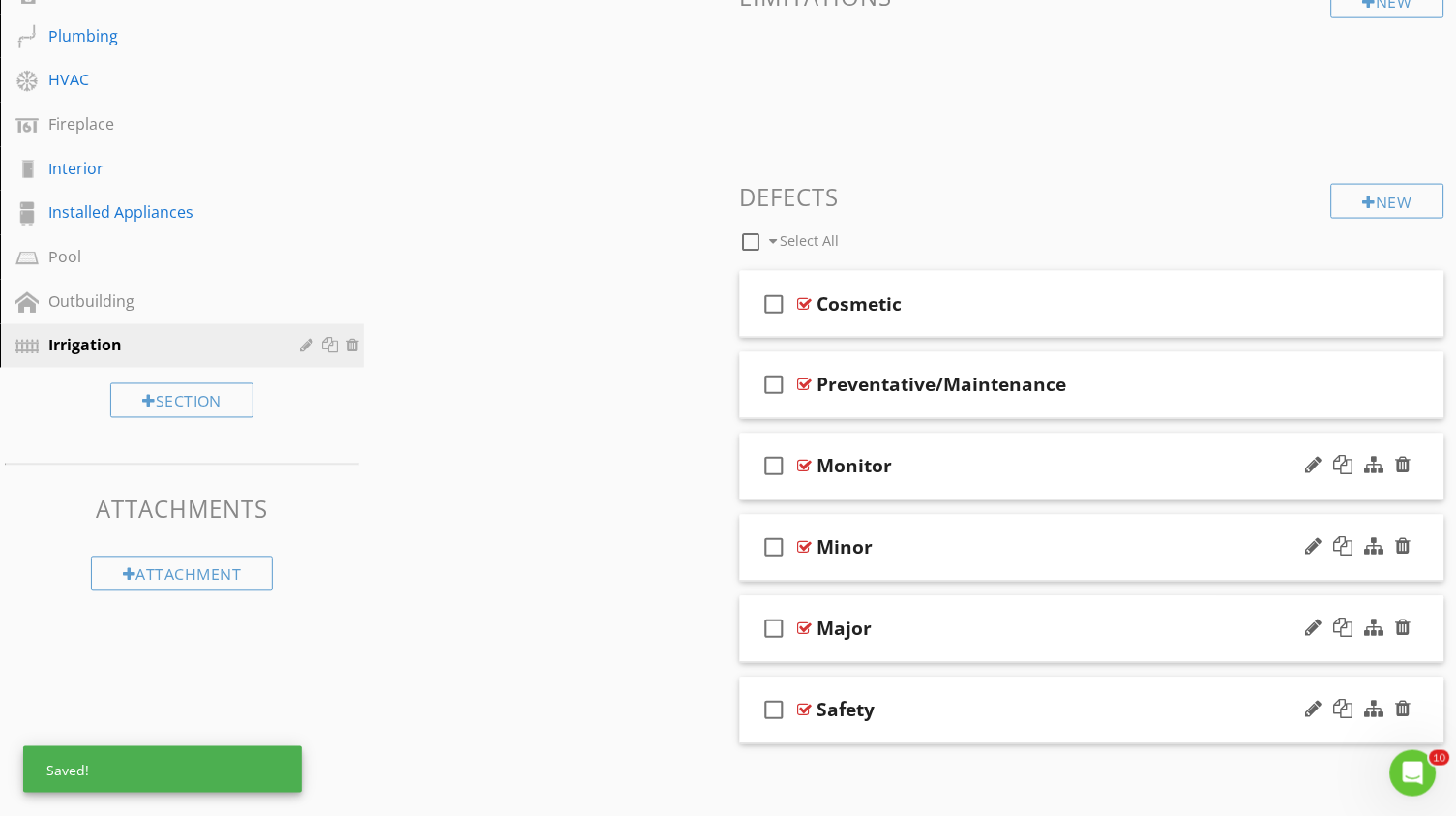 click at bounding box center (805, 467) 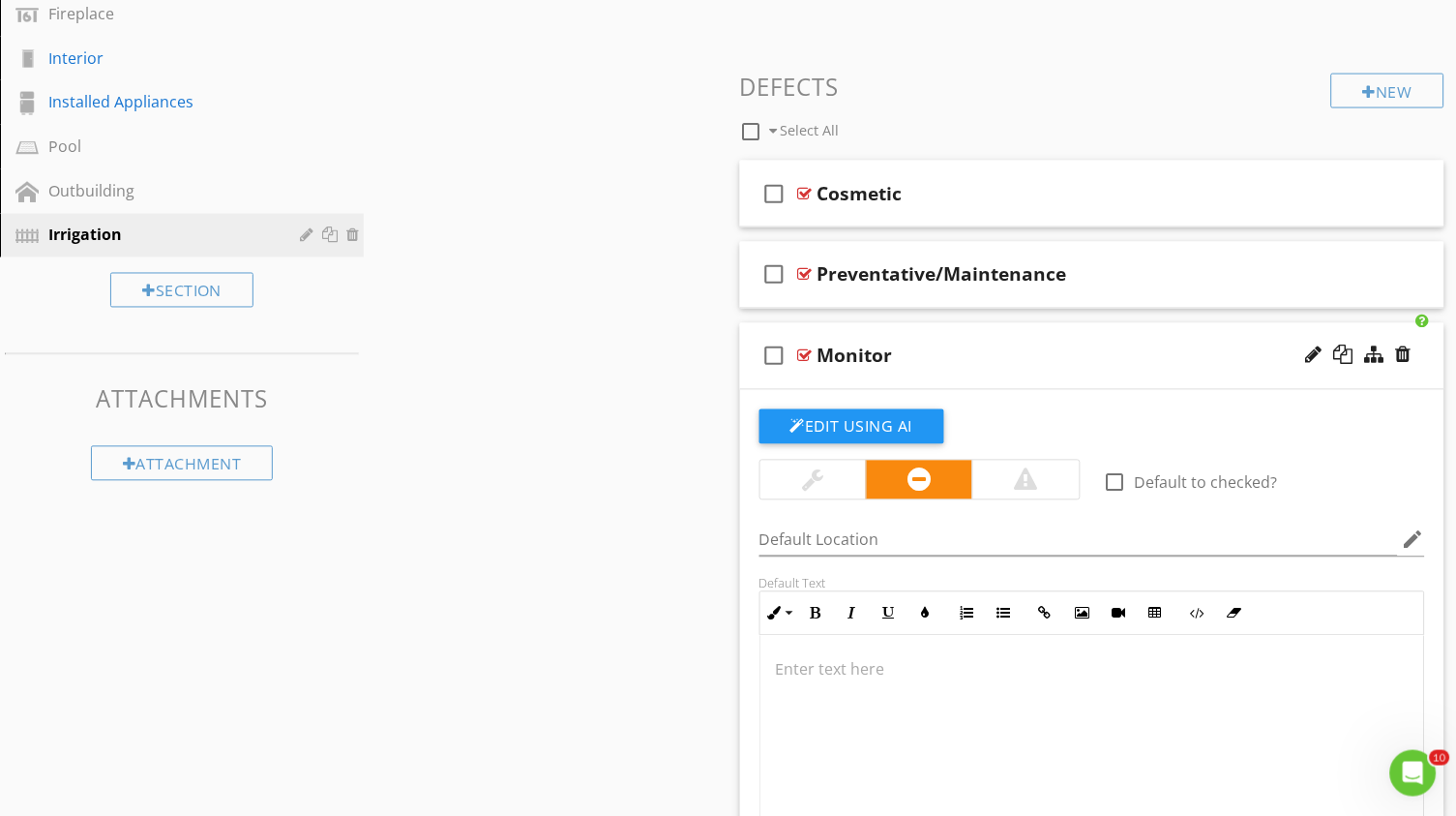 scroll, scrollTop: 648, scrollLeft: 0, axis: vertical 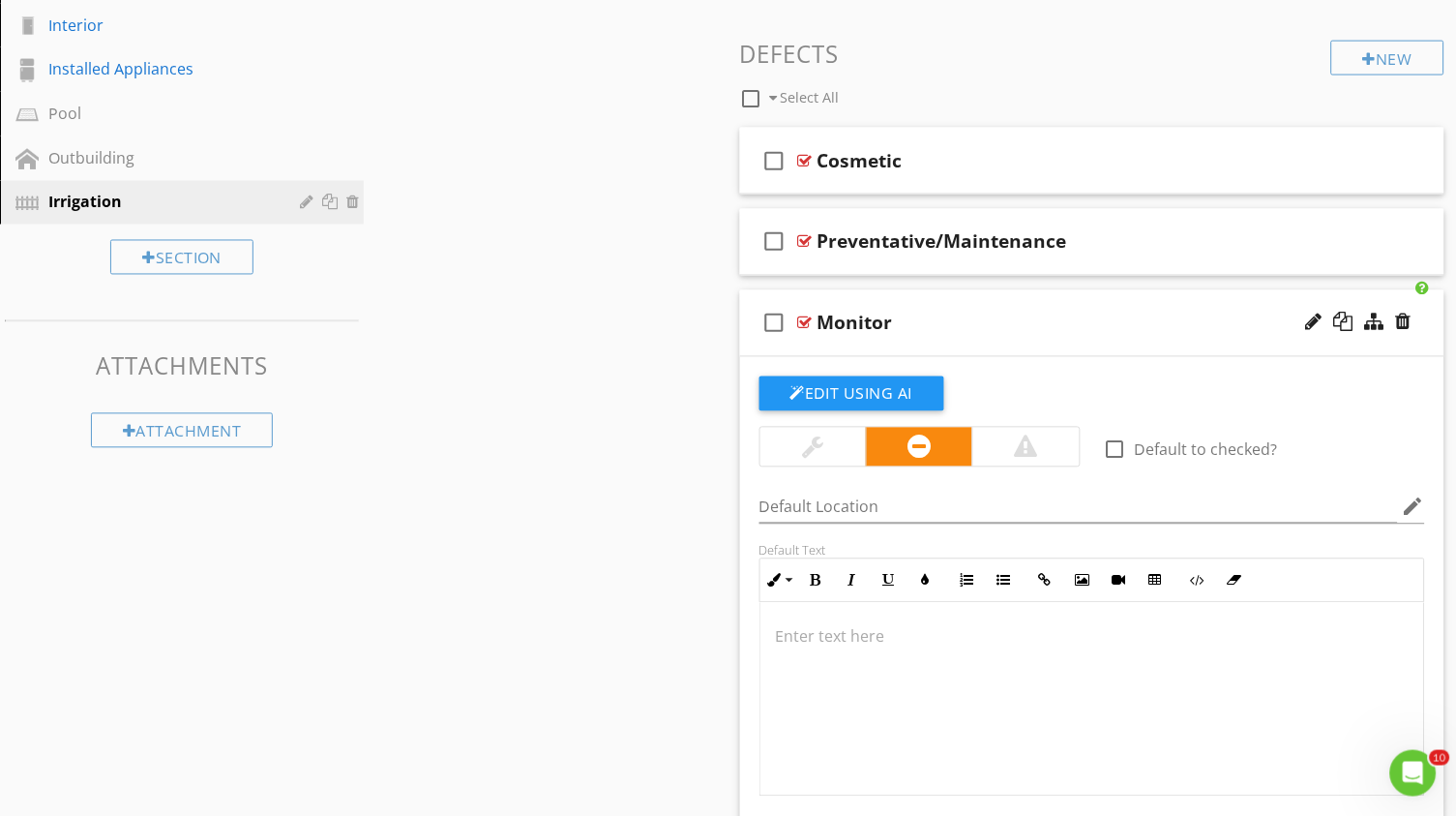 click at bounding box center [813, 447] 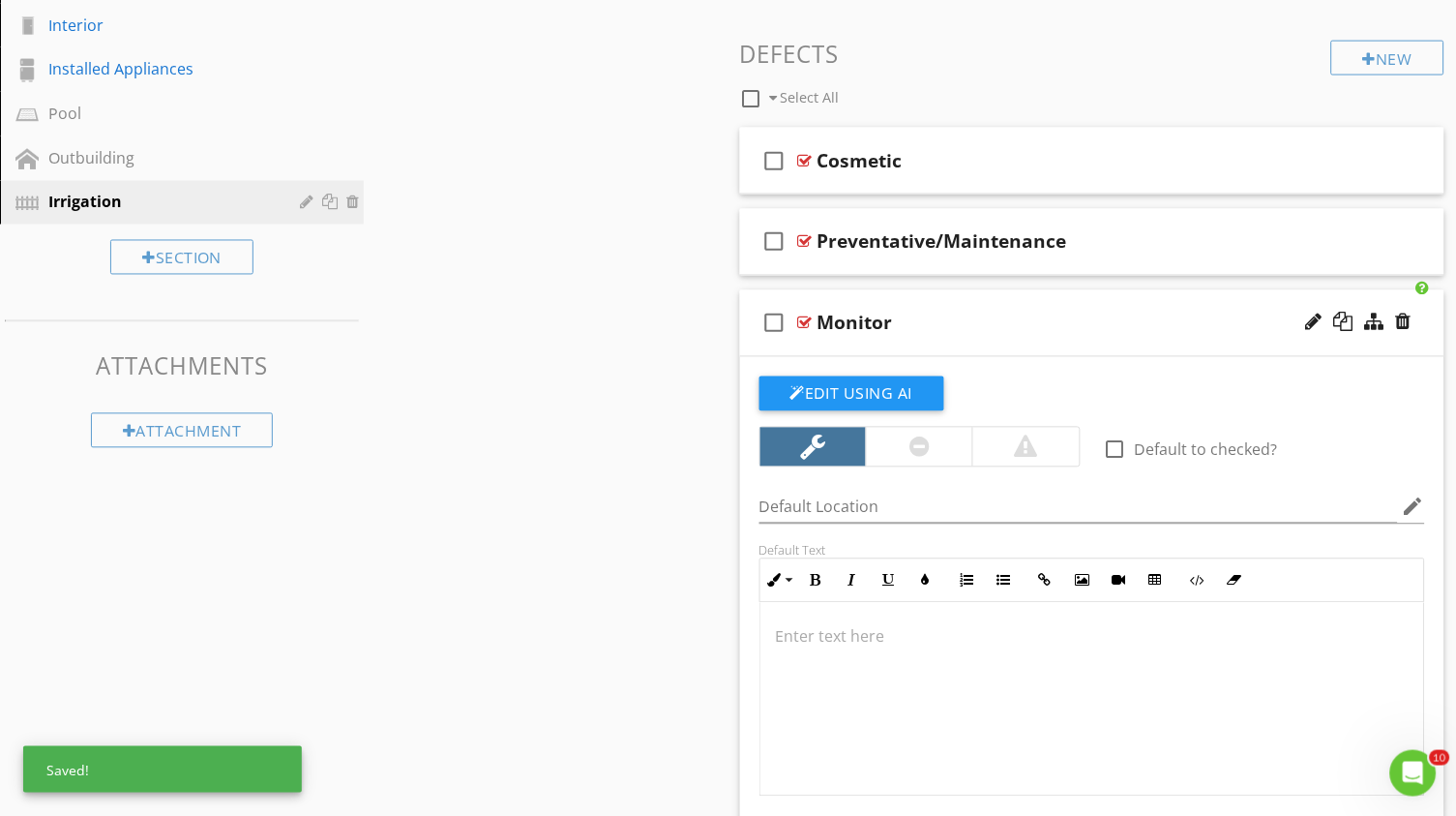 click at bounding box center [1092, 700] 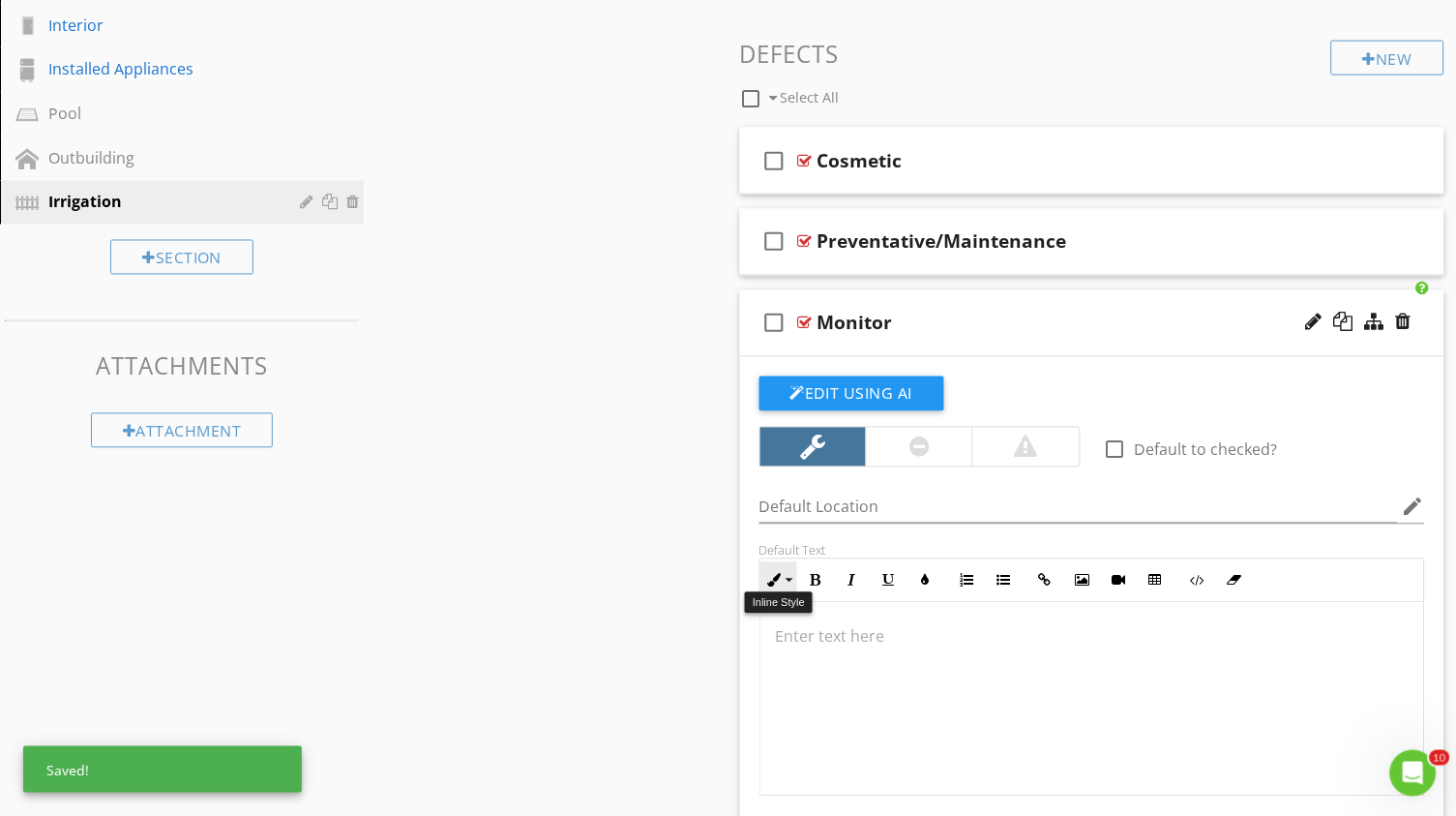 click on "Inline Style" at bounding box center (779, 581) 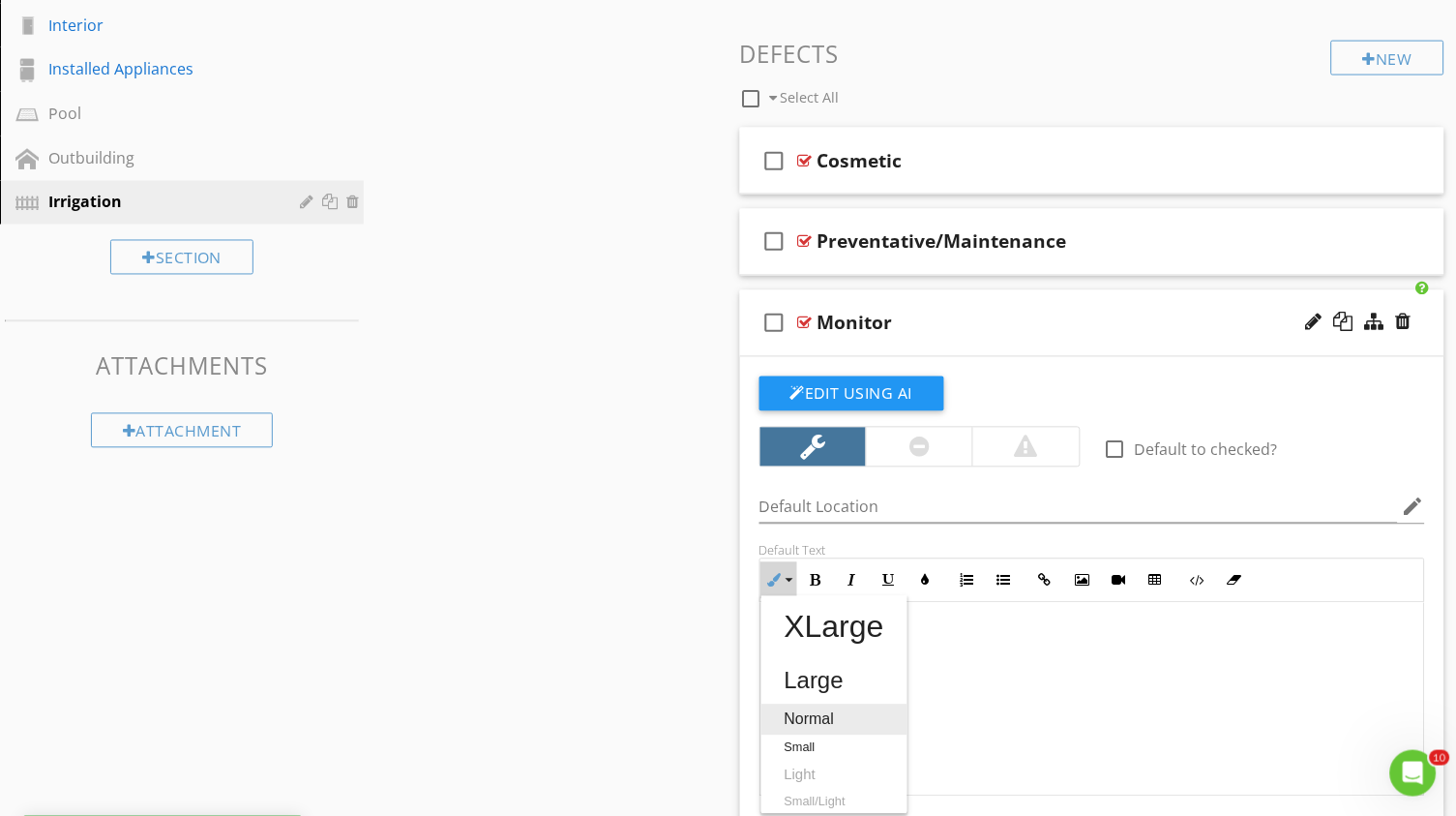 click on "Normal" at bounding box center [834, 720] 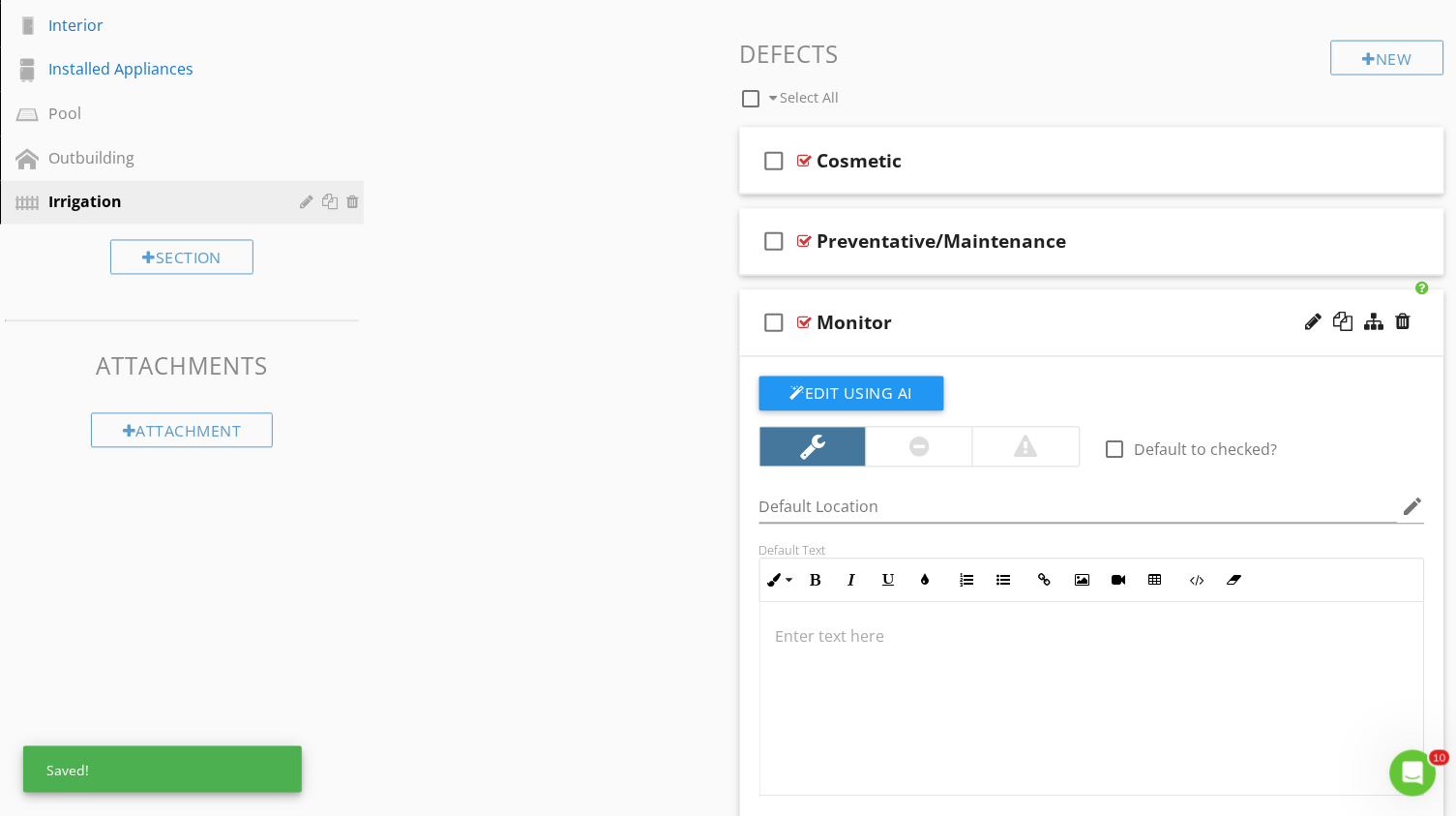 click on "check_box_outline_blank
Monitor" at bounding box center (1092, 323) 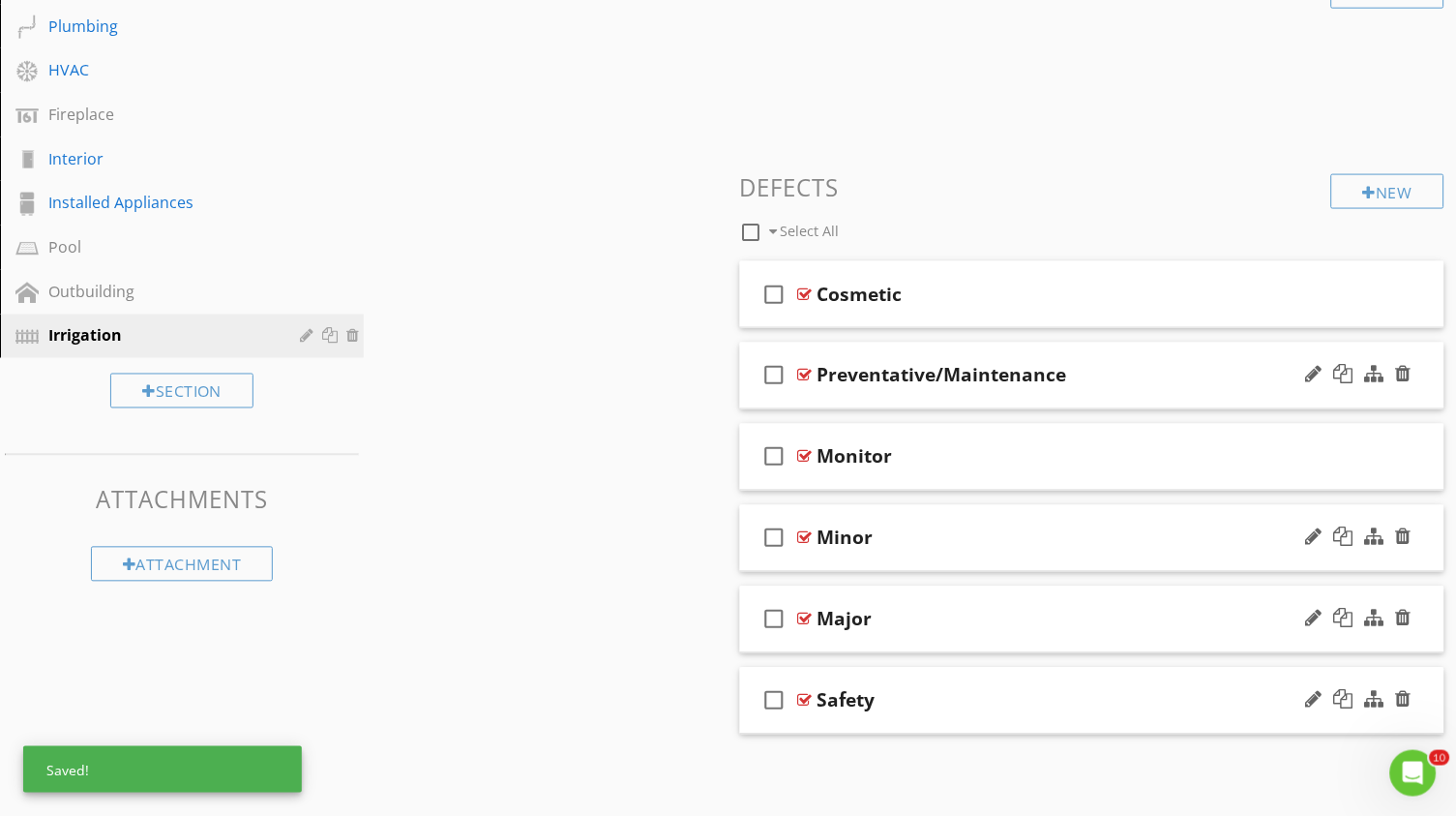 scroll, scrollTop: 505, scrollLeft: 0, axis: vertical 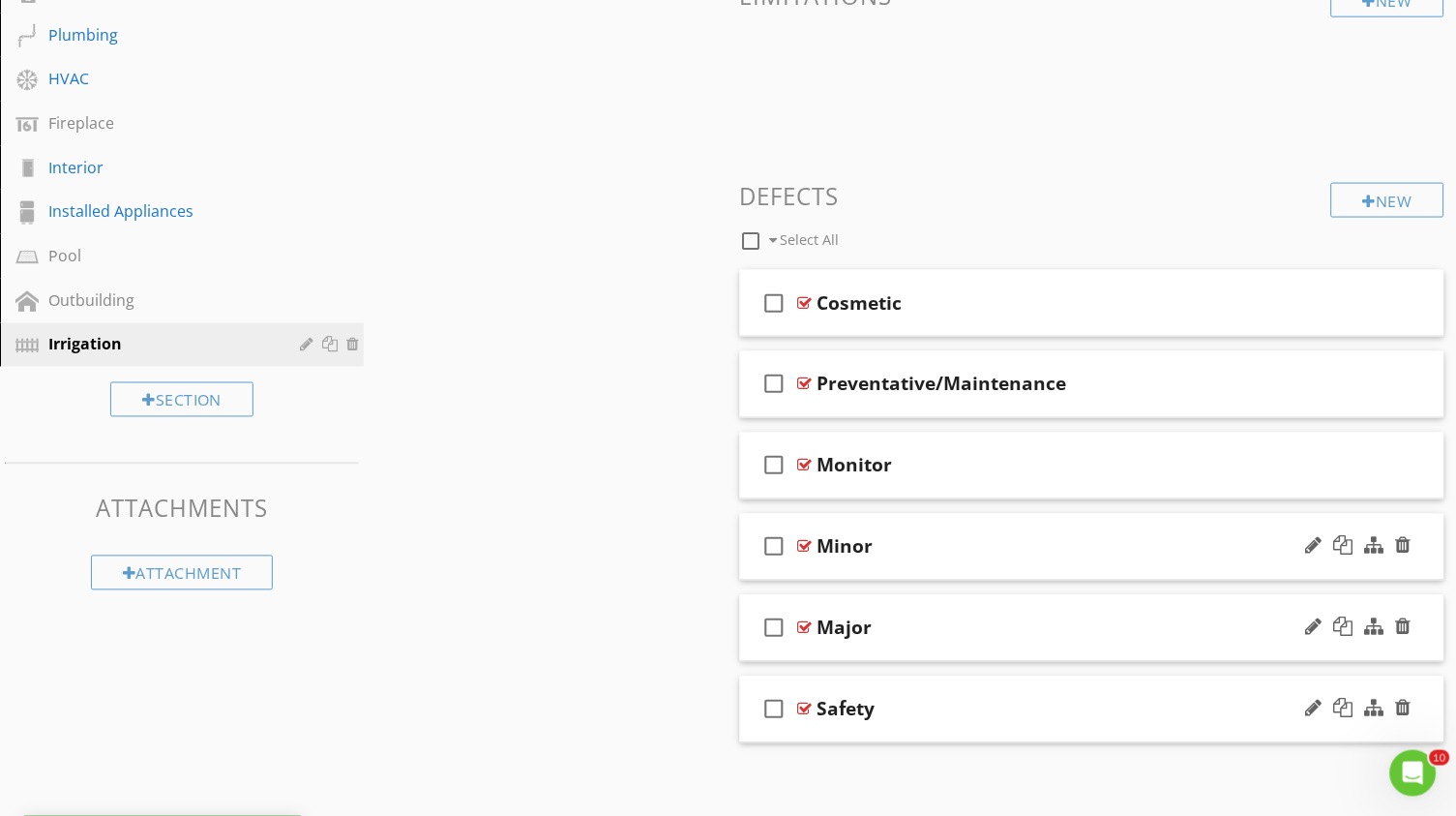 click at bounding box center [805, 547] 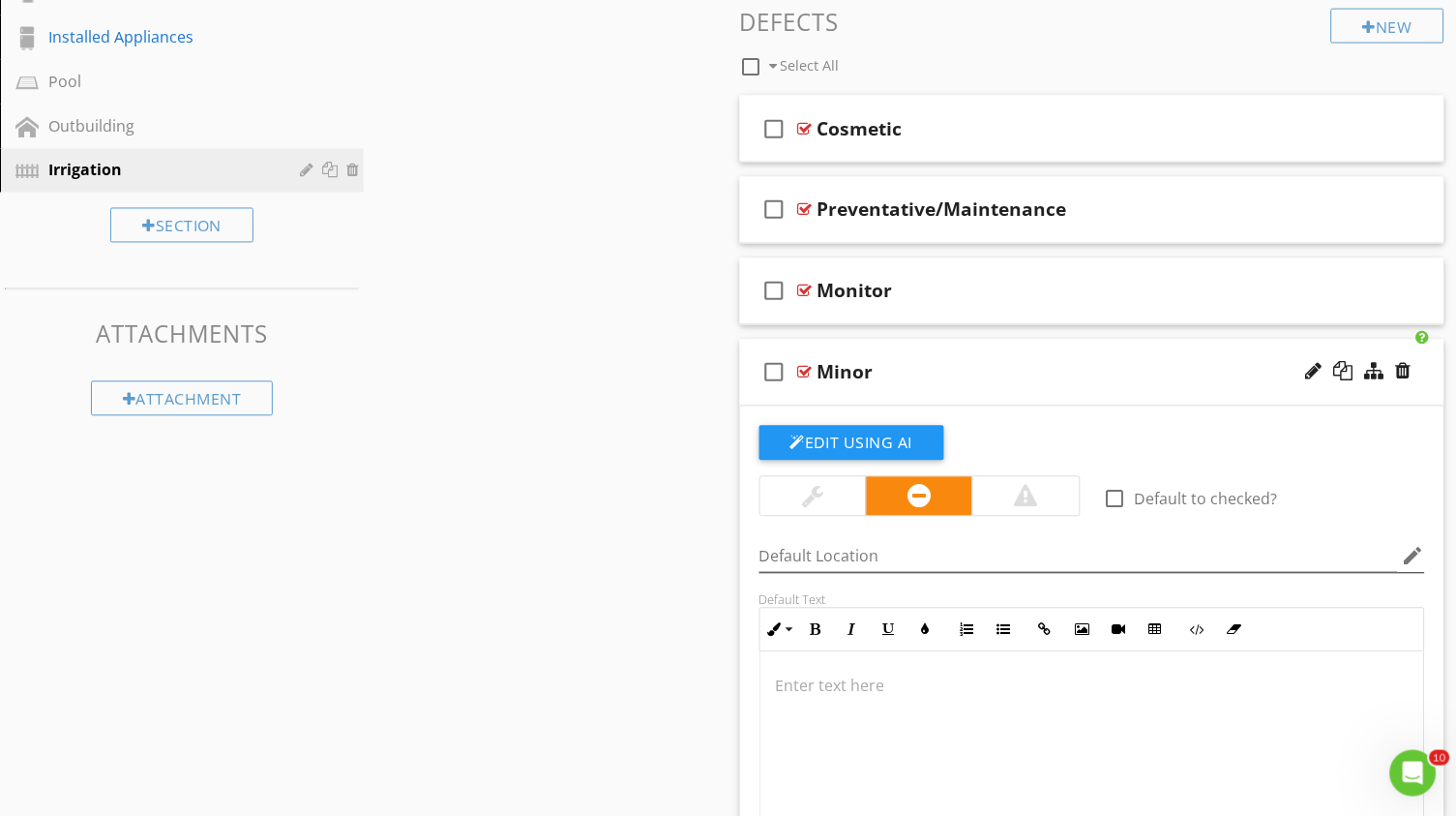 scroll, scrollTop: 682, scrollLeft: 0, axis: vertical 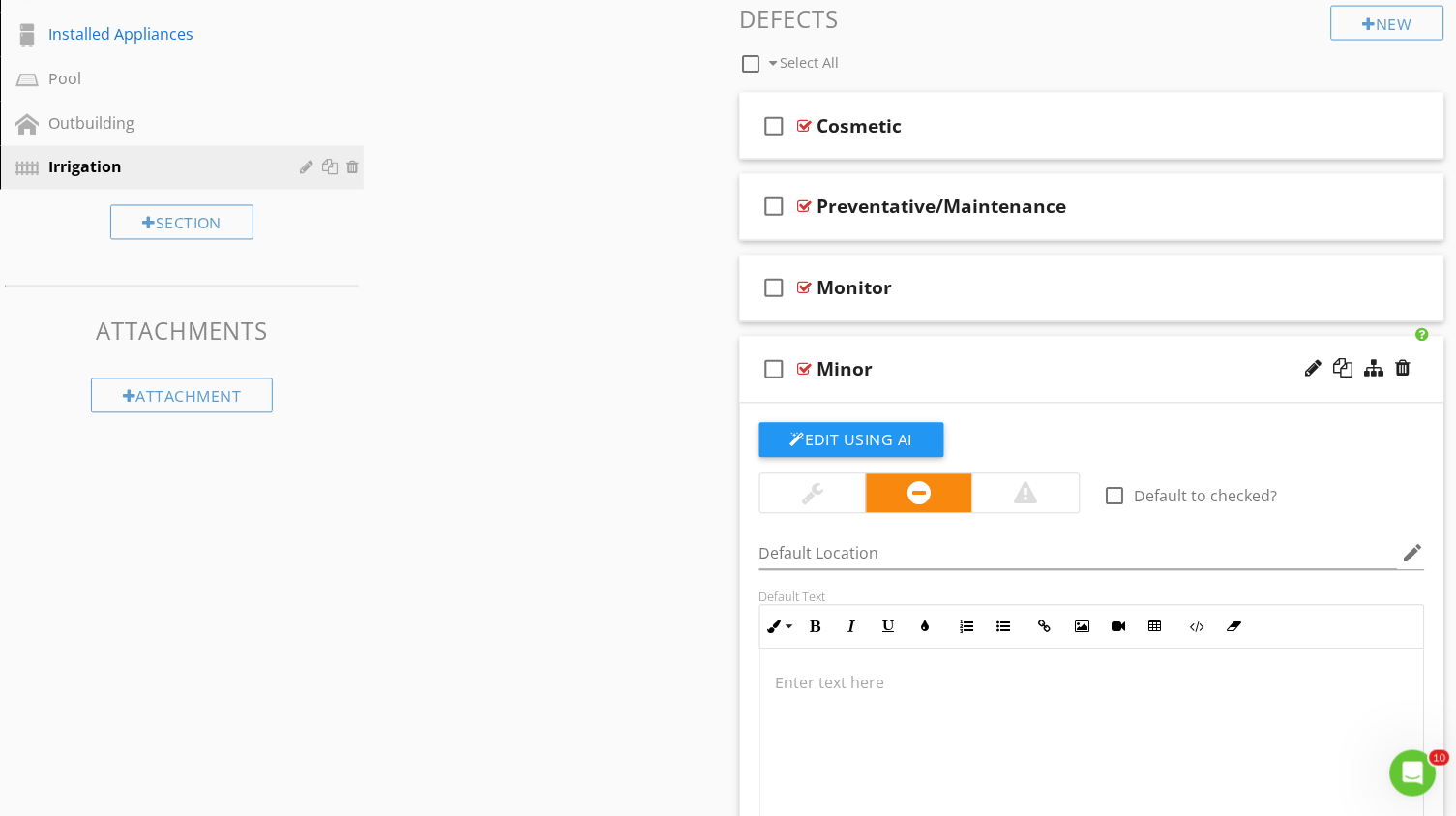 click at bounding box center (1092, 746) 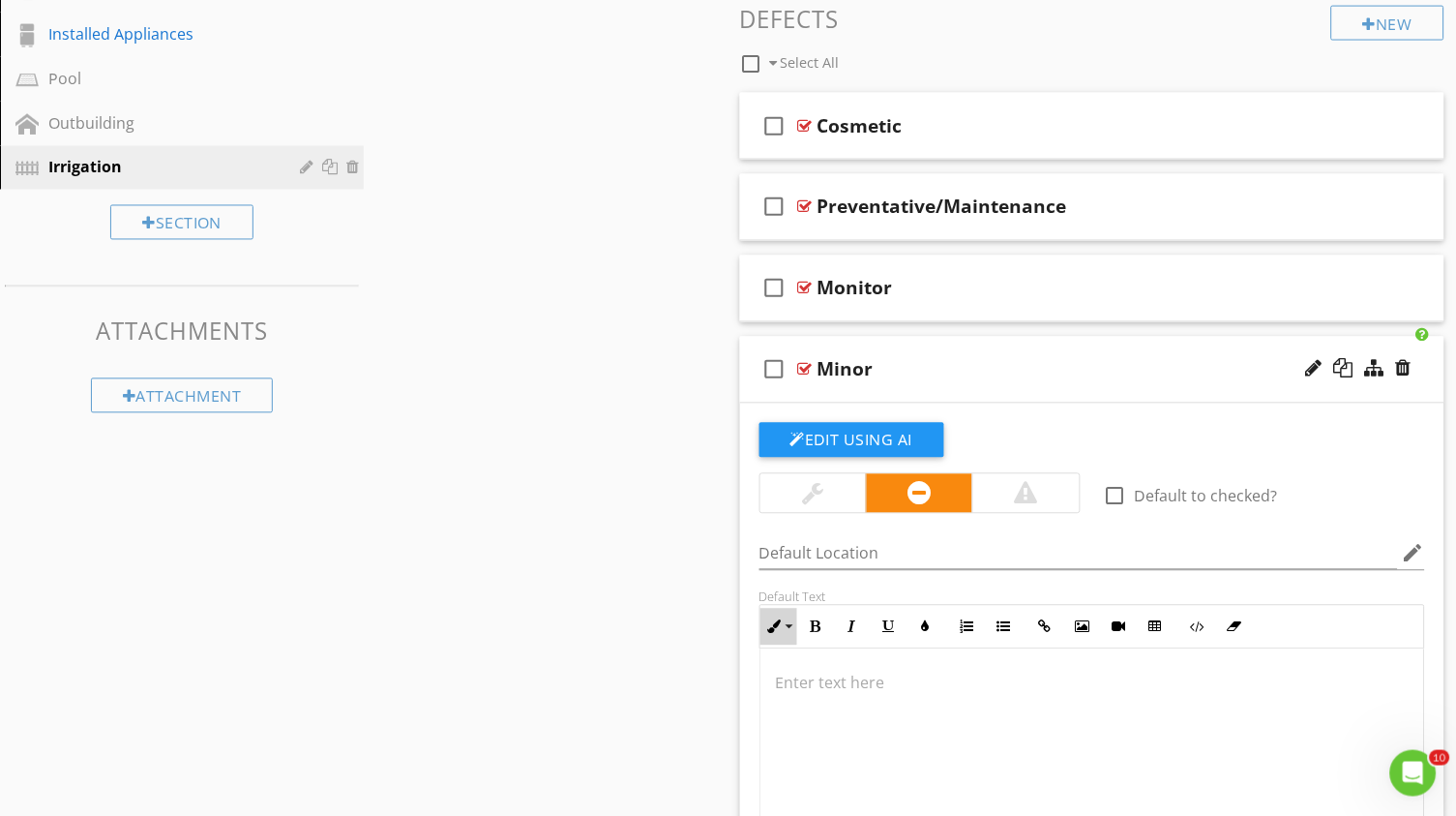 click at bounding box center (775, 627) 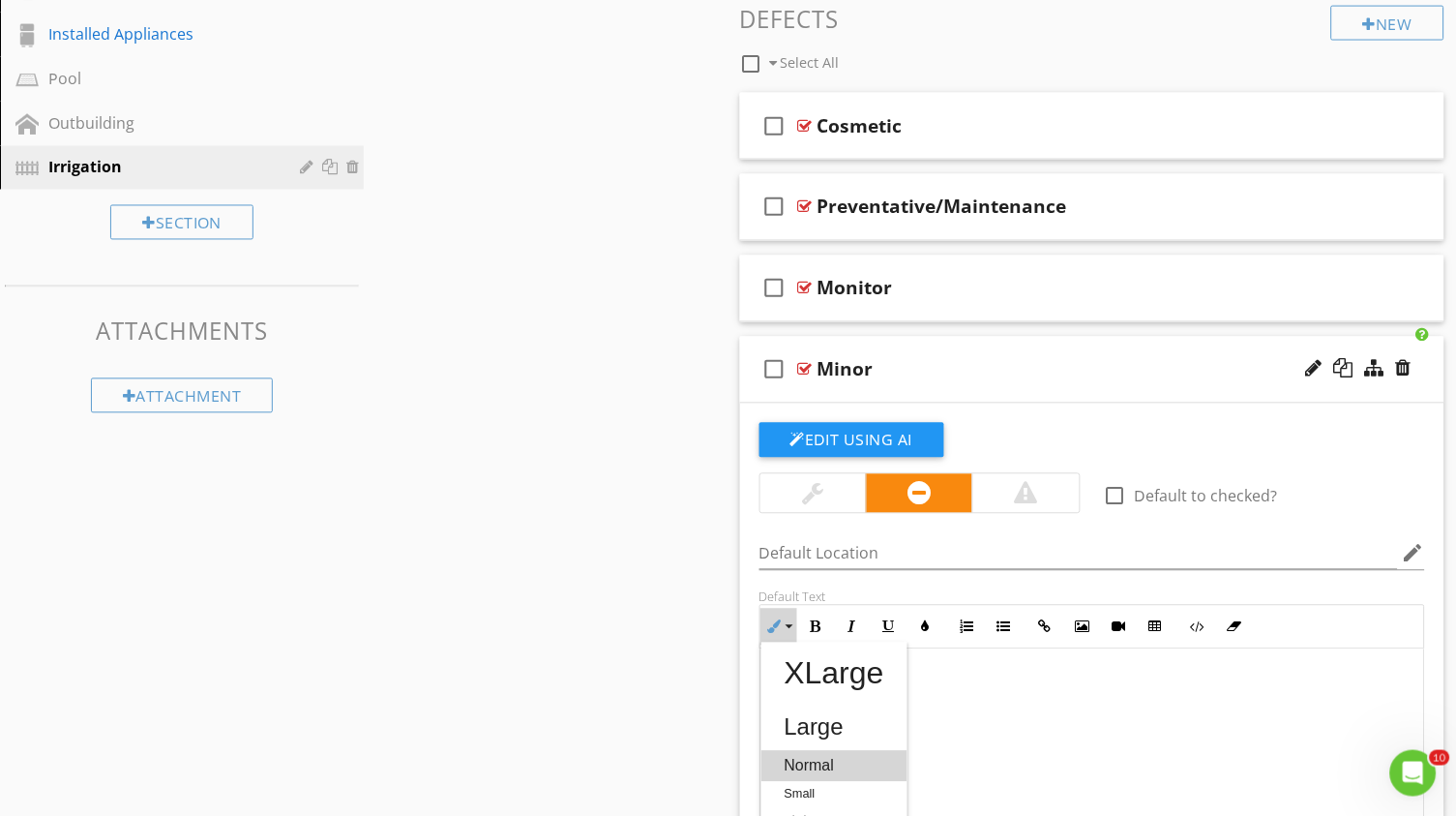 click on "Normal" at bounding box center [834, 767] 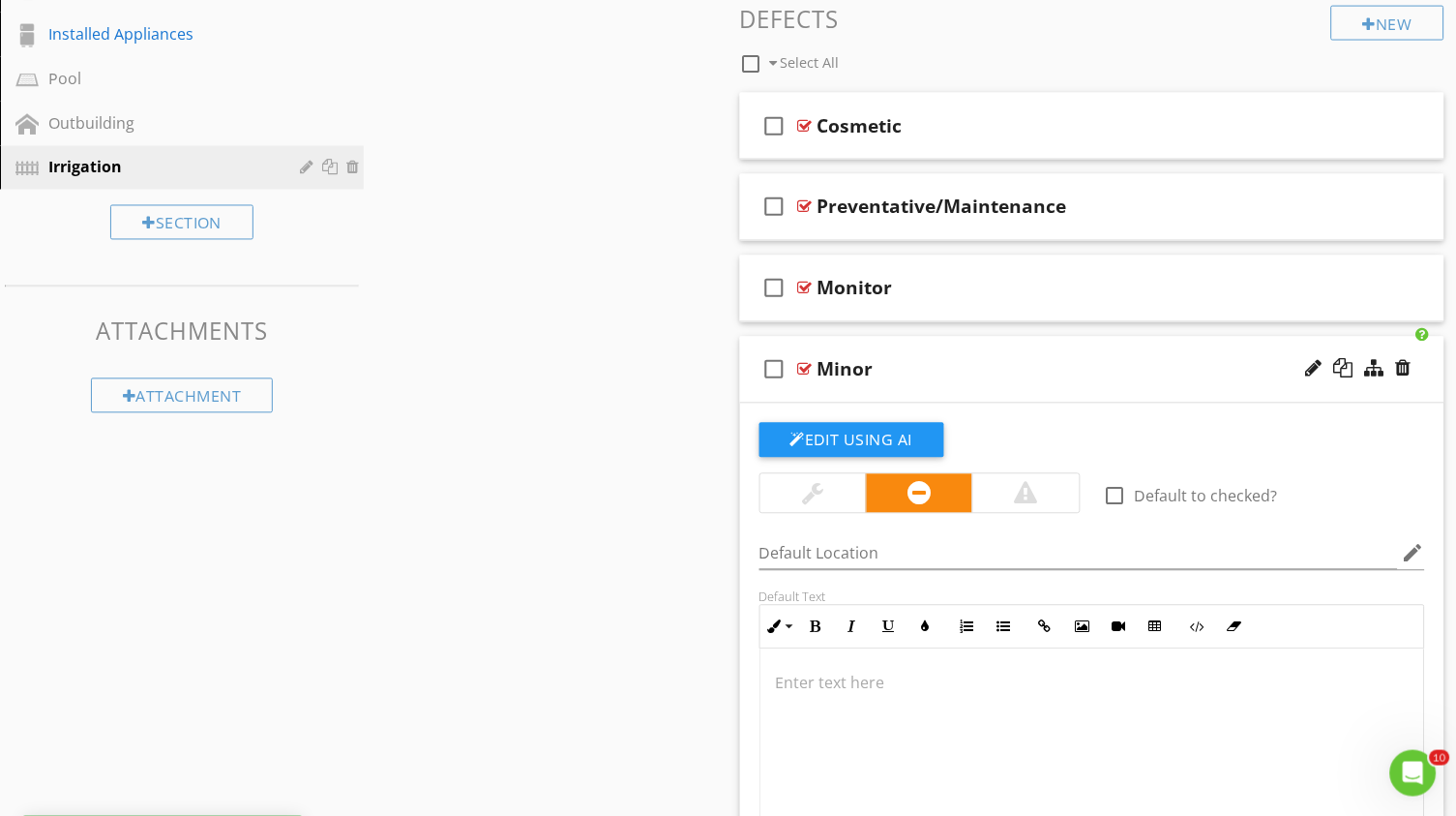 click on "Minor" at bounding box center (1067, 370) 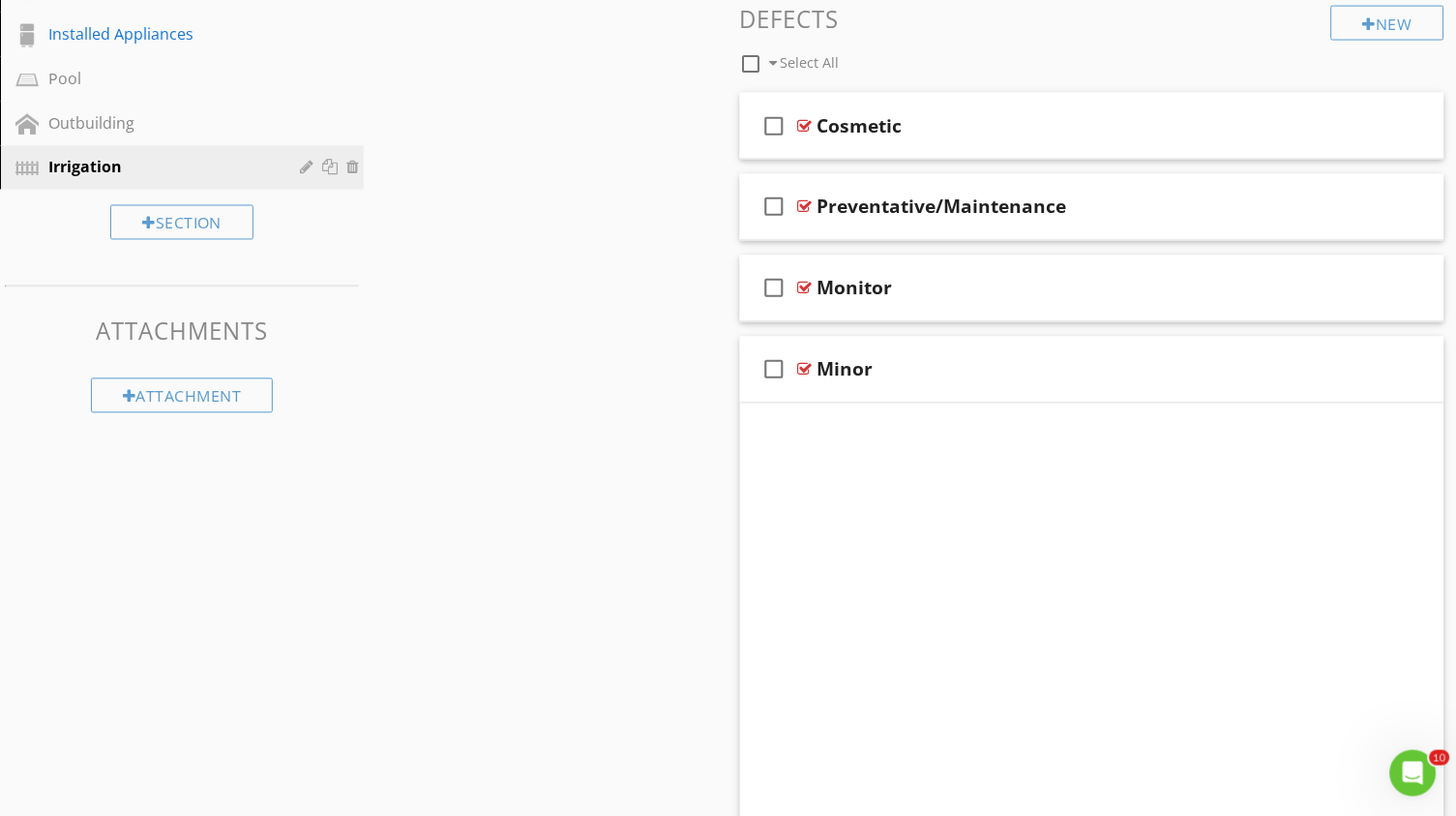 scroll, scrollTop: 505, scrollLeft: 0, axis: vertical 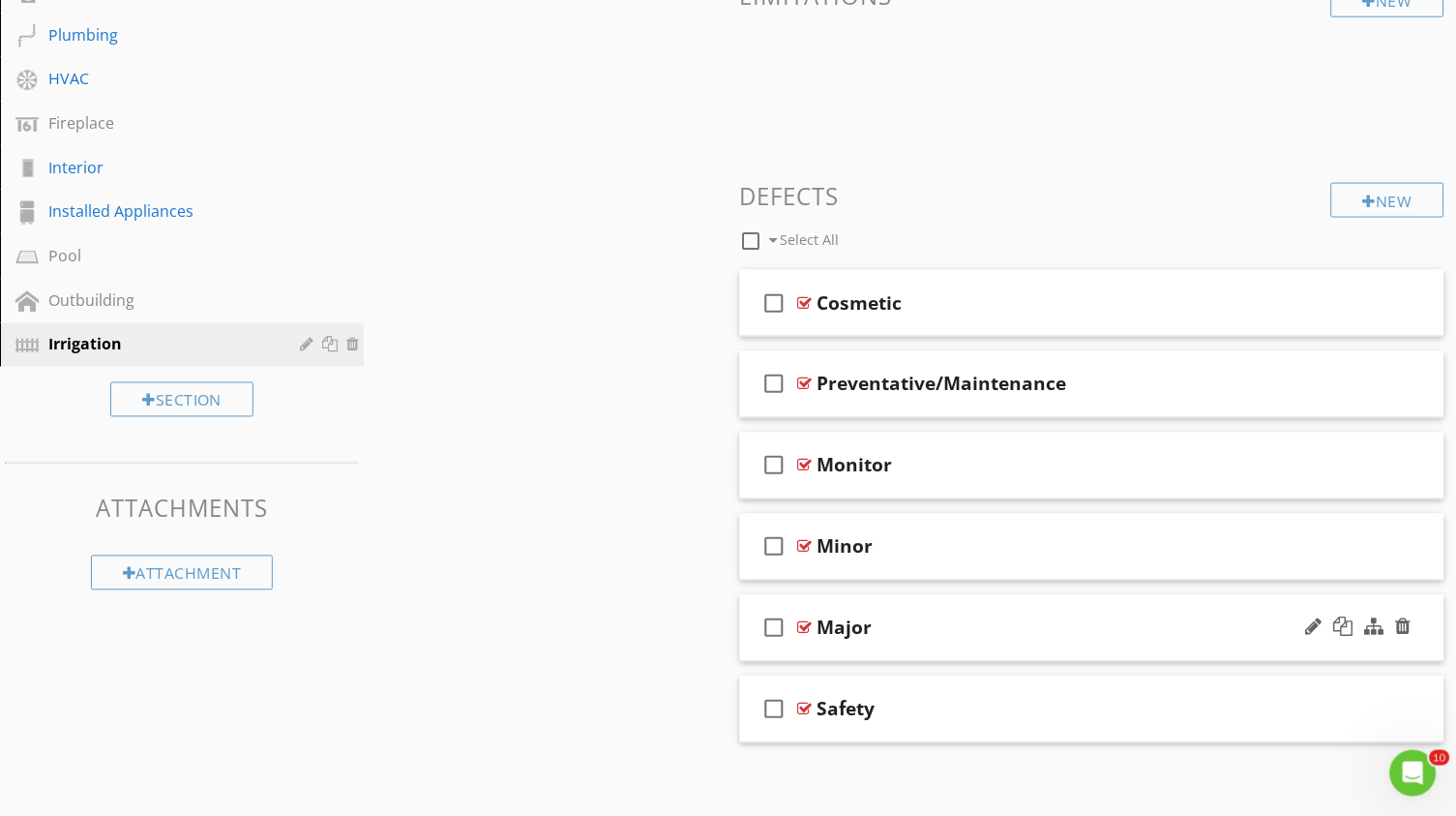 click at bounding box center (805, 628) 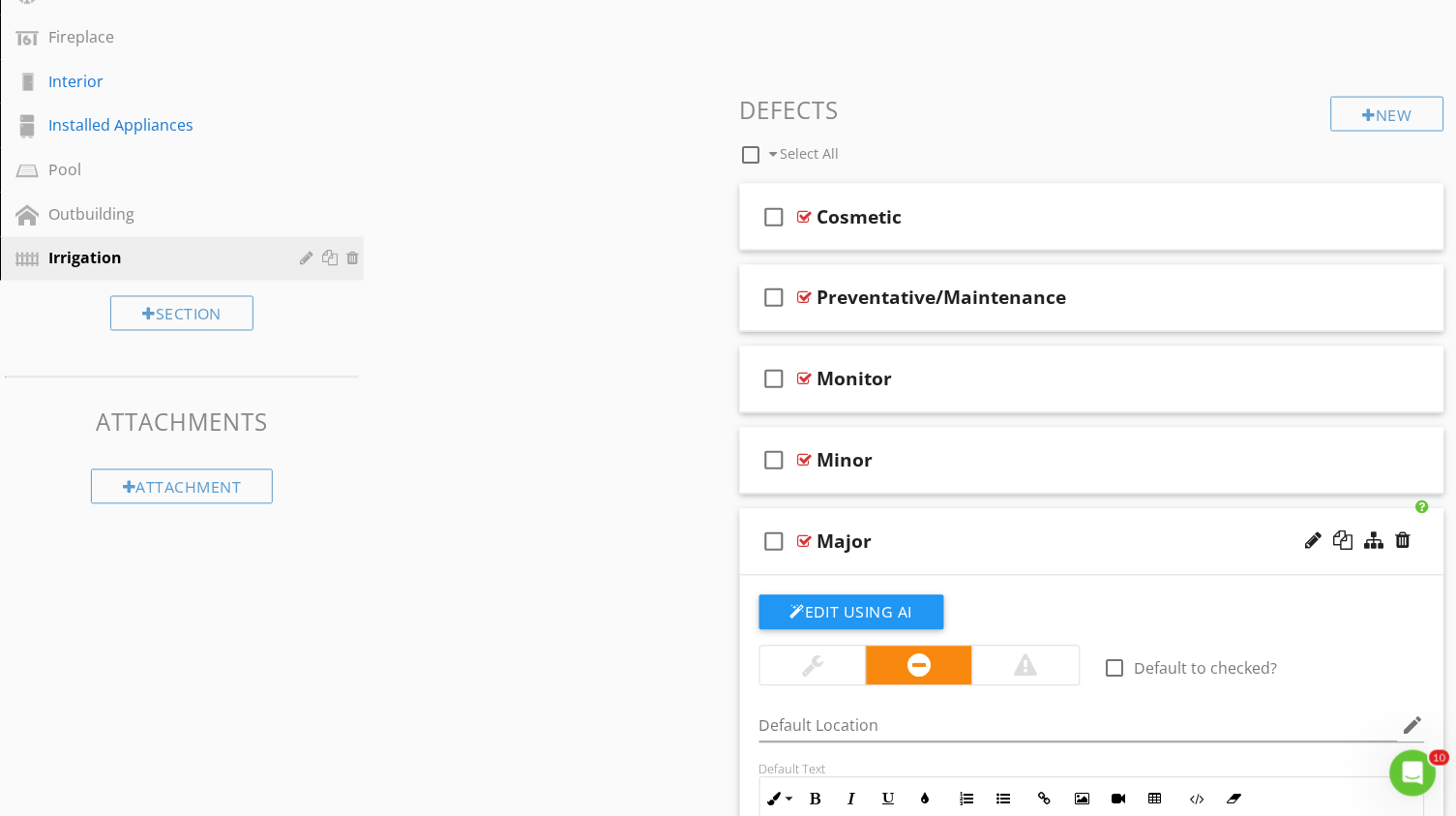 scroll, scrollTop: 650, scrollLeft: 0, axis: vertical 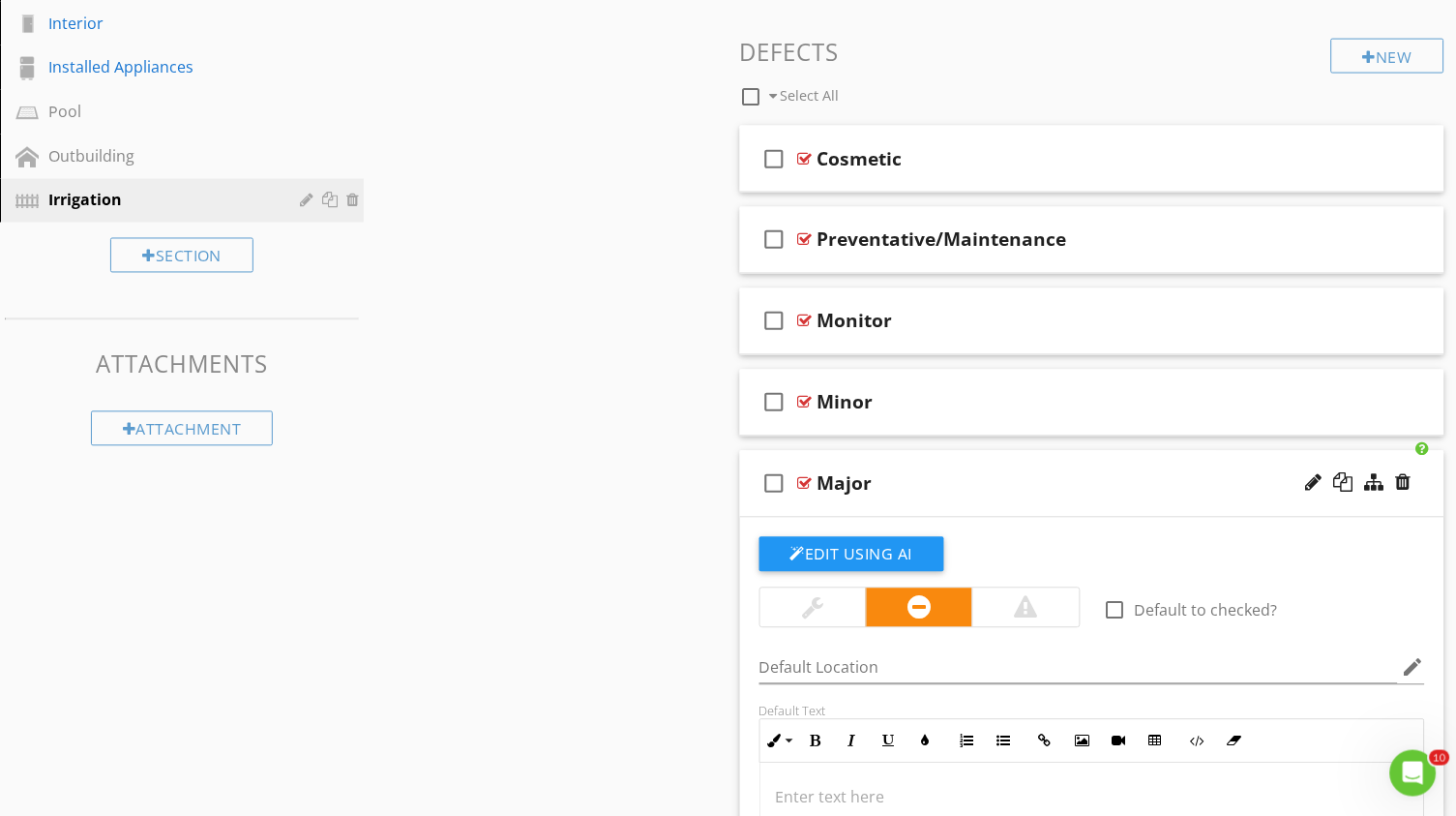 click at bounding box center (1025, 608) 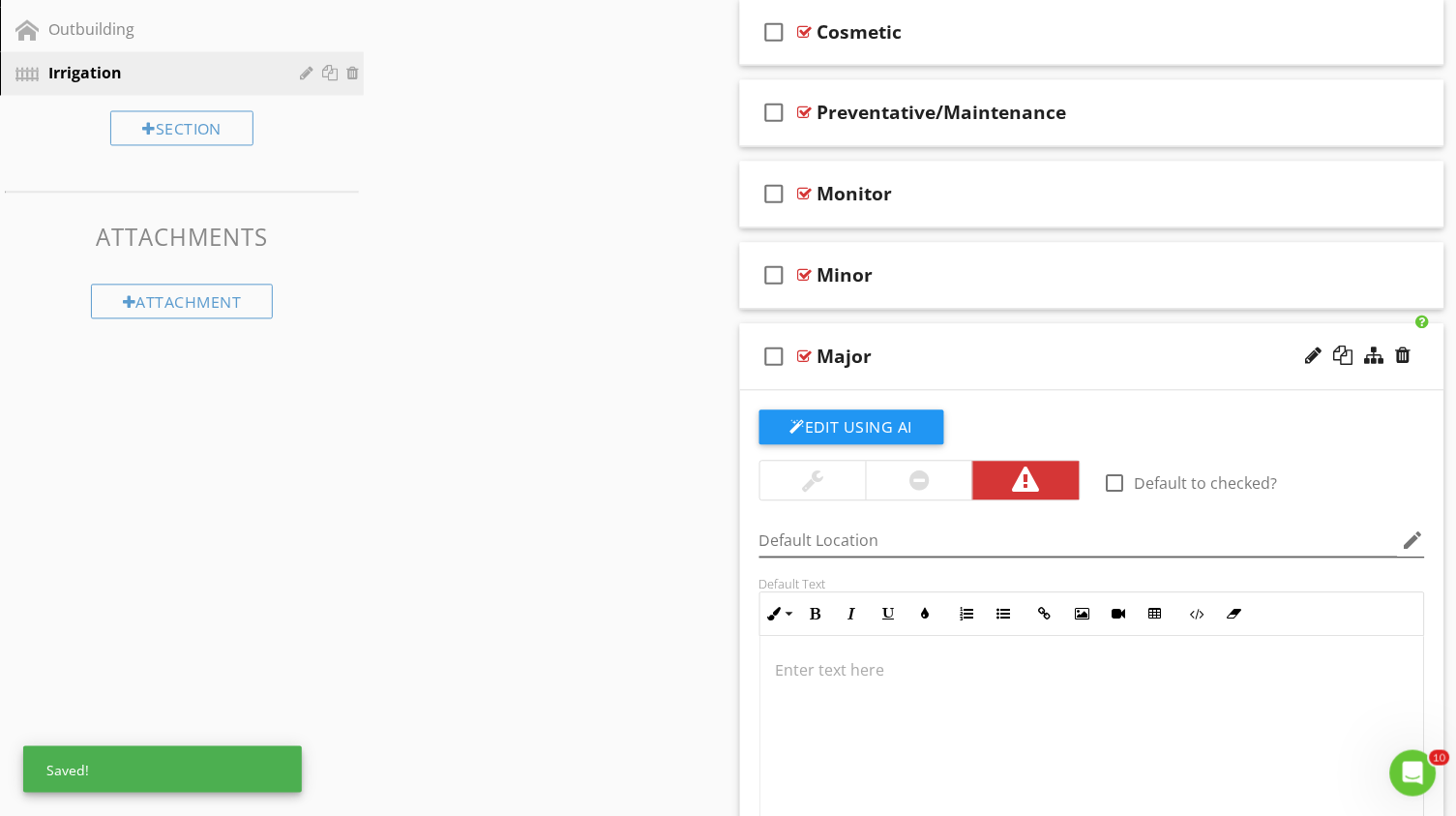 scroll, scrollTop: 842, scrollLeft: 0, axis: vertical 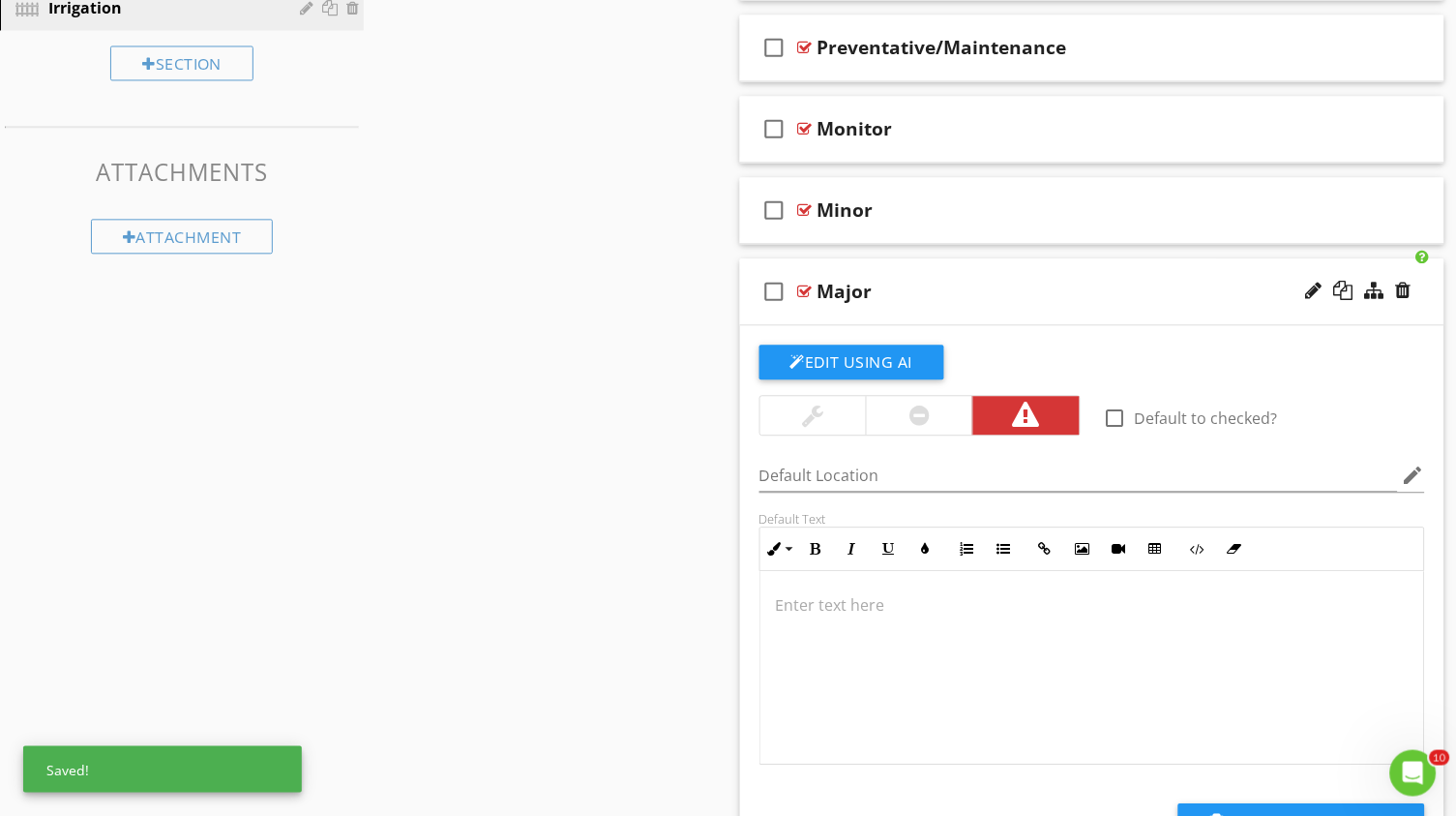 click at bounding box center (1092, 668) 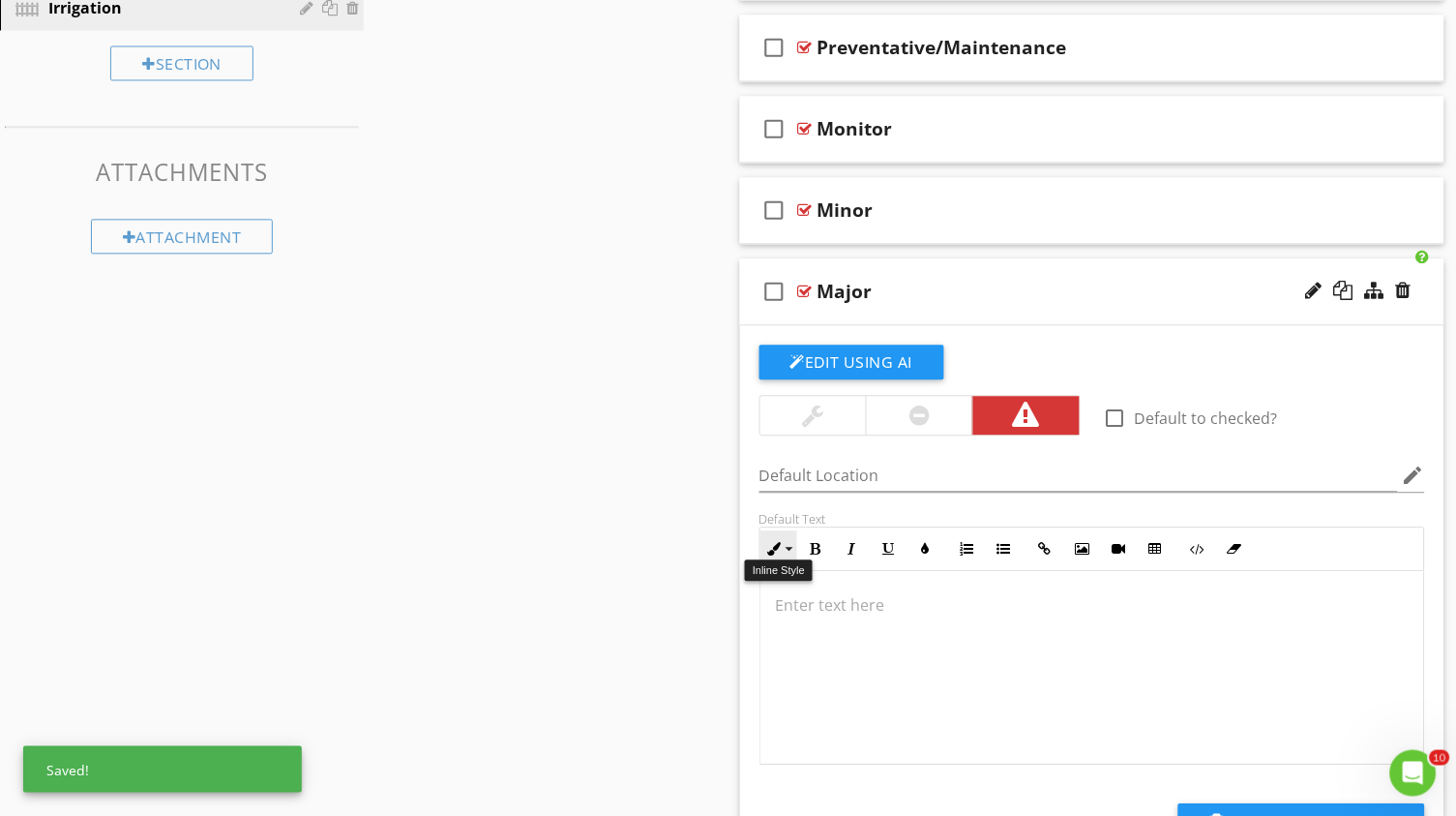 click on "Inline Style" at bounding box center [779, 549] 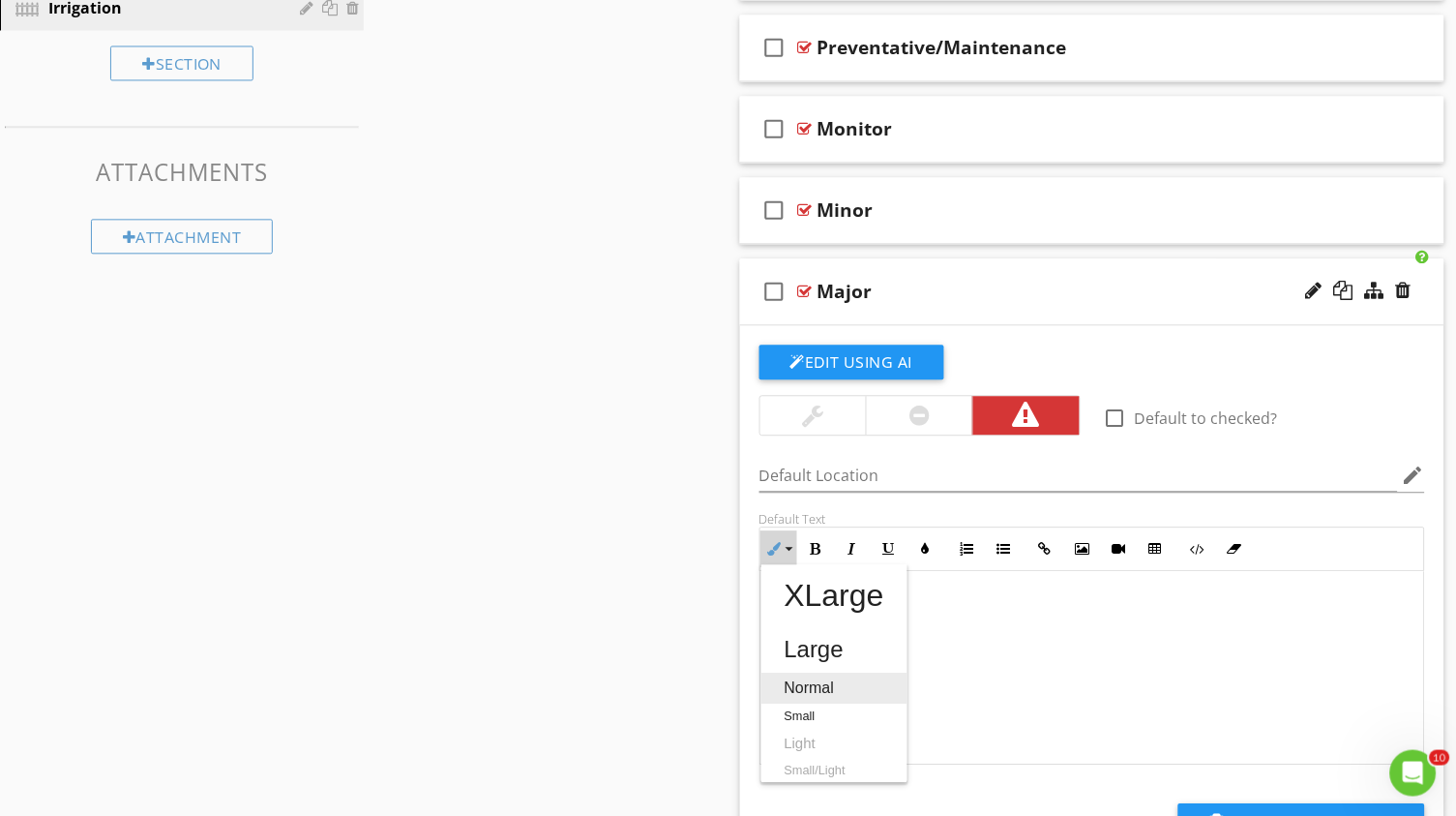 click on "Normal" at bounding box center [834, 688] 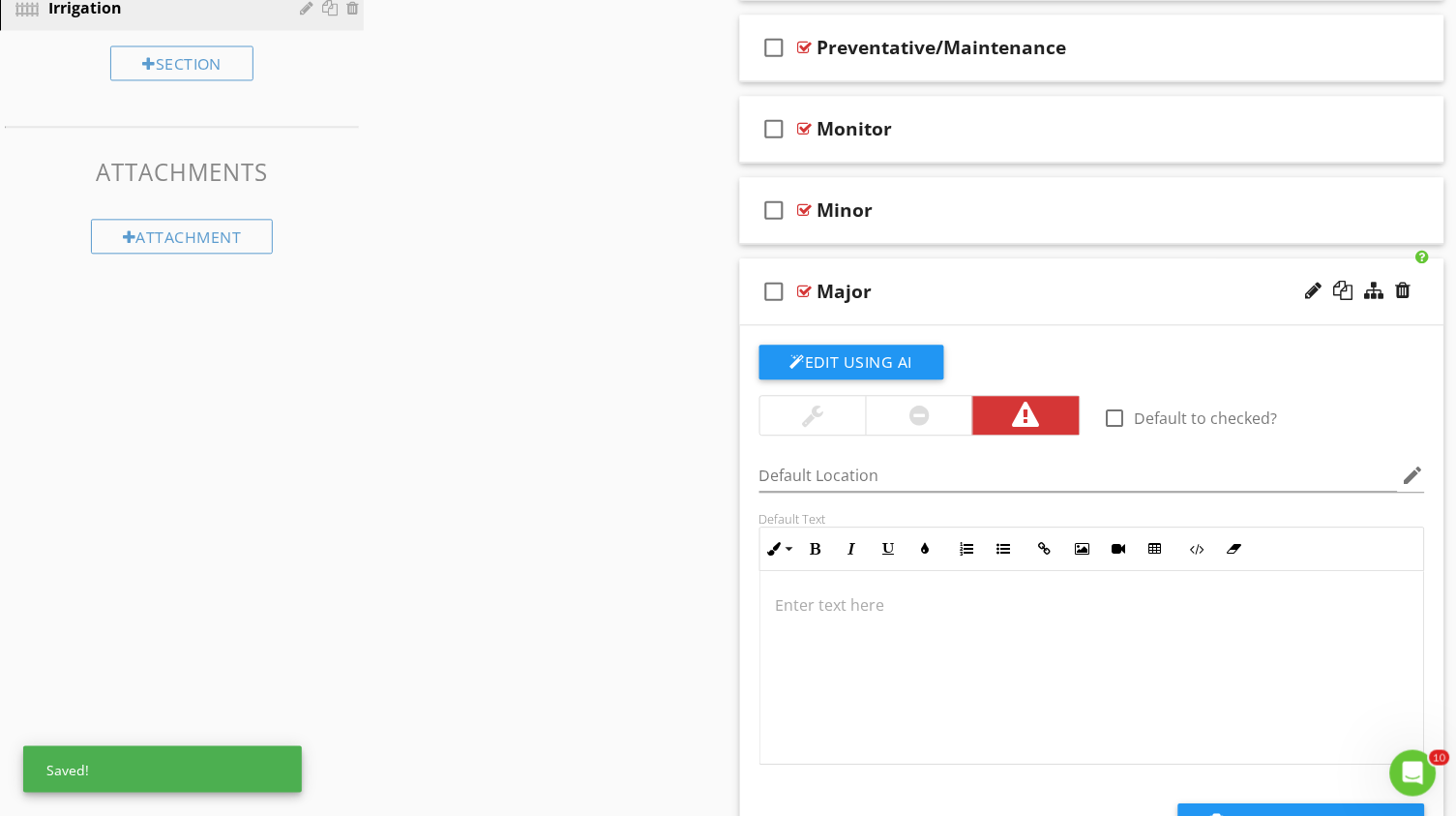 click at bounding box center [805, 291] 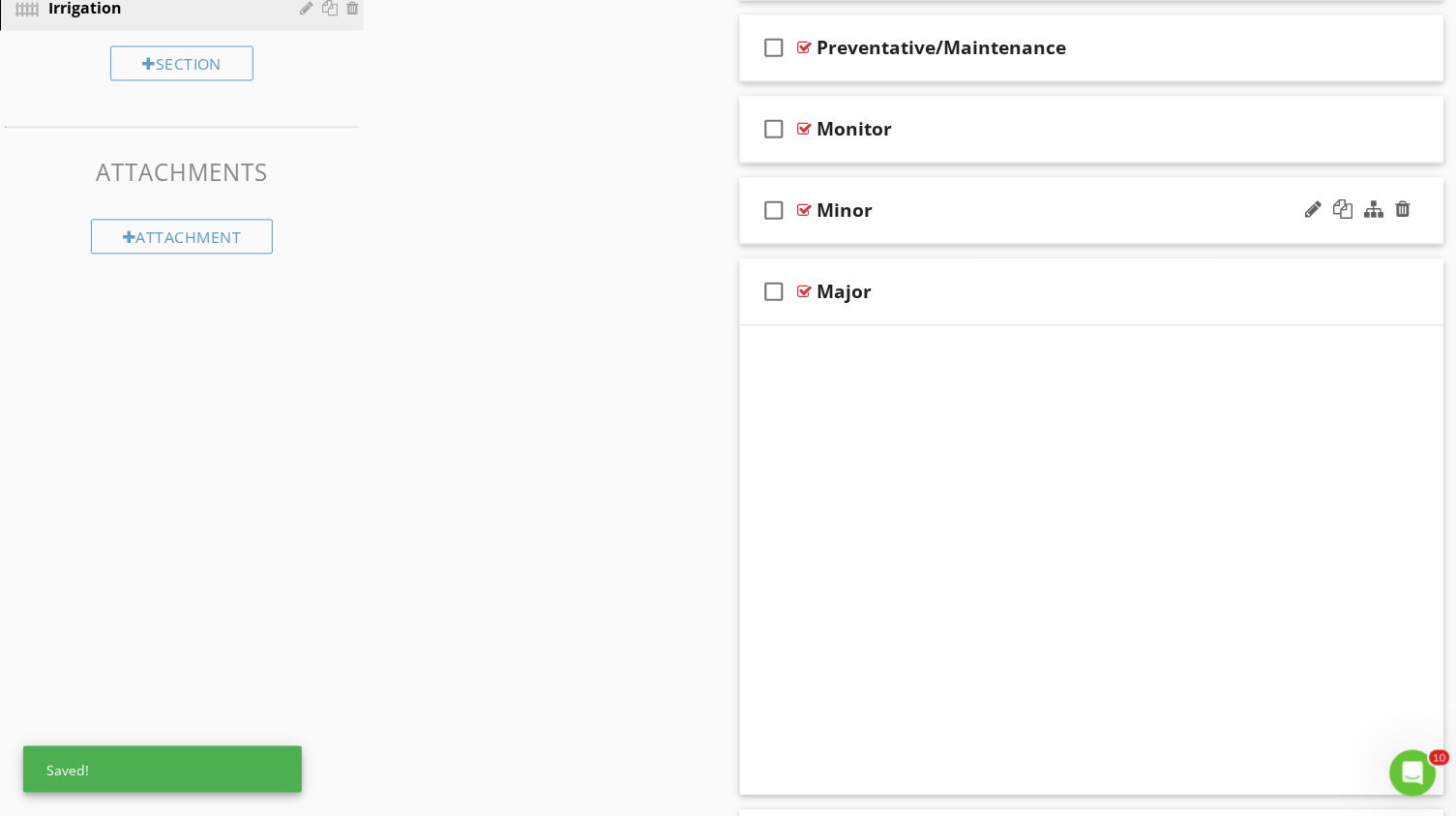 scroll, scrollTop: 505, scrollLeft: 0, axis: vertical 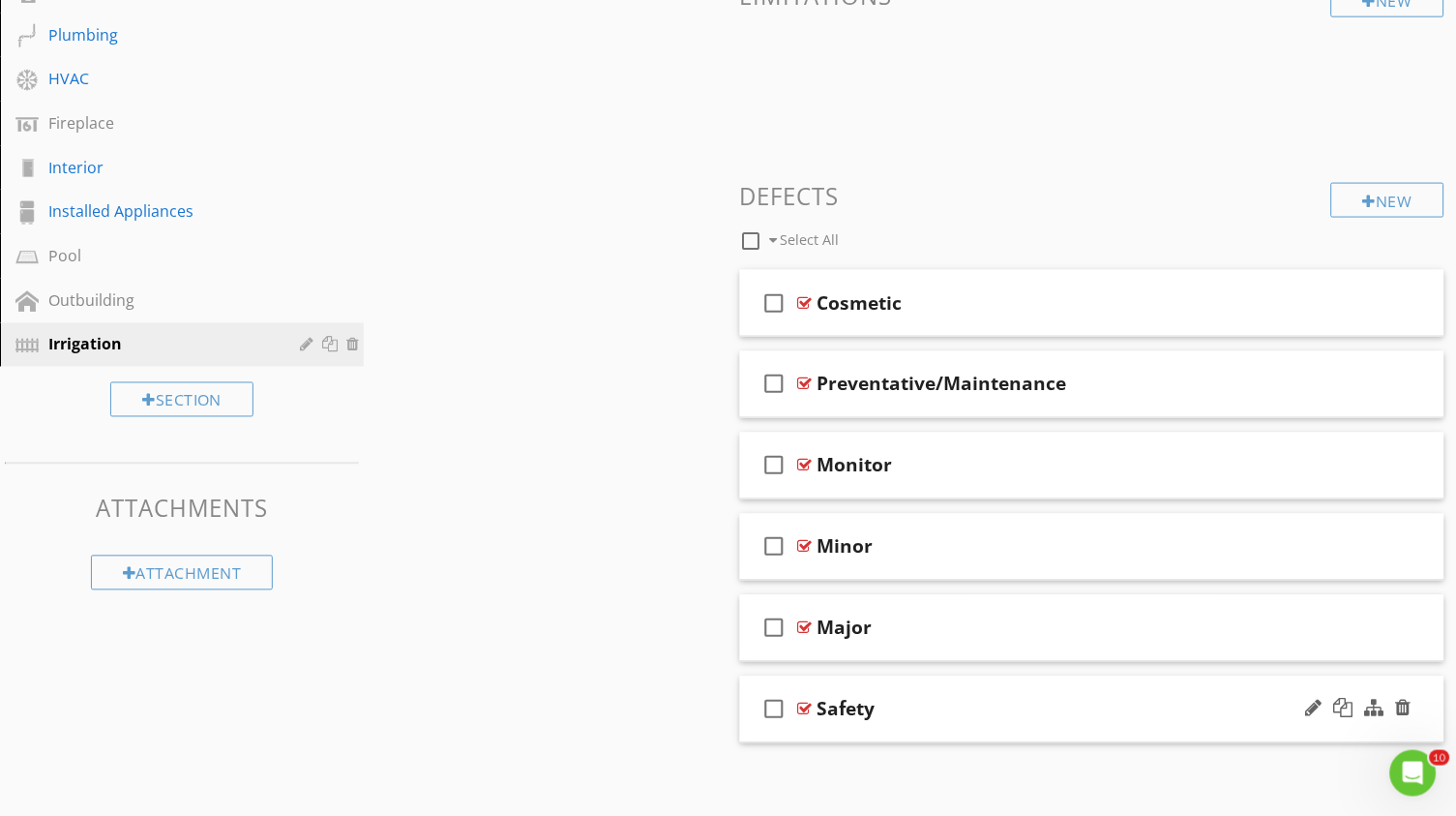 click at bounding box center (805, 710) 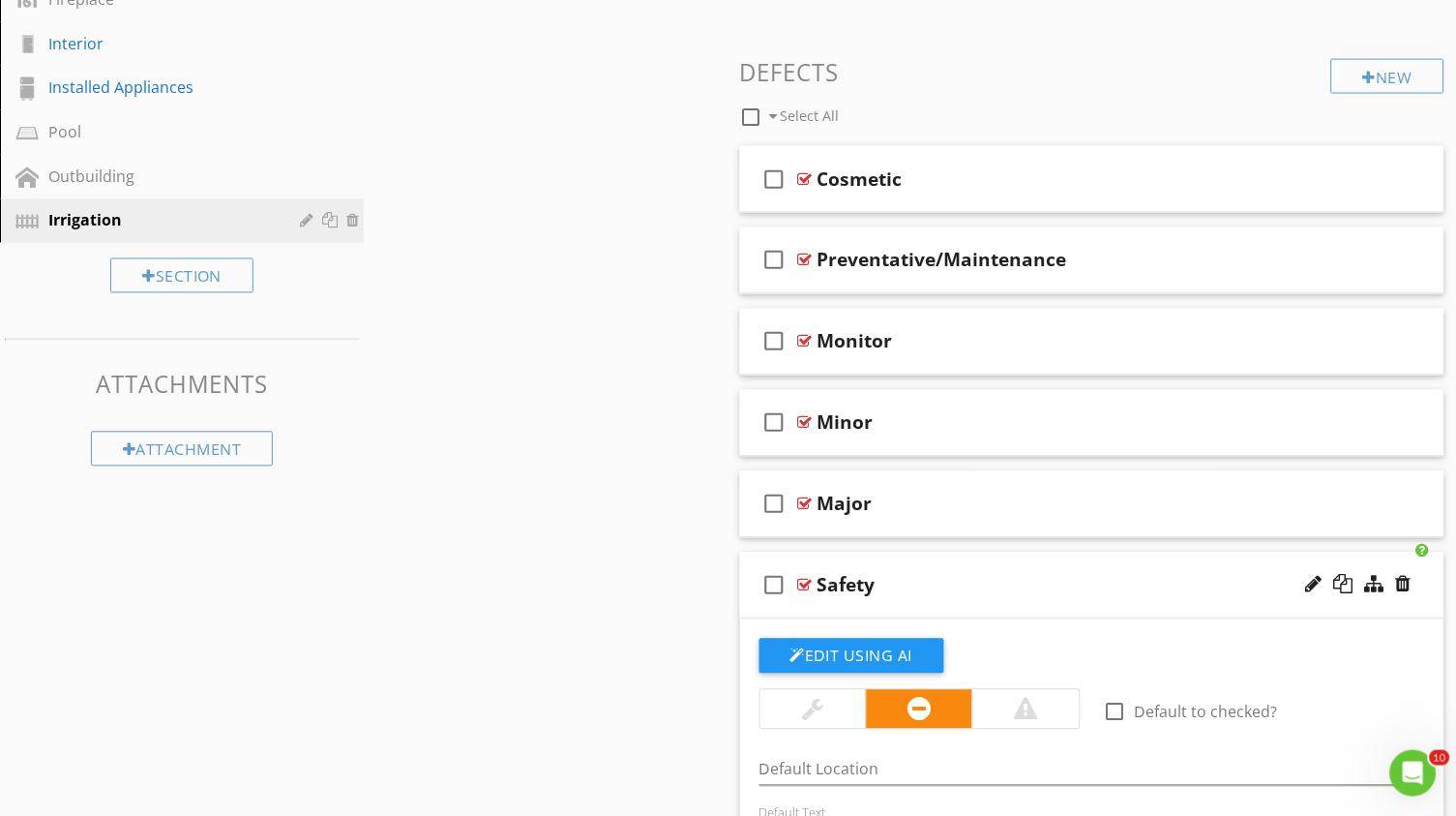 scroll, scrollTop: 782, scrollLeft: 0, axis: vertical 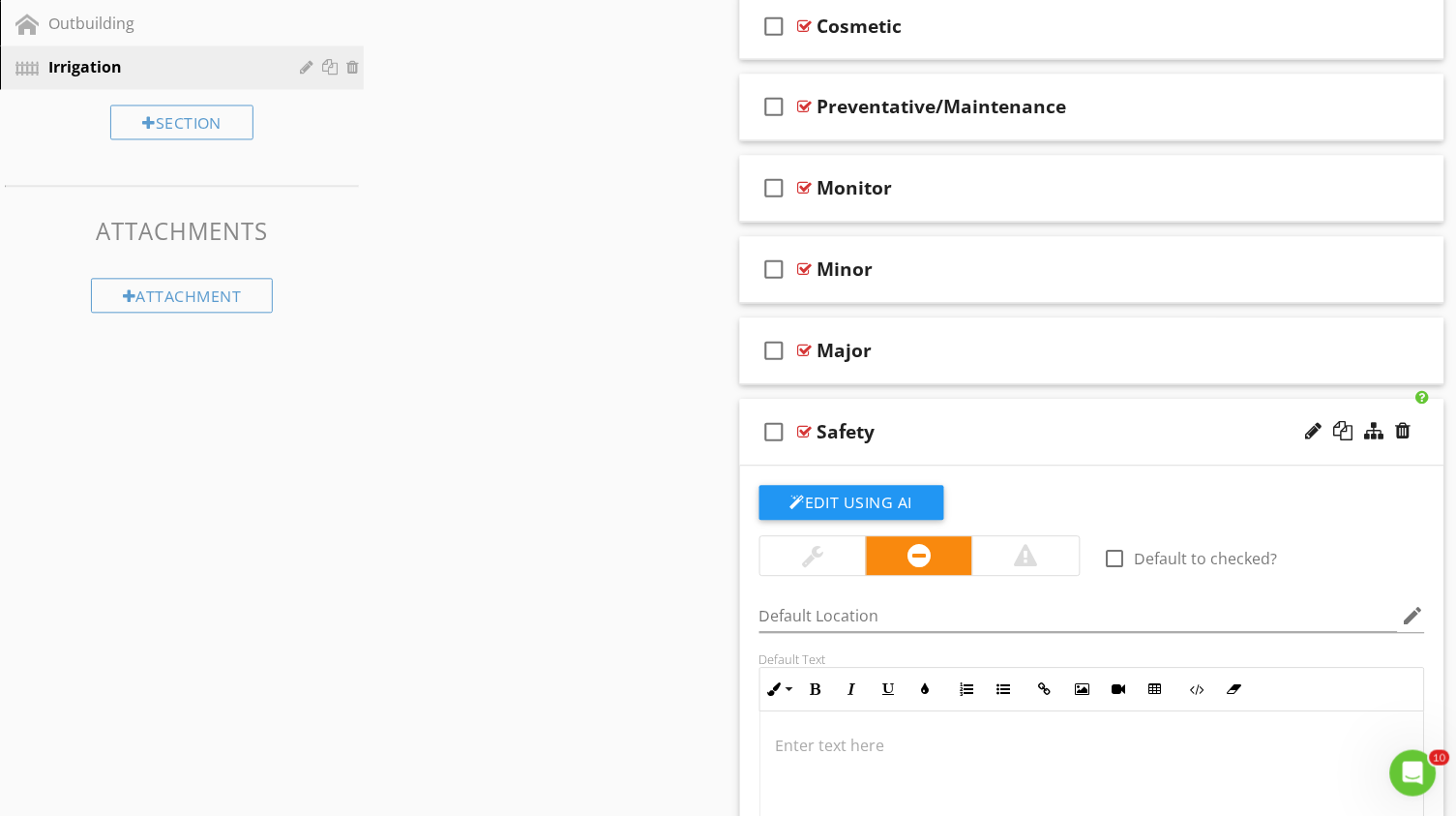 click at bounding box center (1092, 809) 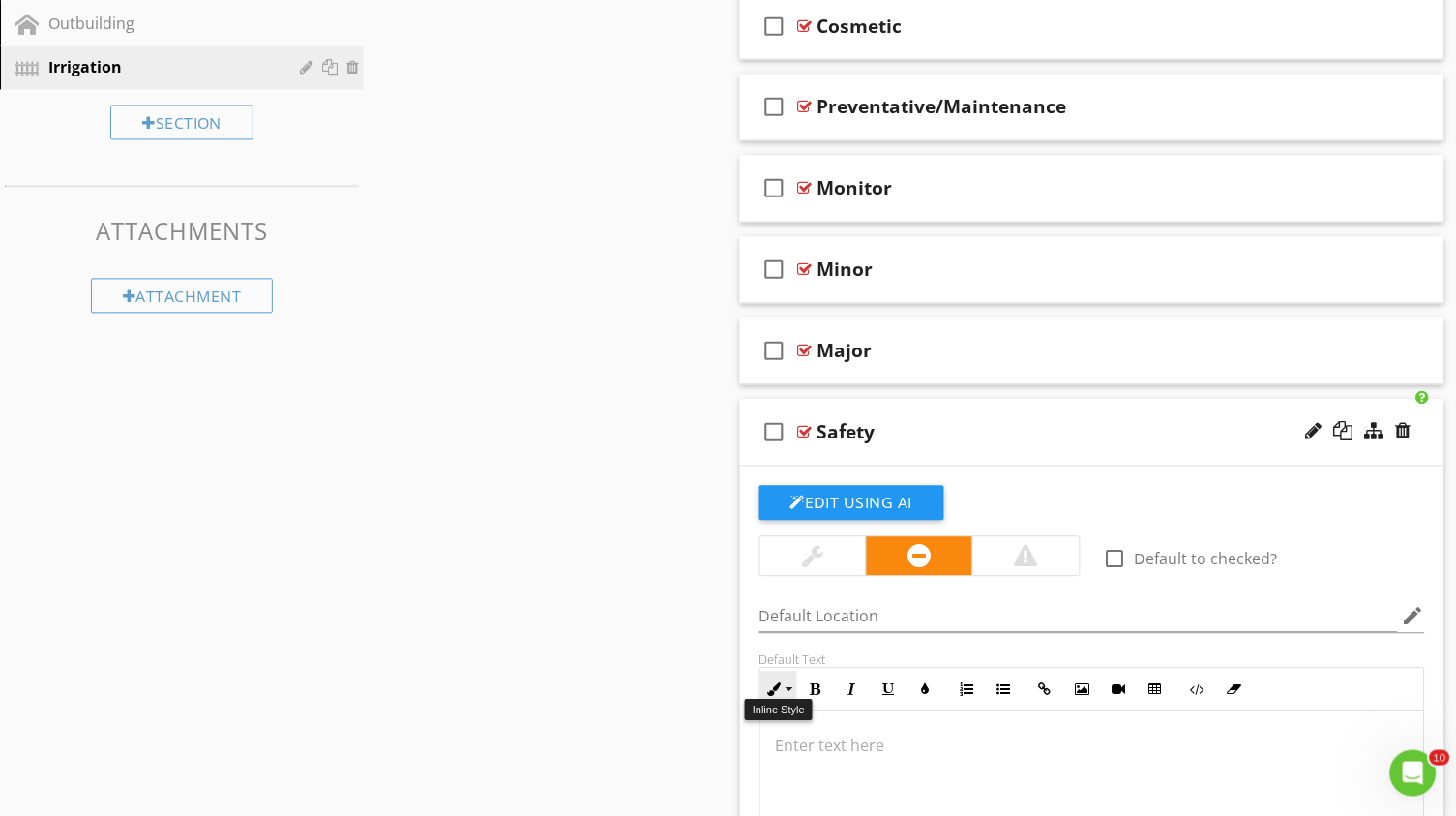 click on "Inline Style" at bounding box center [779, 690] 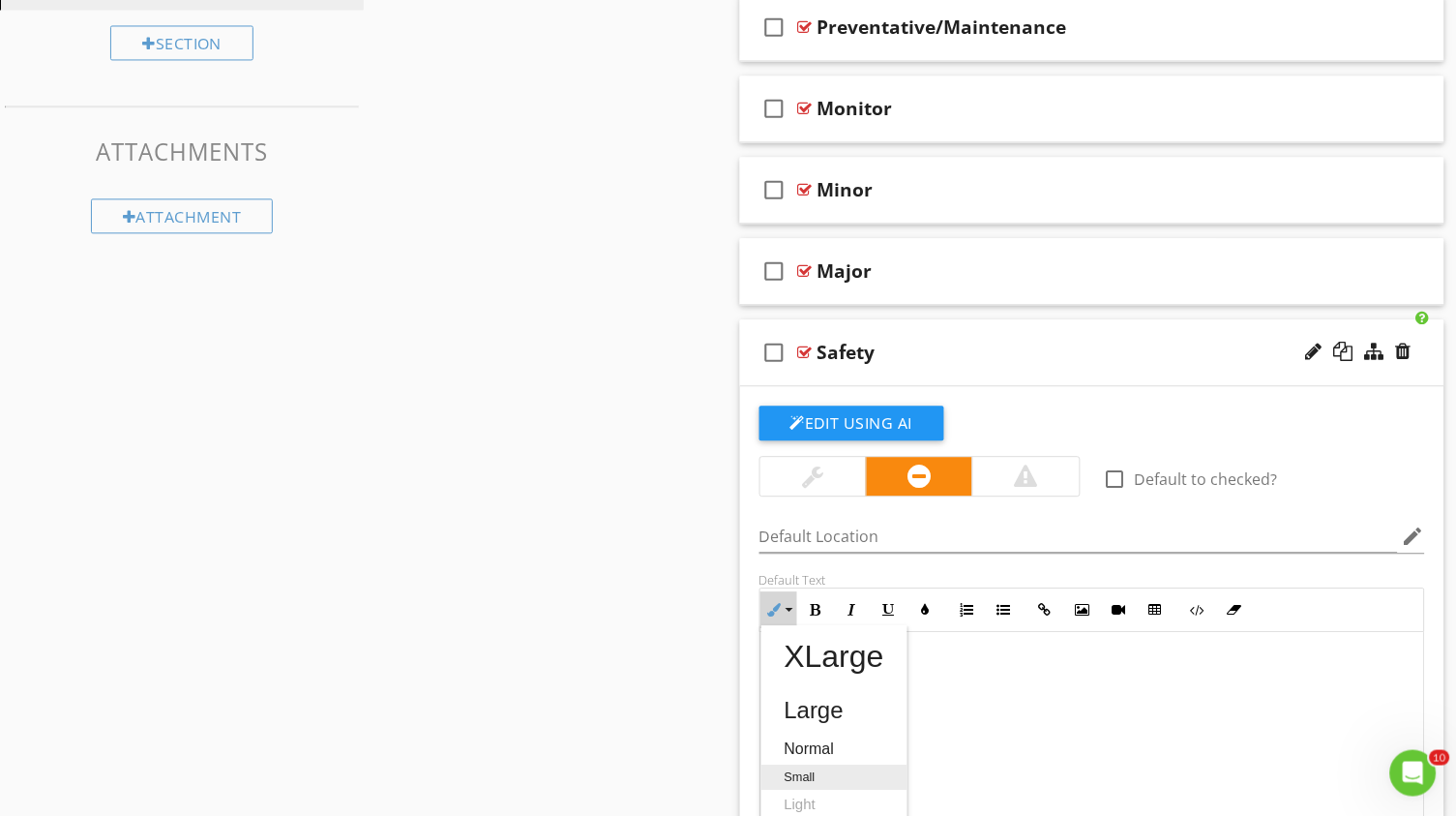 scroll, scrollTop: 867, scrollLeft: 0, axis: vertical 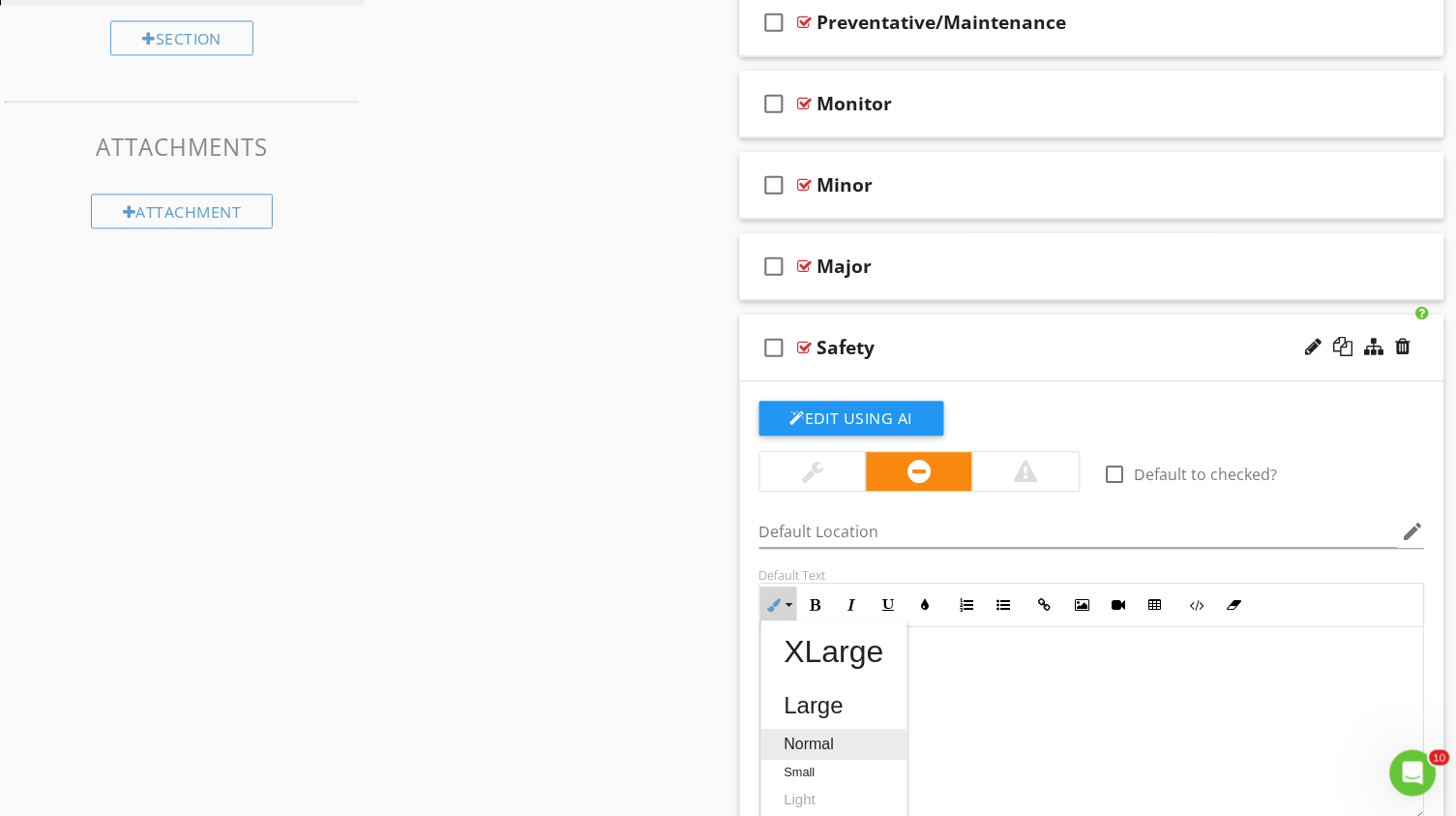 click on "Normal" at bounding box center (834, 744) 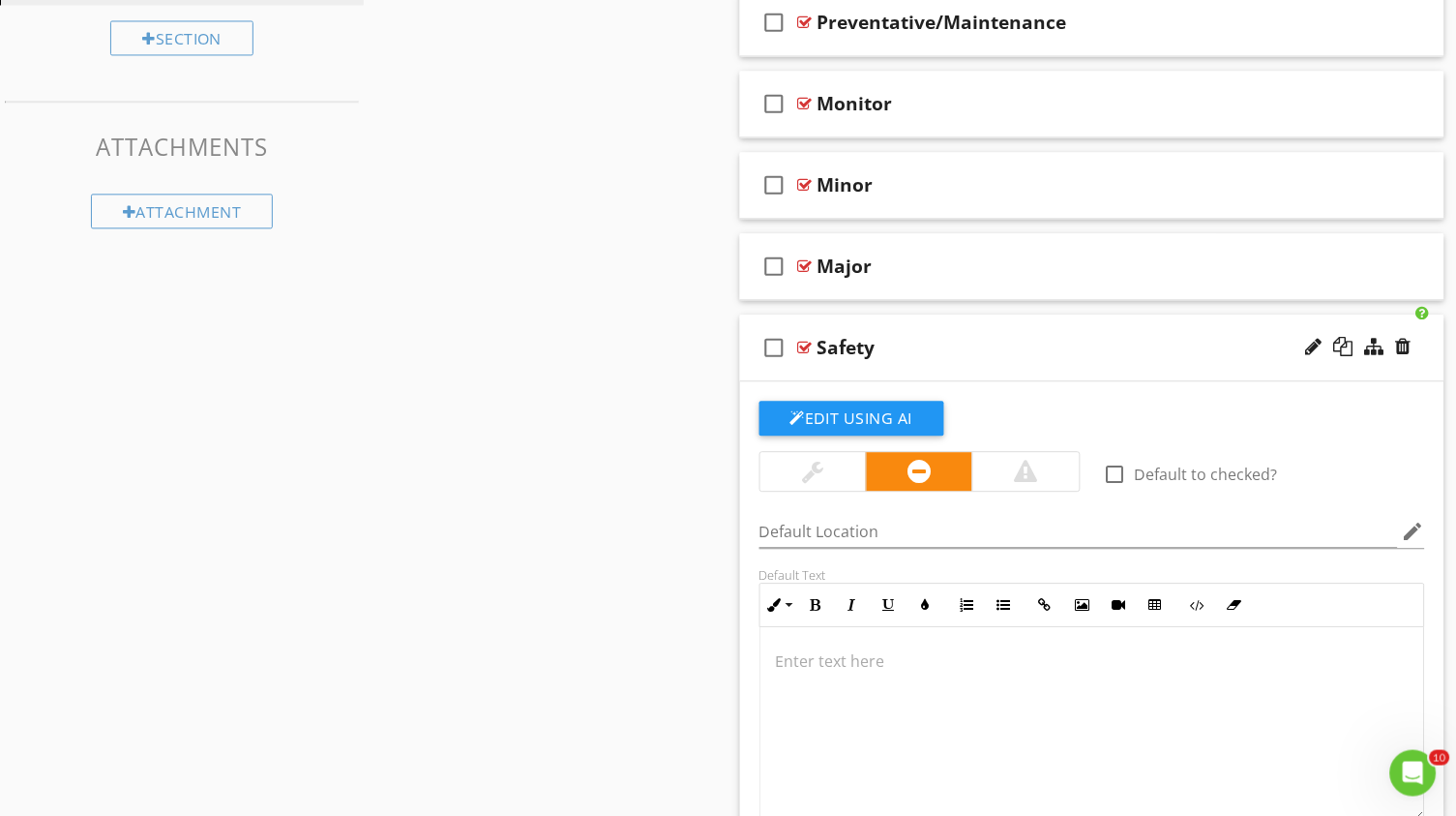 click at bounding box center (1026, 471) 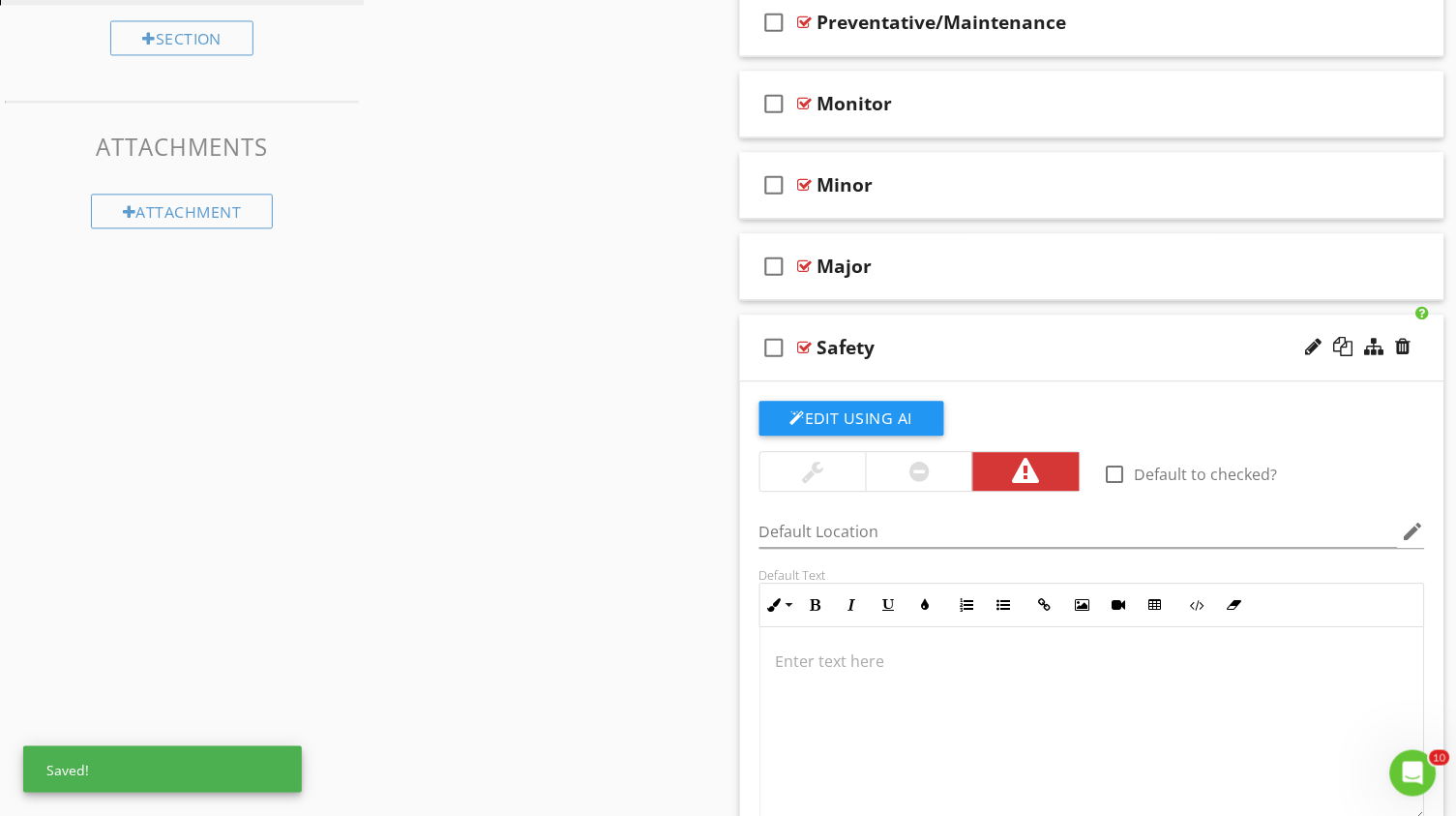 click on "check_box_outline_blank
Safety" at bounding box center [1092, 348] 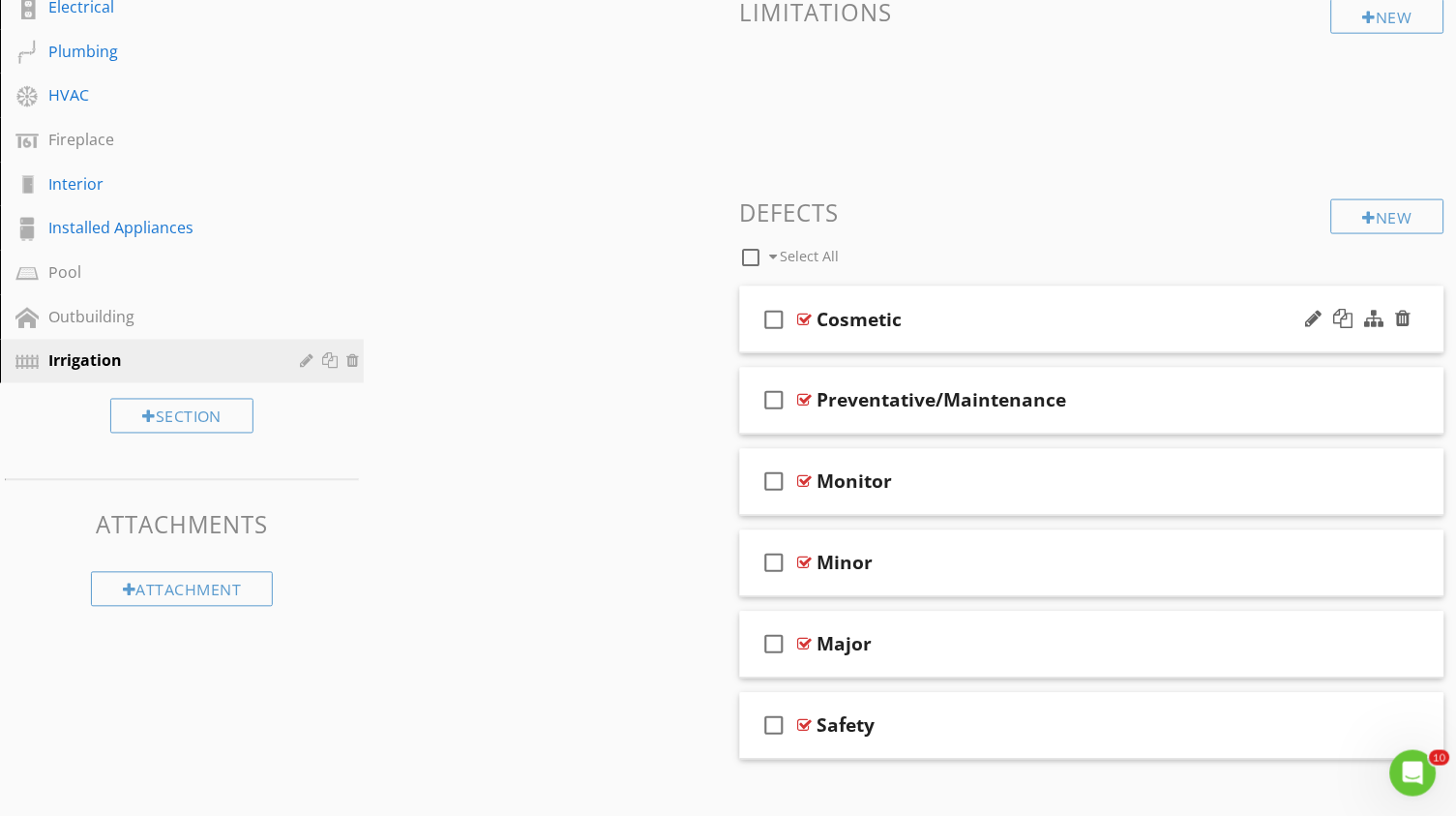 scroll, scrollTop: 489, scrollLeft: 0, axis: vertical 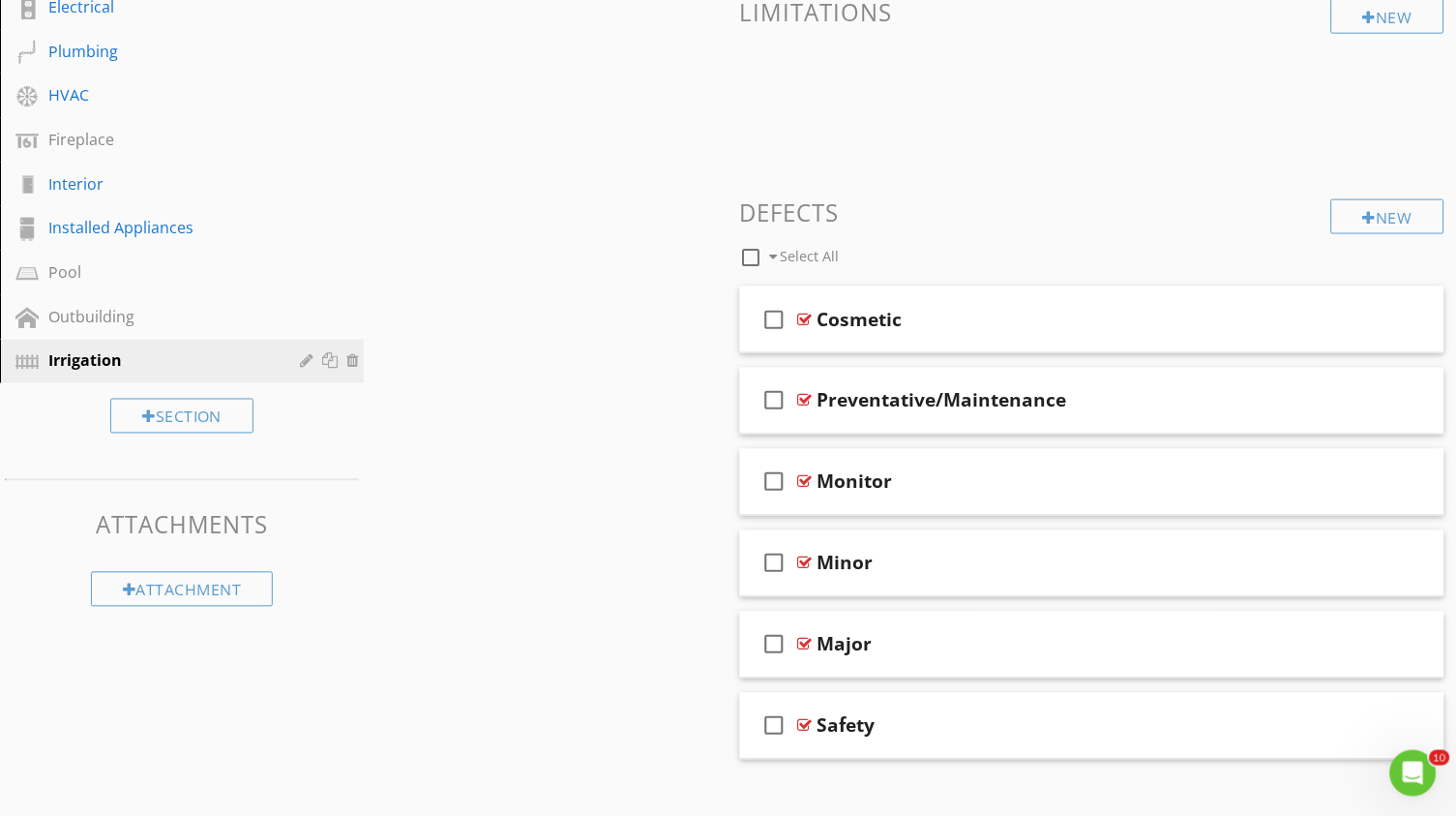 click at bounding box center [752, 257] 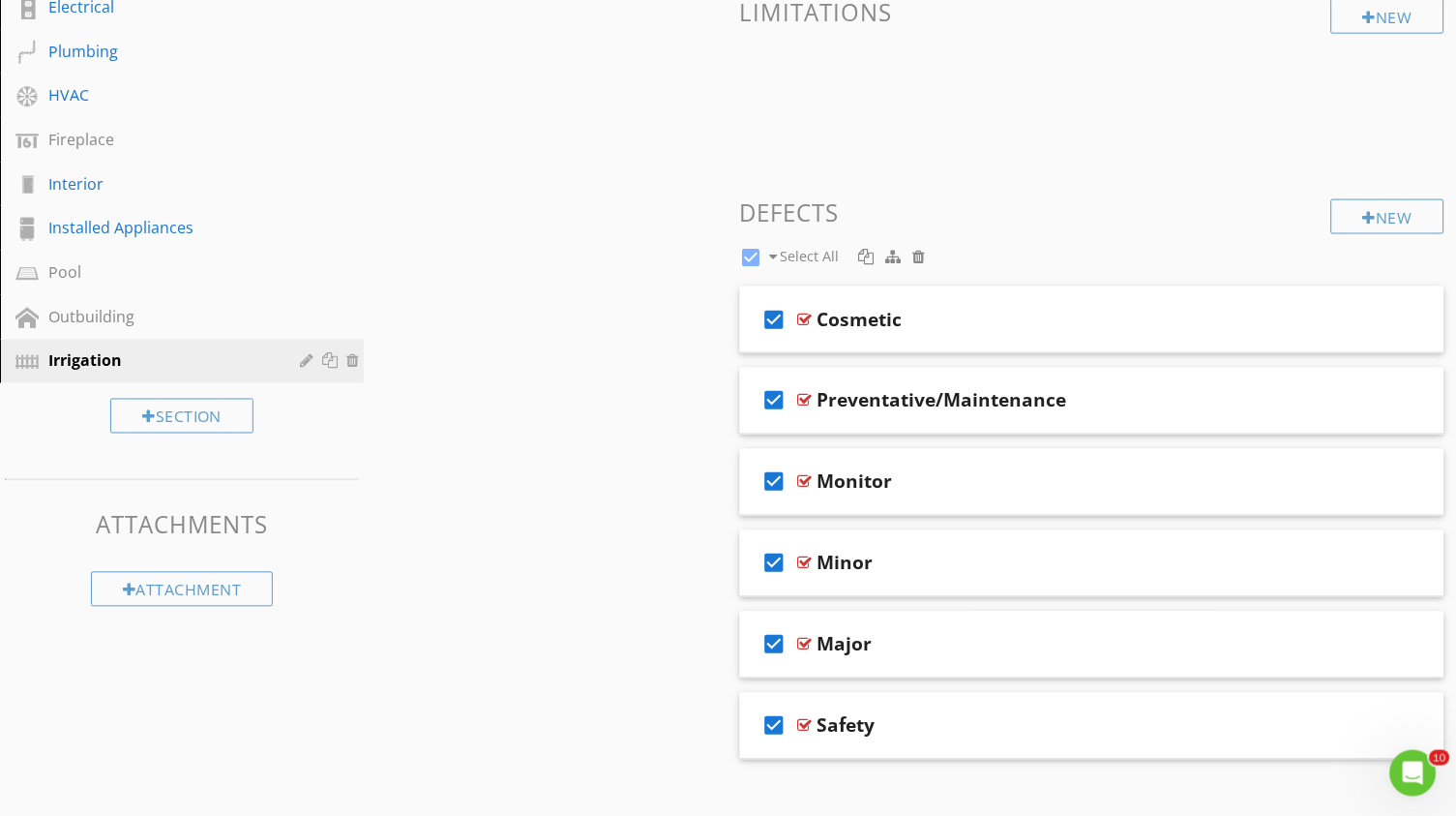click at bounding box center [867, 257] 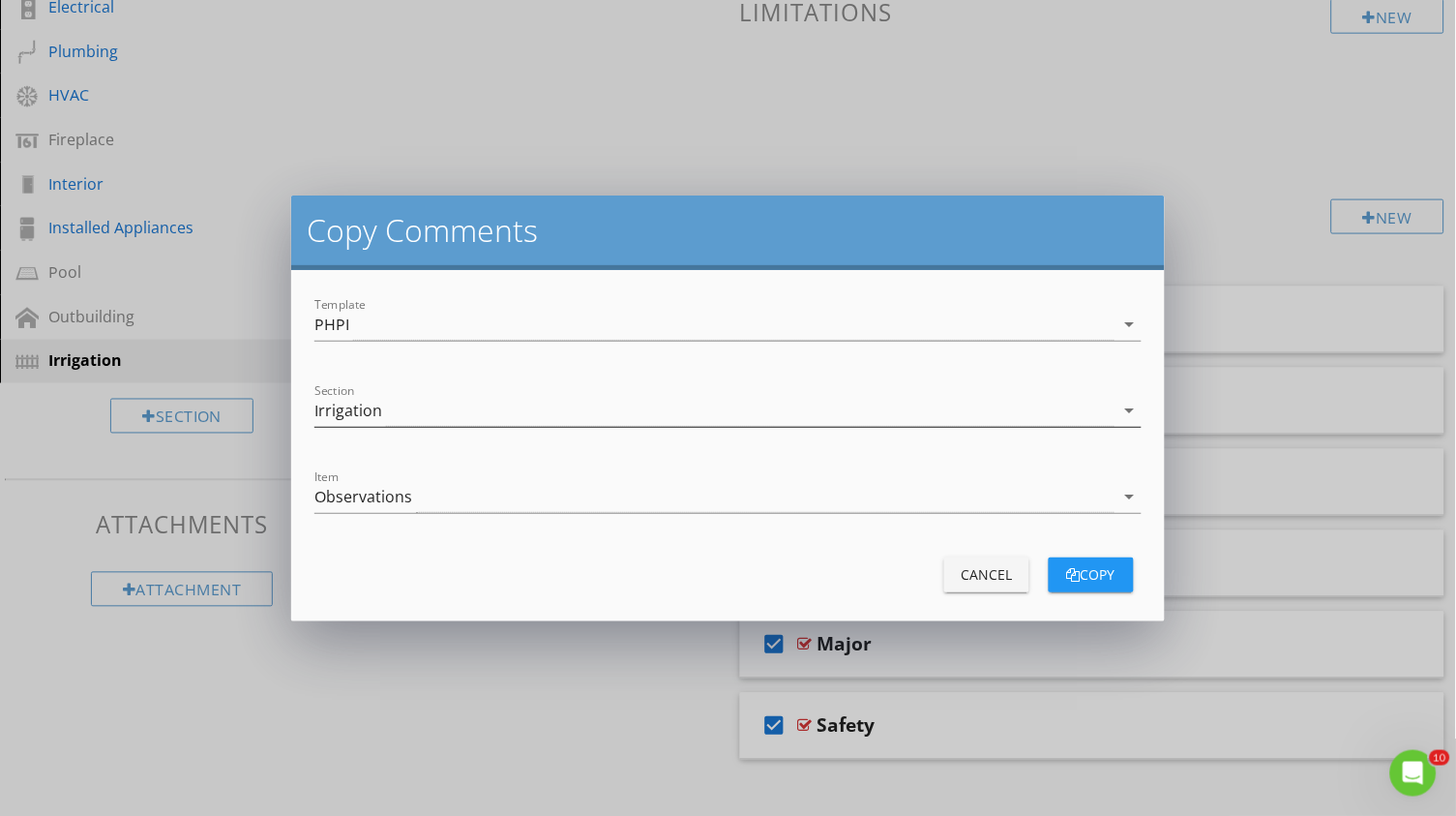 click on "Irrigation" at bounding box center (714, 410) 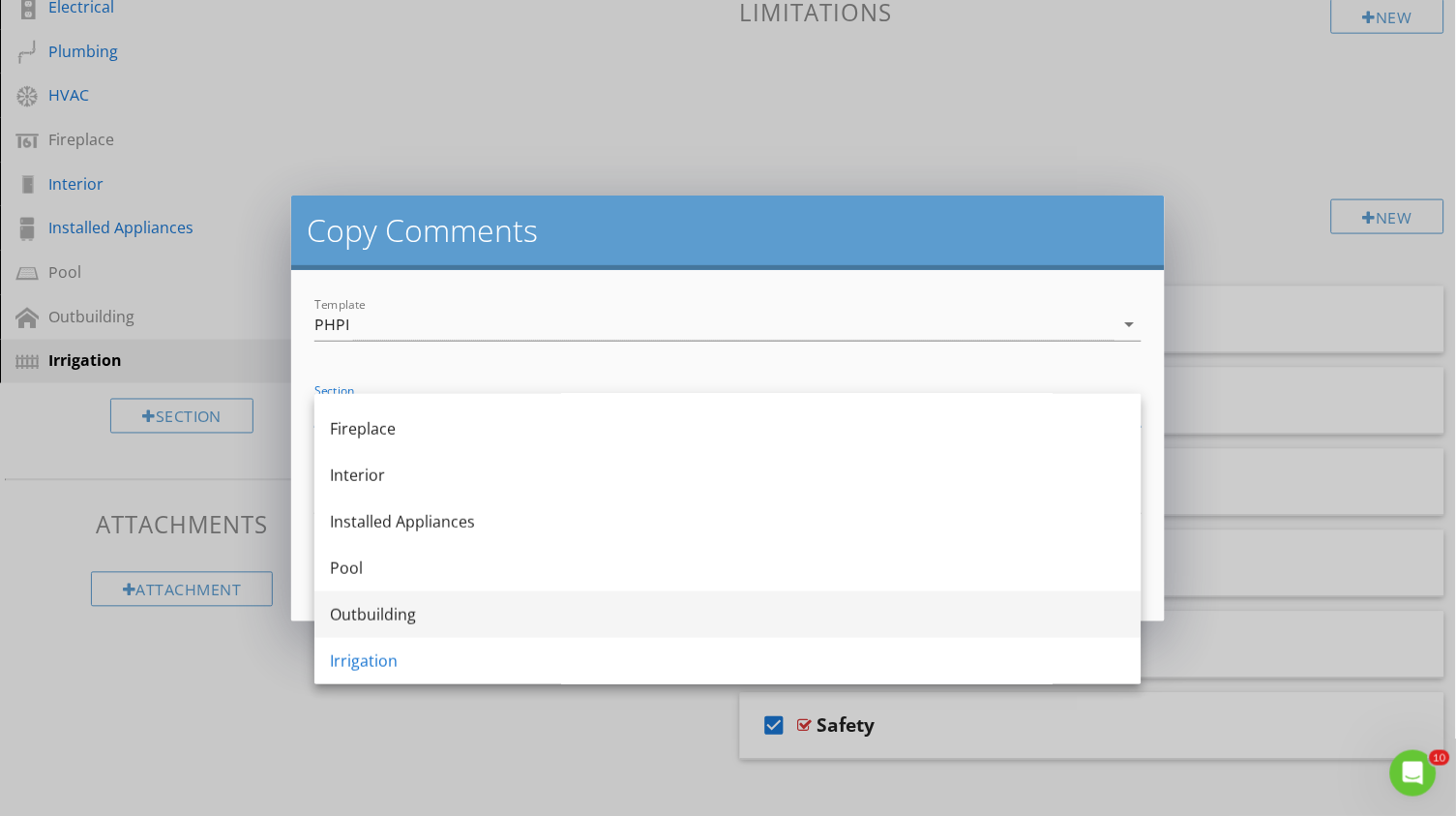 scroll, scrollTop: 359, scrollLeft: 0, axis: vertical 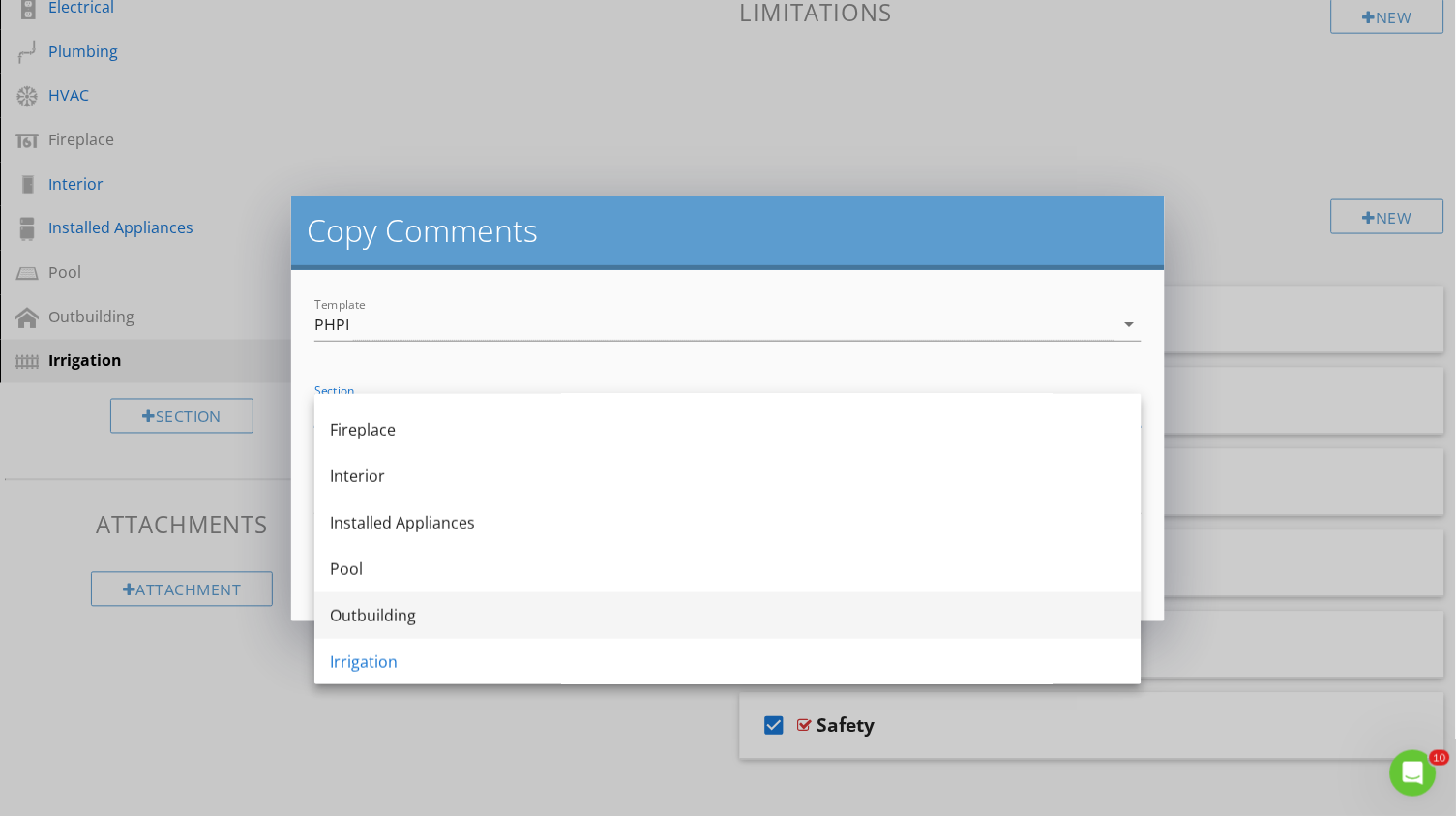 click on "Outbuilding" at bounding box center [728, 616] 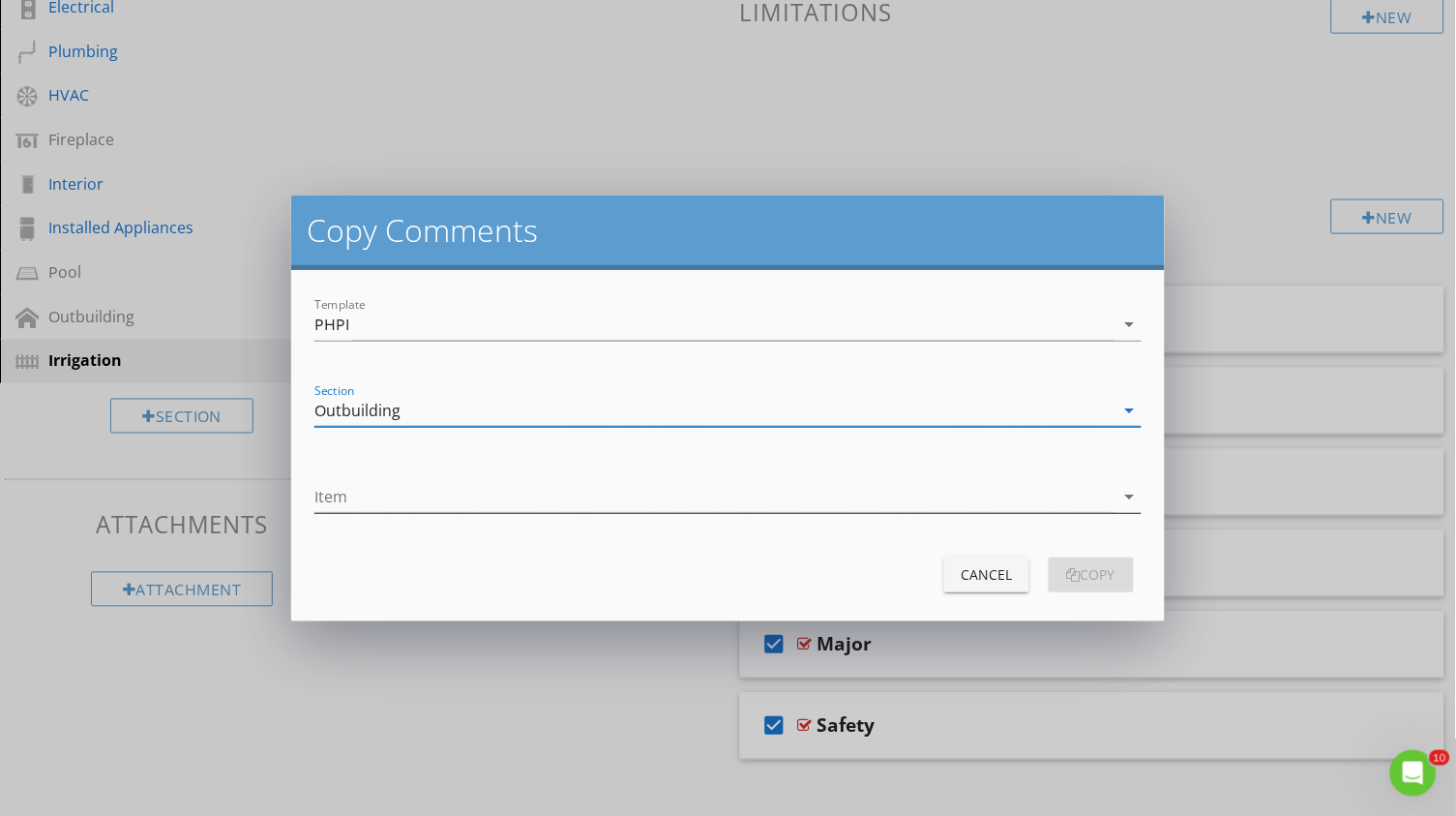 click at bounding box center [714, 497] 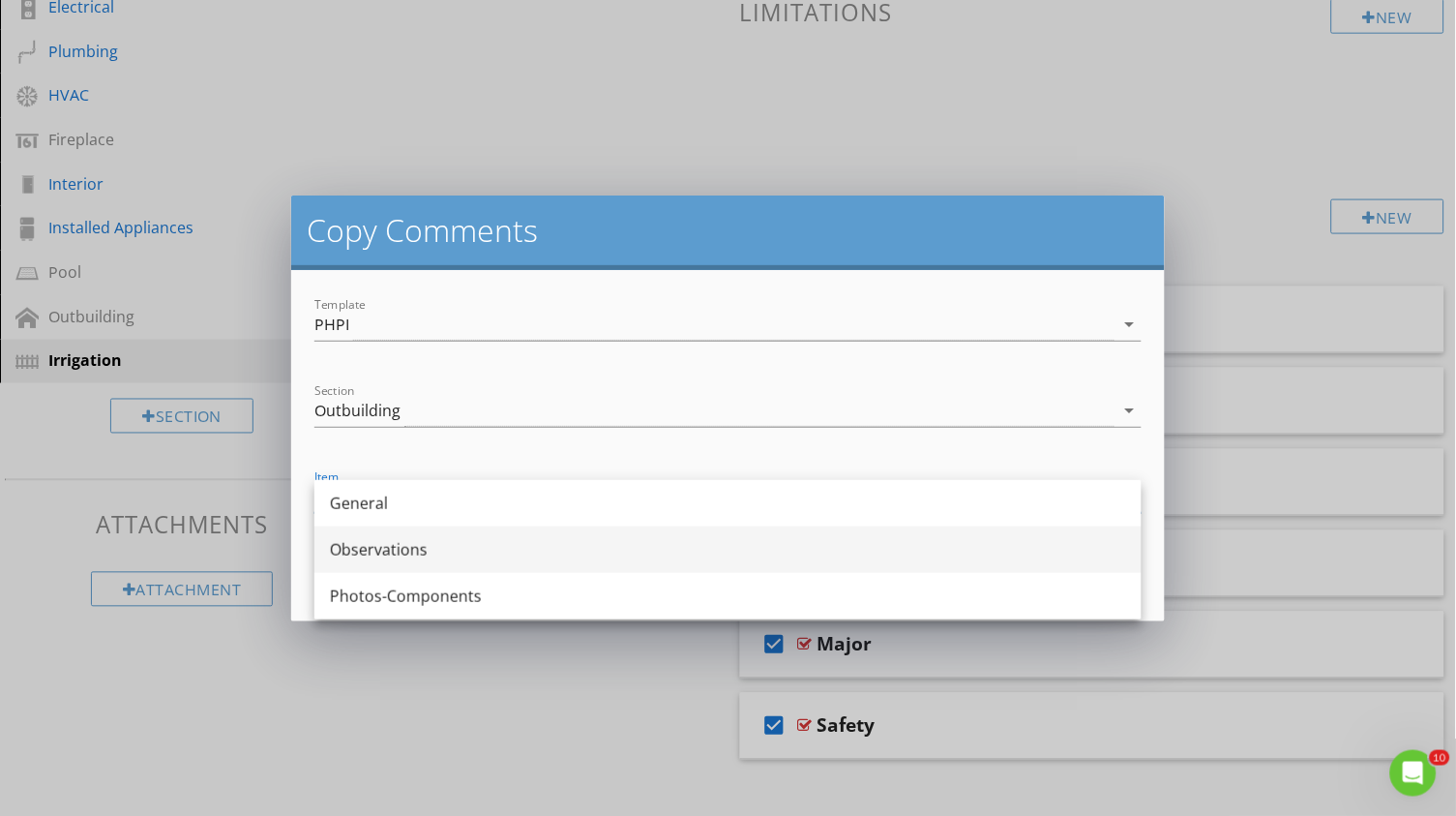 click on "Observations" at bounding box center (728, 550) 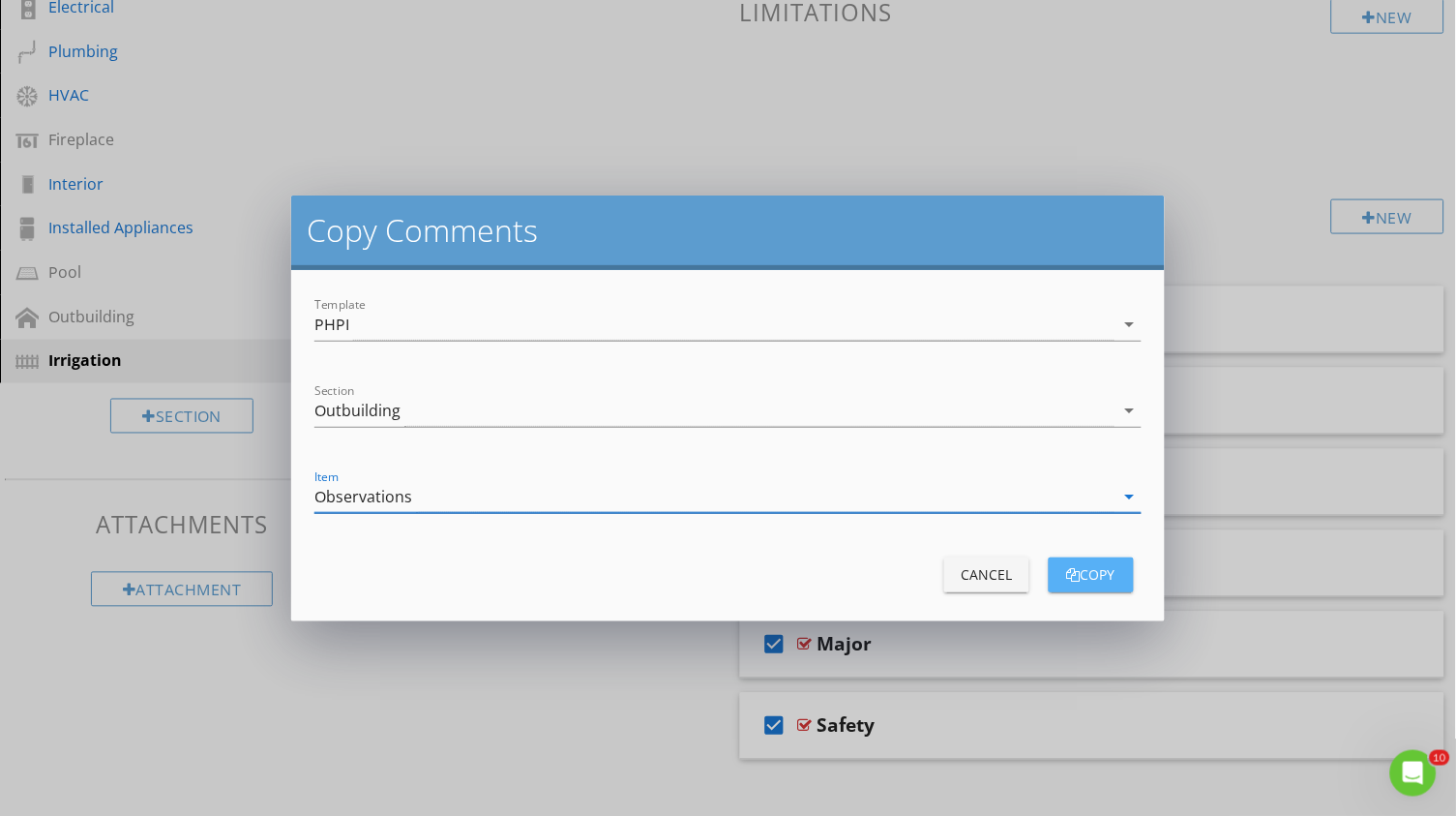 click at bounding box center [1074, 575] 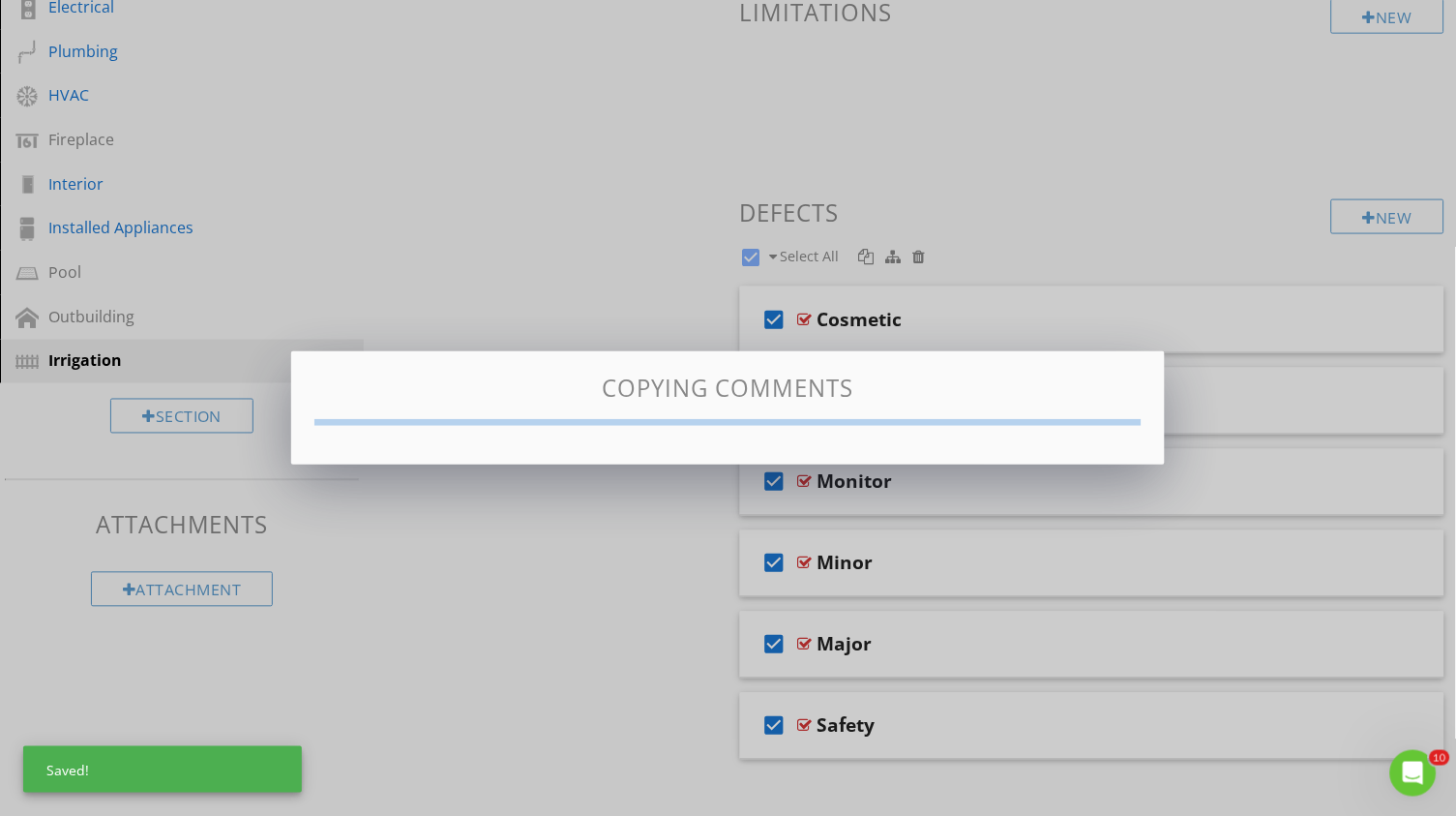 checkbox on "false" 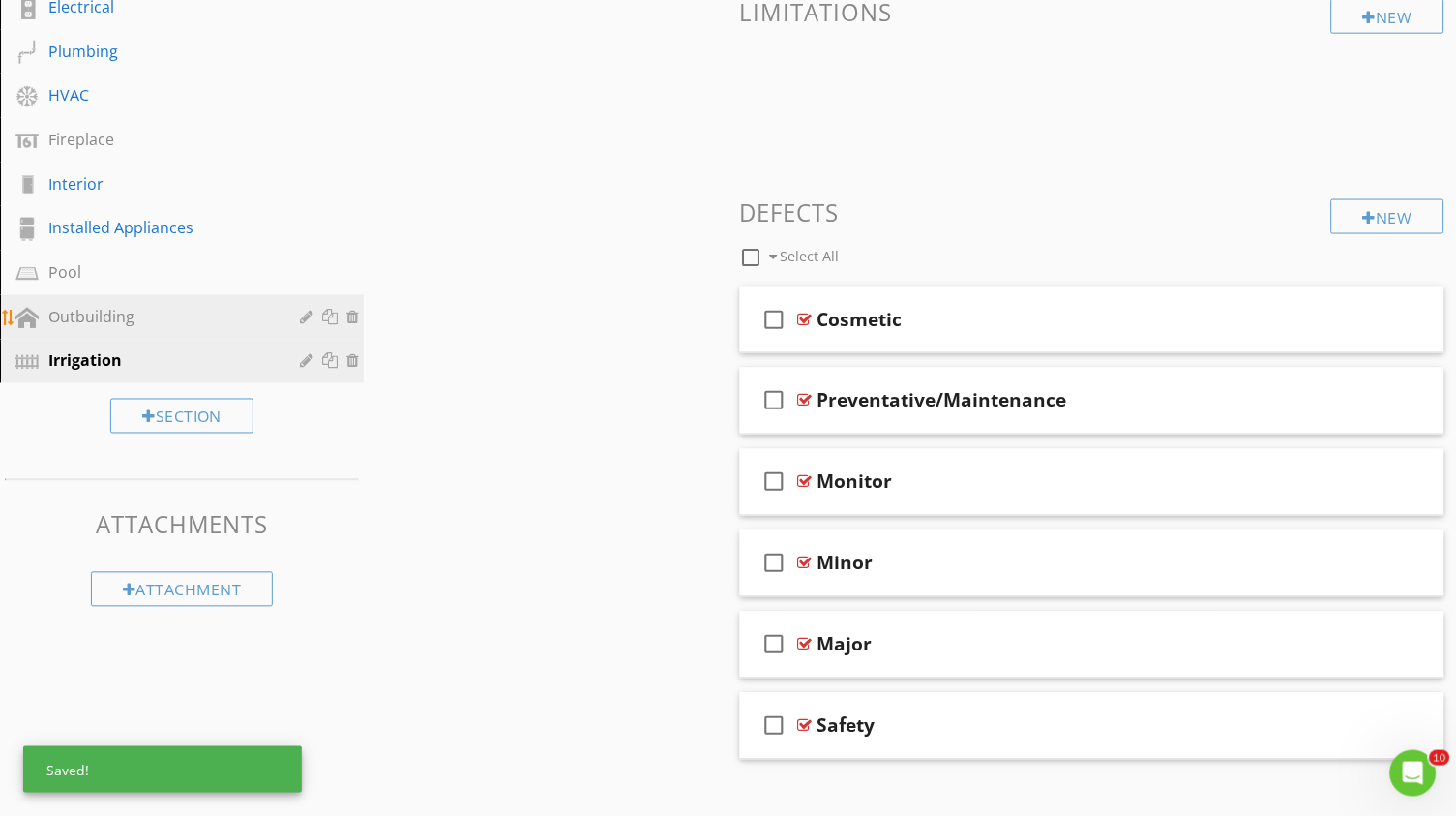 click on "Outbuilding" at bounding box center (160, 317) 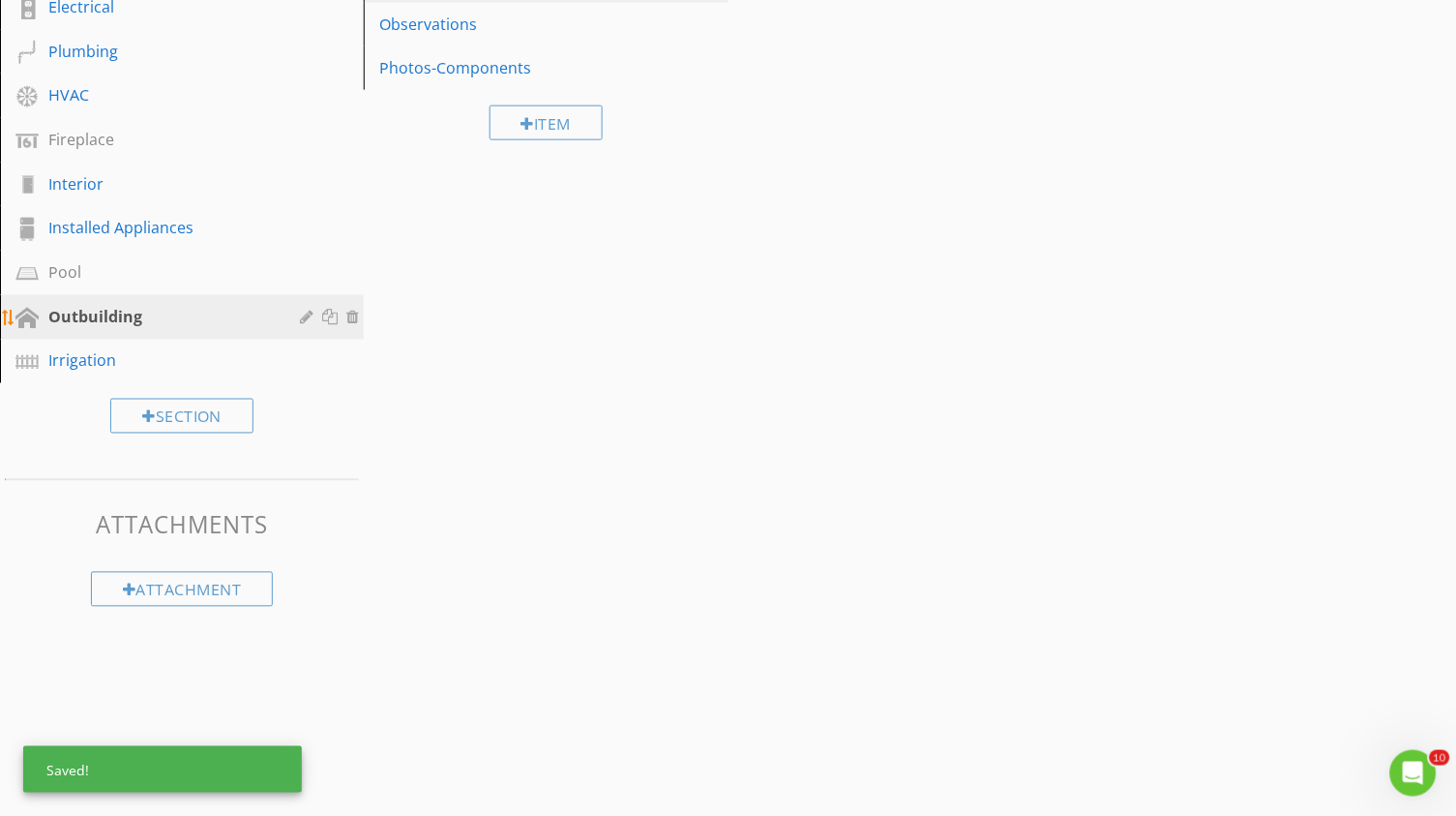 scroll, scrollTop: 306, scrollLeft: 0, axis: vertical 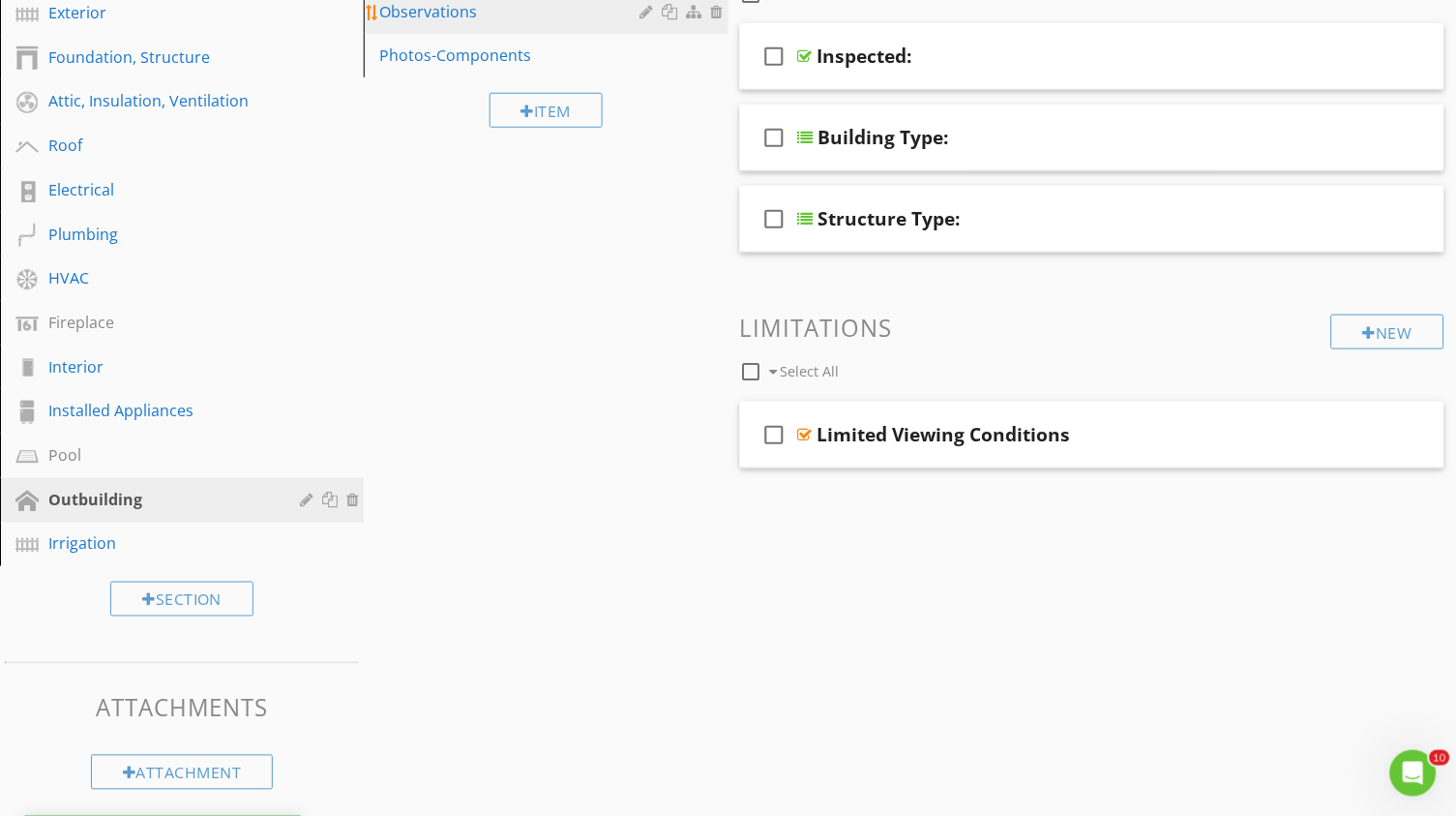 click on "Observations" at bounding box center (512, 12) 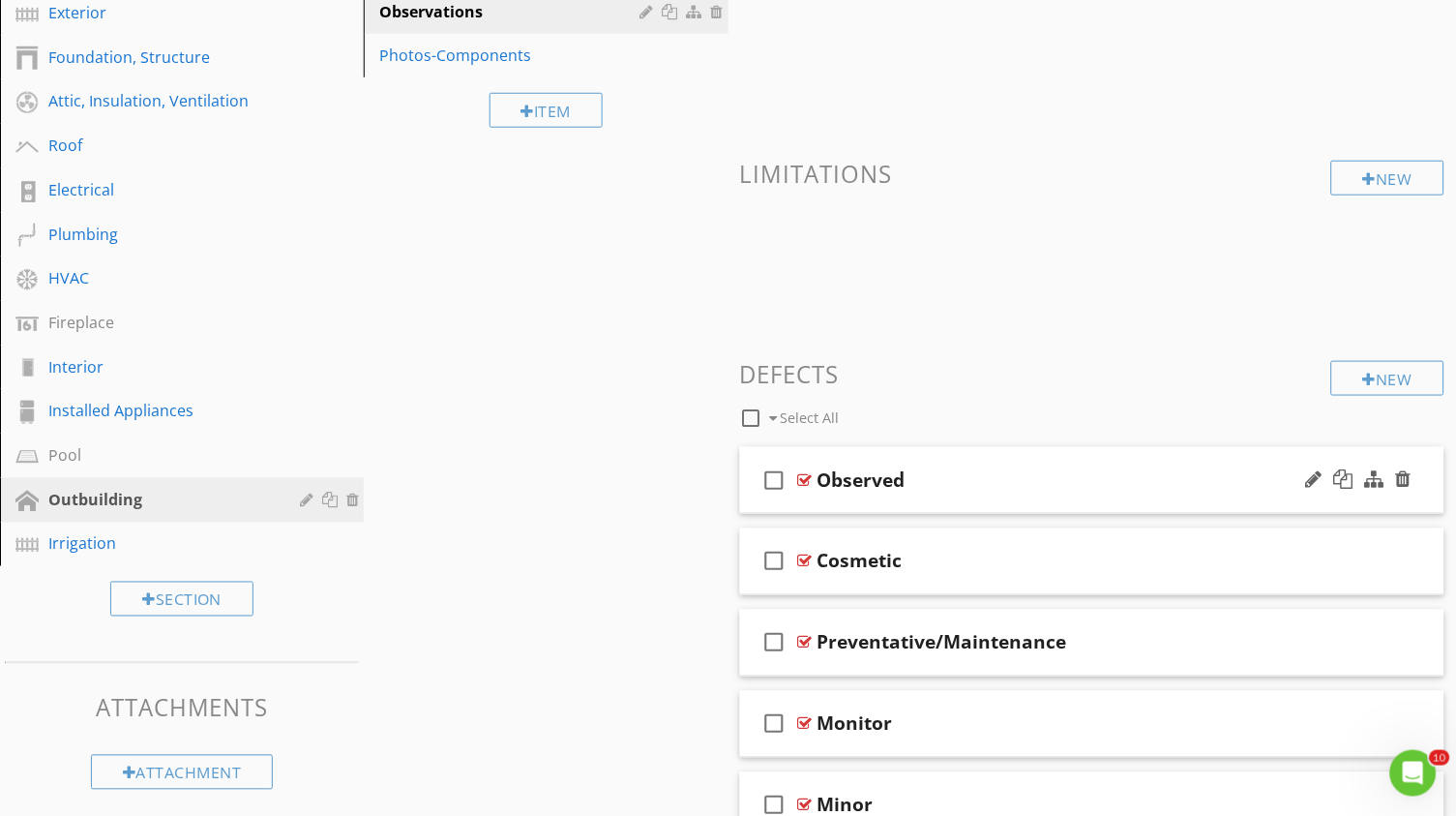 click on "check_box_outline_blank" at bounding box center [775, 480] 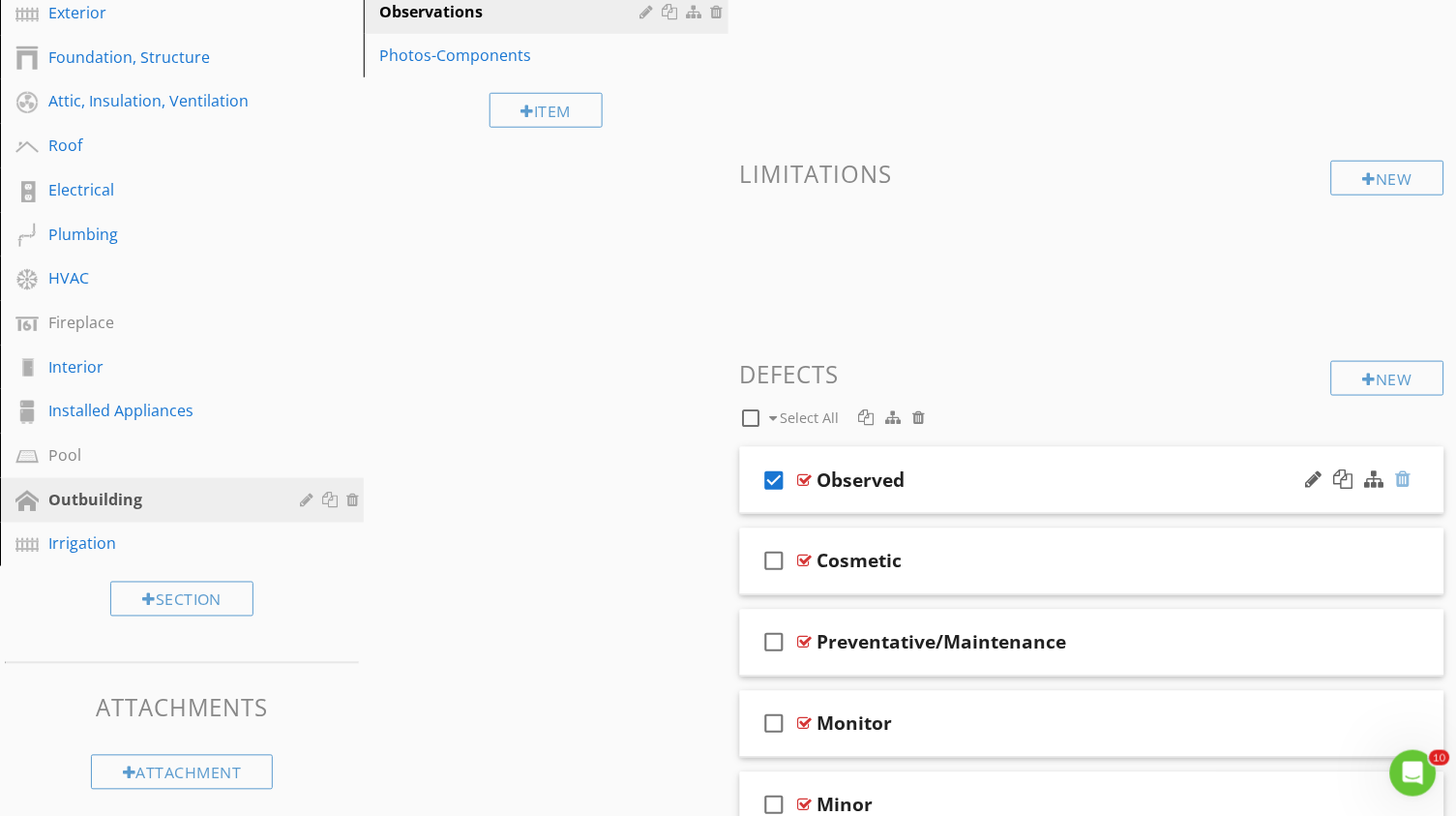 click at bounding box center (1404, 479) 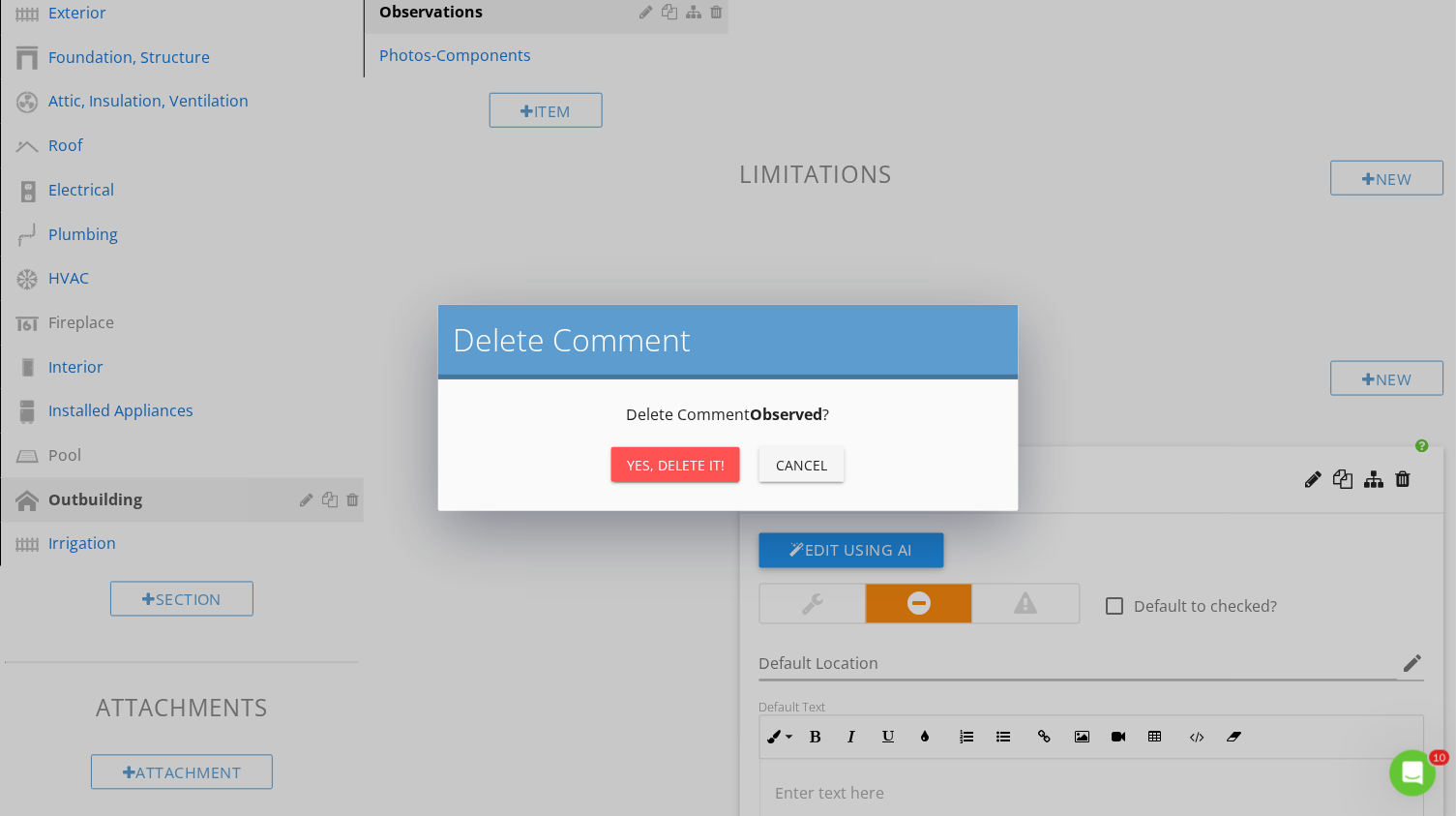 scroll, scrollTop: 305, scrollLeft: 0, axis: vertical 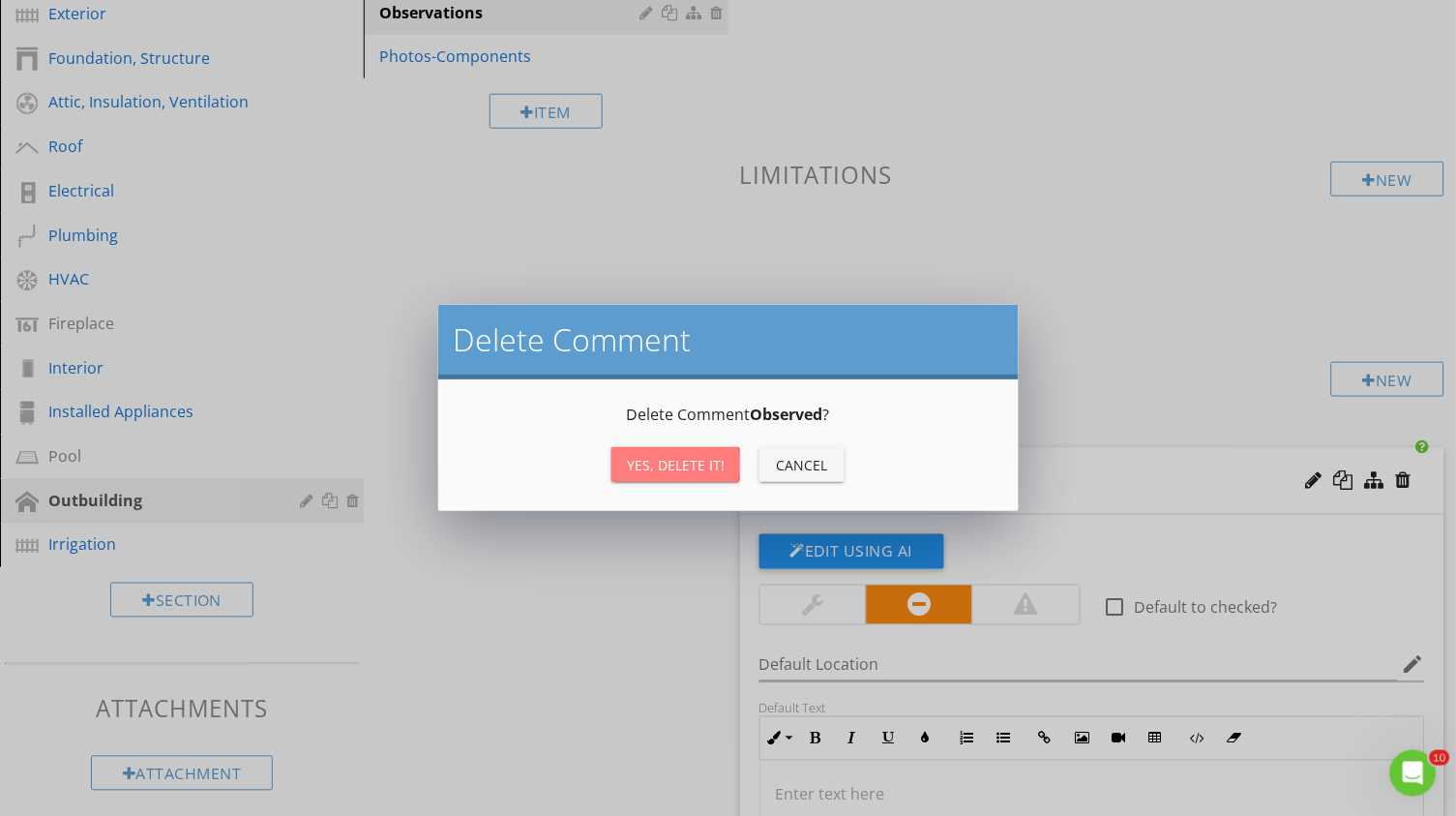 click on "Yes, Delete it!" at bounding box center (675, 465) 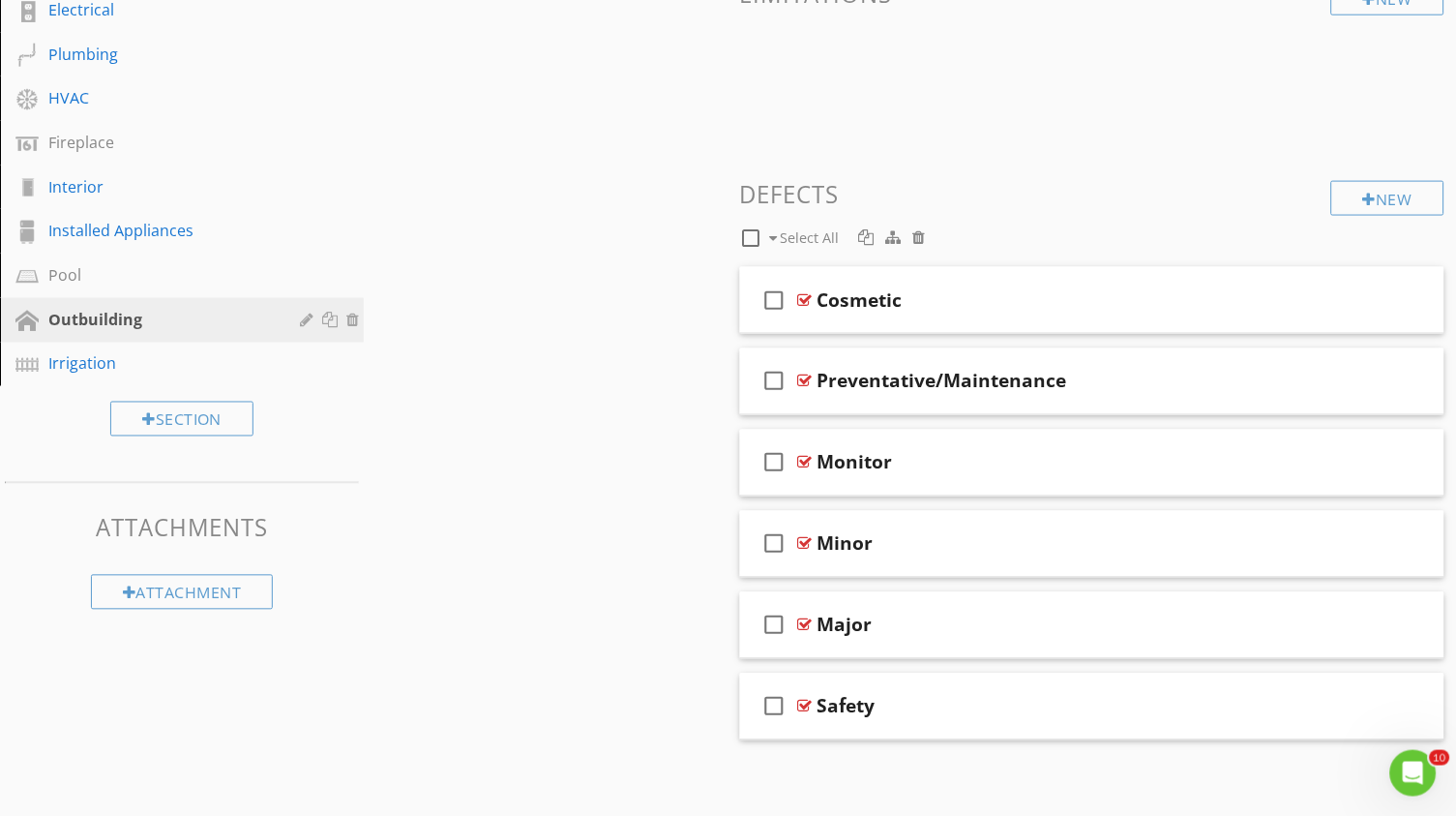 scroll, scrollTop: 485, scrollLeft: 0, axis: vertical 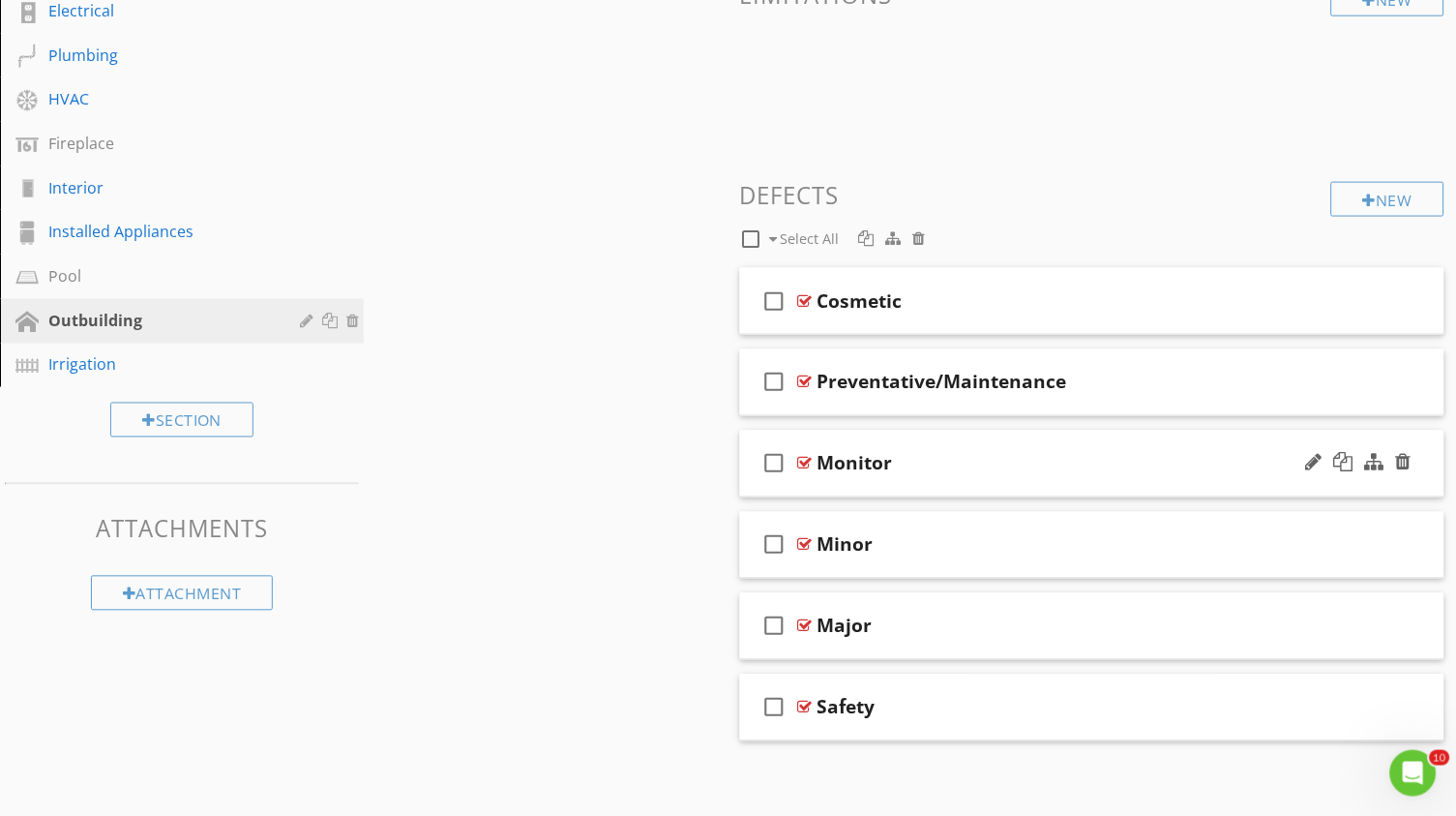 type 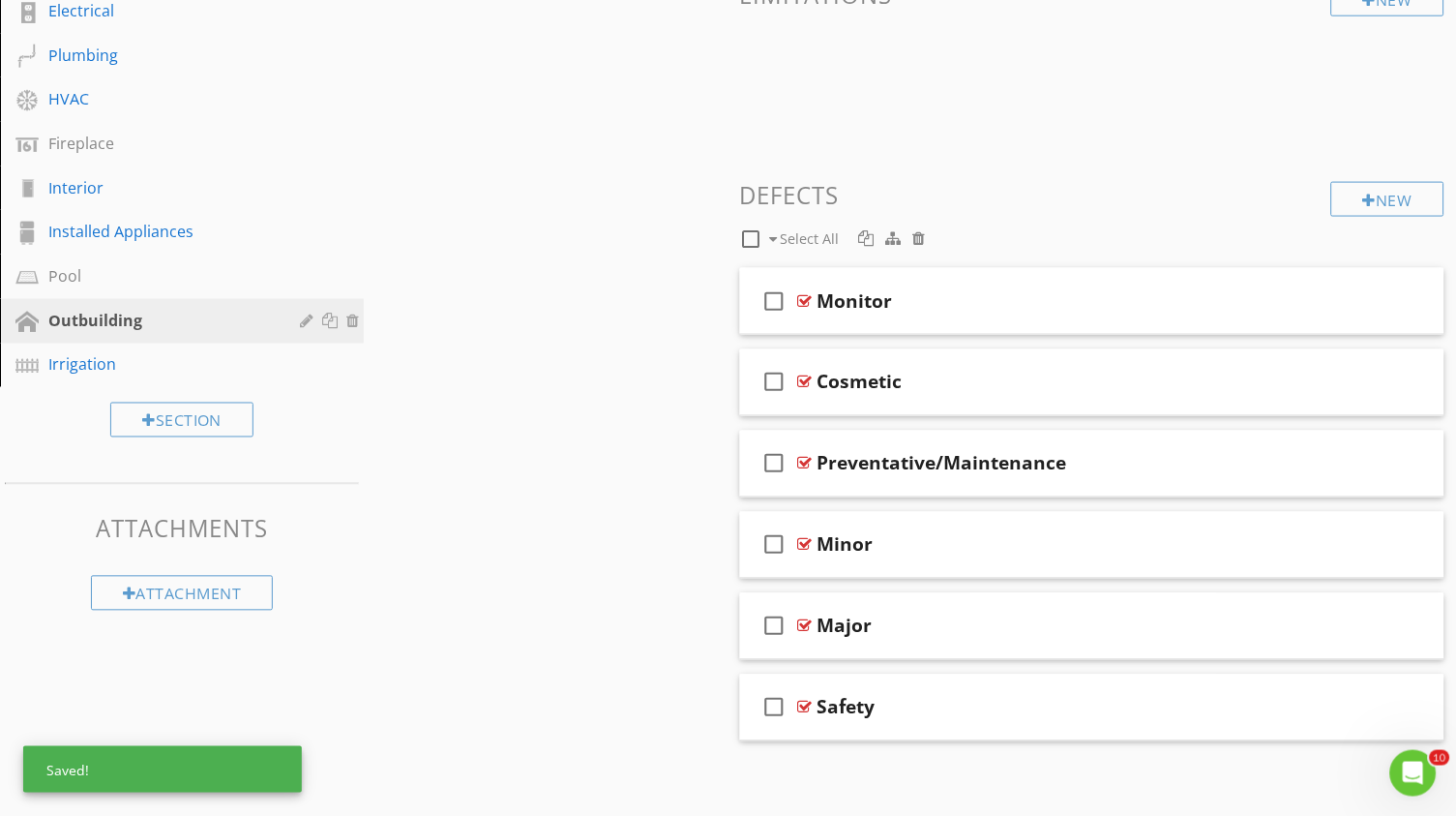 click on "Sections
Inspection Details           Exterior           Foundation, Structure           Attic, Insulation, Ventilation           Roof           Electrical           Plumbing           HVAC           Fireplace           Interior           Installed Appliances           Pool           Outbuilding           Irrigation
Section
Attachments
Attachment
Items
General           Observations           Photos-Components
Item
Comments
New
Informational
New
Limitations
New
Defects   check_box_outline_blank     Select All         check_box_outline_blank
Monitor
check_box_outline_blank
Cosmetic
check_box_outline_blank                   check_box_outline_blank" at bounding box center [728, 256] 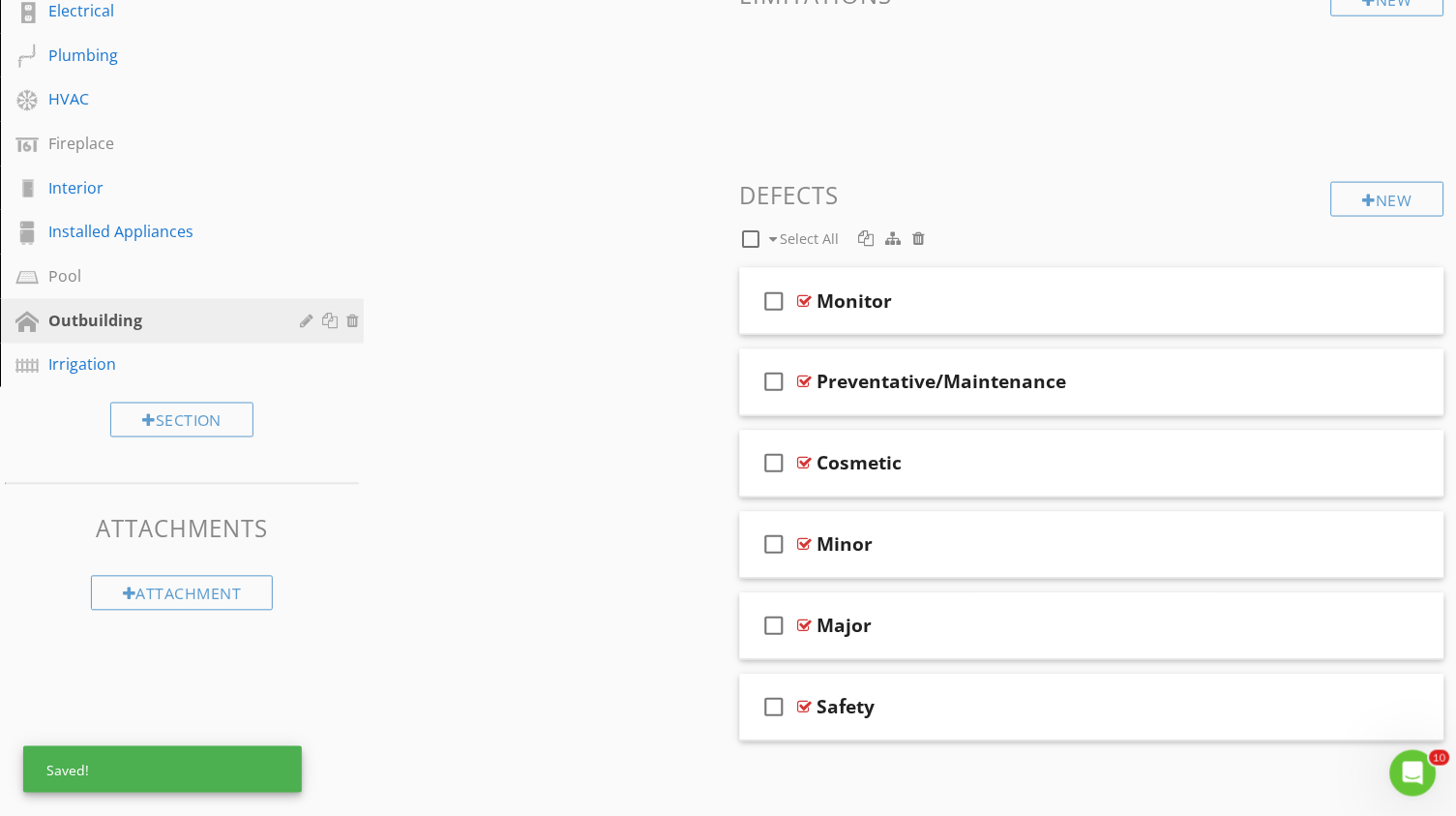click on "Sections
Inspection Details           Exterior           Foundation, Structure           Attic, Insulation, Ventilation           Roof           Electrical           Plumbing           HVAC           Fireplace           Interior           Installed Appliances           Pool           Outbuilding           Irrigation
Section
Attachments
Attachment
Items
General           Observations           Photos-Components
Item
Comments
New
Informational
New
Limitations
New
Defects   check_box_outline_blank     Select All         check_box_outline_blank
Monitor
check_box_outline_blank
Preventative/Maintenance
check_box_outline_blank" at bounding box center [728, 256] 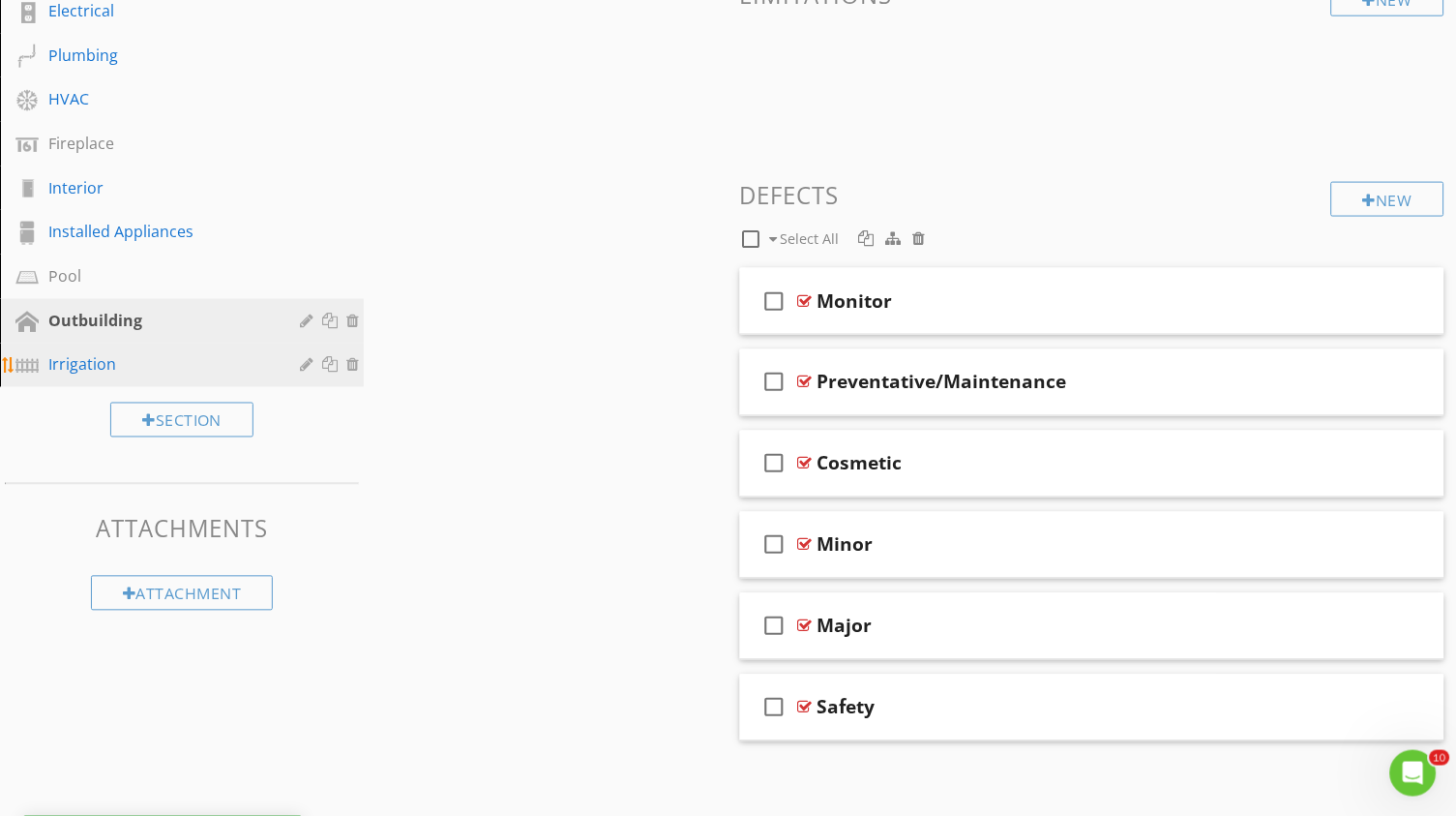 click on "Irrigation" at bounding box center [160, 365] 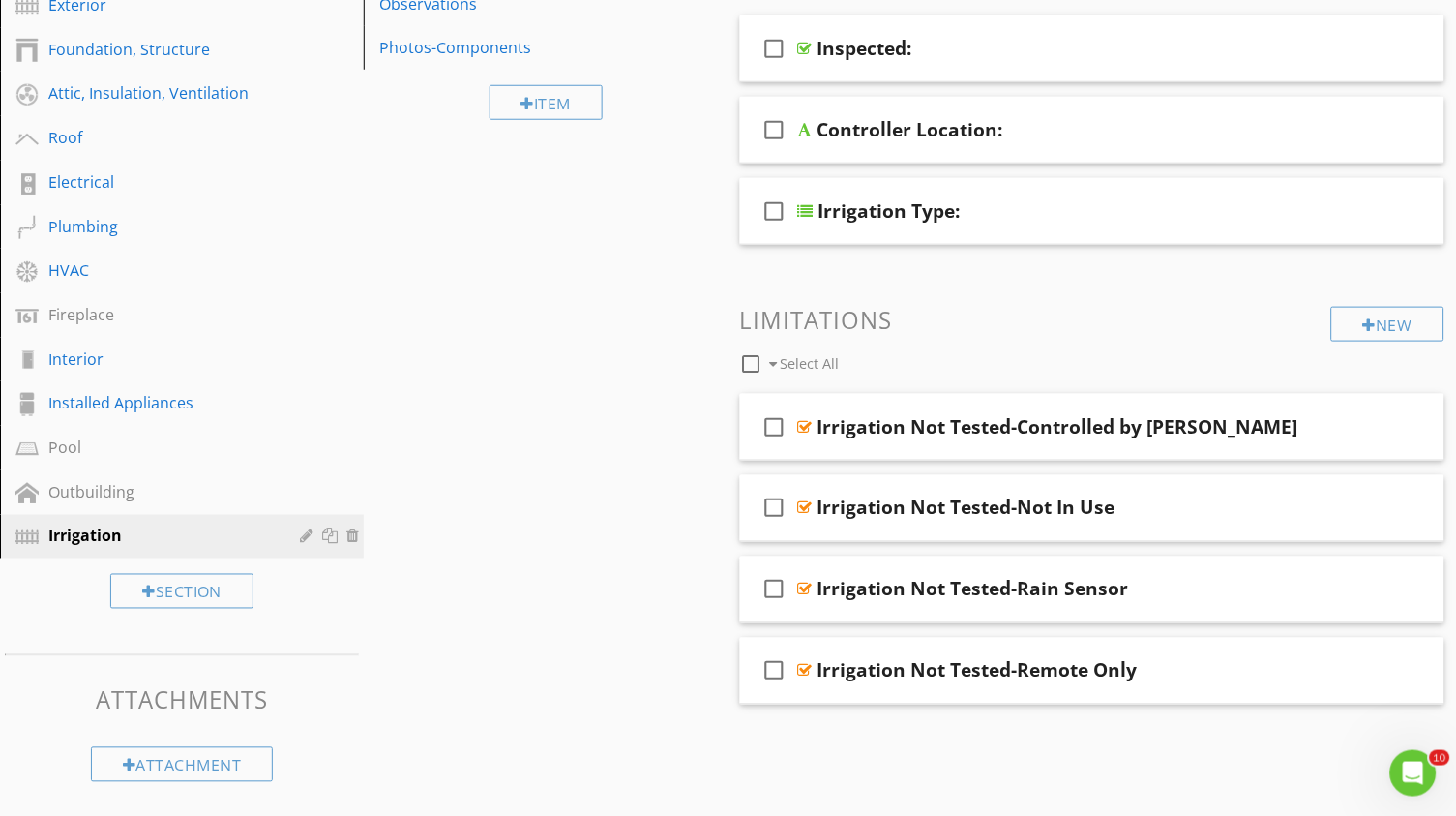 scroll, scrollTop: 306, scrollLeft: 0, axis: vertical 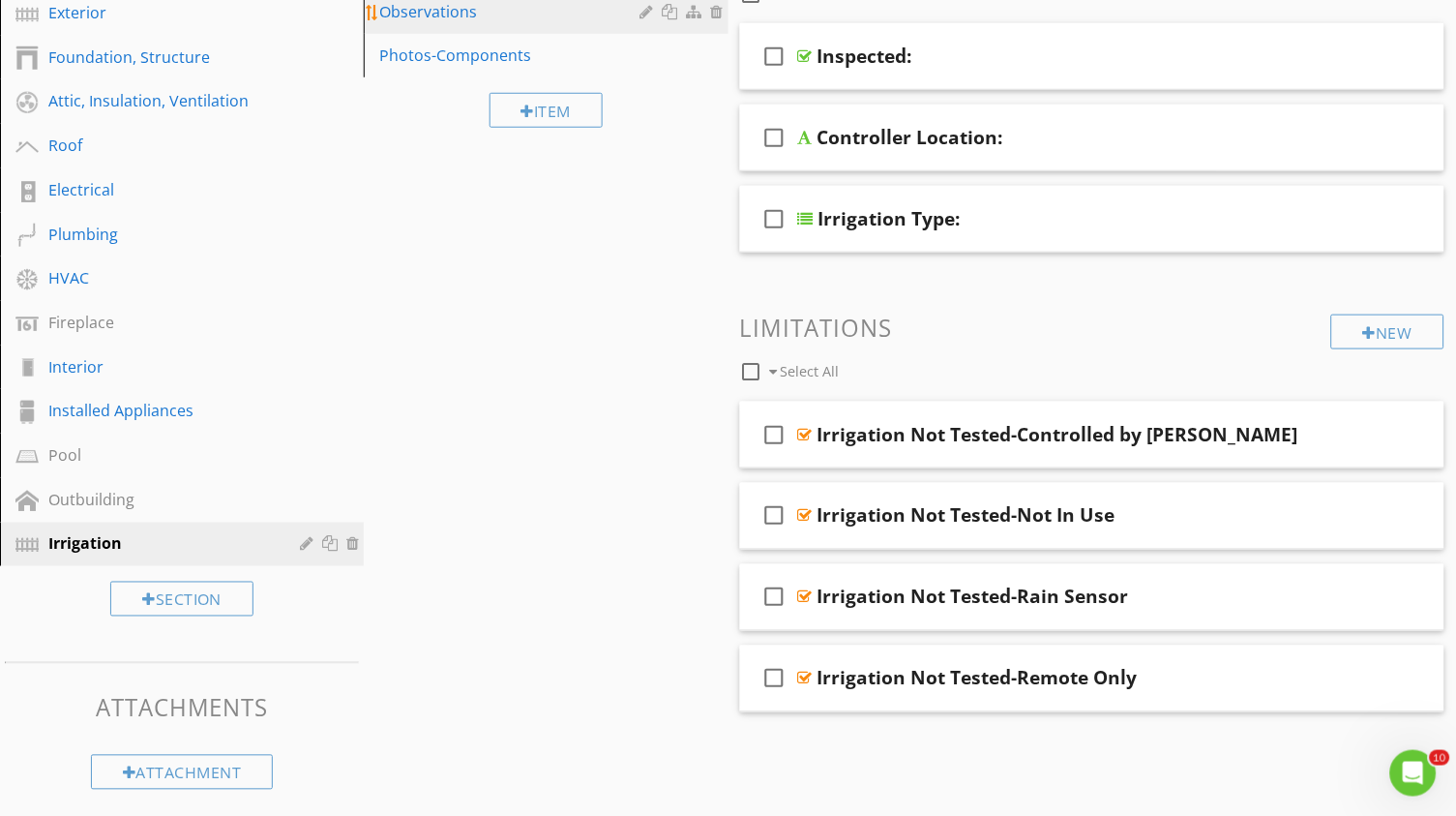 click on "Observations" at bounding box center (512, 12) 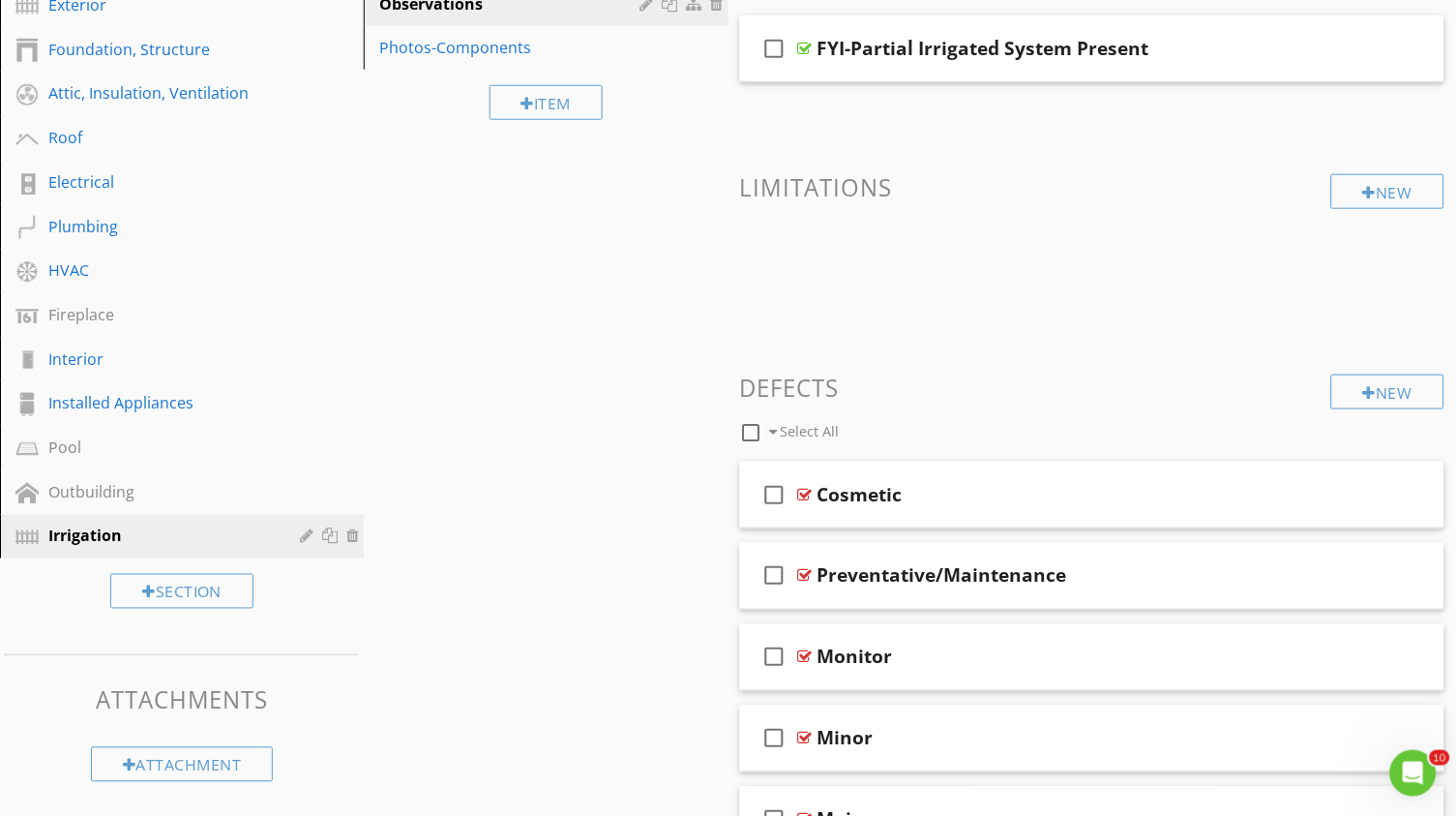 scroll, scrollTop: 423, scrollLeft: 0, axis: vertical 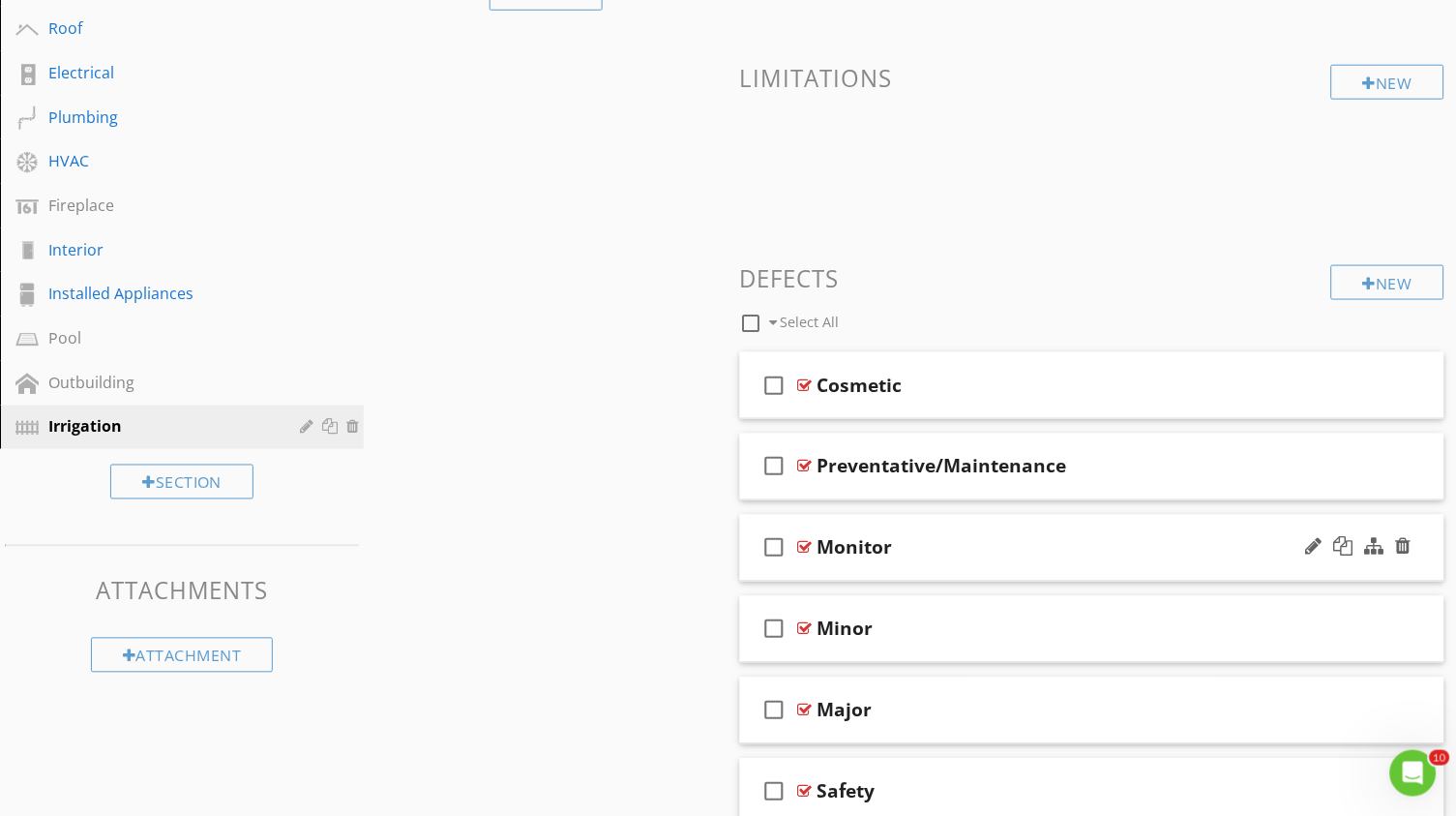 type 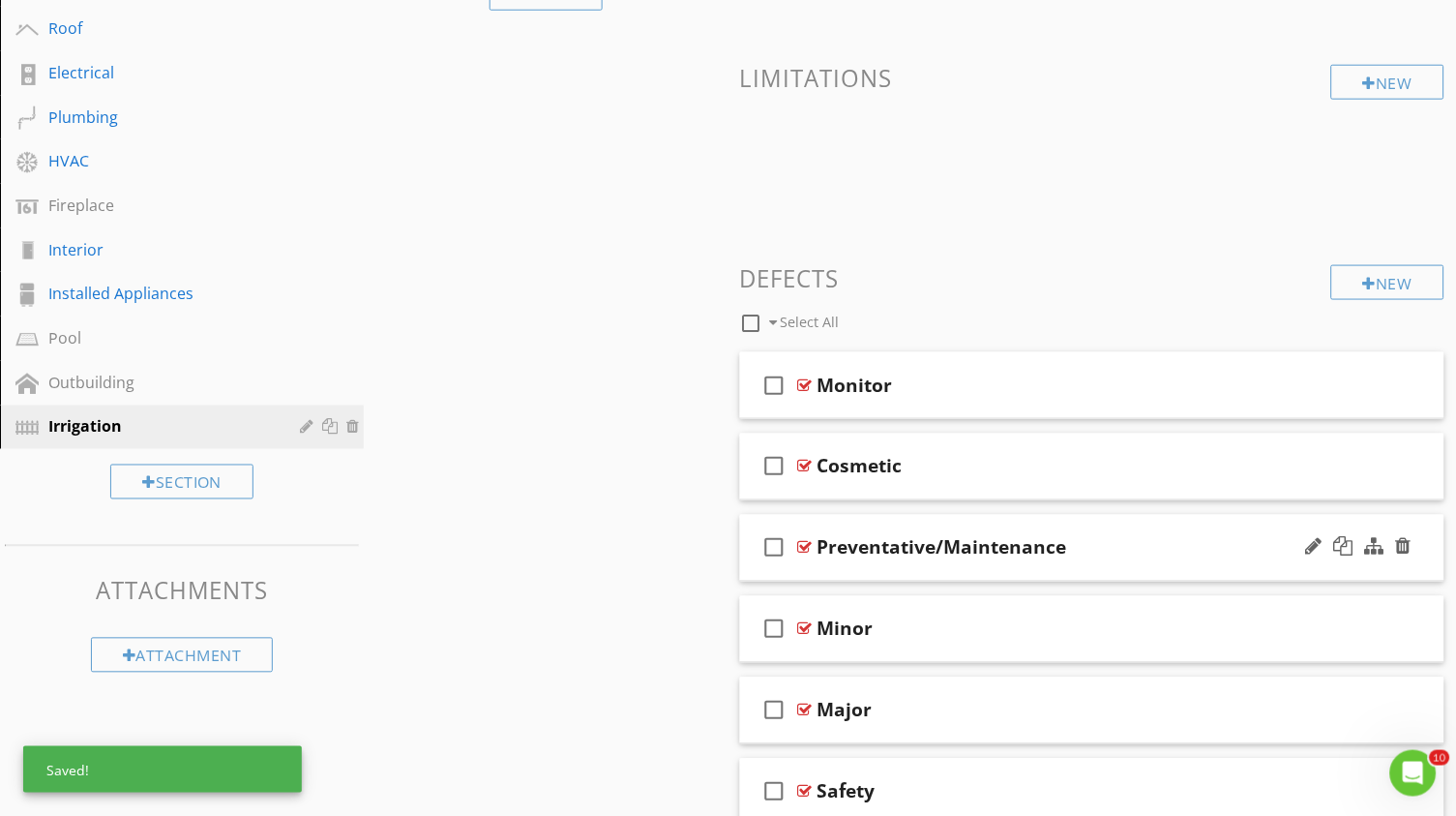 drag, startPoint x: 951, startPoint y: 452, endPoint x: 862, endPoint y: 508, distance: 105.15227 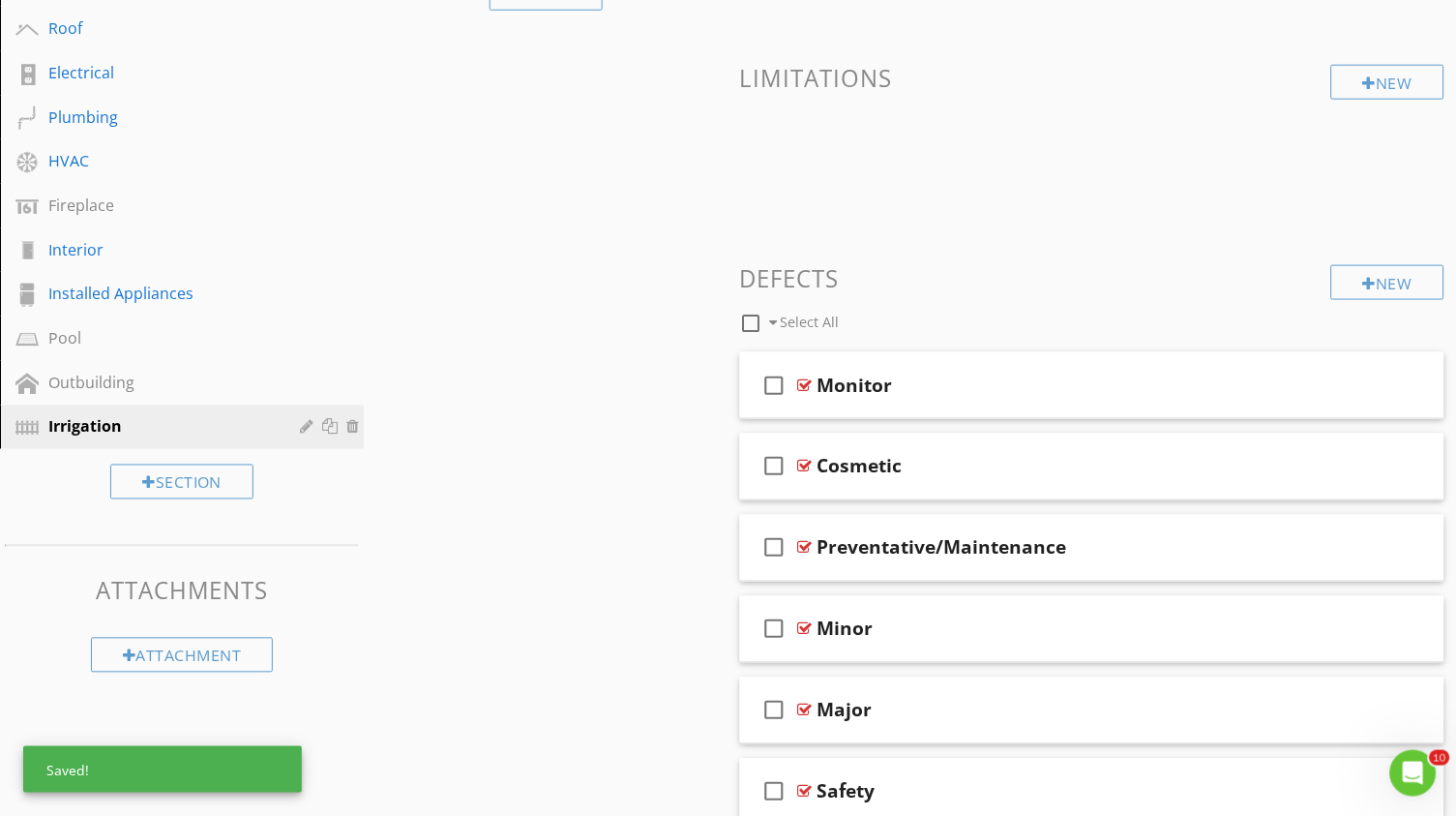 click on "Sections
Inspection Details           Exterior           Foundation, Structure           Attic, Insulation, Ventilation           Roof           Electrical           Plumbing           HVAC           Fireplace           Interior           Installed Appliances           Pool           Outbuilding           Irrigation
Section
Attachments
Attachment
Items
General           Observations           Photos-Components
Item
Comments
New
Informational   check_box_outline_blank     Select All       check_box_outline_blank
FYI-Partial Irrigated System Present
New
Limitations
New
Defects   check_box_outline_blank     Select All     check_box_outline_blank
Monitor" at bounding box center (728, 329) 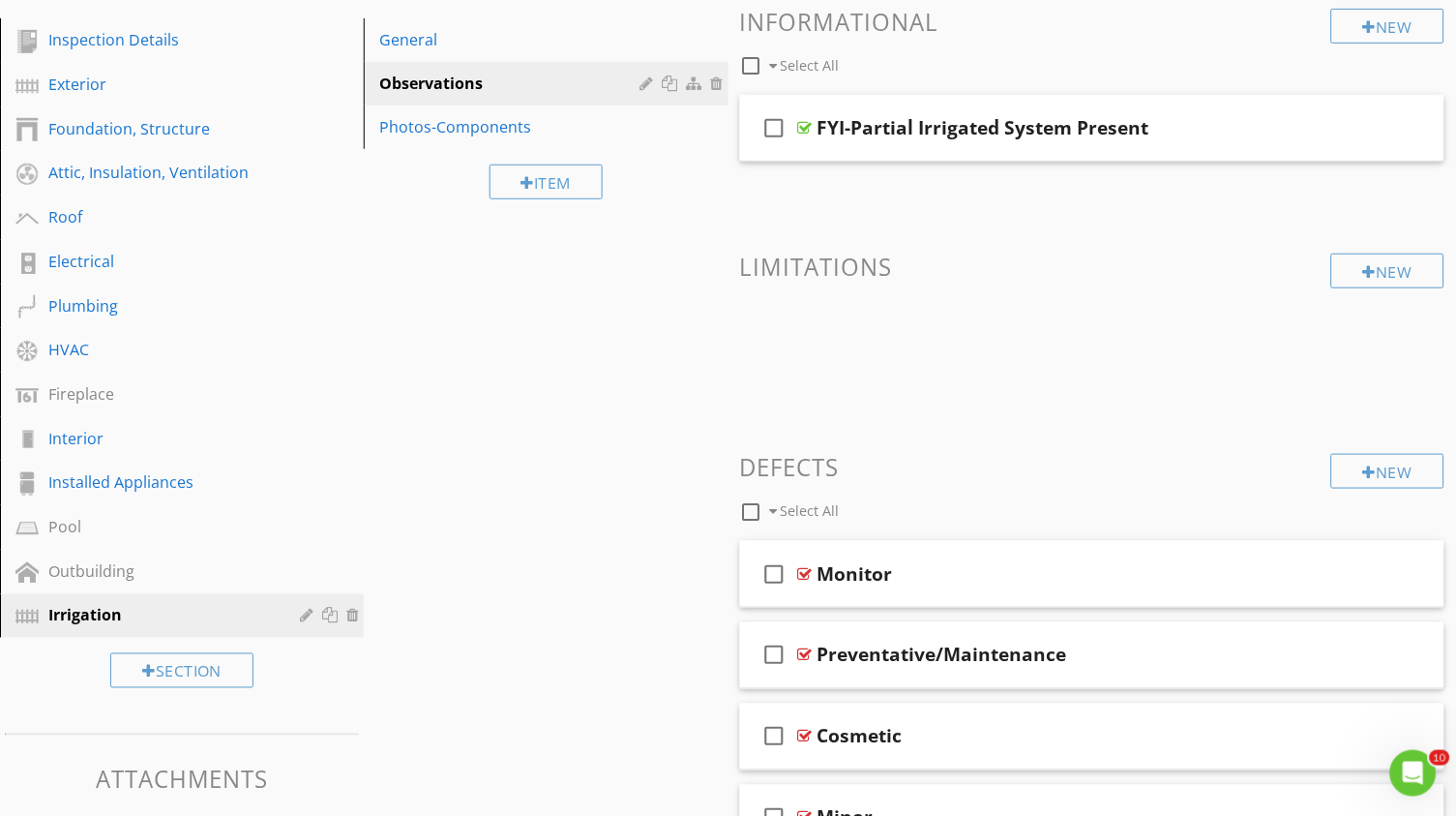 scroll, scrollTop: 310, scrollLeft: 0, axis: vertical 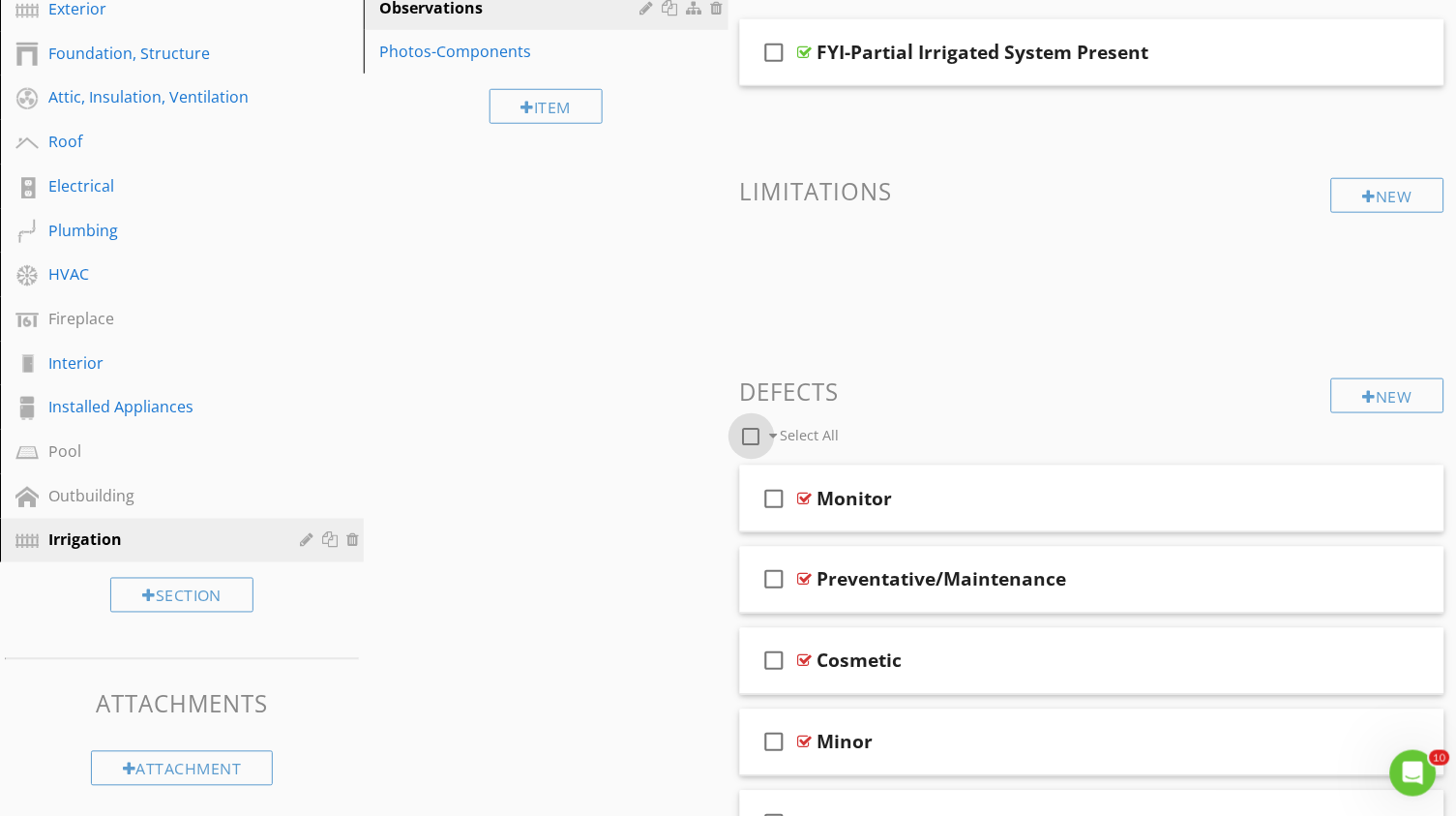 click at bounding box center [752, 437] 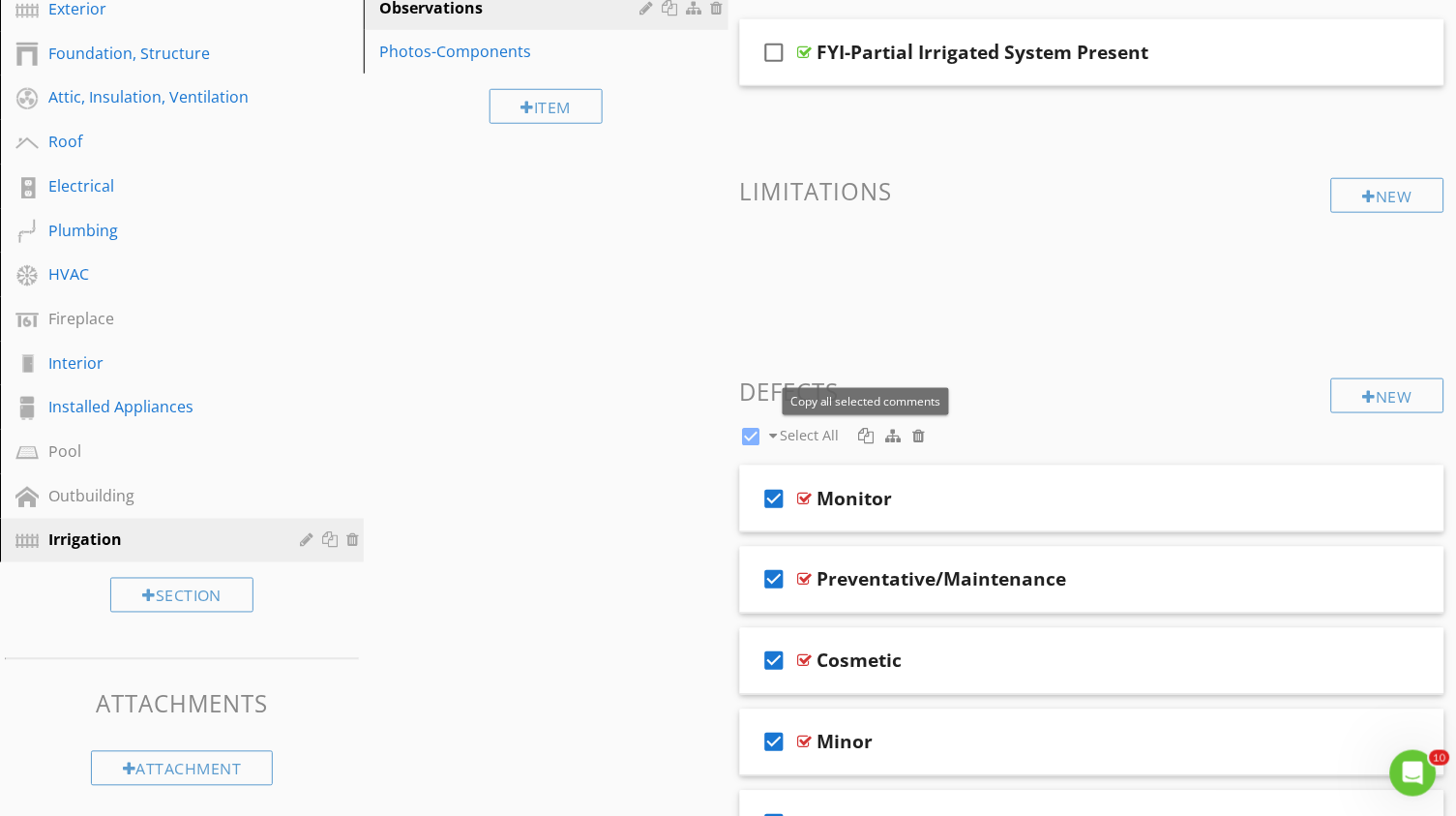 click at bounding box center [867, 436] 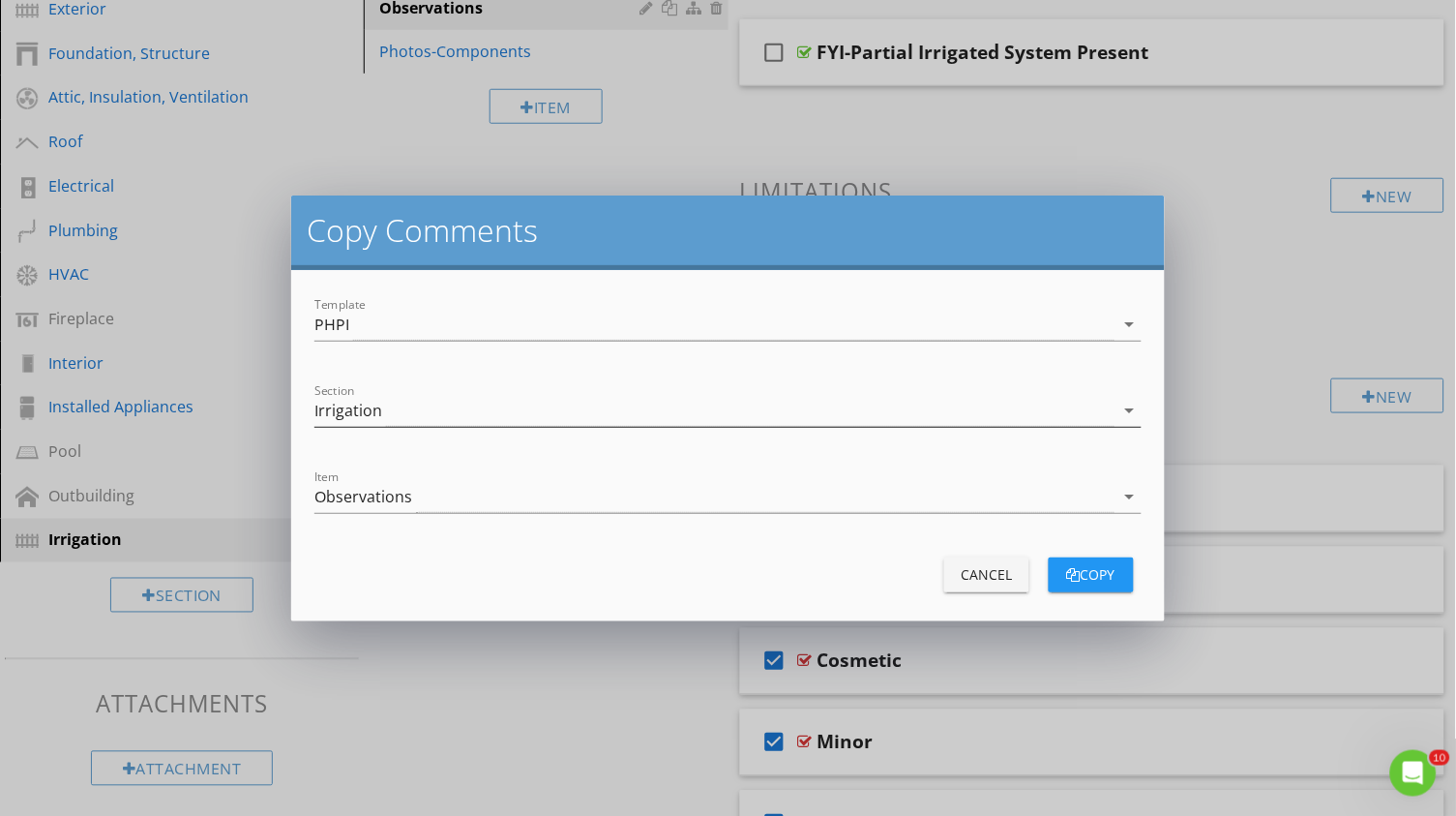 click on "Irrigation" at bounding box center (714, 410) 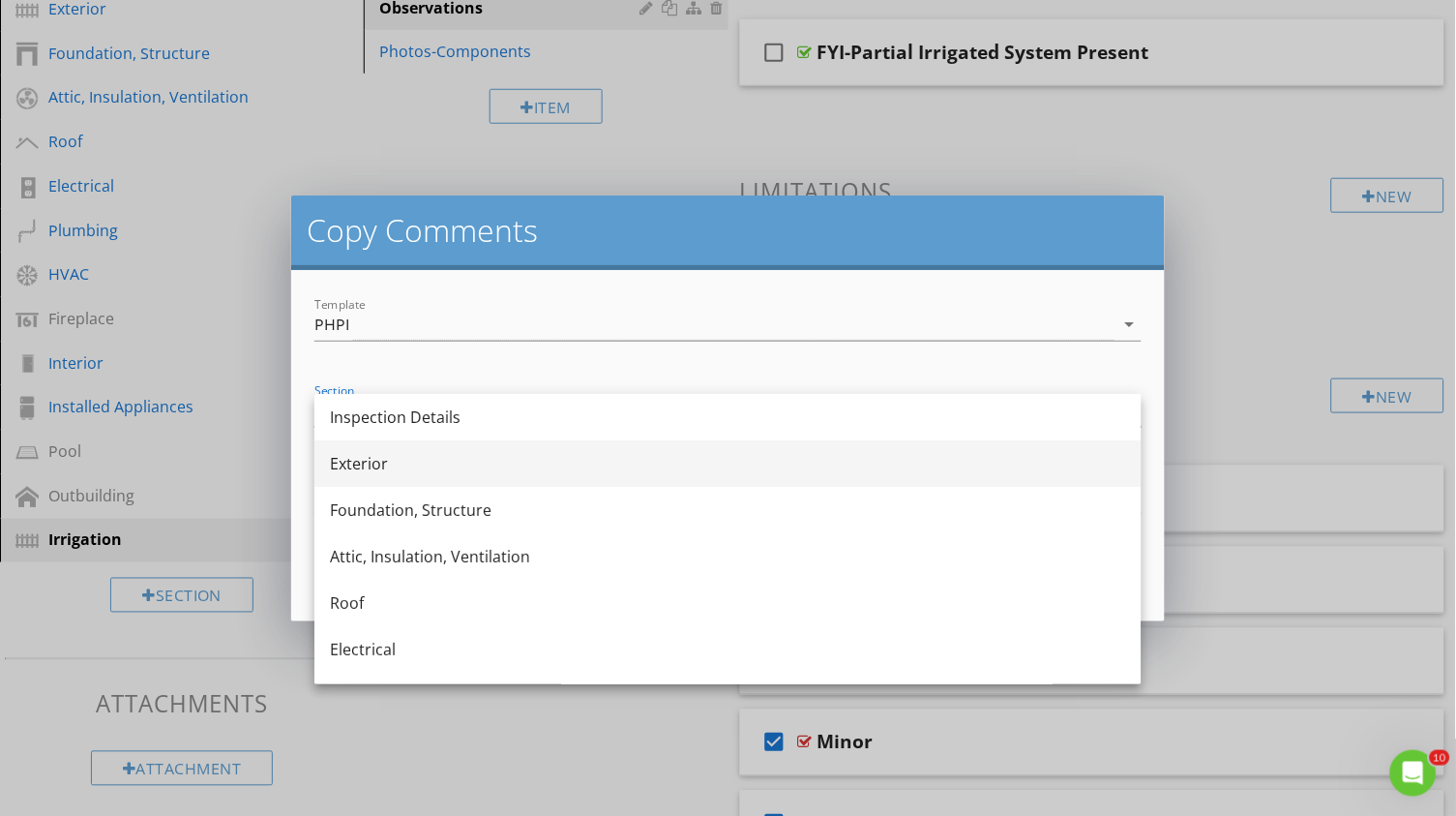 click on "Exterior" at bounding box center [728, 464] 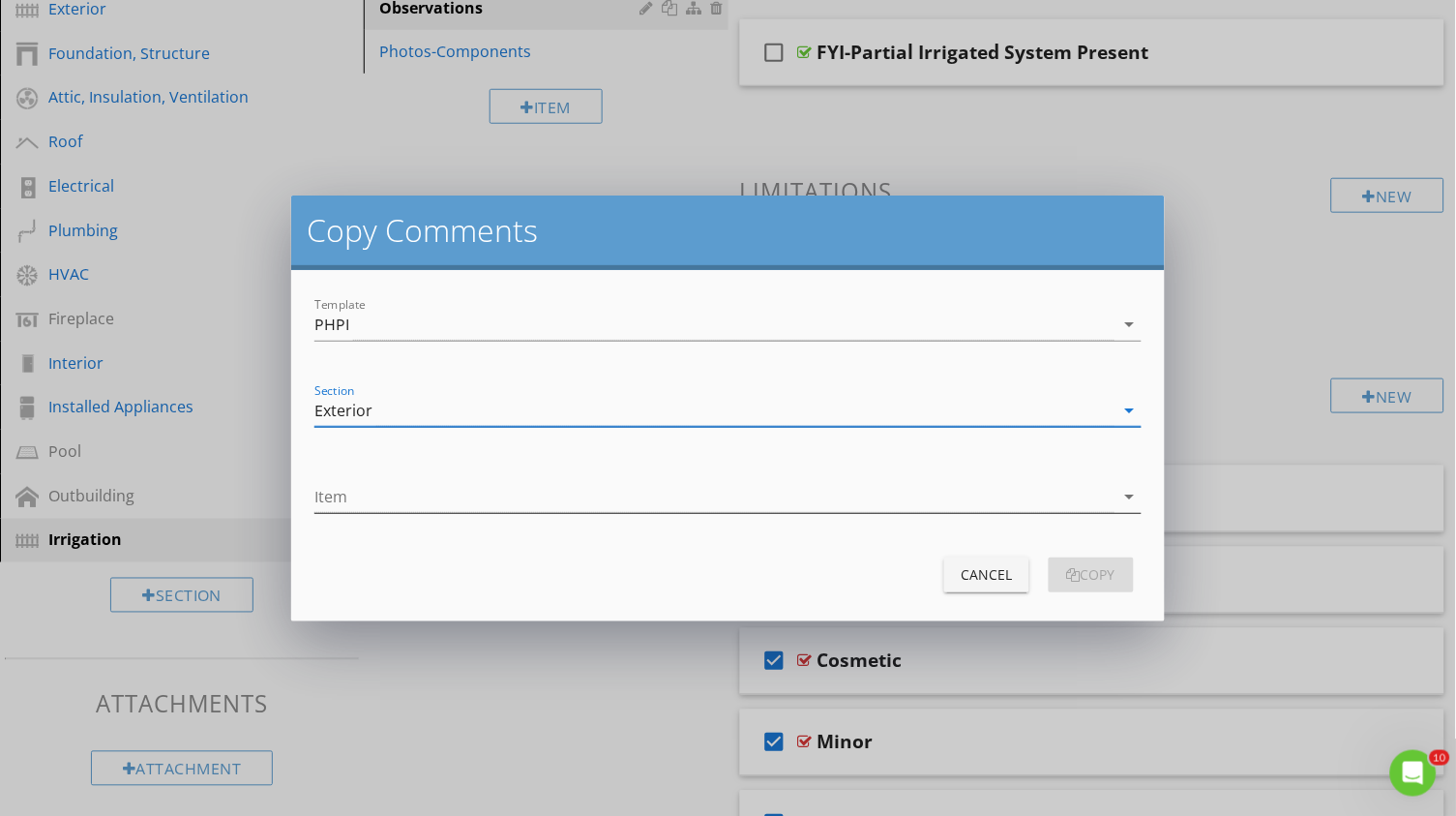 click at bounding box center [714, 497] 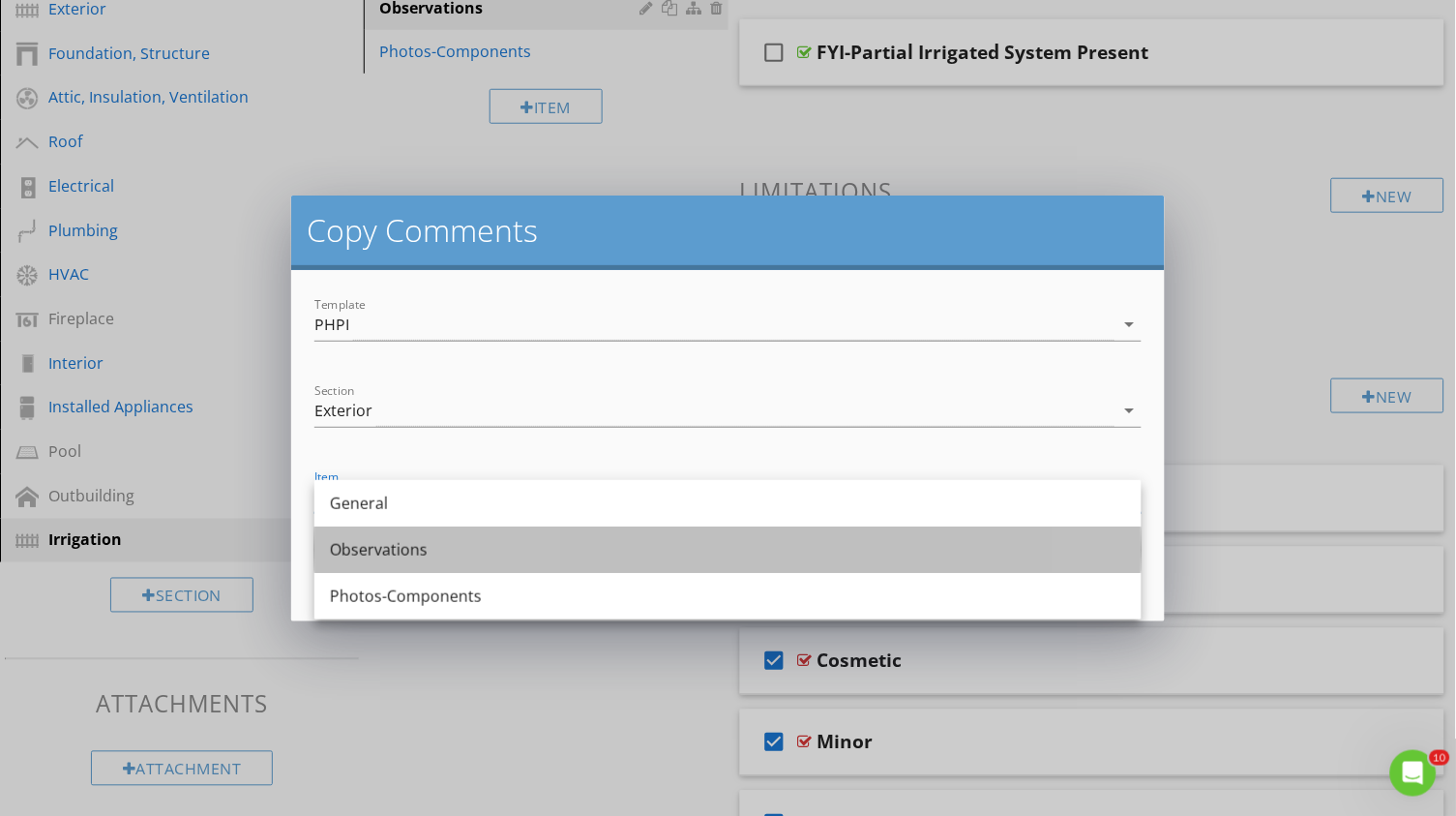 click on "Observations" at bounding box center (728, 550) 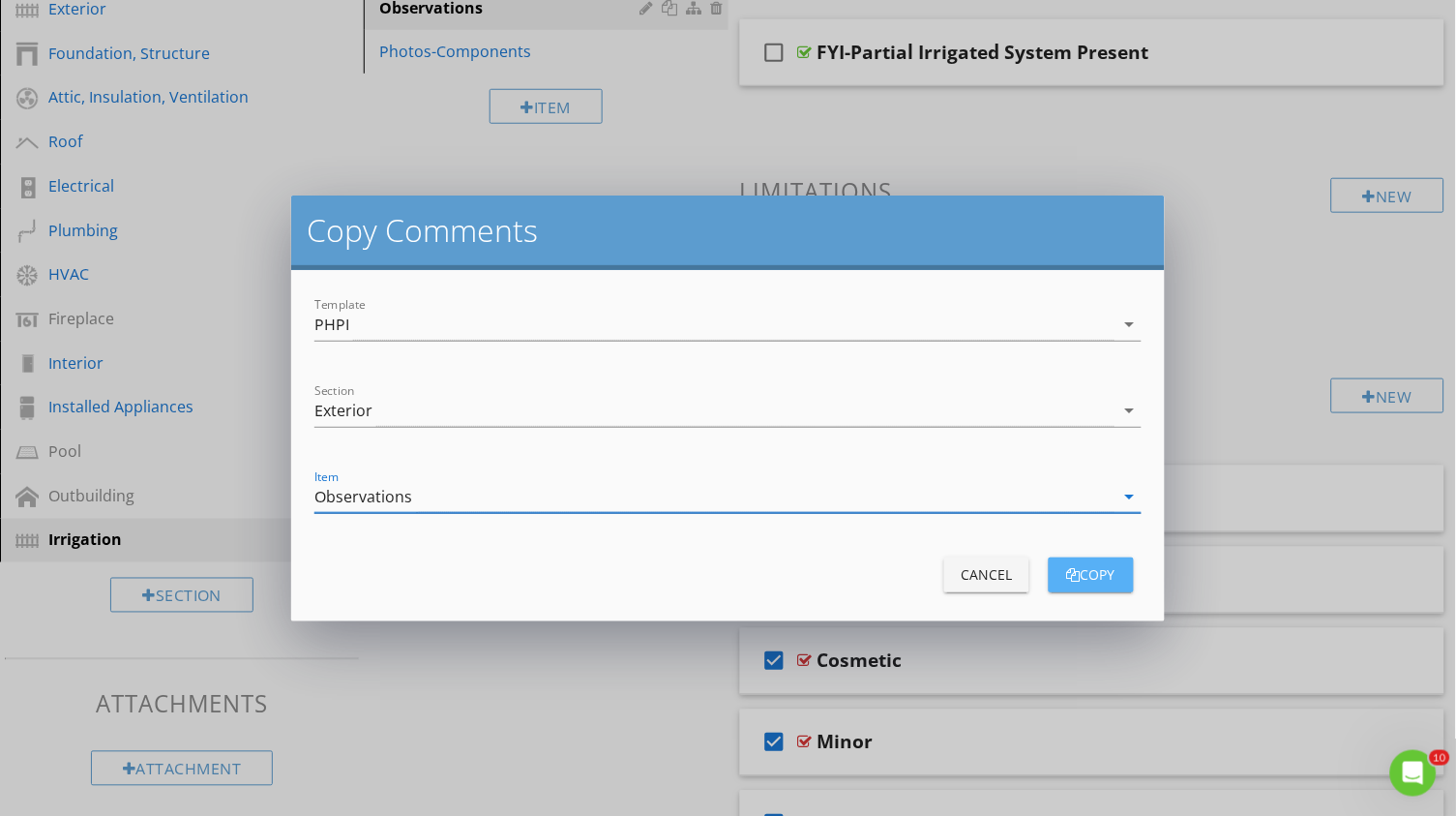 click on "copy" at bounding box center (1091, 575) 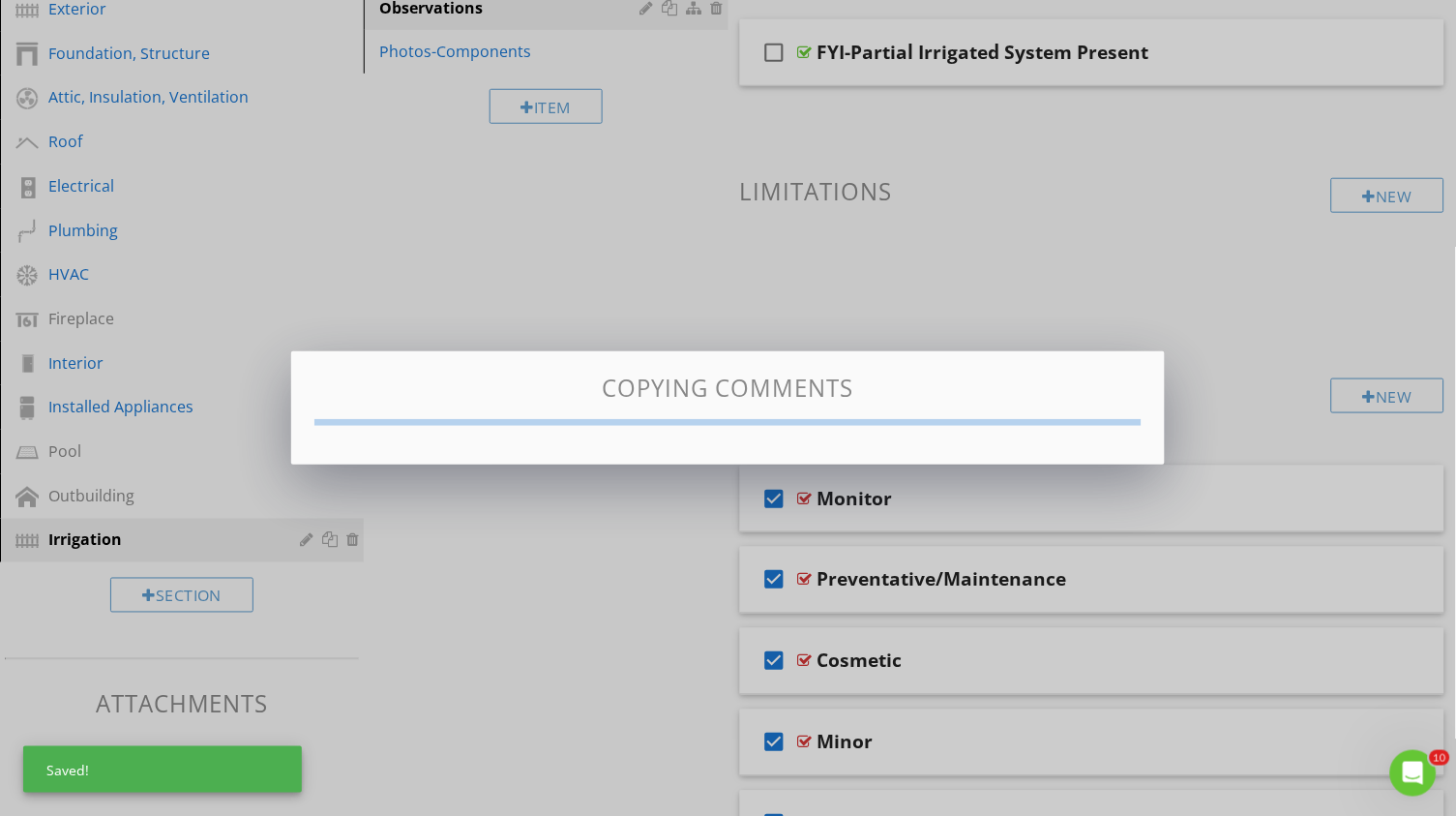 checkbox on "false" 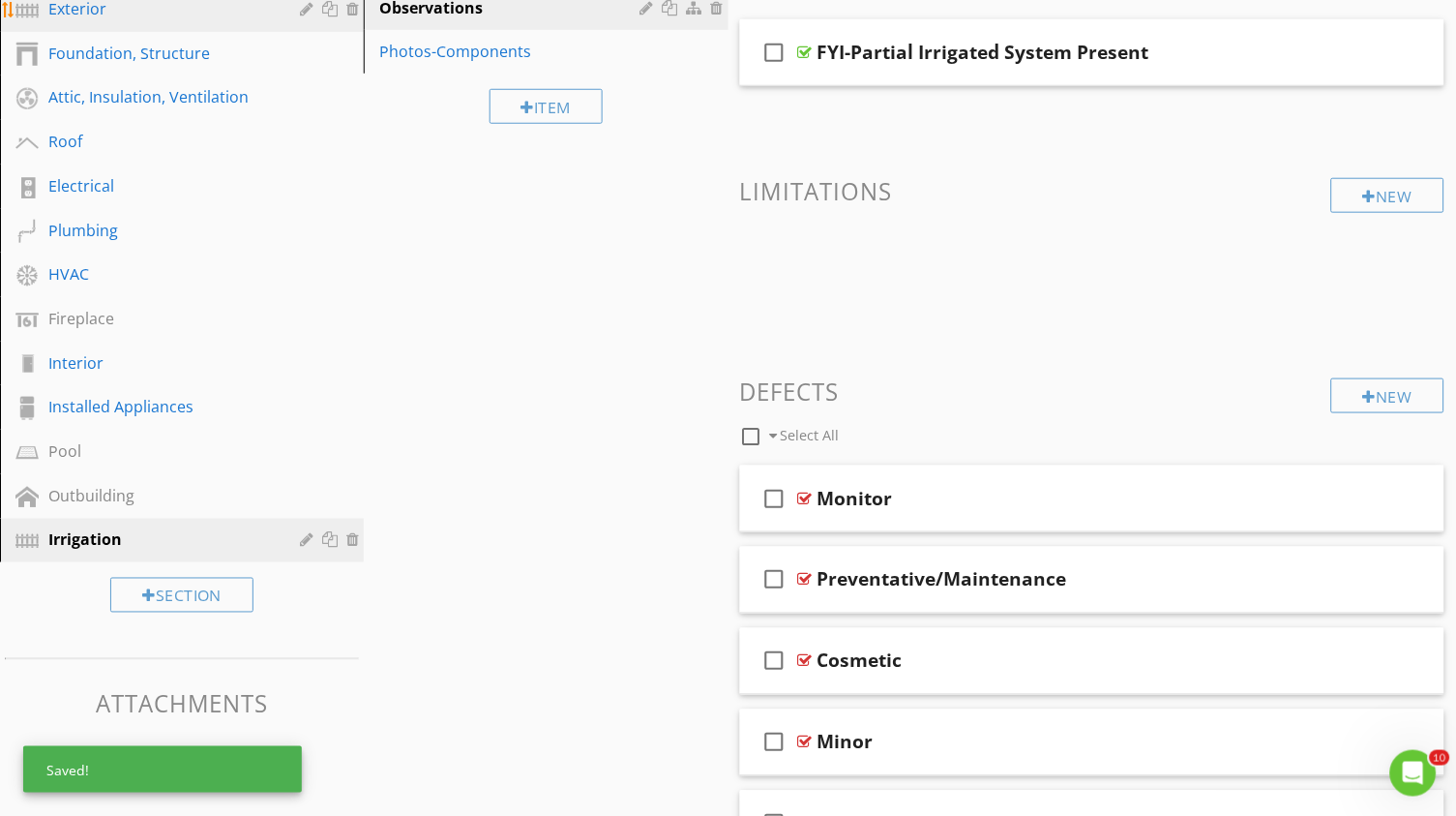 click on "Exterior" at bounding box center (160, 9) 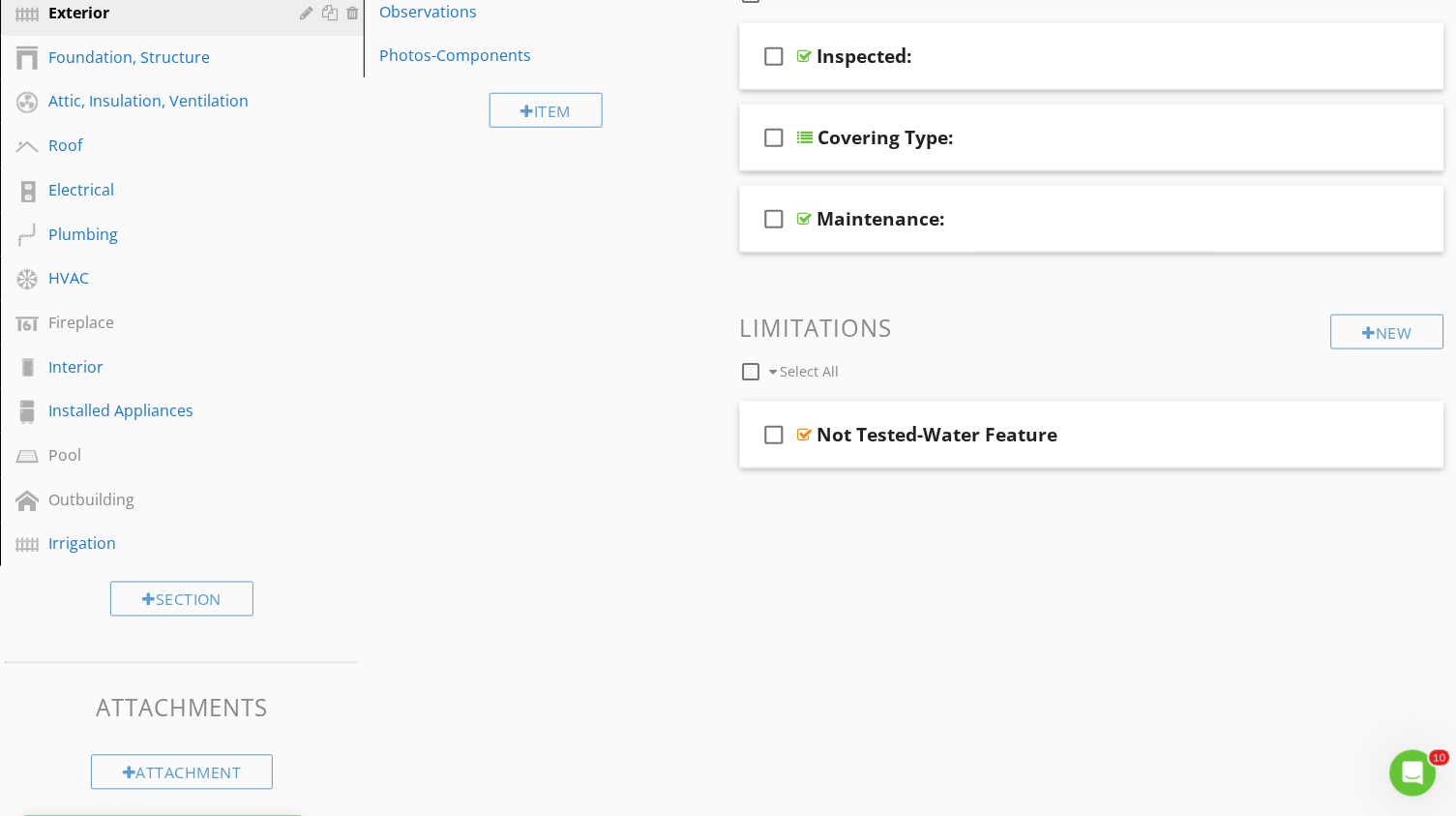 scroll, scrollTop: 252, scrollLeft: 0, axis: vertical 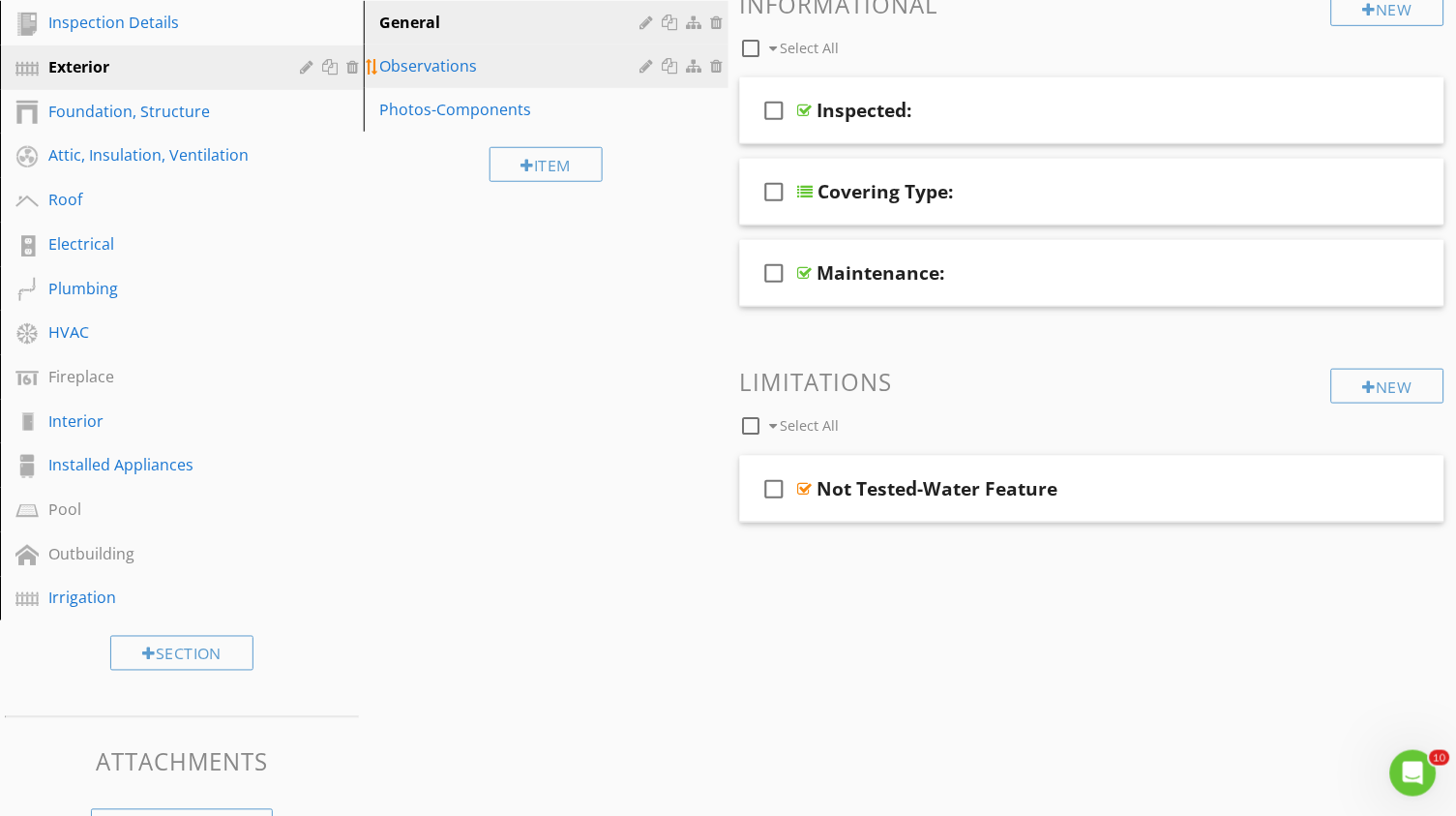 click on "Observations" at bounding box center [512, 66] 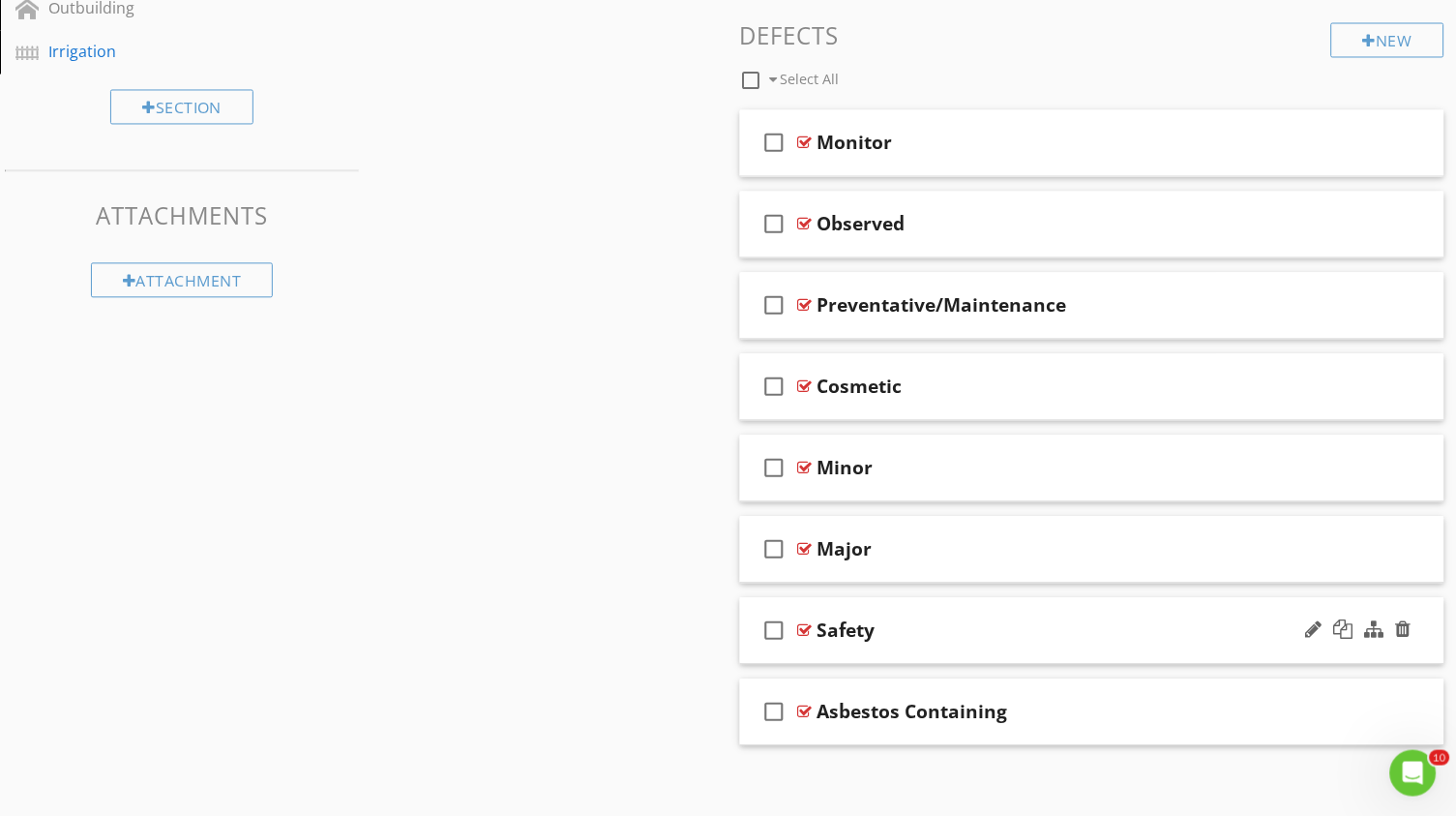 scroll, scrollTop: 797, scrollLeft: 0, axis: vertical 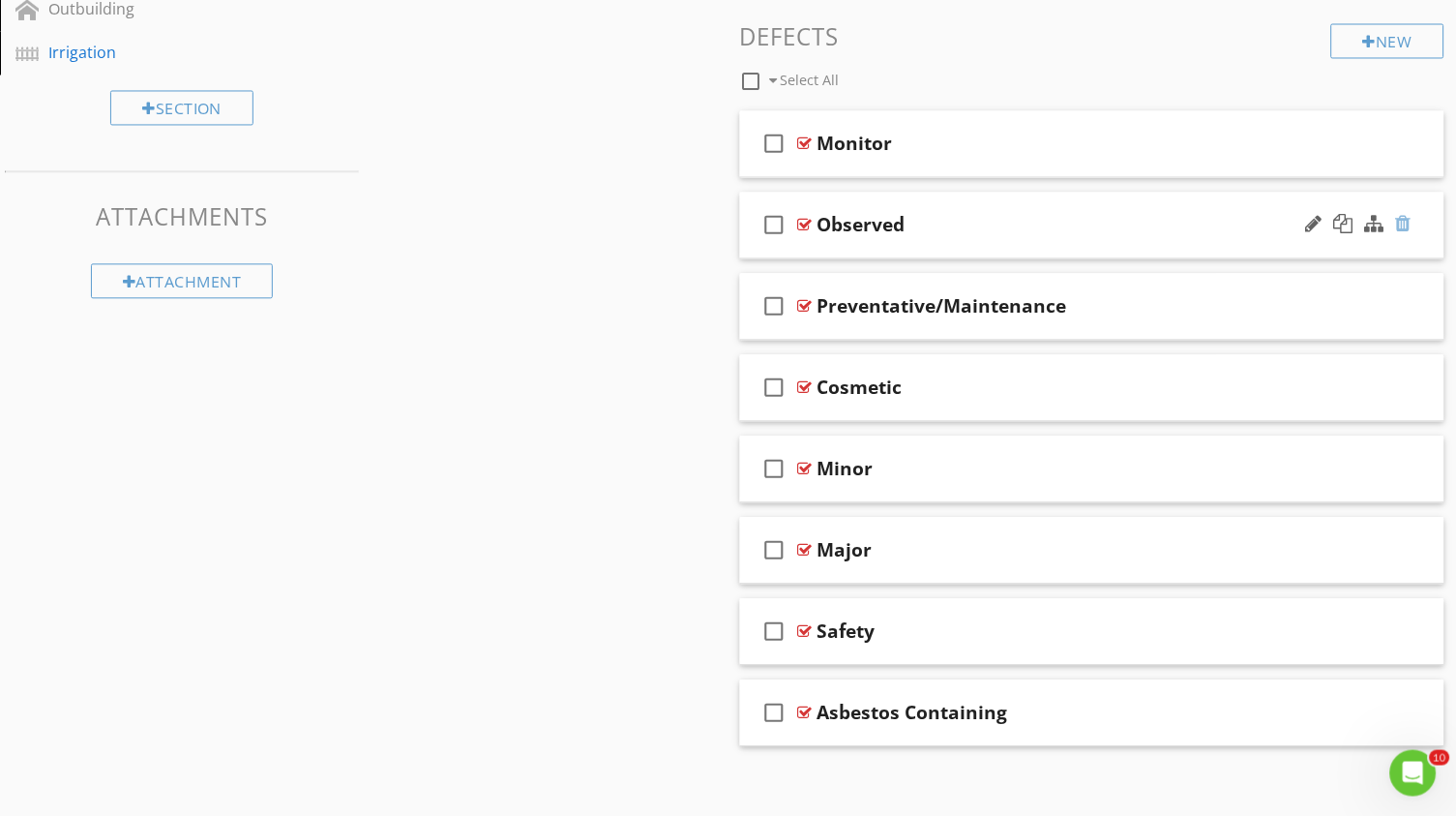 click at bounding box center [1404, 225] 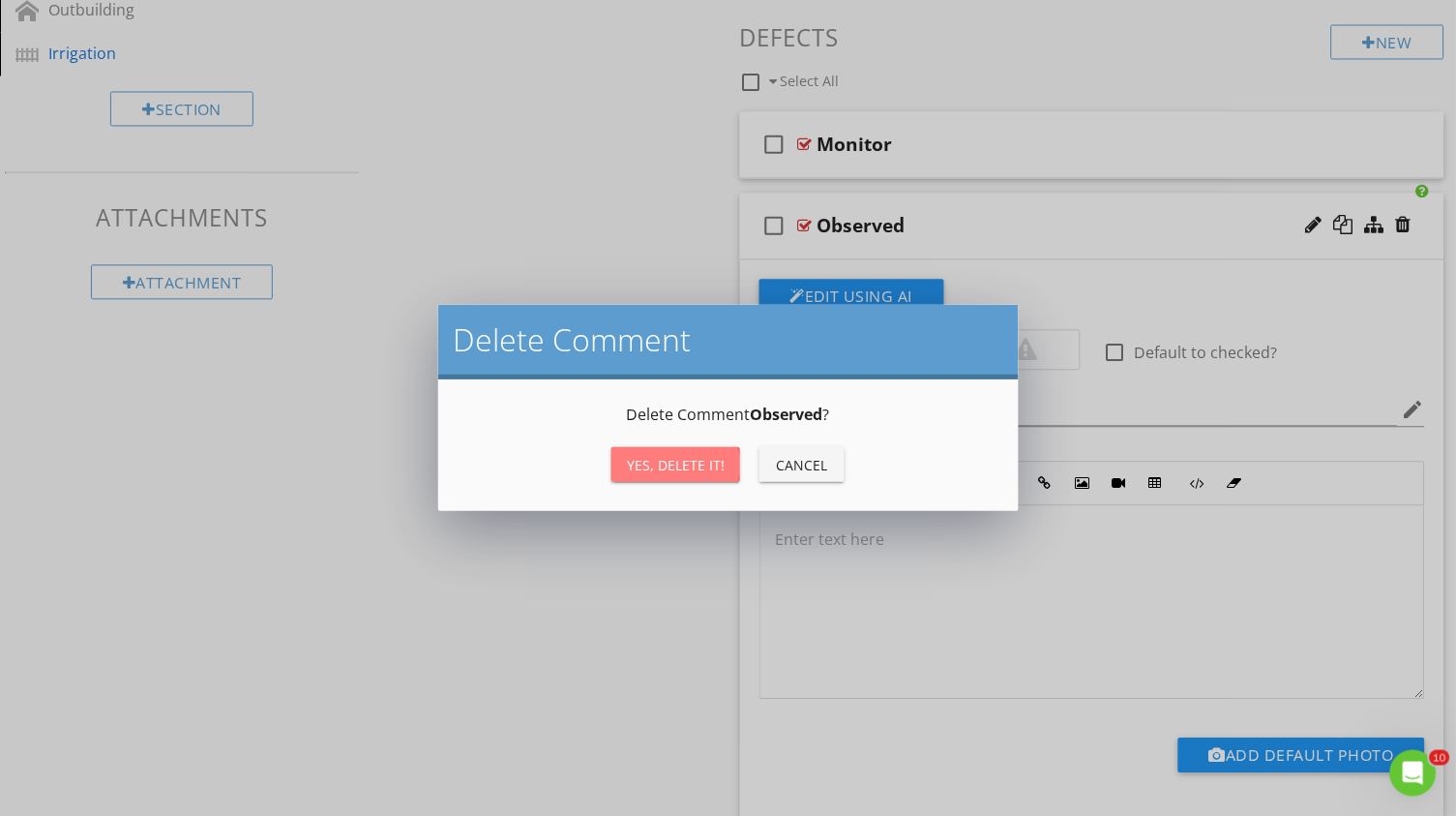 click on "Yes, Delete it!" at bounding box center [675, 465] 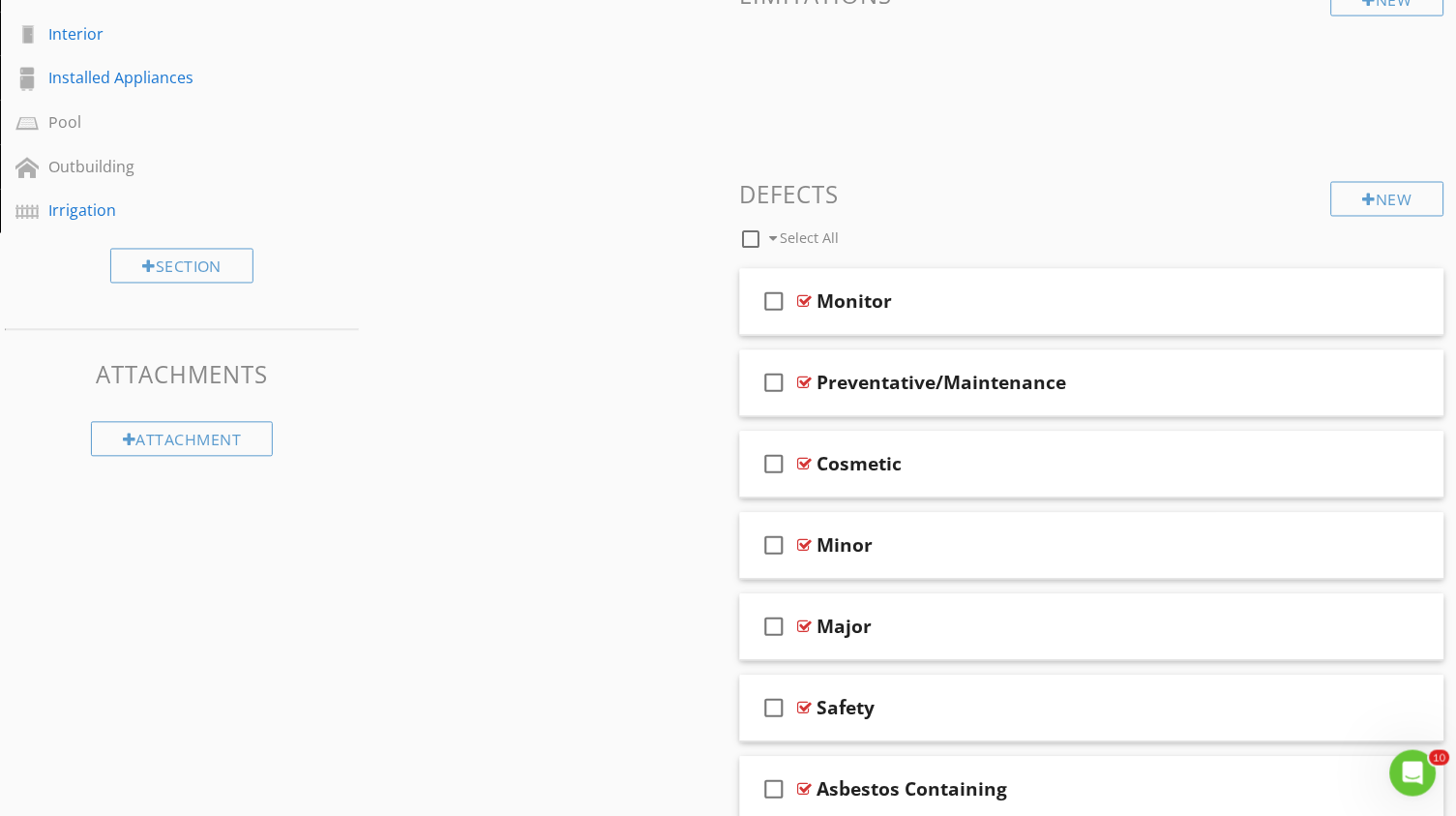 scroll, scrollTop: 590, scrollLeft: 0, axis: vertical 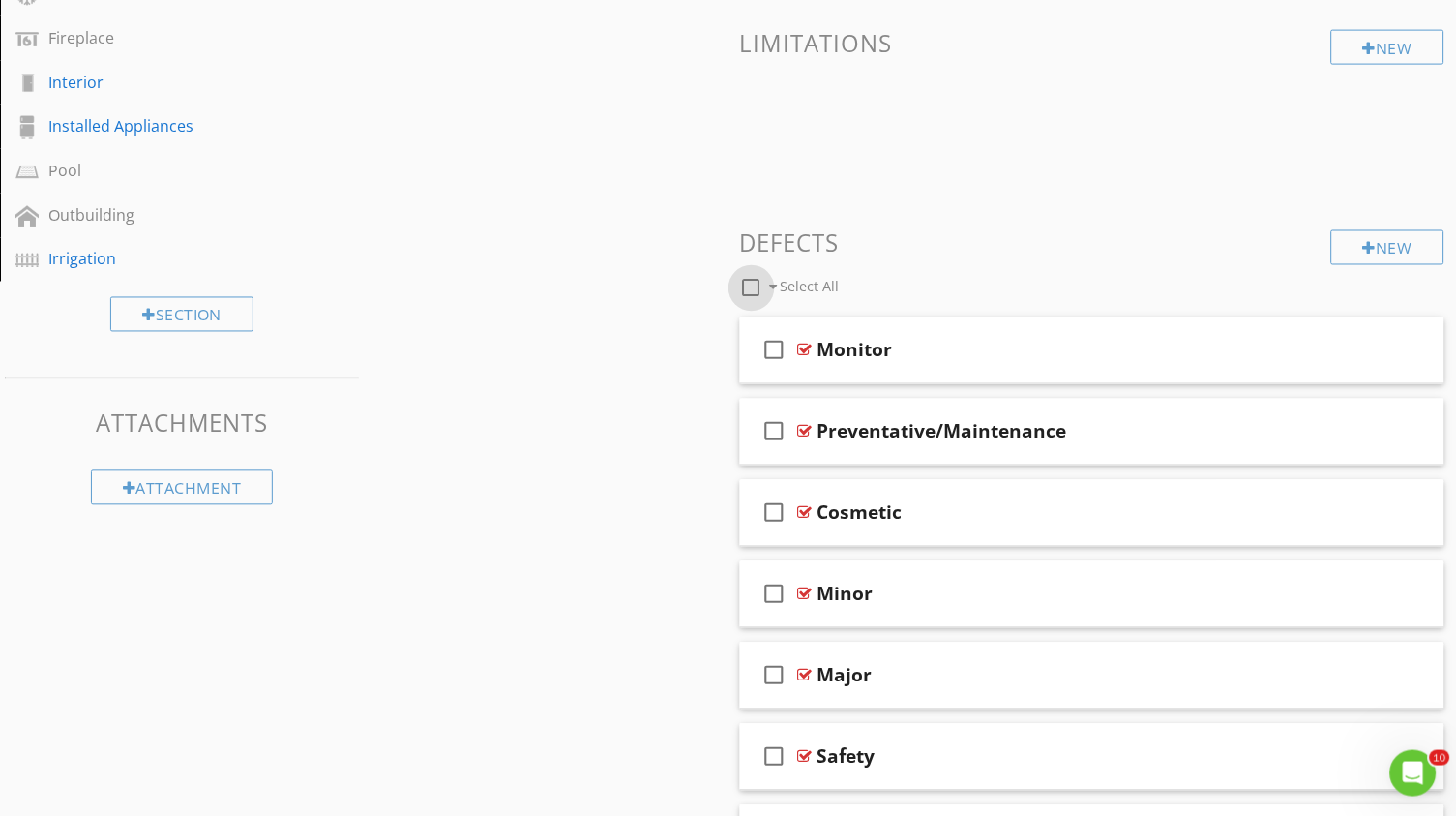 click at bounding box center (752, 288) 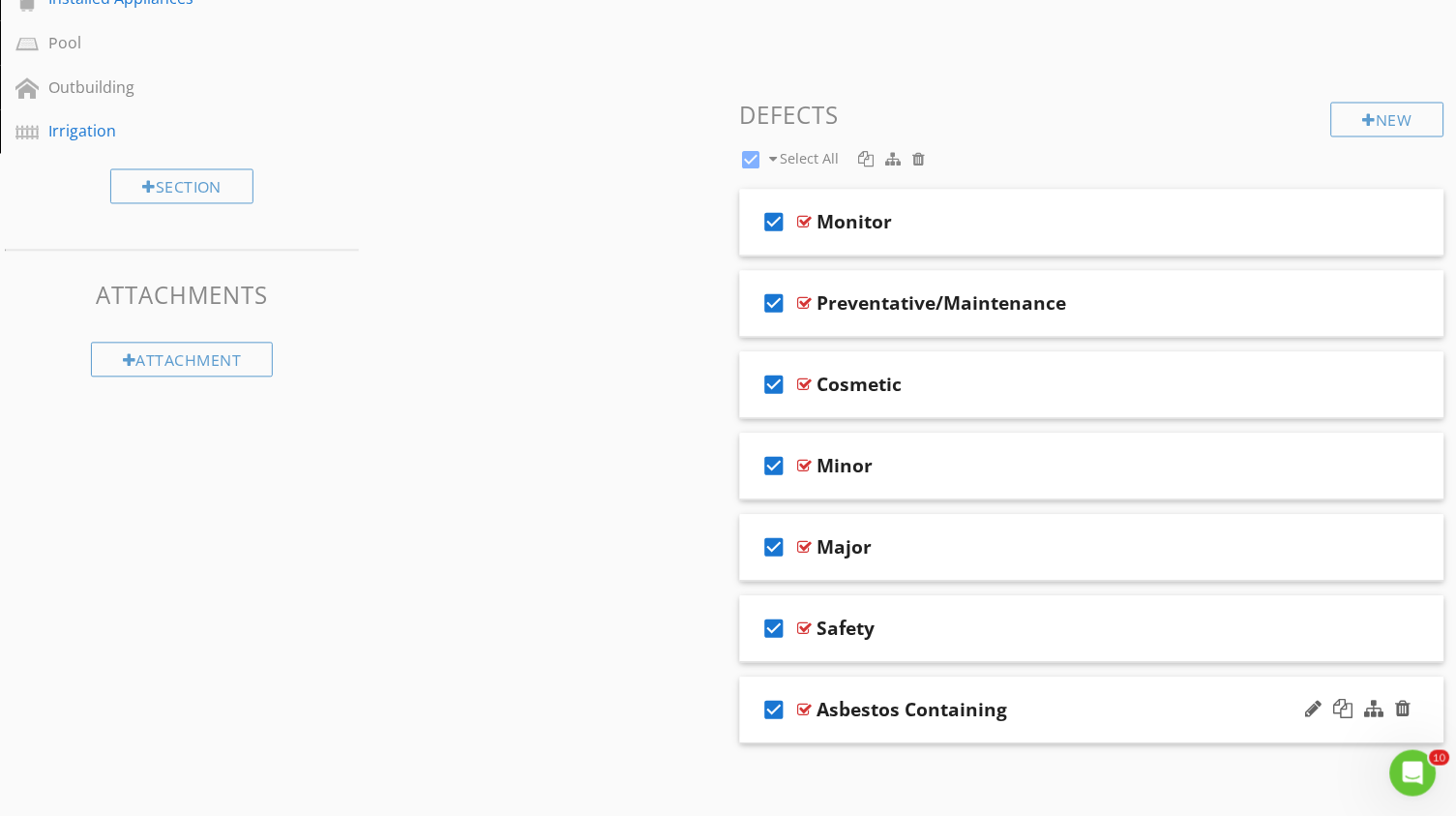 scroll, scrollTop: 717, scrollLeft: 0, axis: vertical 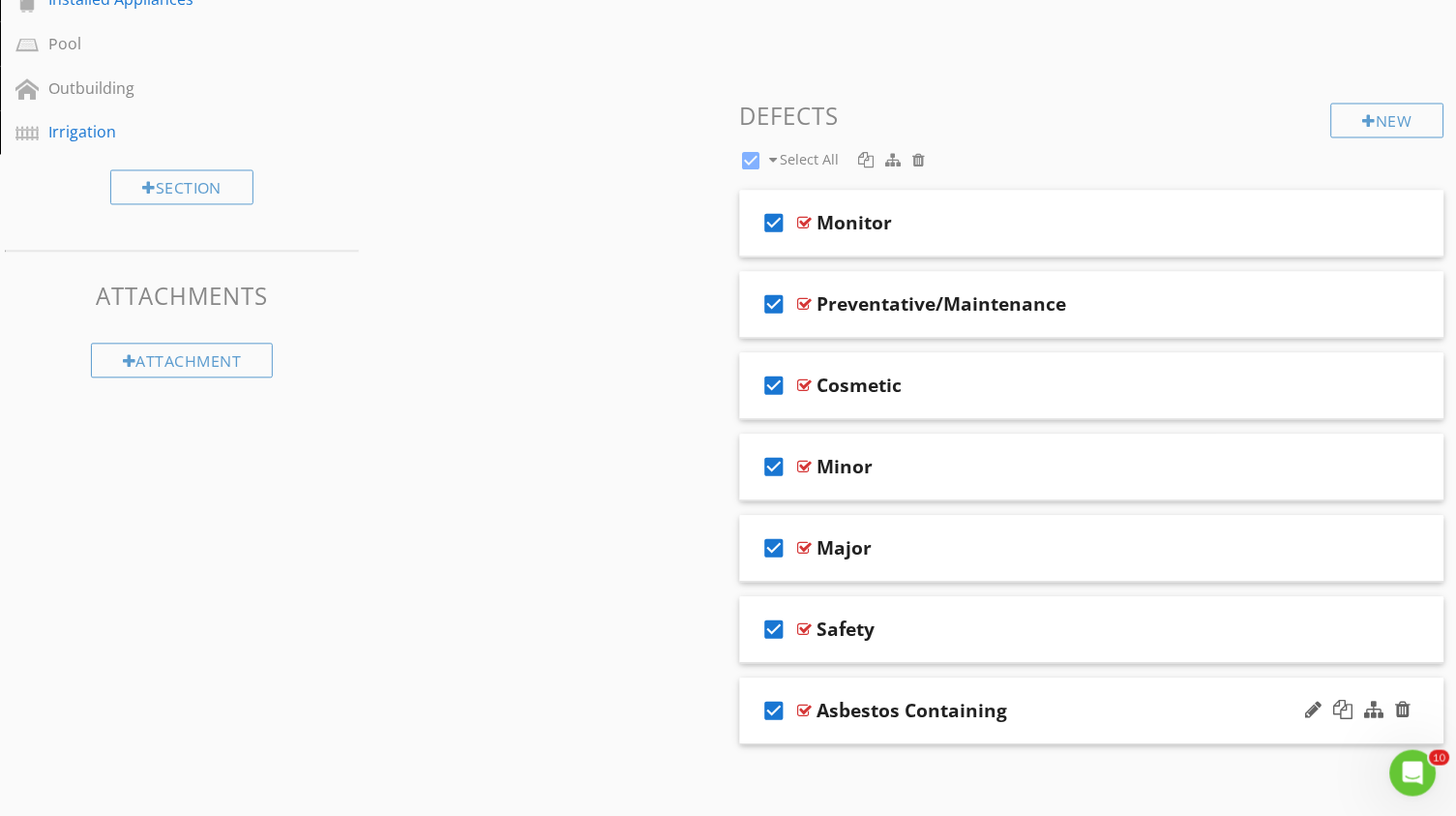 click on "check_box" at bounding box center (775, 711) 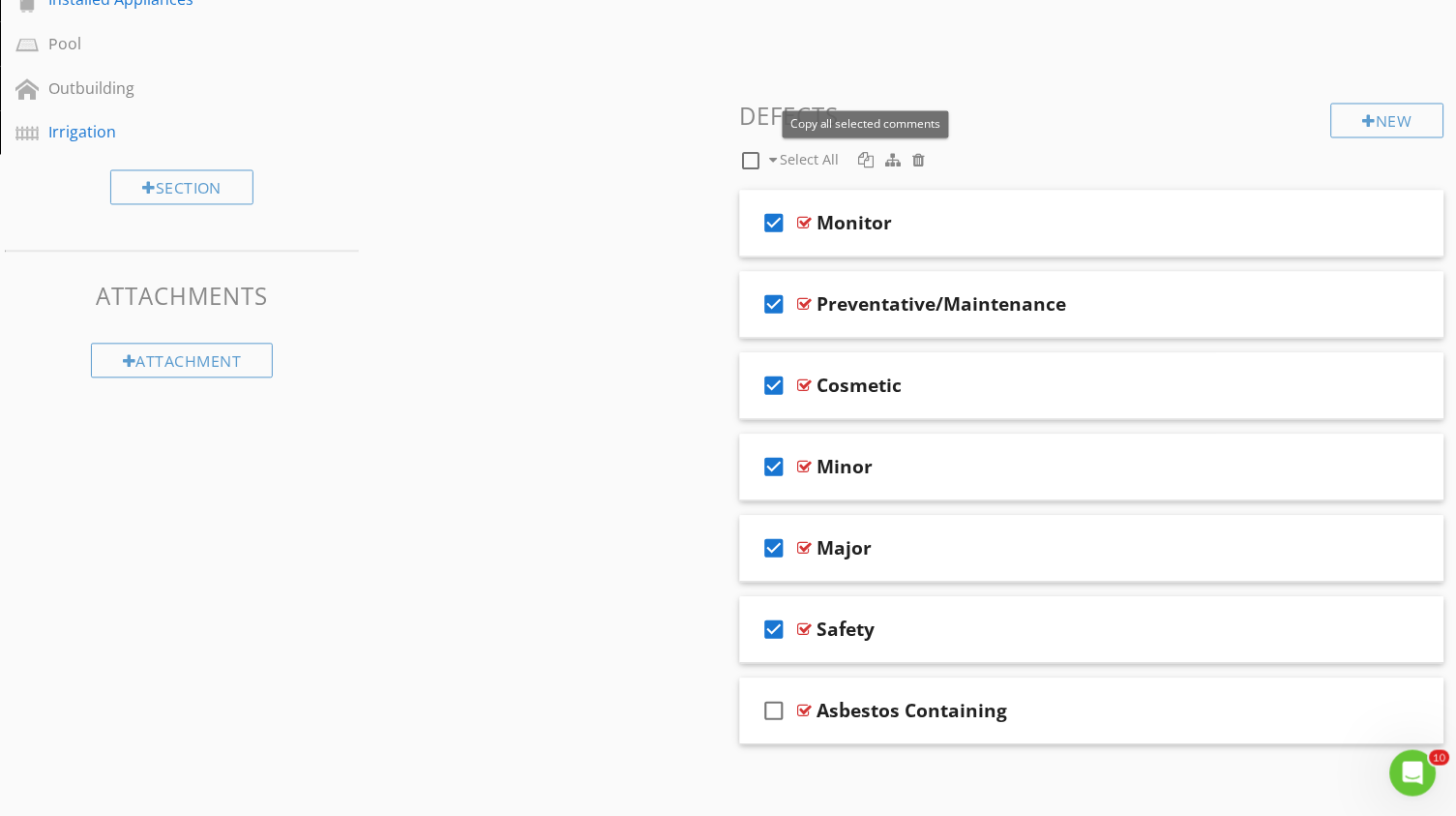 click at bounding box center [867, 161] 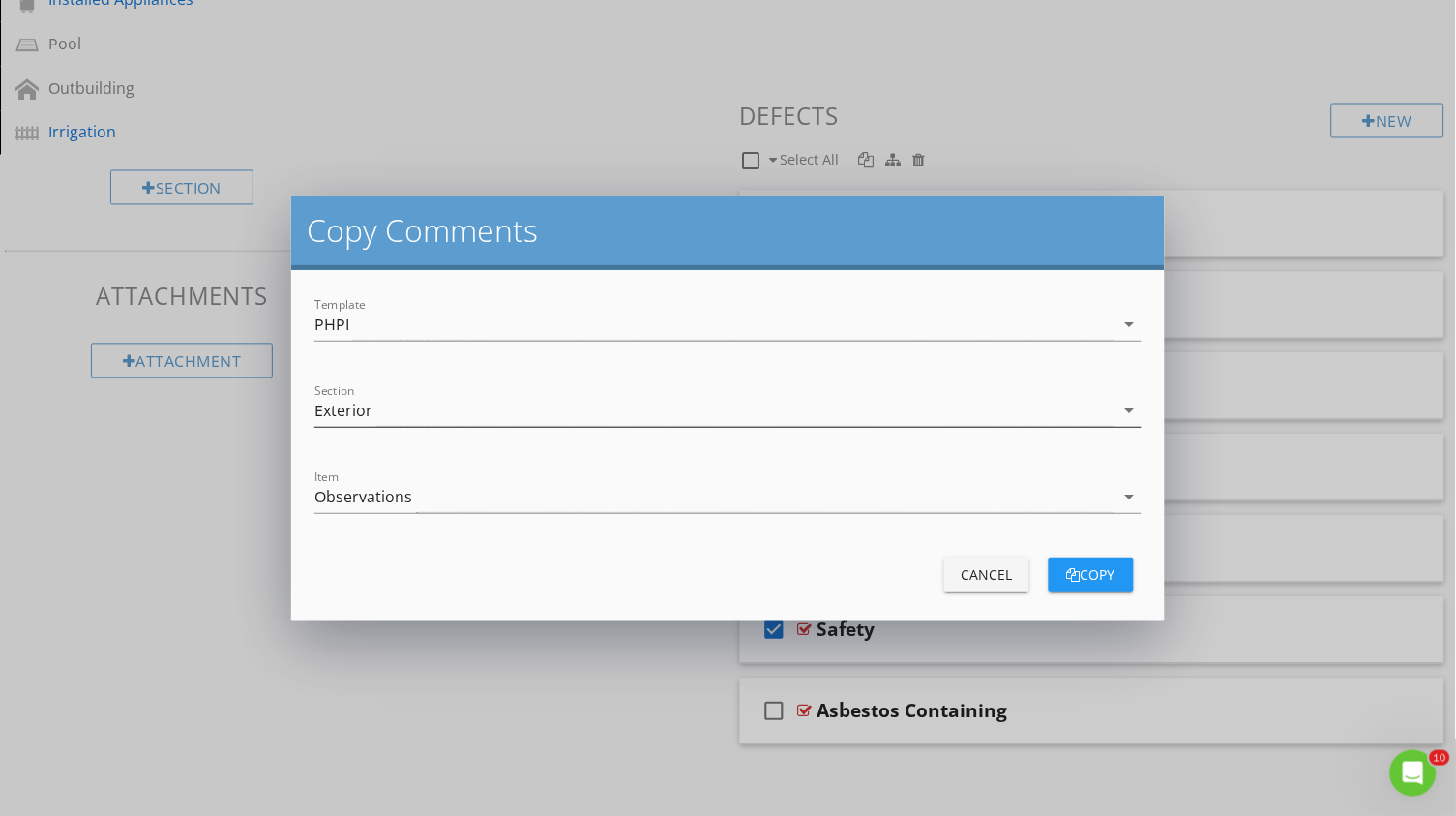 click on "Exterior" at bounding box center (714, 410) 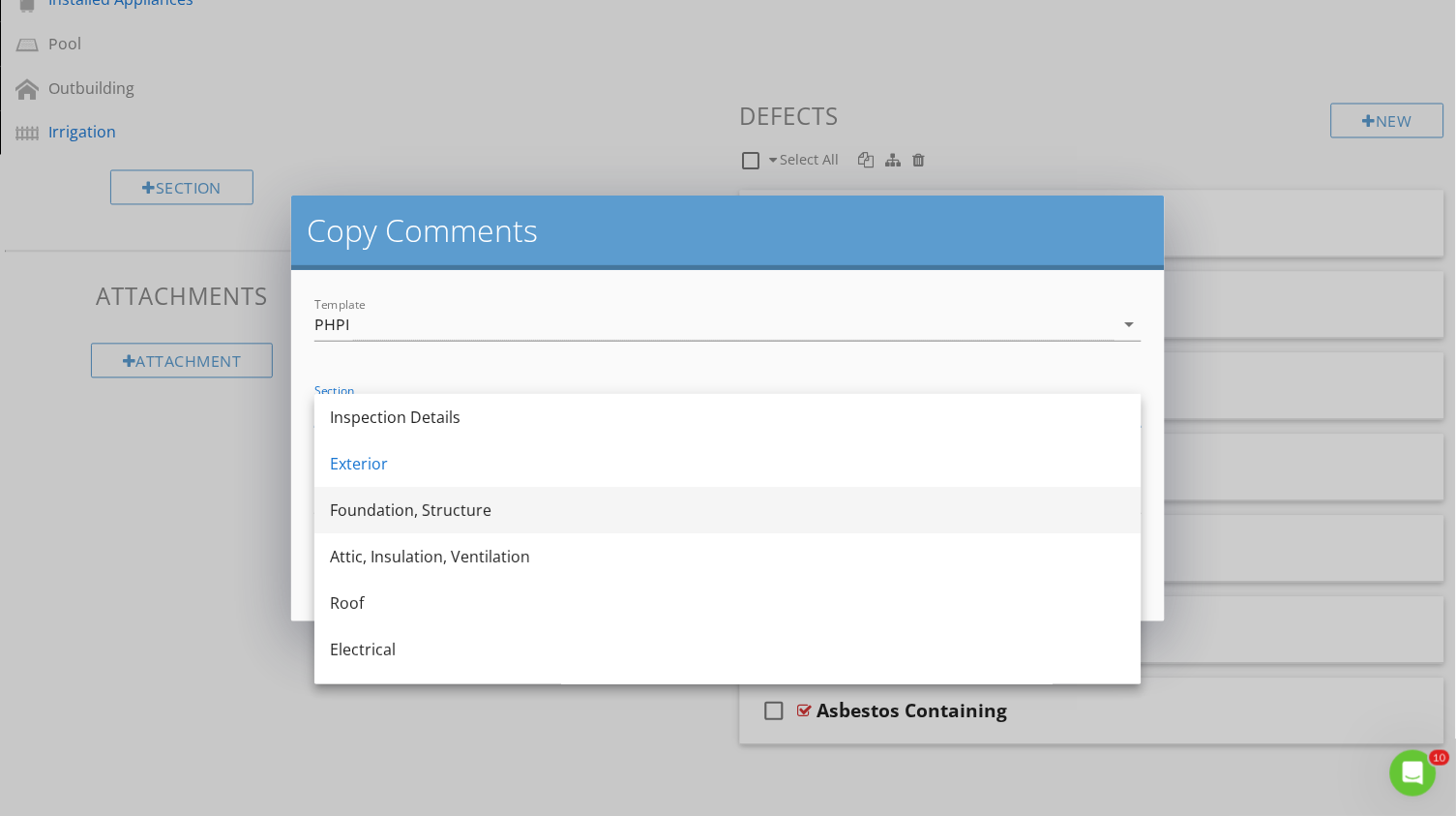 click on "Foundation, Structure" at bounding box center [728, 510] 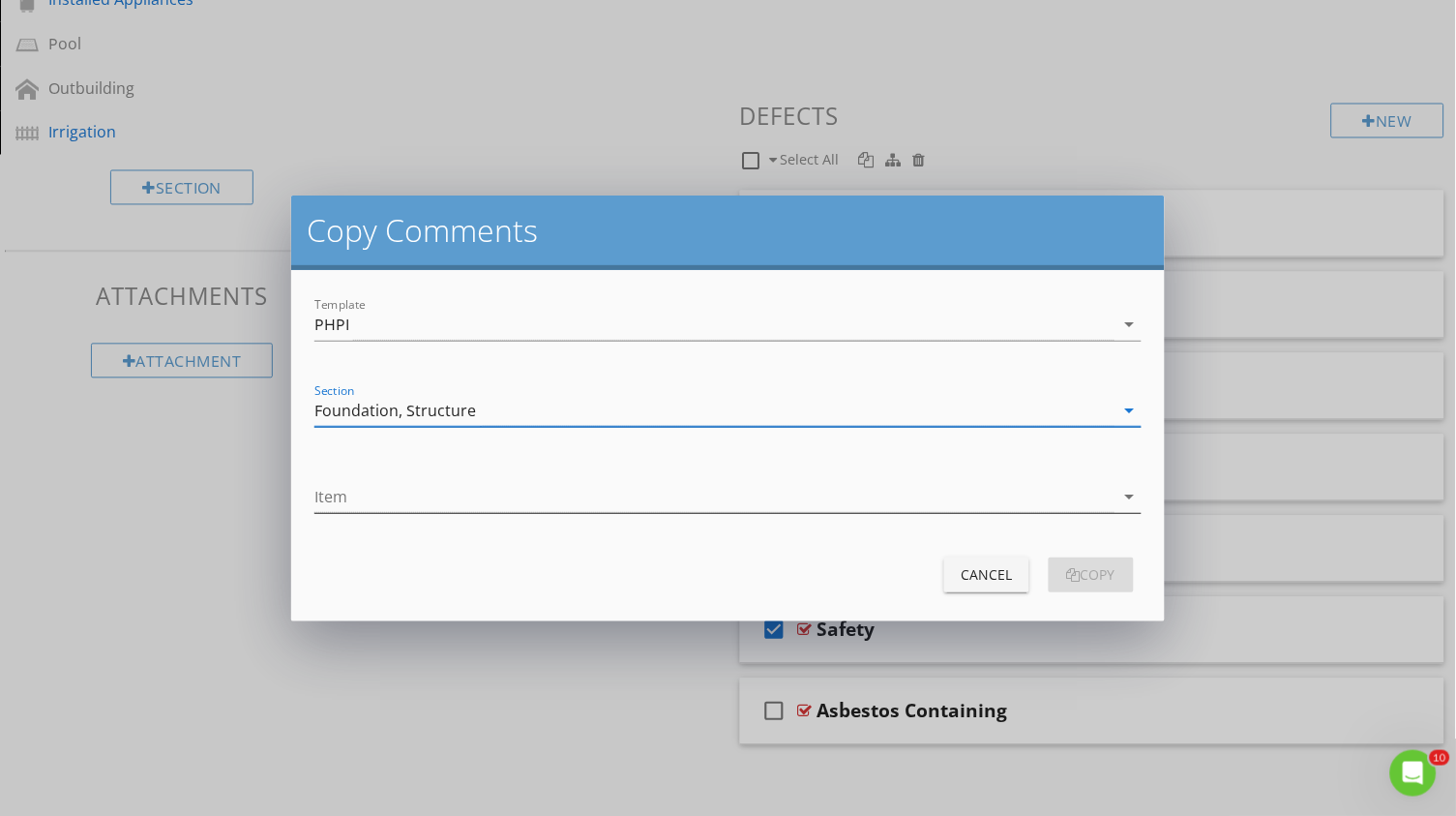 click at bounding box center [714, 497] 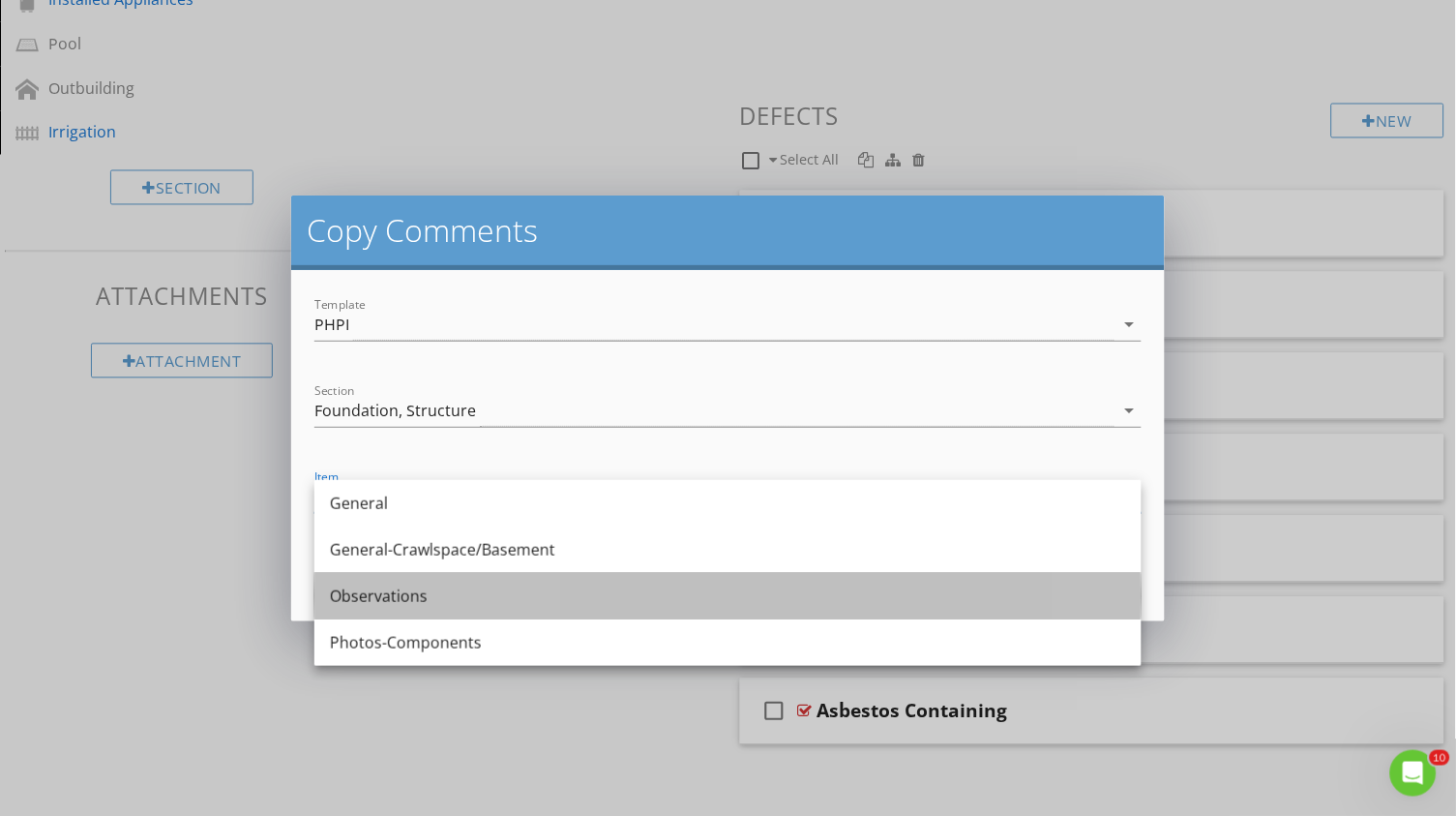 click on "Observations" at bounding box center (728, 596) 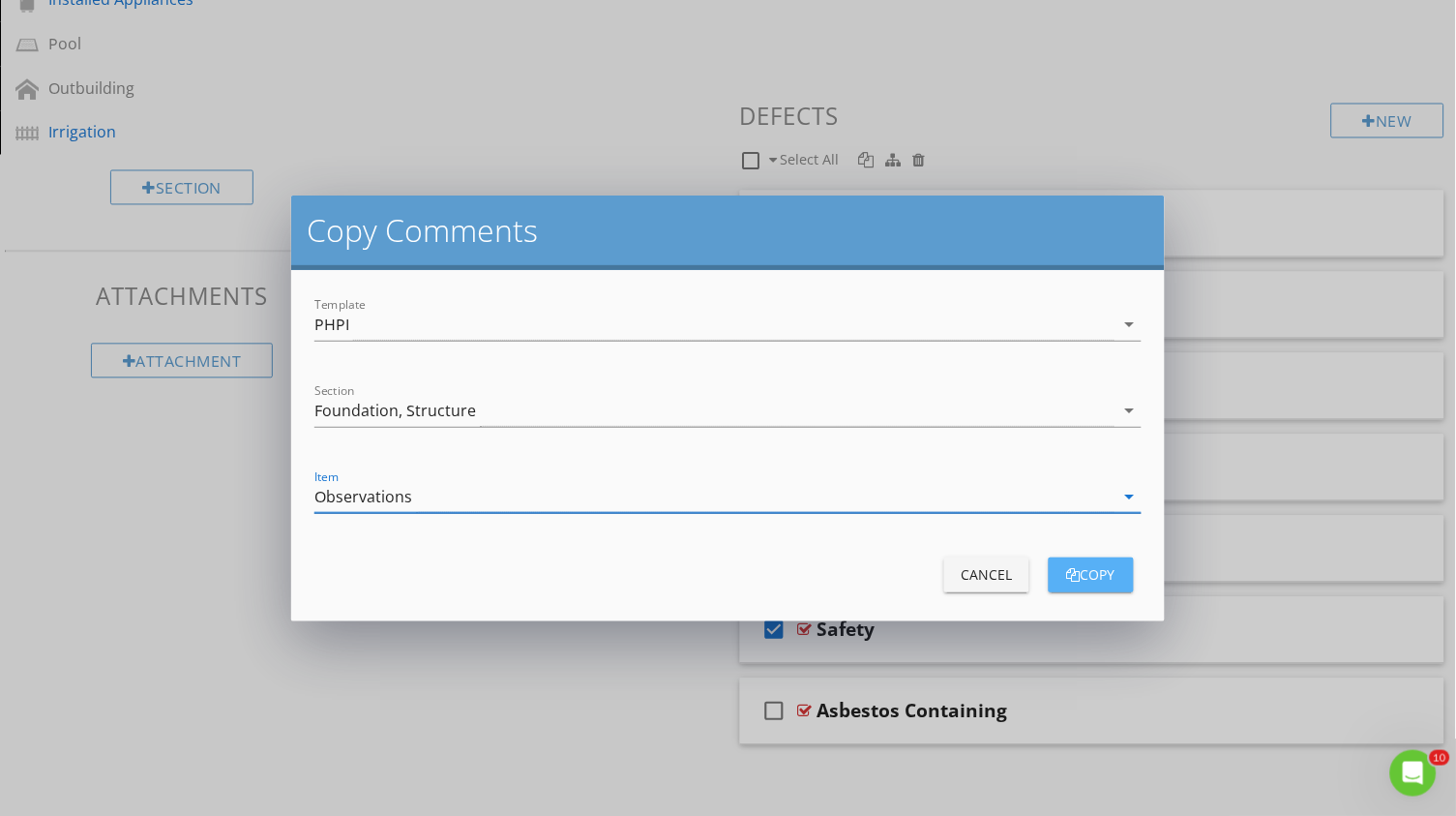 click on "copy" at bounding box center (1091, 574) 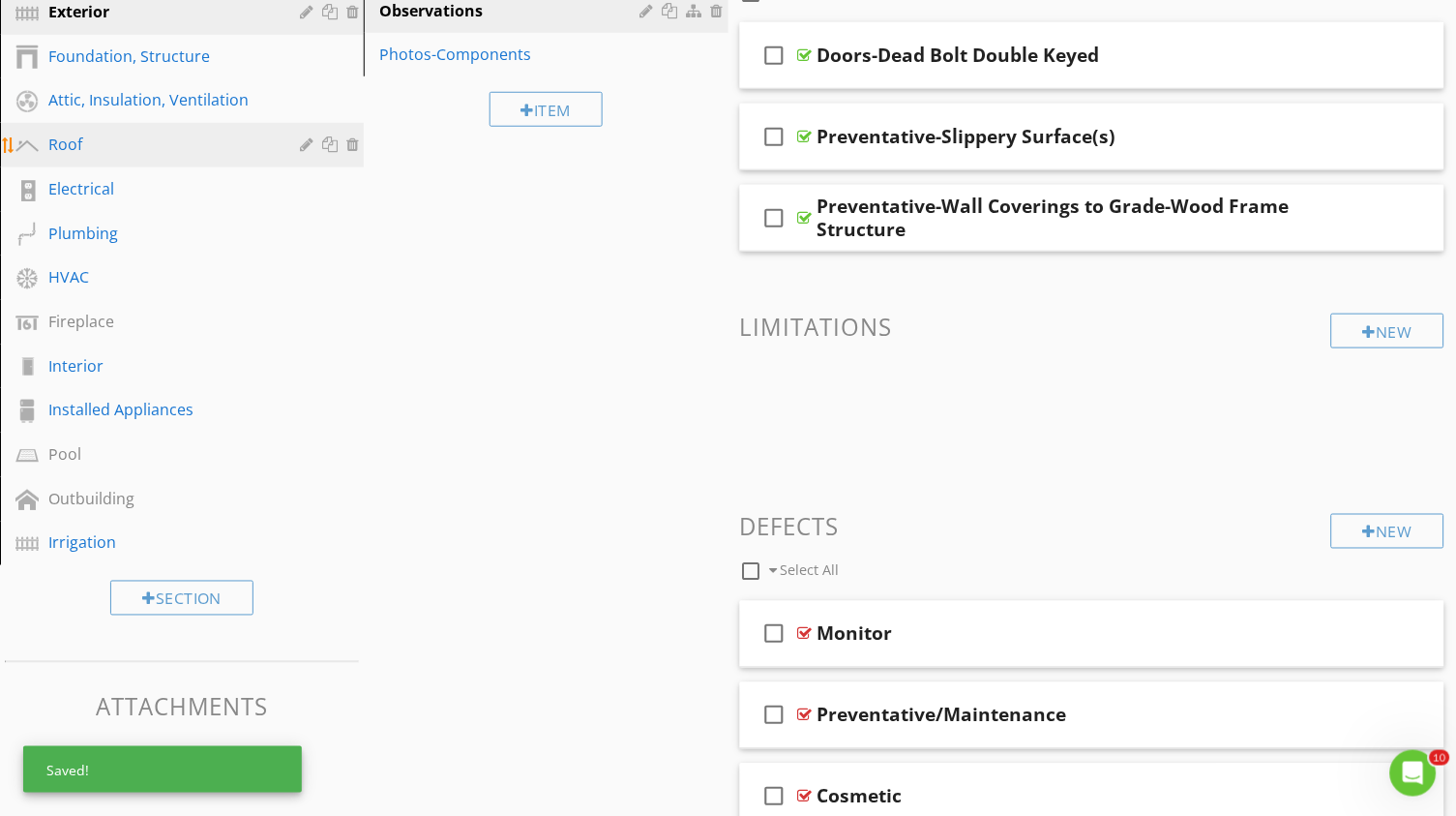 scroll, scrollTop: 301, scrollLeft: 0, axis: vertical 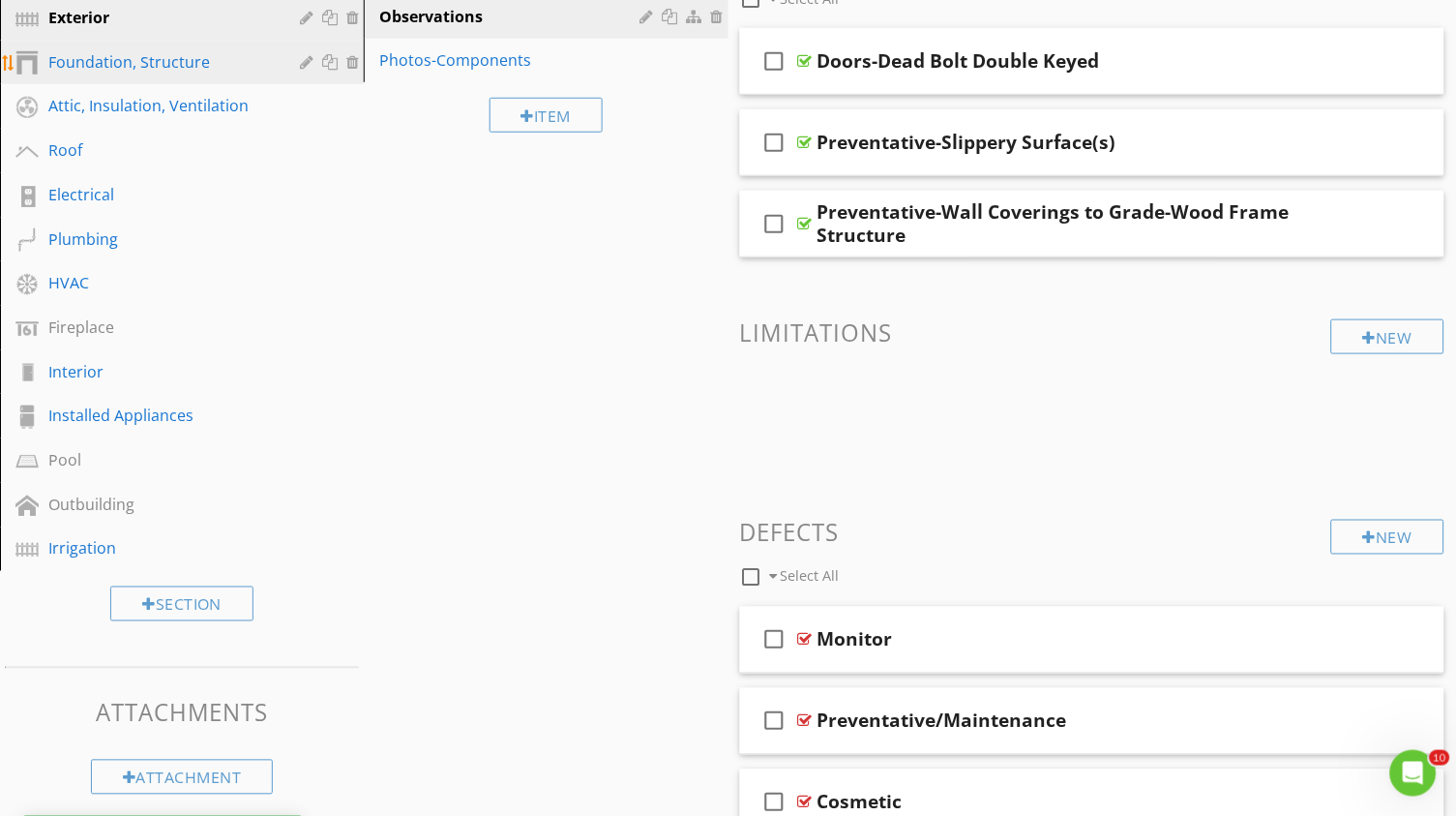 click on "Foundation, Structure" at bounding box center [160, 62] 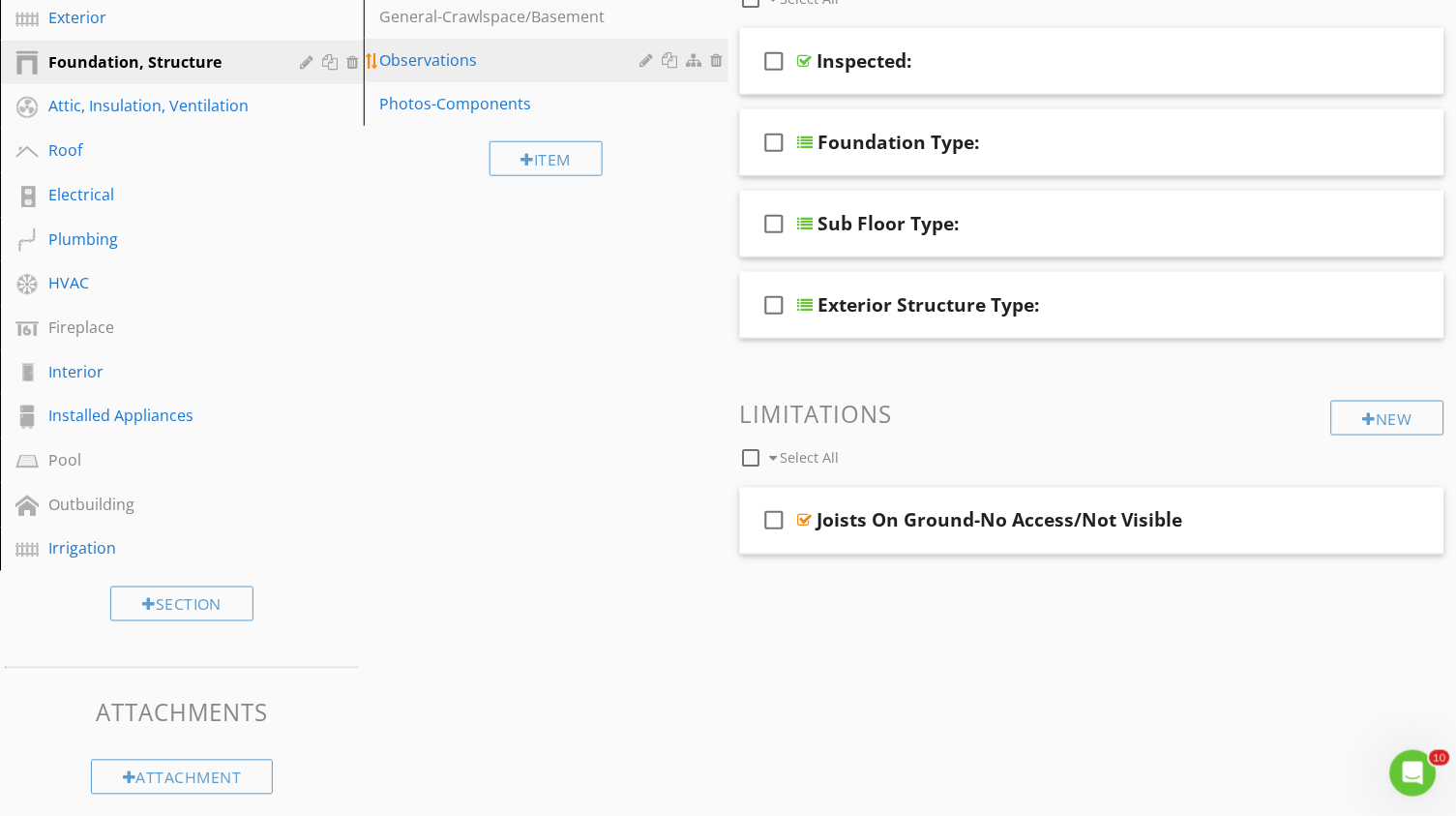click on "Observations" at bounding box center (512, 60) 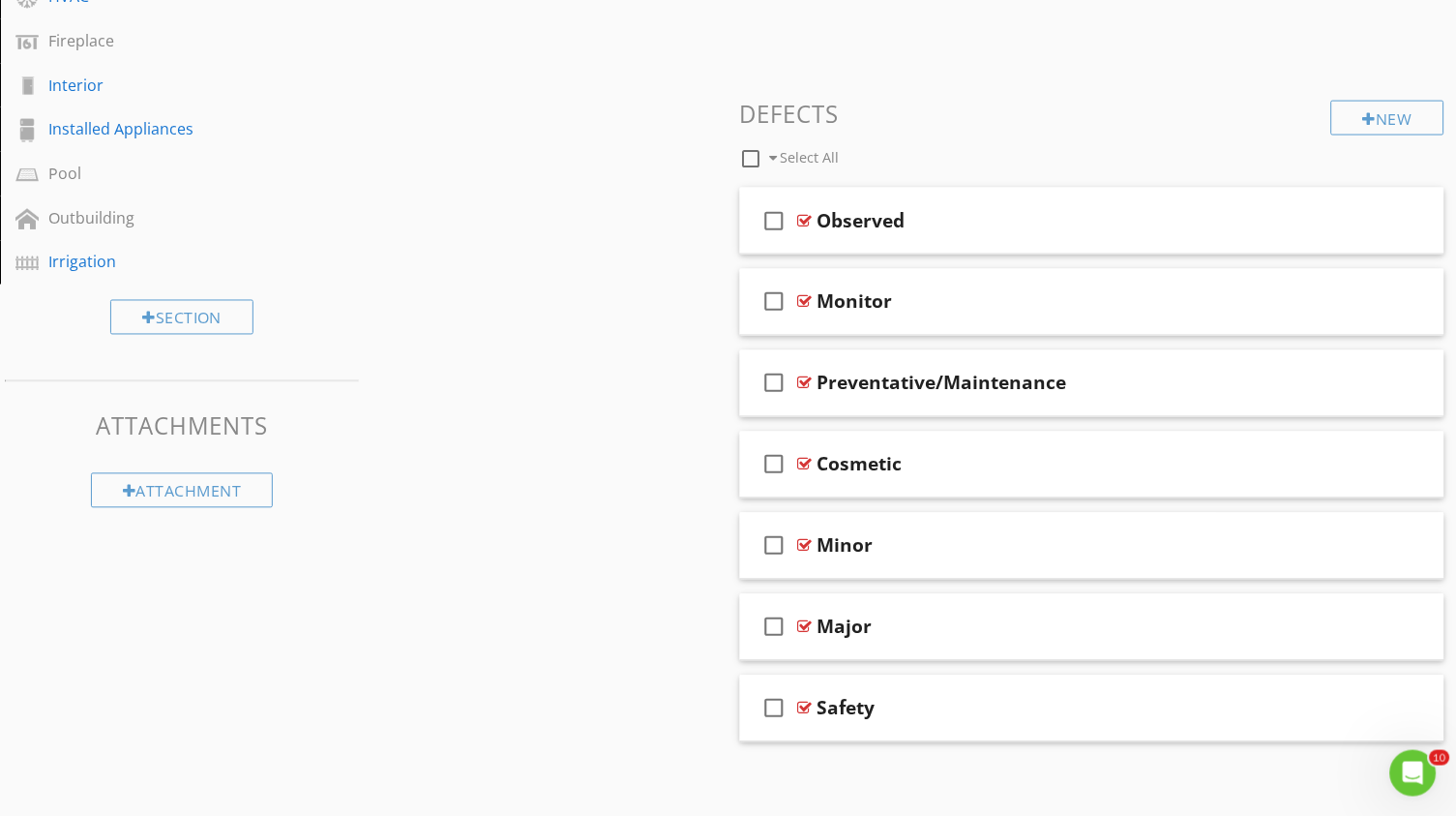 scroll, scrollTop: 586, scrollLeft: 0, axis: vertical 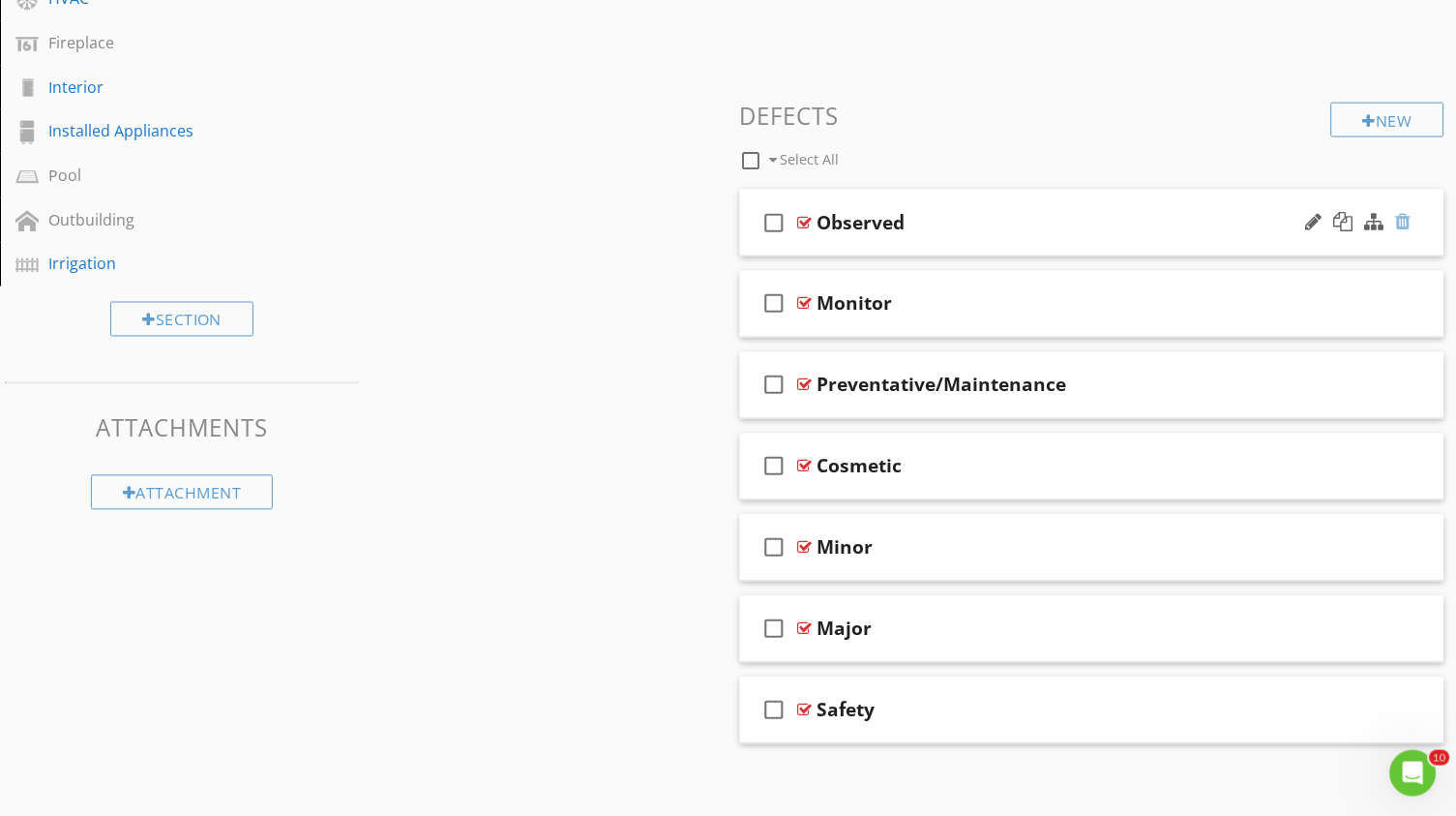 click at bounding box center [1404, 222] 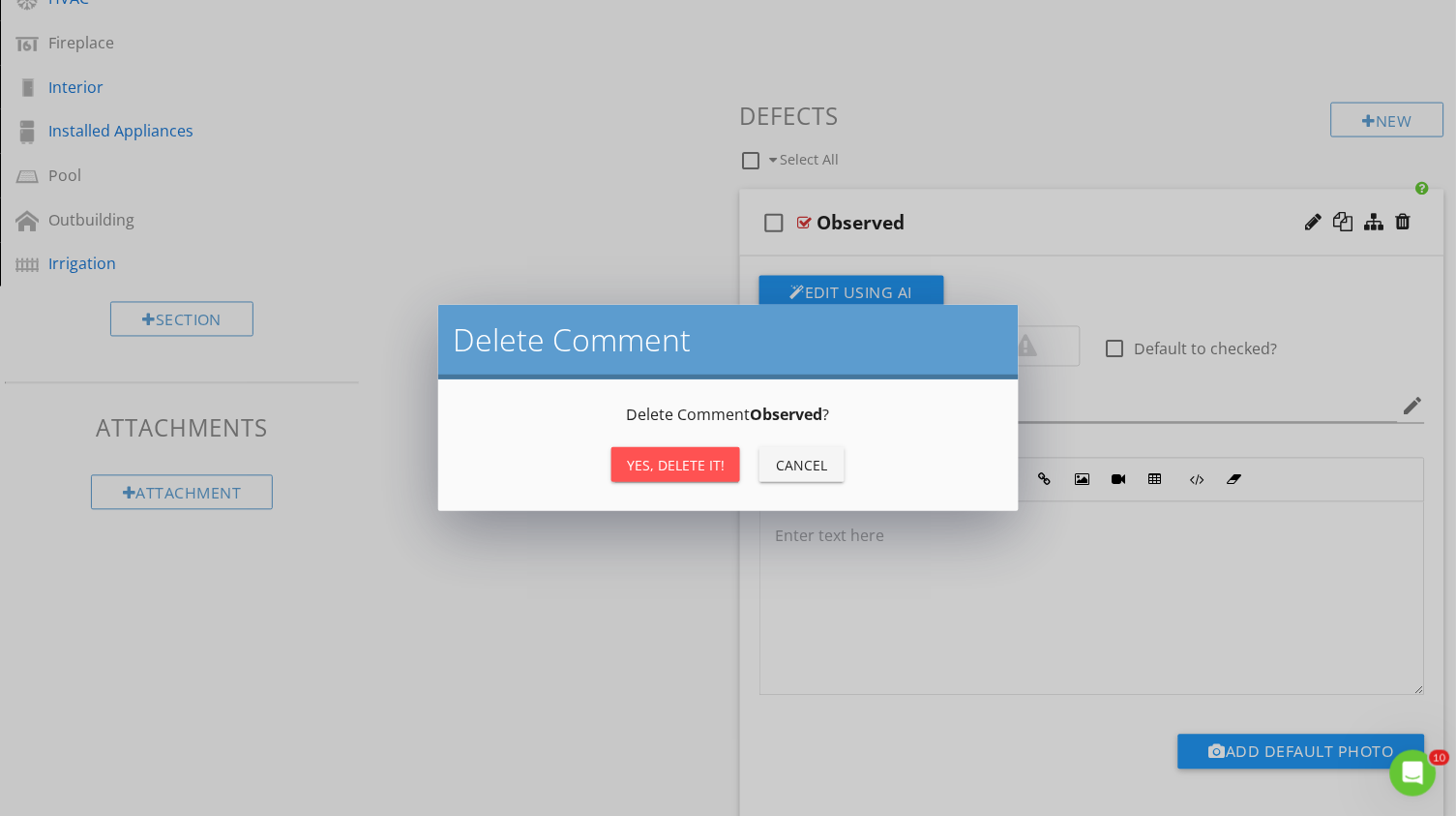 scroll, scrollTop: 585, scrollLeft: 0, axis: vertical 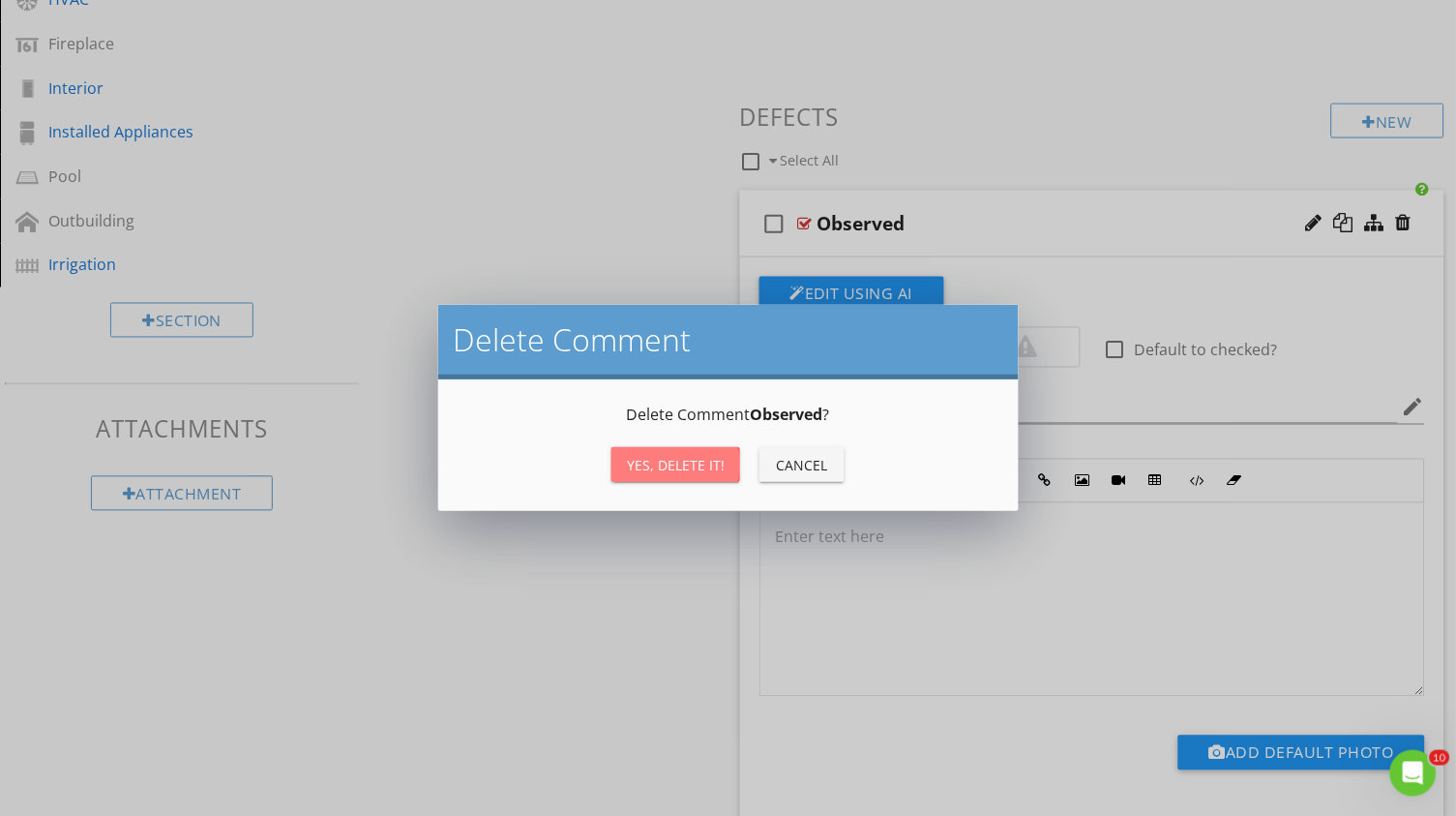 click on "Yes, Delete it!" at bounding box center [675, 465] 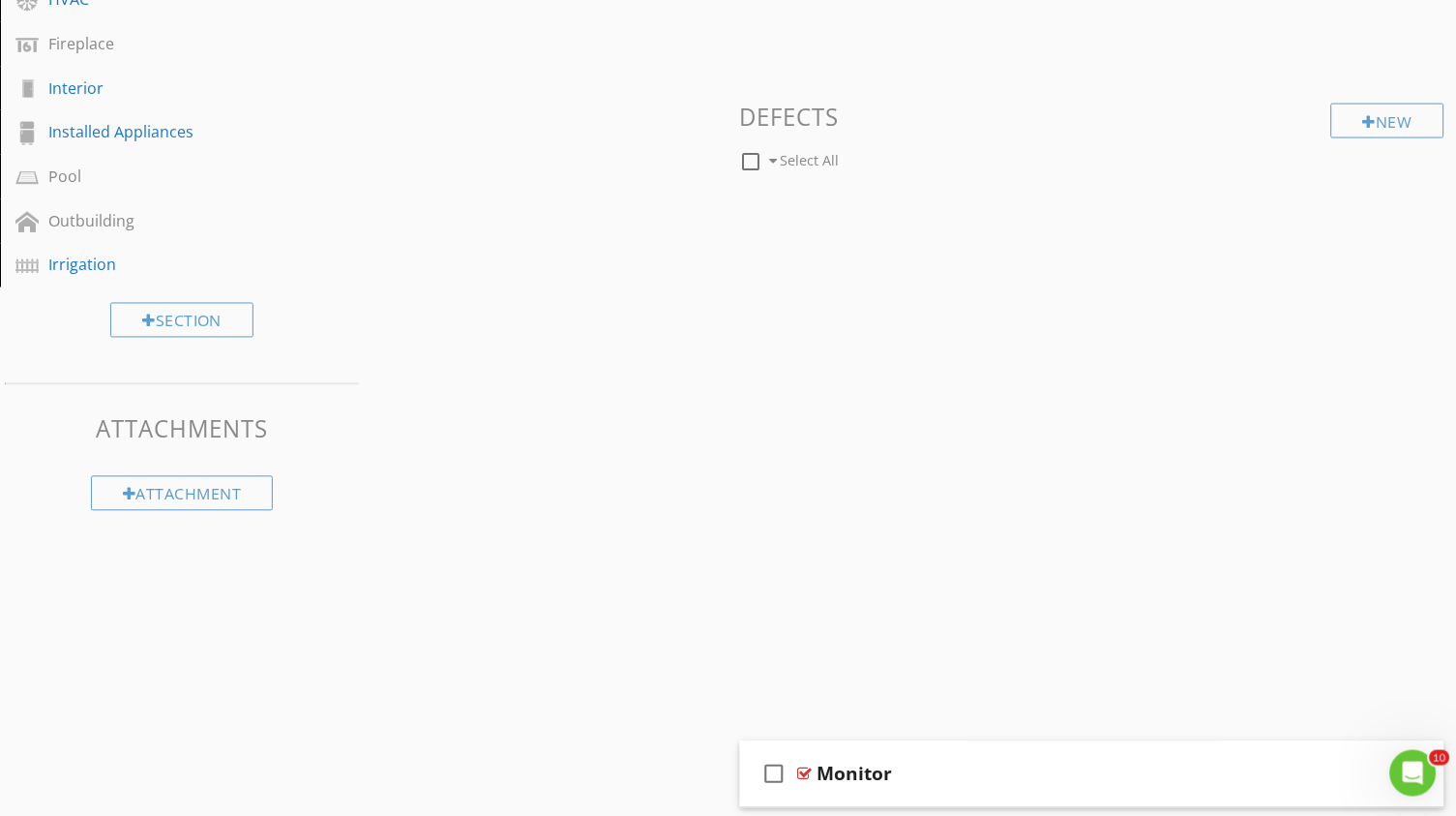 scroll, scrollTop: 505, scrollLeft: 0, axis: vertical 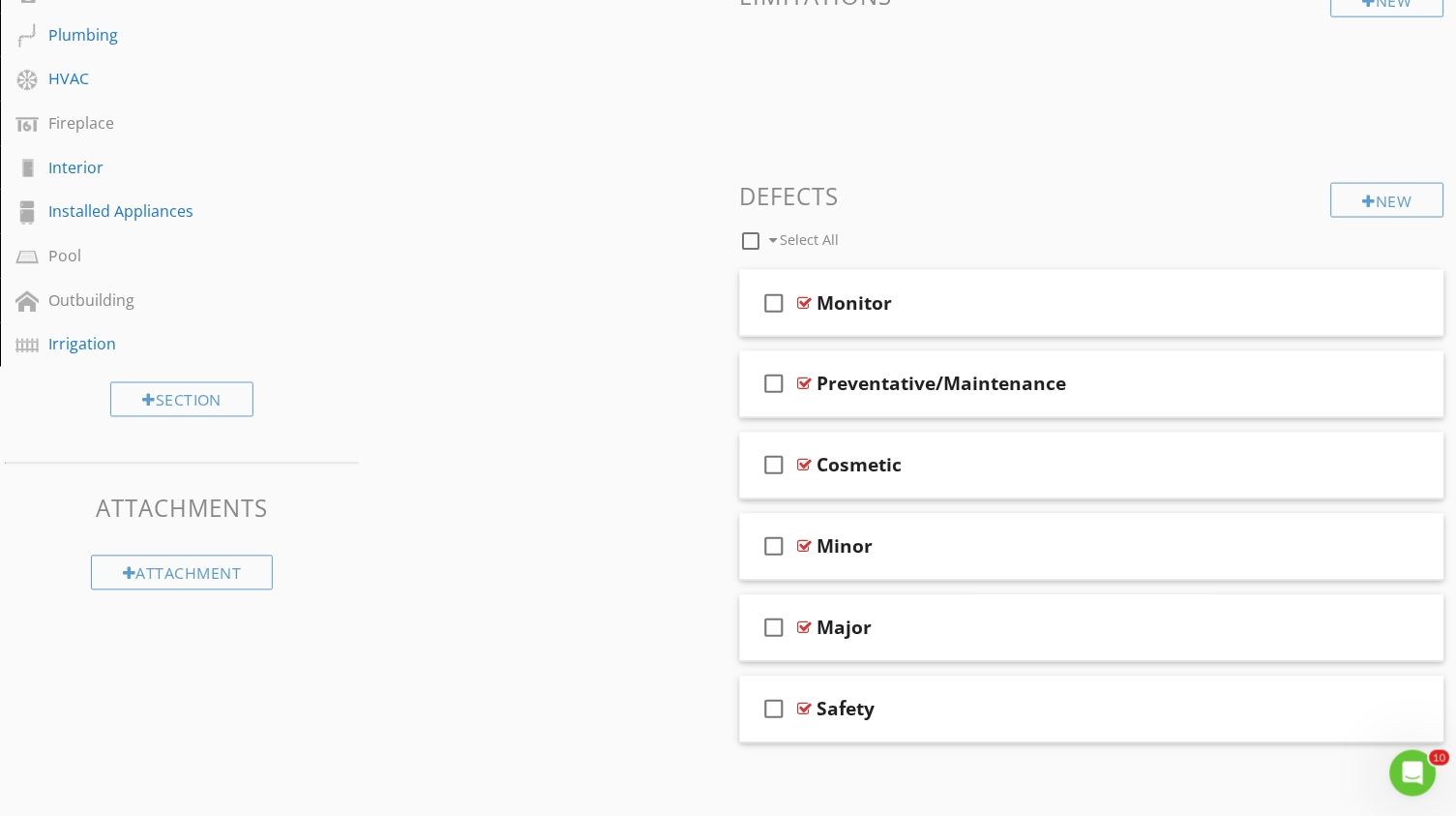 click at bounding box center [752, 241] 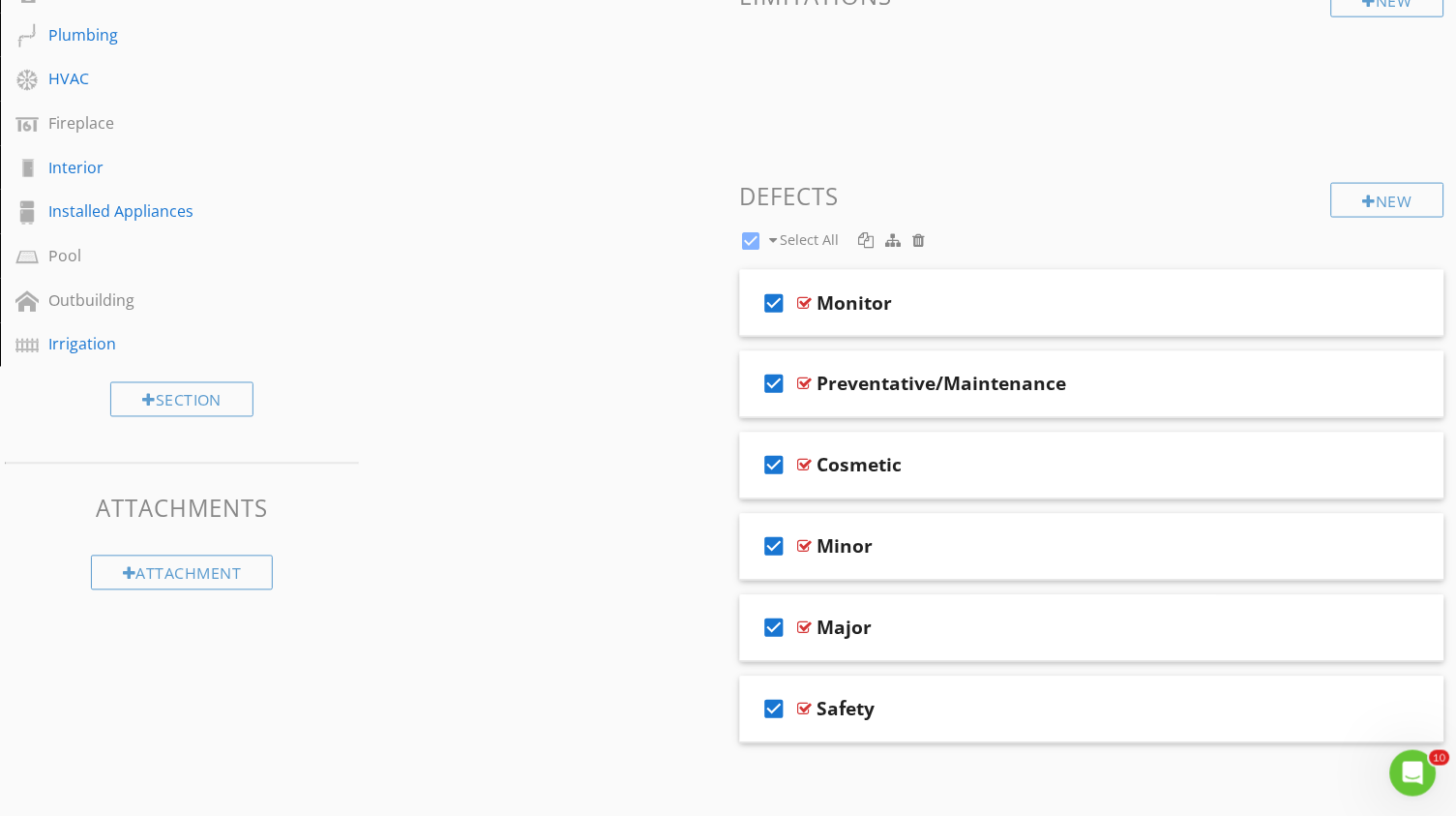 click at bounding box center [867, 240] 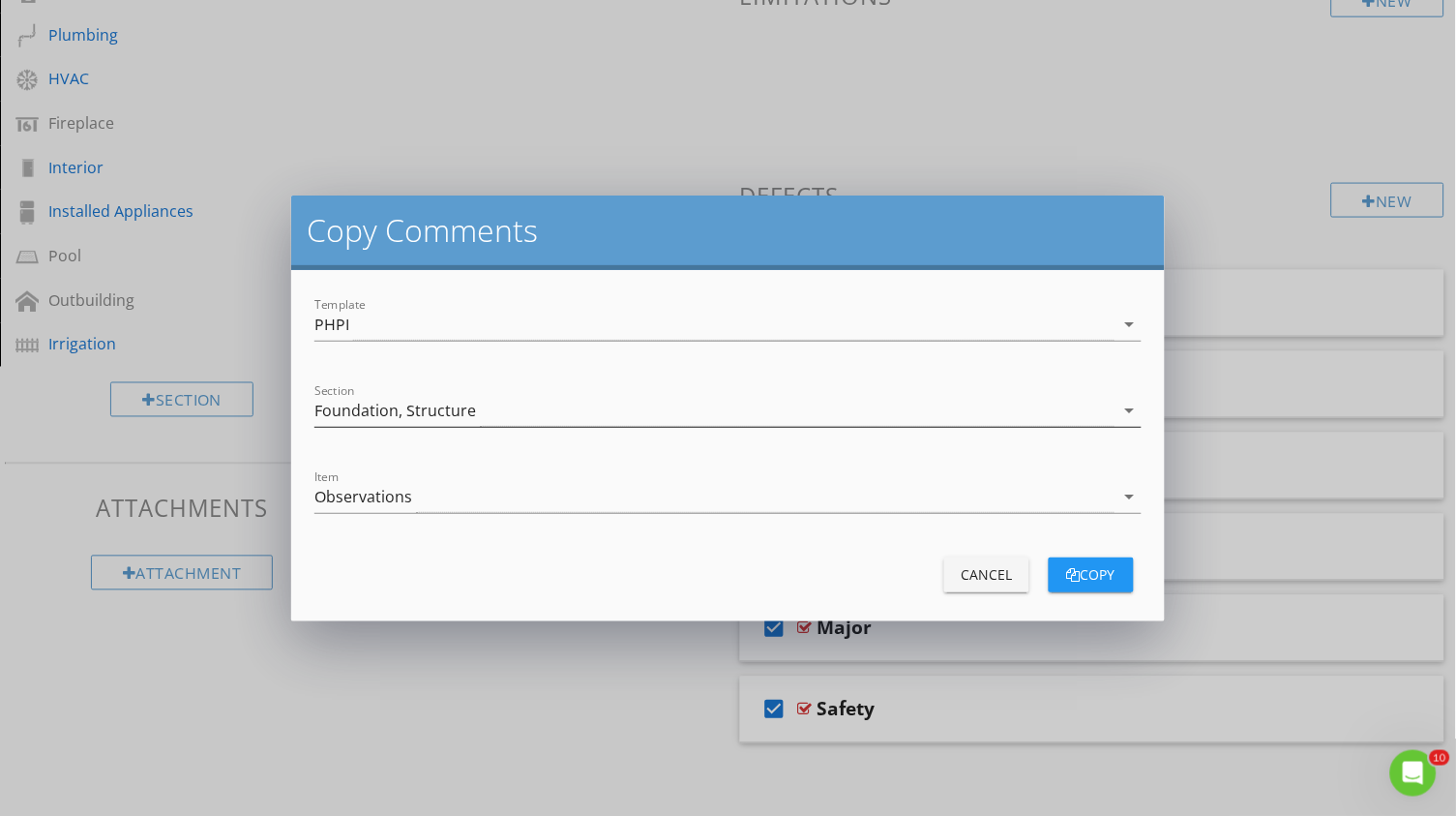 click on "Foundation, Structure" at bounding box center (395, 410) 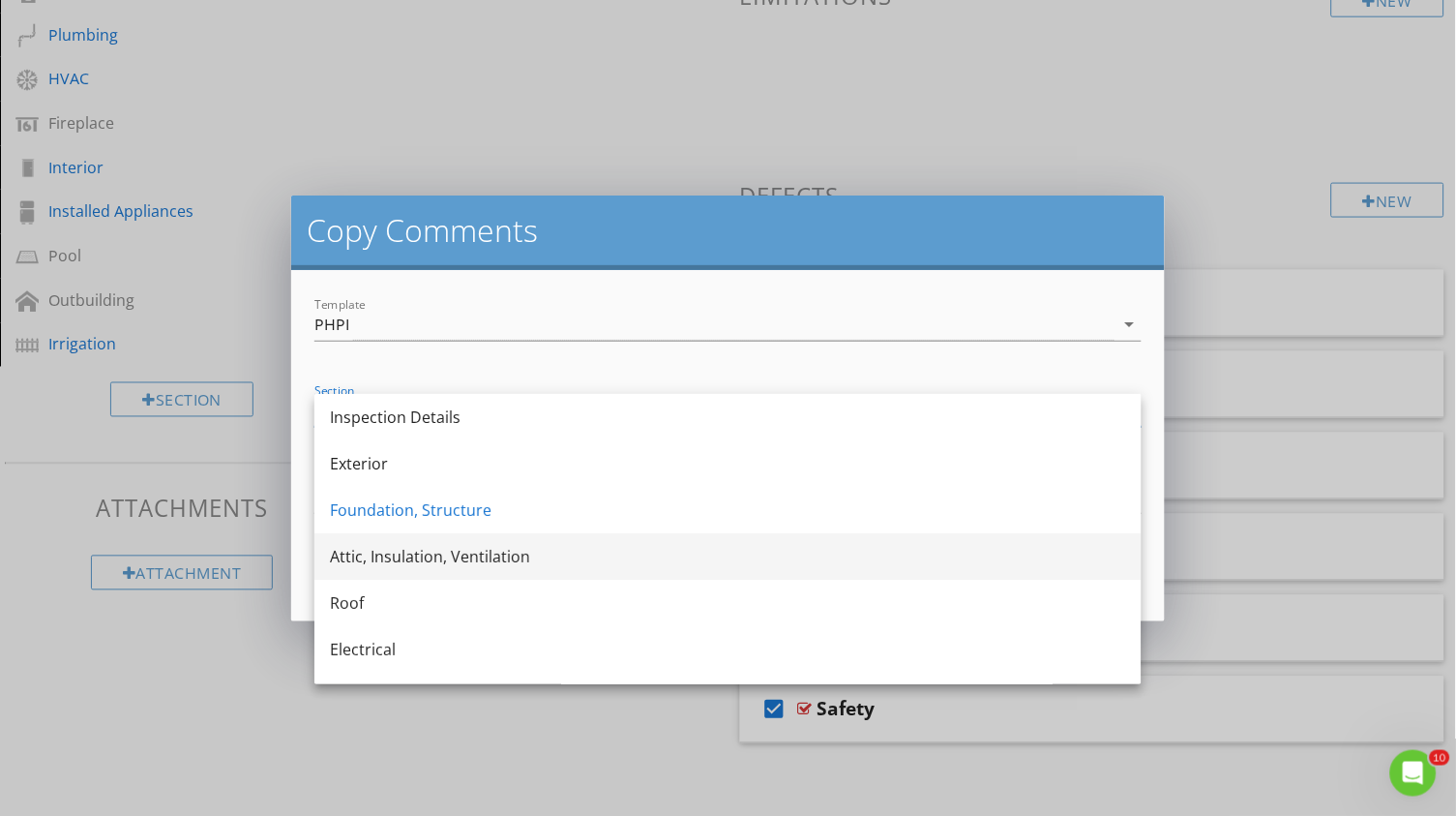 click on "Attic, Insulation, Ventilation" at bounding box center (728, 557) 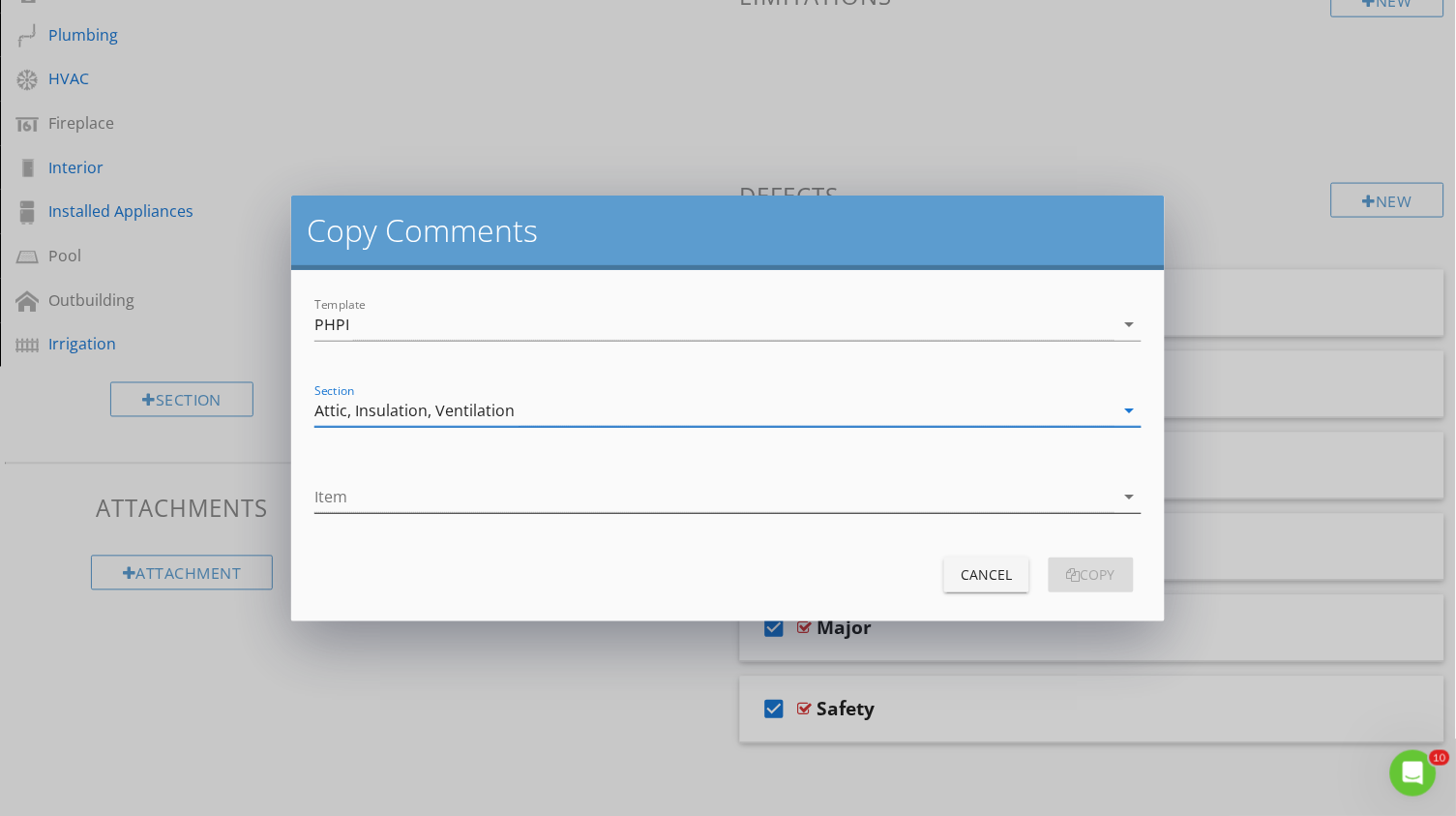 click at bounding box center [714, 497] 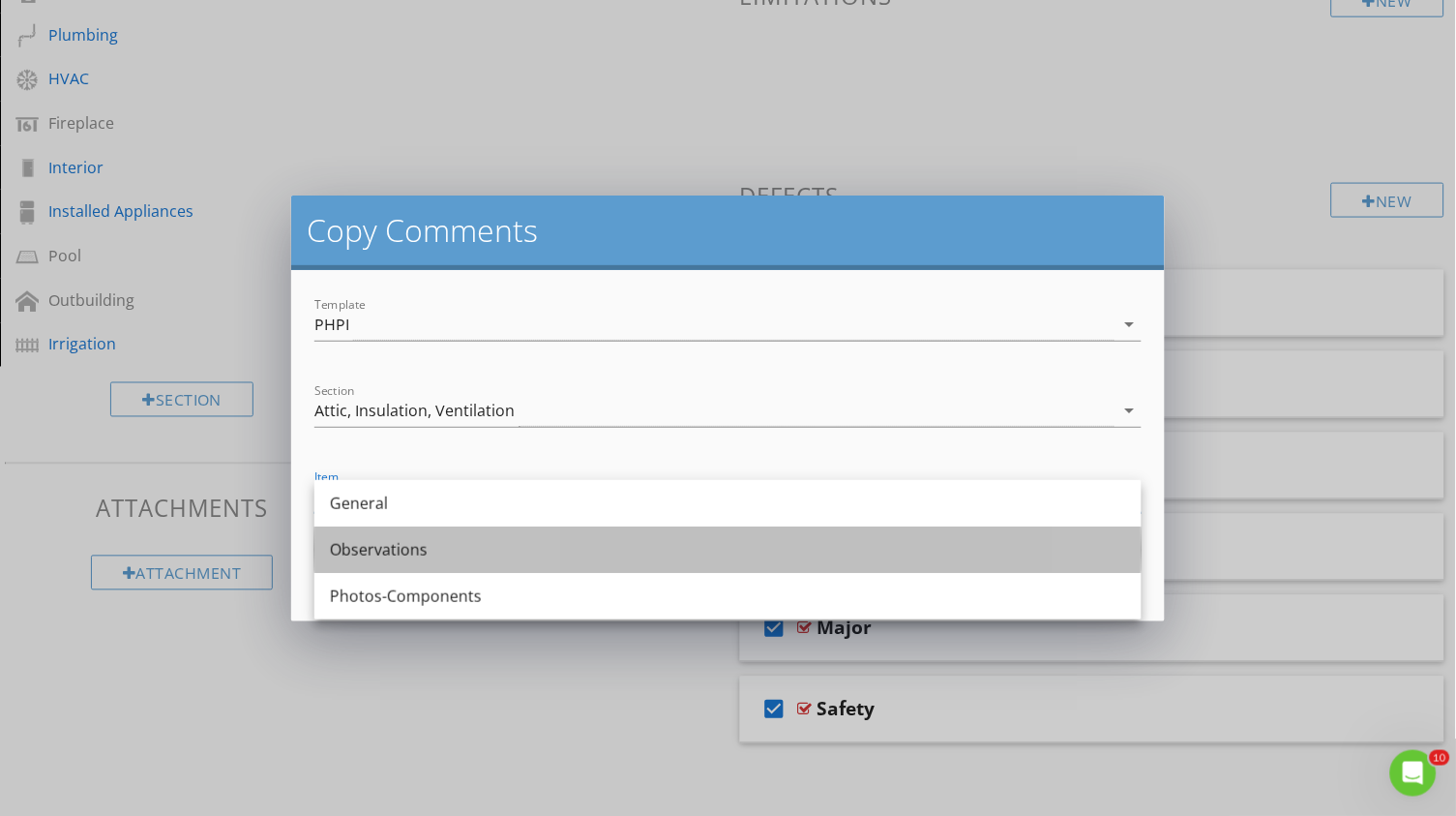 click on "Observations" at bounding box center [728, 550] 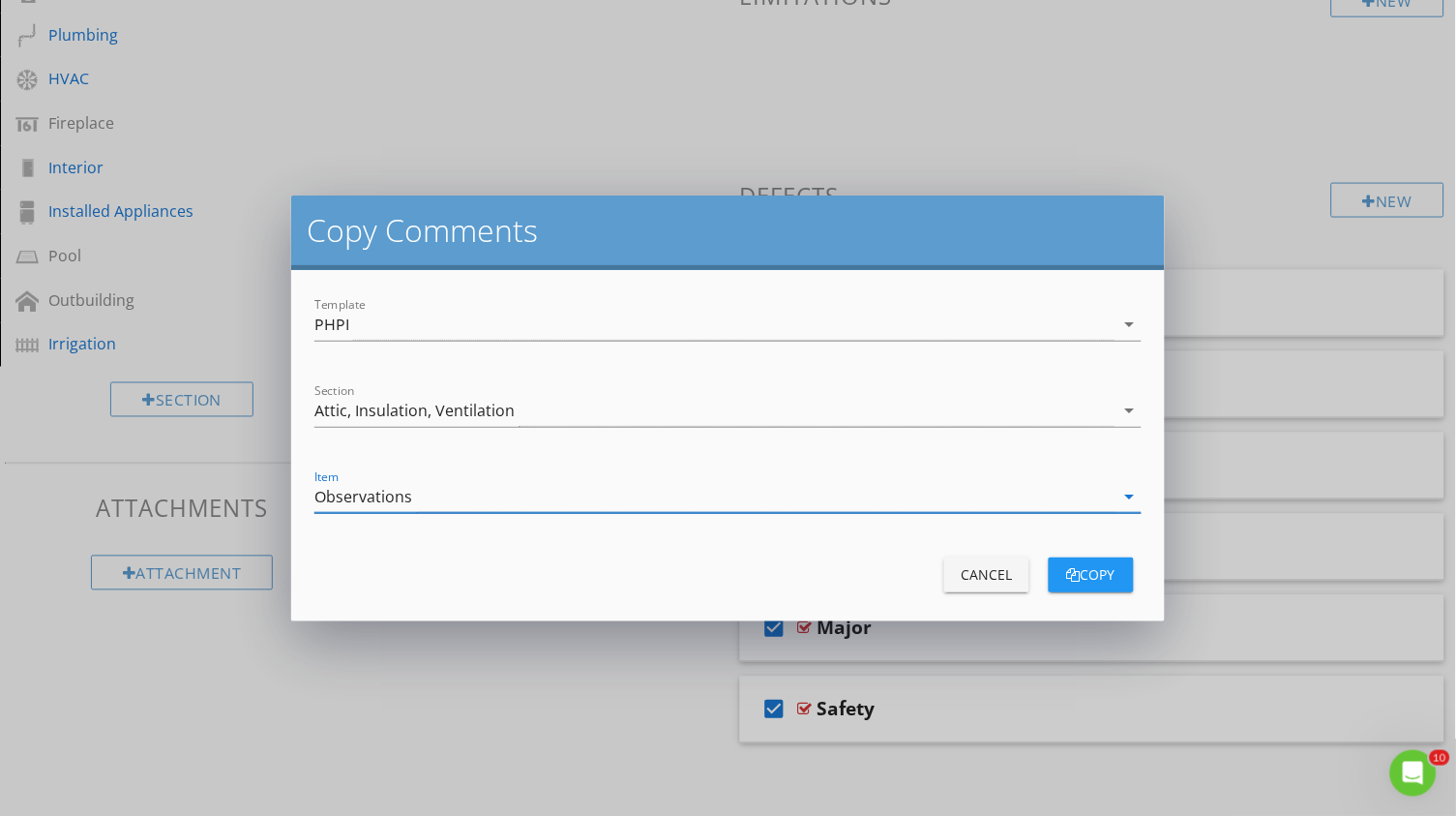 click on "copy" at bounding box center [1091, 575] 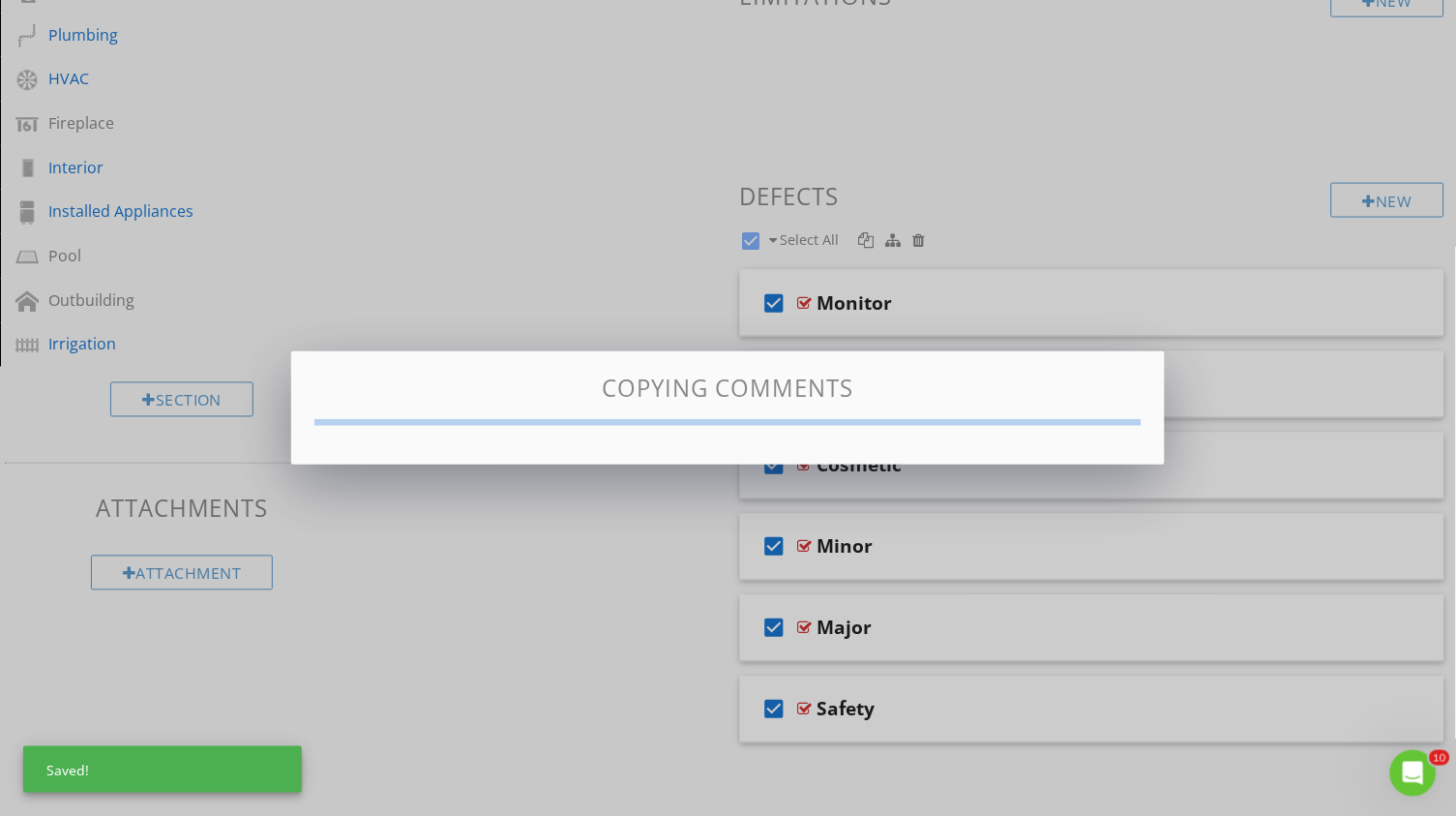 checkbox on "false" 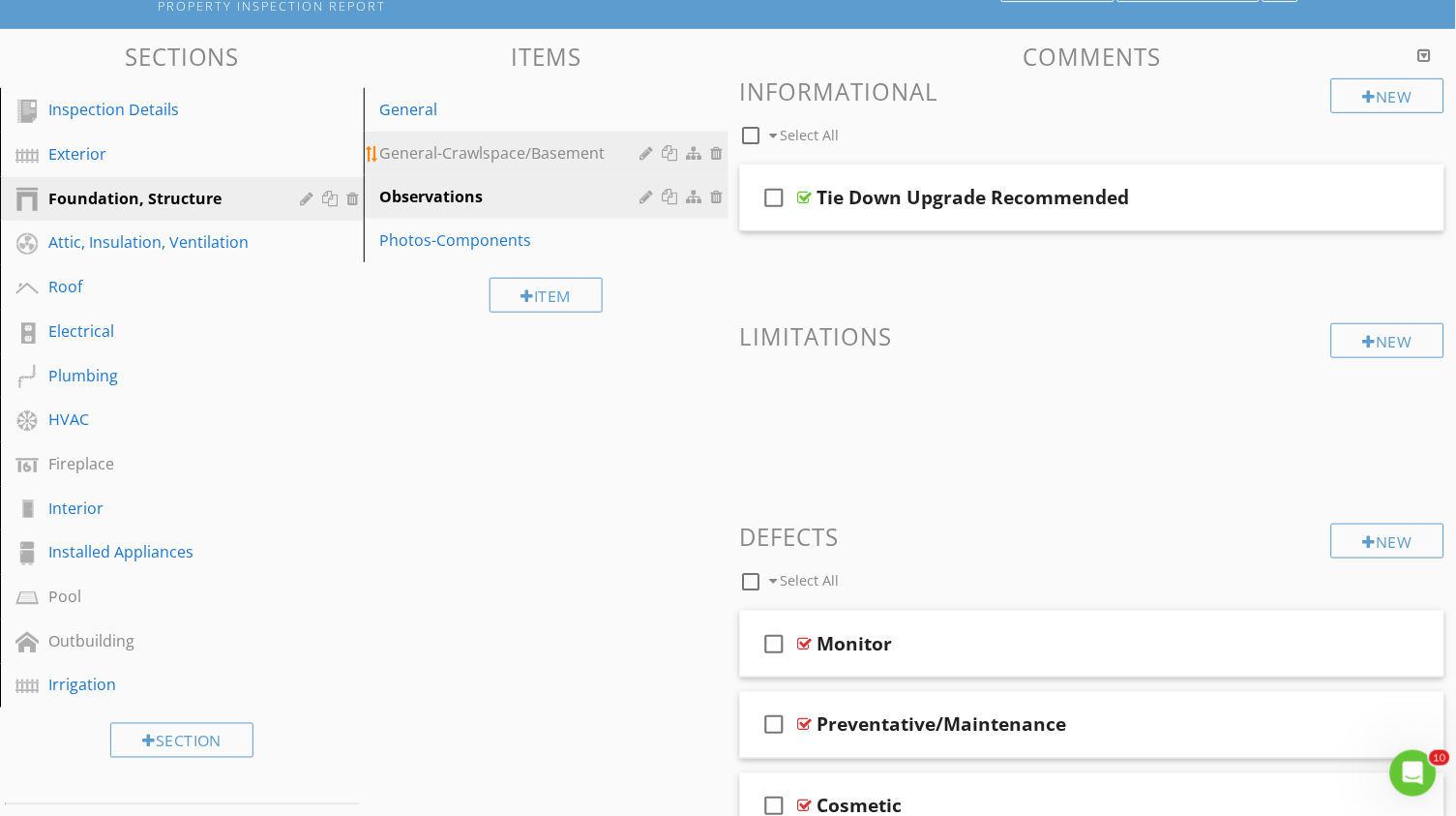 scroll, scrollTop: 84, scrollLeft: 0, axis: vertical 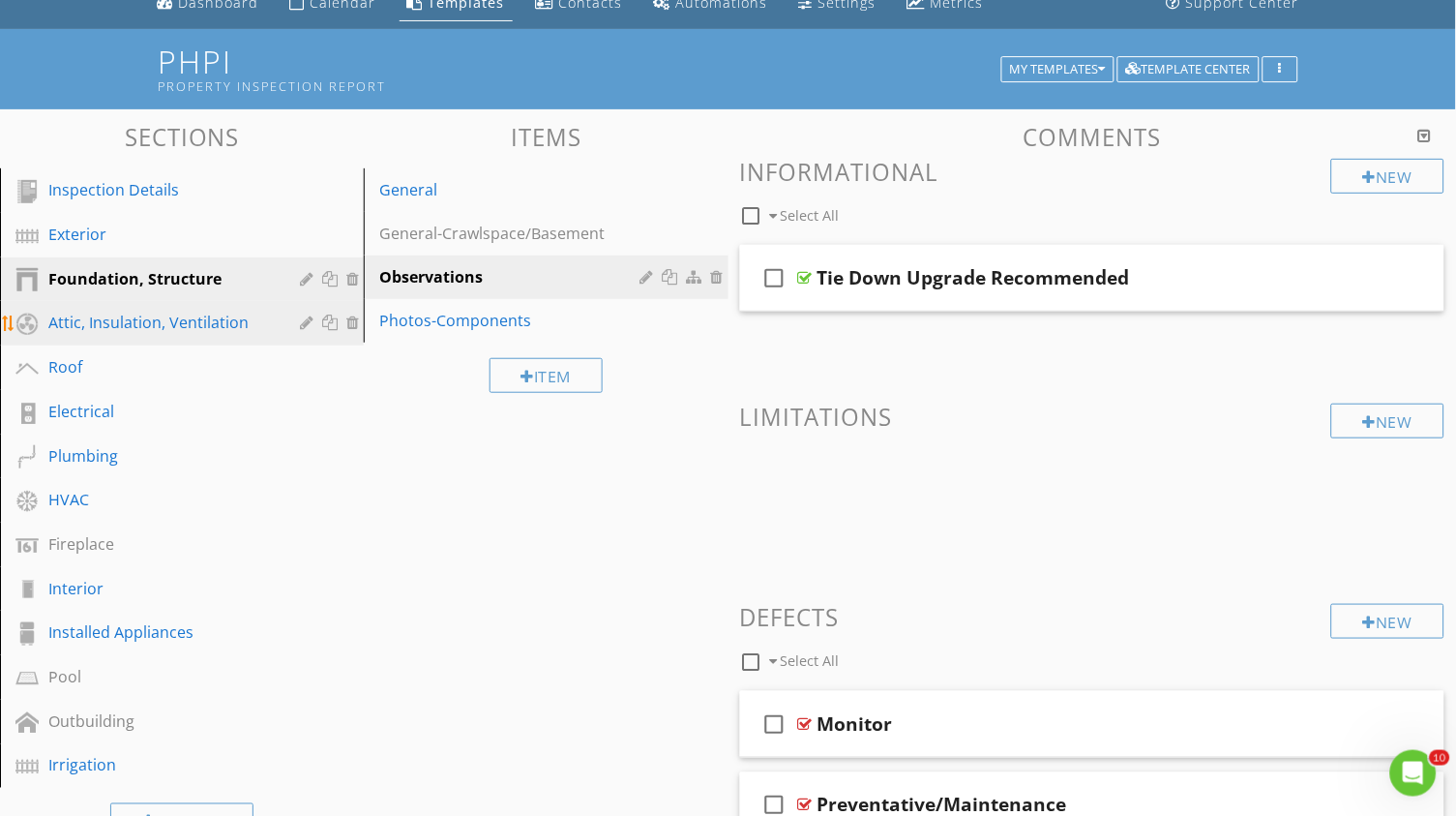 click on "Attic, Insulation, Ventilation" at bounding box center [160, 322] 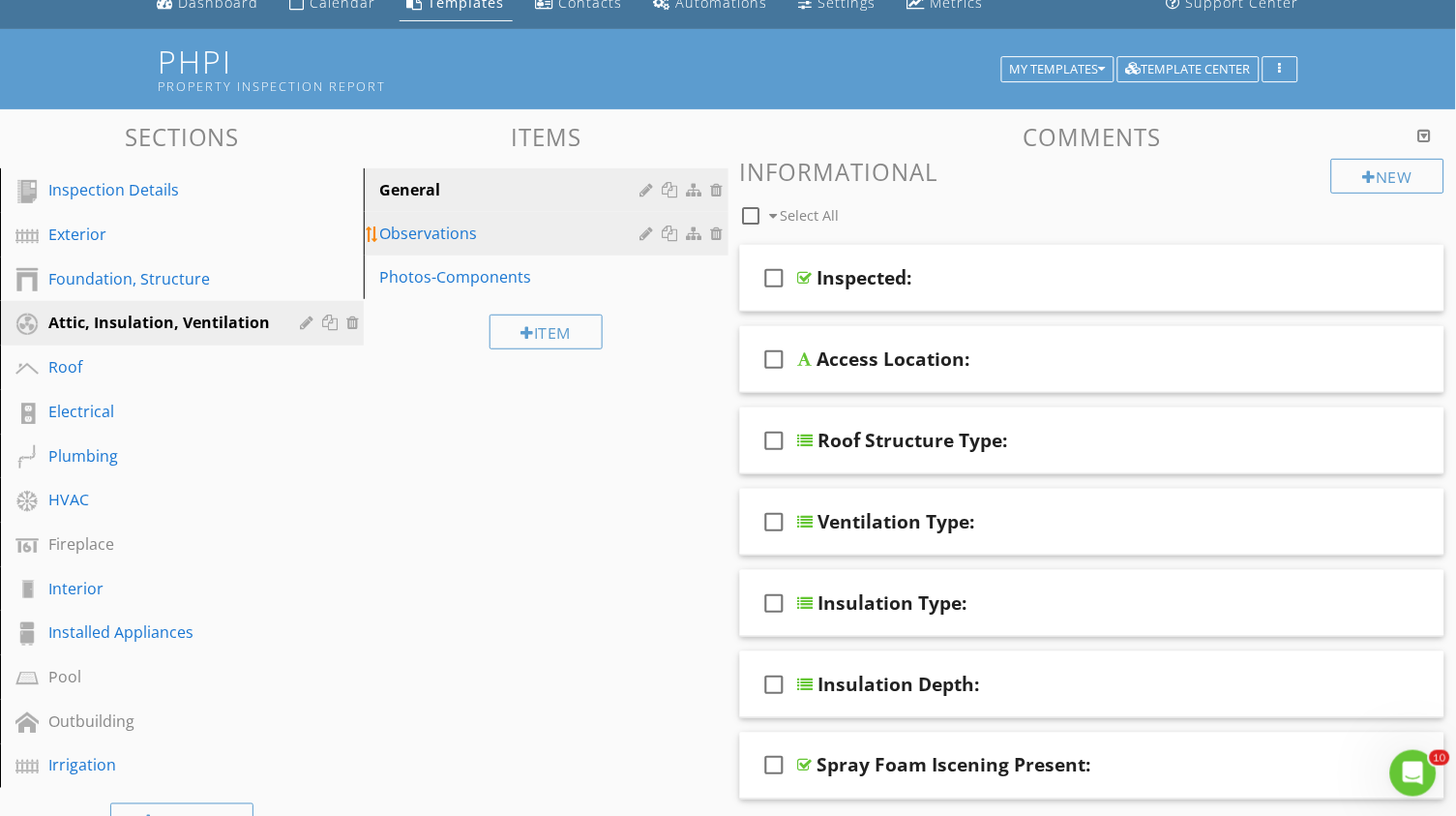 click on "Observations" at bounding box center [512, 233] 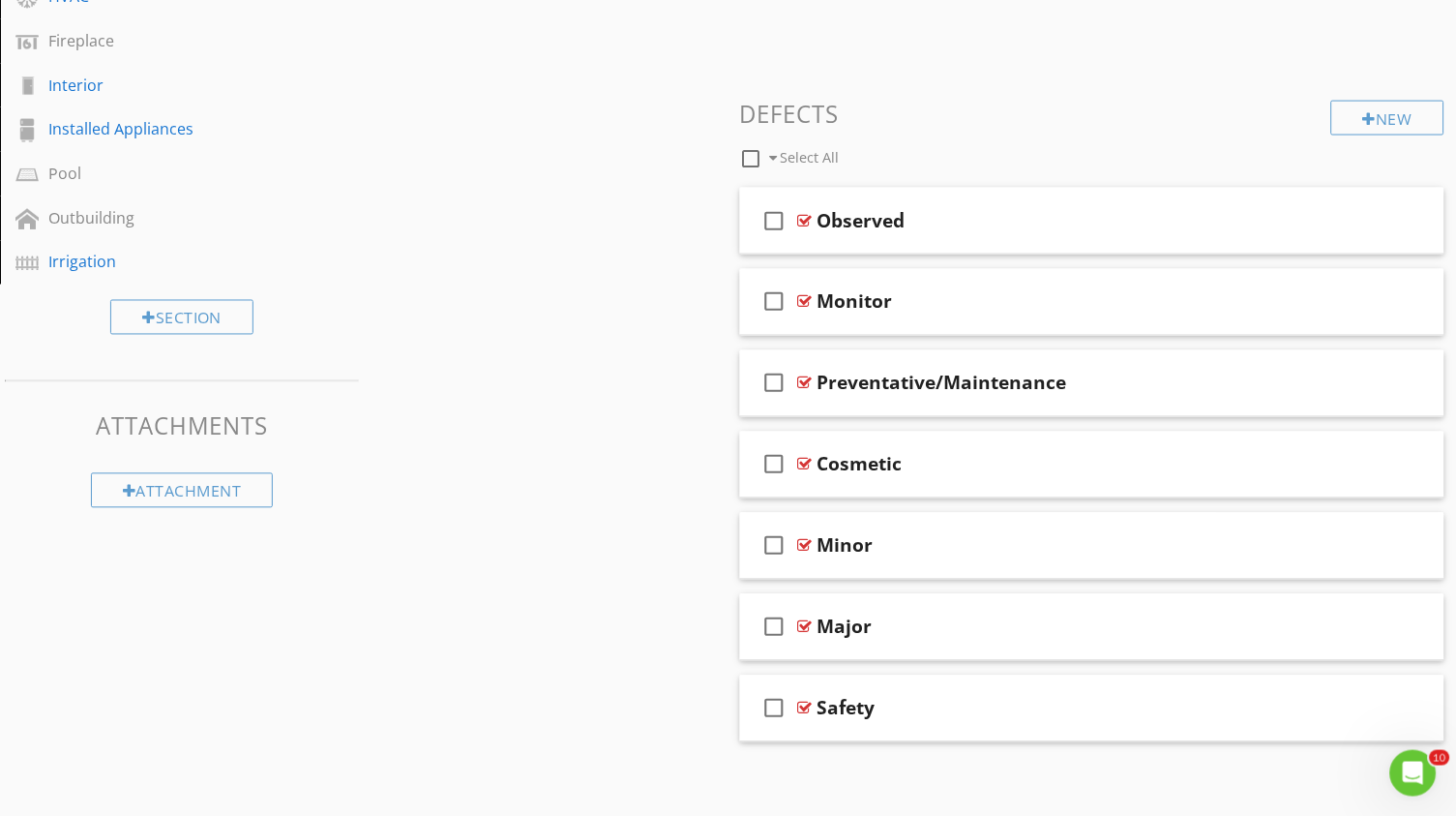 scroll, scrollTop: 586, scrollLeft: 0, axis: vertical 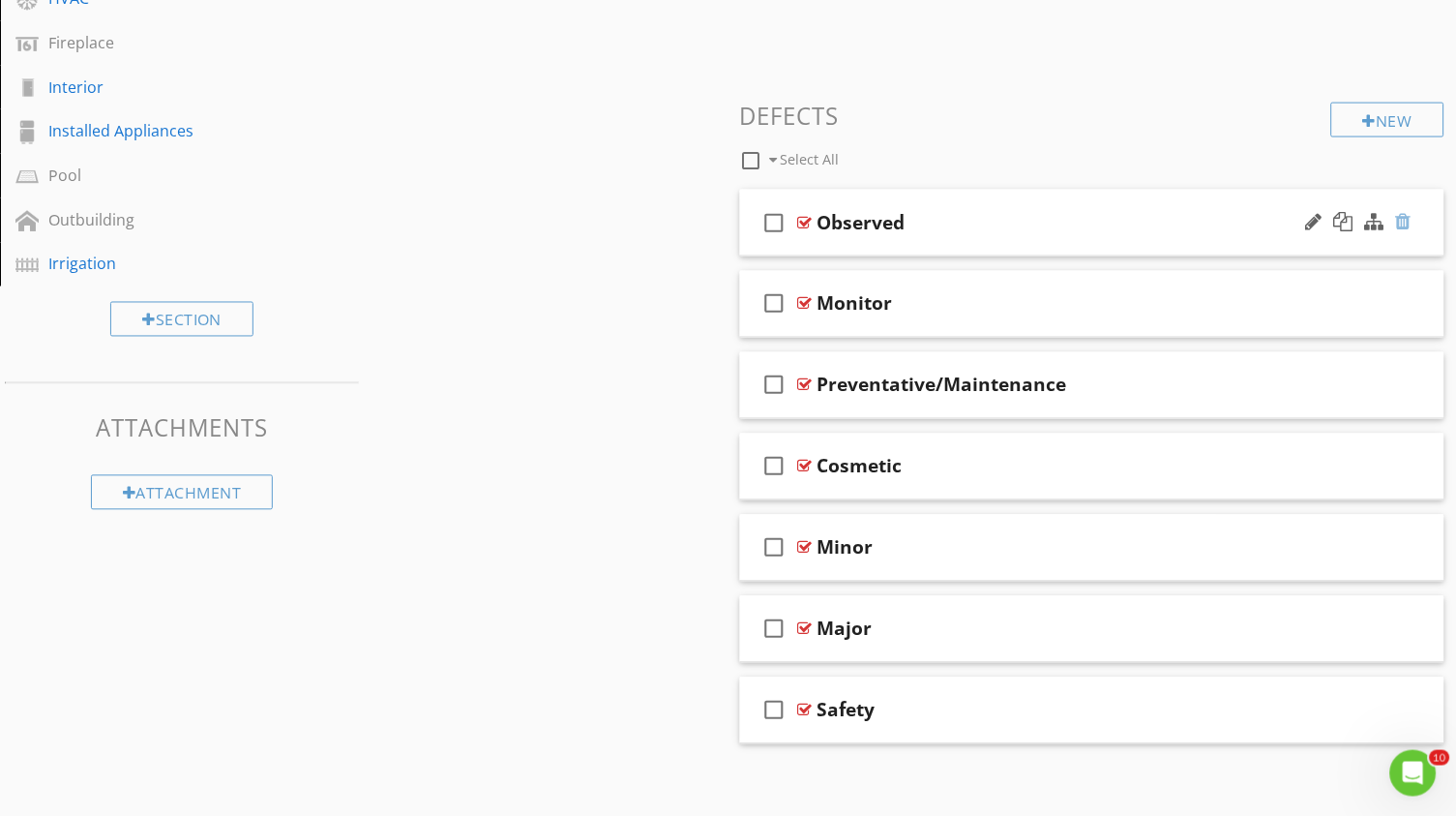 click at bounding box center (1404, 222) 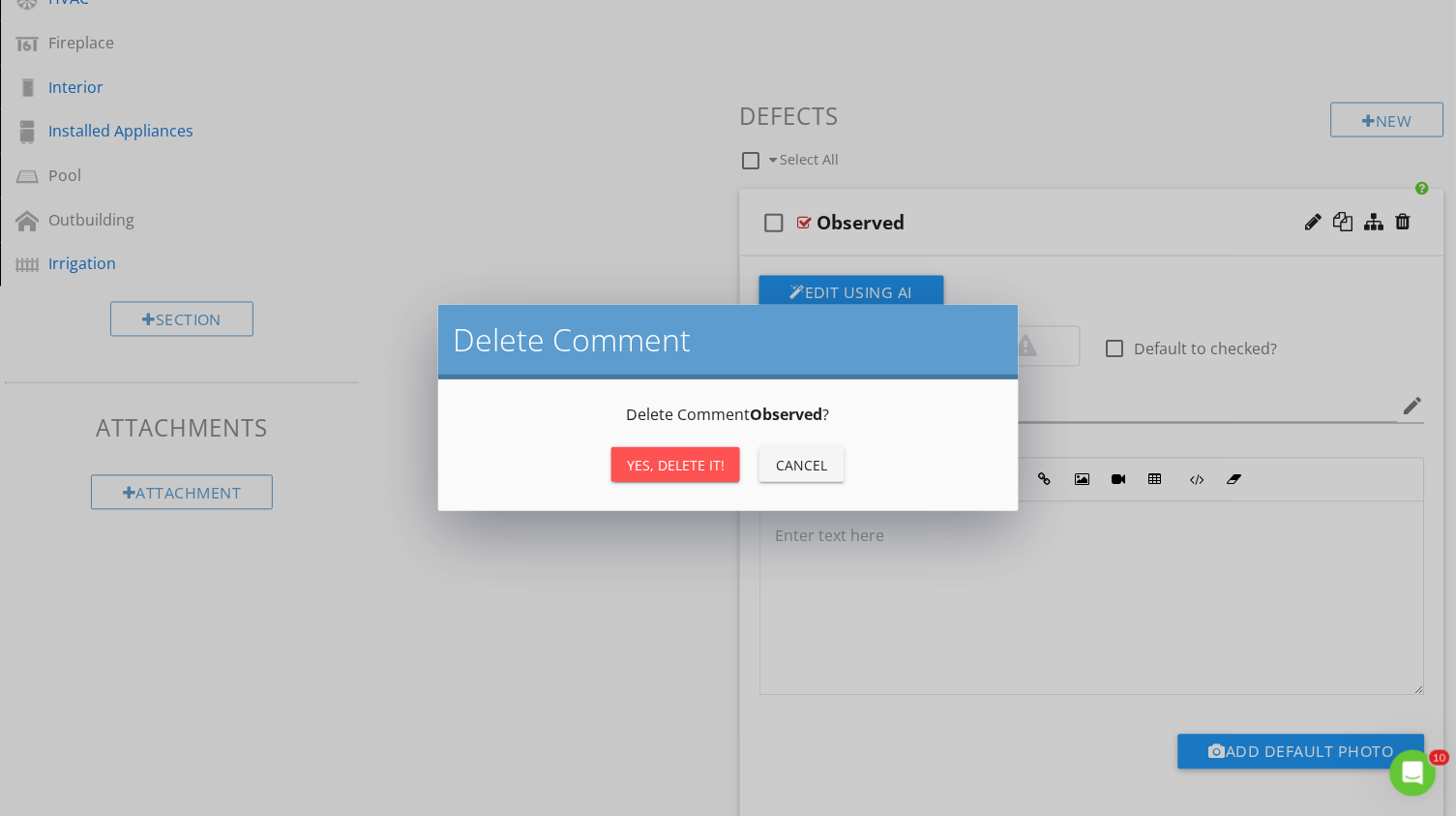 scroll, scrollTop: 585, scrollLeft: 0, axis: vertical 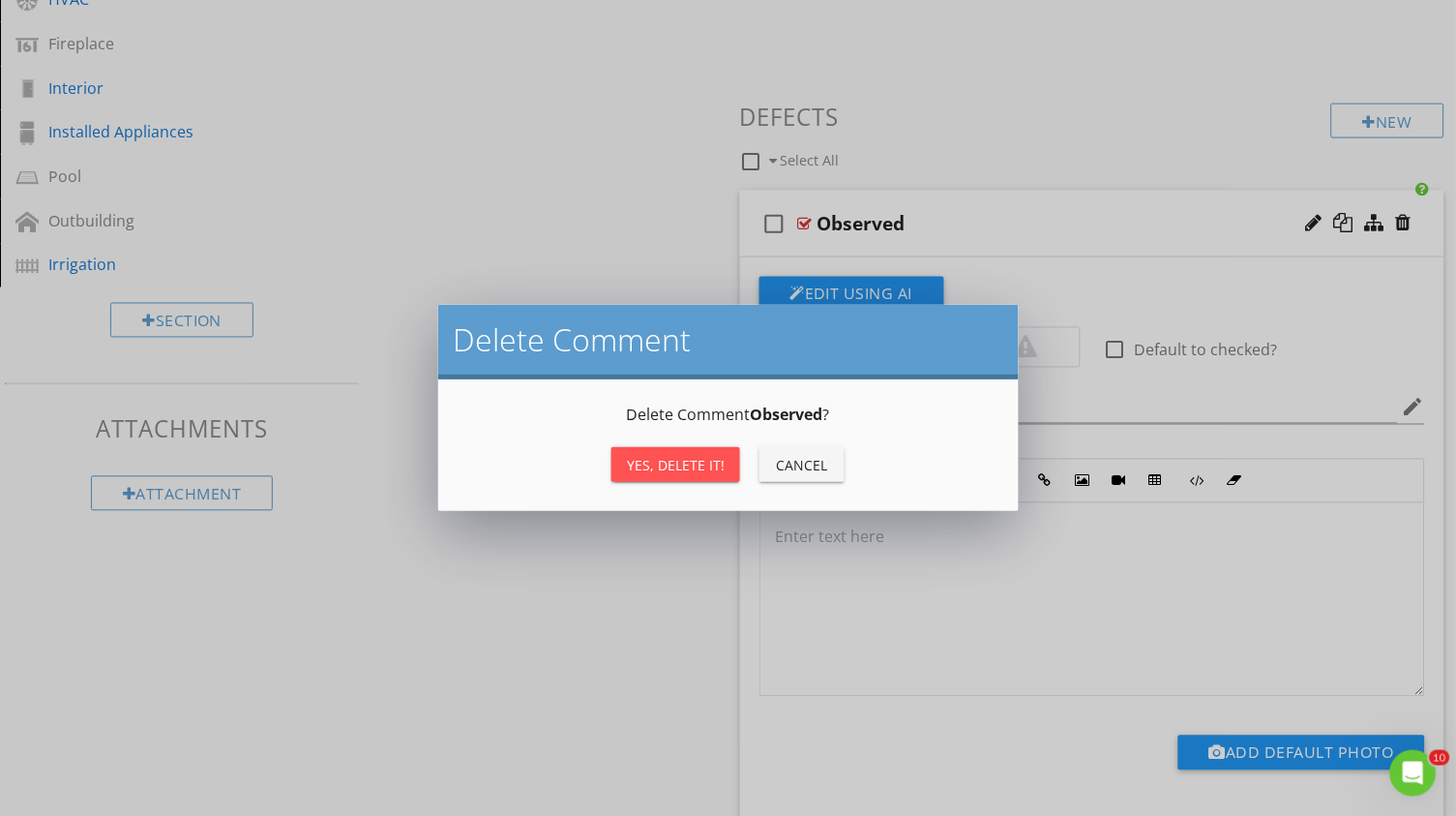 click on "Yes, Delete it!" at bounding box center [675, 465] 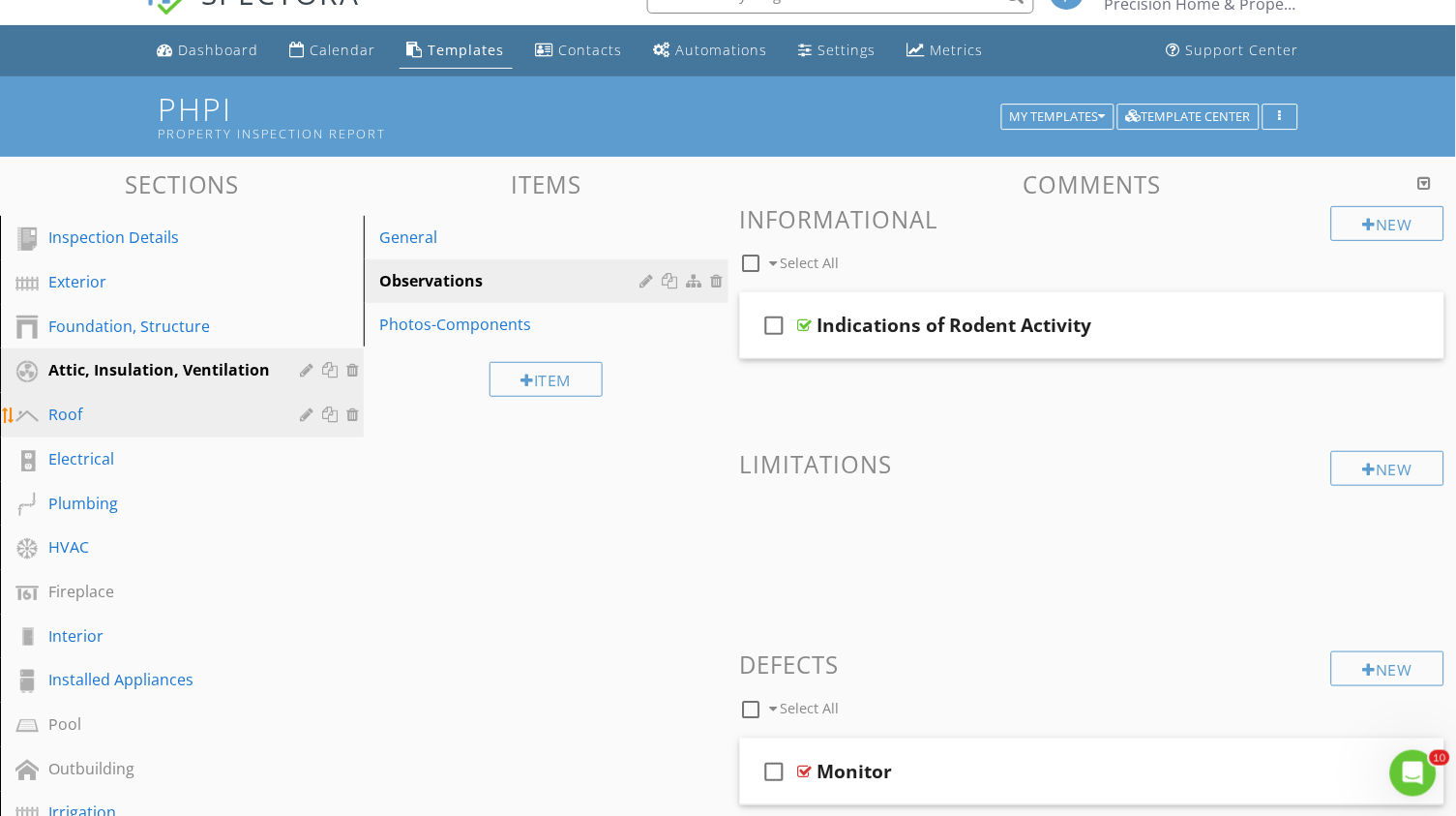 scroll, scrollTop: 35, scrollLeft: 0, axis: vertical 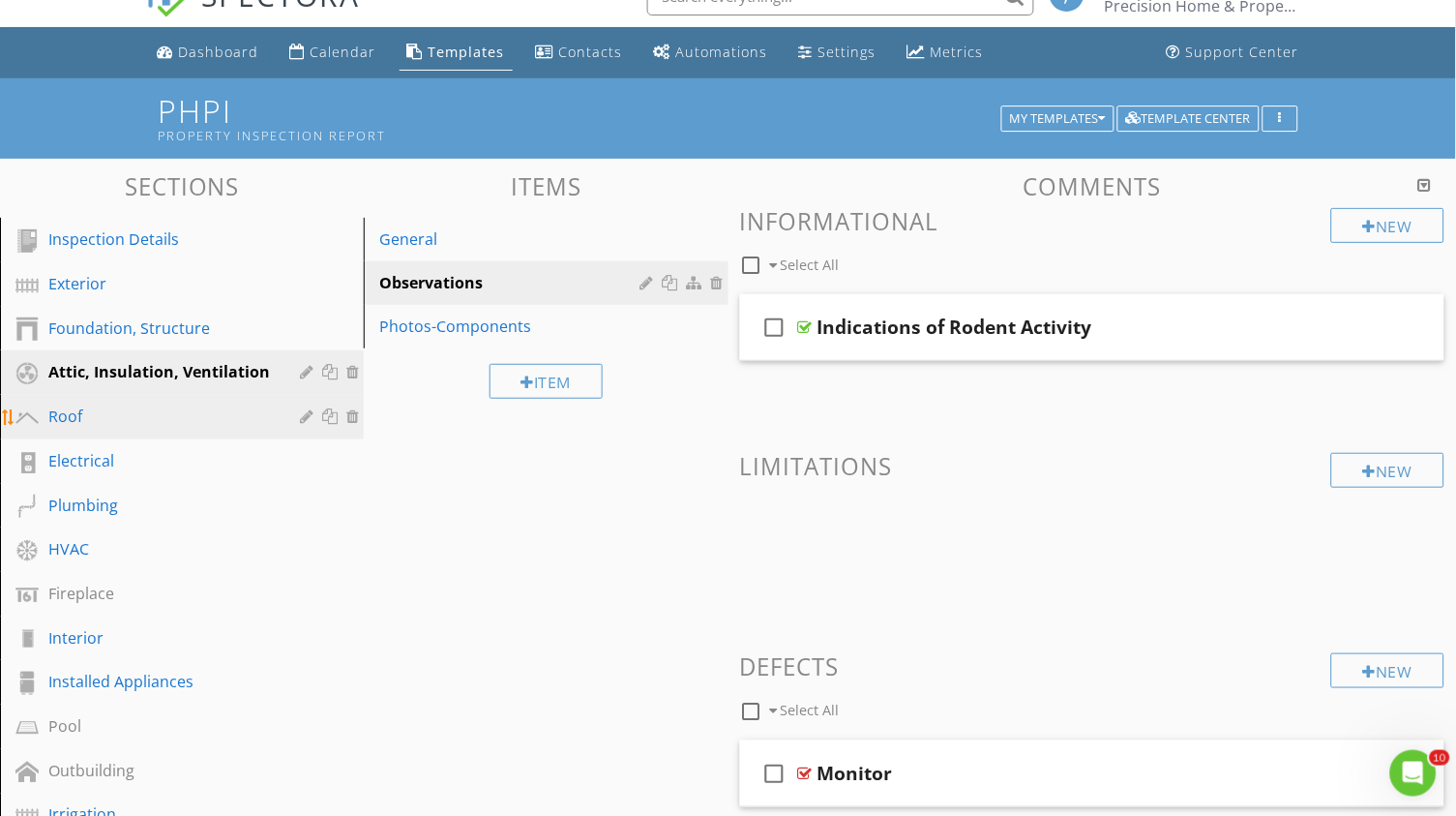 click on "Roof" at bounding box center [185, 417] 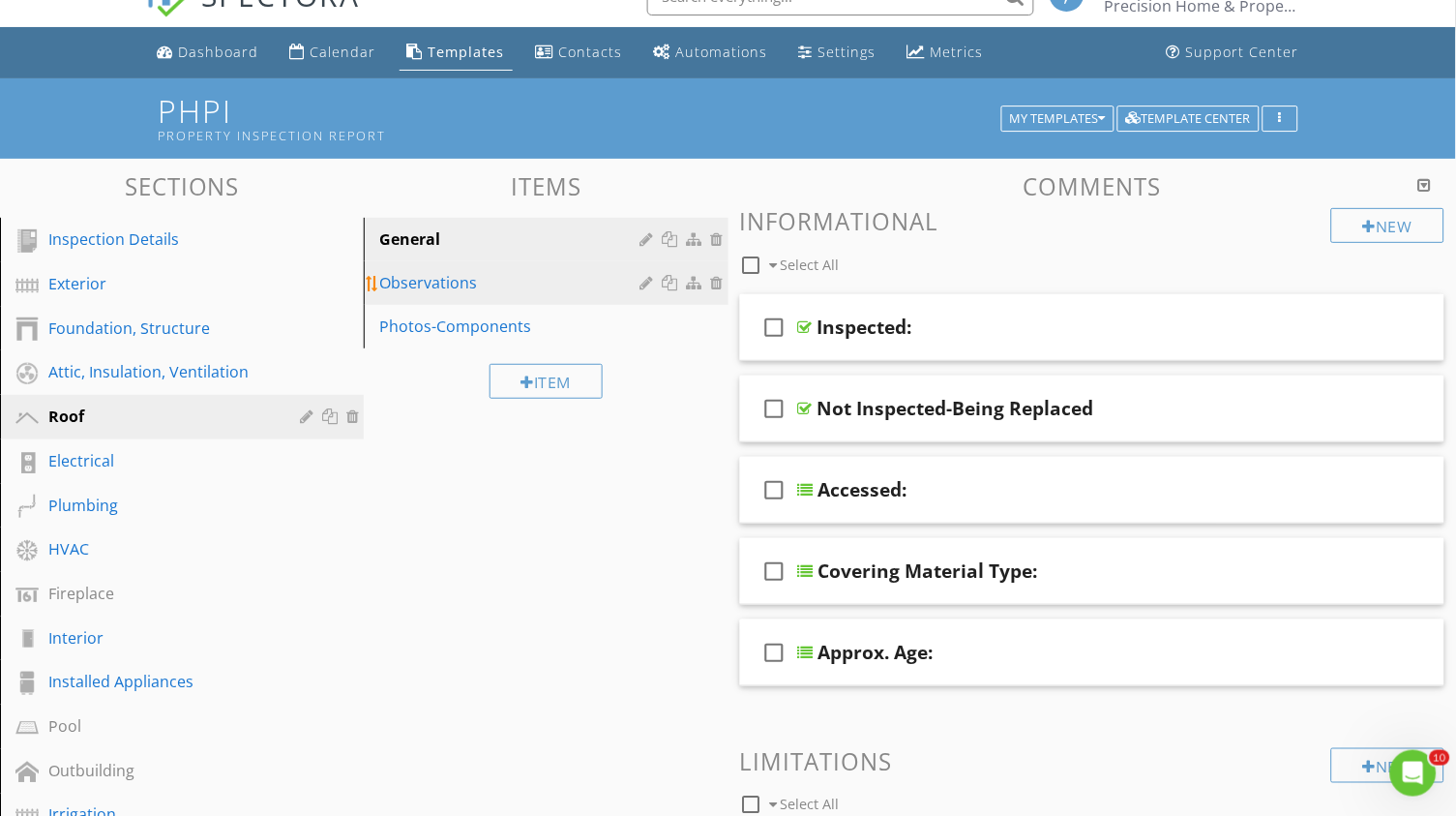 click on "Observations" at bounding box center (512, 283) 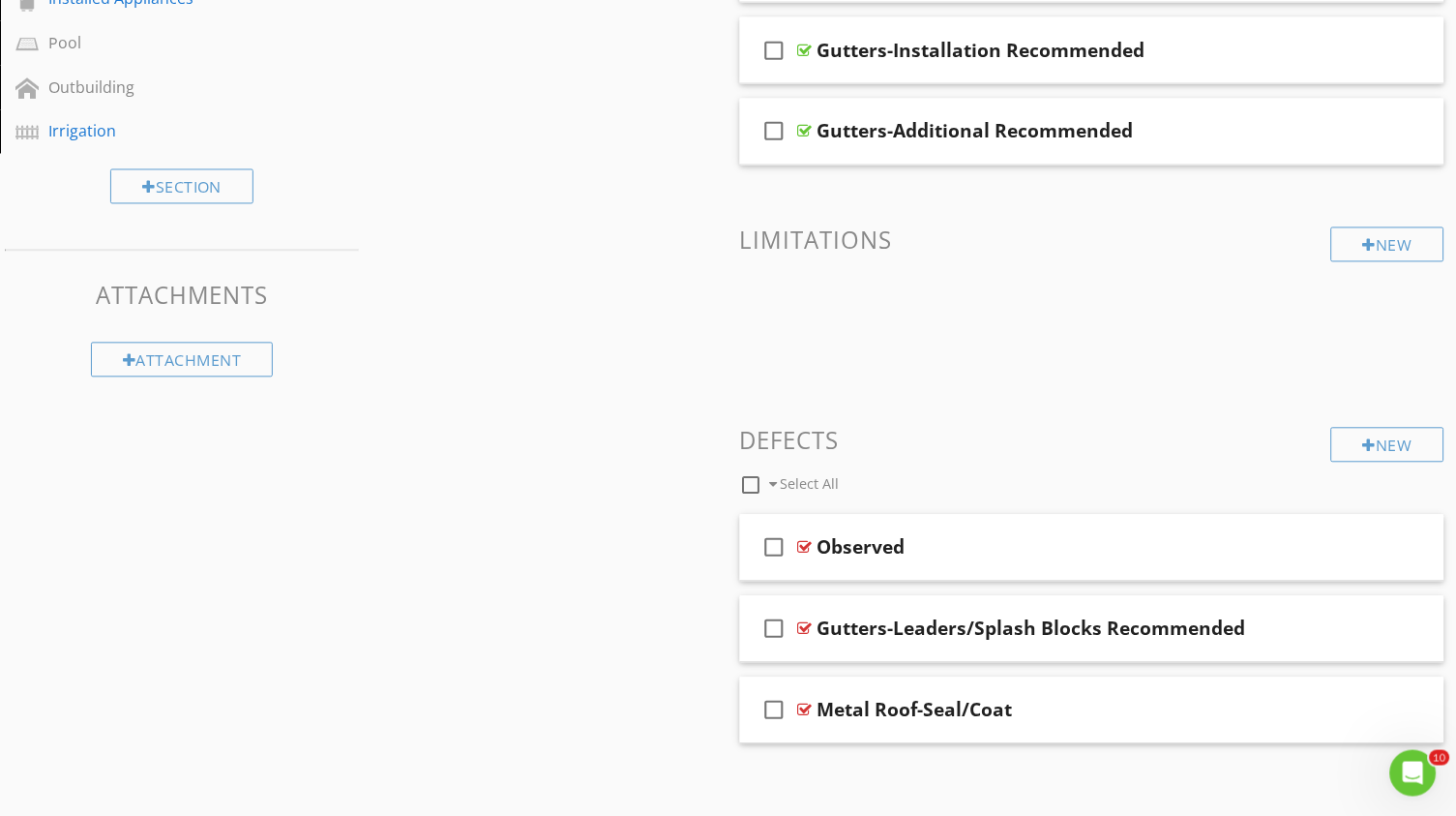 scroll, scrollTop: 717, scrollLeft: 0, axis: vertical 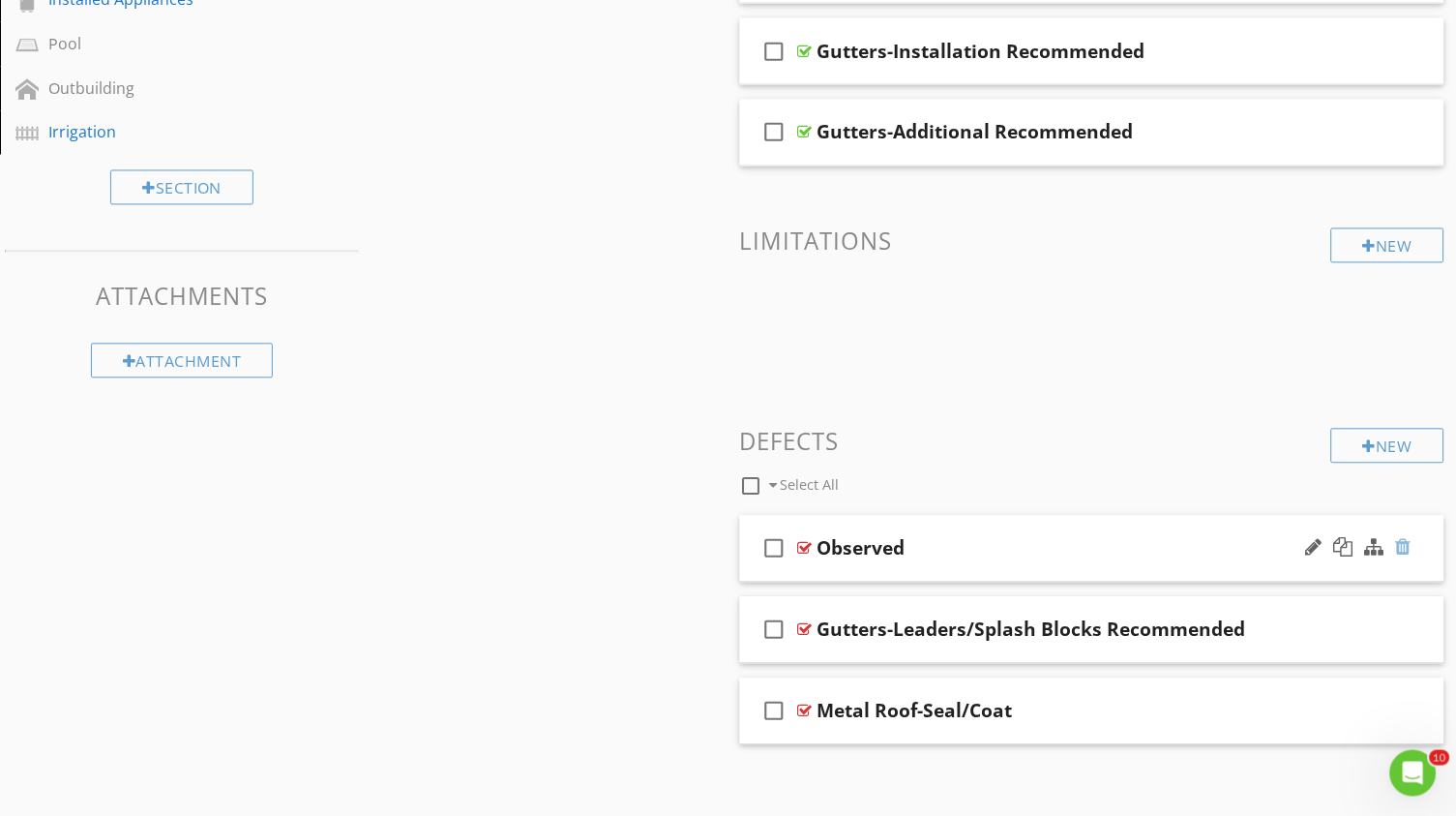 click at bounding box center [1404, 548] 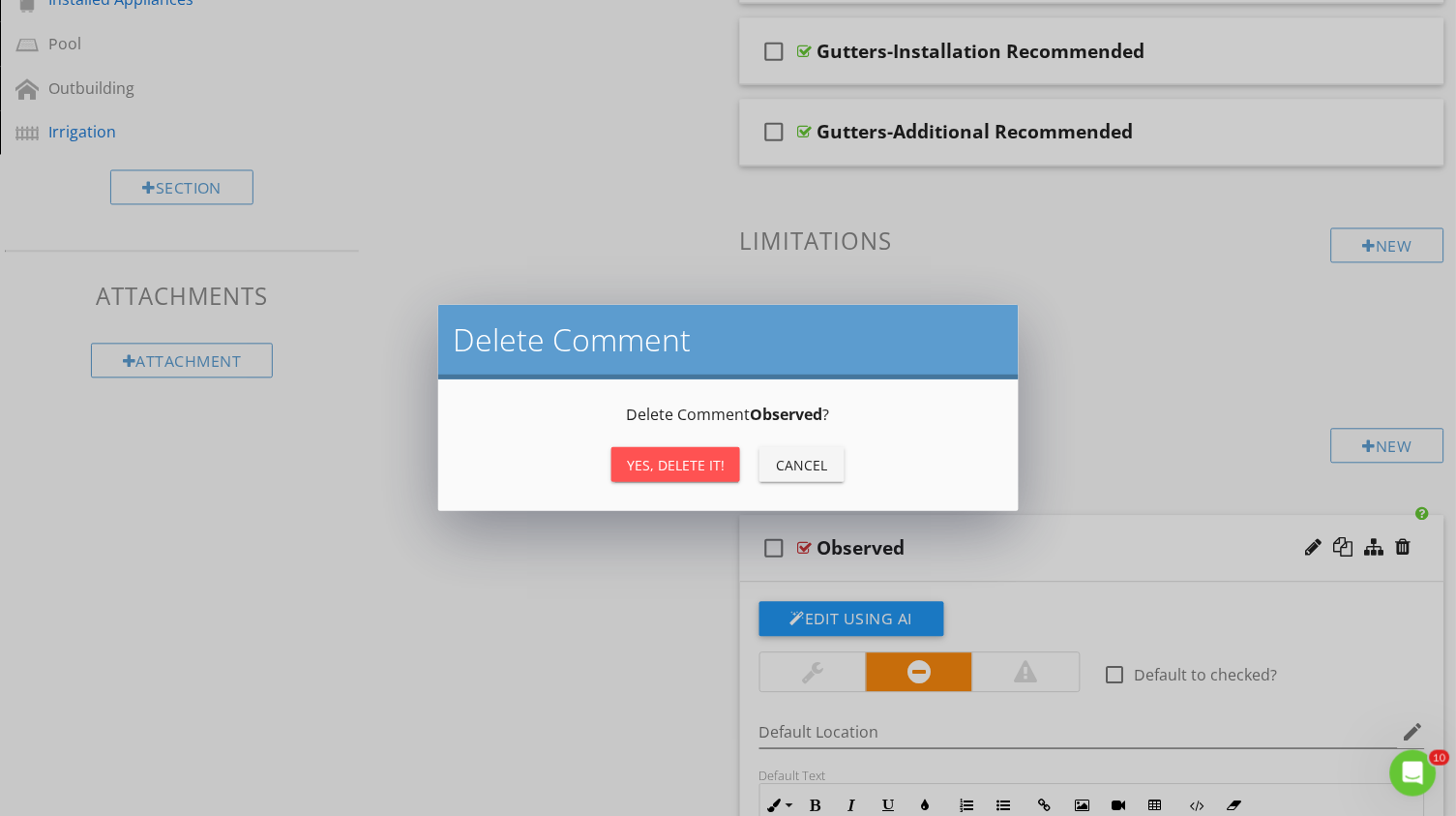 scroll, scrollTop: 716, scrollLeft: 0, axis: vertical 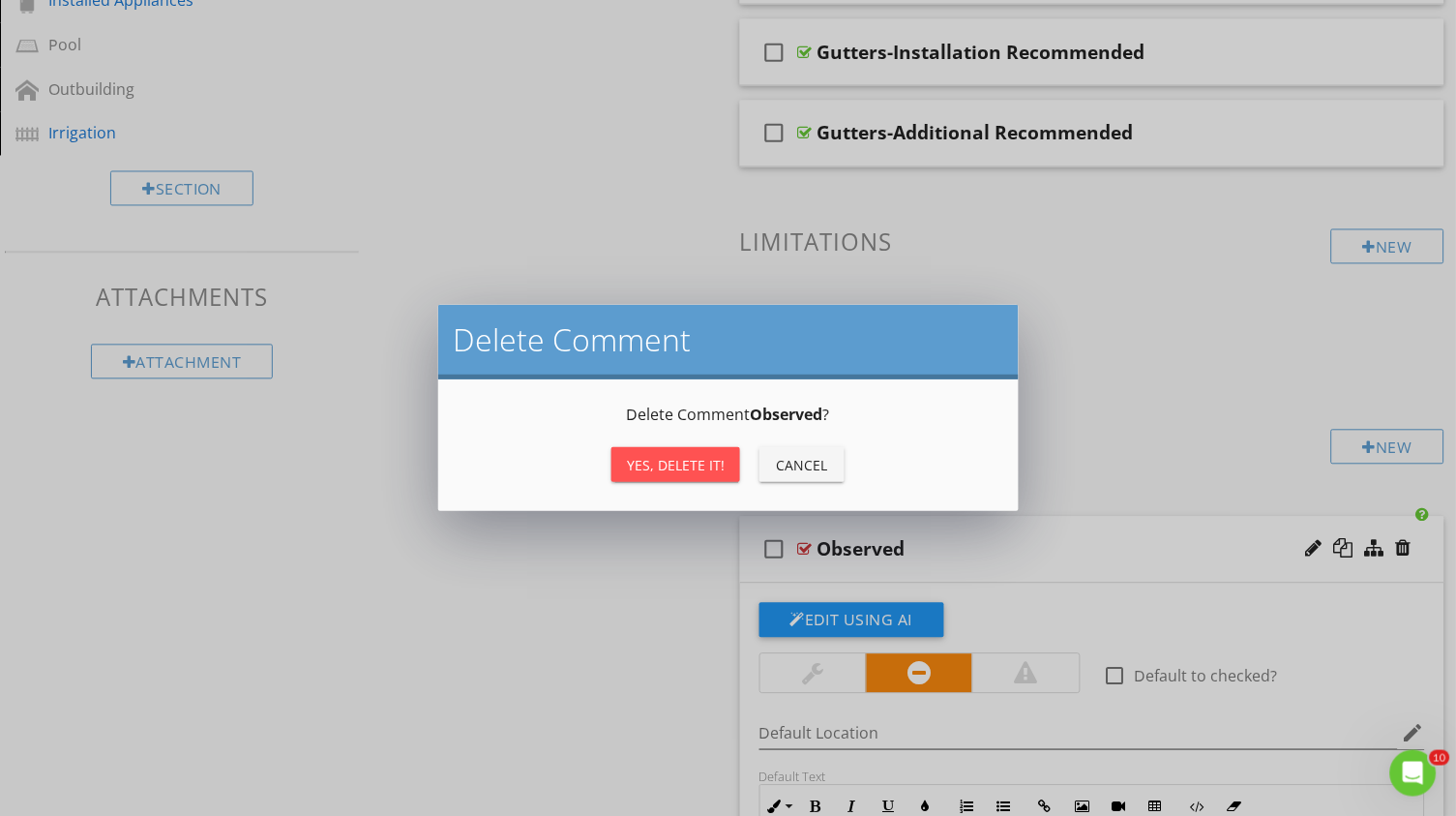 click on "Yes, Delete it!" at bounding box center (675, 465) 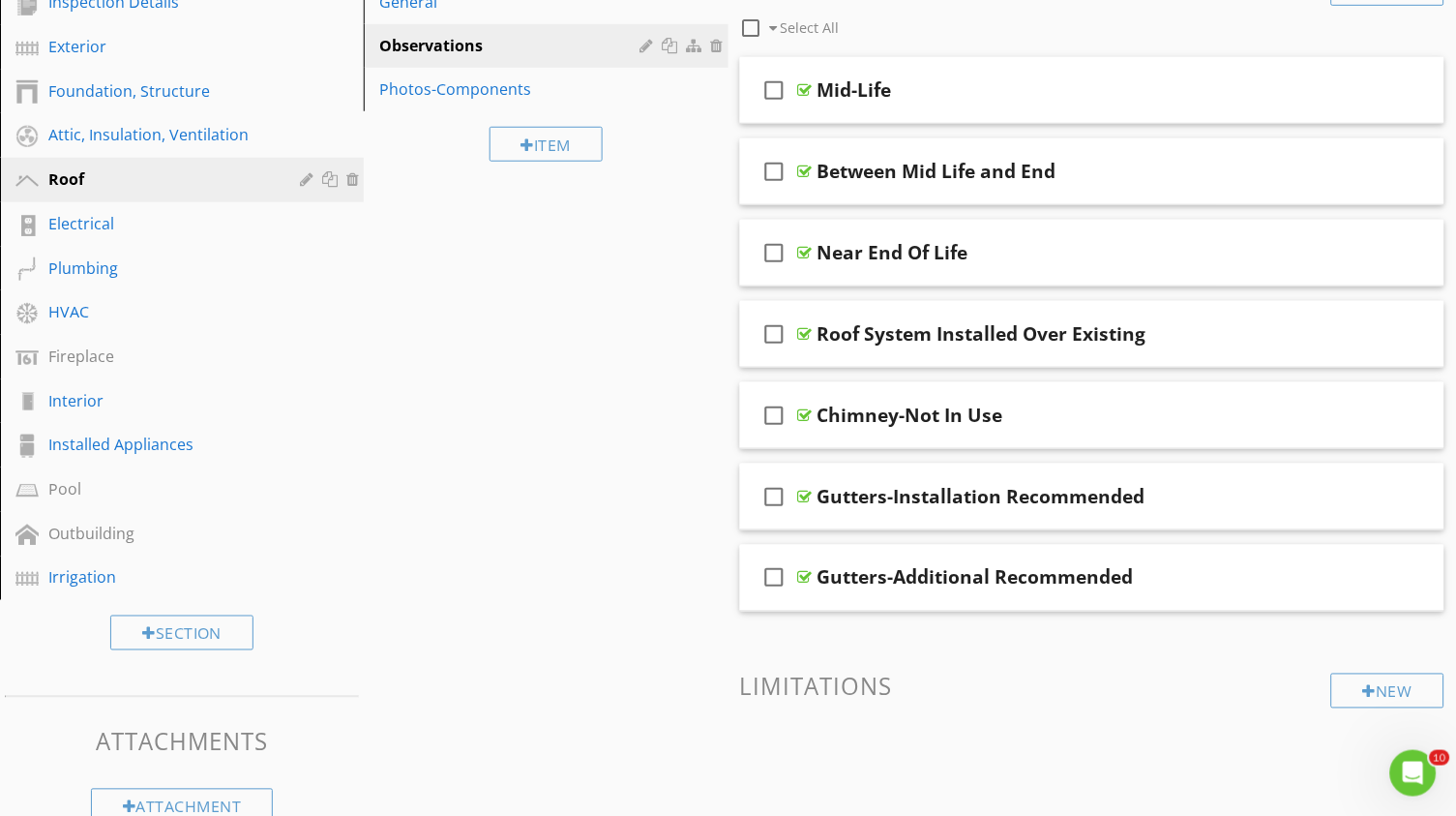 scroll, scrollTop: 91, scrollLeft: 0, axis: vertical 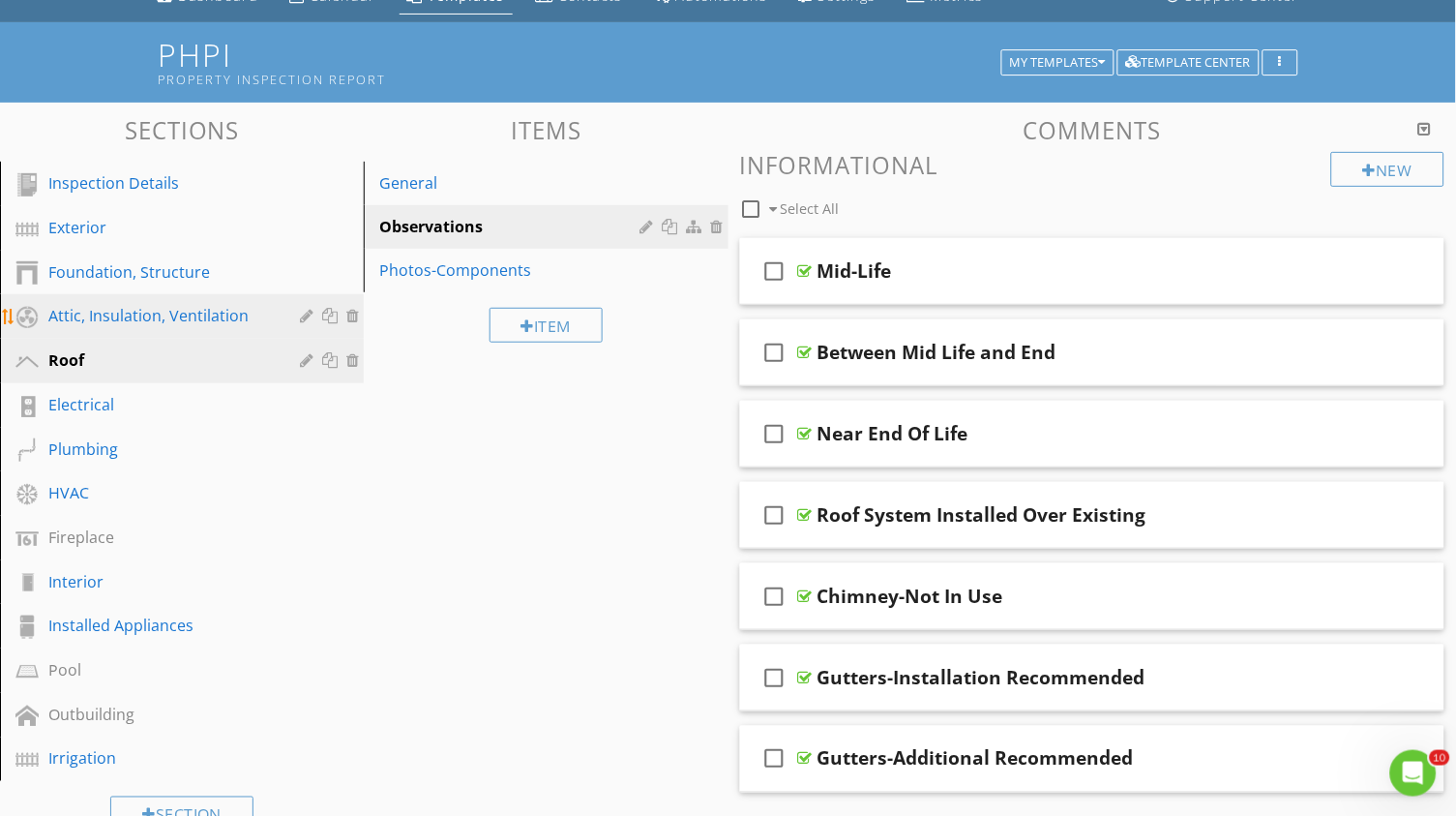click on "Attic, Insulation, Ventilation" at bounding box center [160, 316] 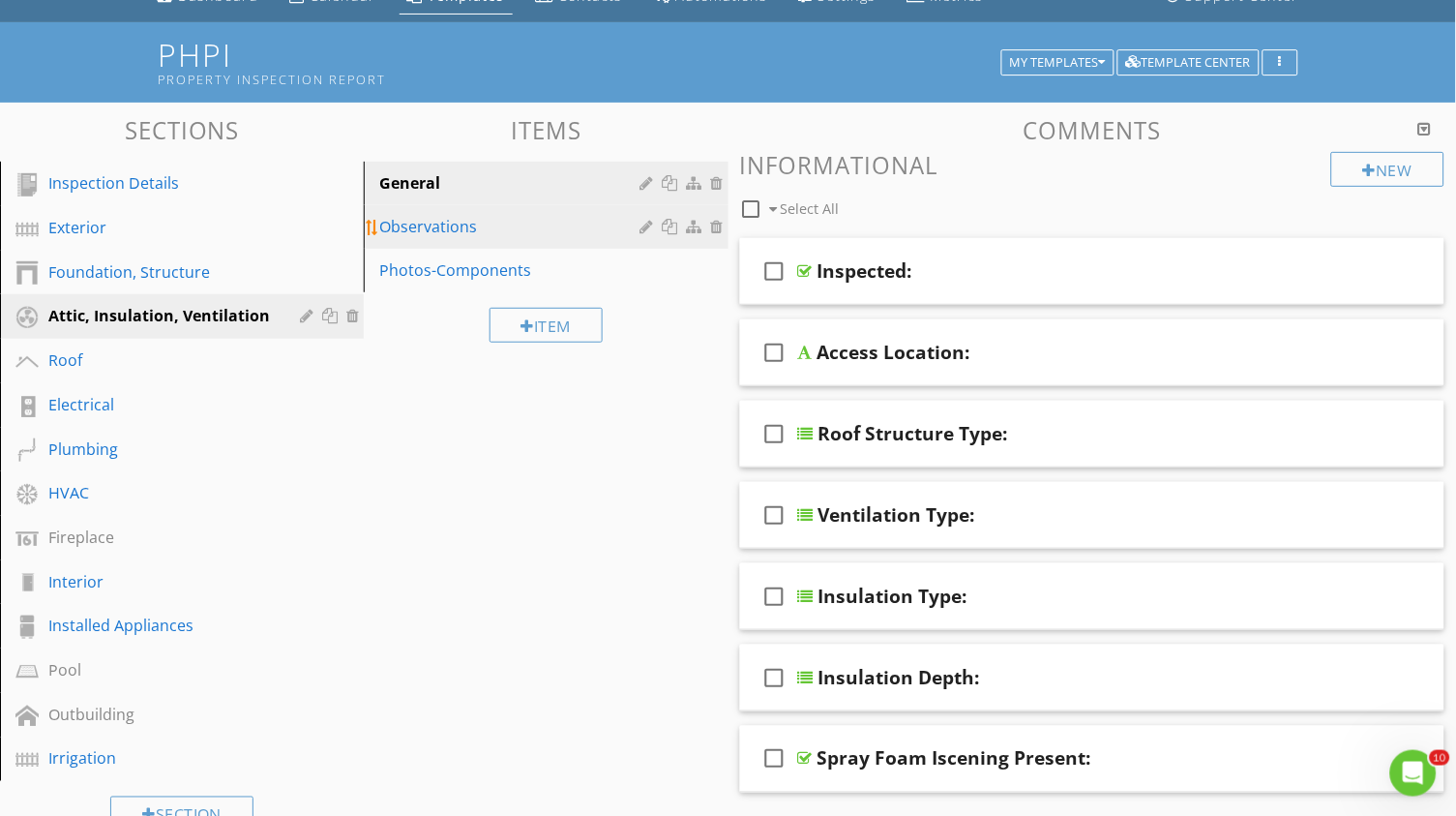 click on "Observations" at bounding box center (512, 227) 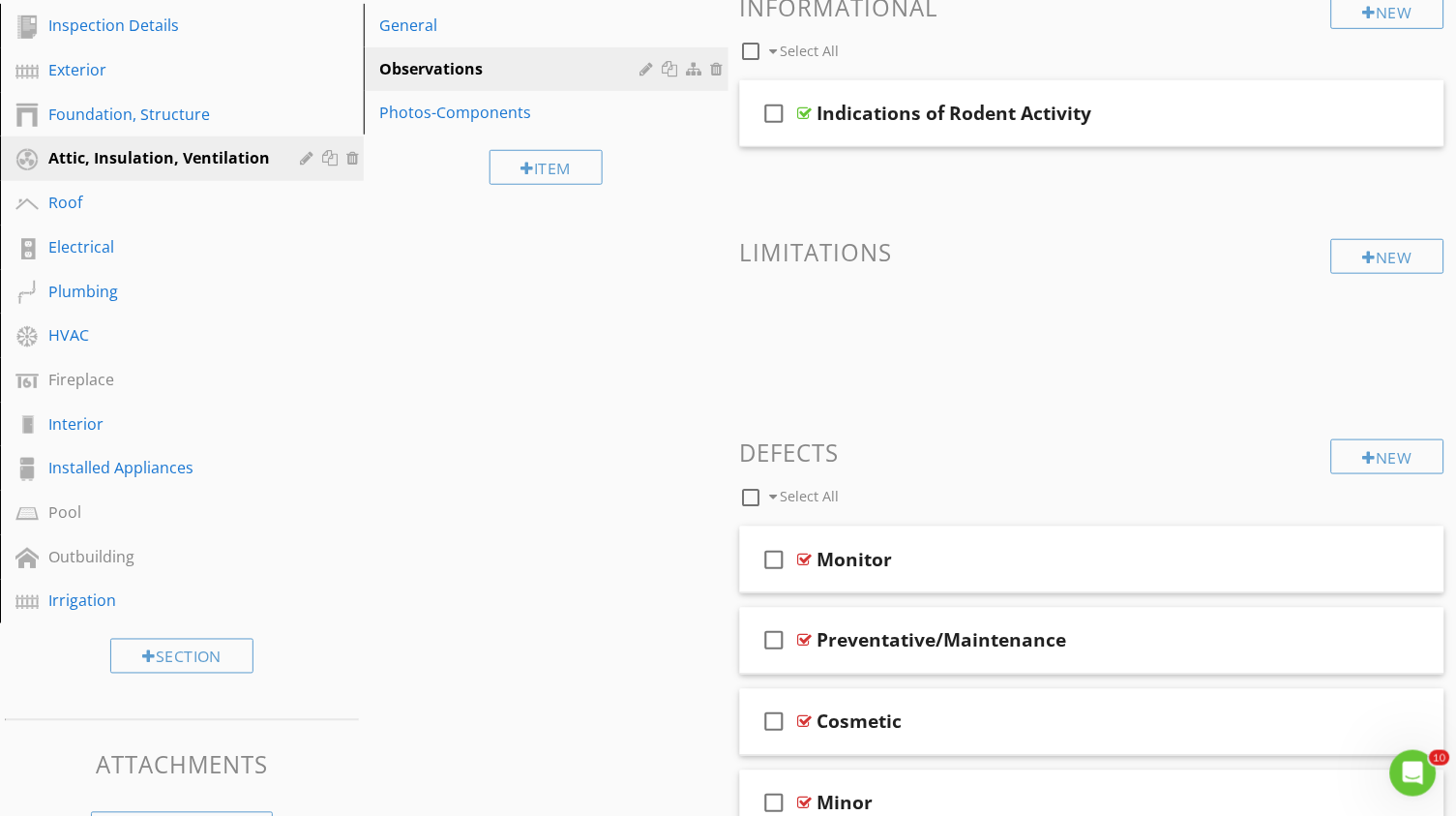 scroll, scrollTop: 298, scrollLeft: 0, axis: vertical 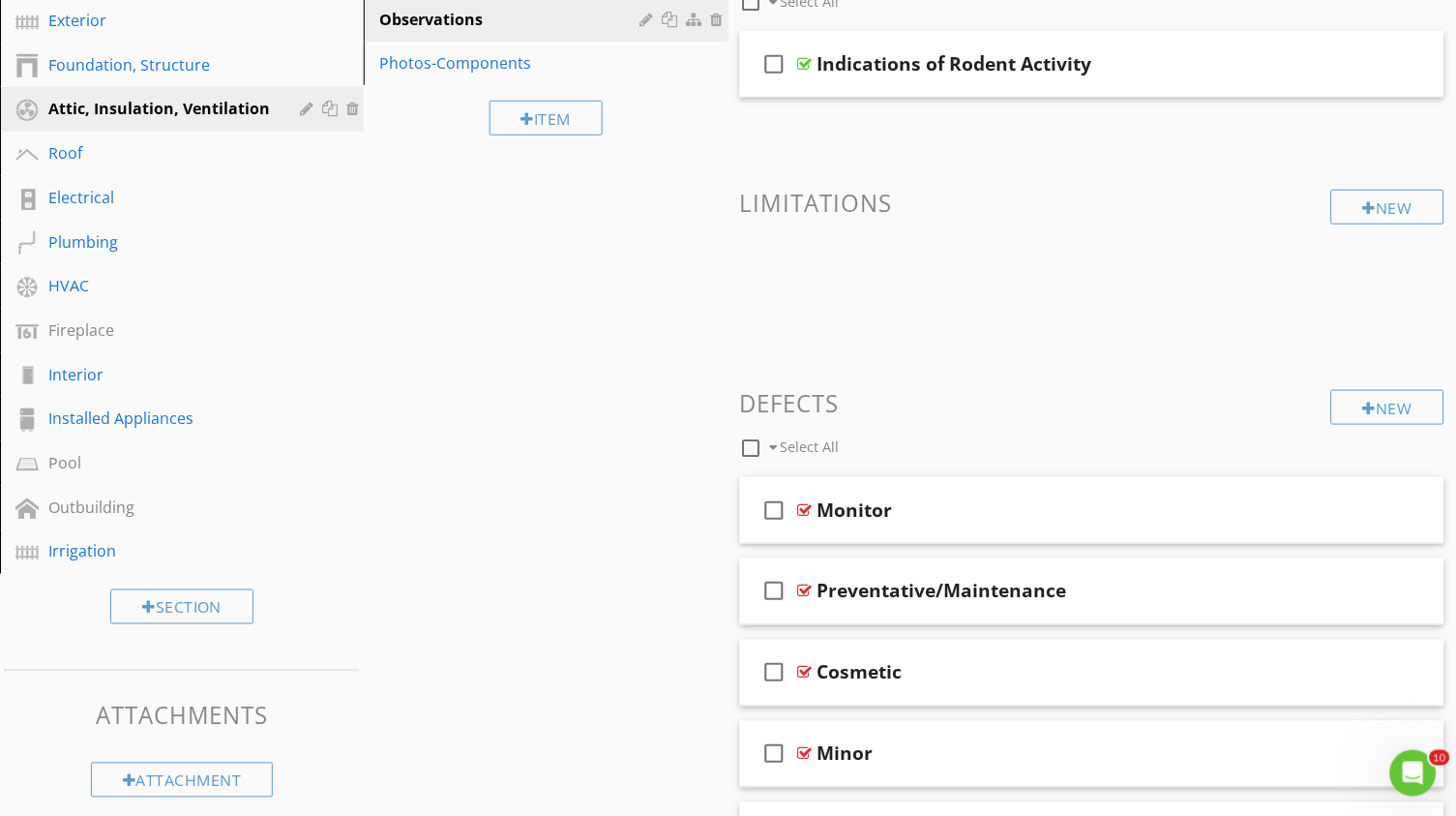 click on "Comments
New
Informational   check_box_outline_blank     Select All       check_box_outline_blank
Indications of Rodent Activity
New
Limitations
New
Defects   check_box_outline_blank     Select All     check_box_outline_blank
Monitor
check_box_outline_blank
Preventative/Maintenance
check_box_outline_blank
Cosmetic
check_box_outline_blank
Minor
check_box_outline_blank
Major
check_box_outline_blank
Safety" at bounding box center (1092, 461) 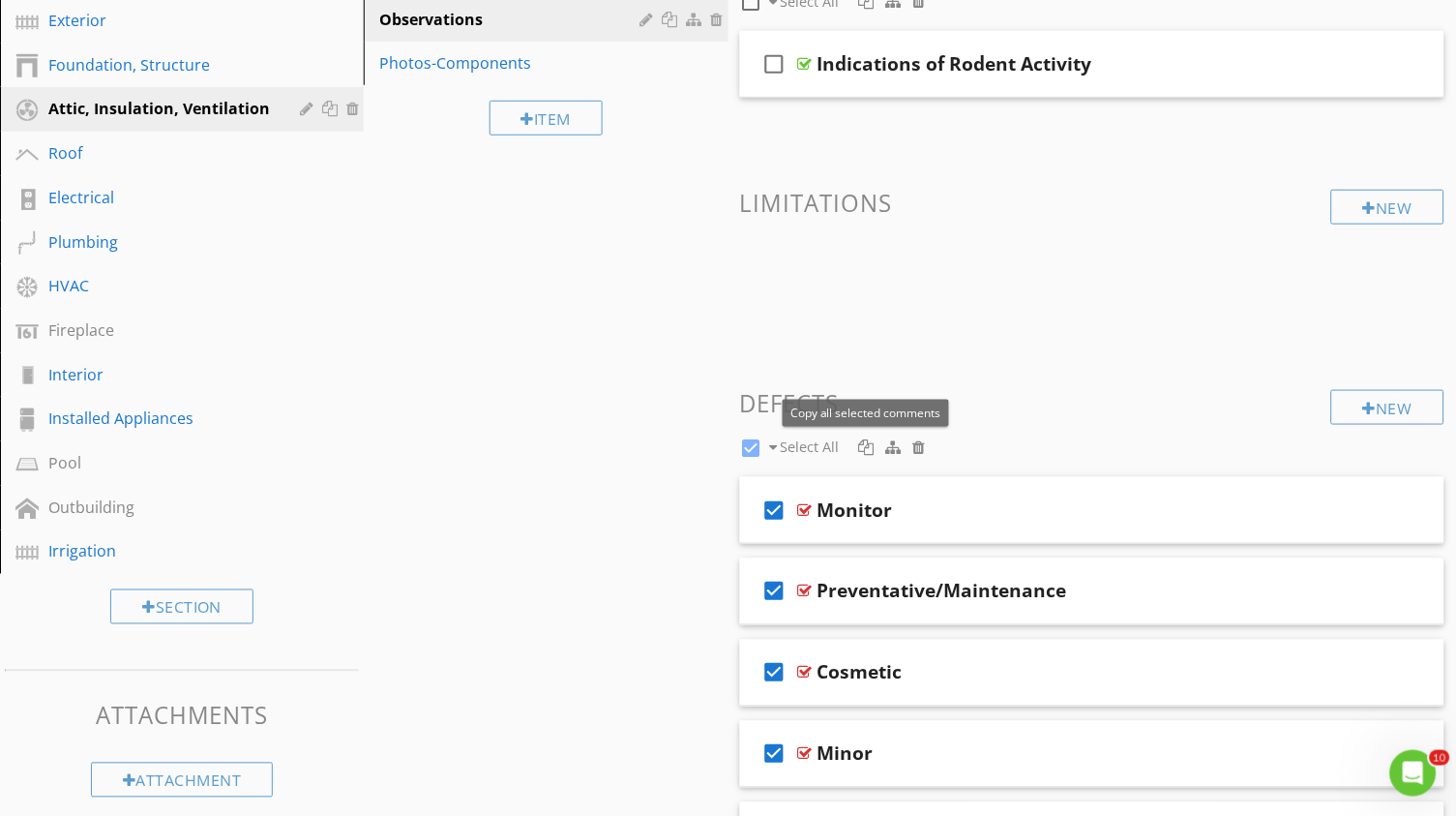 click at bounding box center [867, 447] 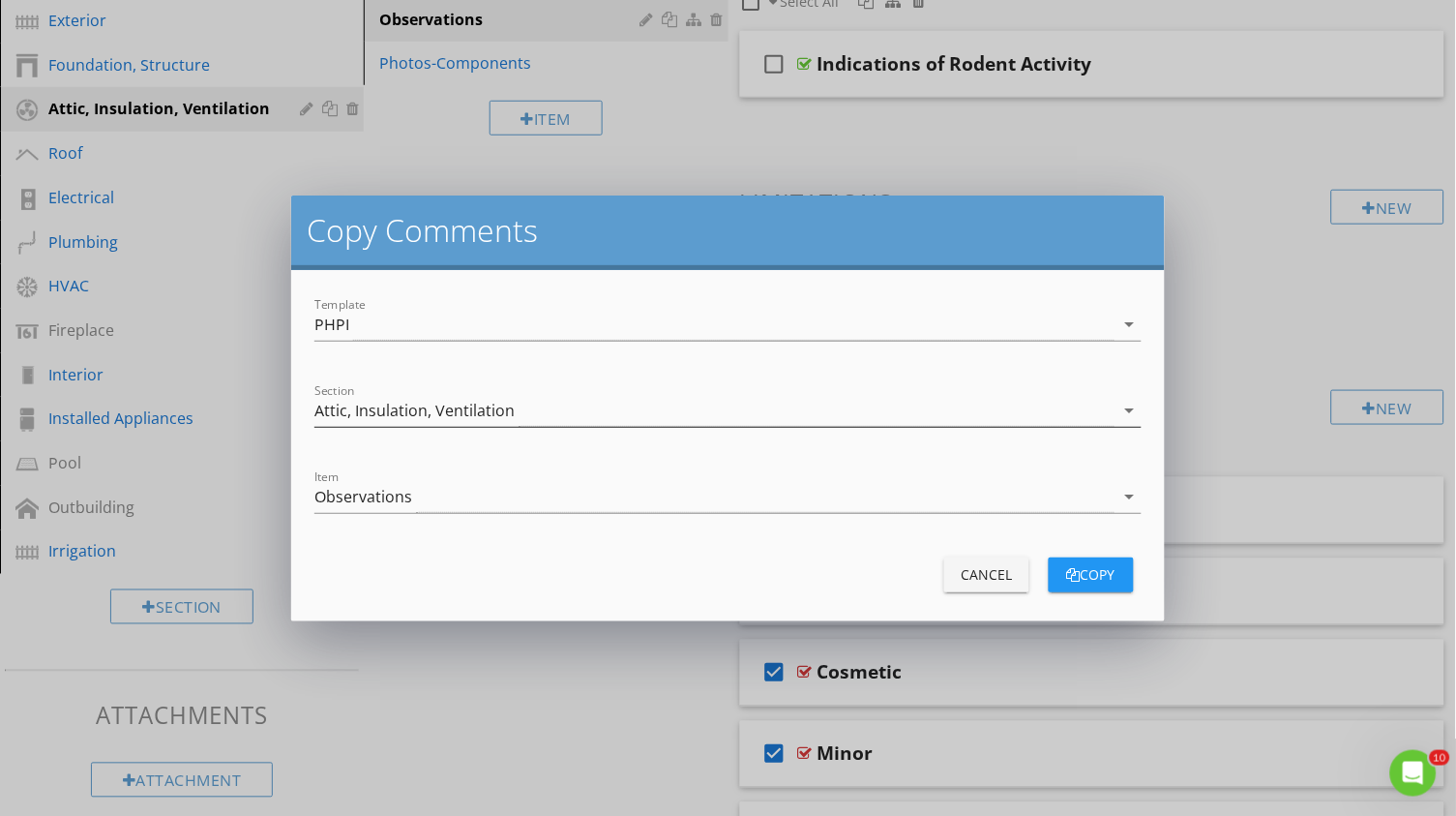 click on "Attic, Insulation, Ventilation" at bounding box center (714, 410) 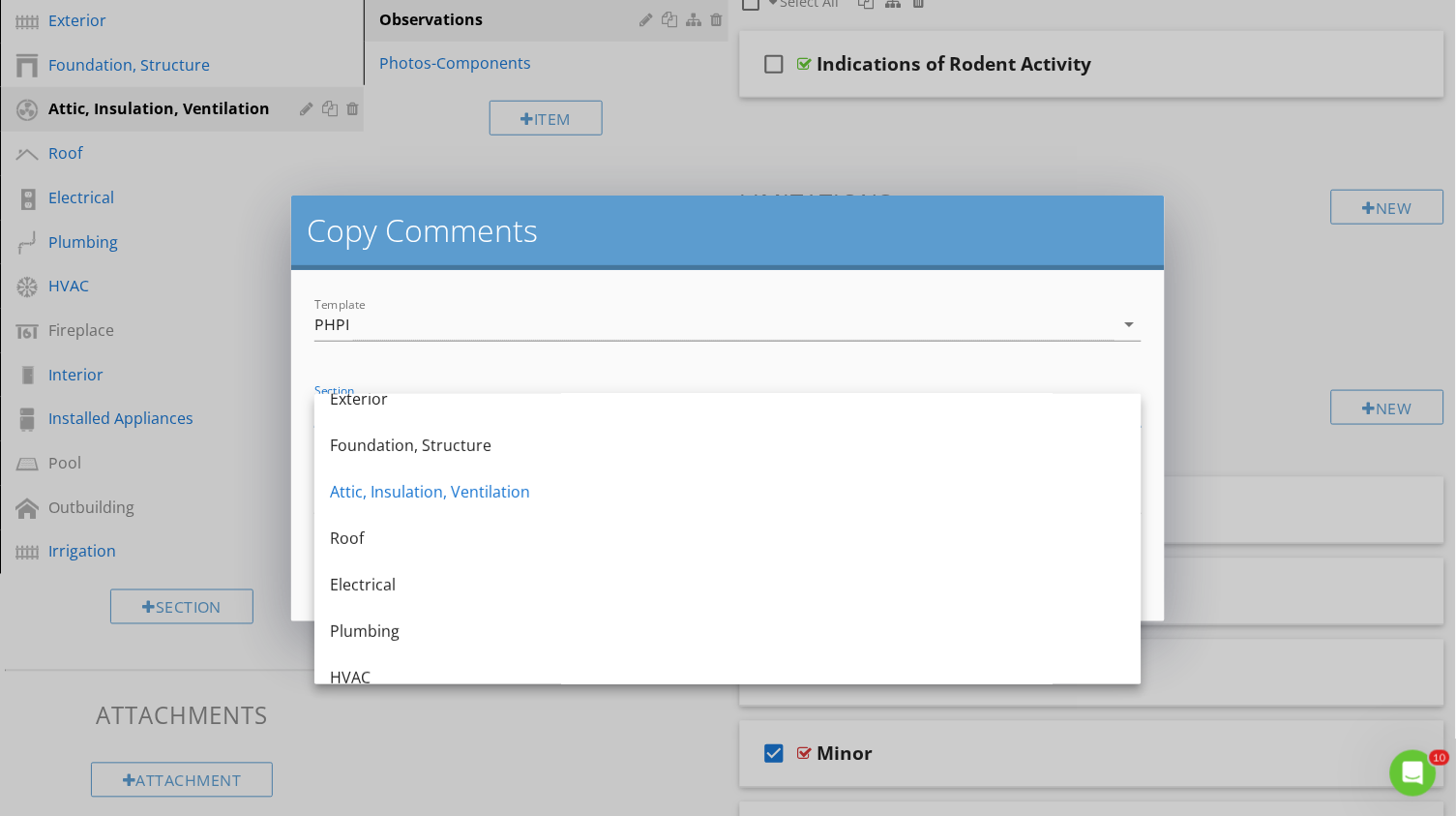scroll, scrollTop: 72, scrollLeft: 0, axis: vertical 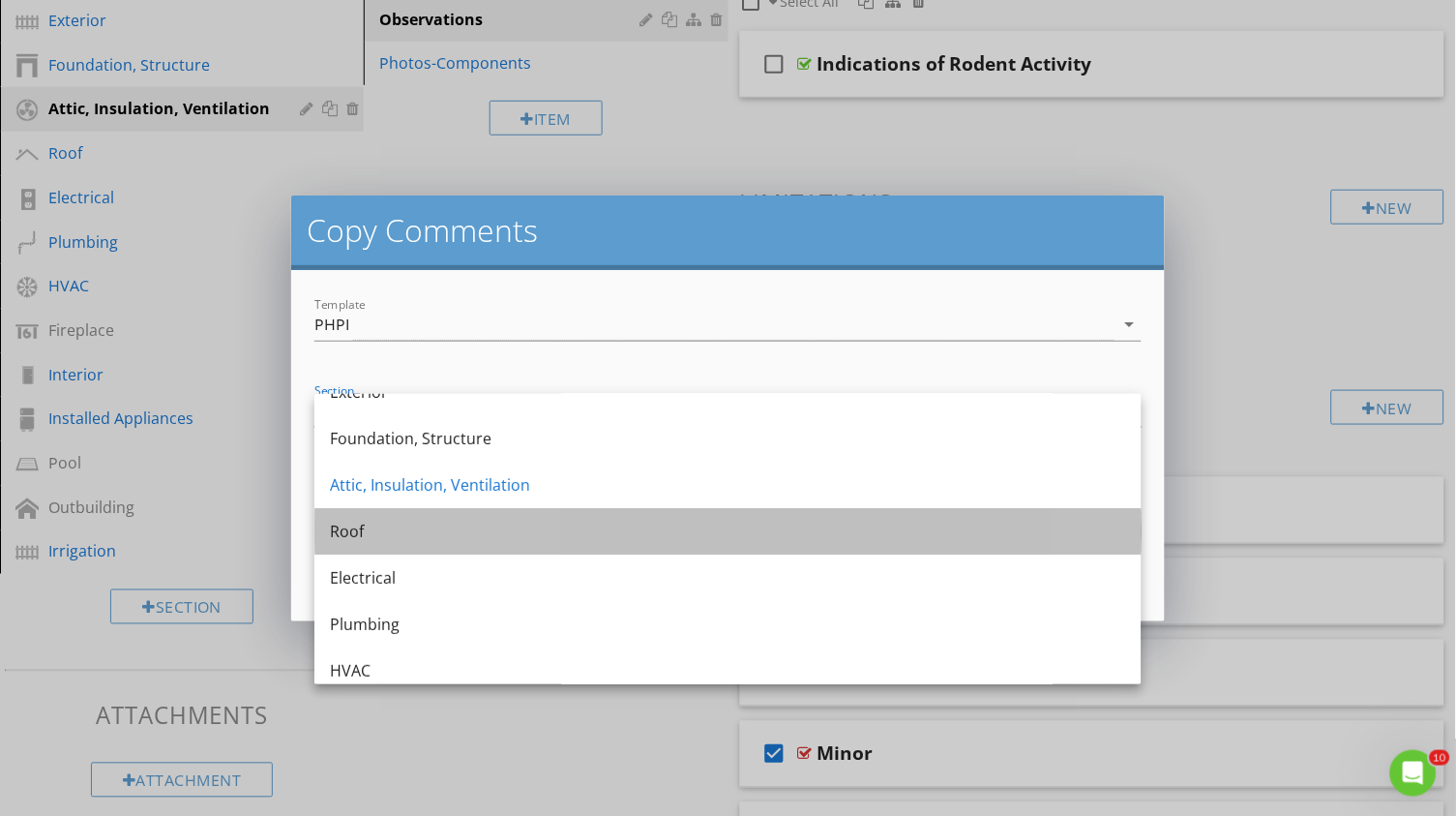 click on "Roof" at bounding box center (728, 531) 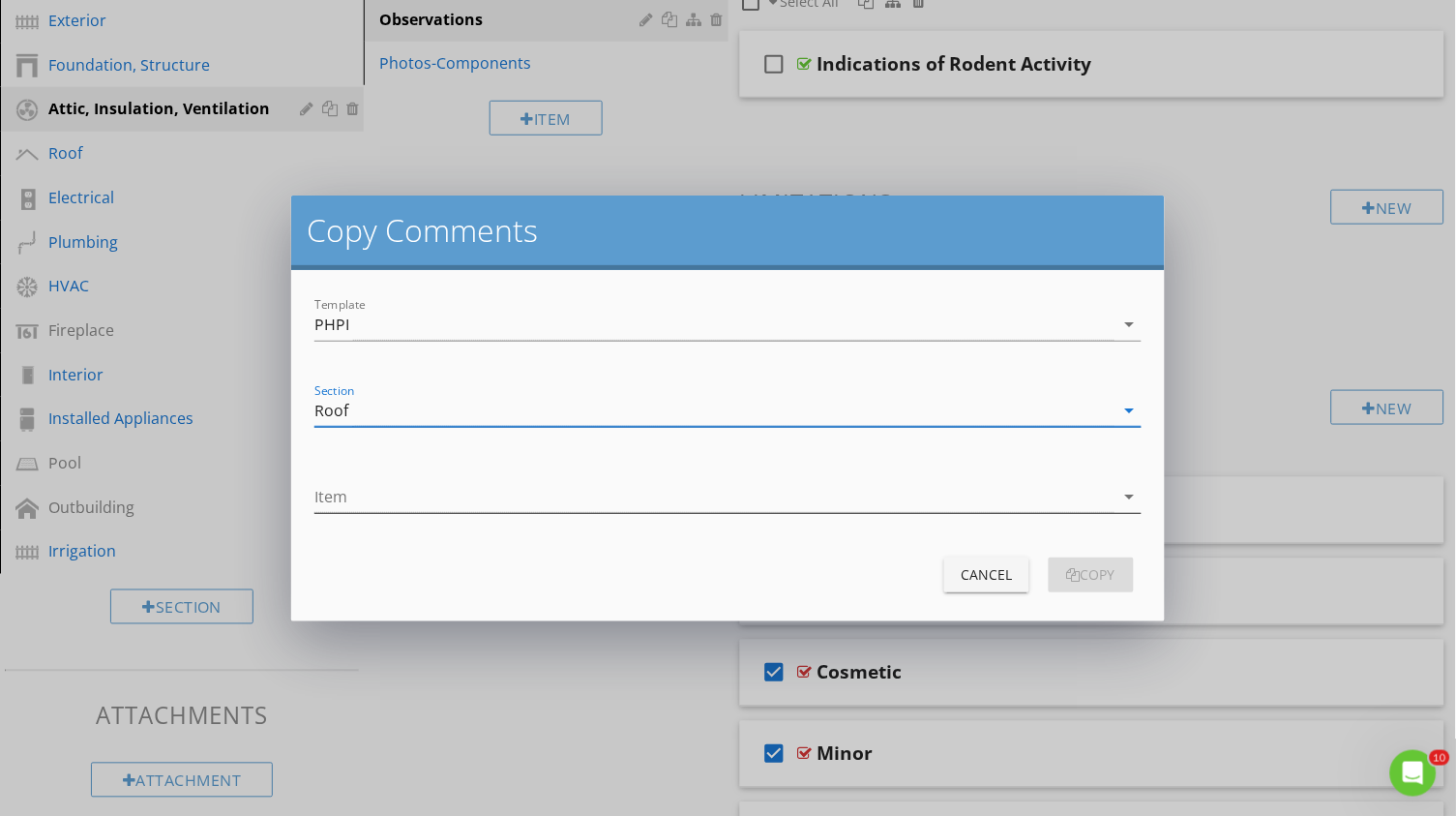 click at bounding box center [714, 497] 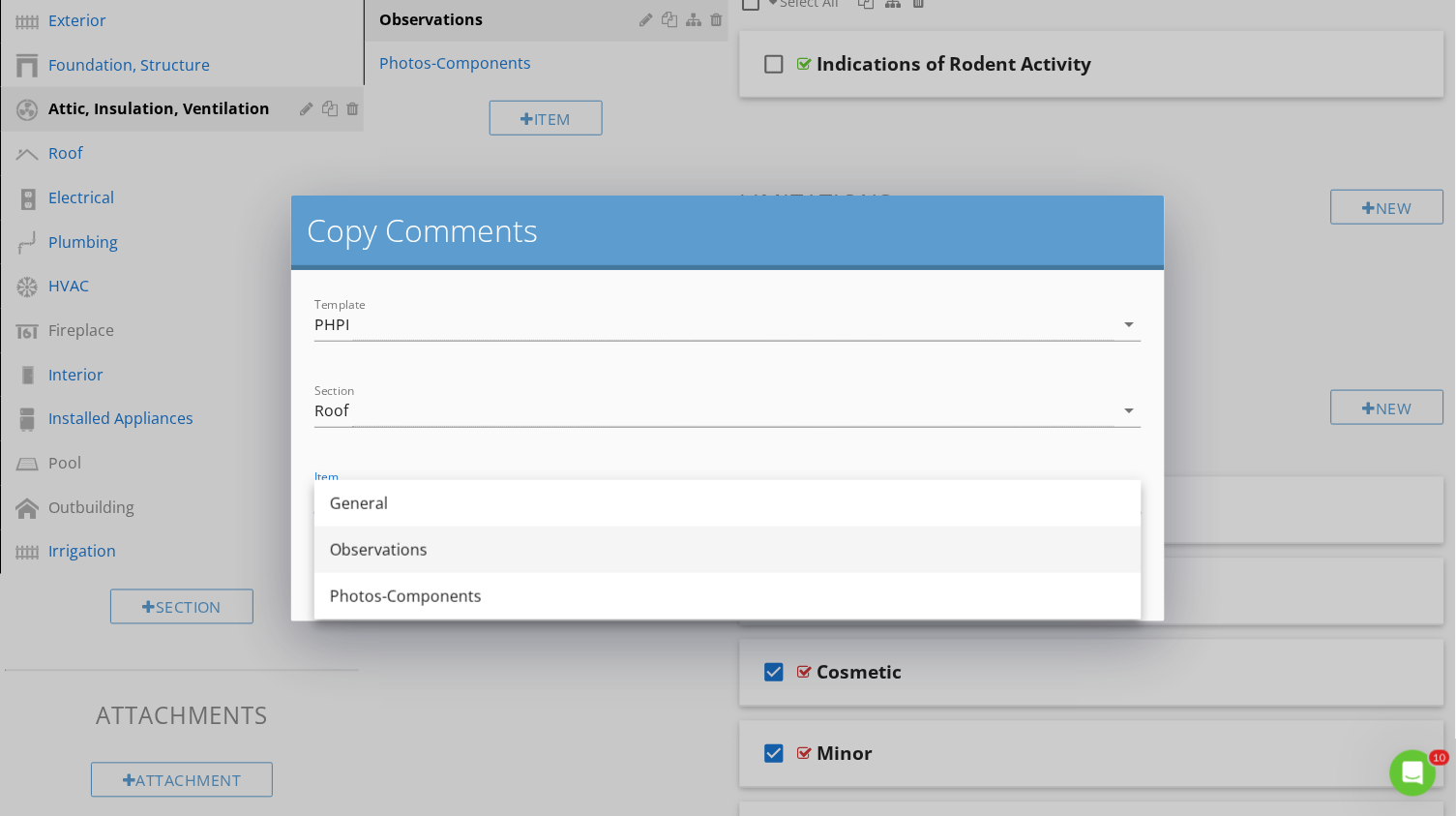click on "Observations" at bounding box center [728, 550] 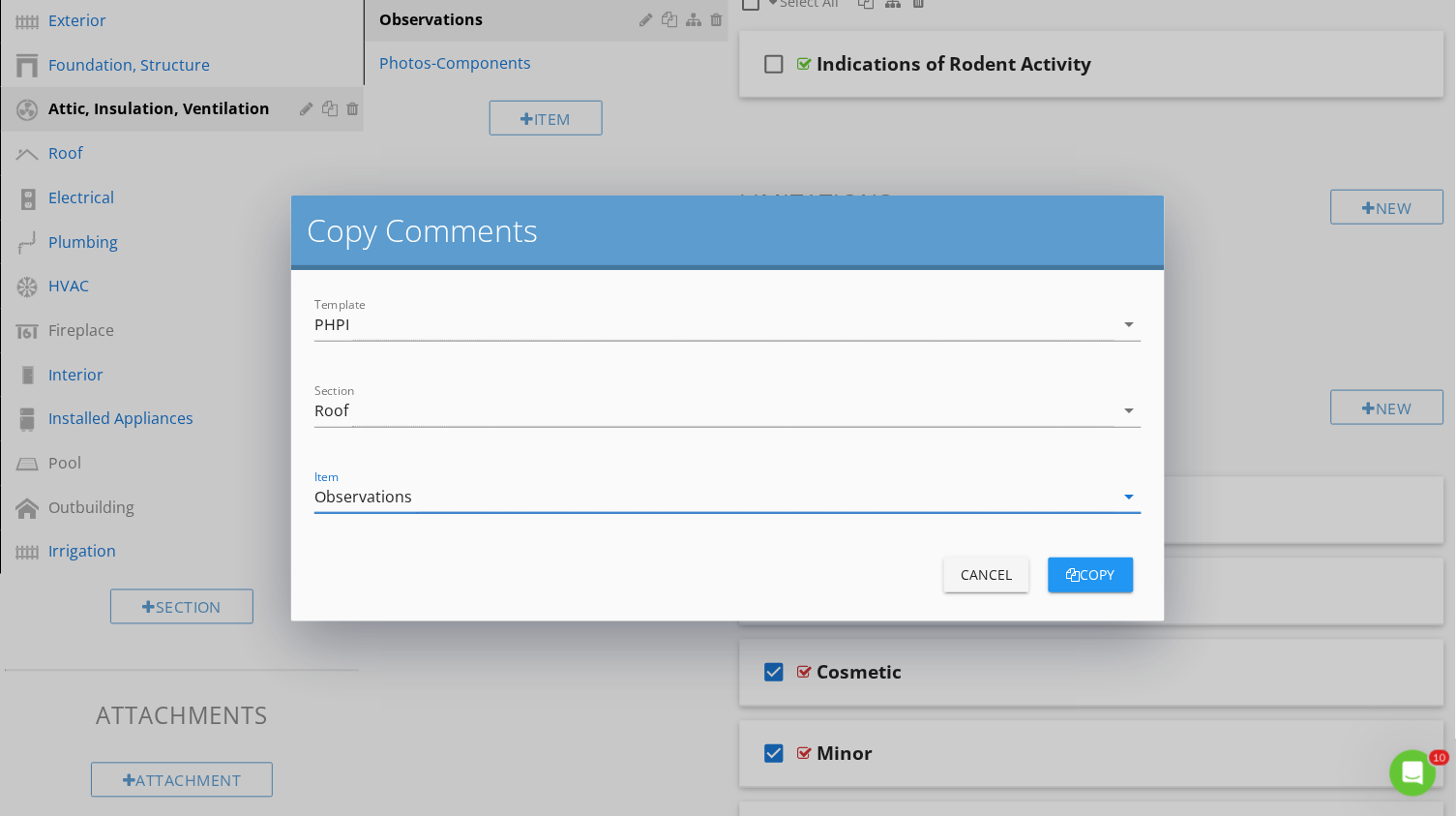 click on "copy" at bounding box center (1091, 574) 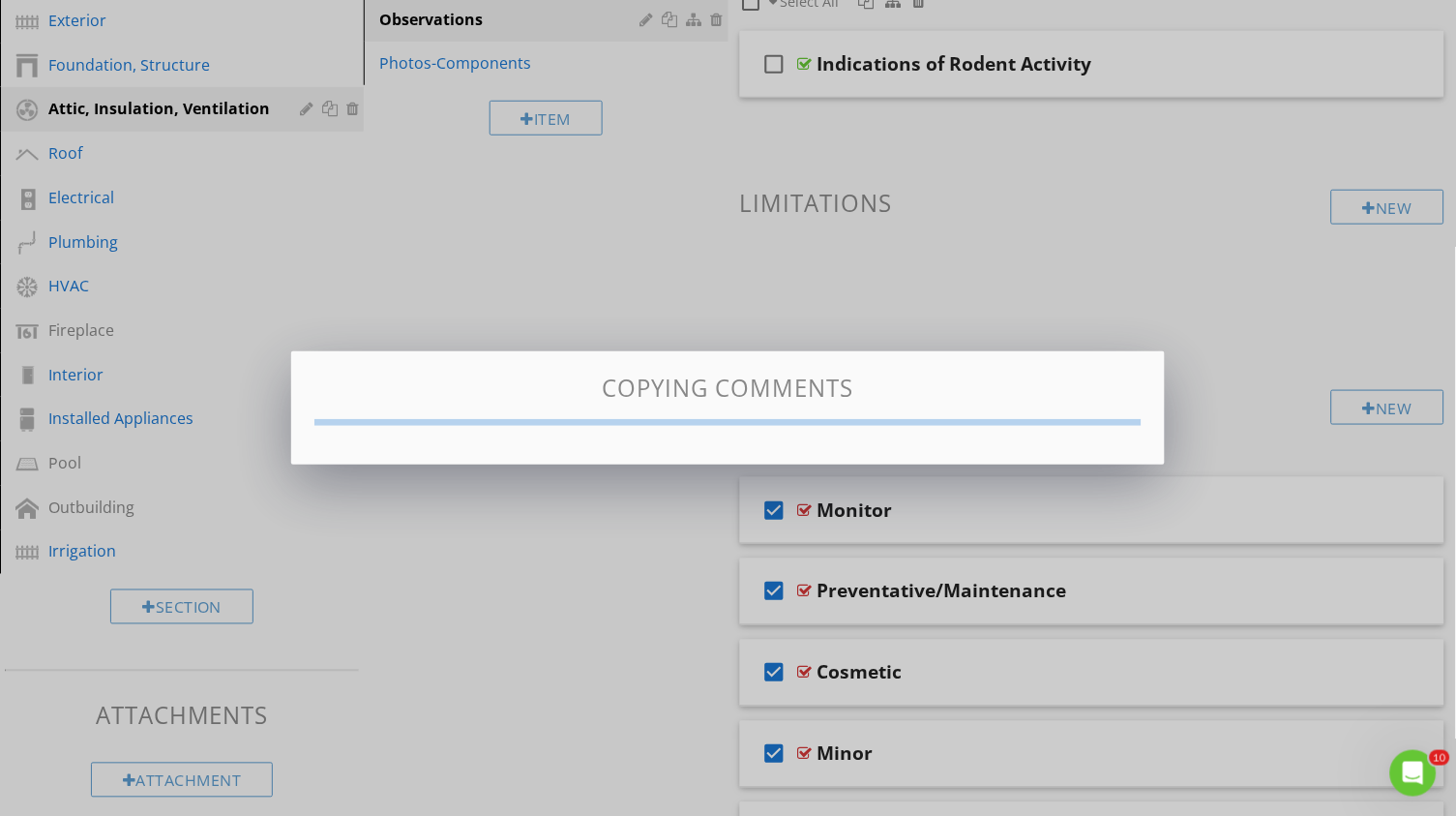 checkbox on "false" 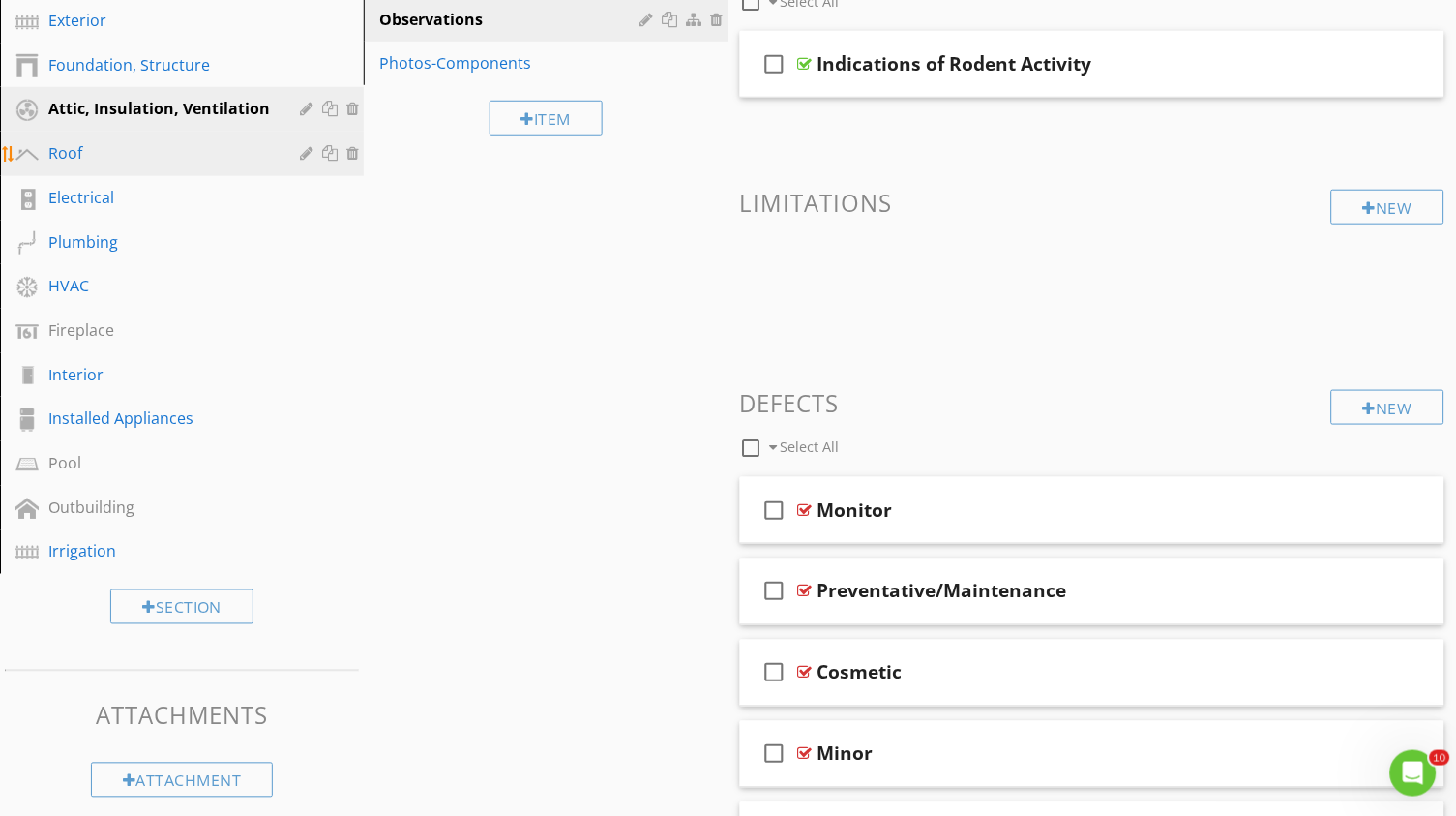 click on "Roof" at bounding box center (185, 154) 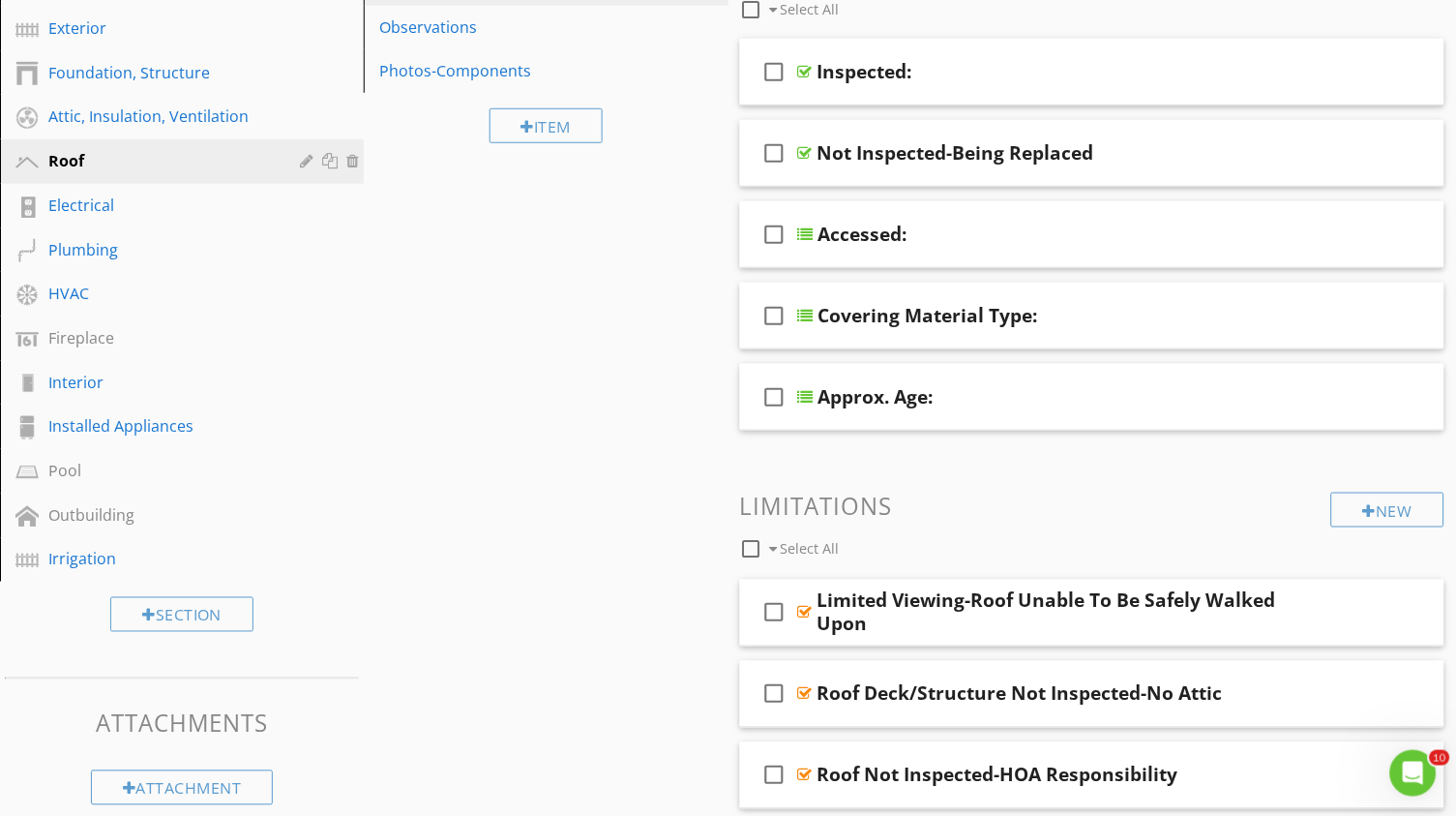 scroll, scrollTop: 163, scrollLeft: 0, axis: vertical 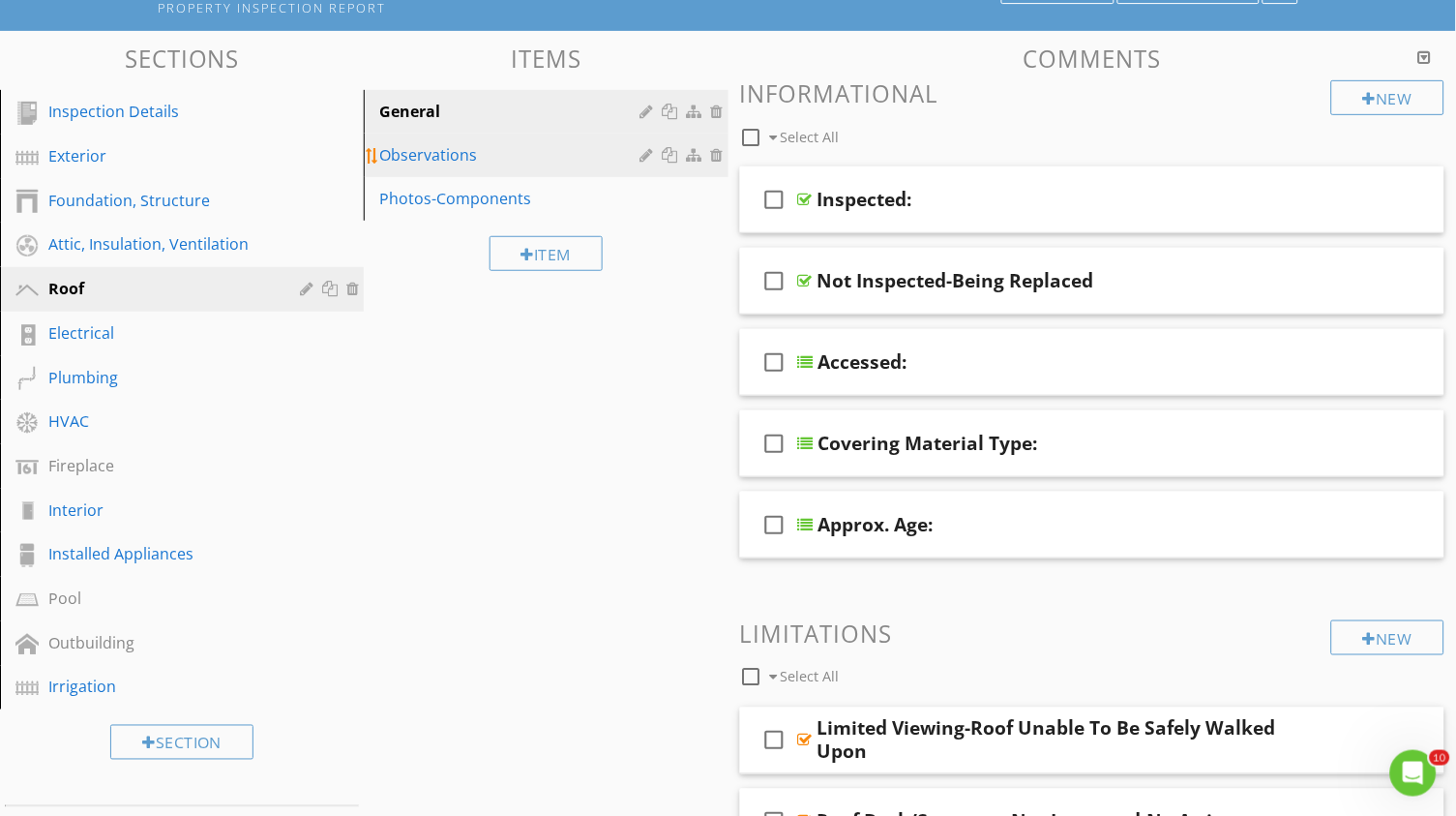 click on "Observations" at bounding box center [512, 155] 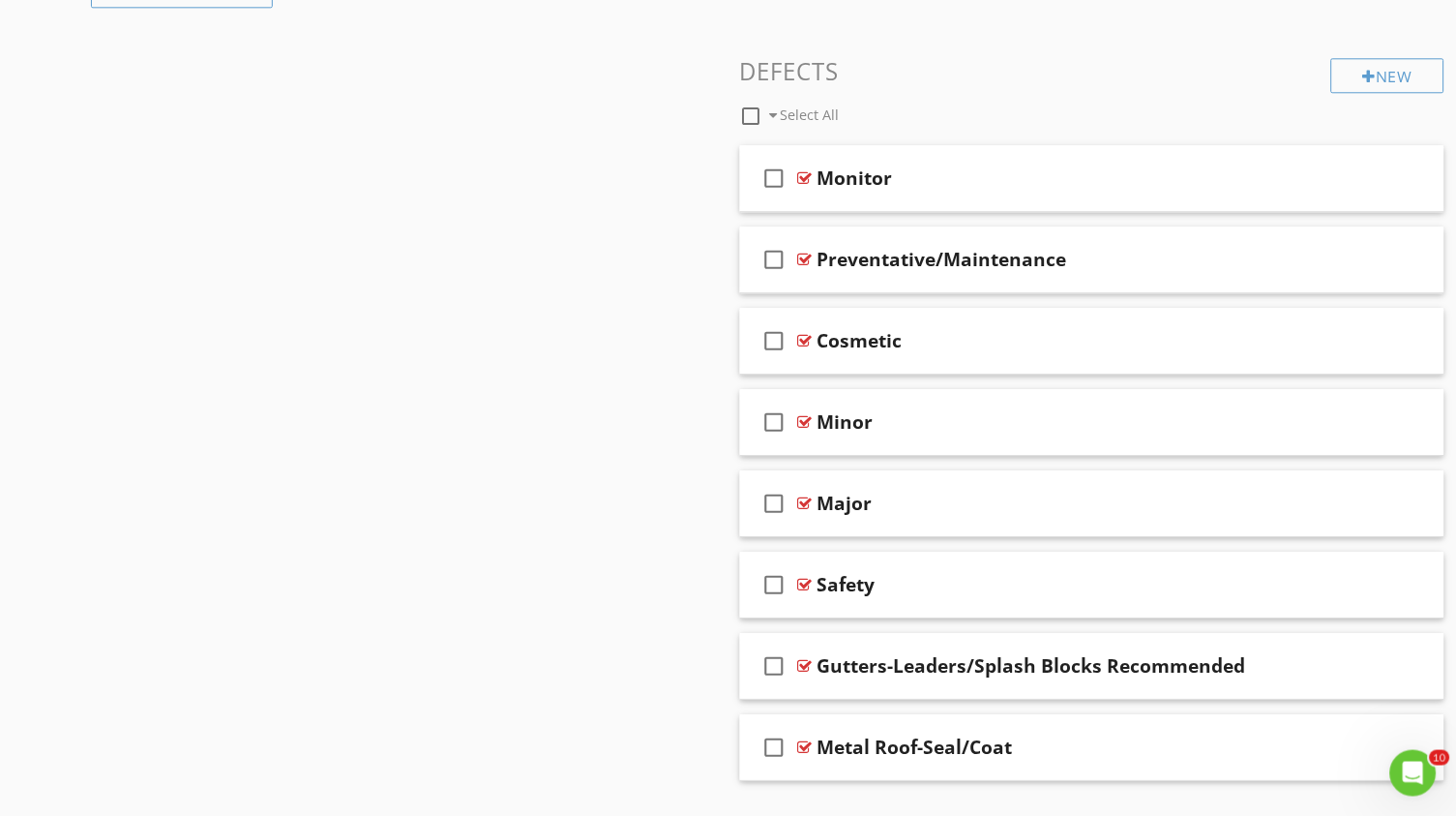 scroll, scrollTop: 1084, scrollLeft: 0, axis: vertical 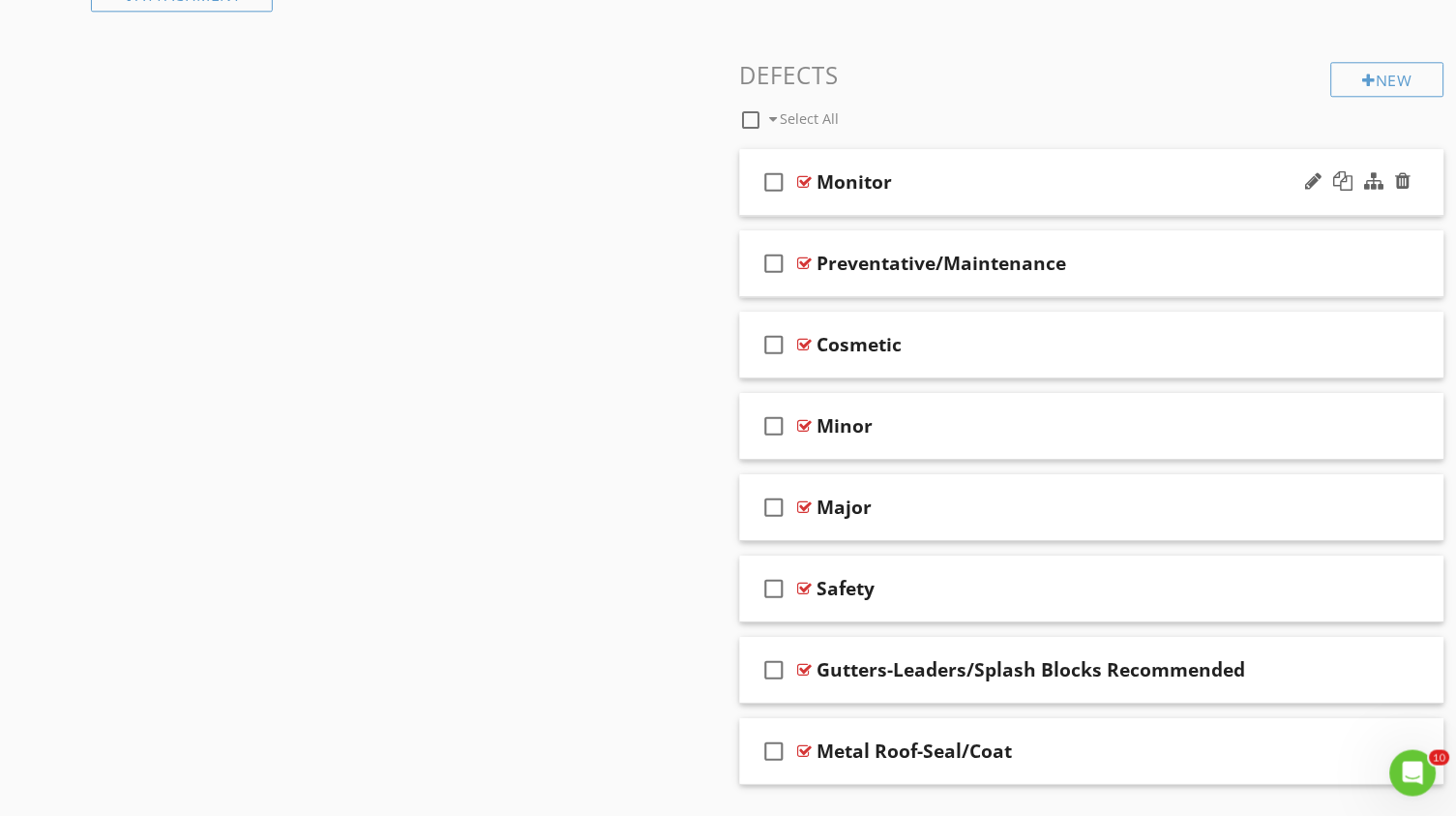 click on "check_box_outline_blank" at bounding box center (775, 182) 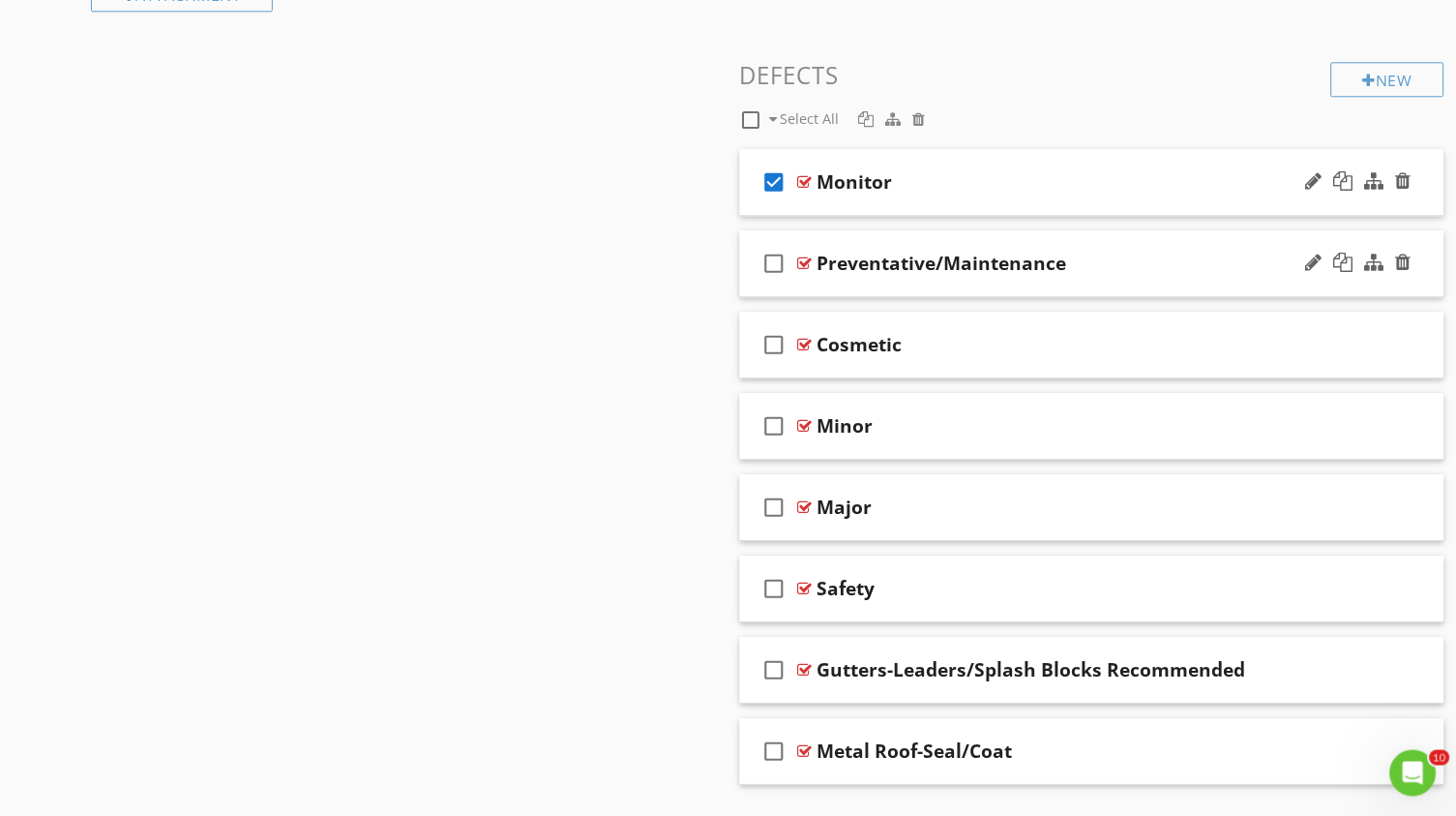 click on "check_box_outline_blank" at bounding box center (775, 263) 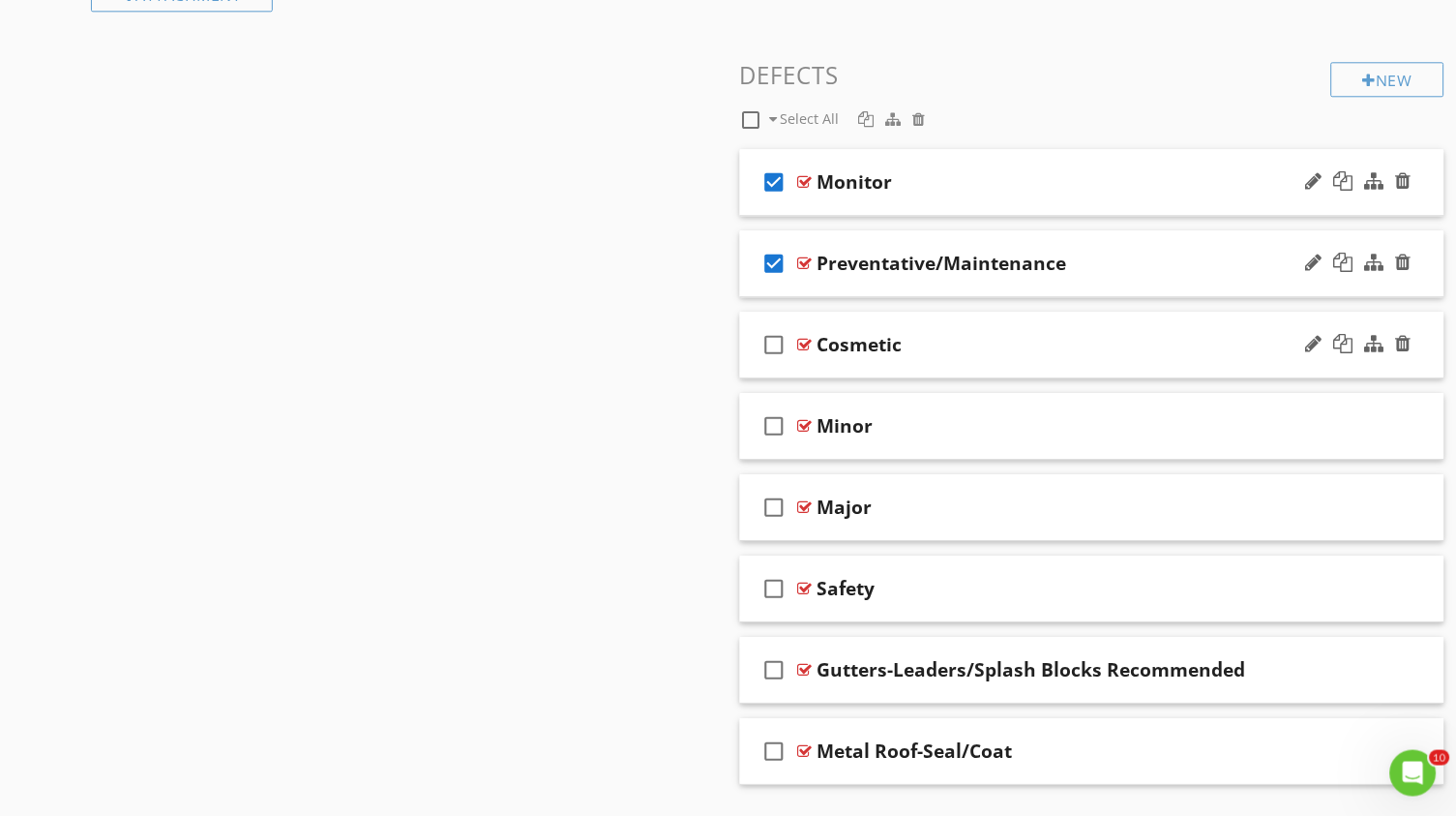 click on "check_box_outline_blank" at bounding box center (775, 345) 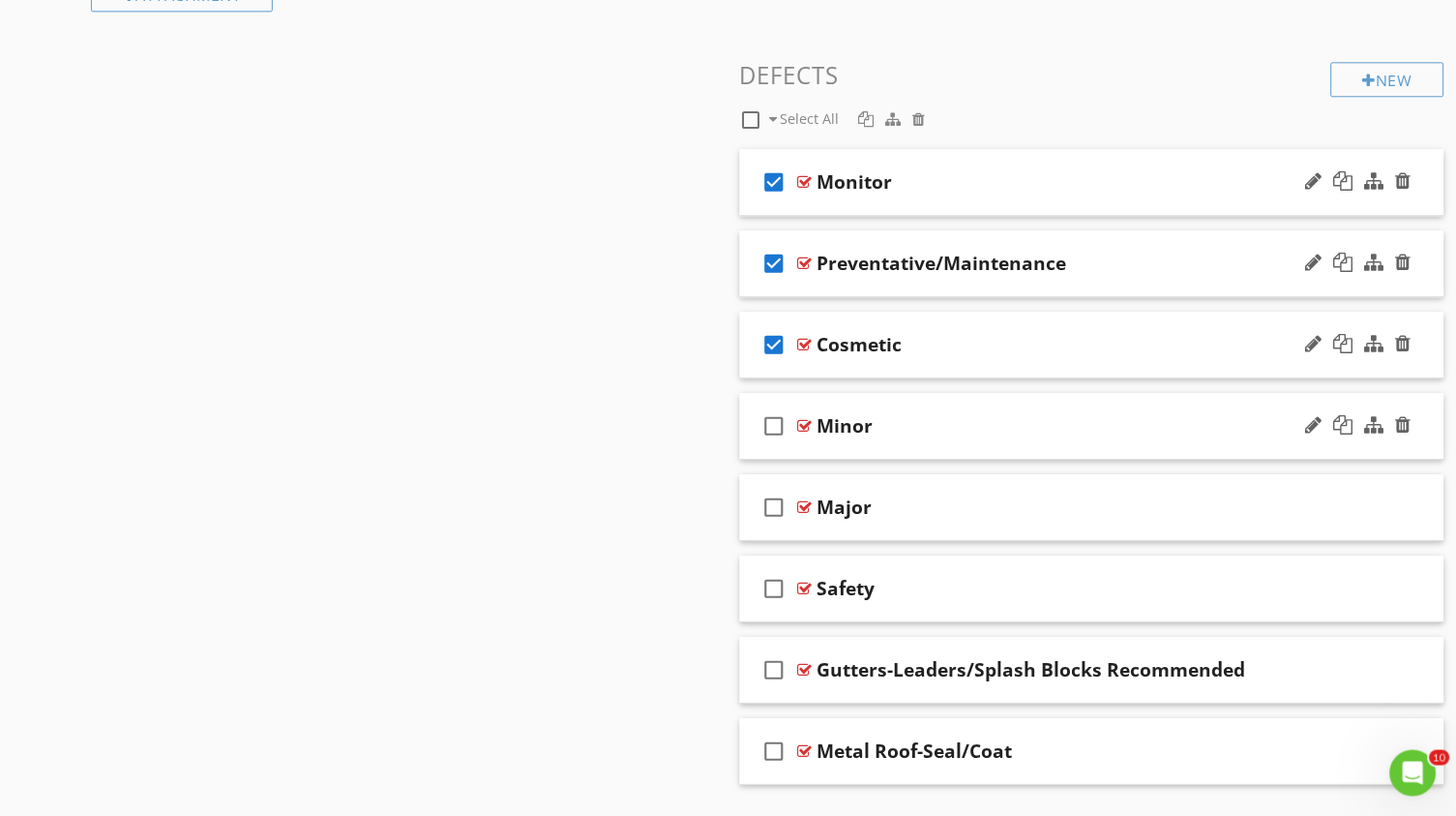 click on "check_box_outline_blank" at bounding box center (775, 426) 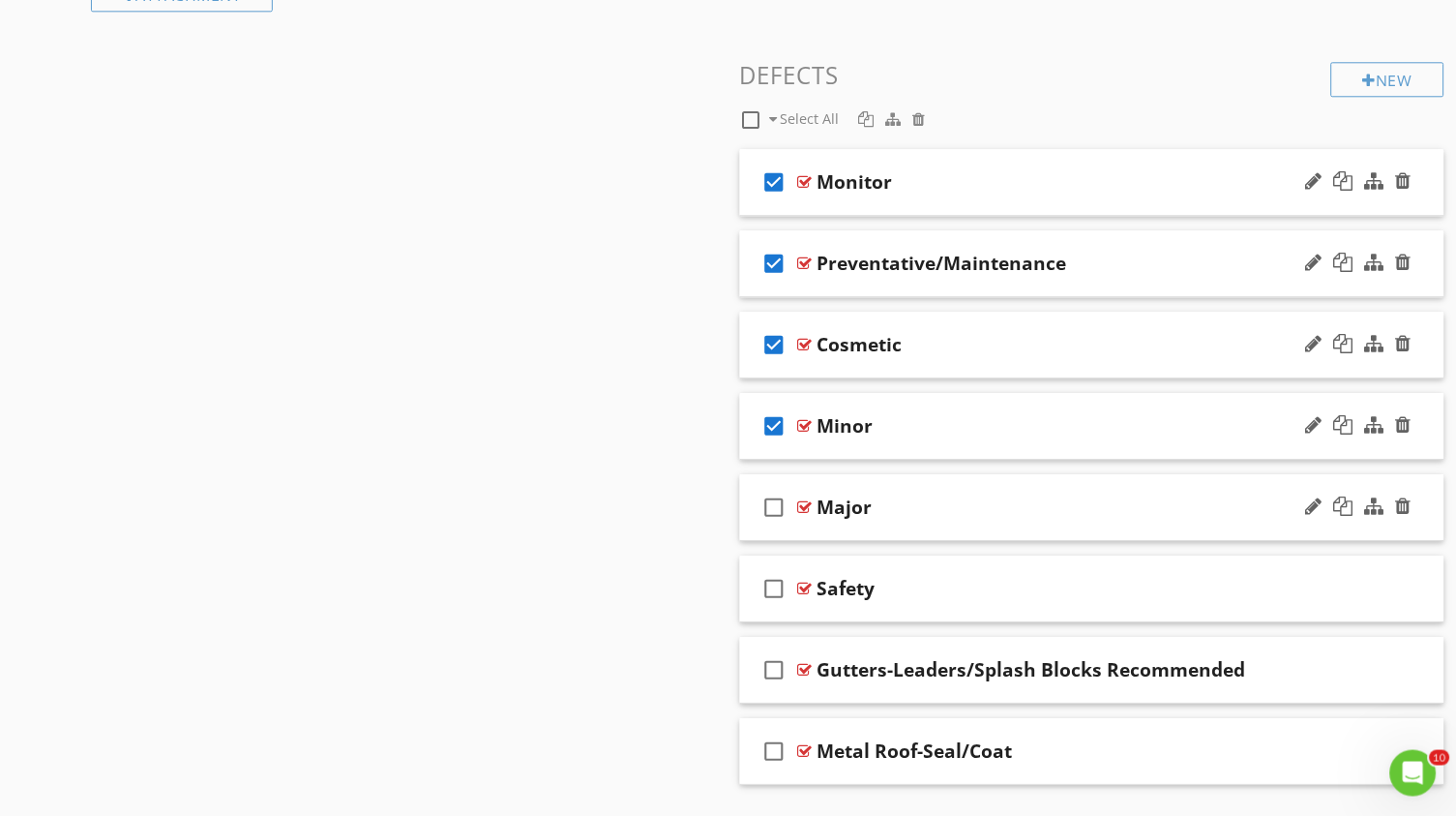 click on "check_box_outline_blank" at bounding box center (775, 507) 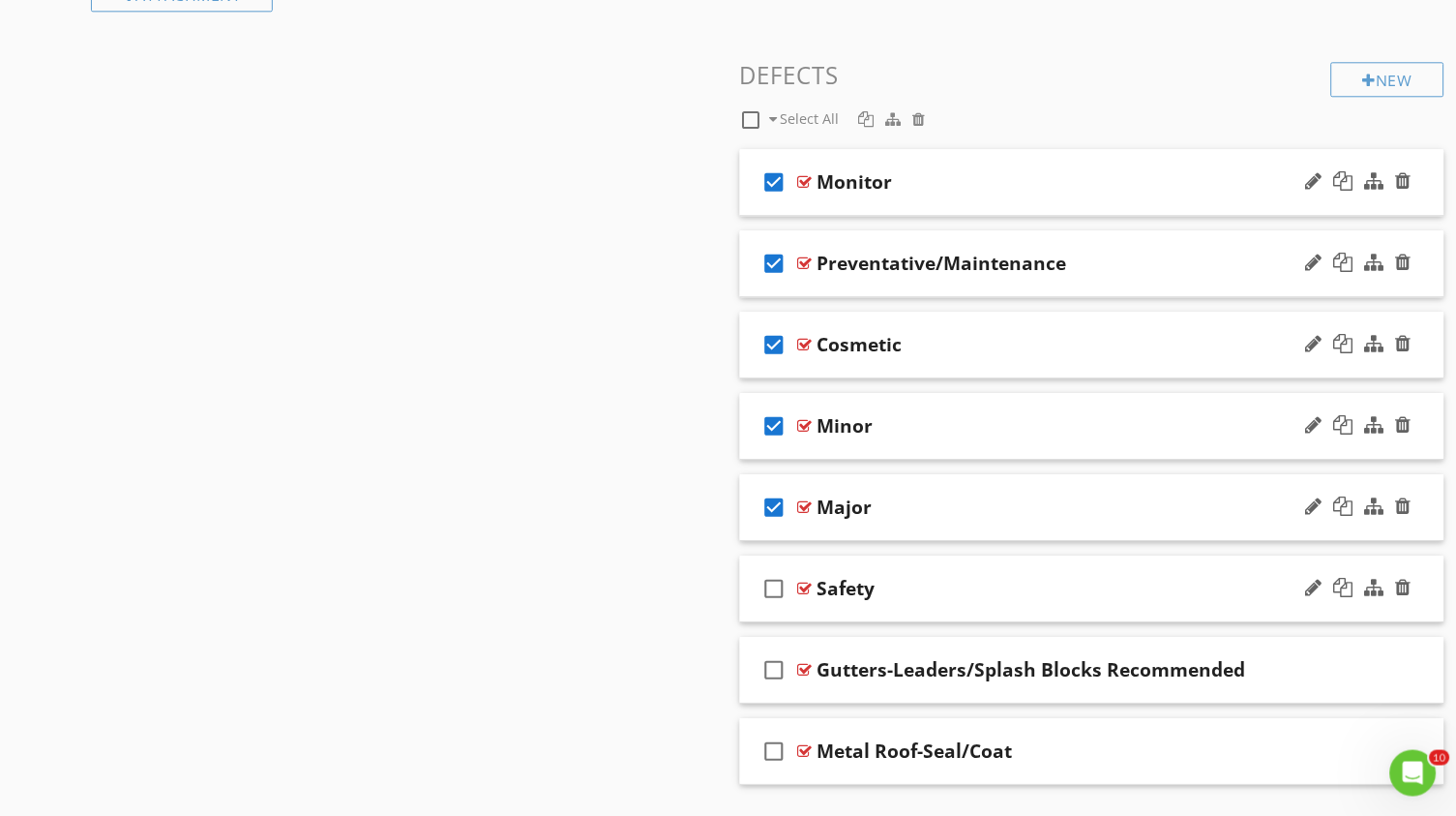 click on "check_box_outline_blank" at bounding box center [775, 589] 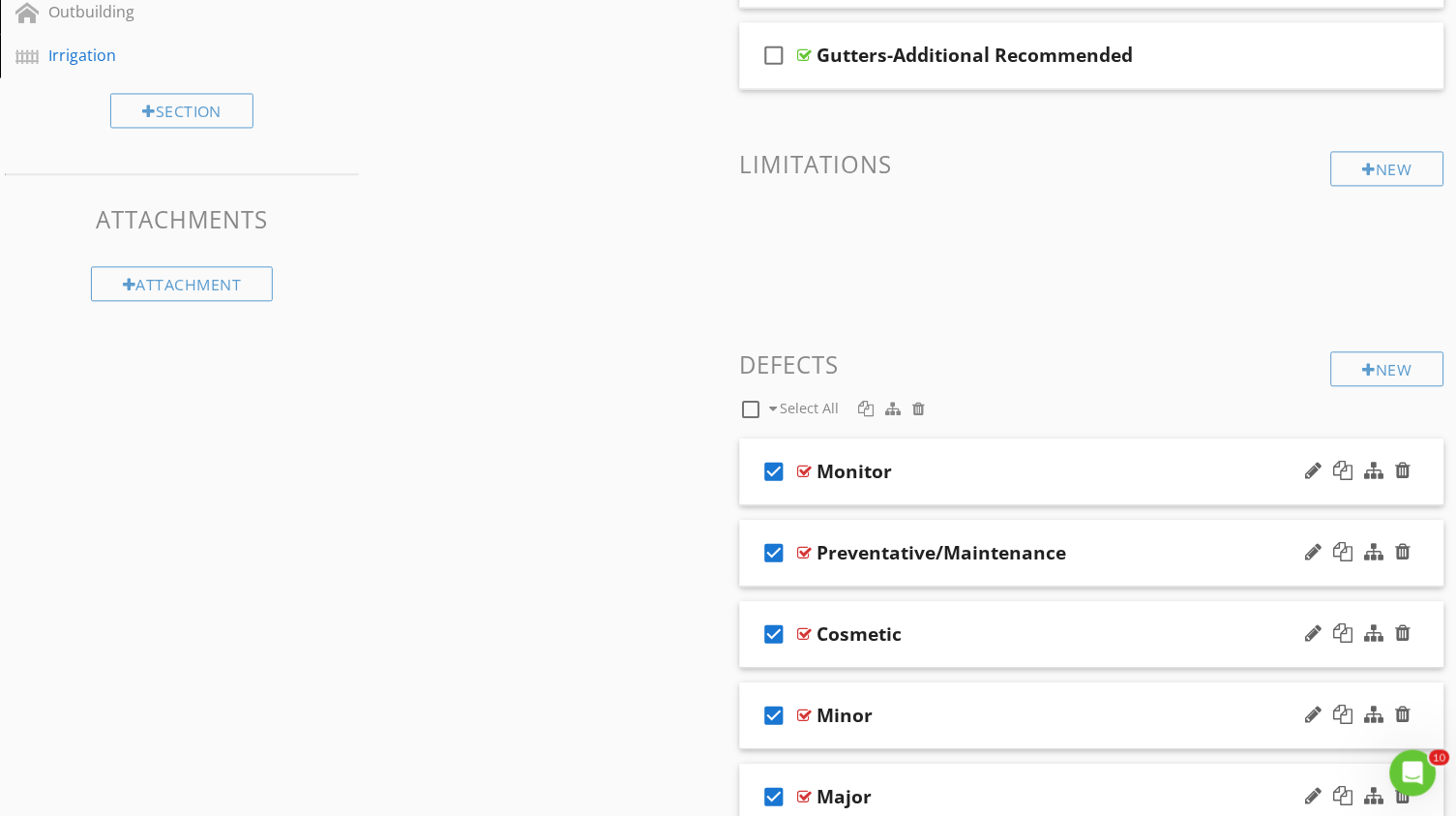 scroll, scrollTop: 1029, scrollLeft: 0, axis: vertical 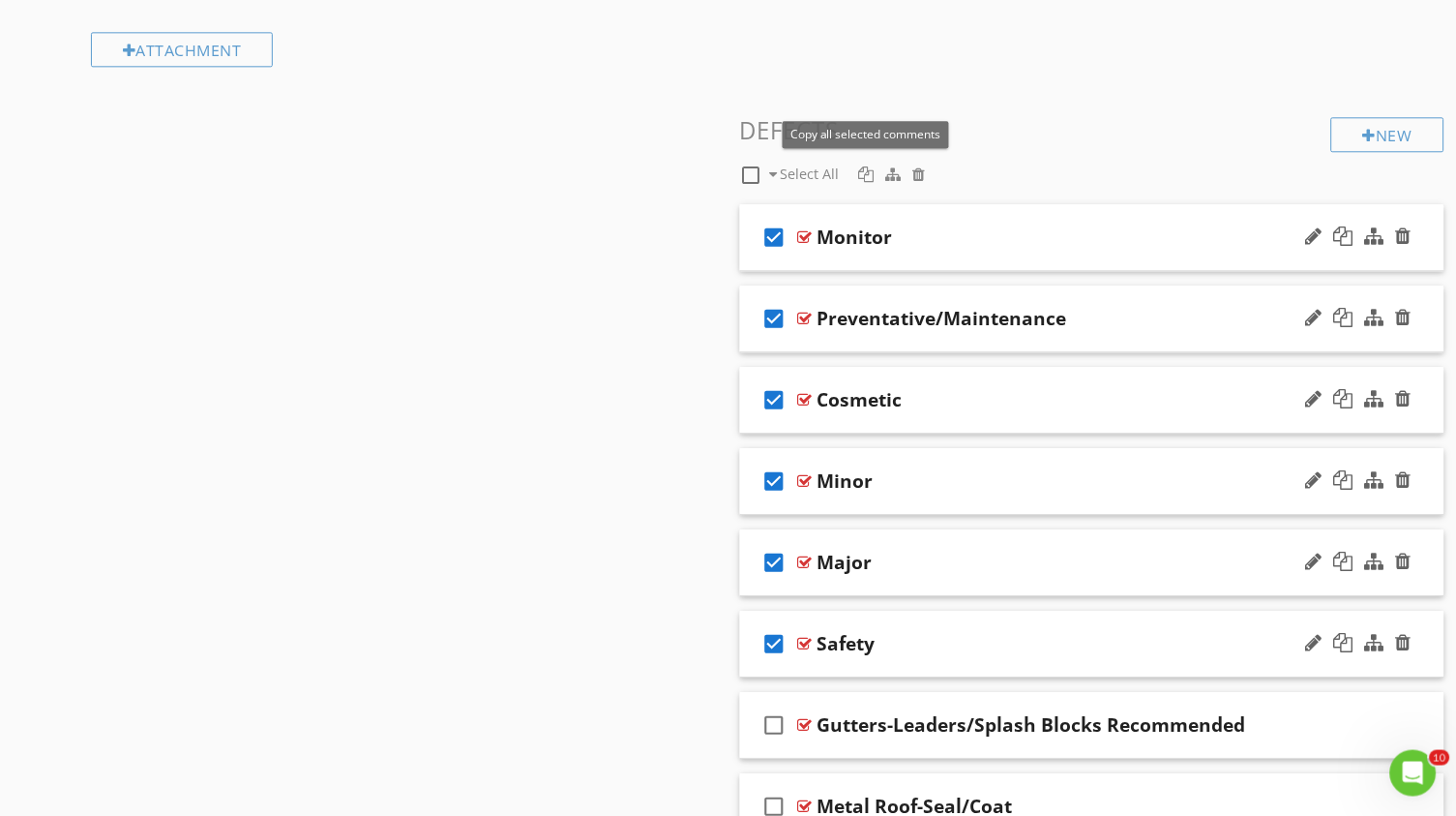 click at bounding box center (867, 174) 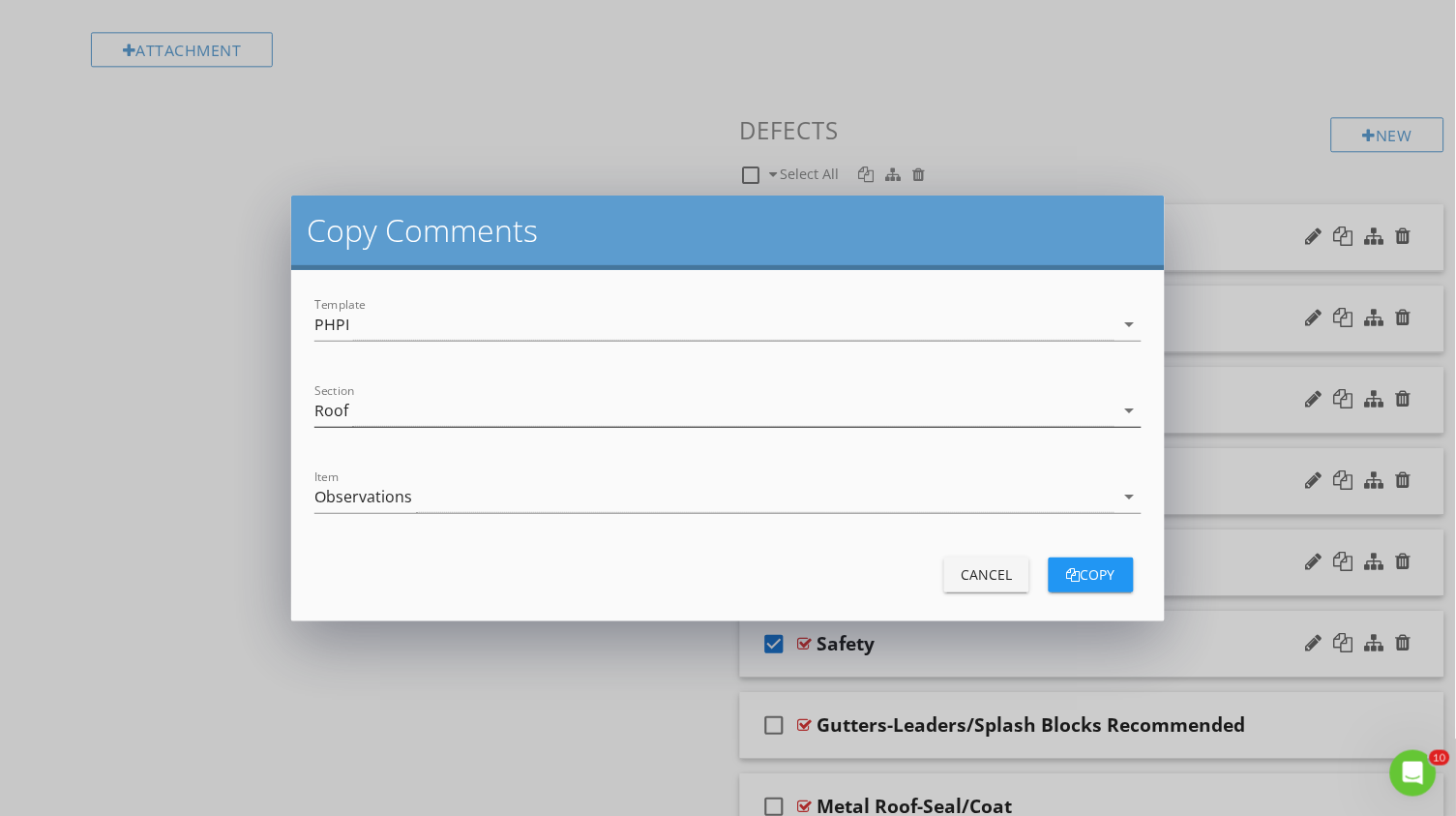 click on "Roof" at bounding box center (714, 410) 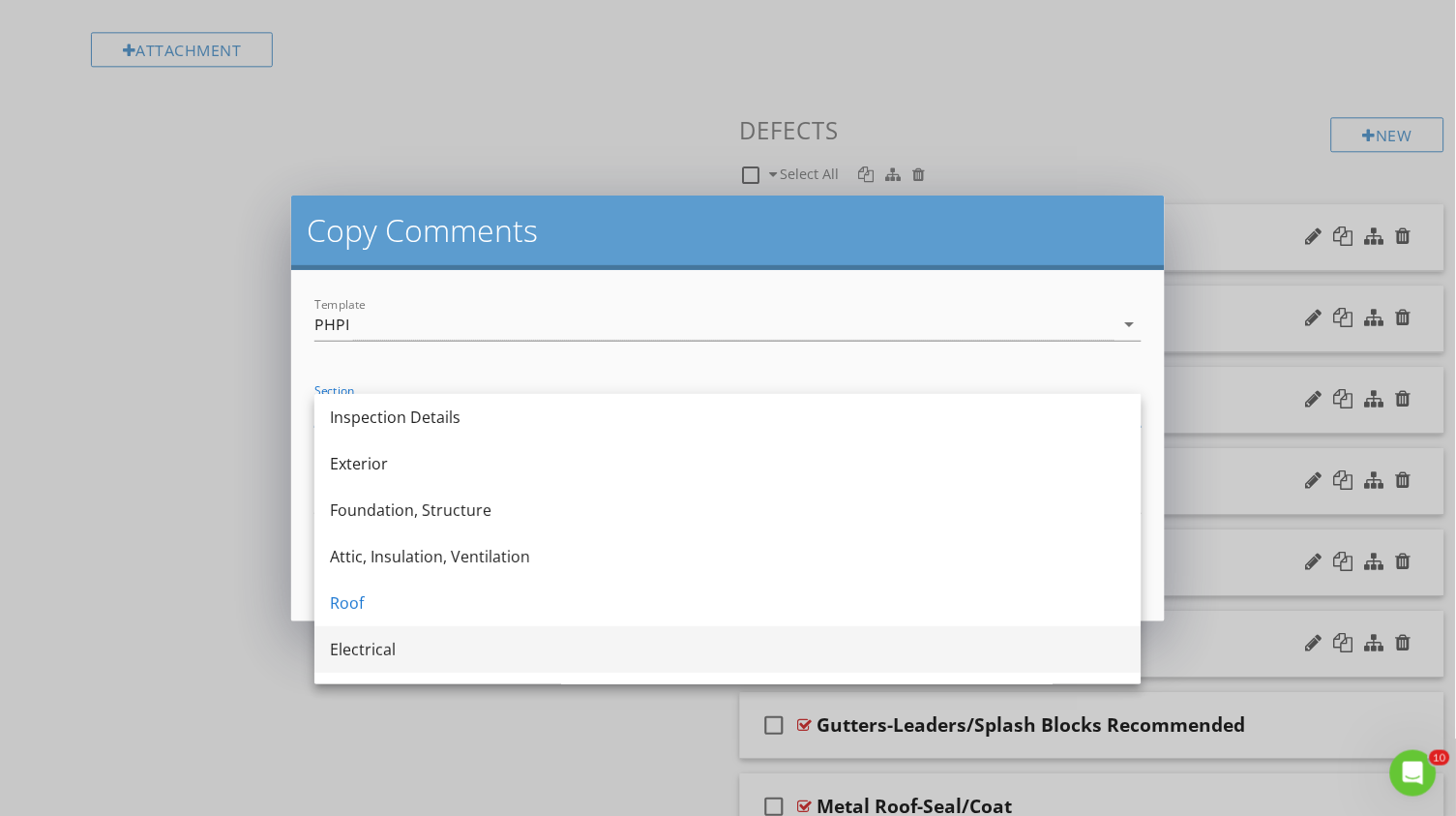 click on "Electrical" at bounding box center [728, 650] 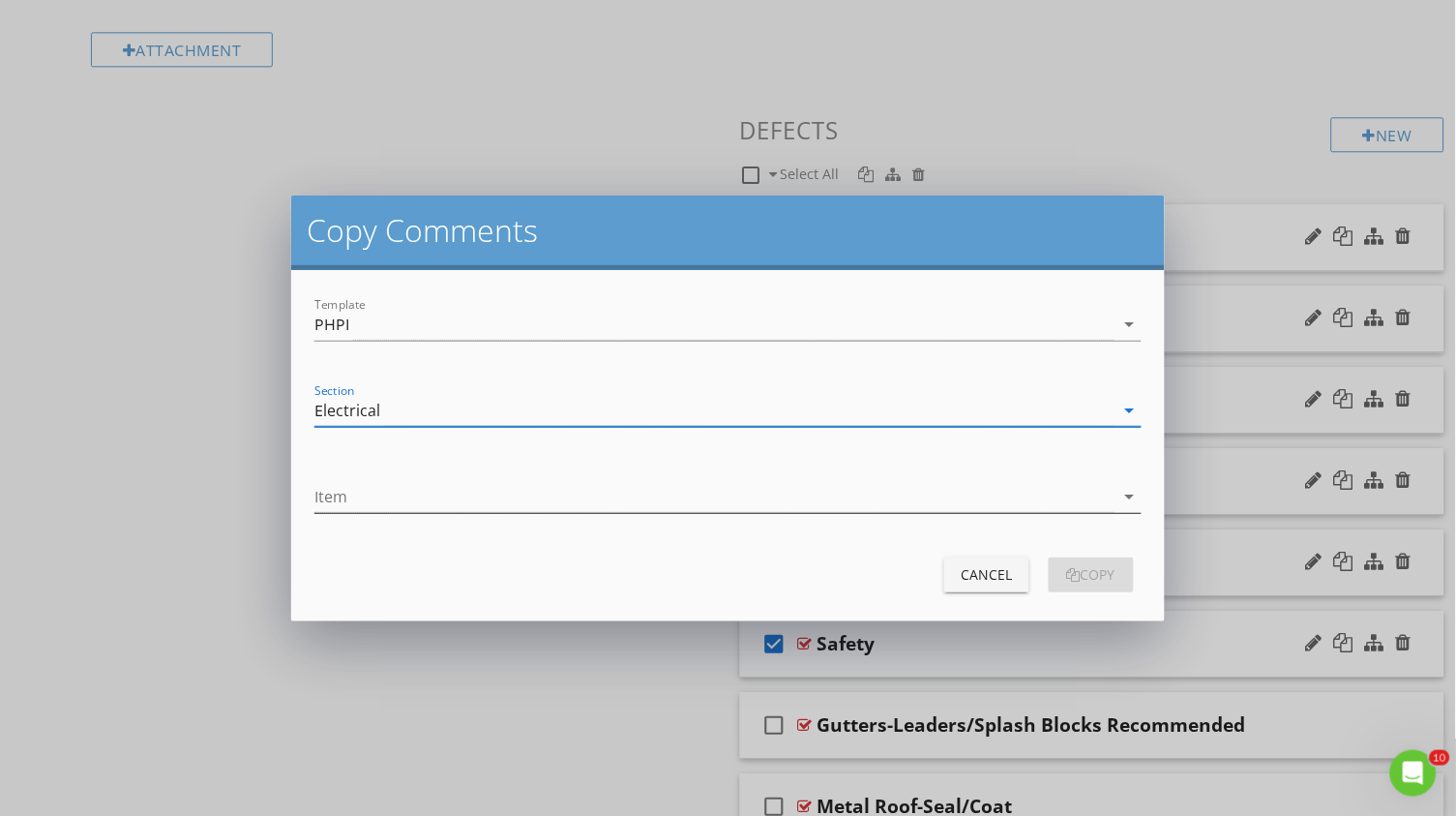 click at bounding box center [714, 497] 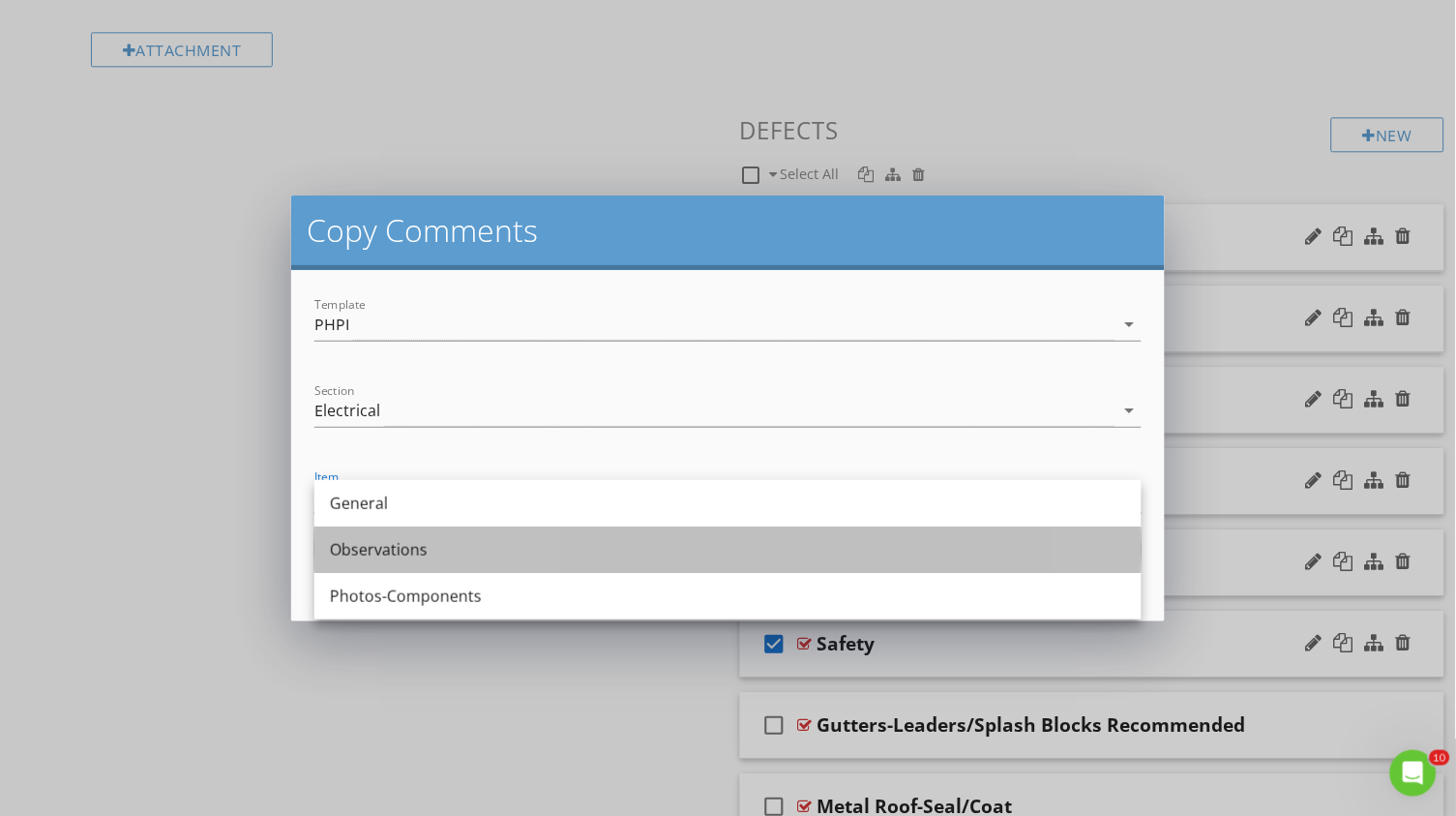 click on "Observations" at bounding box center (728, 550) 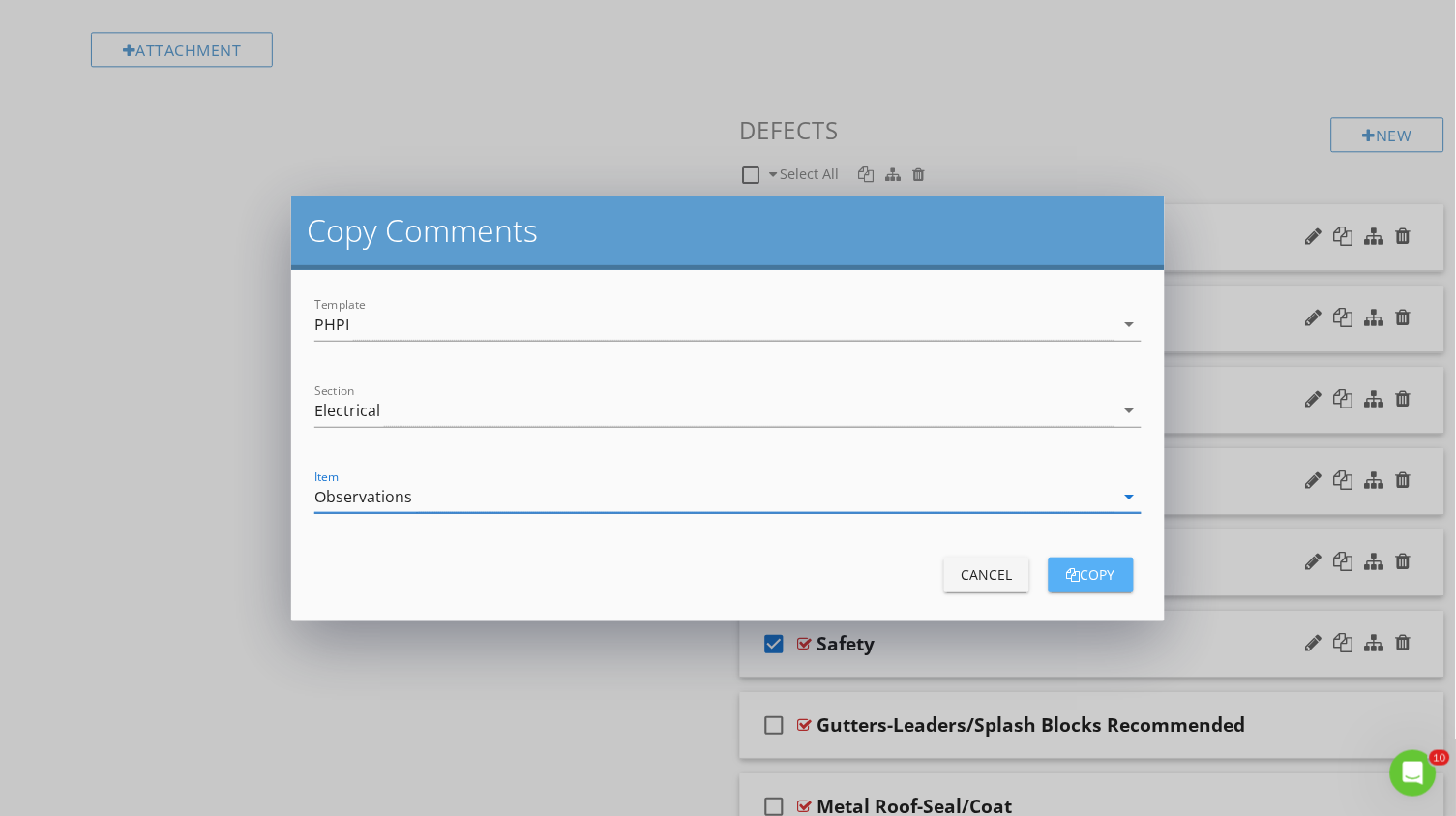 click on "copy" at bounding box center [1091, 574] 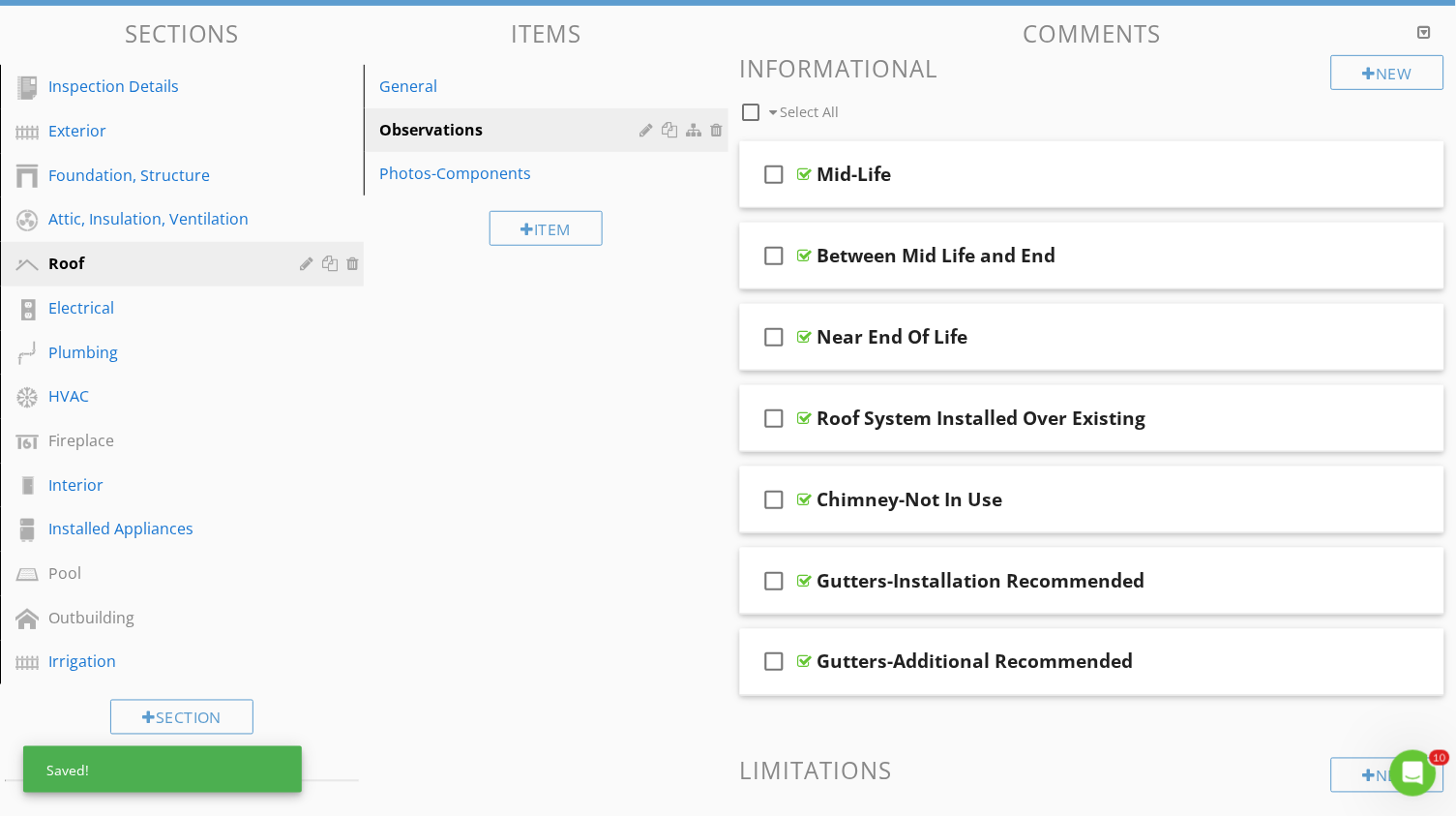 scroll, scrollTop: 158, scrollLeft: 0, axis: vertical 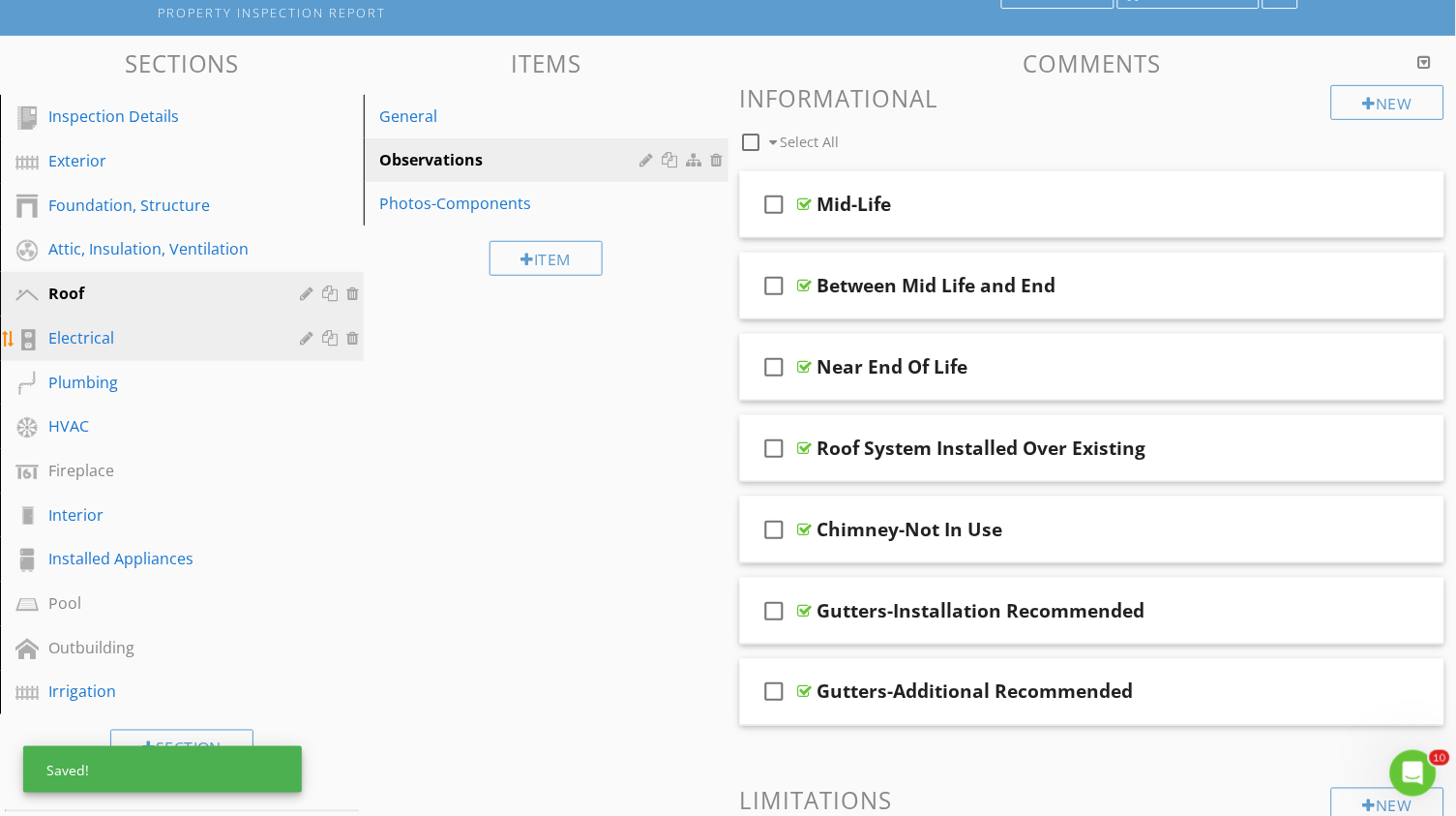 click on "Electrical" at bounding box center [185, 339] 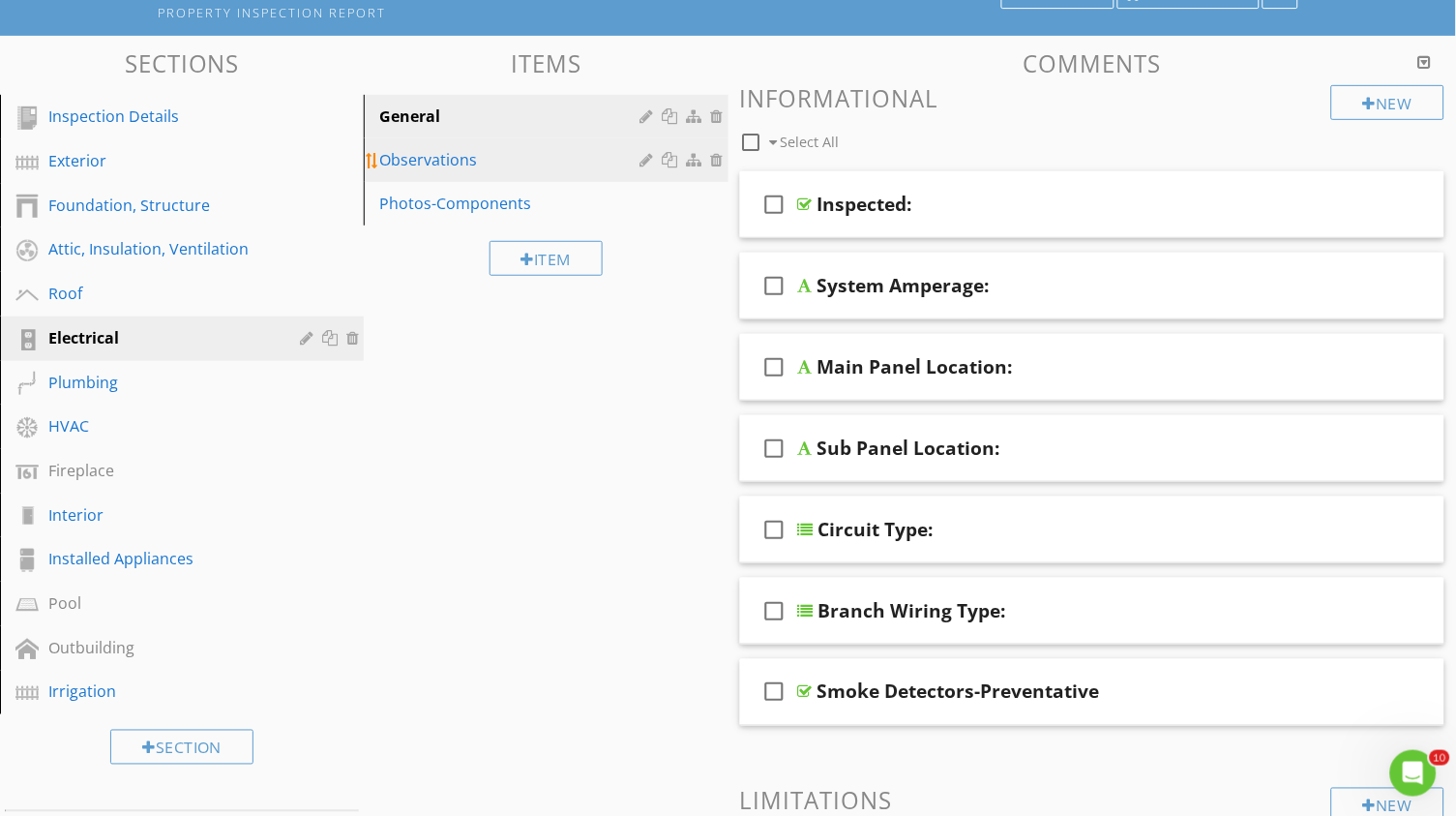 click on "Observations" at bounding box center [512, 160] 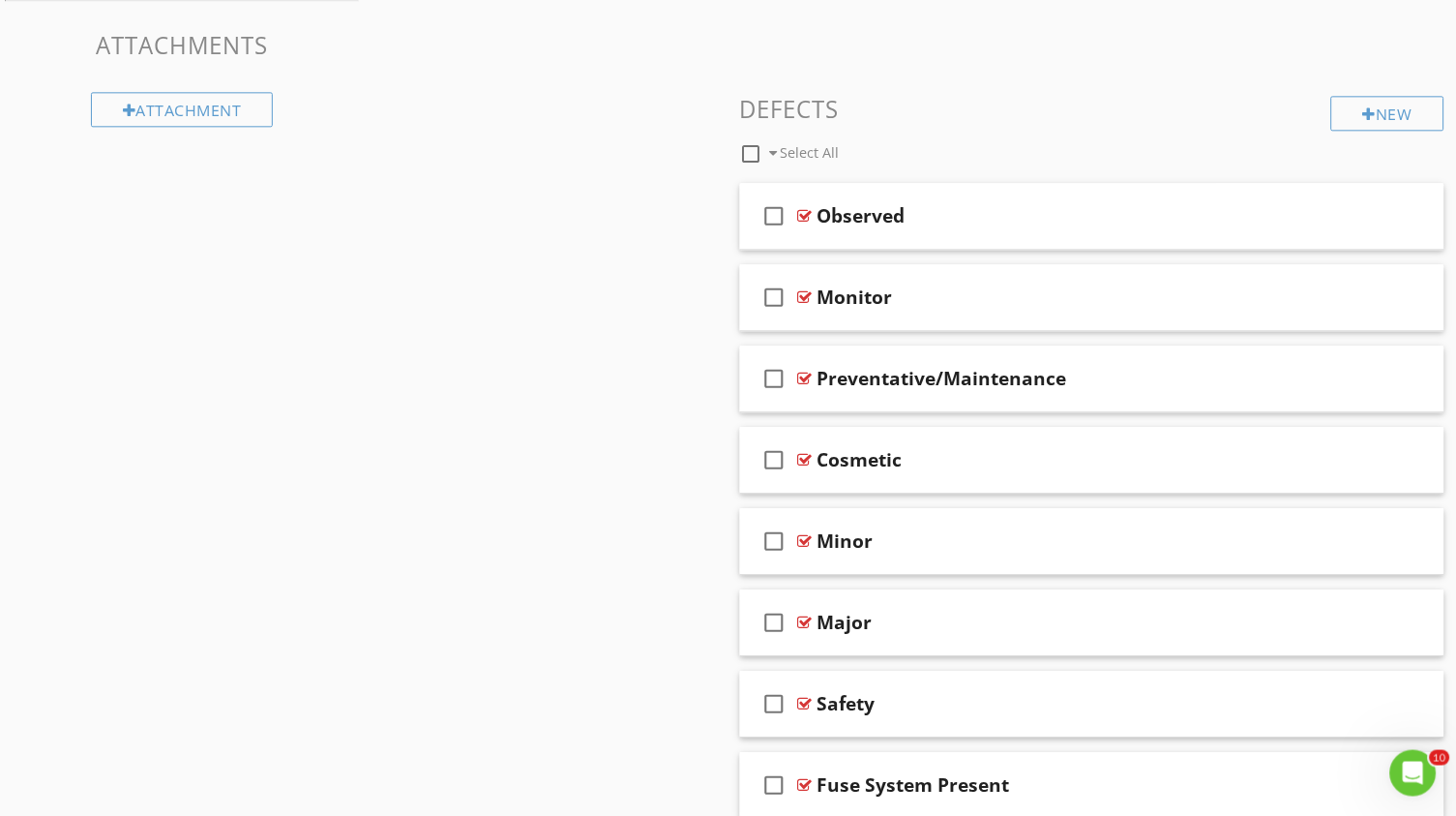scroll, scrollTop: 977, scrollLeft: 0, axis: vertical 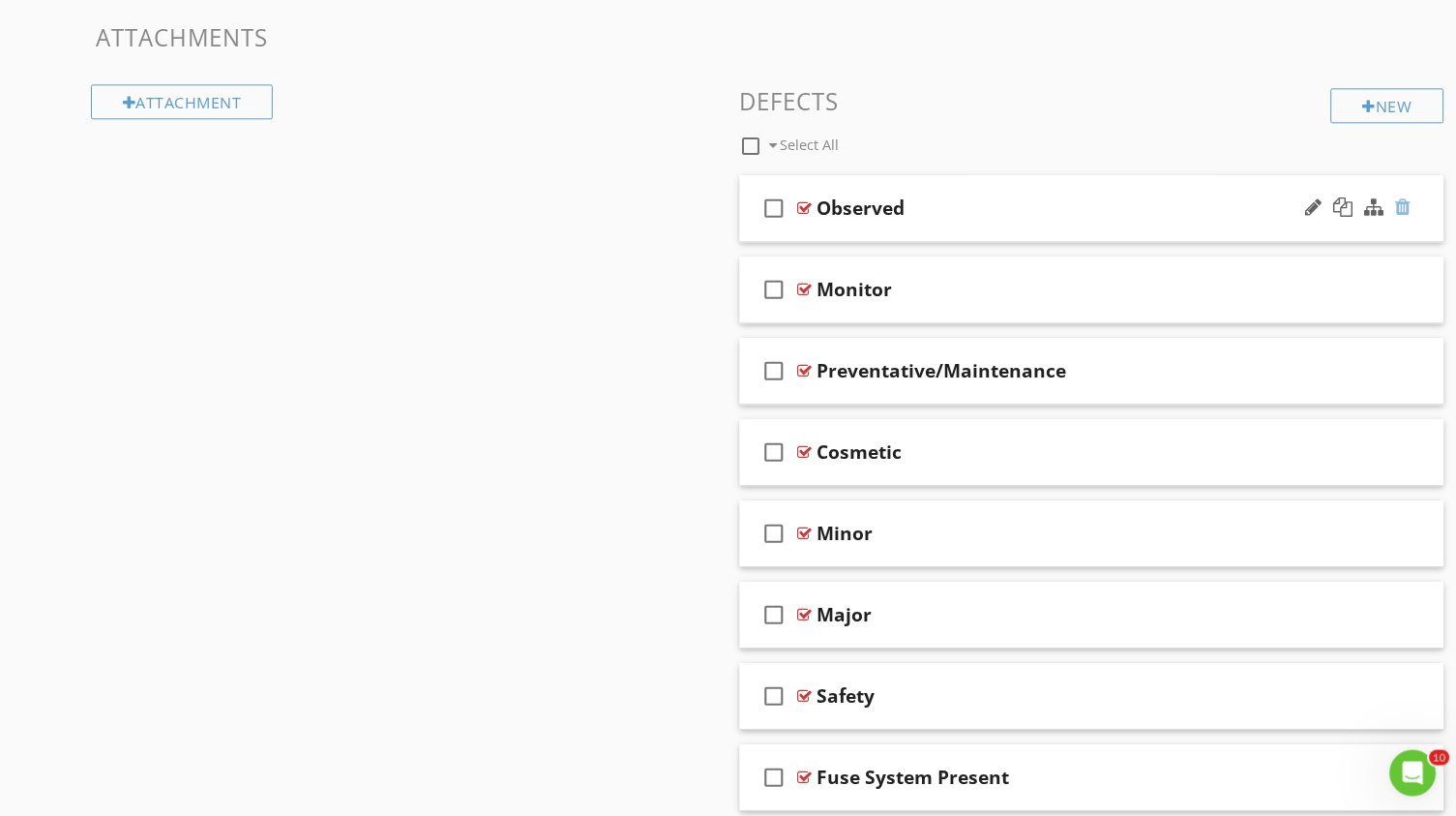click at bounding box center (1404, 207) 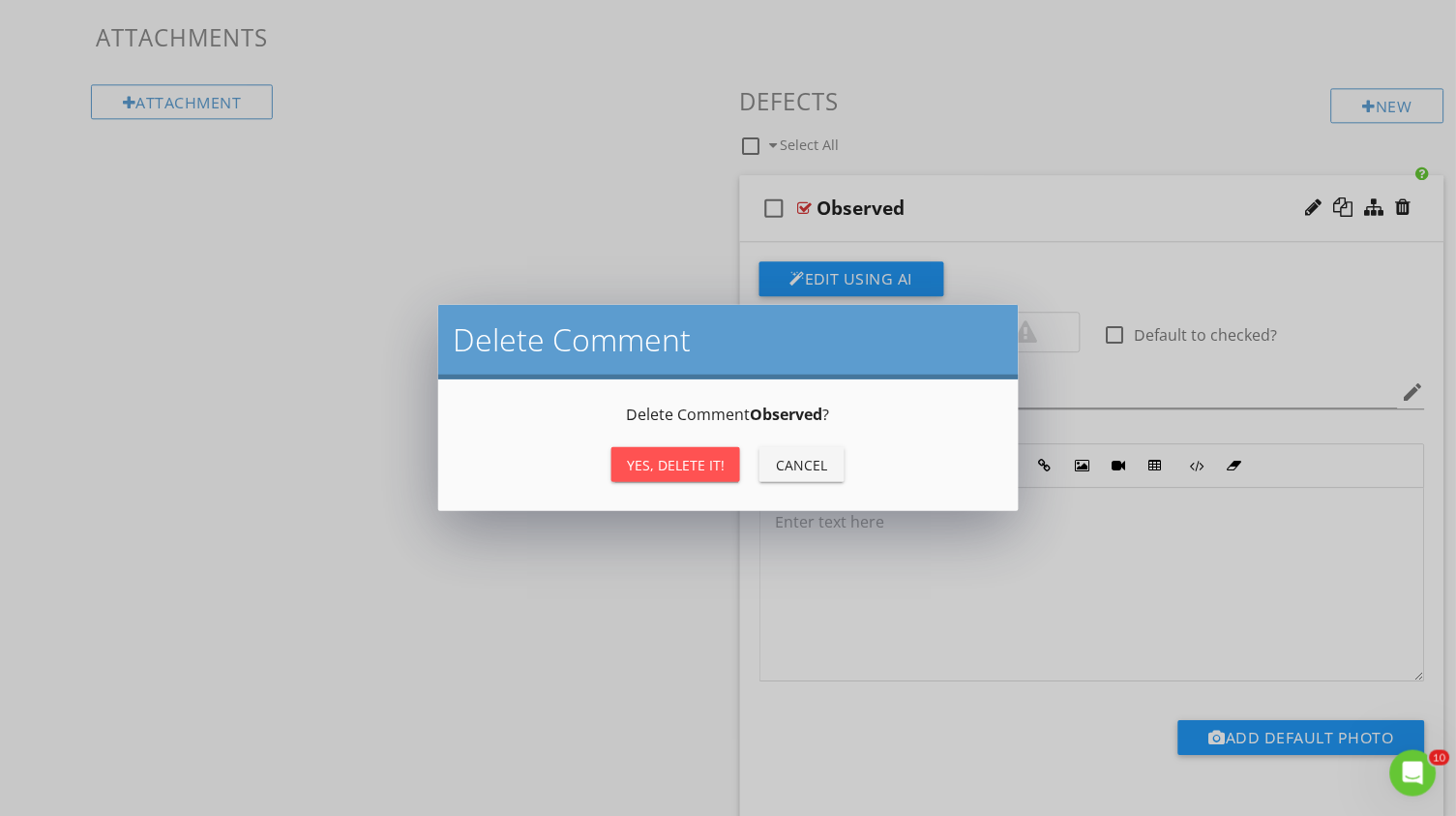 scroll, scrollTop: 976, scrollLeft: 0, axis: vertical 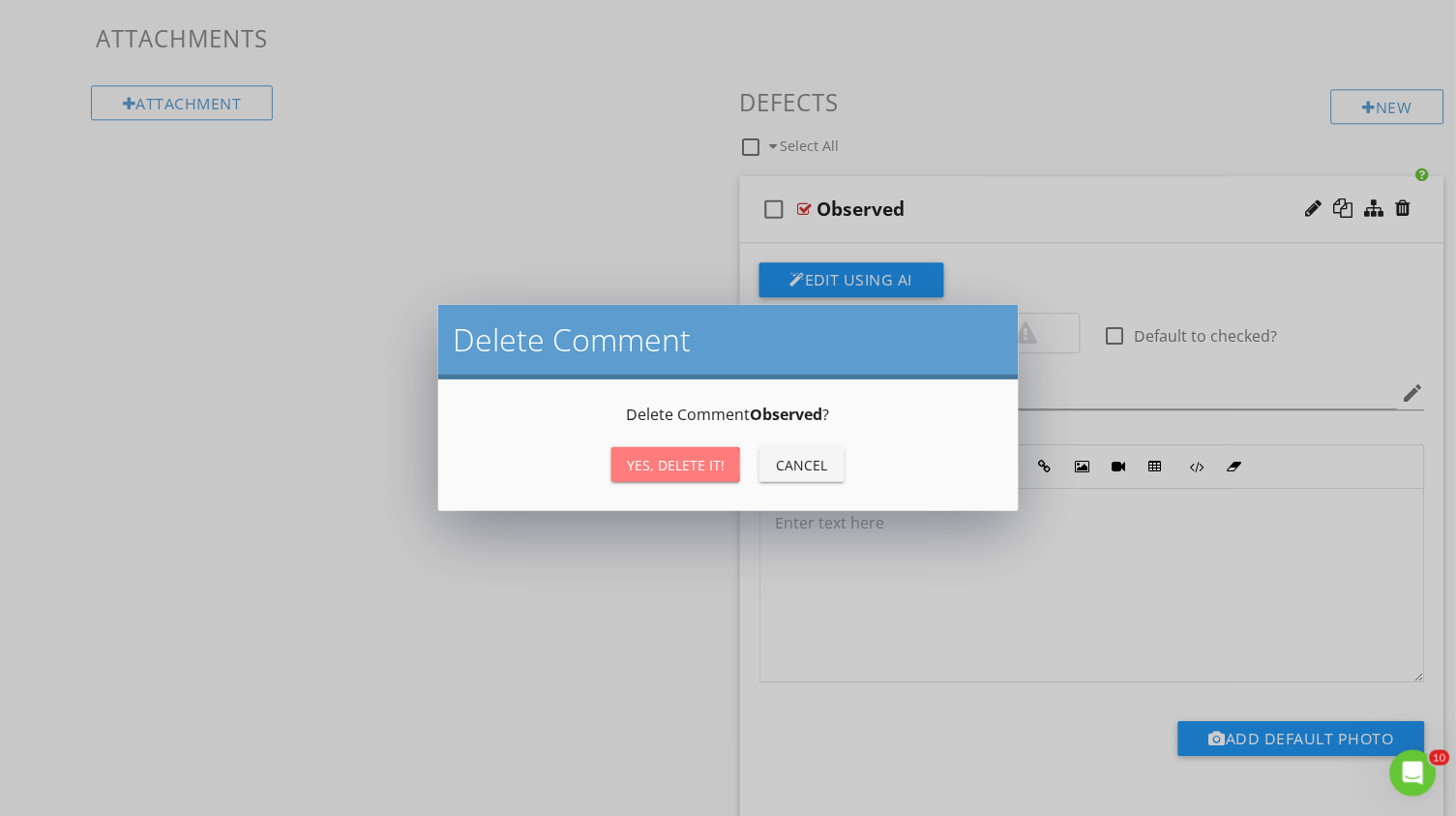 click on "Yes, Delete it!" at bounding box center [675, 465] 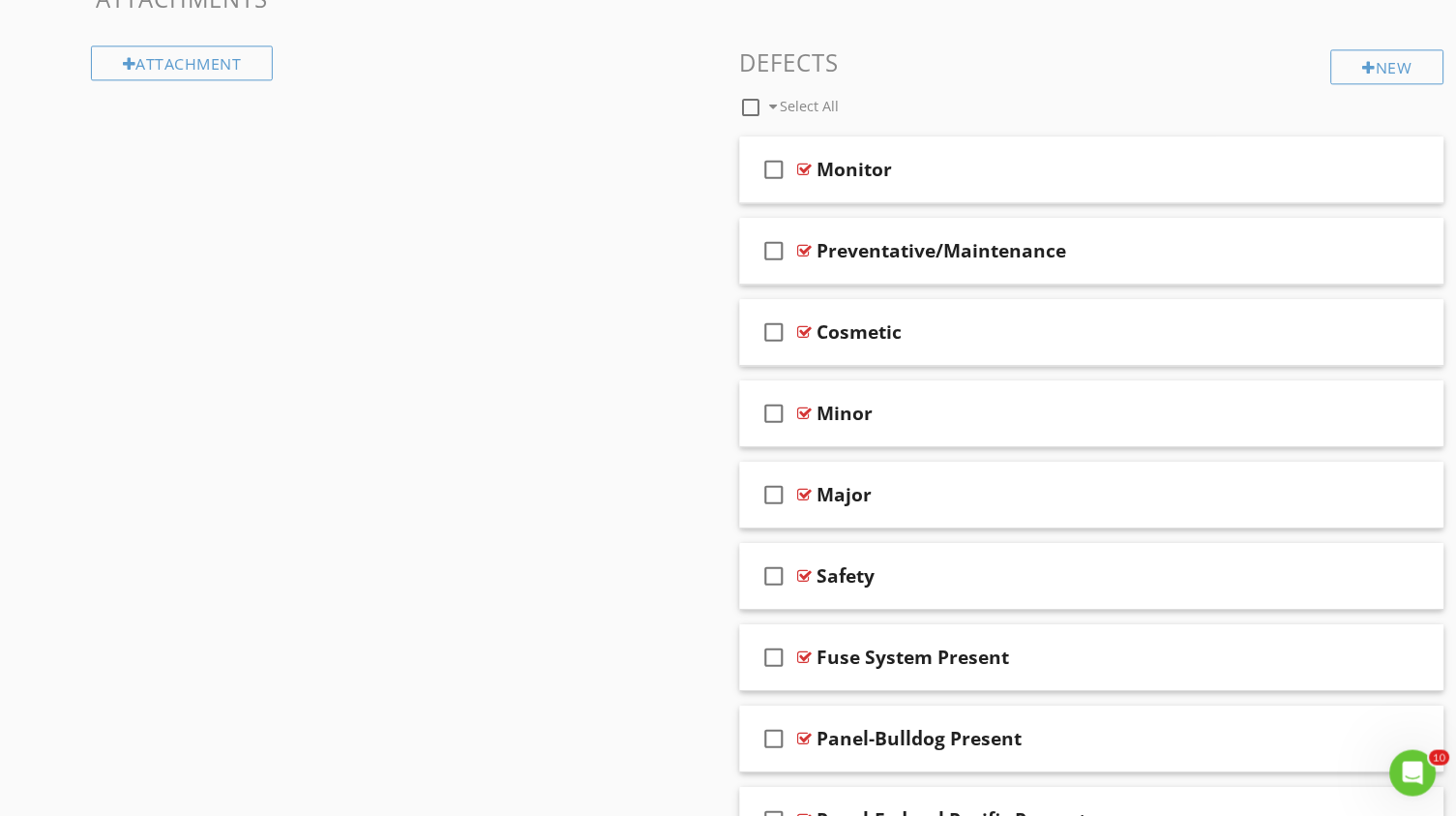 scroll, scrollTop: 992, scrollLeft: 0, axis: vertical 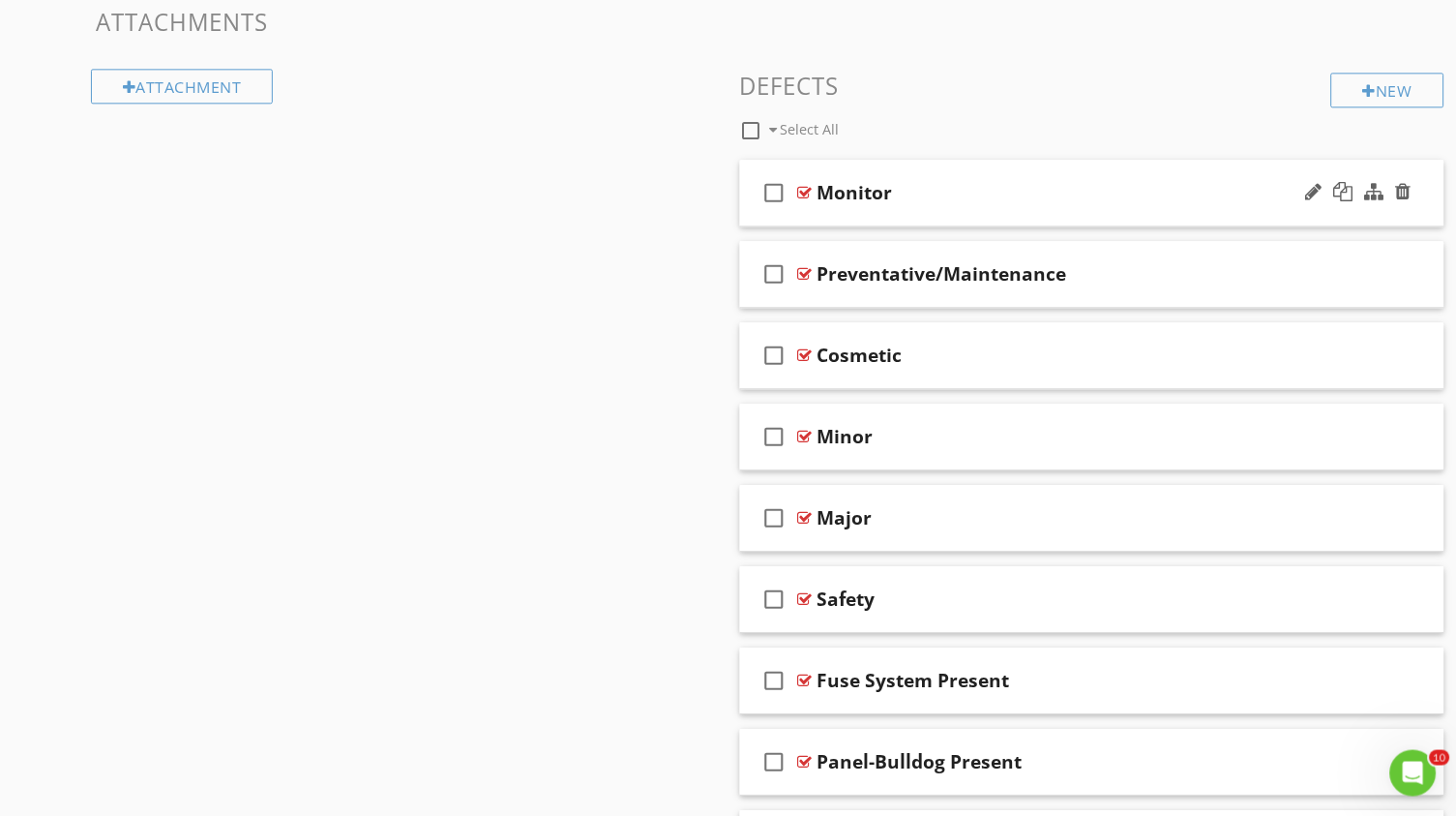 click on "check_box_outline_blank" at bounding box center (775, 193) 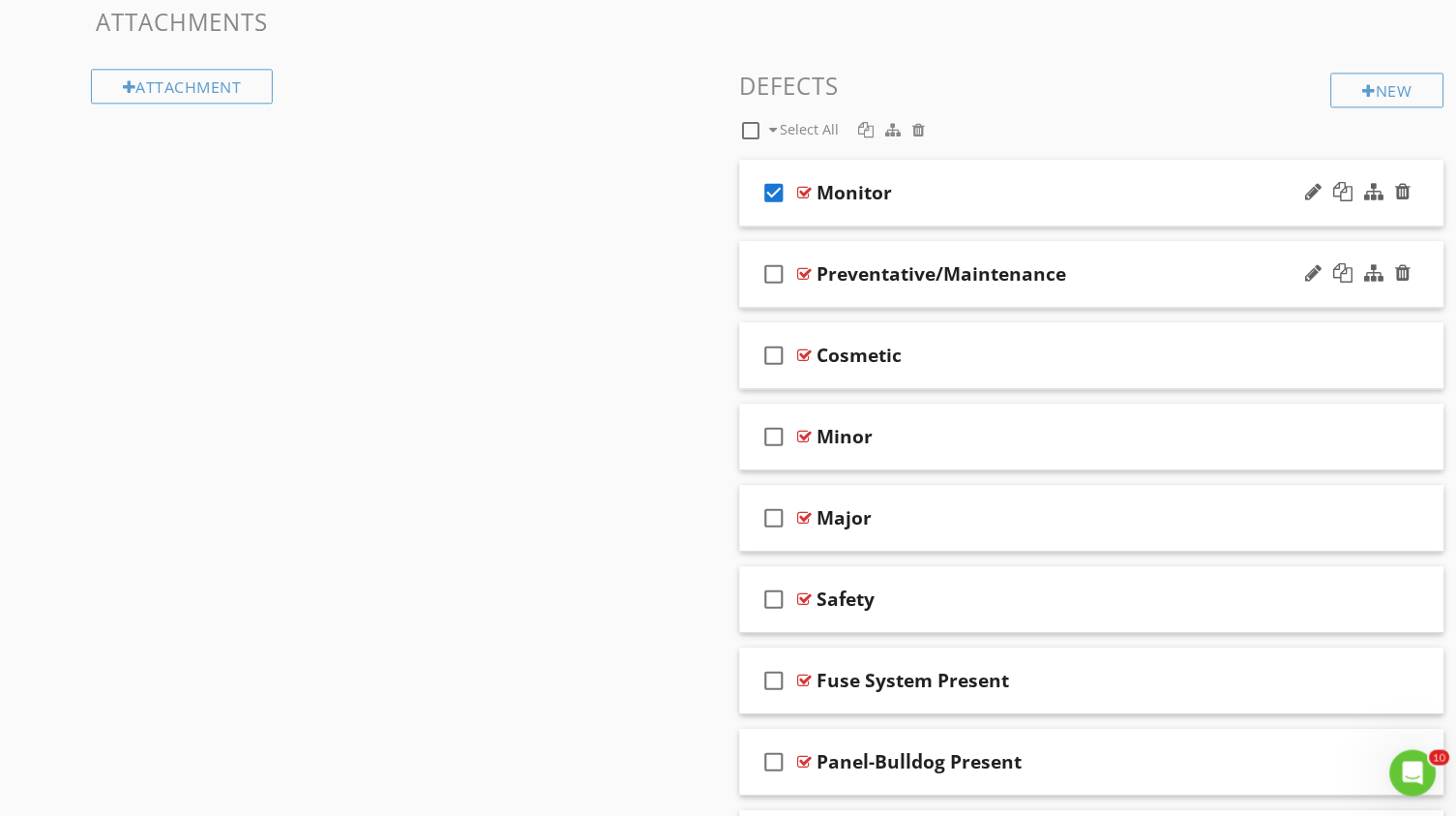 click on "check_box_outline_blank" at bounding box center [775, 274] 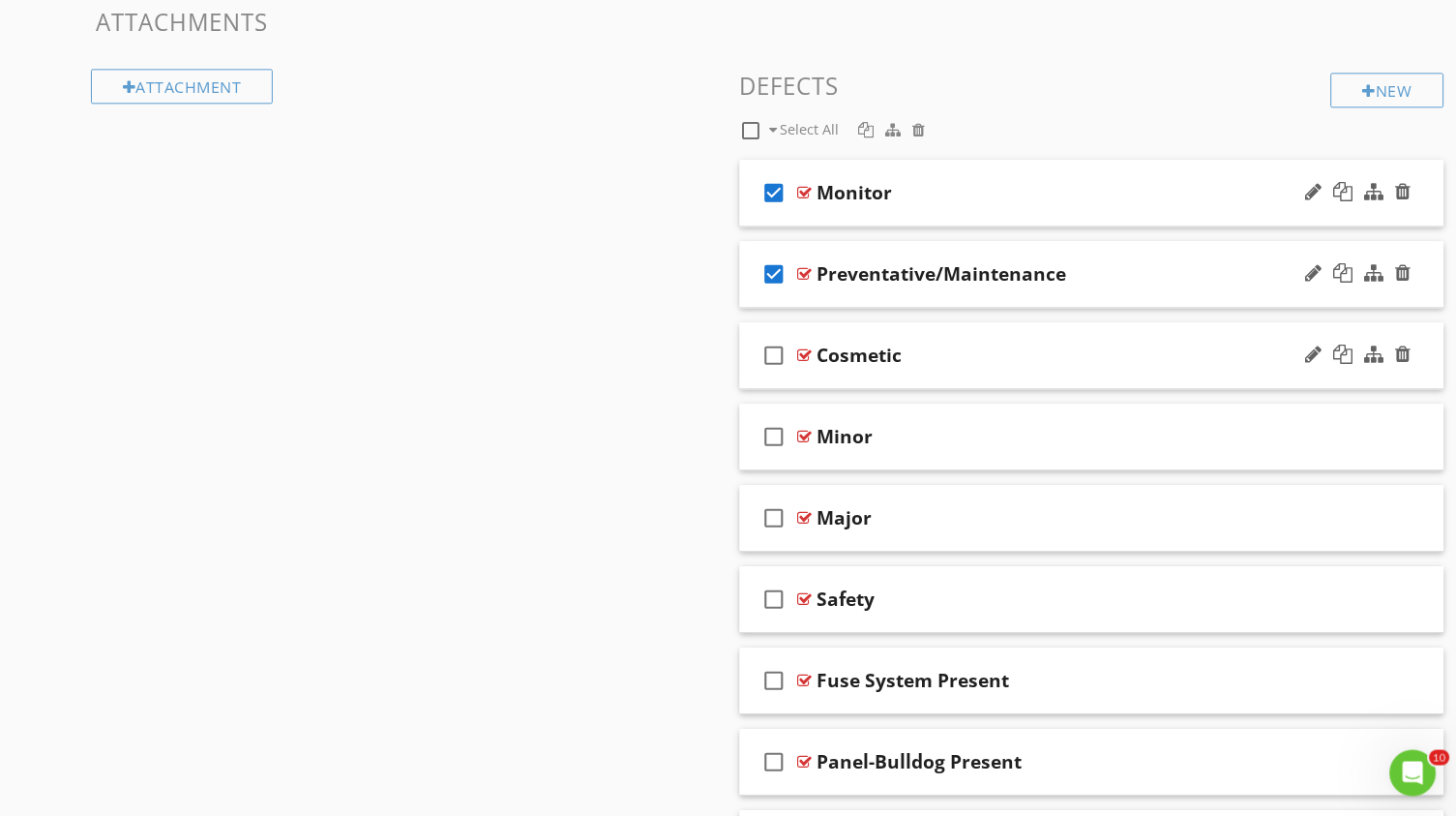 click on "check_box_outline_blank" at bounding box center [775, 355] 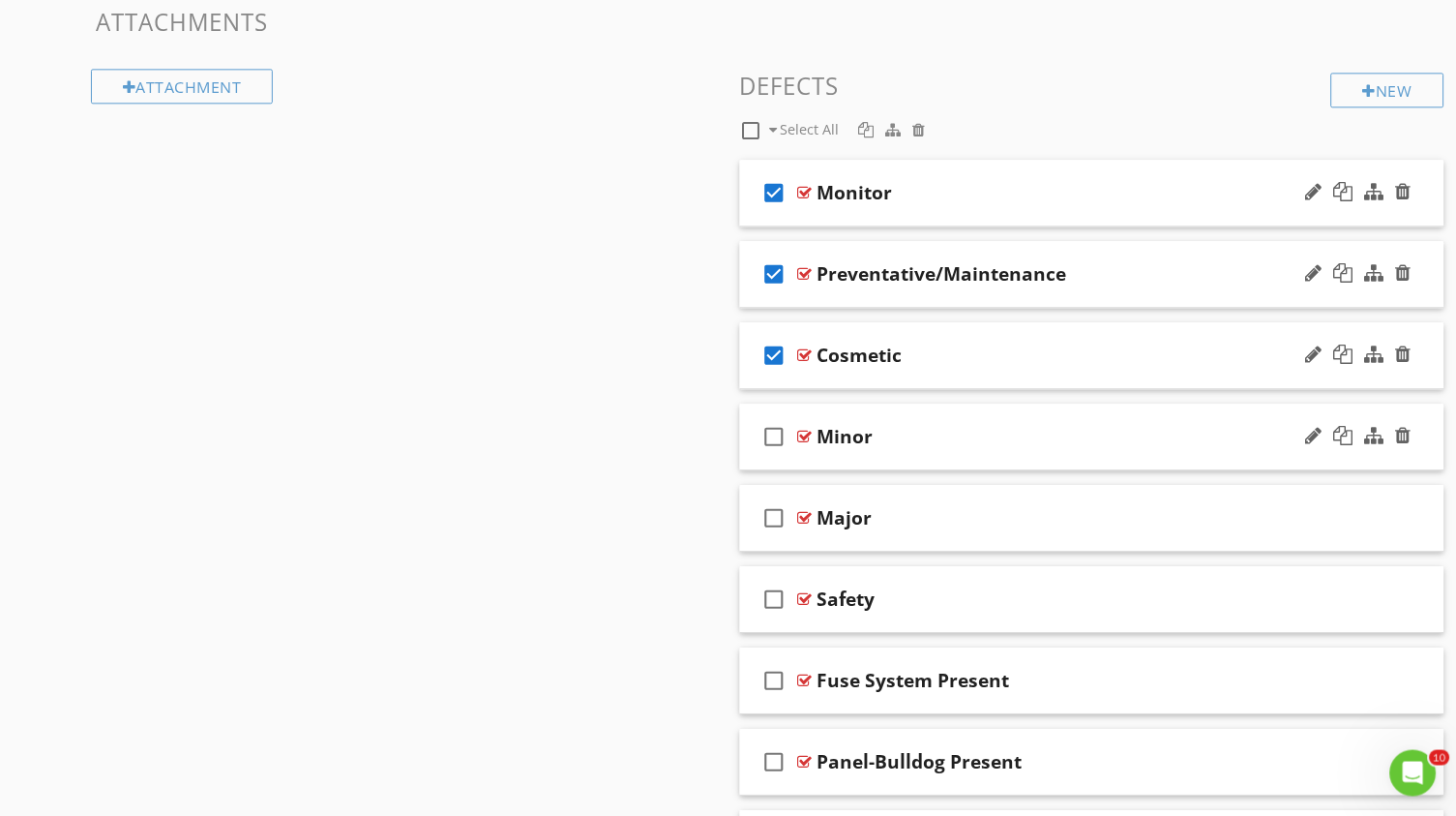 click on "check_box_outline_blank" at bounding box center [775, 437] 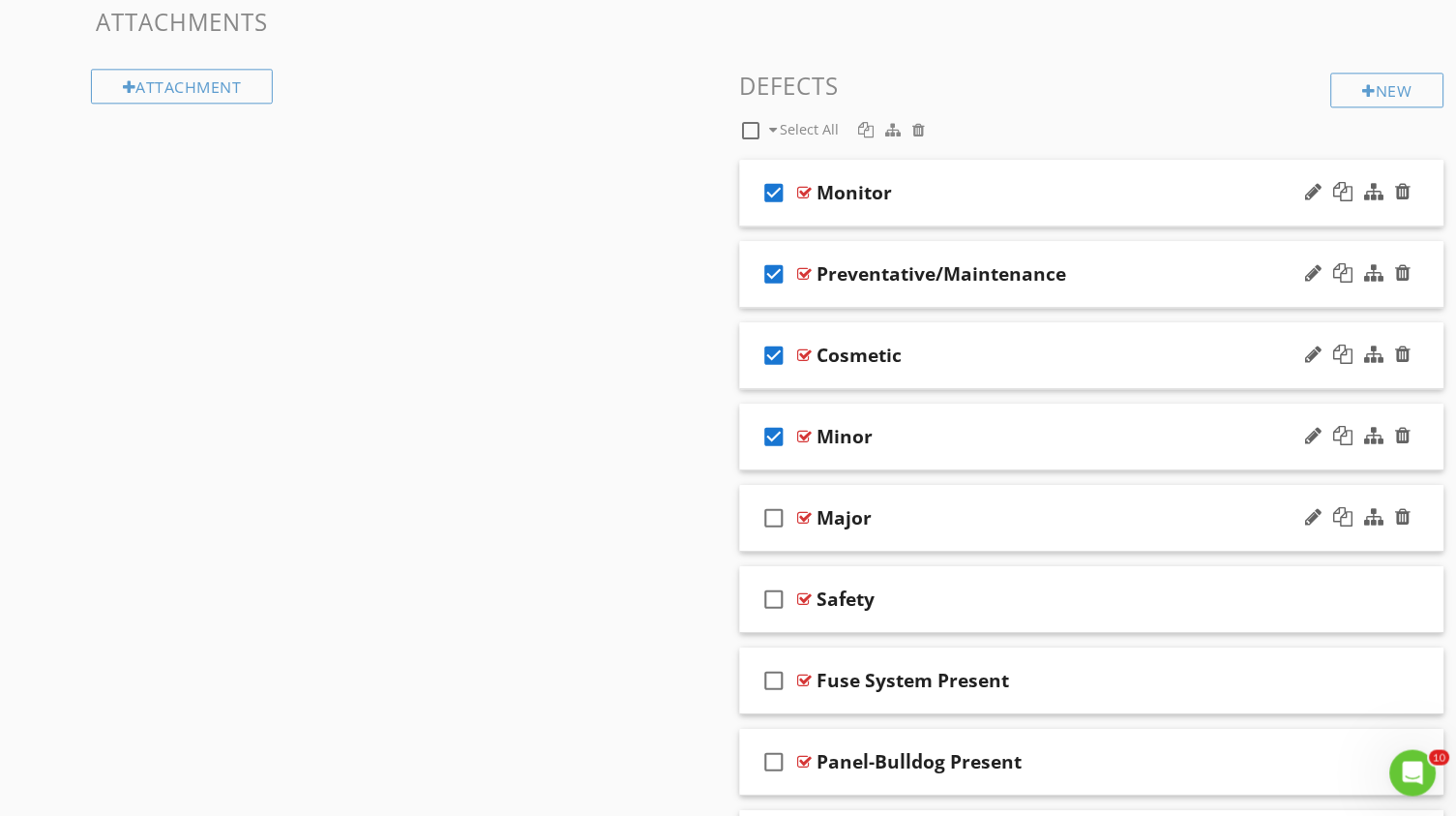 click on "check_box_outline_blank" at bounding box center [775, 518] 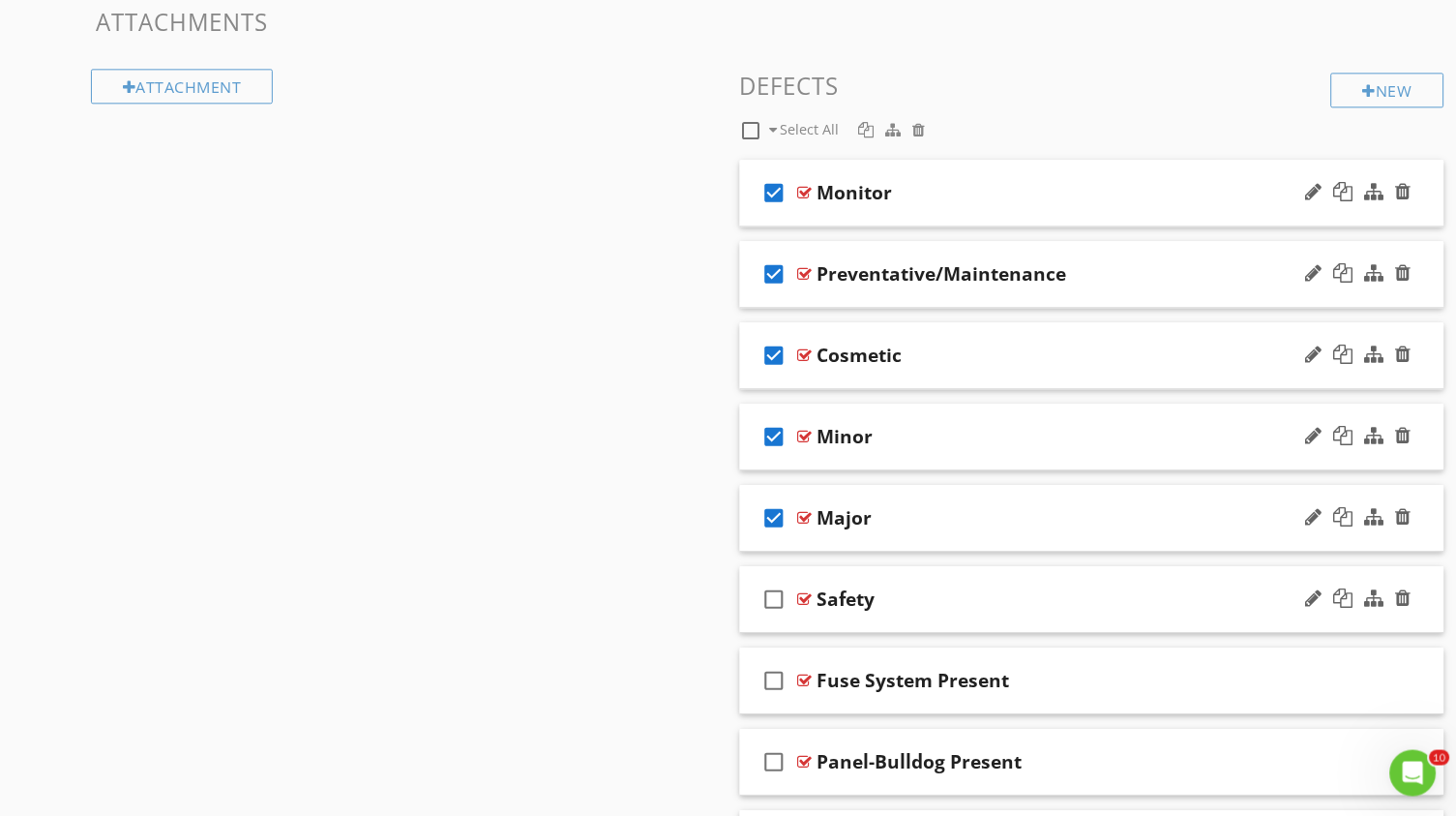 click on "check_box_outline_blank" at bounding box center [775, 599] 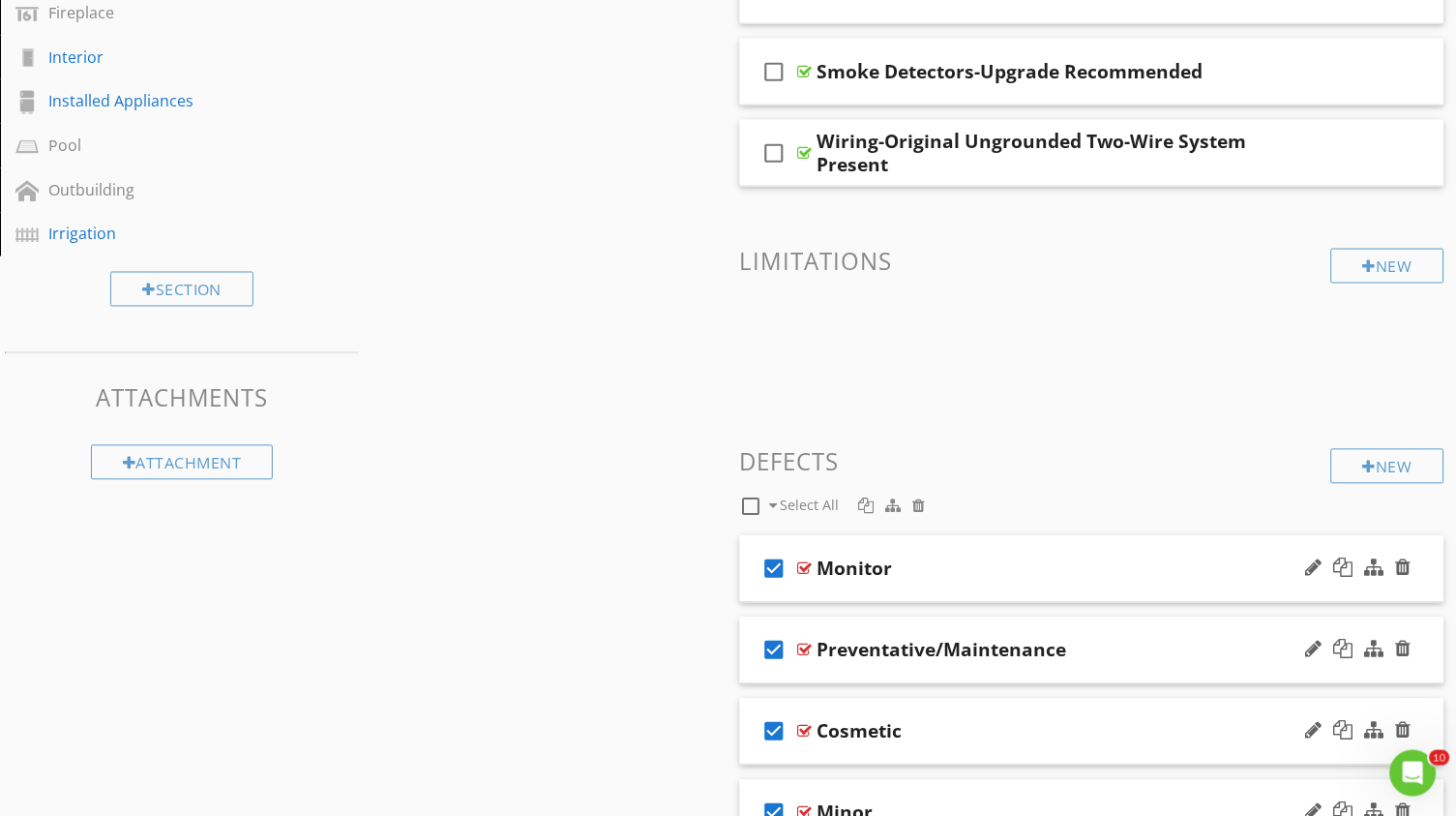 scroll, scrollTop: 630, scrollLeft: 0, axis: vertical 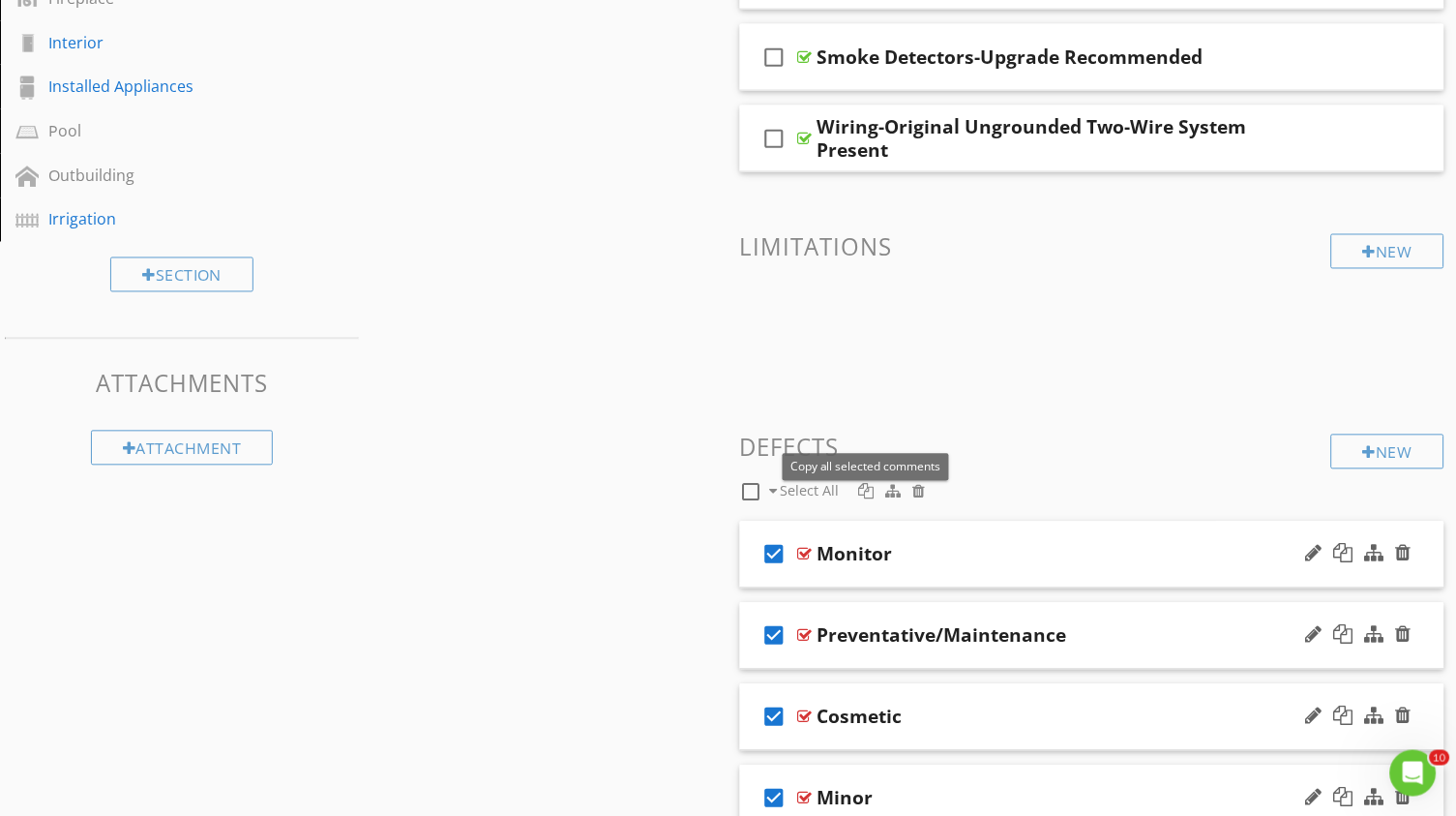 click at bounding box center (867, 492) 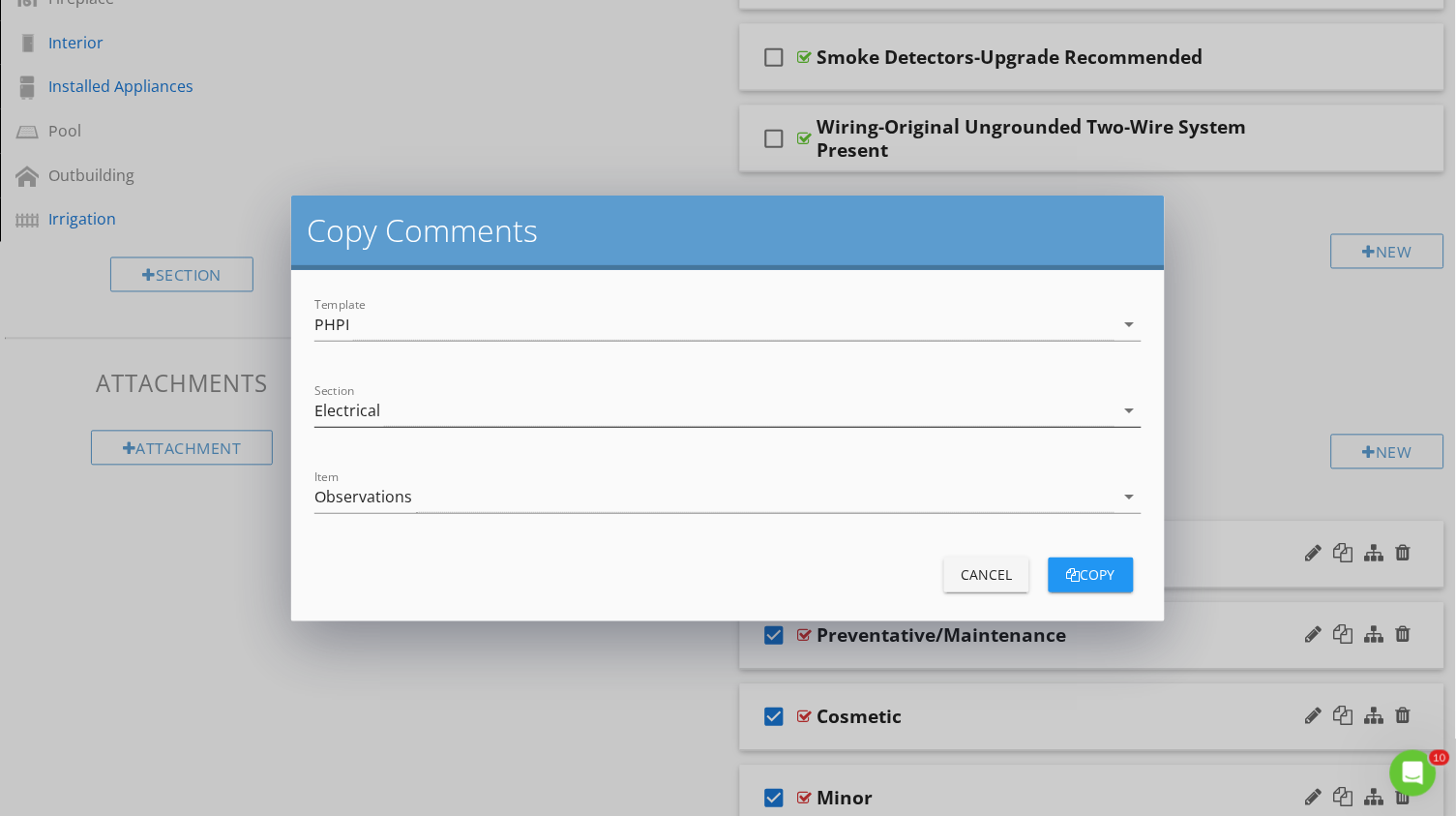 click on "Electrical" at bounding box center [714, 410] 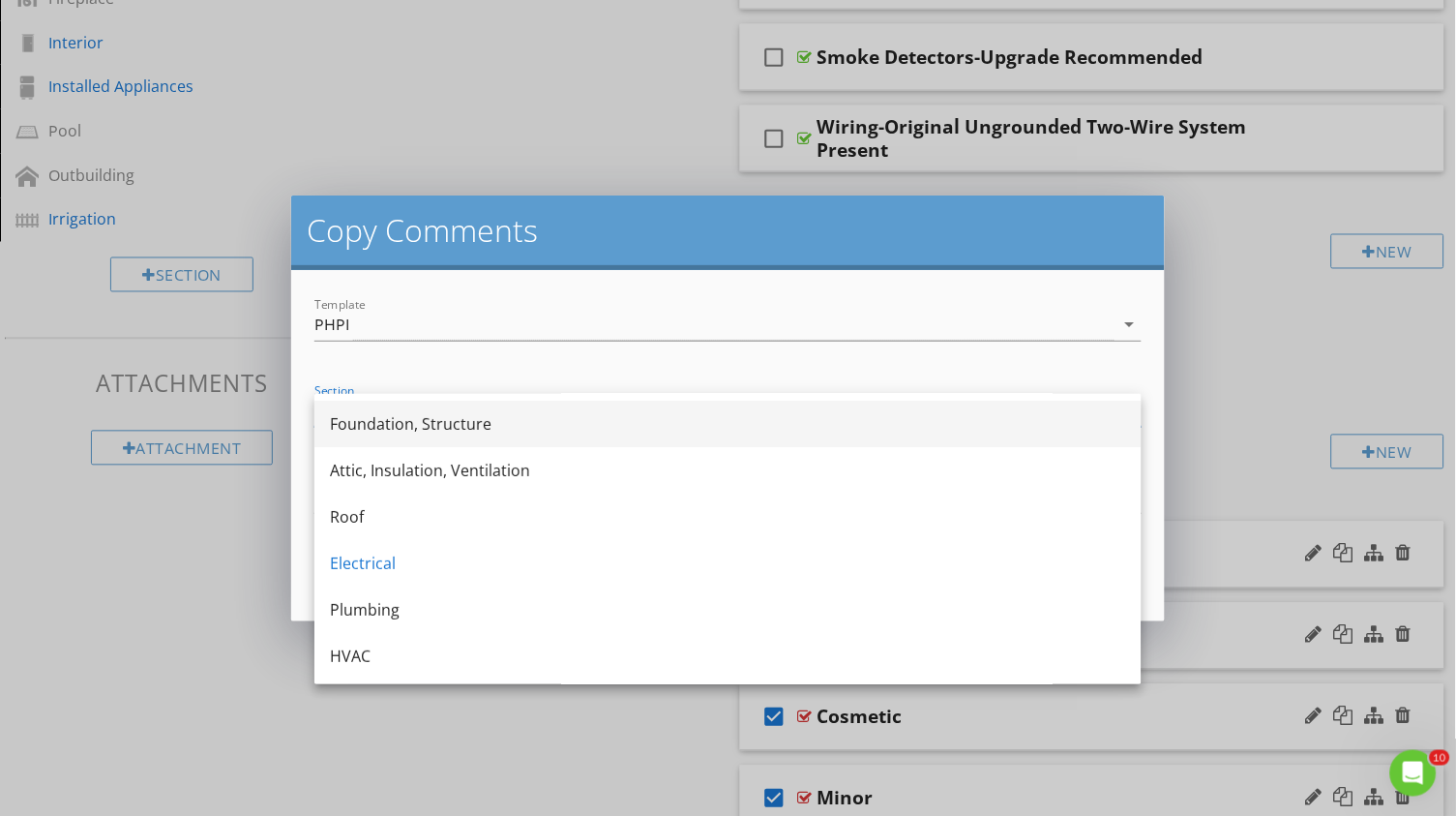 scroll, scrollTop: 93, scrollLeft: 0, axis: vertical 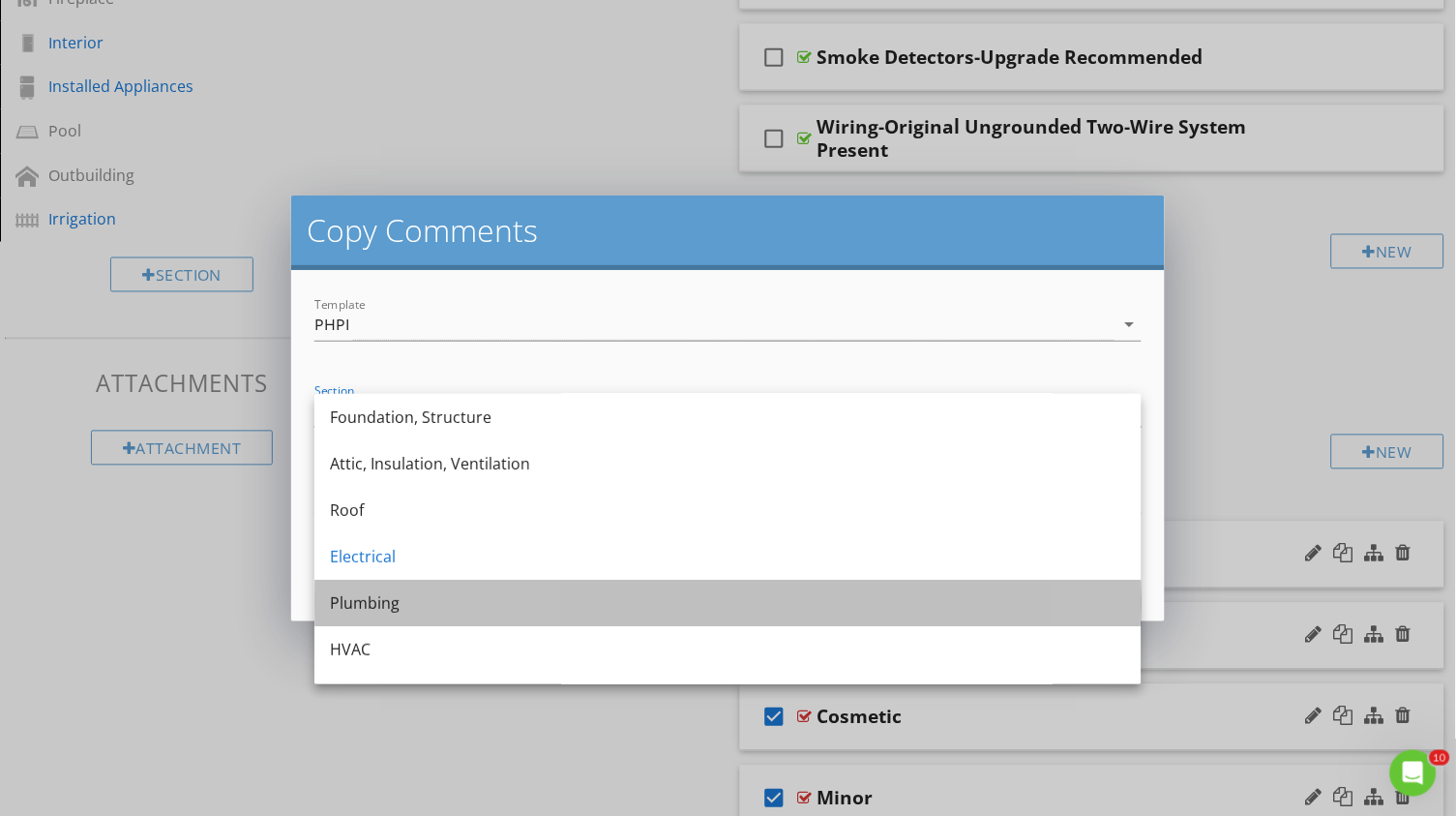 click on "Plumbing" at bounding box center (728, 603) 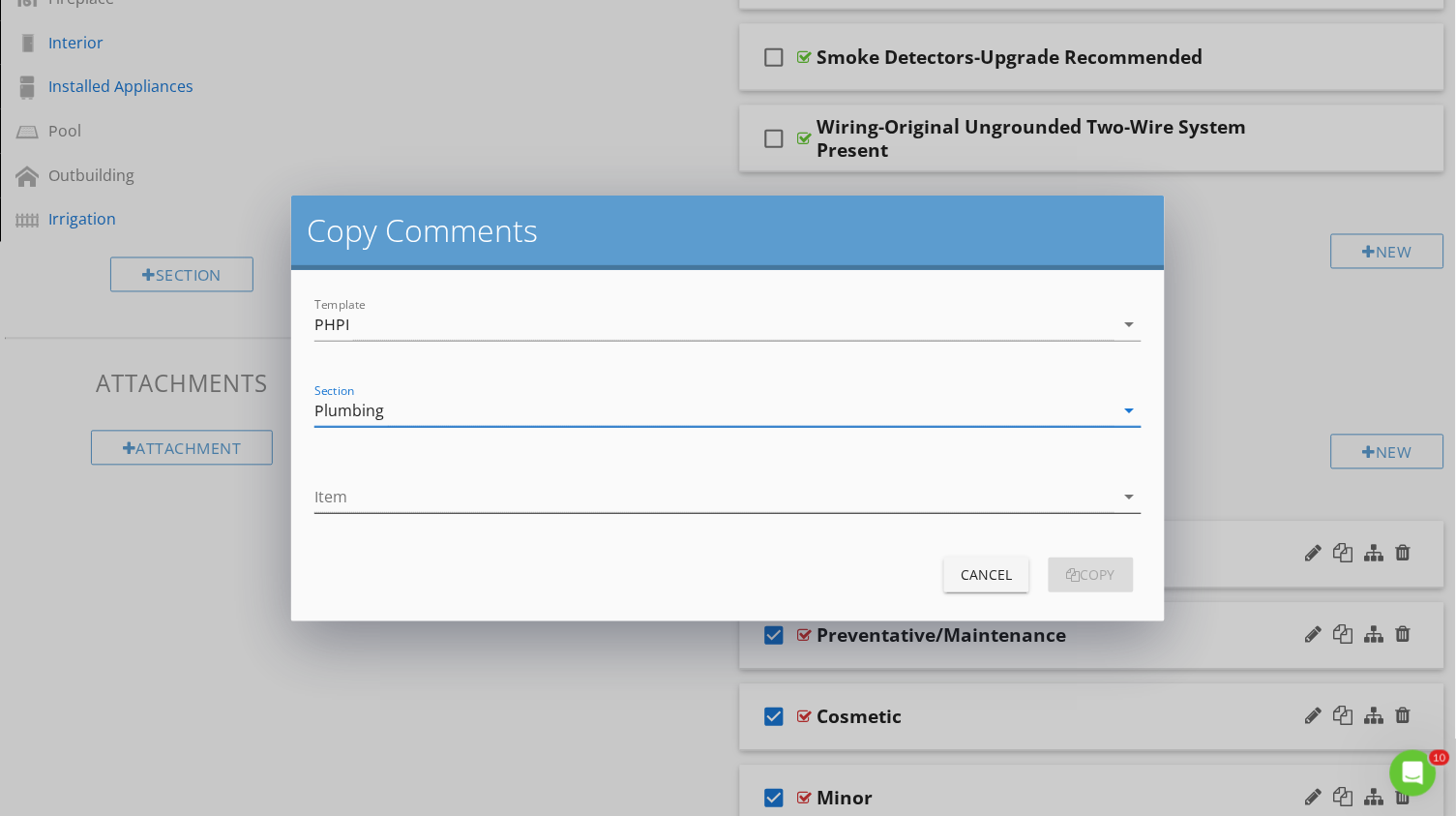 click at bounding box center (714, 497) 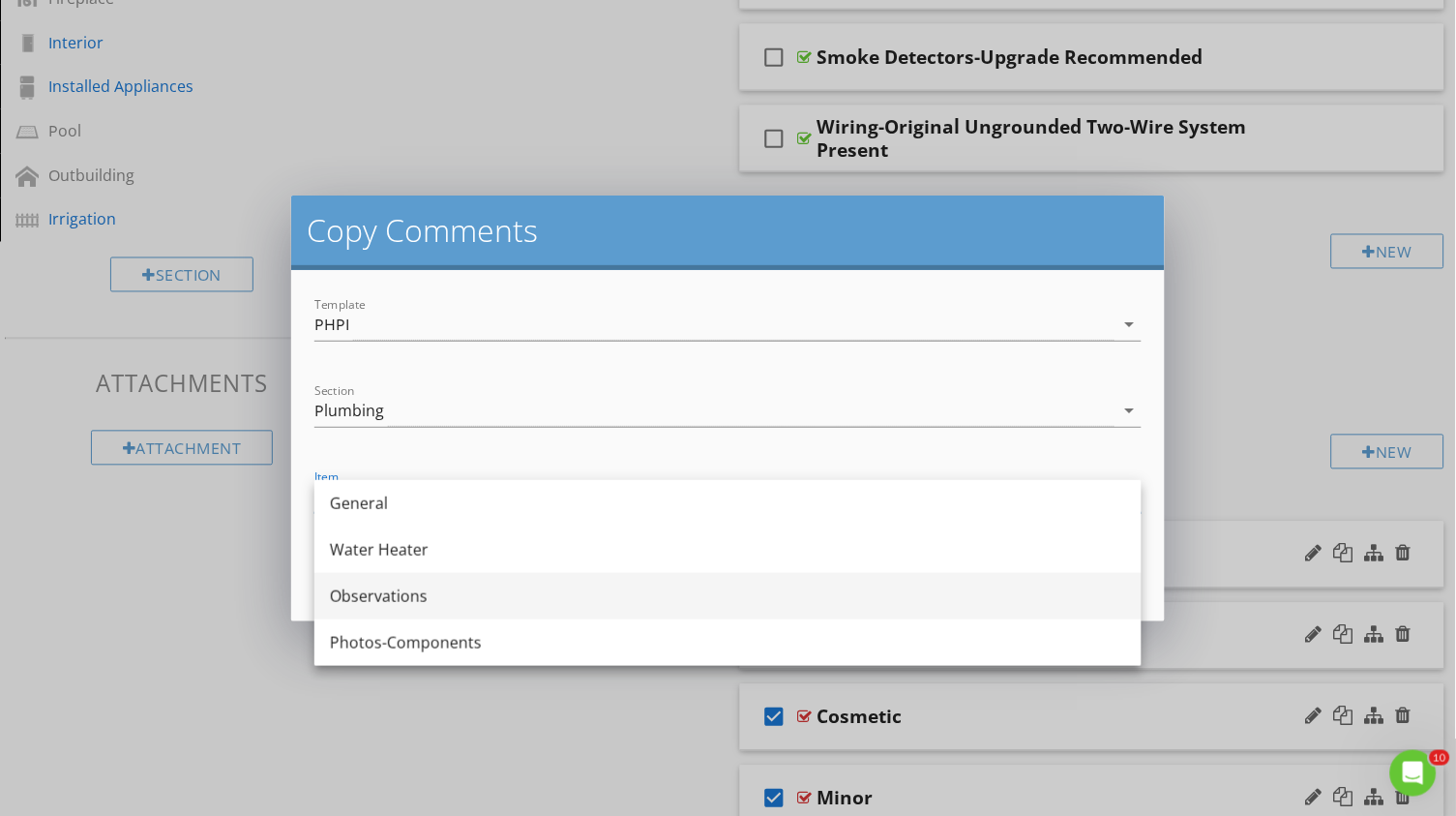 click on "Observations" at bounding box center (728, 596) 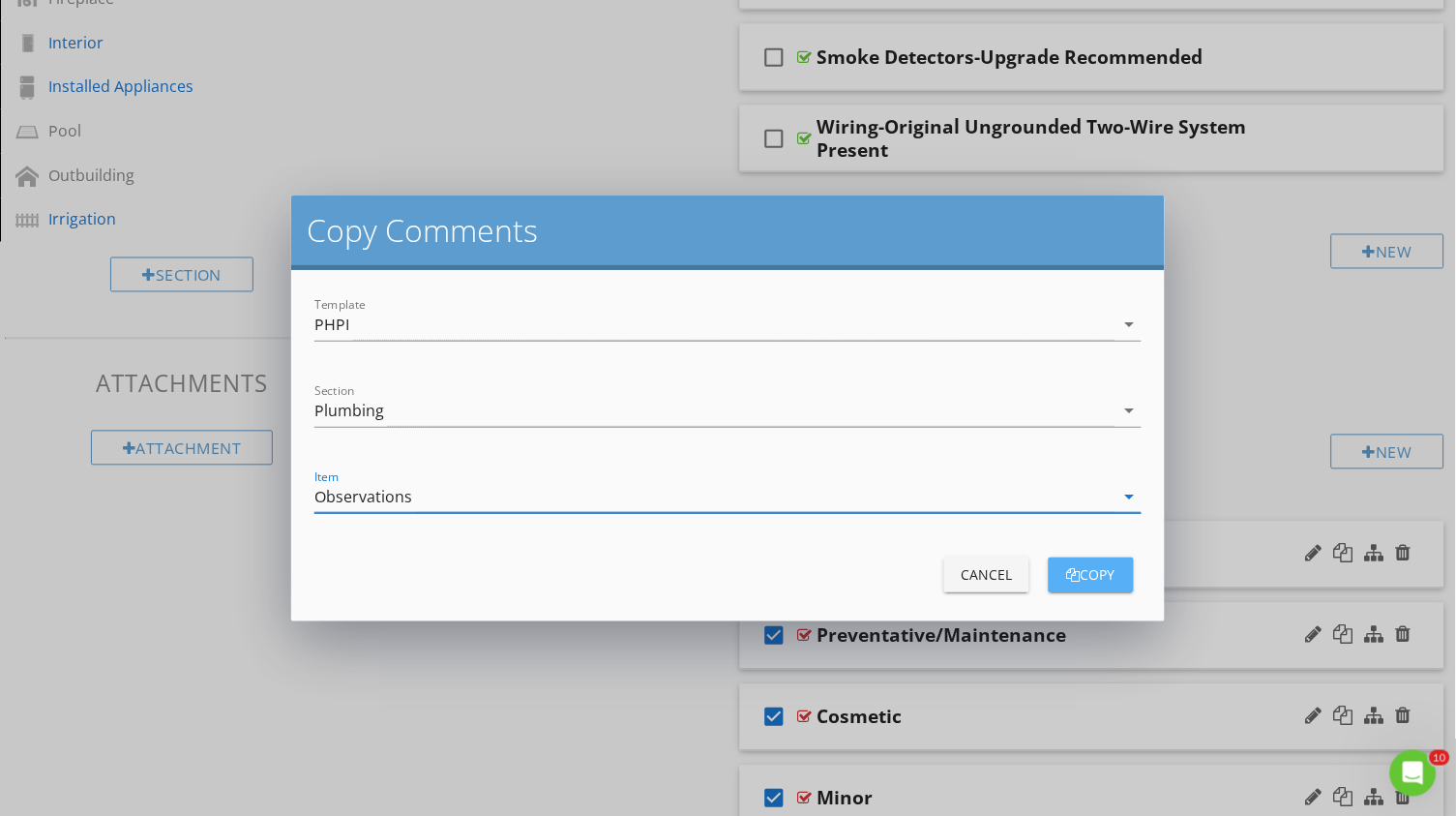 click on "copy" at bounding box center (1091, 574) 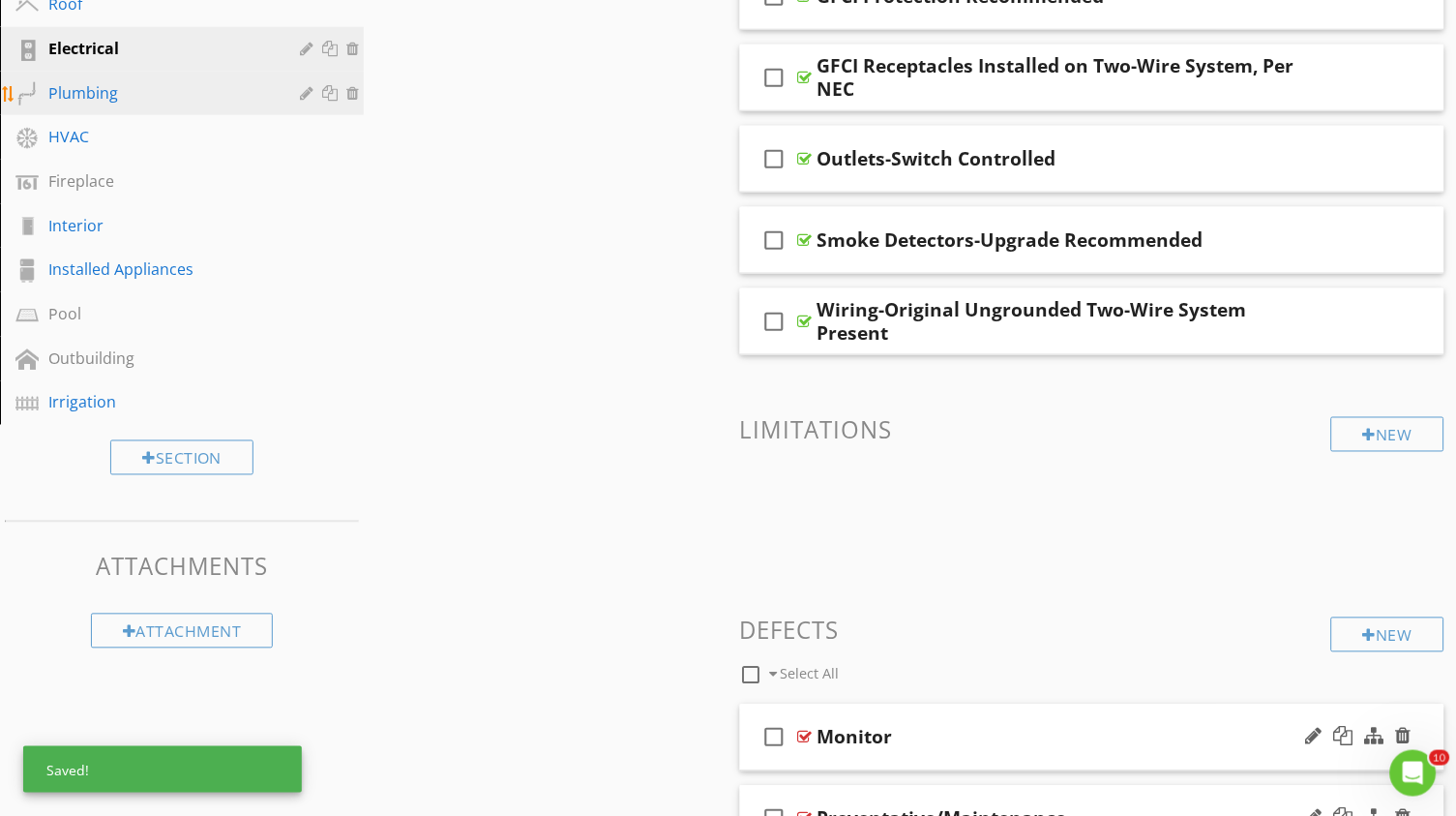 scroll, scrollTop: 428, scrollLeft: 0, axis: vertical 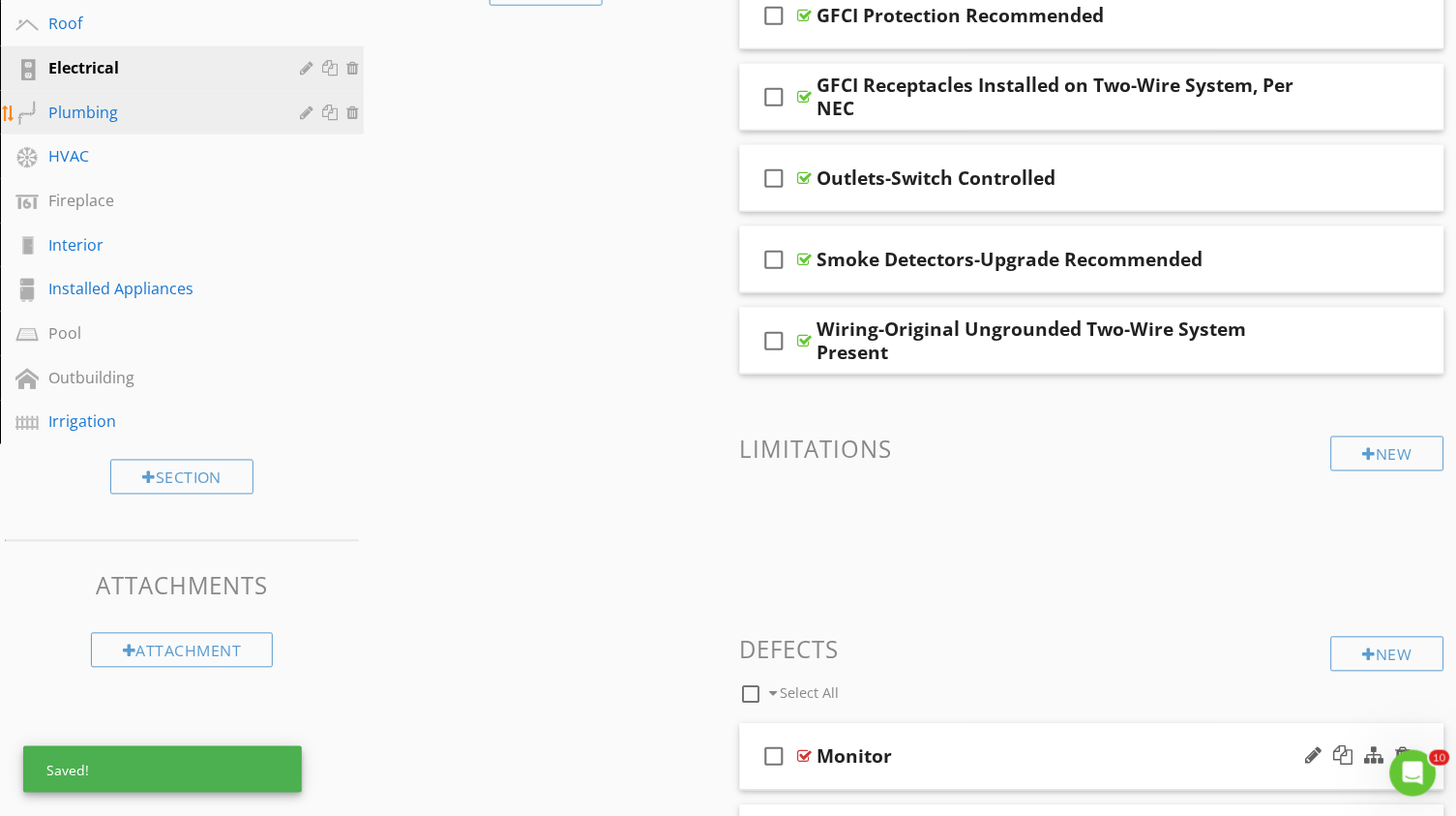 click on "Plumbing" at bounding box center [196, 113] 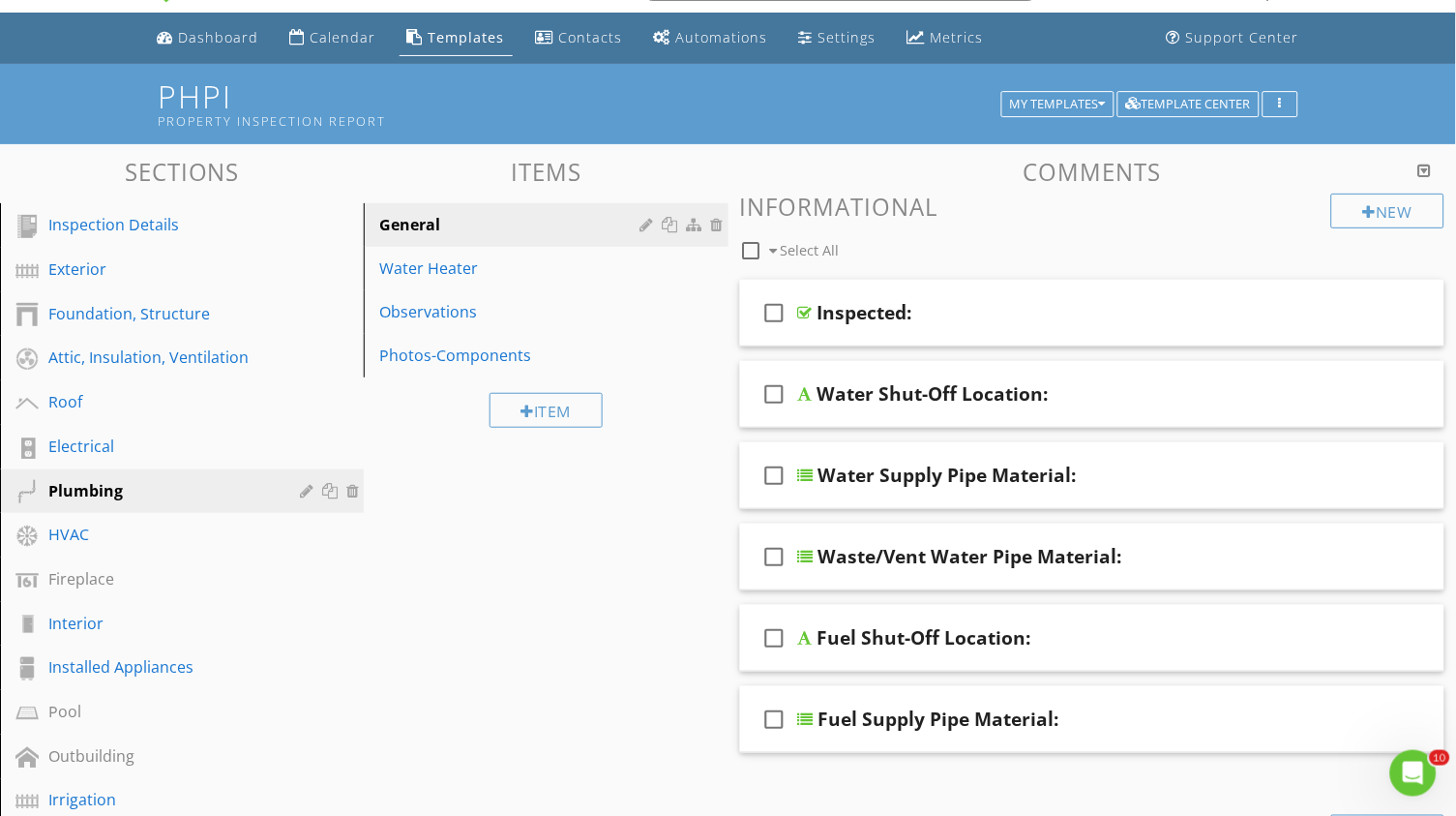 scroll, scrollTop: 39, scrollLeft: 0, axis: vertical 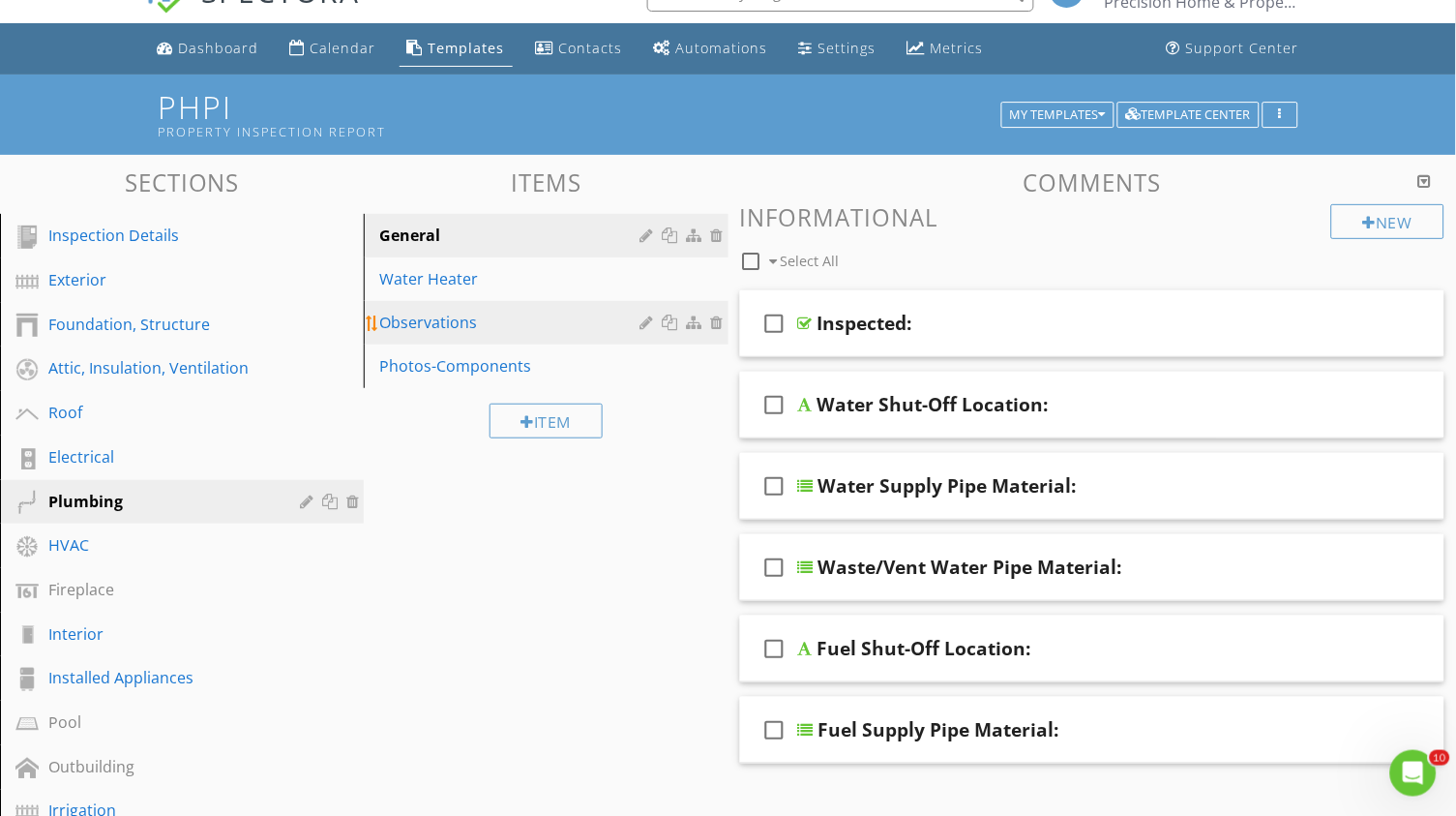 click on "Observations" at bounding box center (512, 322) 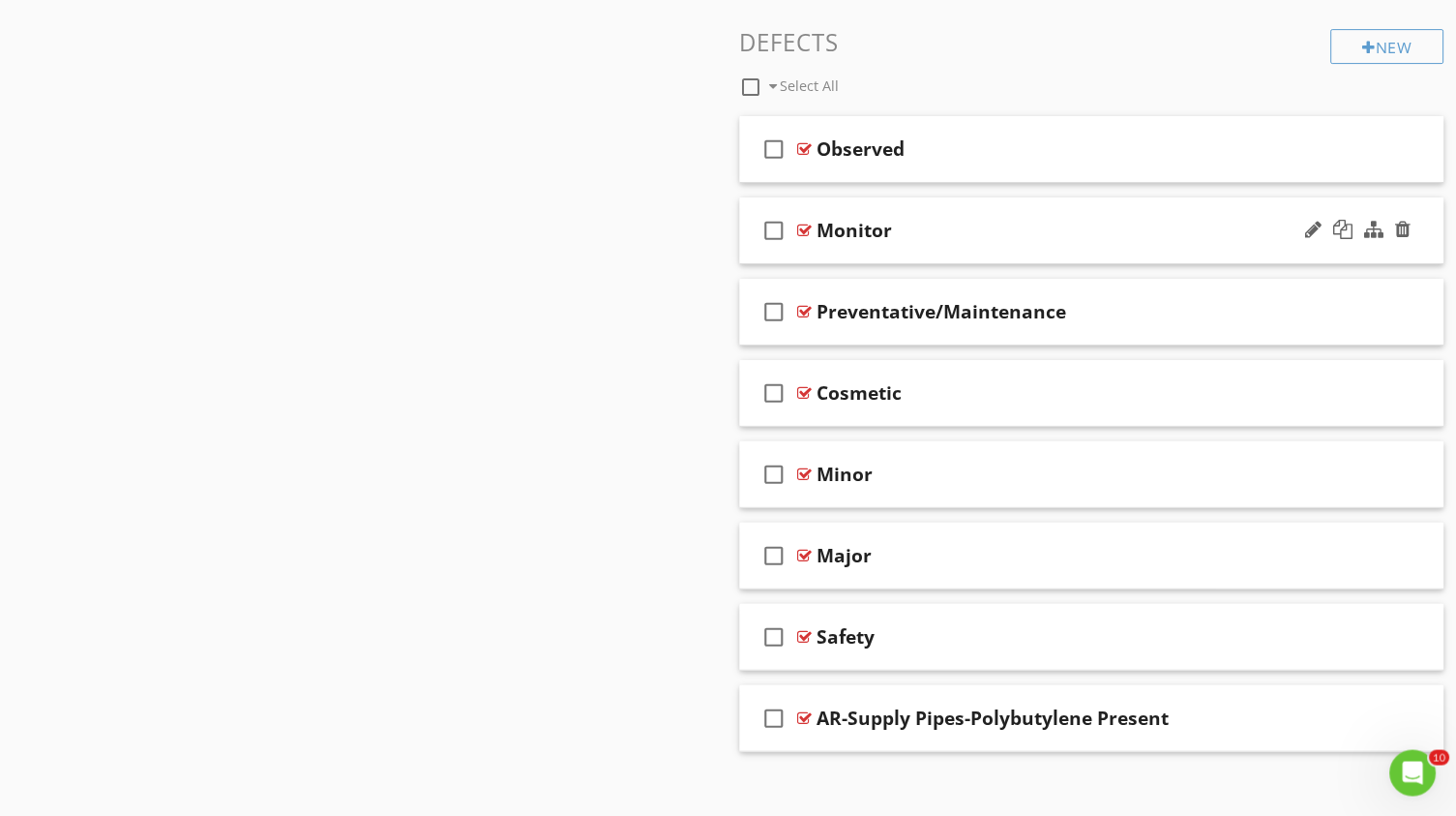 scroll, scrollTop: 1441, scrollLeft: 0, axis: vertical 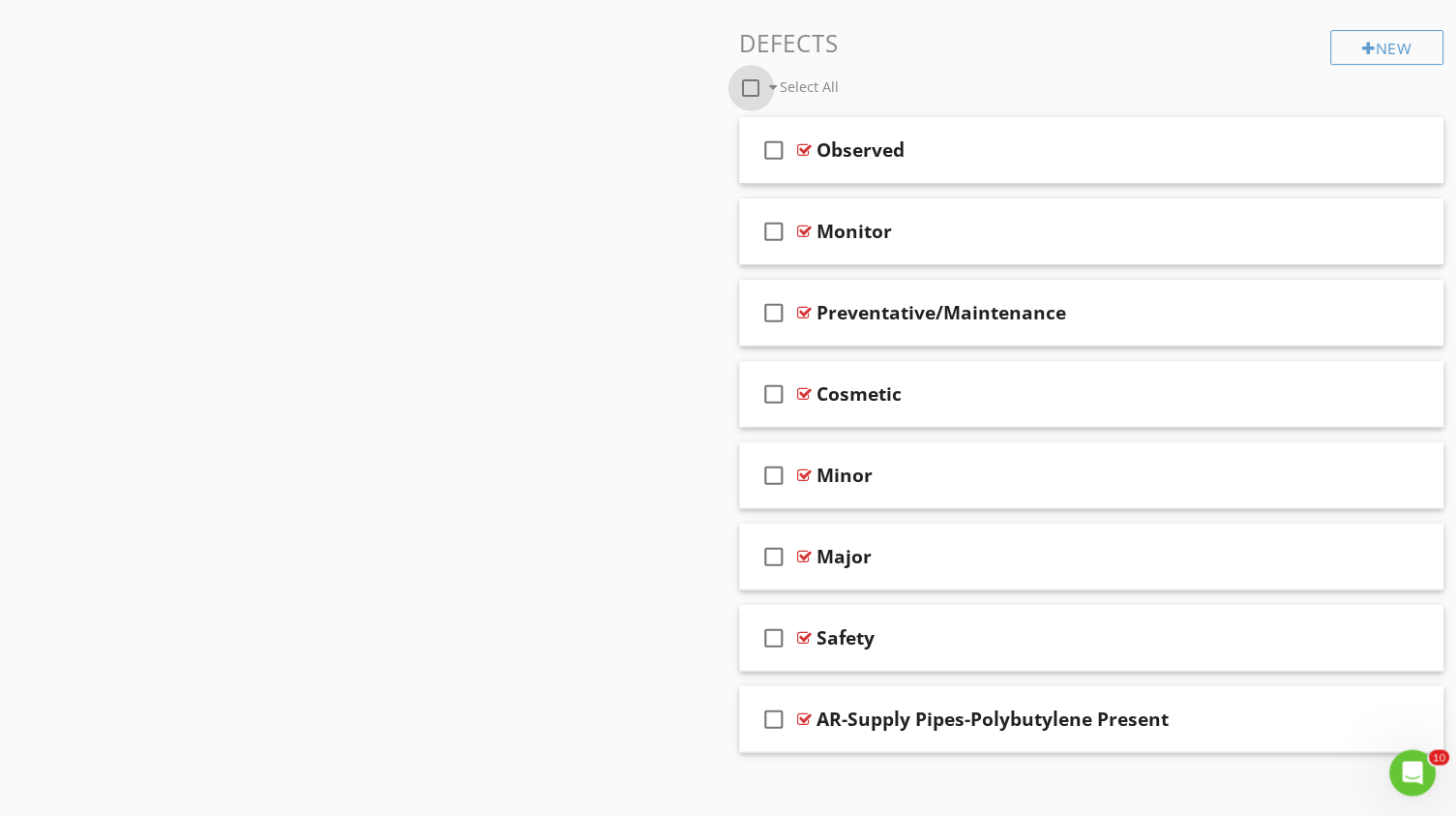 click at bounding box center (752, 88) 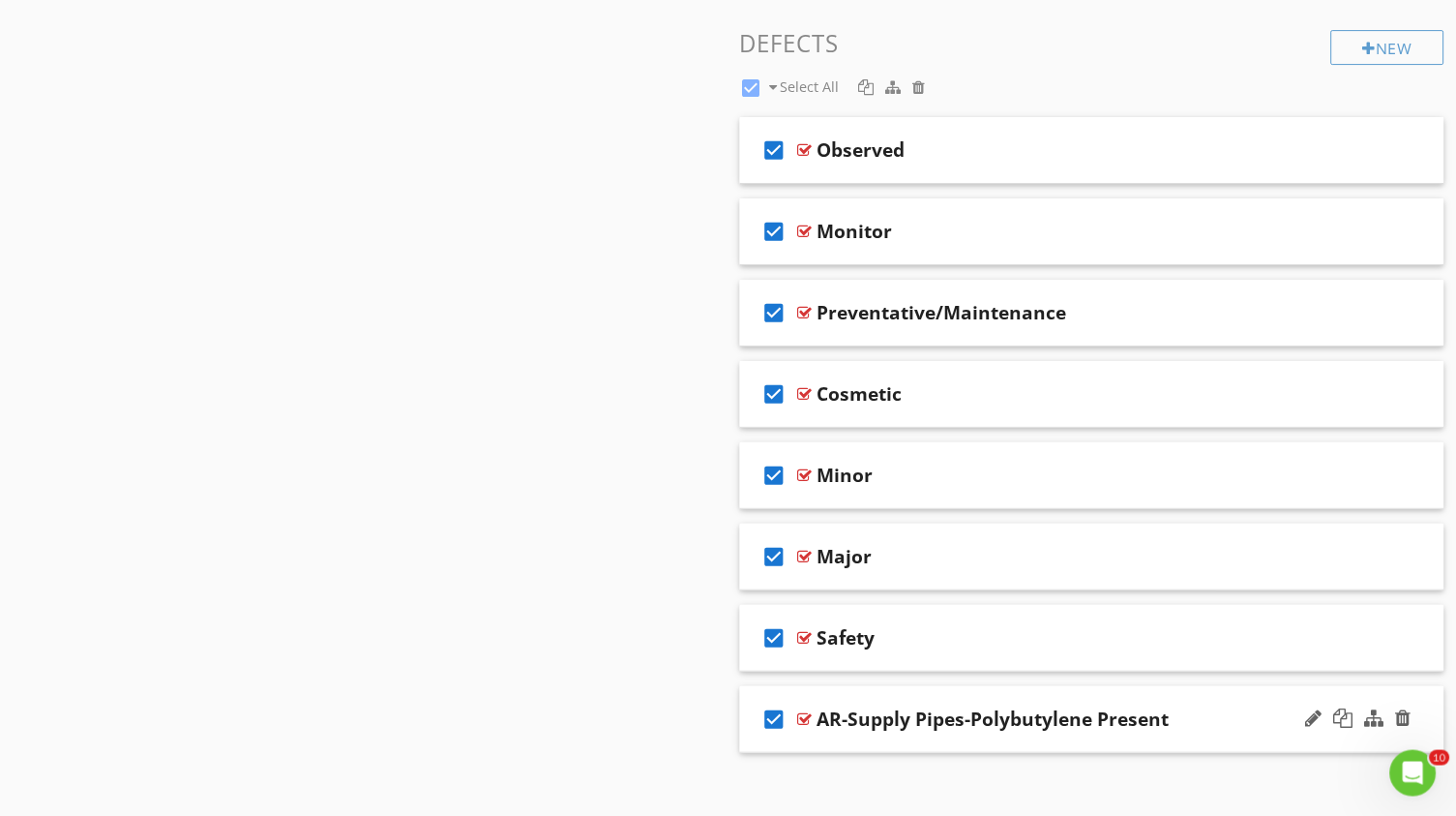 click on "check_box" at bounding box center (775, 719) 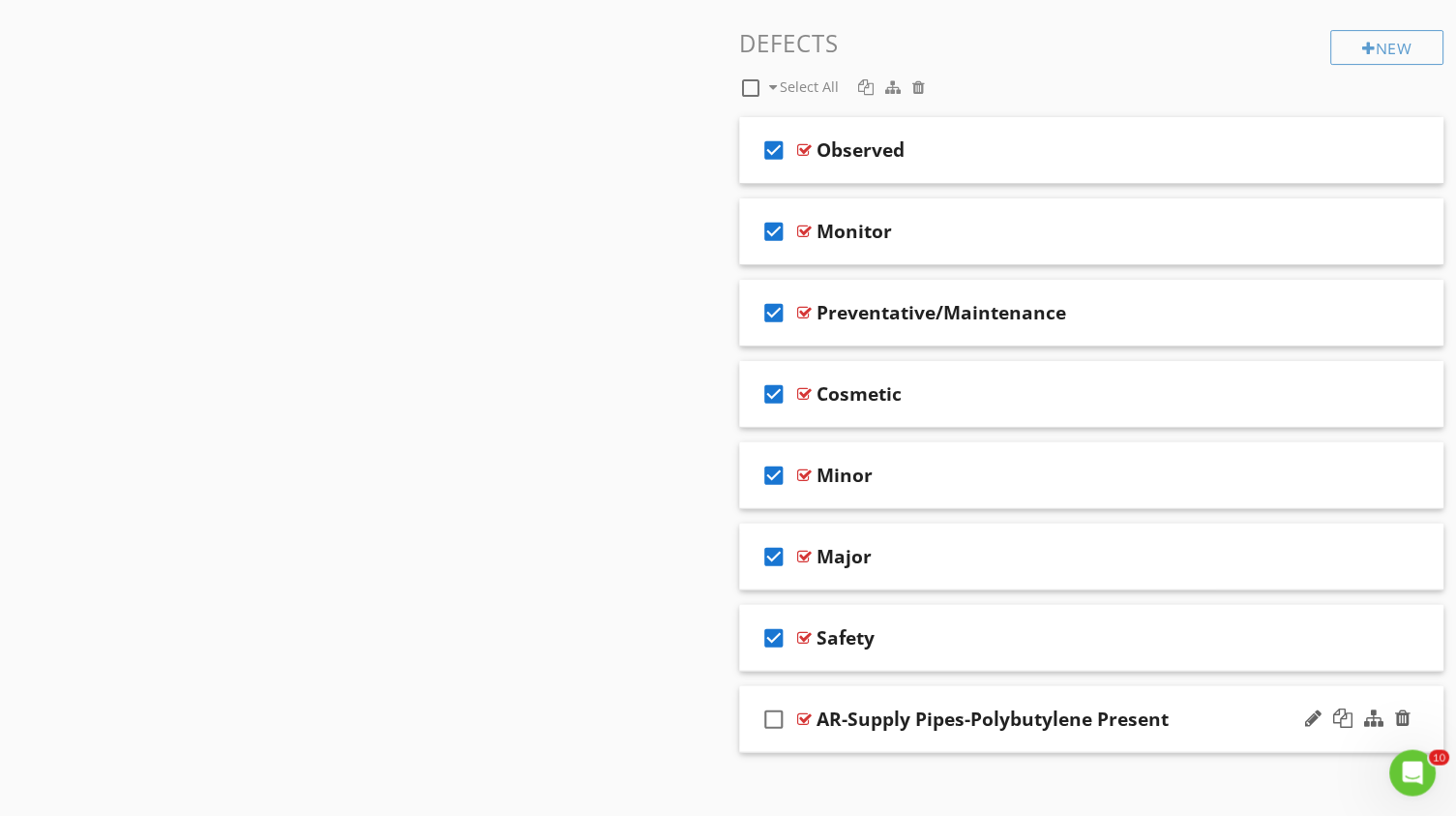 click on "AR-Supply Pipes-Polybutylene Present" at bounding box center [994, 719] 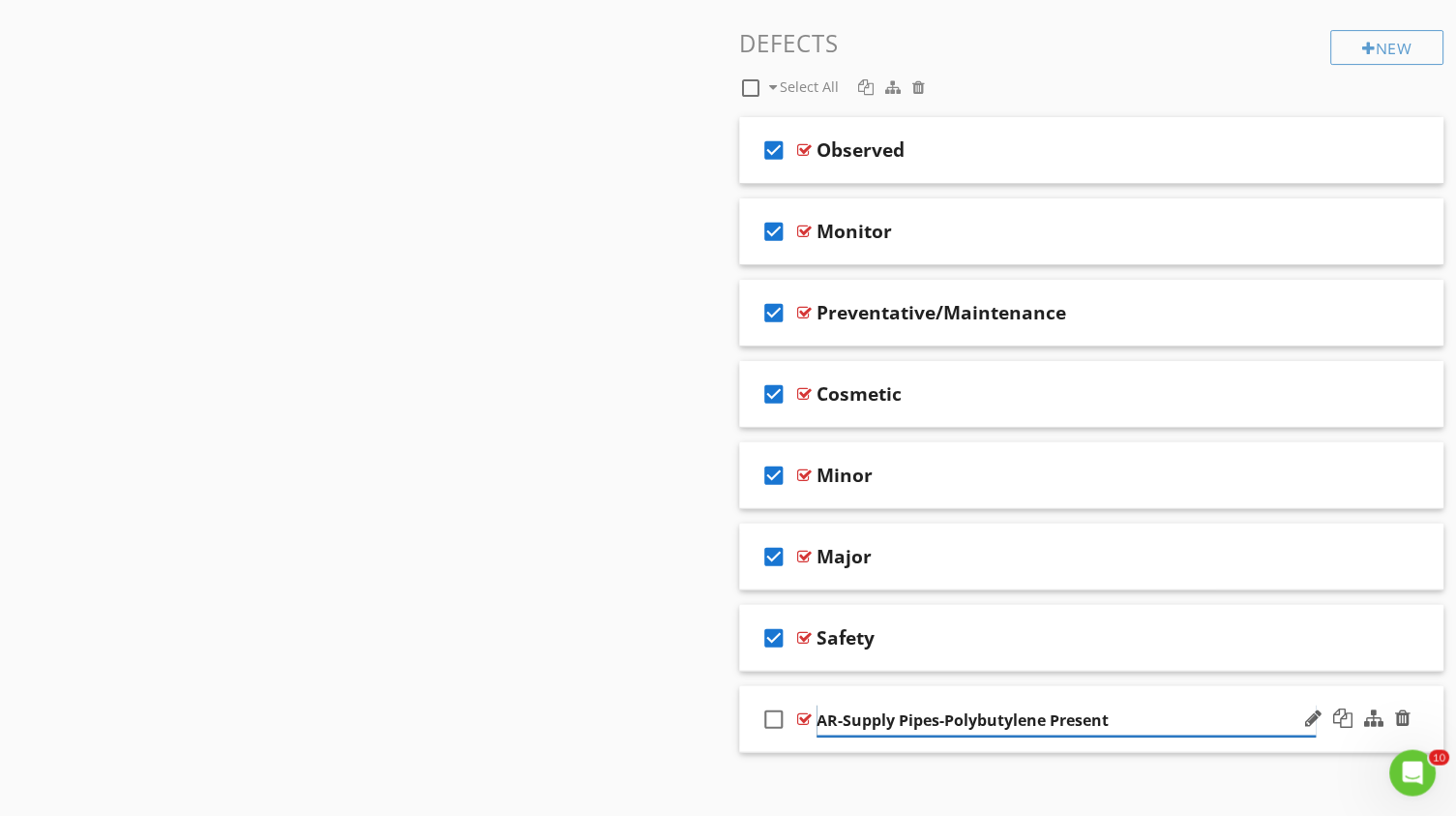 click on "AR-Supply Pipes-Polybutylene Present" at bounding box center (1067, 720) 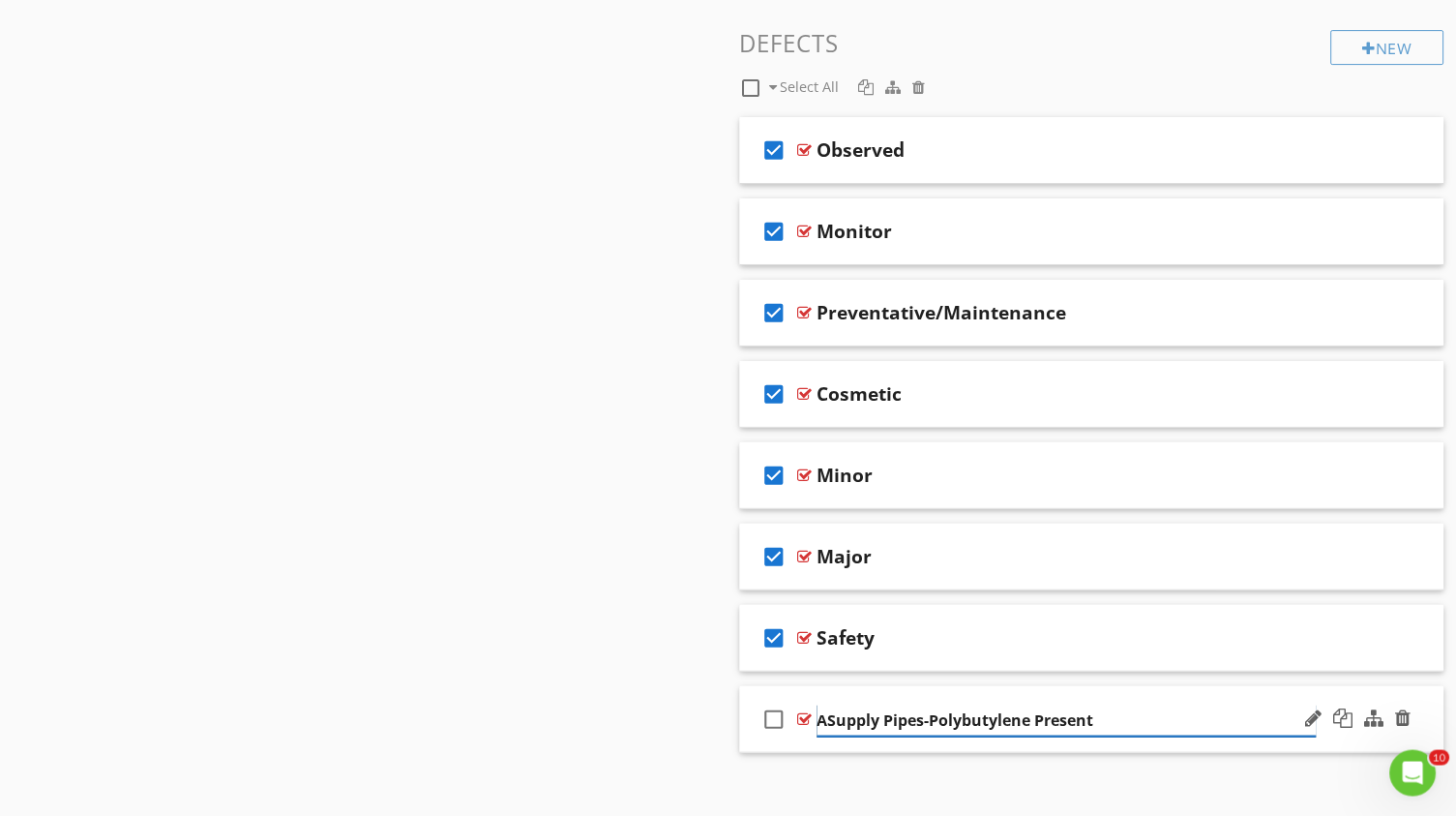 type on "Supply Pipes-Polybutylene Present" 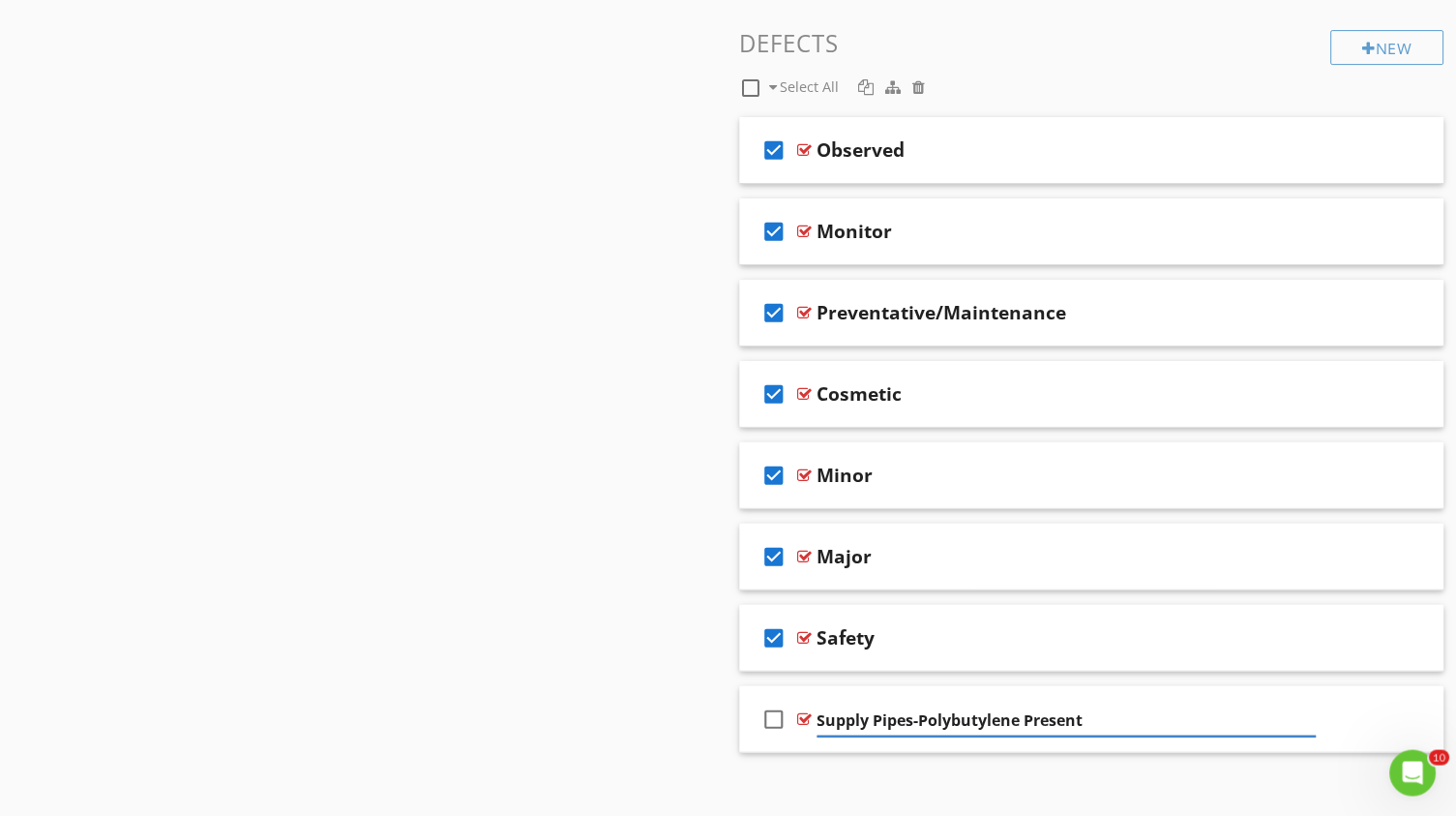 click on "Sections
Inspection Details           Exterior           Foundation, Structure           Attic, Insulation, Ventilation           Roof           Electrical           Plumbing           HVAC           Fireplace           Interior           Installed Appliances           Pool           Outbuilding           Irrigation
Section
Attachments
Attachment
Items
General           Water Heater           Observations           Photos-Components
Item
Comments
New
Informational   check_box_outline_blank     Select All           check_box_outline_blank
Drain Pipes-Cast Iron
check_box_outline_blank
Drain Pipes-Corrugated
check_box_outline_blank
Drain Pipes-S Trap" at bounding box center [728, -217] 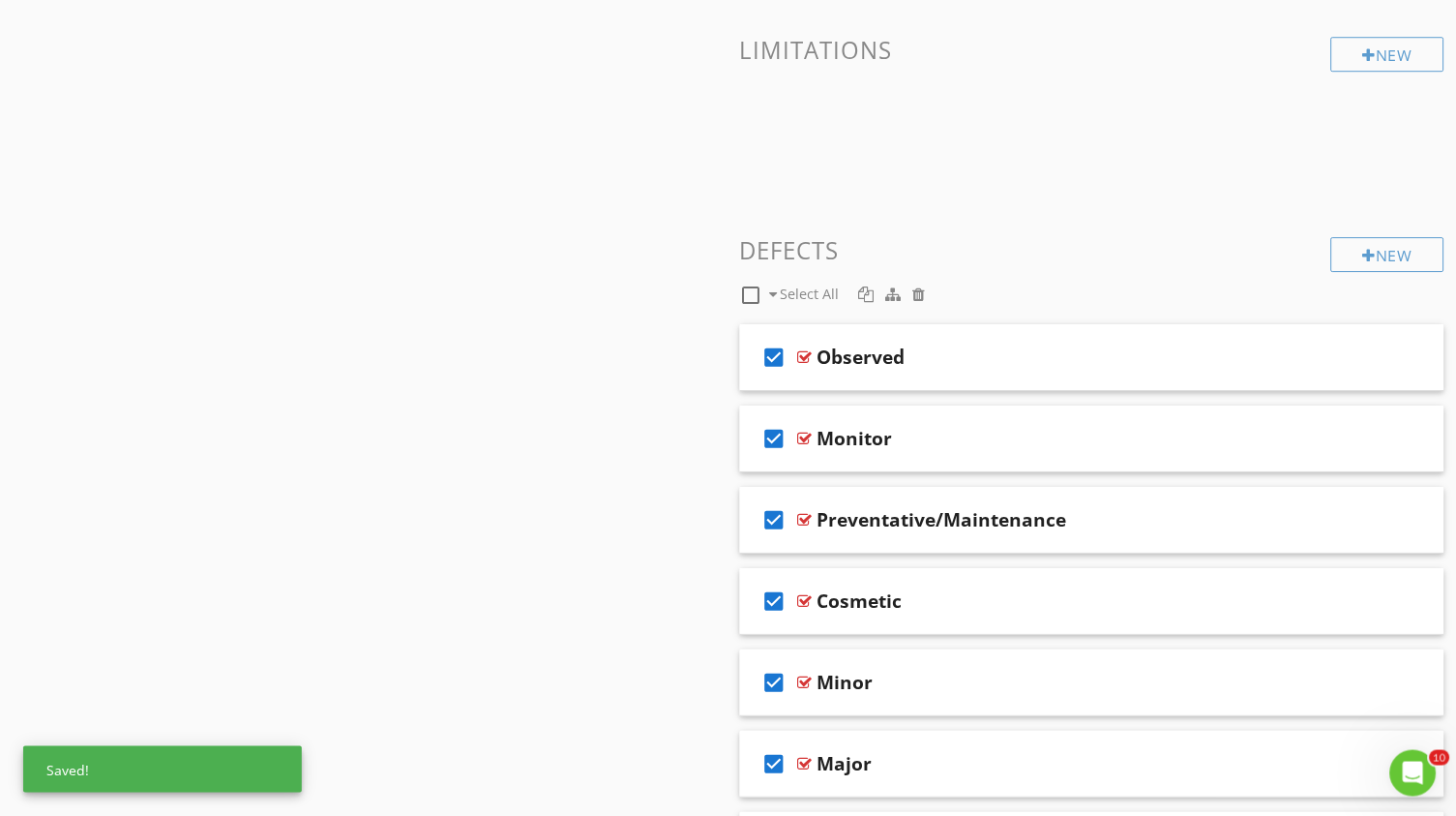scroll, scrollTop: 1168, scrollLeft: 0, axis: vertical 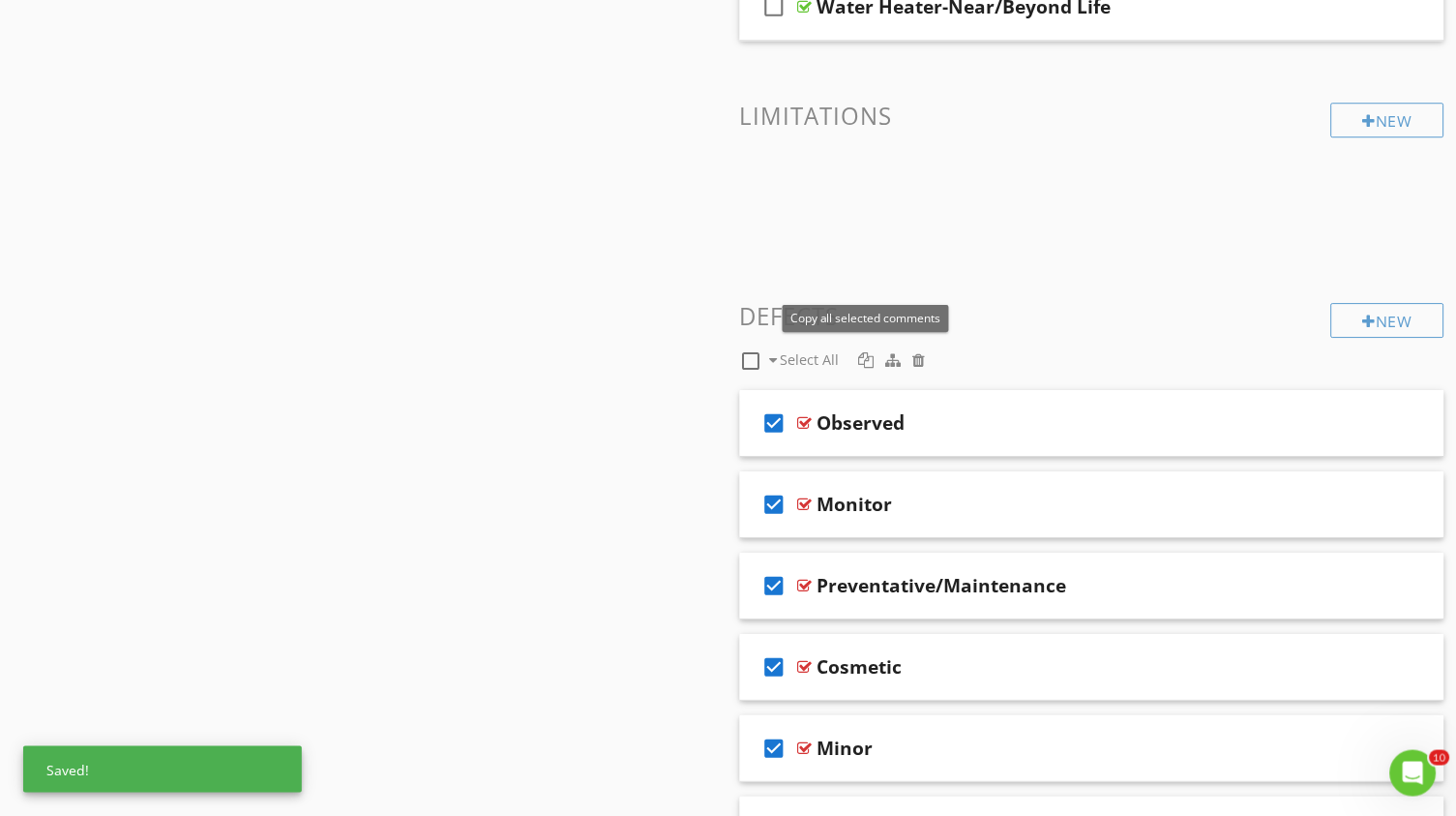 click at bounding box center [867, 360] 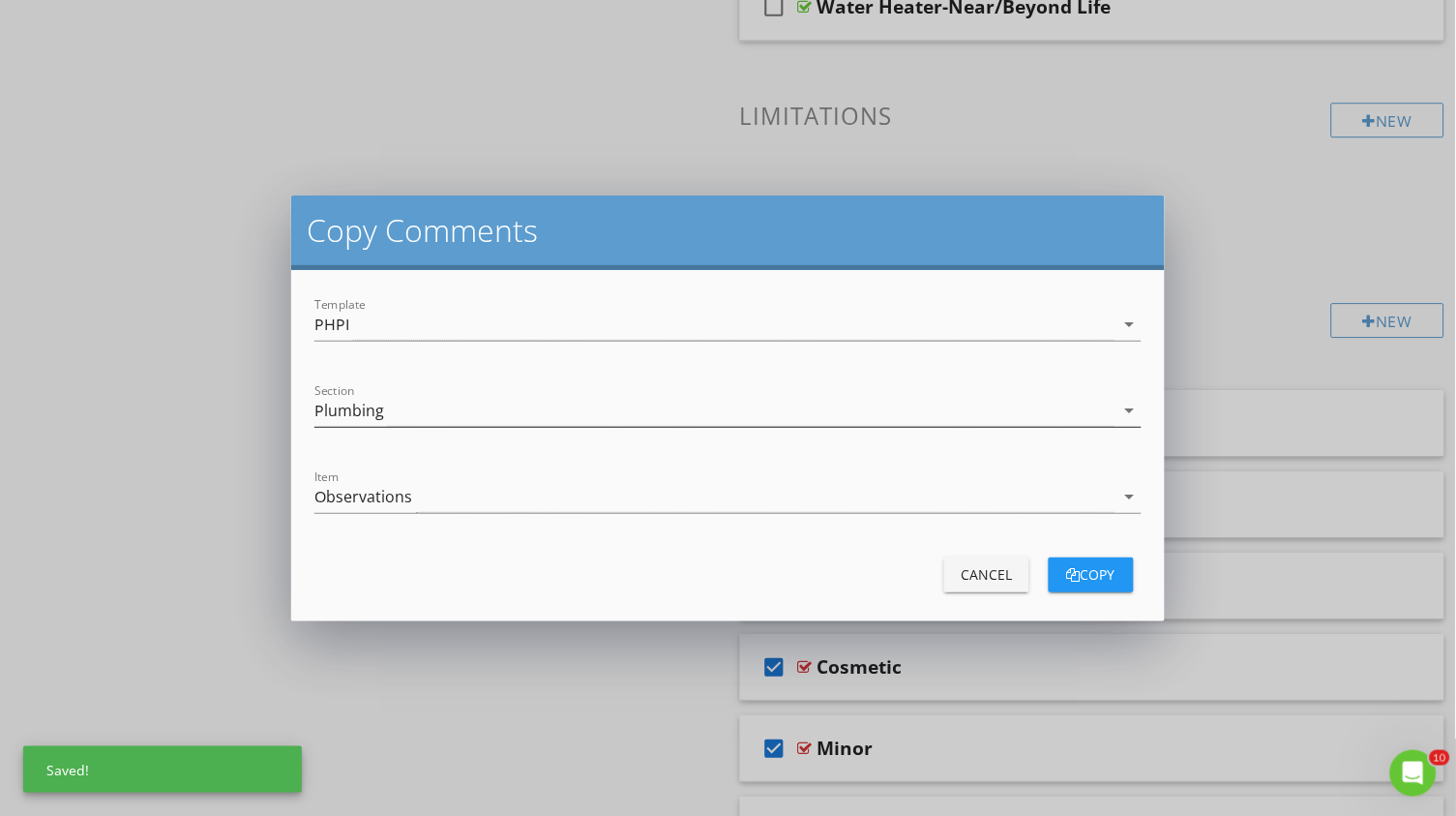 click on "Plumbing" at bounding box center (714, 410) 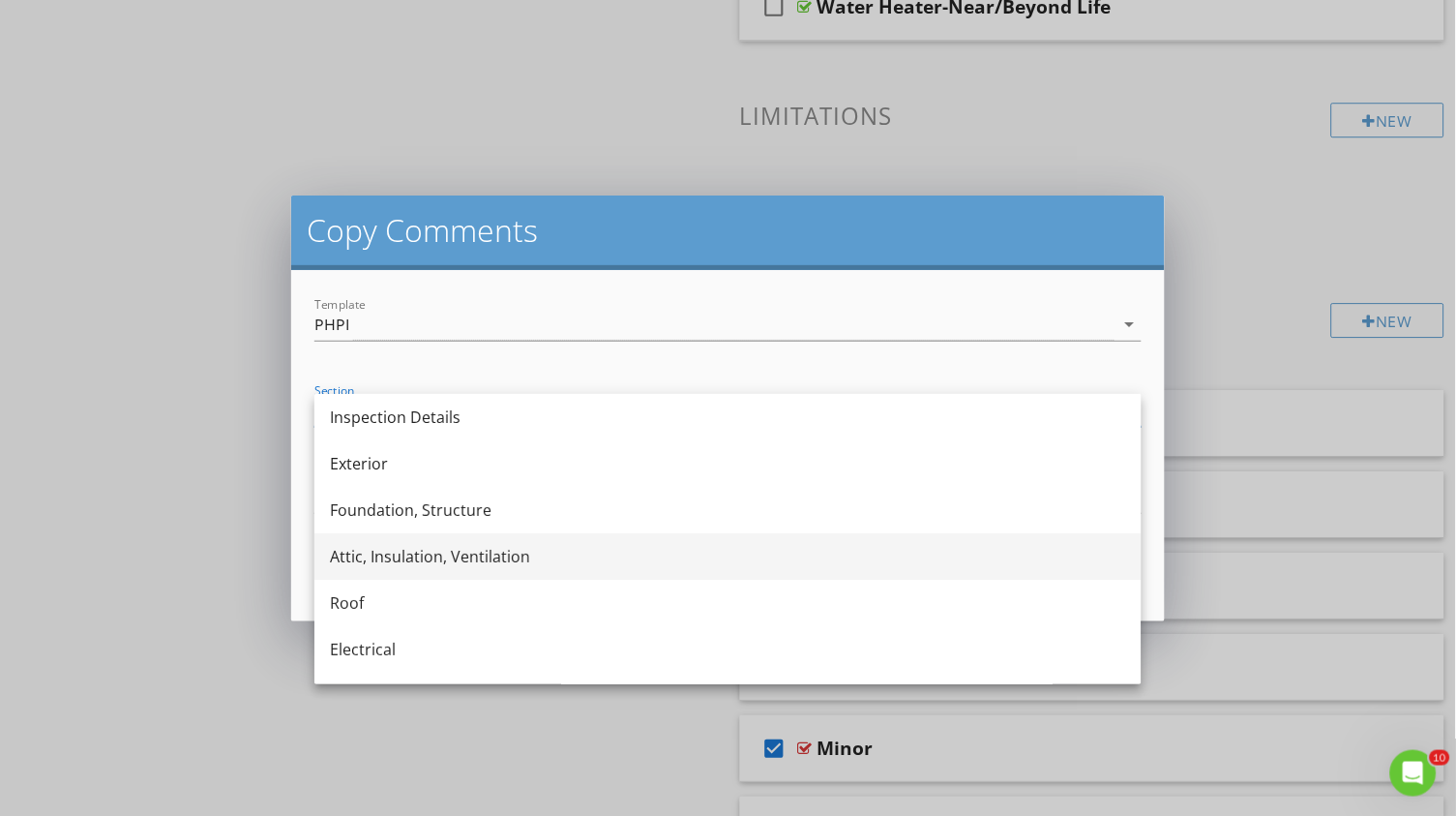 scroll, scrollTop: 105, scrollLeft: 0, axis: vertical 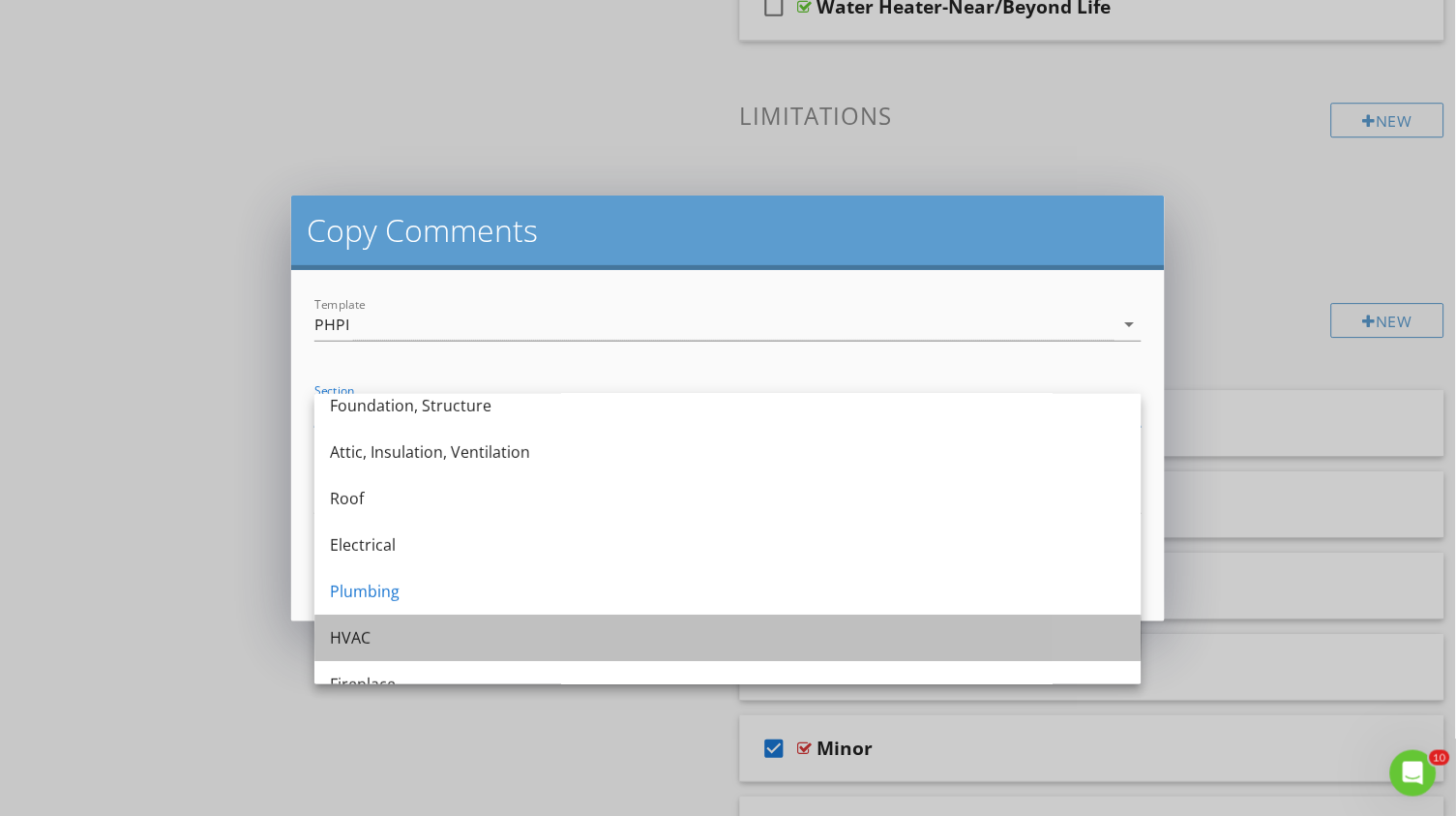 click on "HVAC" at bounding box center [728, 638] 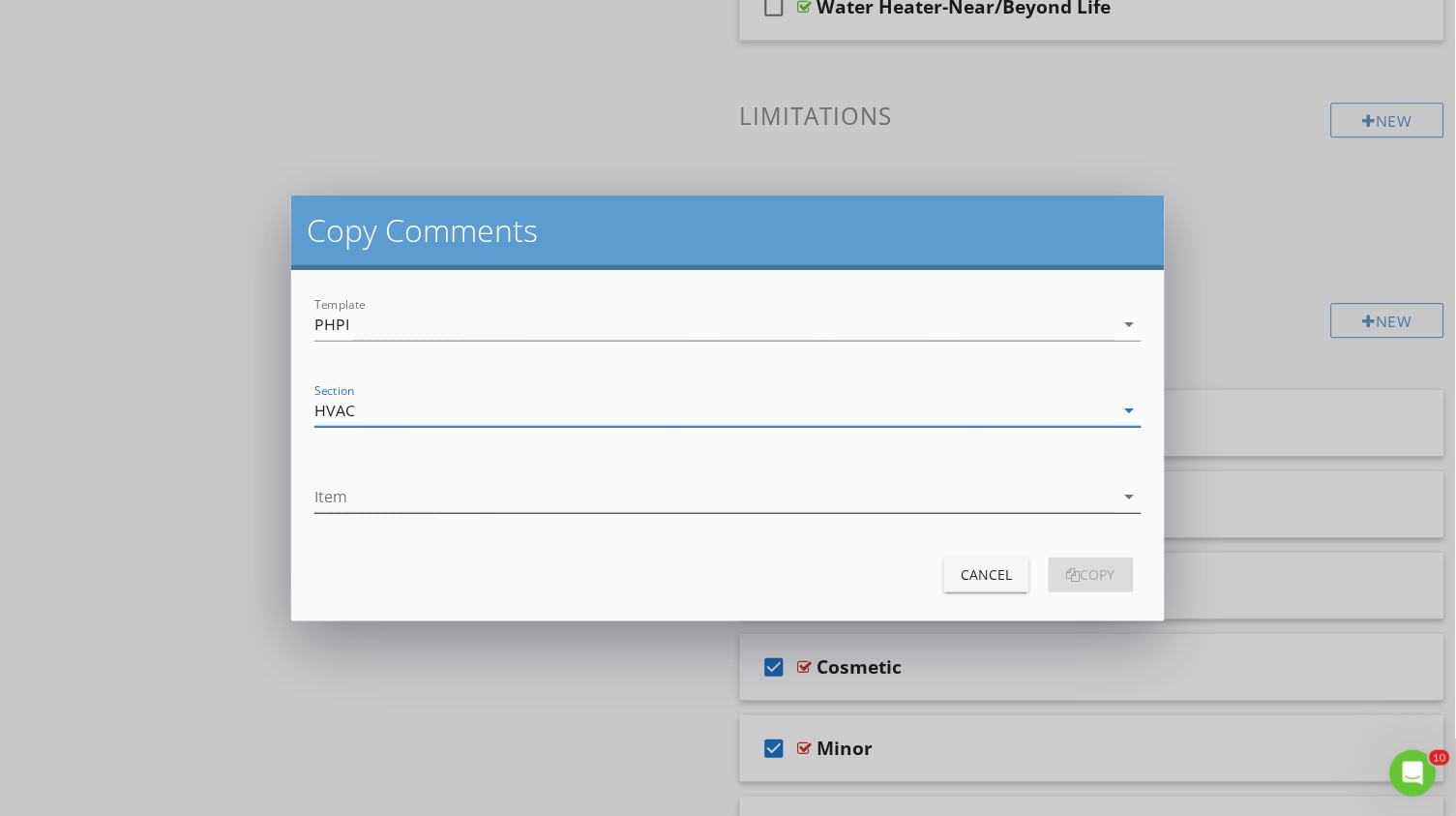 click at bounding box center (714, 497) 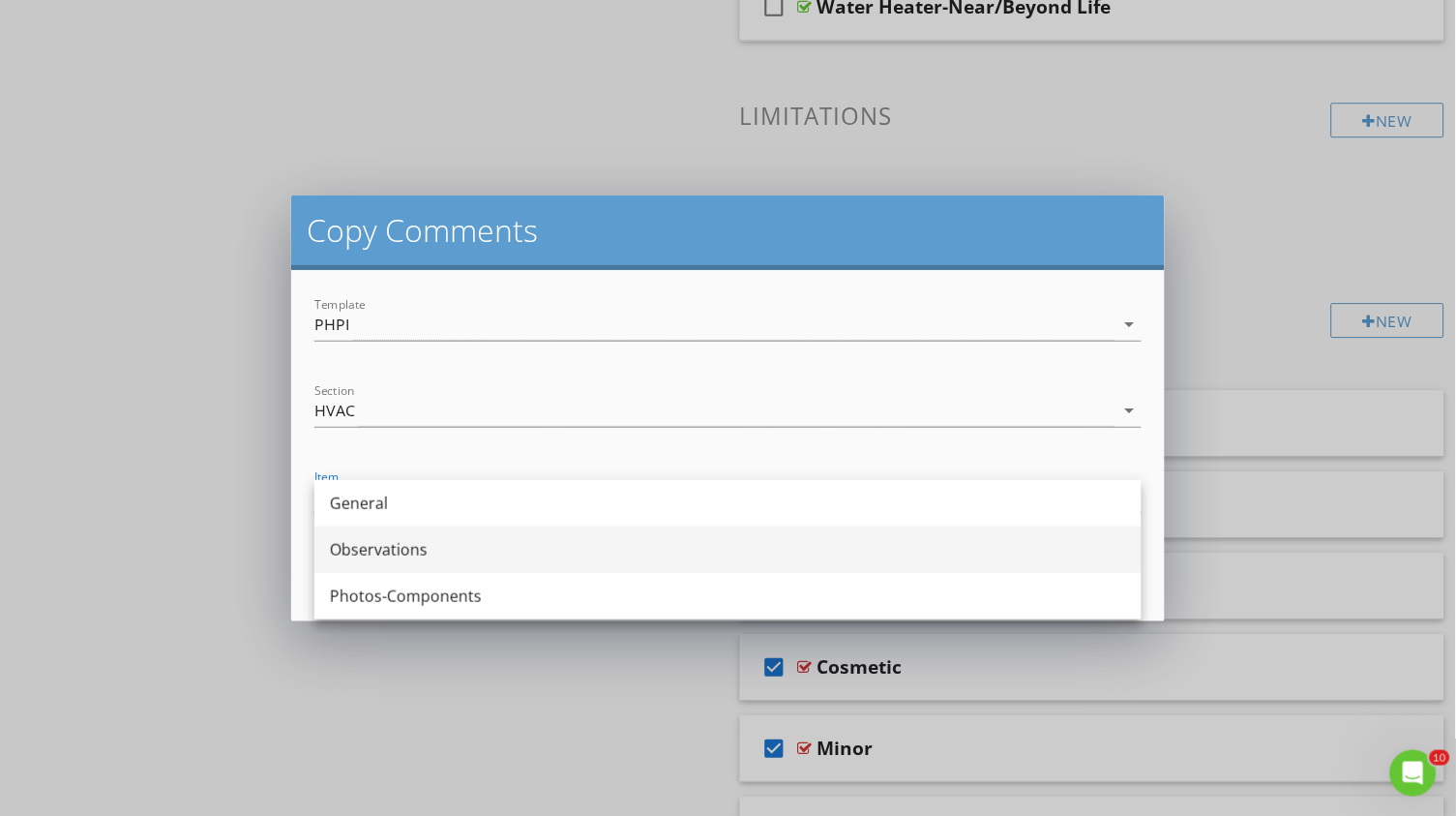 click on "Observations" at bounding box center [728, 550] 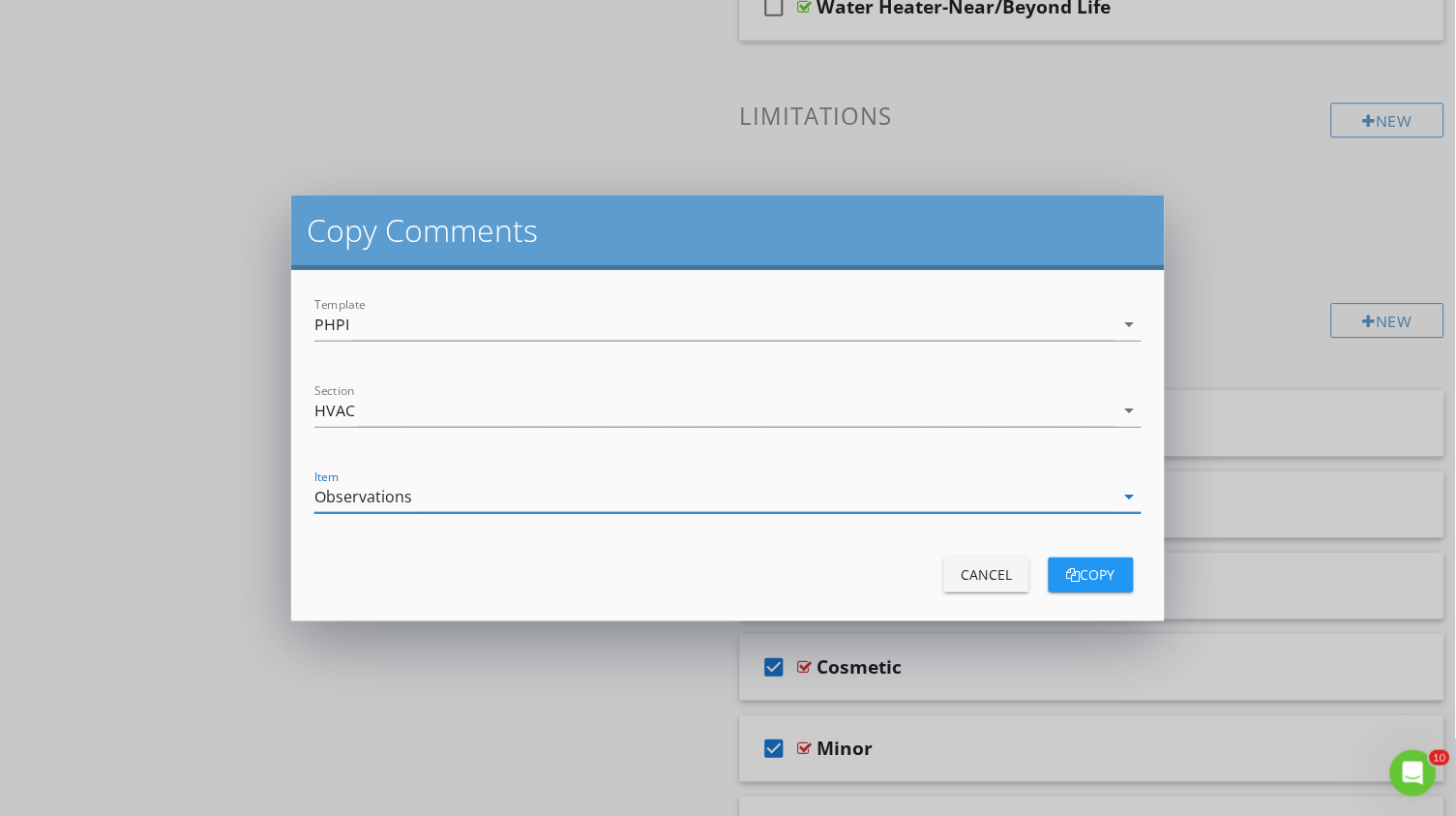 click on "copy" at bounding box center (1091, 574) 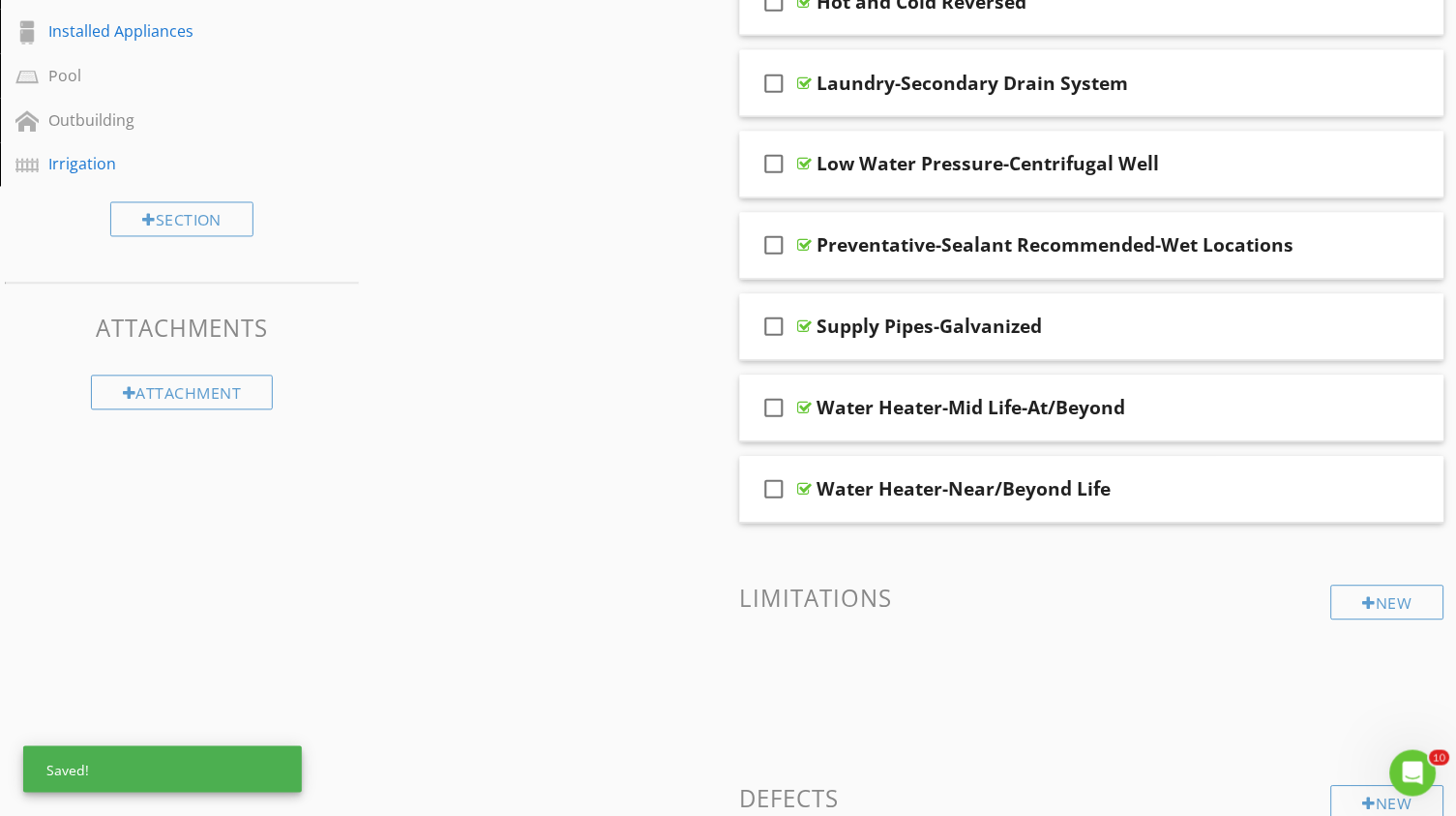 scroll, scrollTop: 500, scrollLeft: 0, axis: vertical 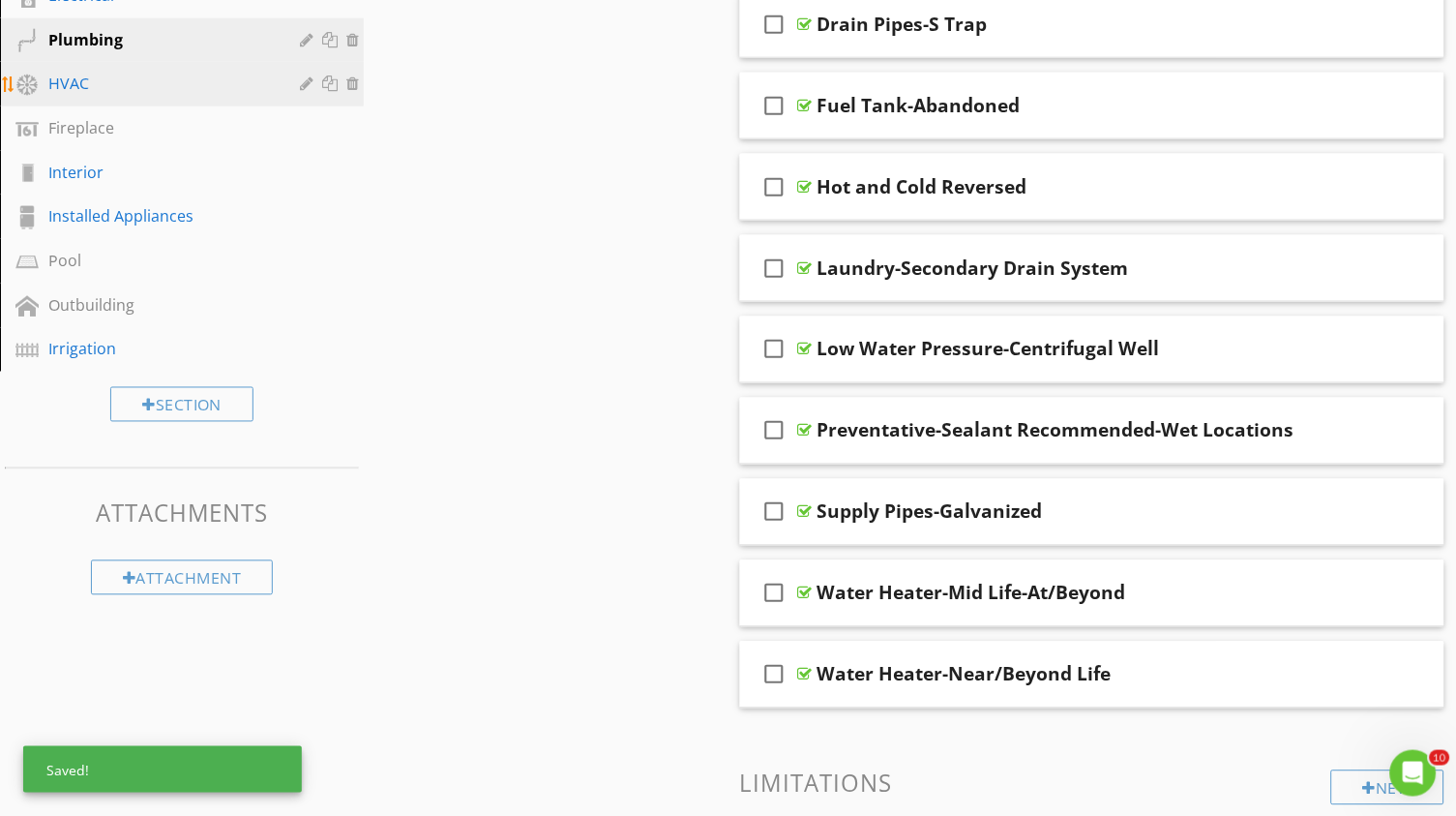 click on "HVAC" at bounding box center (160, 83) 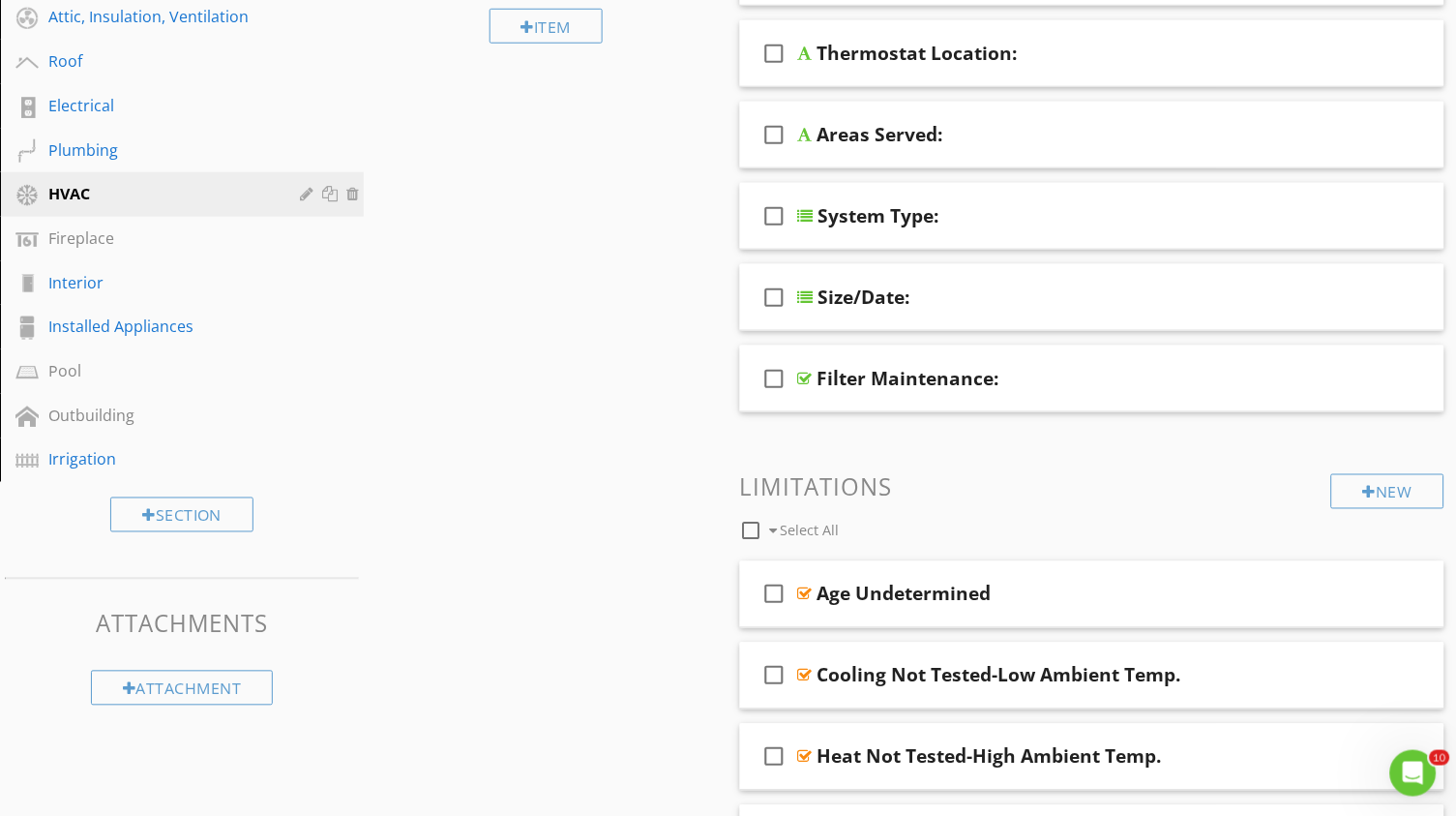 scroll, scrollTop: 271, scrollLeft: 0, axis: vertical 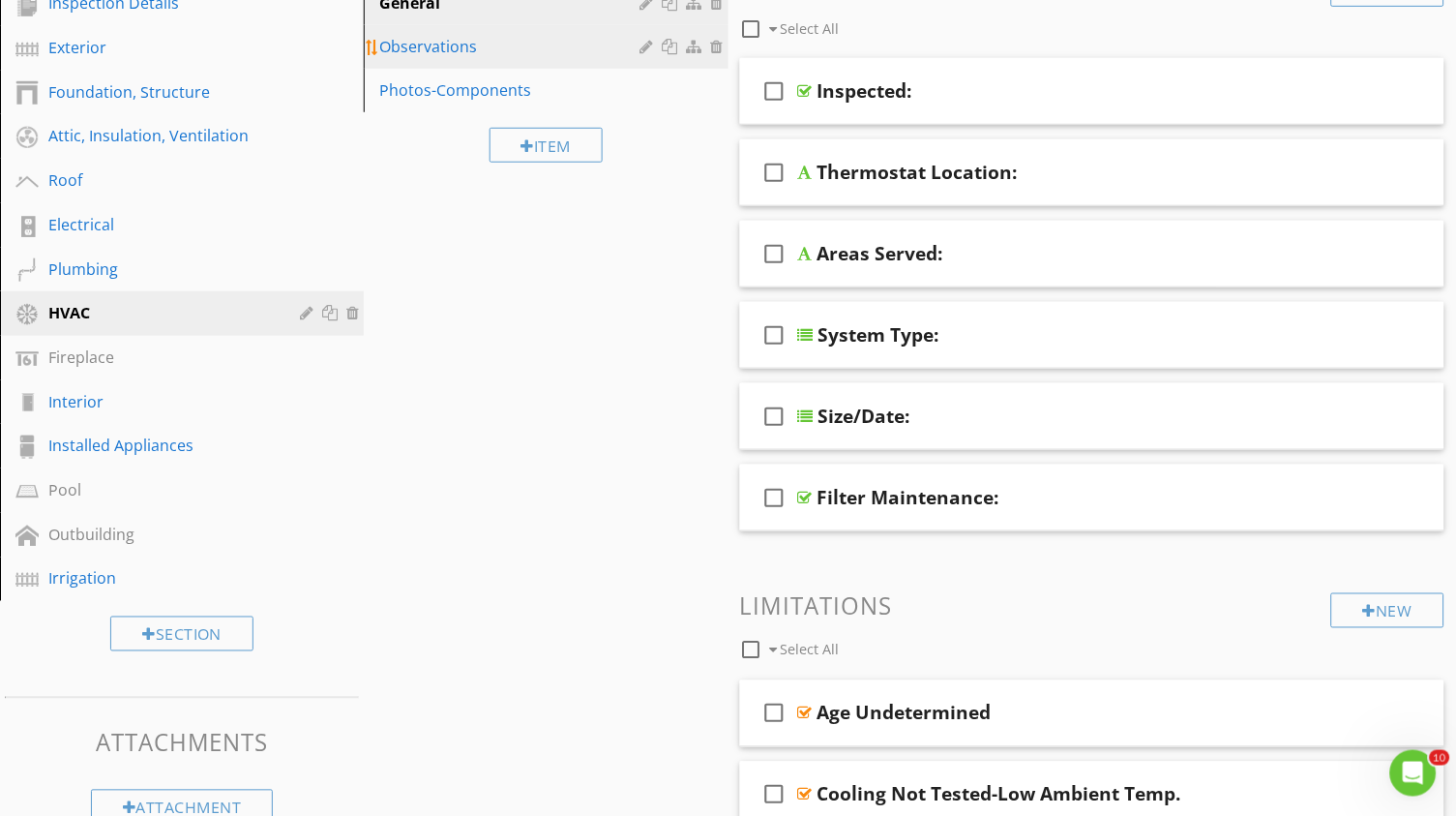 click on "Observations" at bounding box center (512, 46) 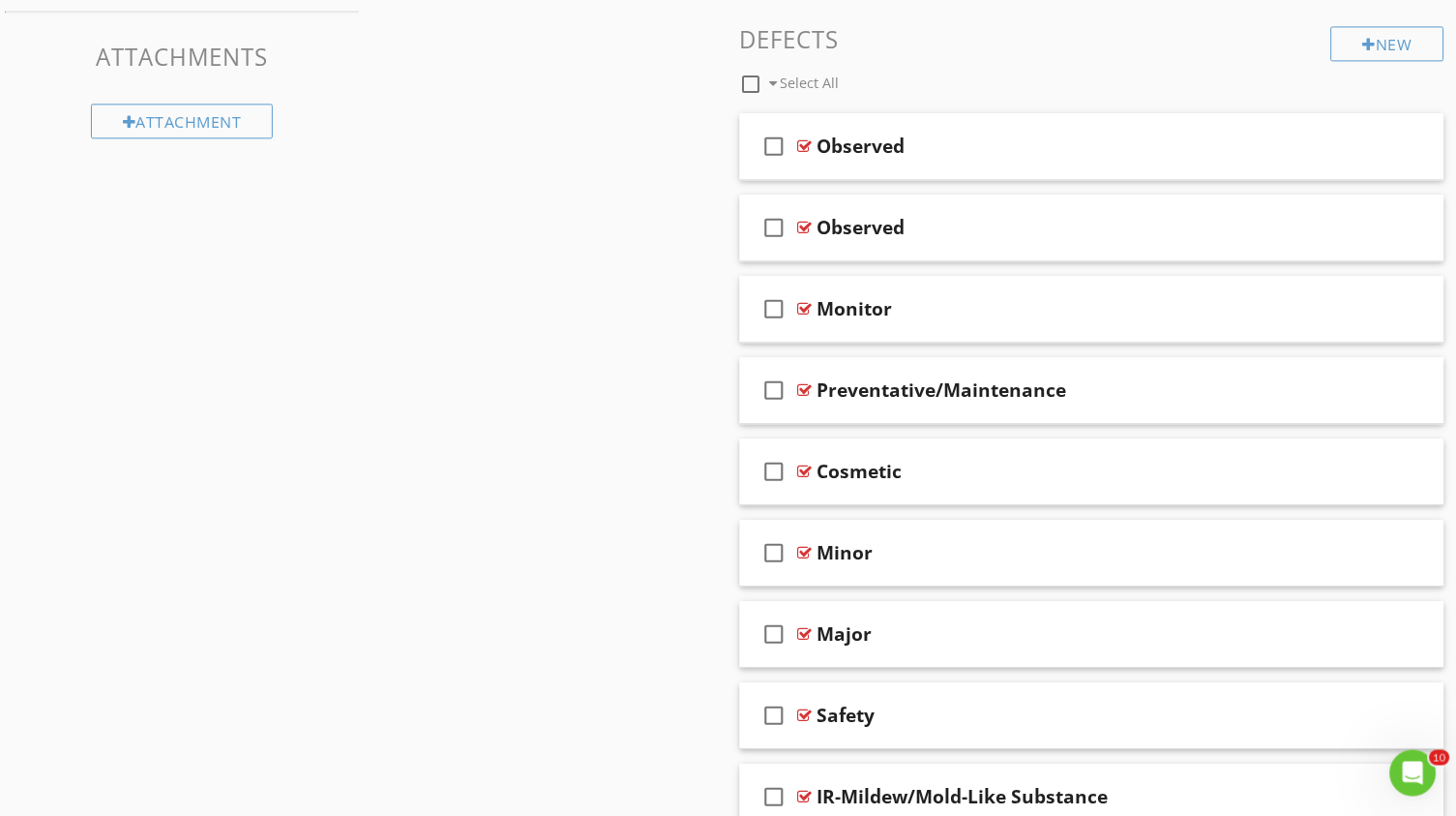 scroll, scrollTop: 955, scrollLeft: 0, axis: vertical 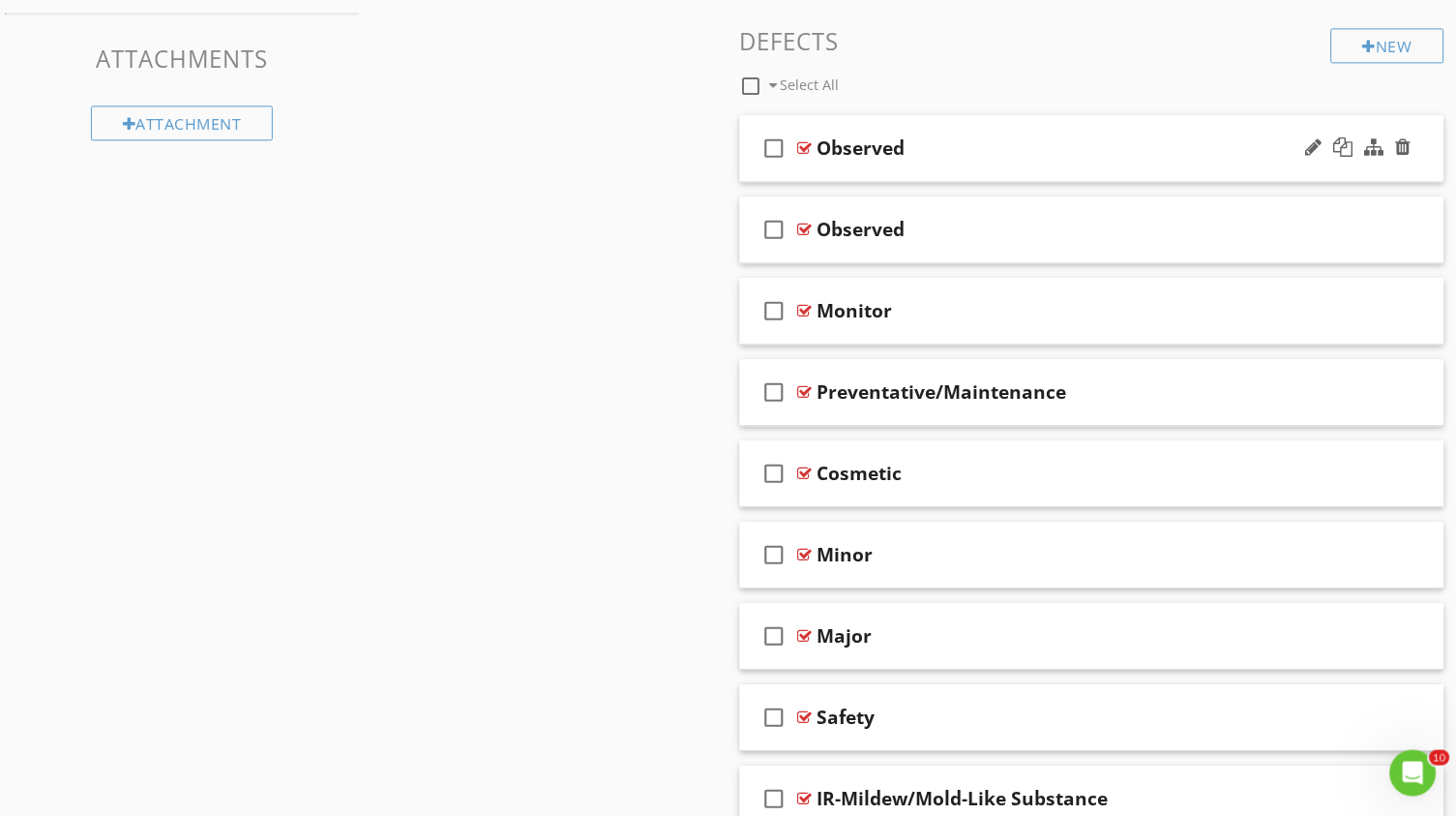 click on "check_box_outline_blank" at bounding box center (775, 148) 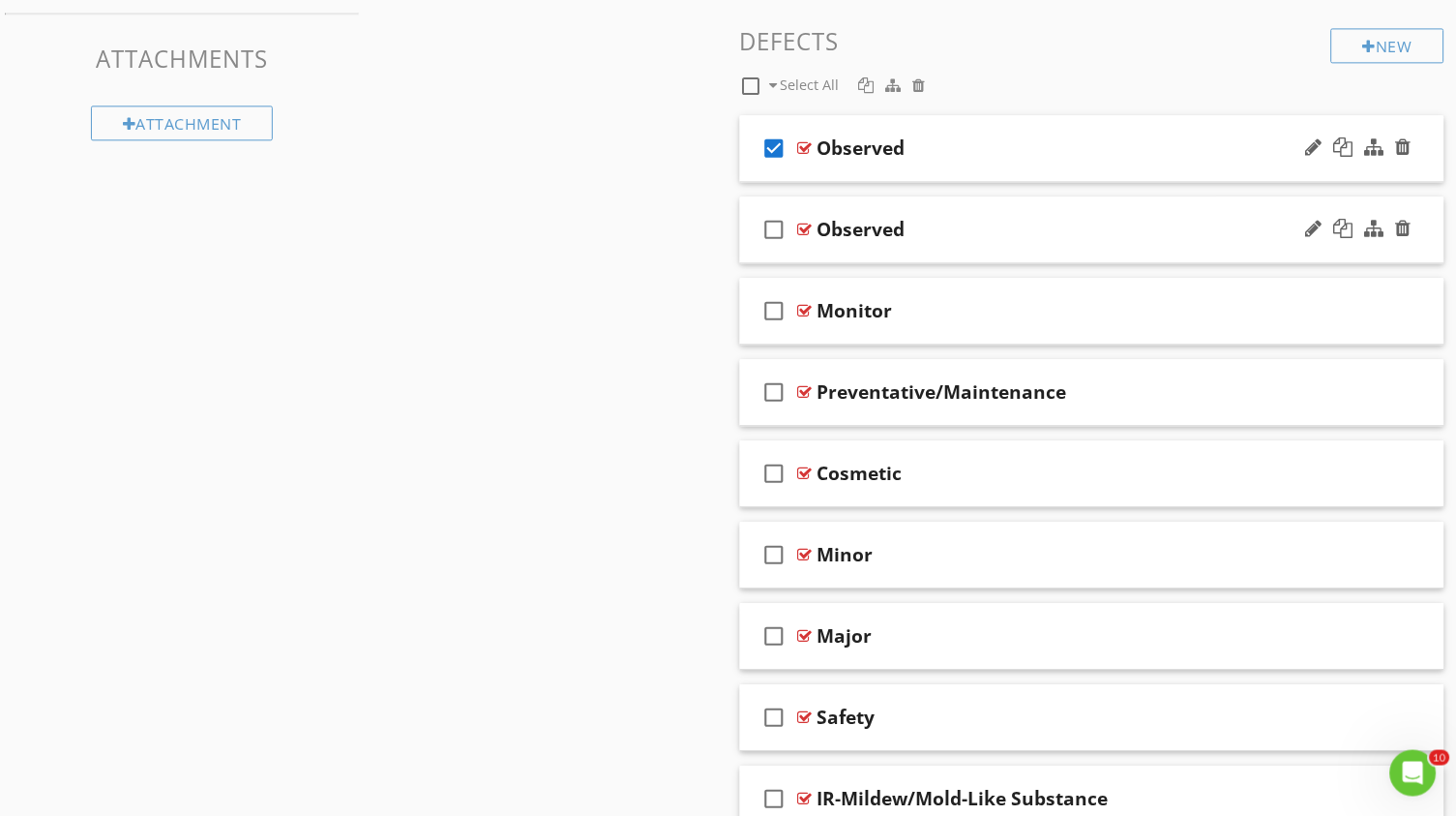 click on "check_box_outline_blank
Observed" at bounding box center (1092, 229) 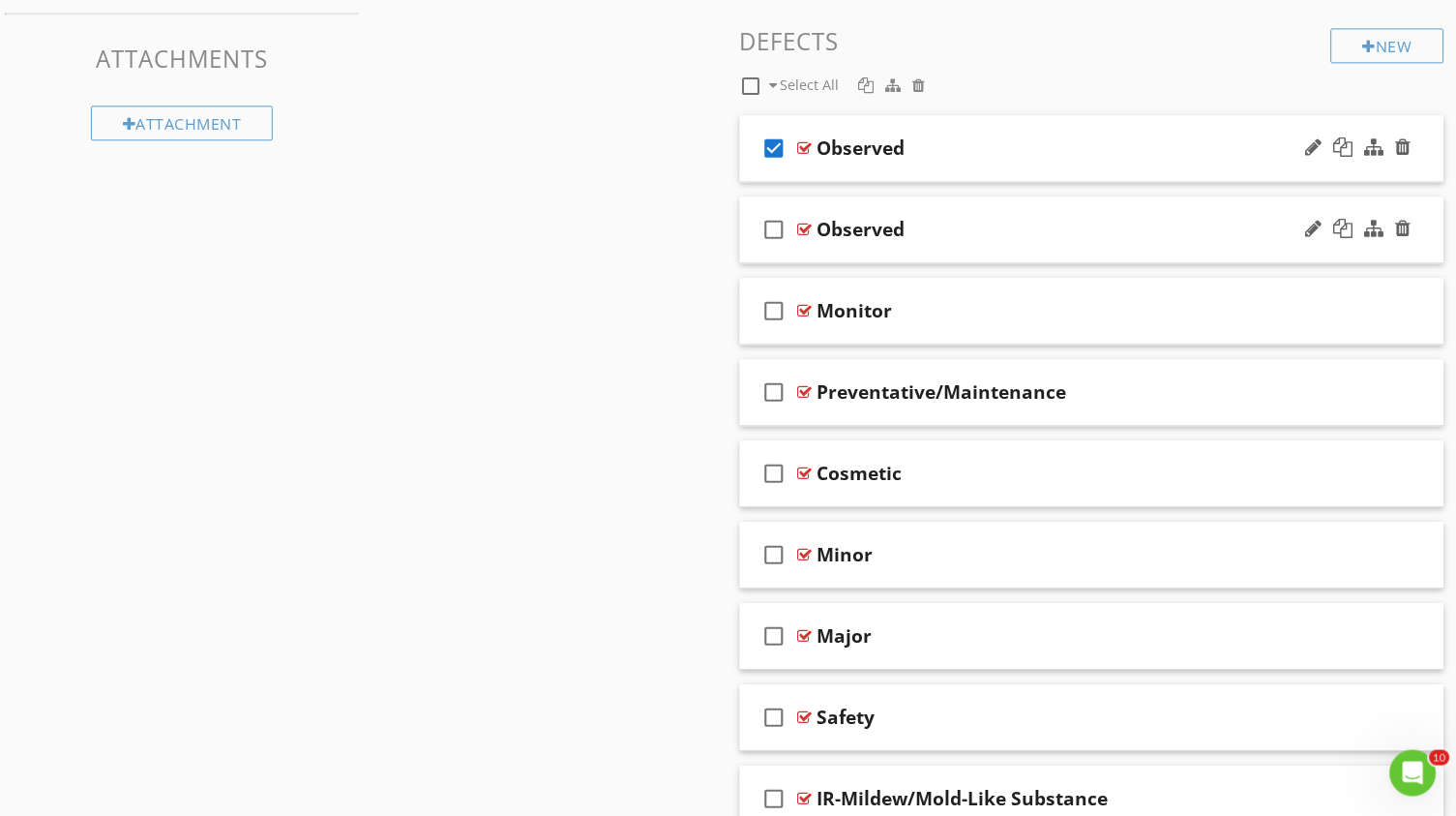 scroll, scrollTop: 953, scrollLeft: 0, axis: vertical 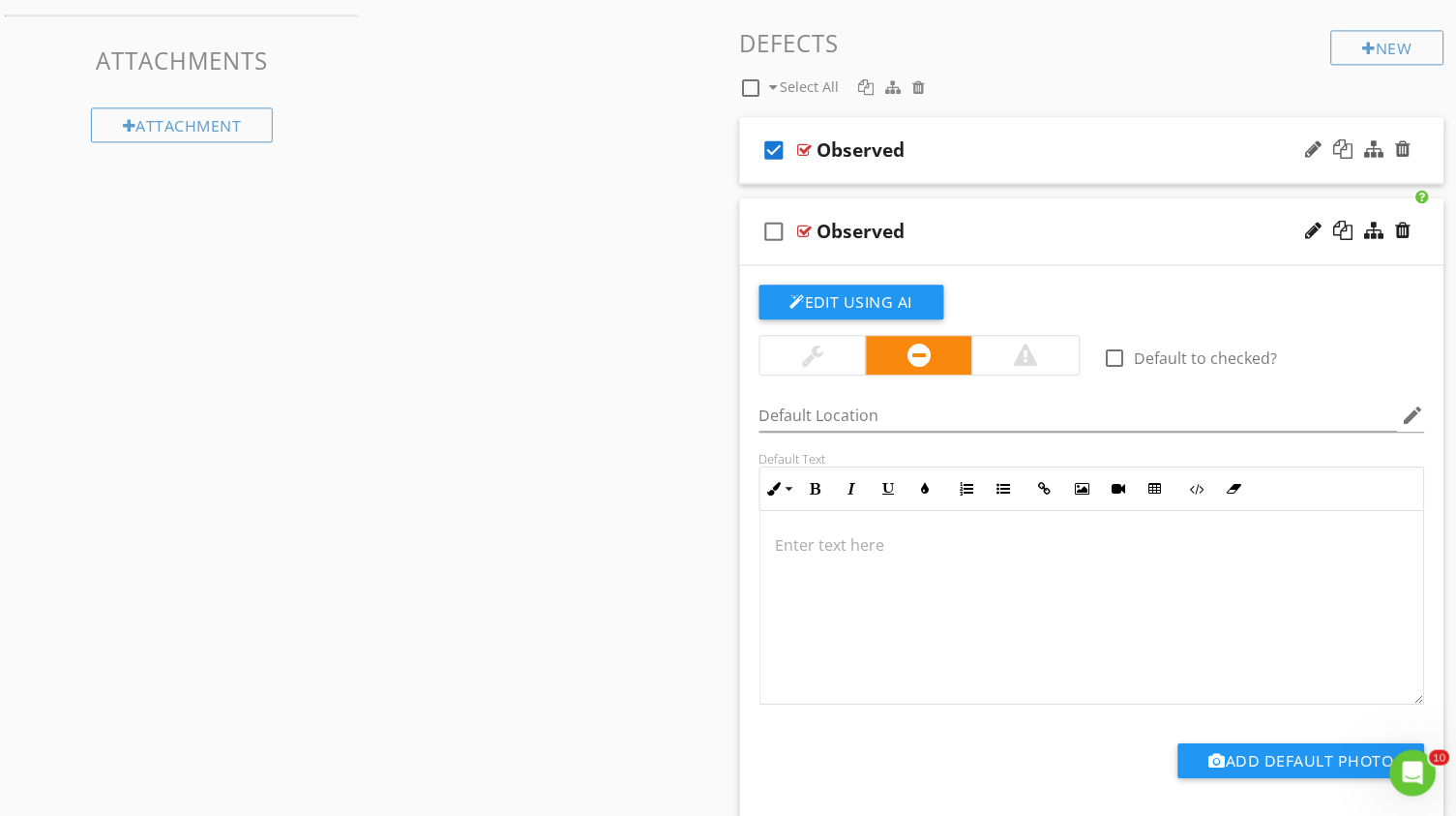 click at bounding box center (805, 231) 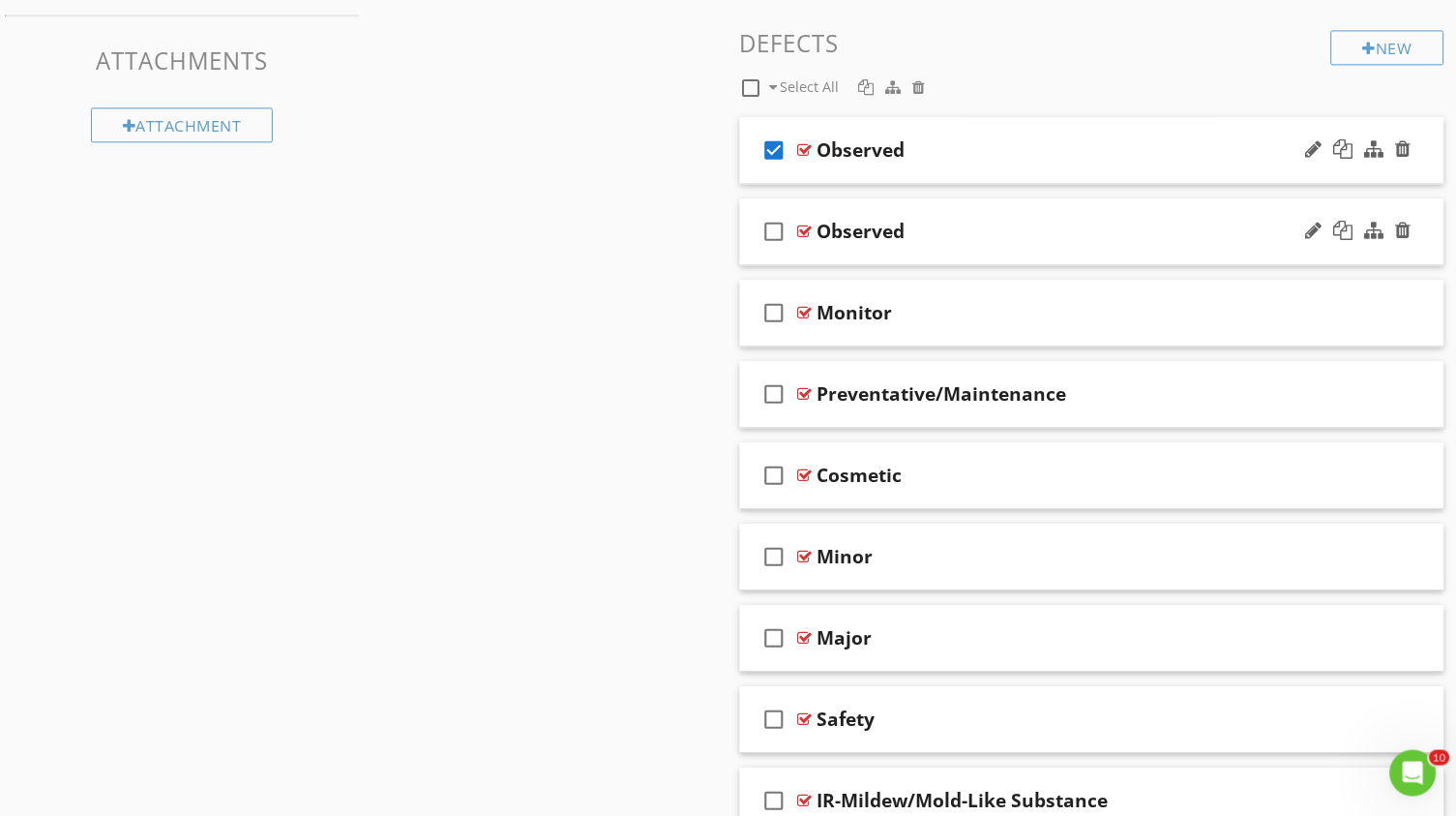 click on "check_box_outline_blank" at bounding box center [775, 231] 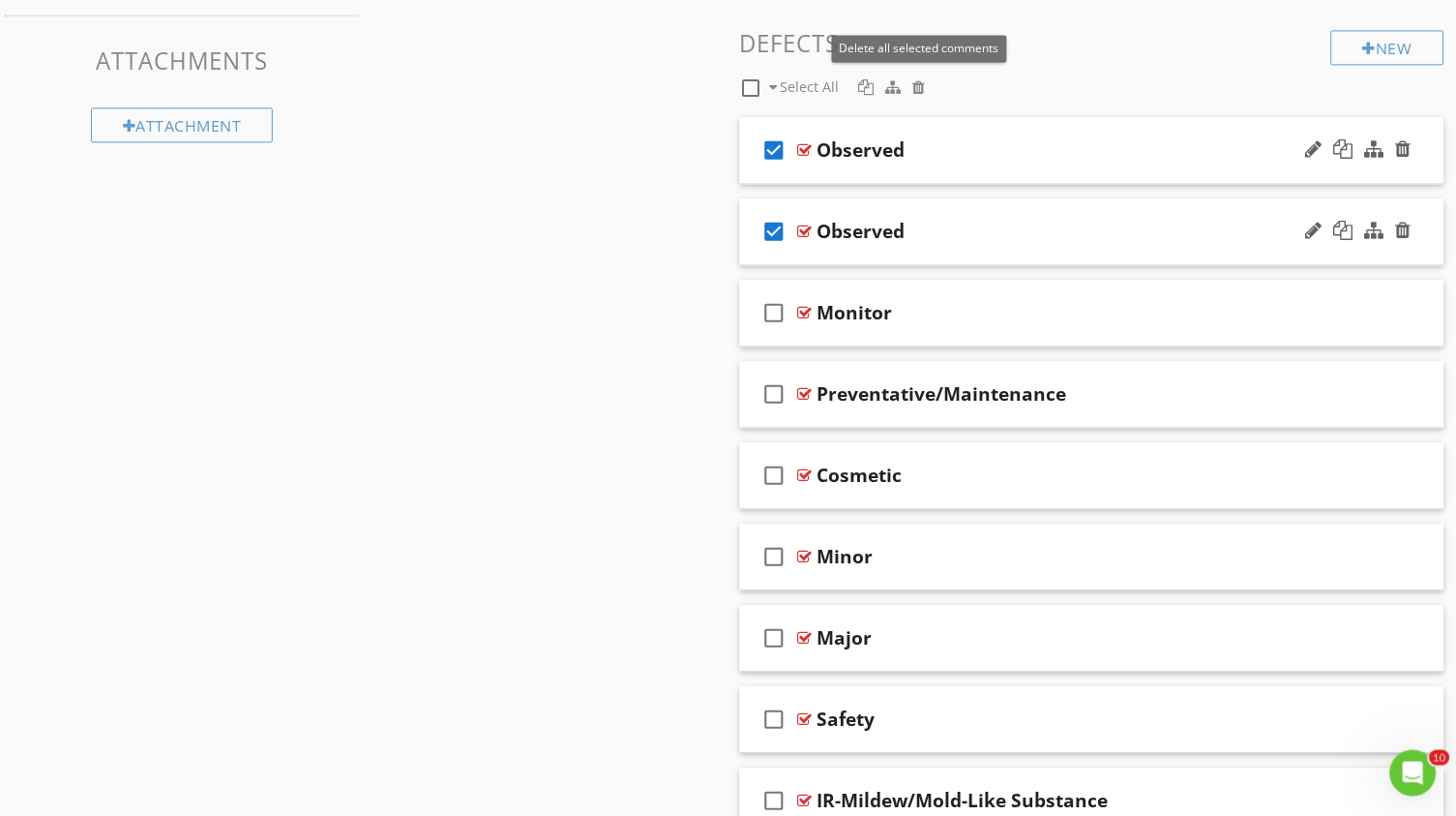 click at bounding box center [919, 87] 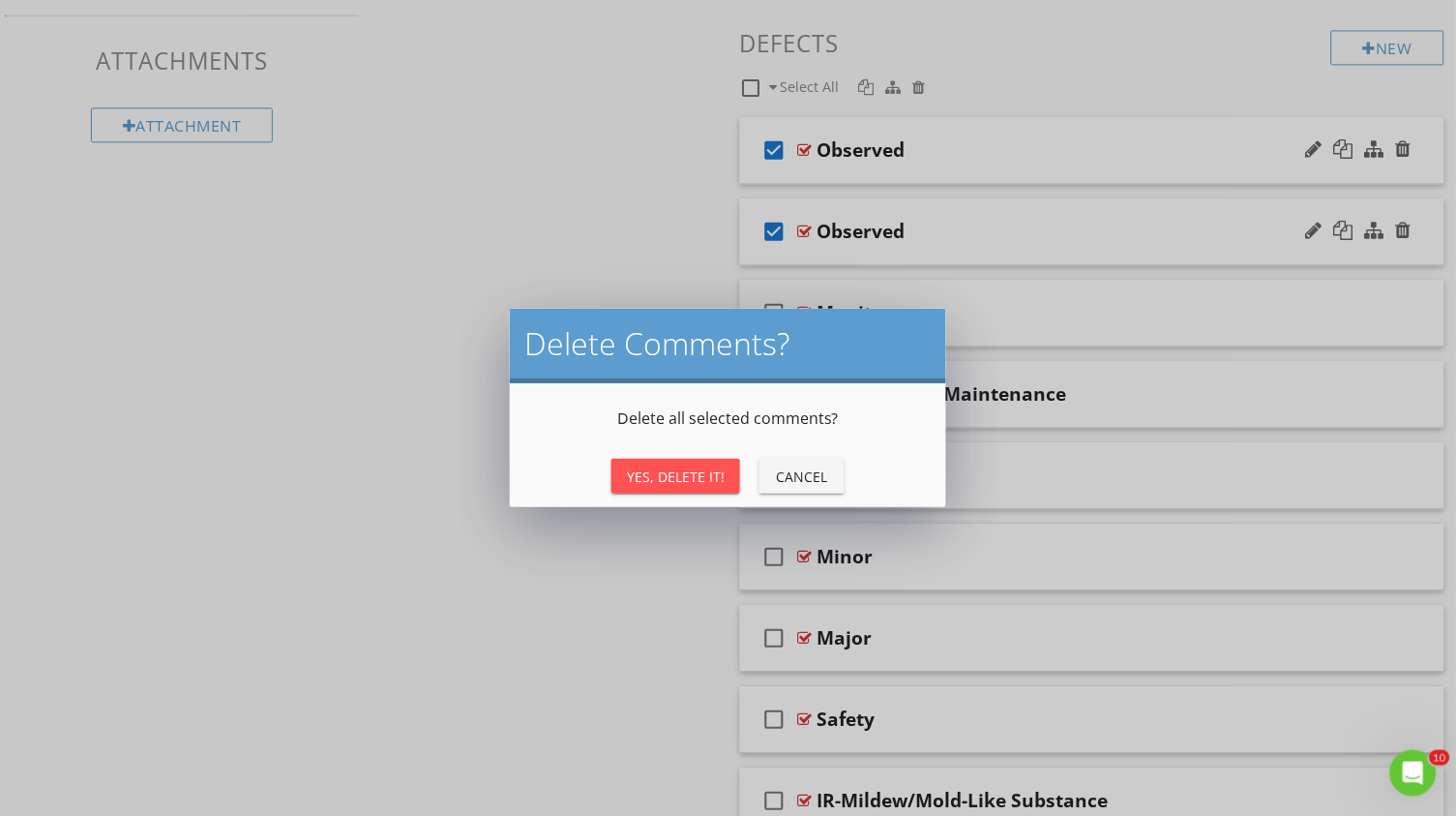 click on "Yes, Delete It!" at bounding box center [675, 476] 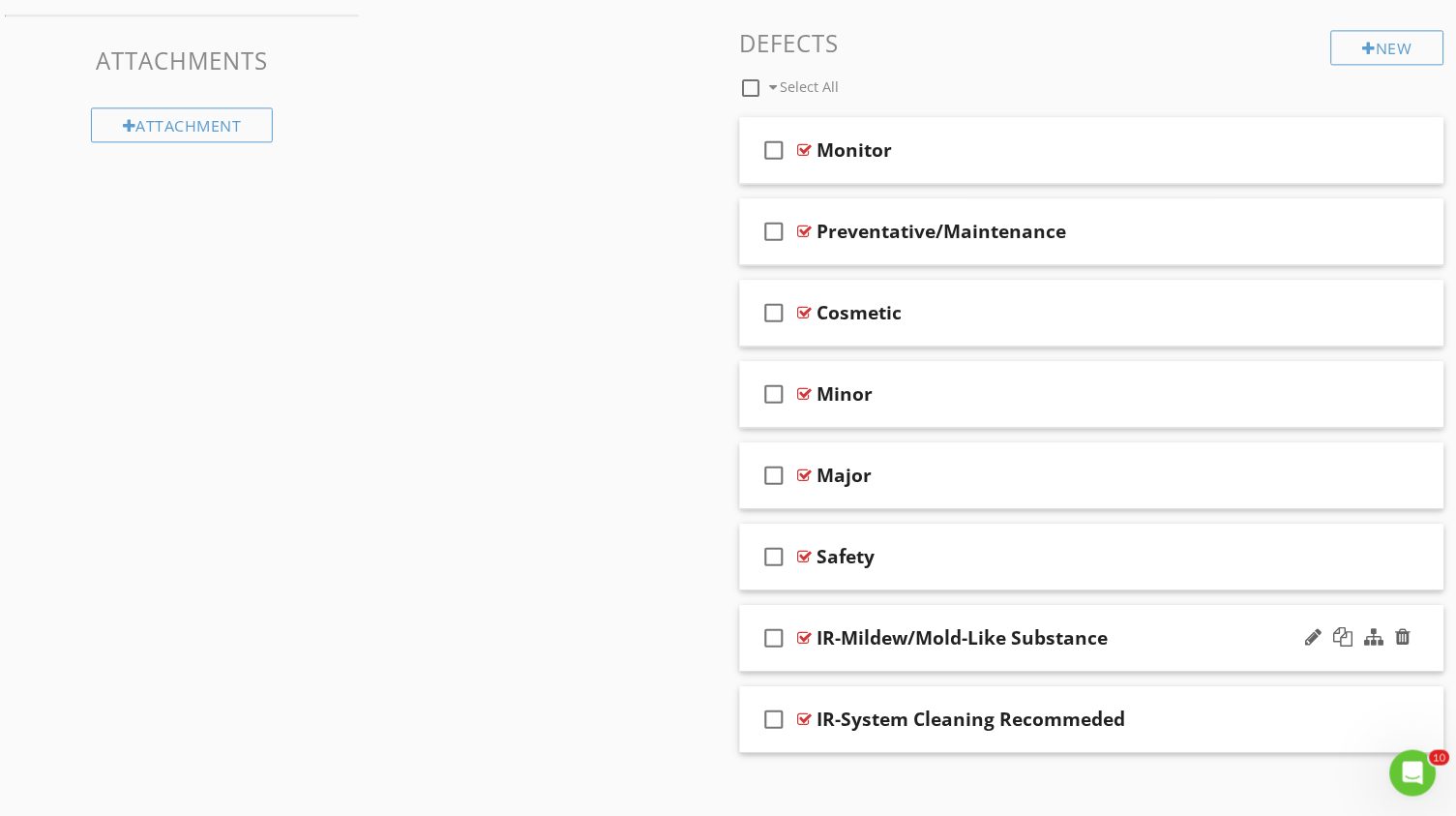 click on "IR-Mildew/Mold-Like Substance" at bounding box center [963, 638] 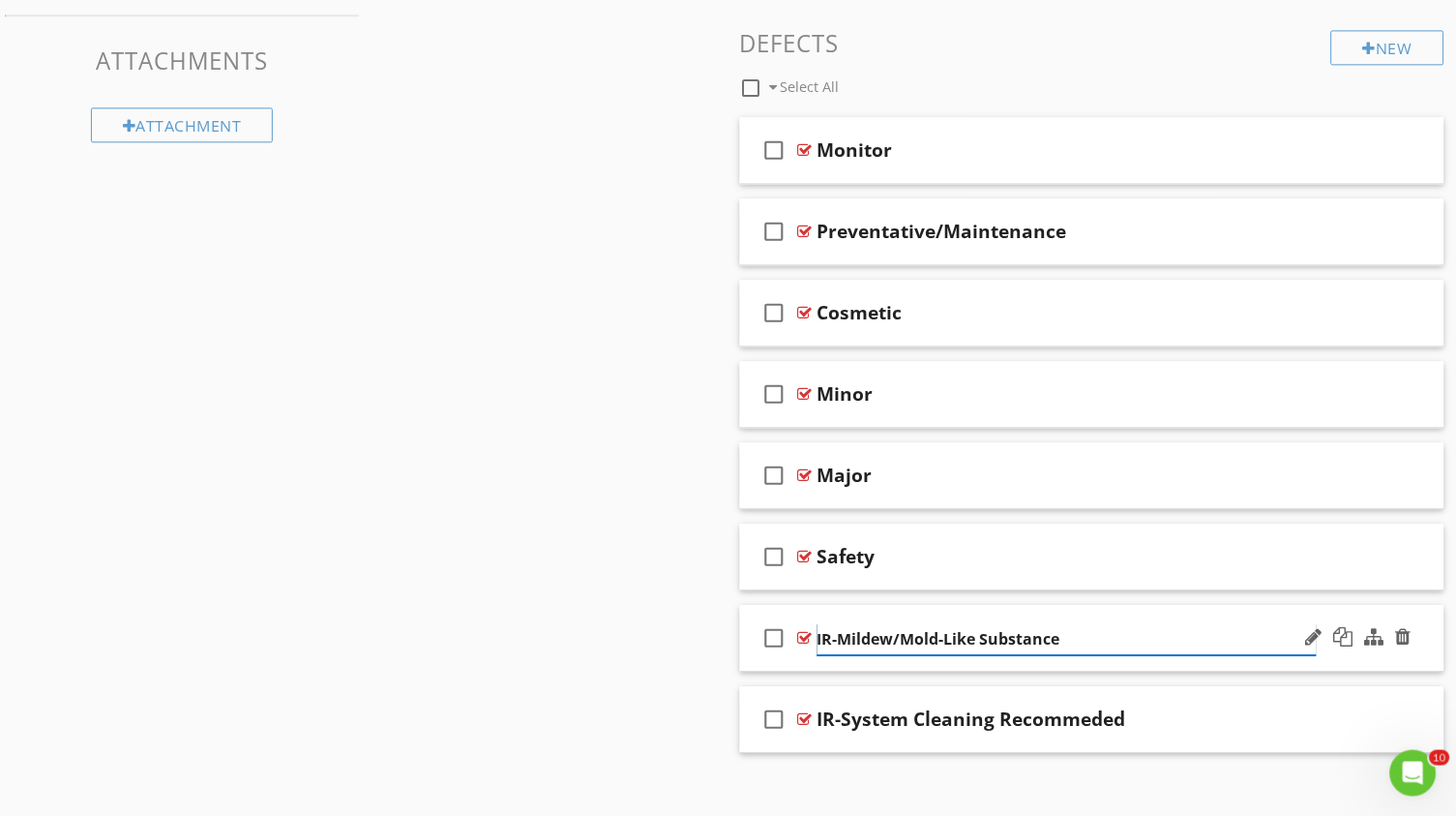 click on "IR-Mildew/Mold-Like Substance" at bounding box center [1067, 639] 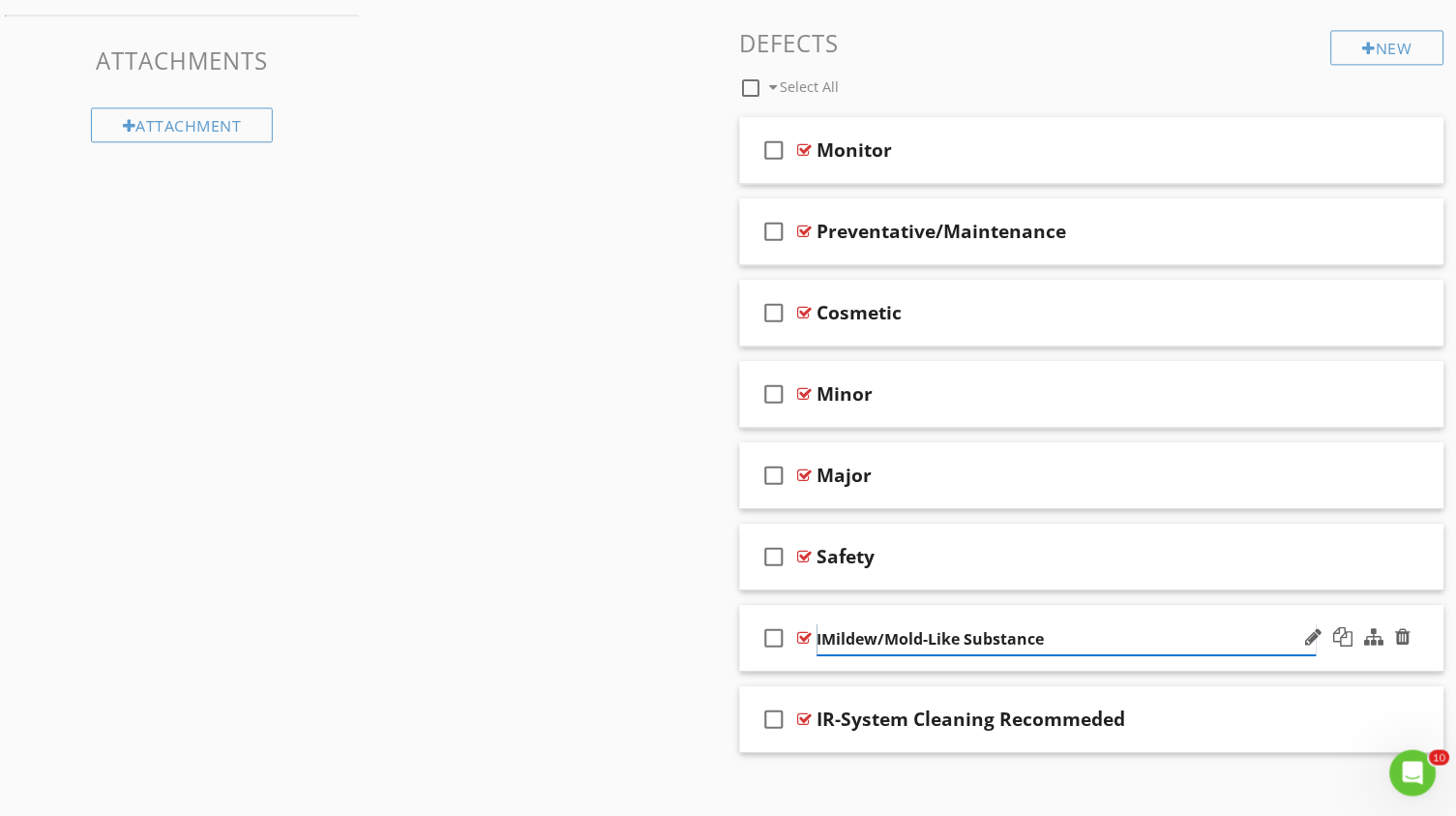 type on "Mildew/Mold-Like Substance" 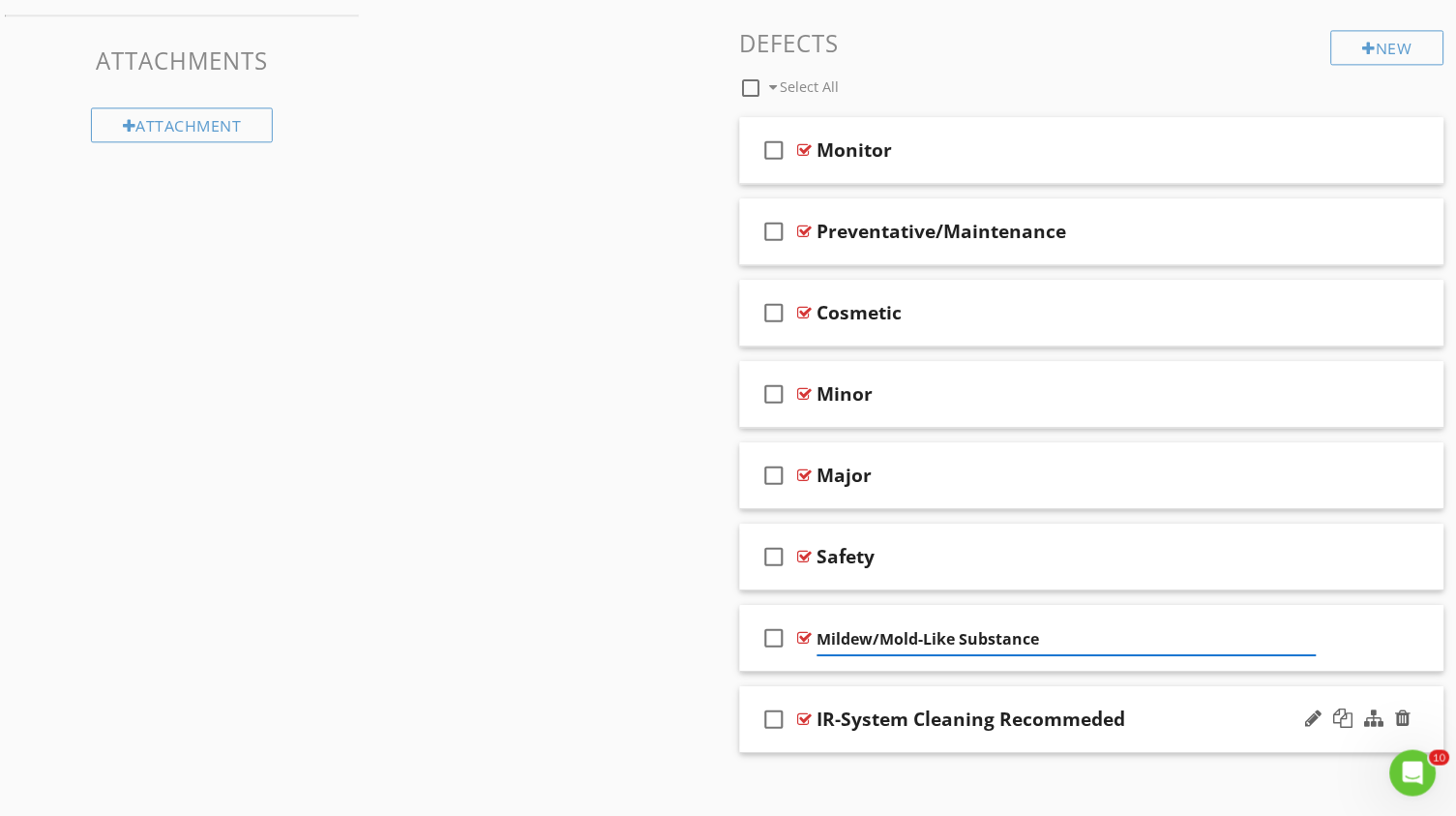 click on "IR-System Cleaning Recommeded" at bounding box center (971, 719) 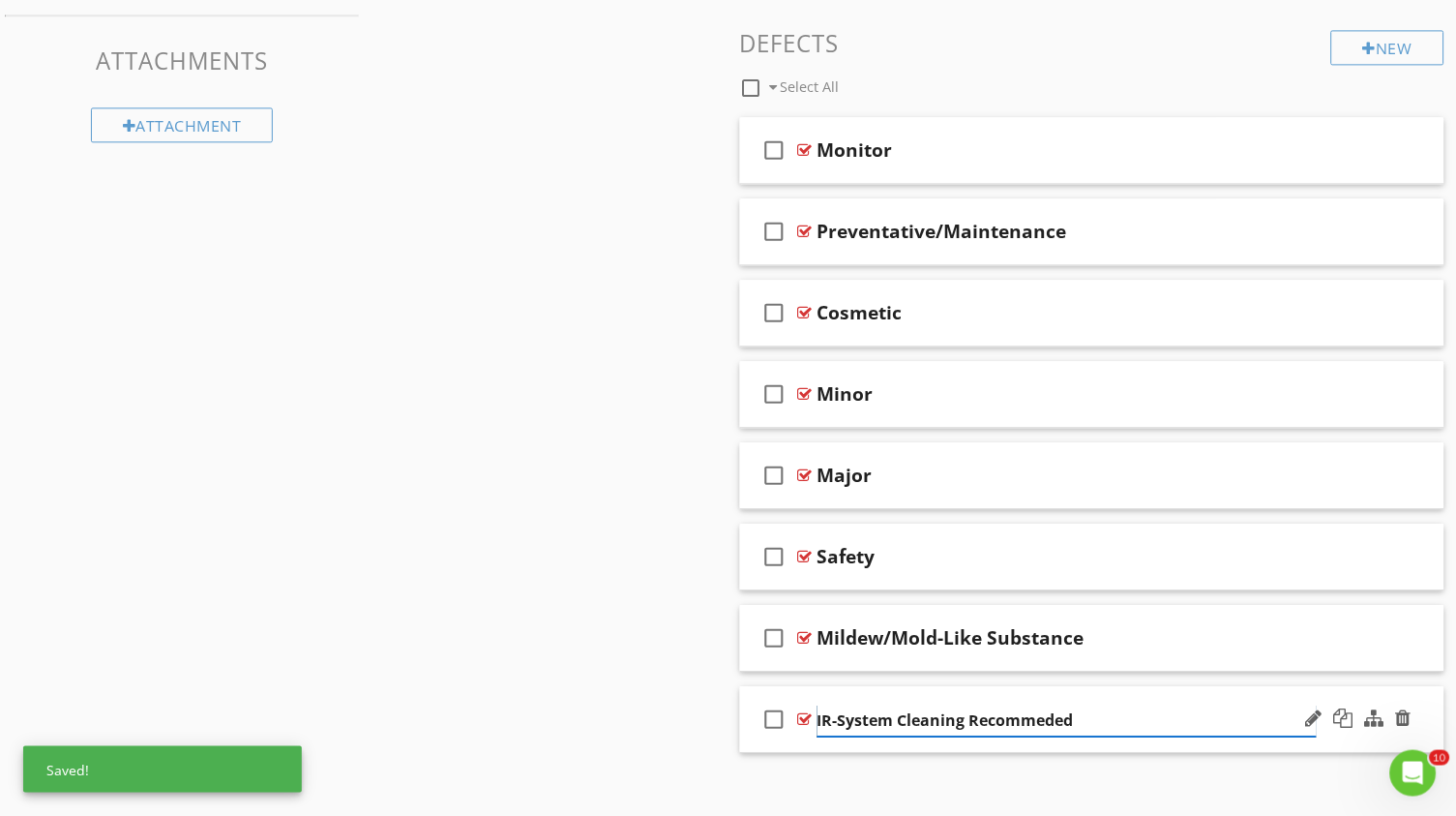click on "IR-System Cleaning Recommeded" at bounding box center (1067, 720) 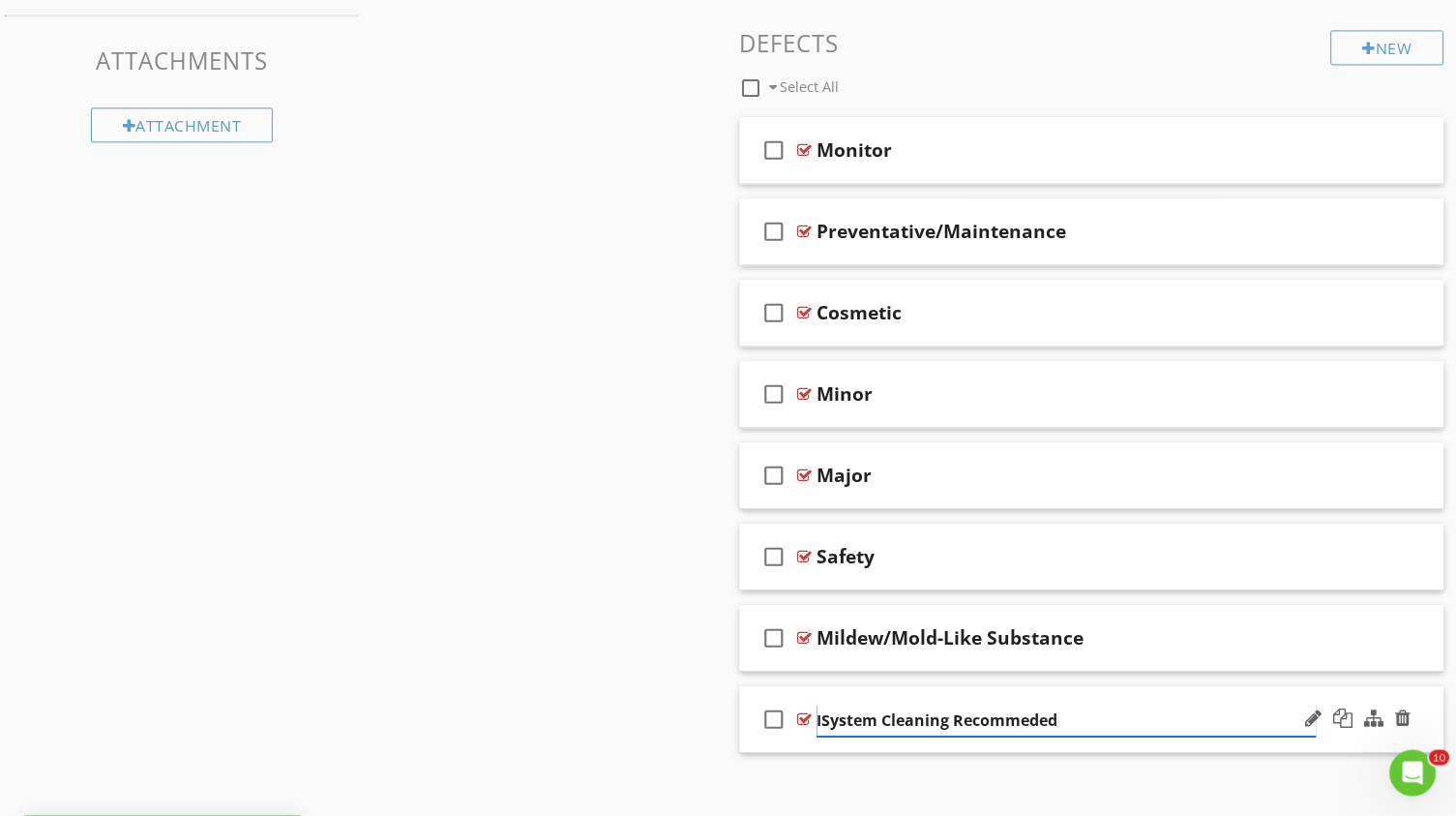 type on "System Cleaning Recommeded" 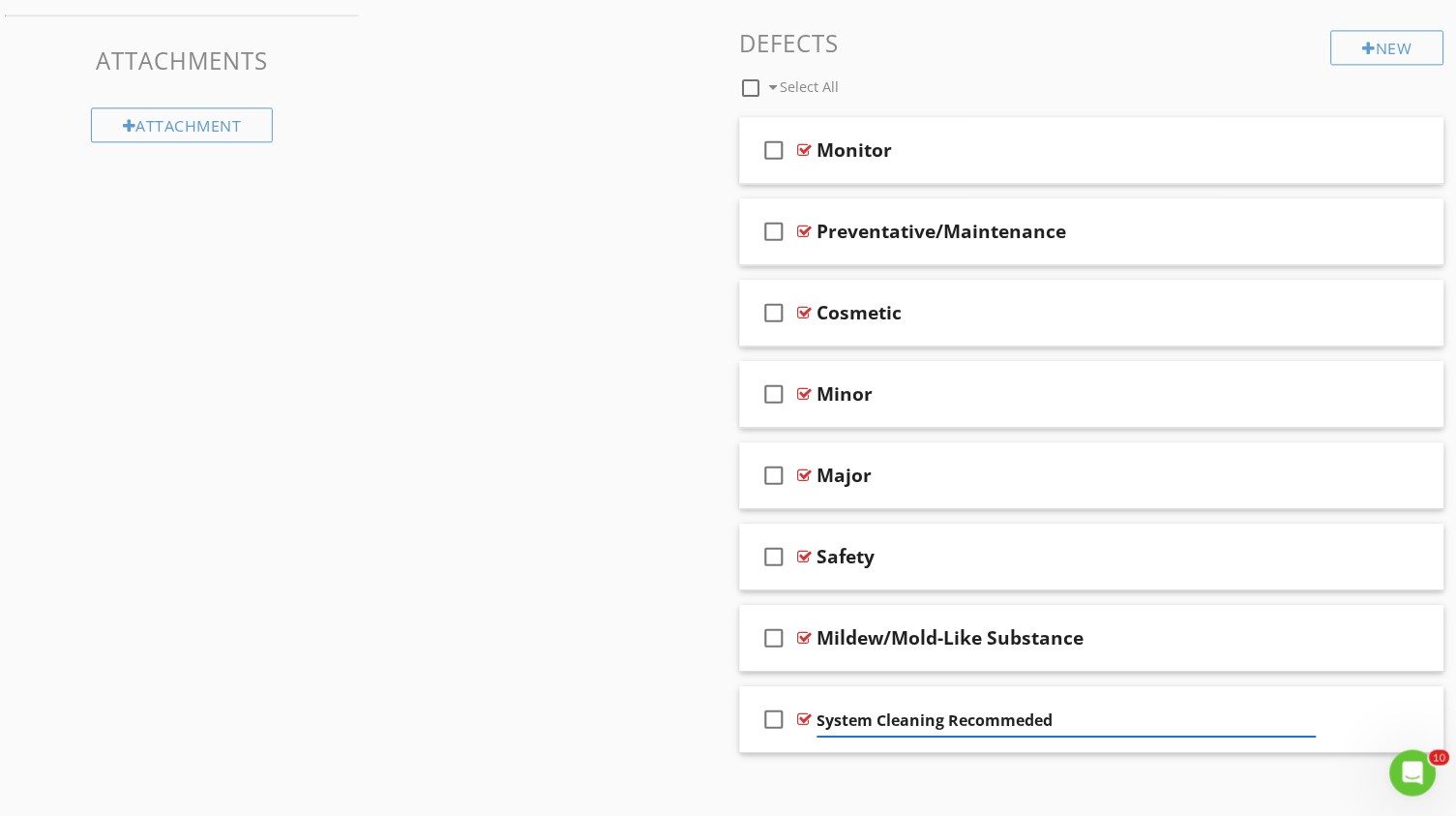 click on "Sections
Inspection Details           Exterior           Foundation, Structure           Attic, Insulation, Ventilation           Roof           Electrical           Plumbing           HVAC           Fireplace           Interior           Installed Appliances           Pool           Outbuilding           Irrigation
Section
Attachments
Attachment
Items
General           Observations           Photos-Components
Item
Comments
New
Informational   check_box_outline_blank     Select All       check_box_outline_blank
Additional Installed Vents
check_box_outline_blank
Electric Baseboard Heater(s) Present
check_box_outline_blank
Mid-Way to End of Life
check_box_outline_blank" at bounding box center (728, 27) 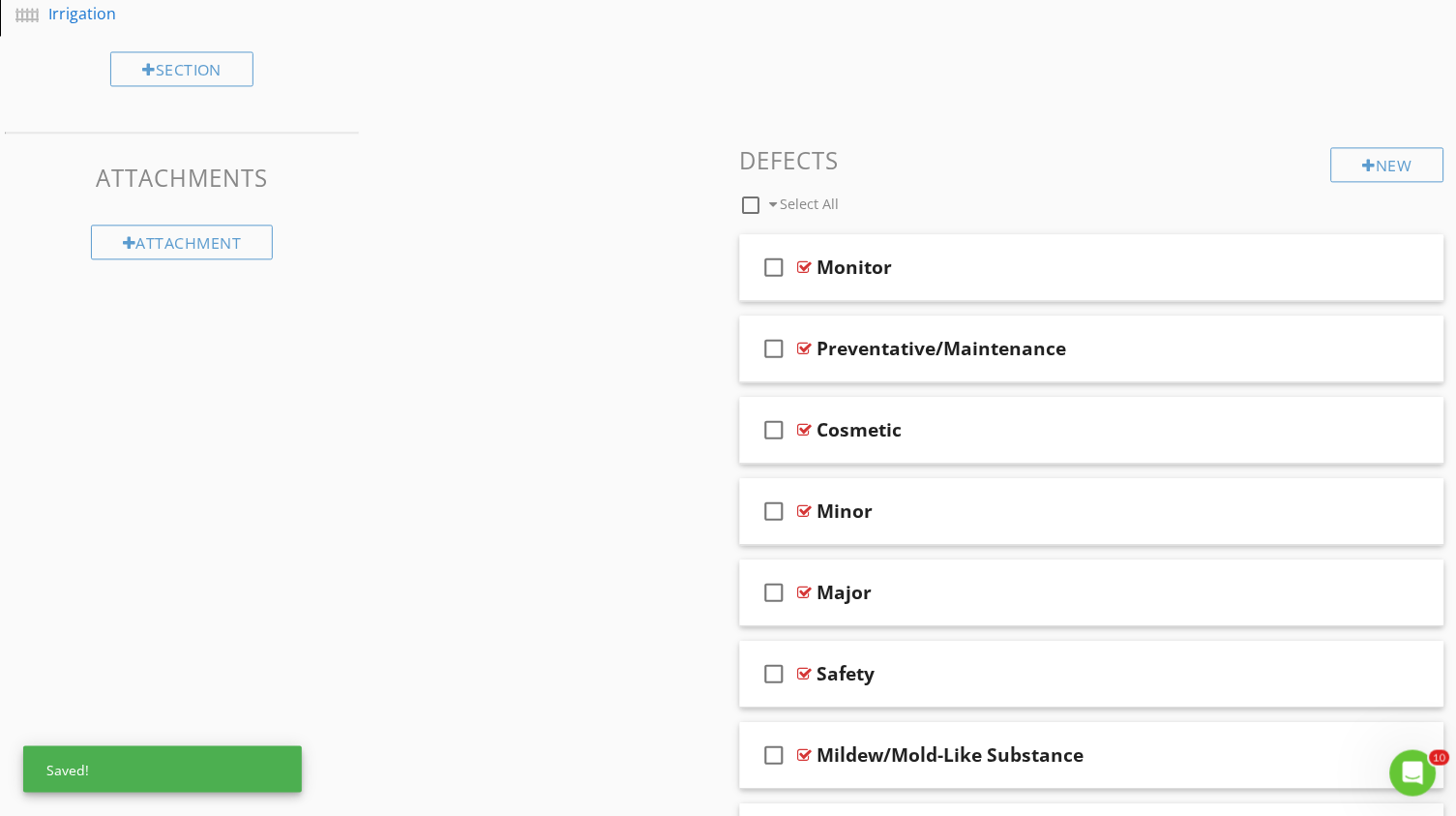 scroll, scrollTop: 859, scrollLeft: 0, axis: vertical 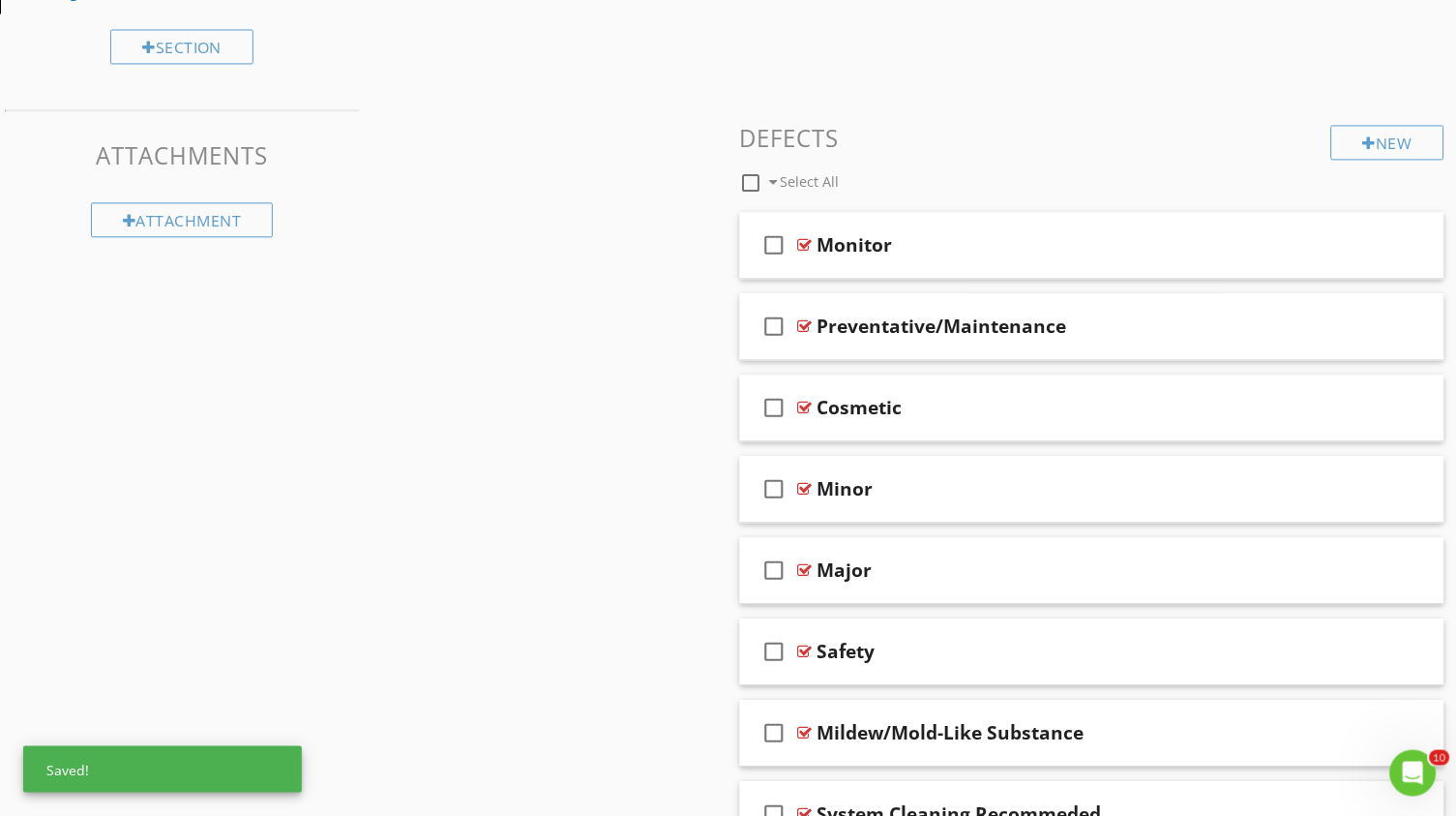 click at bounding box center [752, 183] 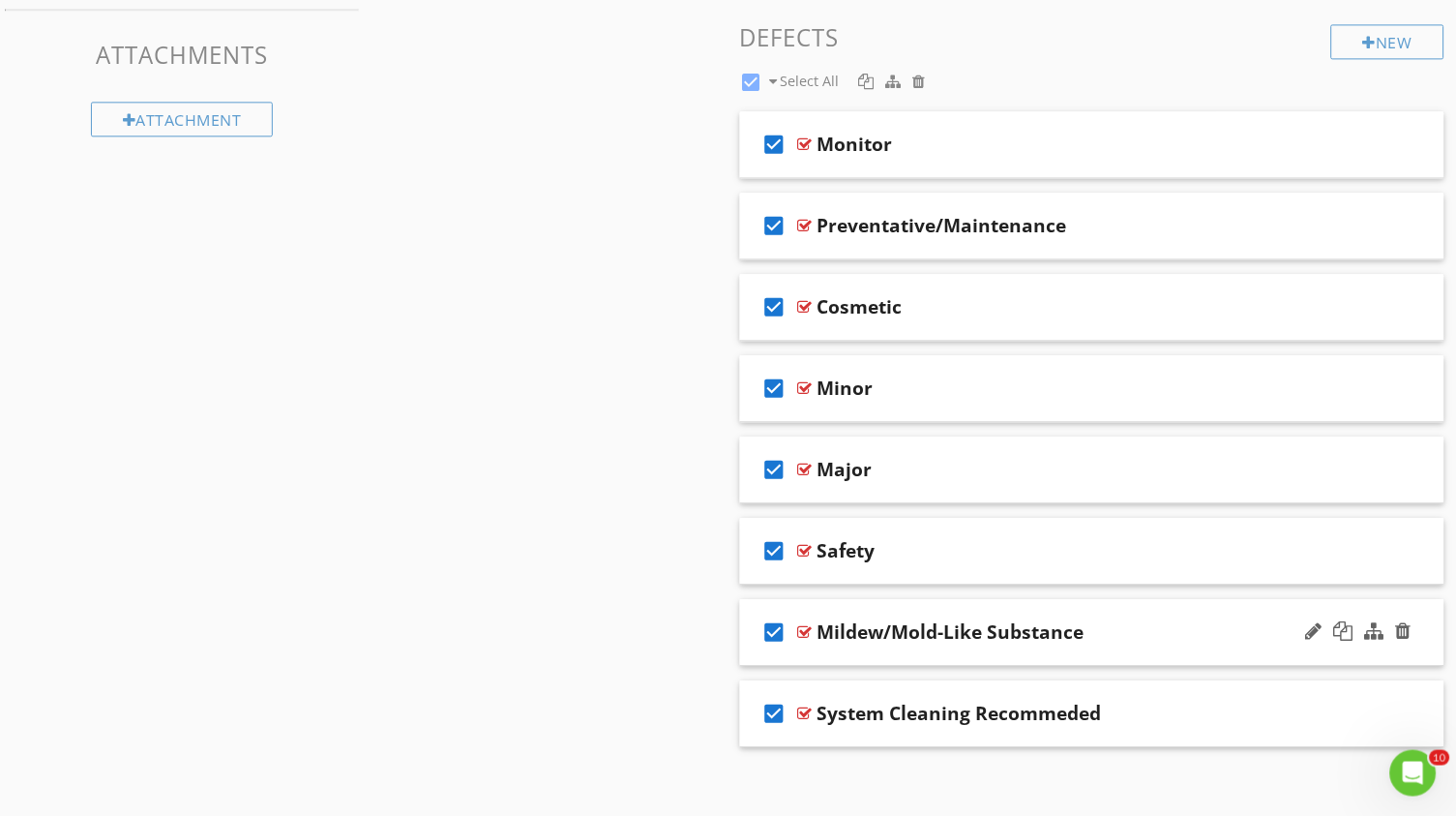 scroll, scrollTop: 958, scrollLeft: 0, axis: vertical 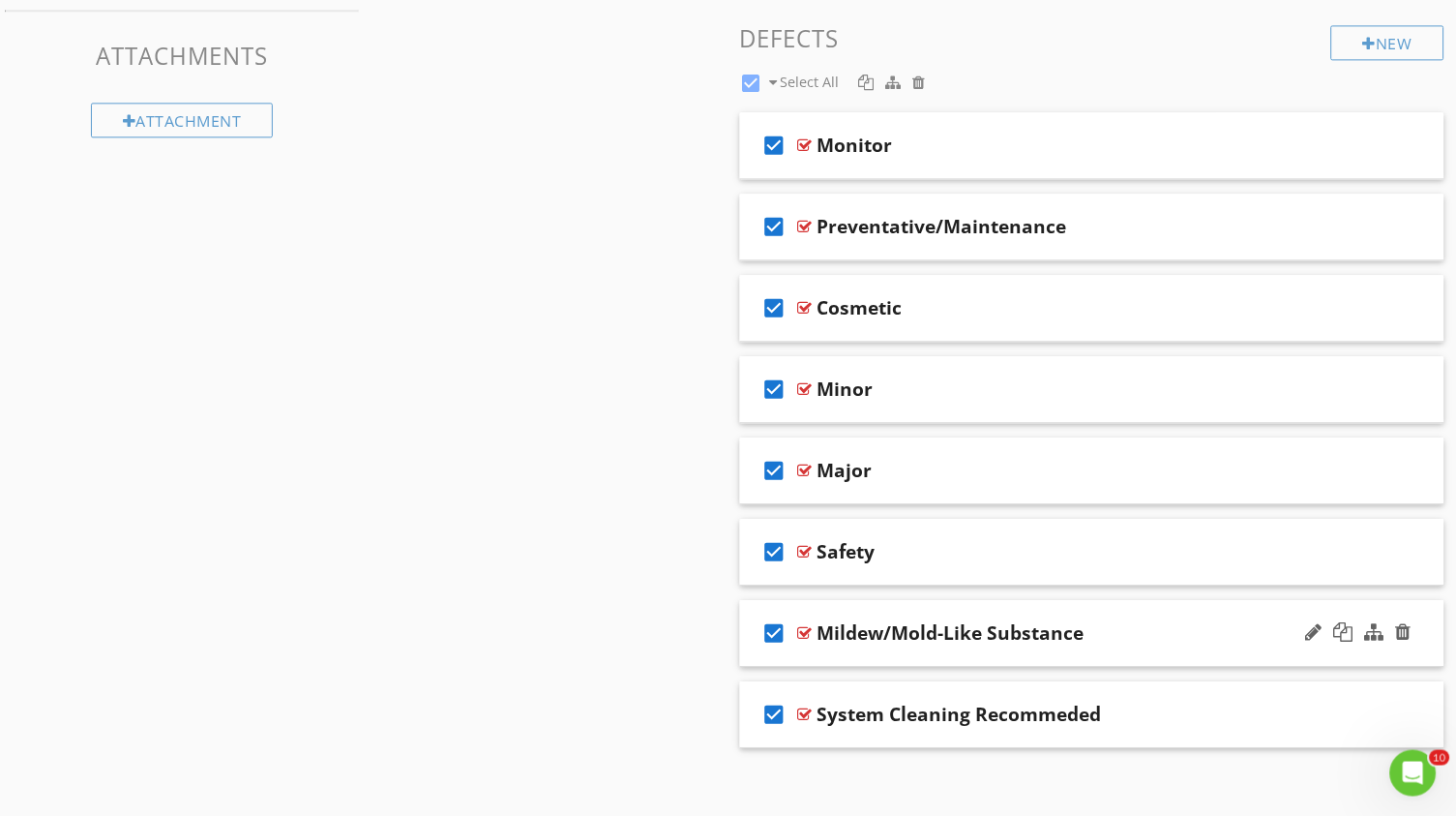 click on "check_box" at bounding box center [775, 633] 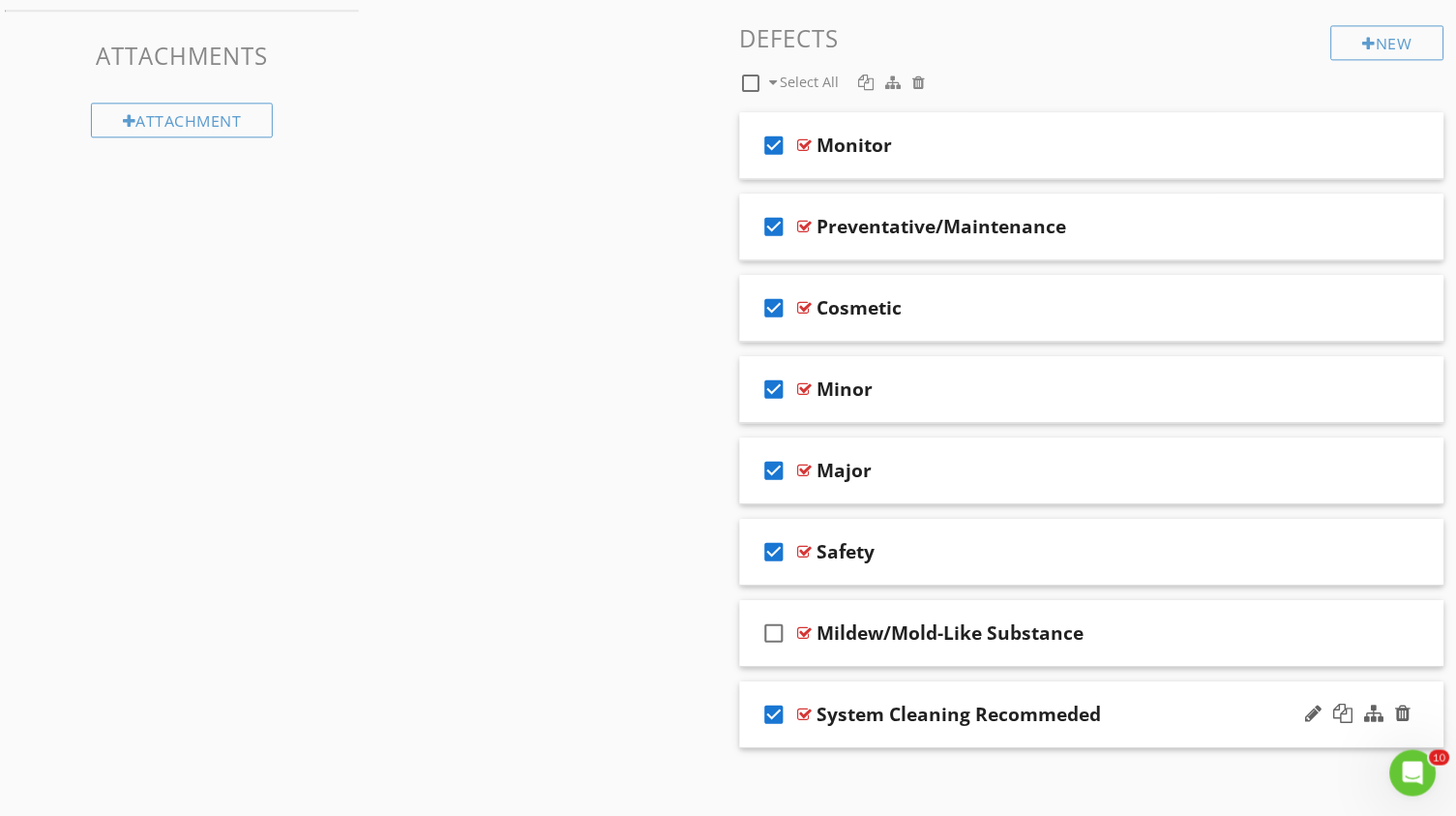 click on "check_box" at bounding box center (775, 714) 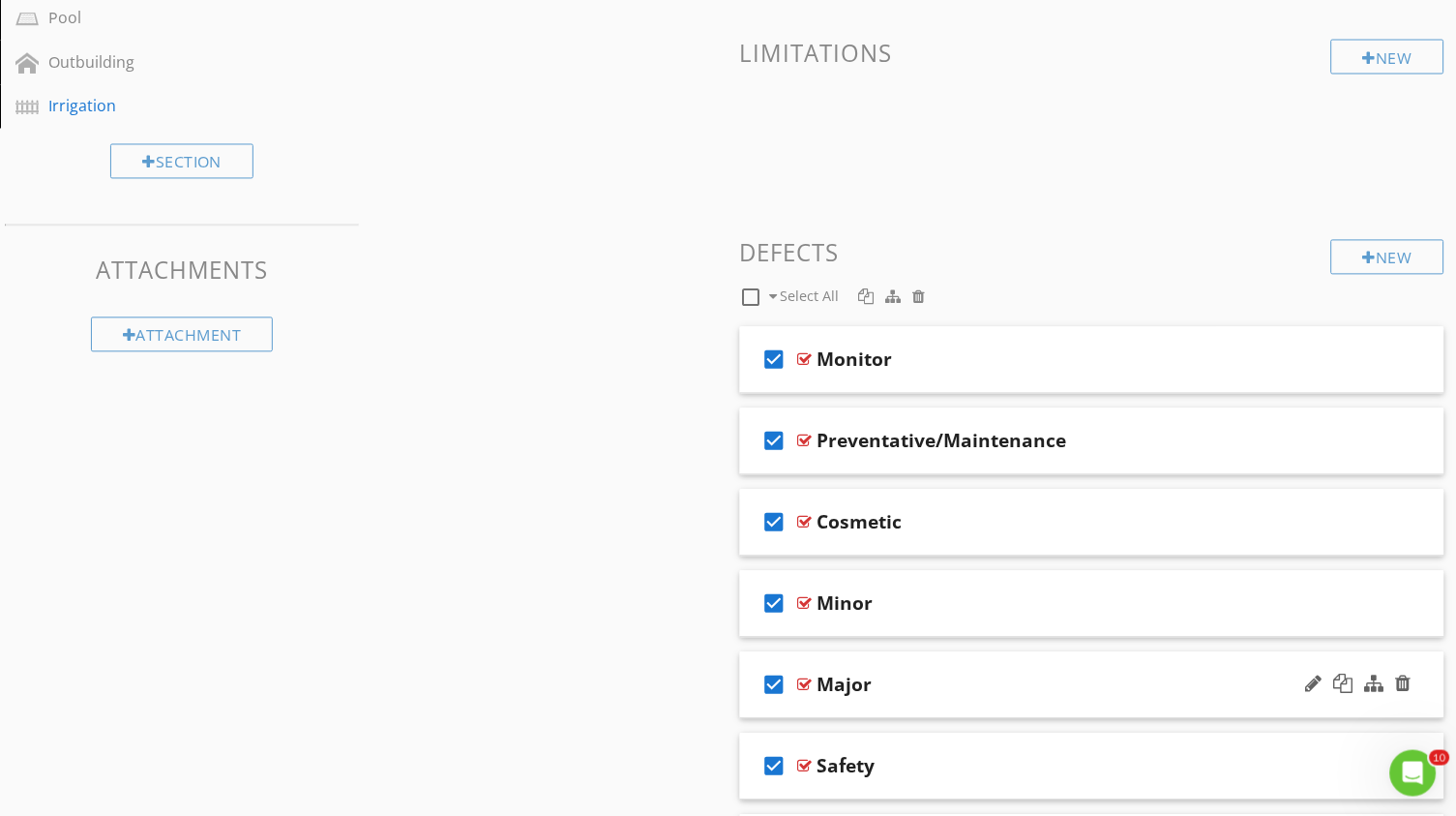 scroll, scrollTop: 721, scrollLeft: 0, axis: vertical 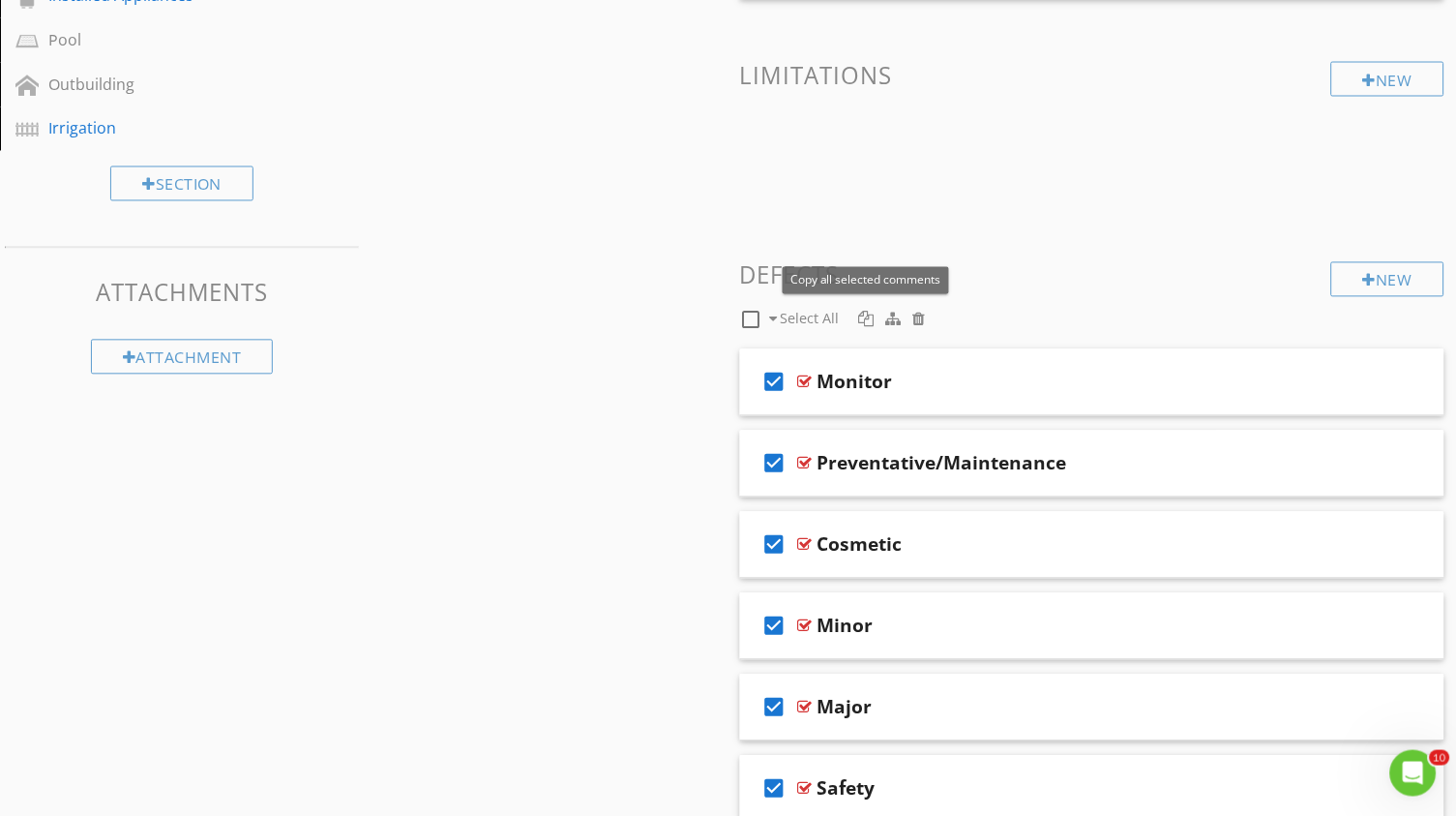 click at bounding box center (867, 319) 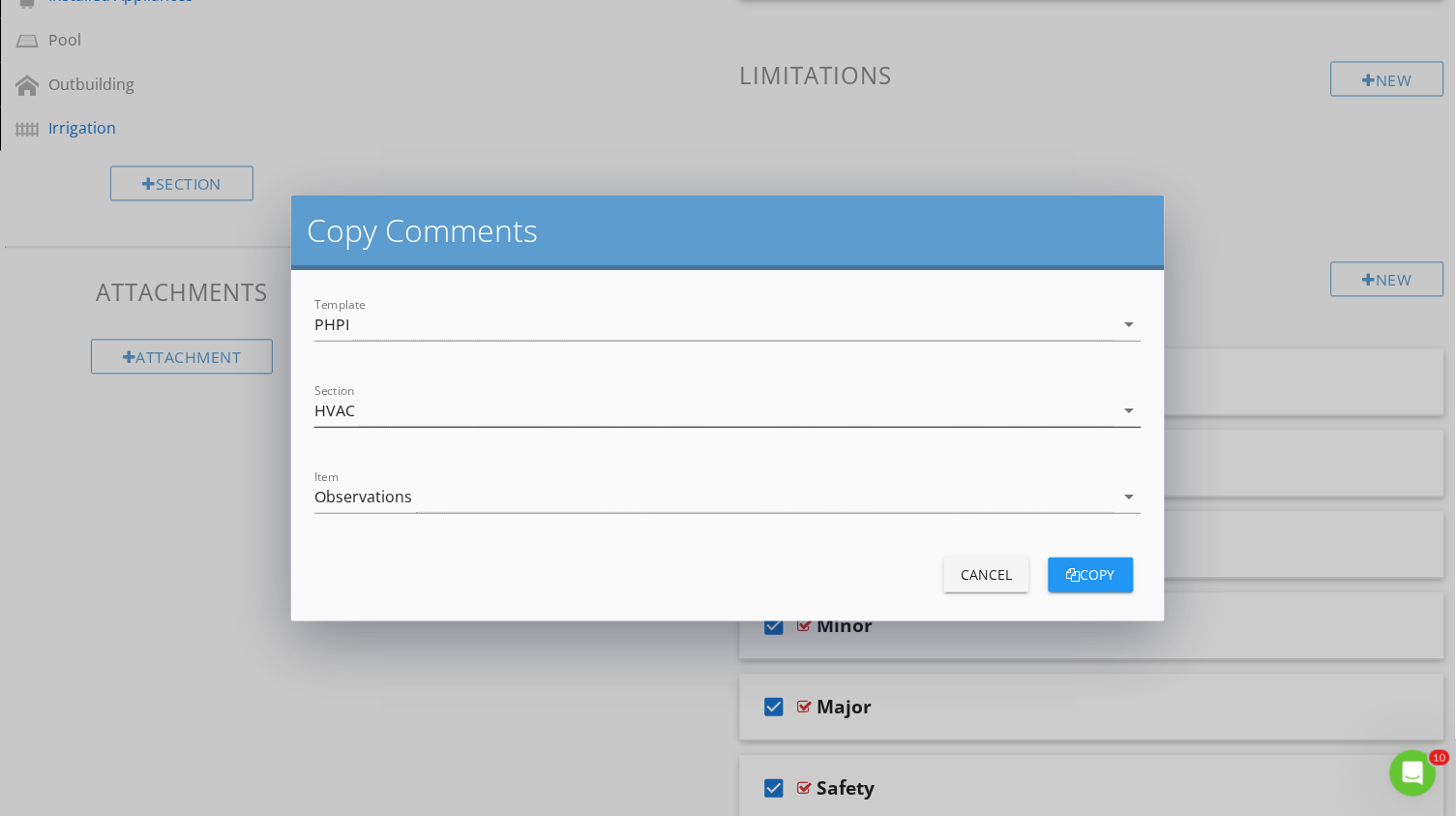 click on "HVAC" at bounding box center [714, 410] 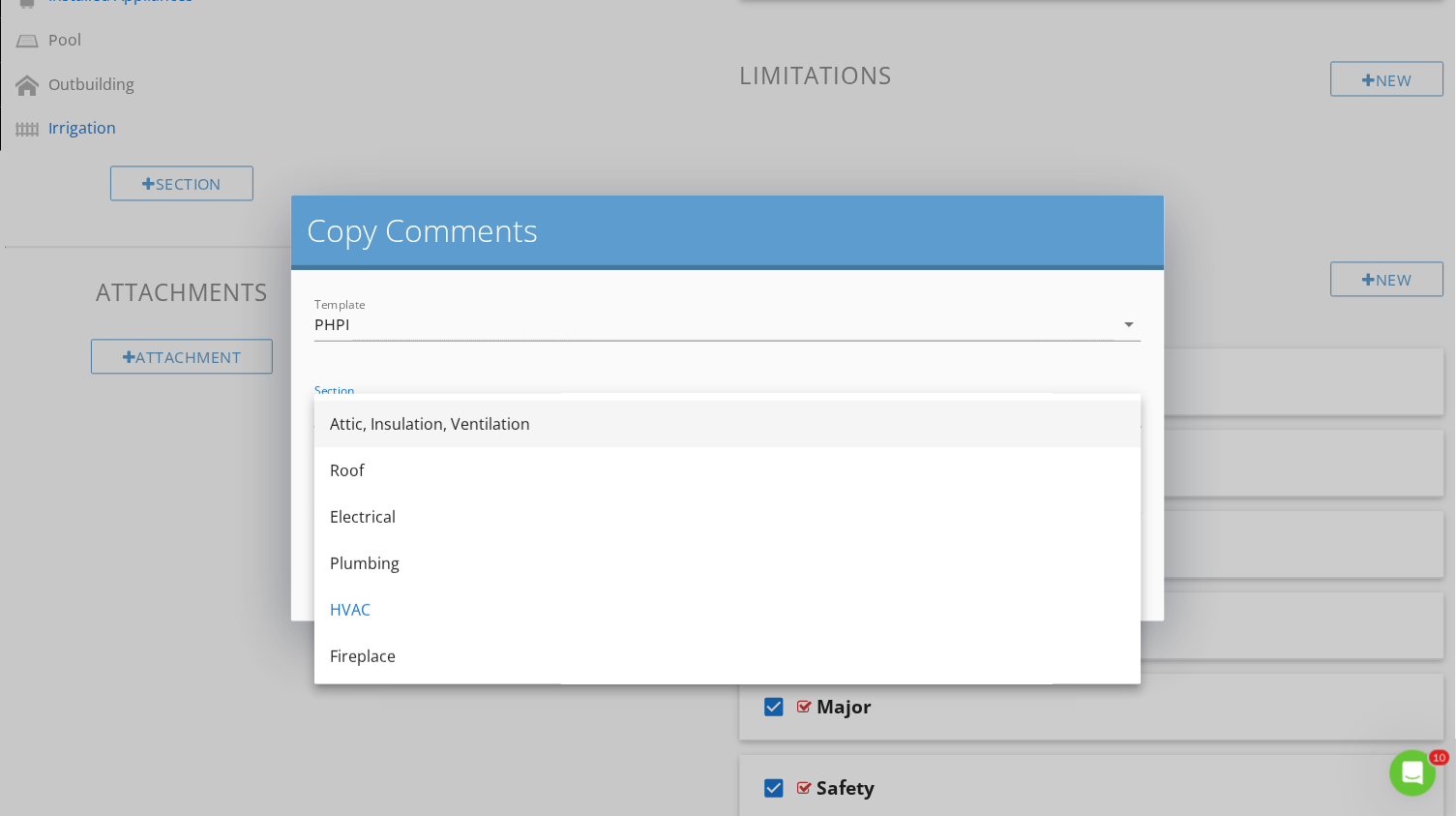 scroll, scrollTop: 140, scrollLeft: 0, axis: vertical 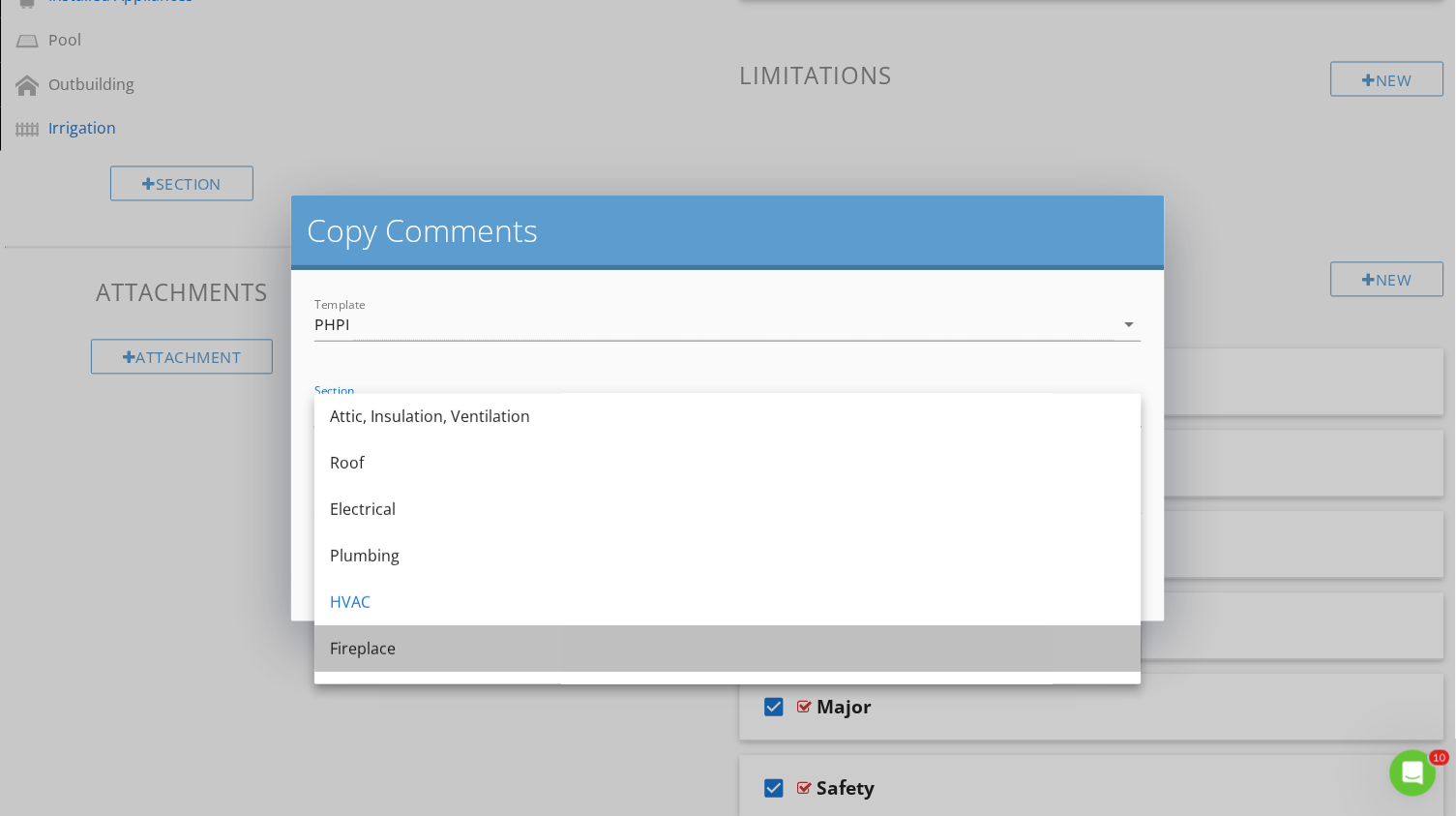 click on "Fireplace" at bounding box center [728, 649] 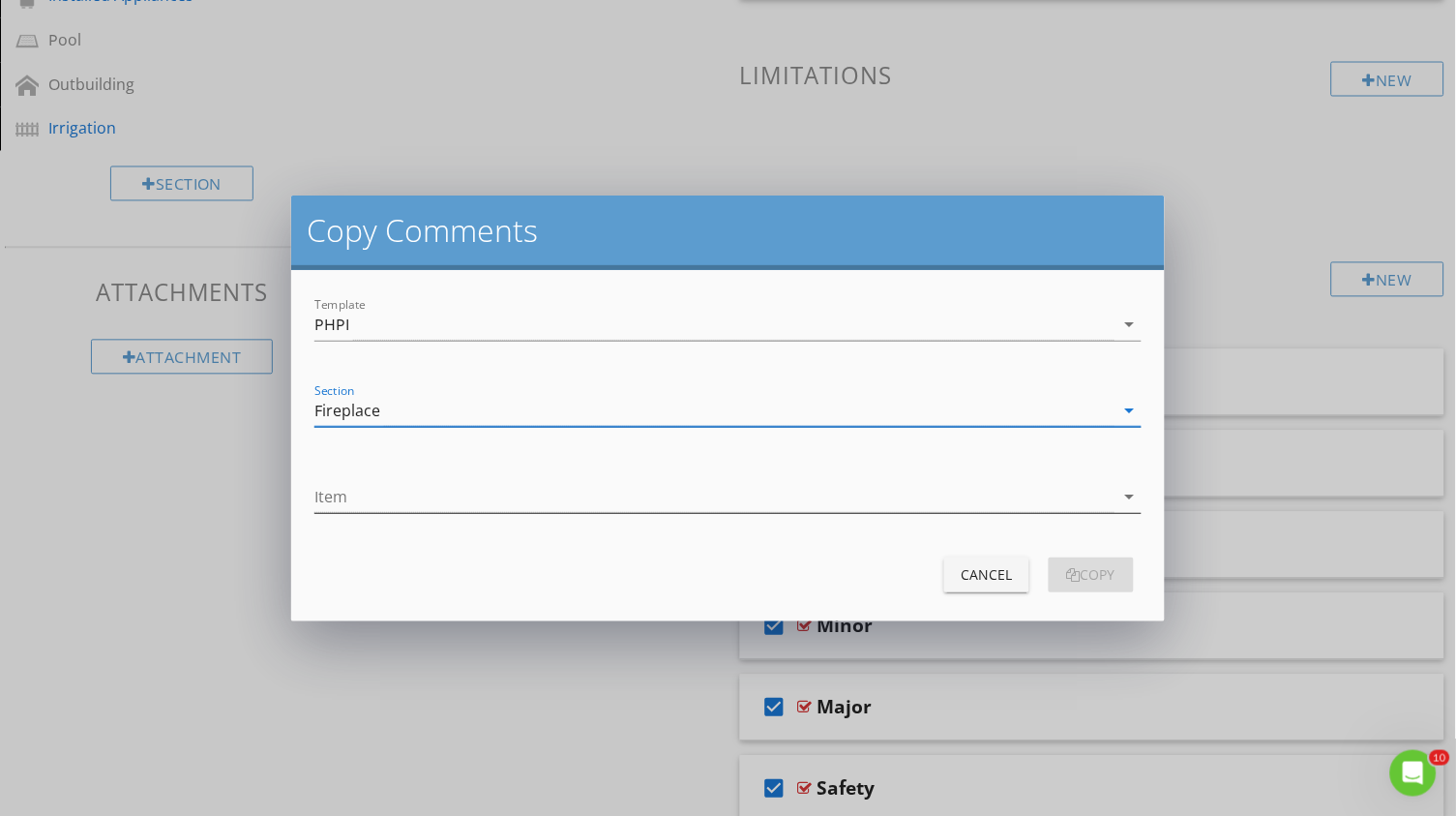 click at bounding box center (714, 497) 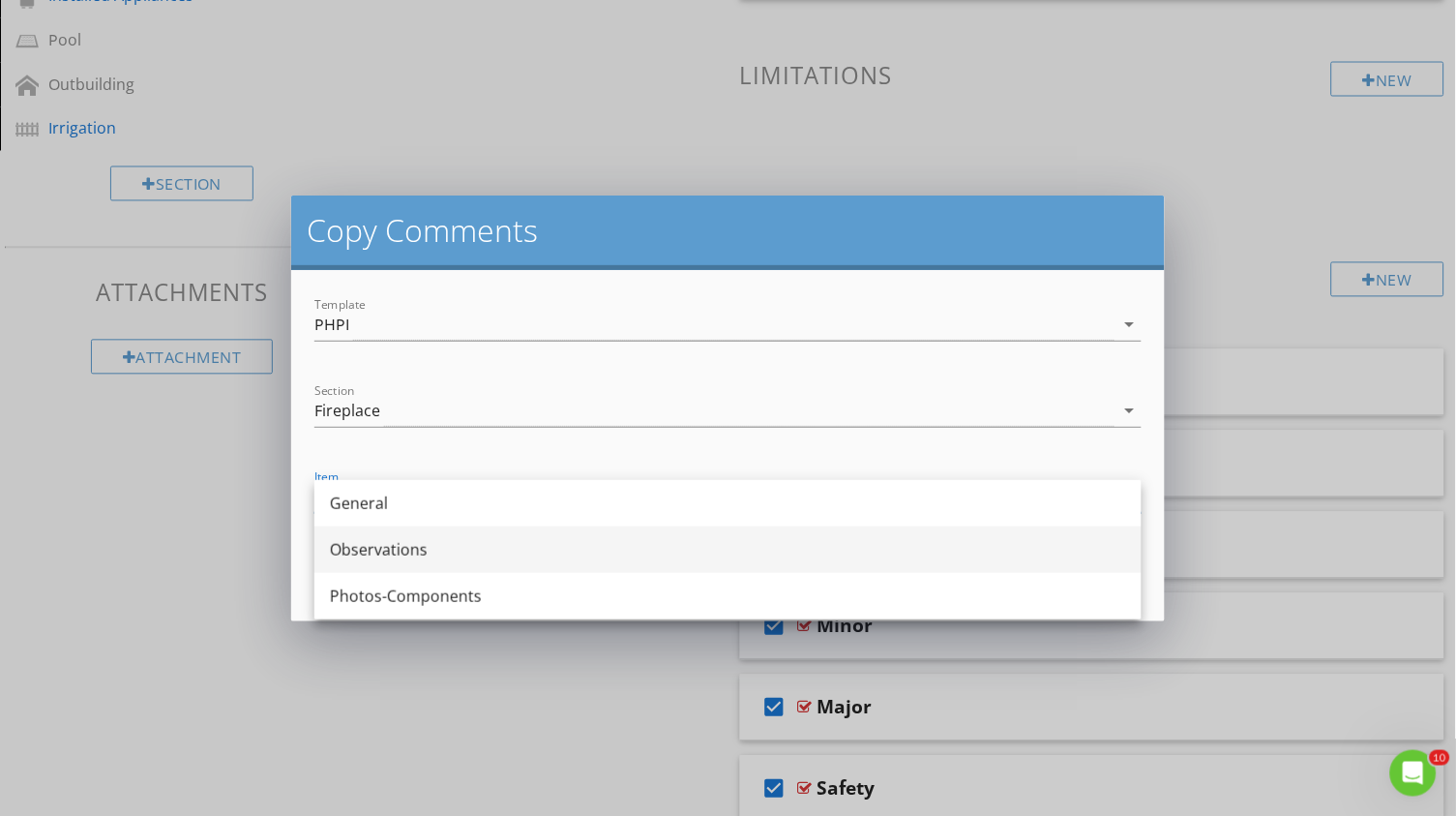 click on "Observations" at bounding box center (728, 550) 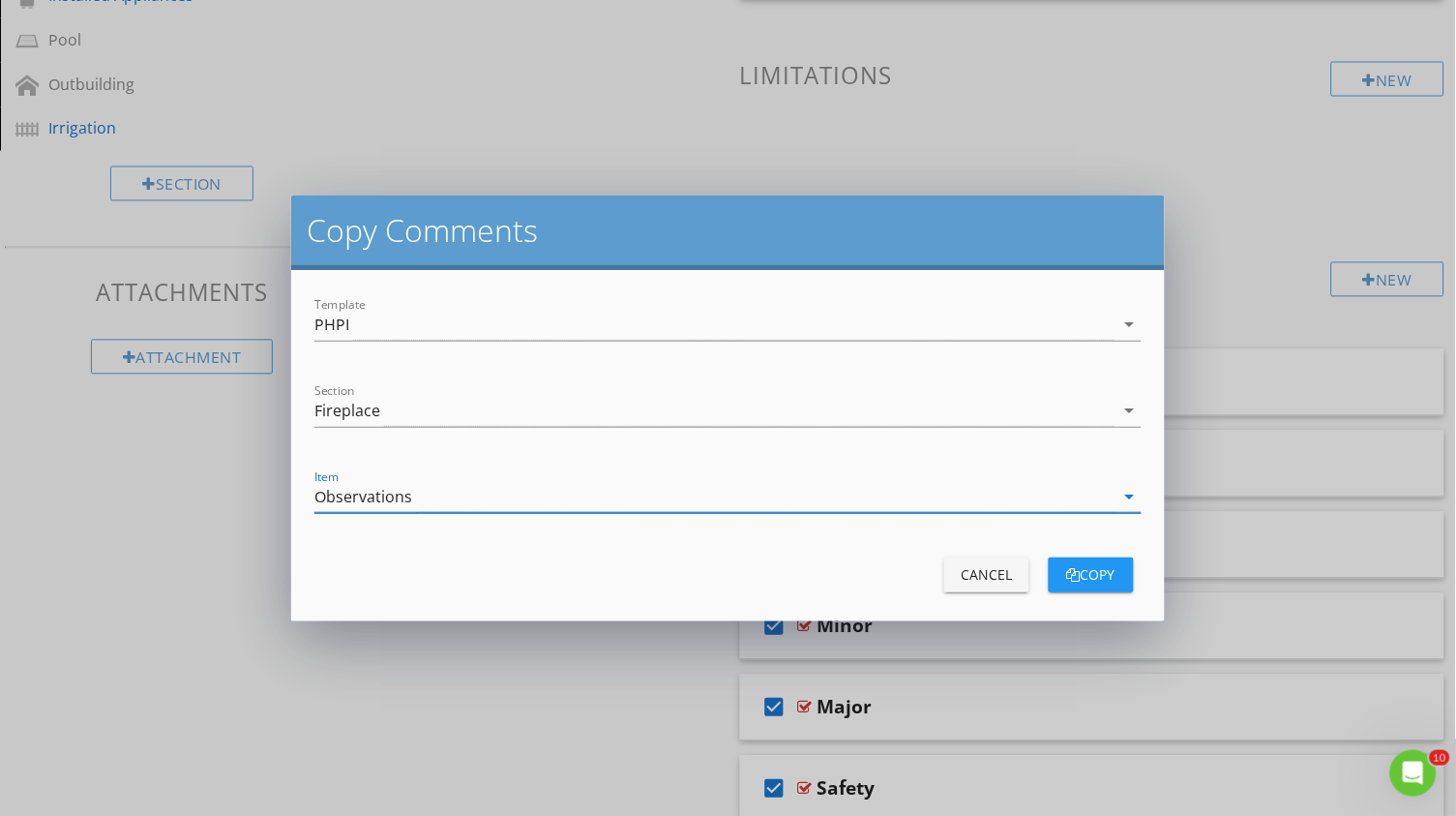 click on "copy" at bounding box center (1091, 575) 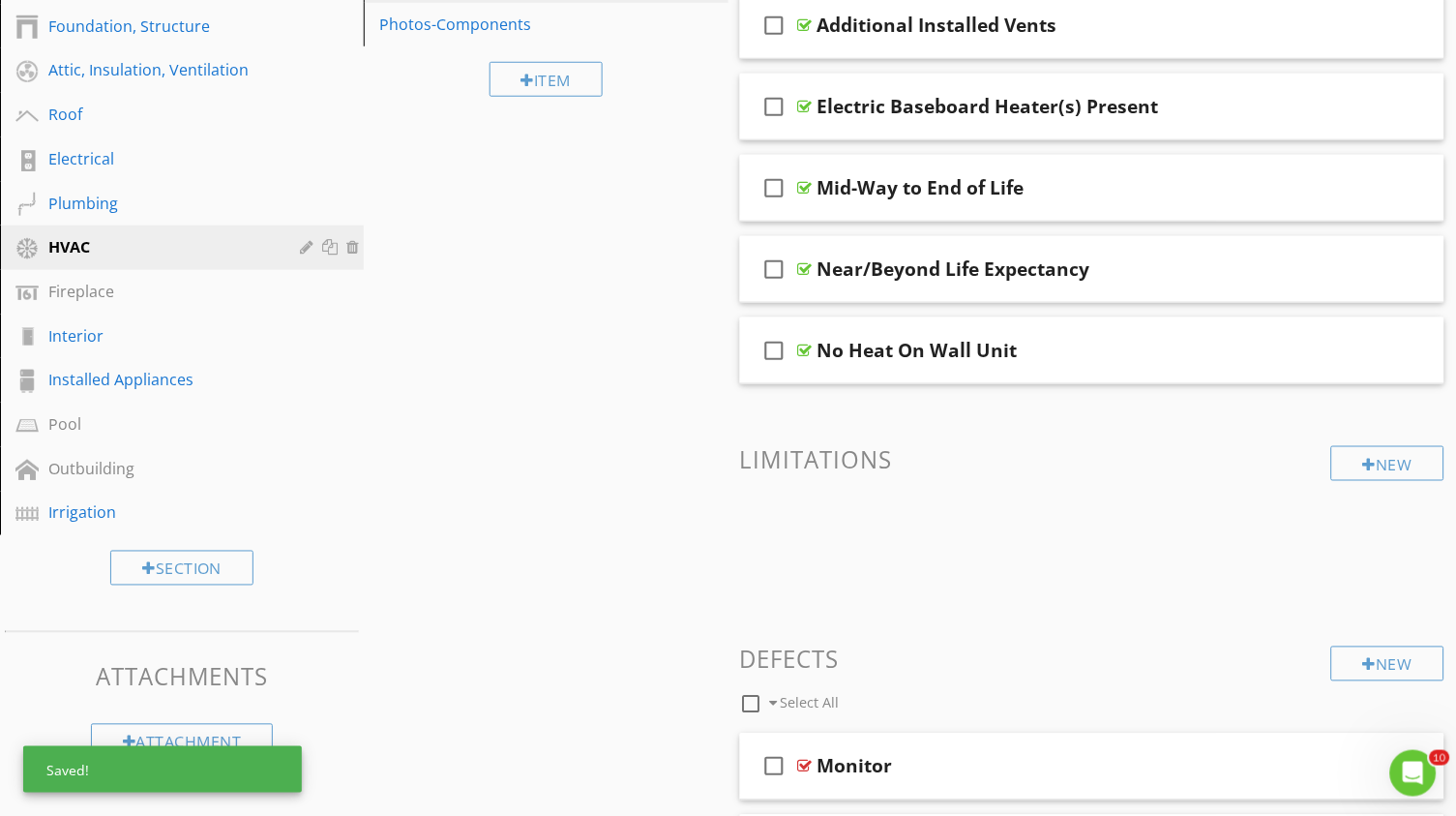 scroll, scrollTop: 312, scrollLeft: 0, axis: vertical 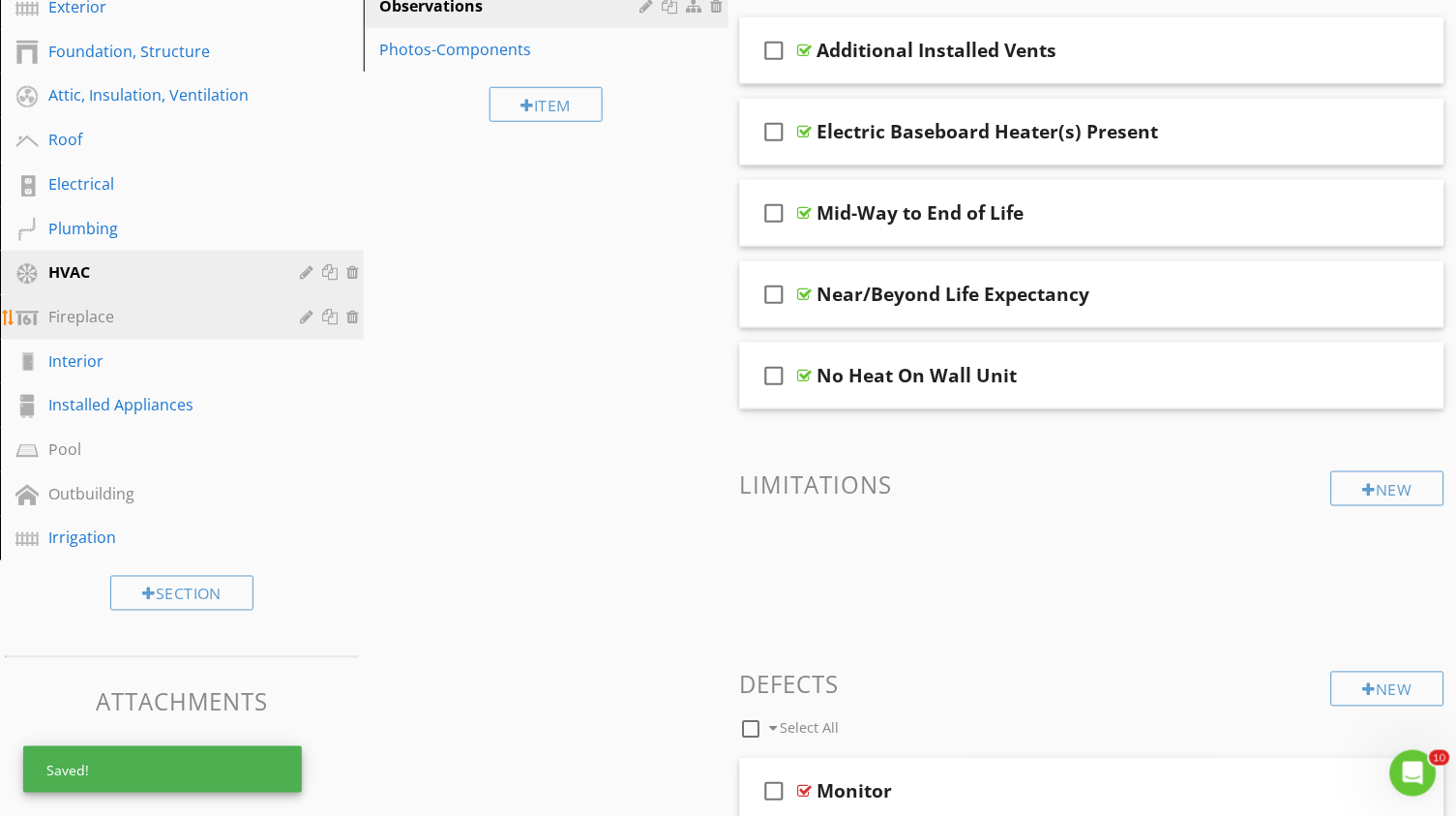 click on "Fireplace" at bounding box center (160, 317) 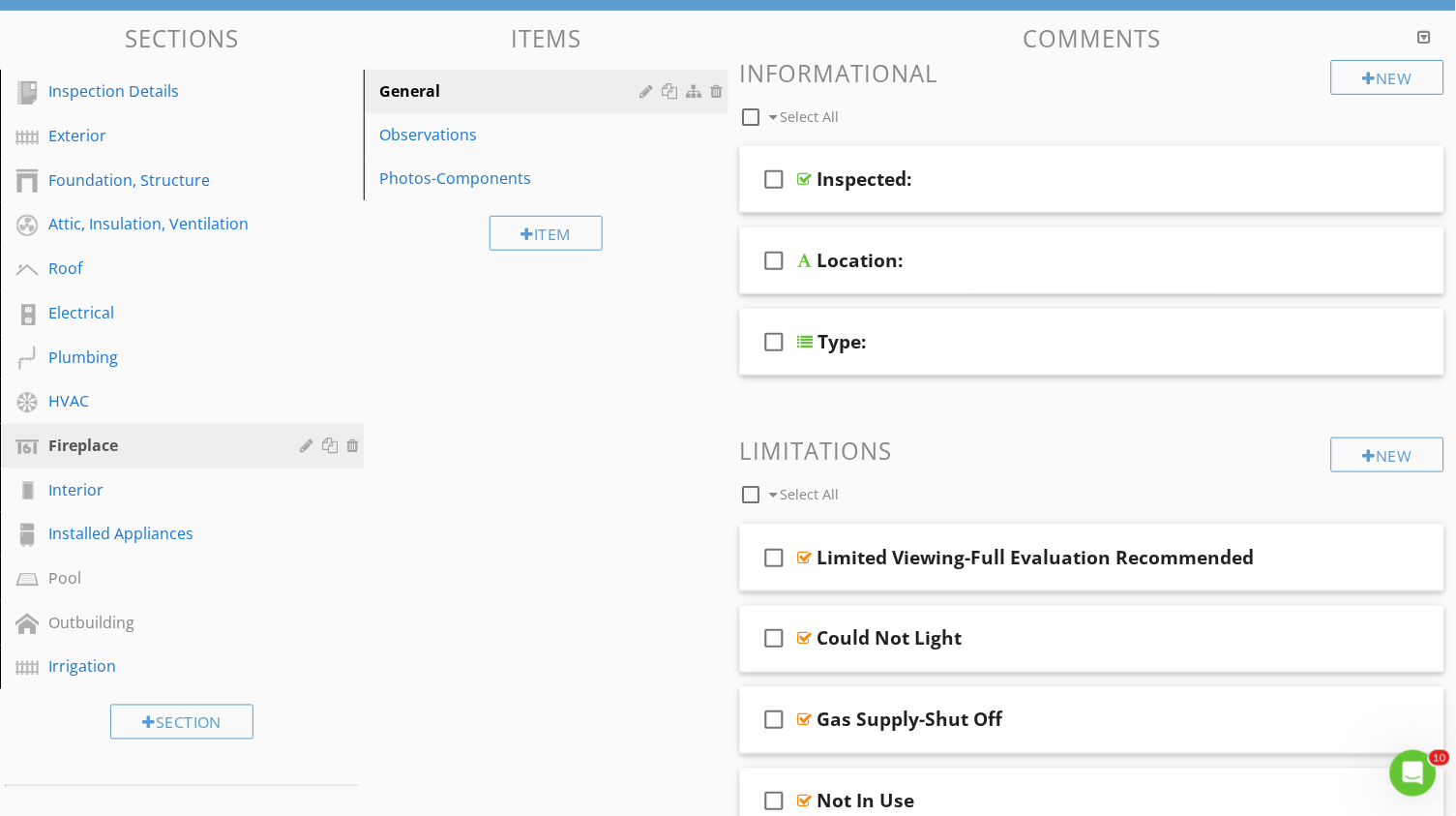 scroll, scrollTop: 126, scrollLeft: 0, axis: vertical 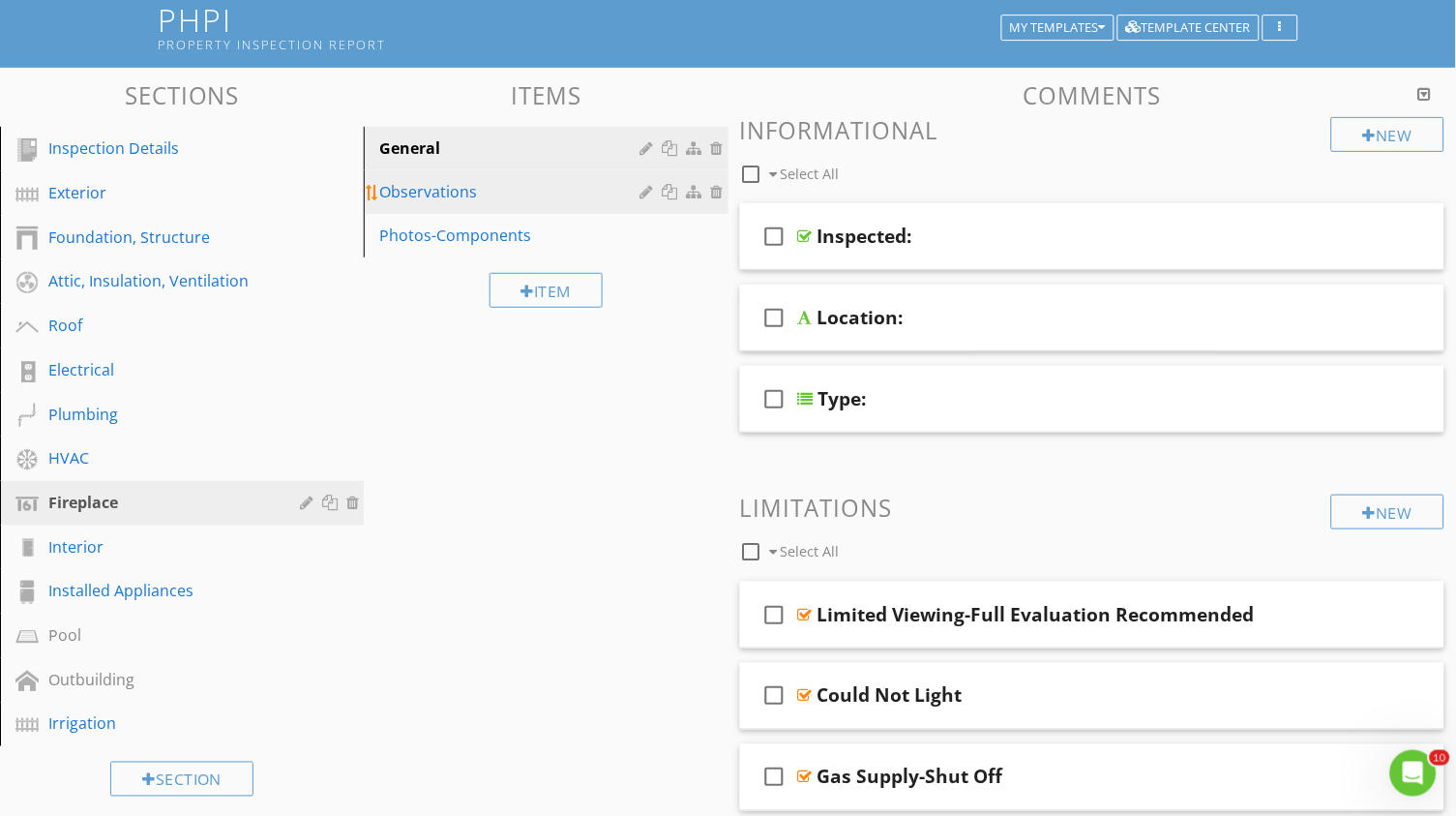 click on "Observations" at bounding box center (549, 192) 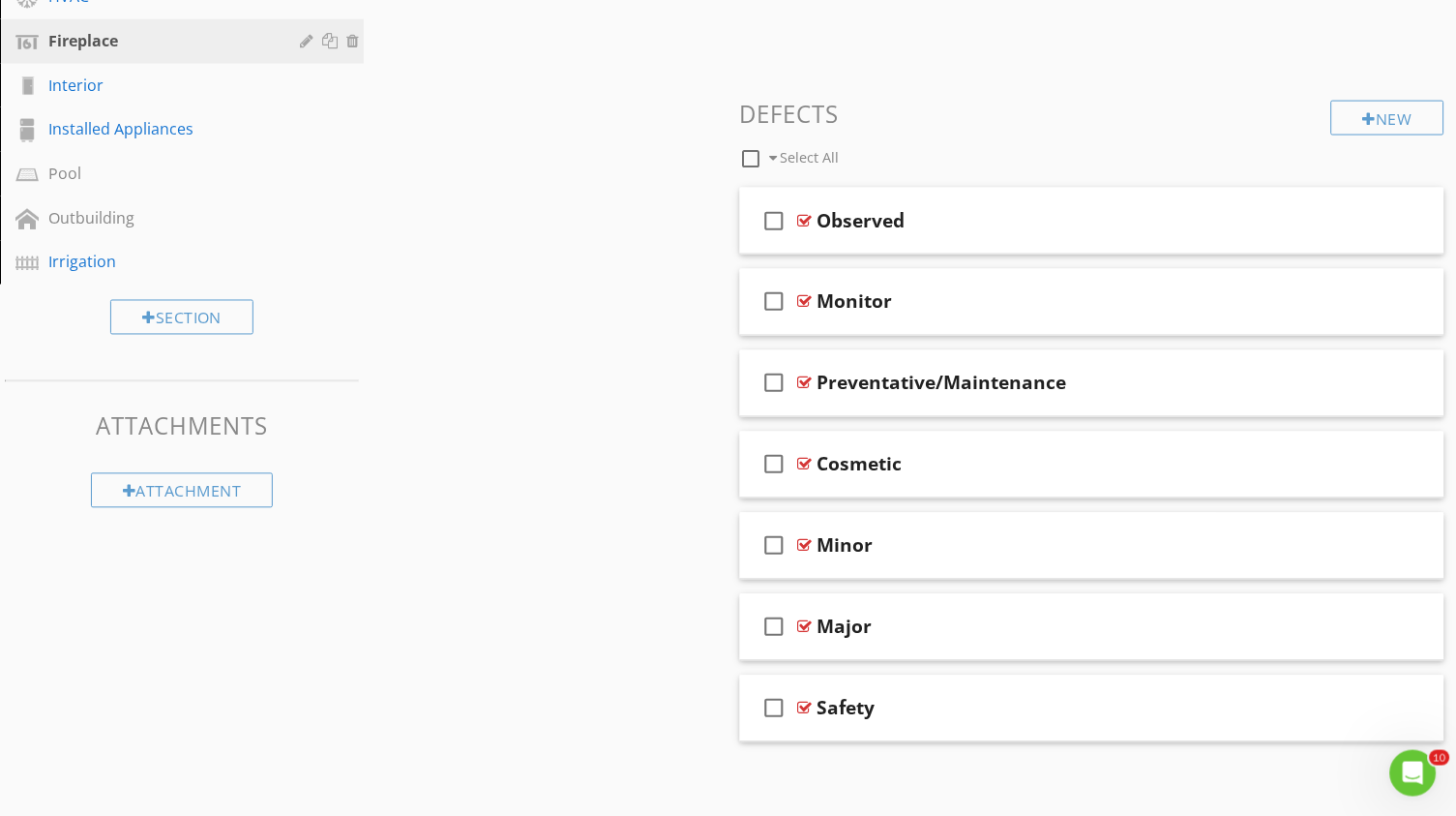 scroll, scrollTop: 586, scrollLeft: 0, axis: vertical 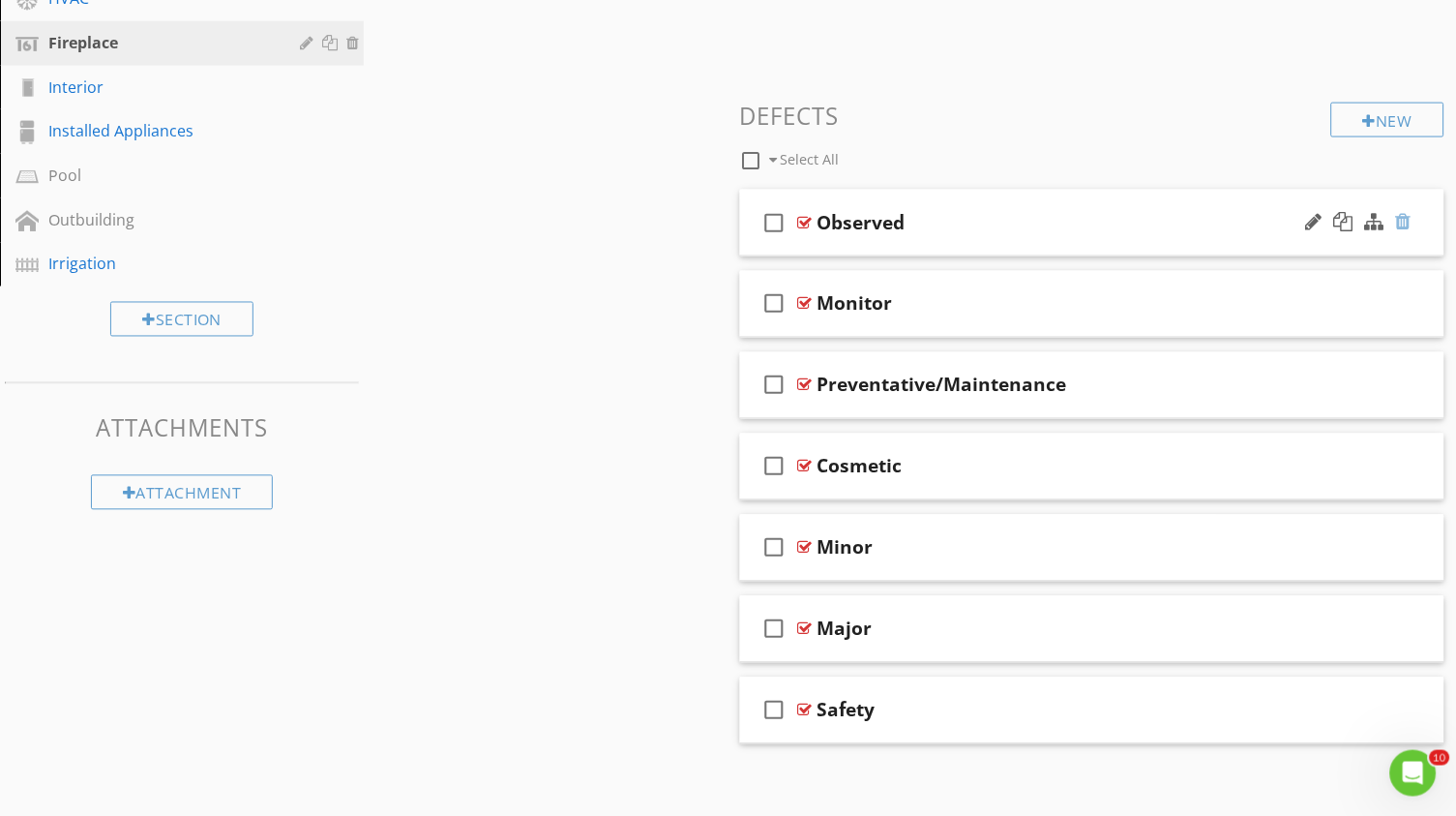click at bounding box center (1404, 222) 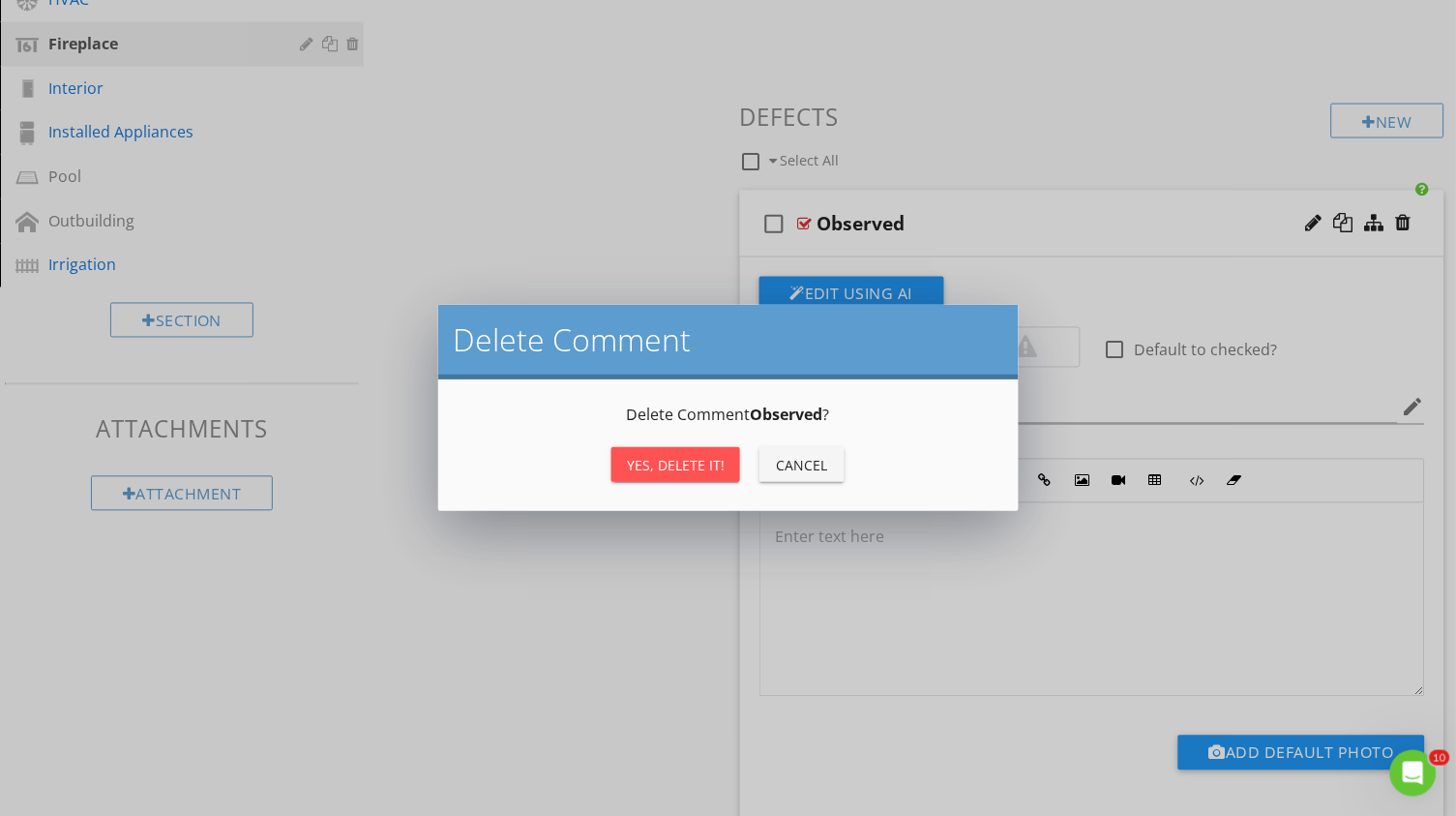 click on "Yes, Delete it!" at bounding box center [675, 465] 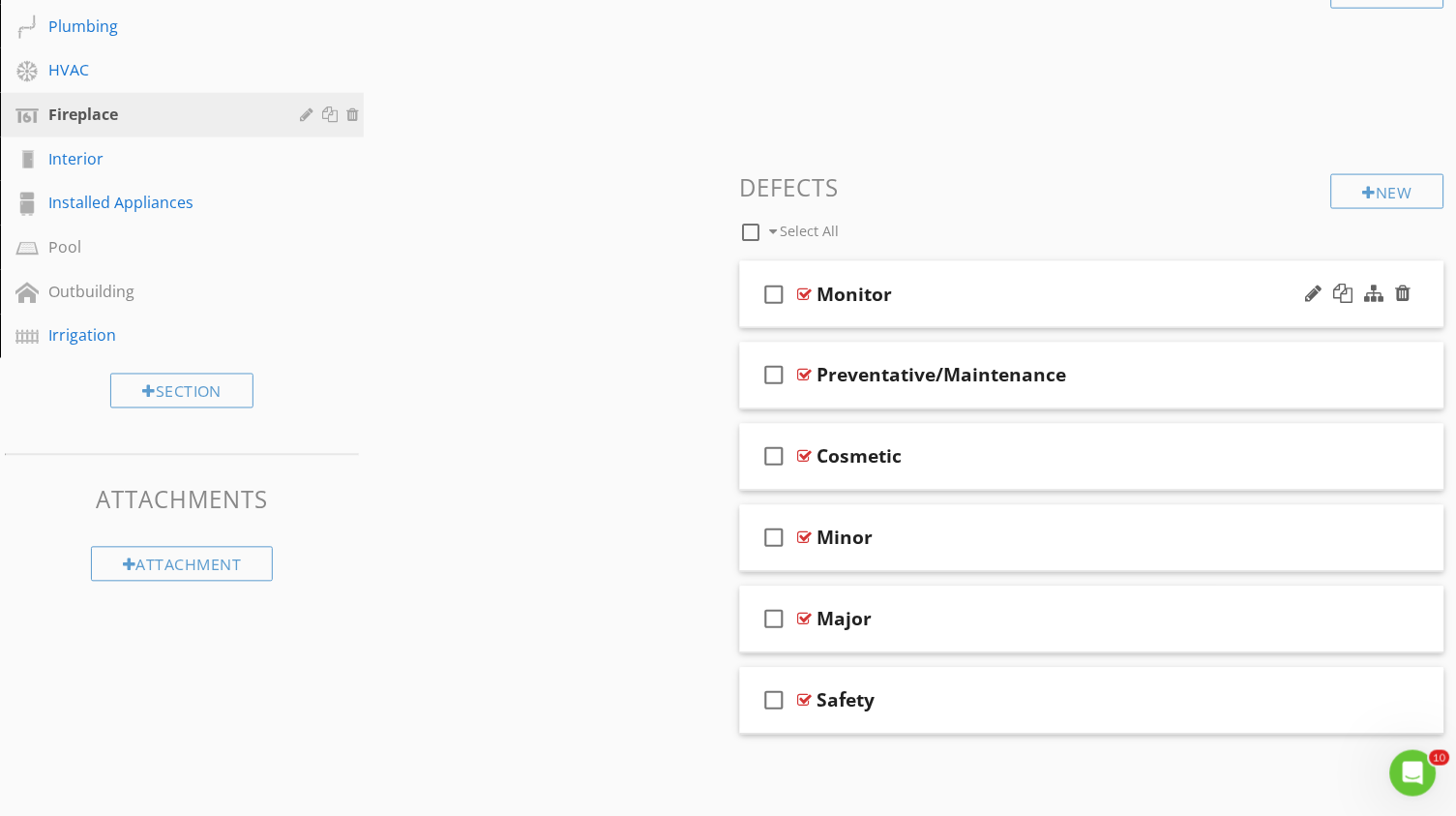 scroll, scrollTop: 505, scrollLeft: 0, axis: vertical 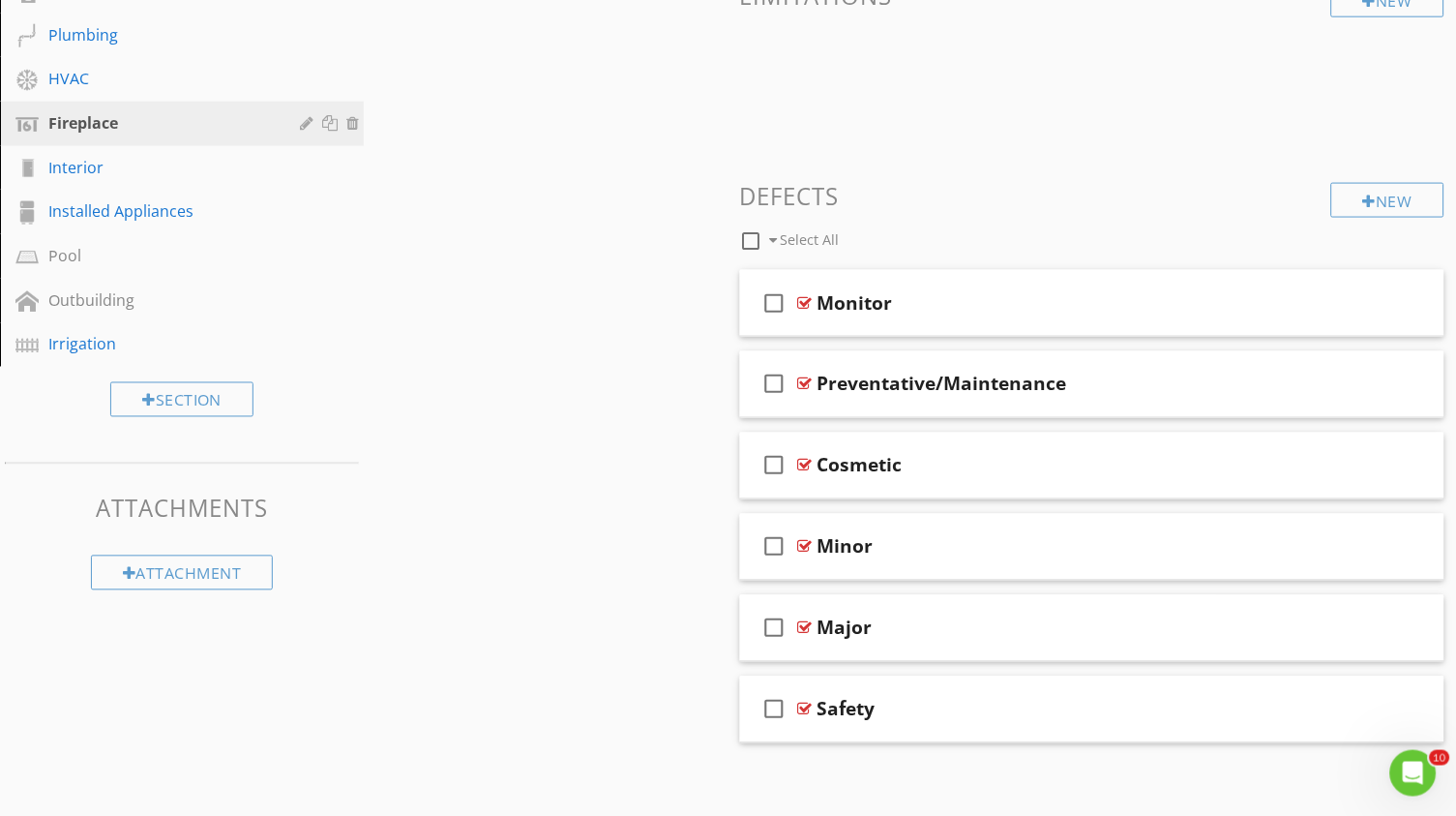 click at bounding box center (752, 241) 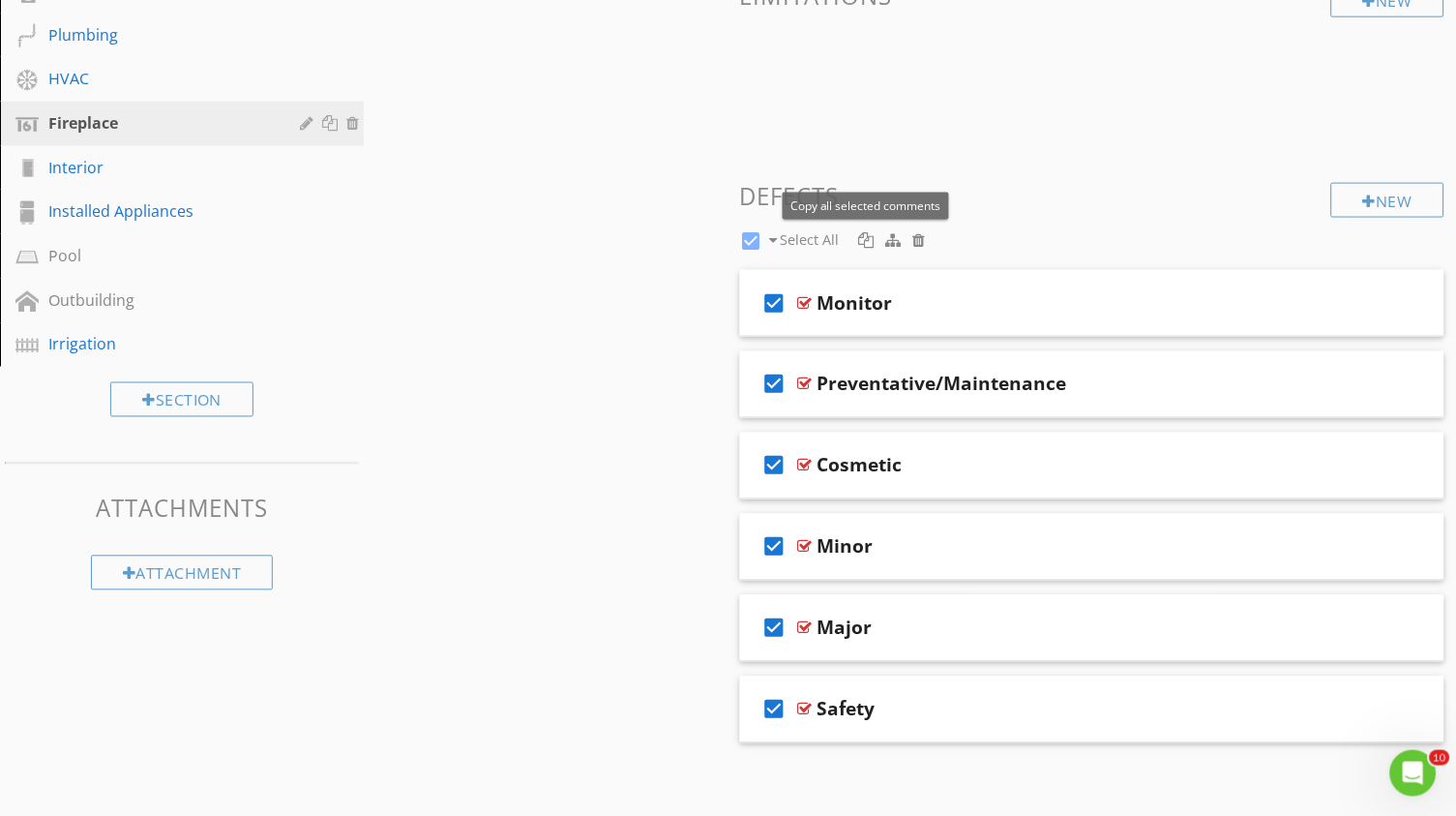 click at bounding box center [867, 240] 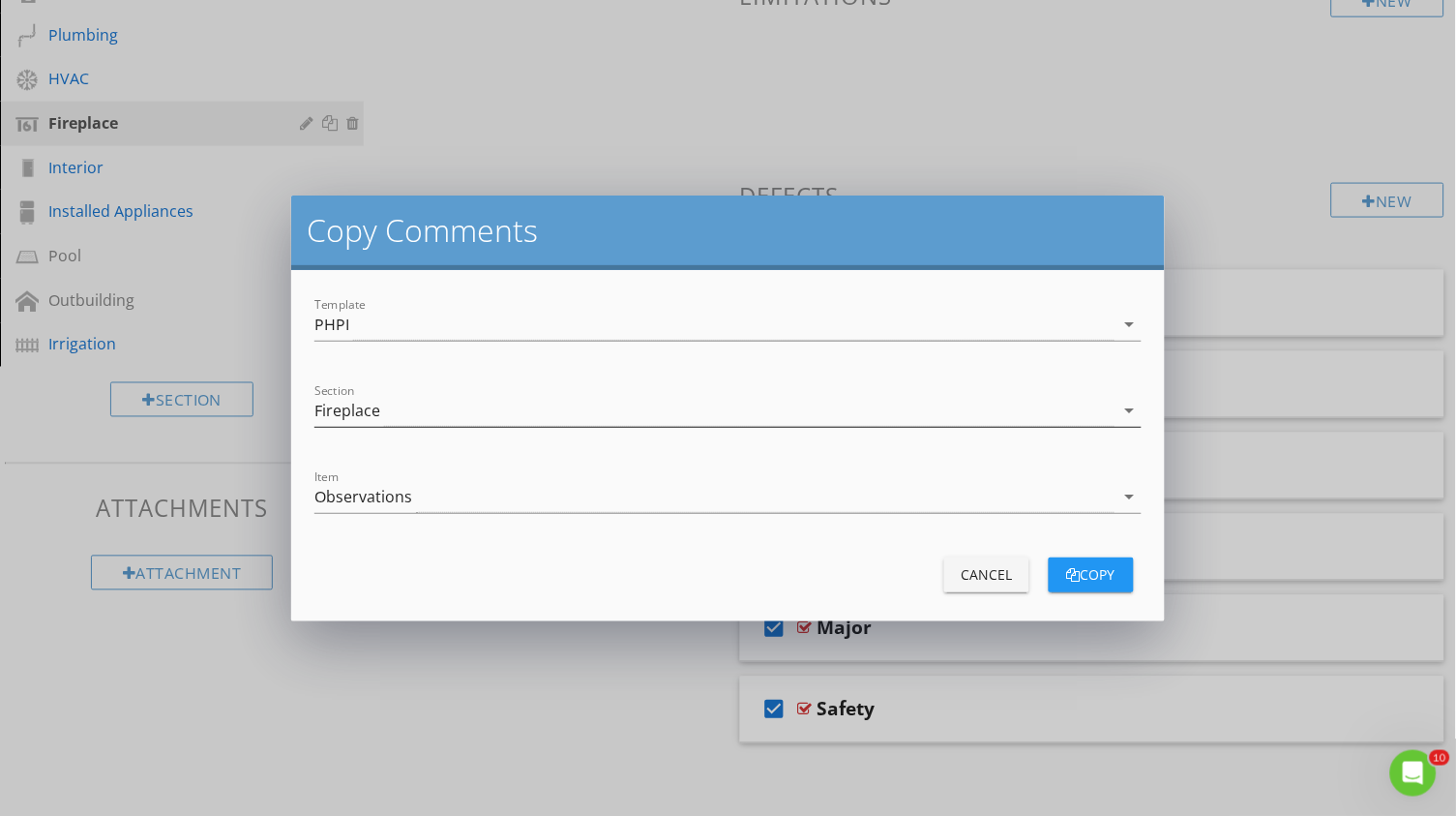 click on "Fireplace" at bounding box center [714, 410] 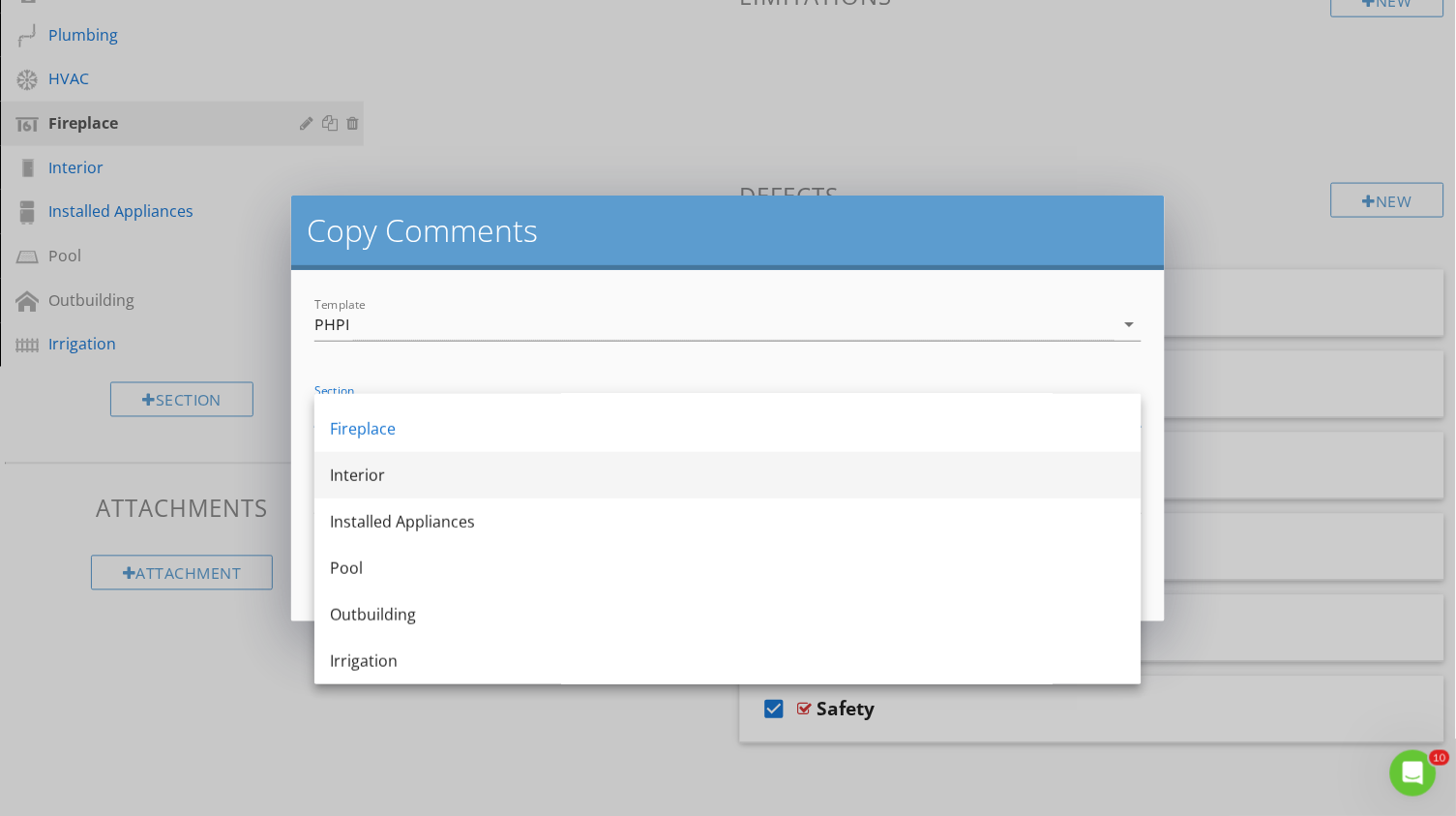 scroll, scrollTop: 359, scrollLeft: 0, axis: vertical 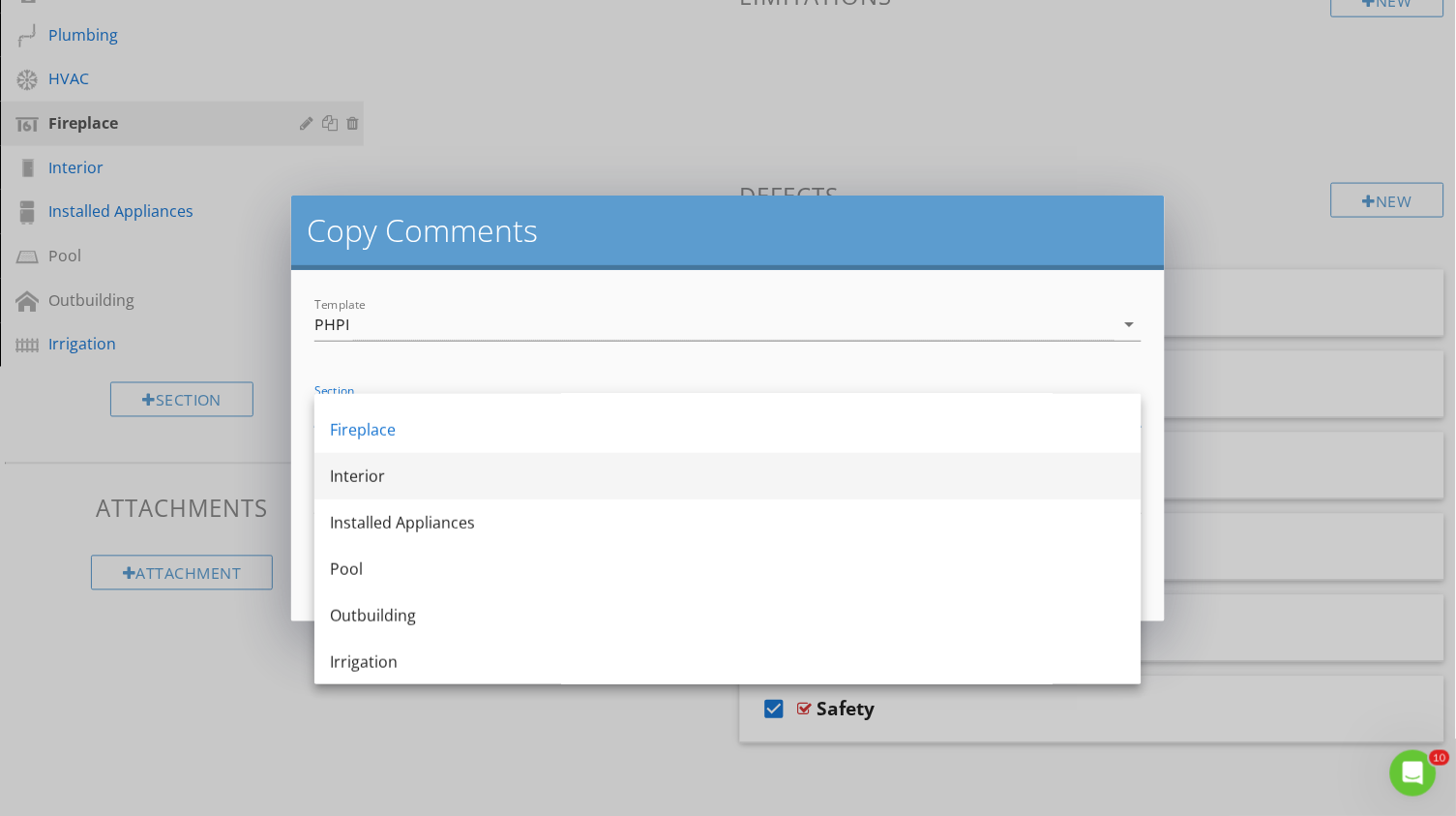 click on "Interior" at bounding box center (728, 476) 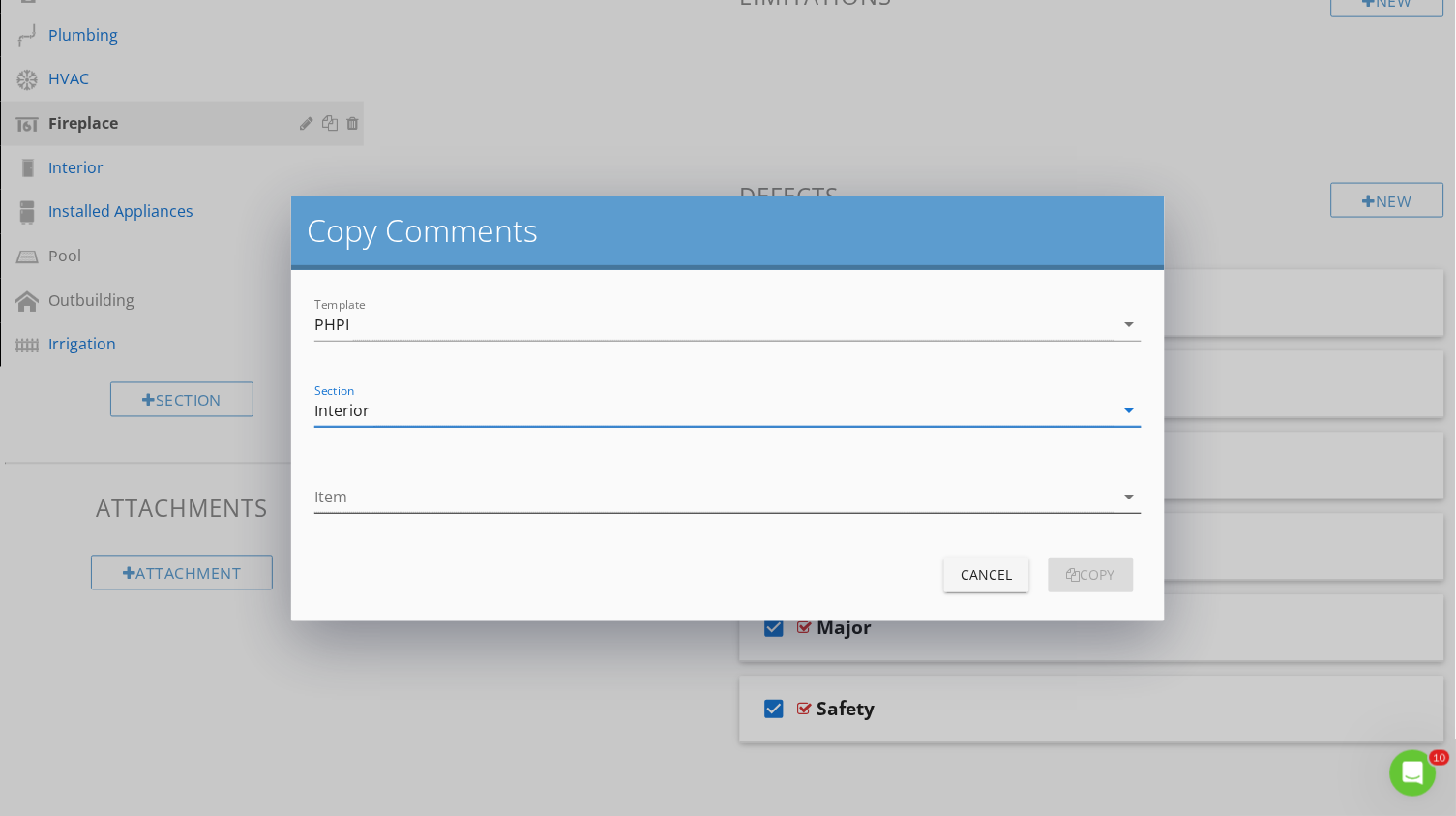 click at bounding box center [714, 497] 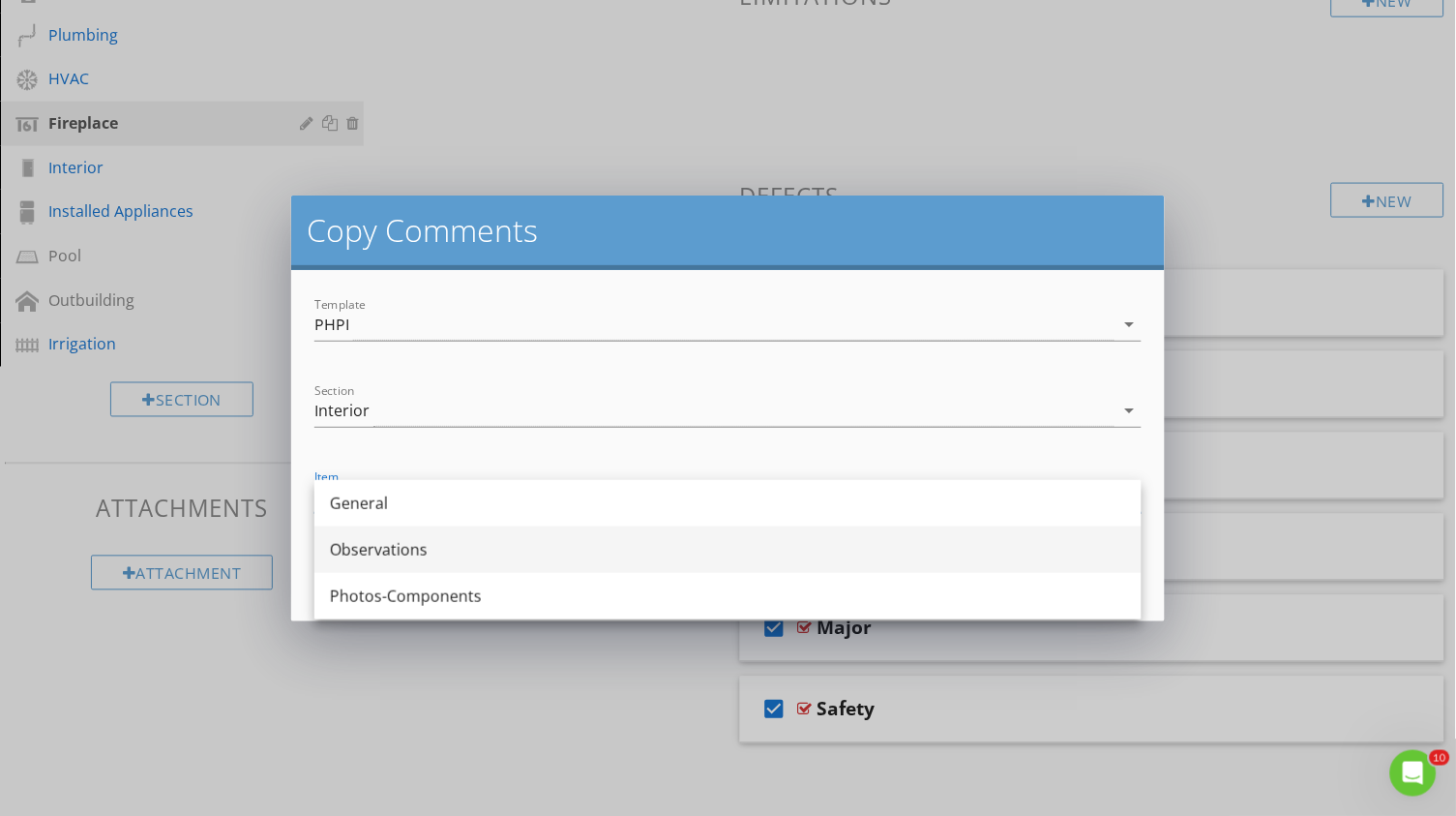 click on "Observations" at bounding box center (728, 550) 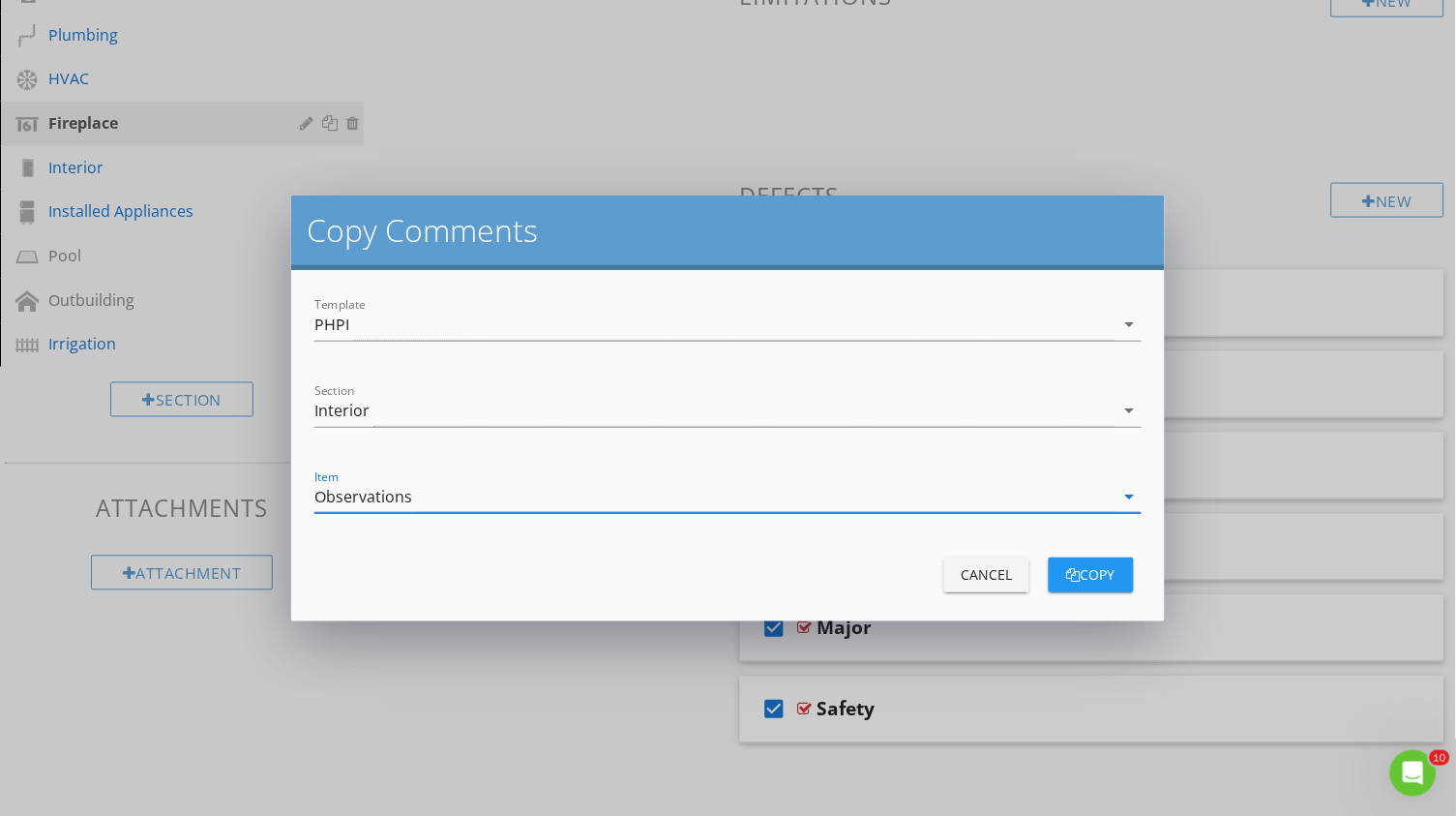 click on "copy" at bounding box center (1091, 574) 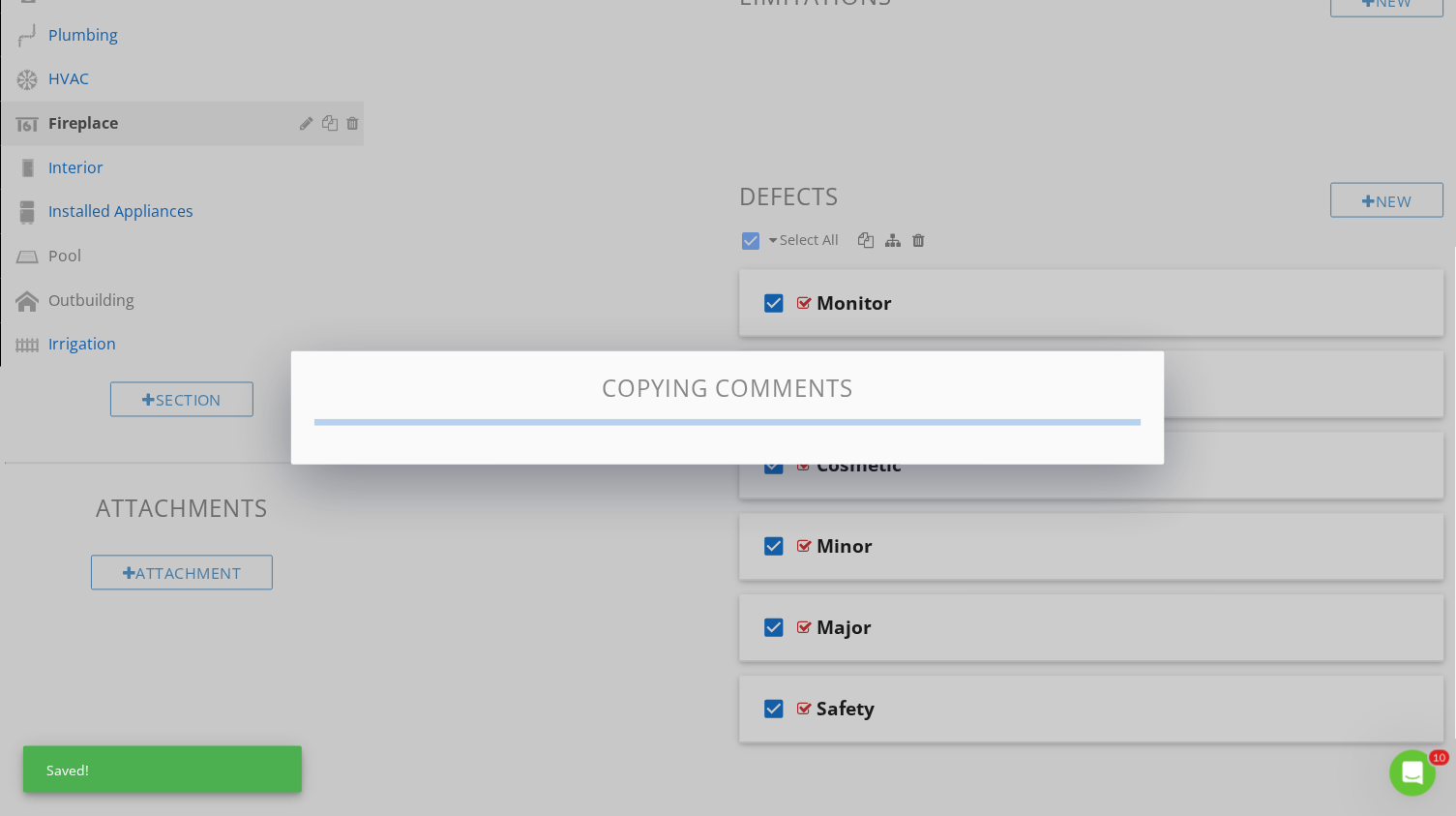 checkbox on "false" 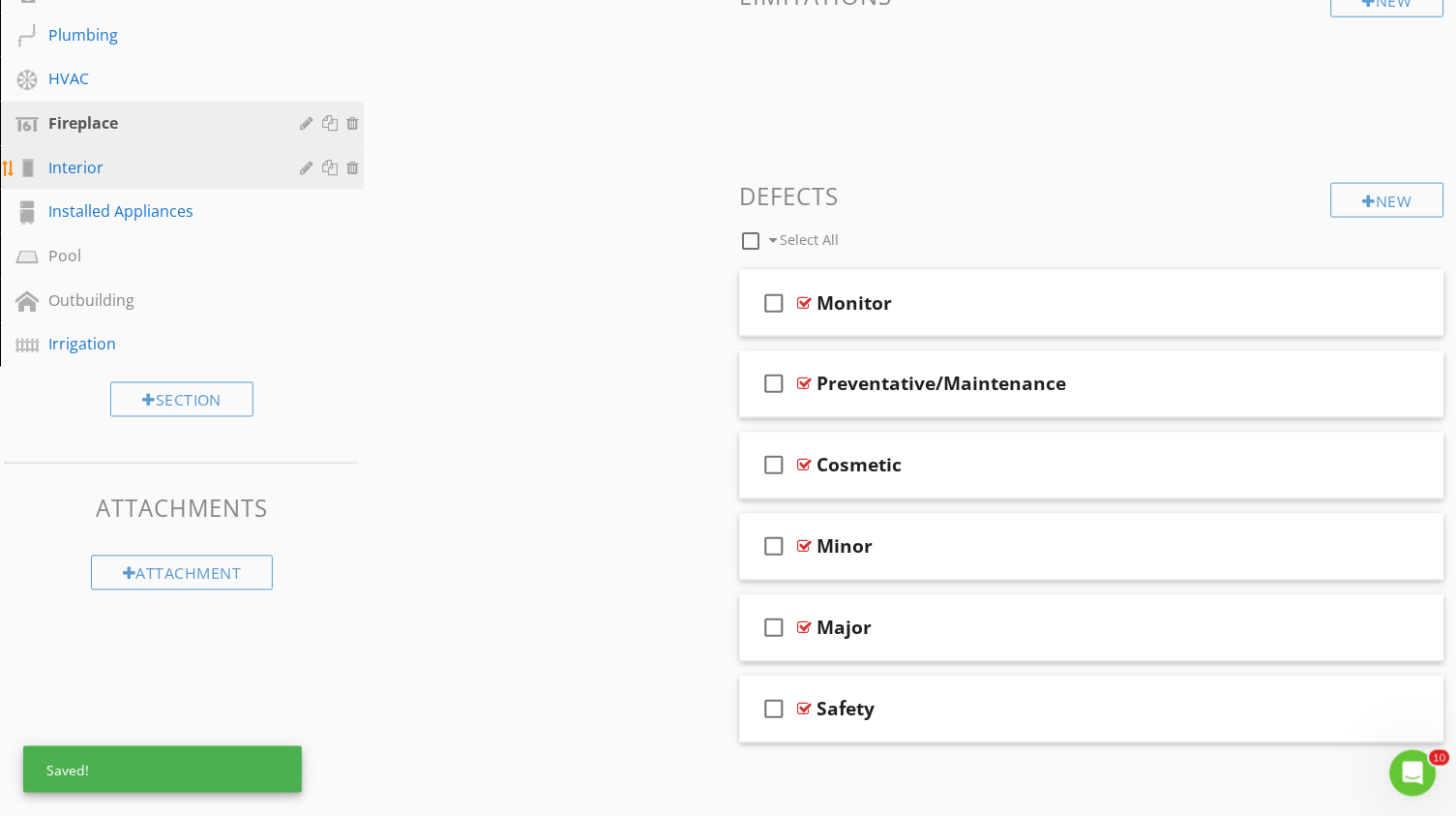 click on "Interior" at bounding box center (160, 167) 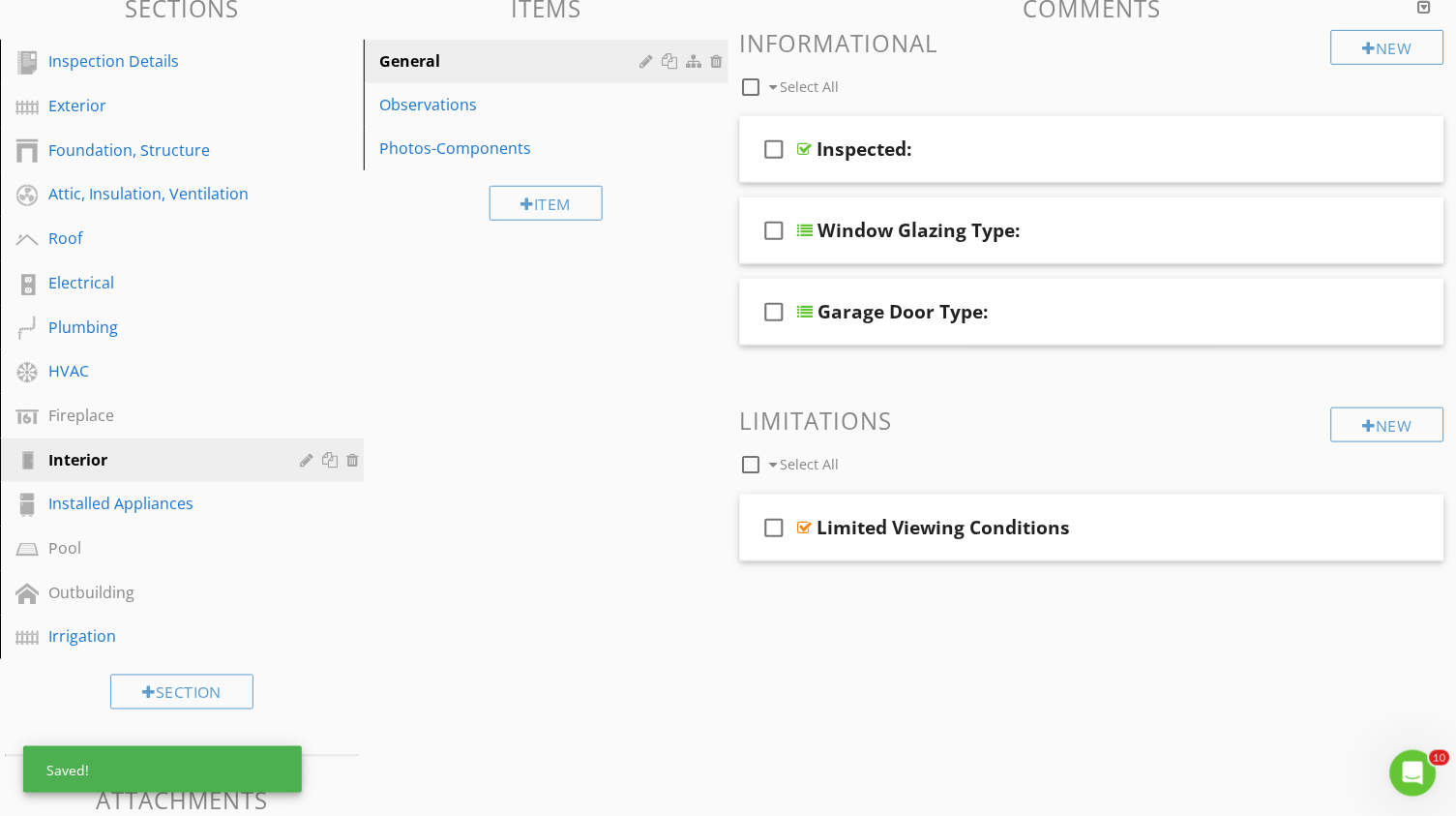 scroll, scrollTop: 111, scrollLeft: 0, axis: vertical 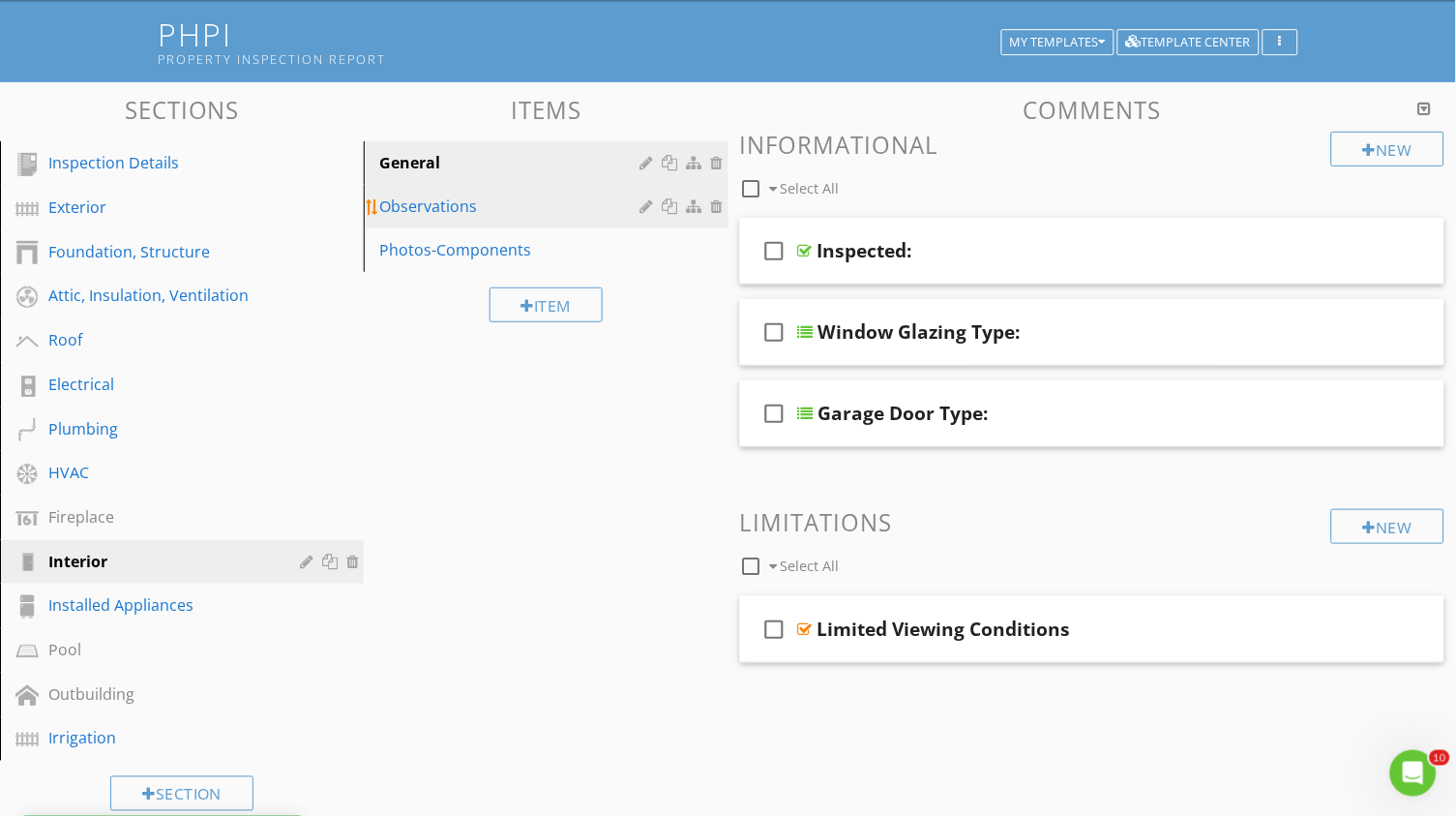 click on "Observations" at bounding box center [549, 206] 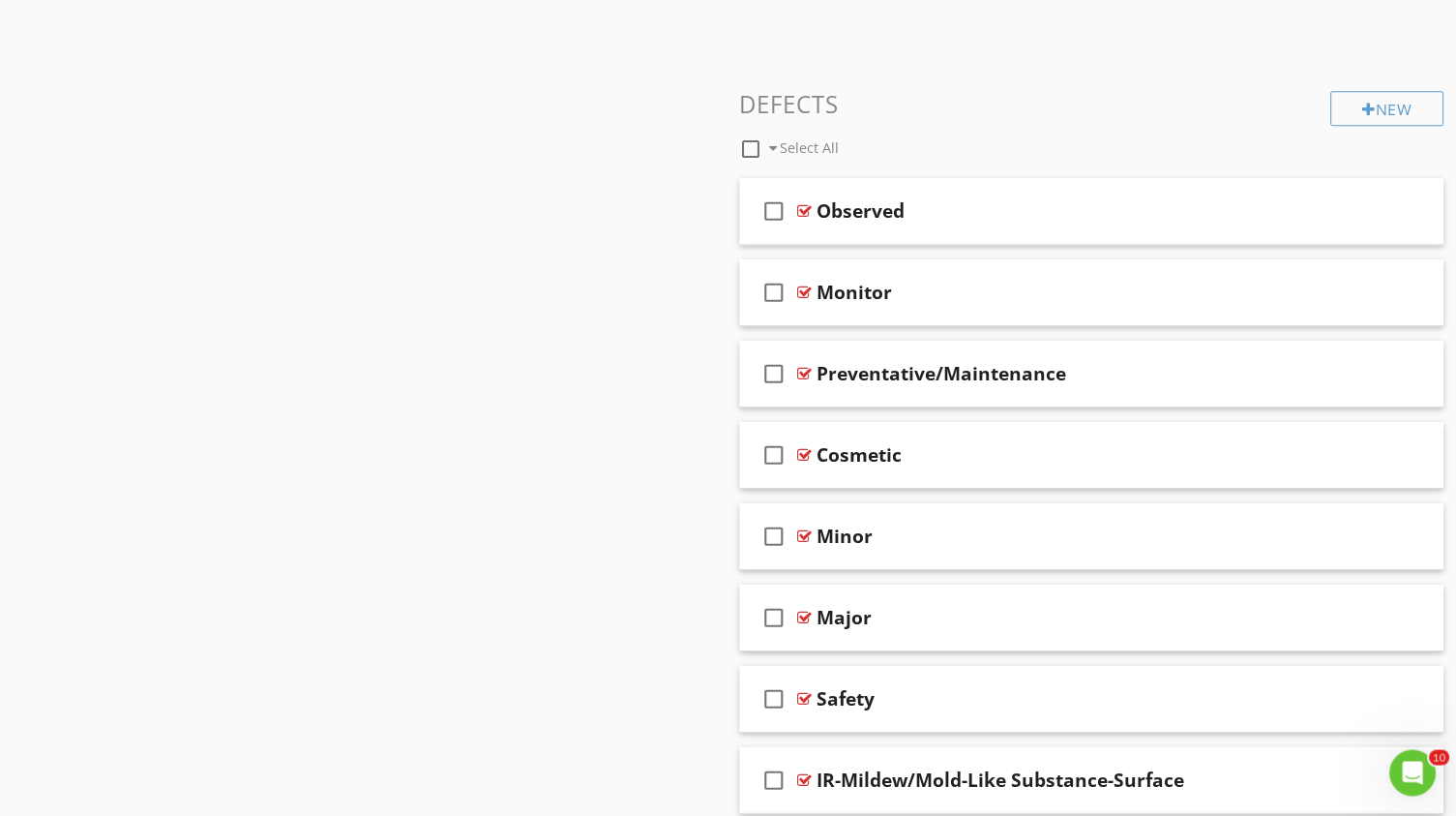 scroll, scrollTop: 1142, scrollLeft: 0, axis: vertical 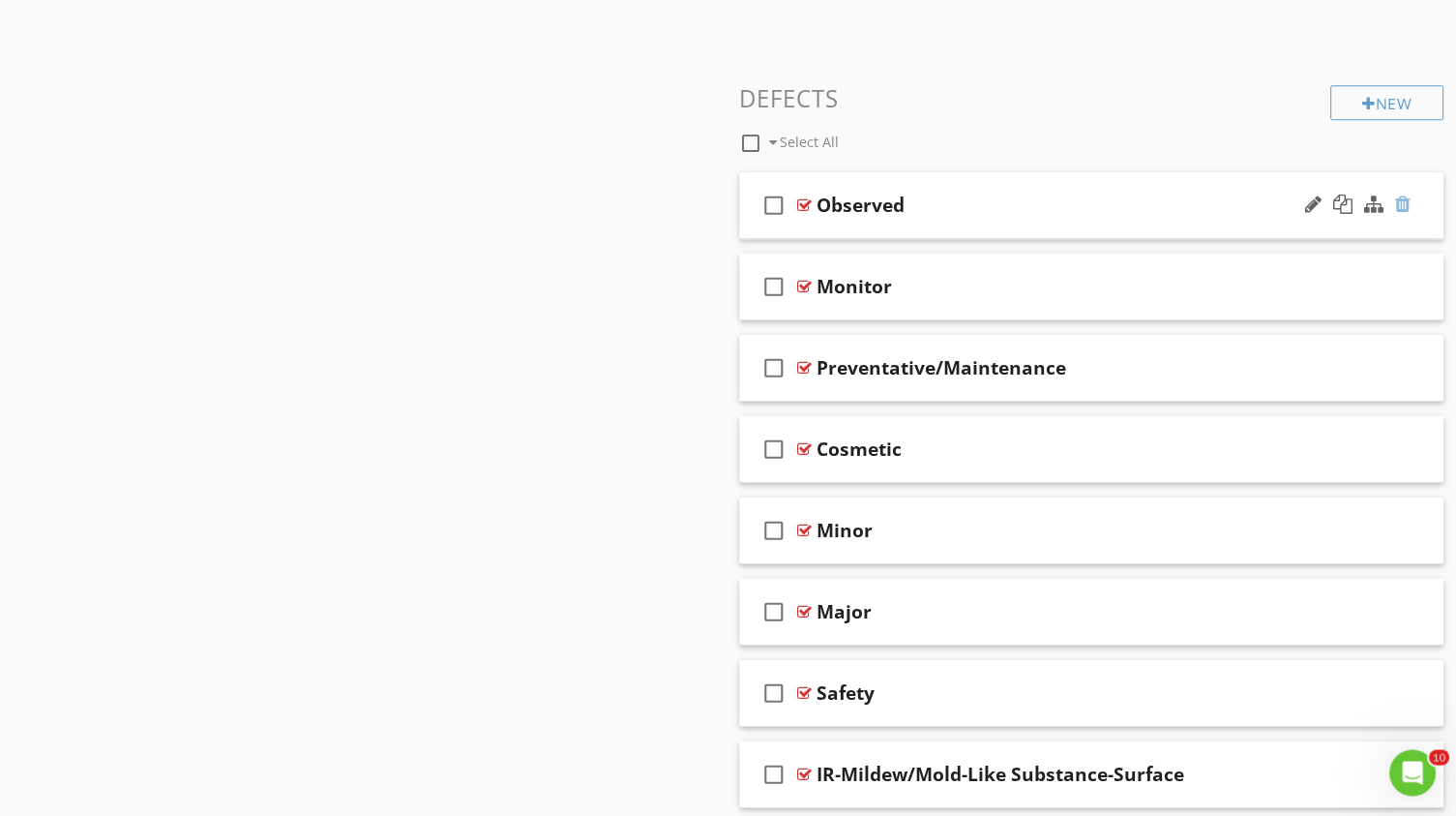 click at bounding box center [1404, 204] 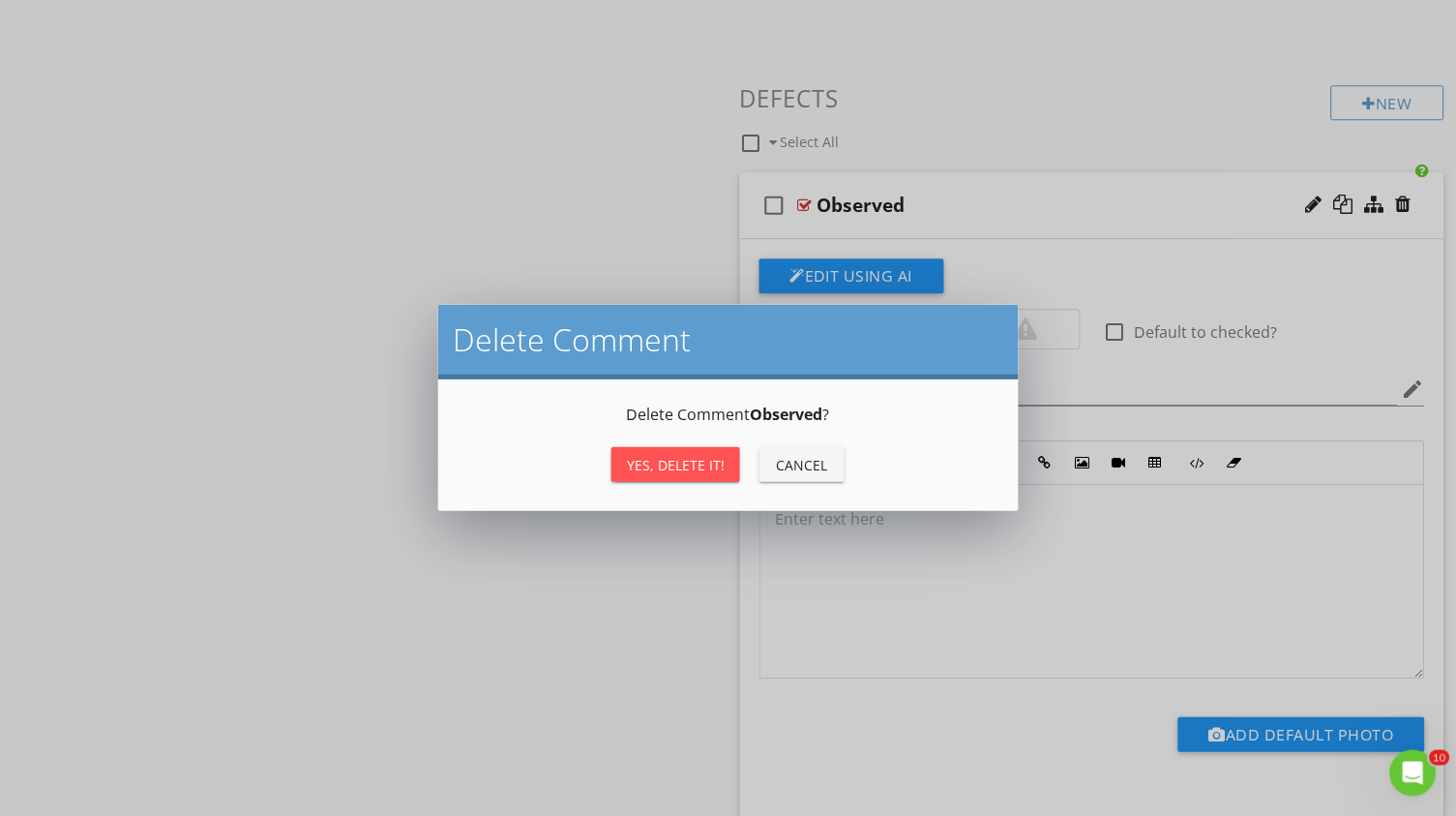 click on "Yes, Delete it!" at bounding box center (675, 465) 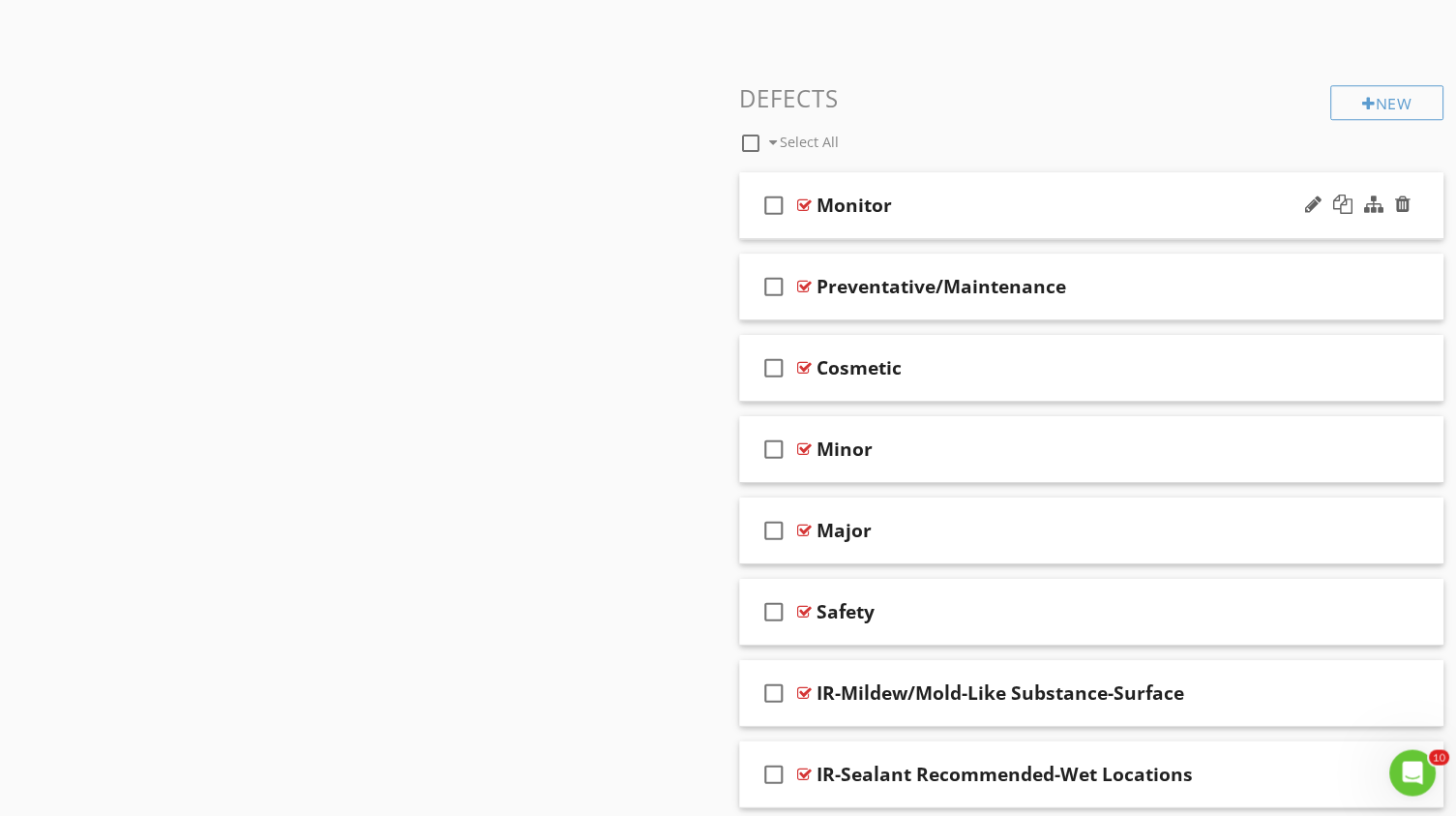click on "check_box_outline_blank" at bounding box center [775, 205] 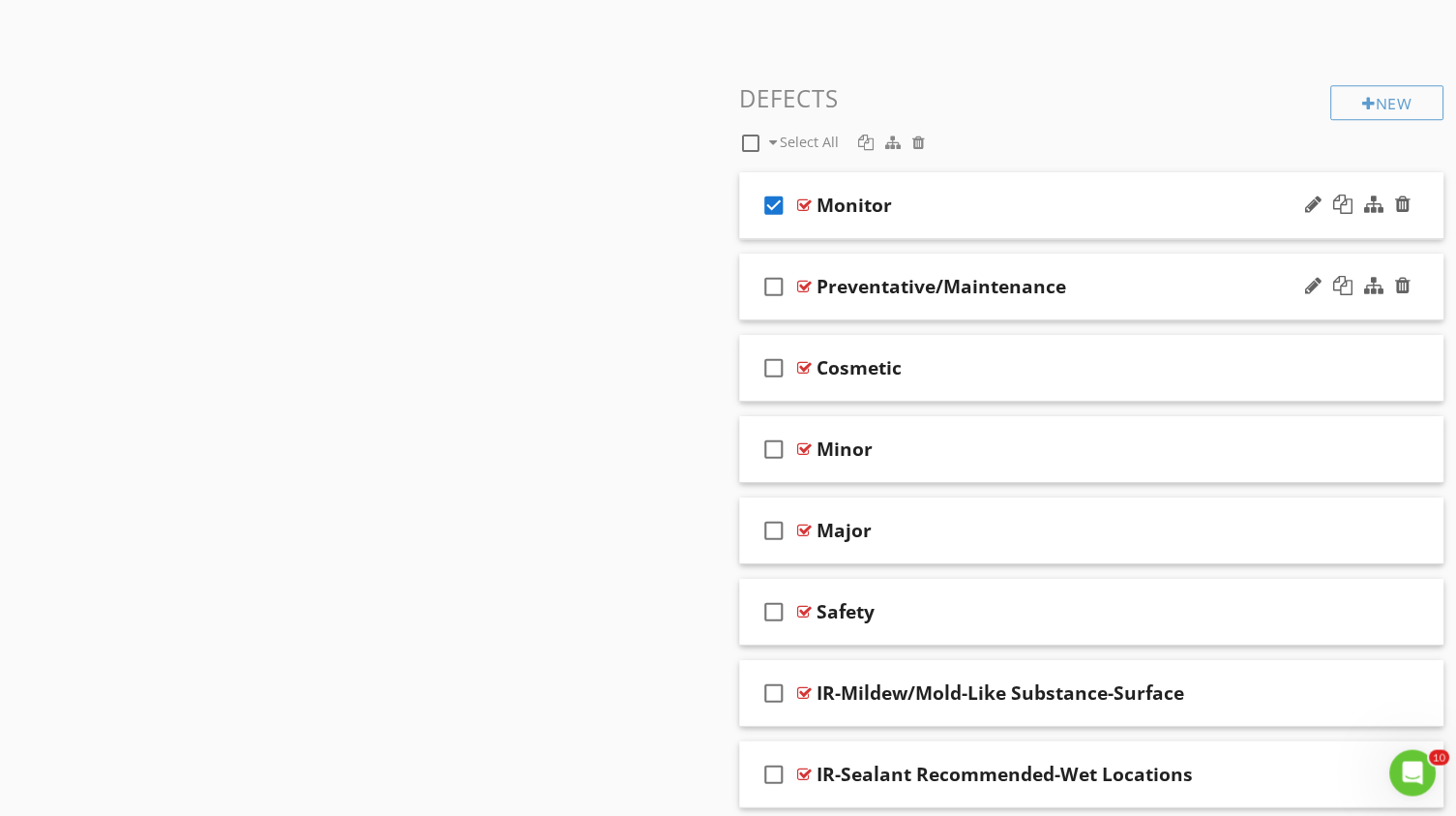 click on "check_box_outline_blank" at bounding box center (775, 287) 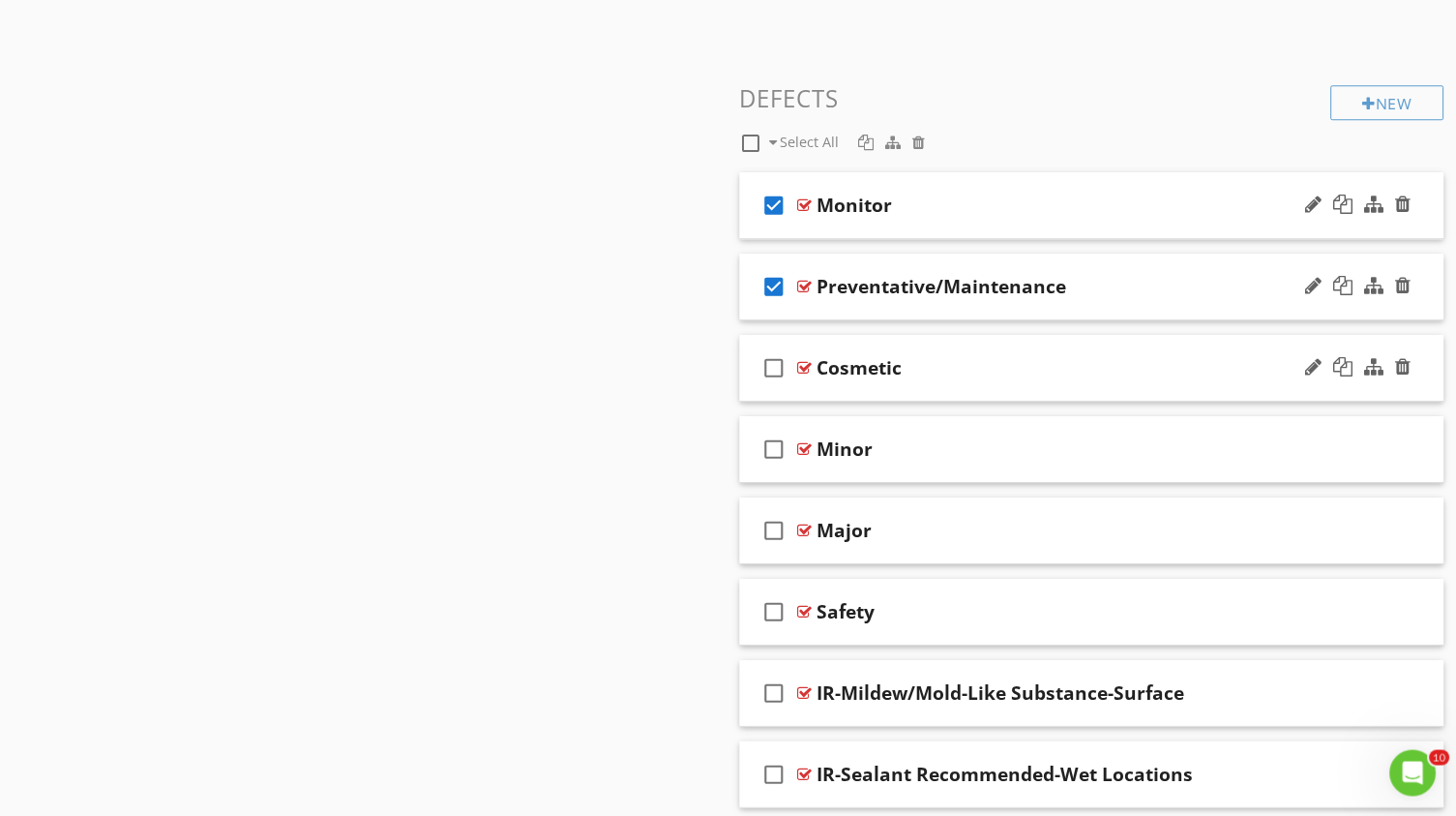 click on "check_box_outline_blank" at bounding box center (775, 368) 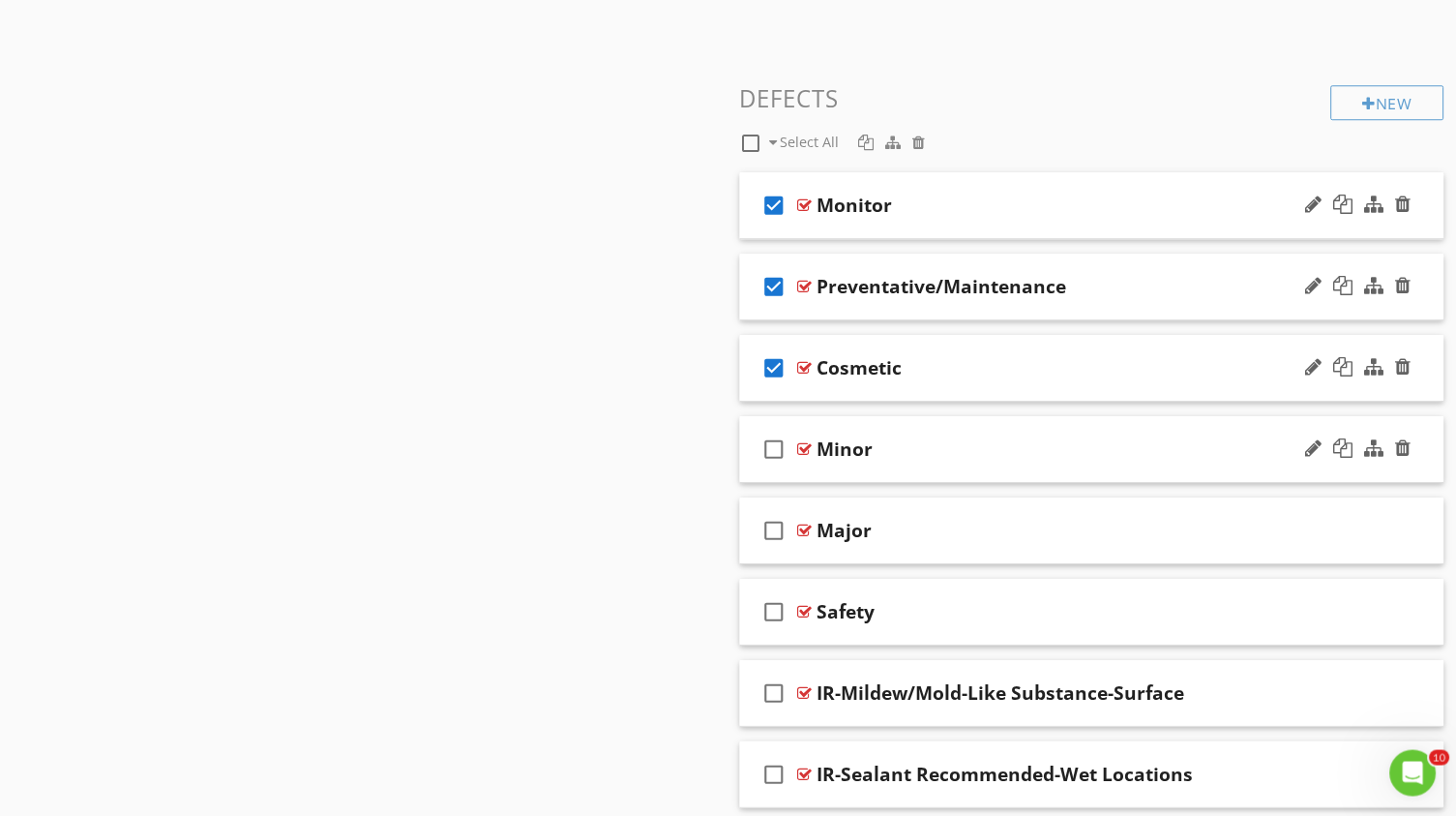 click on "check_box_outline_blank" at bounding box center (775, 449) 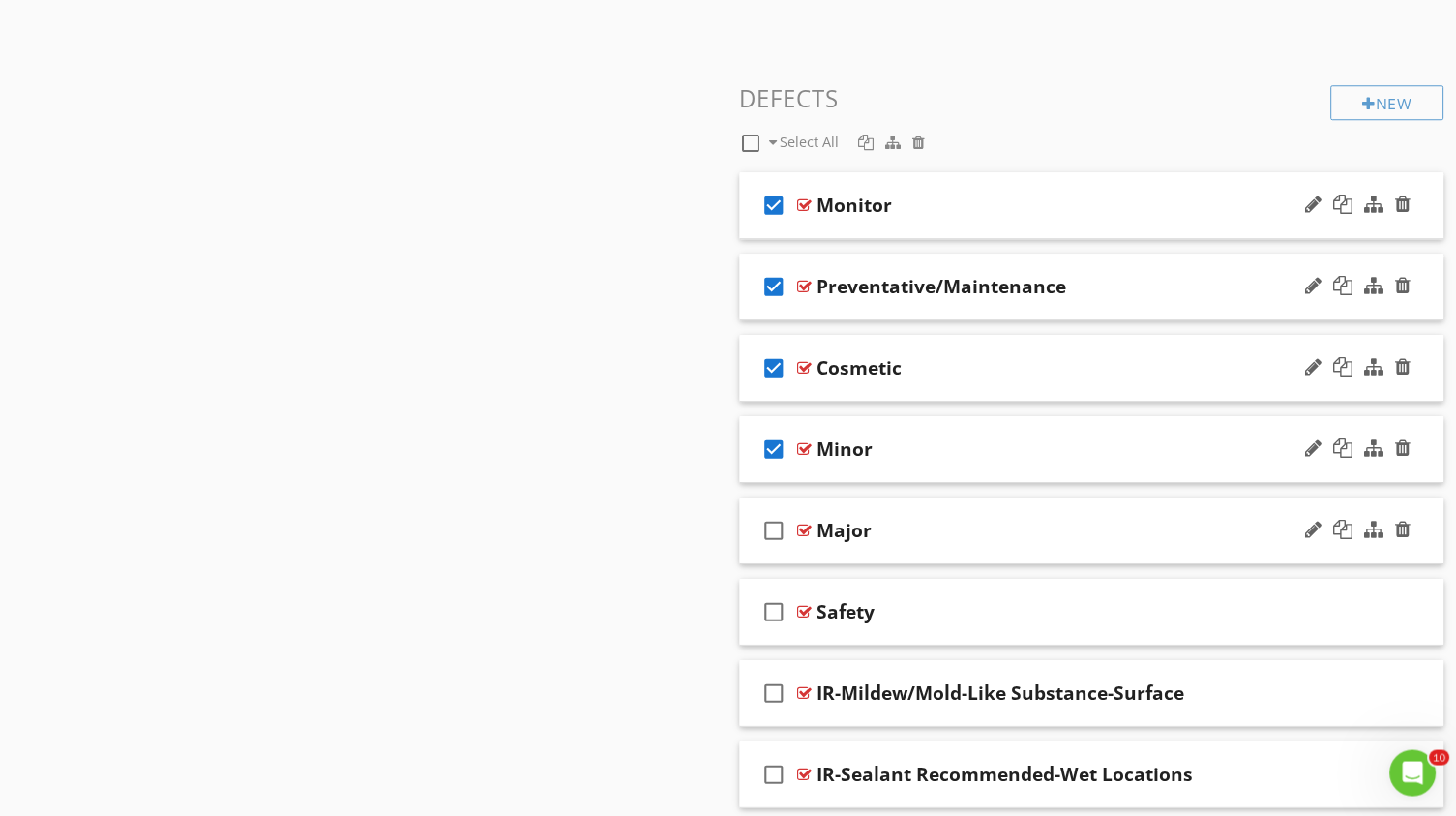 click on "check_box_outline_blank" at bounding box center (775, 530) 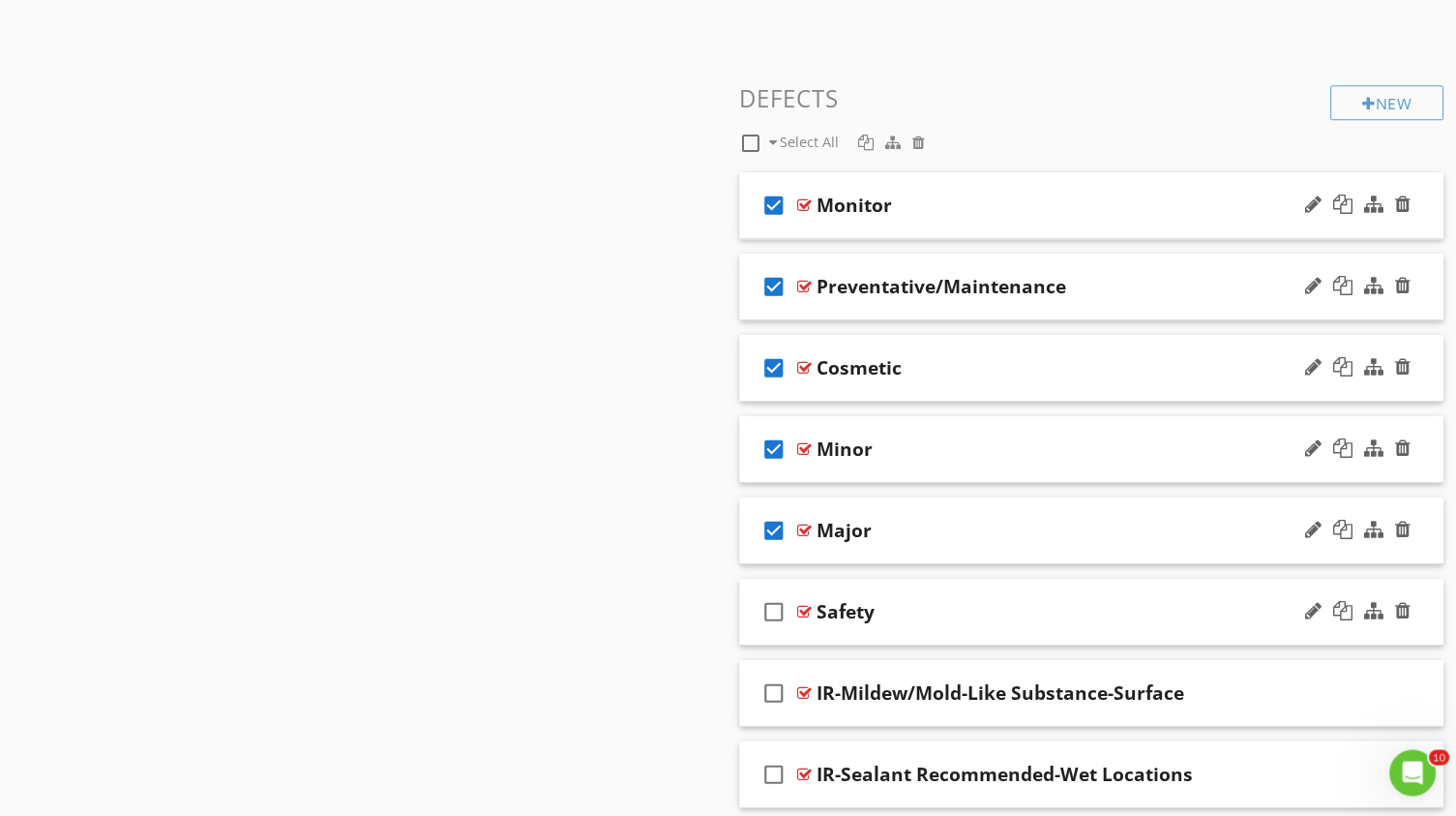 click on "check_box_outline_blank" at bounding box center (775, 612) 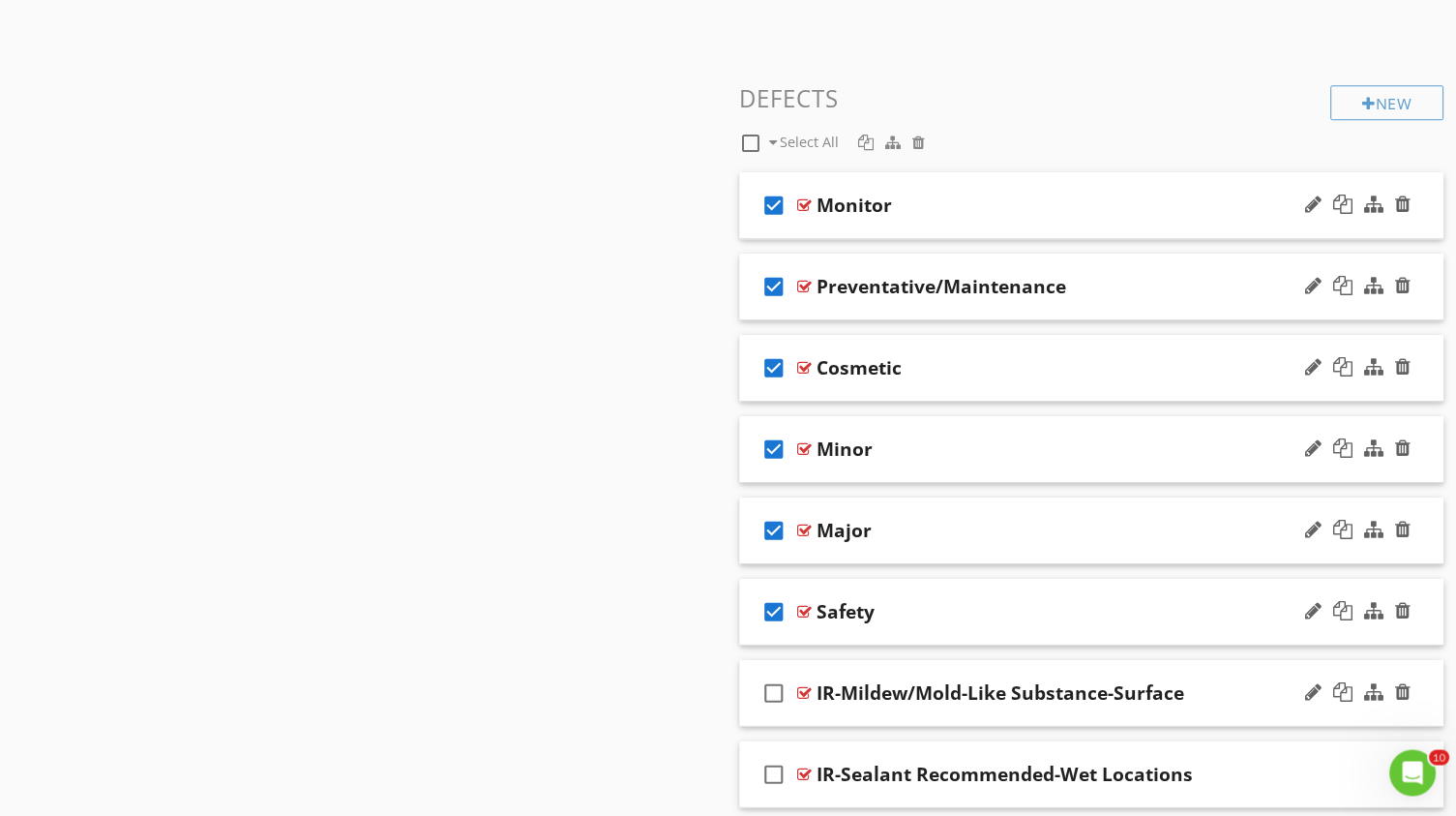 click on "IR-Mildew/Mold-Like Substance-Surface" at bounding box center [1001, 693] 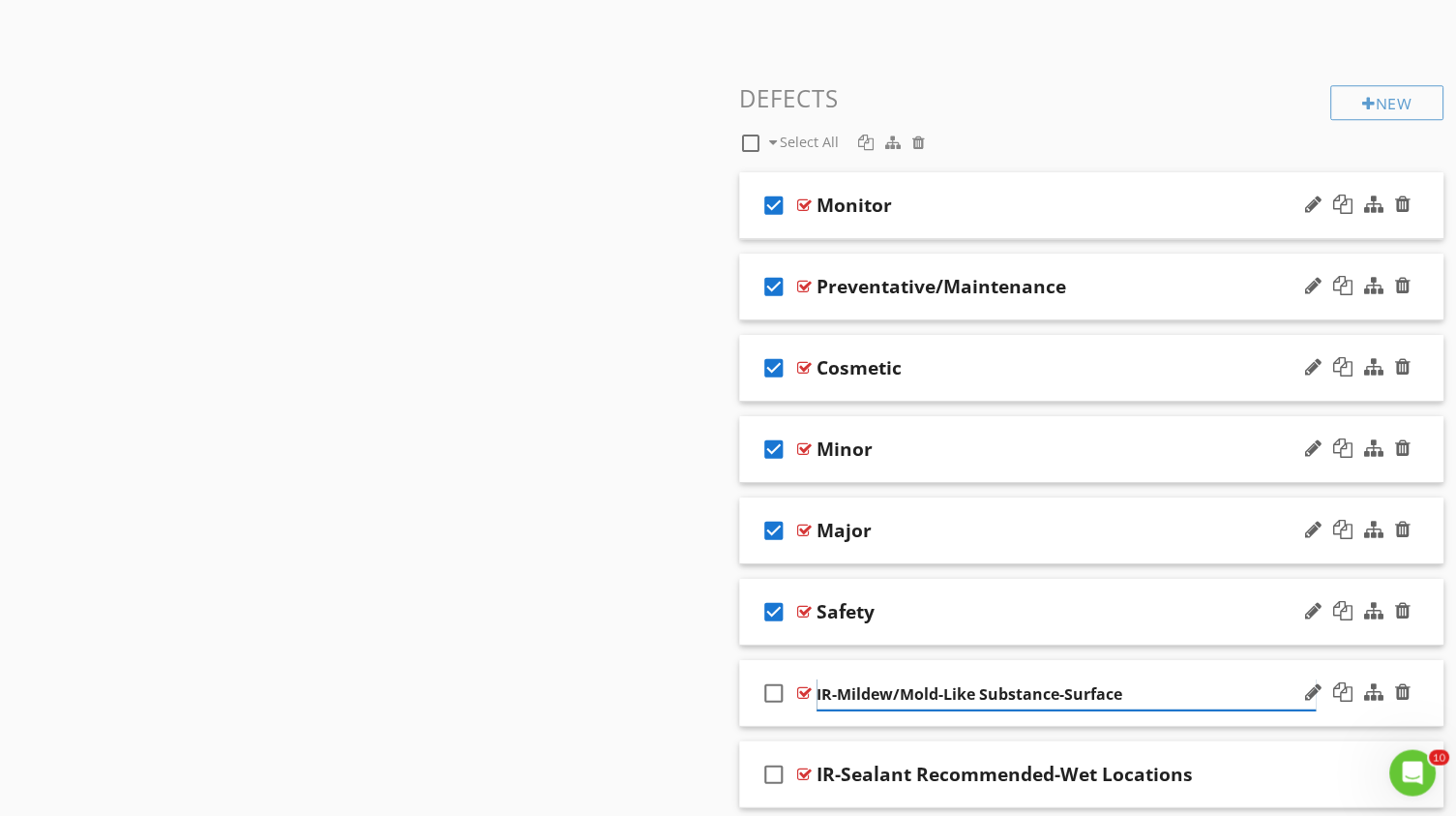 click on "IR-Mildew/Mold-Like Substance-Surface" at bounding box center (1067, 694) 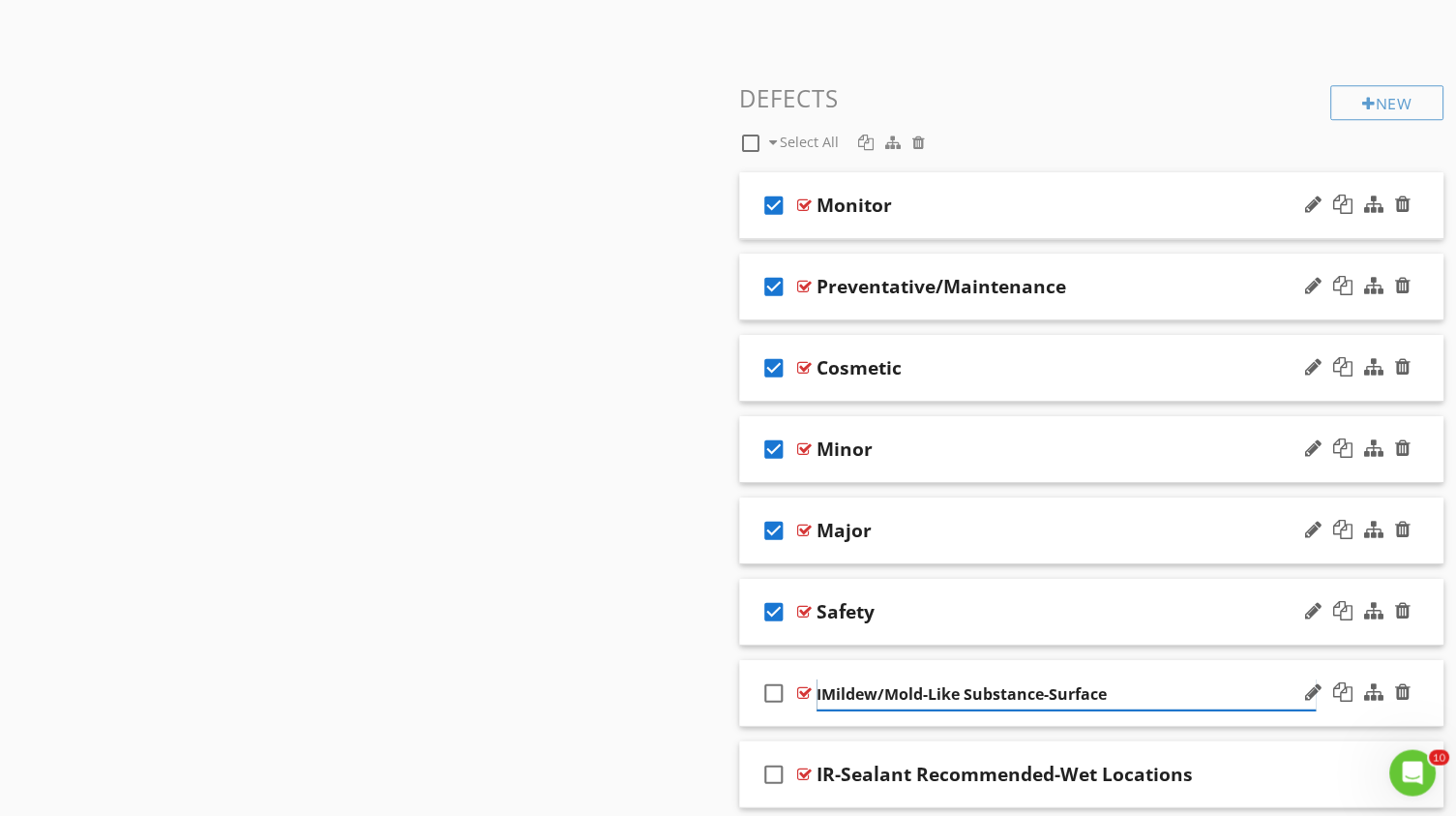 type on "Mildew/Mold-Like Substance-Surface" 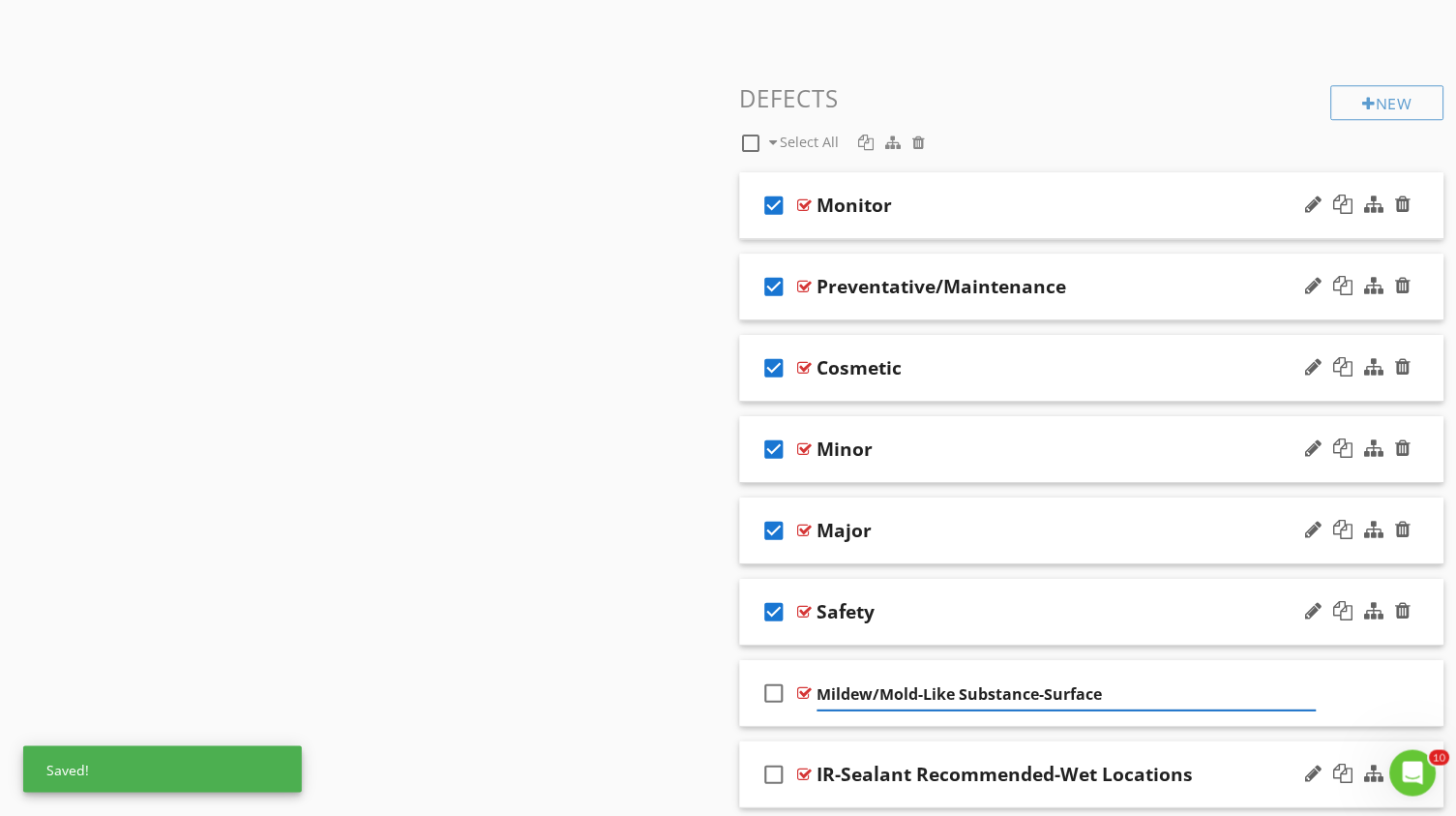 click on "IR-Sealant Recommended-Wet Locations" at bounding box center (1005, 774) 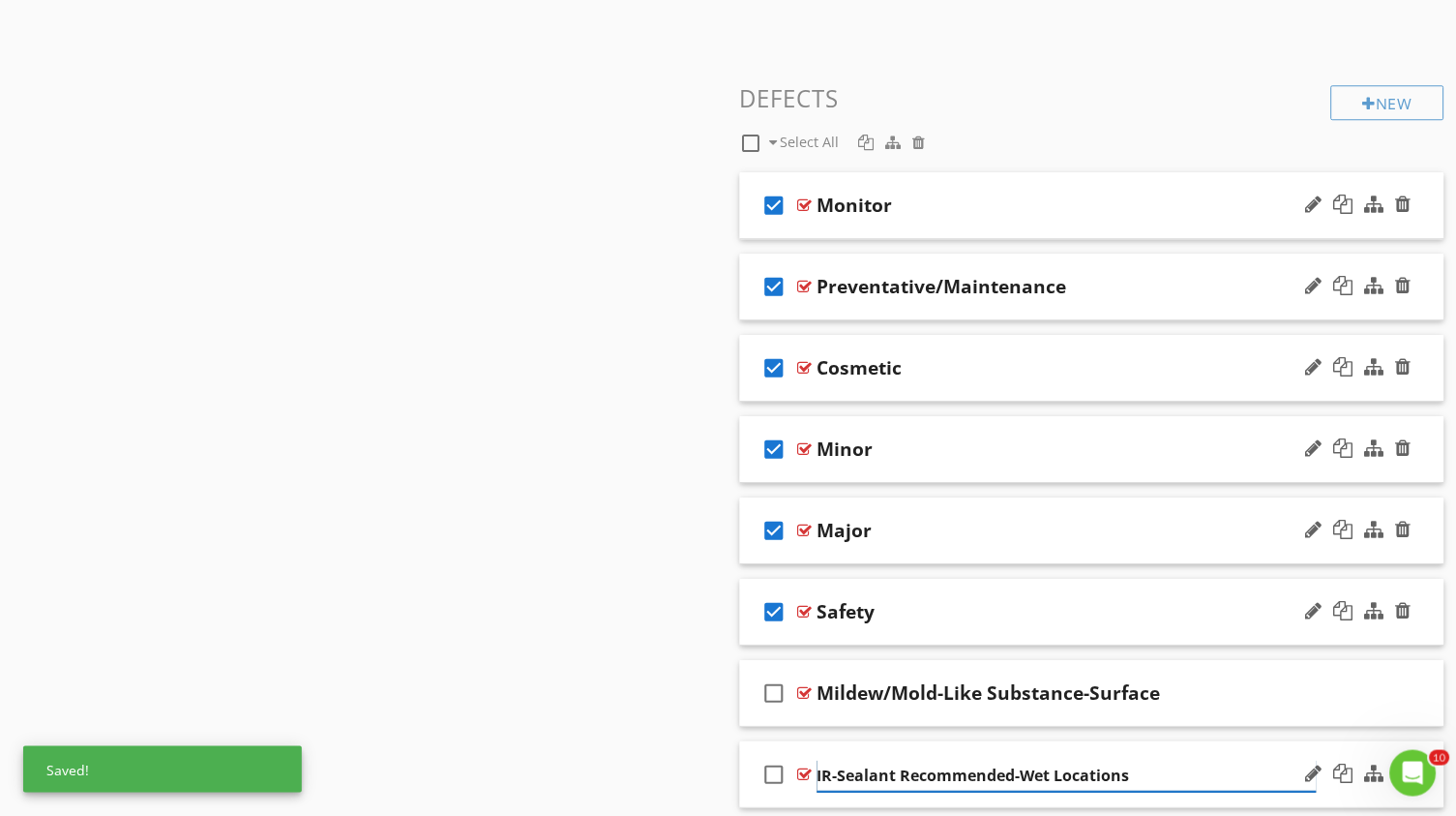 click on "IR-Sealant Recommended-Wet Locations" at bounding box center [1067, 775] 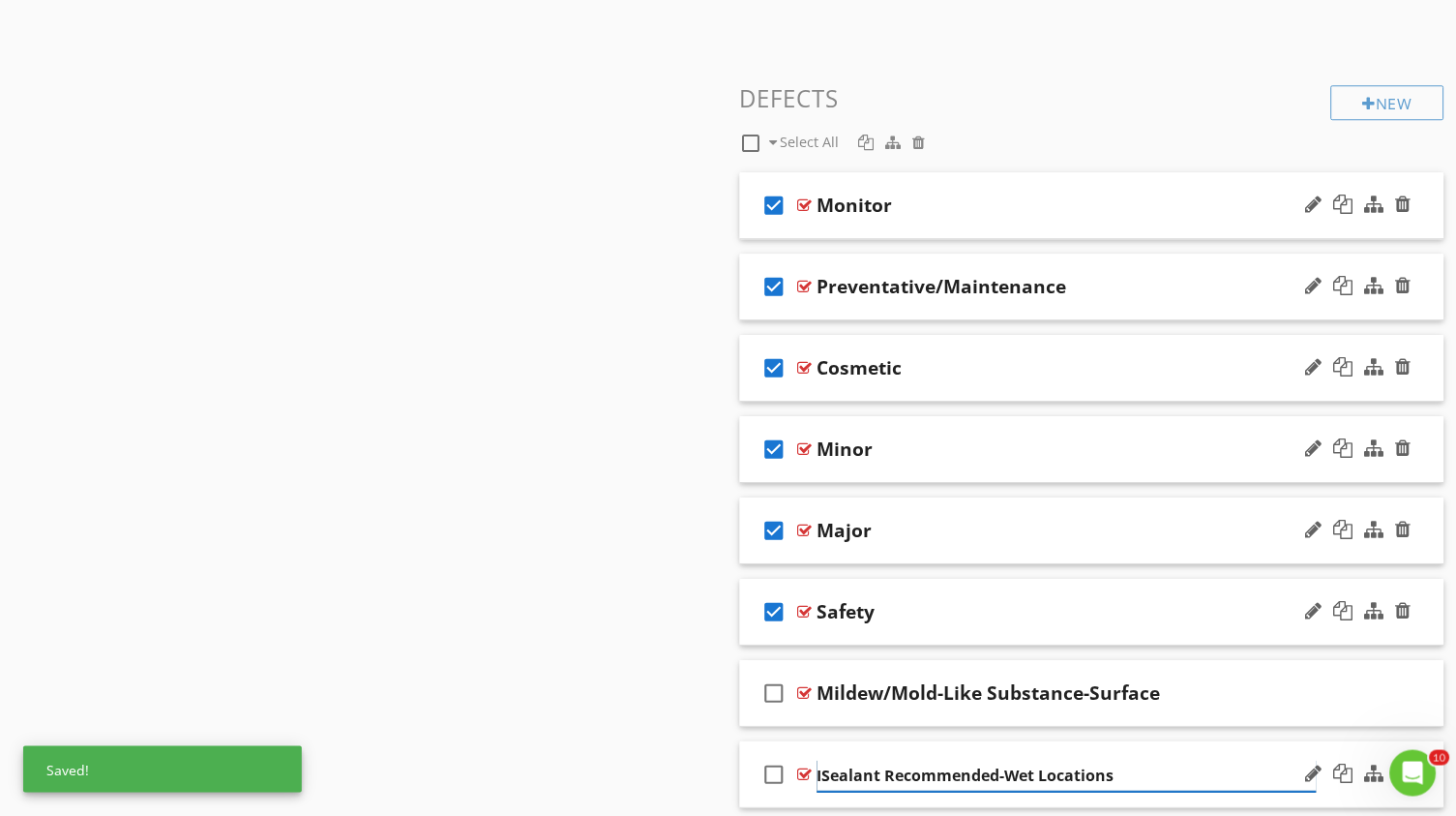 type on "Sealant Recommended-Wet Locations" 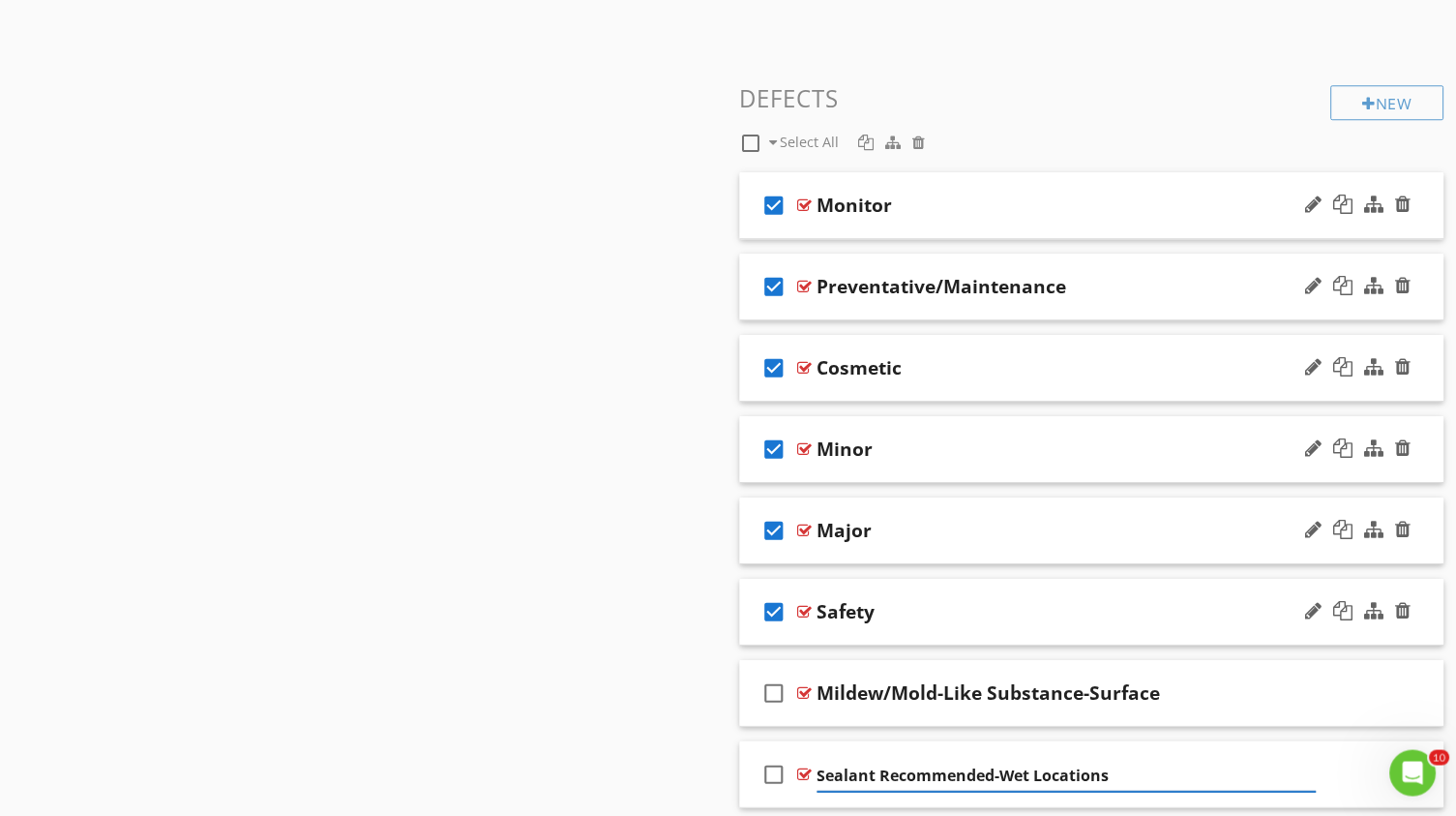 click on "Sections
Inspection Details           Exterior           Foundation, Structure           Attic, Insulation, Ventilation           Roof           Electrical           Plumbing           HVAC           Fireplace           Interior           Installed Appliances           Pool           Outbuilding           Irrigation
Section
Attachments
Attachment
Items
General           Observations           Photos-Components
Item
Comments
New
Informational   check_box_outline_blank     Select All           check_box_outline_blank
FYI-Dead Animal Smell Detected
check_box_outline_blank
FYI-Deep/Thorough Cleaning Recommended
check_box_outline_blank
FYI-Hollow Core Door-No Thermal" at bounding box center [728, -40] 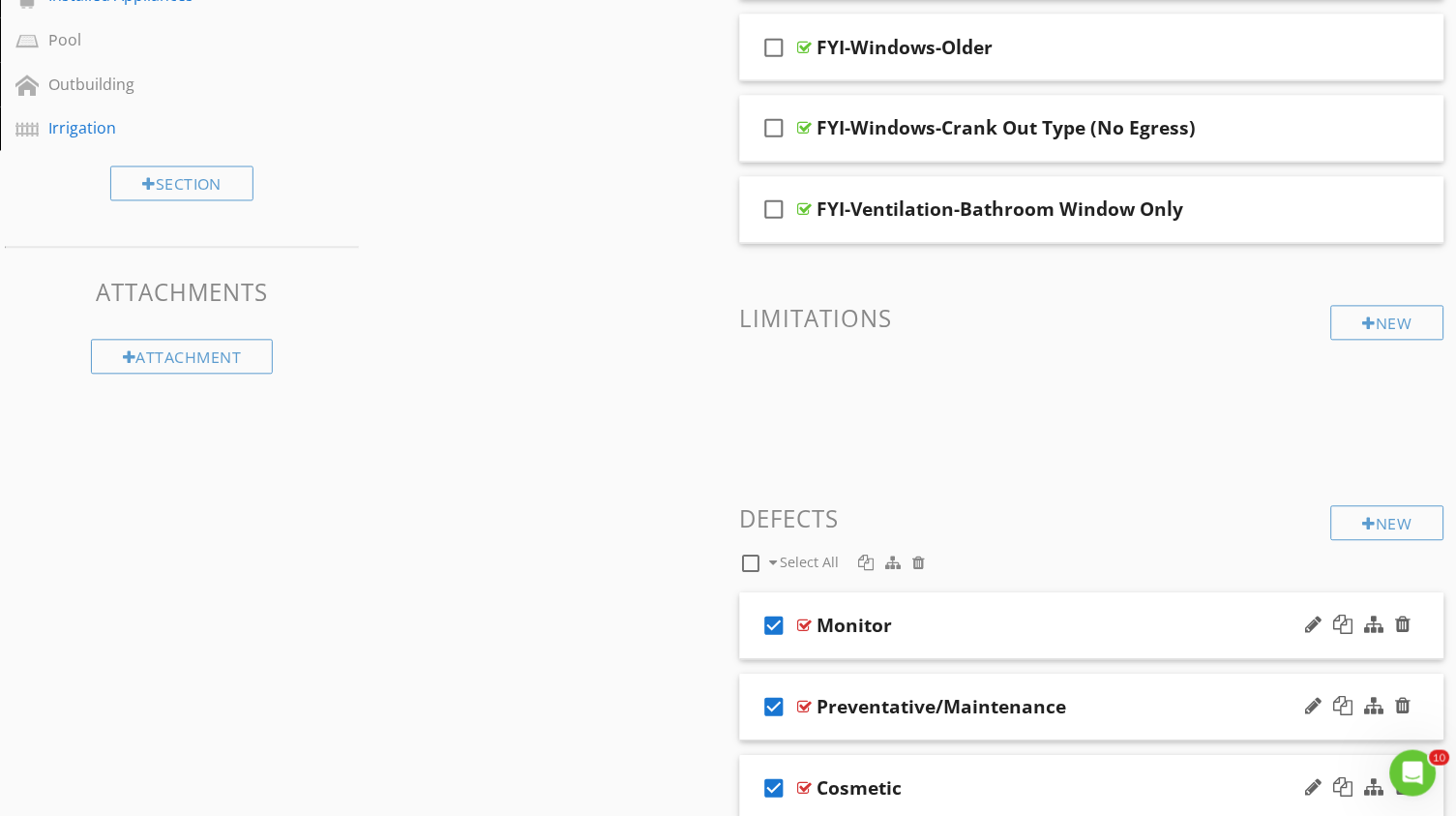 scroll, scrollTop: 698, scrollLeft: 0, axis: vertical 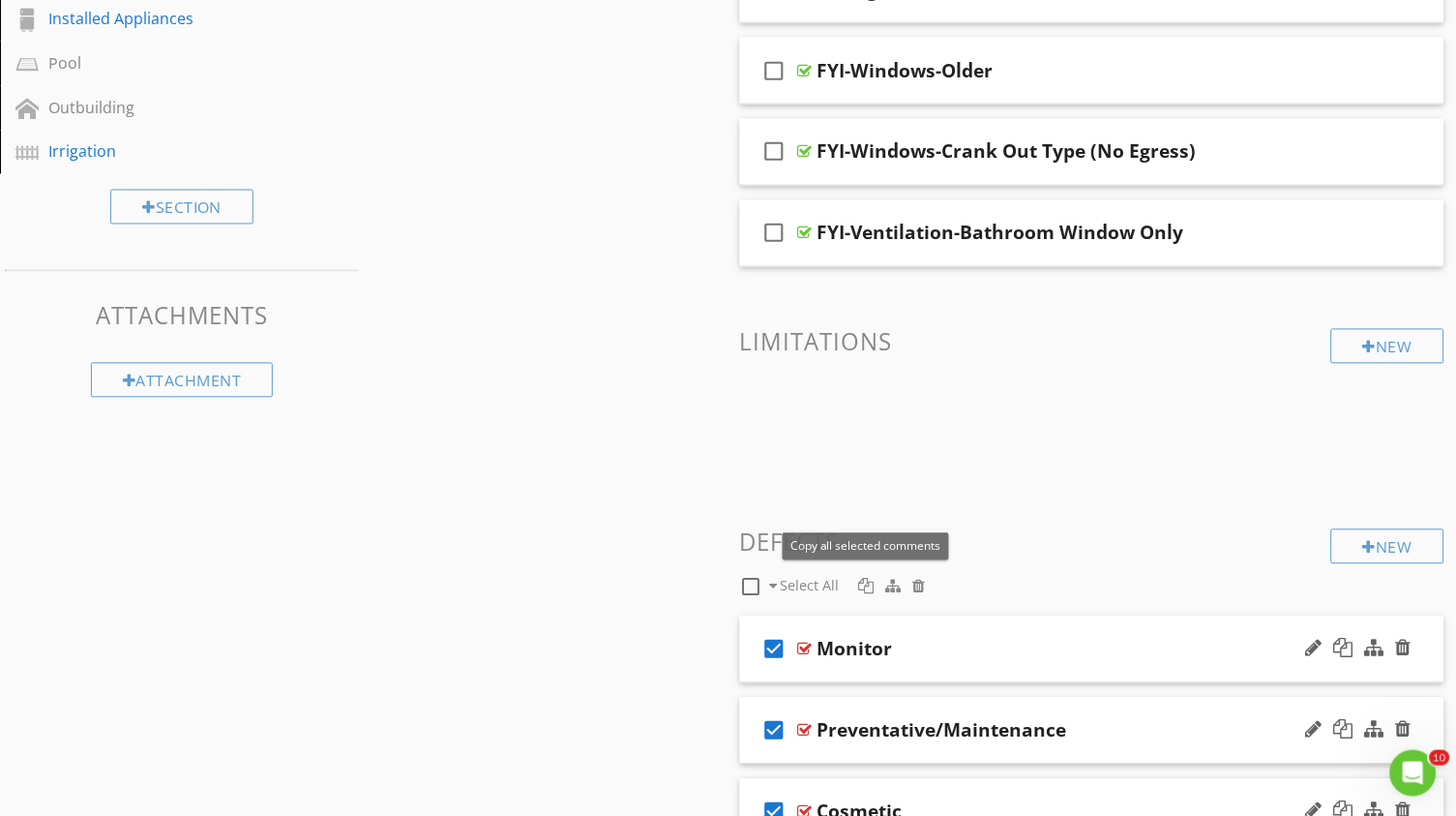 click at bounding box center [867, 587] 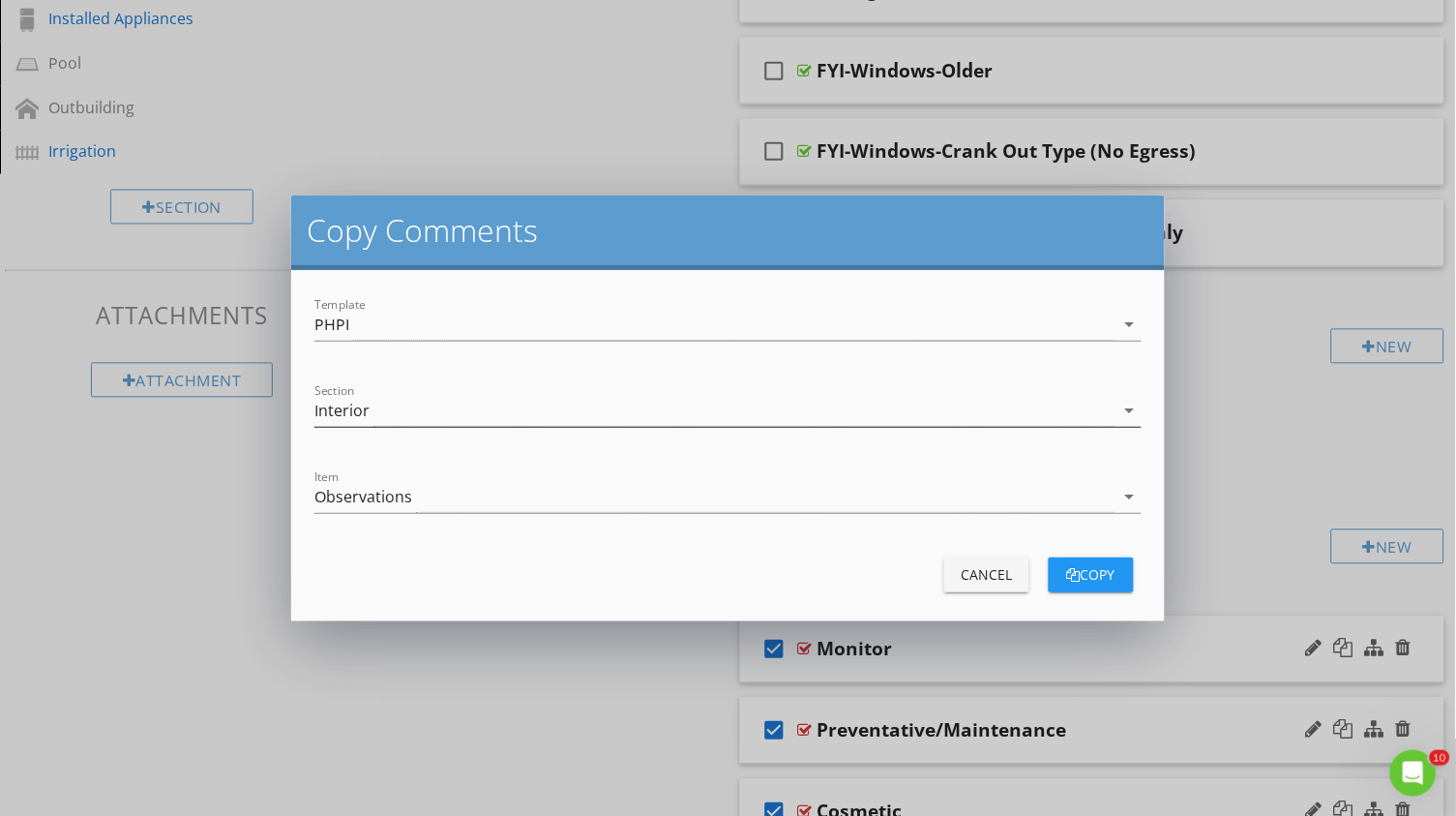 click on "Interior" at bounding box center [714, 410] 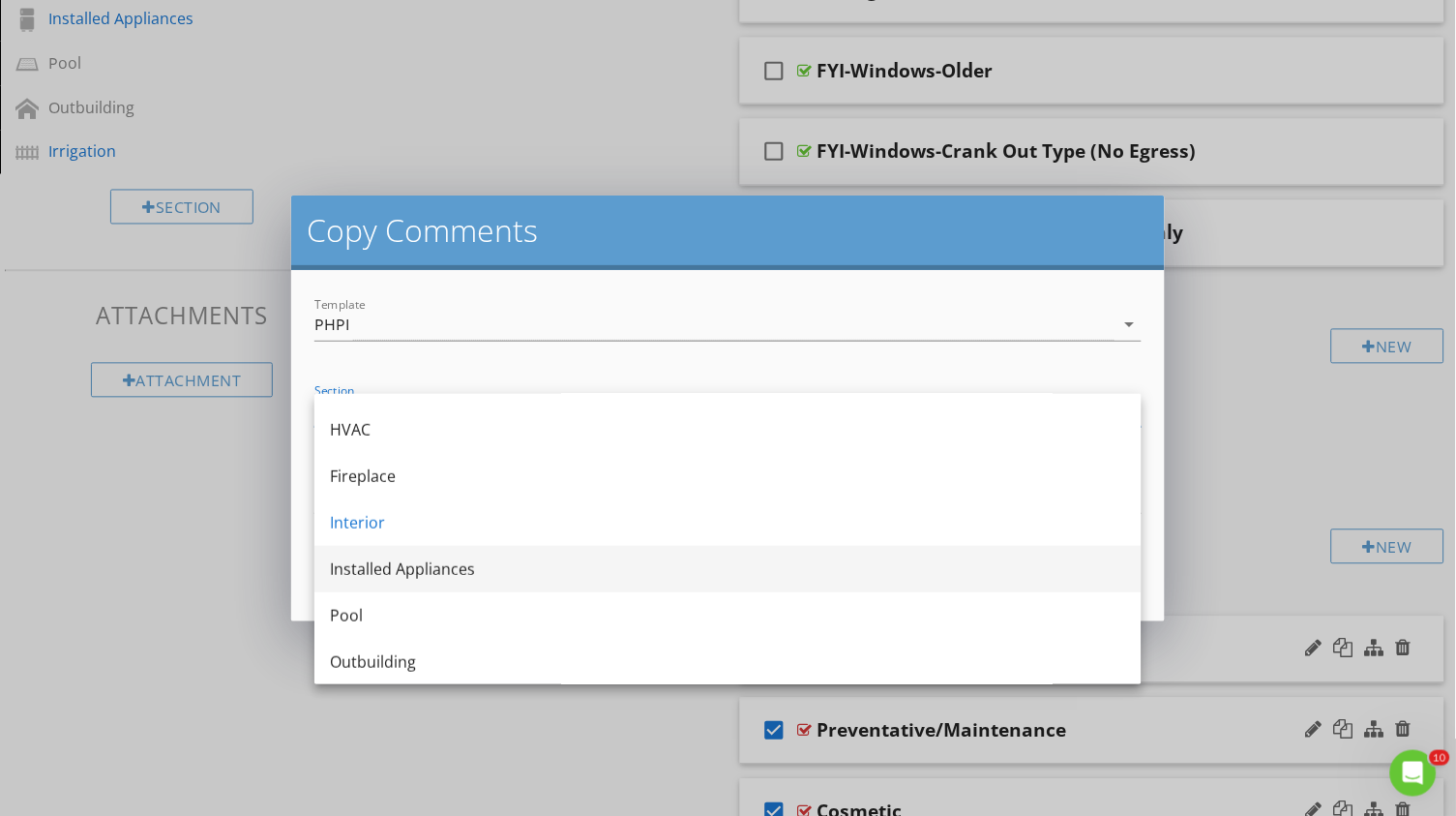 scroll, scrollTop: 320, scrollLeft: 0, axis: vertical 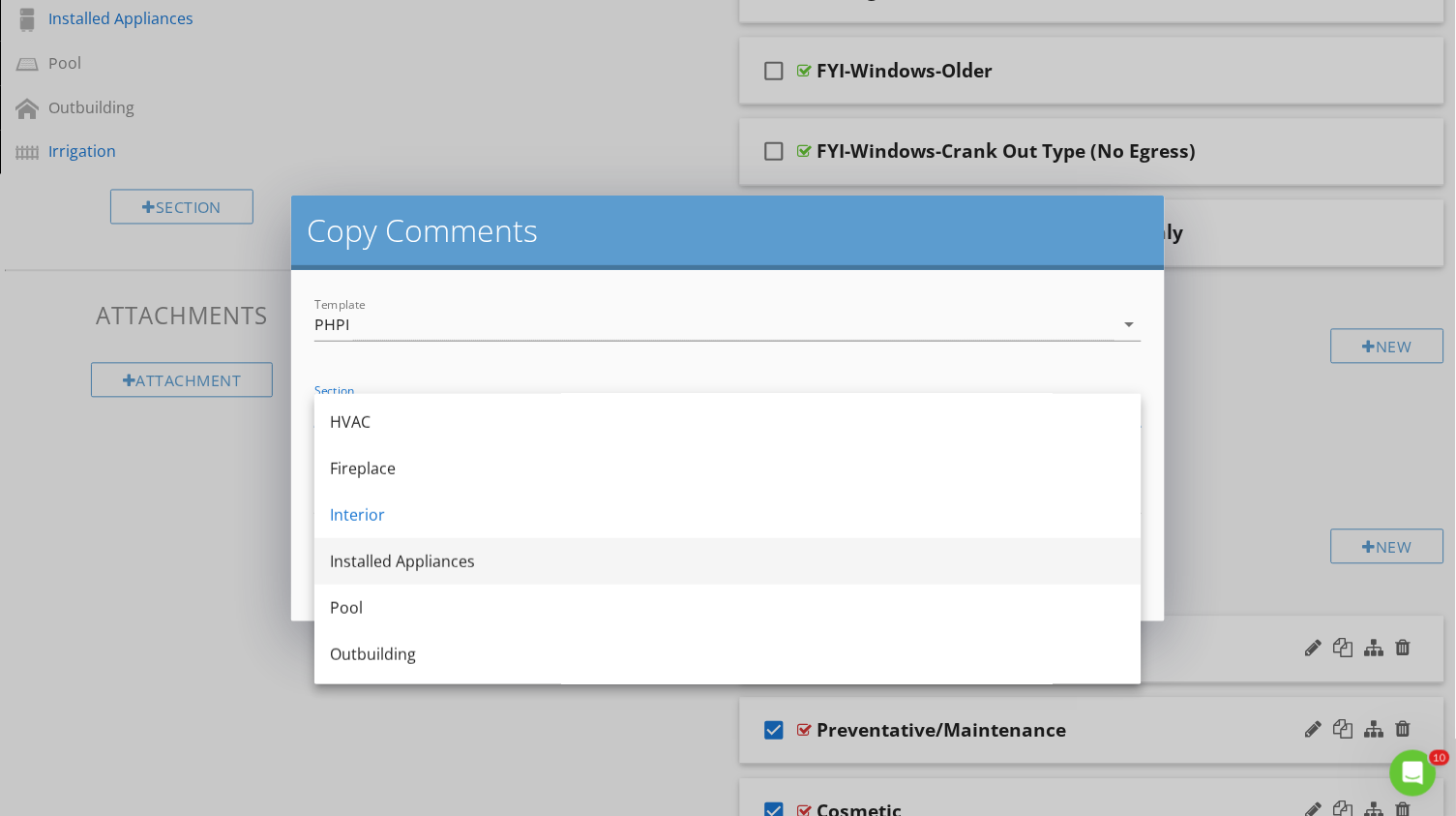 click on "Installed Appliances" at bounding box center (728, 561) 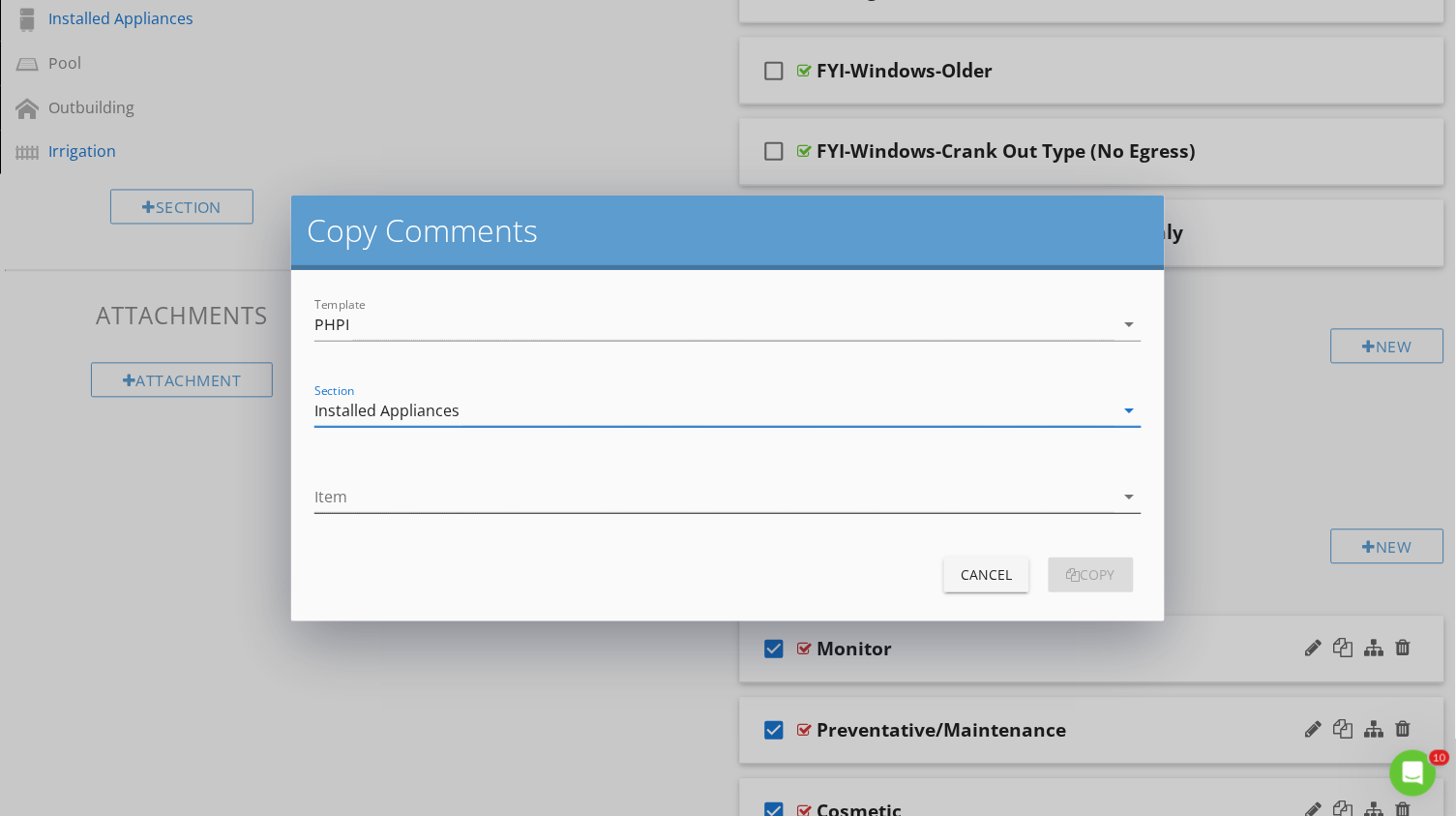 click at bounding box center (714, 497) 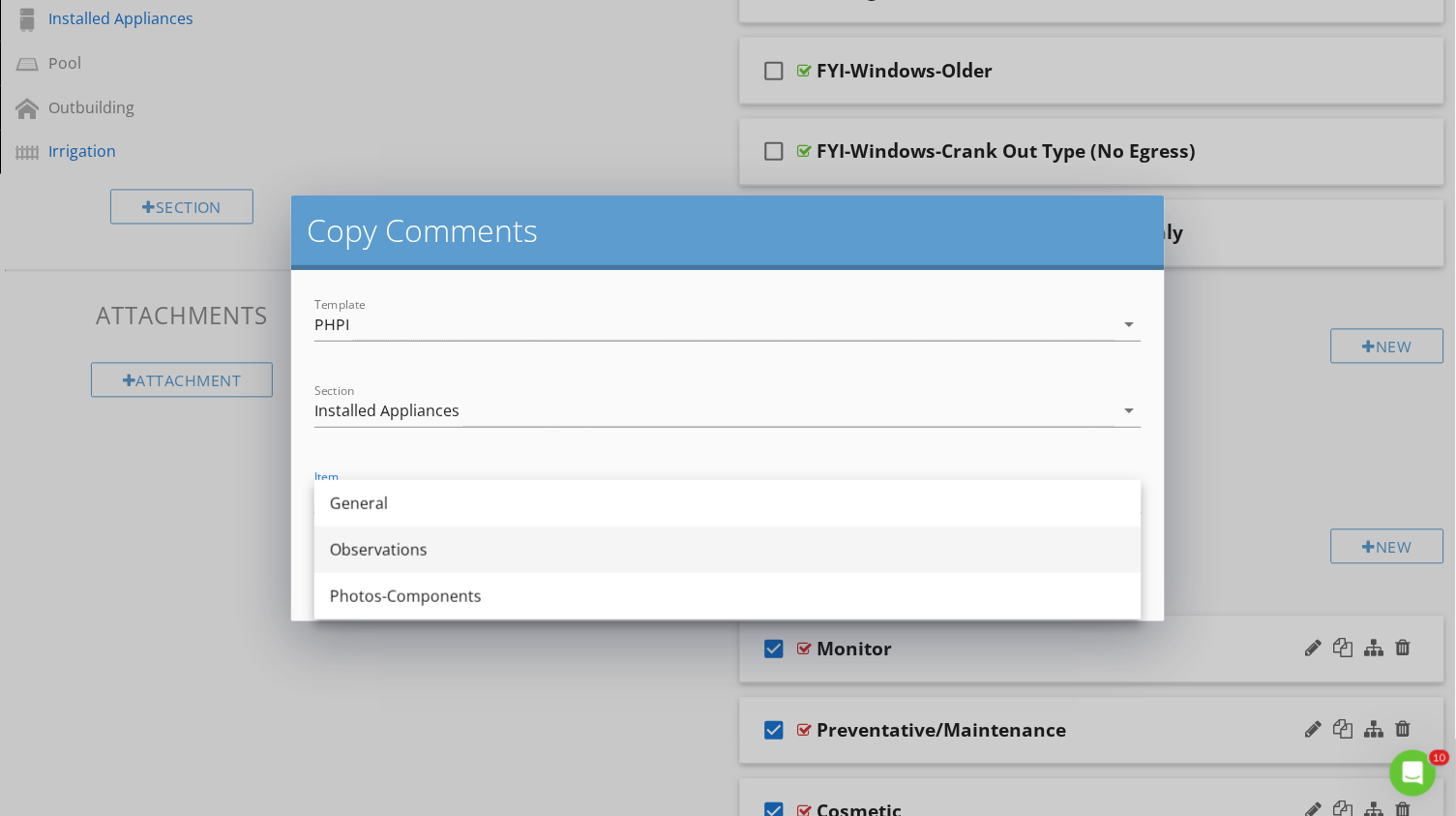 click on "Observations" at bounding box center (728, 550) 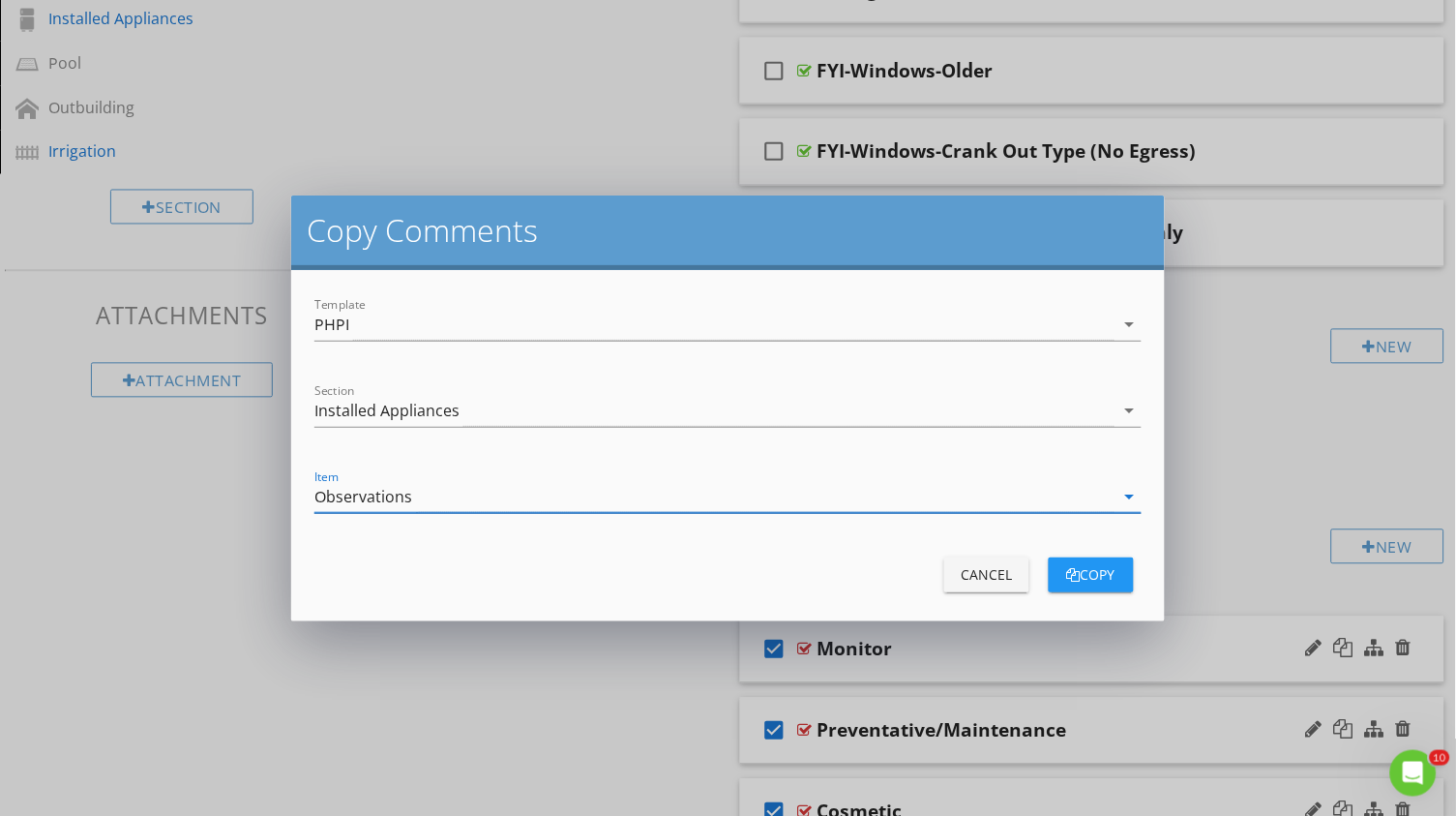 click at bounding box center (1074, 575) 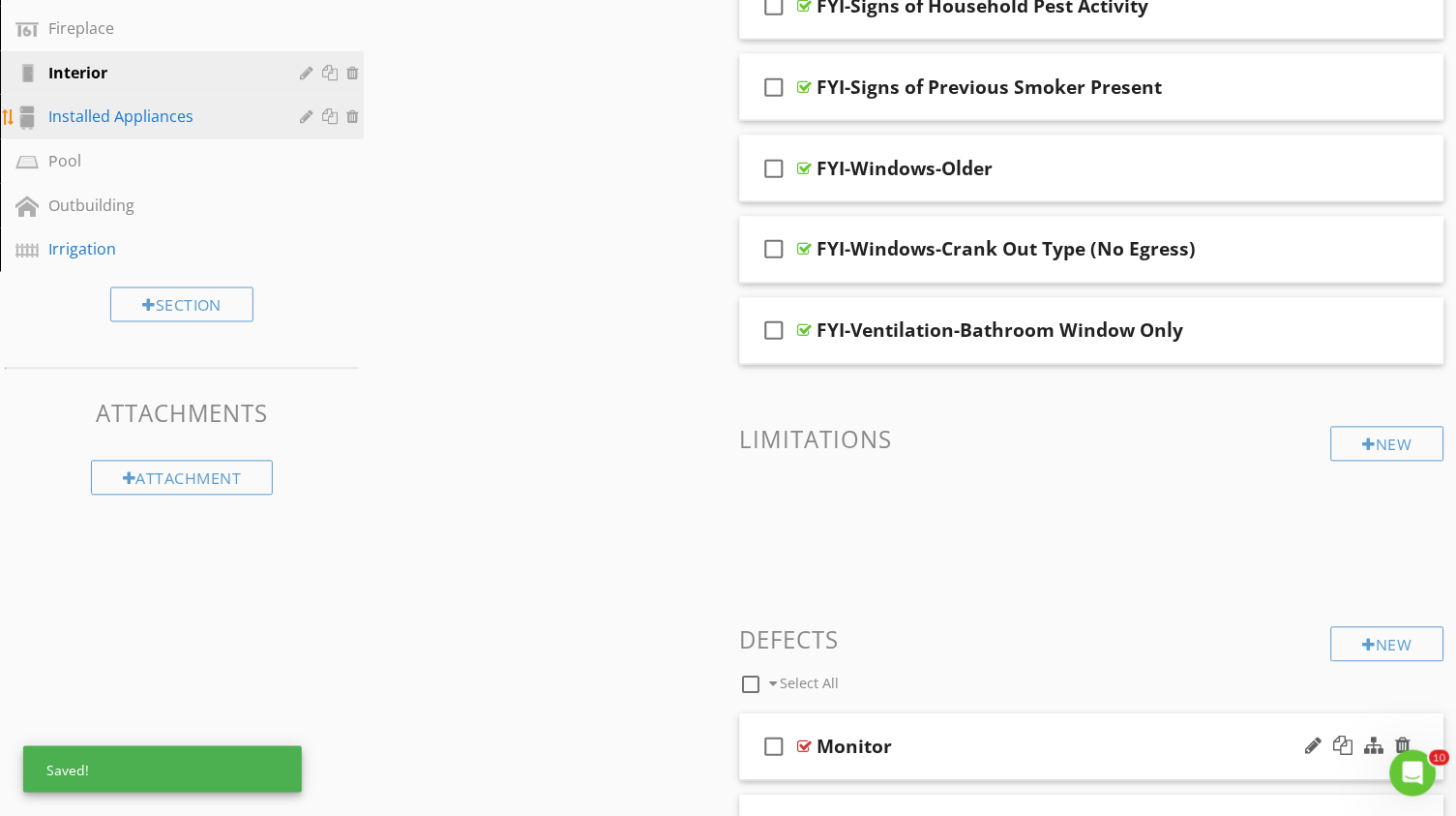 click on "Installed Appliances" at bounding box center (160, 116) 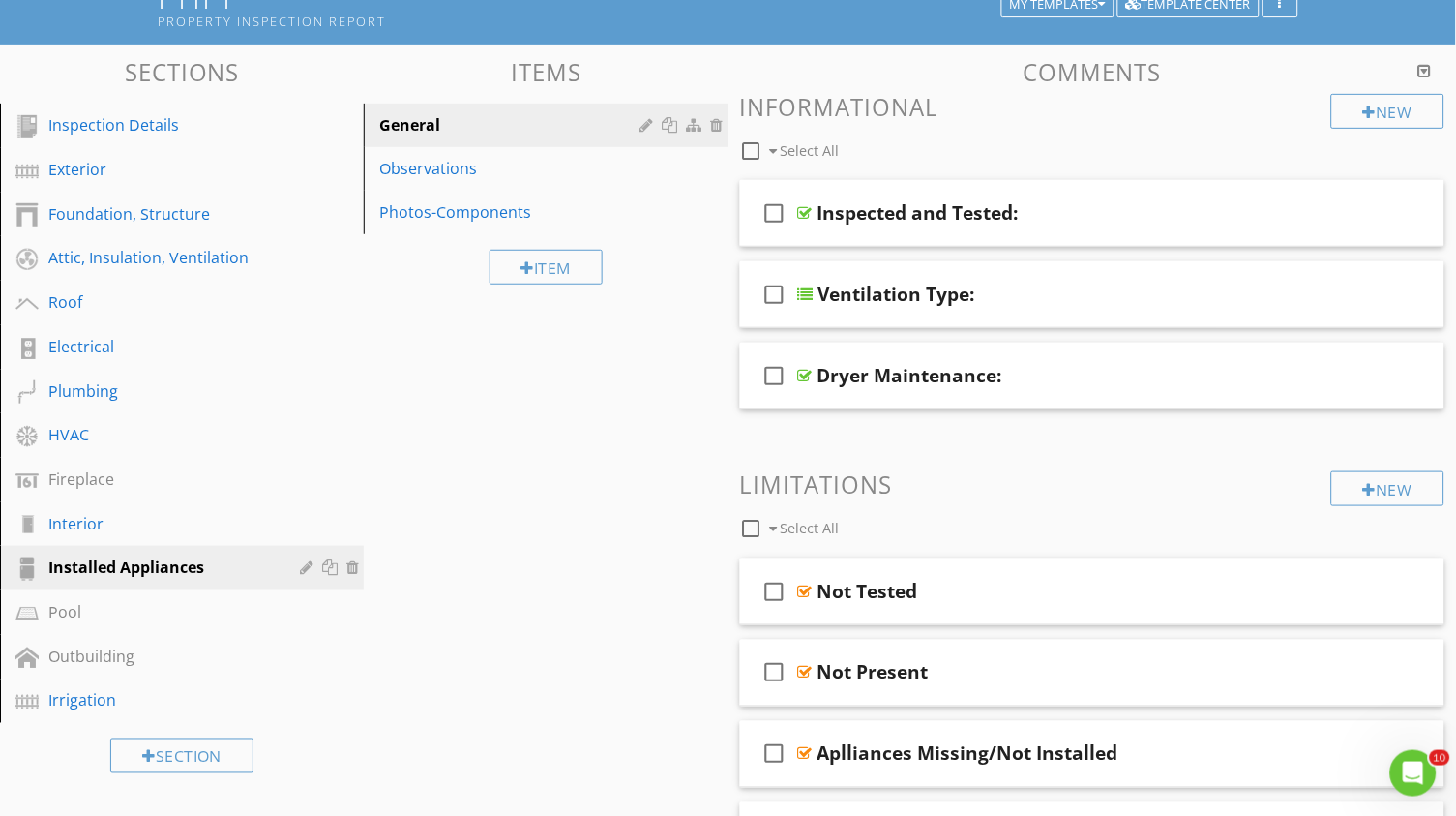 scroll, scrollTop: 120, scrollLeft: 0, axis: vertical 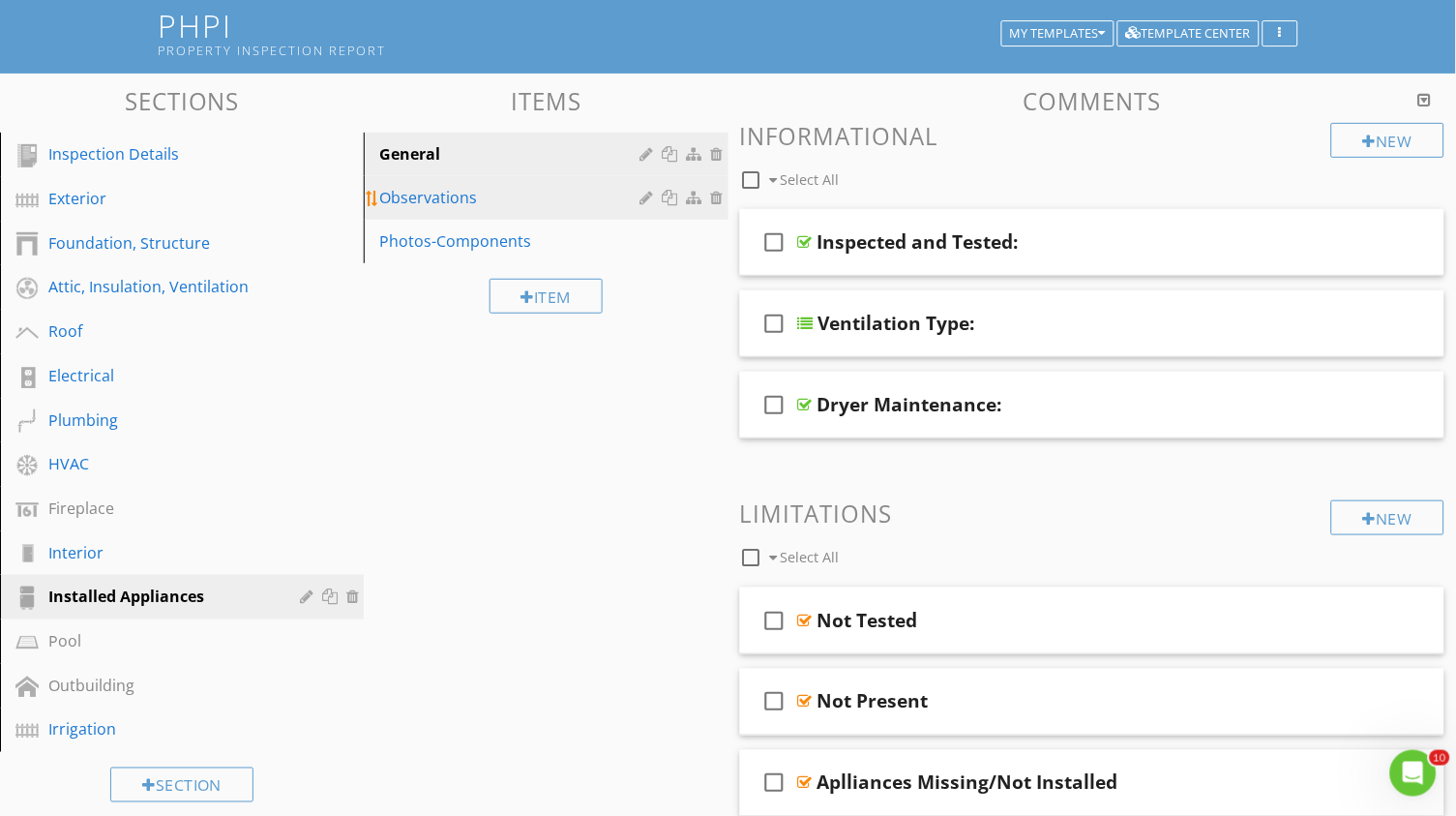 click on "Observations" at bounding box center [512, 197] 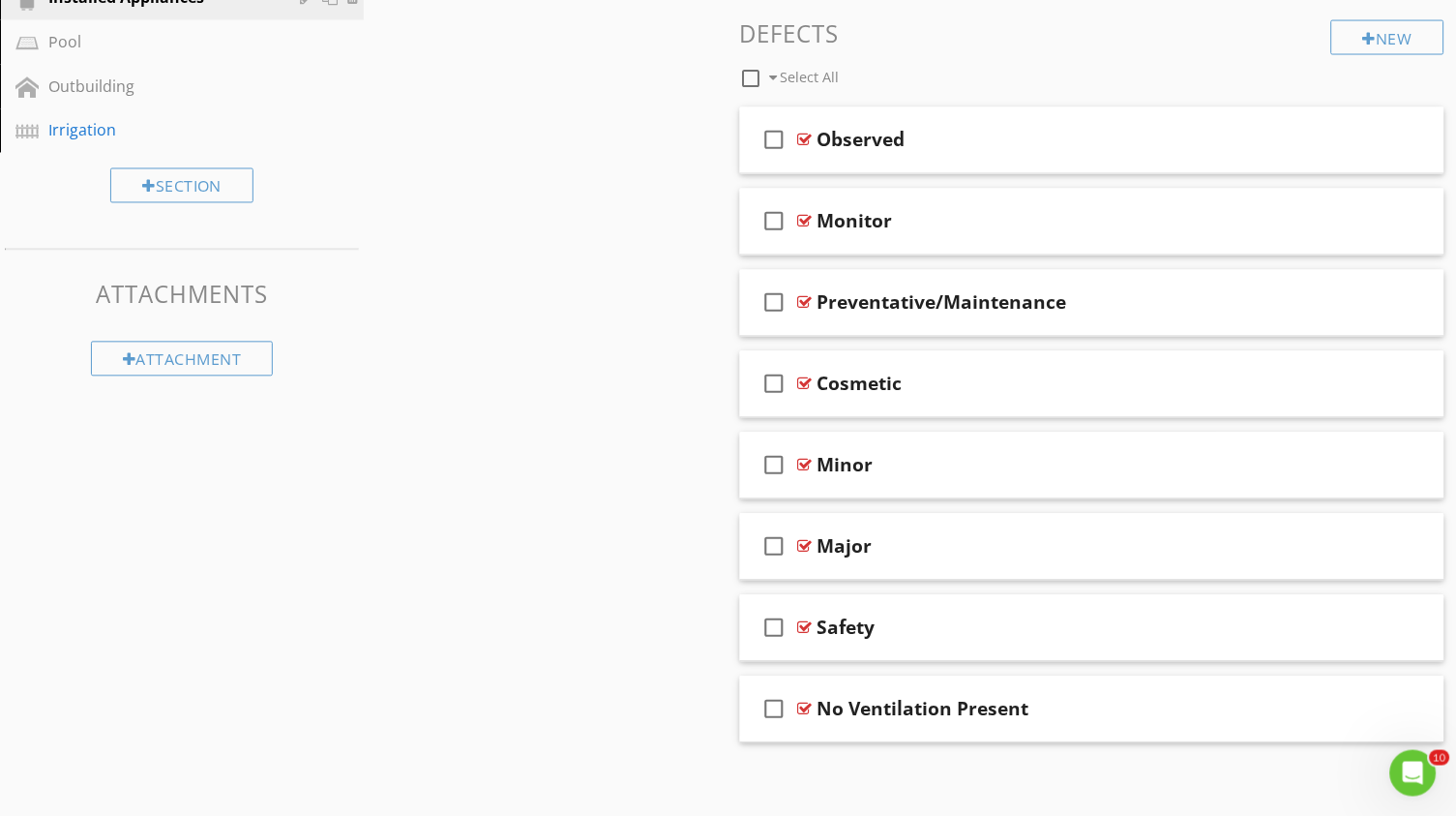 scroll, scrollTop: 717, scrollLeft: 0, axis: vertical 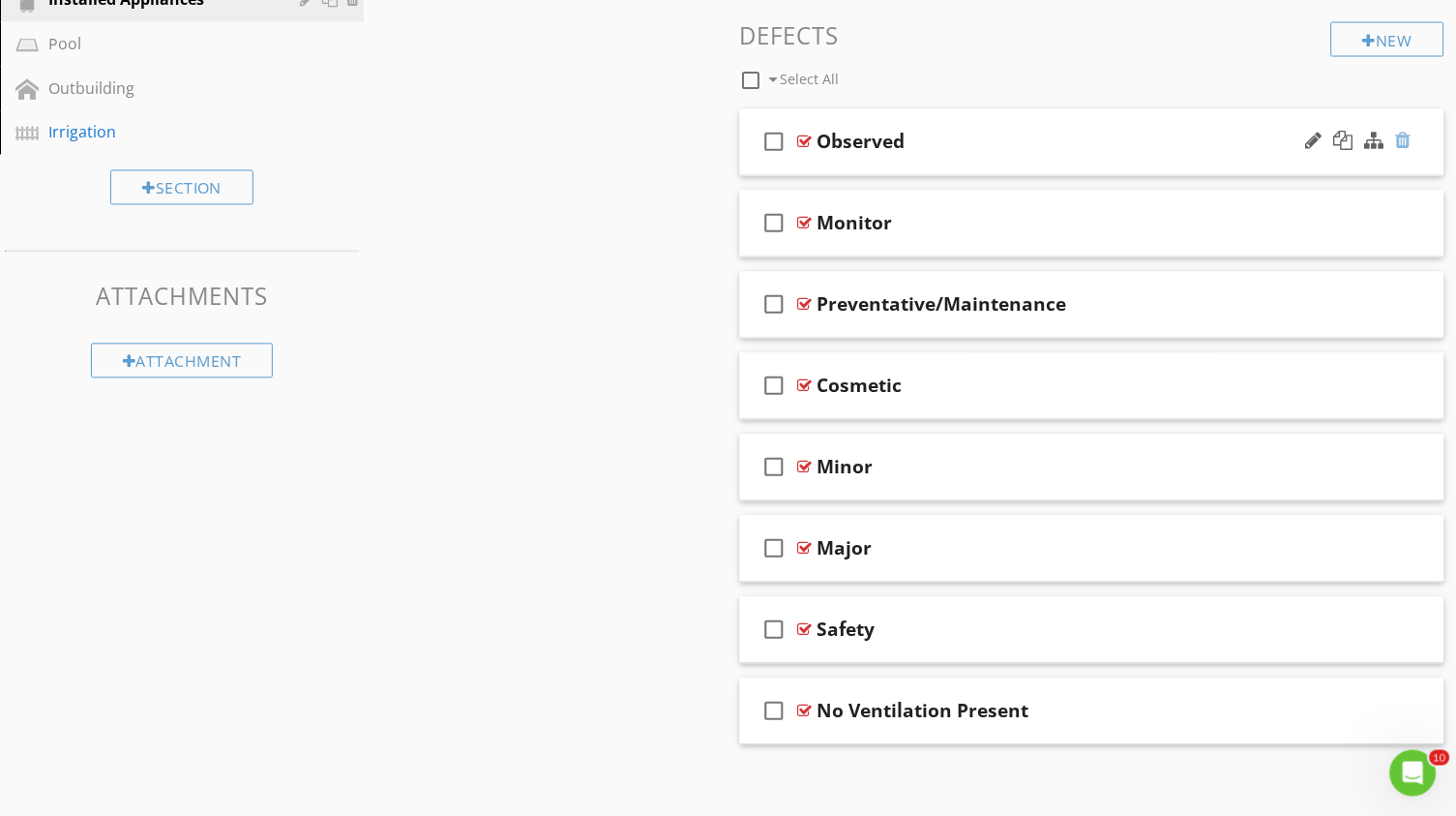 click at bounding box center [1404, 141] 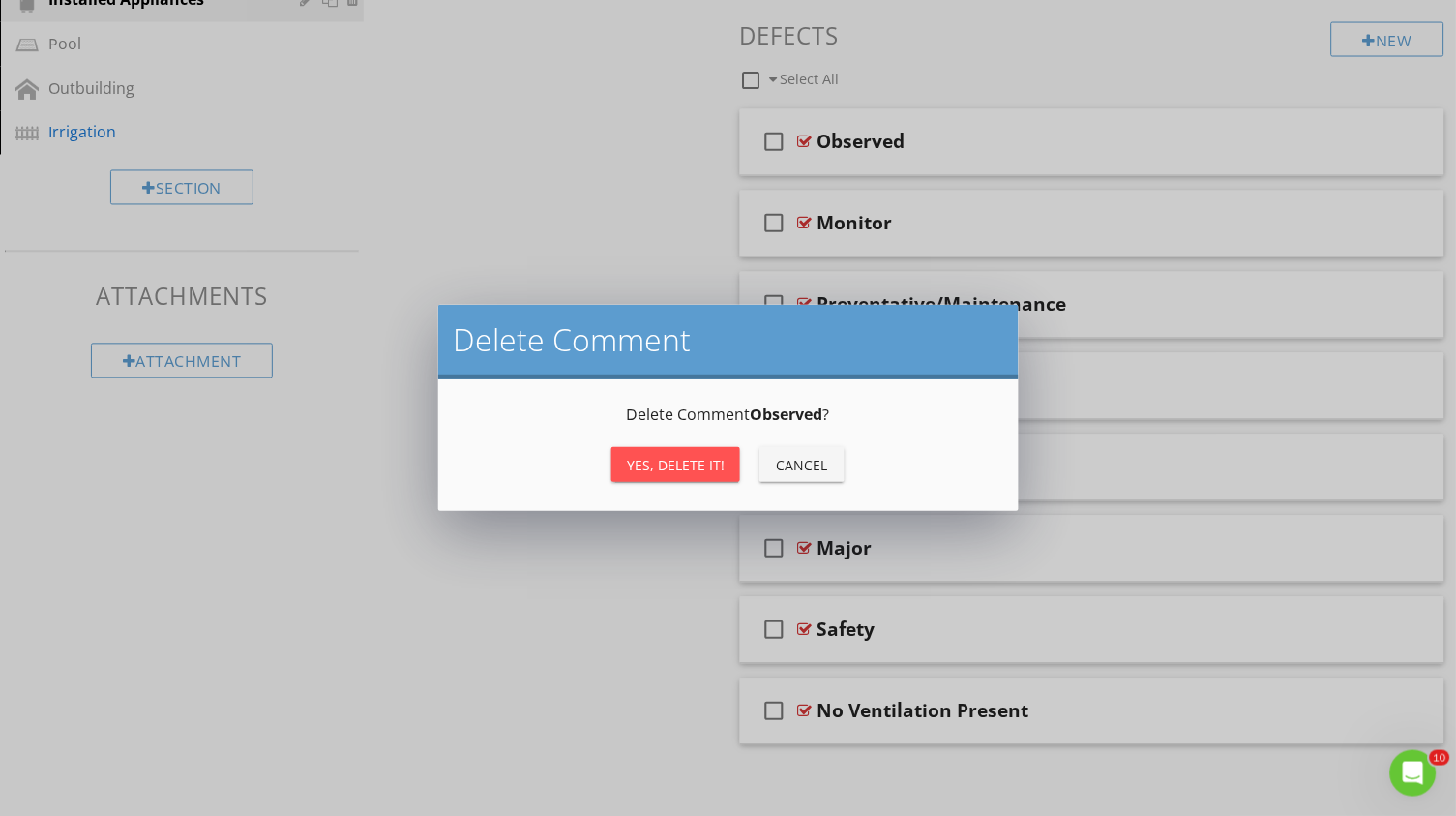 scroll, scrollTop: 716, scrollLeft: 0, axis: vertical 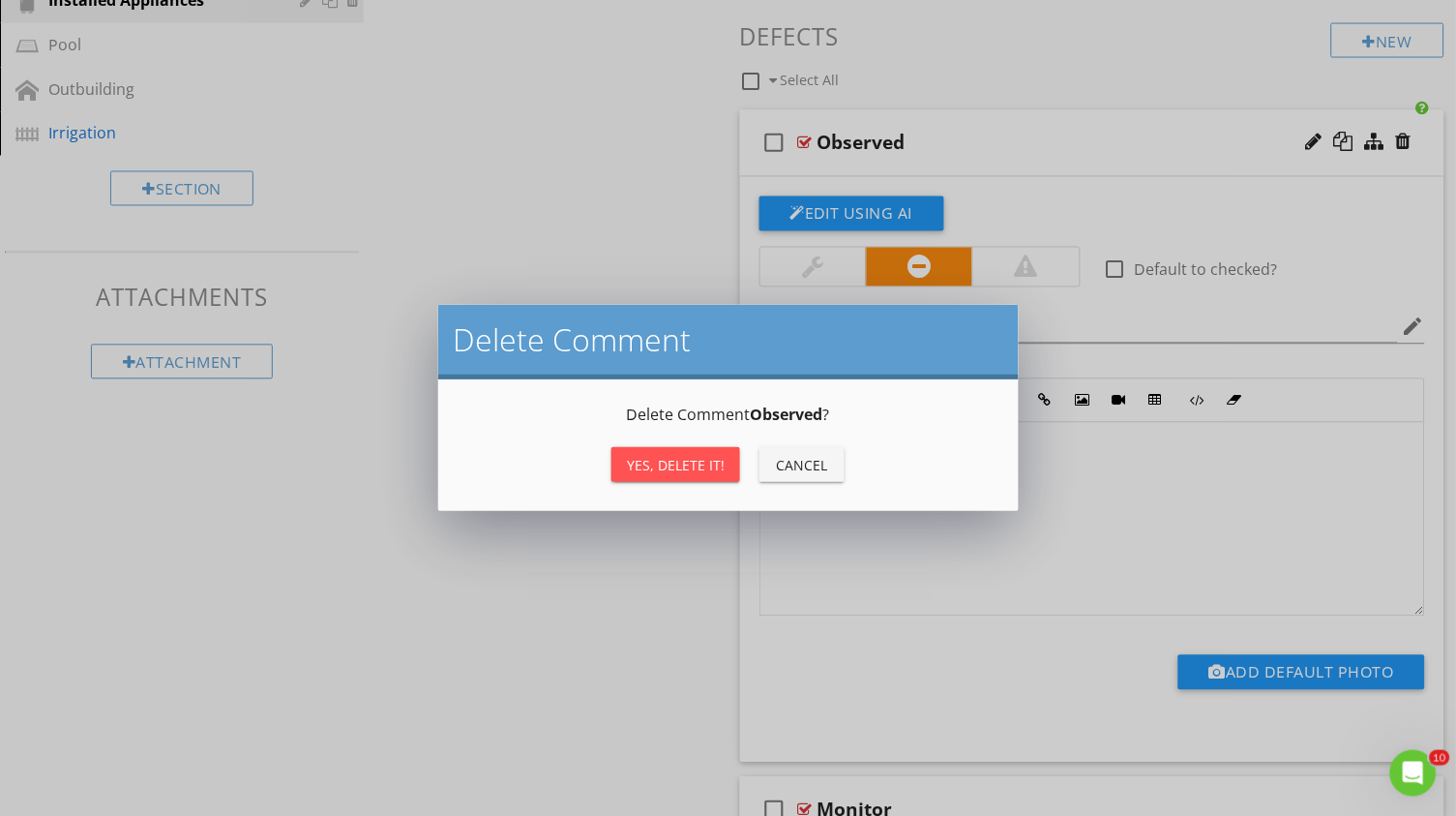 click on "Yes, Delete it!" at bounding box center (675, 465) 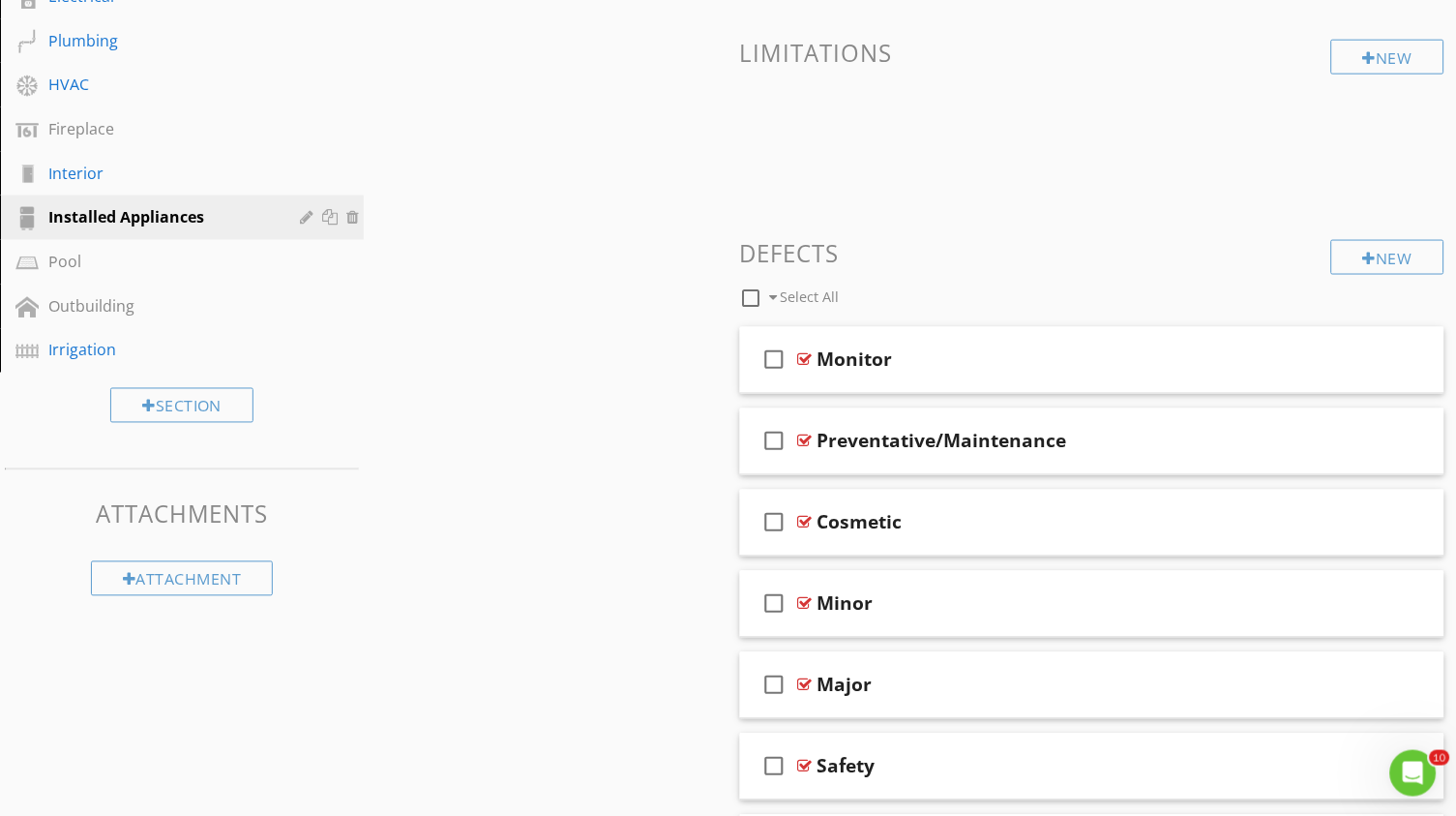 scroll, scrollTop: 424, scrollLeft: 0, axis: vertical 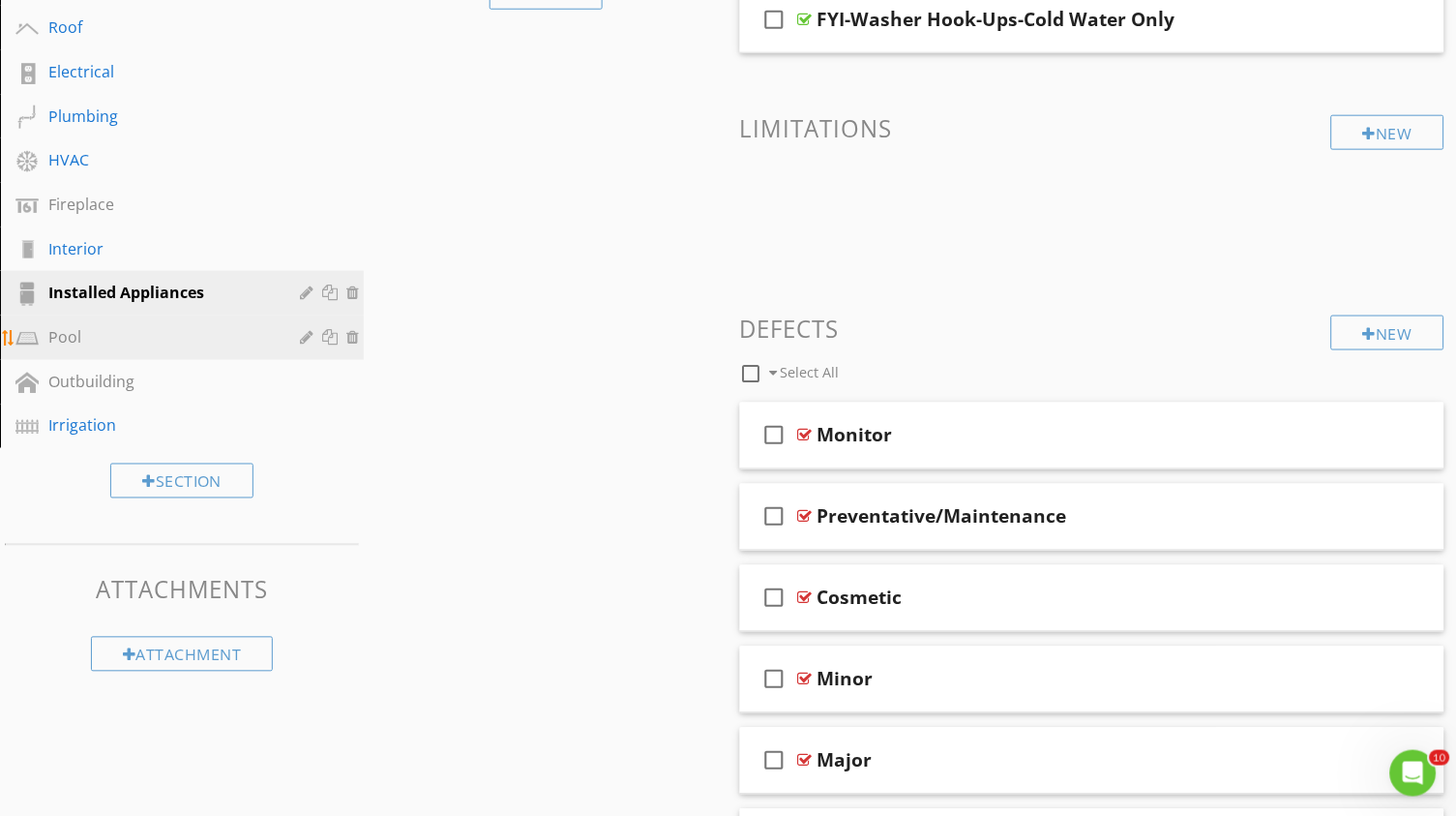 click on "Pool" at bounding box center [160, 337] 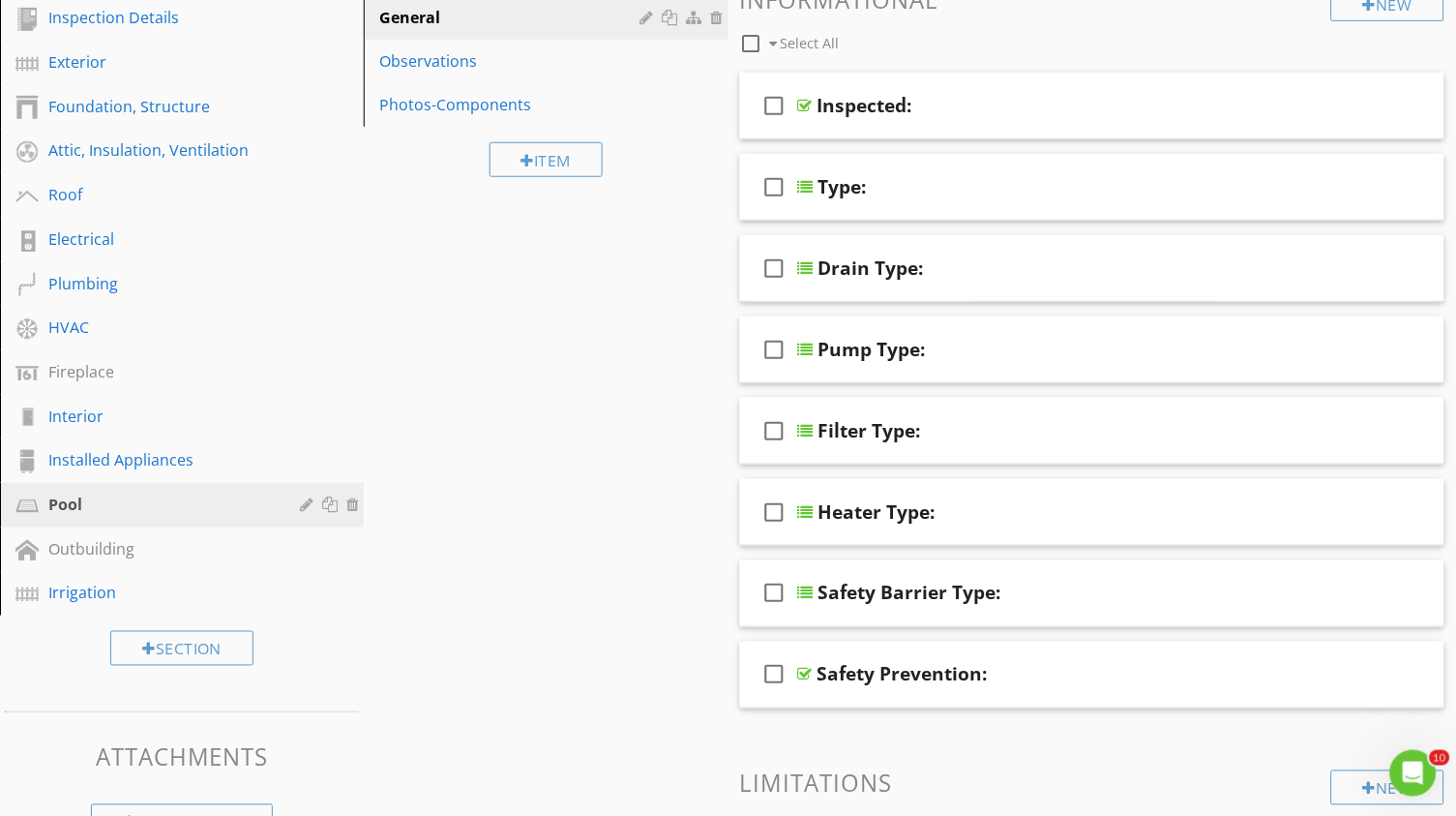 scroll, scrollTop: 230, scrollLeft: 0, axis: vertical 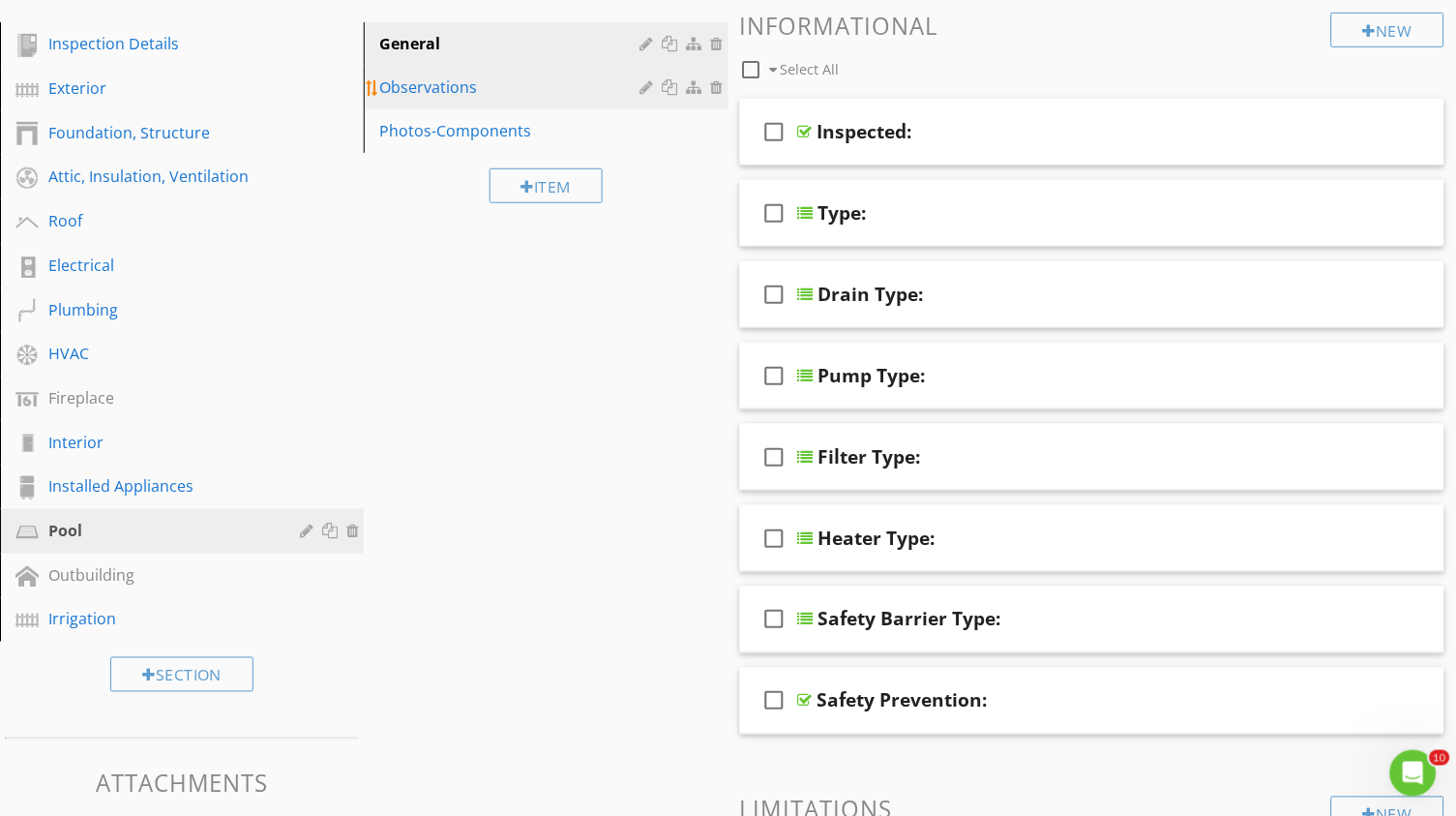 click on "Observations" at bounding box center (512, 87) 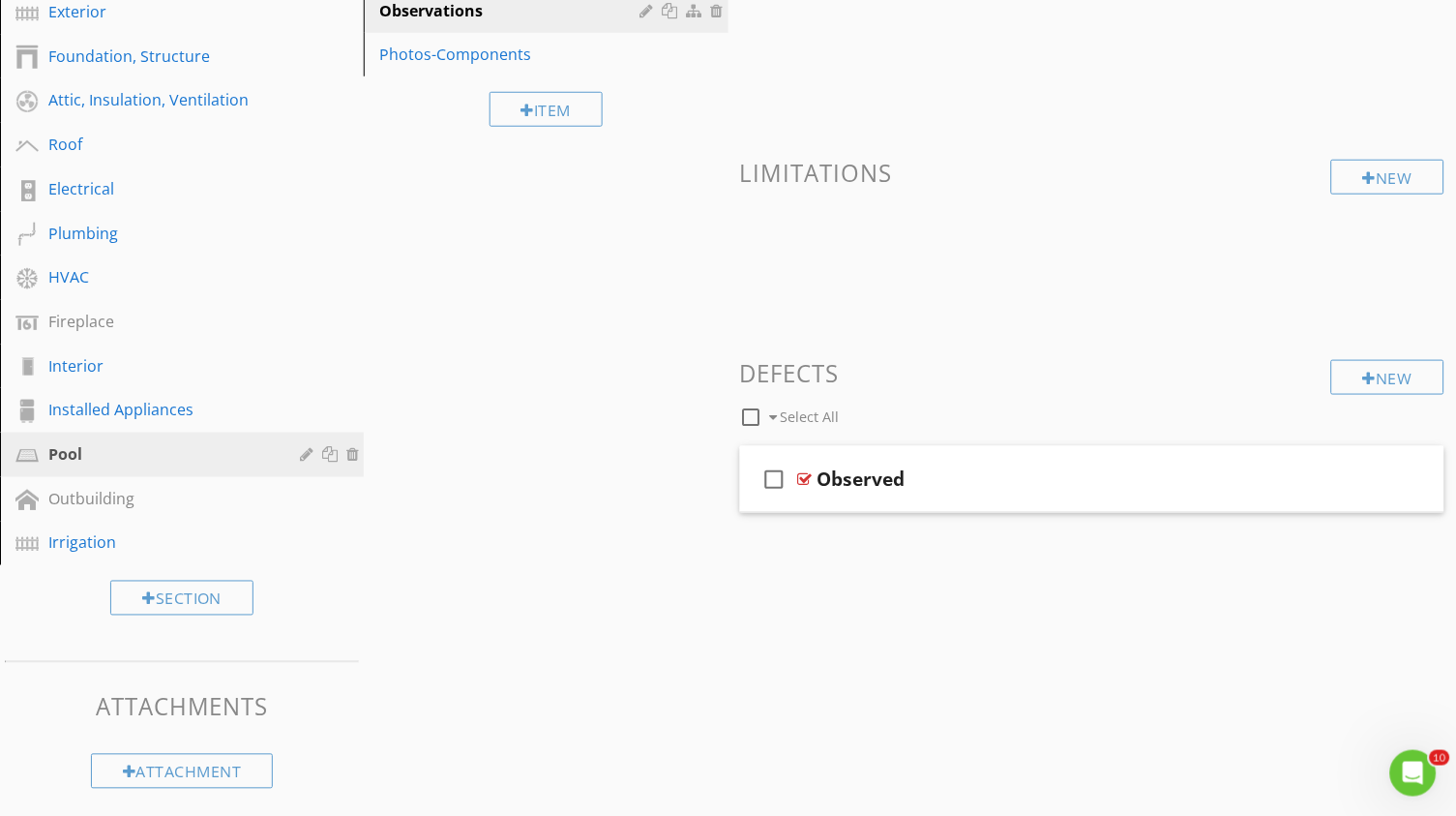 scroll, scrollTop: 306, scrollLeft: 0, axis: vertical 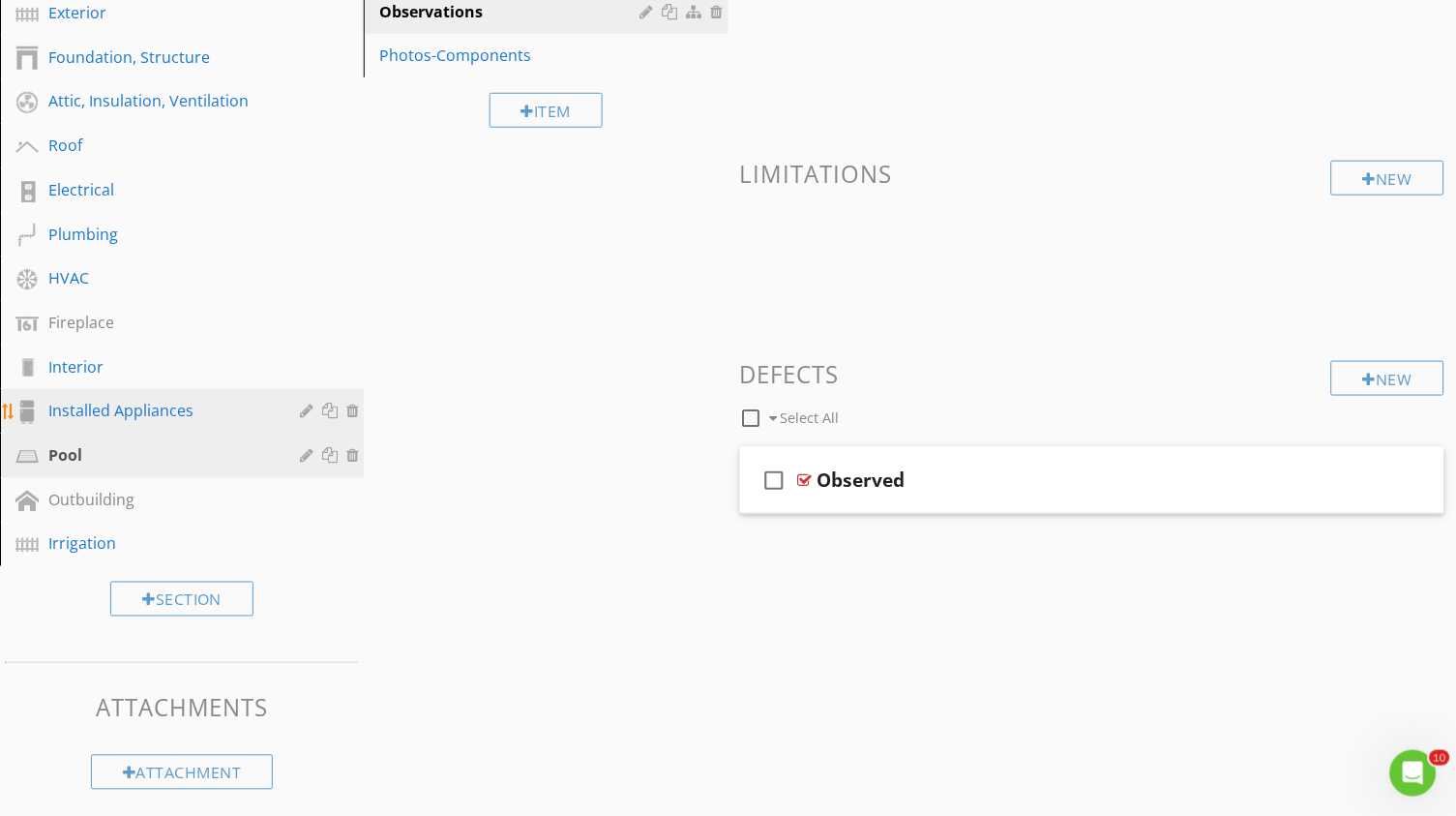 click on "Installed Appliances" at bounding box center (160, 410) 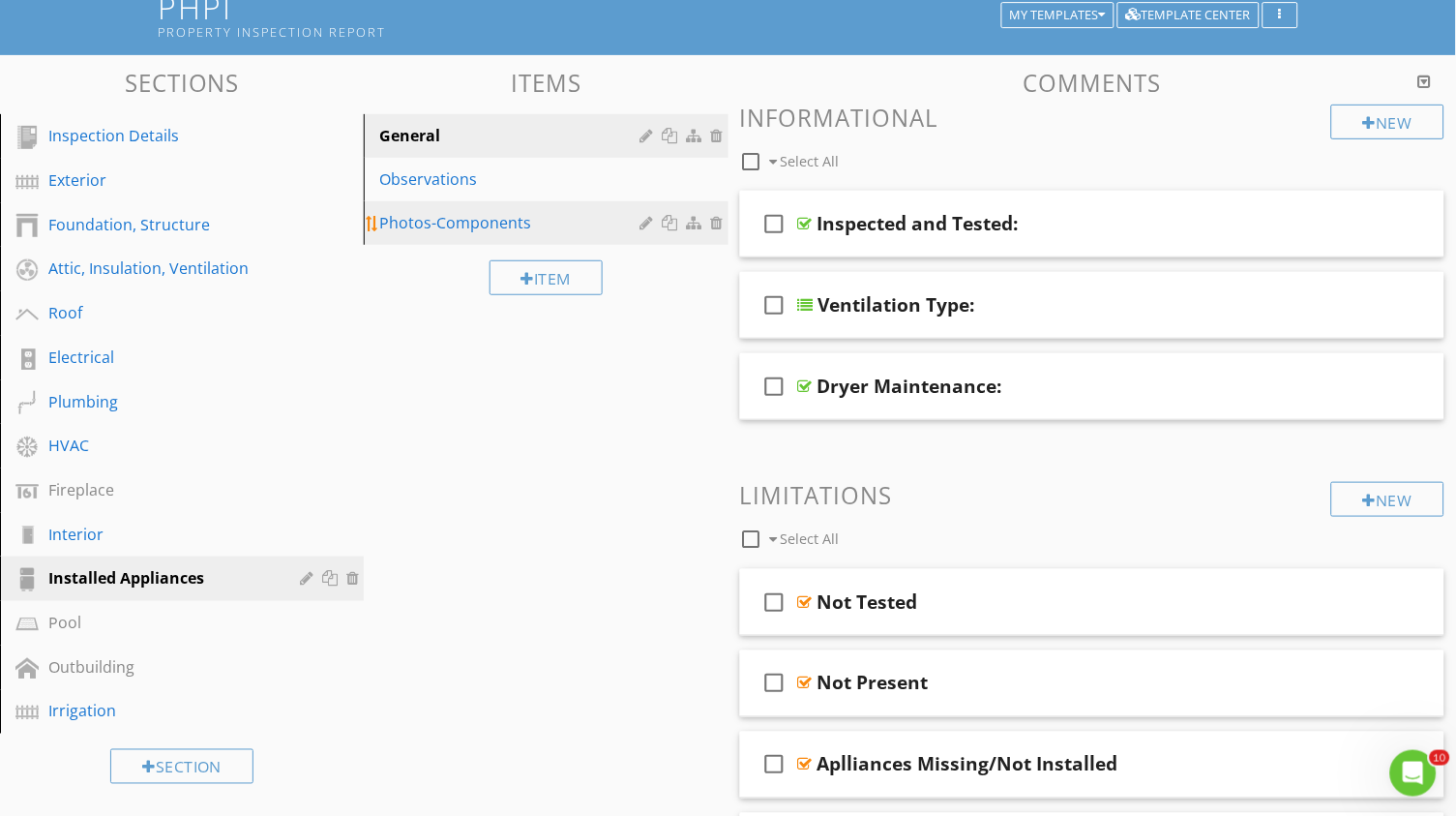 scroll, scrollTop: 105, scrollLeft: 0, axis: vertical 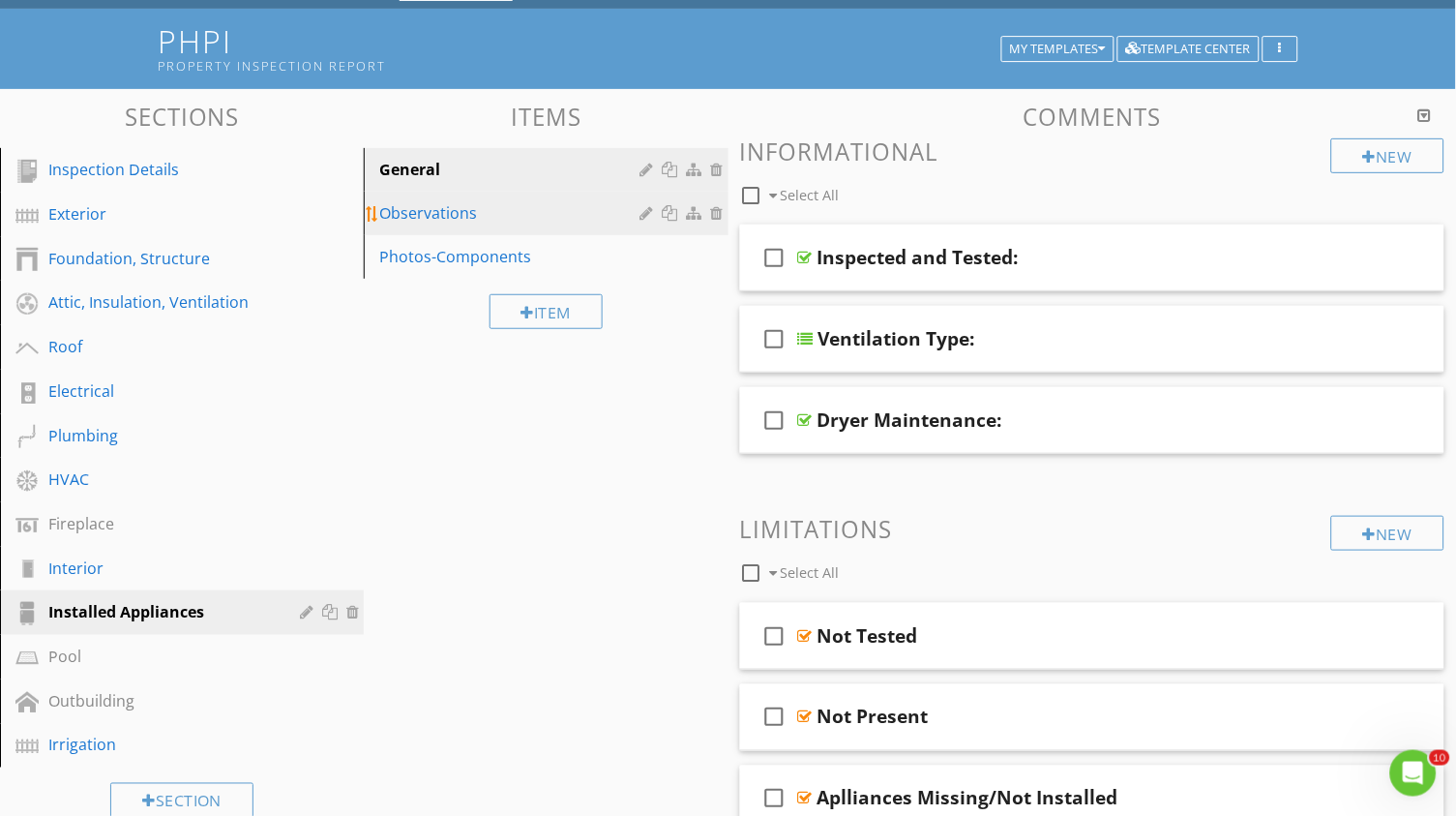 click on "Observations" at bounding box center [512, 213] 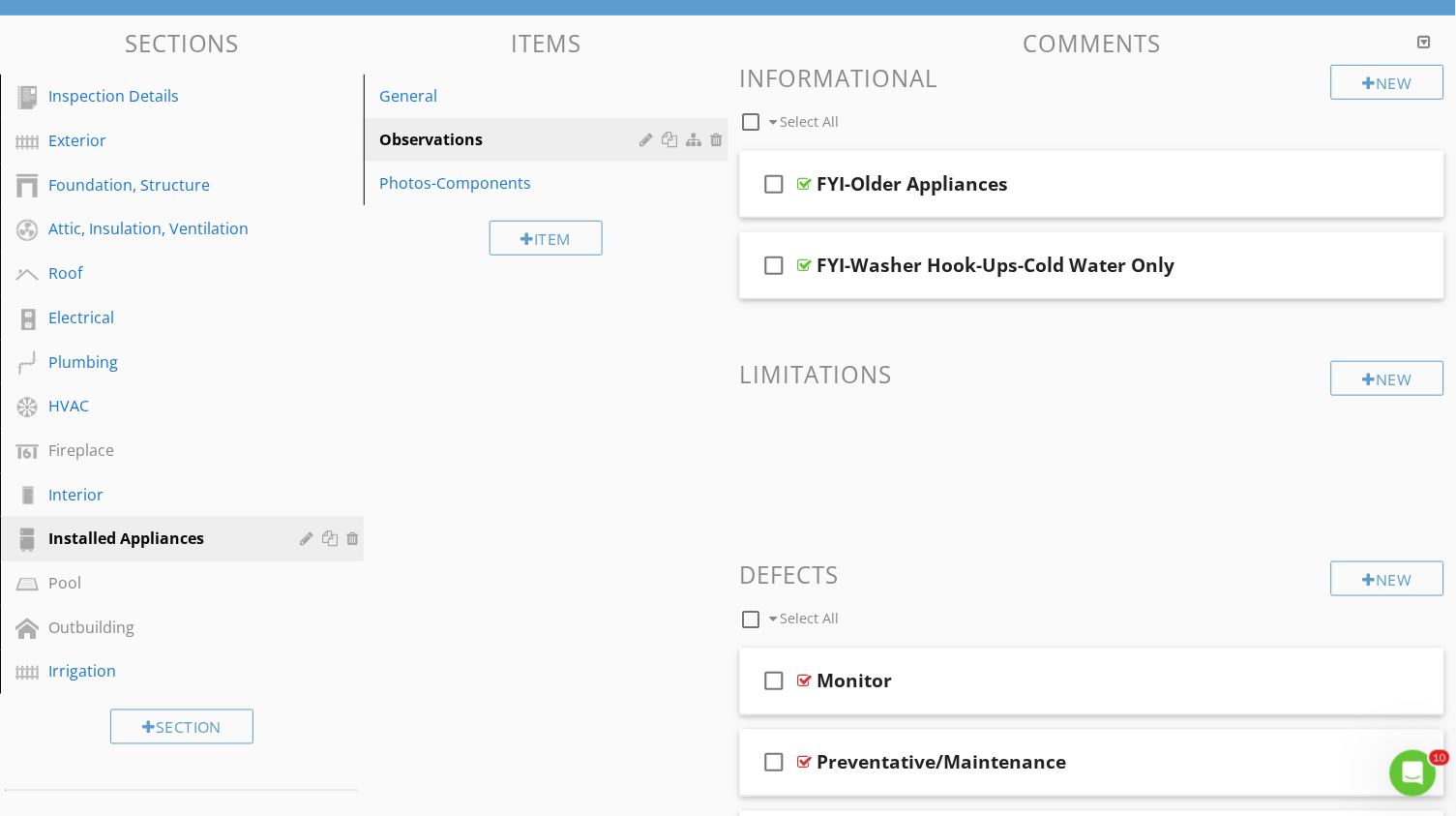scroll, scrollTop: 589, scrollLeft: 0, axis: vertical 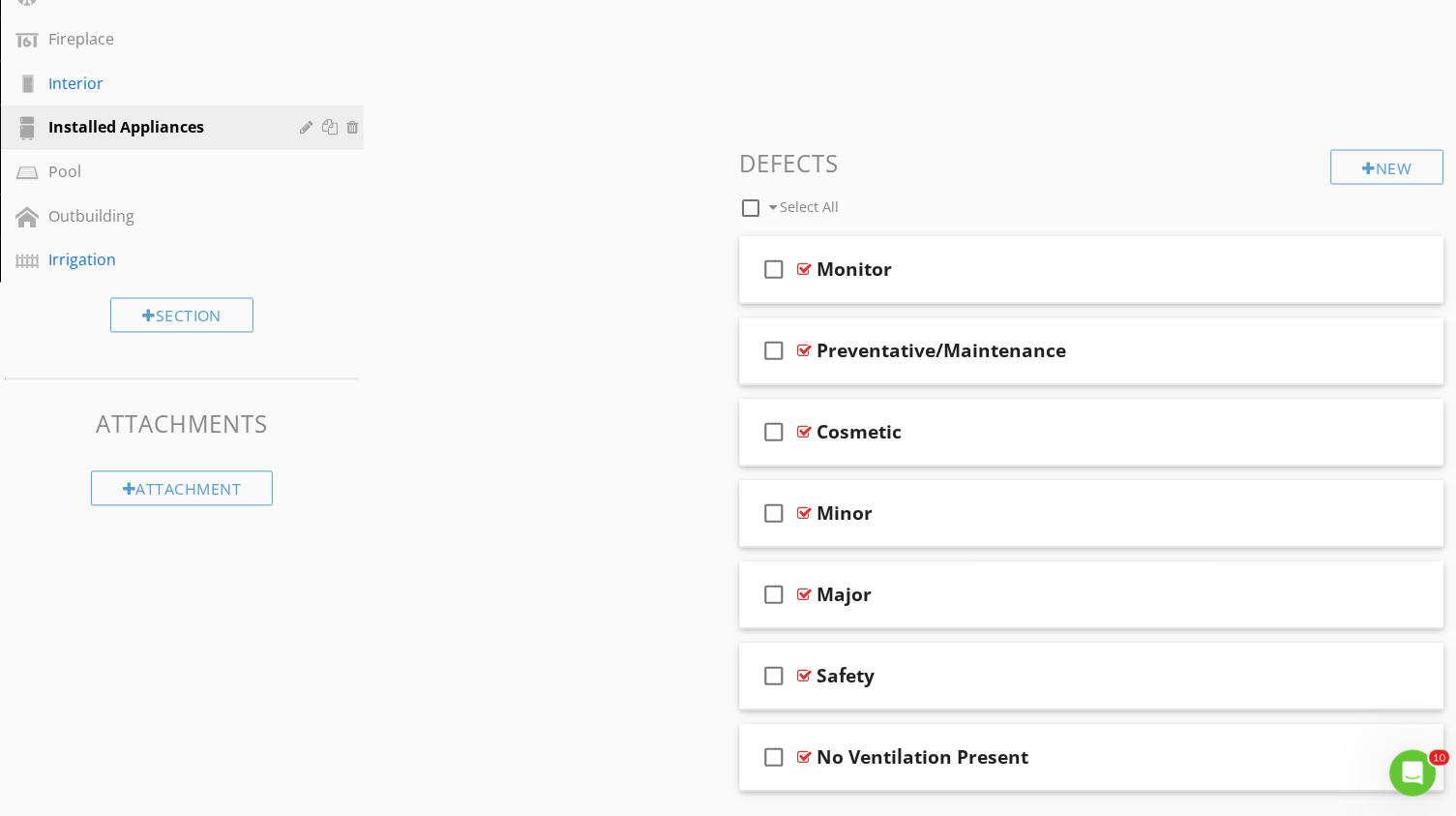 click at bounding box center [752, 208] 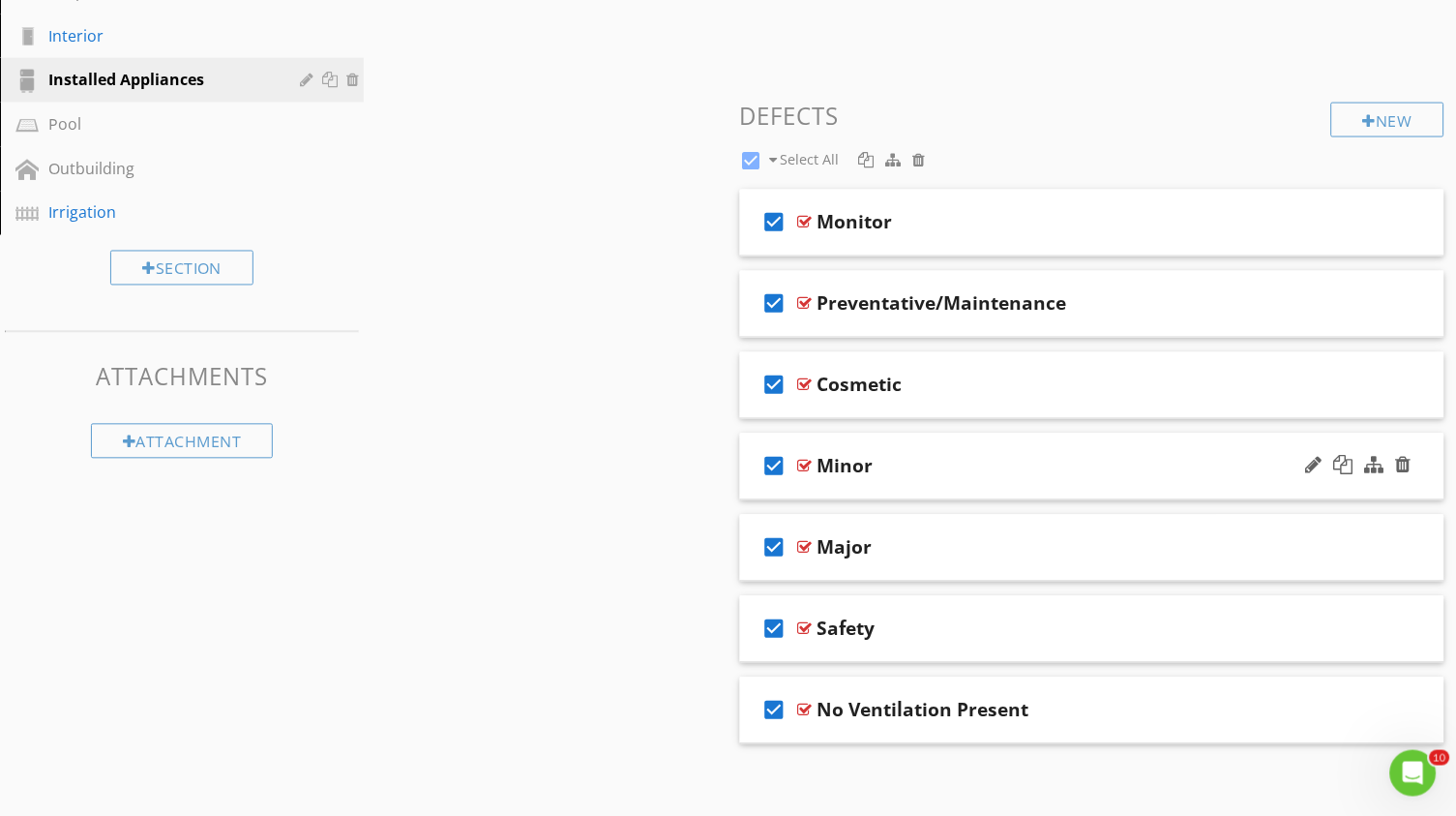 scroll, scrollTop: 636, scrollLeft: 0, axis: vertical 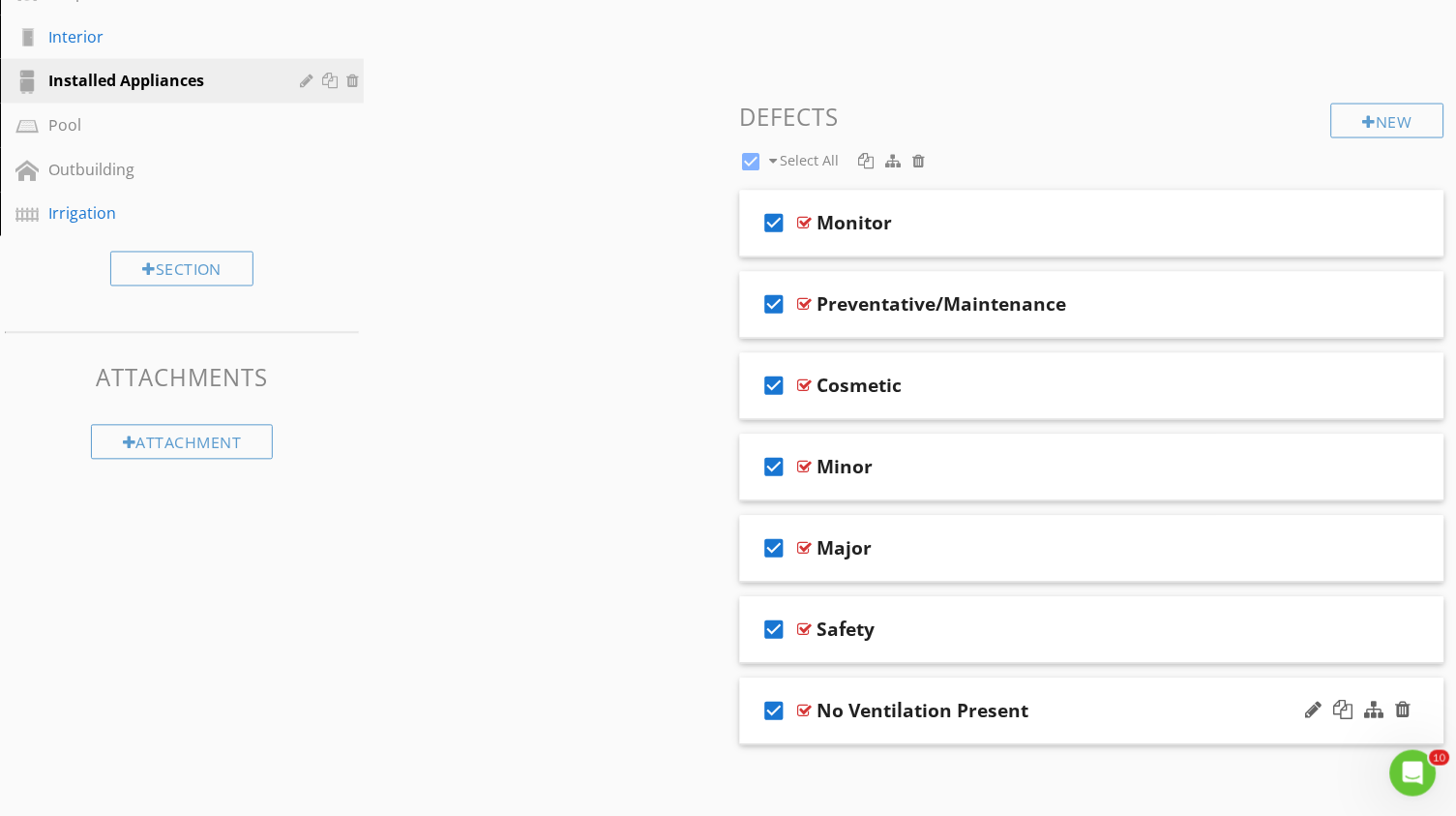 click on "check_box" at bounding box center (775, 711) 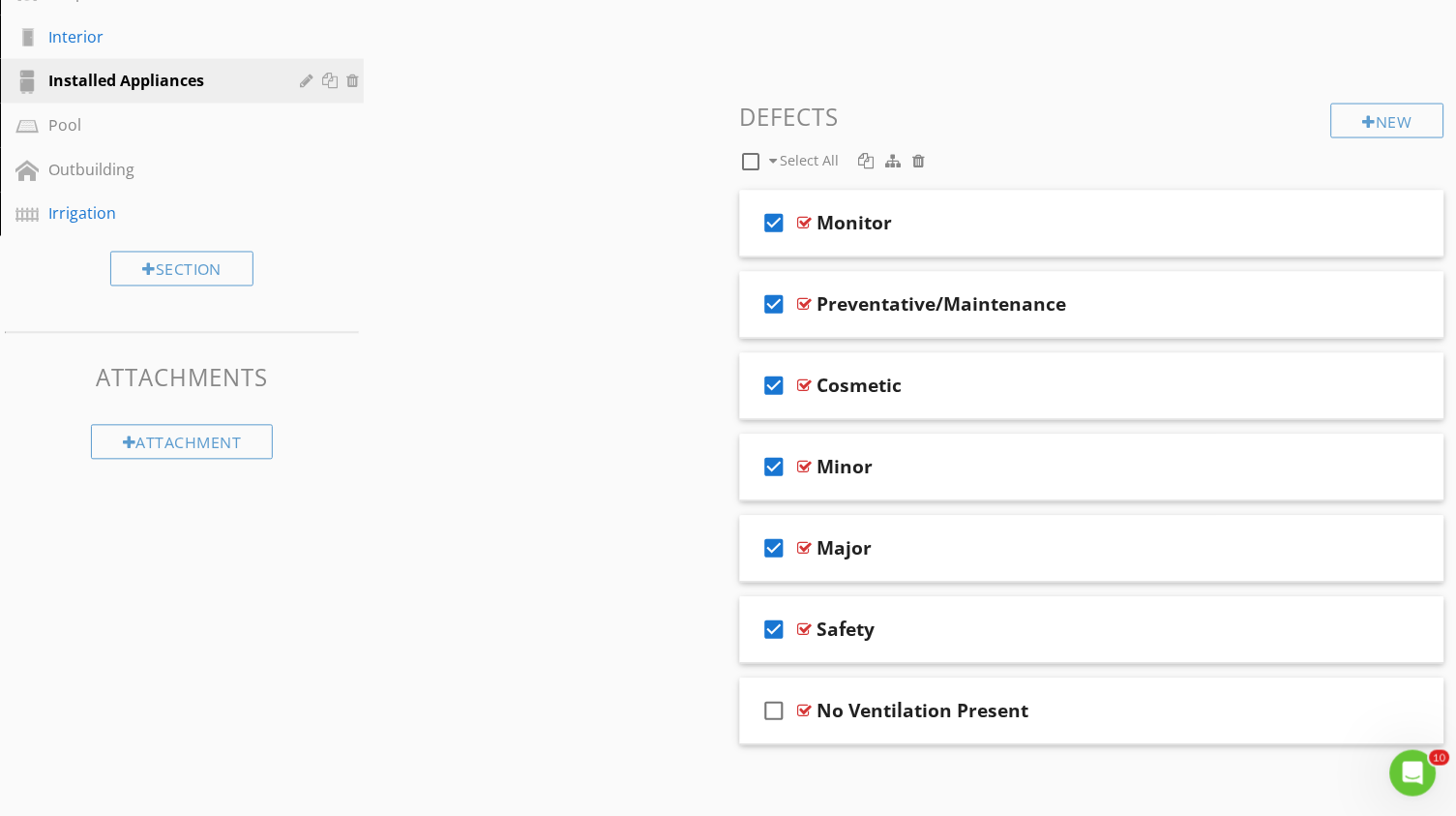 click at bounding box center [867, 161] 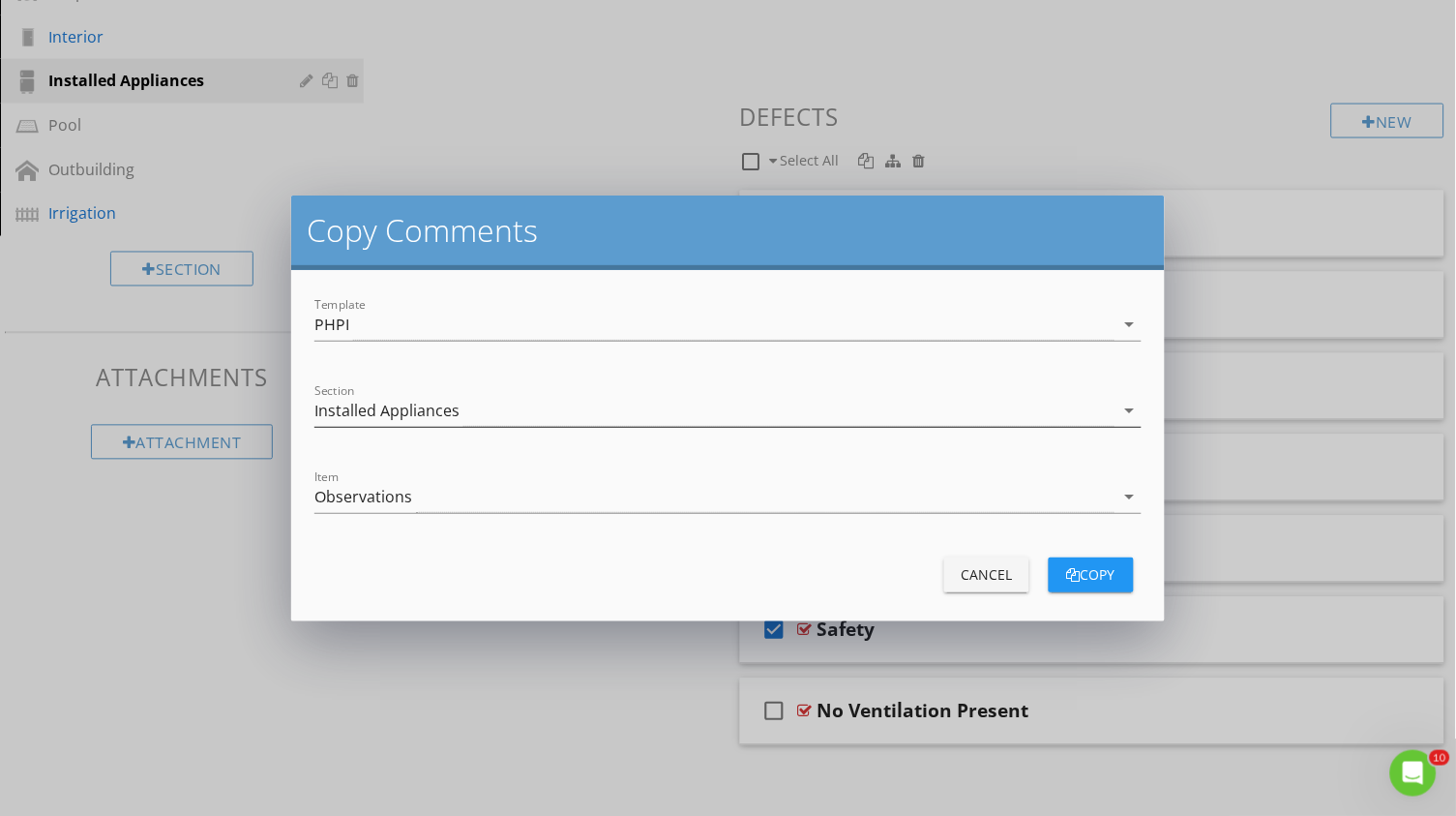 click on "Installed Appliances" at bounding box center [714, 410] 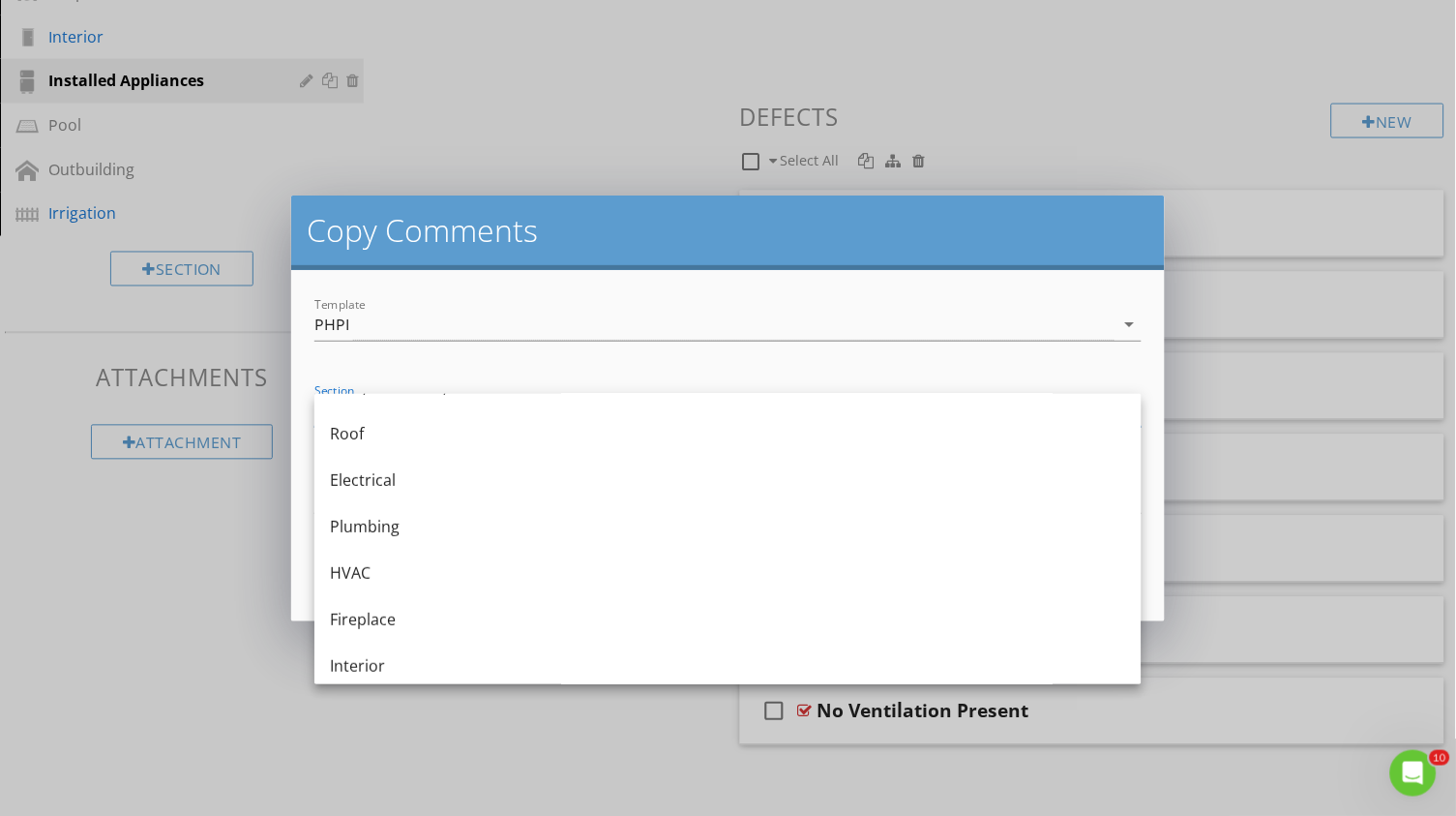 scroll, scrollTop: 308, scrollLeft: 0, axis: vertical 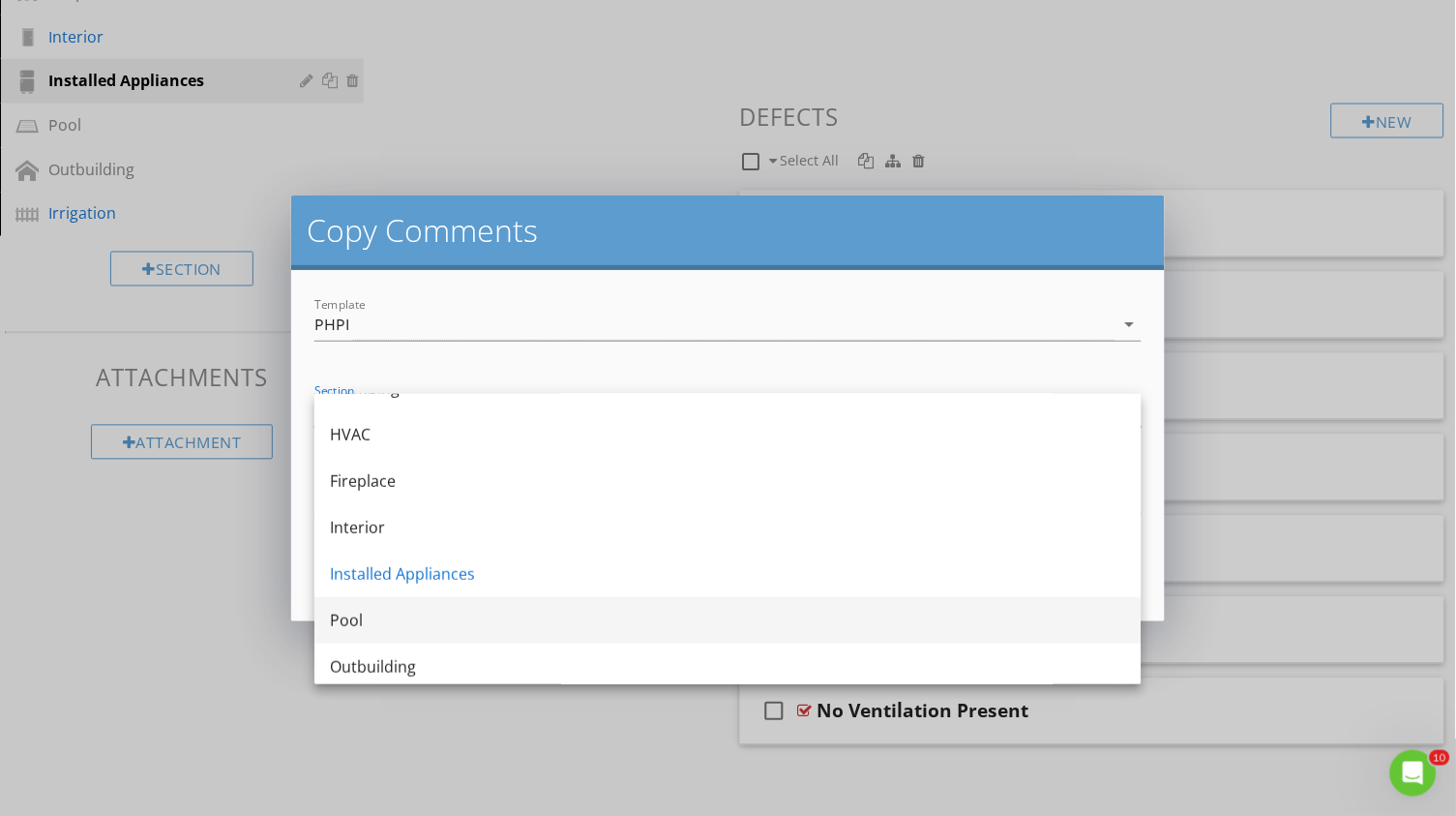 click on "Pool" at bounding box center (728, 620) 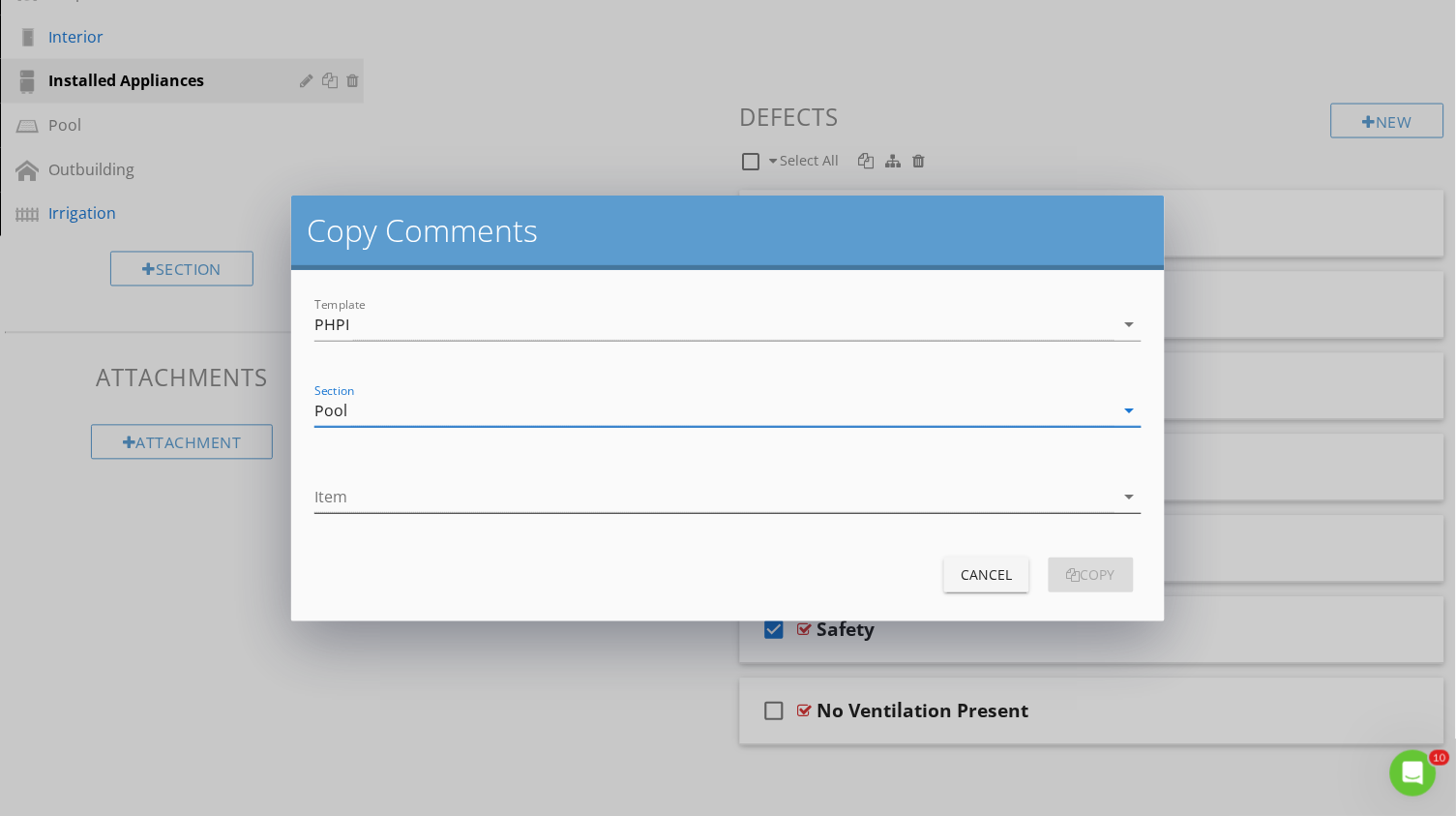 click at bounding box center [714, 497] 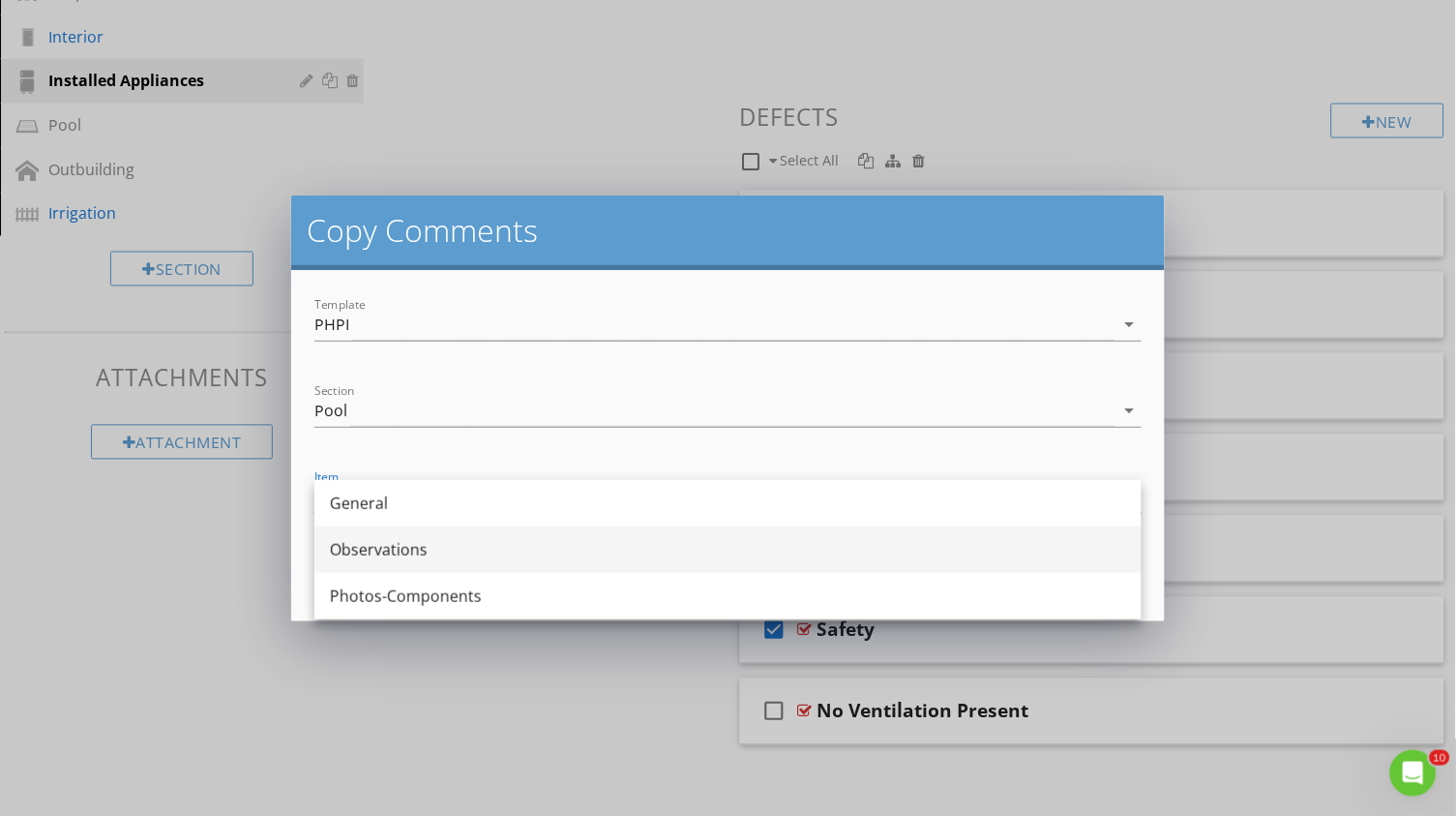 click on "Observations" at bounding box center [728, 550] 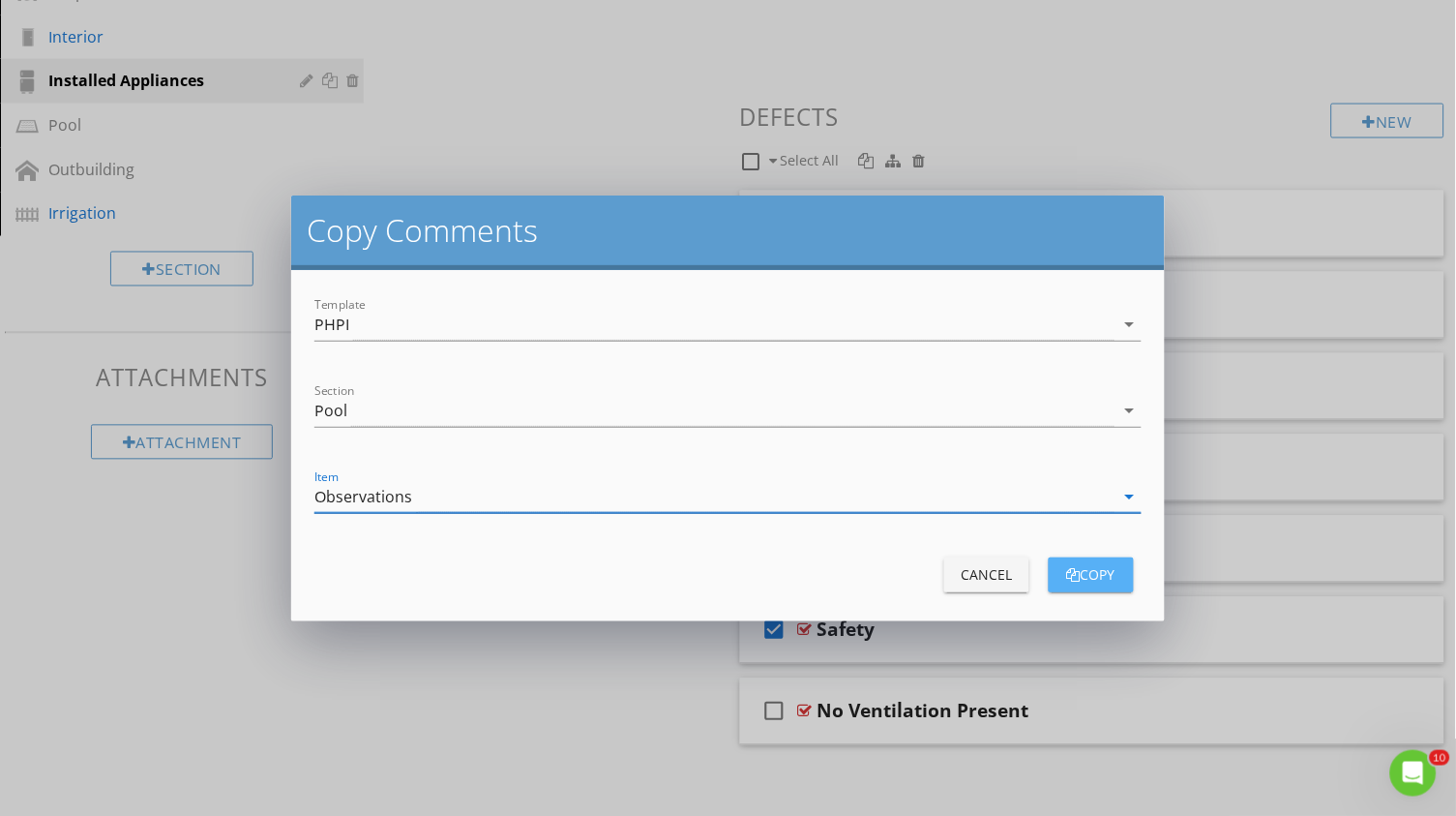 click on "copy" at bounding box center [1091, 574] 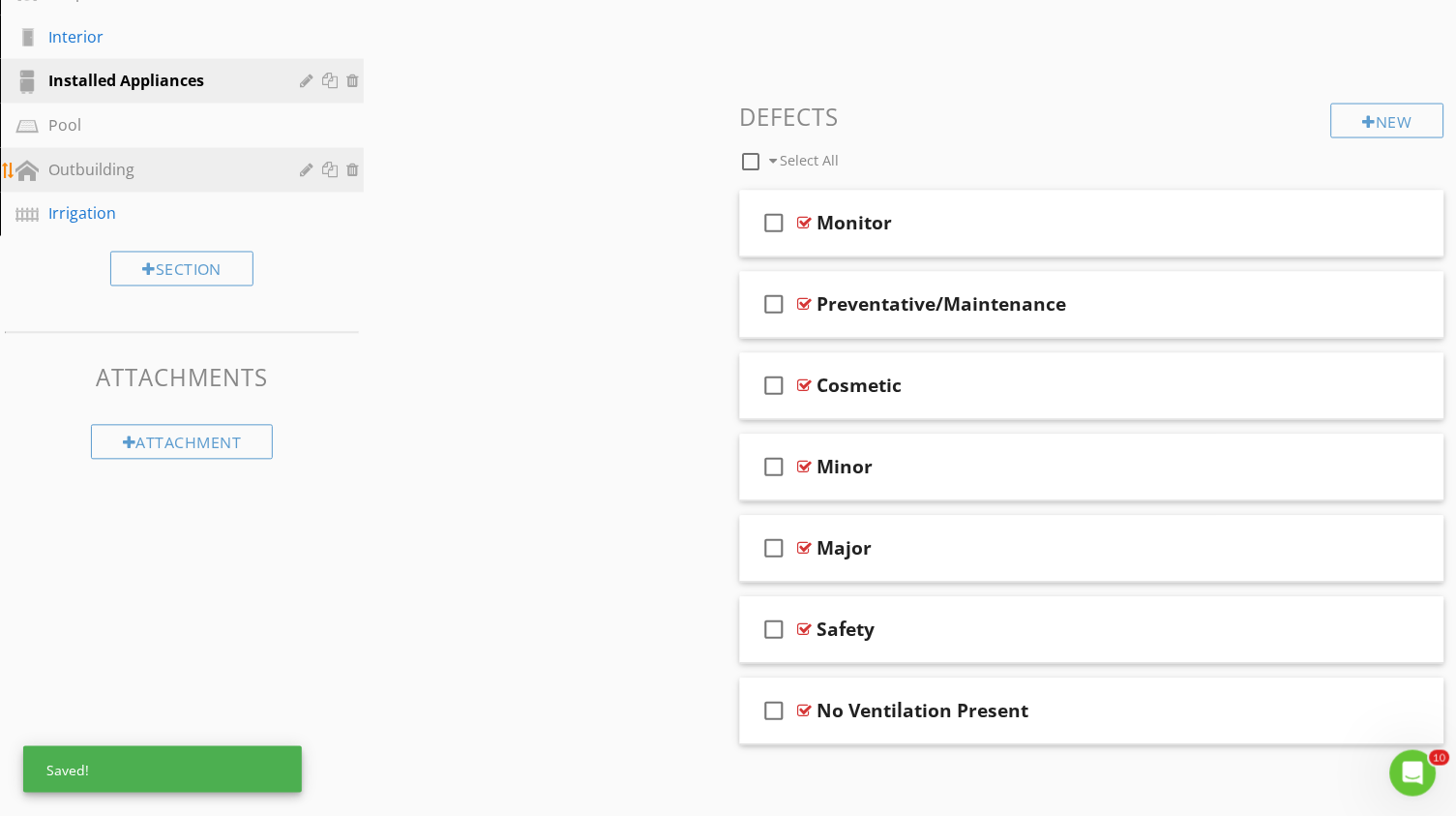 click on "Outbuilding" at bounding box center (160, 169) 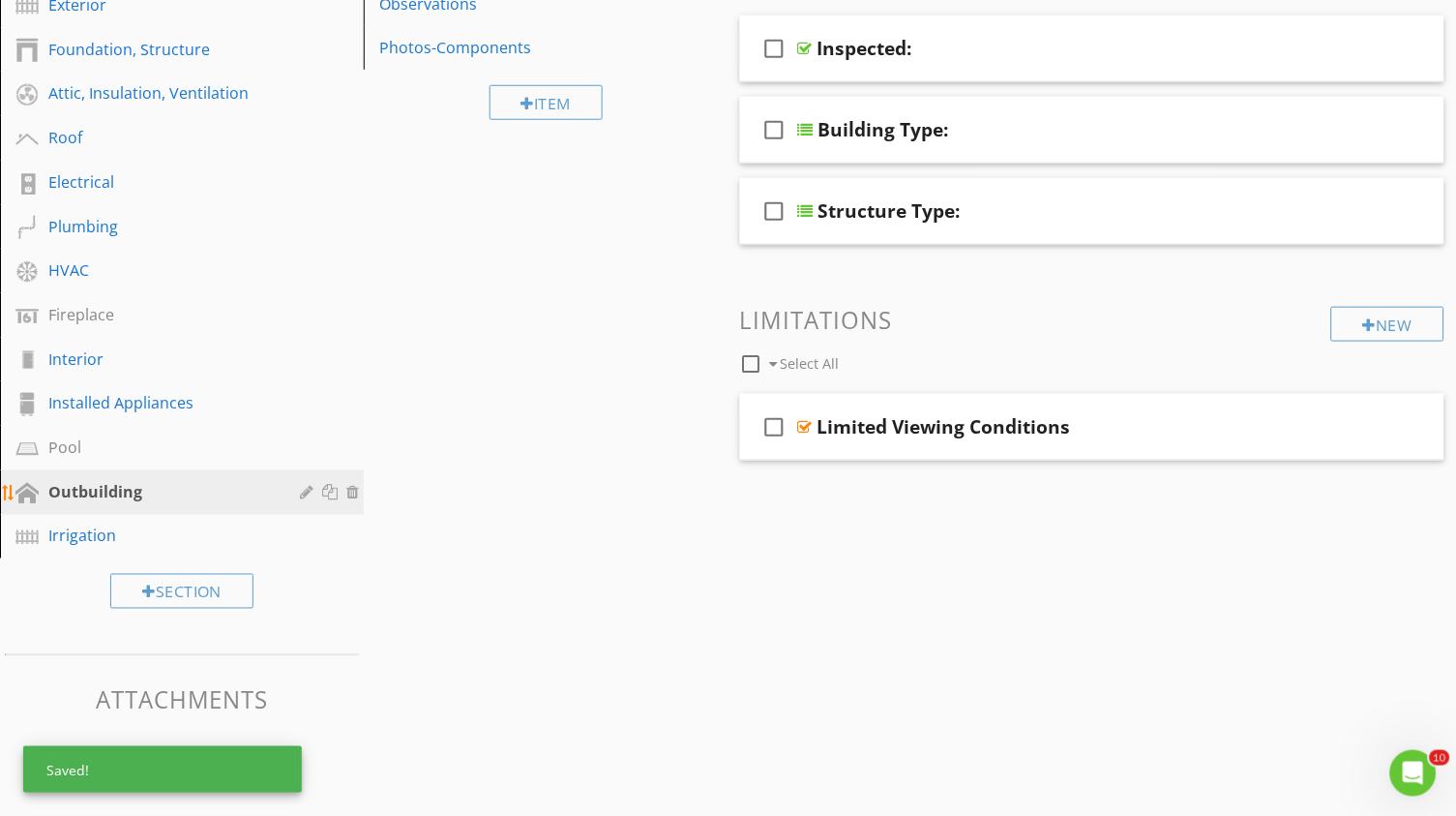 scroll, scrollTop: 306, scrollLeft: 0, axis: vertical 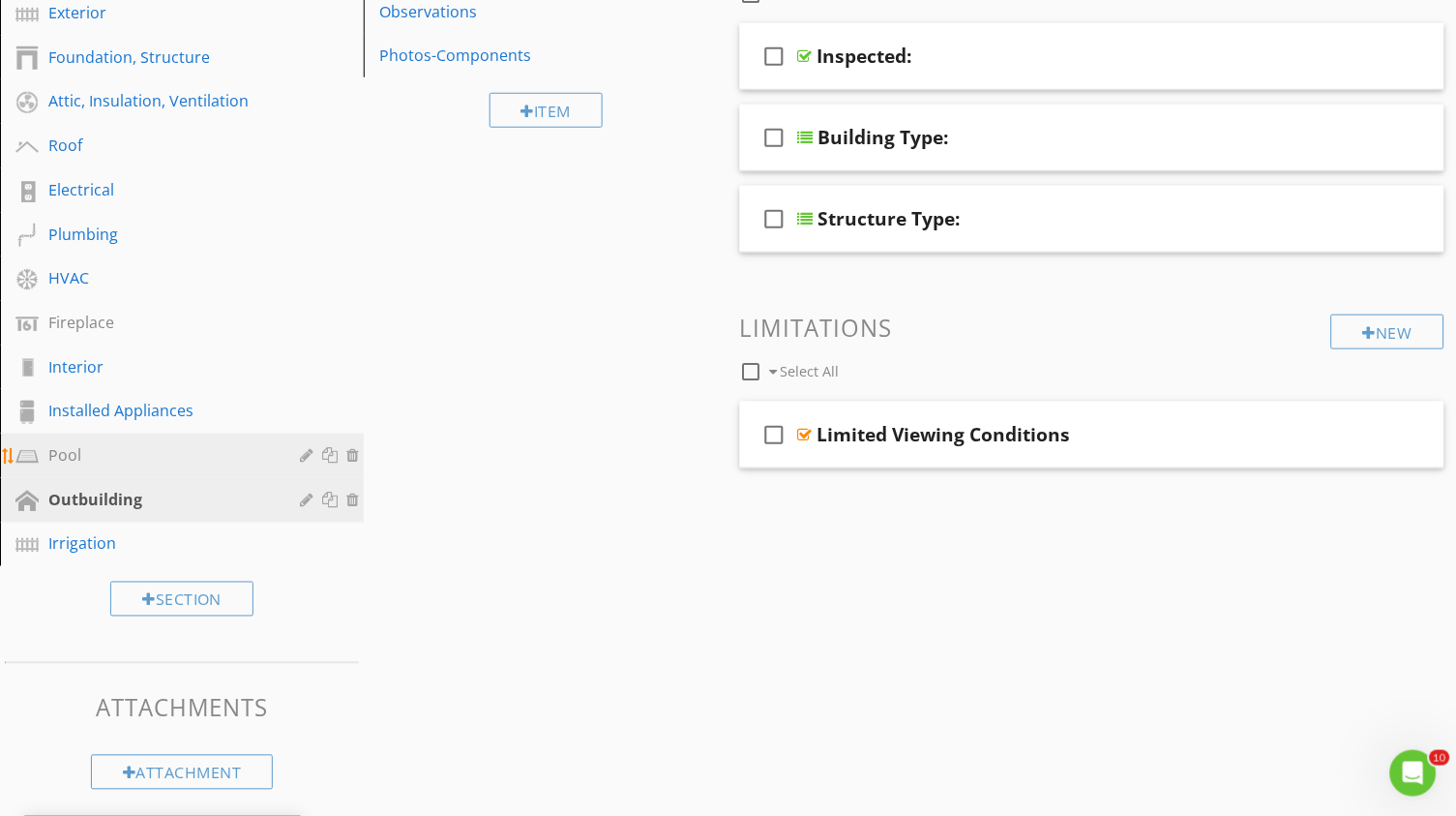 click on "Pool" at bounding box center [160, 455] 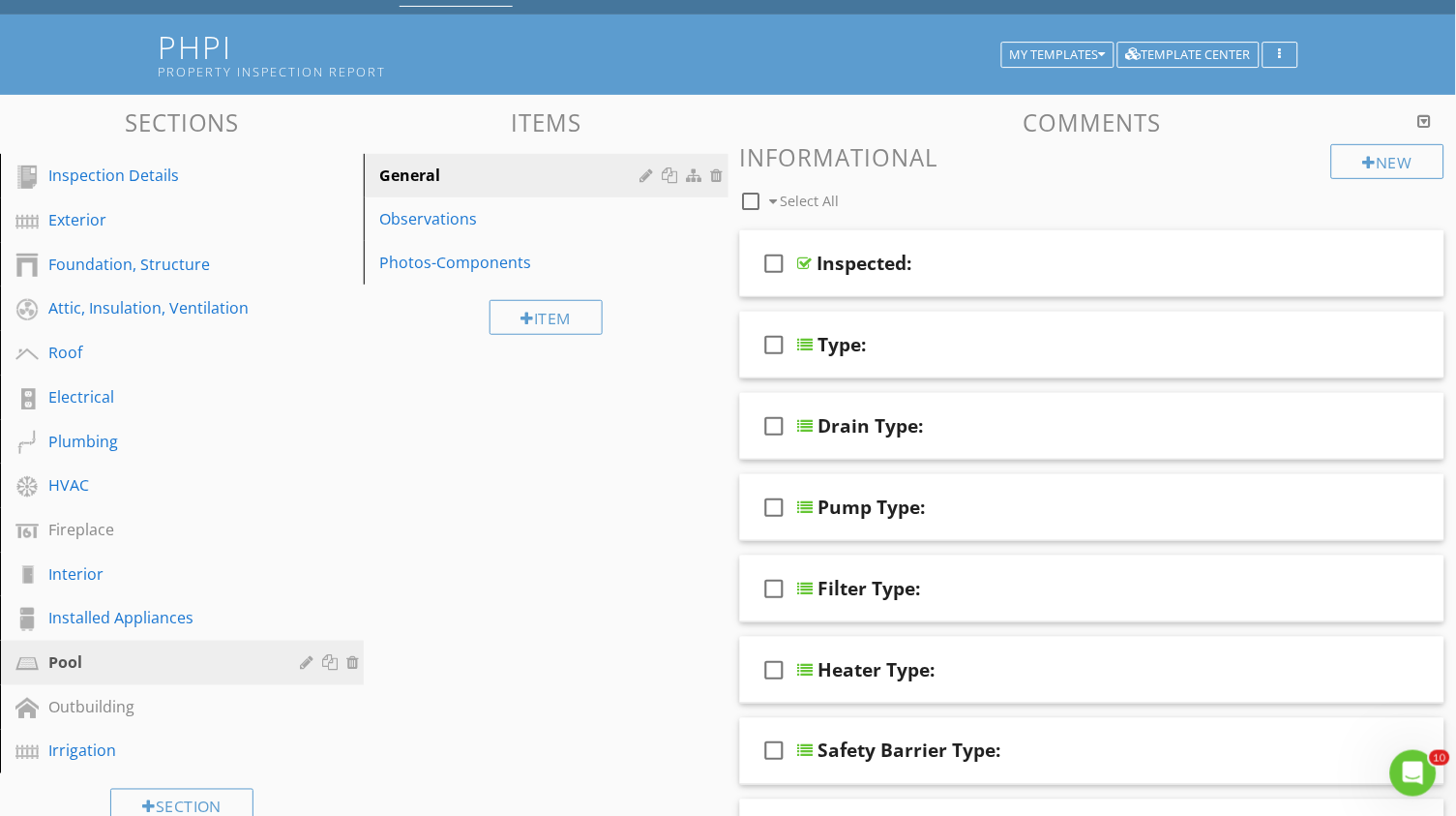 scroll, scrollTop: 0, scrollLeft: 0, axis: both 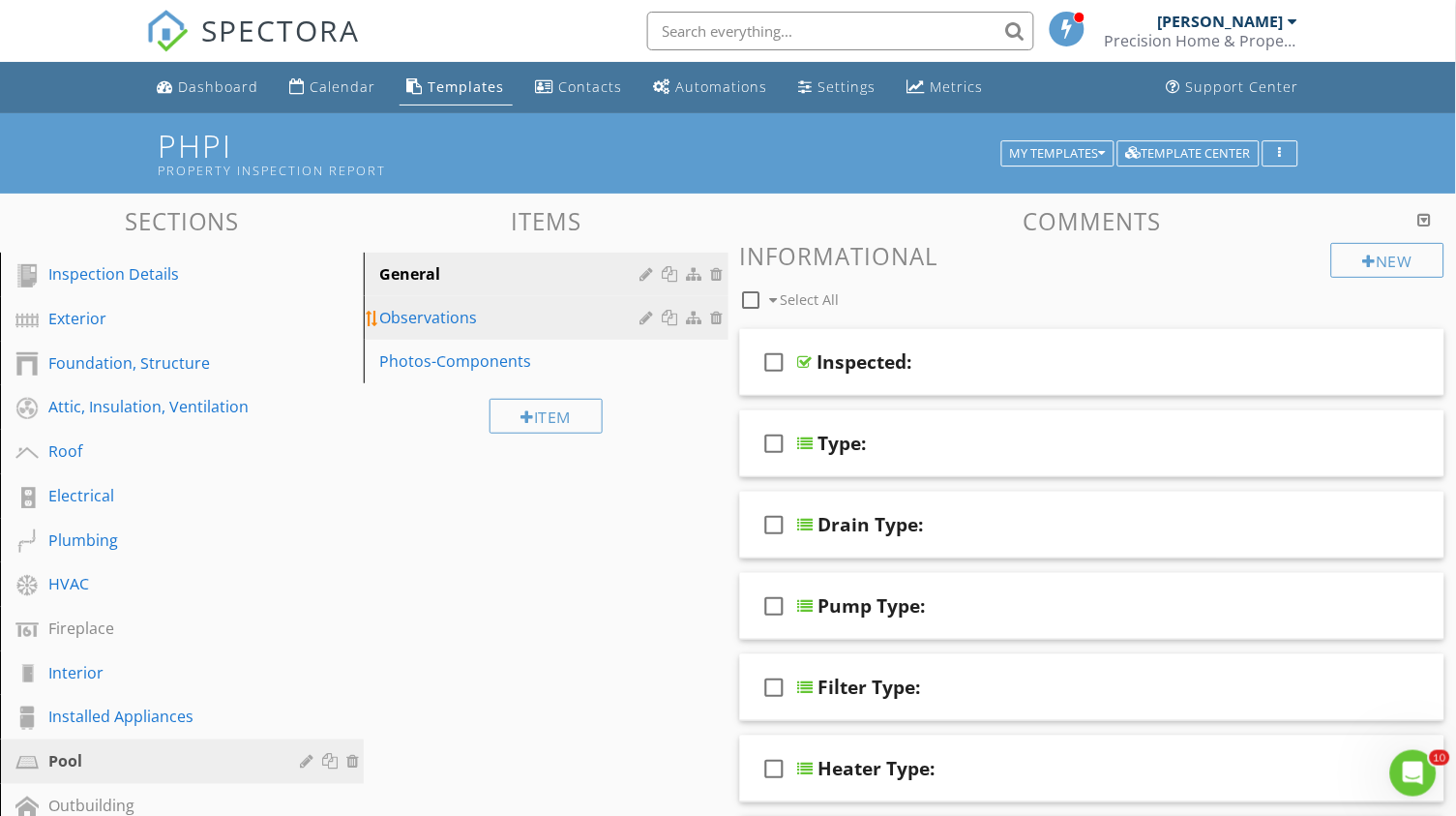 click on "Observations" at bounding box center (512, 317) 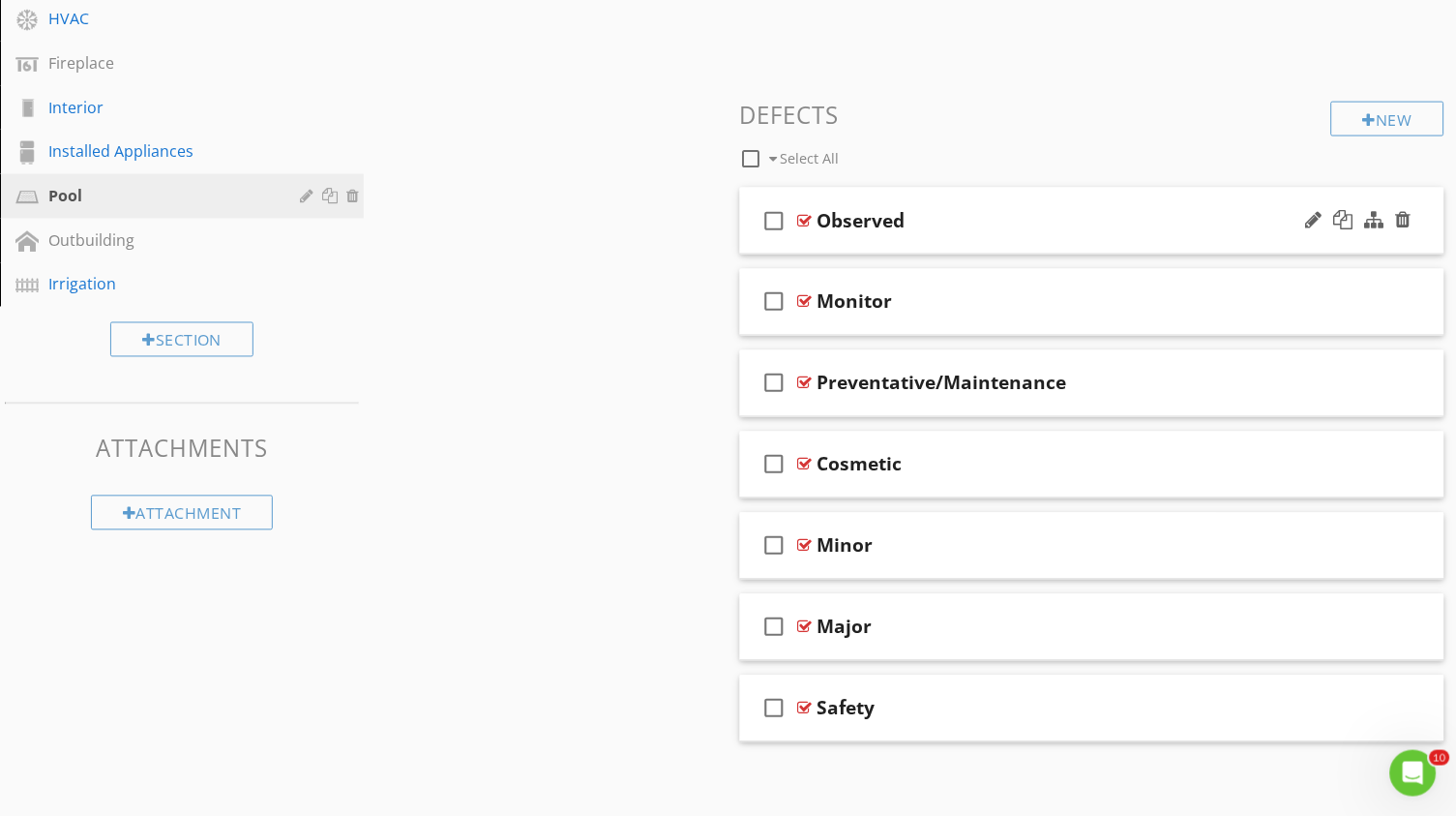 scroll, scrollTop: 564, scrollLeft: 0, axis: vertical 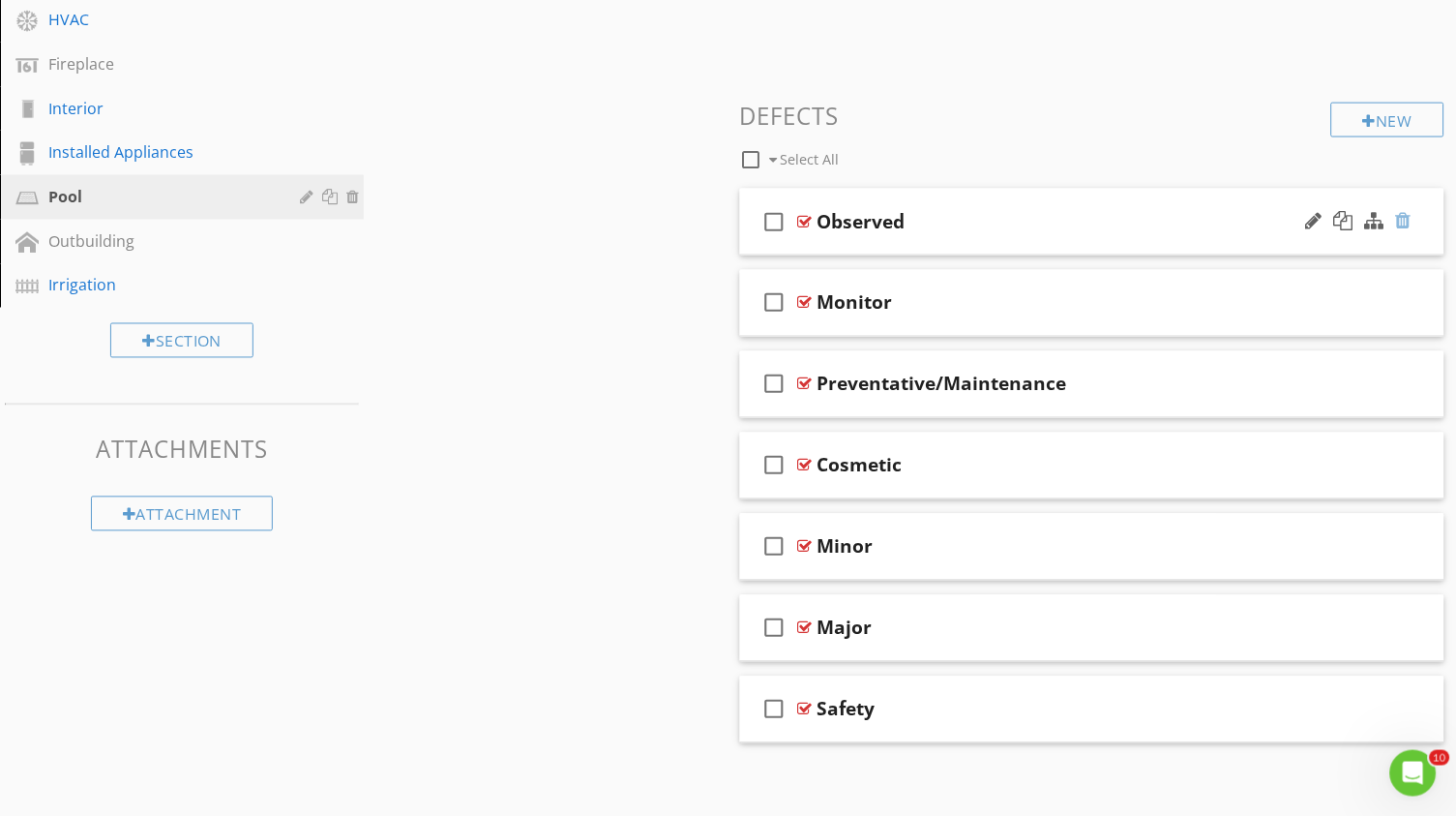 click at bounding box center [1404, 221] 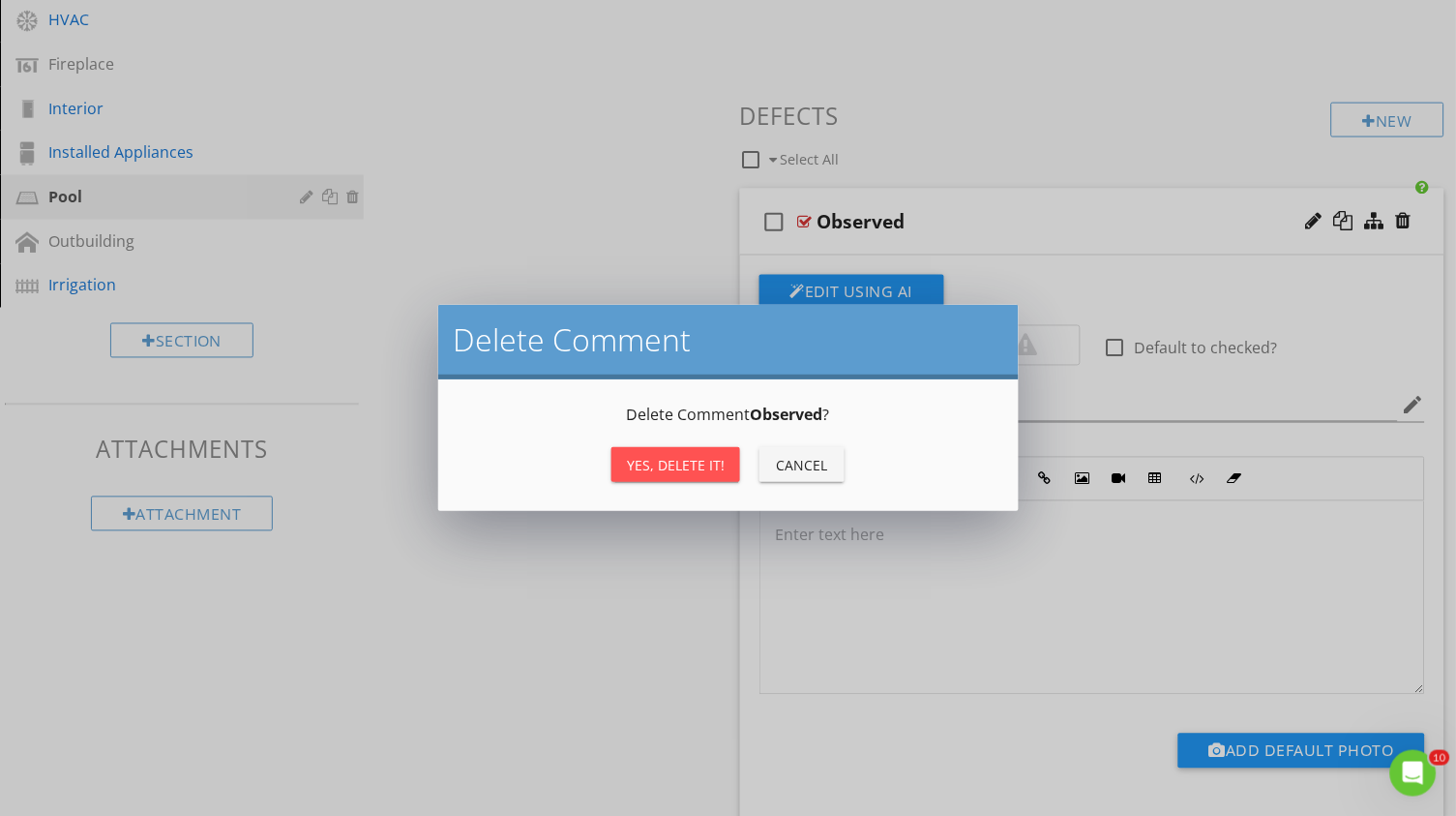 scroll, scrollTop: 563, scrollLeft: 0, axis: vertical 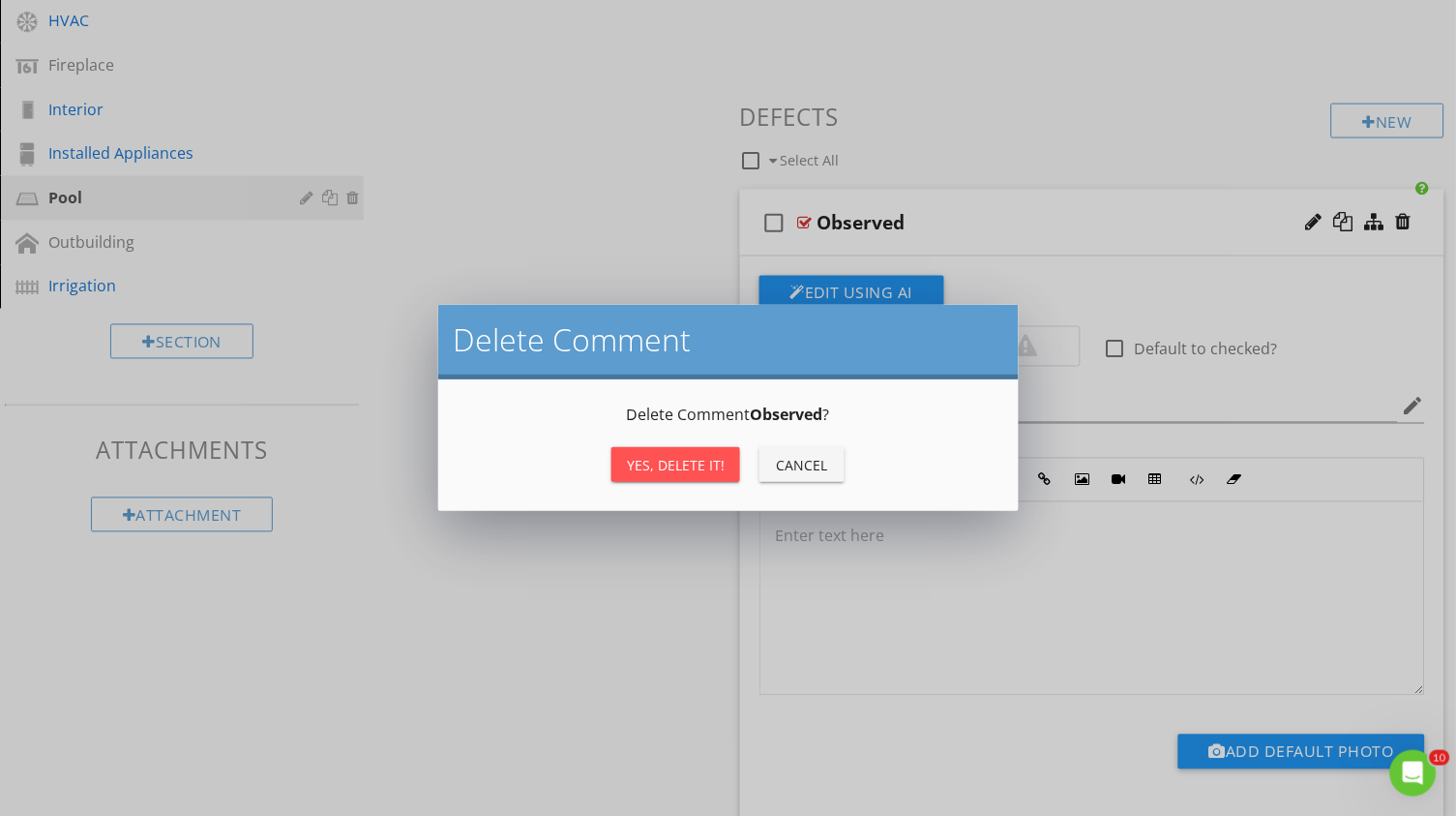 click on "Yes, Delete it!" at bounding box center (675, 465) 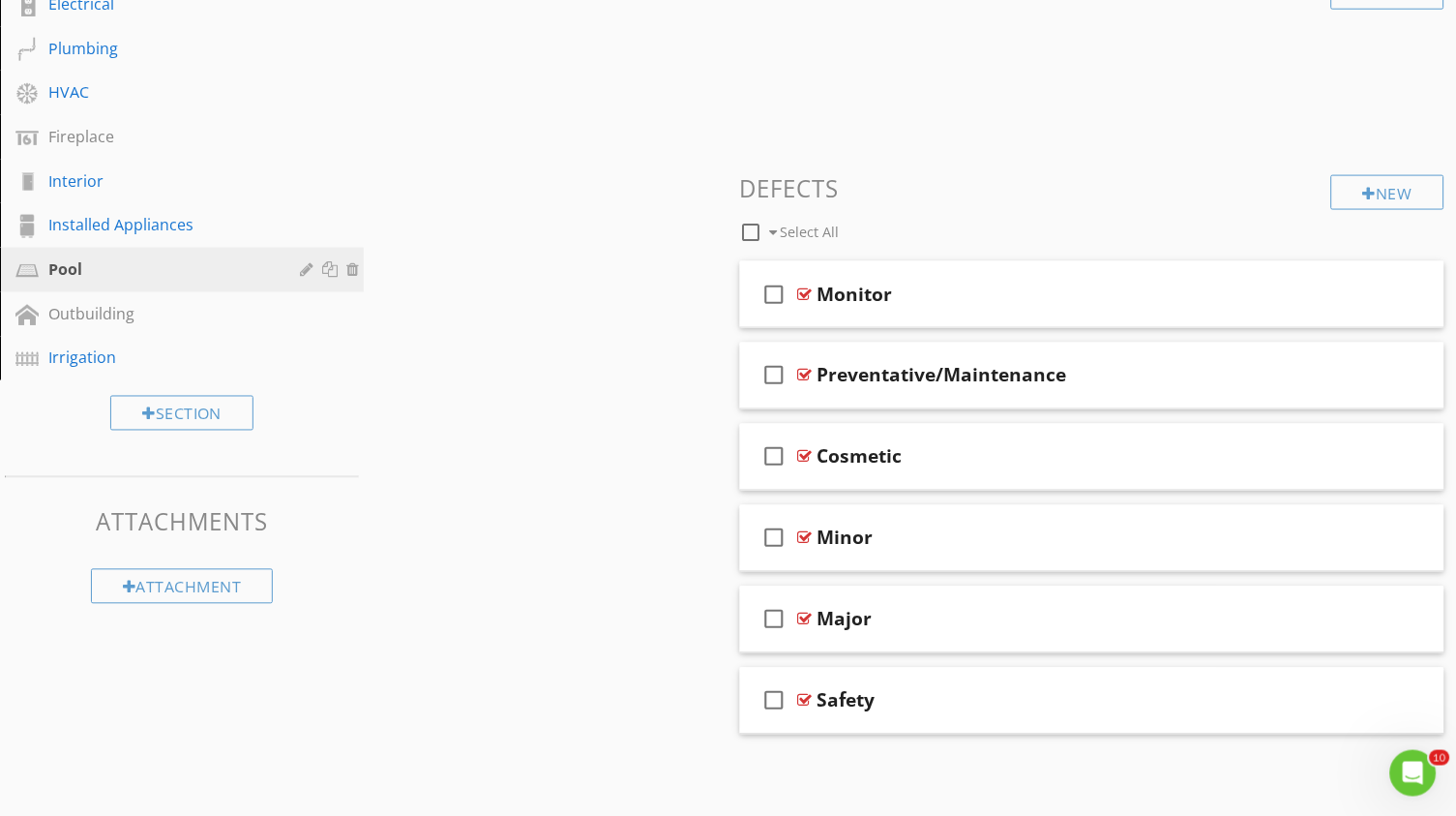 scroll, scrollTop: 485, scrollLeft: 0, axis: vertical 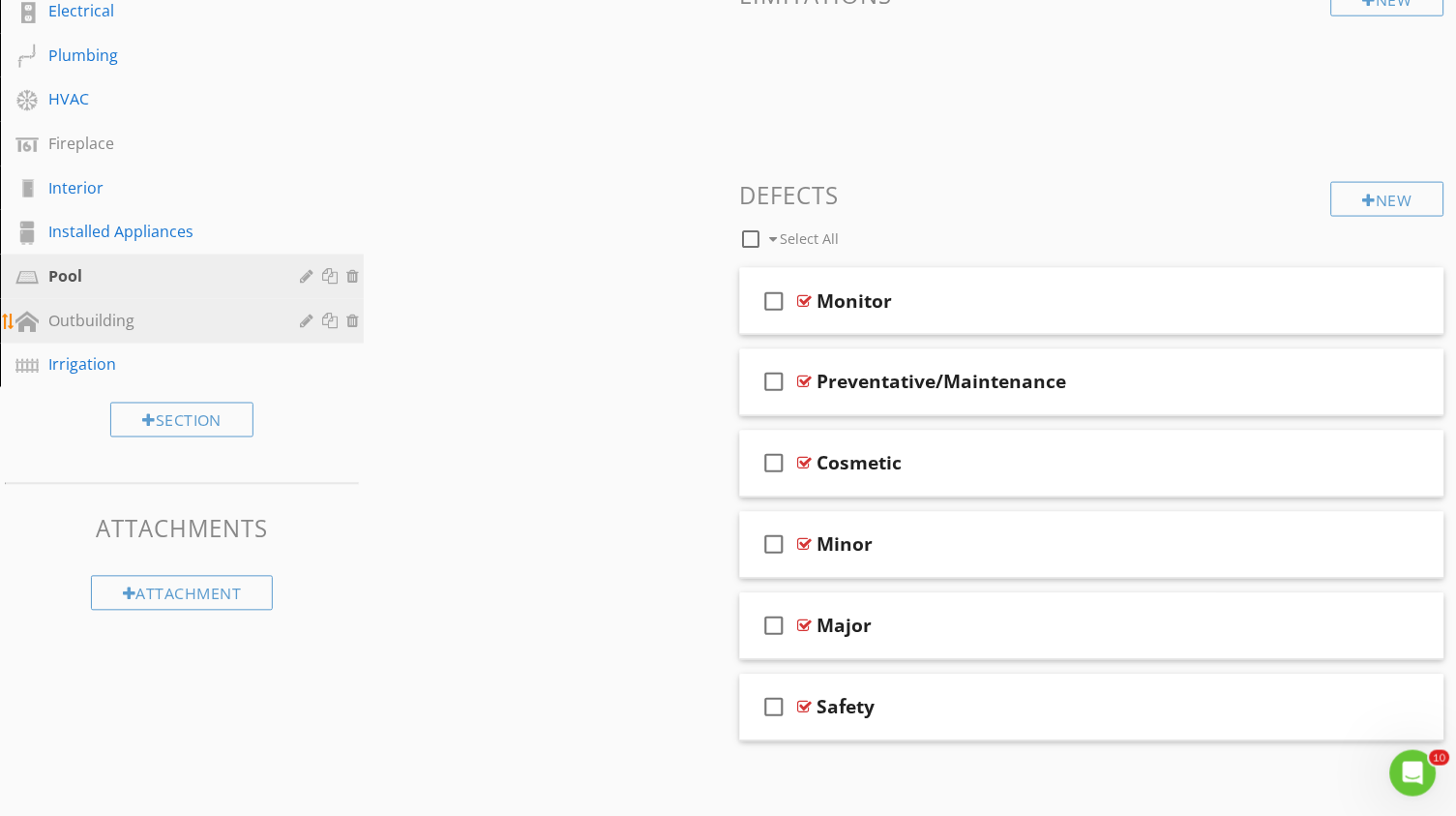 click on "Outbuilding" at bounding box center [160, 320] 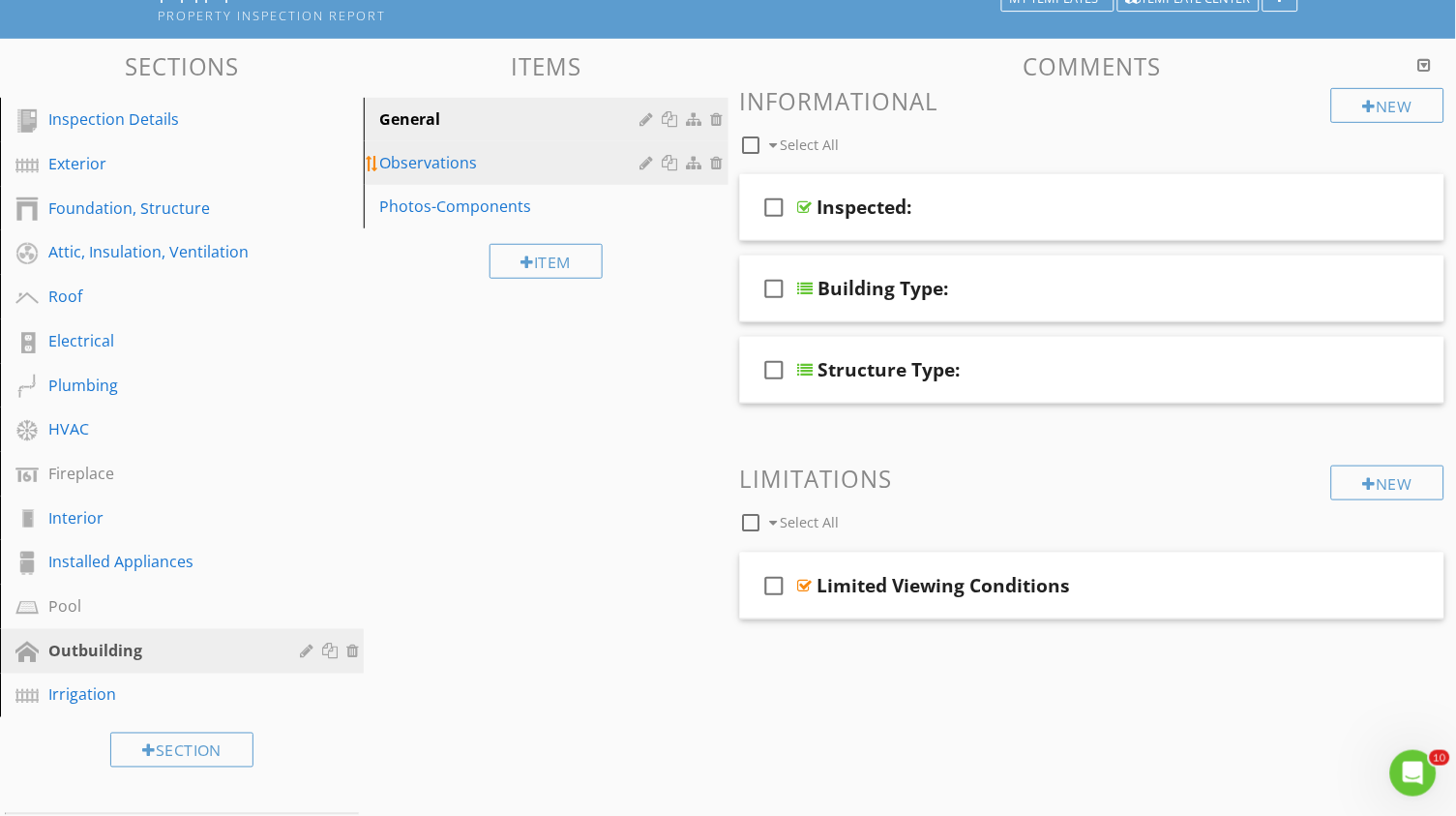 click on "Observations" at bounding box center (512, 163) 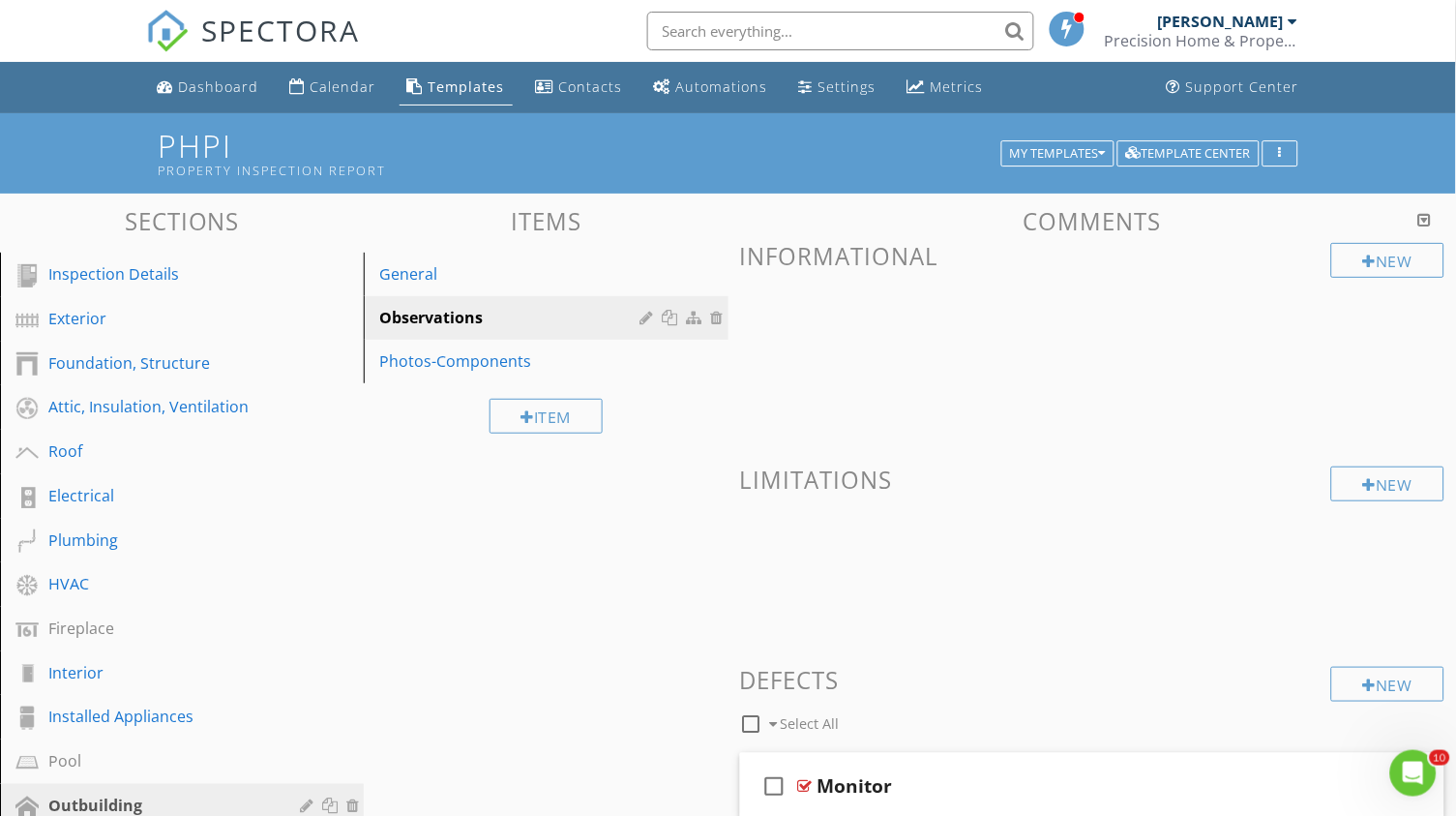 scroll, scrollTop: 0, scrollLeft: 0, axis: both 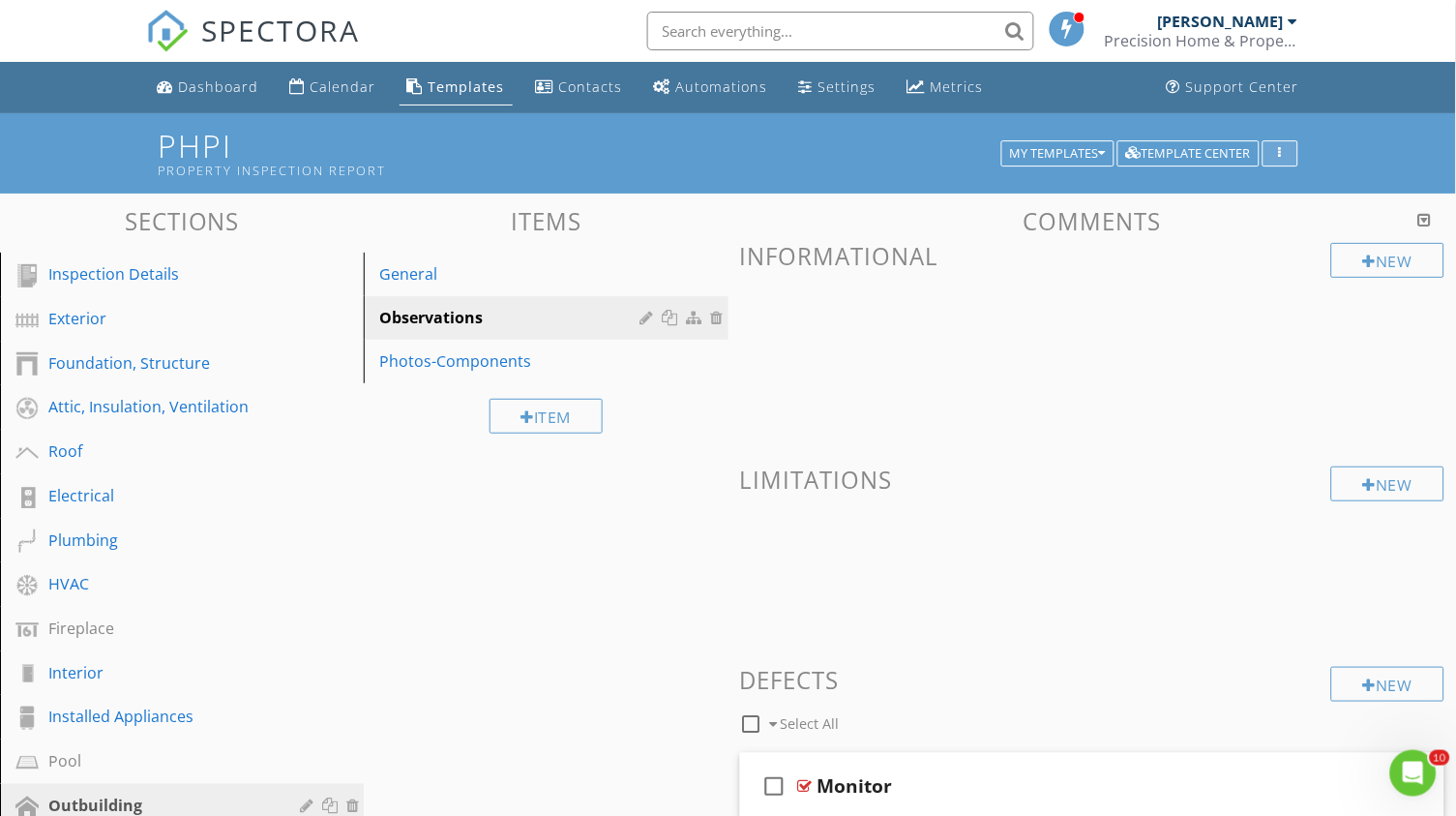 click at bounding box center (1280, 154) 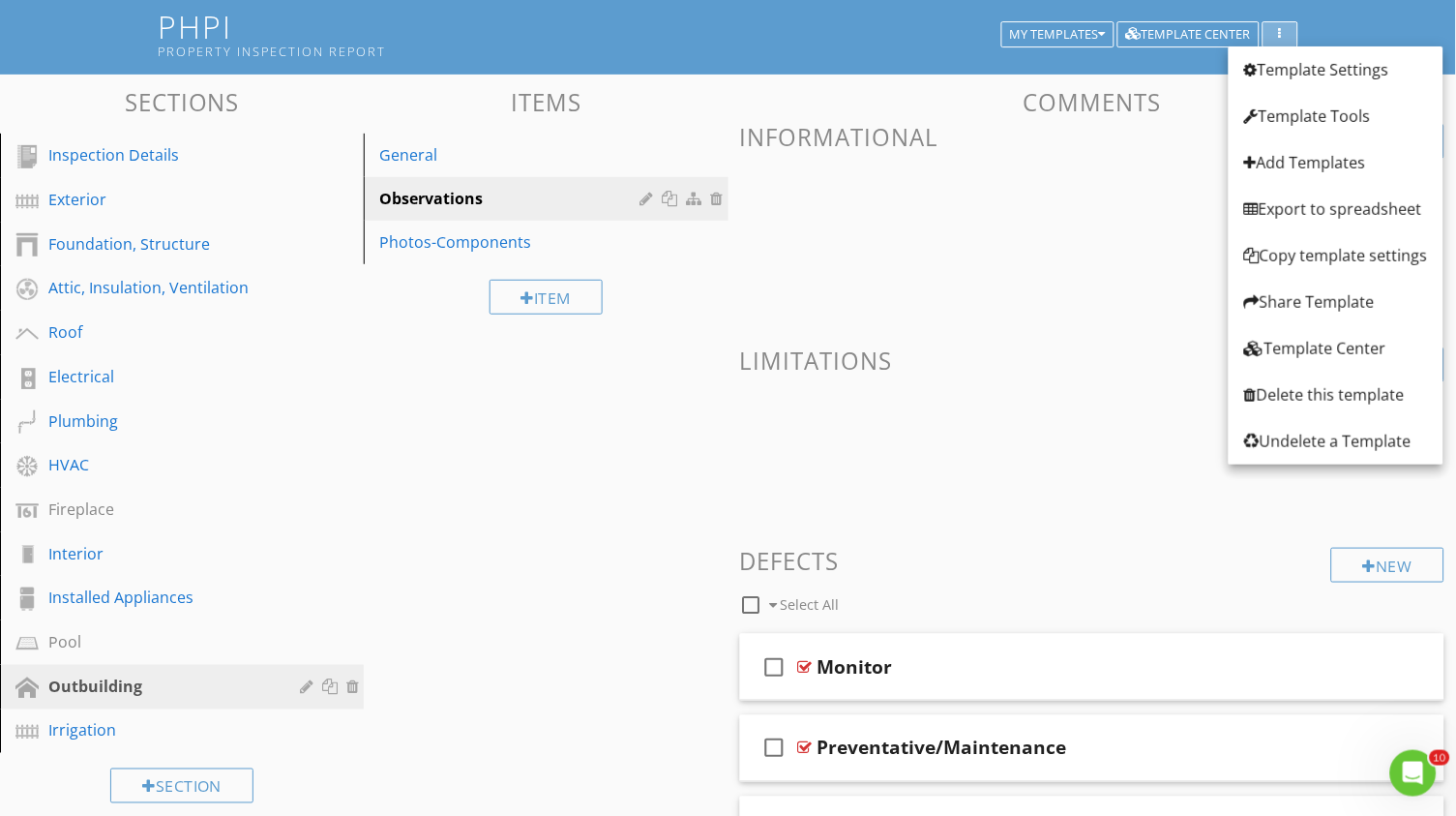 scroll, scrollTop: 77, scrollLeft: 0, axis: vertical 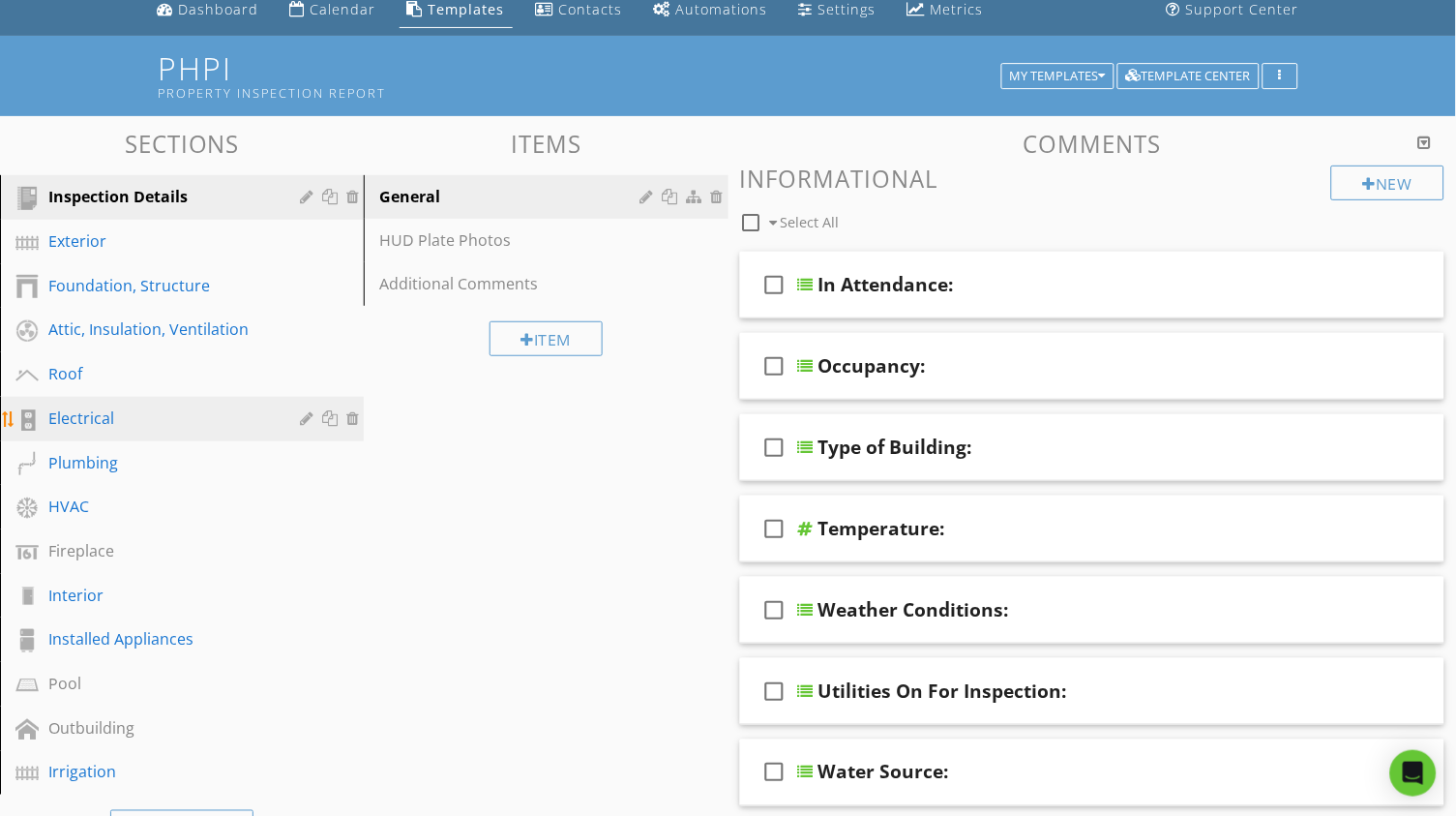 click on "Electrical" at bounding box center (160, 418) 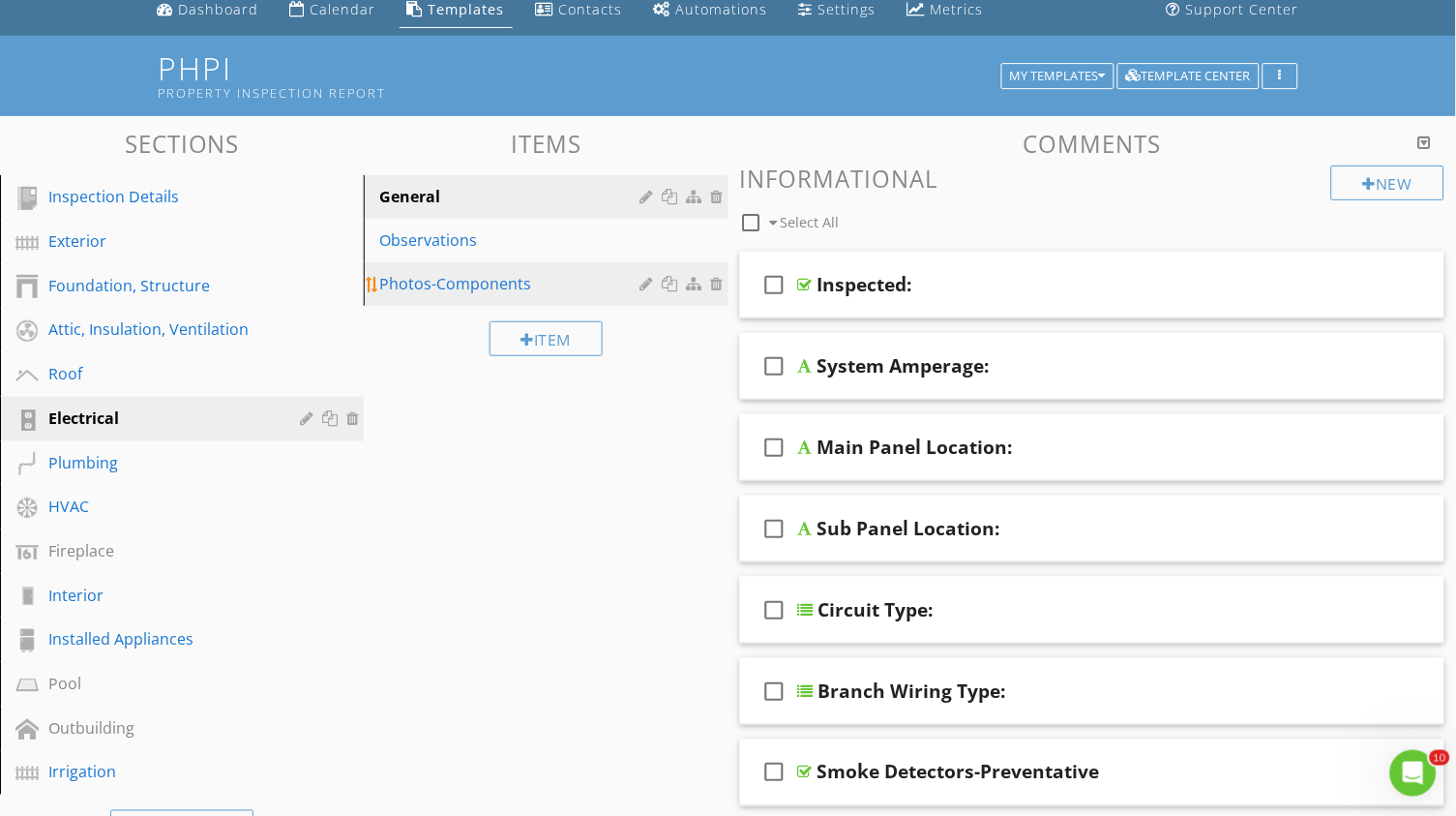 scroll, scrollTop: 0, scrollLeft: 0, axis: both 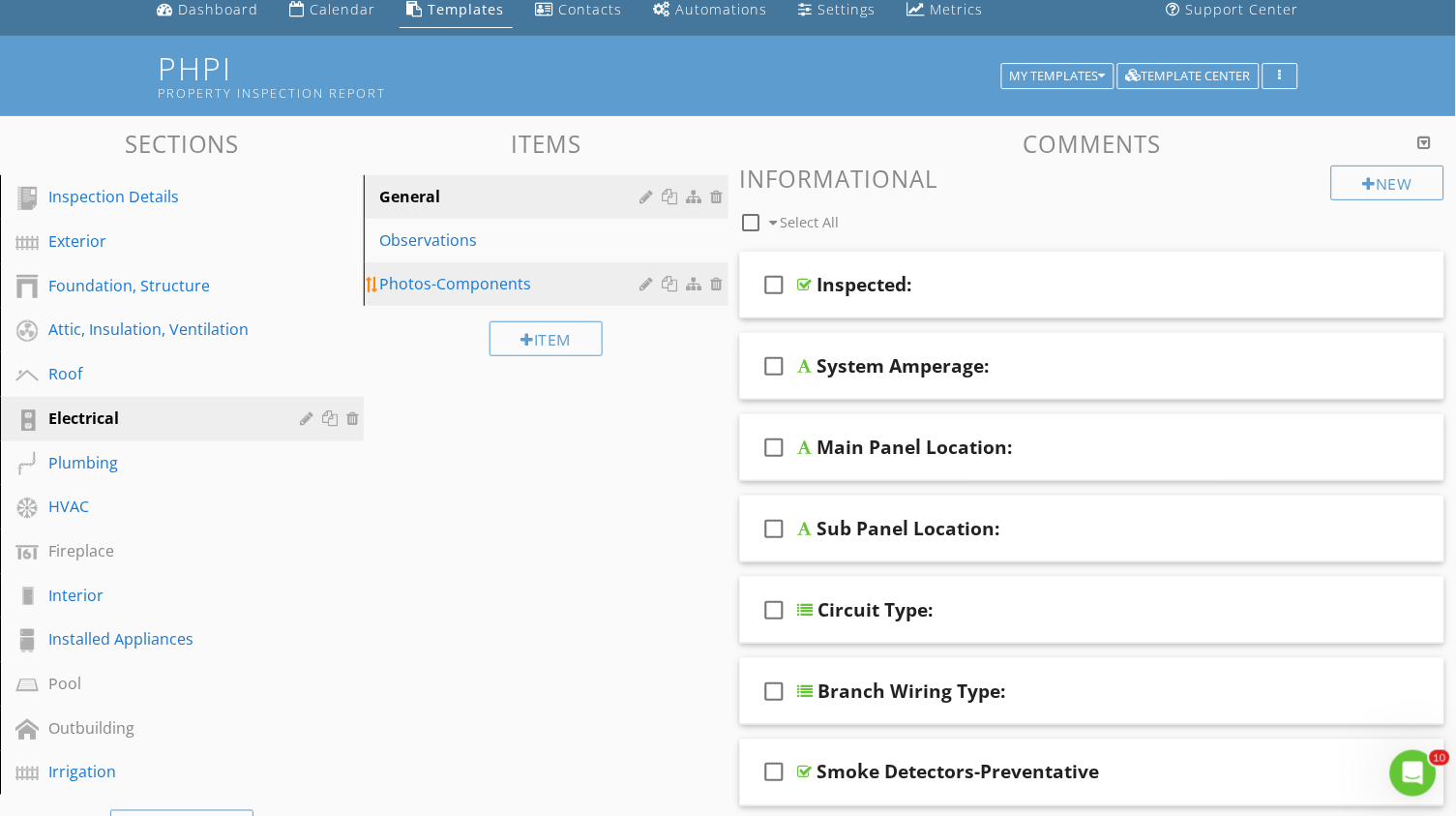 click at bounding box center [649, 284] 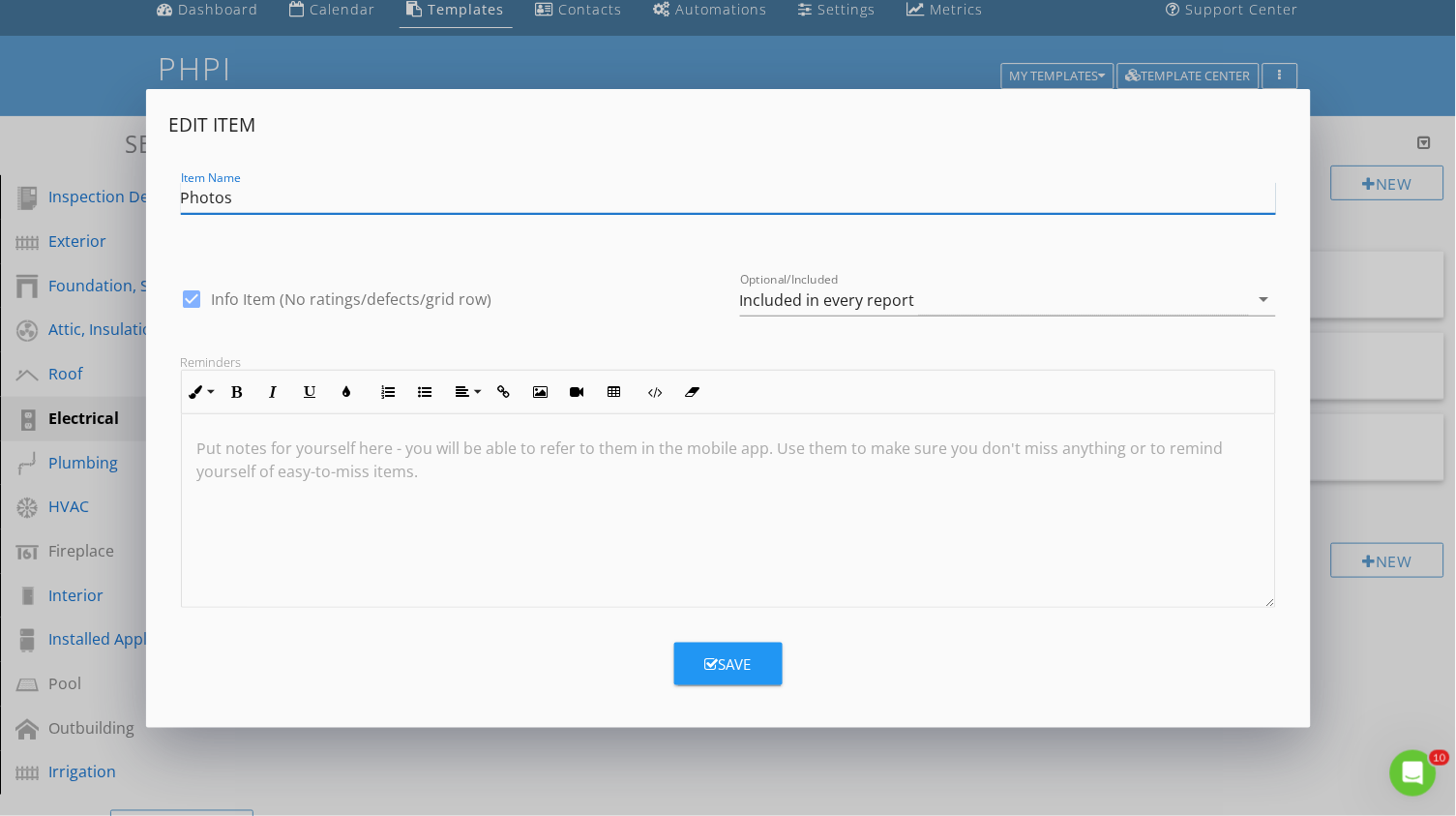type on "Photos" 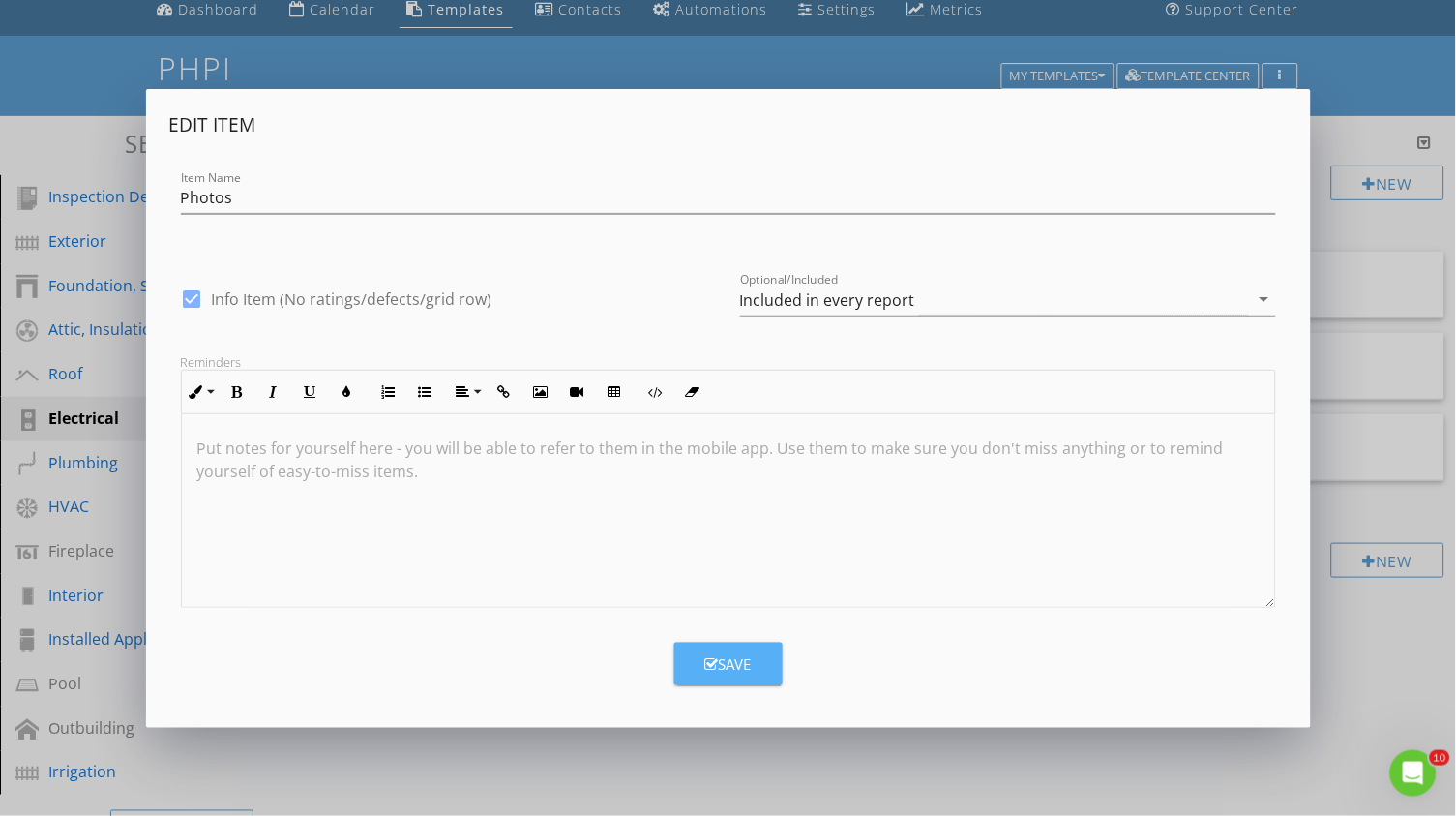 click on "Save" at bounding box center [728, 664] 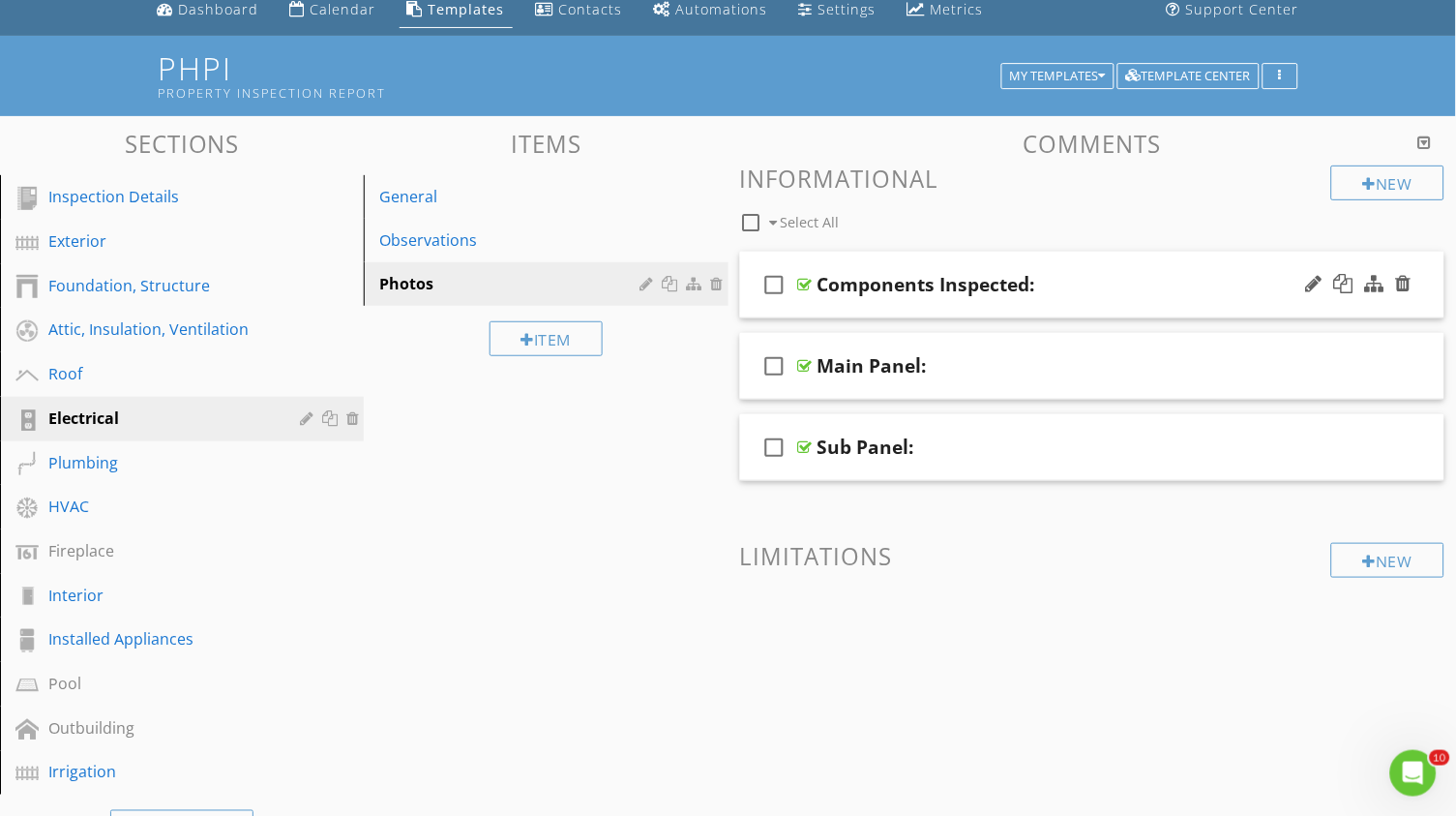 type 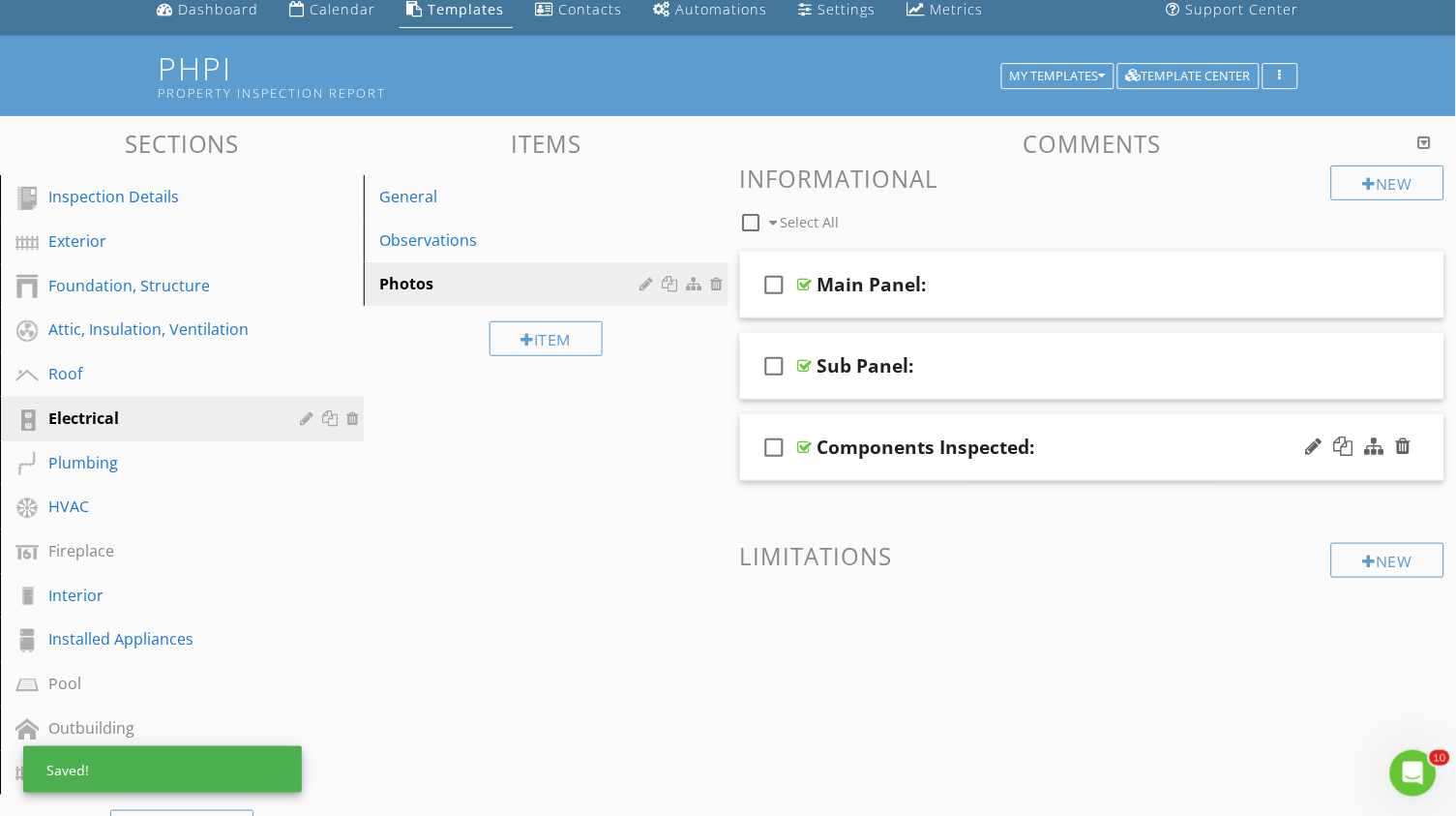 click on "Components Inspected:" at bounding box center [926, 447] 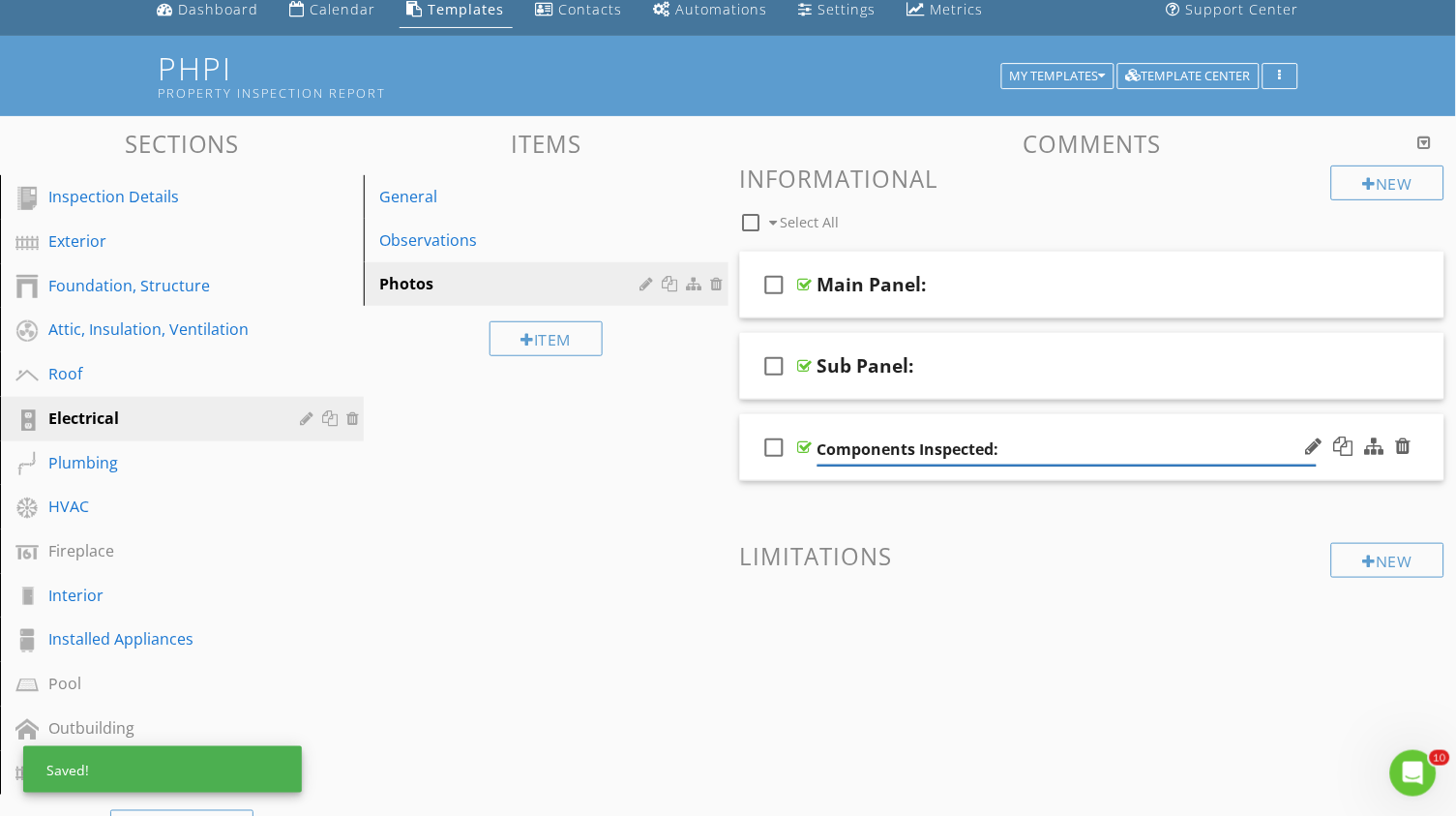 click on "Components Inspected:" at bounding box center [1067, 449] 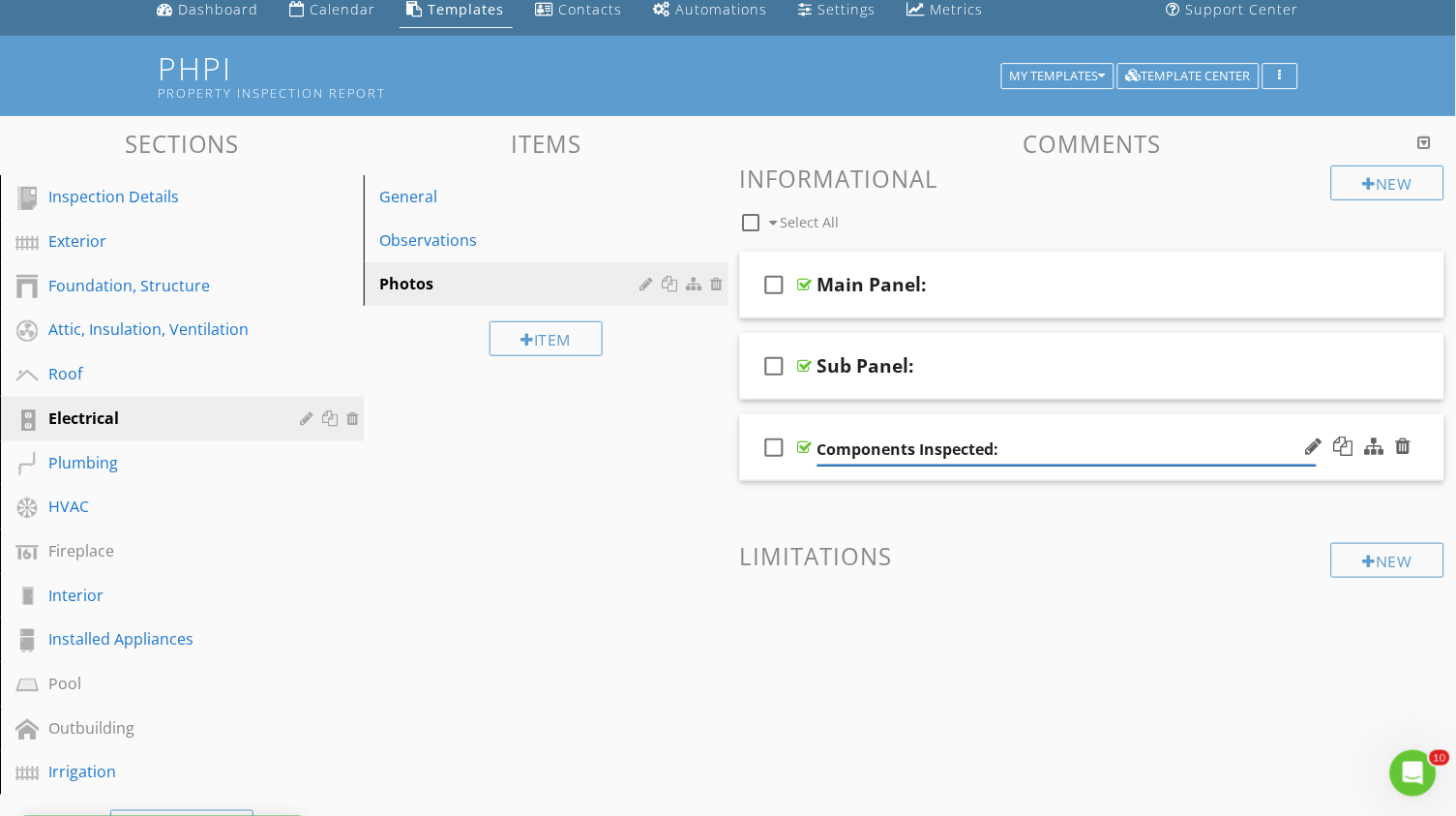 type on "Components:" 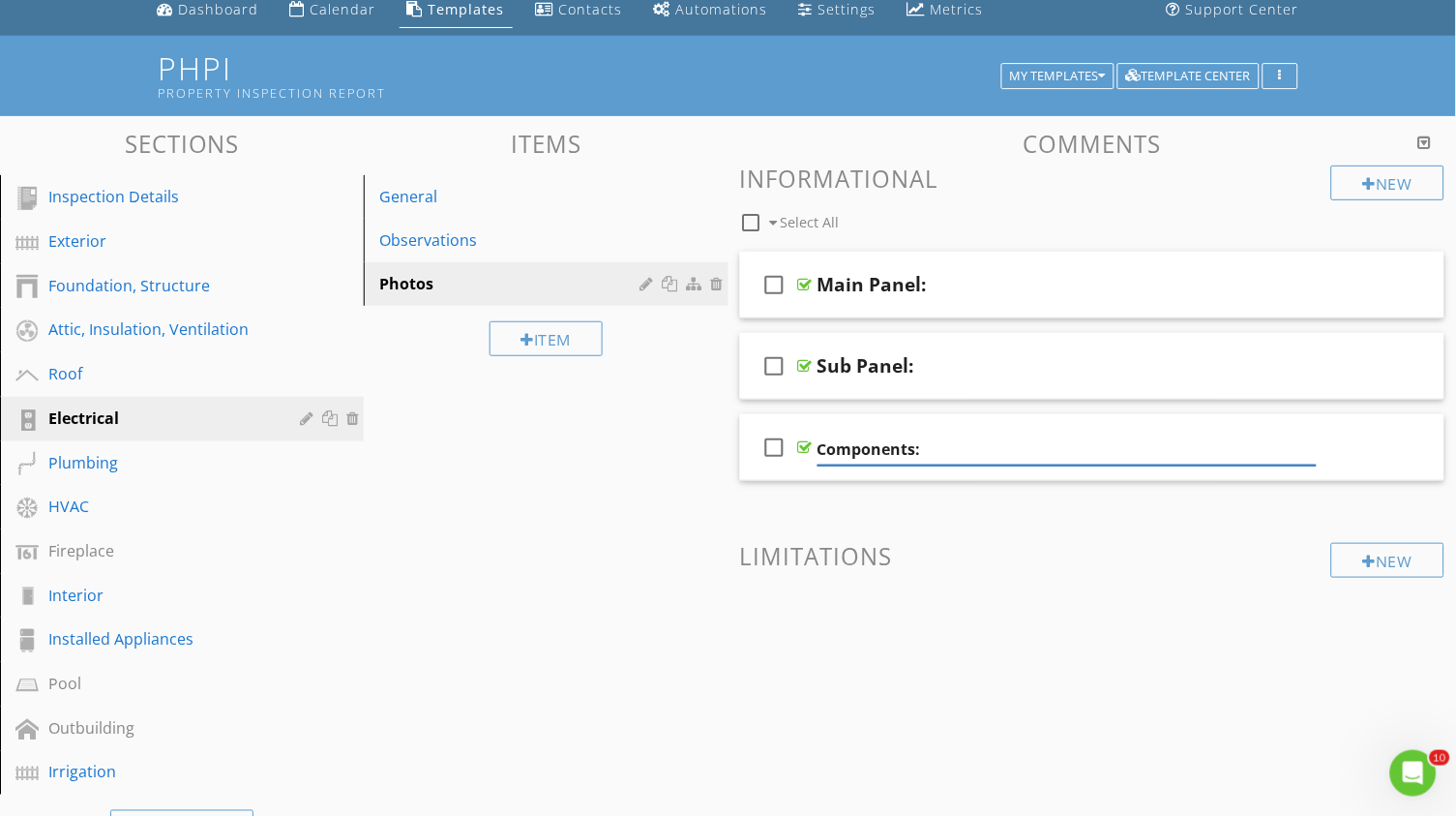 click on "New
Informational   check_box_outline_blank     Select All       check_box_outline_blank
Main Panel:
check_box_outline_blank
Sub Panel:
check_box_outline_blank         Components:
New
Limitations" at bounding box center (1092, 424) 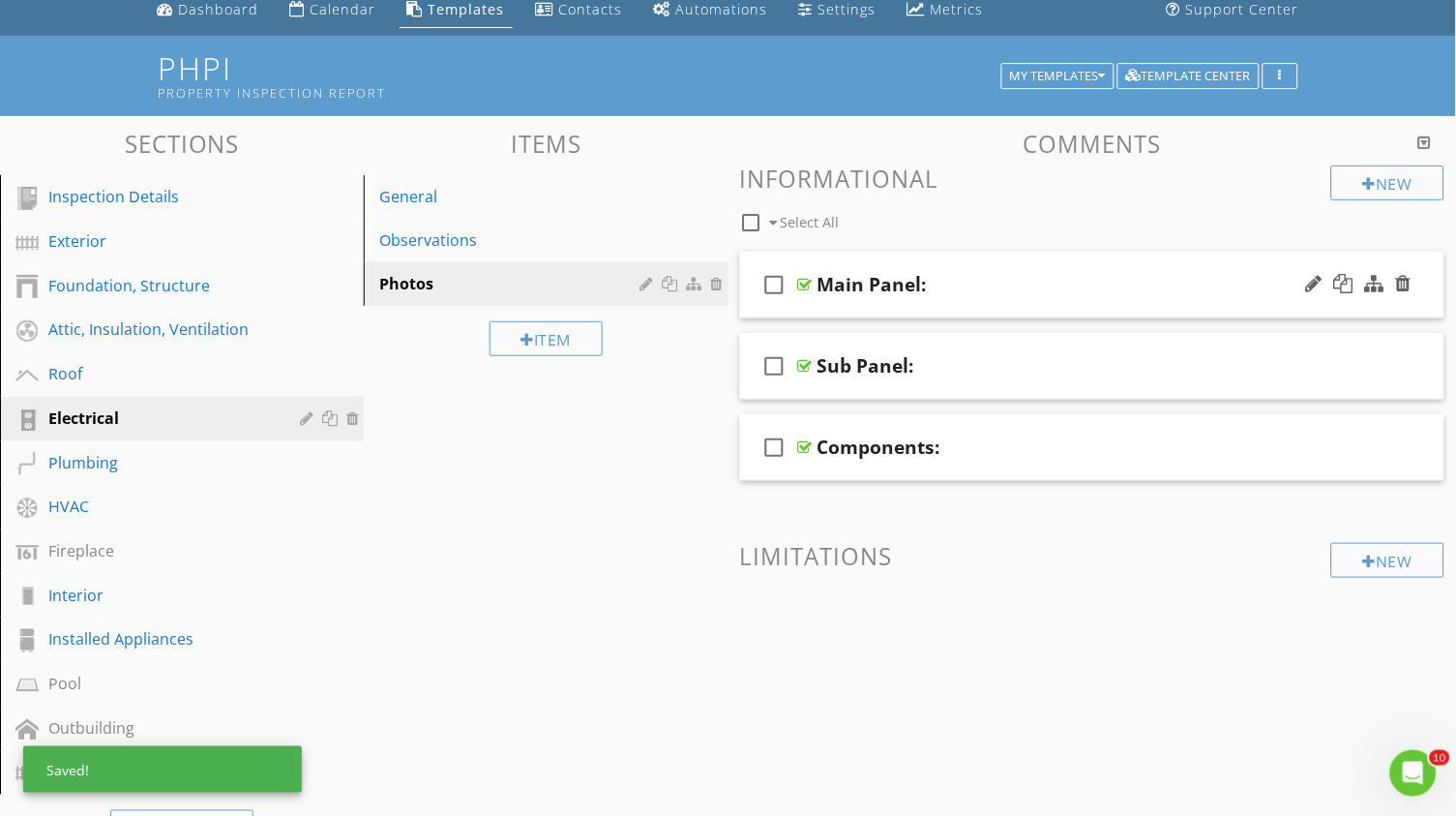 click at bounding box center [805, 285] 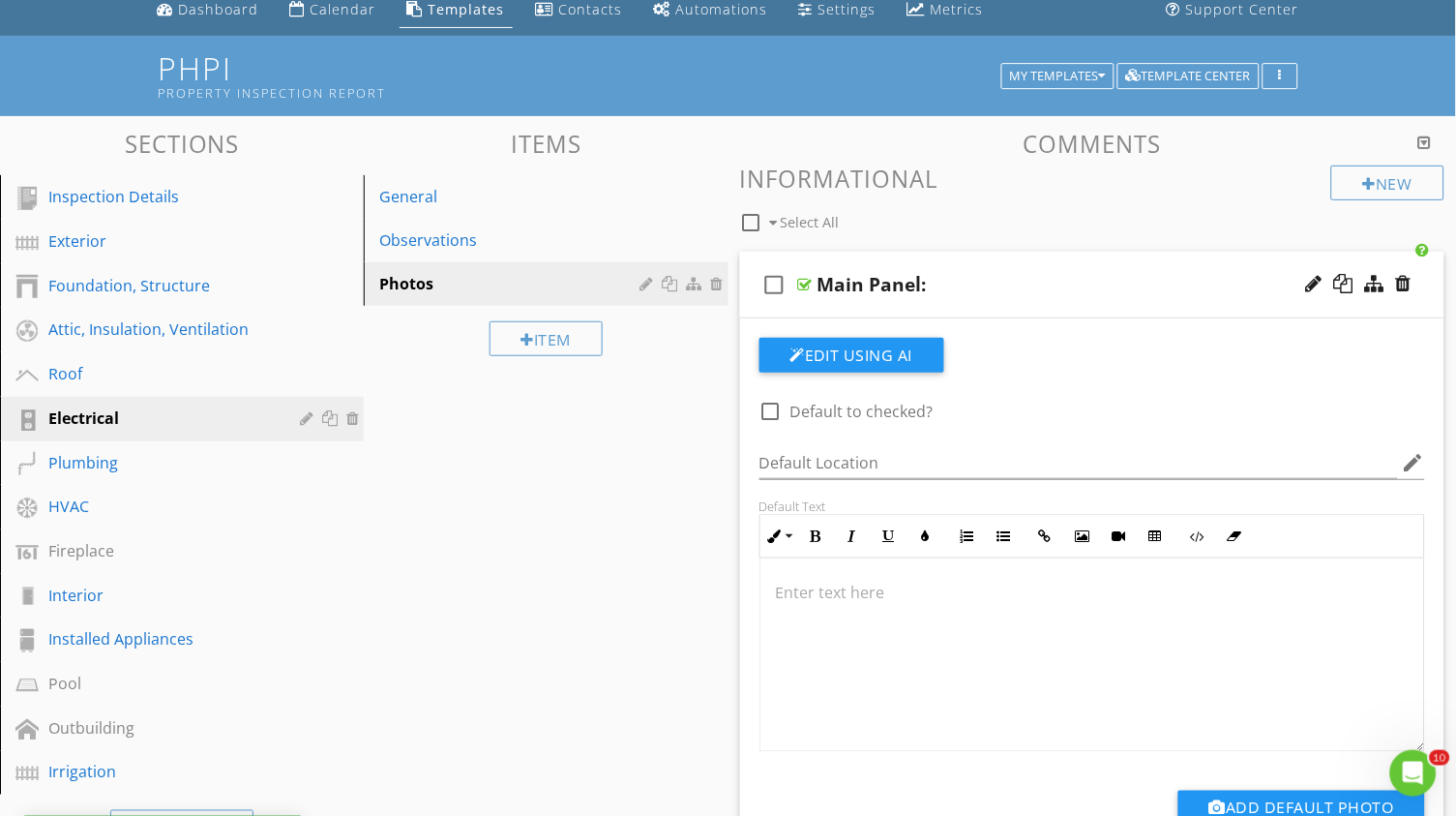click at bounding box center (805, 285) 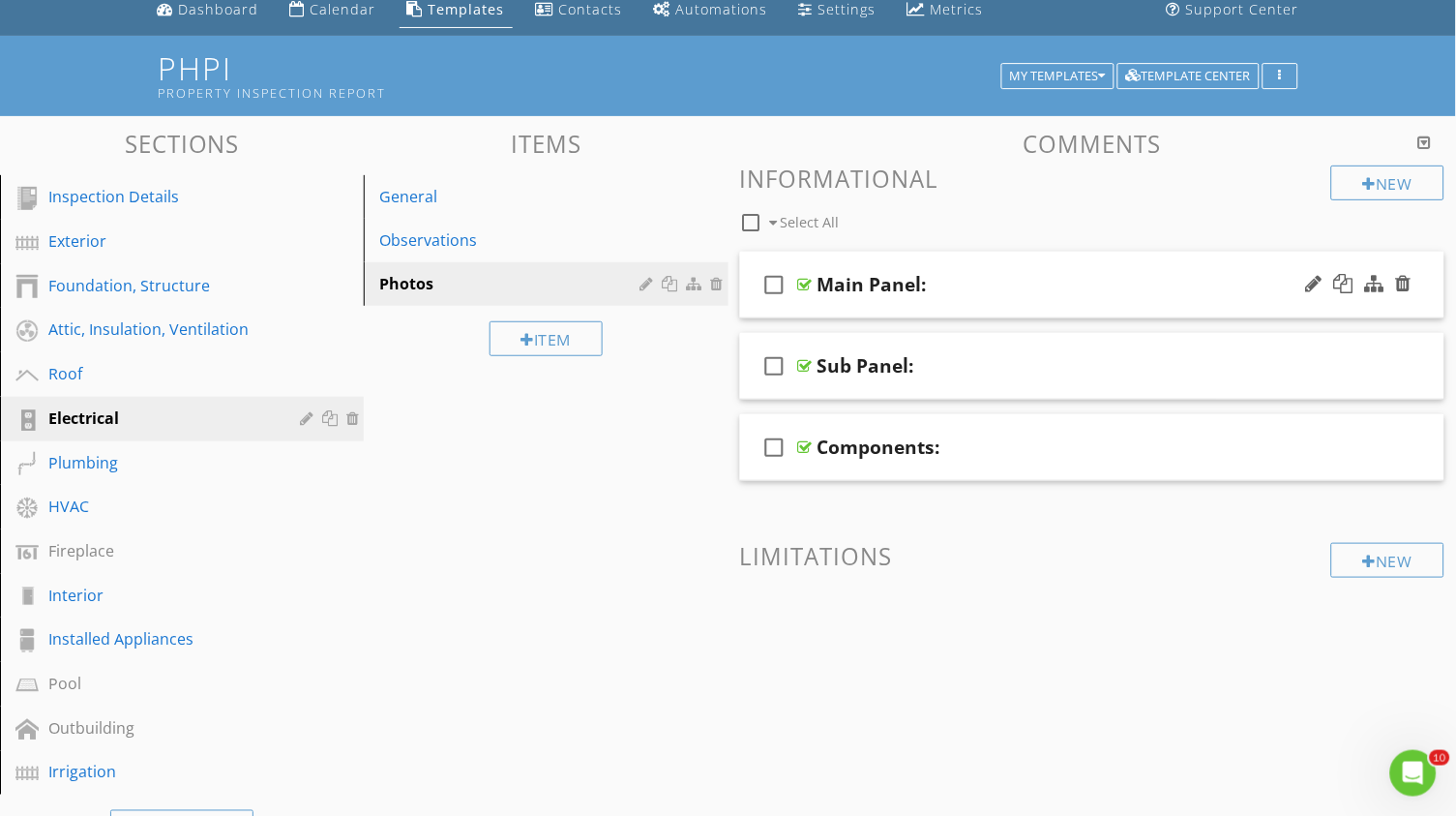click at bounding box center (805, 285) 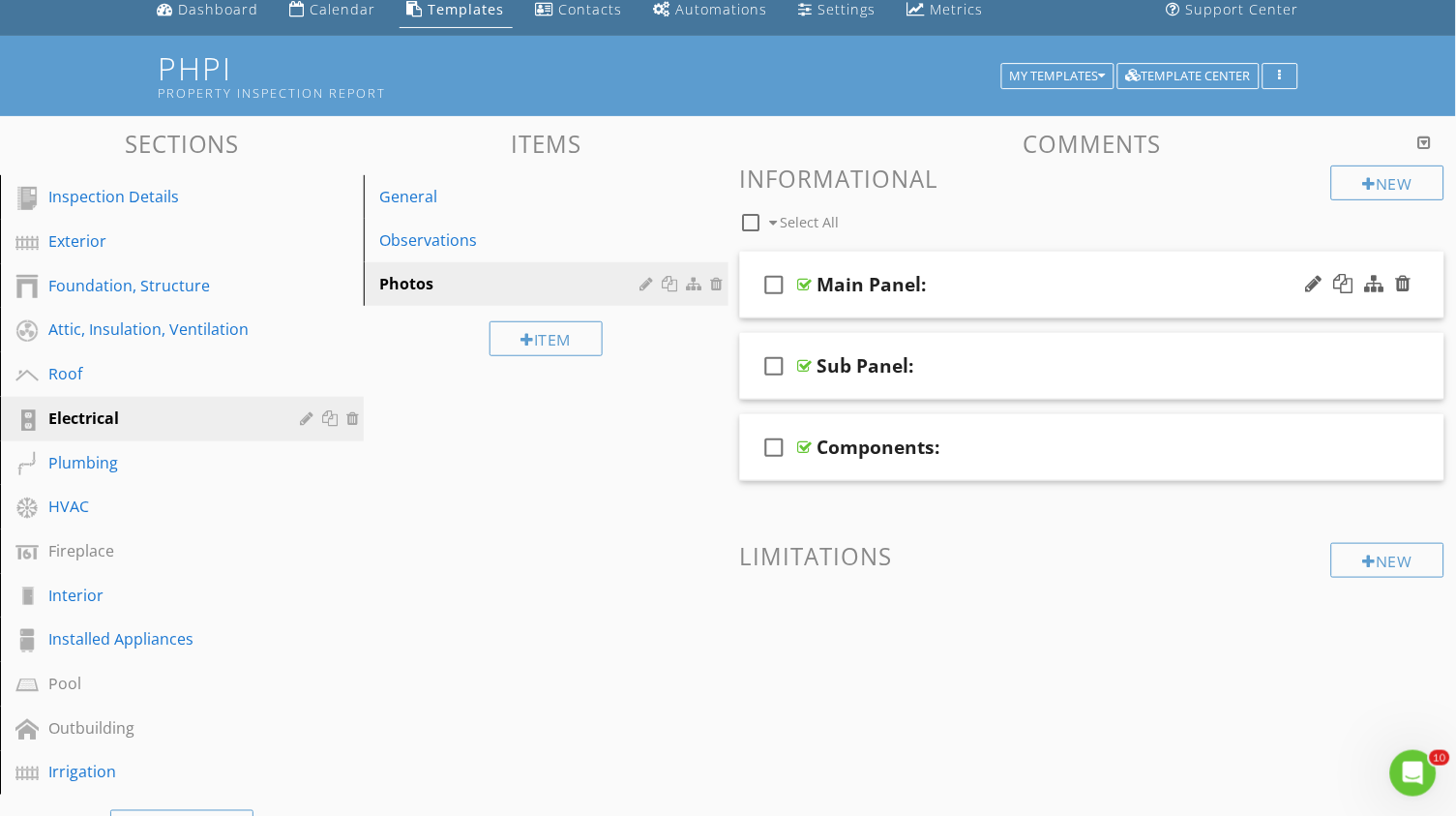 click at bounding box center (805, 285) 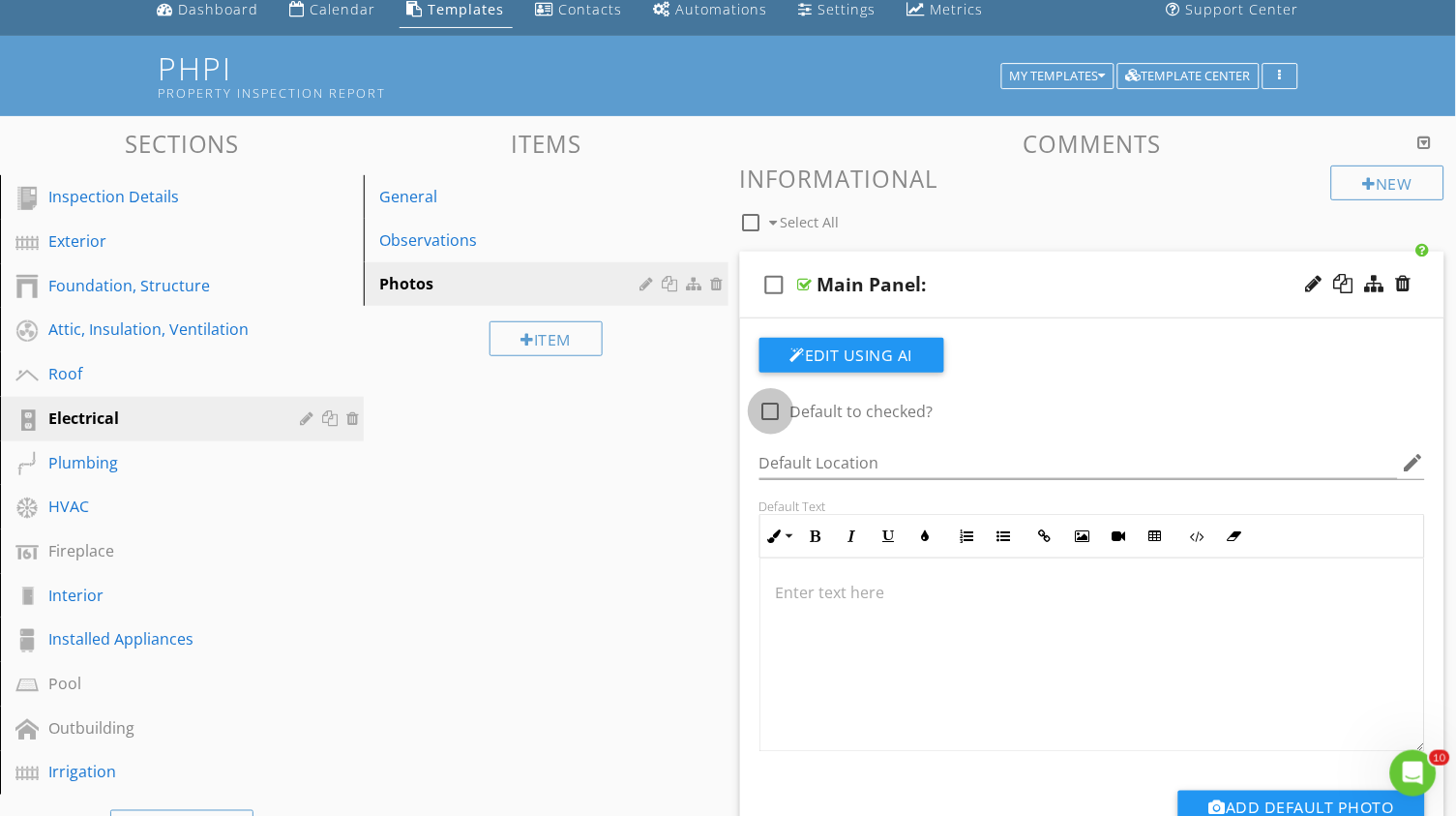 click at bounding box center [771, 411] 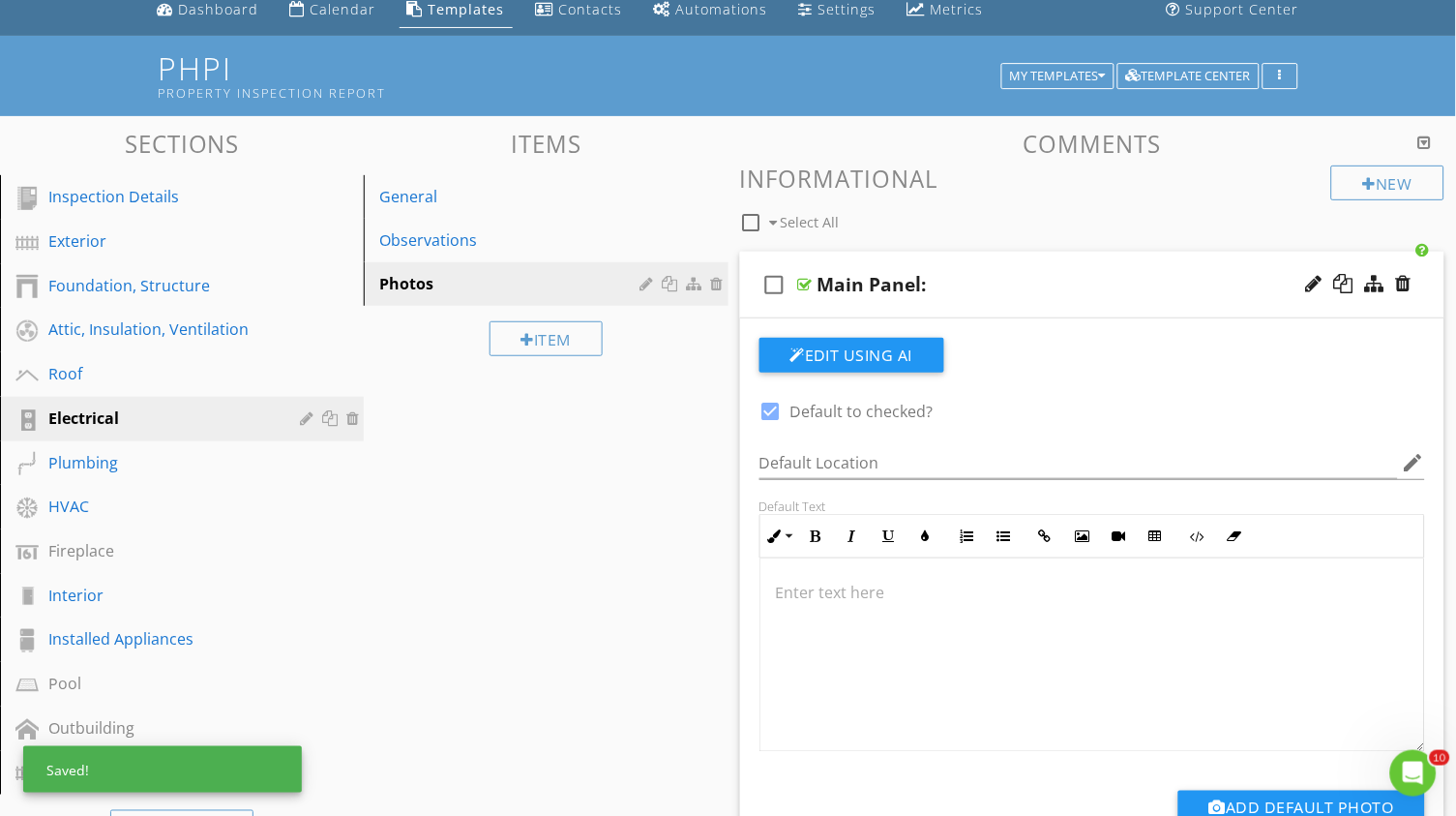 click at bounding box center (805, 285) 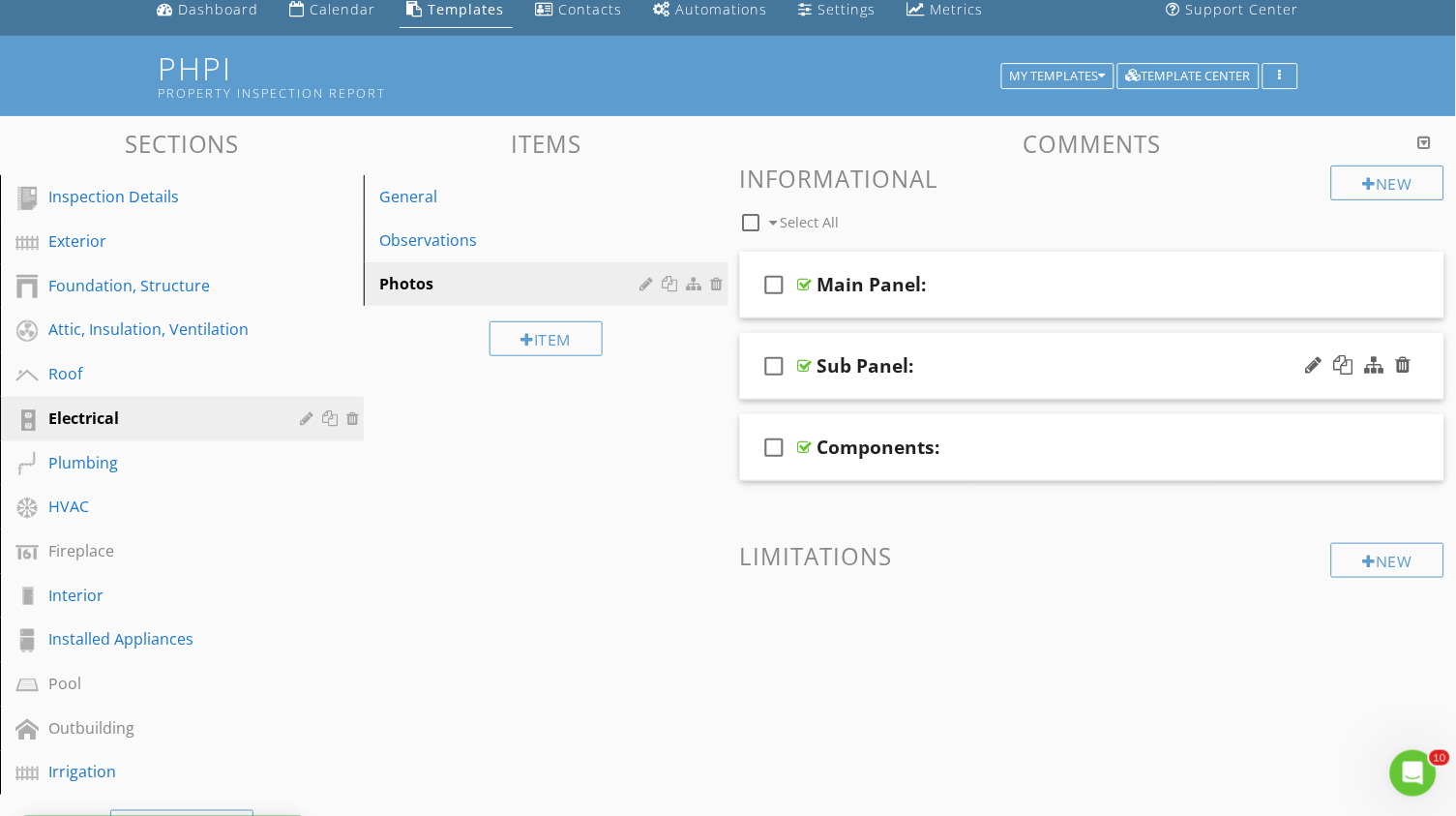 click at bounding box center (805, 366) 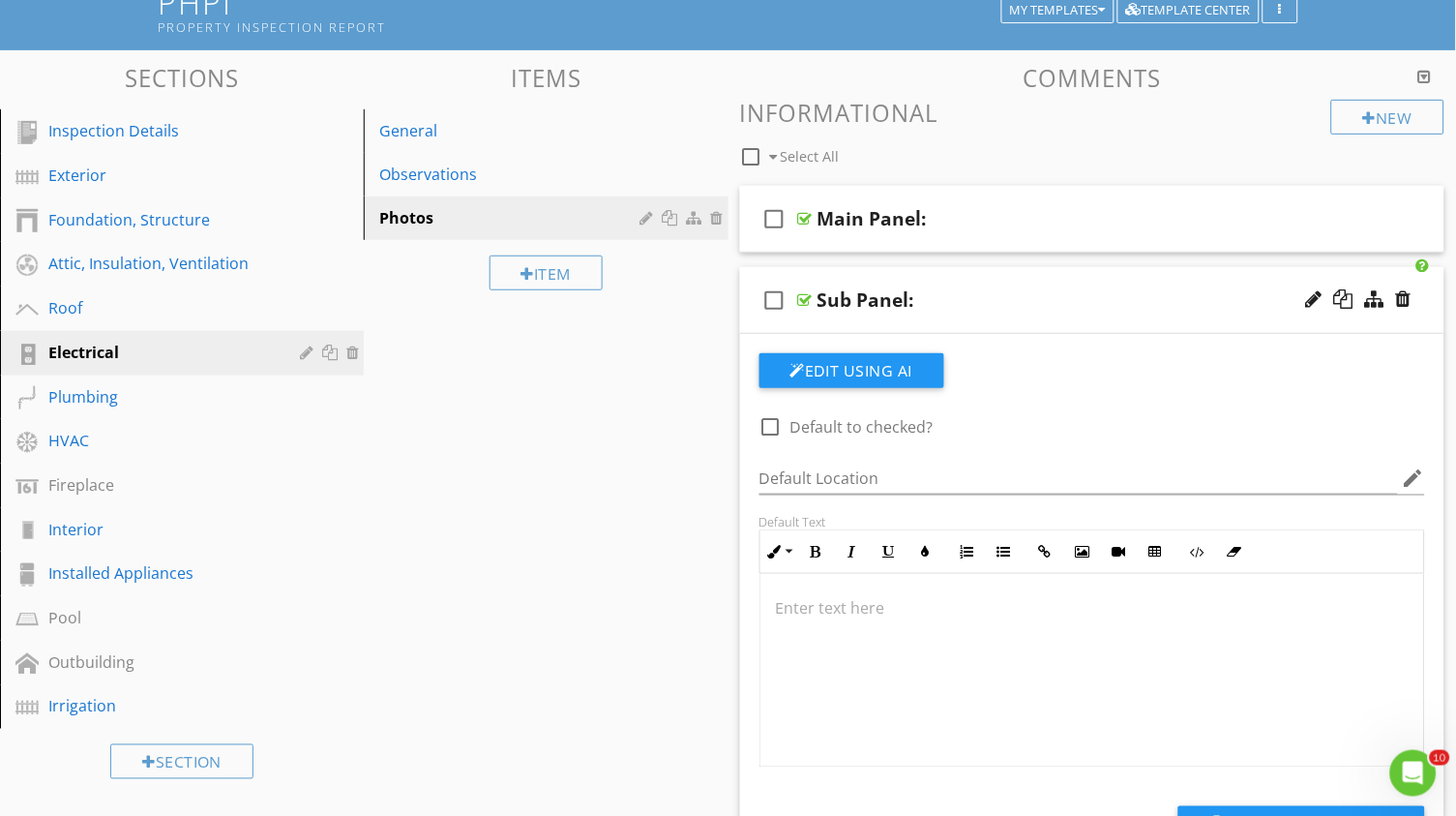 scroll, scrollTop: 189, scrollLeft: 0, axis: vertical 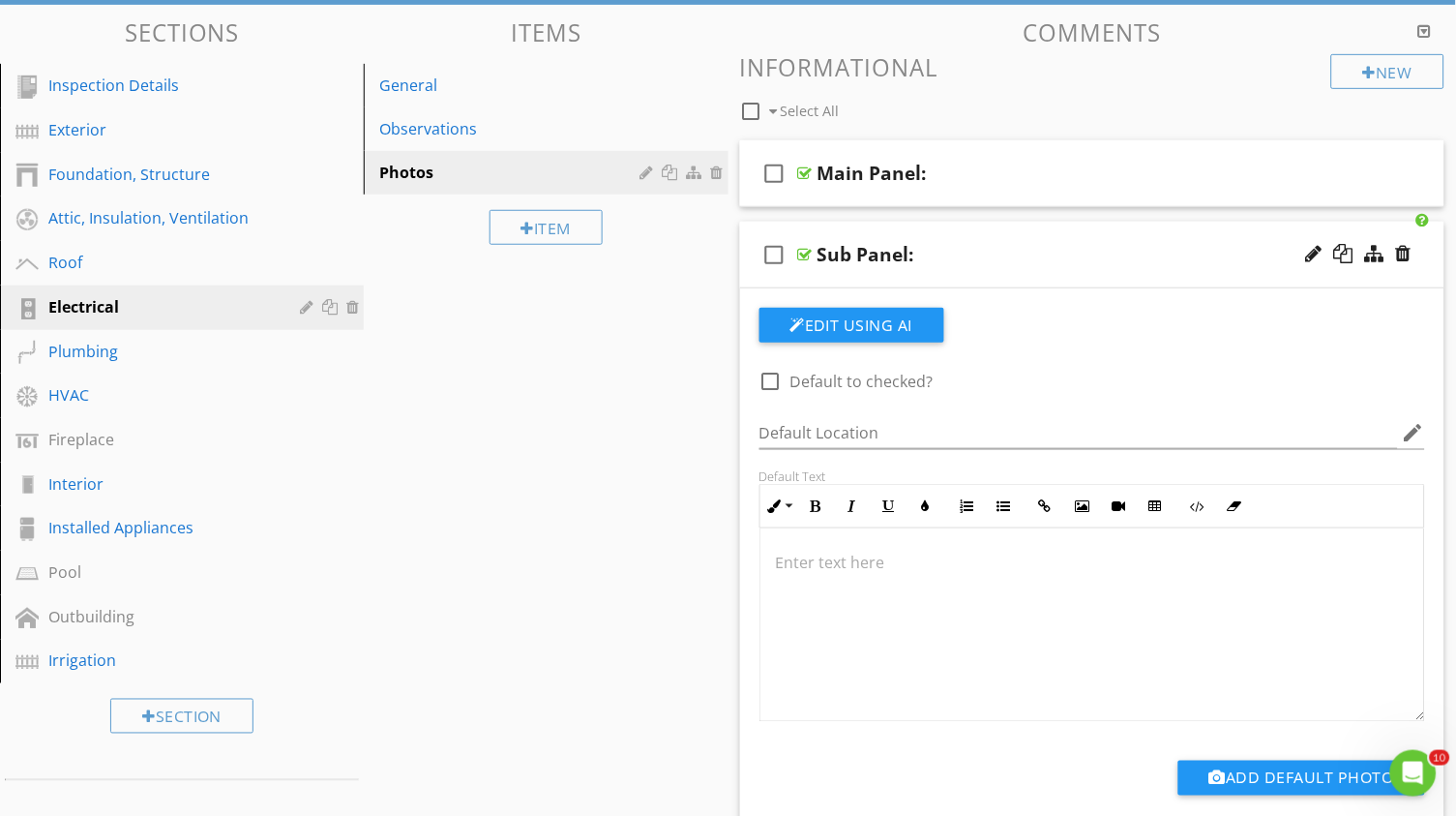 click at bounding box center (771, 381) 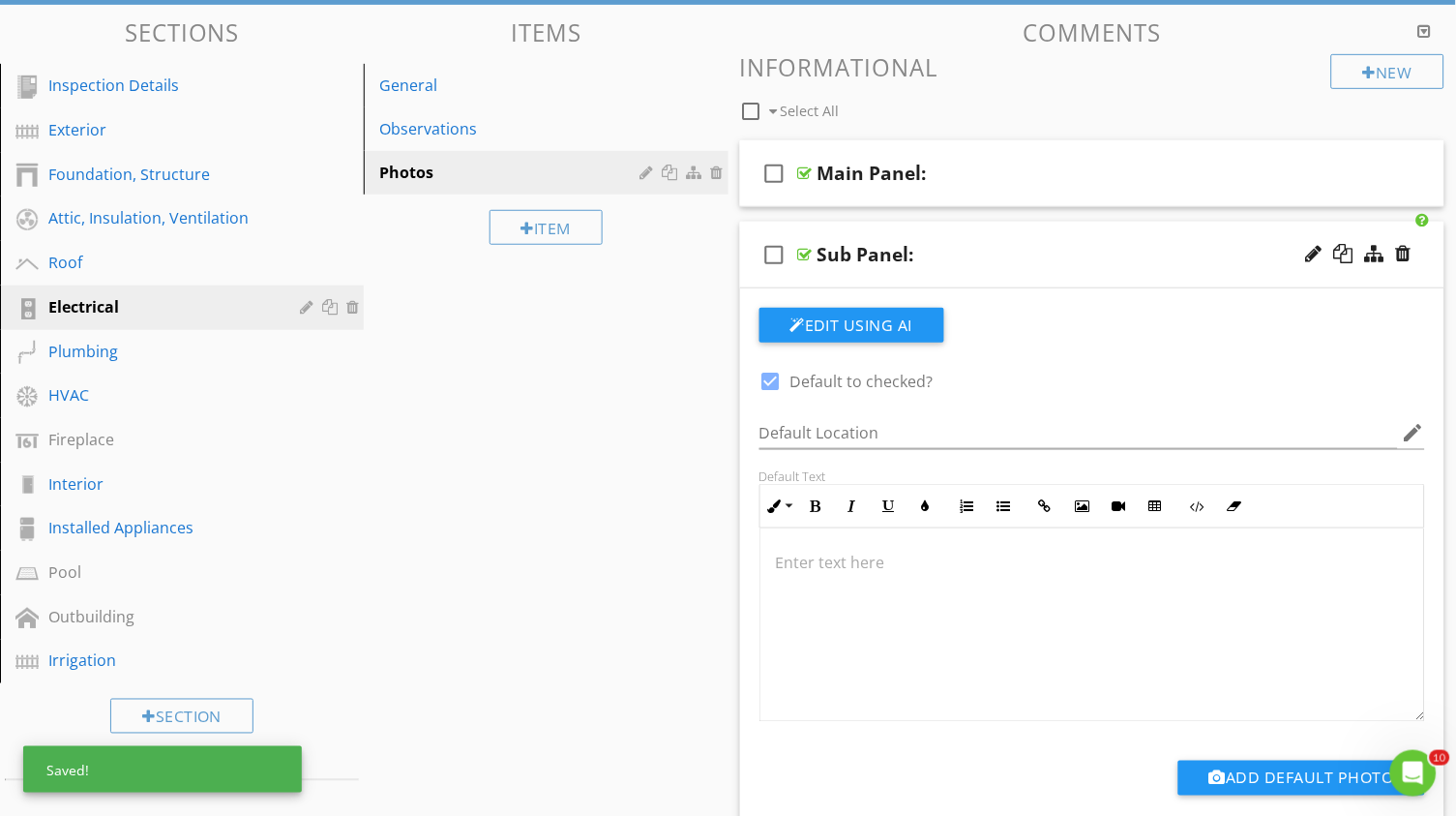 click at bounding box center [805, 255] 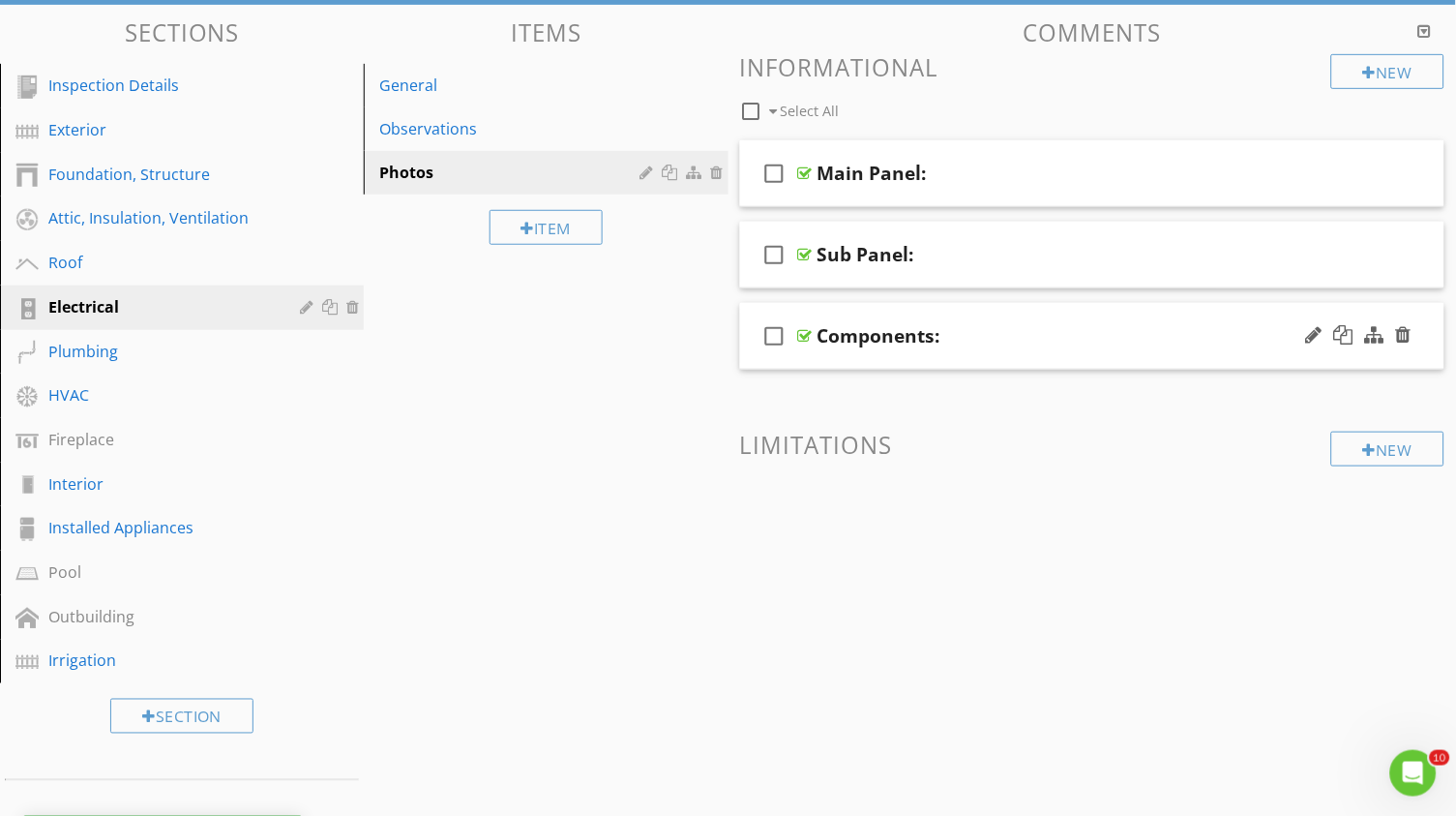 click at bounding box center (805, 336) 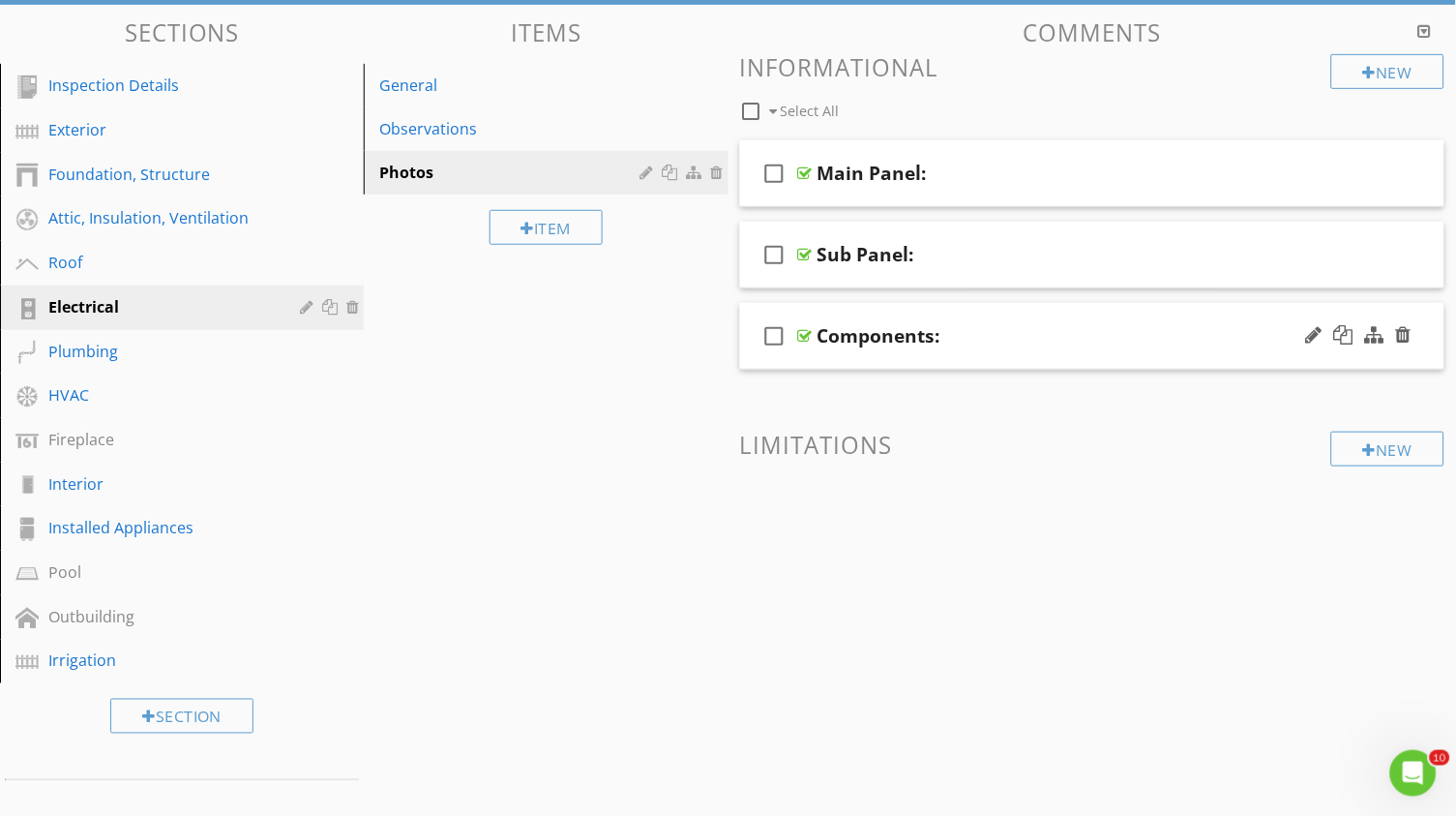 scroll, scrollTop: 188, scrollLeft: 0, axis: vertical 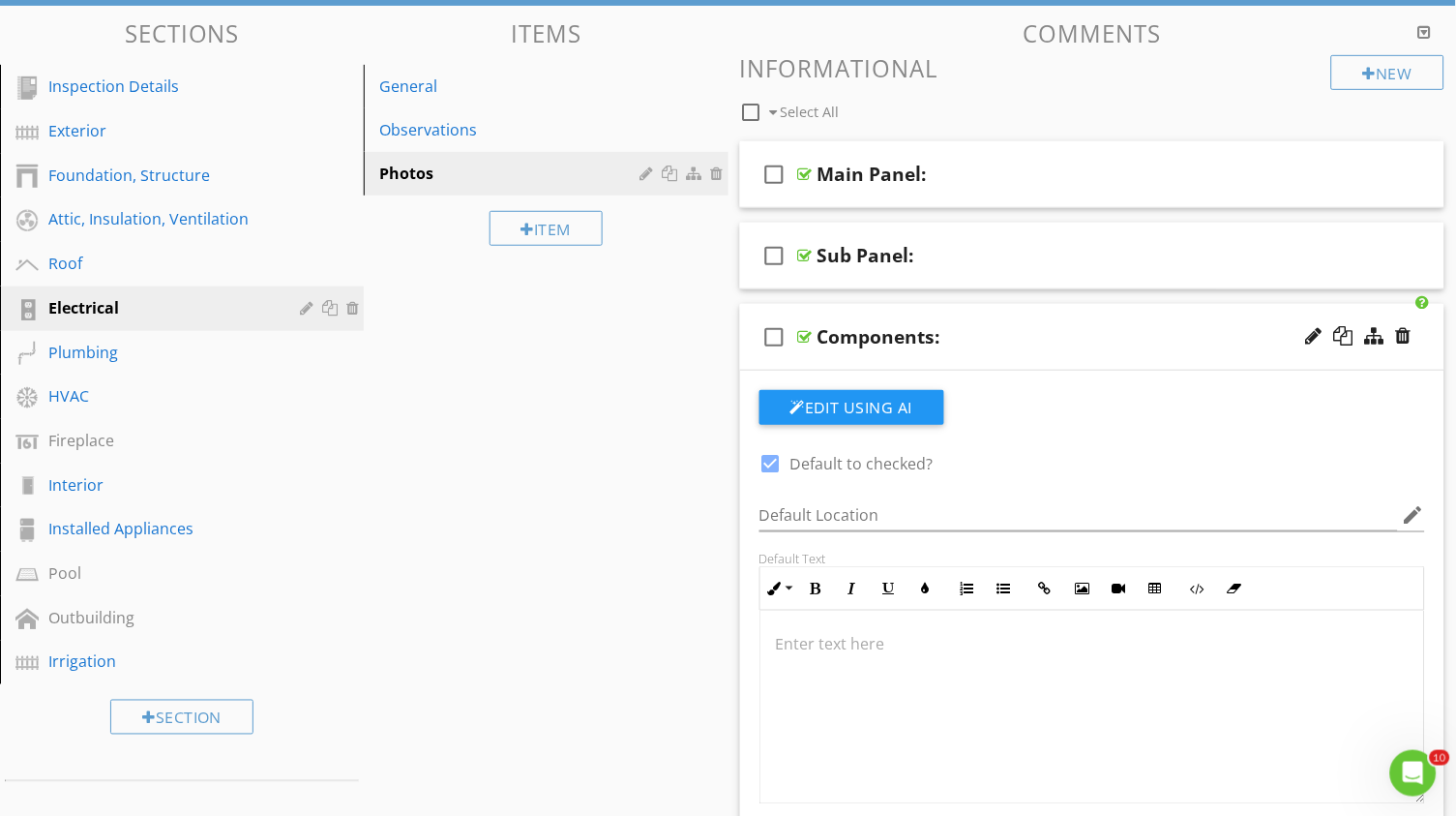click at bounding box center [805, 337] 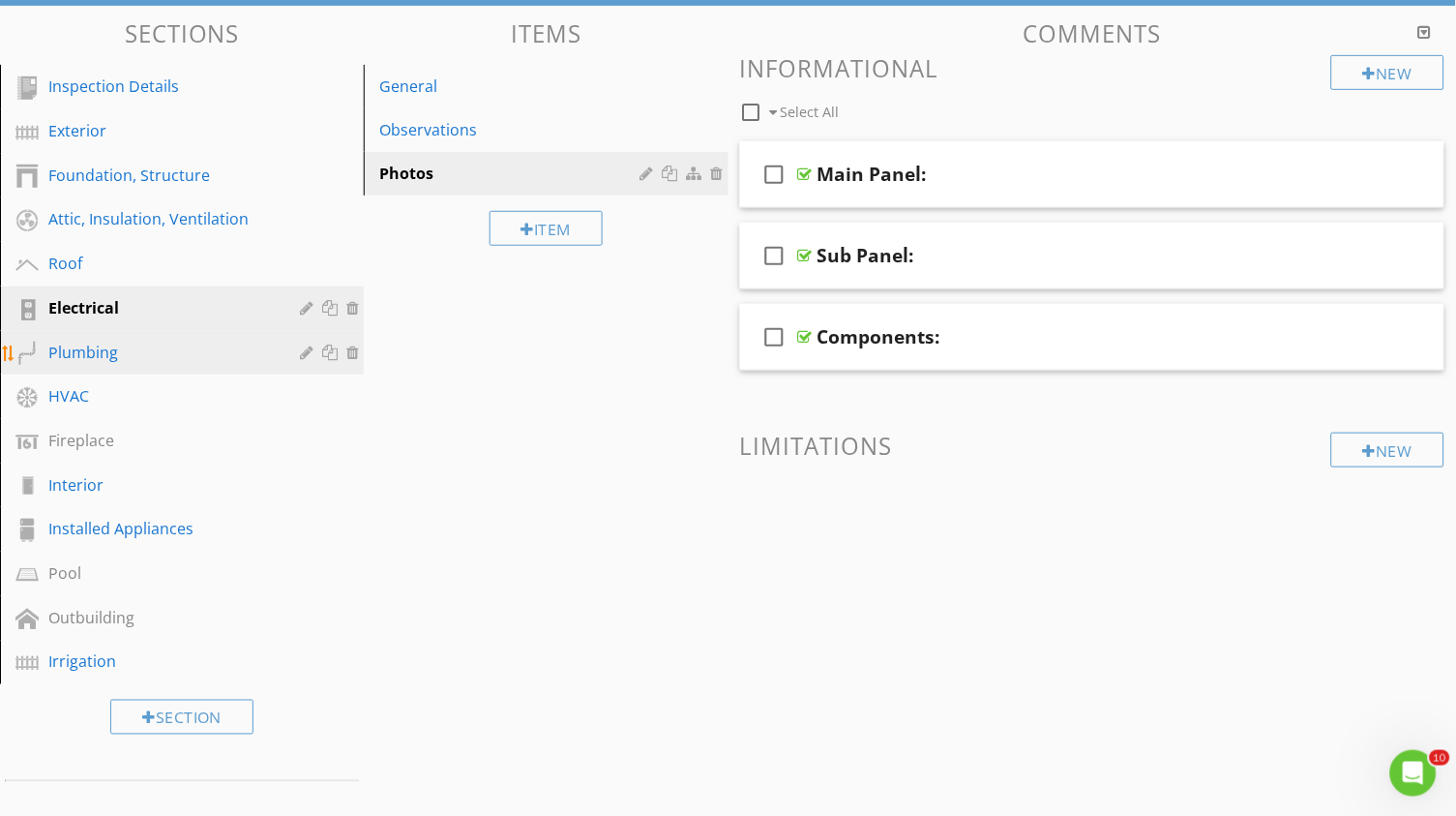 click on "Plumbing" at bounding box center (160, 352) 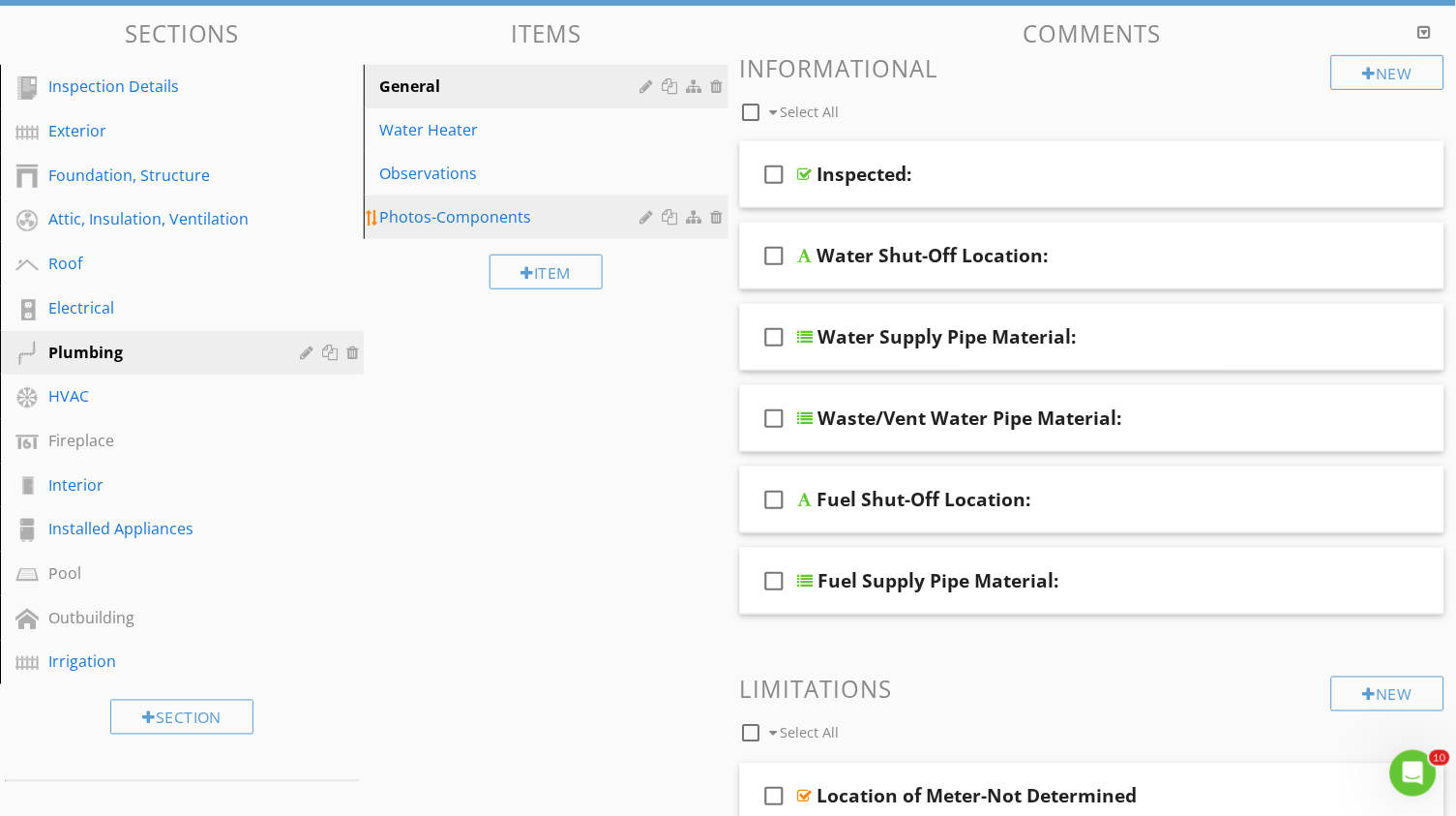 click at bounding box center [649, 217] 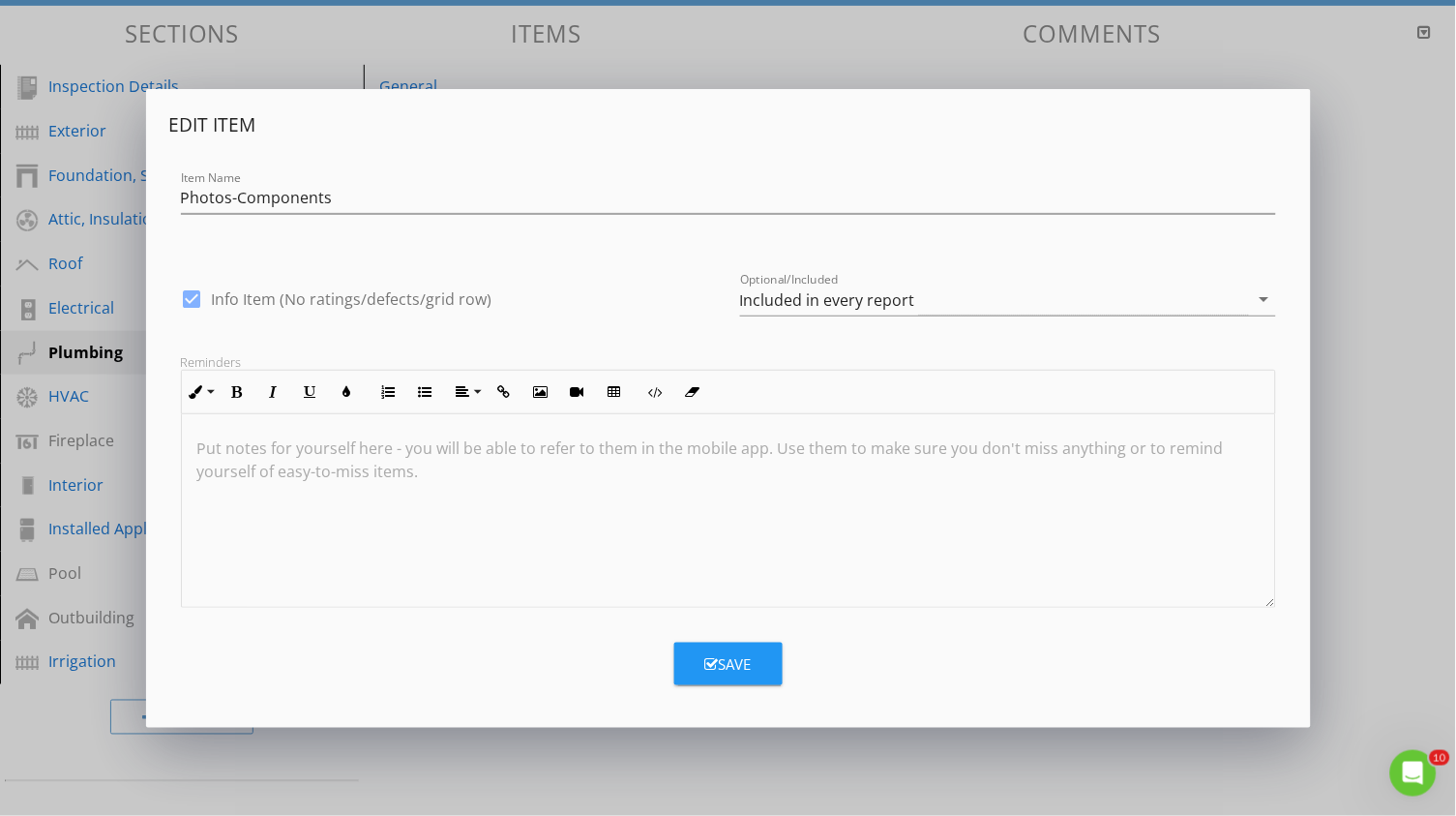 scroll, scrollTop: 186, scrollLeft: 0, axis: vertical 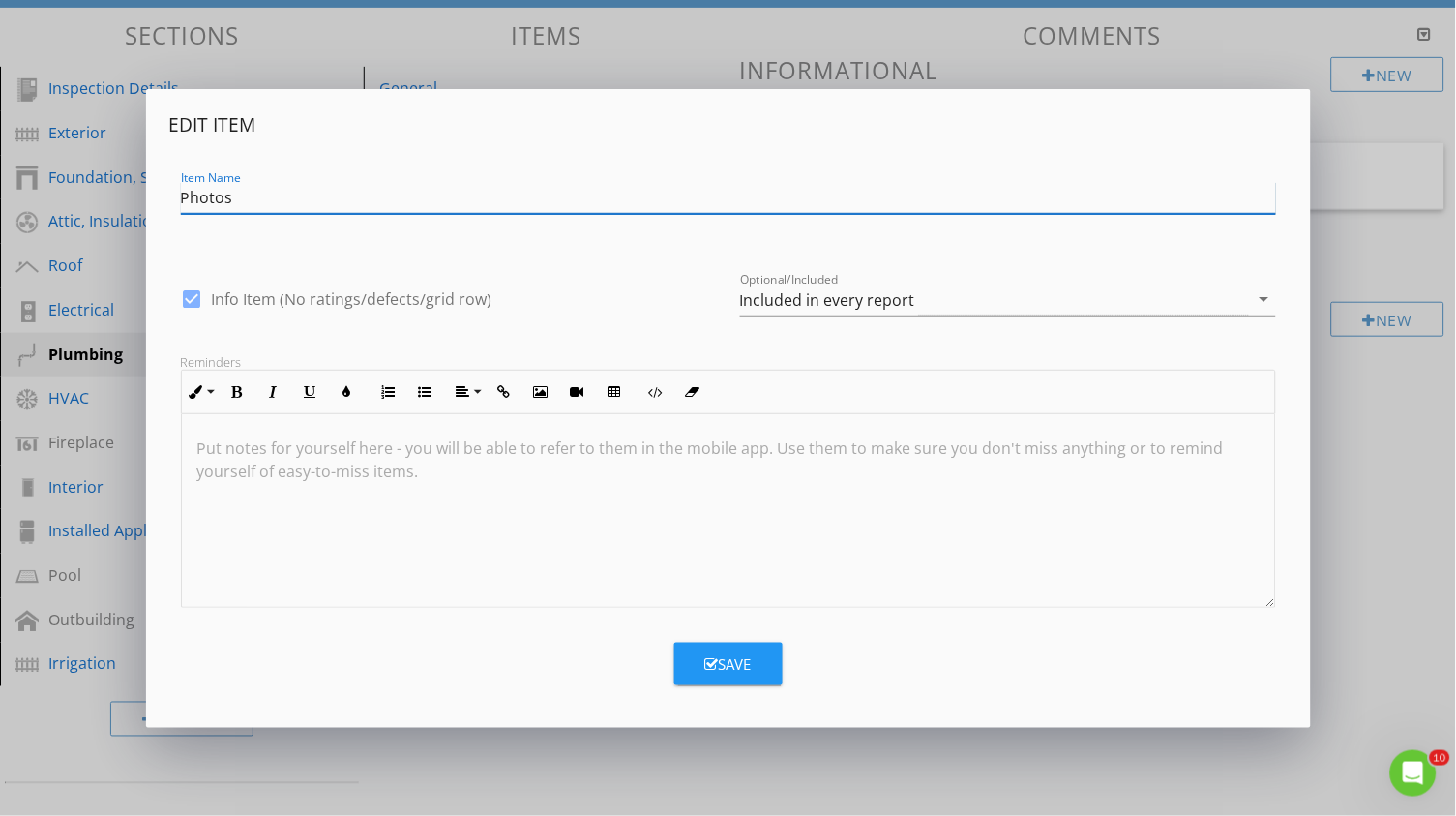 type on "Photos" 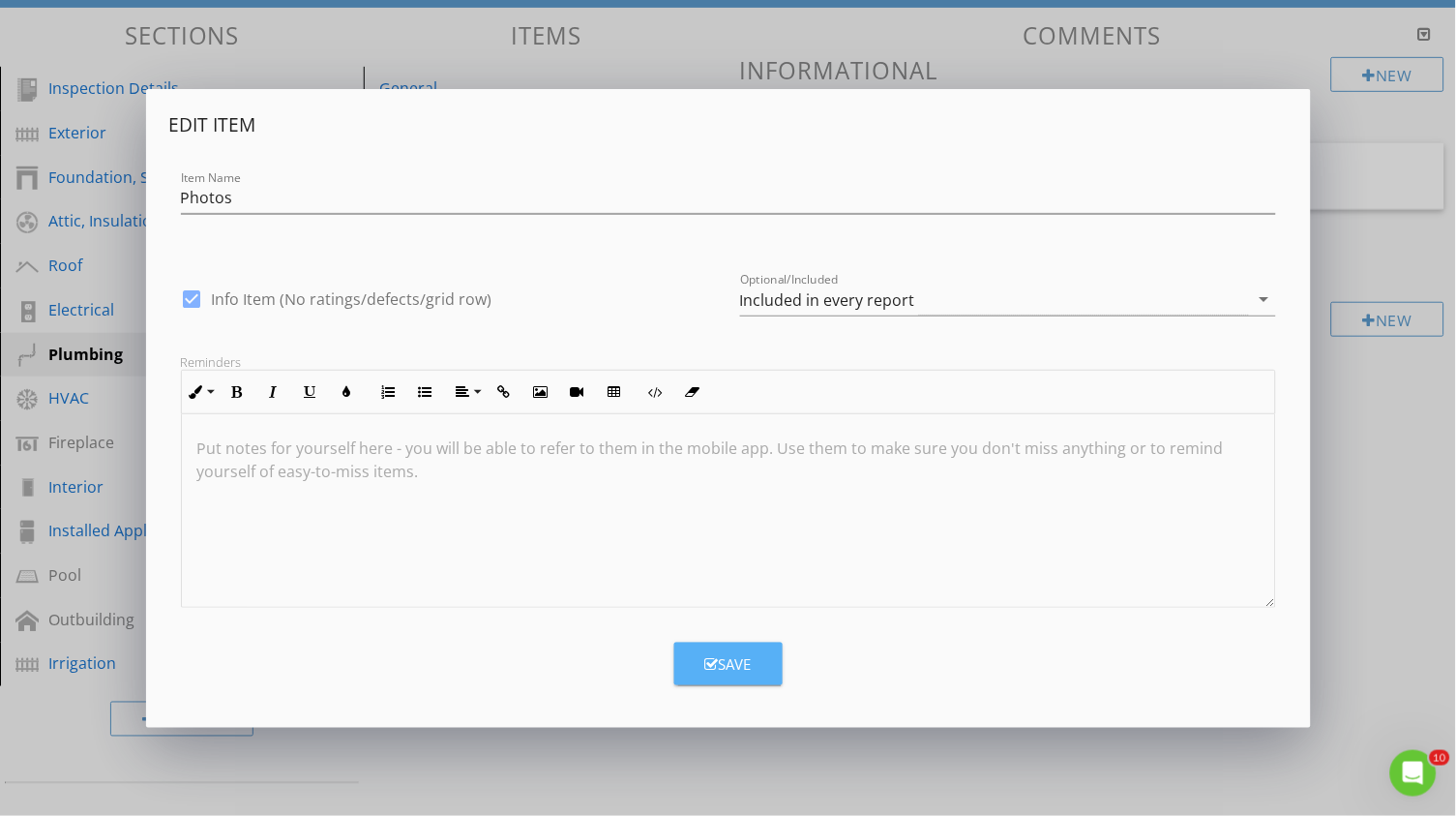 click on "Save" at bounding box center [728, 664] 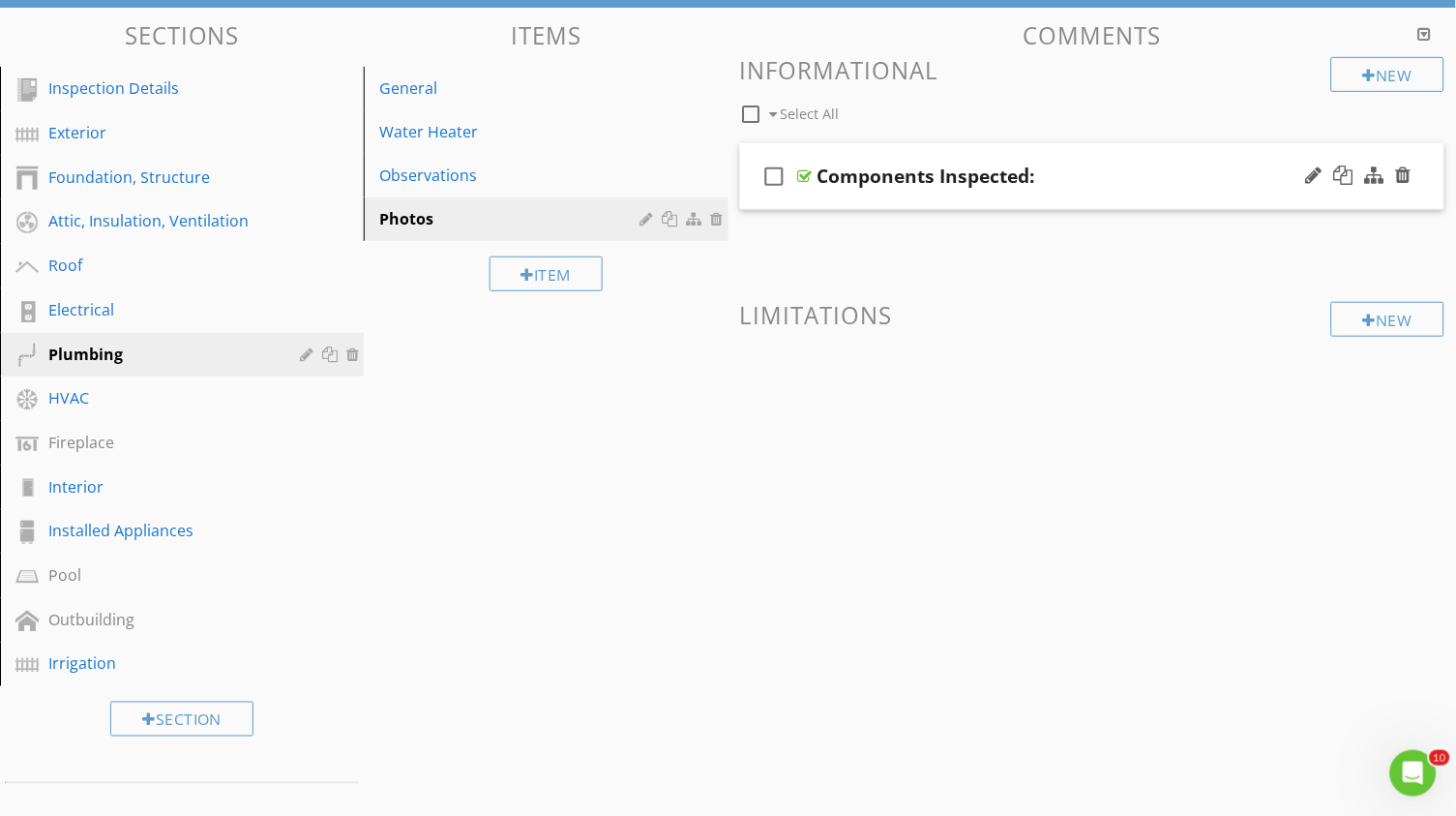 click on "Components Inspected:" at bounding box center (926, 176) 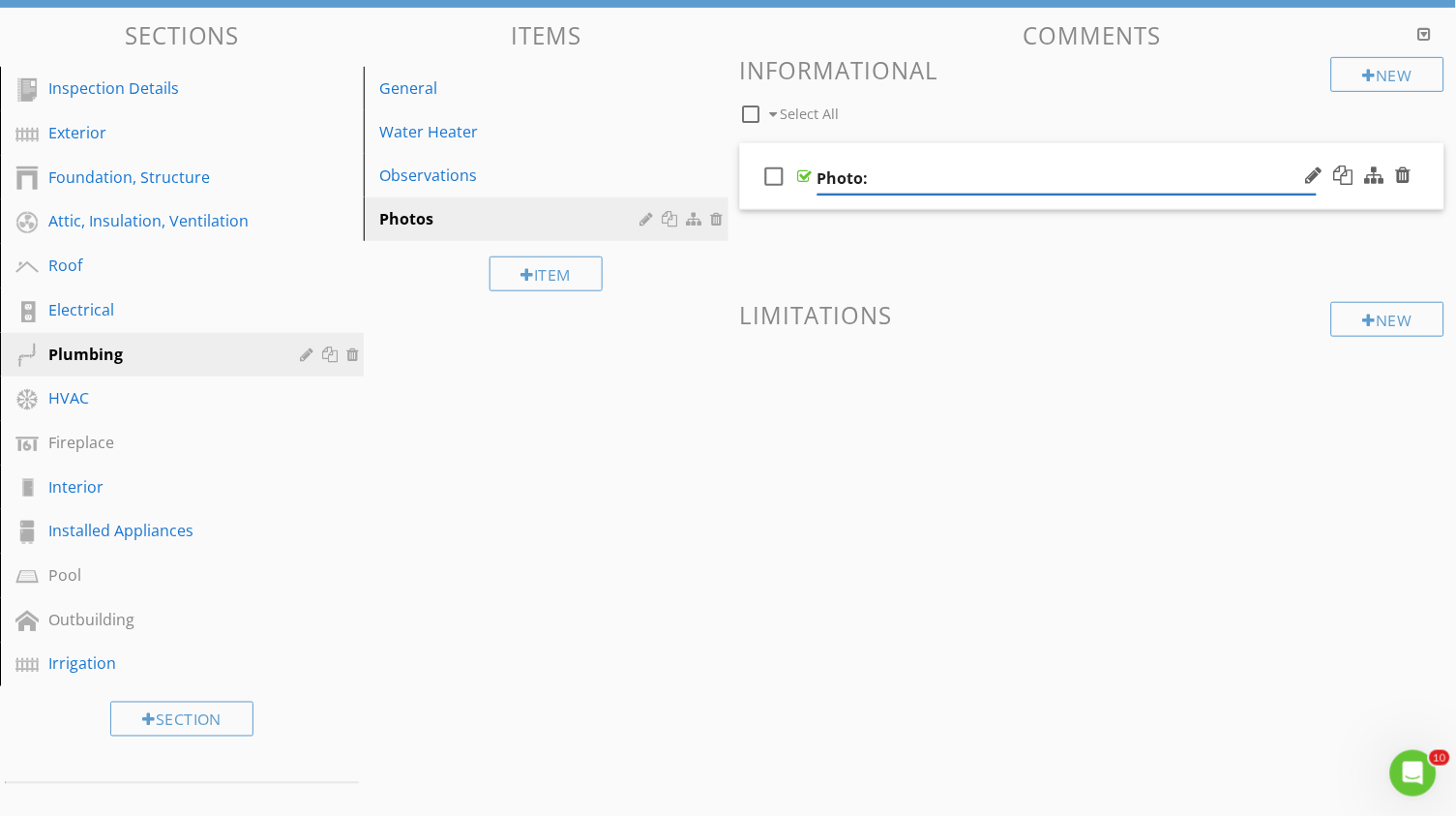type on "Photos:" 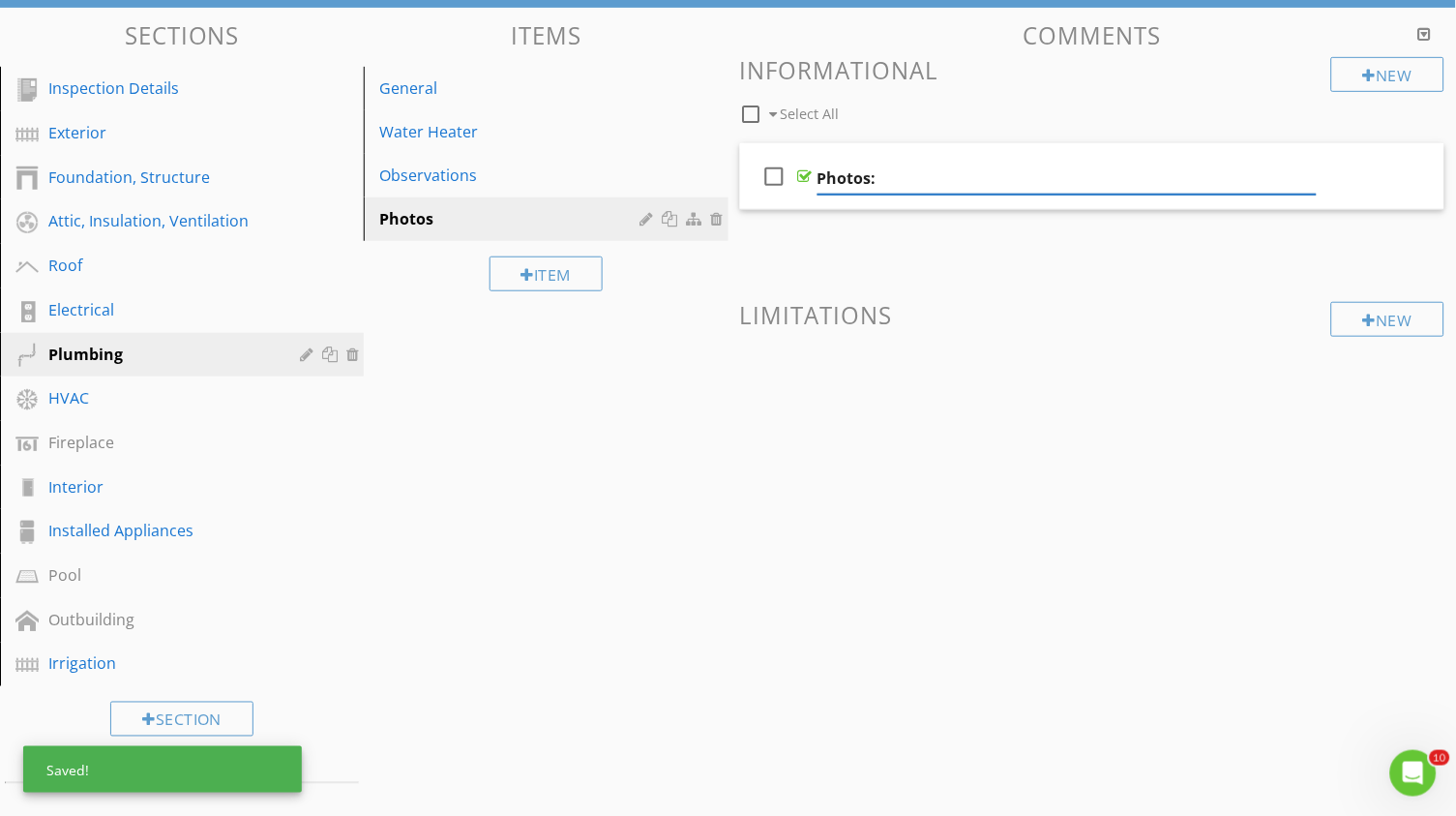 click on "New
Informational   check_box_outline_blank     Select All       check_box_outline_blank         Photos:
New
Limitations" at bounding box center [1092, 249] 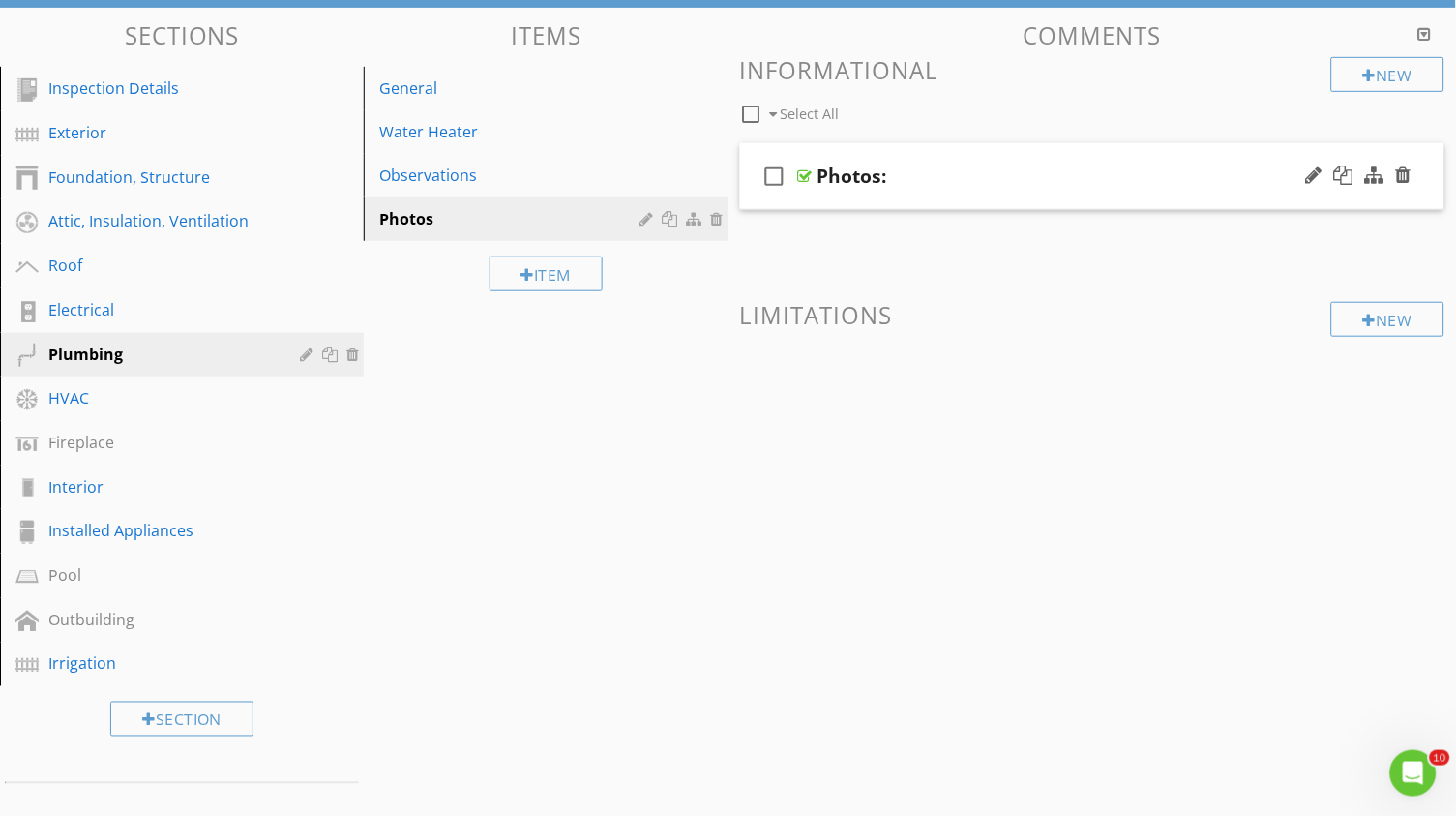 click on "check_box_outline_blank
Photos:" at bounding box center (1092, 176) 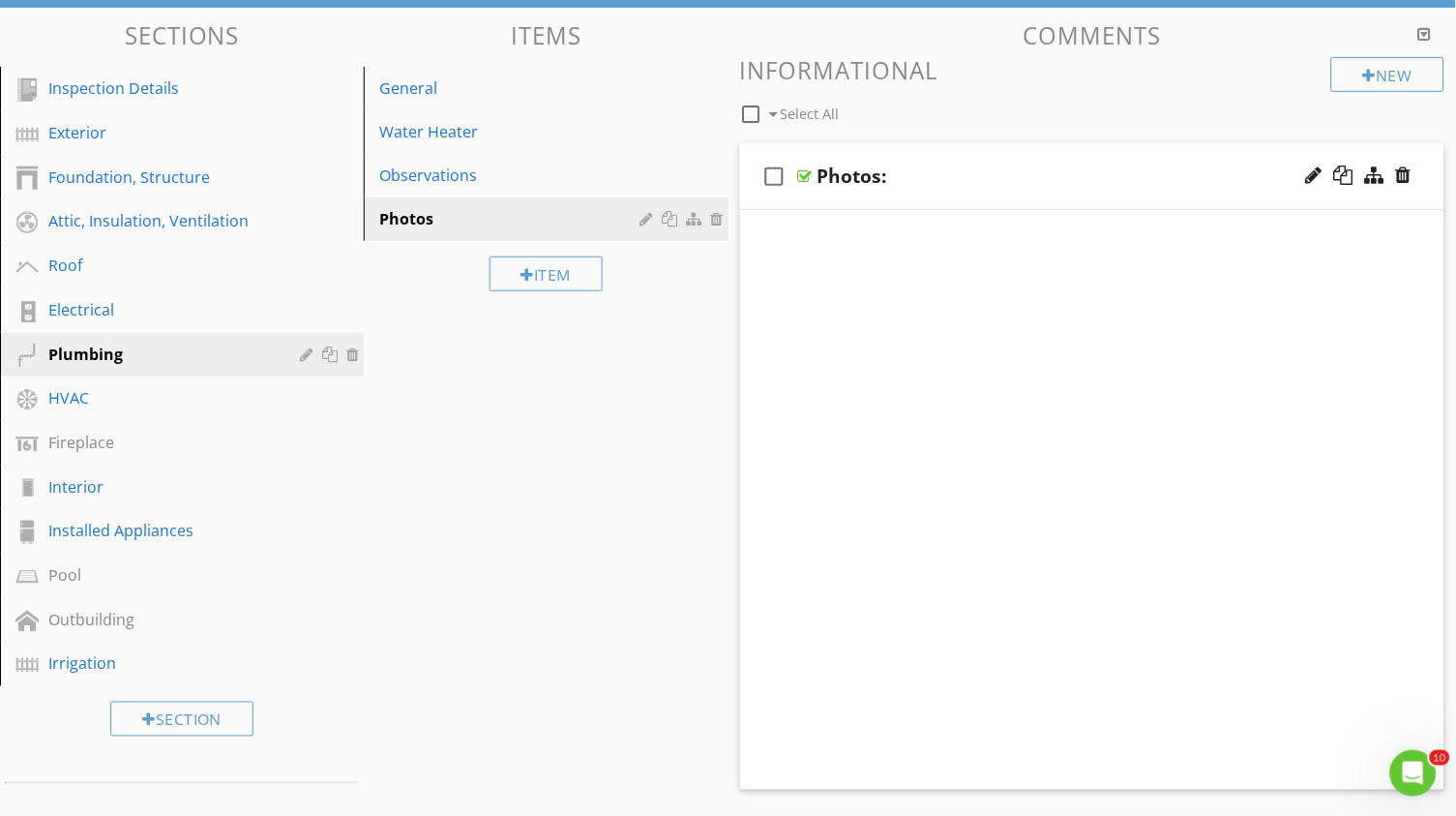 scroll, scrollTop: 185, scrollLeft: 0, axis: vertical 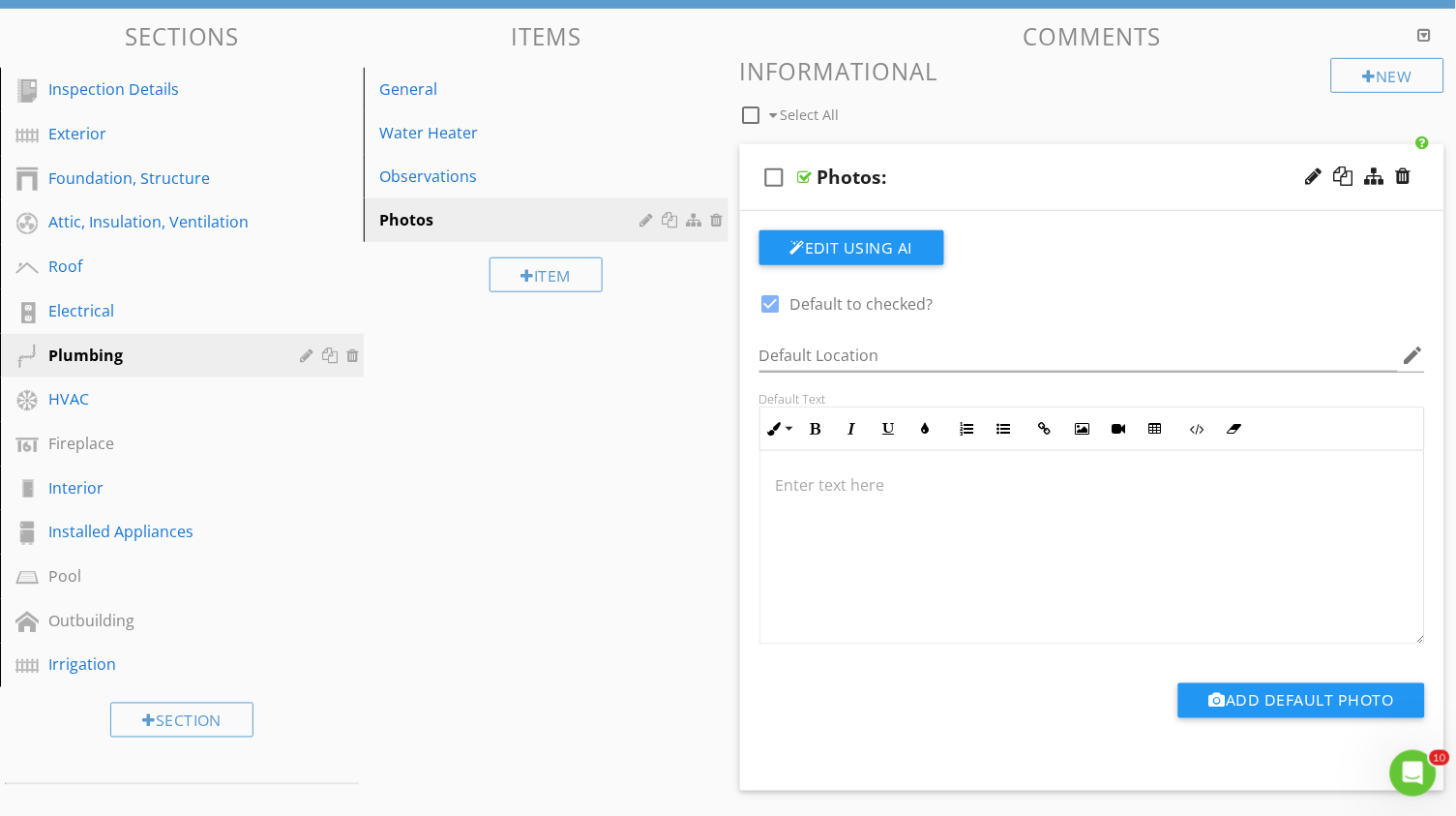 click at bounding box center (805, 177) 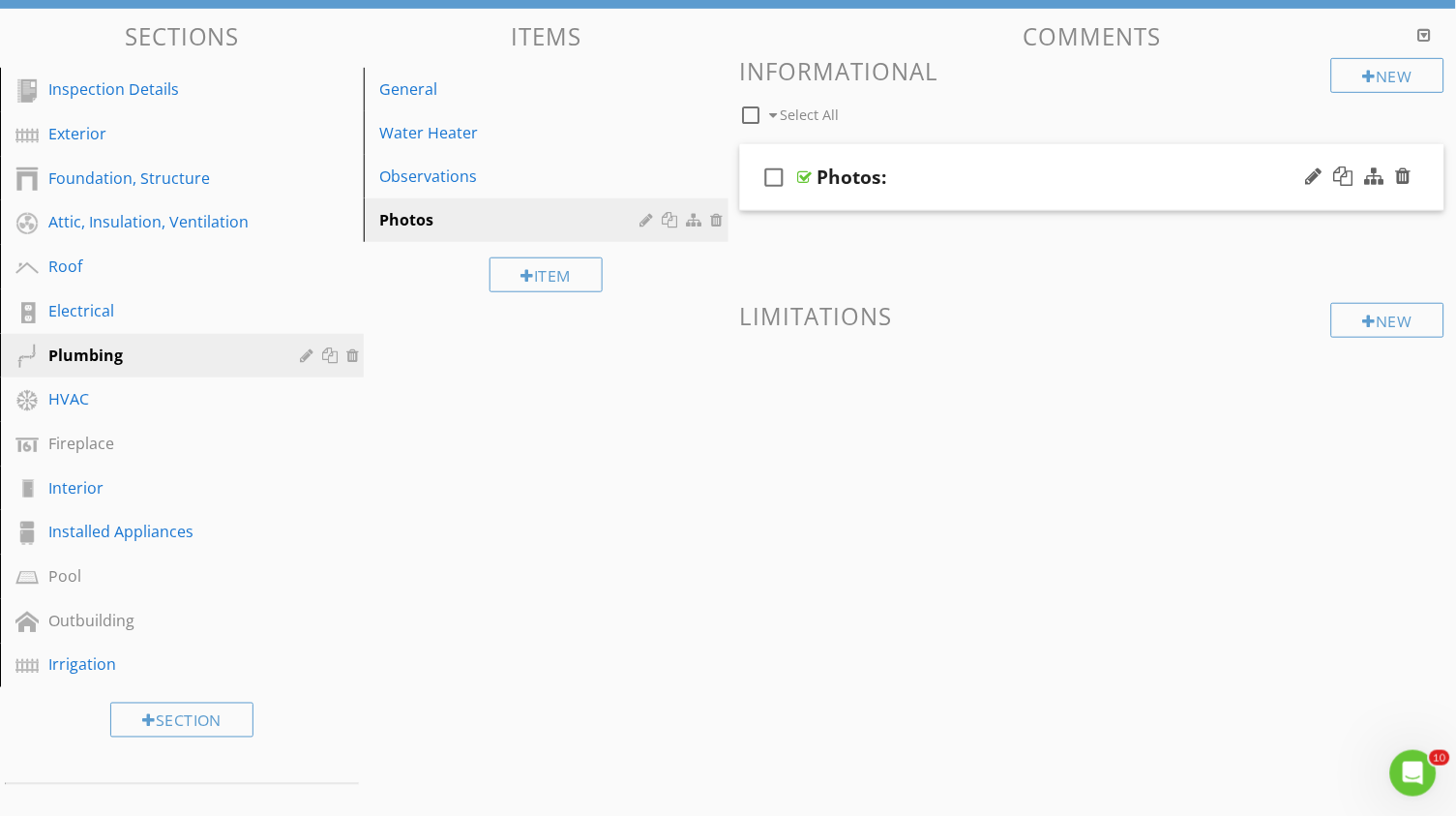 click on "check_box_outline_blank" at bounding box center (775, 177) 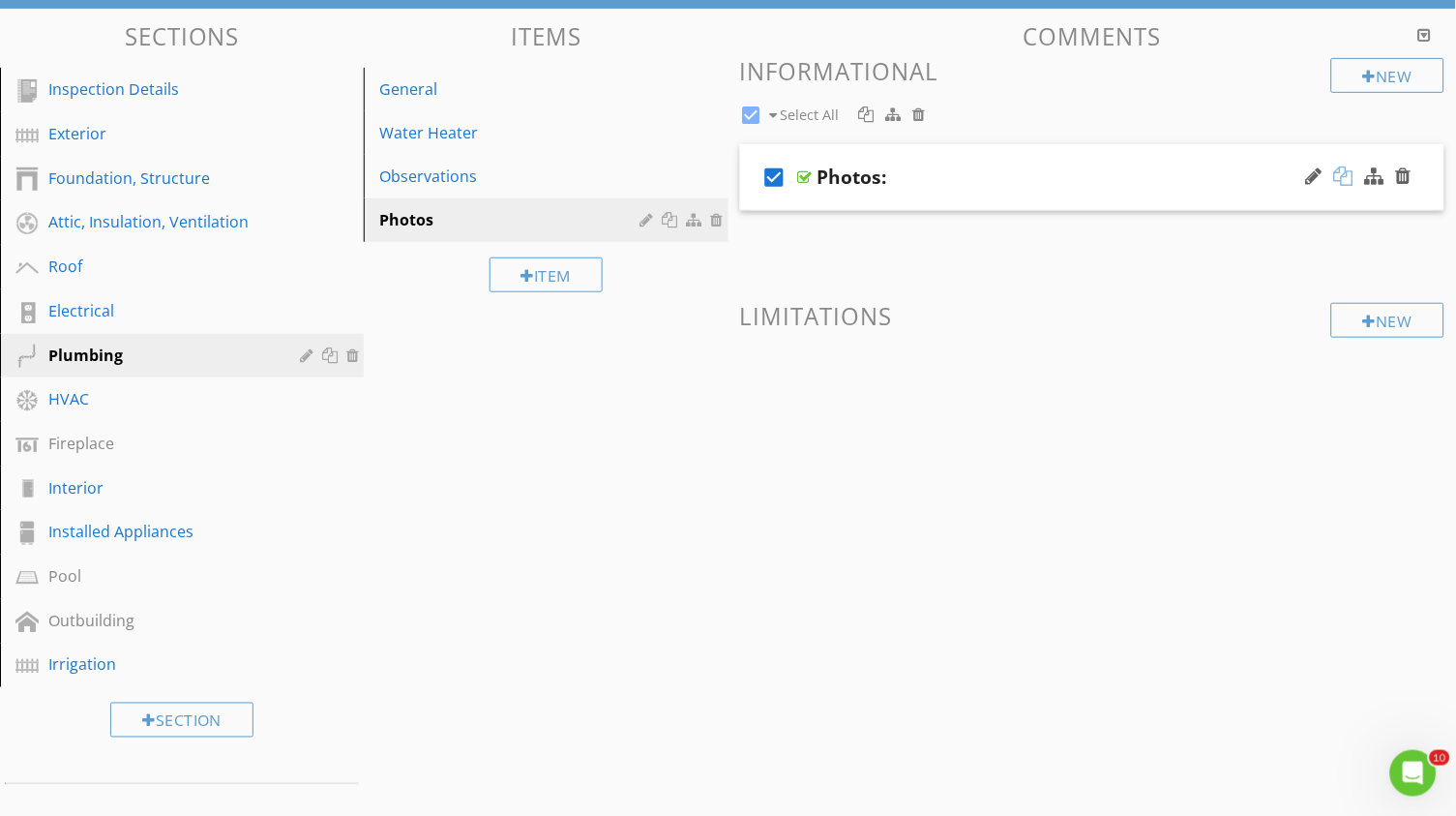 click at bounding box center [1344, 176] 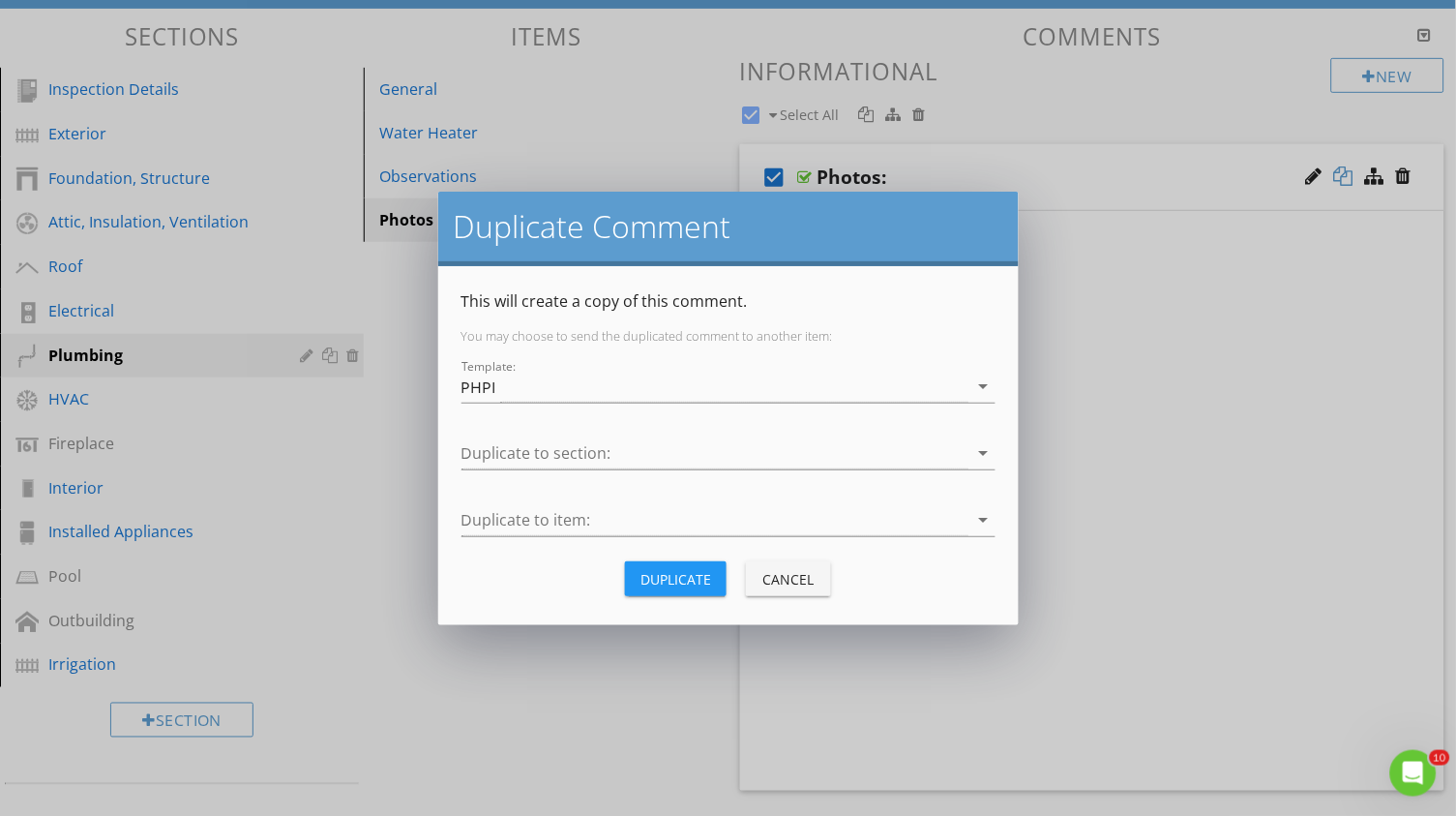 scroll, scrollTop: 184, scrollLeft: 0, axis: vertical 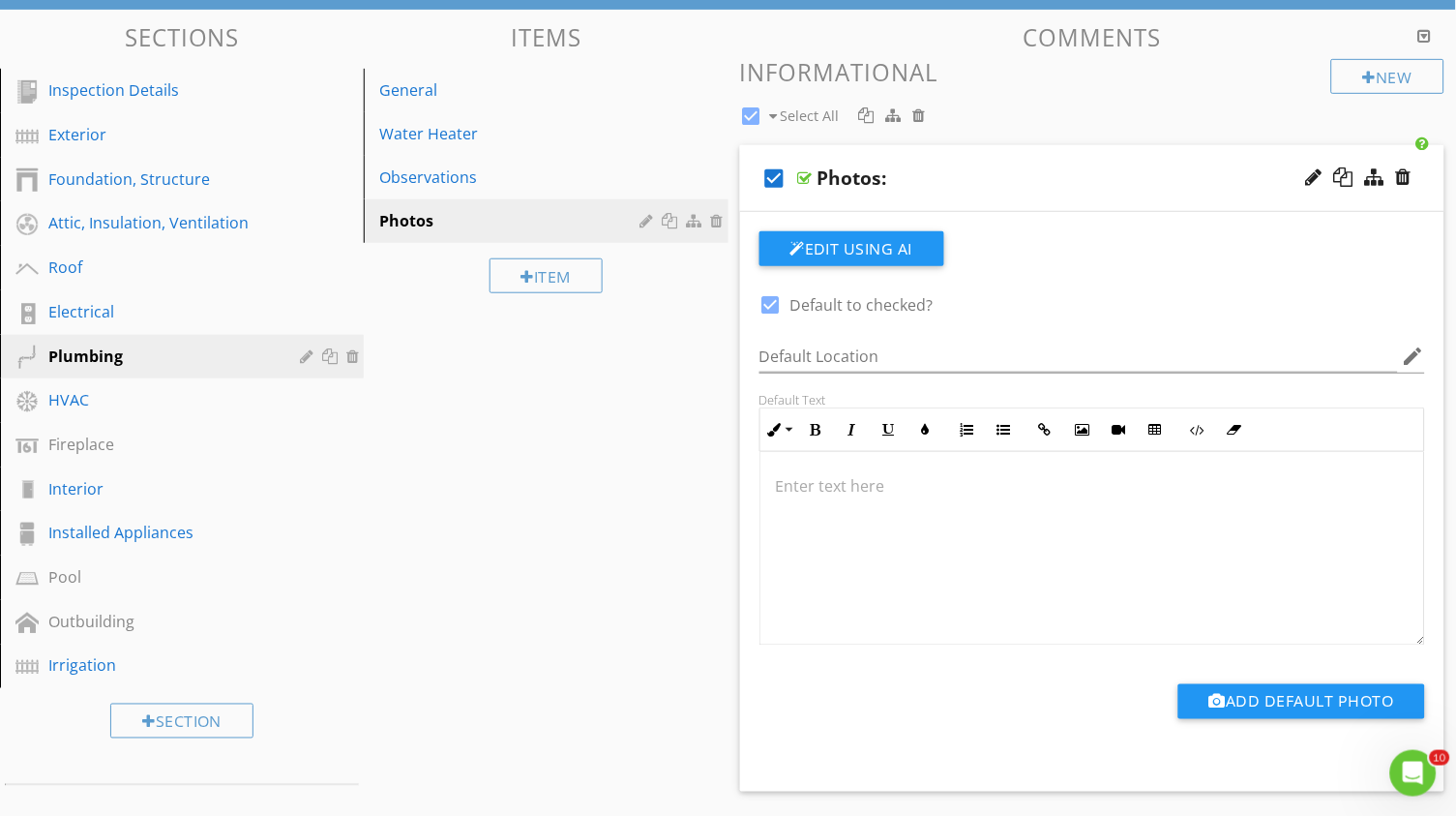 click at bounding box center (728, 408) 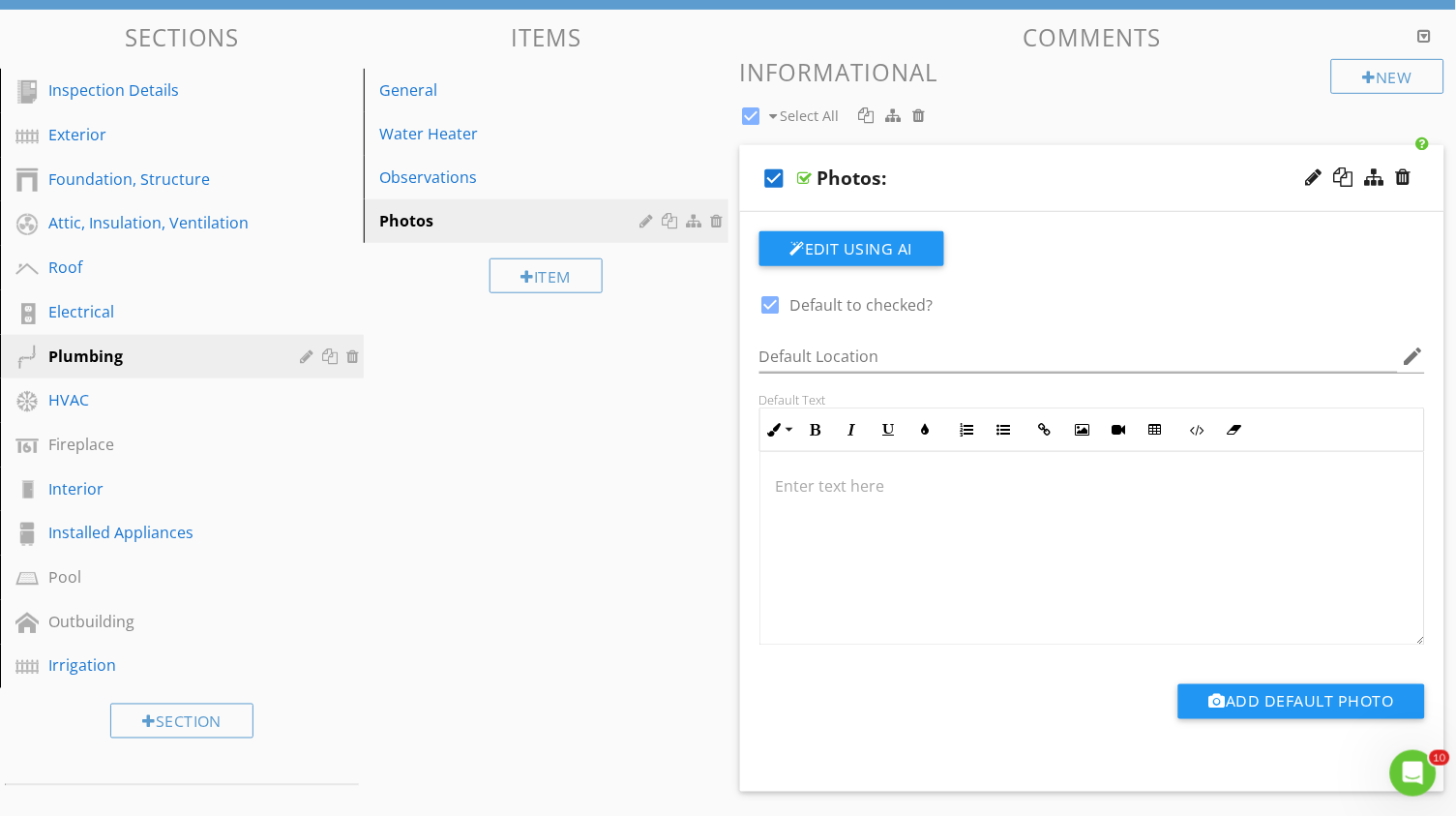 click on "check_box
Photos:" at bounding box center [1092, 178] 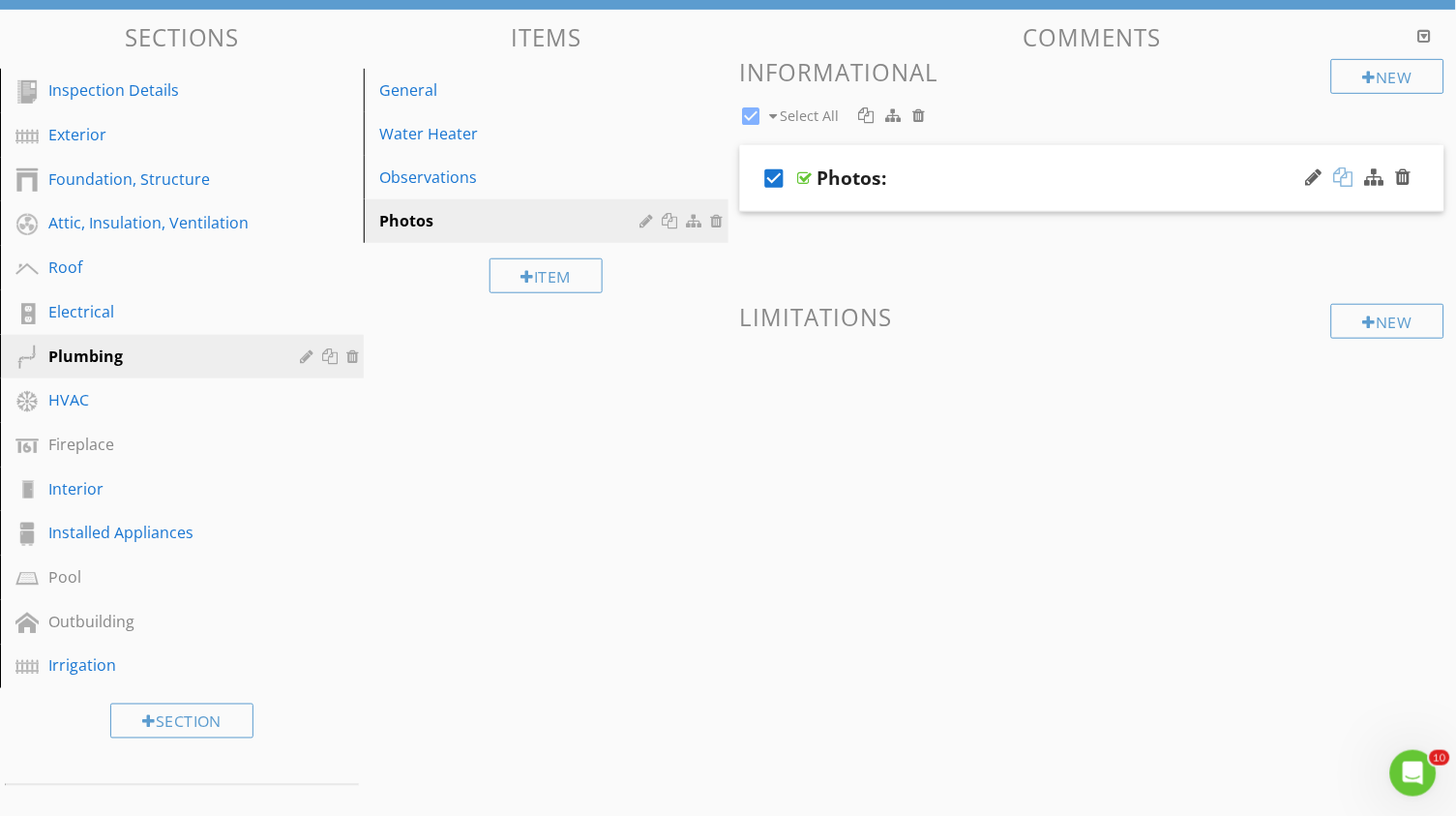 click at bounding box center [1344, 177] 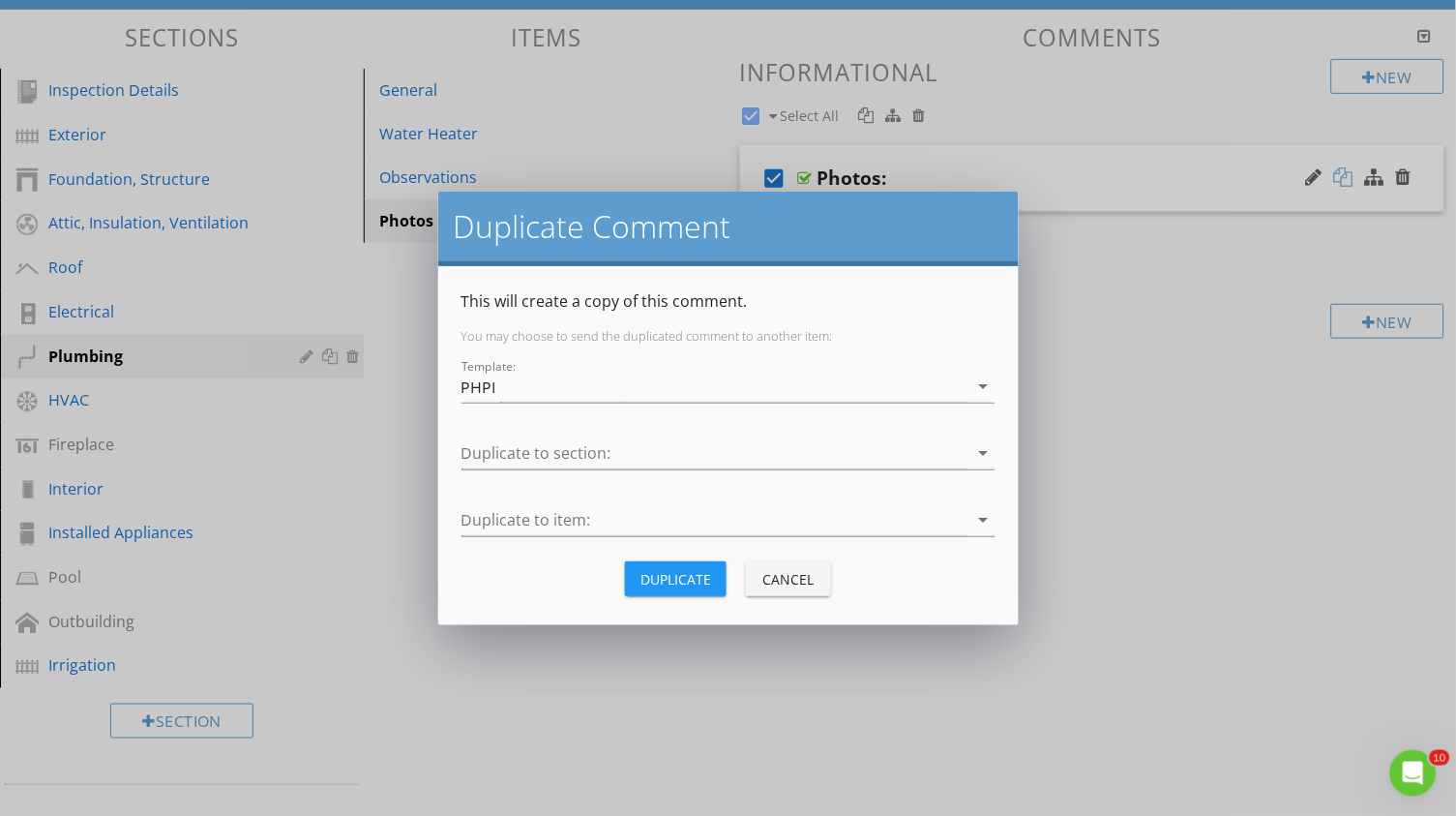 scroll, scrollTop: 183, scrollLeft: 0, axis: vertical 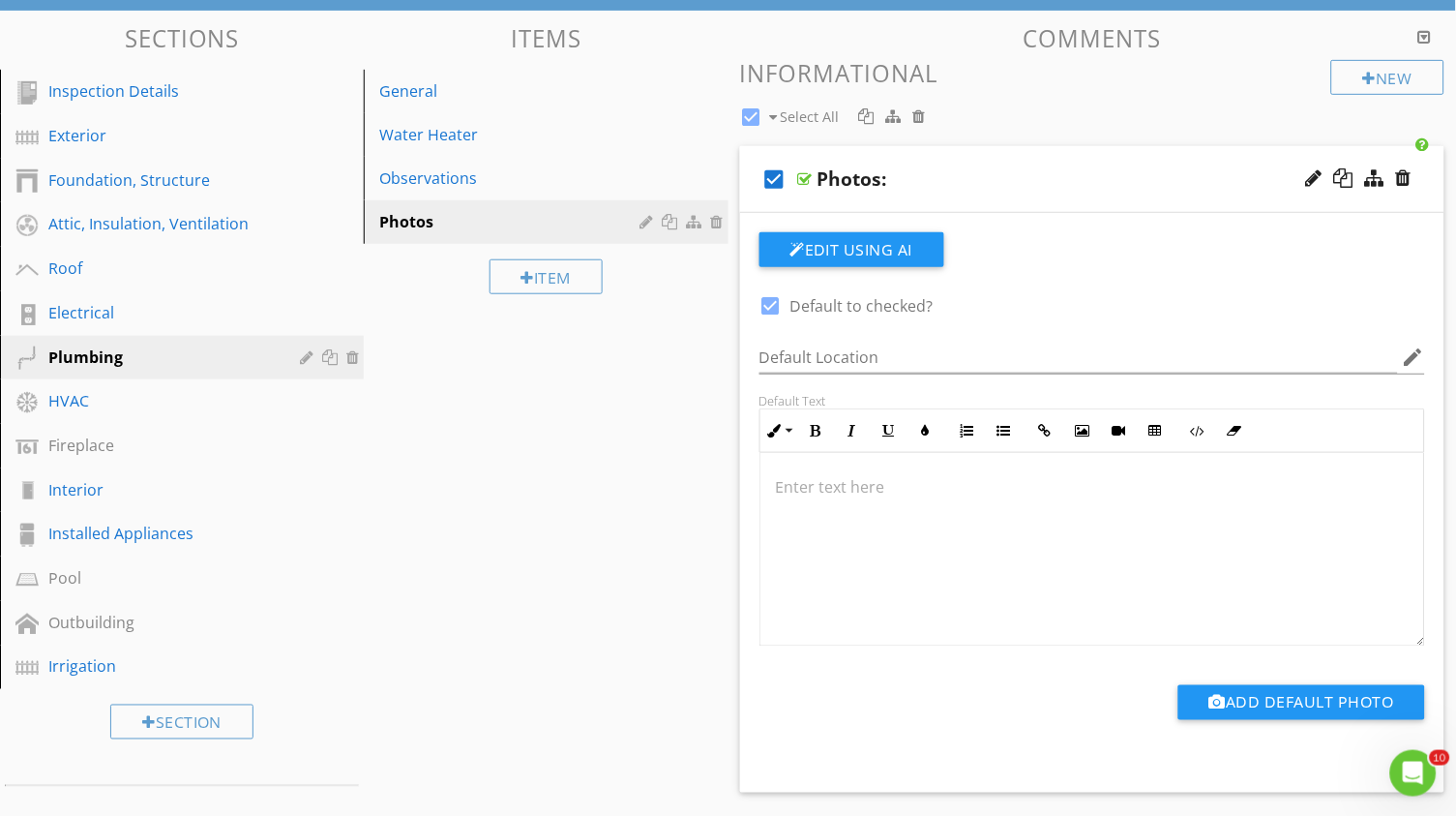 click at bounding box center [728, 408] 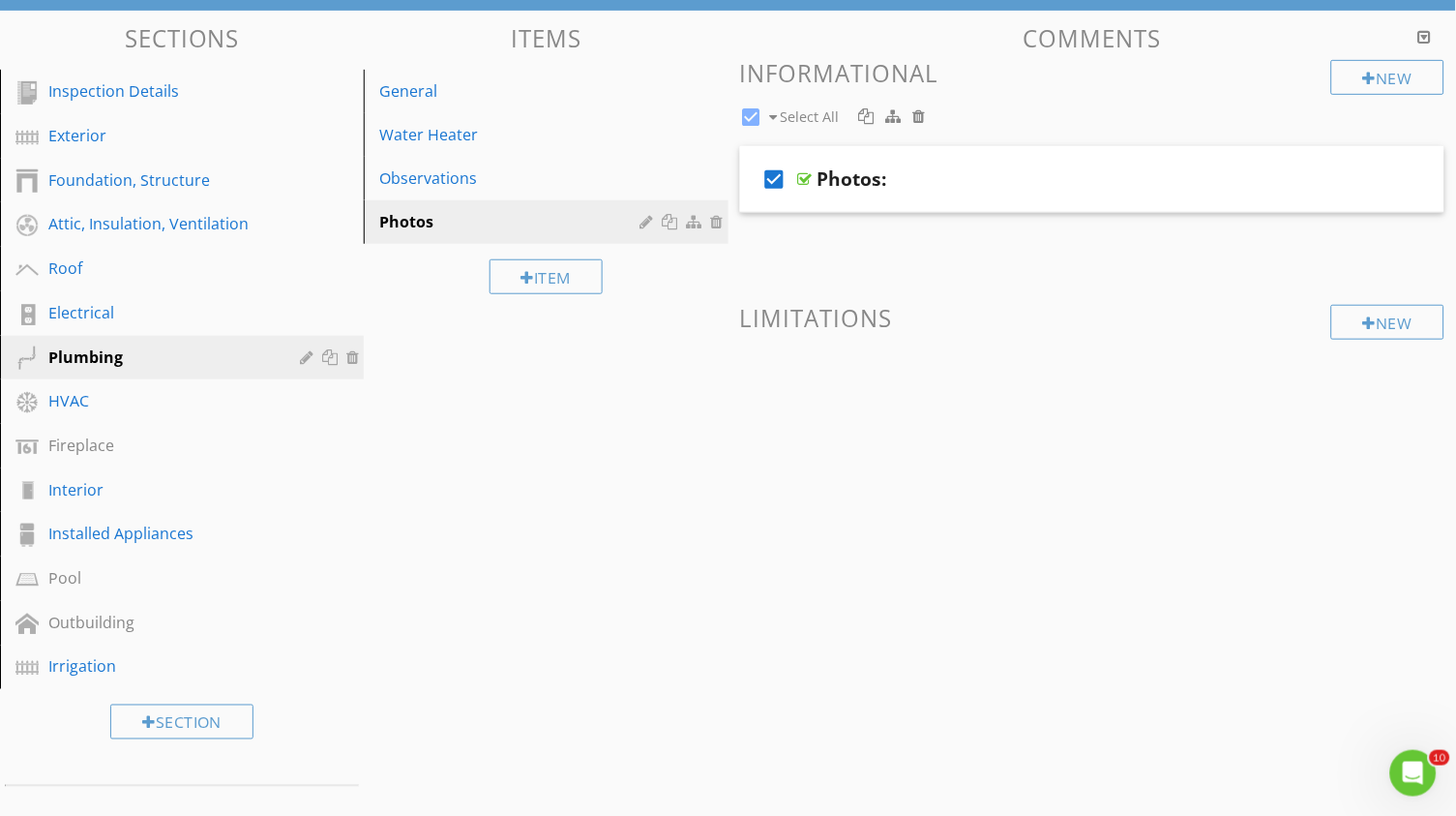 click at bounding box center [867, 116] 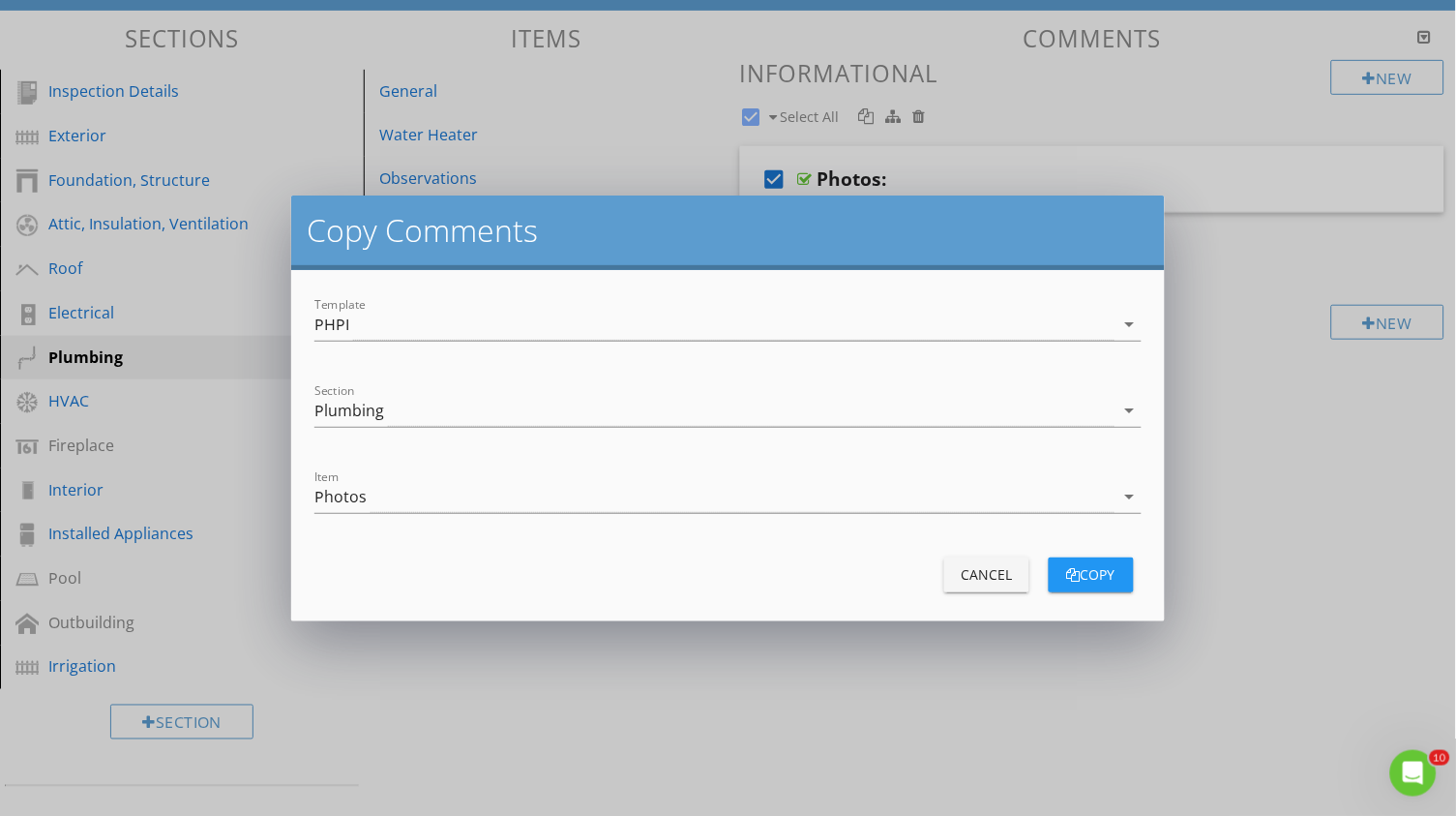 click on "copy" at bounding box center (1091, 574) 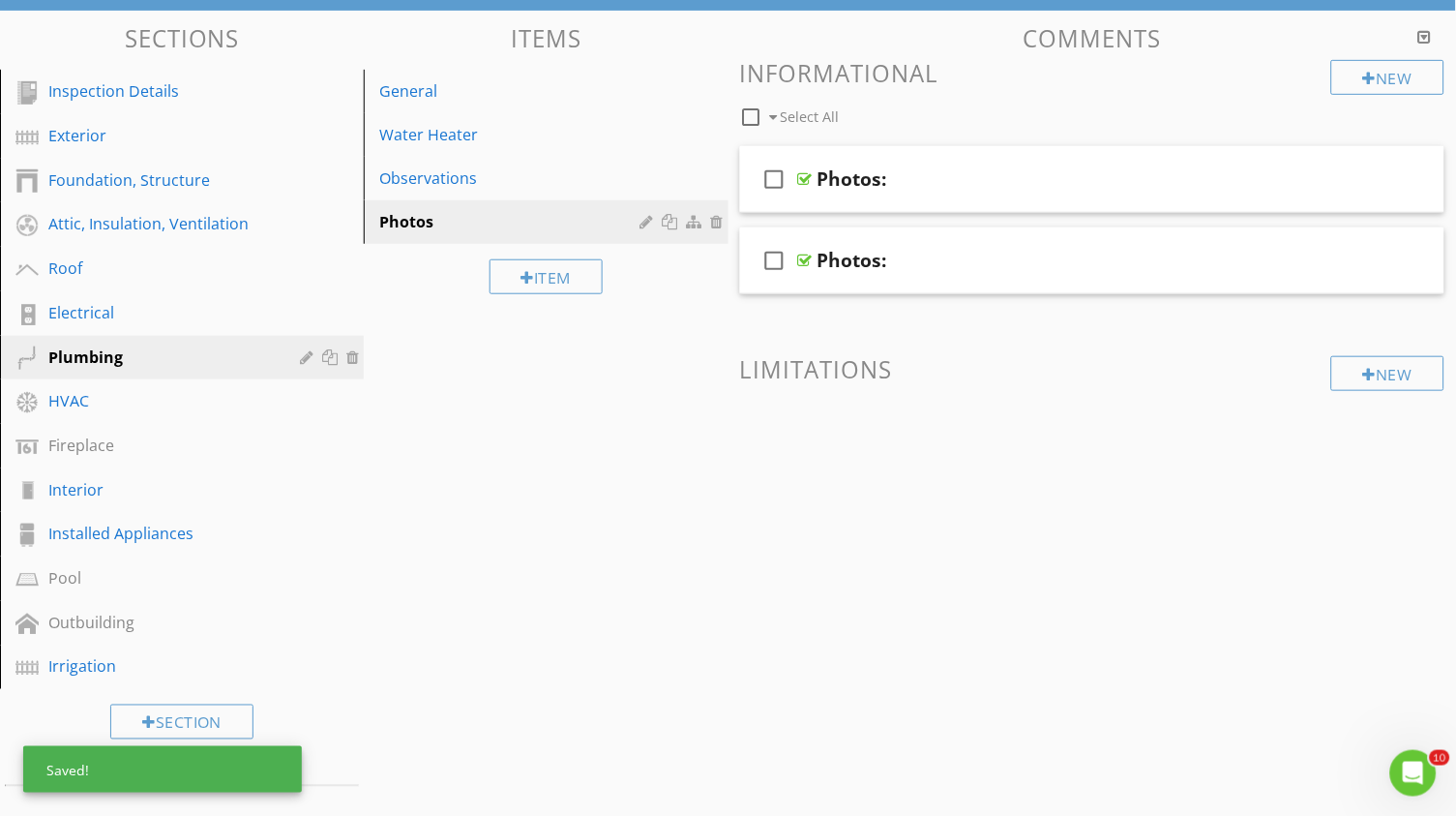 click at bounding box center (752, 117) 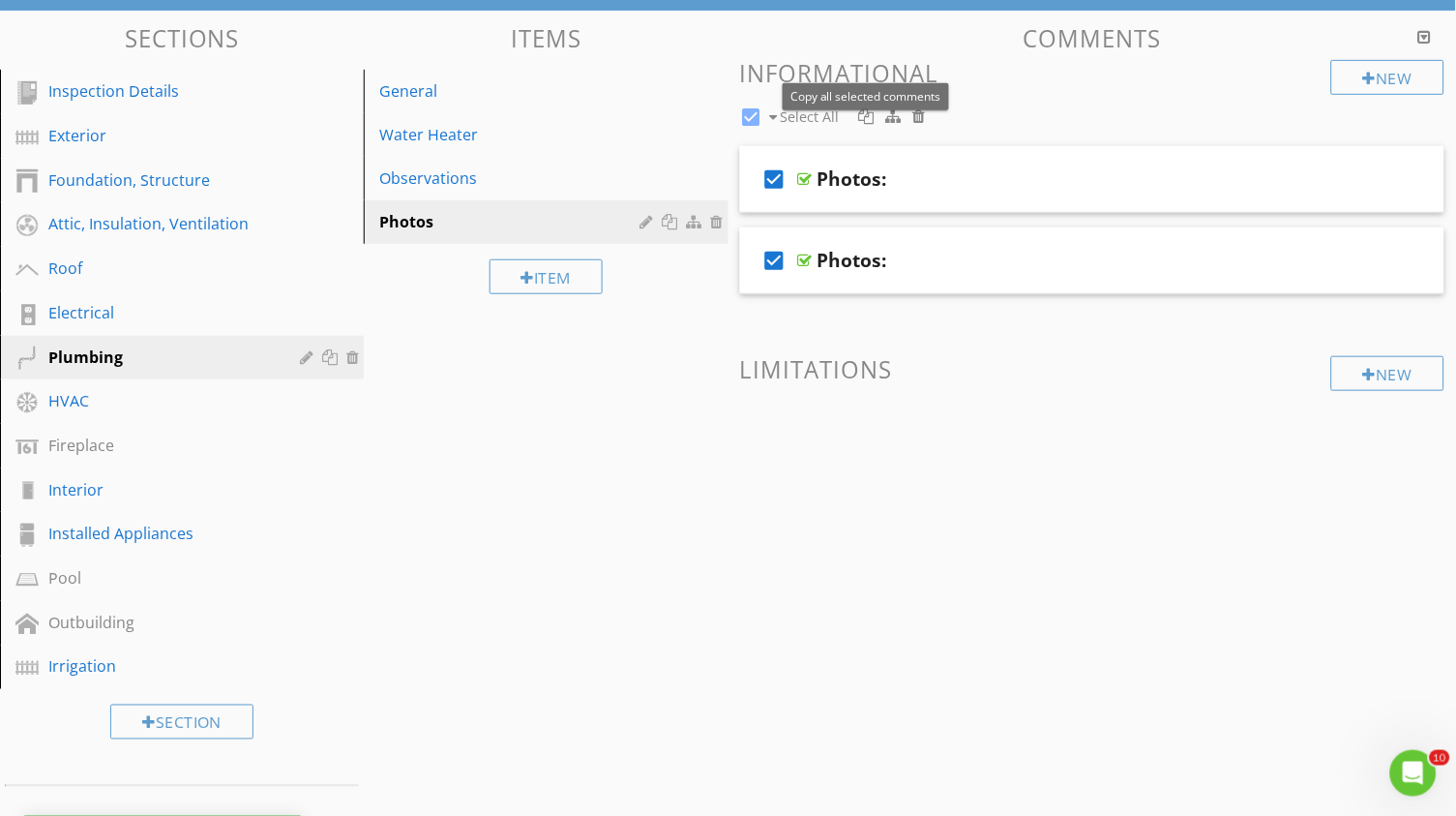 click at bounding box center [867, 116] 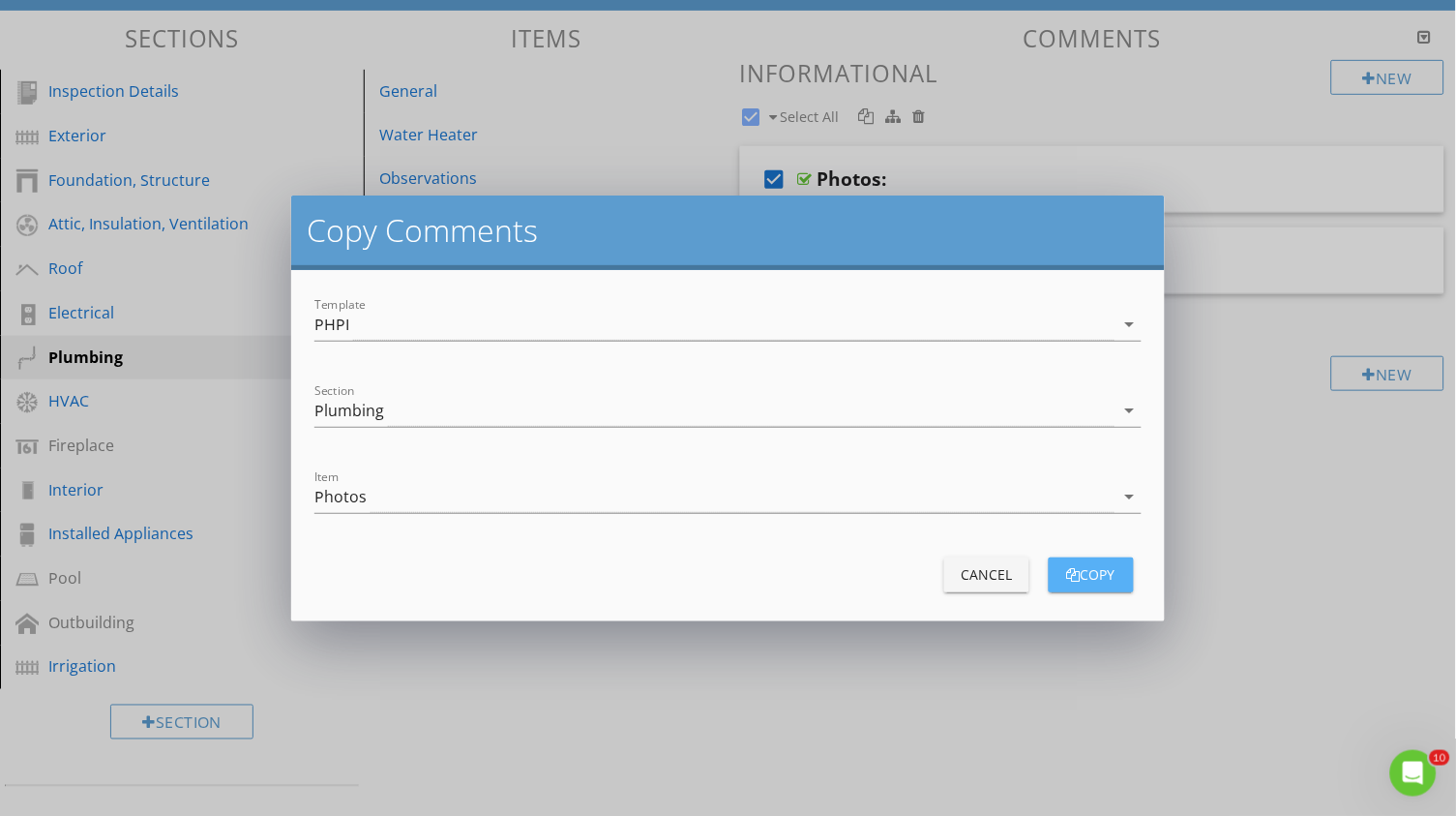 click at bounding box center (1074, 575) 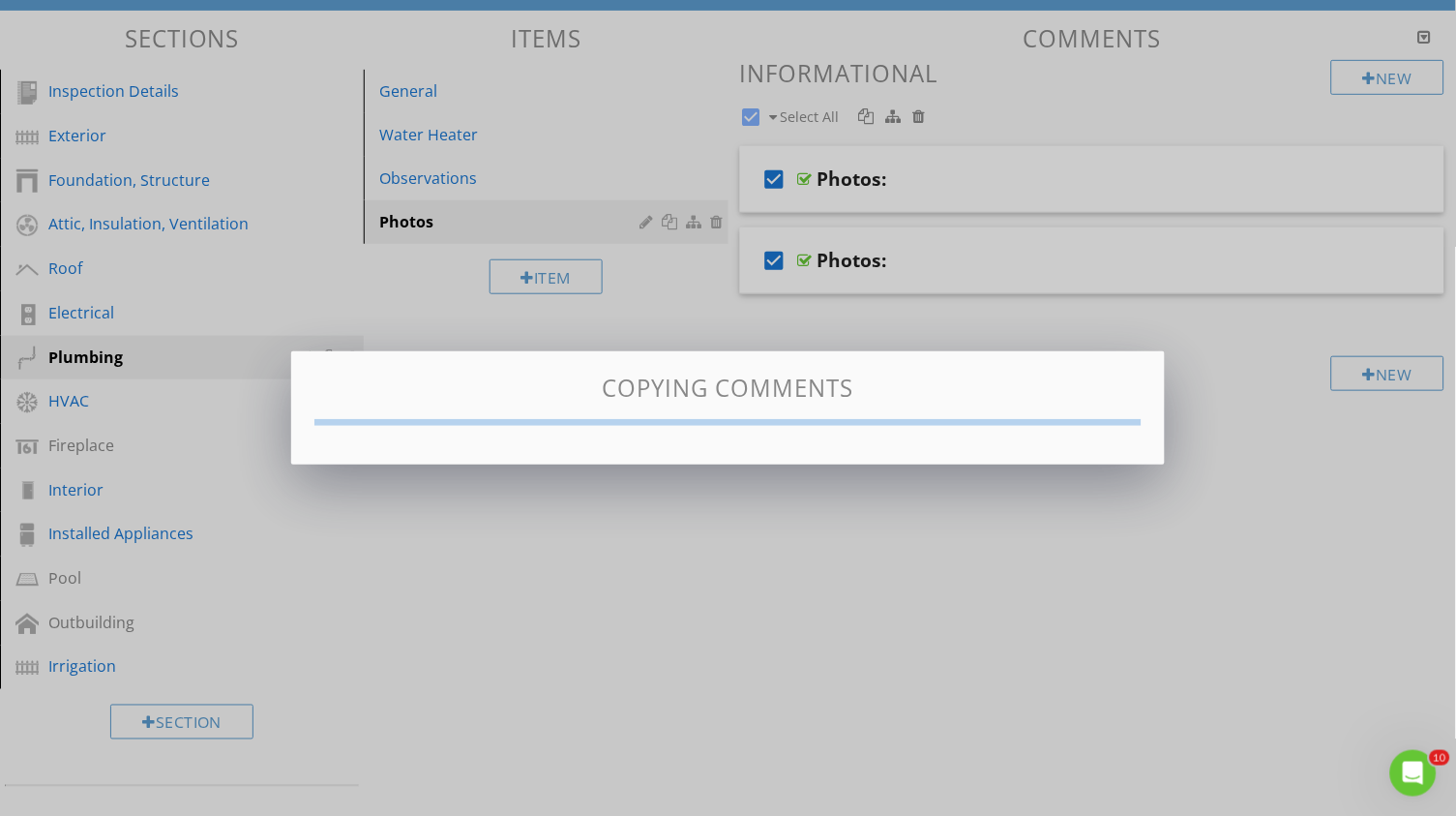 checkbox on "false" 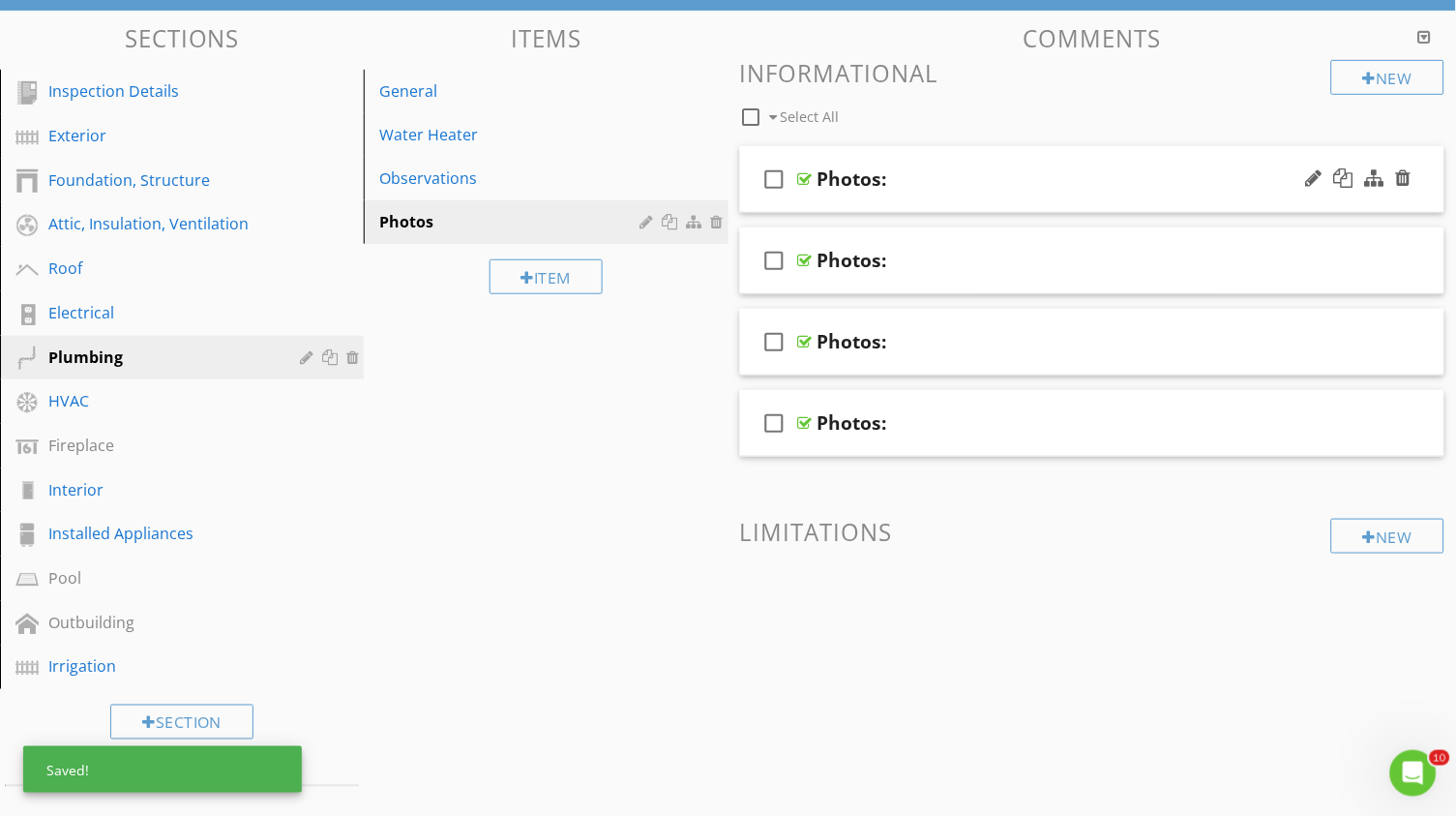 click on "Photos:" at bounding box center [852, 179] 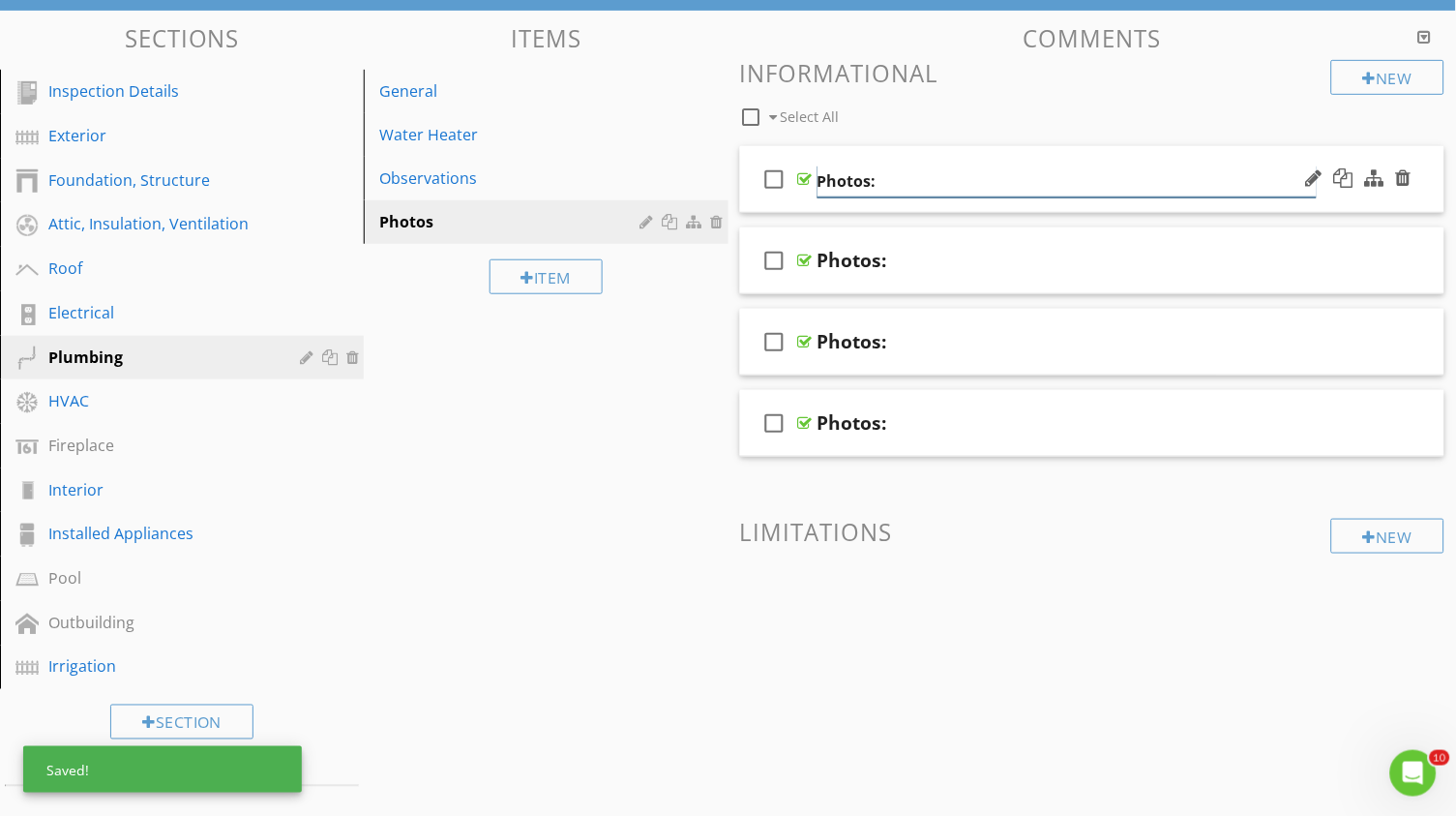 click on "Photos:" at bounding box center [1067, 181] 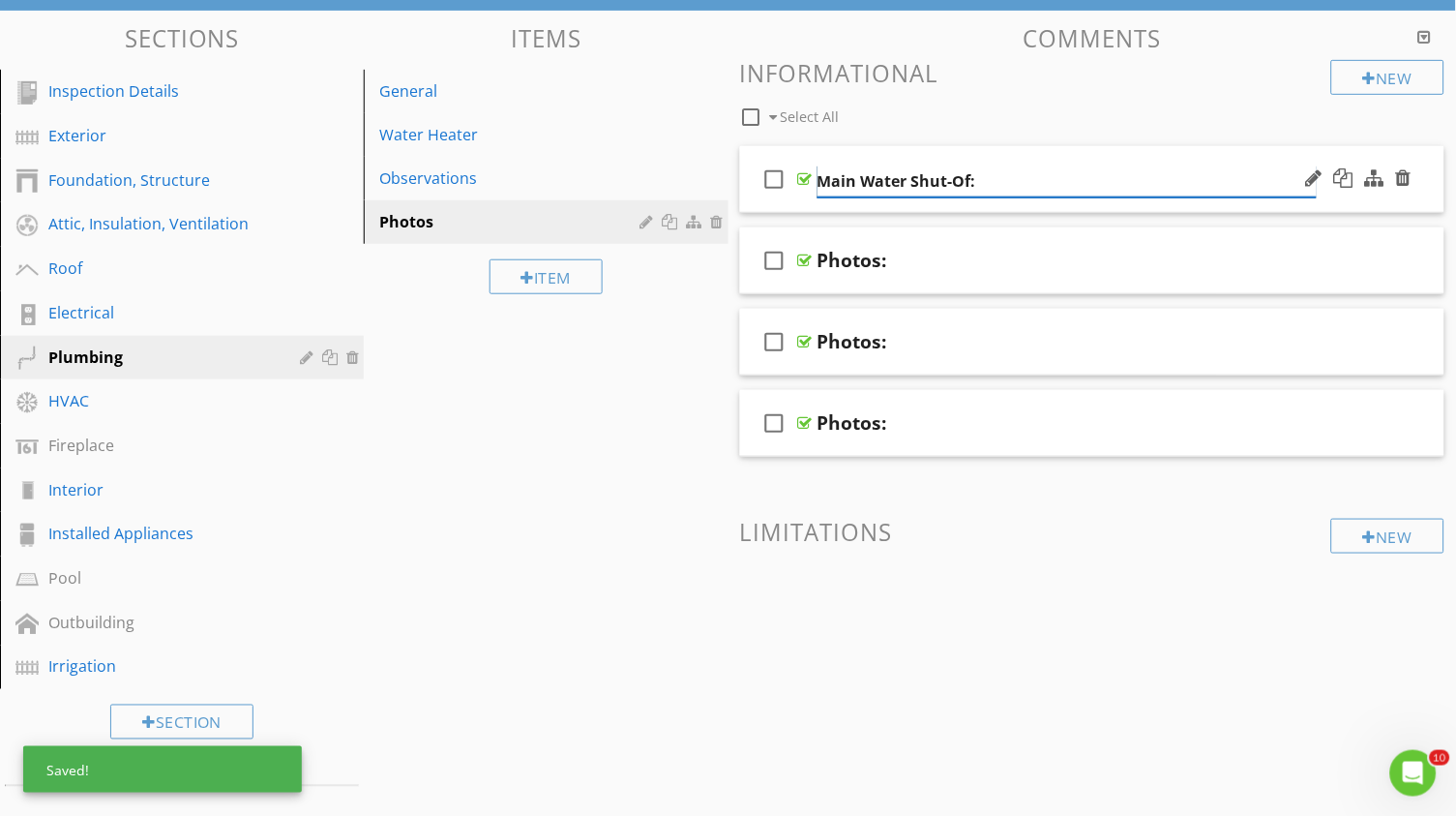 type on "Main Water Shut-Off:" 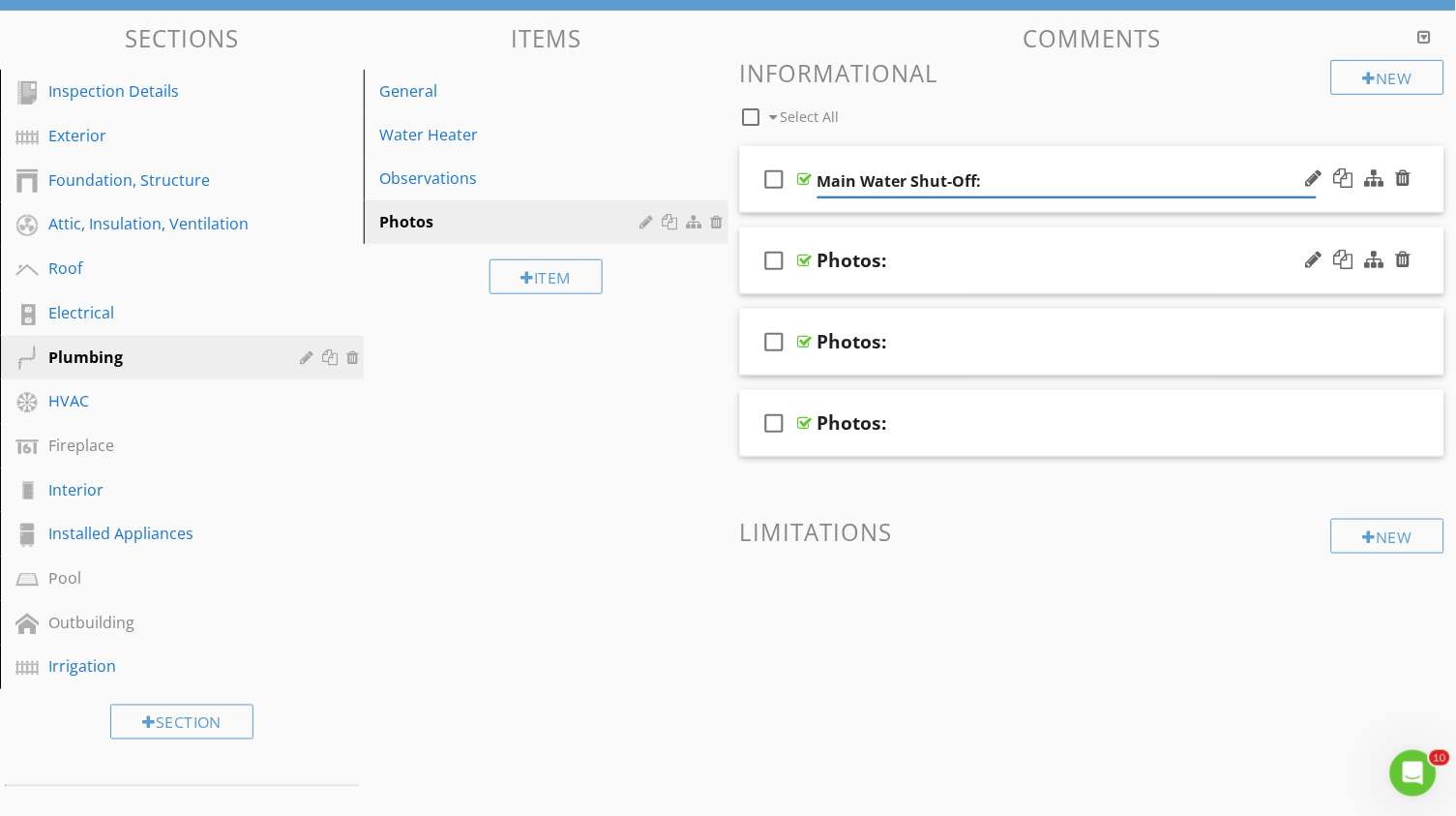 click on "Photos:" at bounding box center [852, 260] 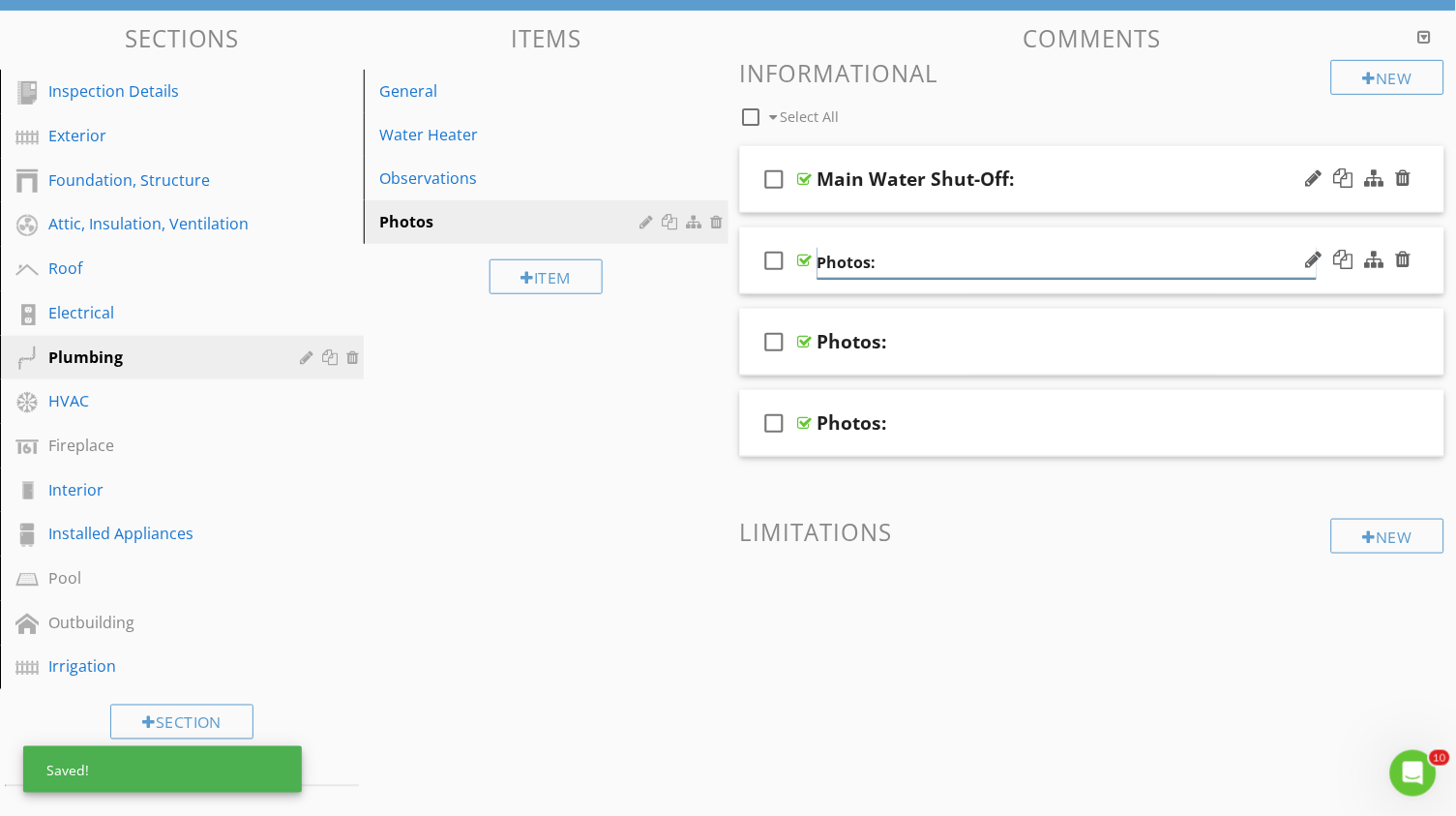 click on "Photos:" at bounding box center (1067, 262) 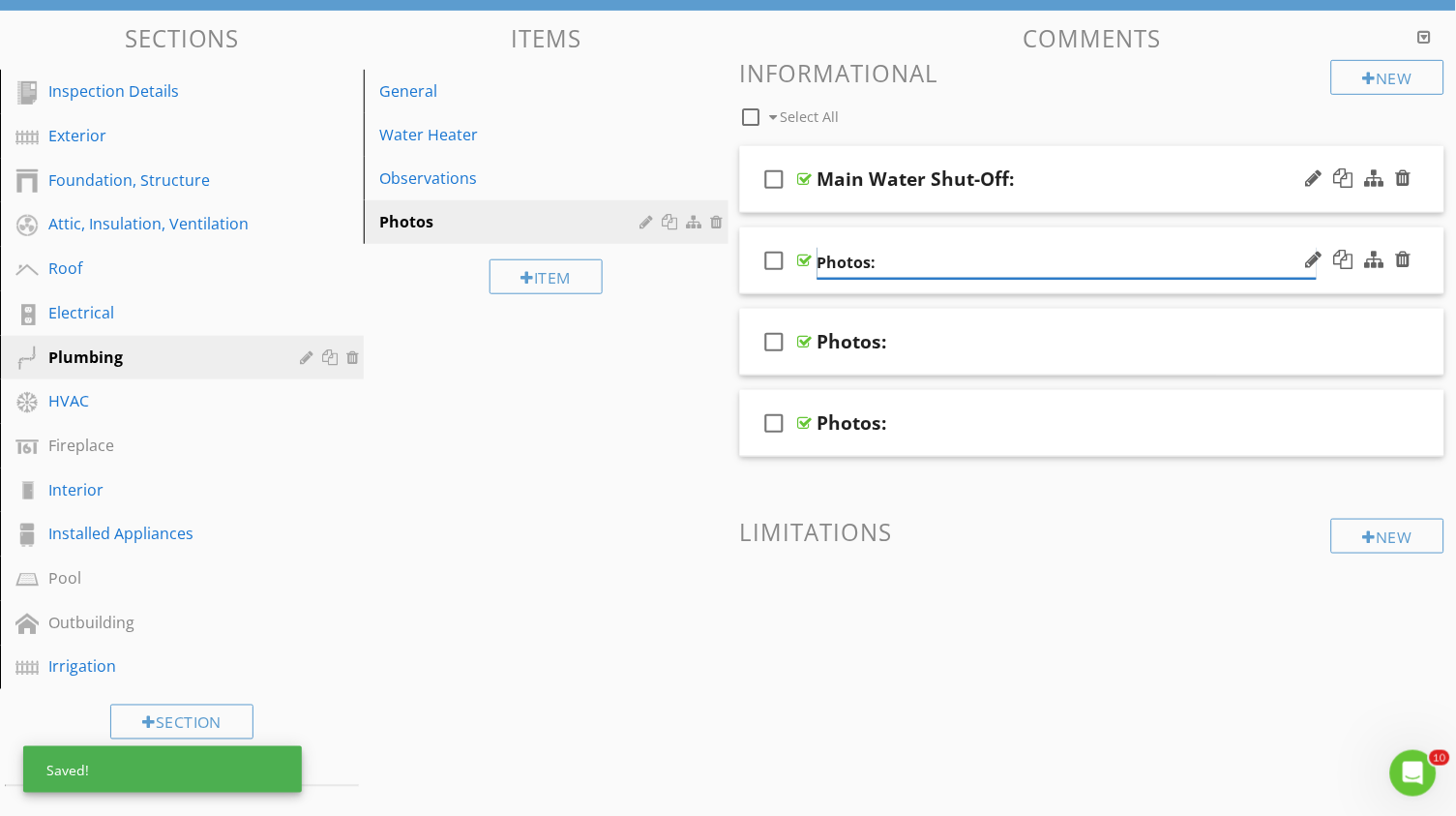 click on "Photos:" at bounding box center (1067, 262) 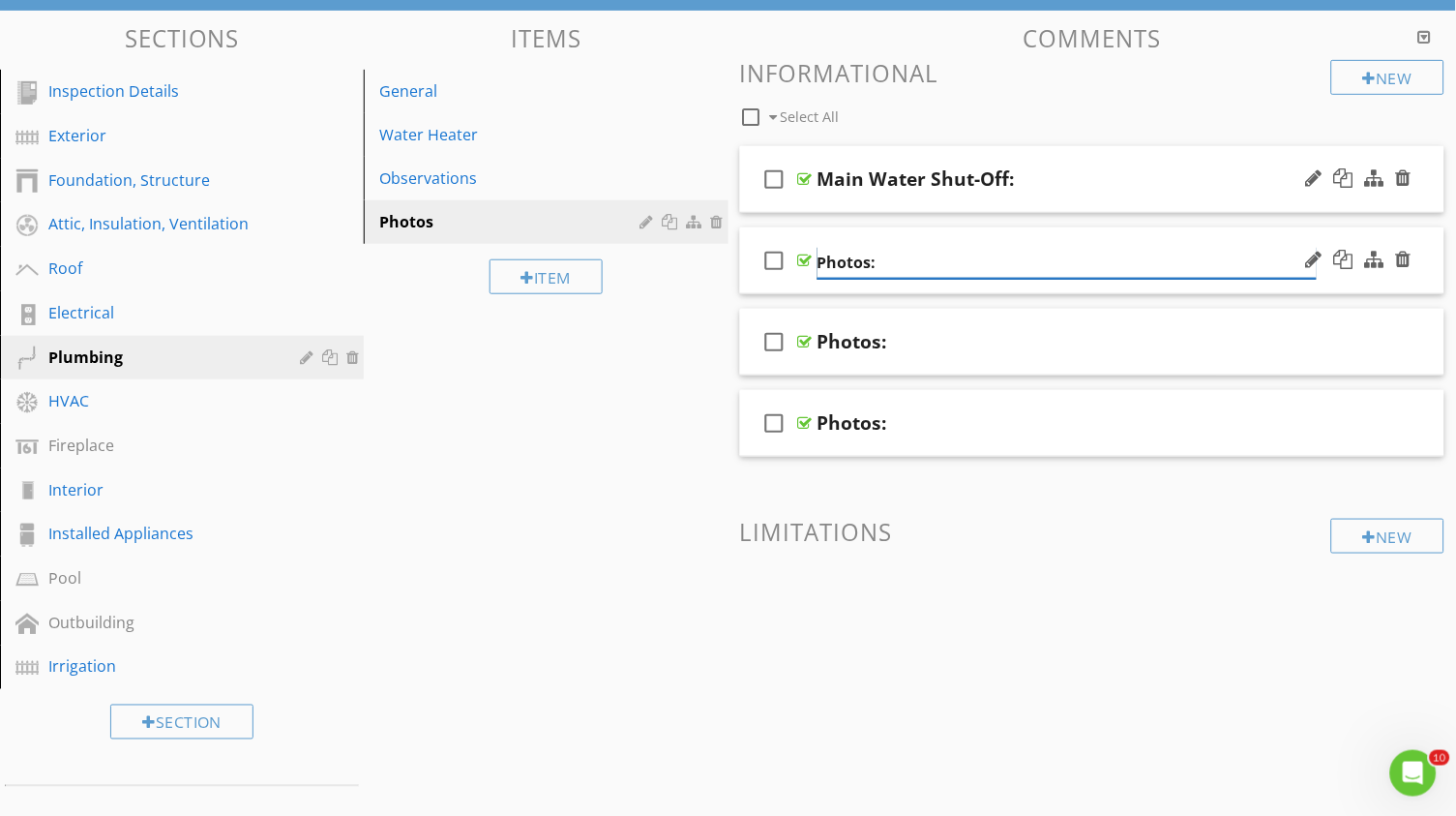 click on "Photos:" at bounding box center (1067, 262) 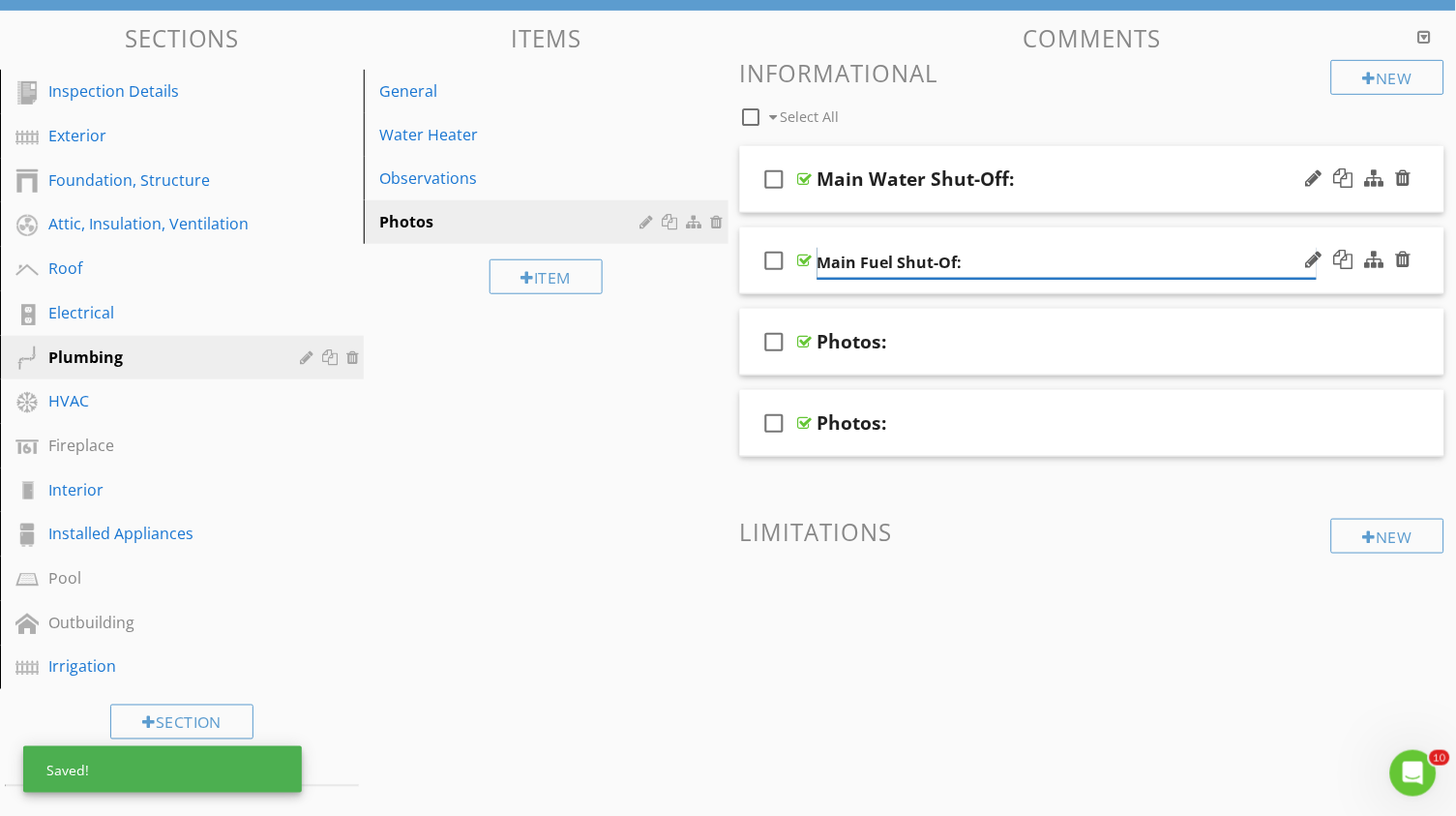 type on "Main Fuel Shut-Off:" 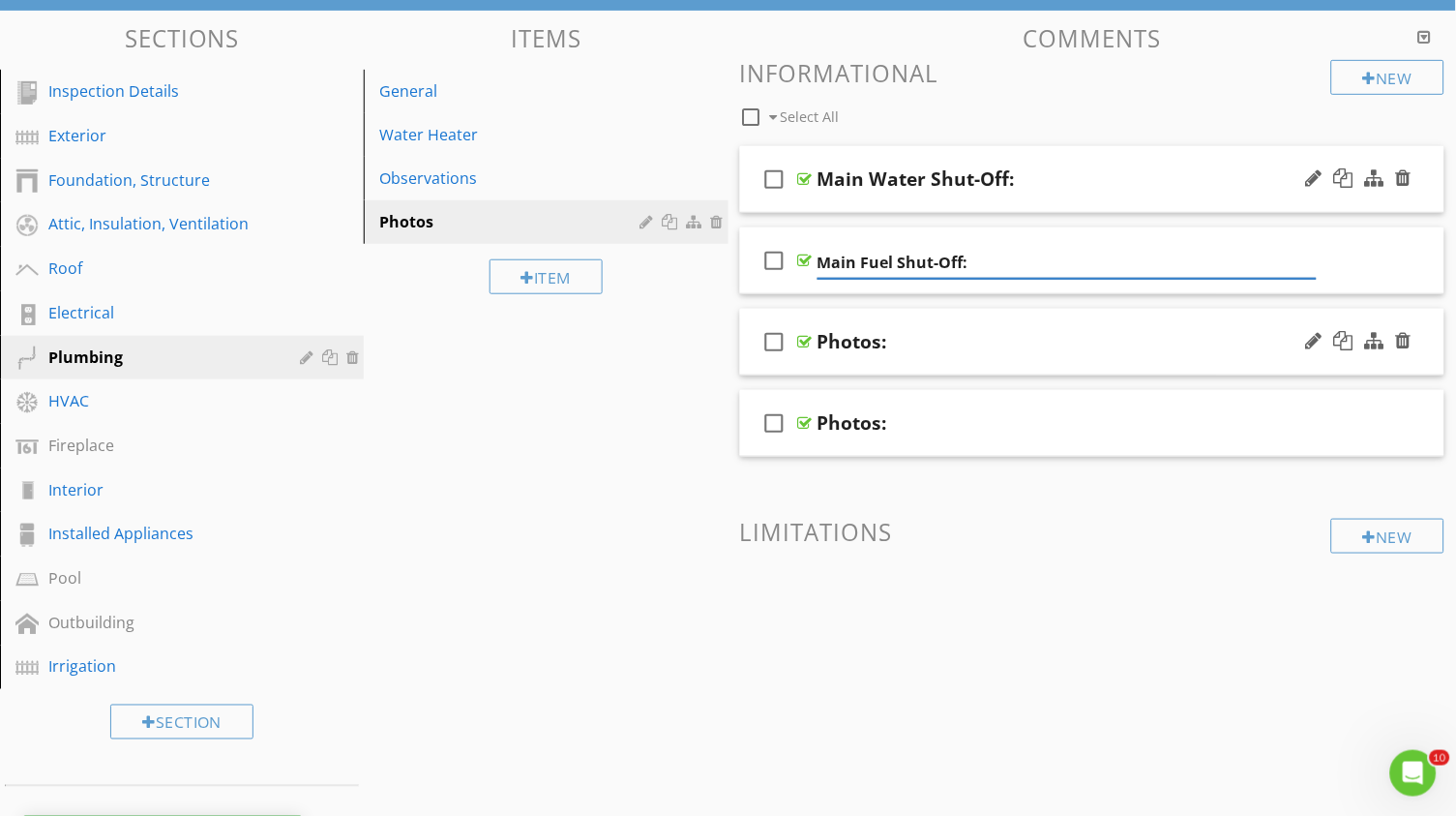 click on "Photos:" at bounding box center [852, 342] 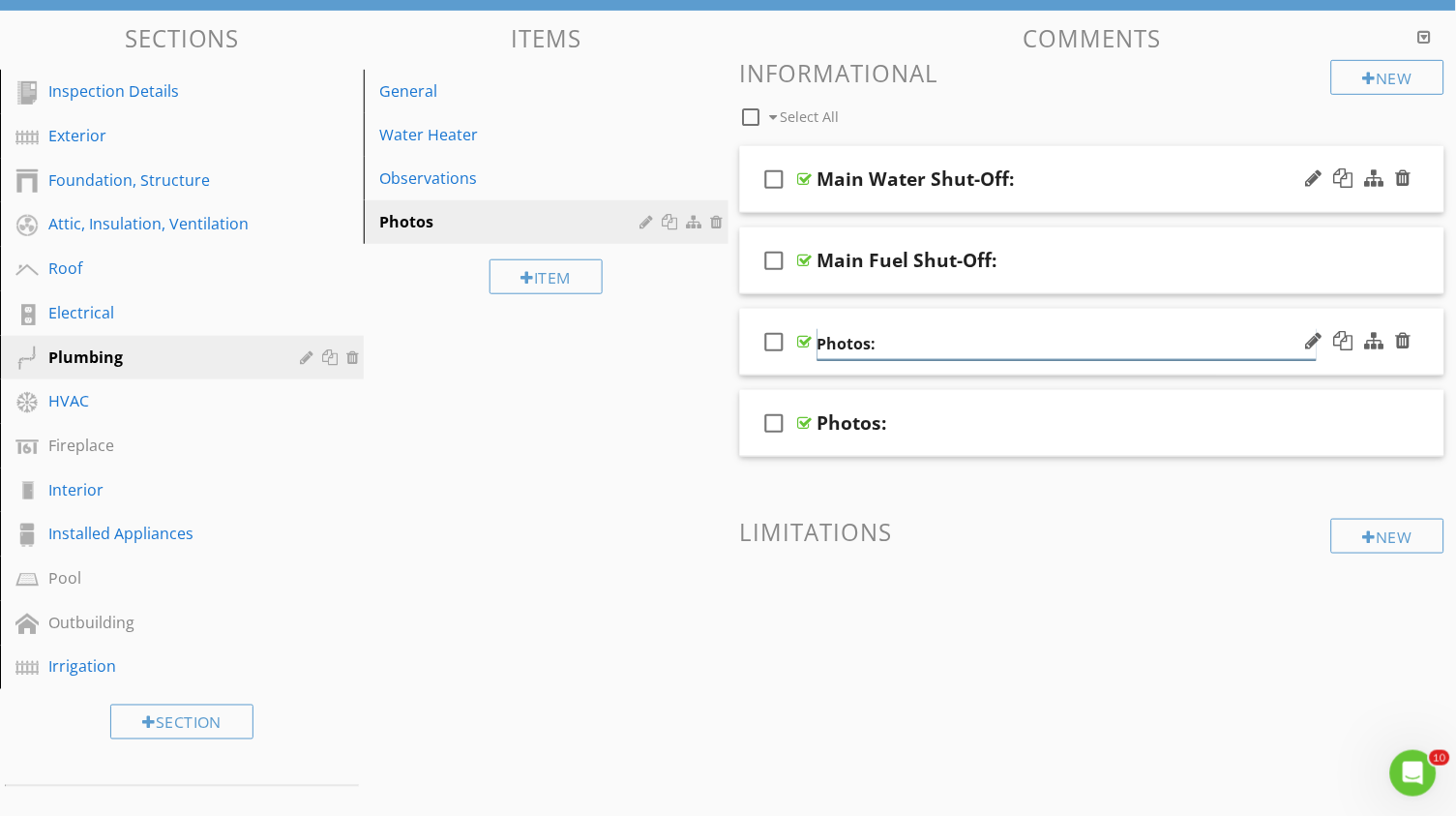 click on "Photos:" at bounding box center (1067, 344) 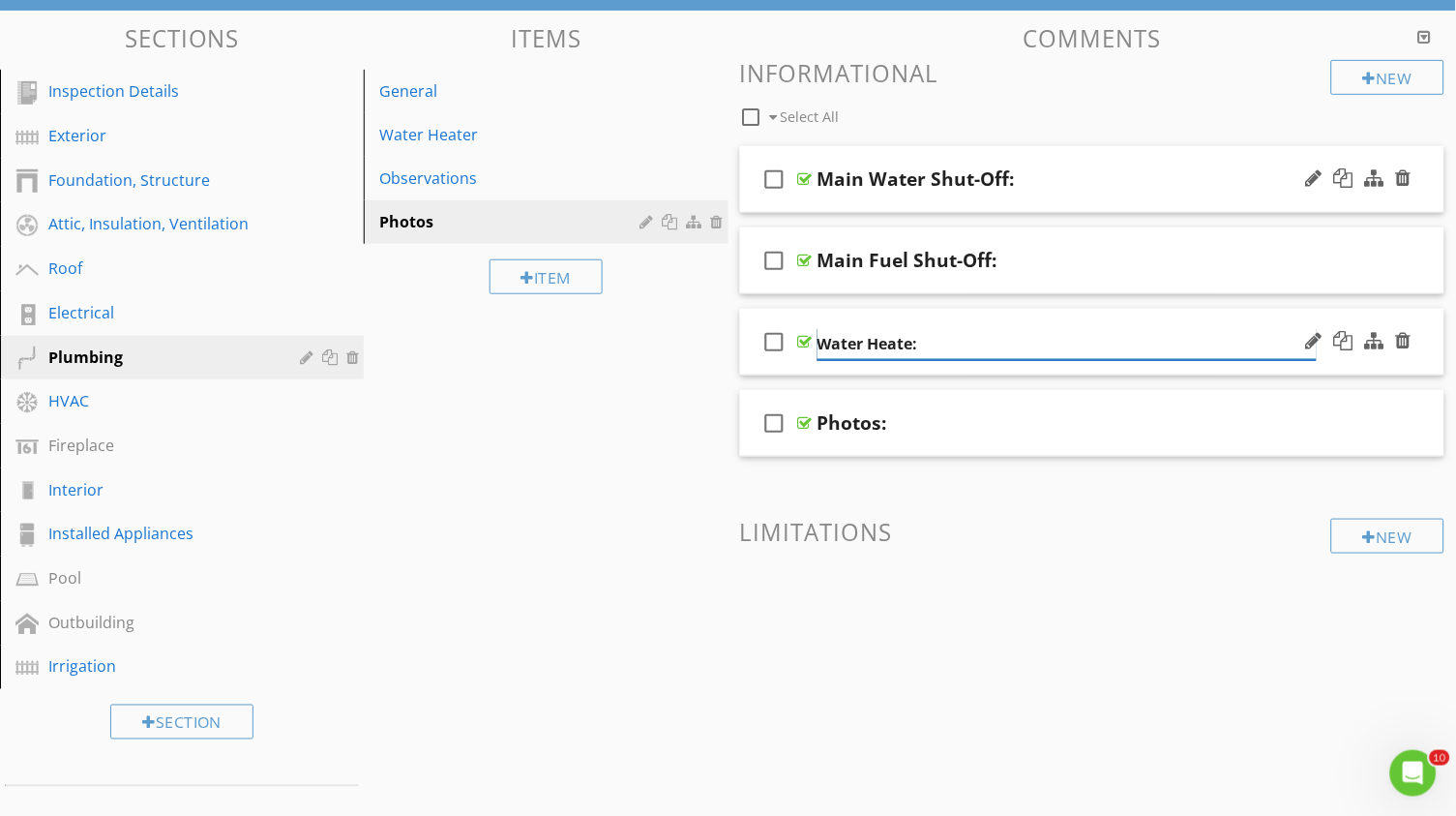 type on "Water Heater:" 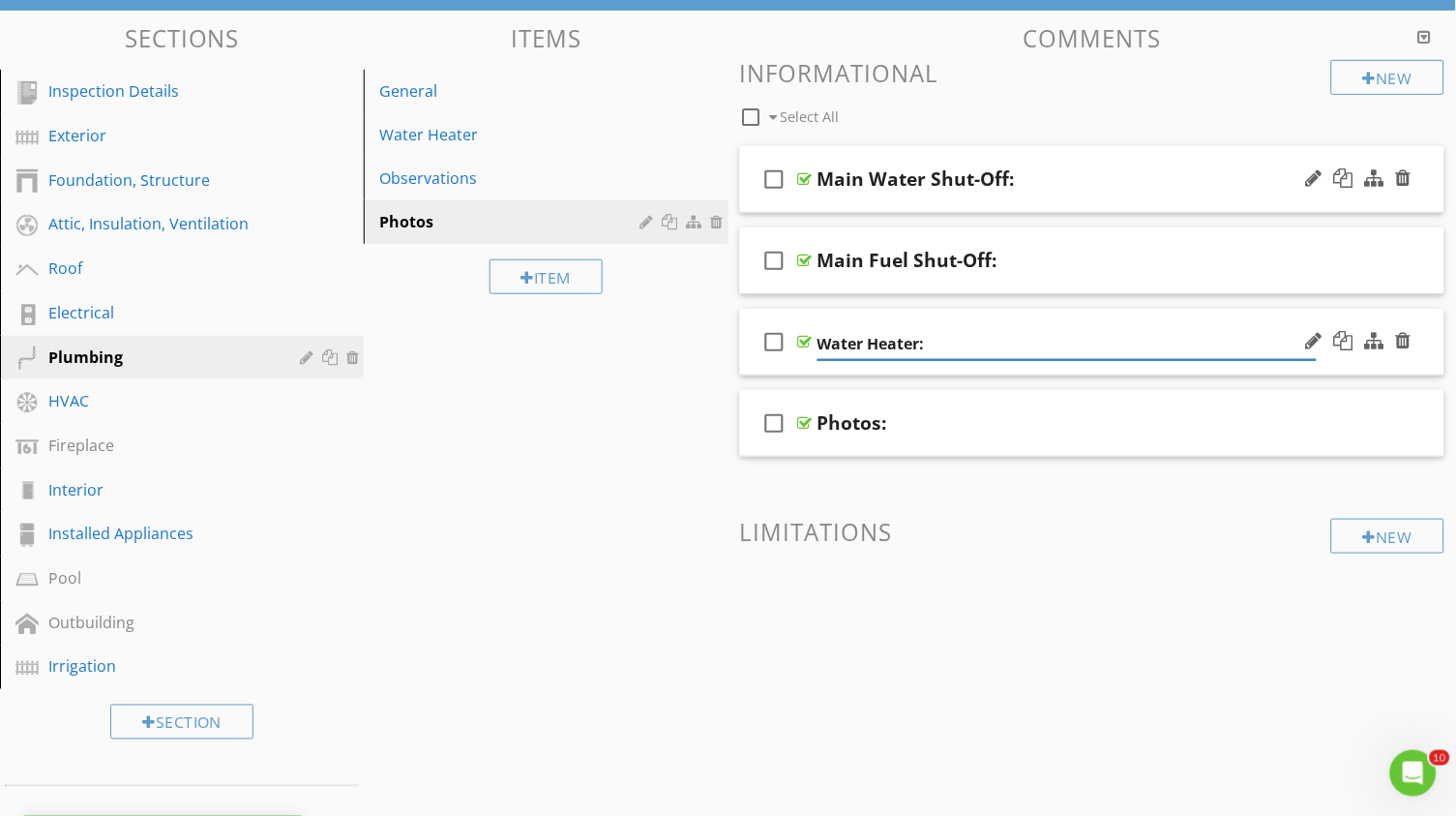 click on "New
Informational   check_box_outline_blank     Select All       check_box_outline_blank
Main Water Shut-Off:
check_box_outline_blank
Main Fuel Shut-Off:
check_box_outline_blank         Water Heater:           check_box_outline_blank
Photos:
New
Limitations" at bounding box center (1092, 359) 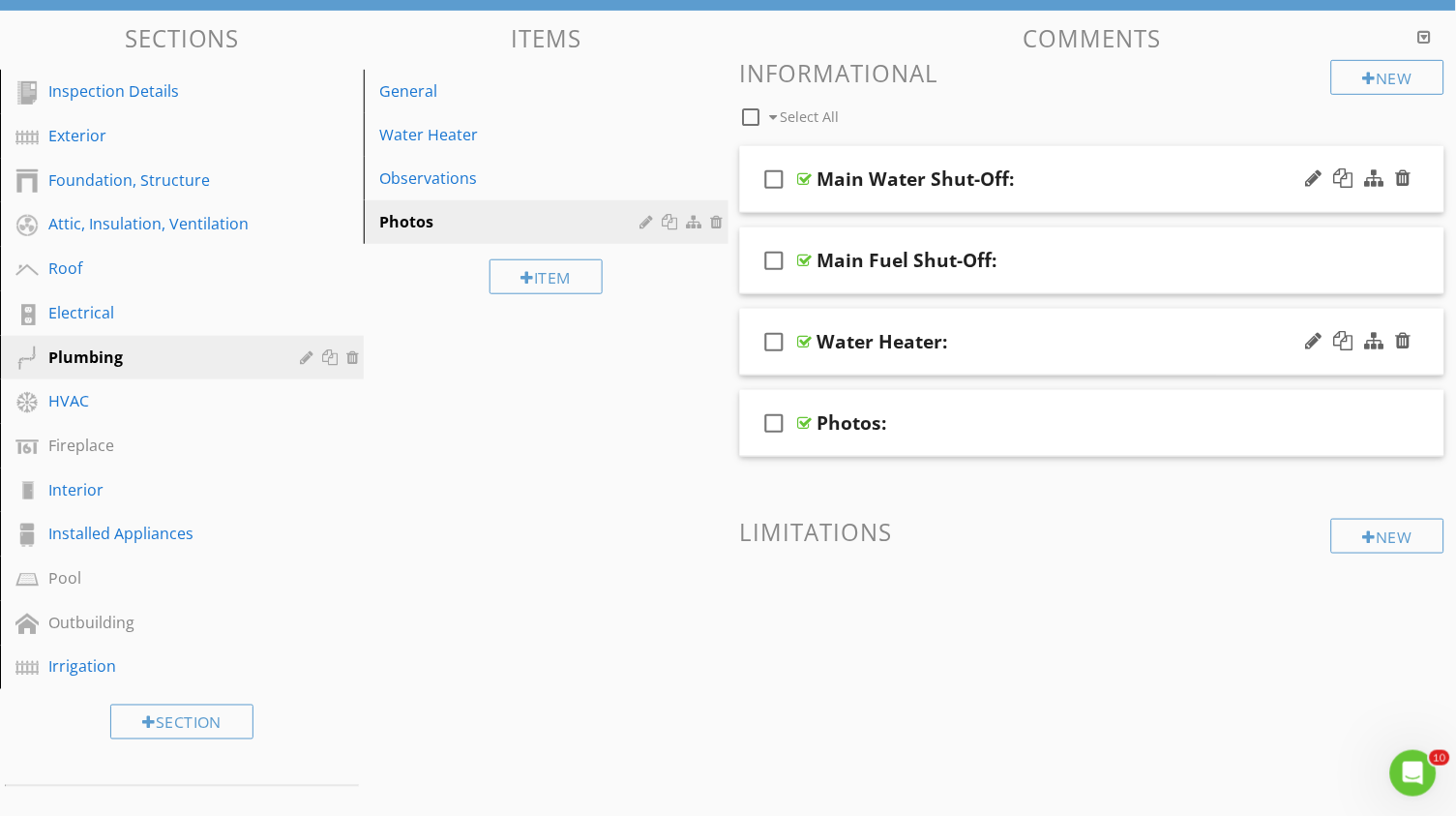 click at bounding box center [805, 179] 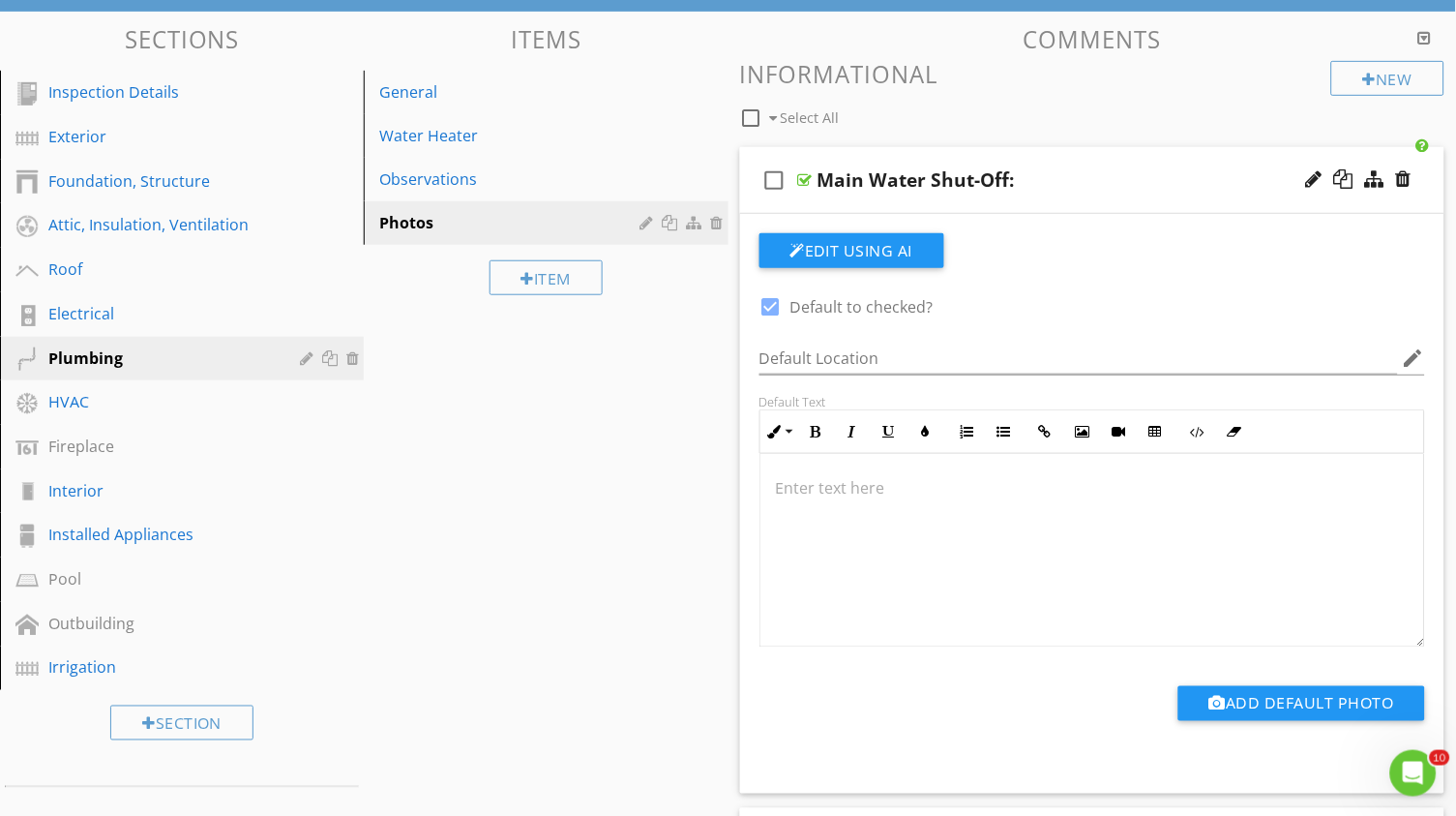 click at bounding box center [805, 180] 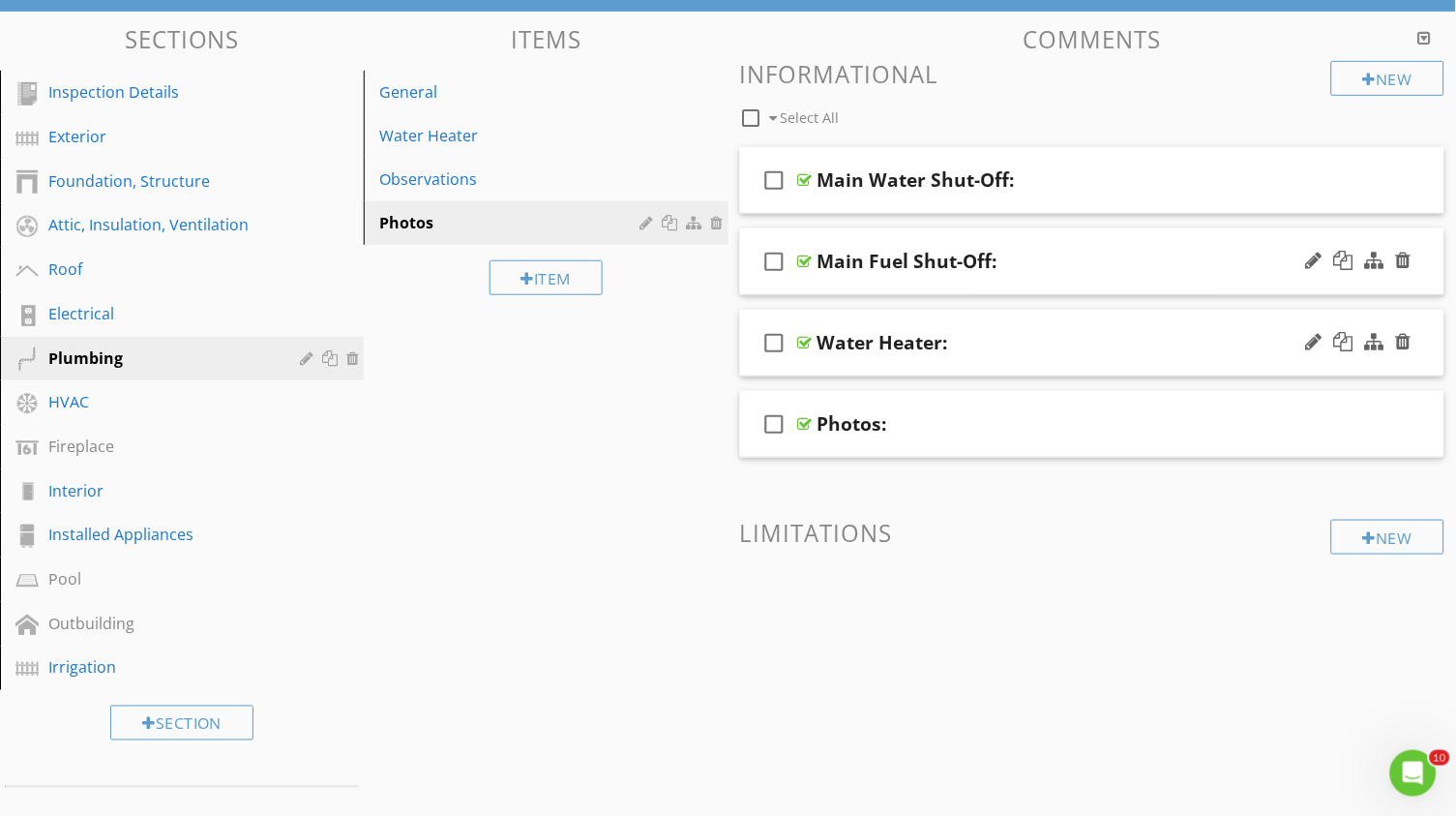 click at bounding box center [805, 261] 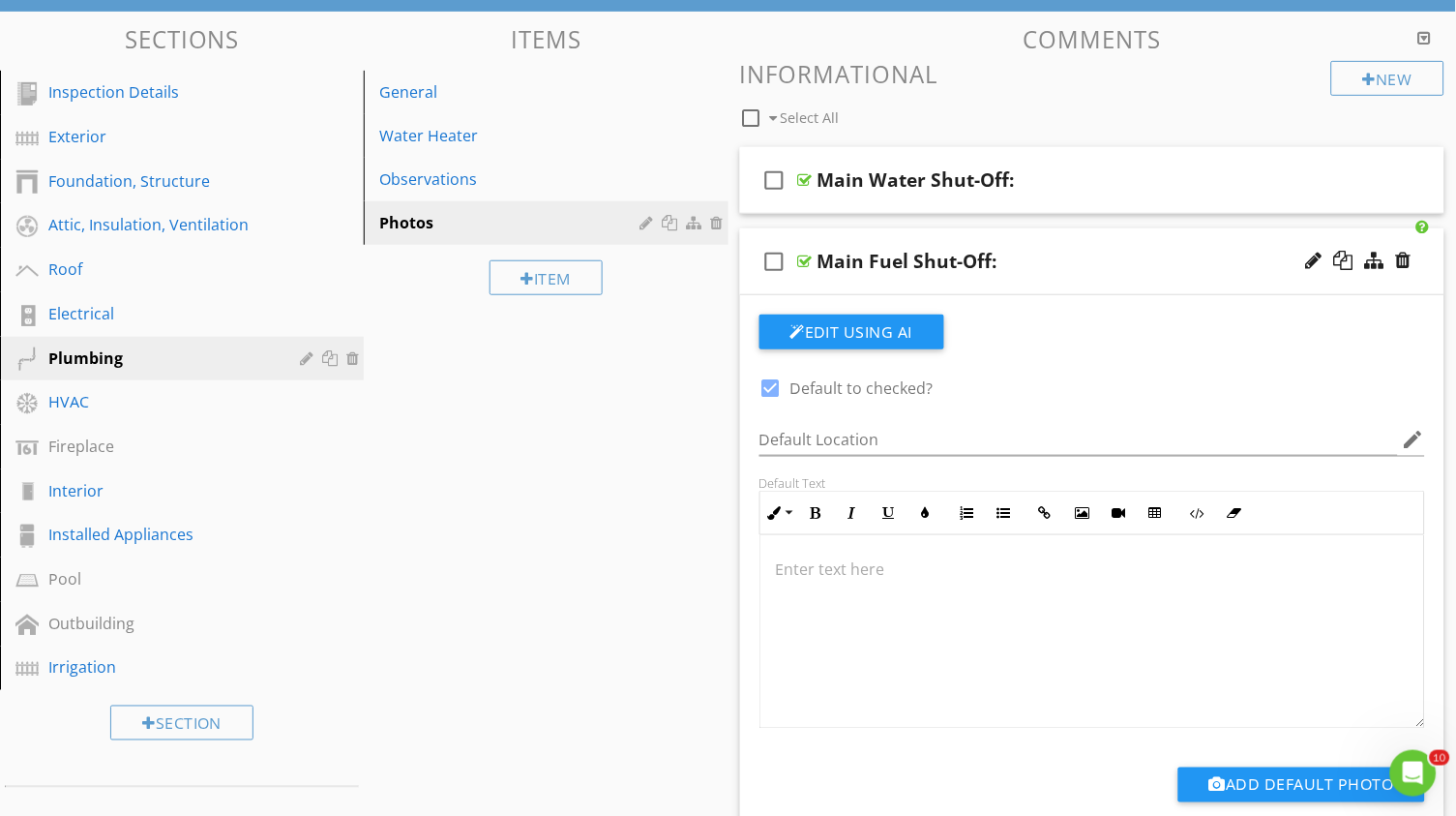 scroll, scrollTop: 181, scrollLeft: 0, axis: vertical 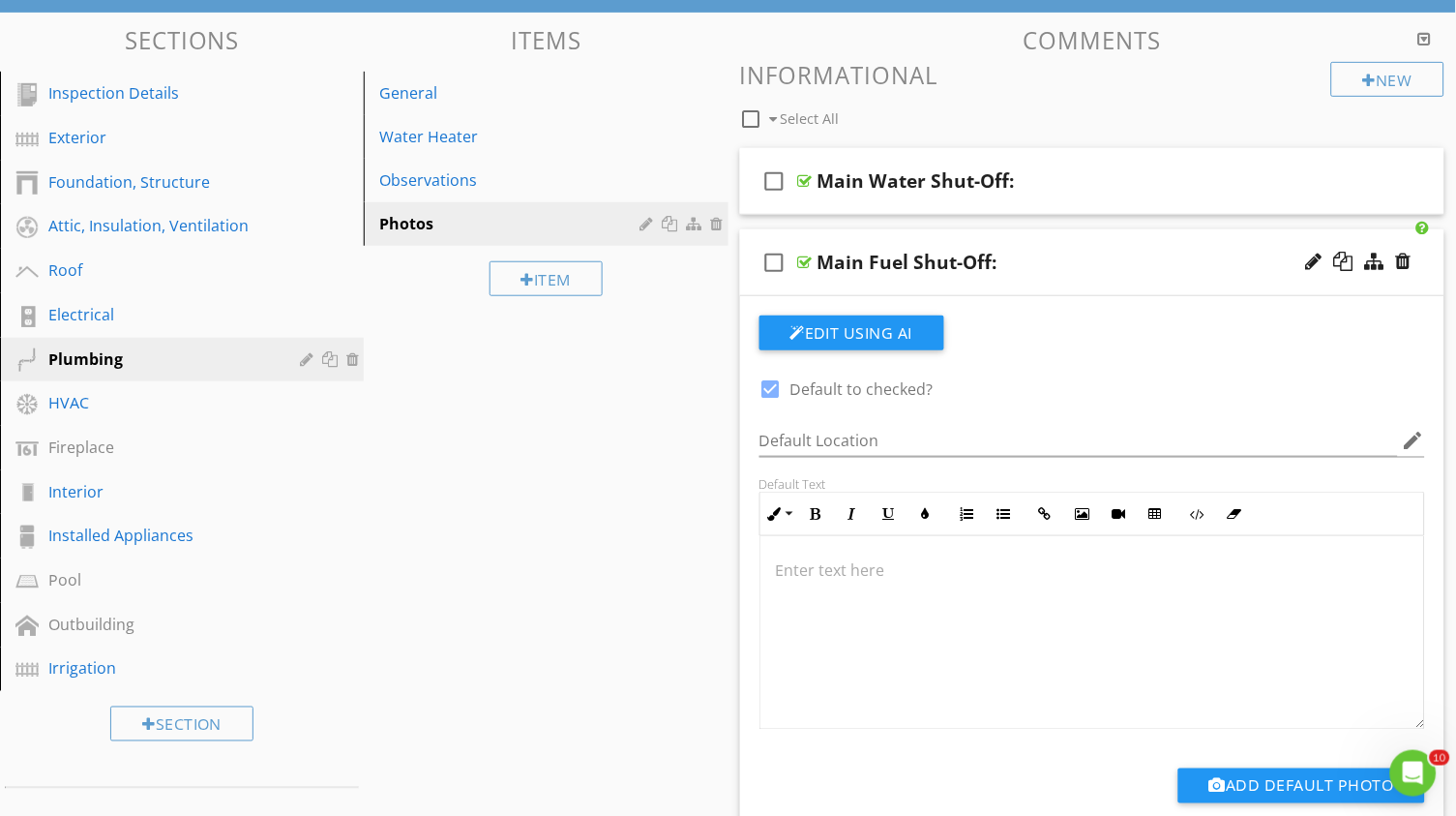 click at bounding box center (805, 262) 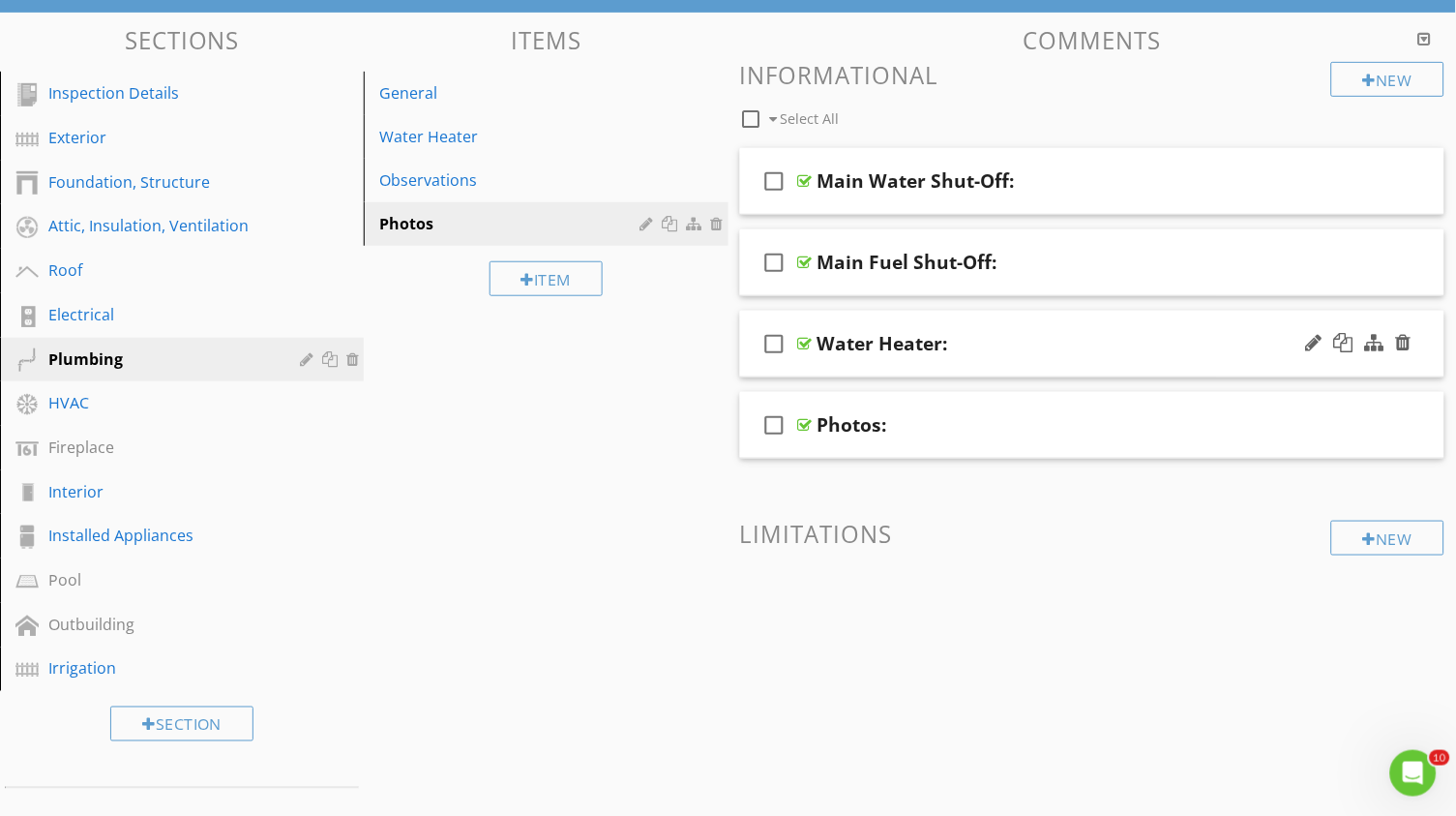 click at bounding box center [805, 344] 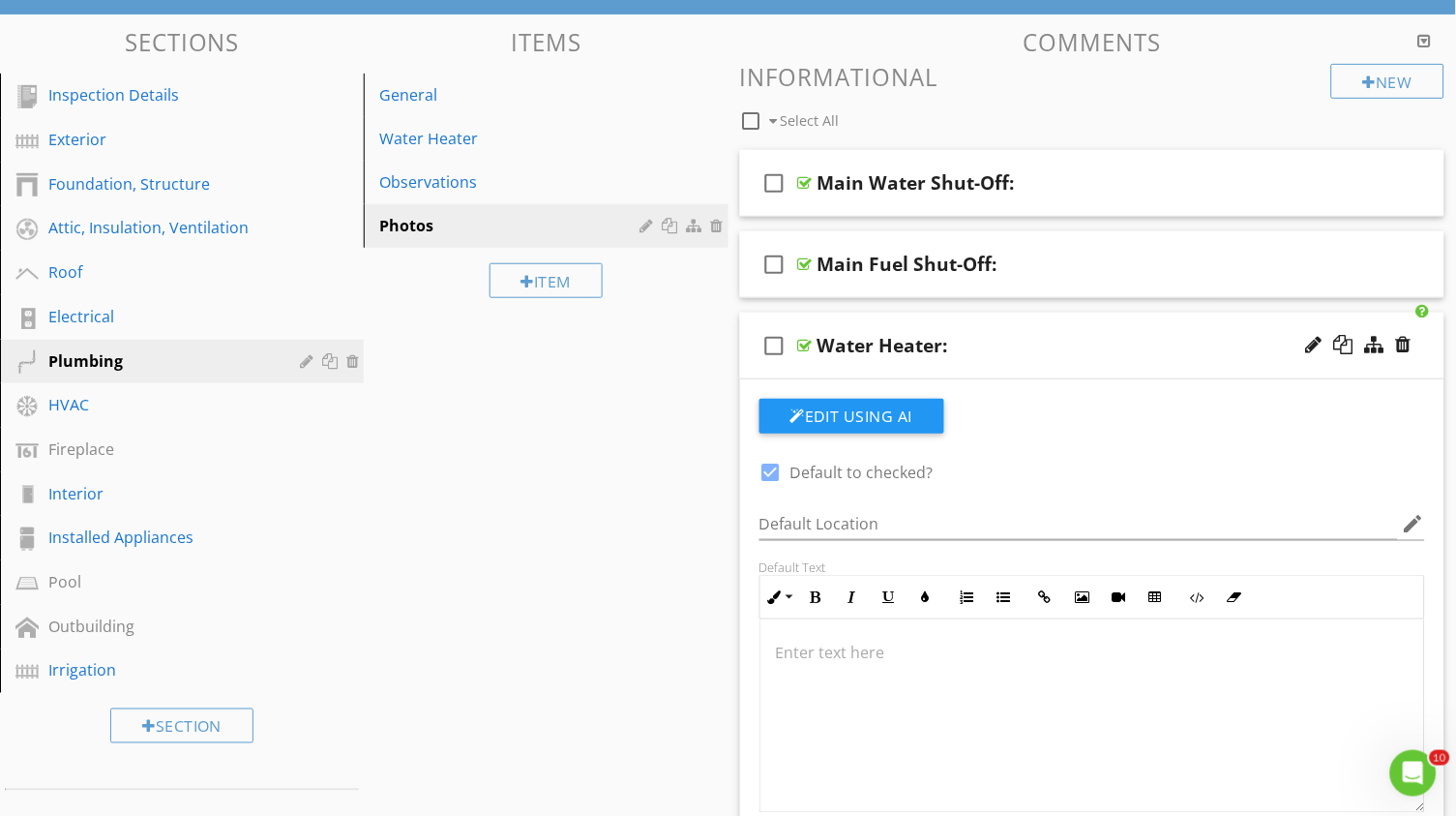 click at bounding box center (805, 346) 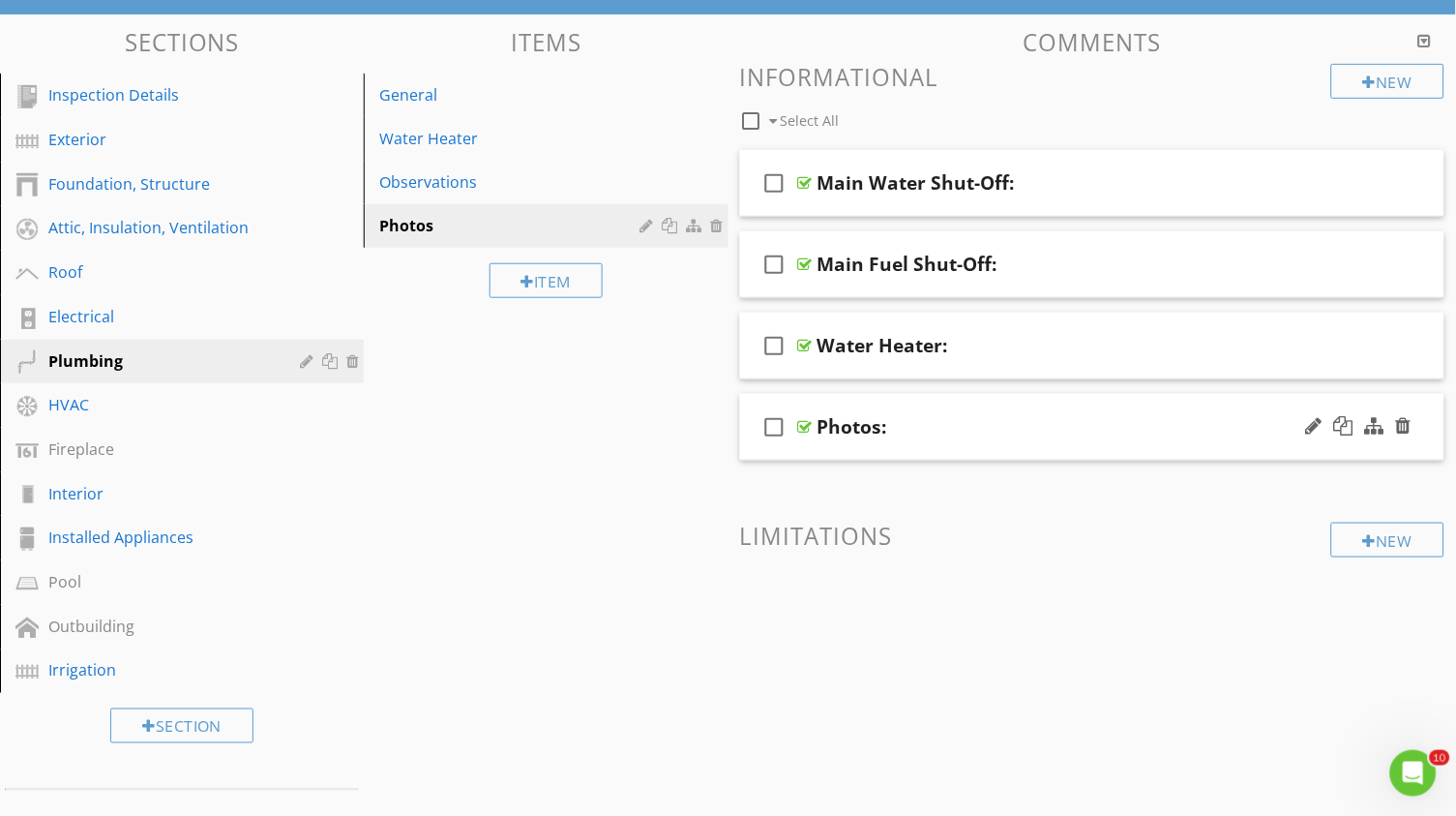 click at bounding box center [805, 427] 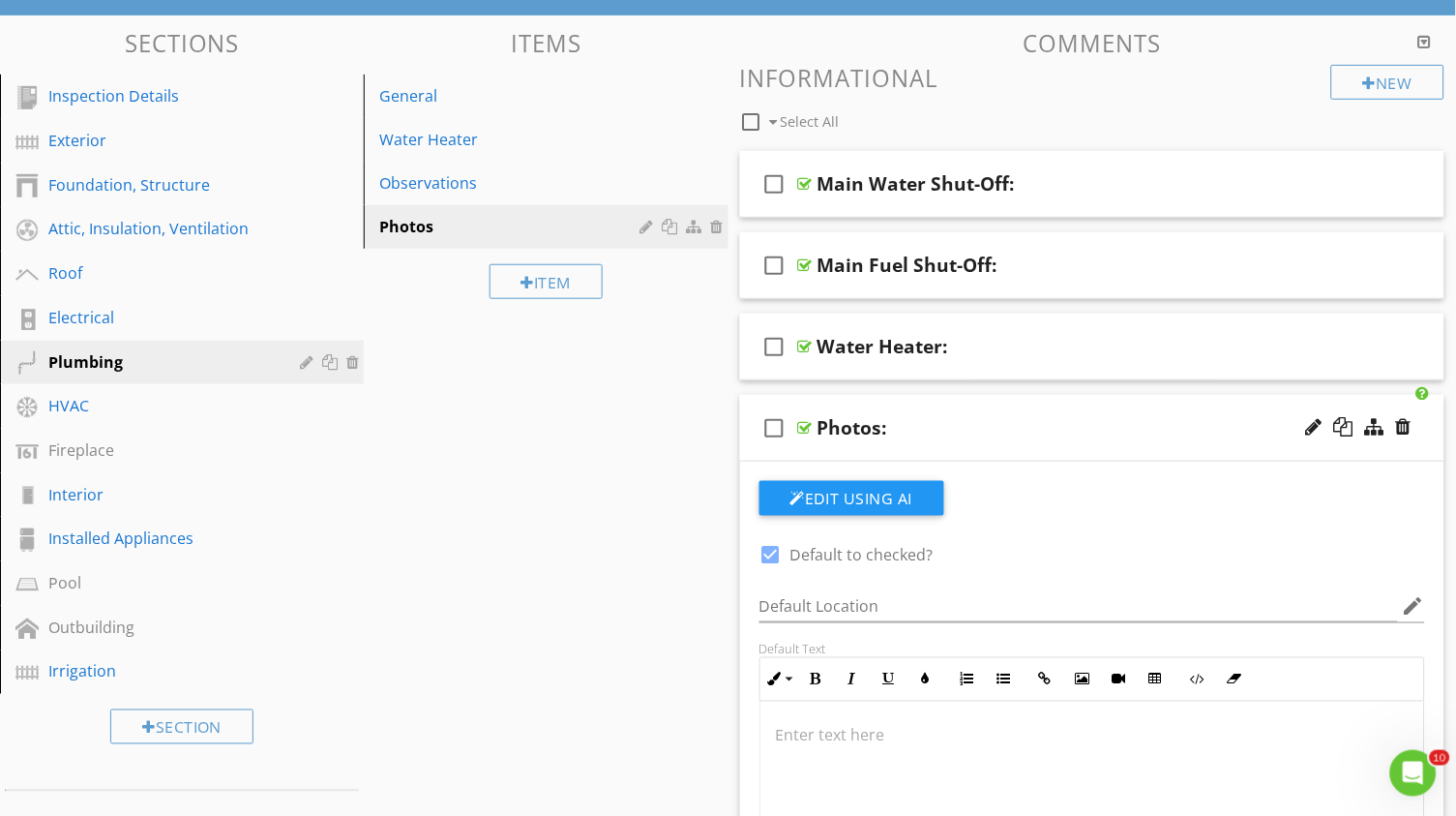 click at bounding box center (805, 428) 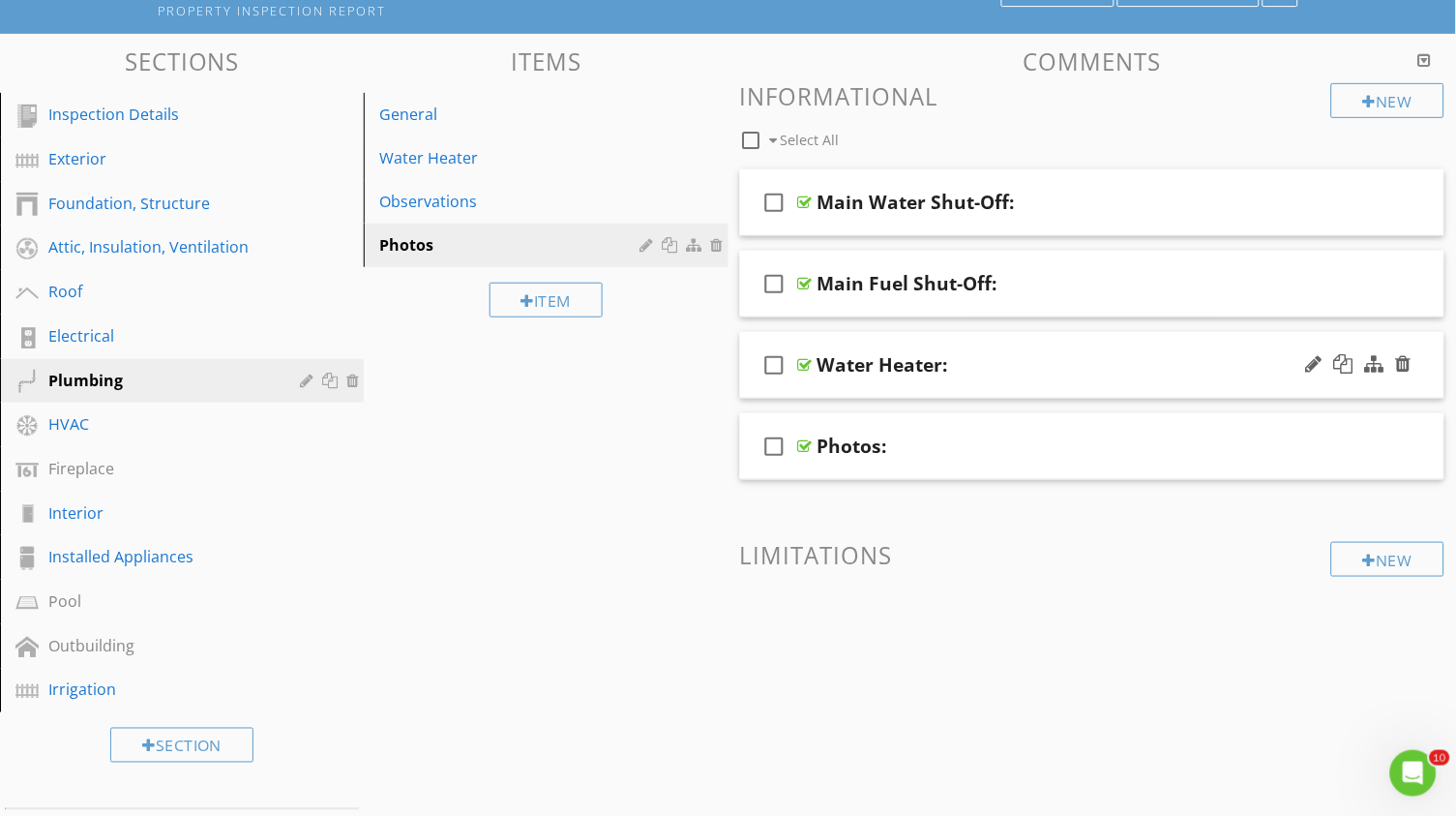 scroll, scrollTop: 160, scrollLeft: 0, axis: vertical 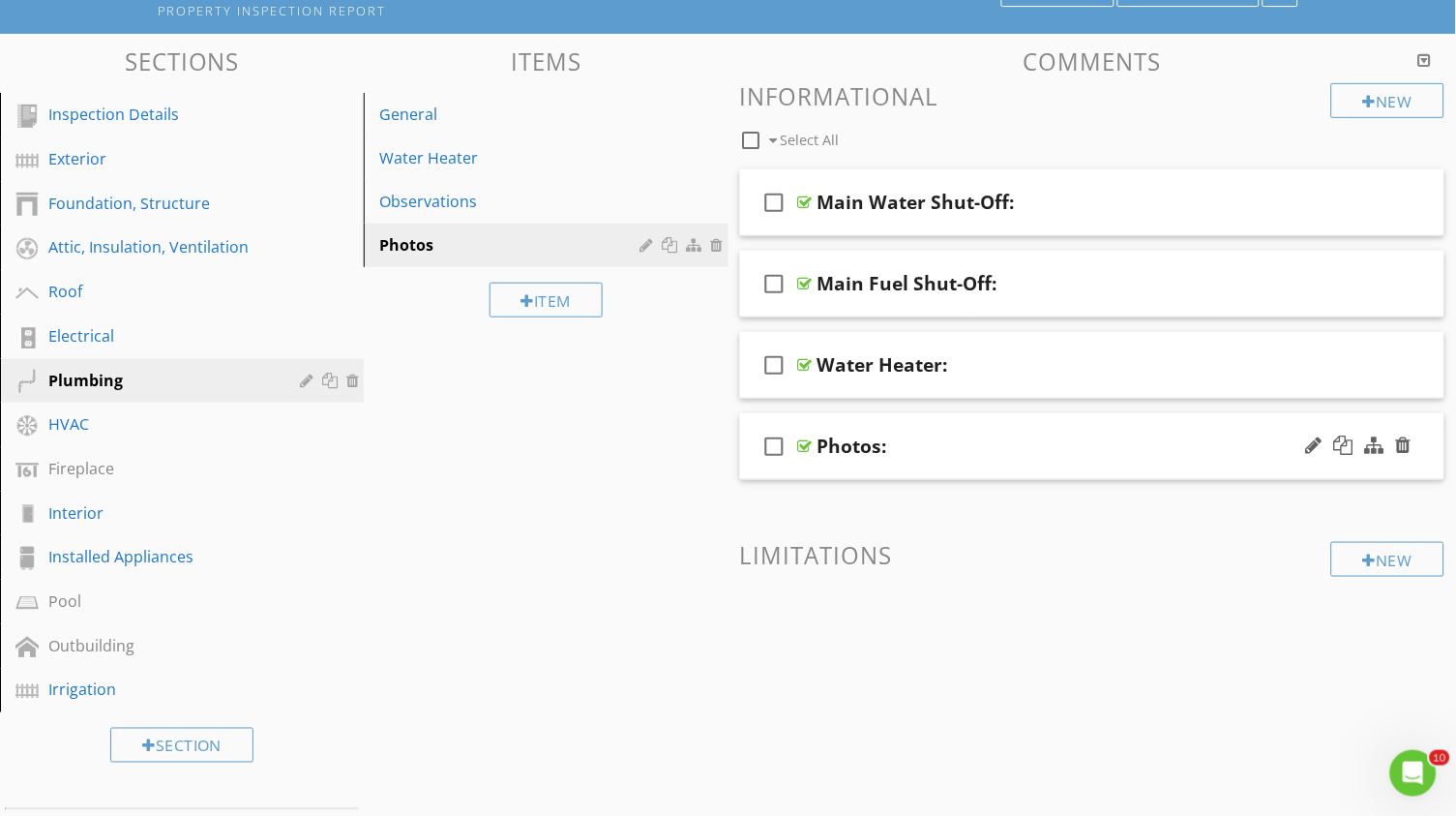 click on "Photos:" at bounding box center [852, 446] 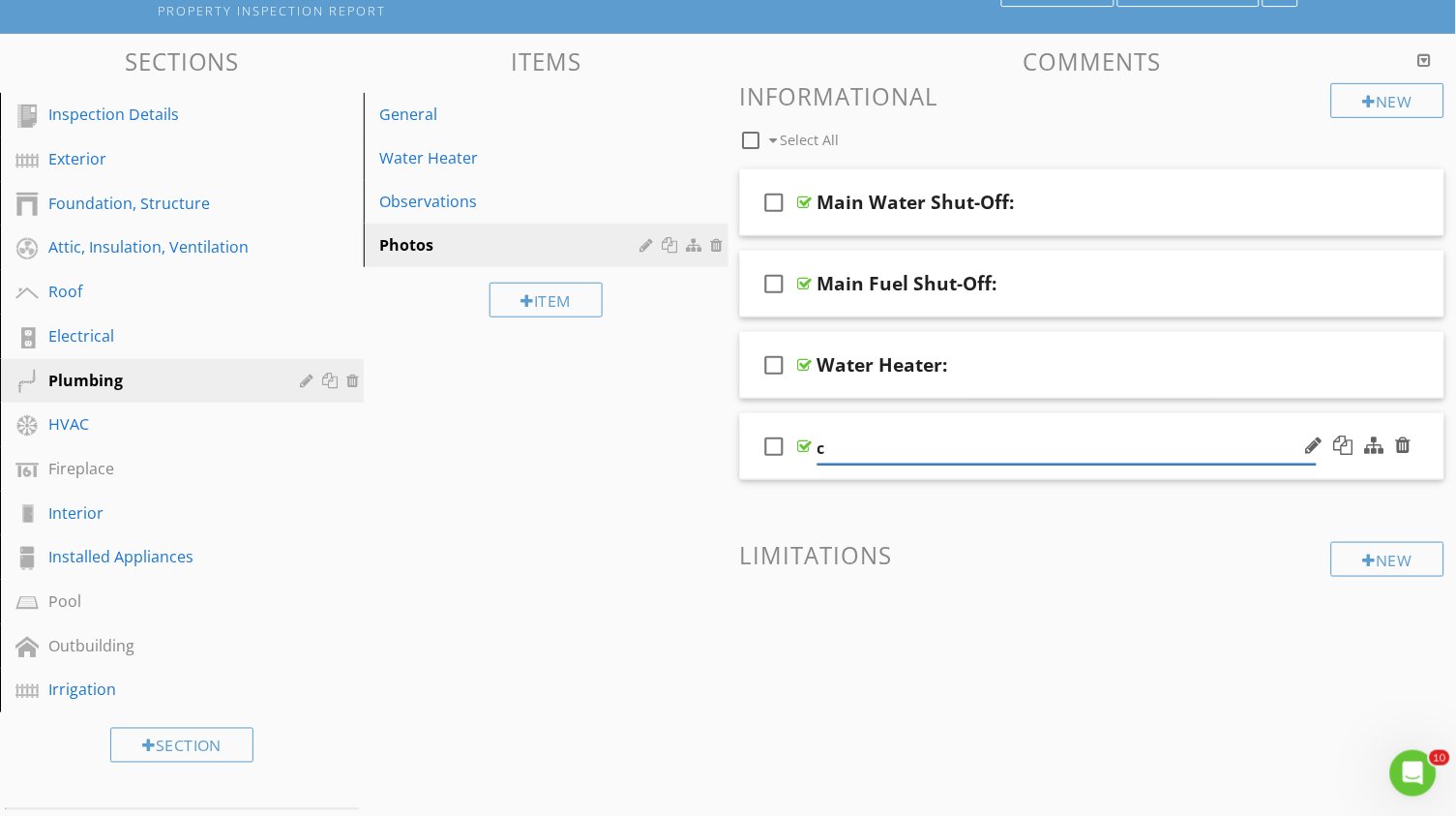type on "Operation:" 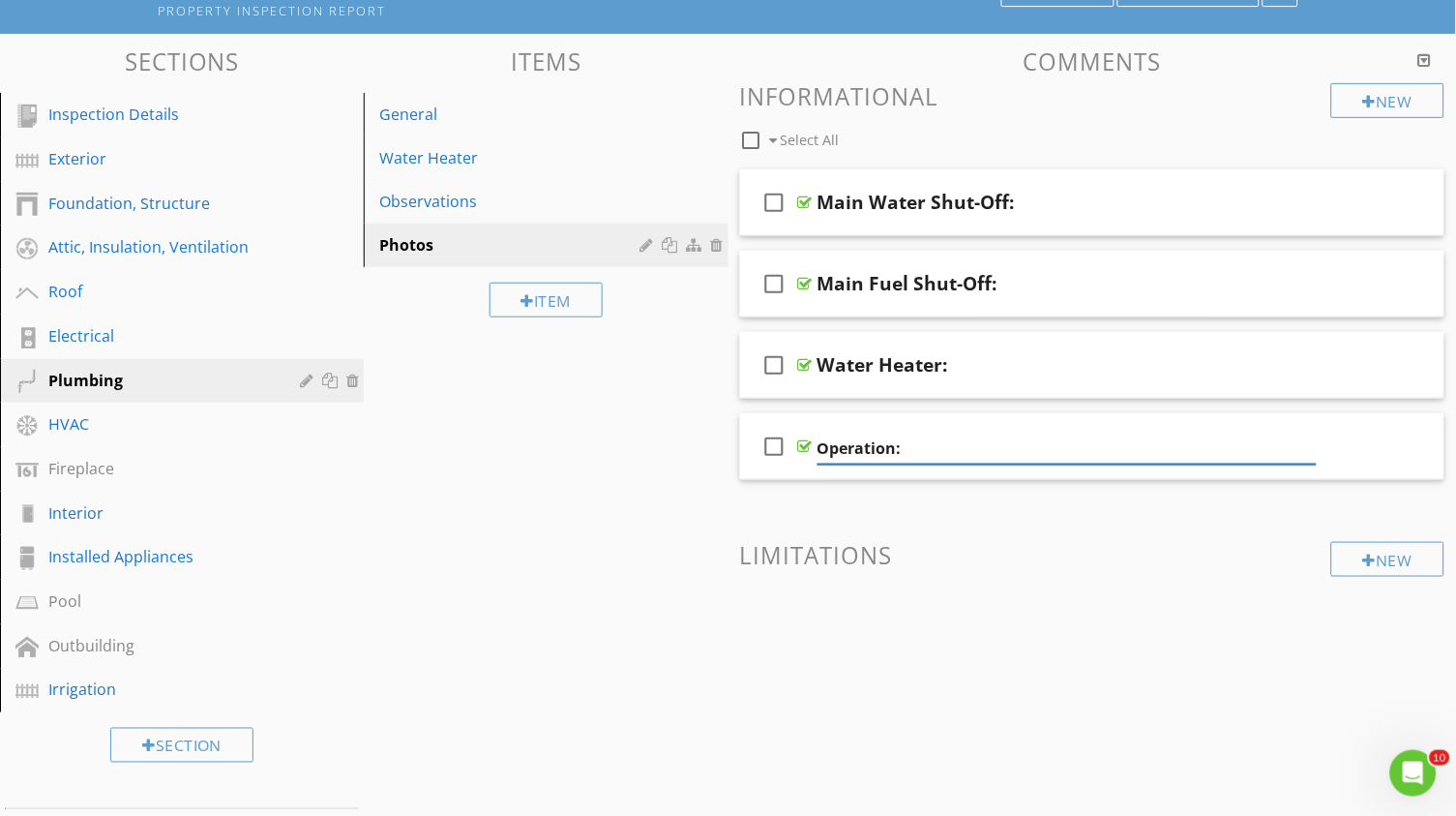 click on "New
Informational   check_box_outline_blank     Select All       check_box_outline_blank
Main Water Shut-Off:
check_box_outline_blank
Main Fuel Shut-Off:
check_box_outline_blank
Water Heater:
check_box_outline_blank         Operation:
New
Limitations" at bounding box center (1092, 382) 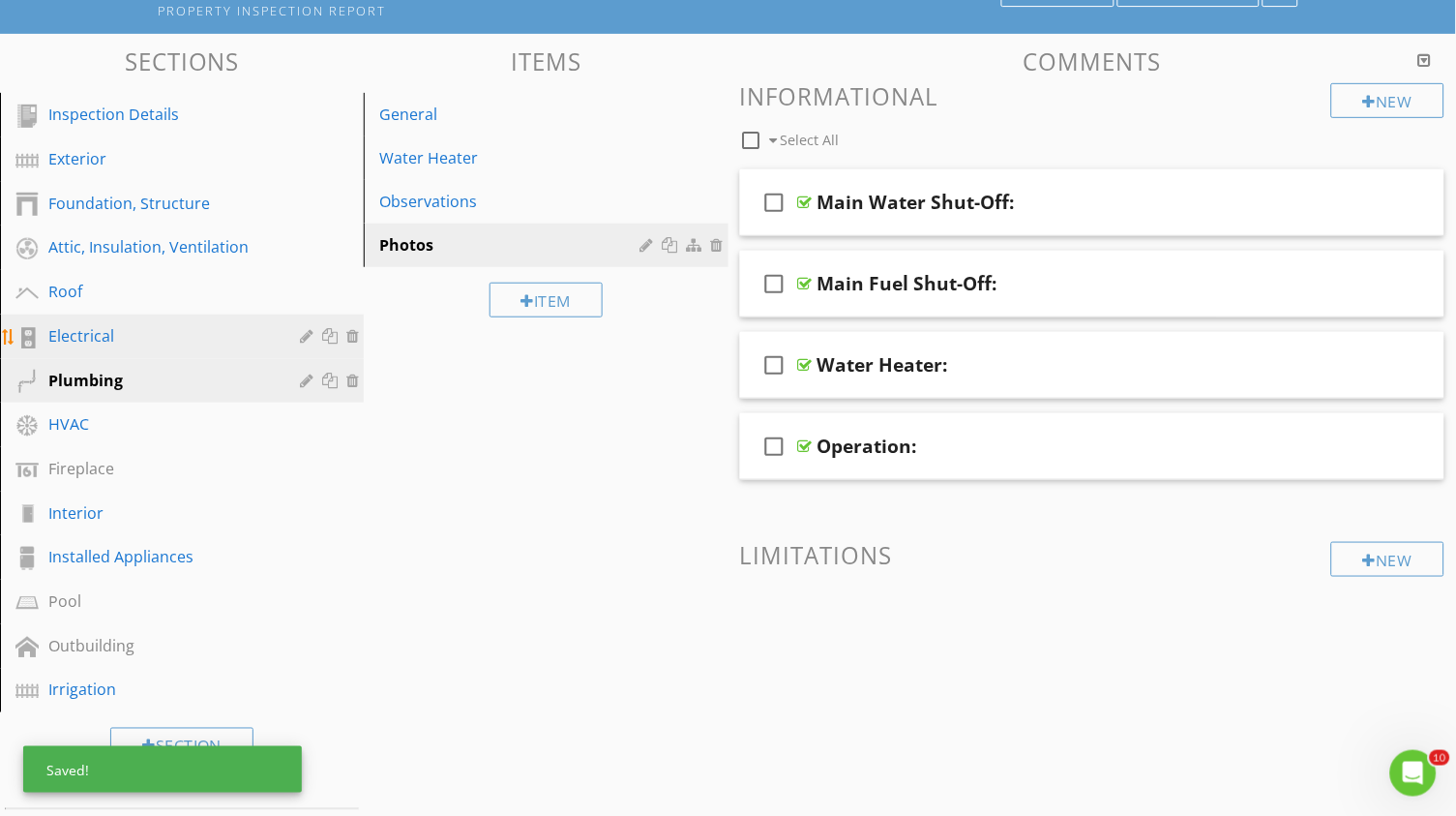 click on "Electrical" at bounding box center [185, 337] 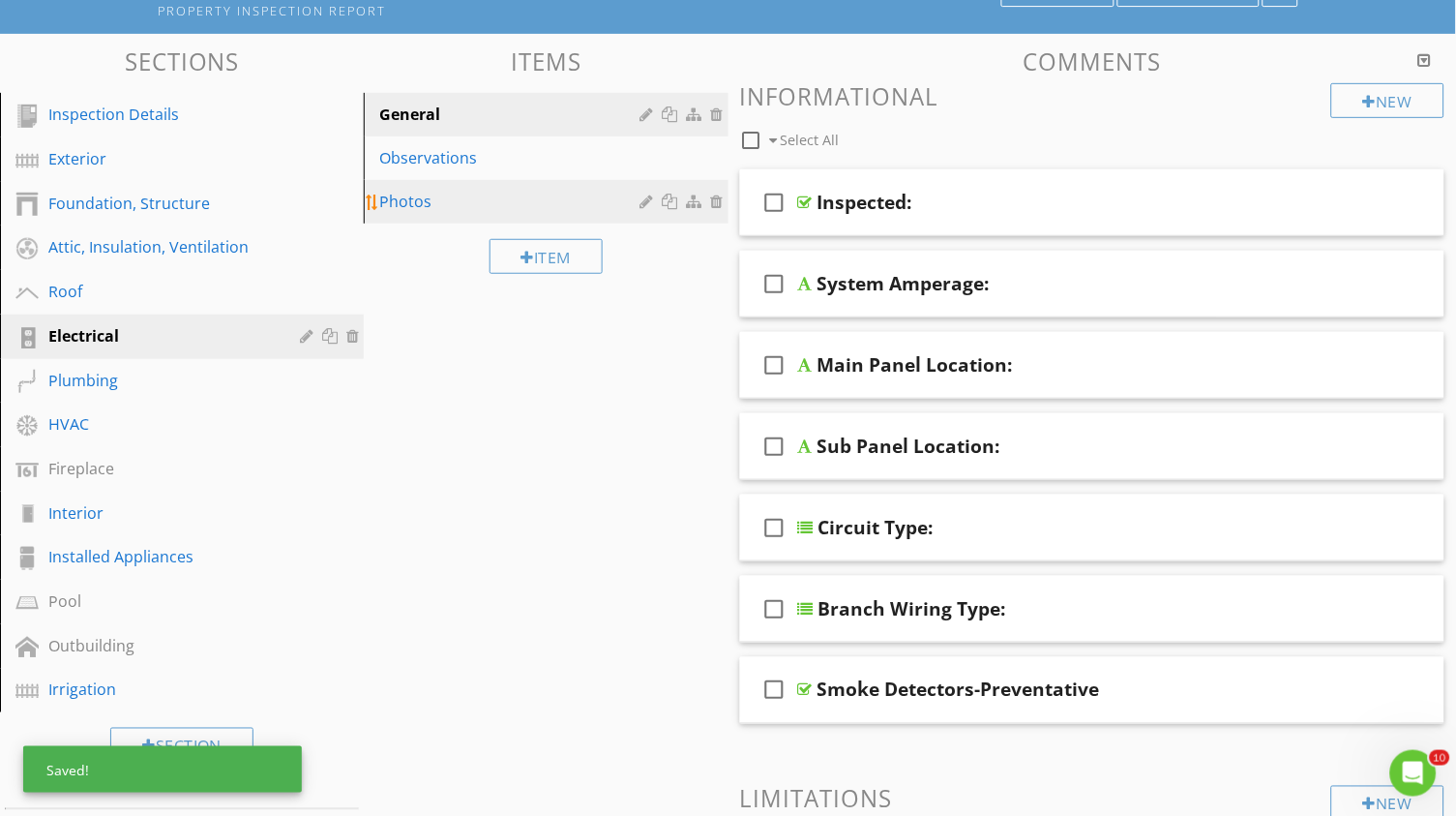click on "Photos" at bounding box center (512, 201) 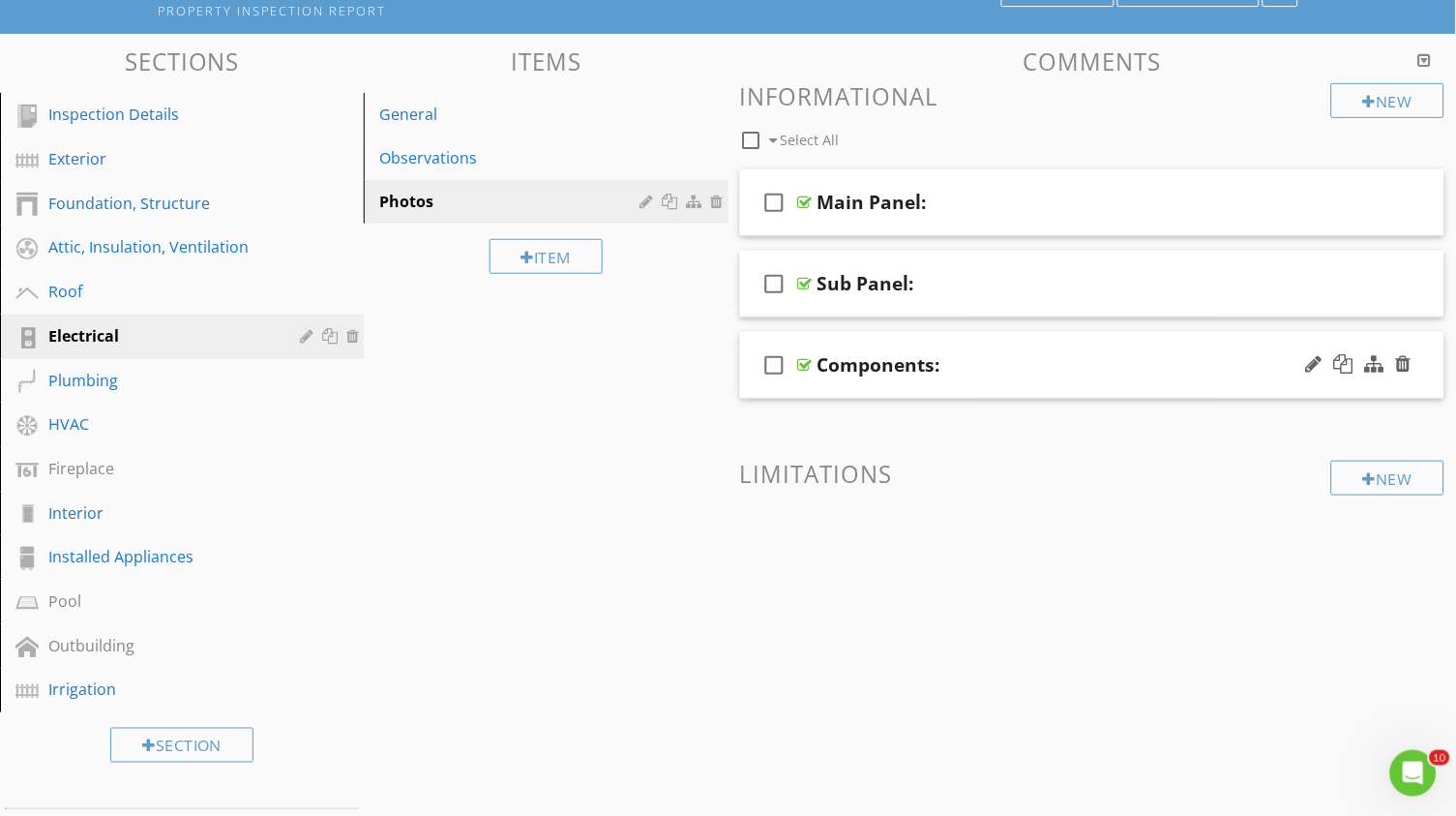 click on "Components:" at bounding box center [878, 365] 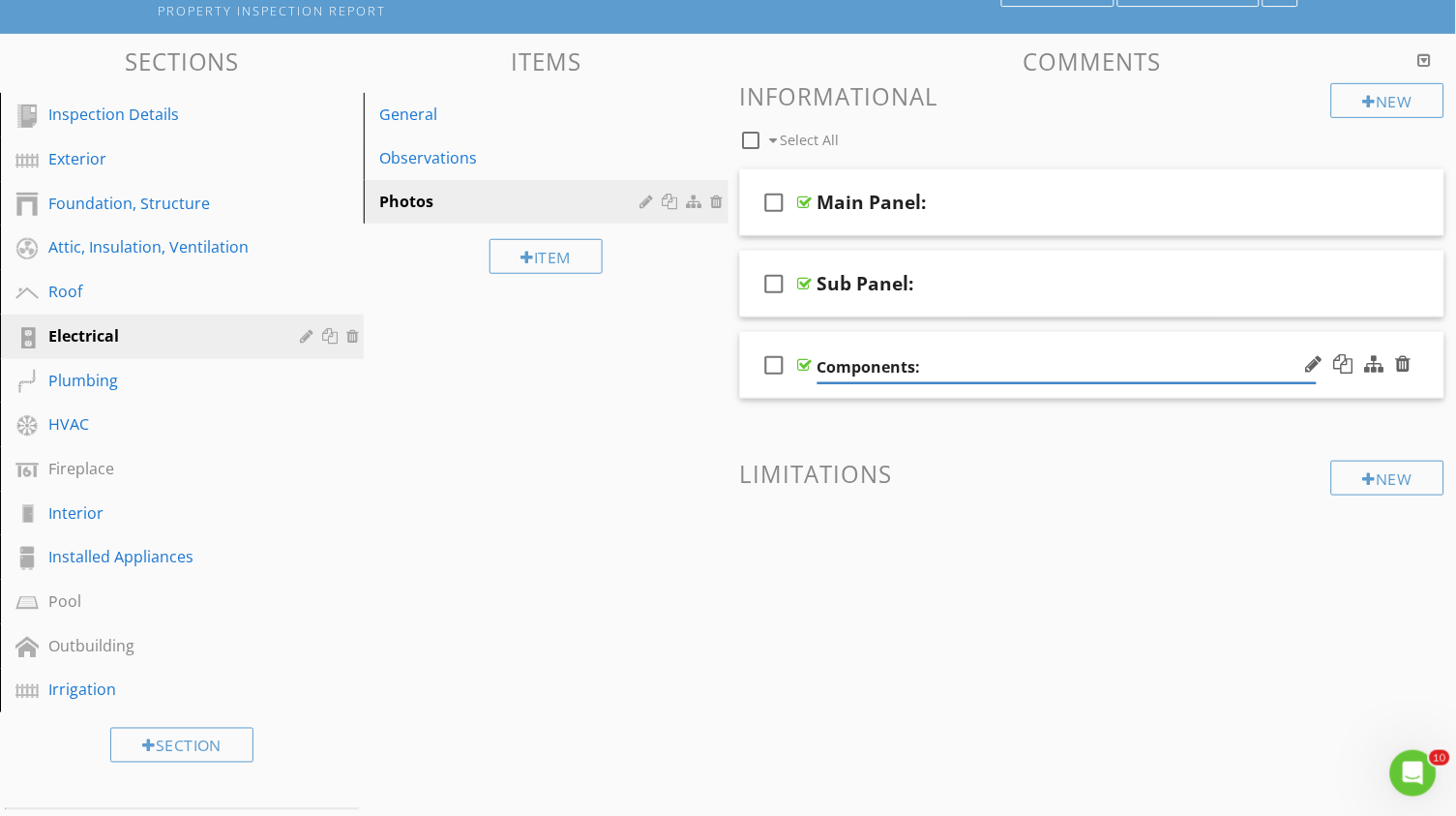 click on "Components:" at bounding box center [1067, 367] 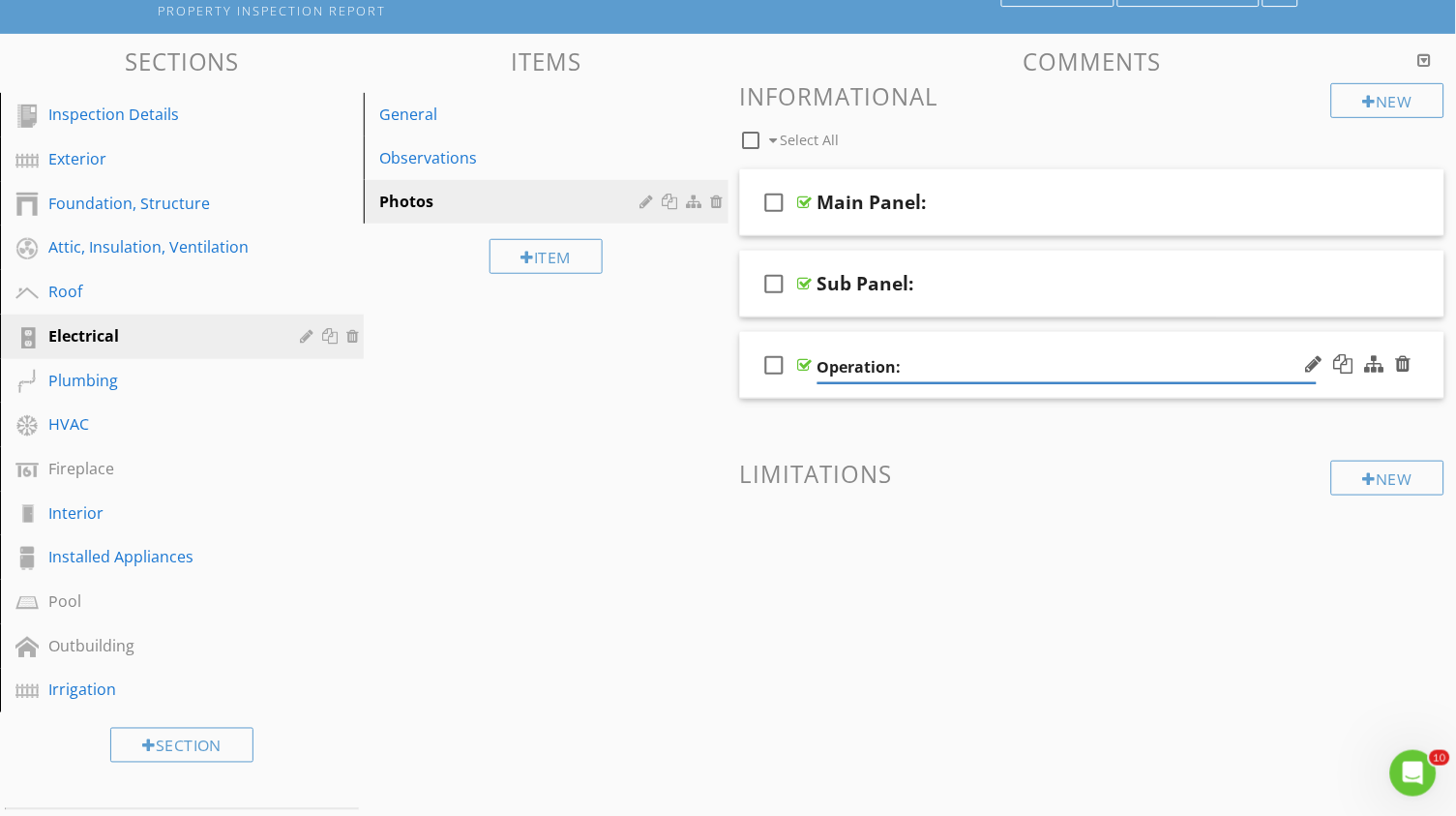 click on "New
Informational   check_box_outline_blank     Select All       check_box_outline_blank
Main Panel:
check_box_outline_blank
Sub Panel:
check_box_outline_blank         Operation:
New
Limitations" at bounding box center (1092, 342) 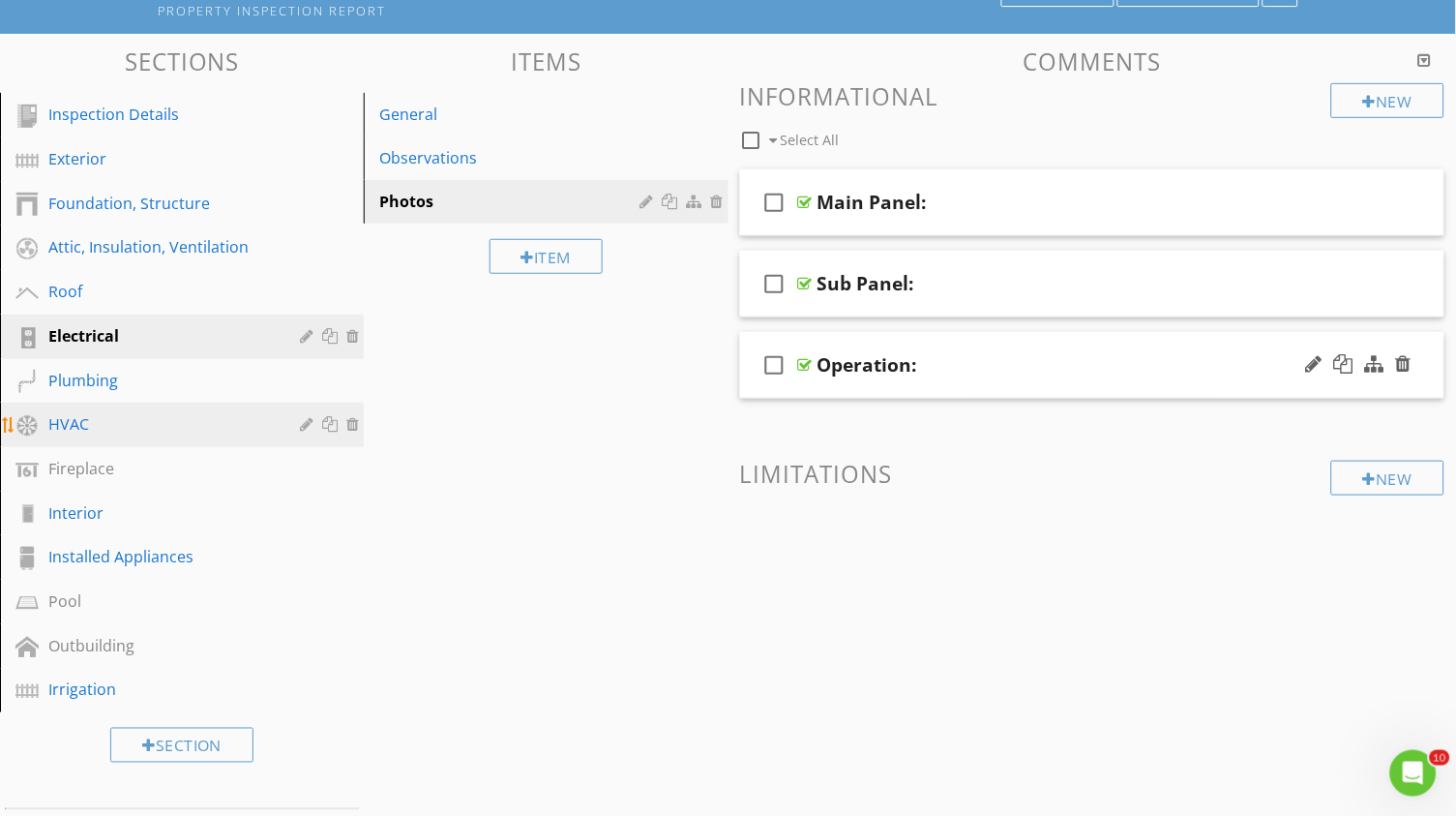 click on "HVAC" at bounding box center (160, 424) 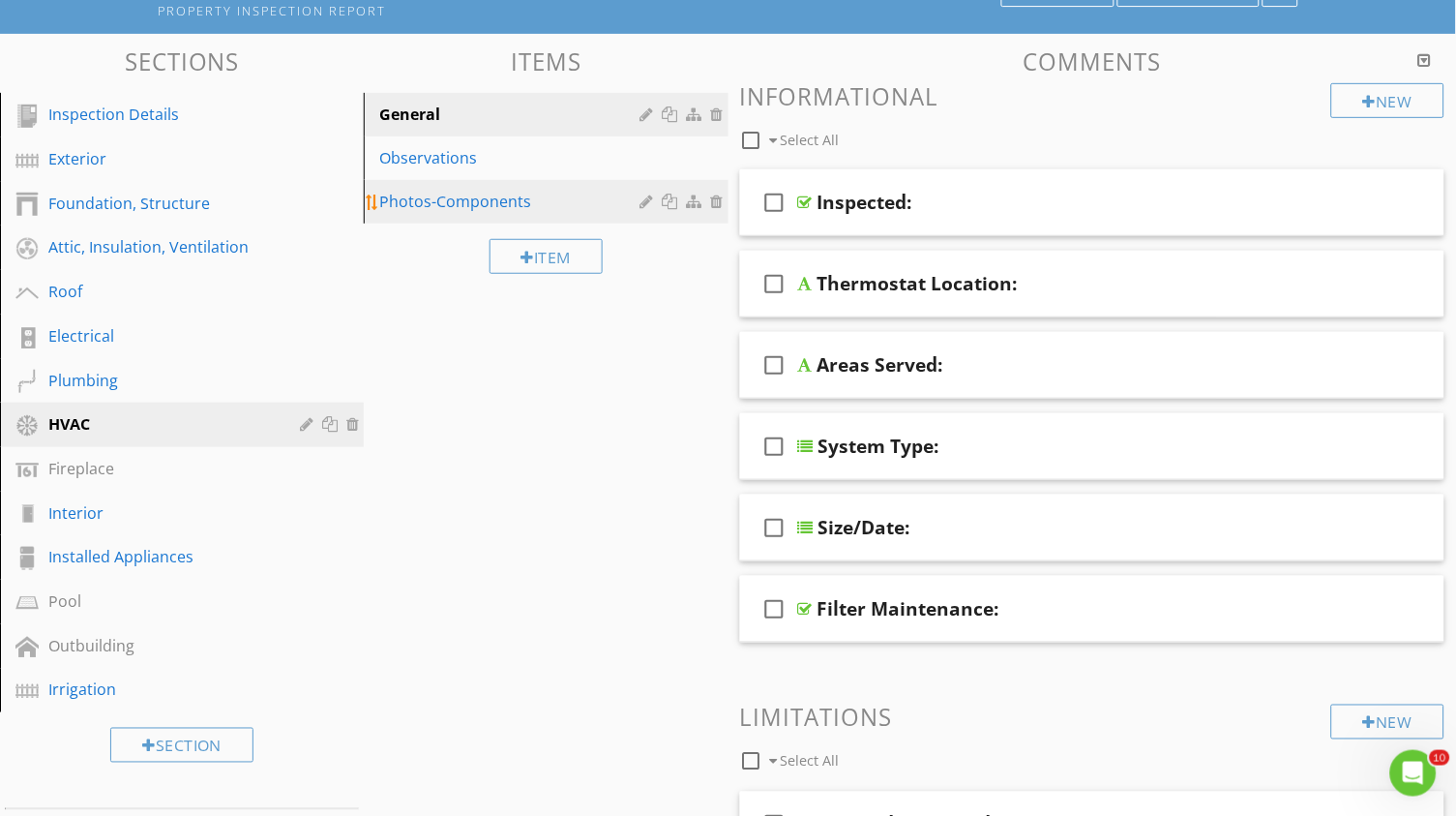 click on "Photos-Components" at bounding box center [512, 201] 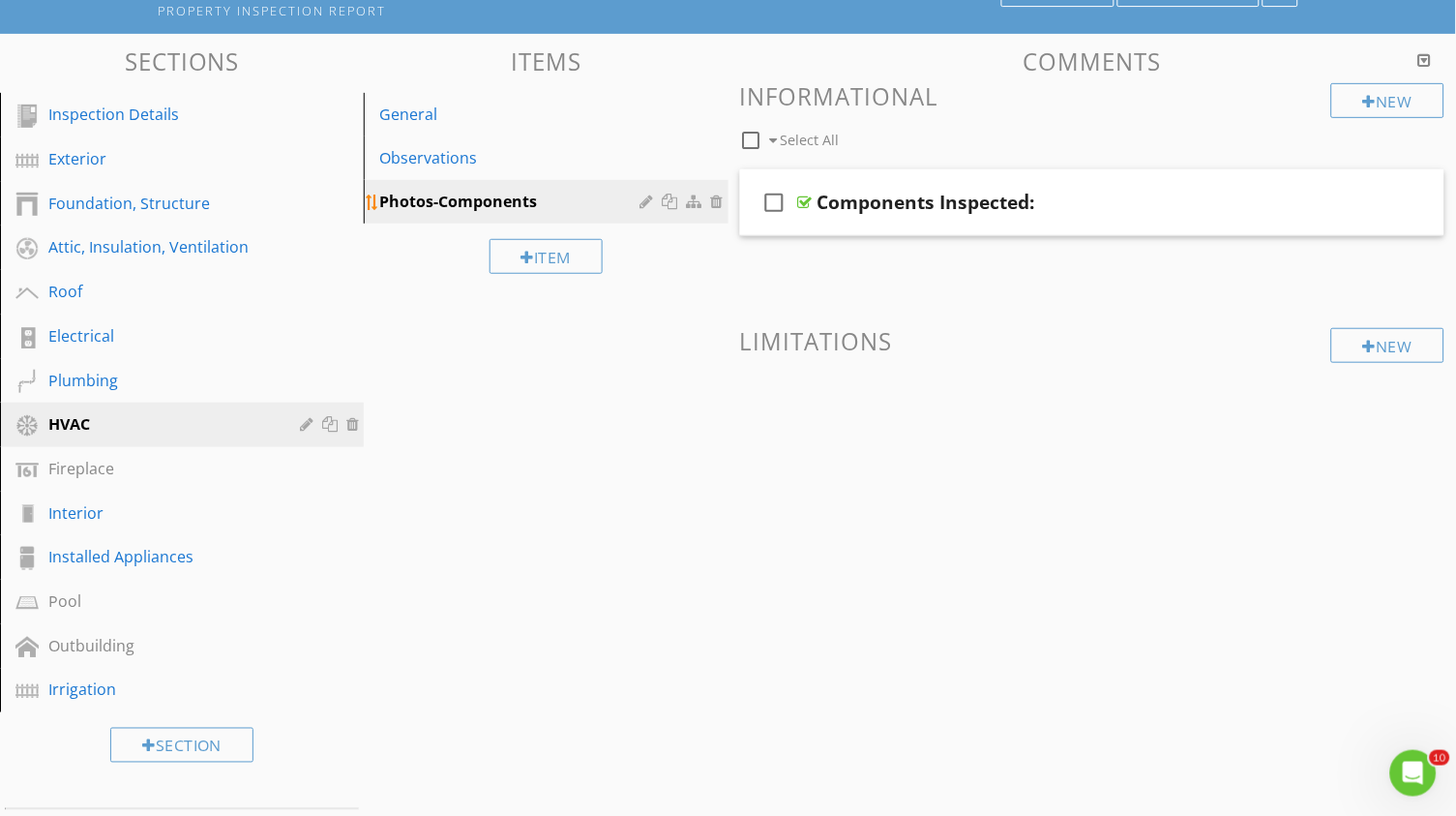 click at bounding box center [649, 201] 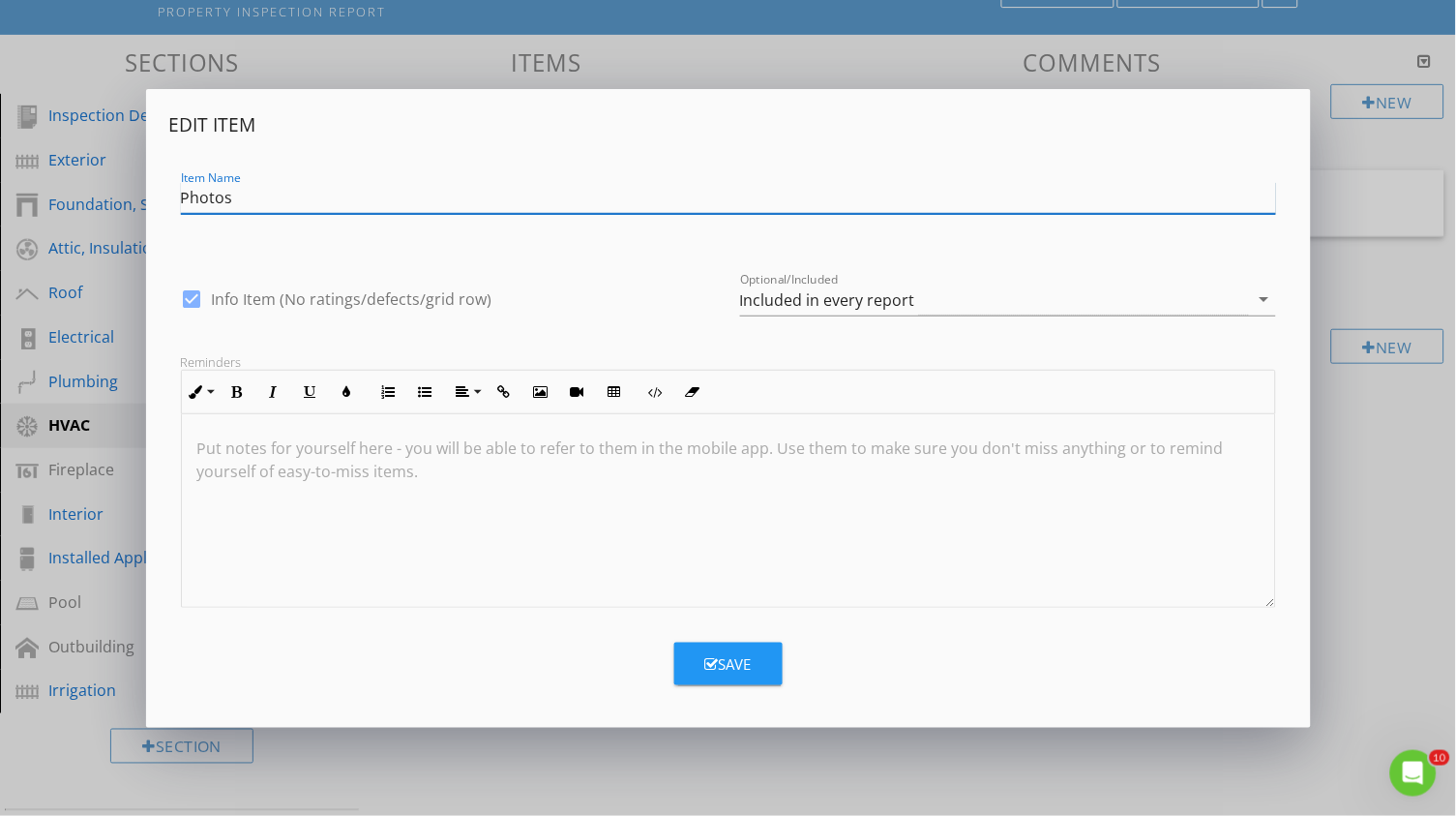 type on "Photos" 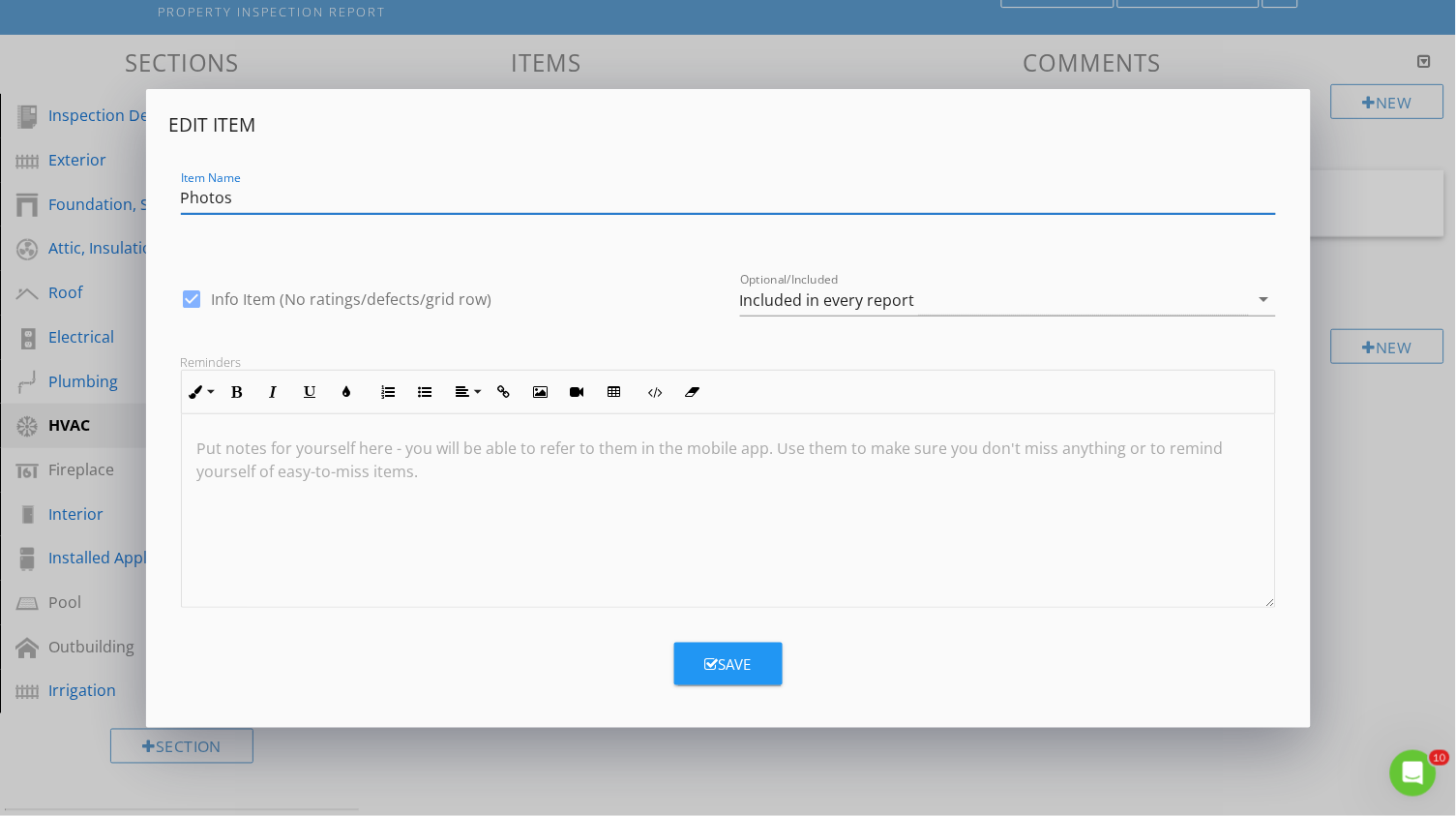 click on "Save" at bounding box center (728, 664) 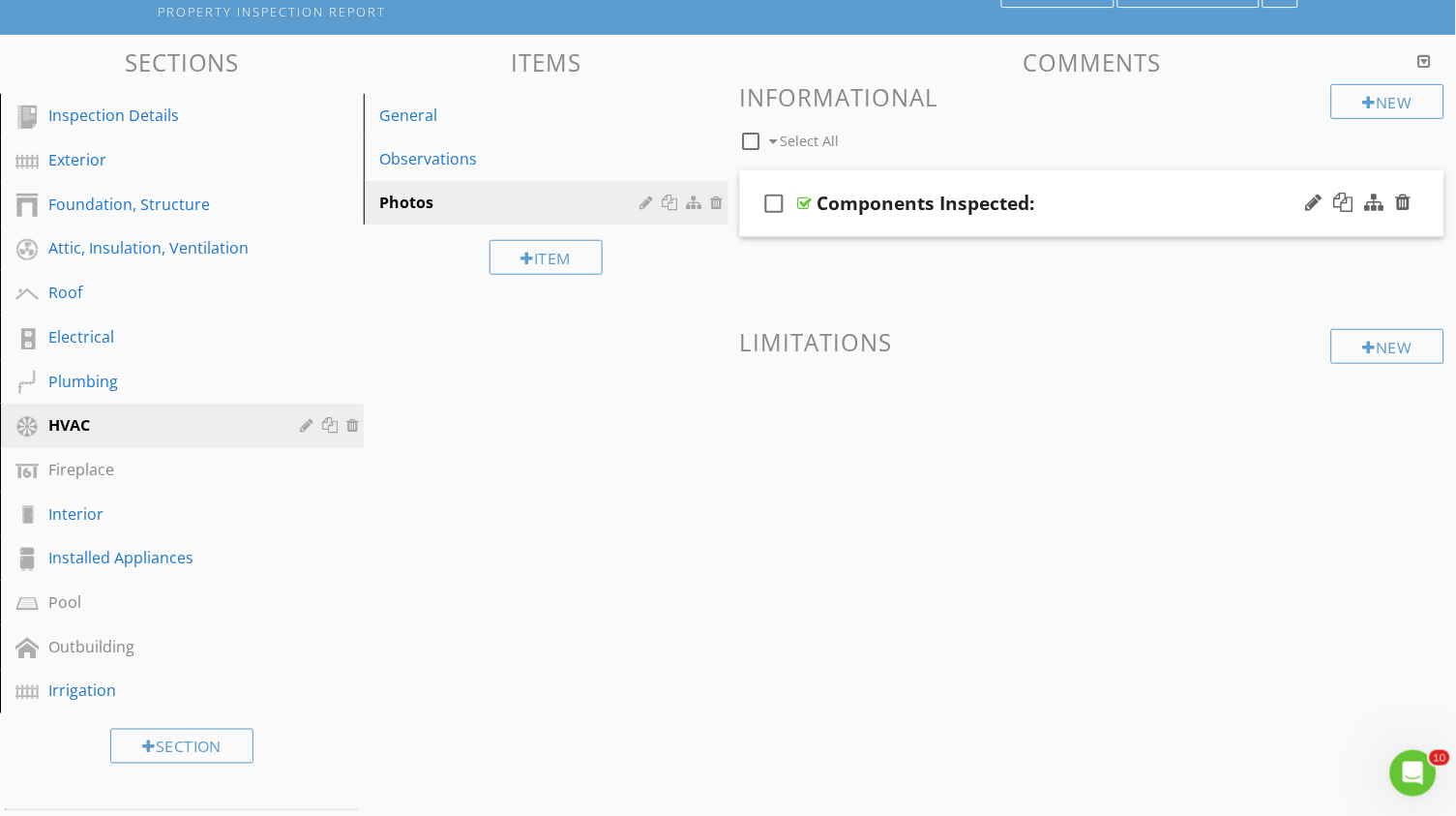 click on "Components Inspected:" at bounding box center (926, 203) 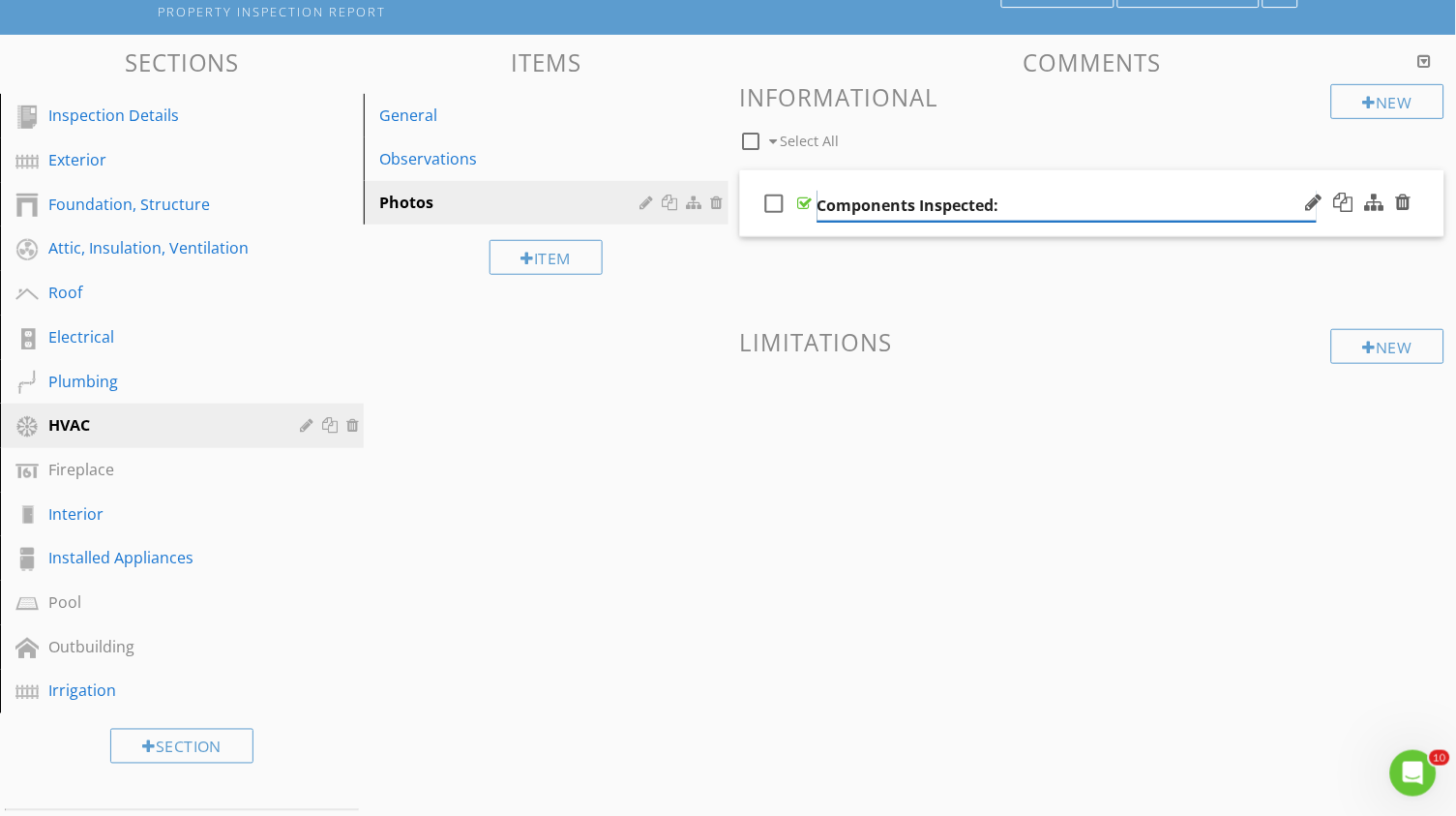 click on "Components Inspected:" at bounding box center [1067, 205] 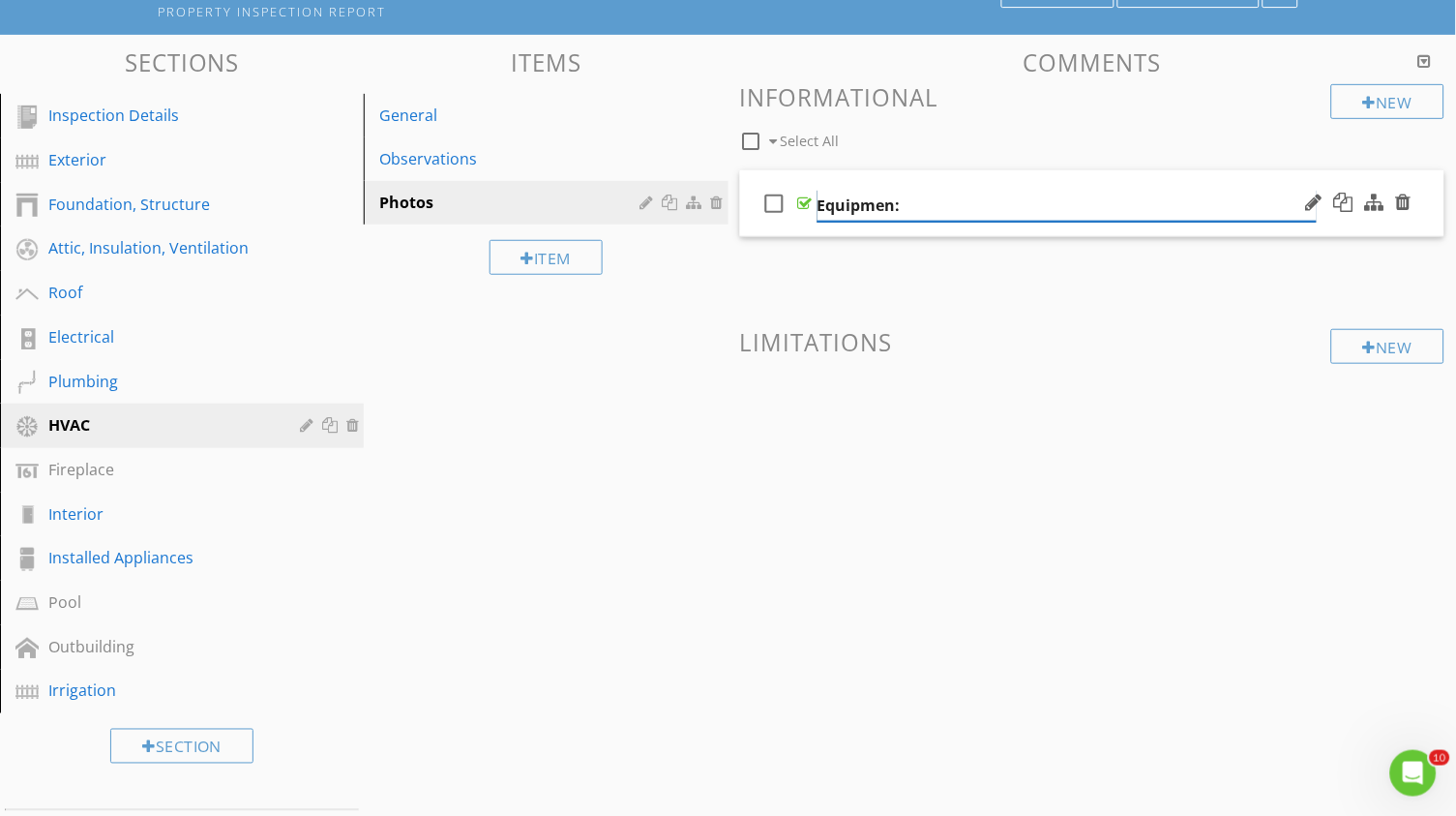 type on "Equipment:" 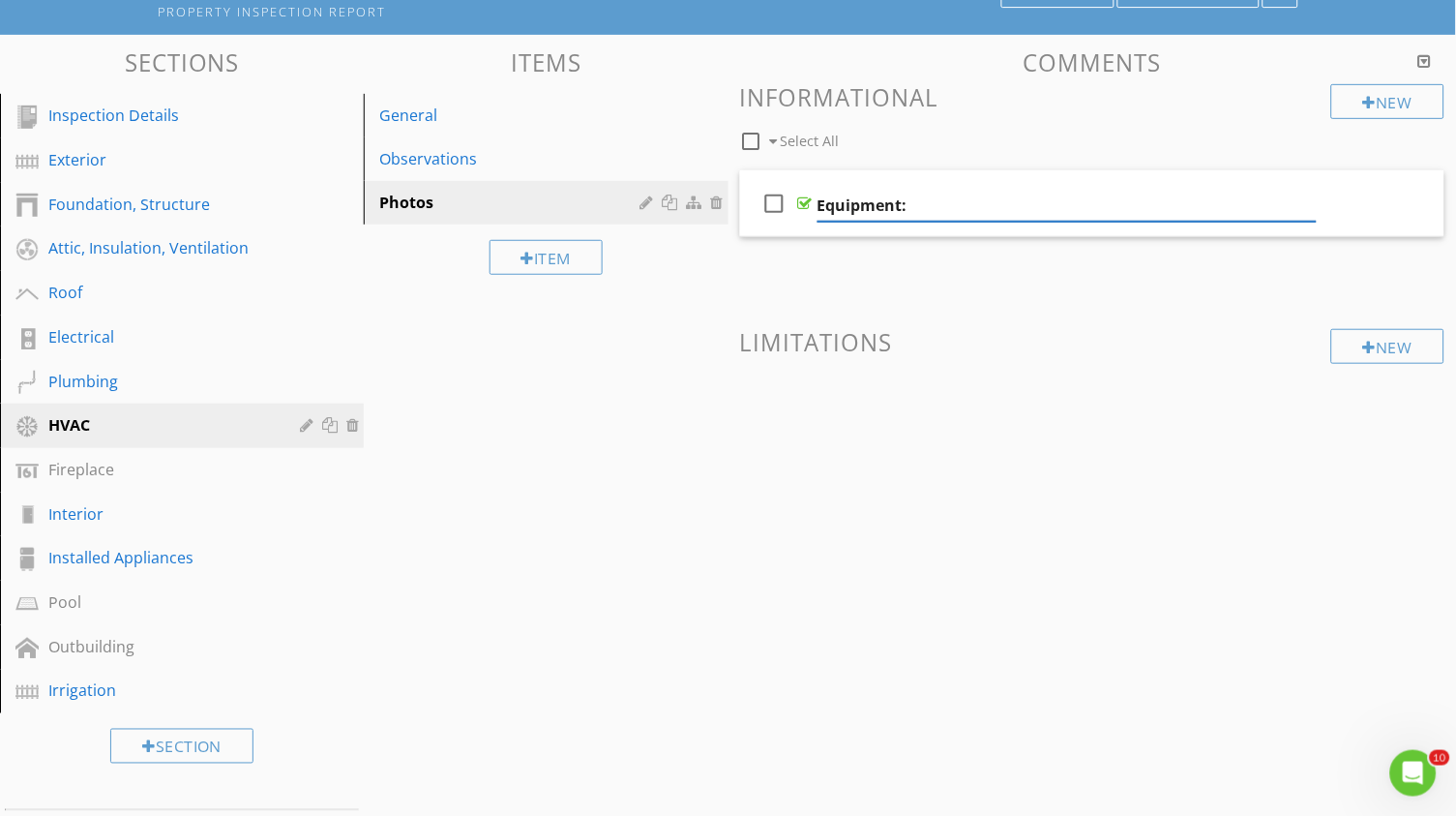 click on "check_box_outline_blank         Equipment:" at bounding box center (1092, 219) 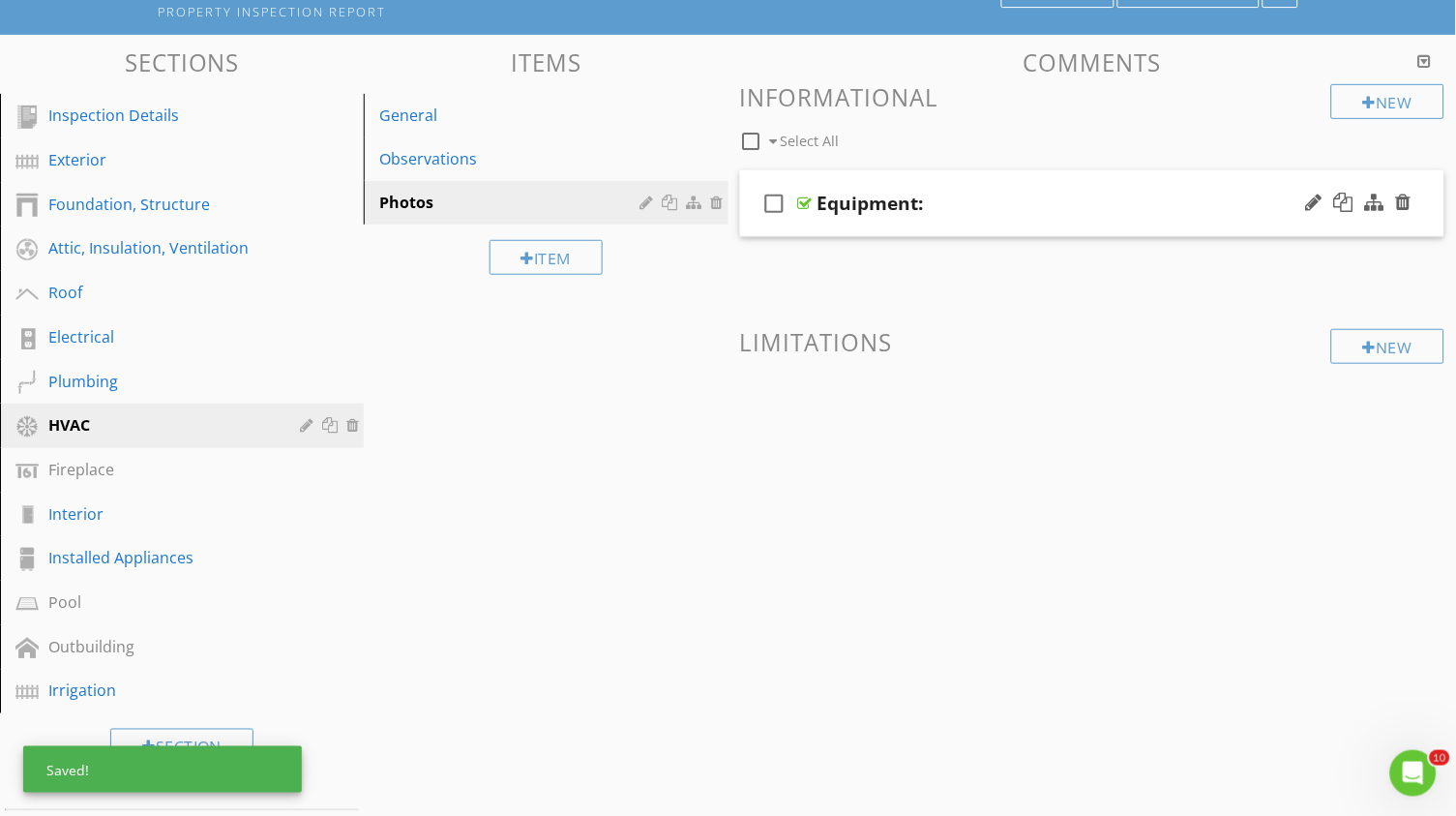 click at bounding box center (805, 203) 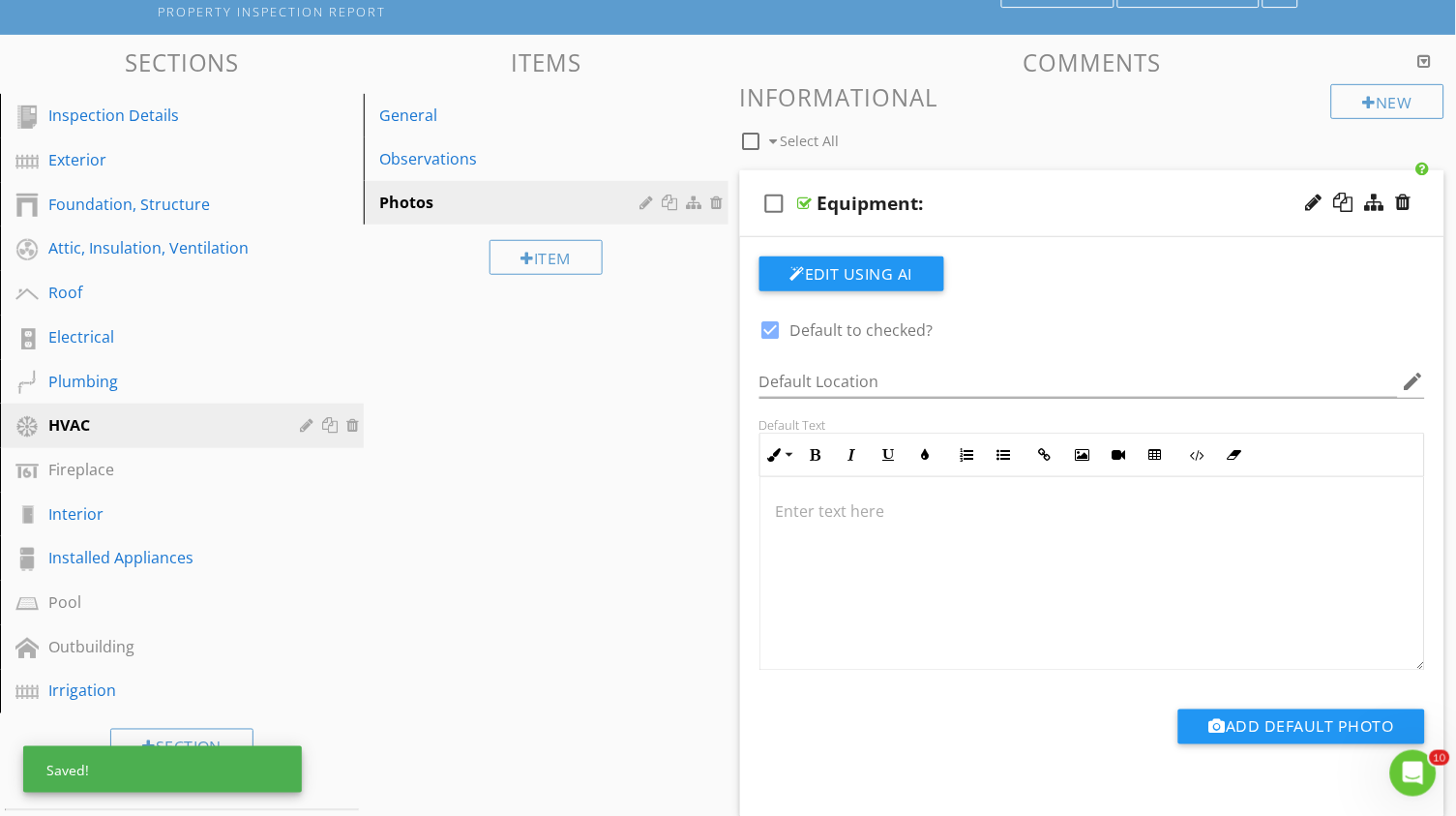 scroll, scrollTop: 158, scrollLeft: 0, axis: vertical 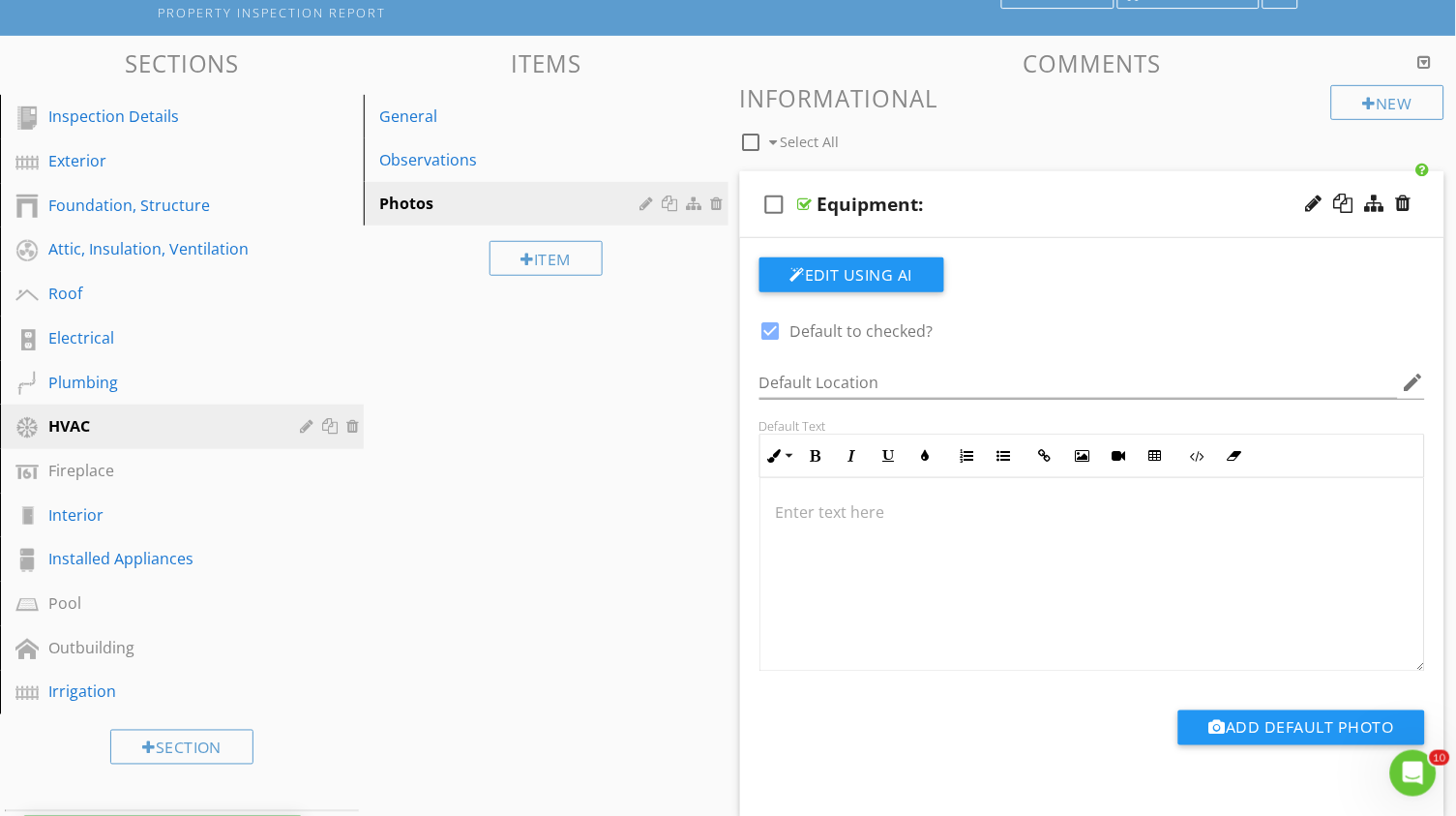 click at bounding box center [805, 204] 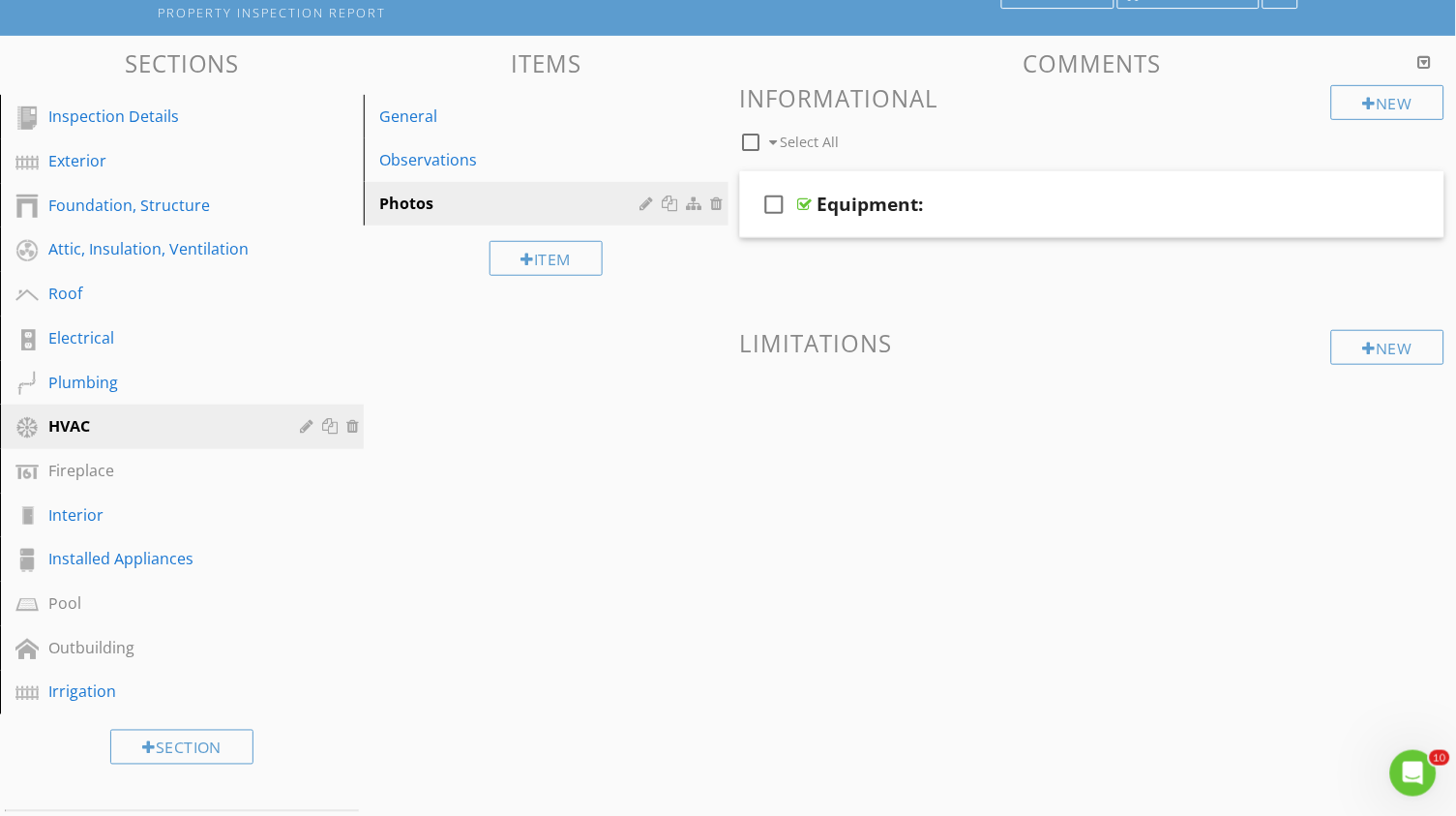 click at bounding box center (752, 142) 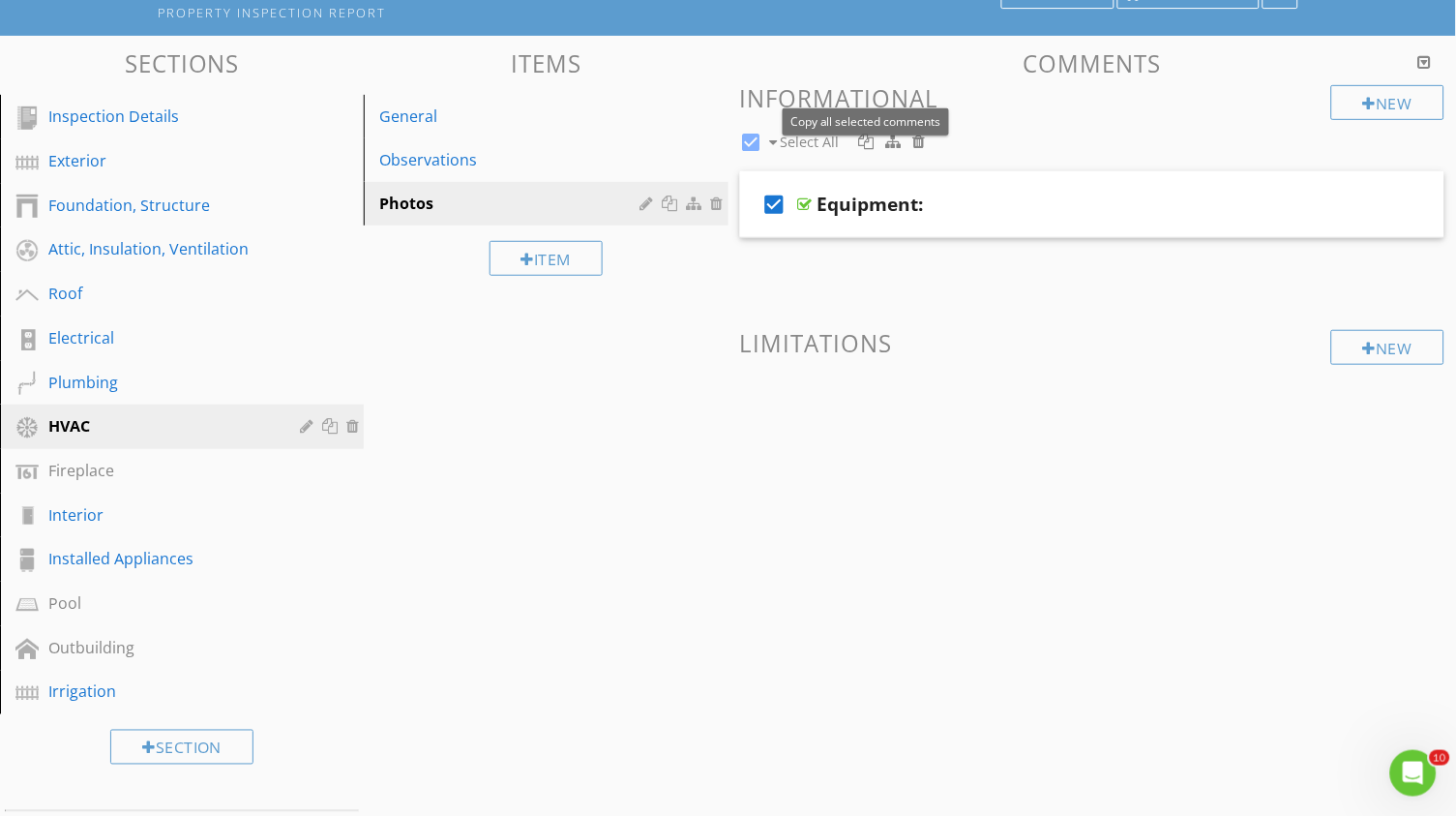click at bounding box center (867, 141) 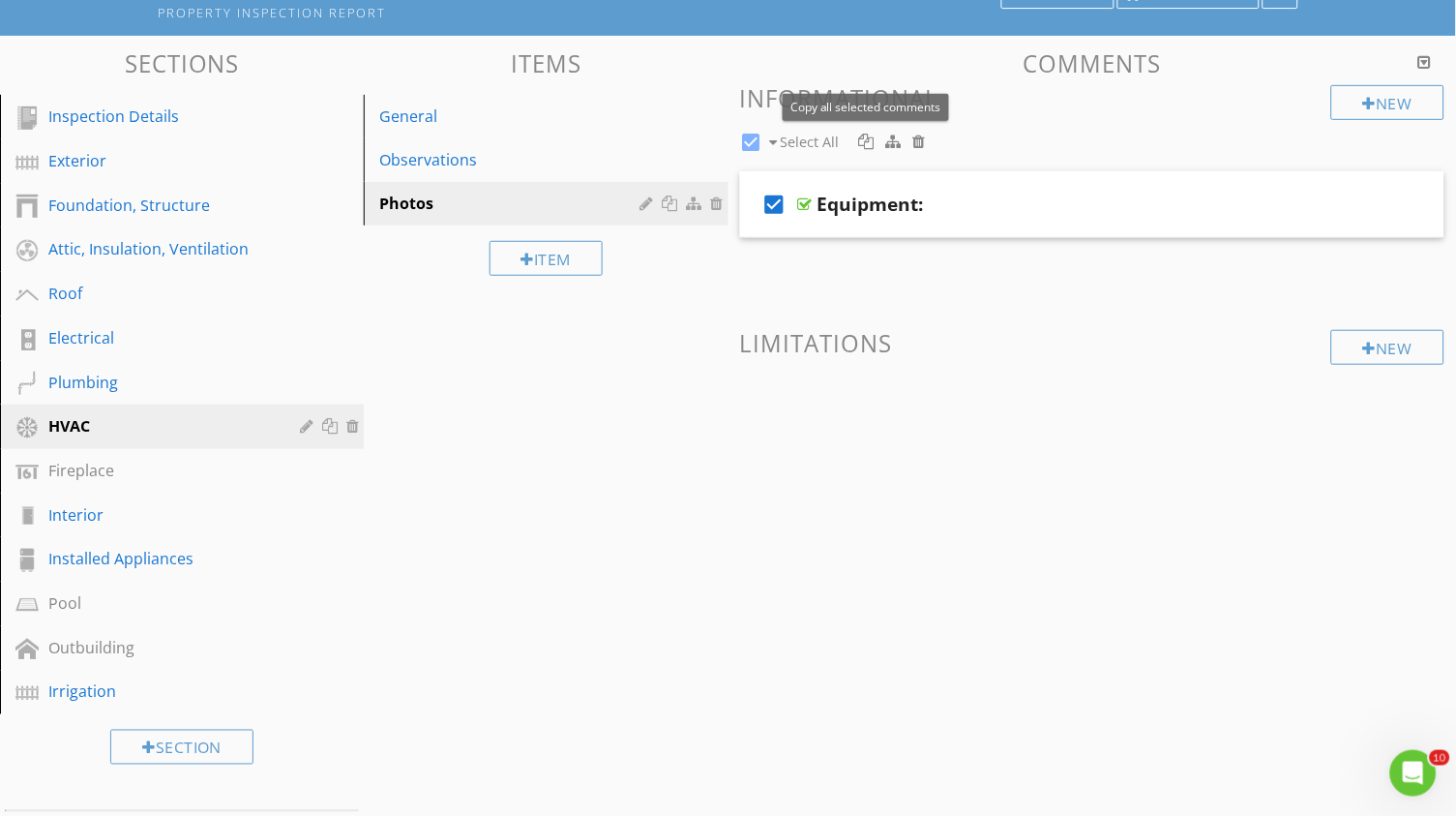 click at bounding box center (867, 141) 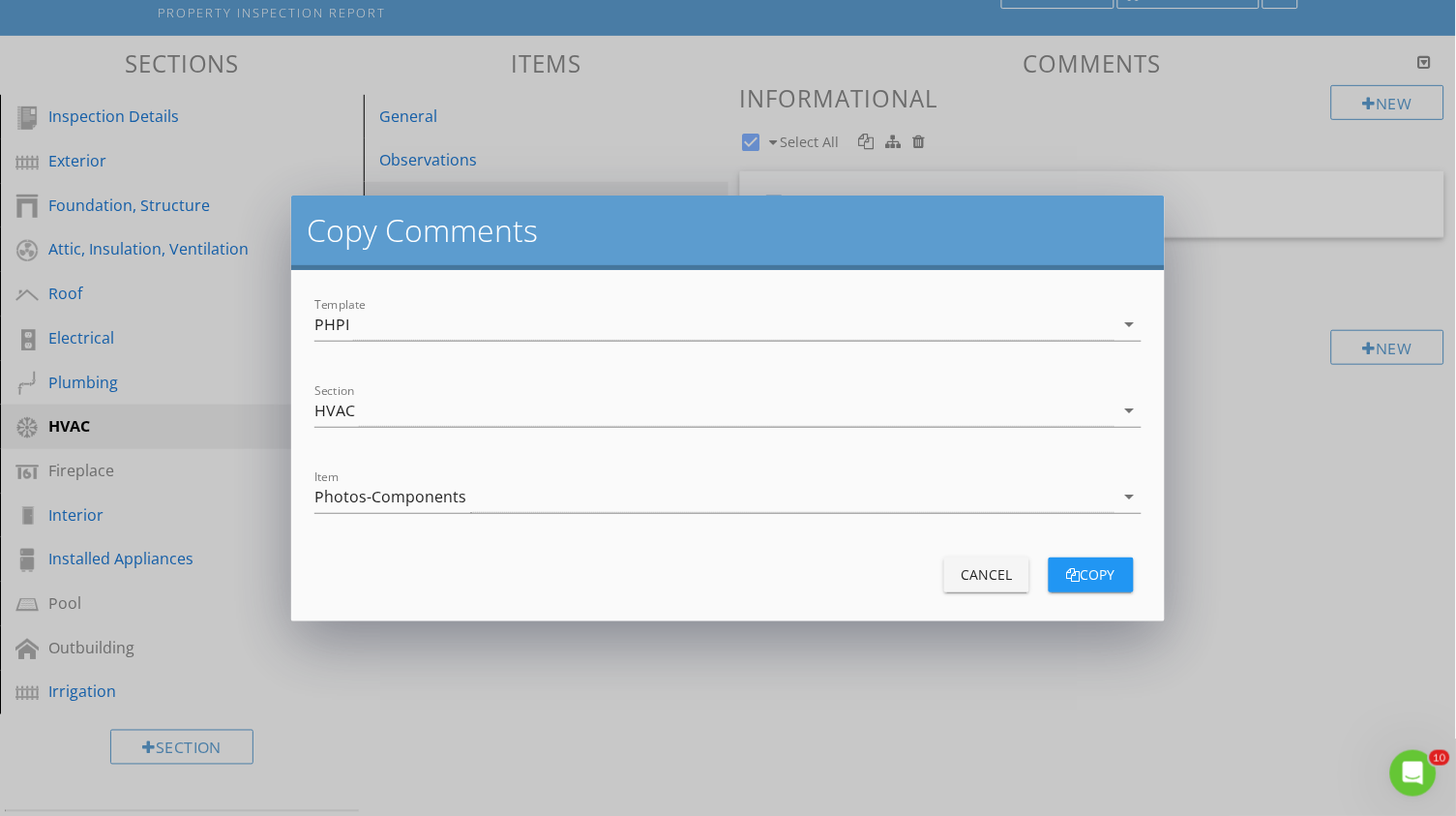 click on "copy" at bounding box center (1091, 574) 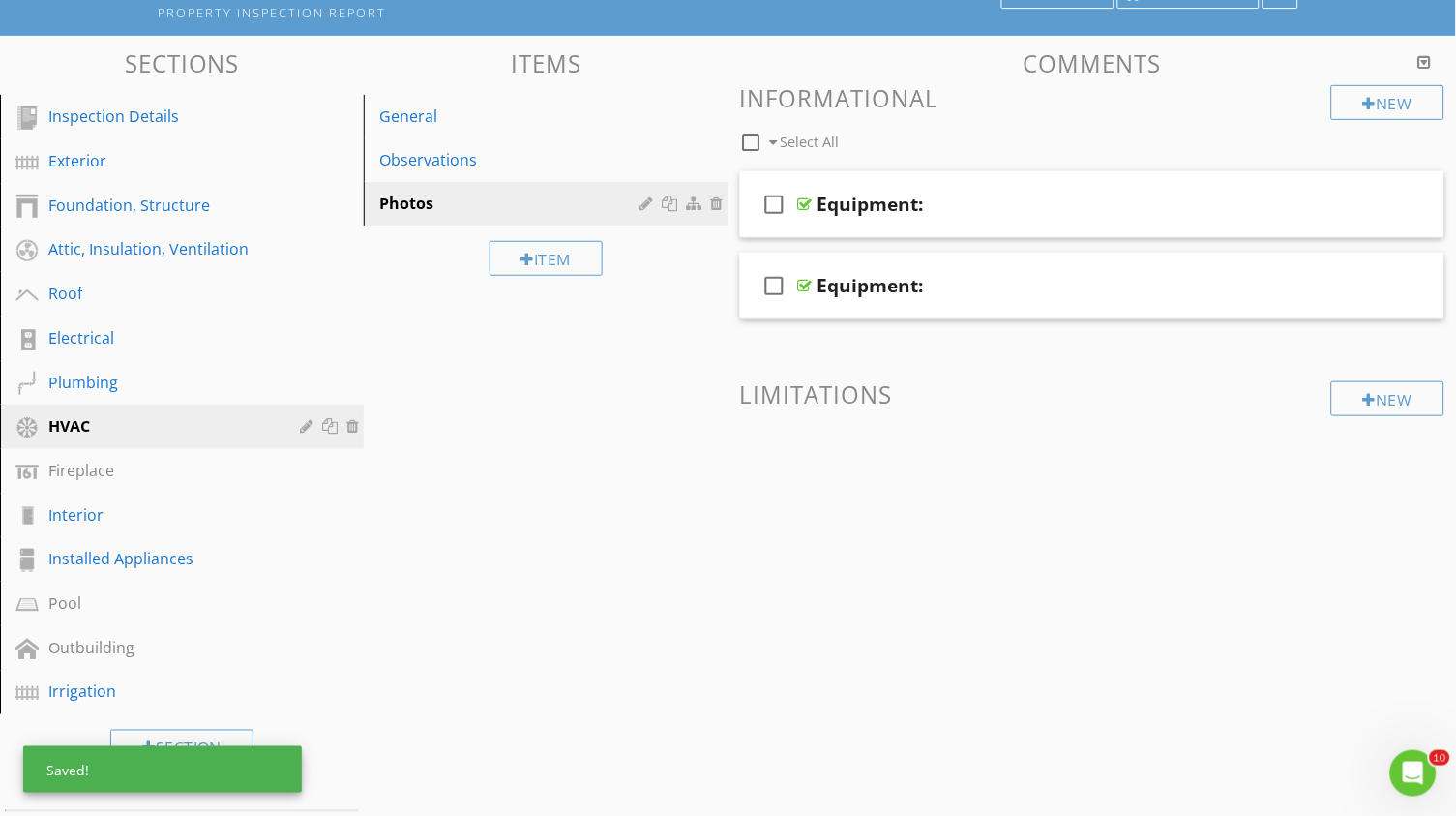 click at bounding box center [752, 142] 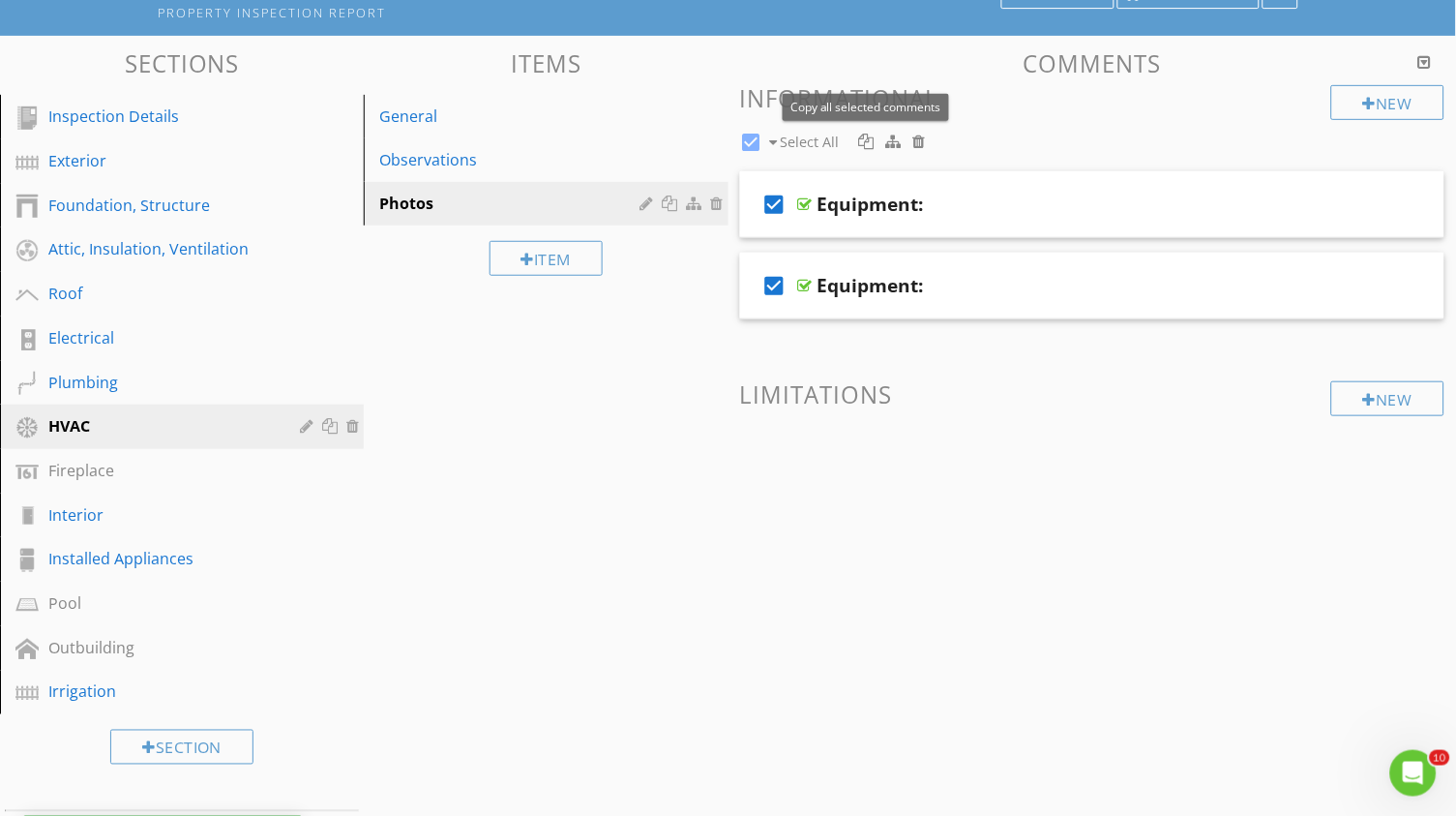 click at bounding box center (867, 141) 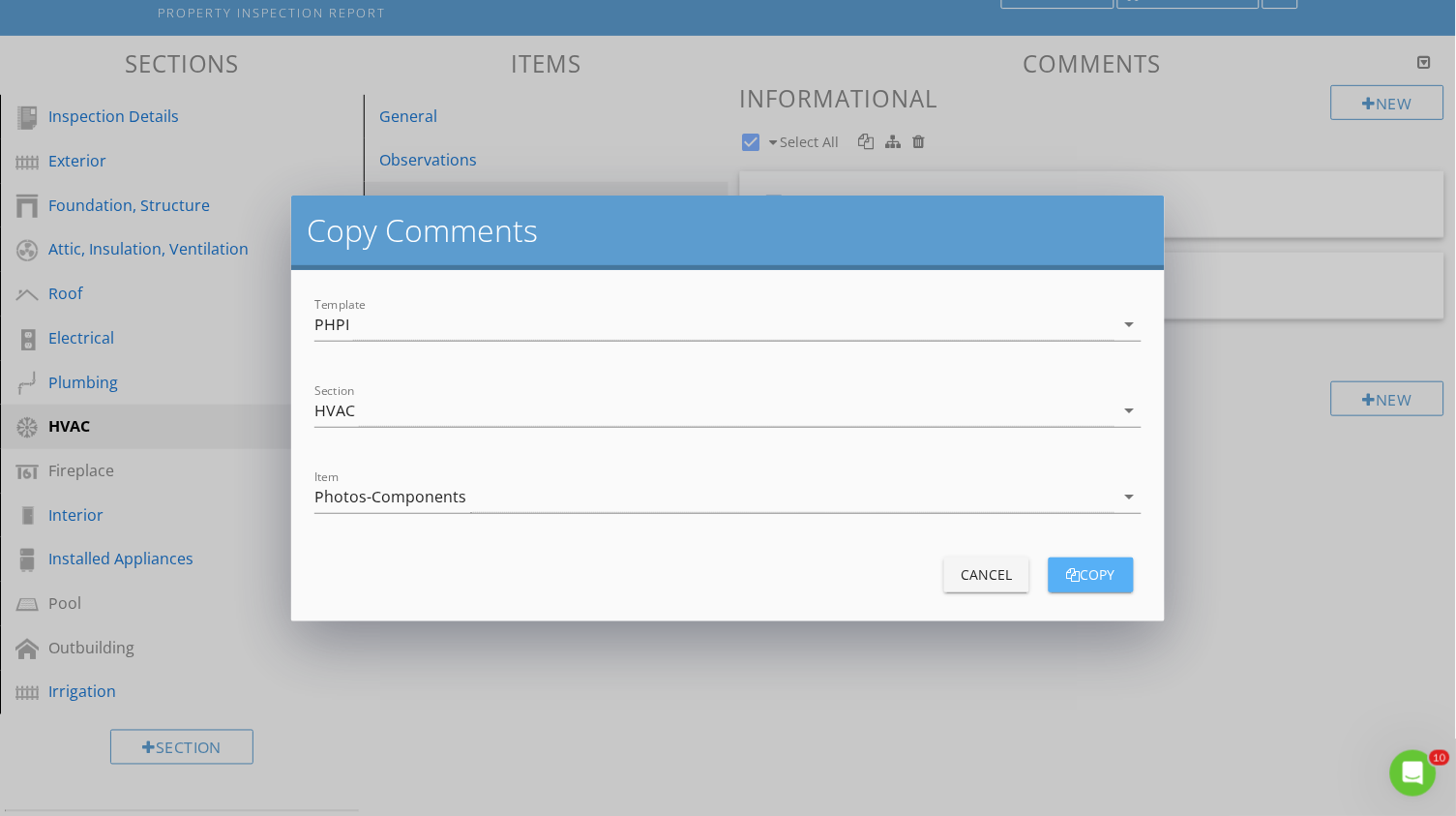 click on "copy" at bounding box center (1091, 574) 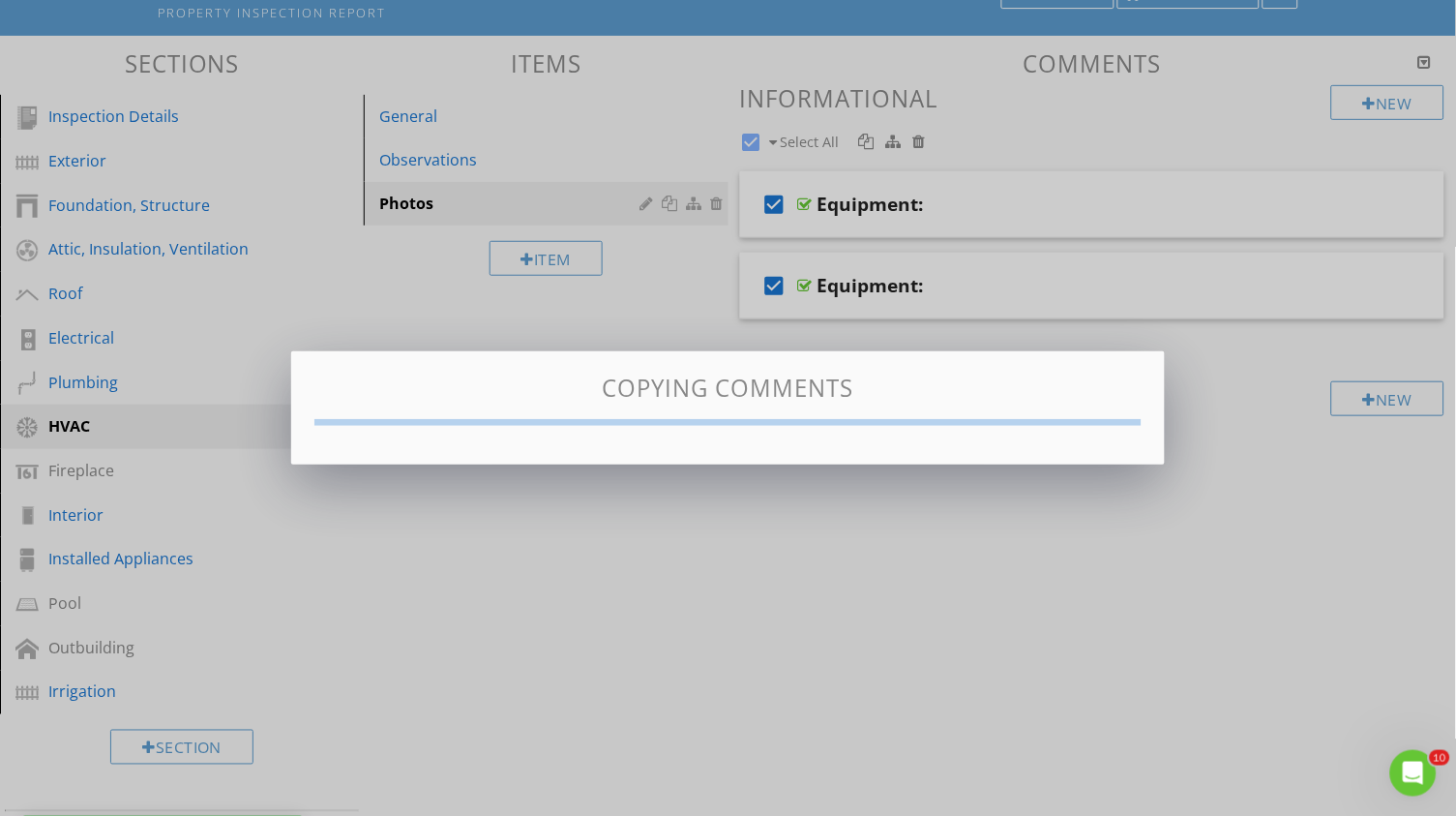 checkbox on "false" 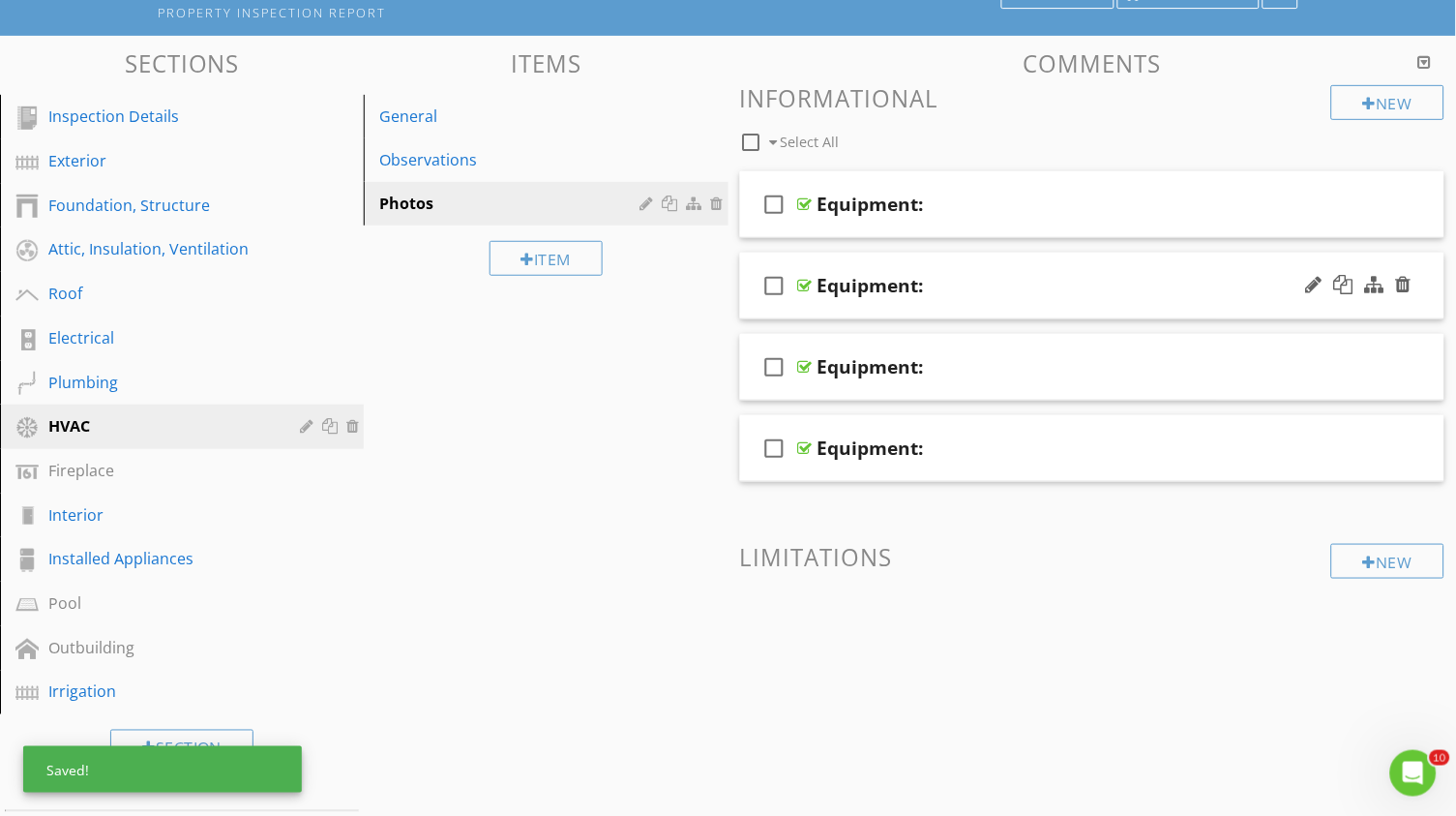 click on "Equipment:" at bounding box center (871, 286) 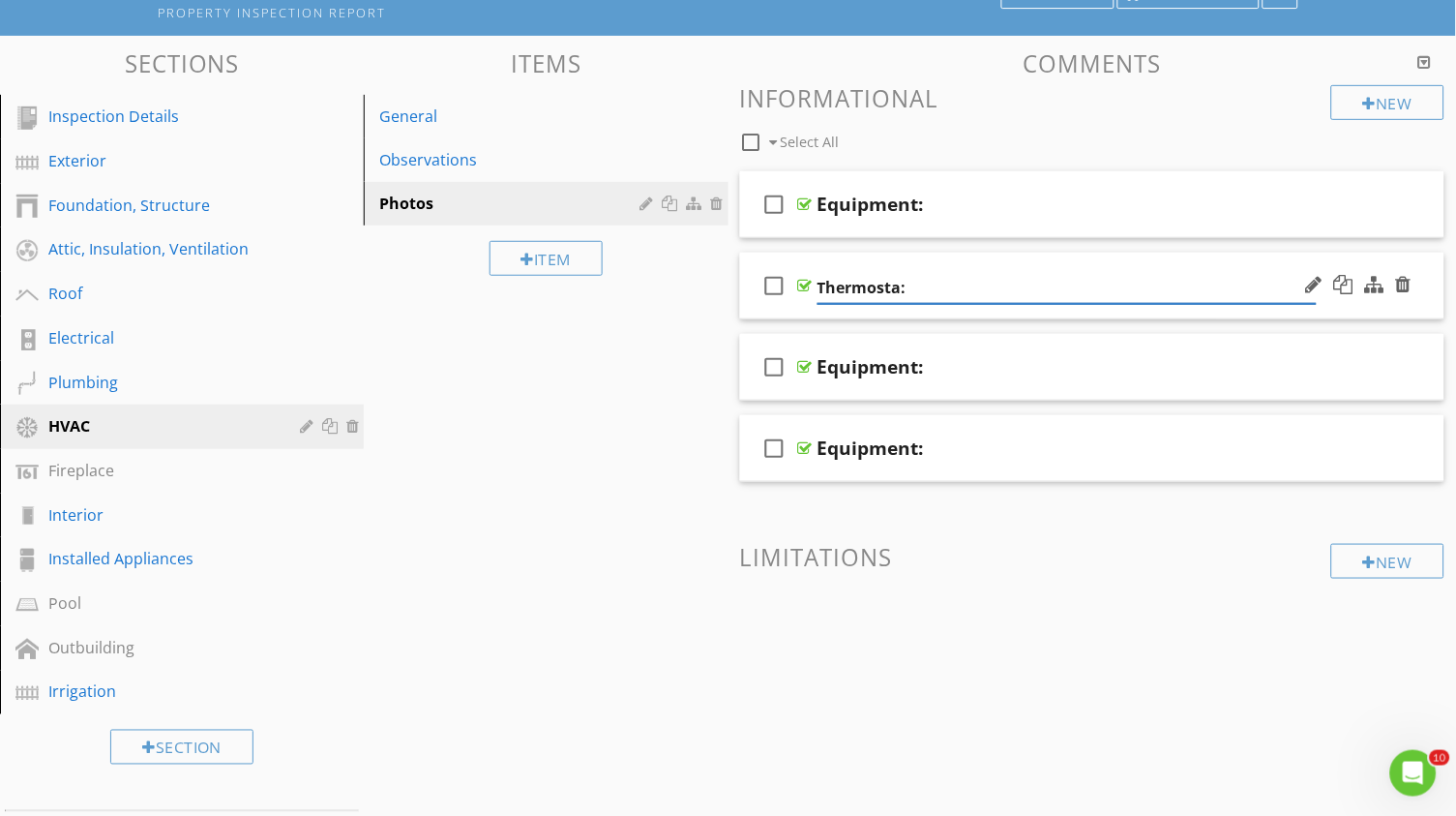 type on "Thermostat:" 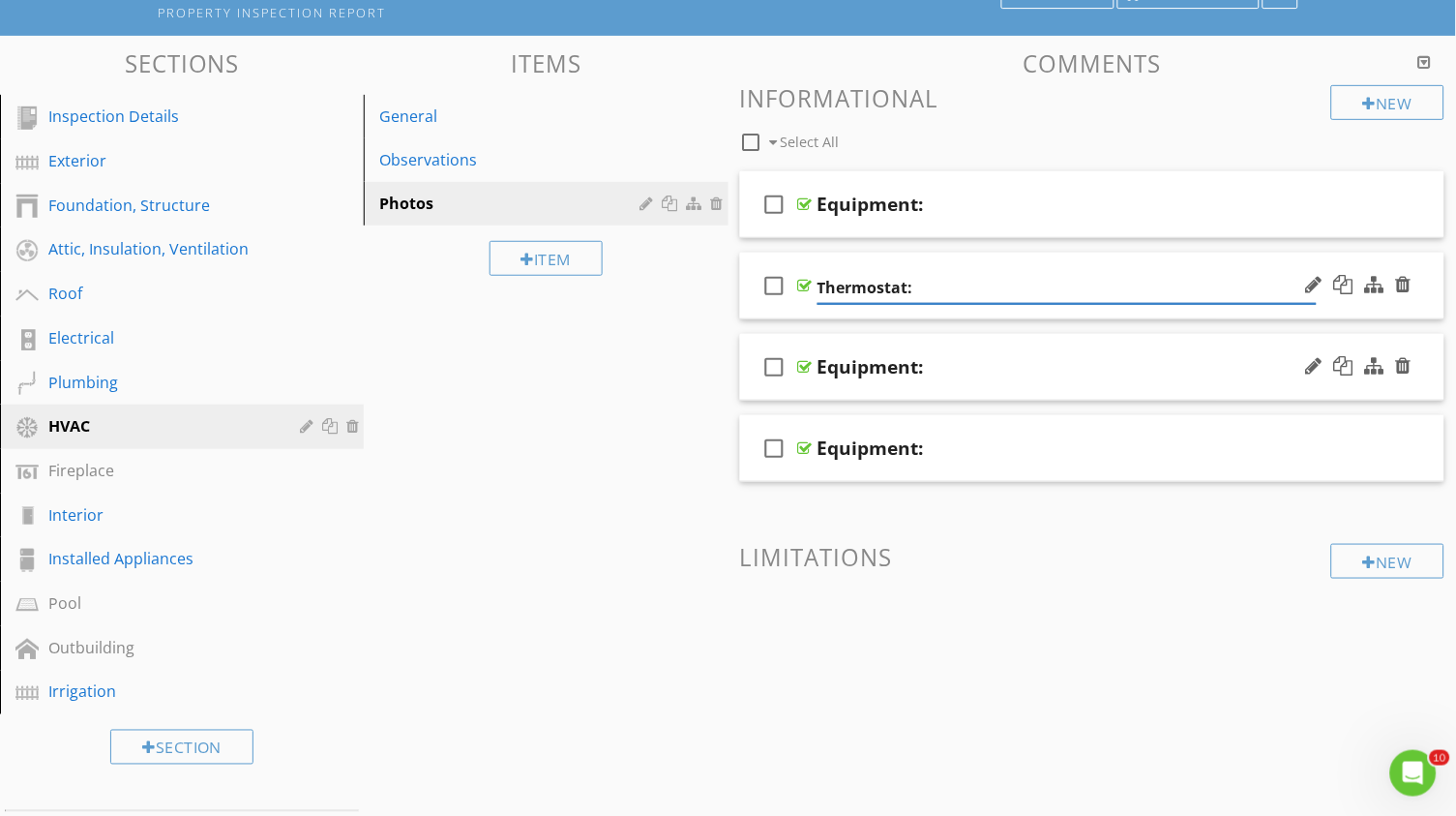 click on "Equipment:" at bounding box center [871, 367] 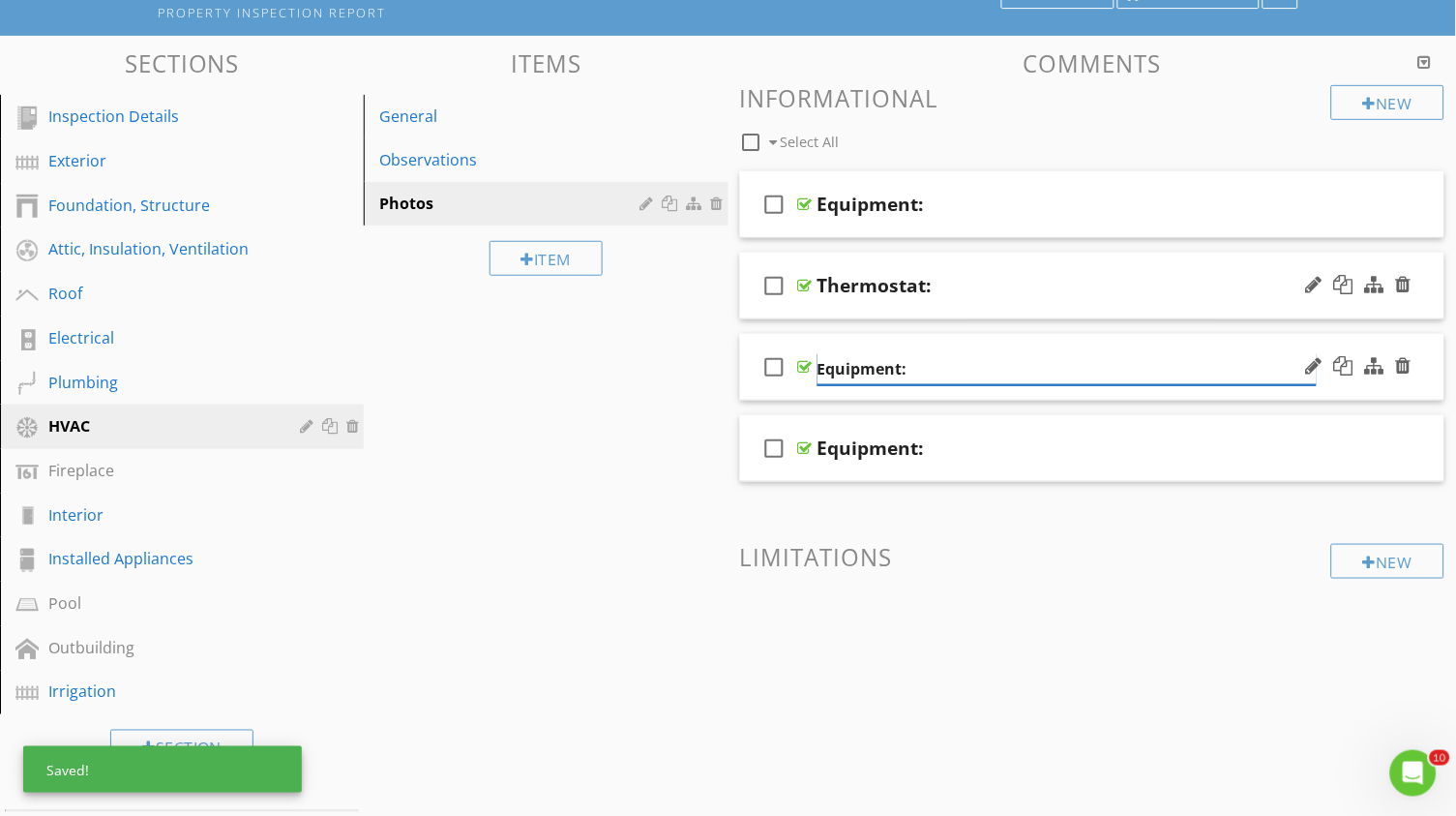 click on "Equipment:" at bounding box center [1067, 369] 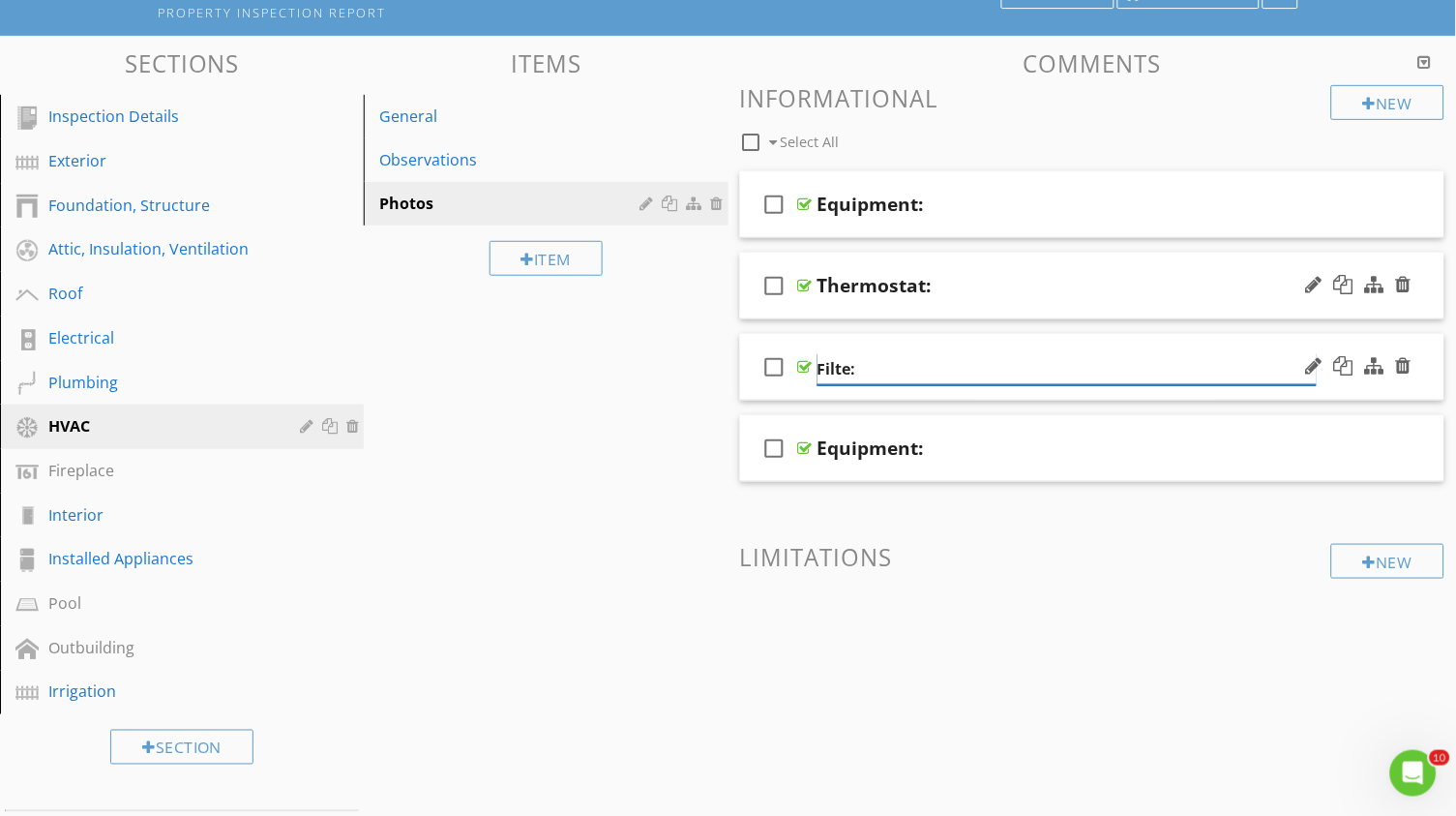 type on "Filter:" 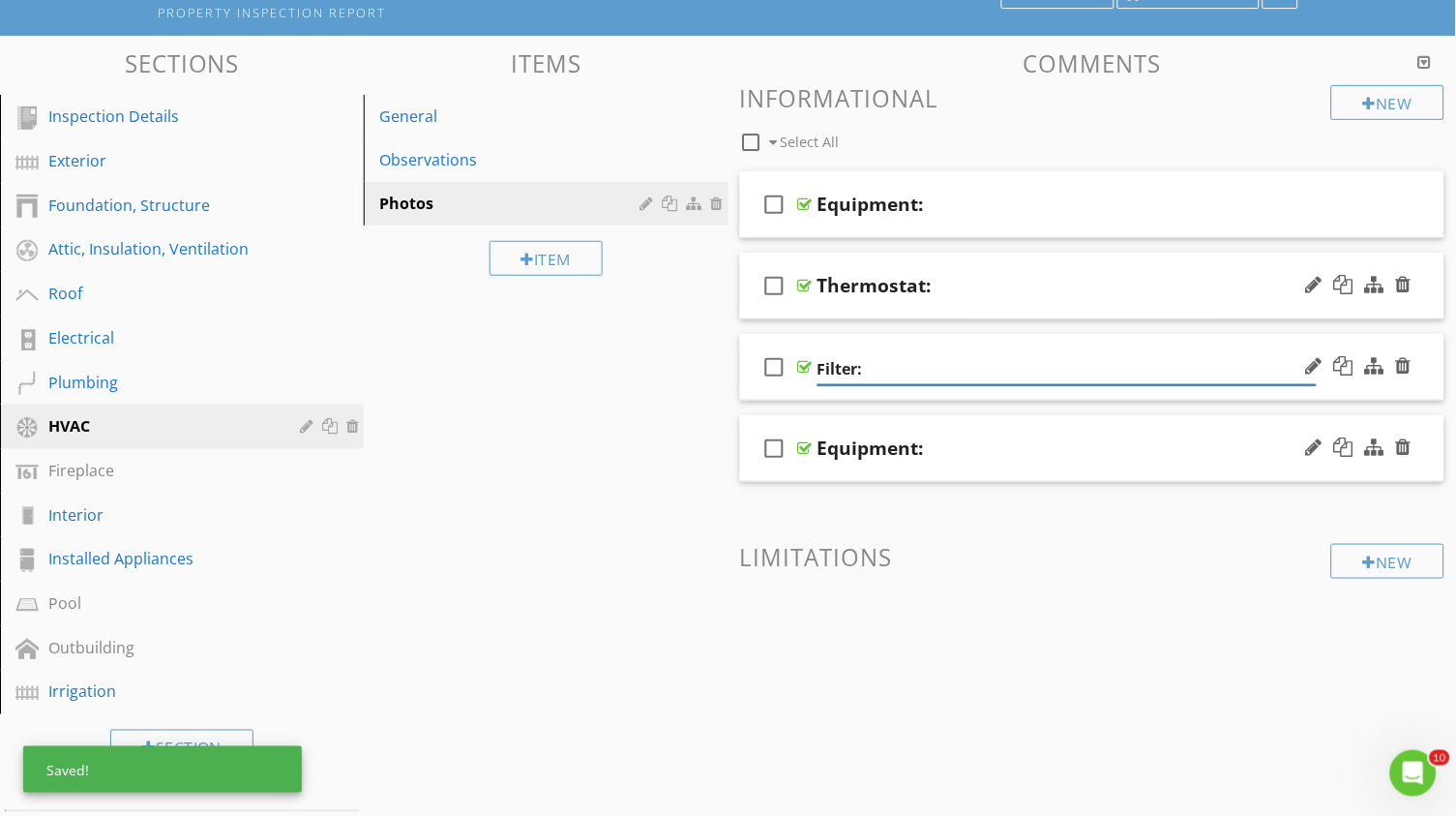 click on "Equipment:" at bounding box center [871, 448] 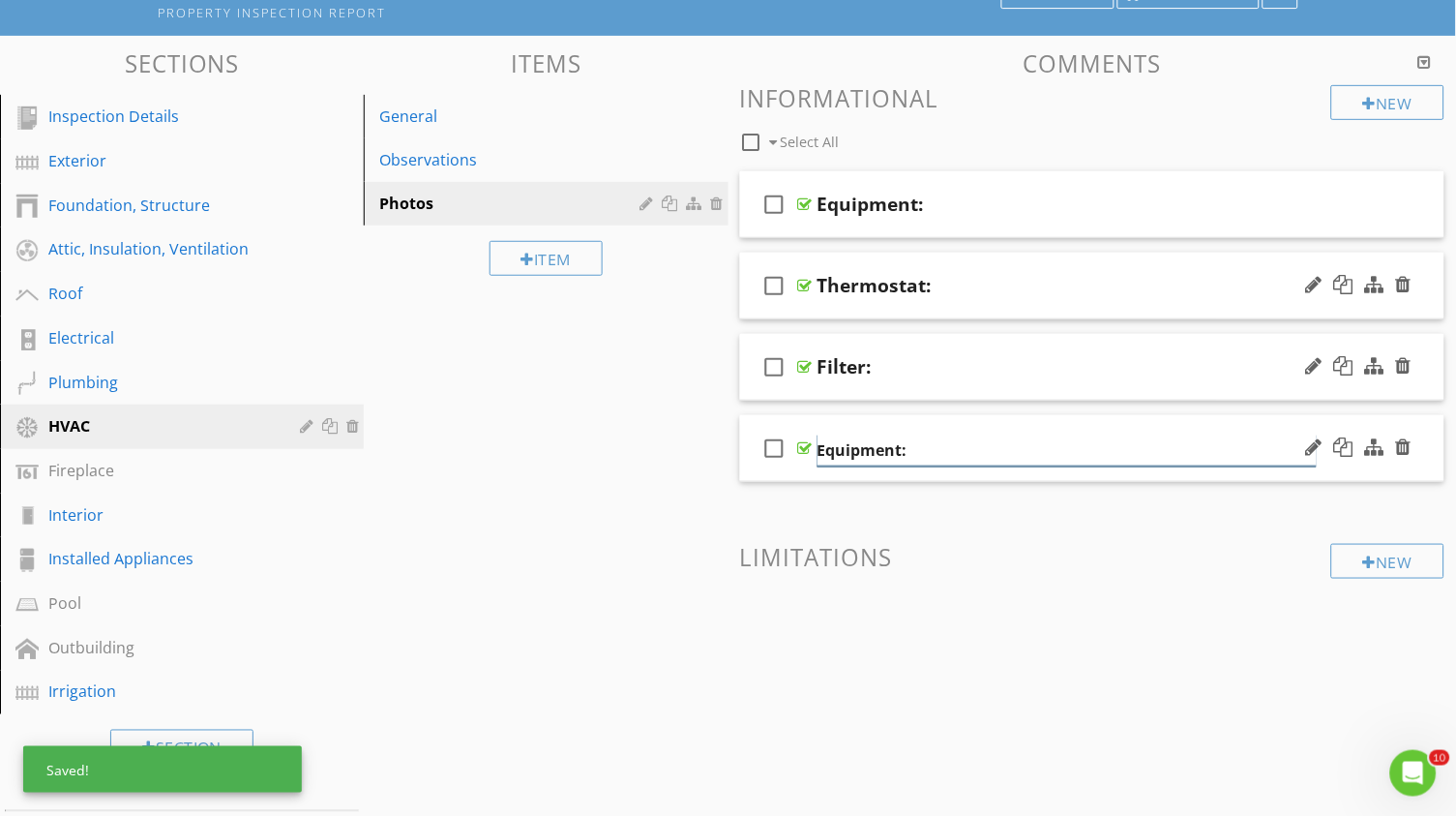 click on "Equipment:" at bounding box center [1067, 450] 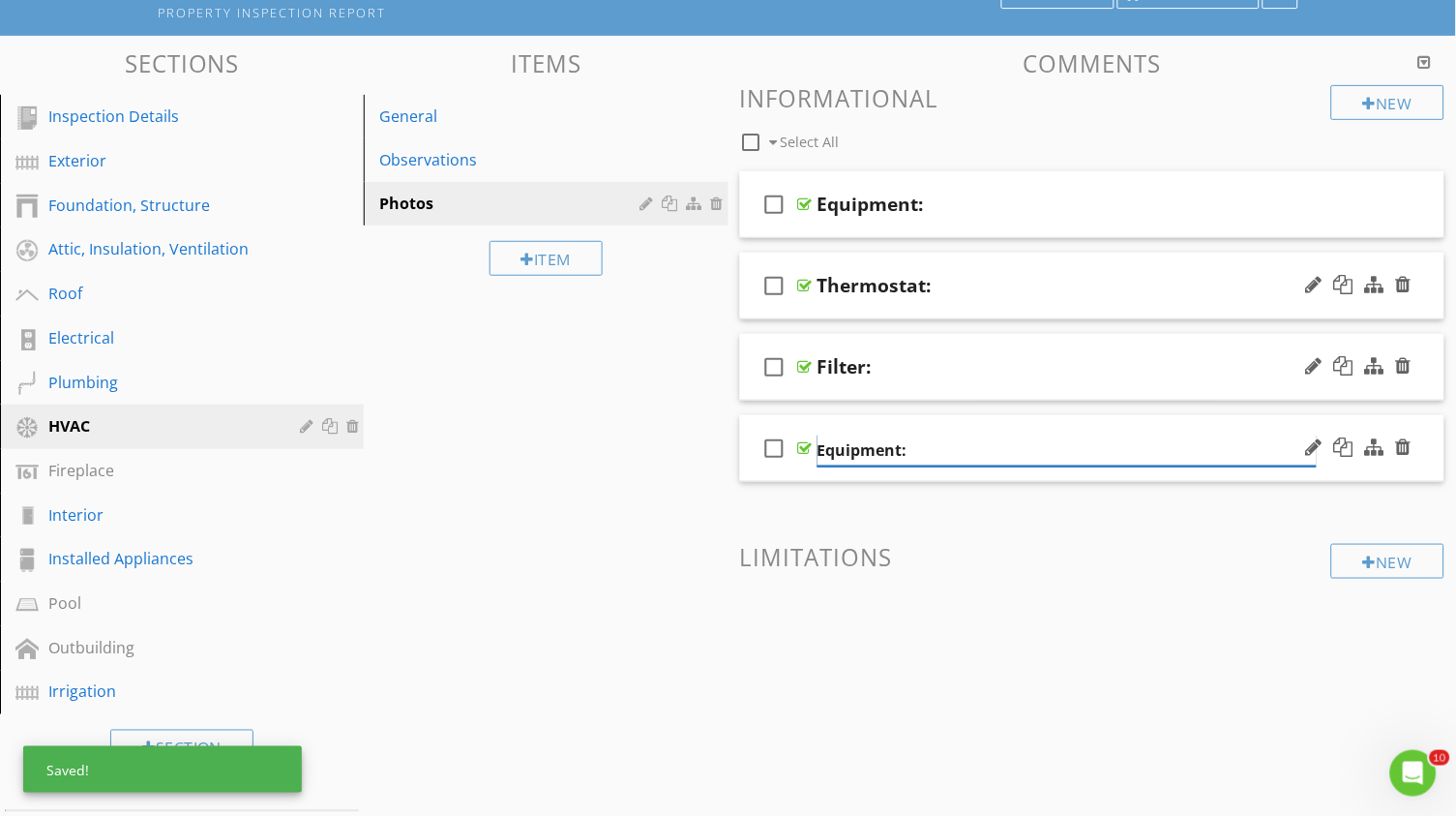 click on "Equipment:" at bounding box center [1067, 450] 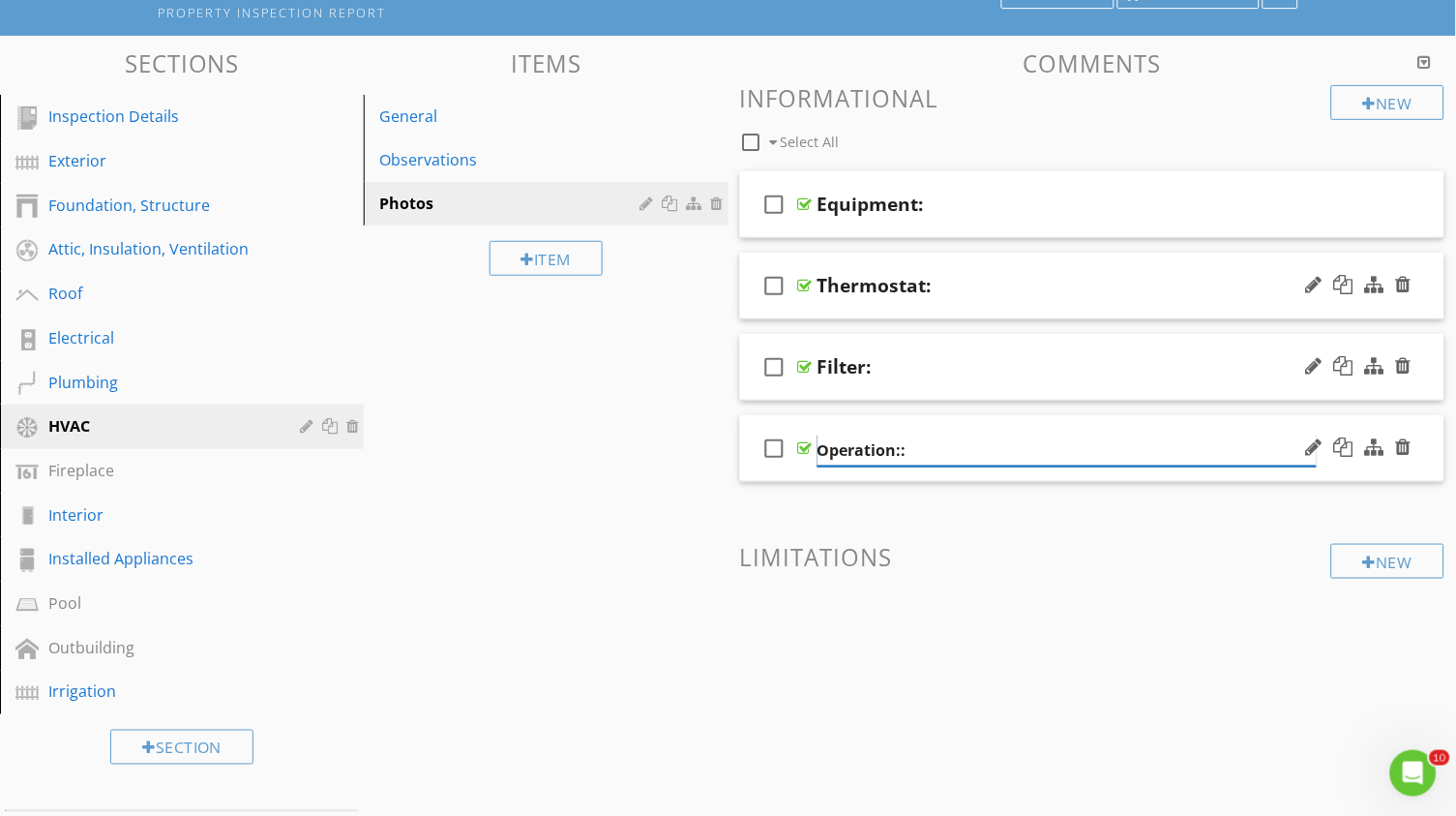 type on "Operation:" 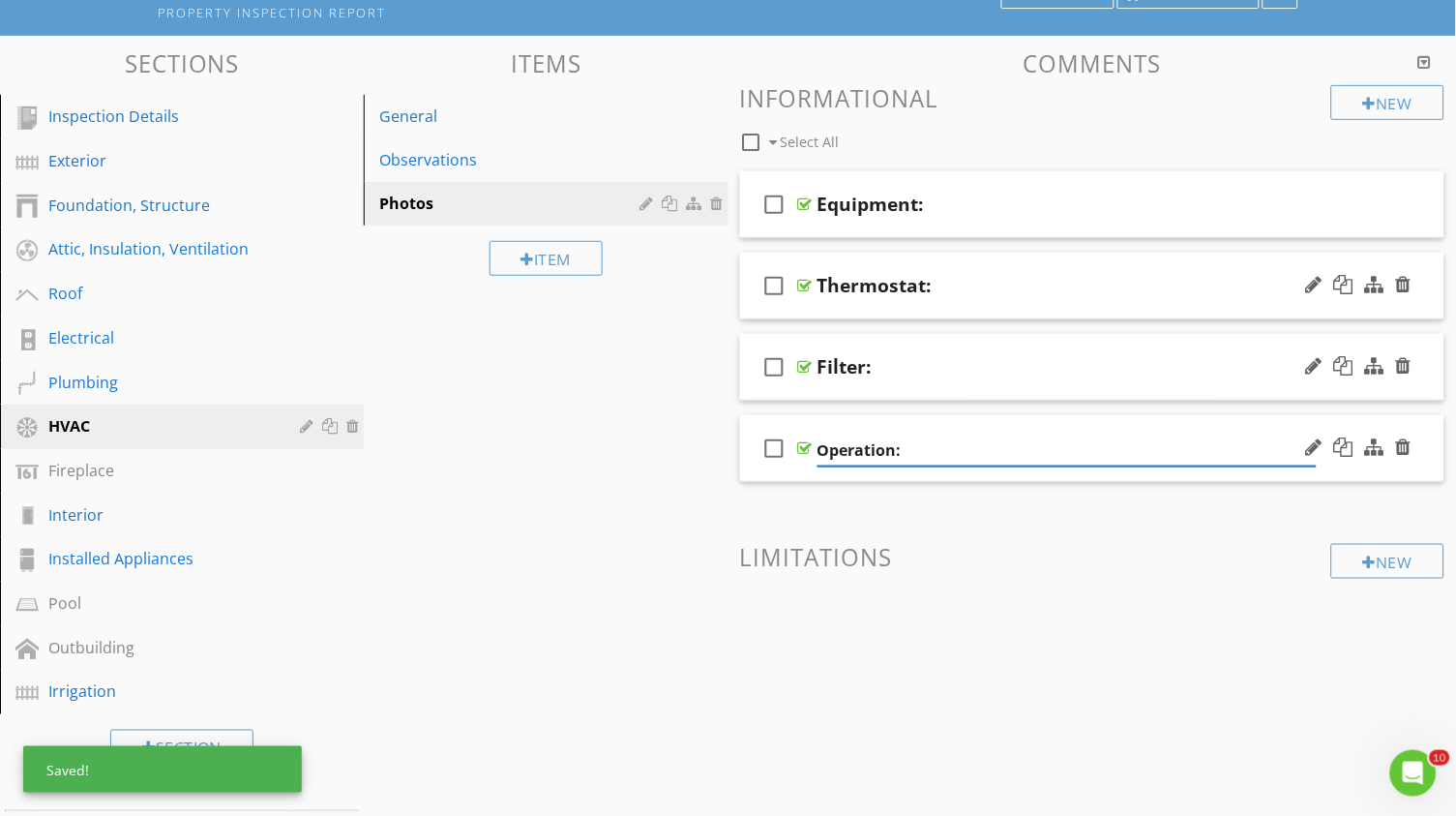 click on "check_box_outline_blank         Operation:" at bounding box center [1092, 448] 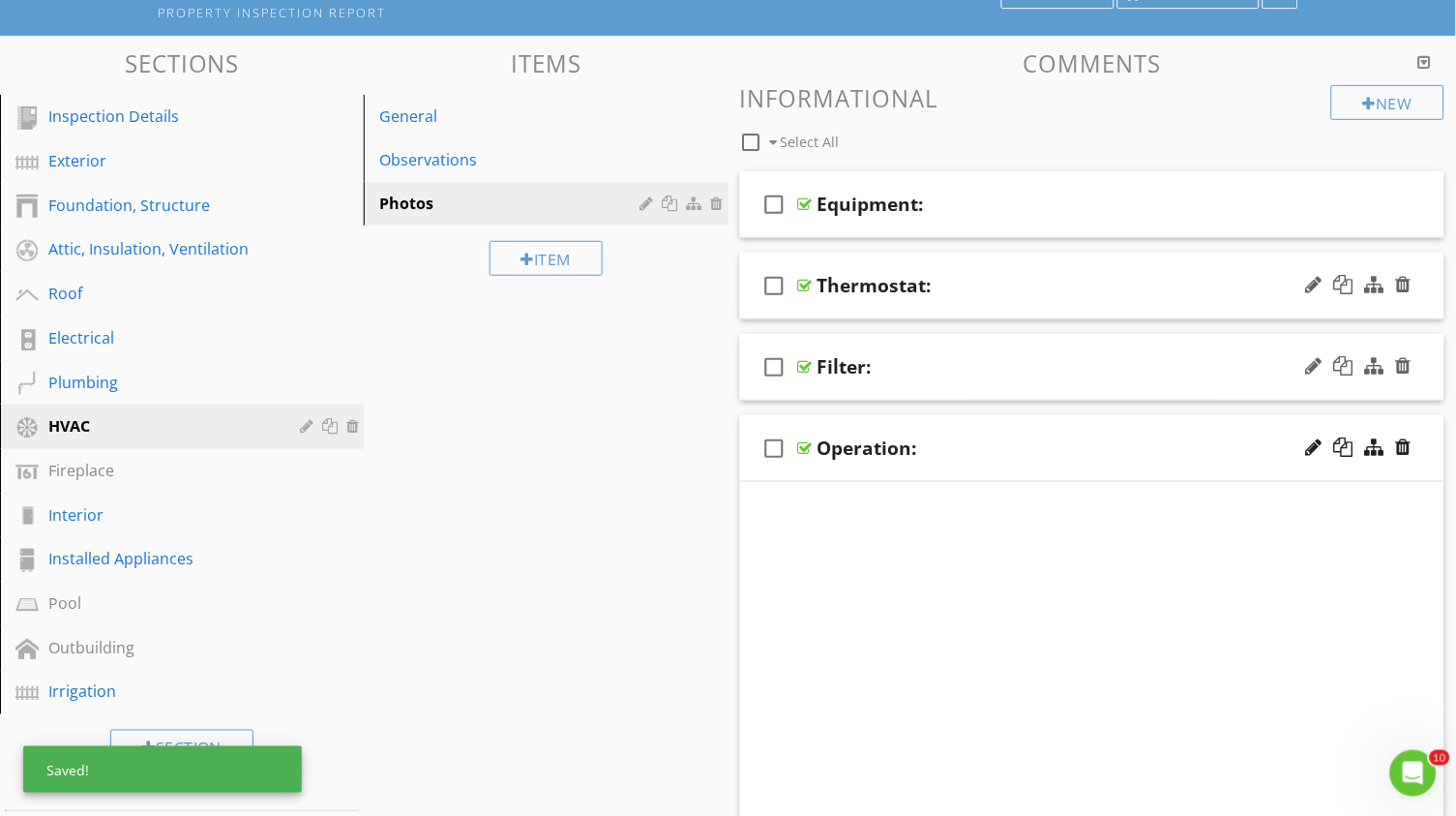 scroll, scrollTop: 157, scrollLeft: 0, axis: vertical 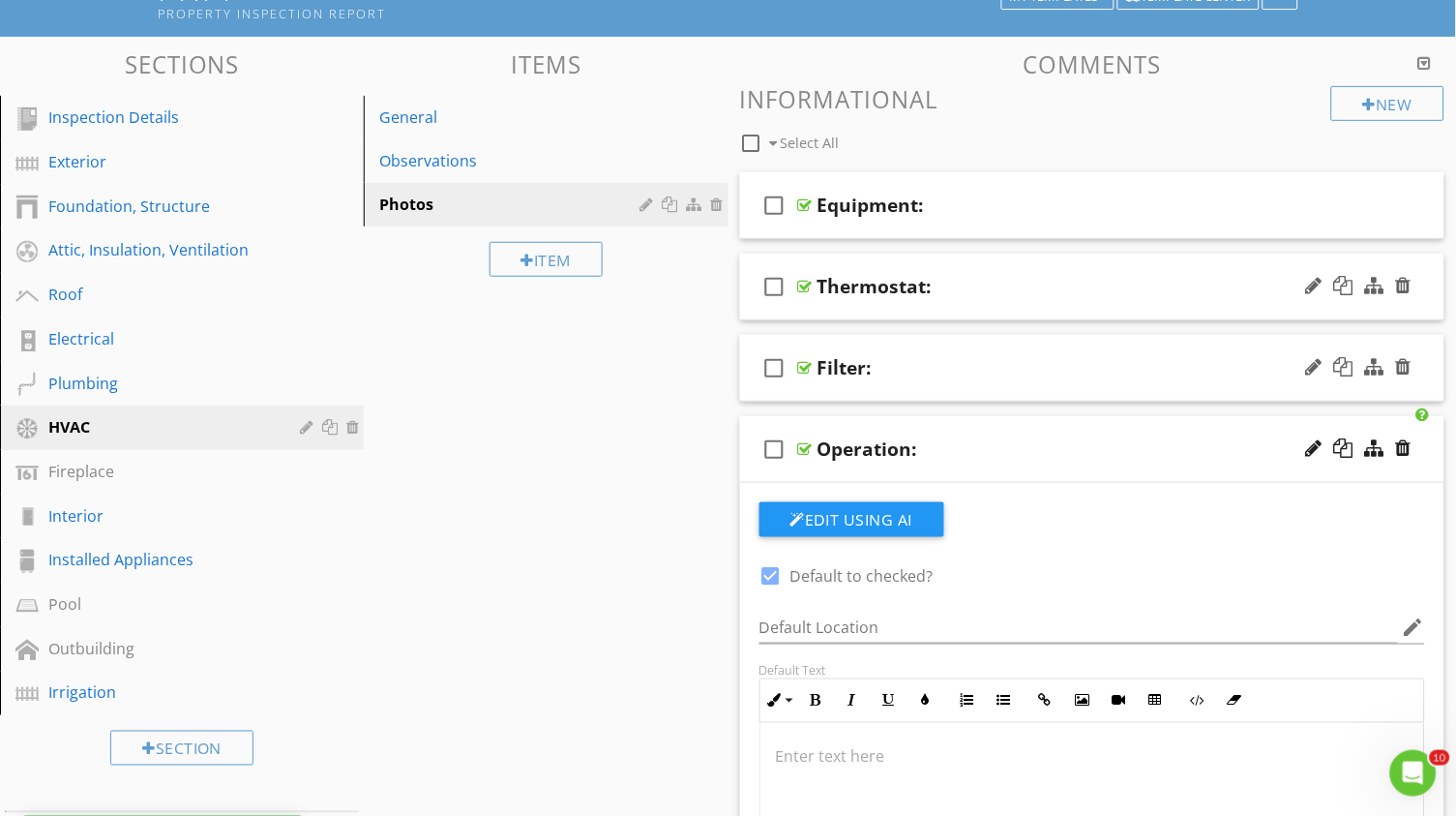 click on "Operation:" at bounding box center (1067, 449) 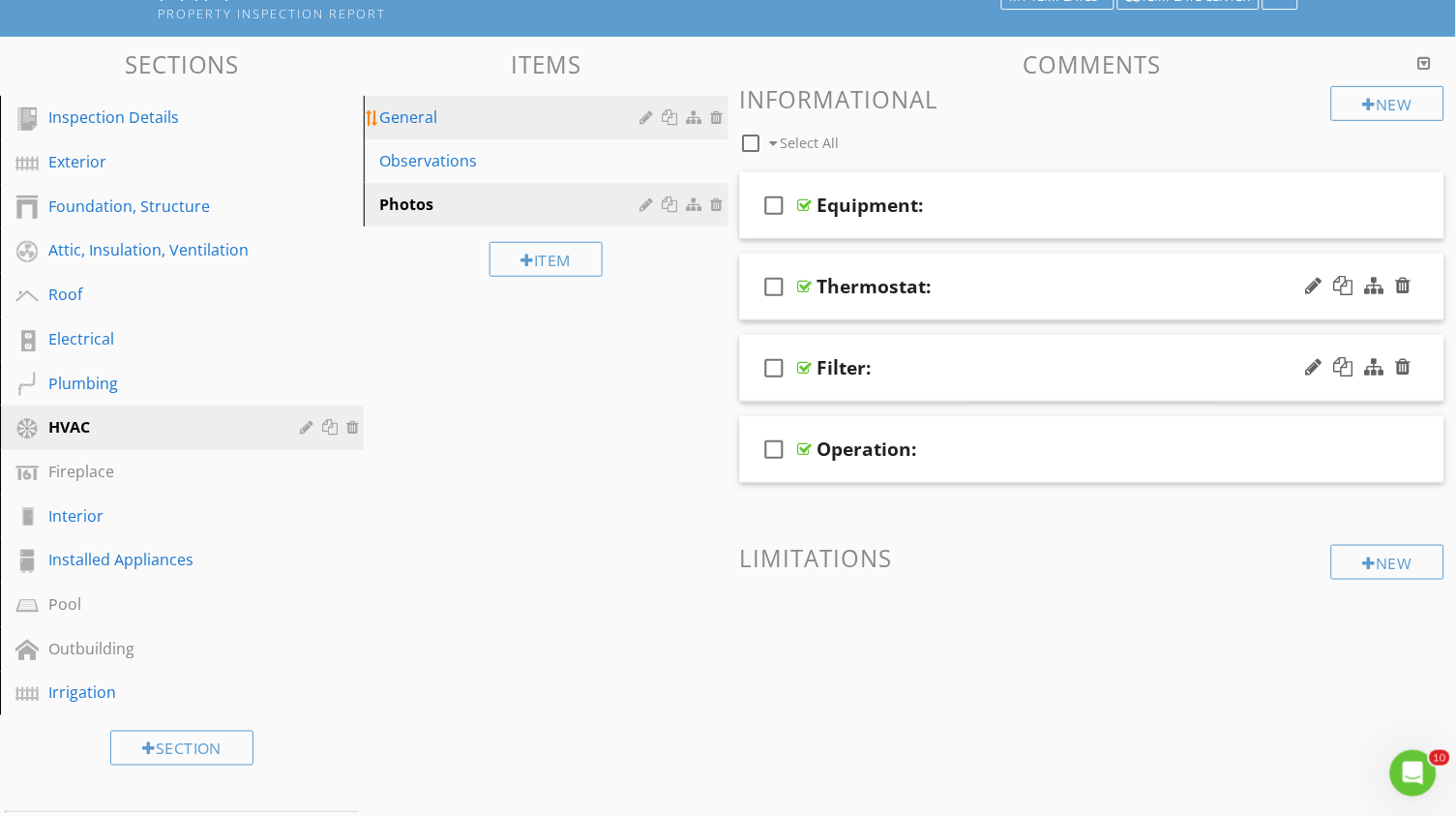 click on "General" at bounding box center (512, 117) 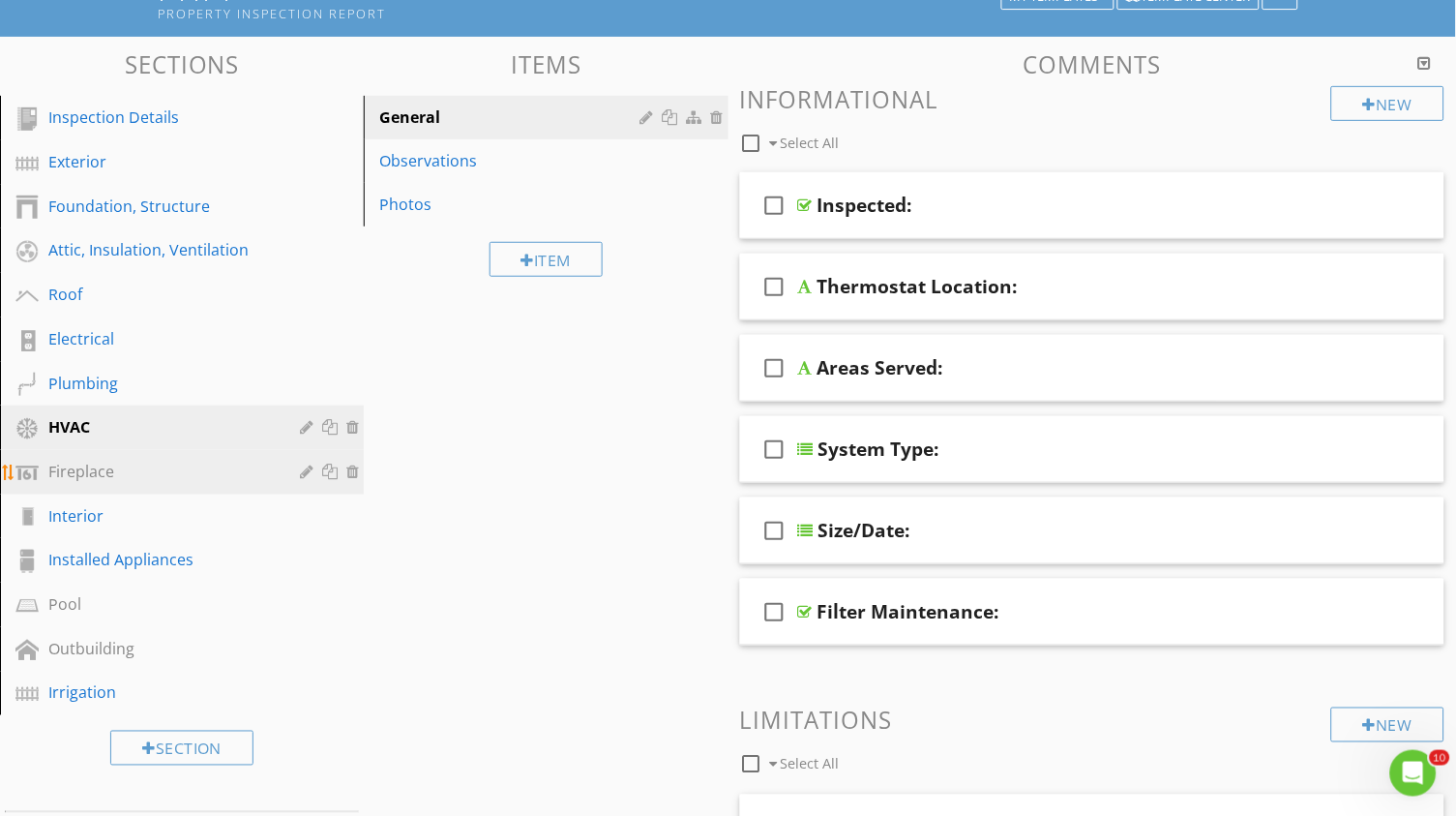click on "Fireplace" at bounding box center (160, 471) 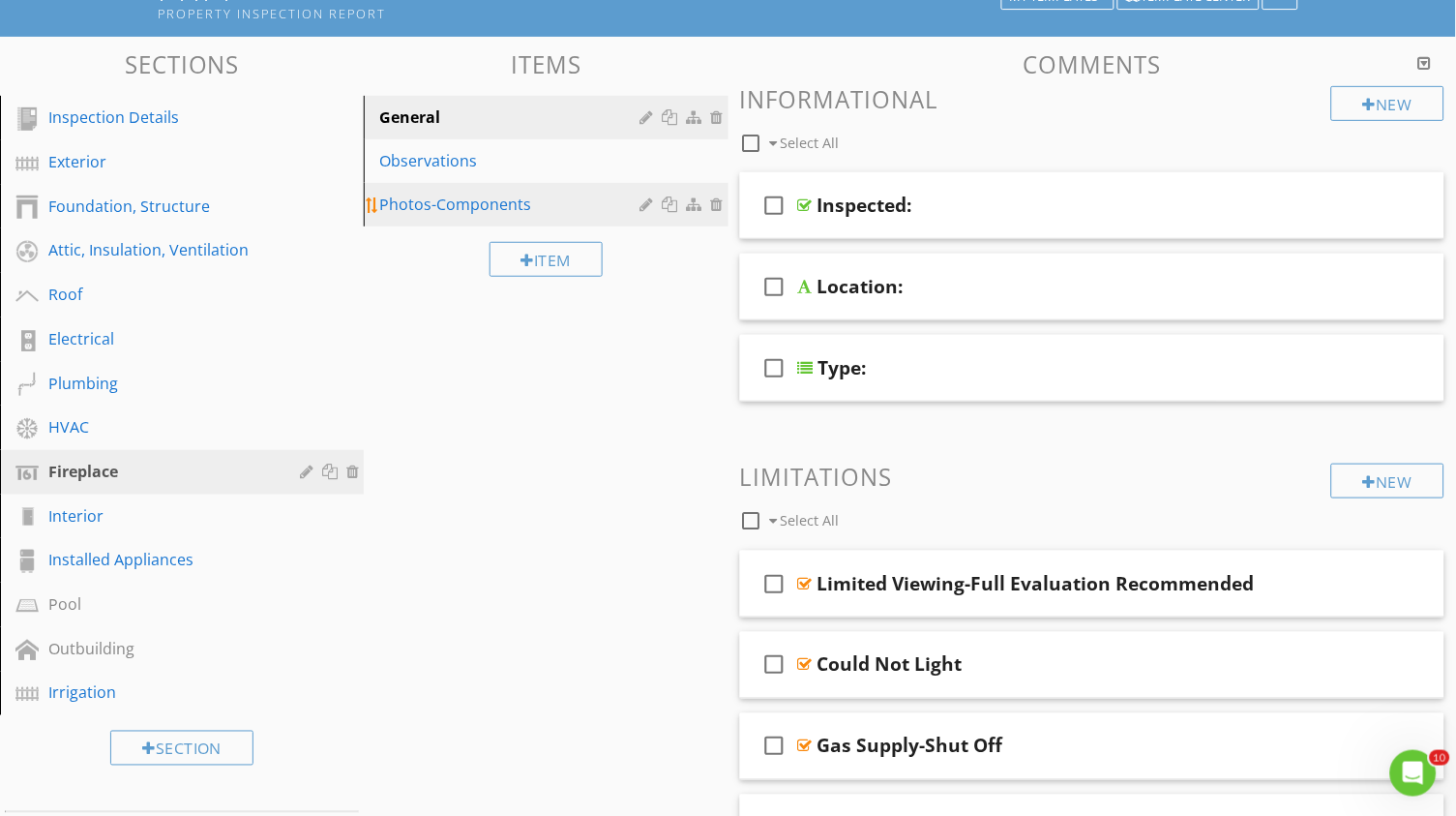 click at bounding box center [649, 204] 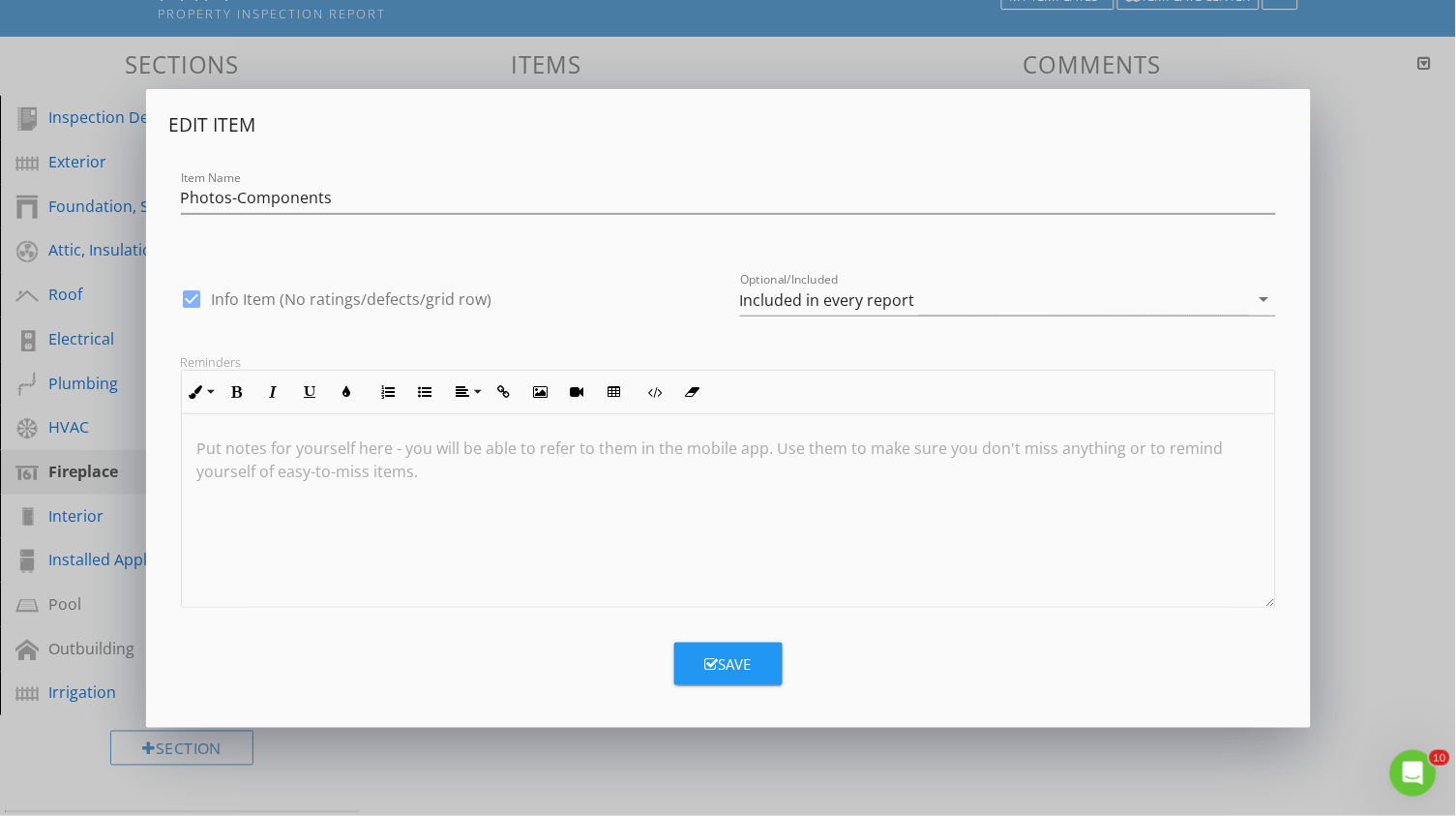 scroll, scrollTop: 156, scrollLeft: 0, axis: vertical 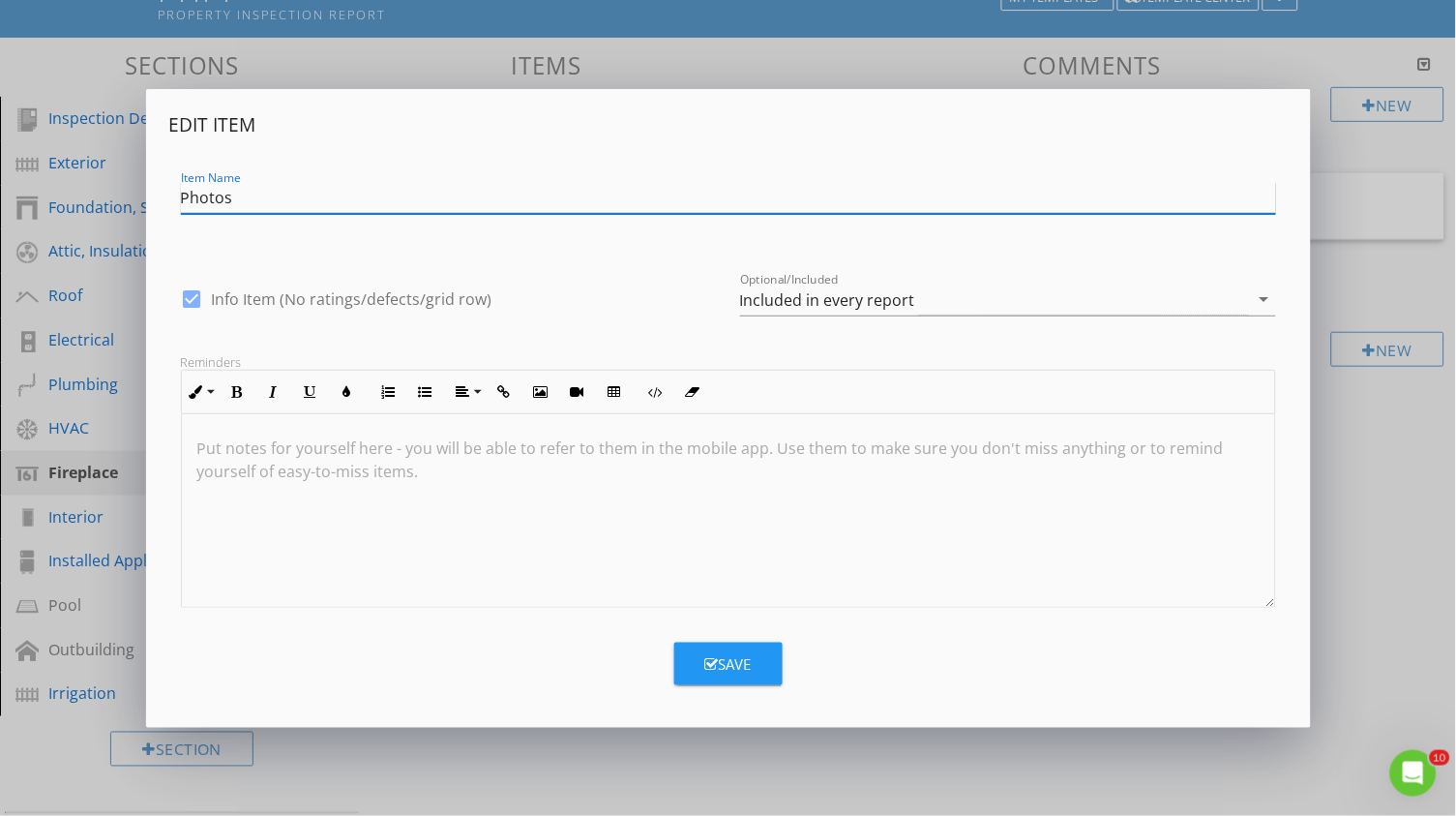 type on "Photos" 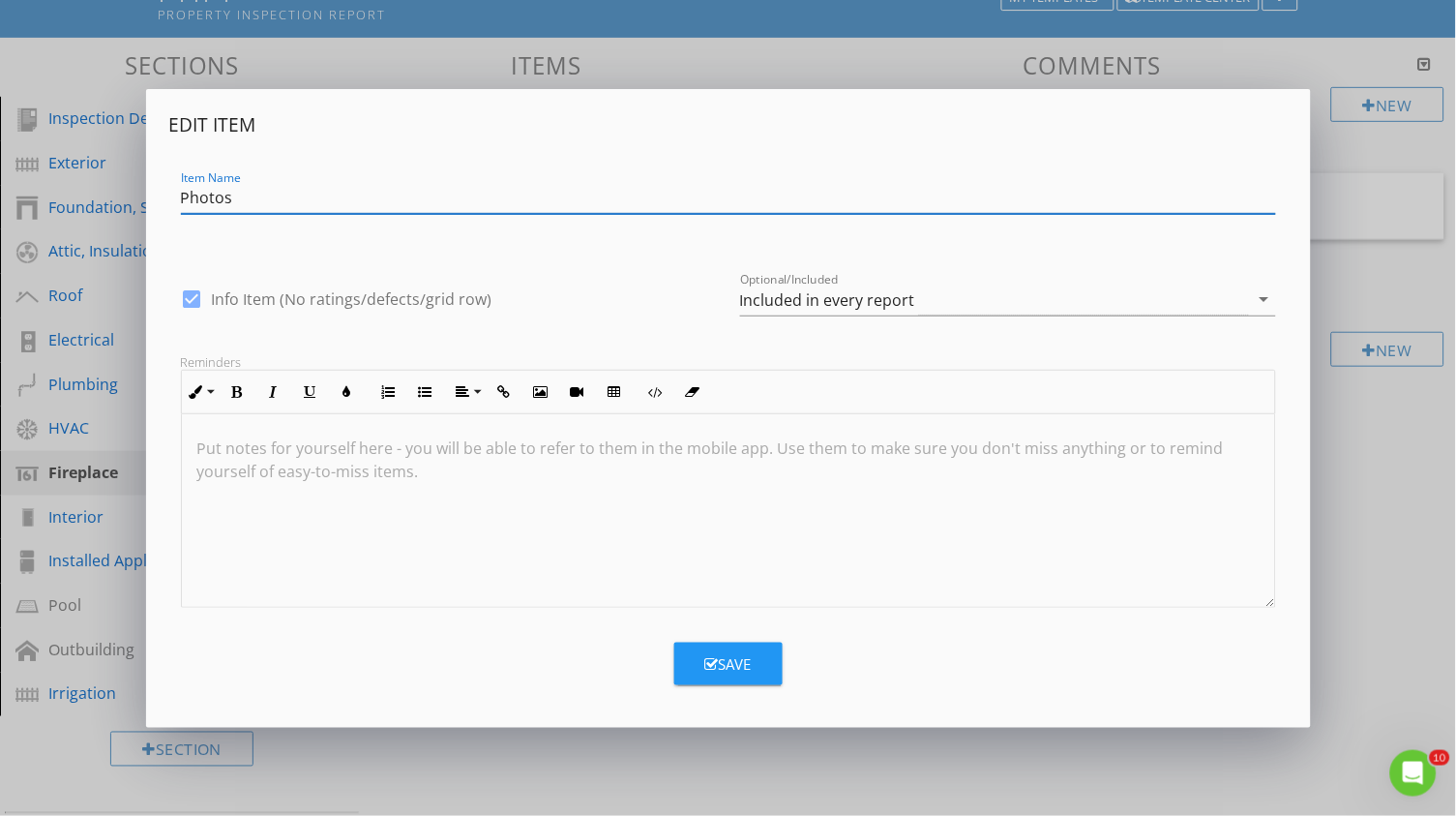 click on "Save" at bounding box center (728, 664) 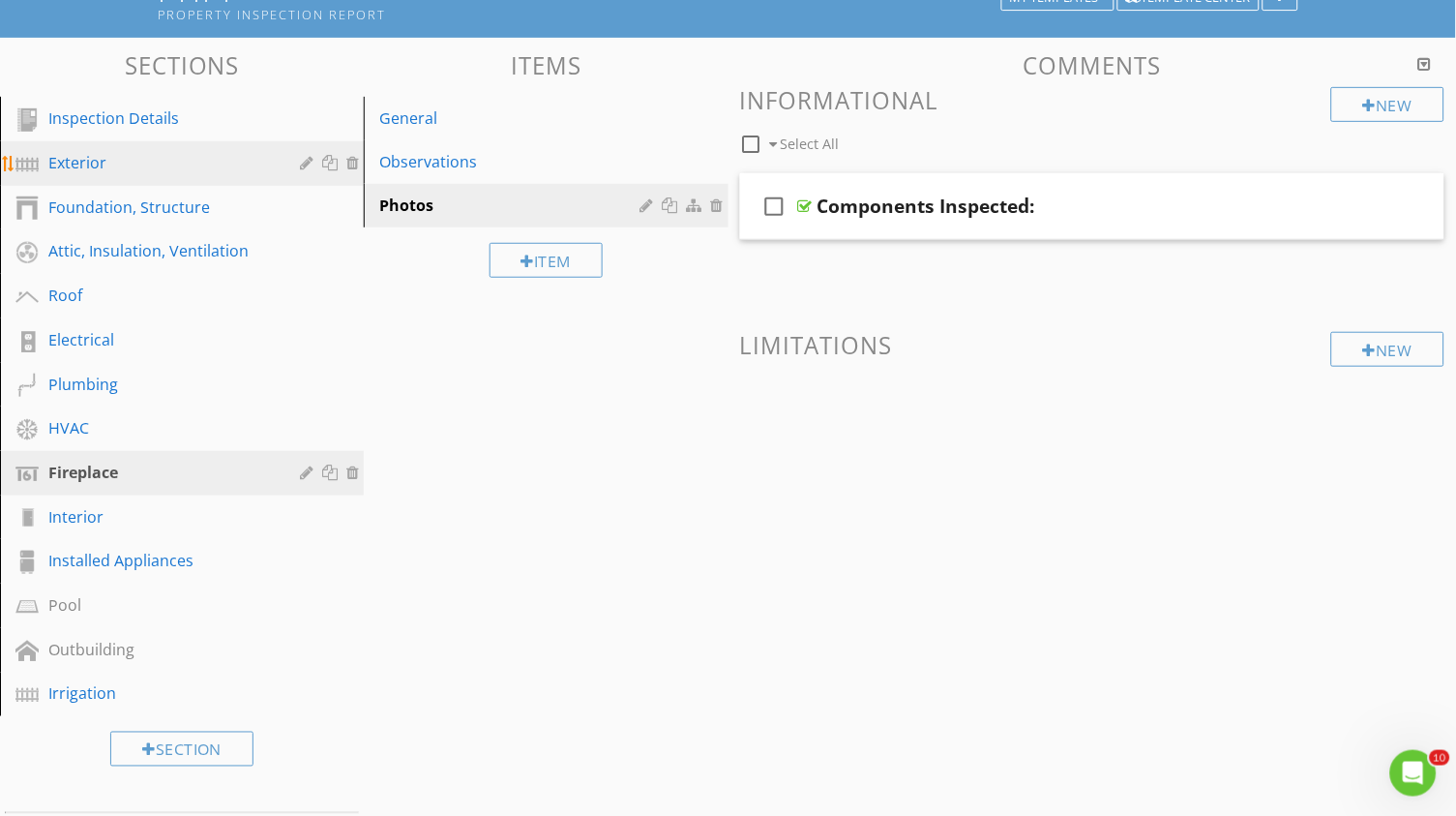 click on "Exterior" at bounding box center (160, 163) 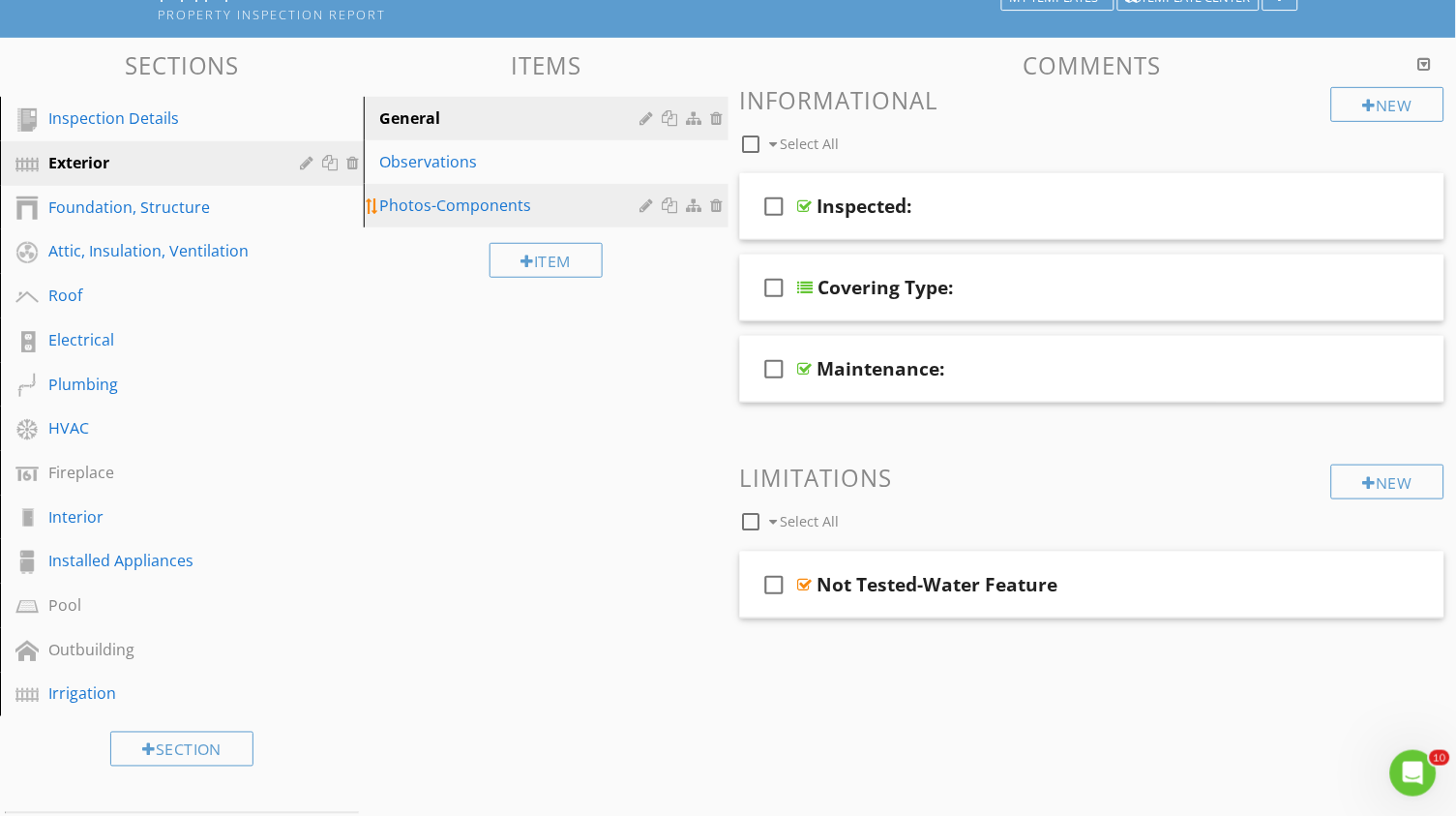 click at bounding box center (649, 205) 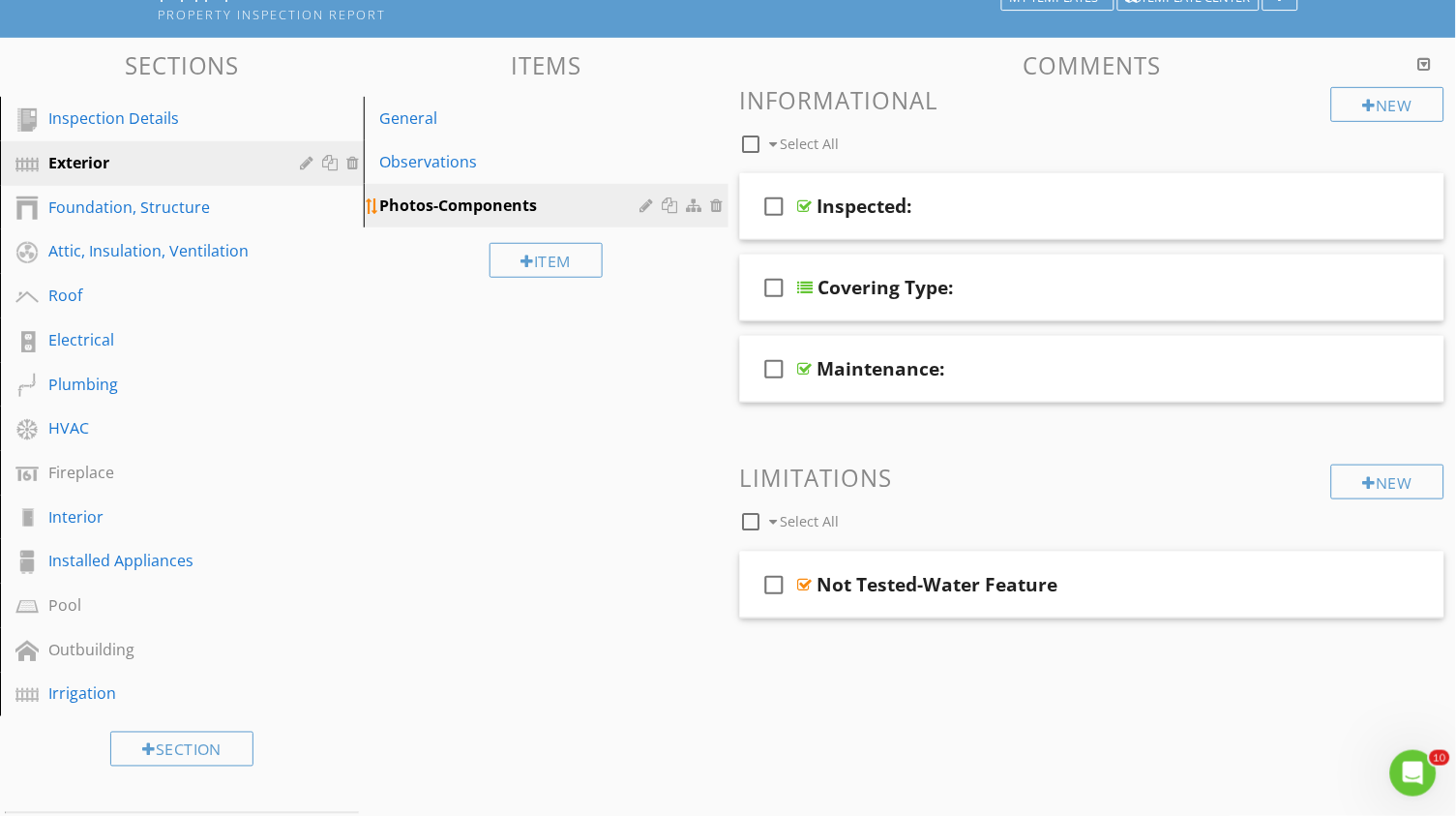 scroll, scrollTop: 155, scrollLeft: 0, axis: vertical 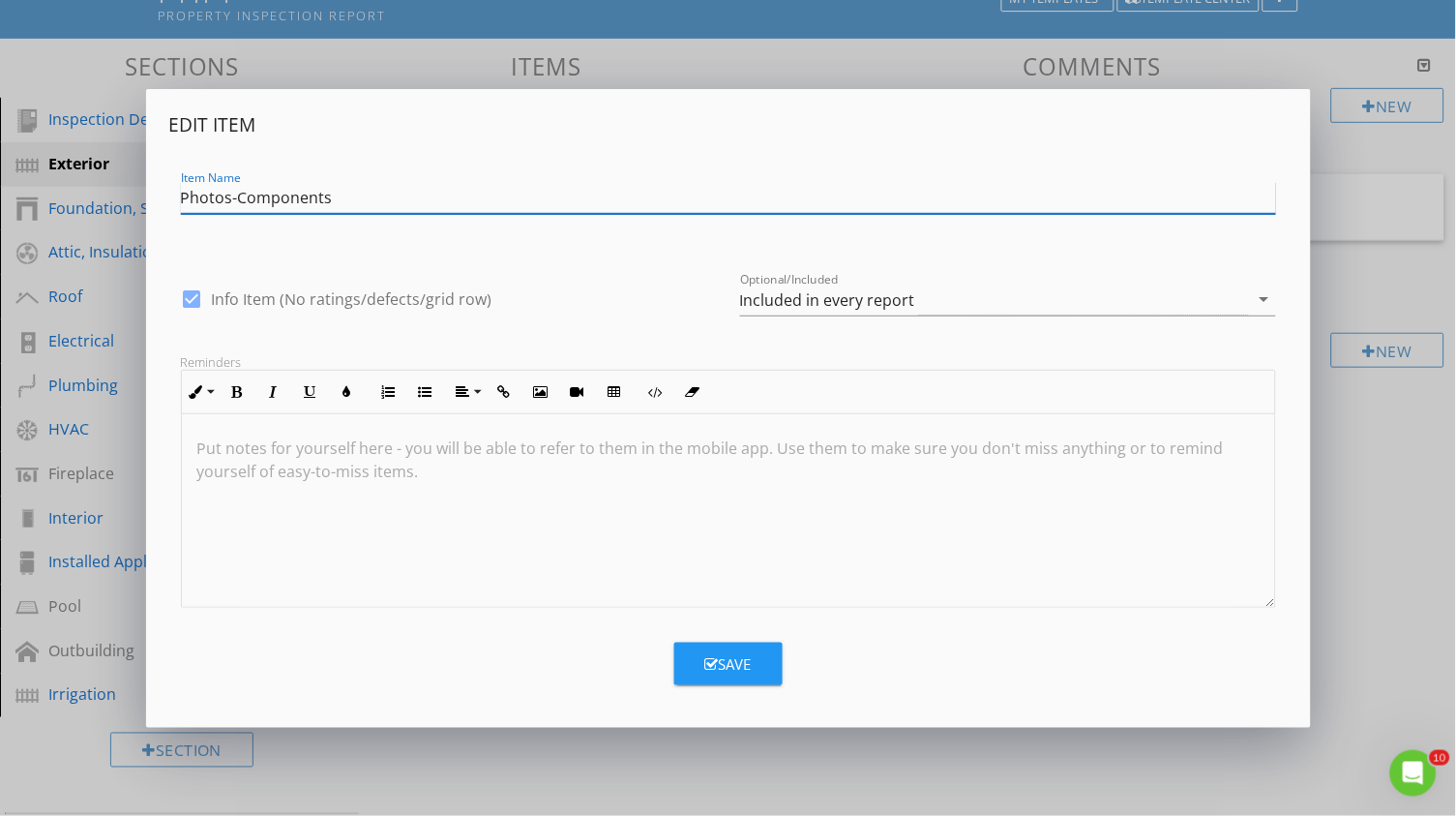 paste on "Operation:" 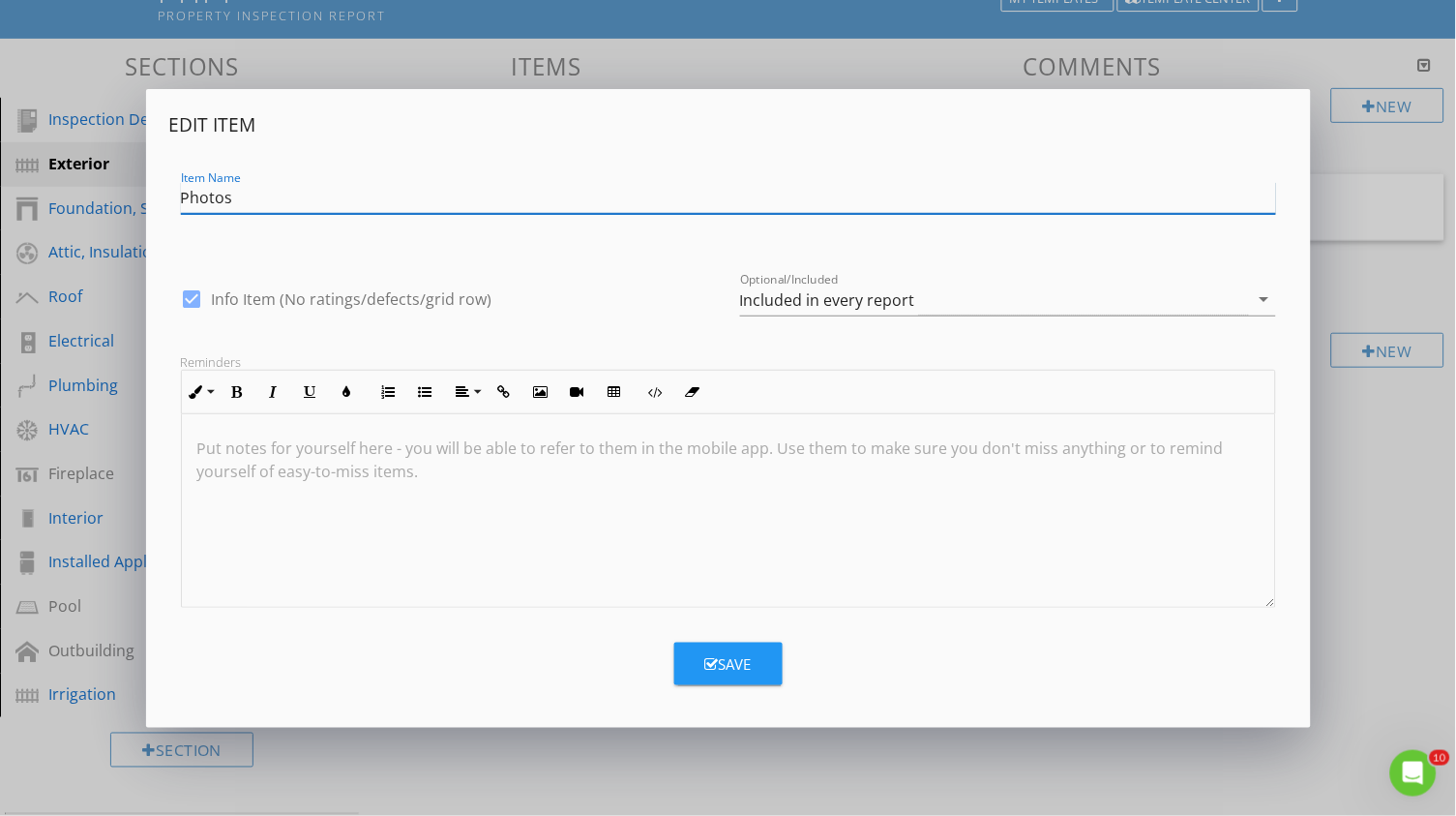 type on "Photos" 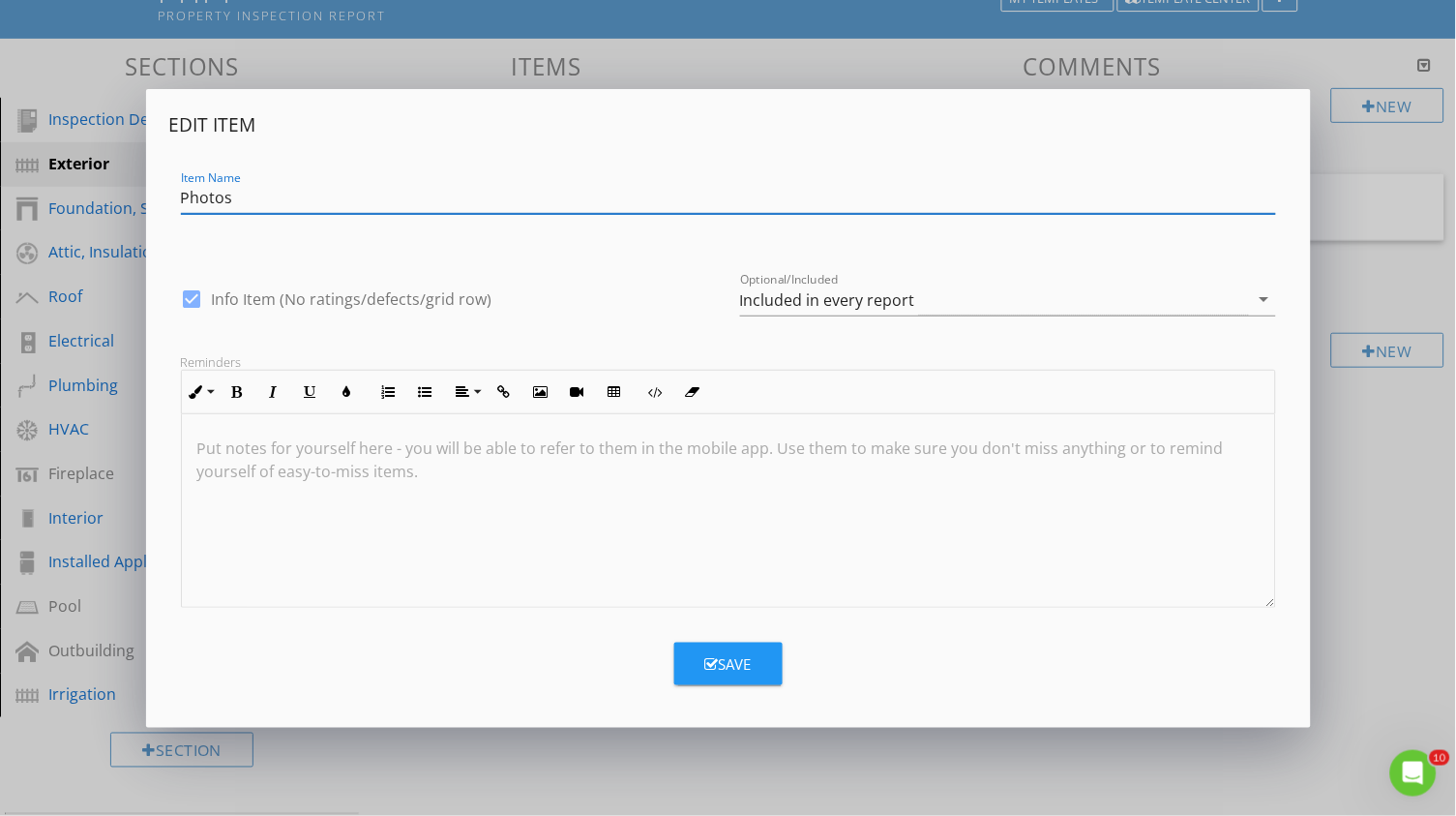 click on "Save" at bounding box center (728, 664) 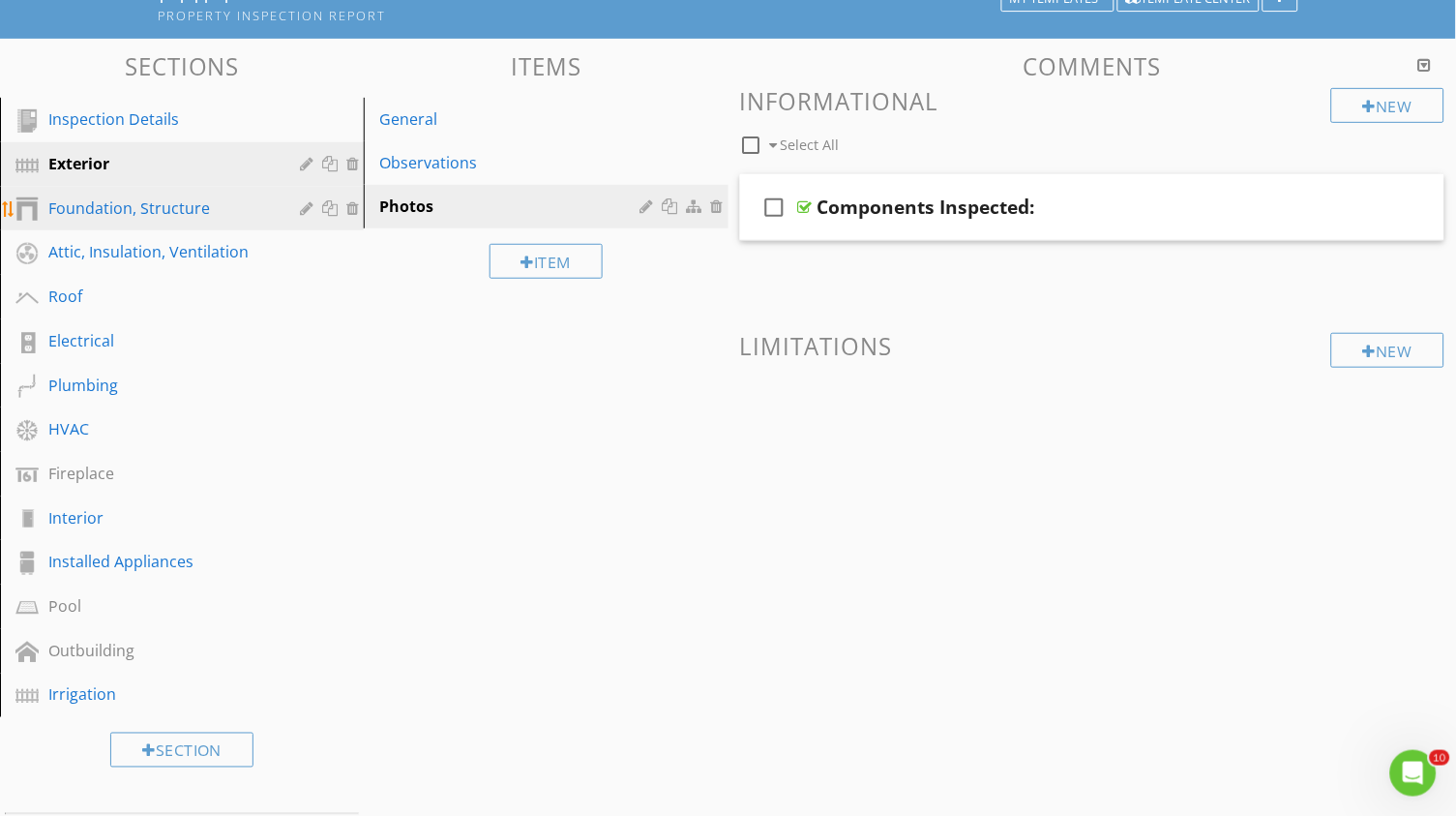click on "Foundation, Structure" at bounding box center (160, 208) 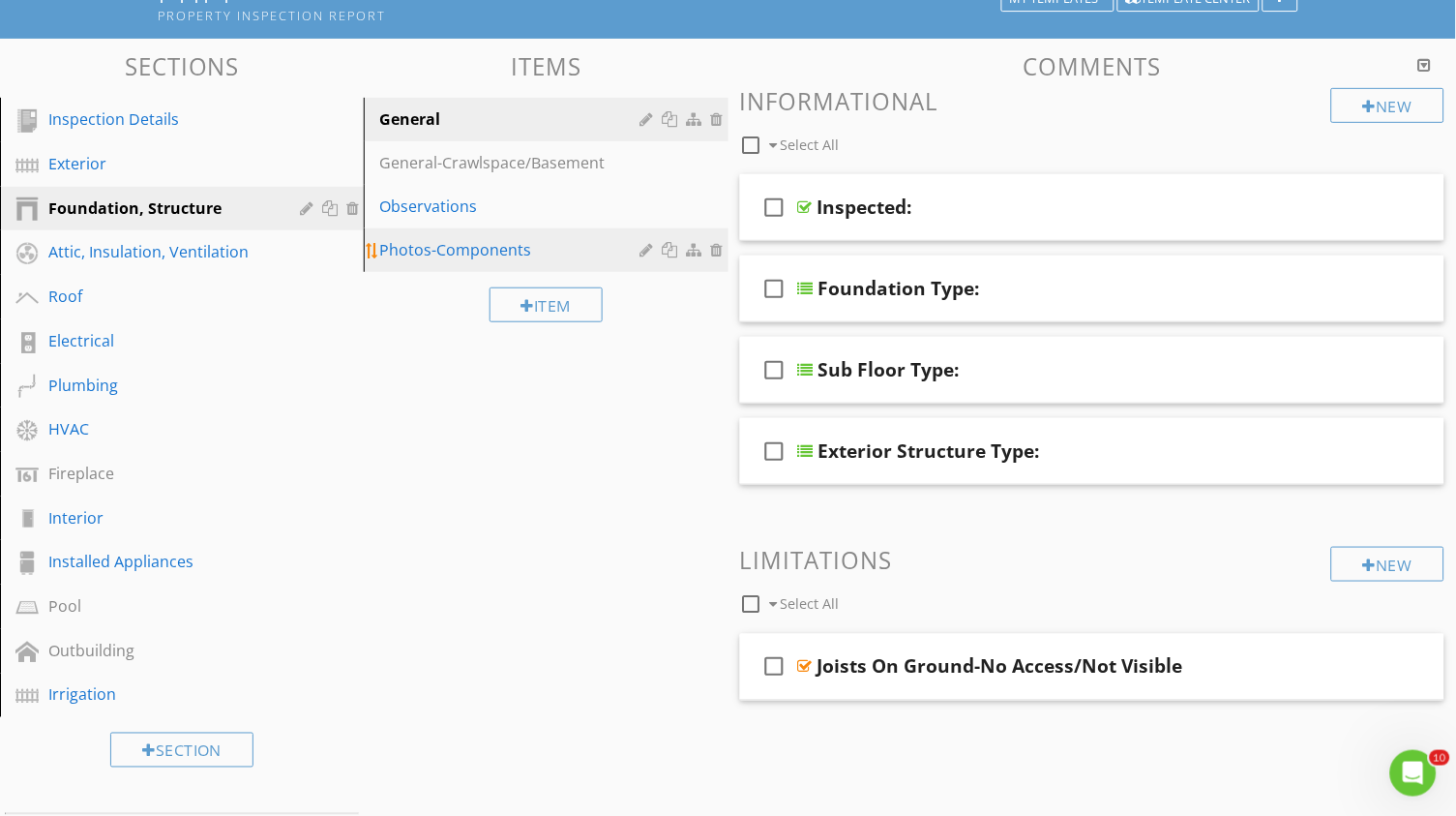 click at bounding box center [649, 250] 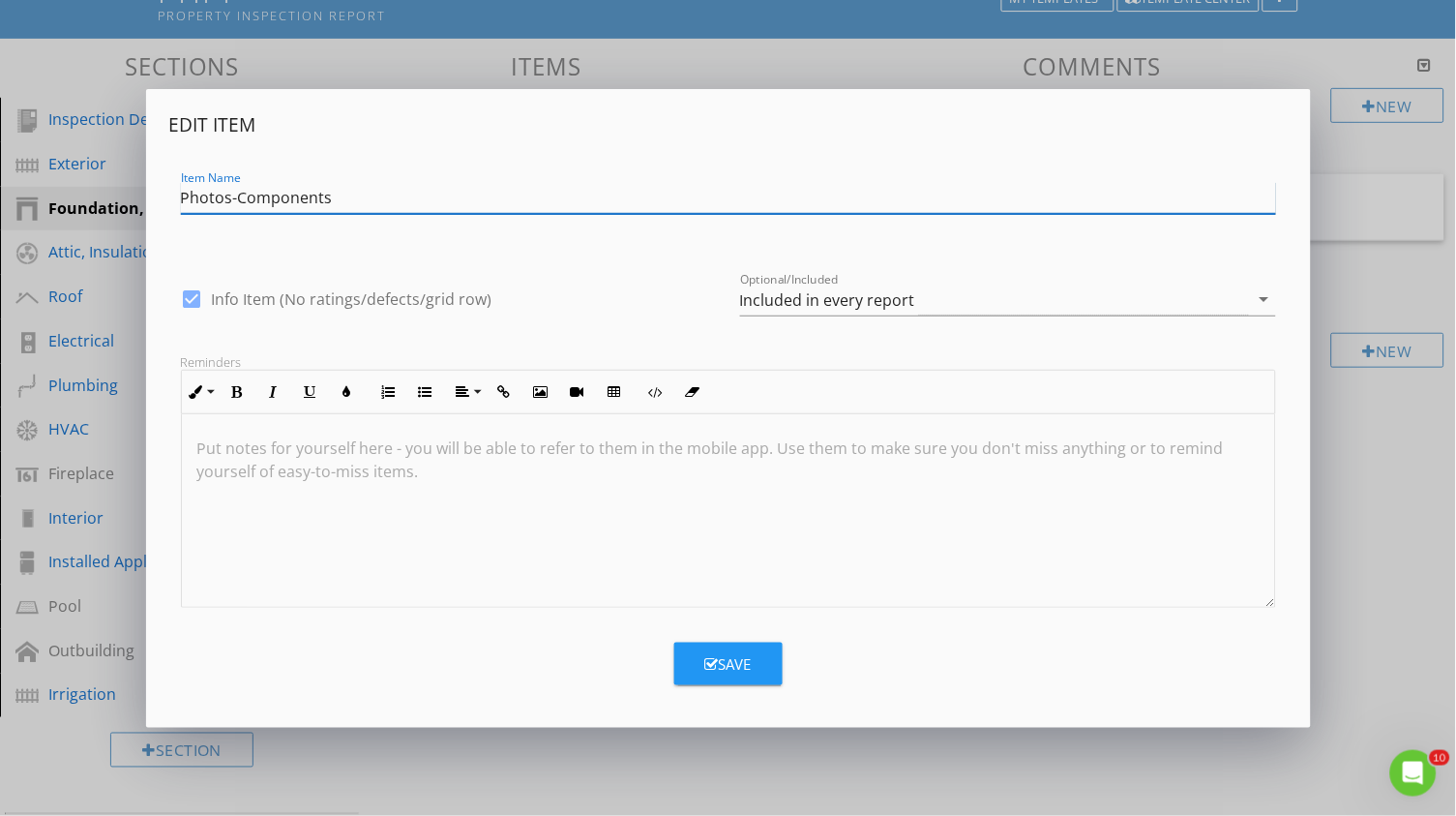 click on "Photos-Components" at bounding box center [728, 197] 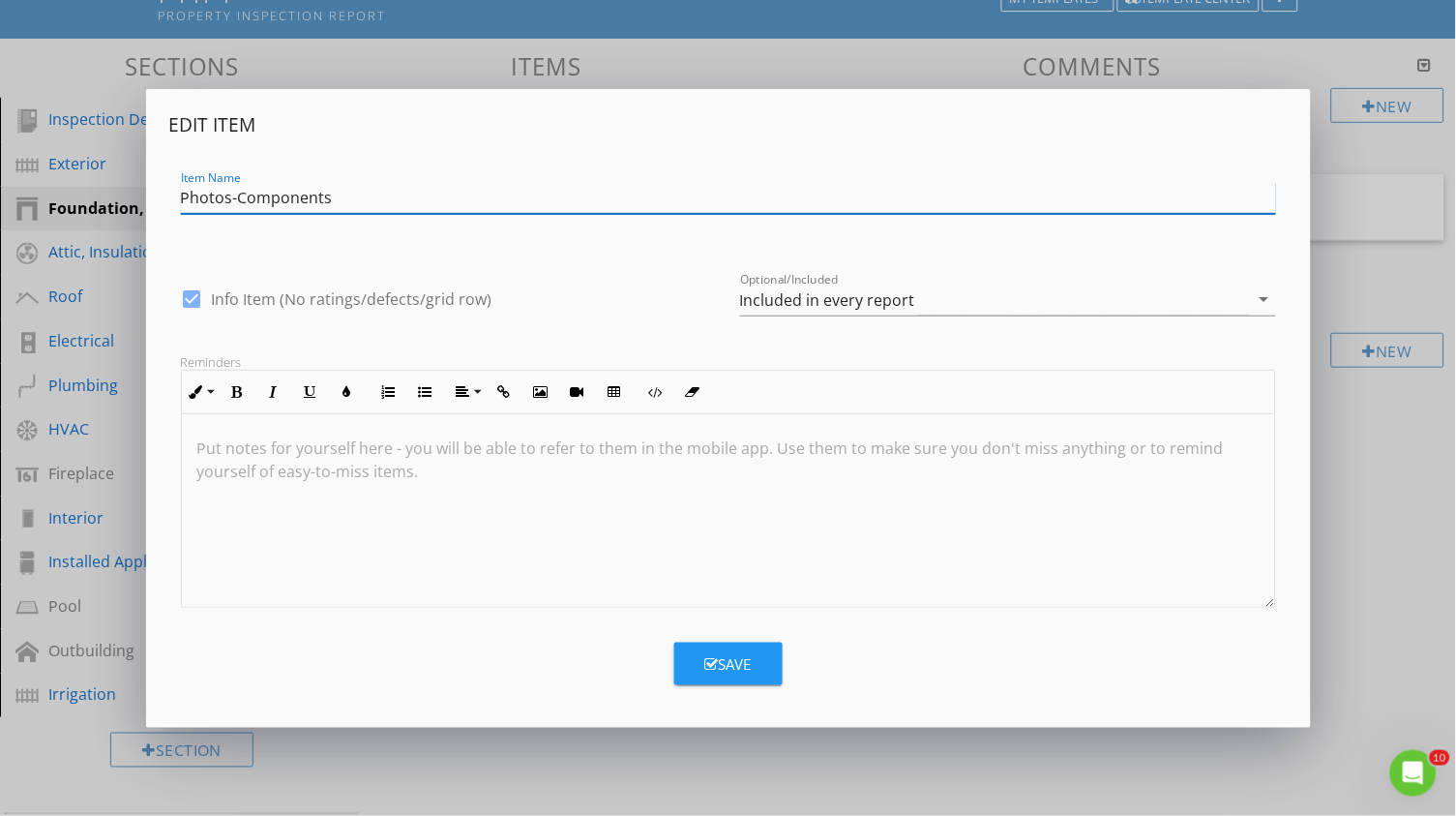 paste 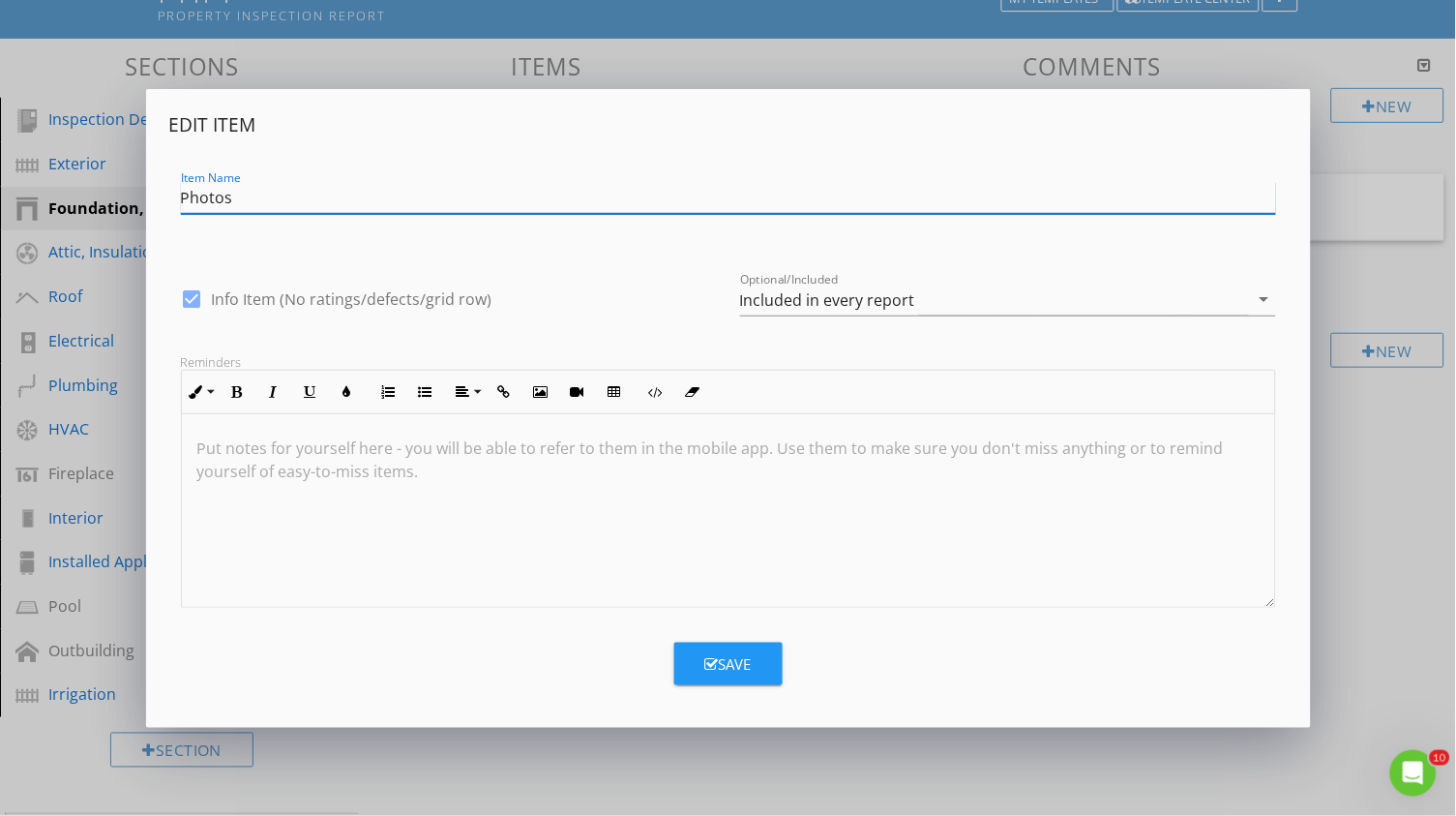 type on "Photos" 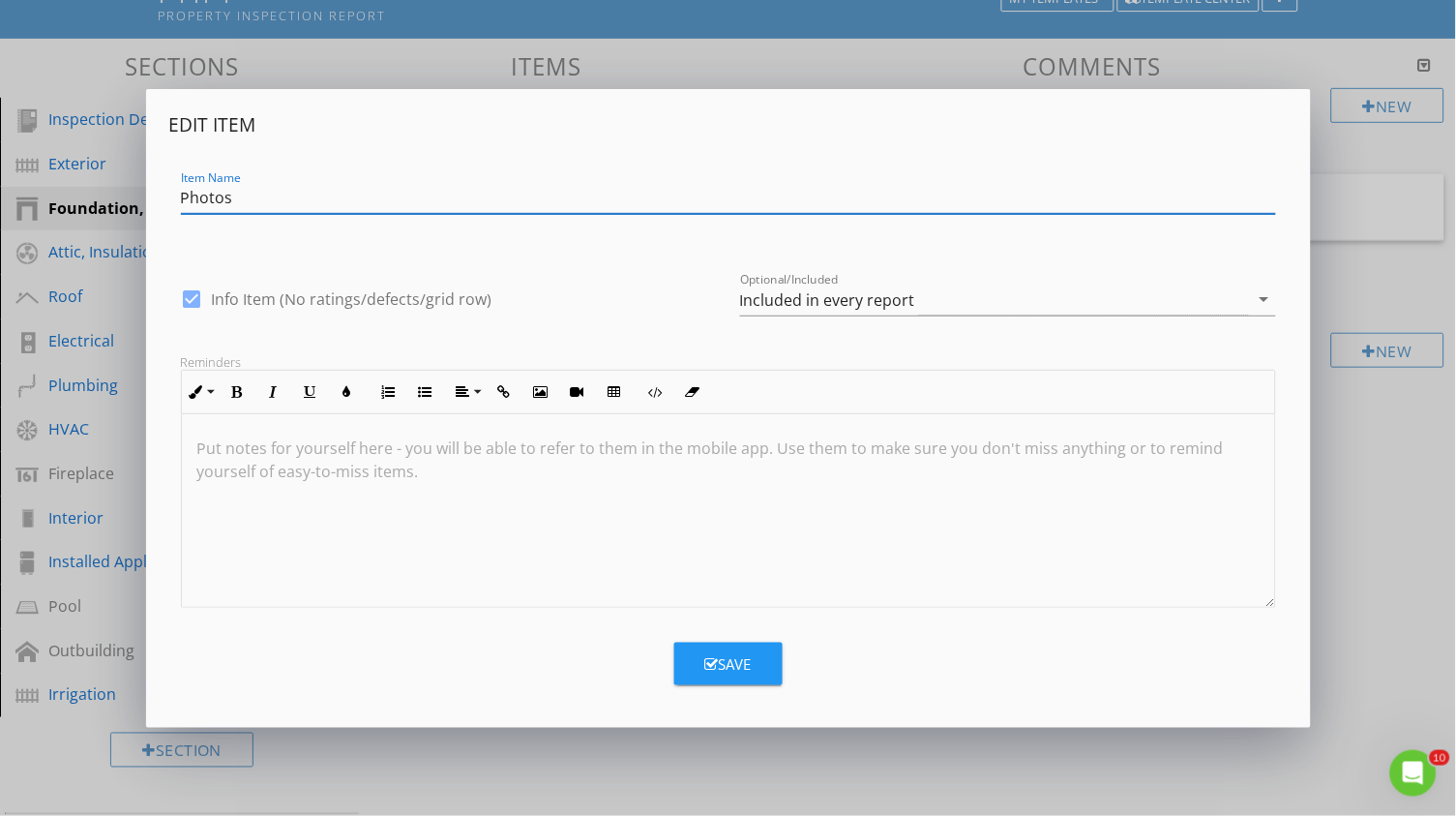 click on "Save" at bounding box center [728, 664] 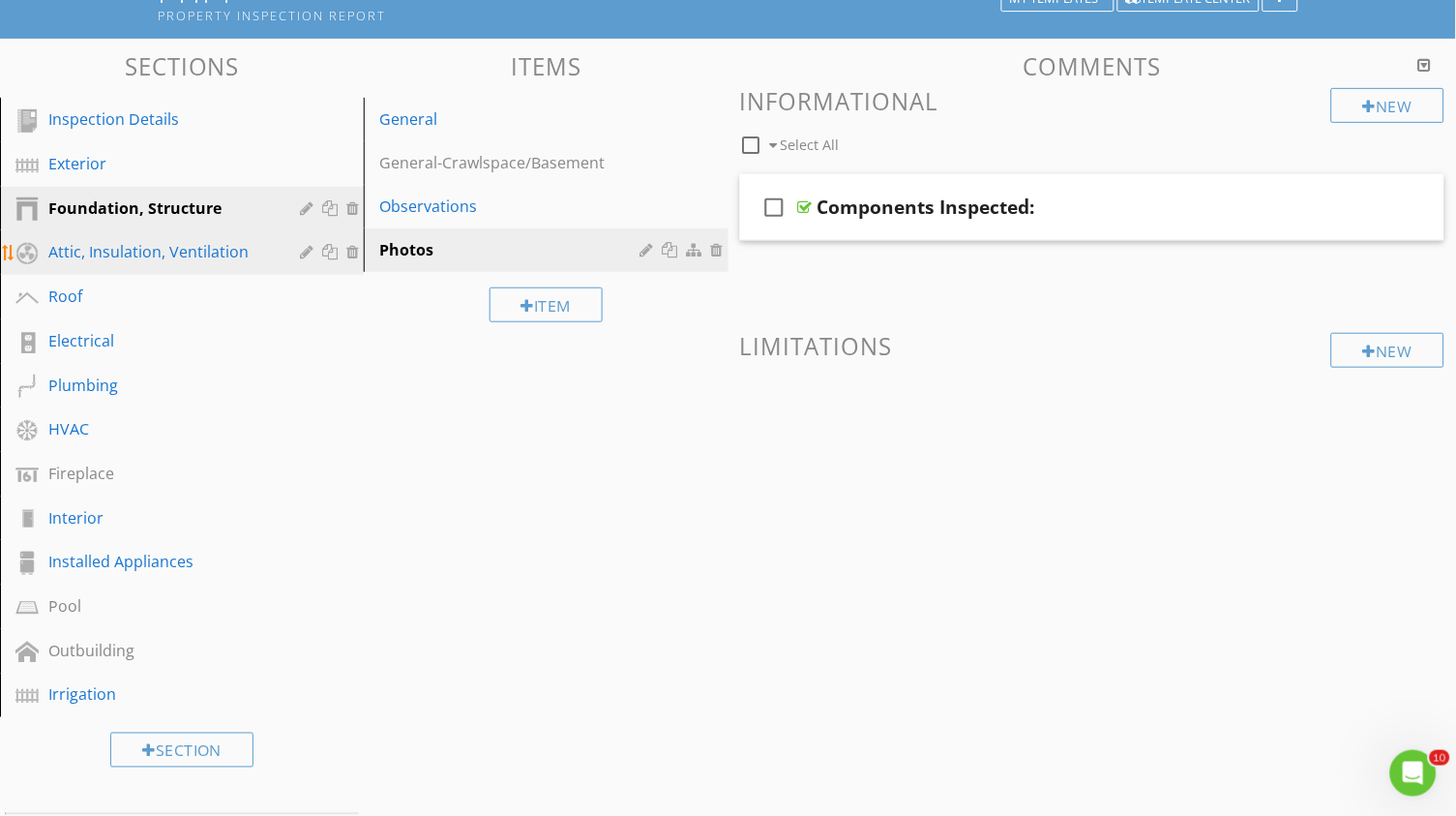 click on "Attic, Insulation, Ventilation" at bounding box center (160, 252) 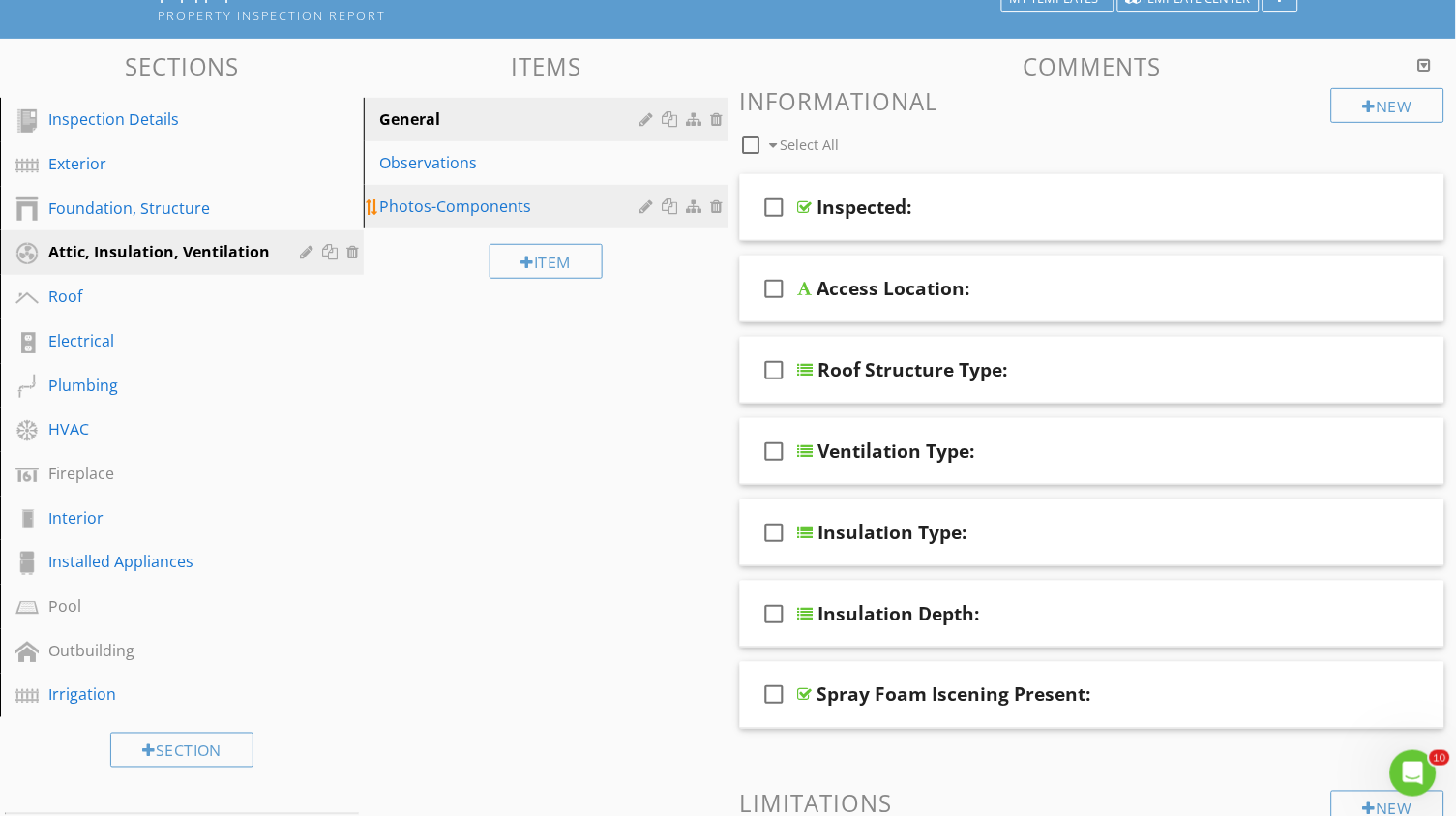click at bounding box center [649, 206] 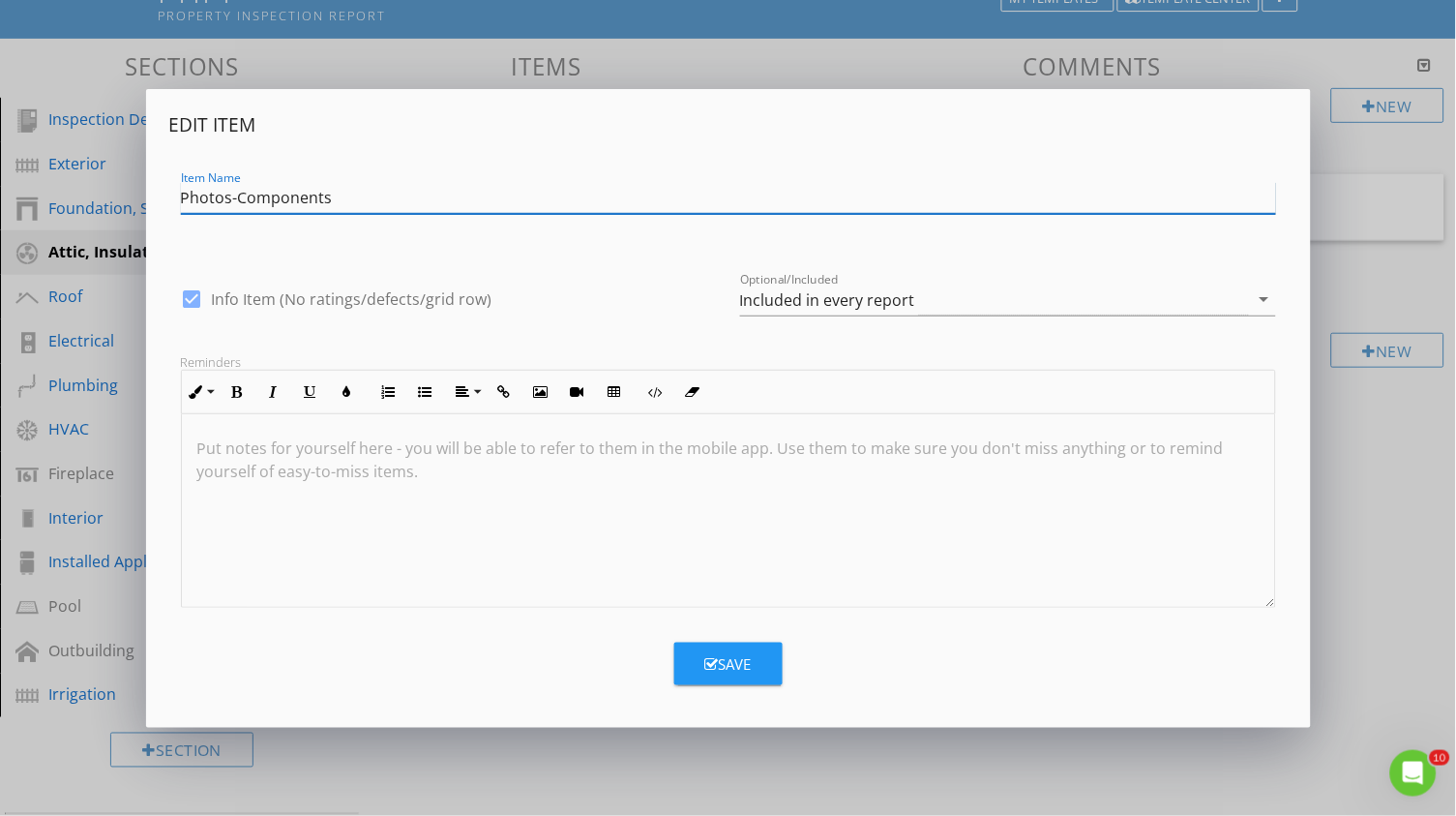 paste 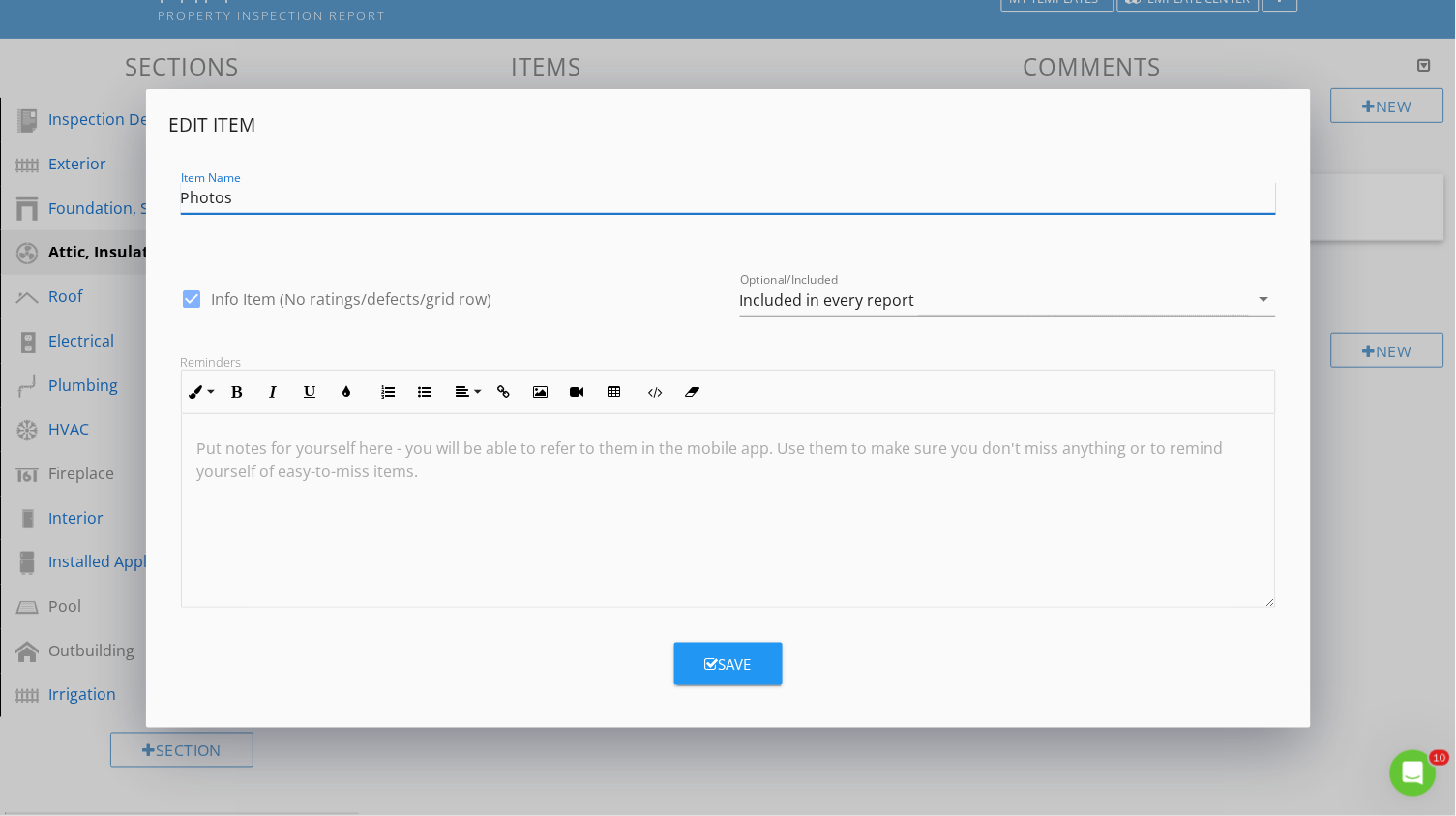 type on "Photos" 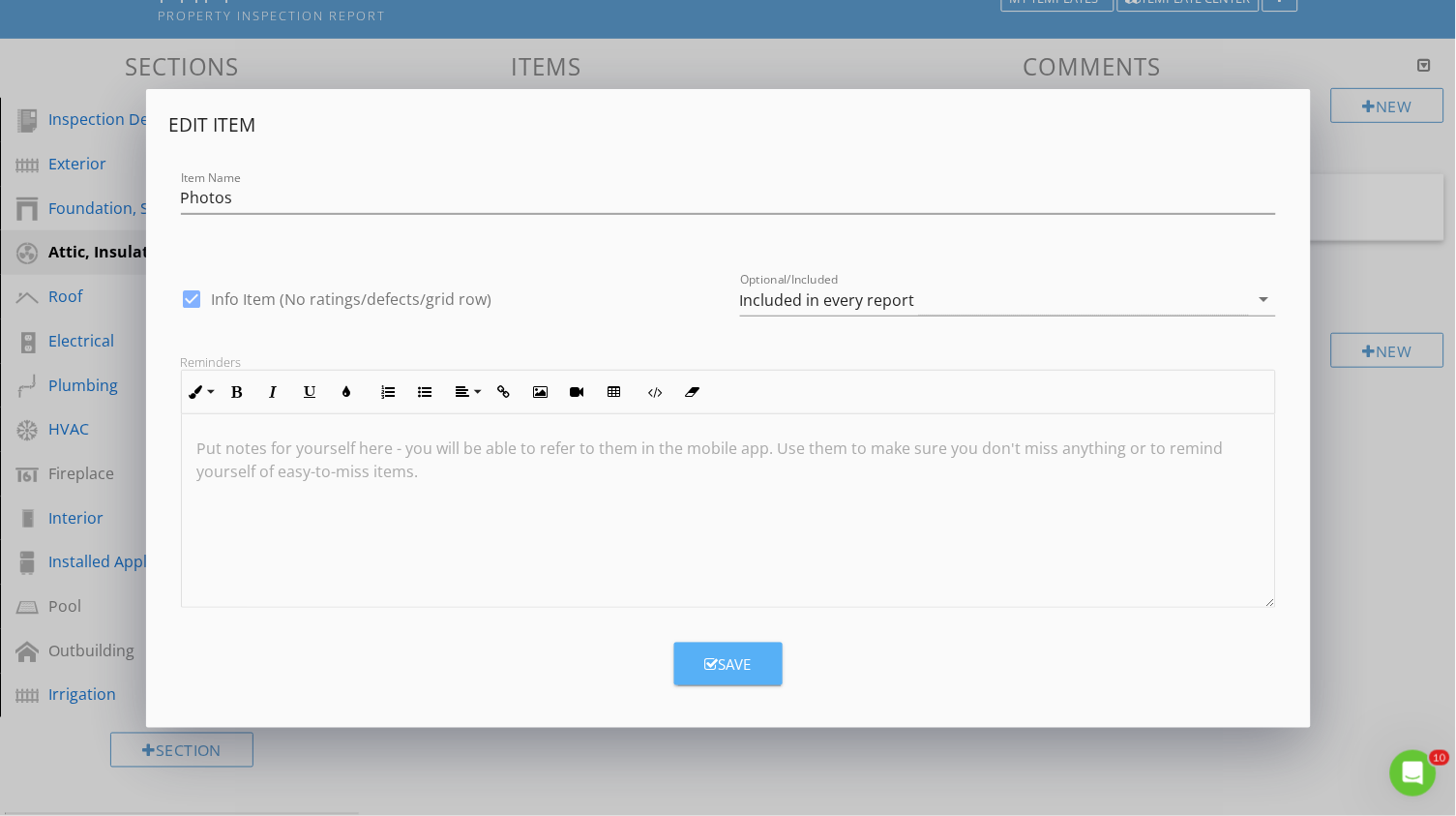 click on "Save" at bounding box center [728, 664] 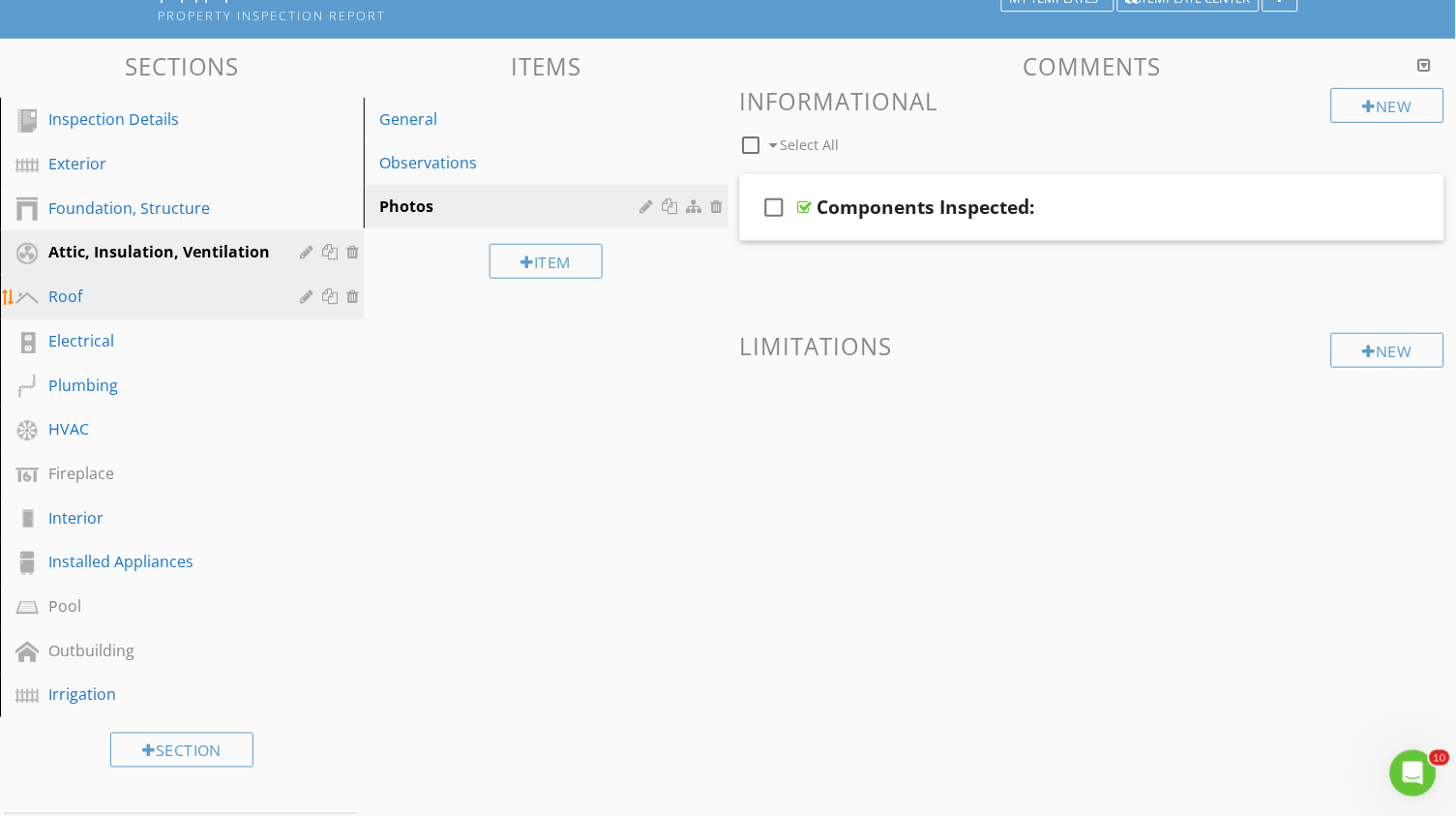 click on "Roof" at bounding box center (160, 296) 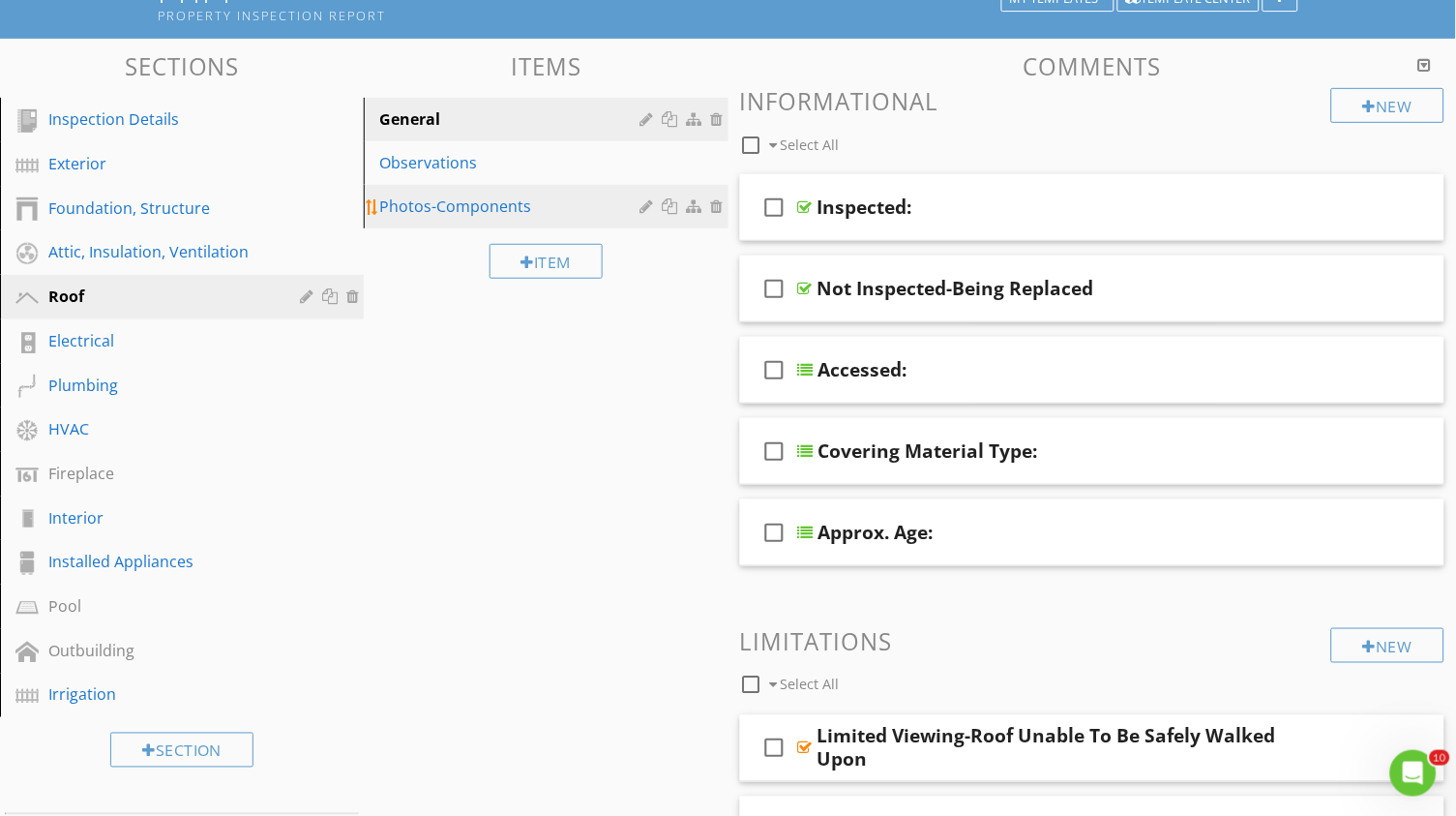click at bounding box center [649, 206] 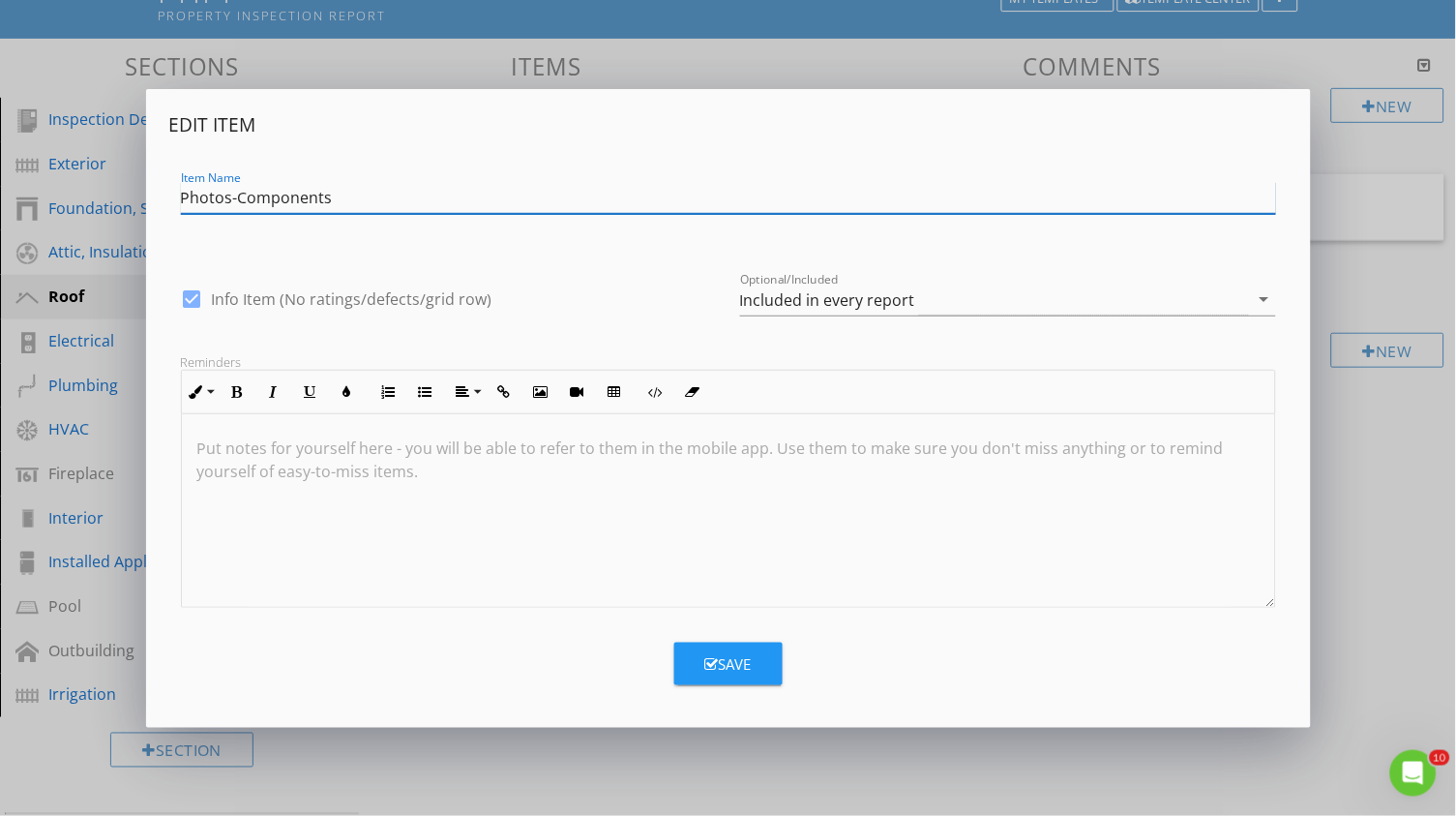 paste 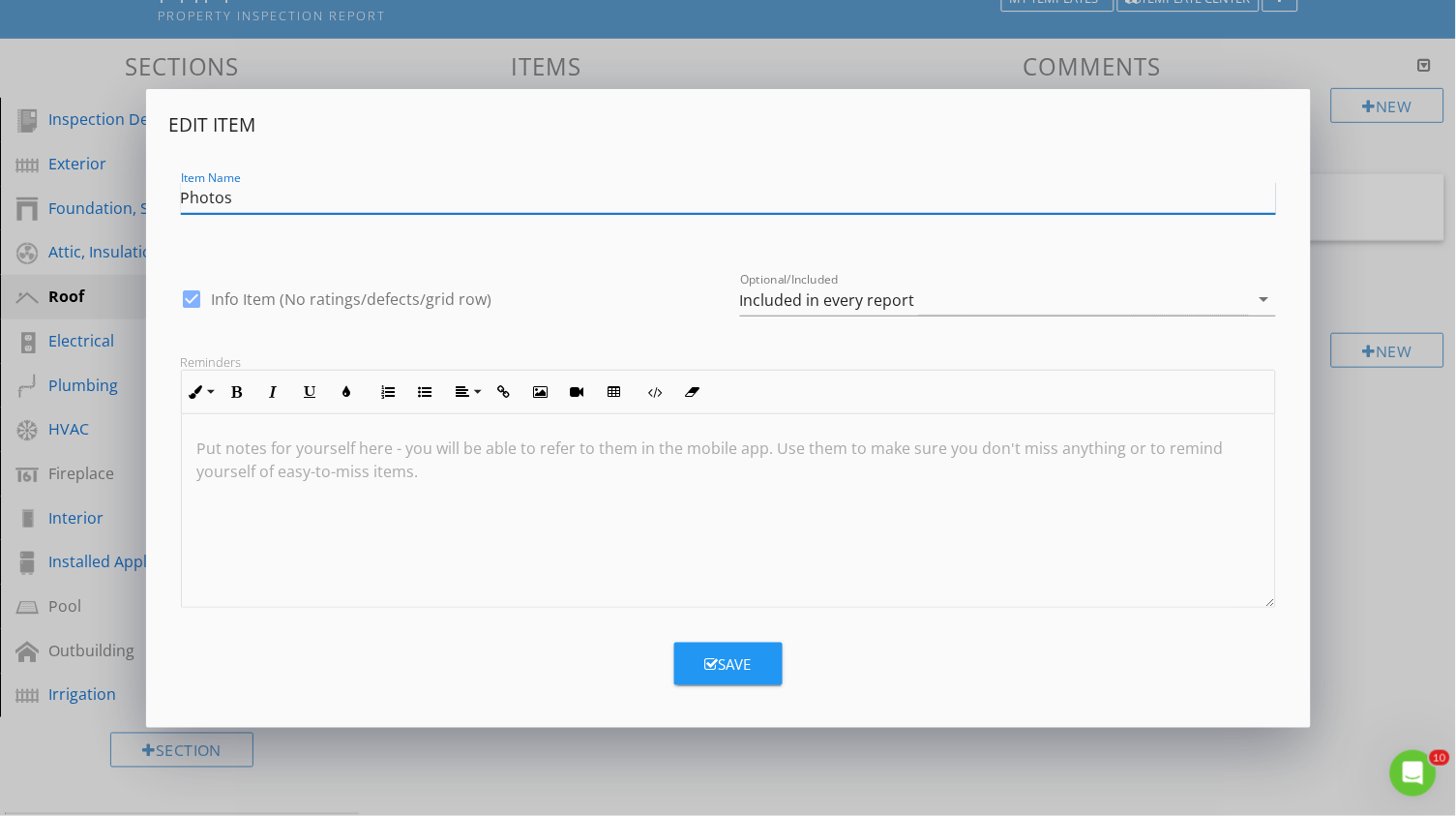 type on "Photos" 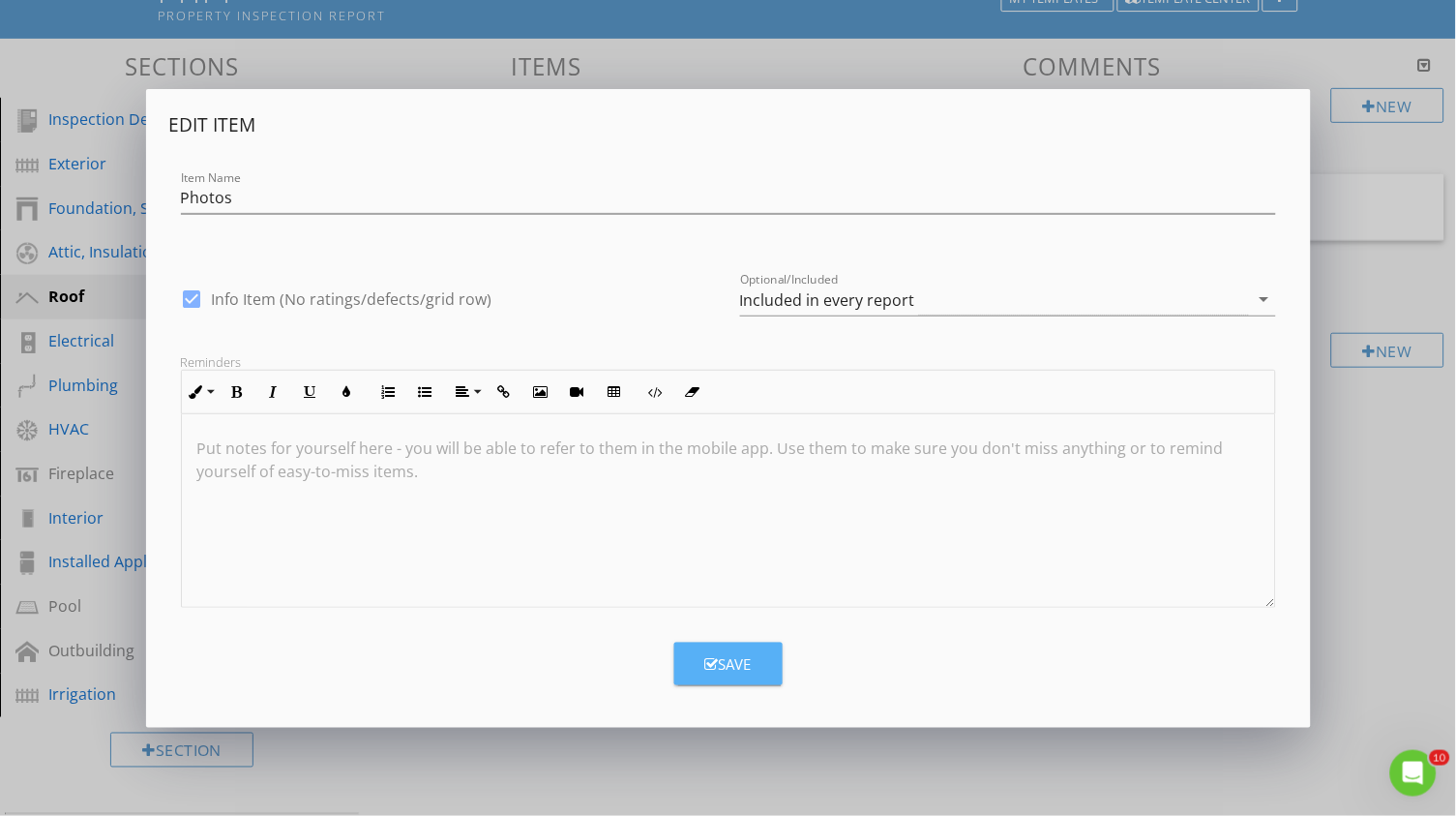 click on "Save" at bounding box center [728, 664] 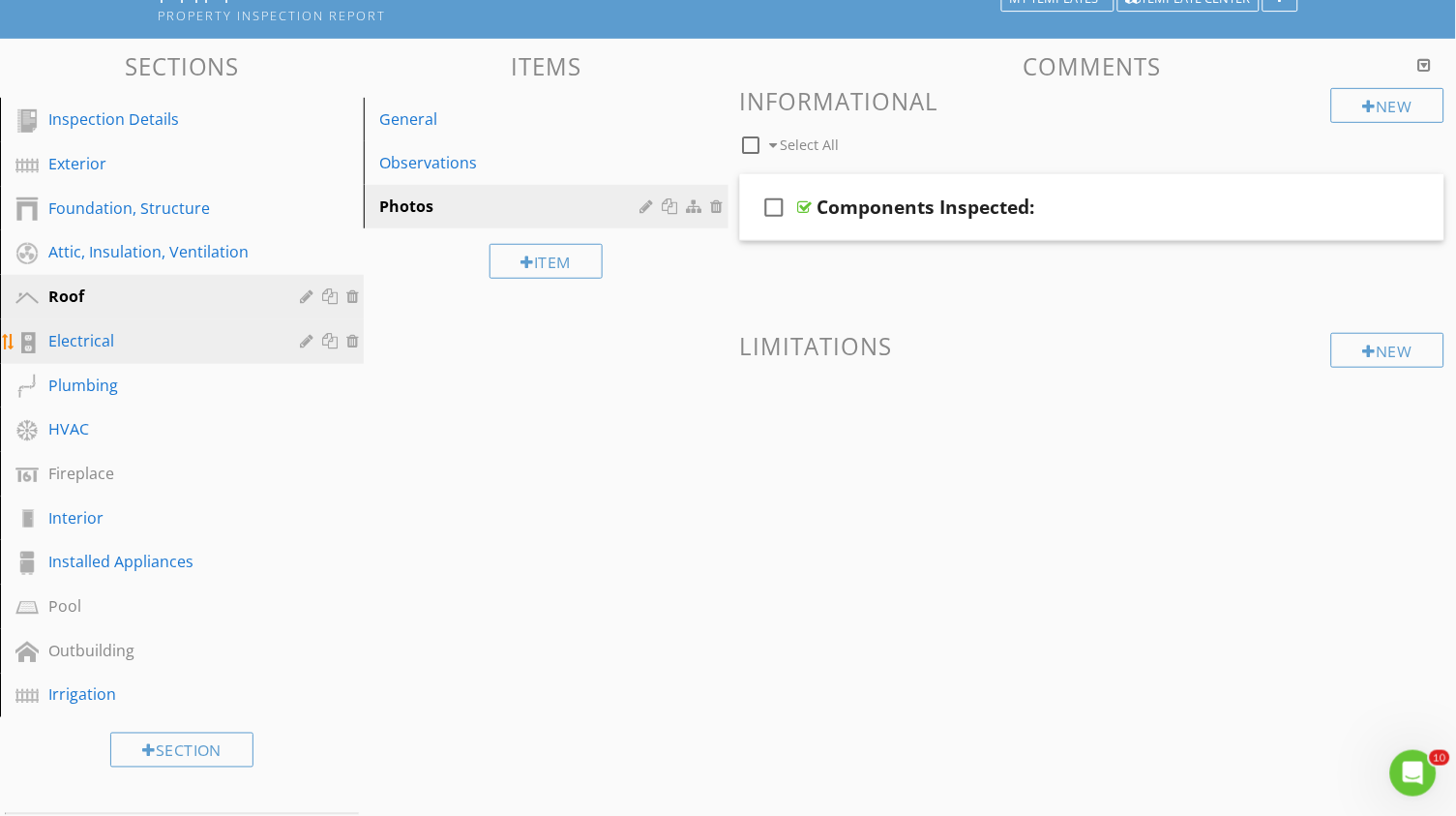 click on "Electrical" at bounding box center (160, 341) 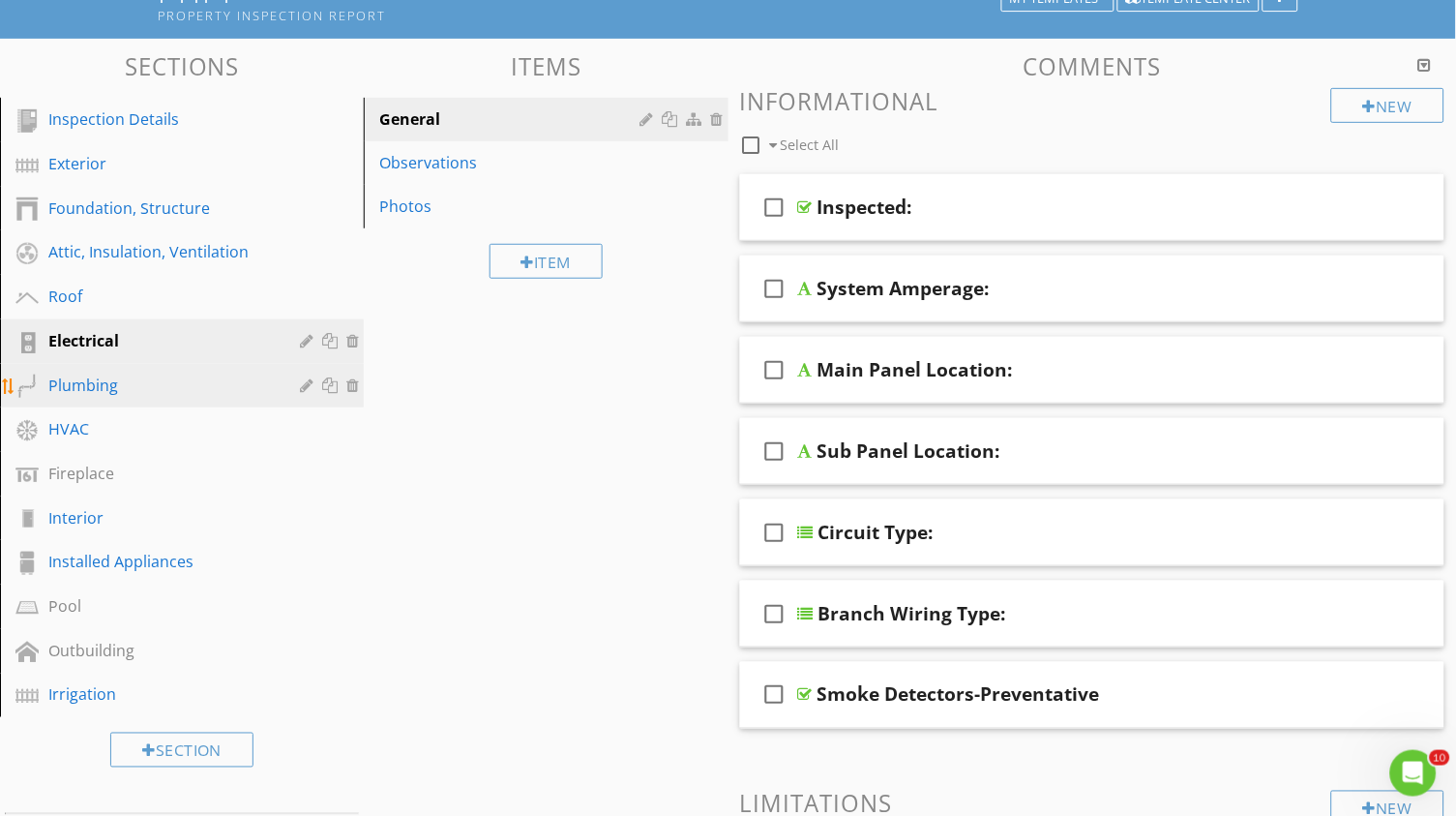 click on "Plumbing" at bounding box center (160, 385) 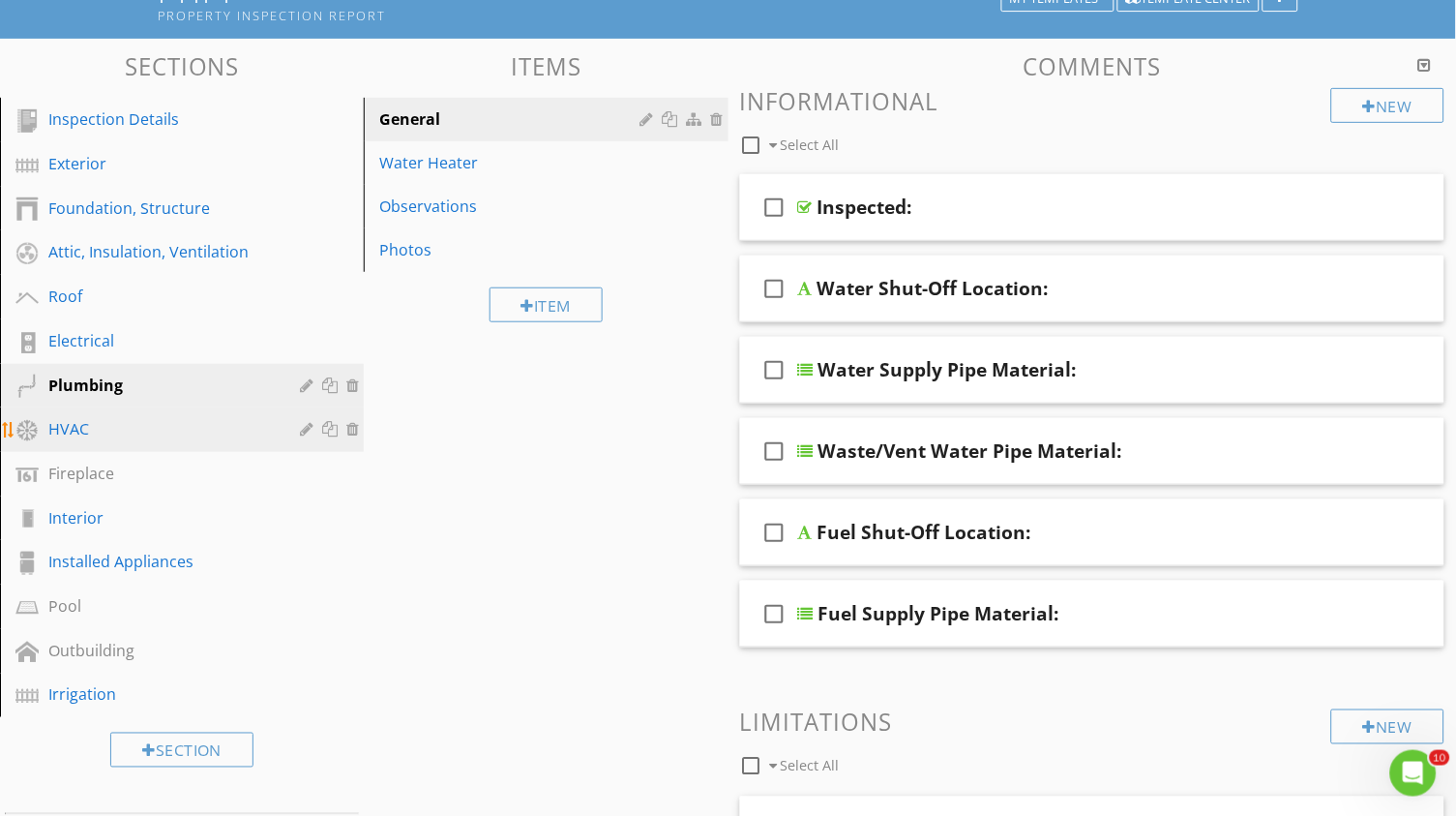 click on "HVAC" at bounding box center (160, 429) 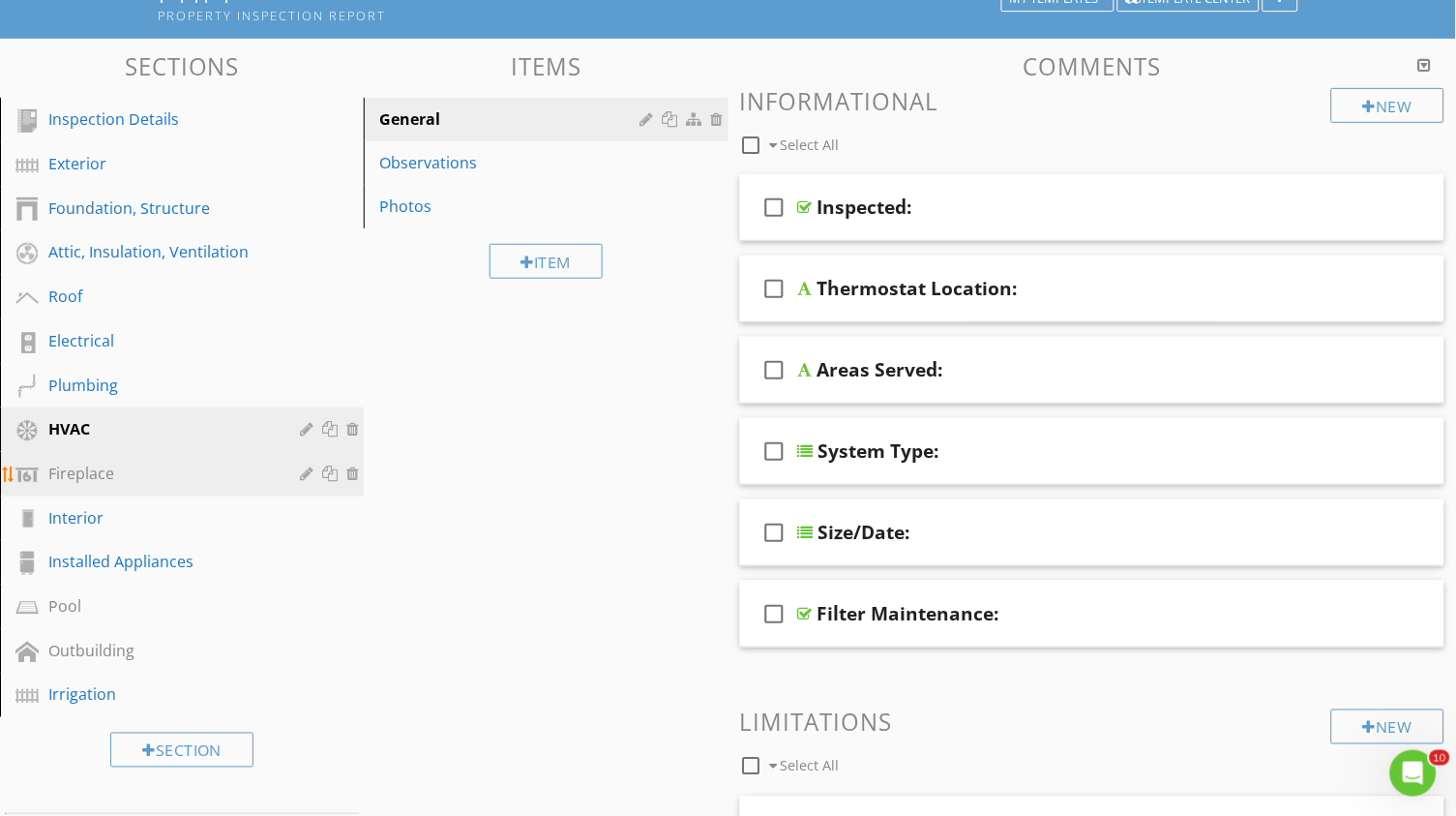 click on "Fireplace" at bounding box center (160, 473) 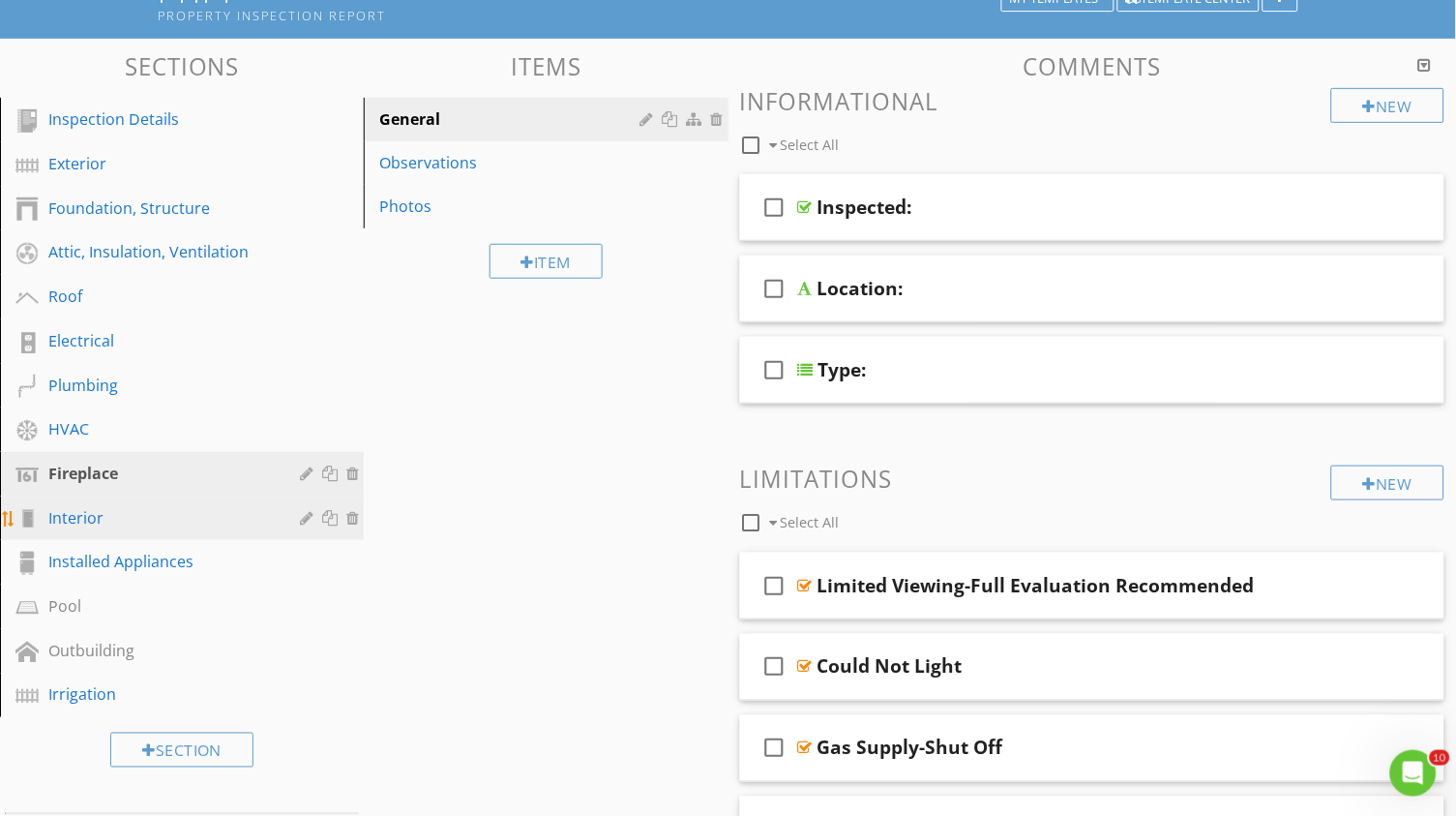 click on "Interior" at bounding box center (160, 518) 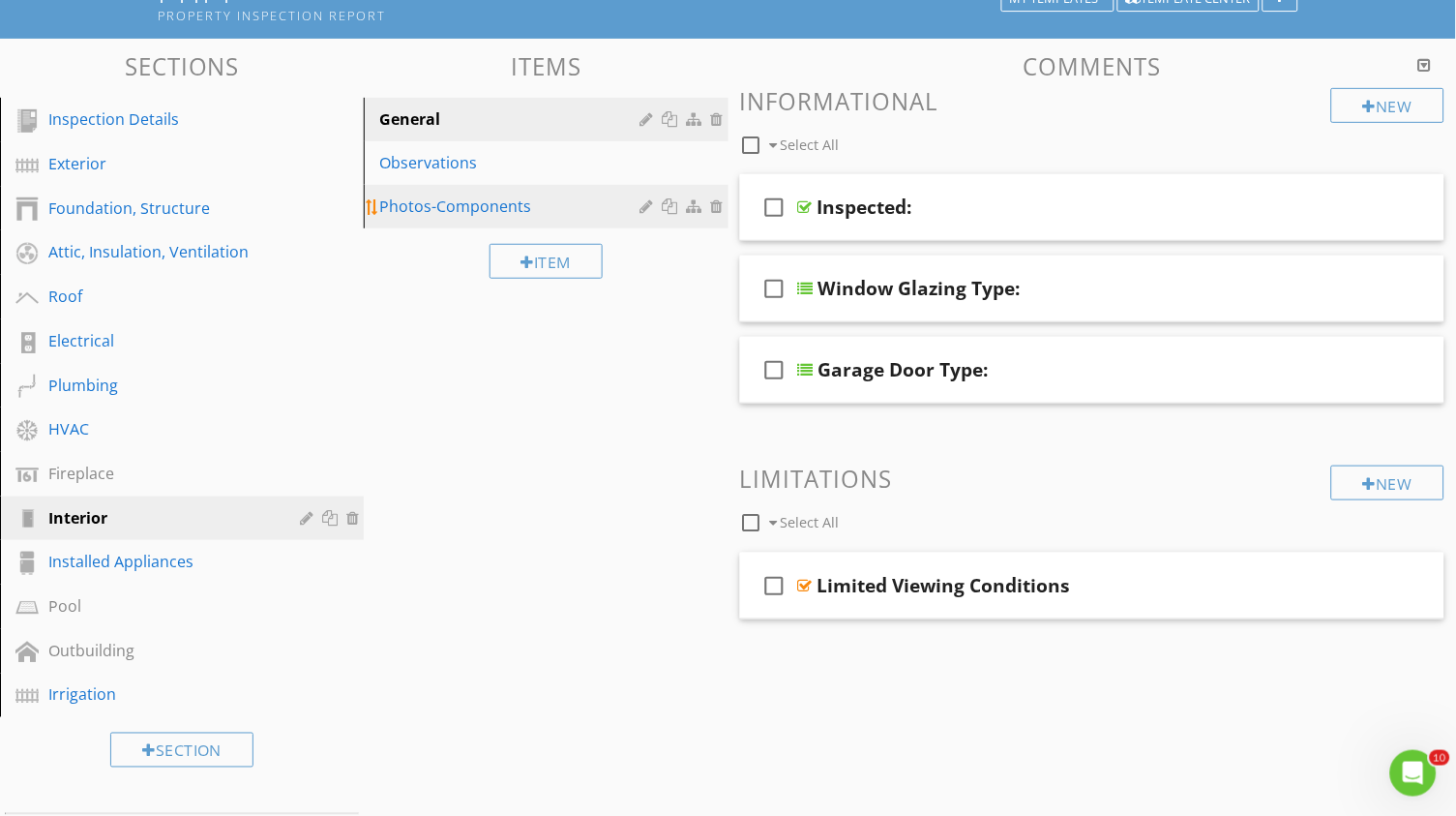 click at bounding box center [649, 206] 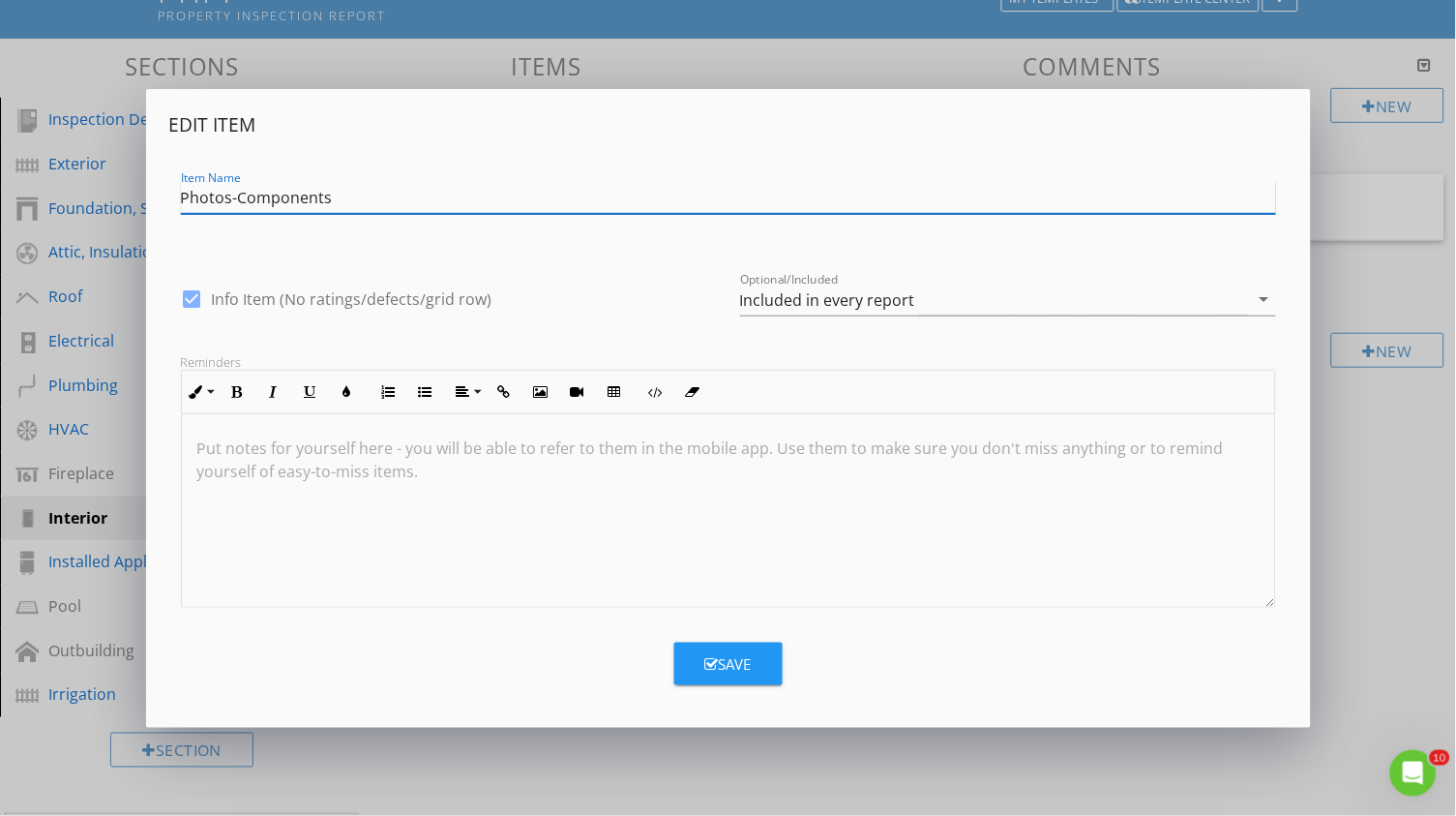 paste 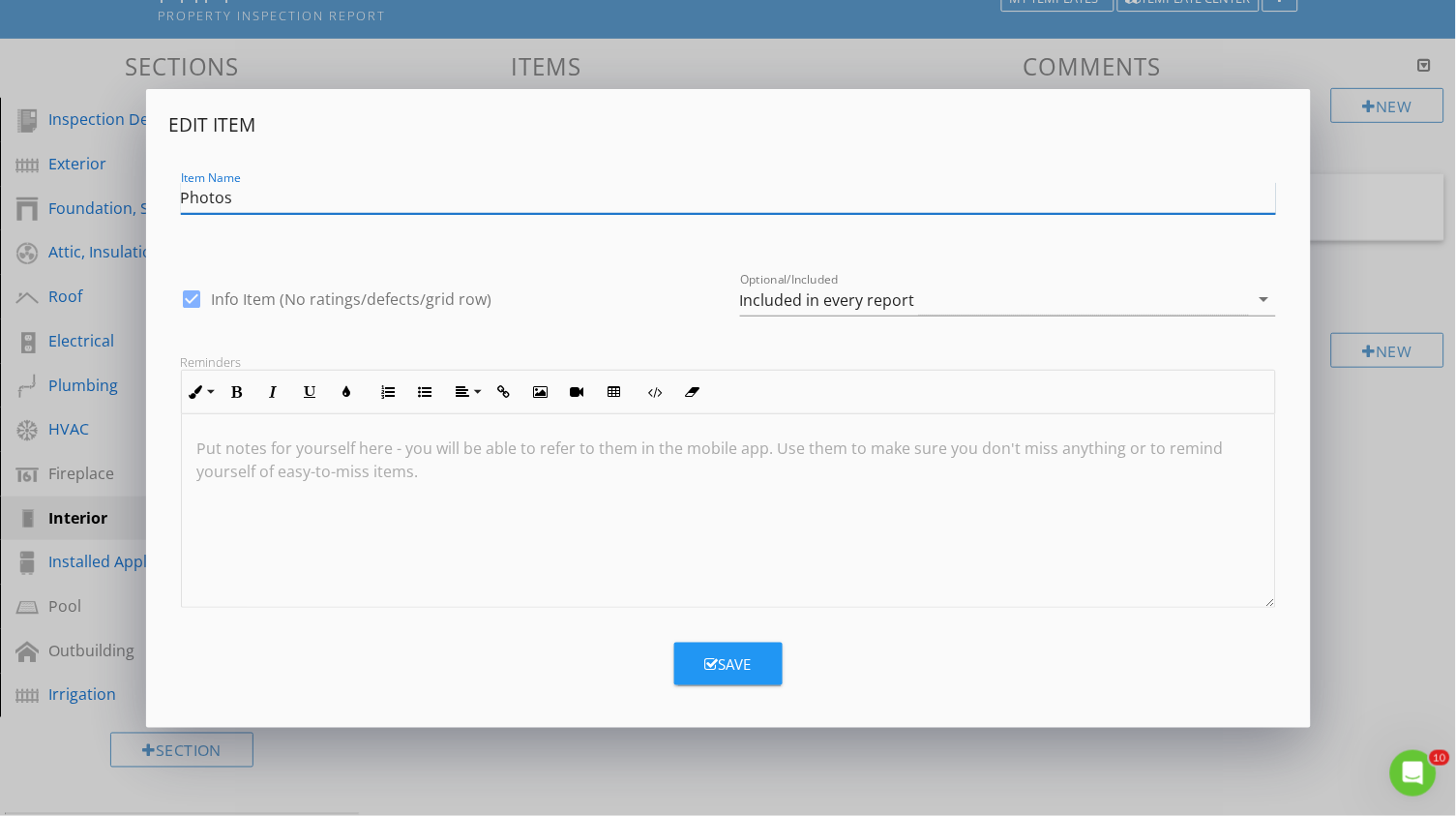 type on "Photos" 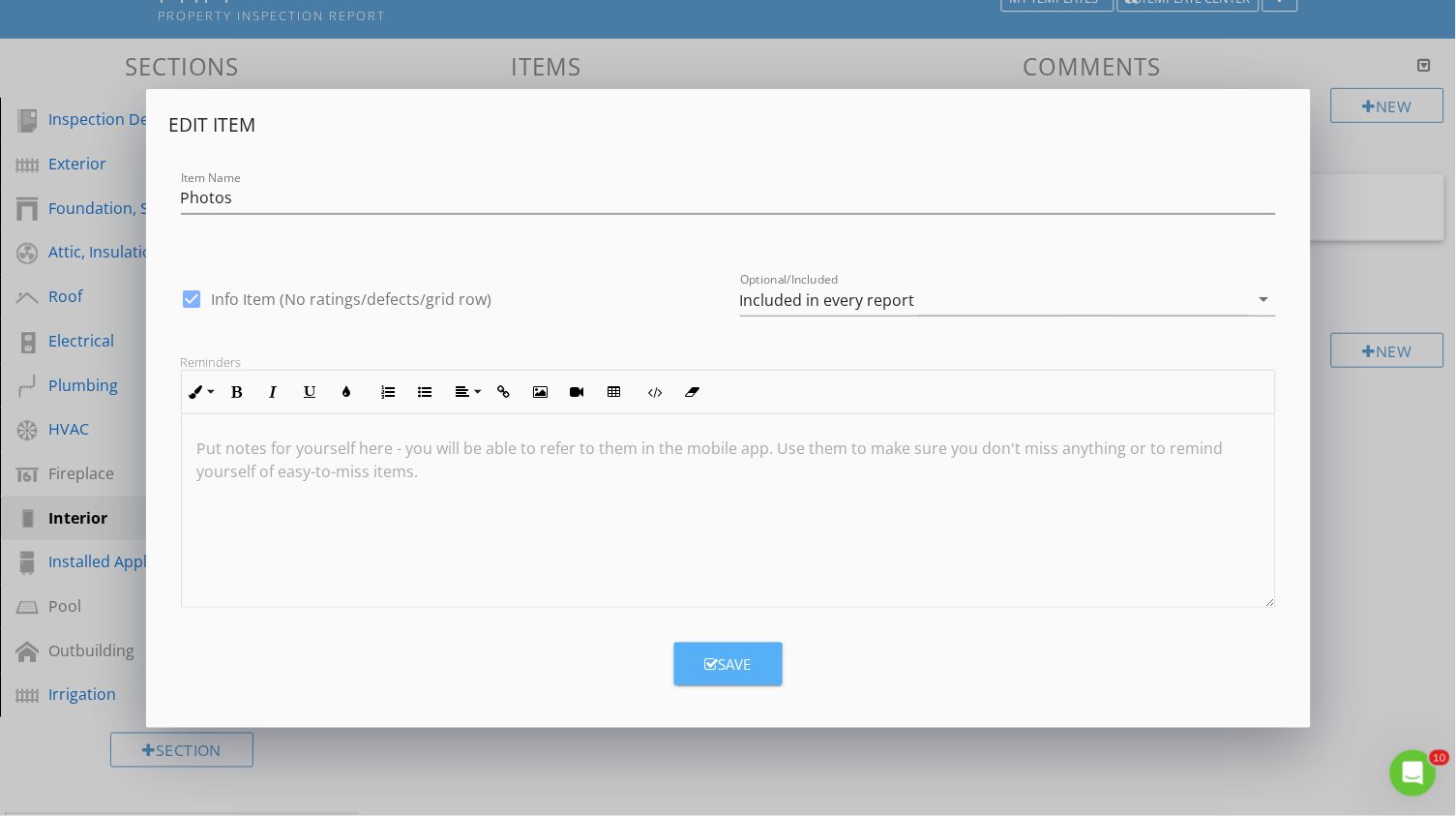click on "Save" at bounding box center [728, 664] 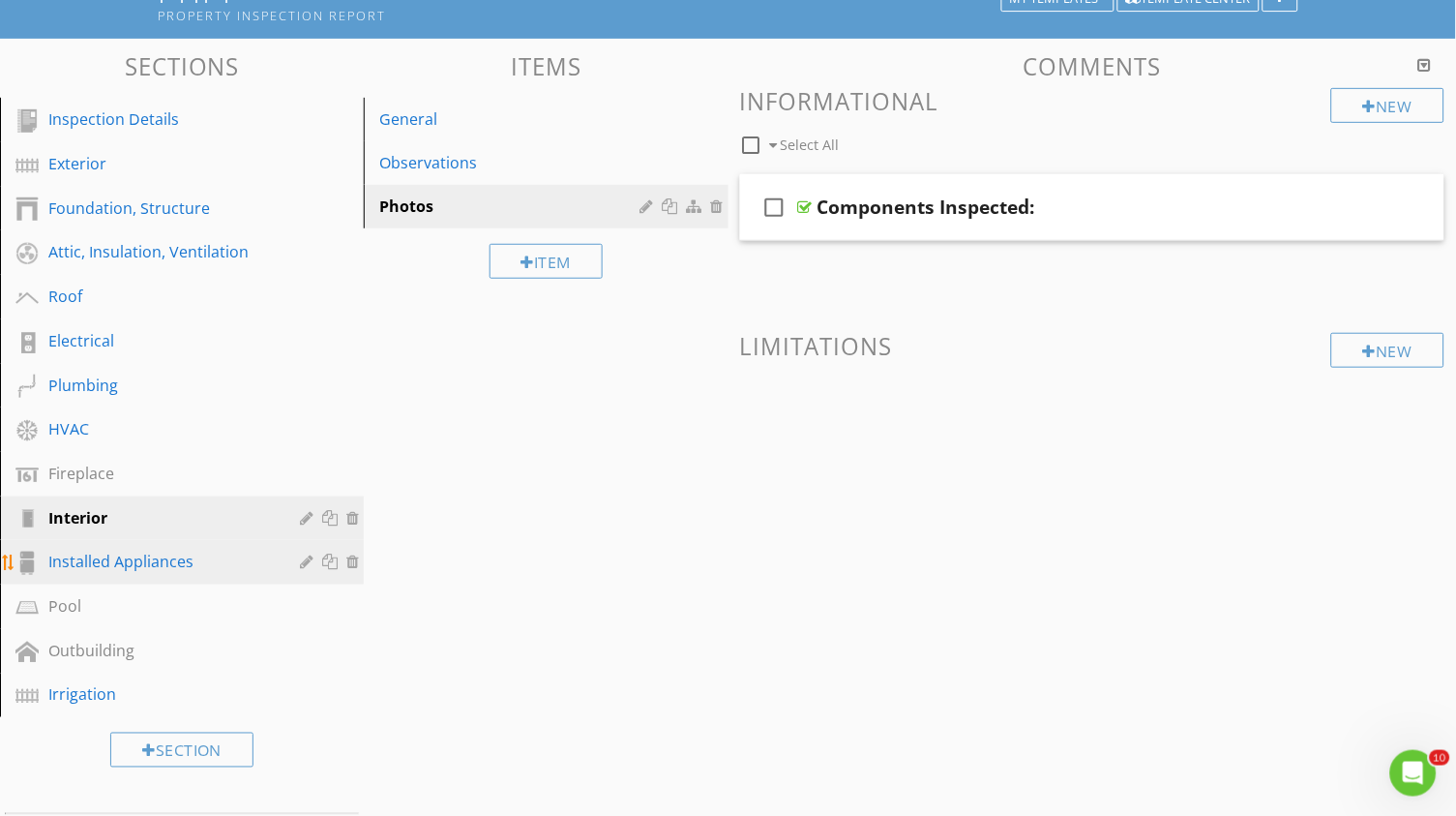 click on "Installed Appliances" at bounding box center [160, 561] 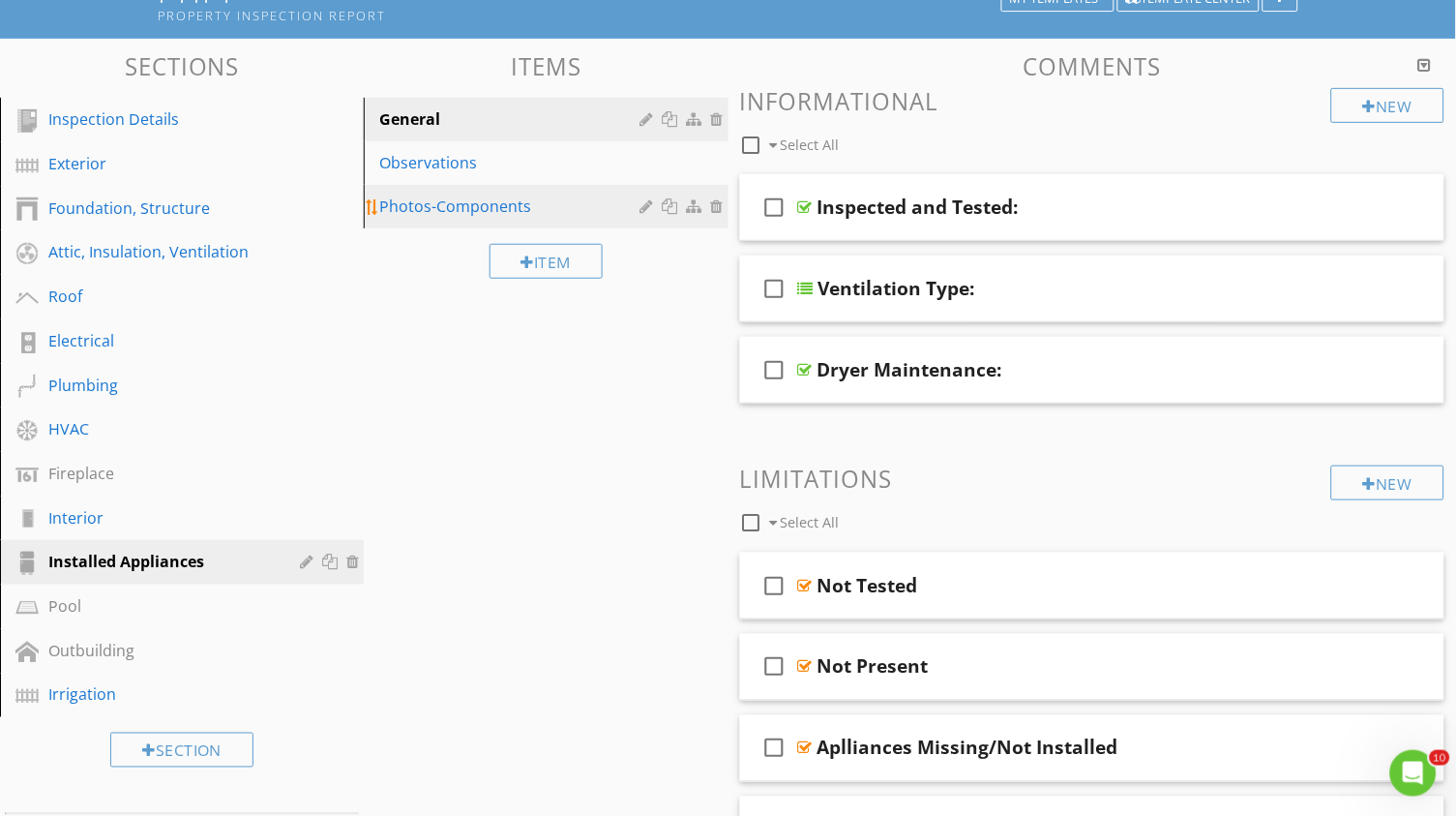 click at bounding box center (649, 206) 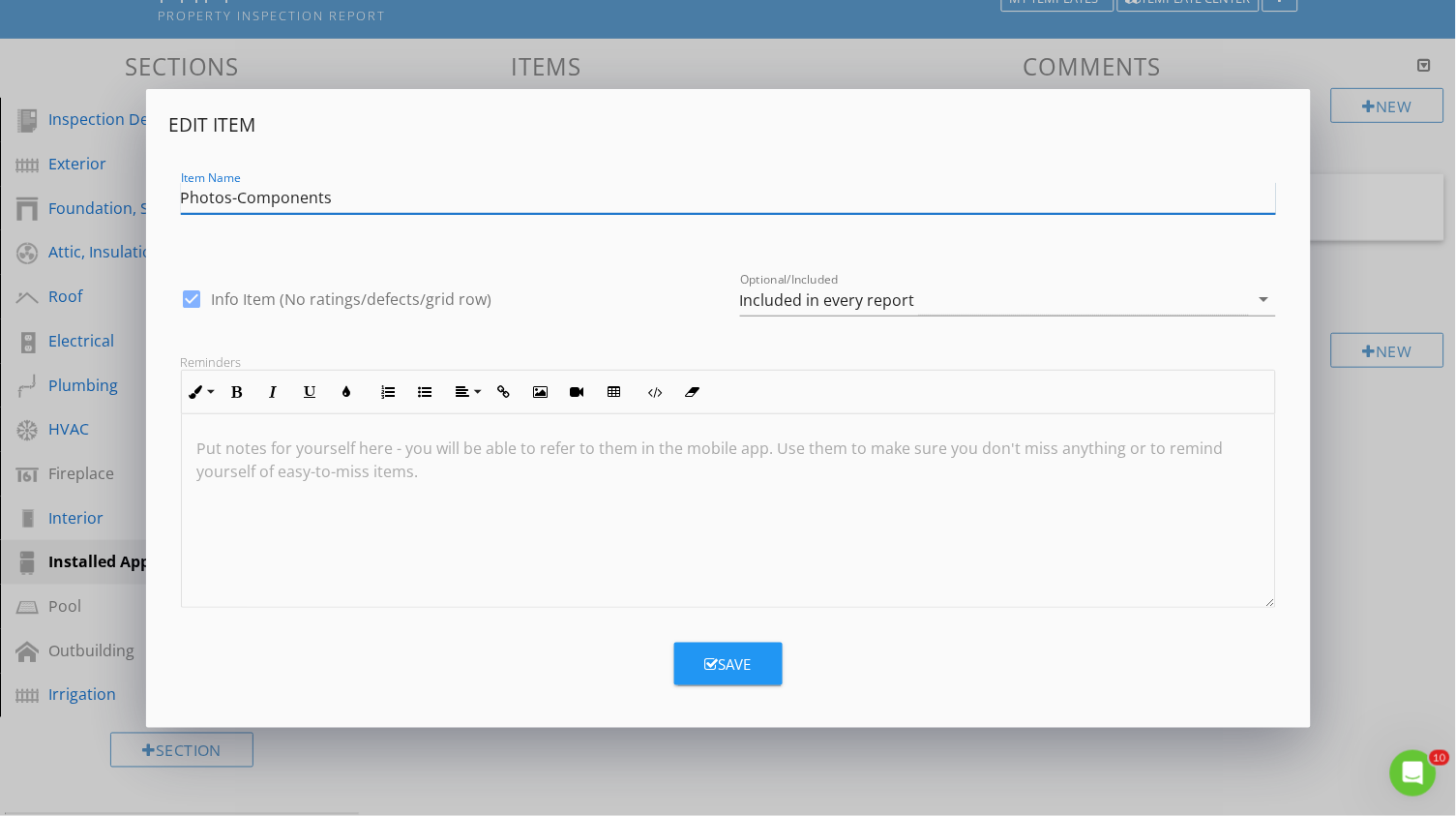 paste 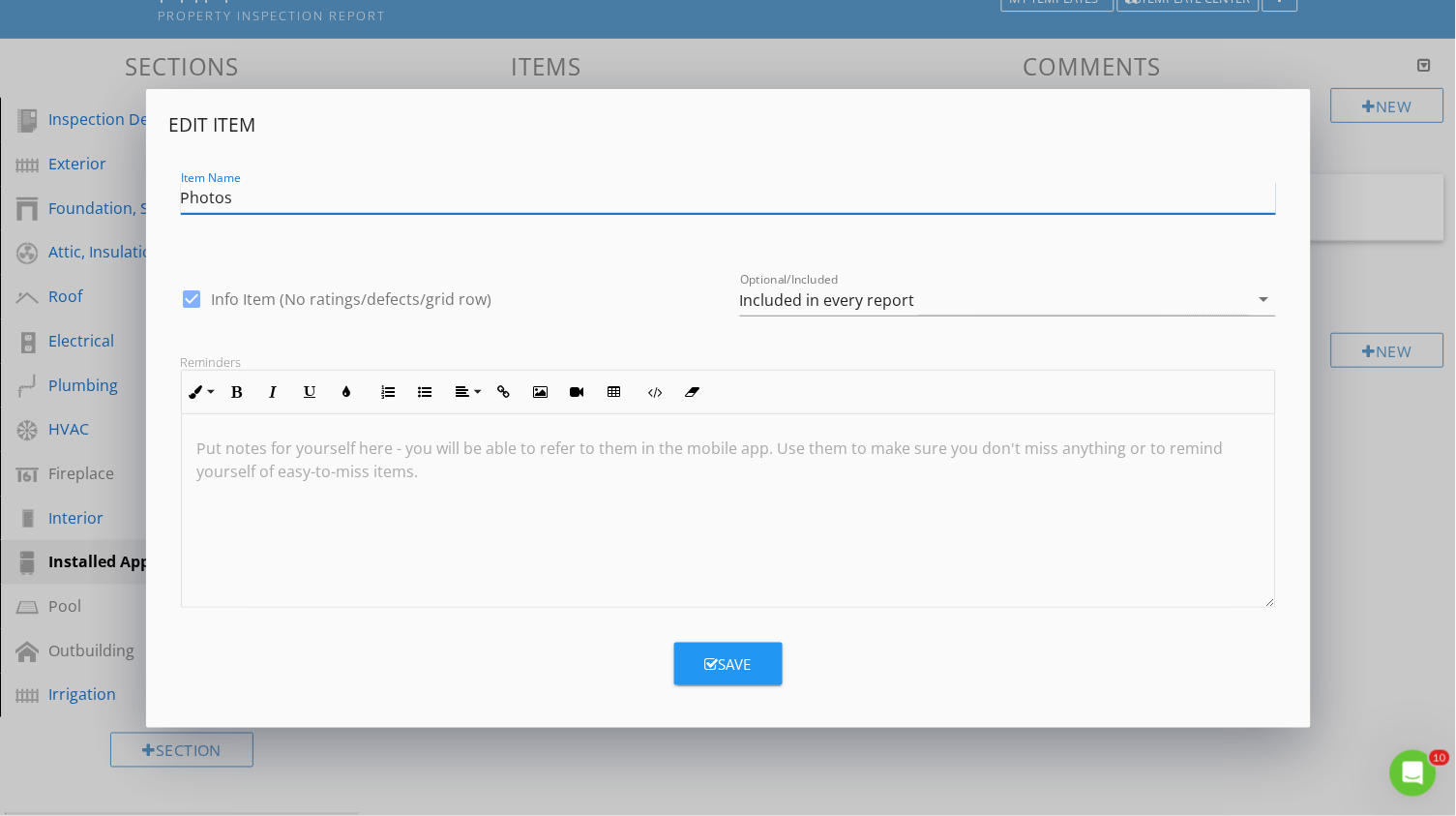 type on "Photos" 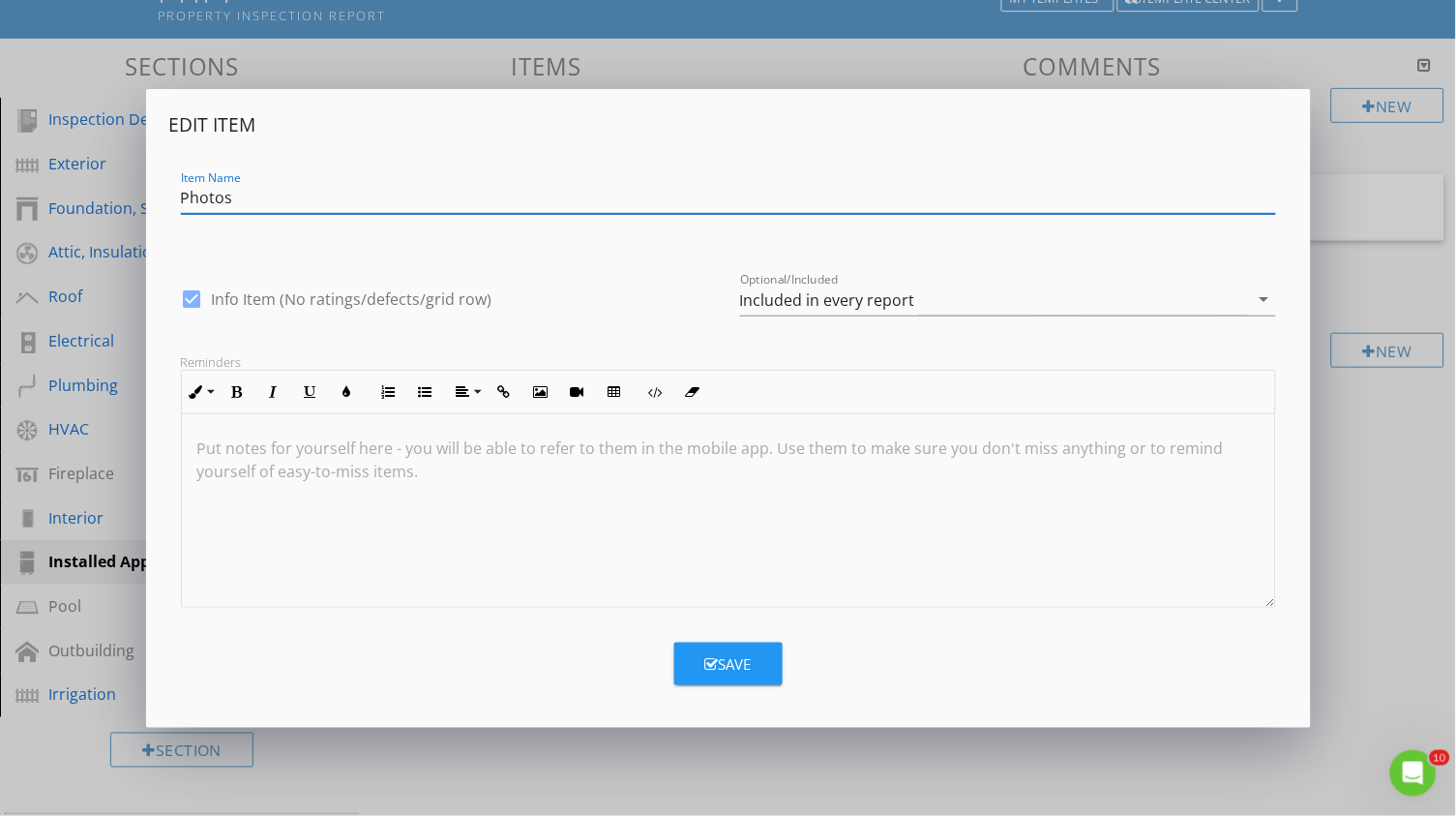 click on "Save" at bounding box center (728, 664) 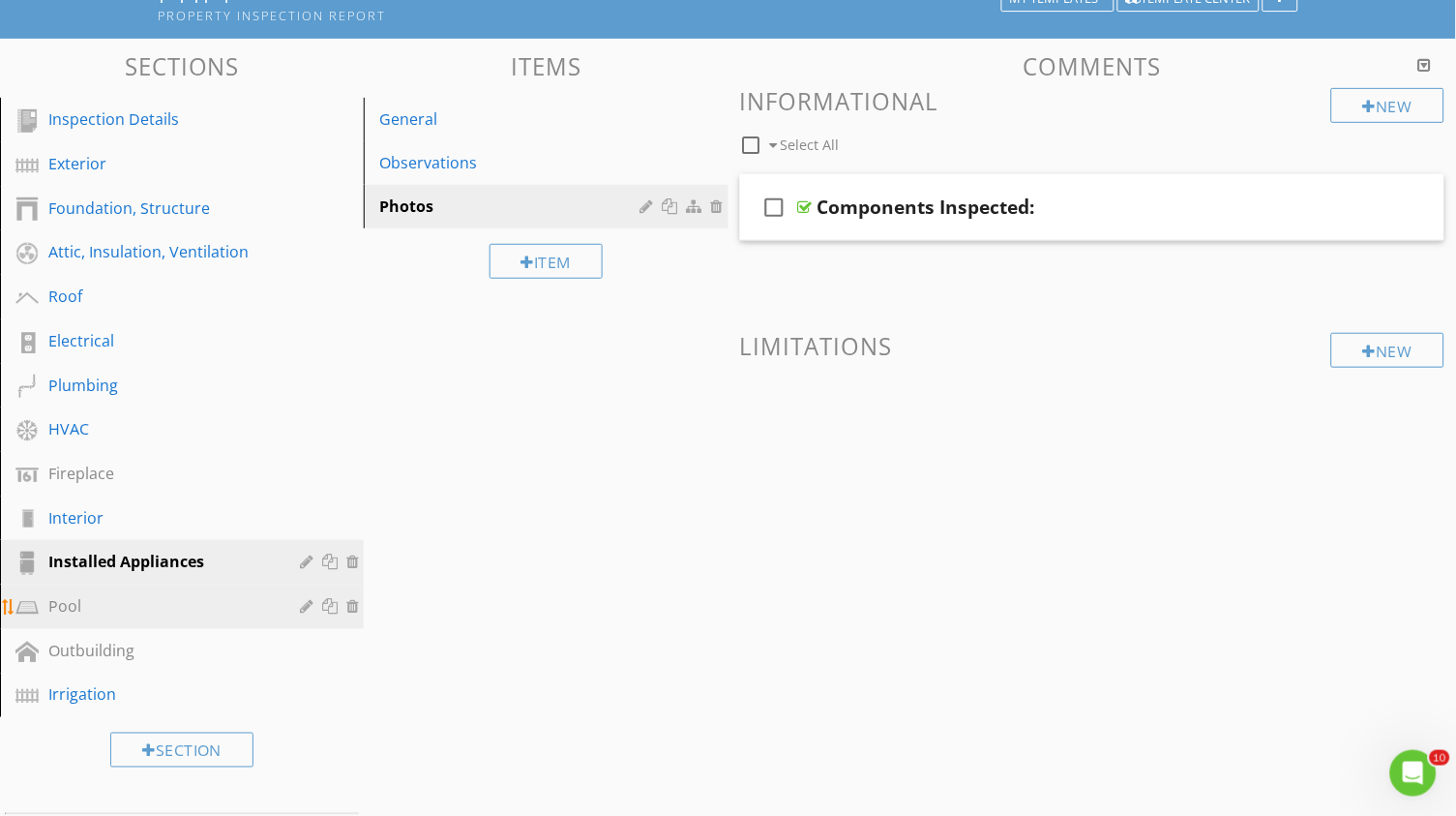 click on "Pool" at bounding box center [160, 606] 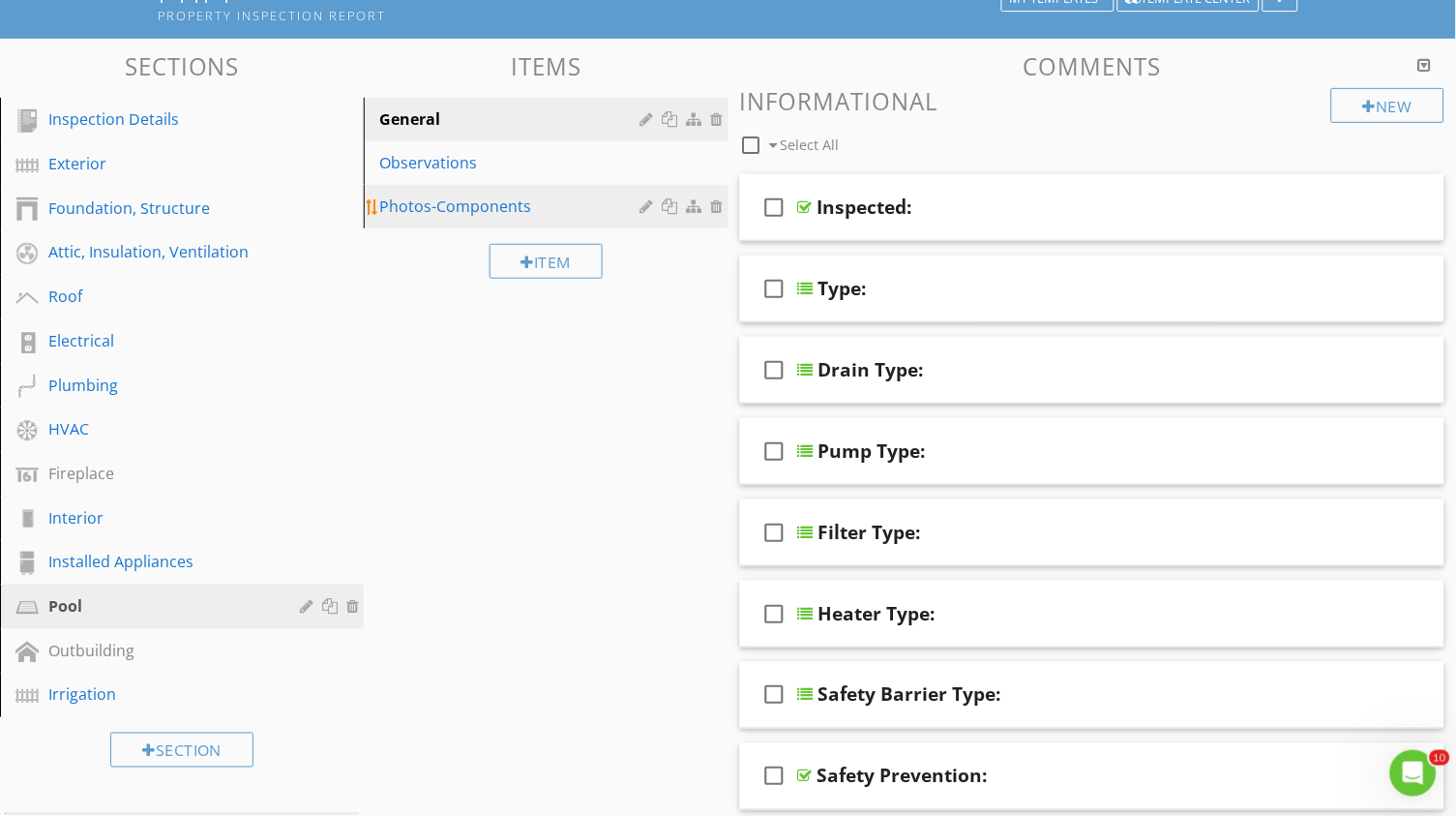 click at bounding box center [649, 206] 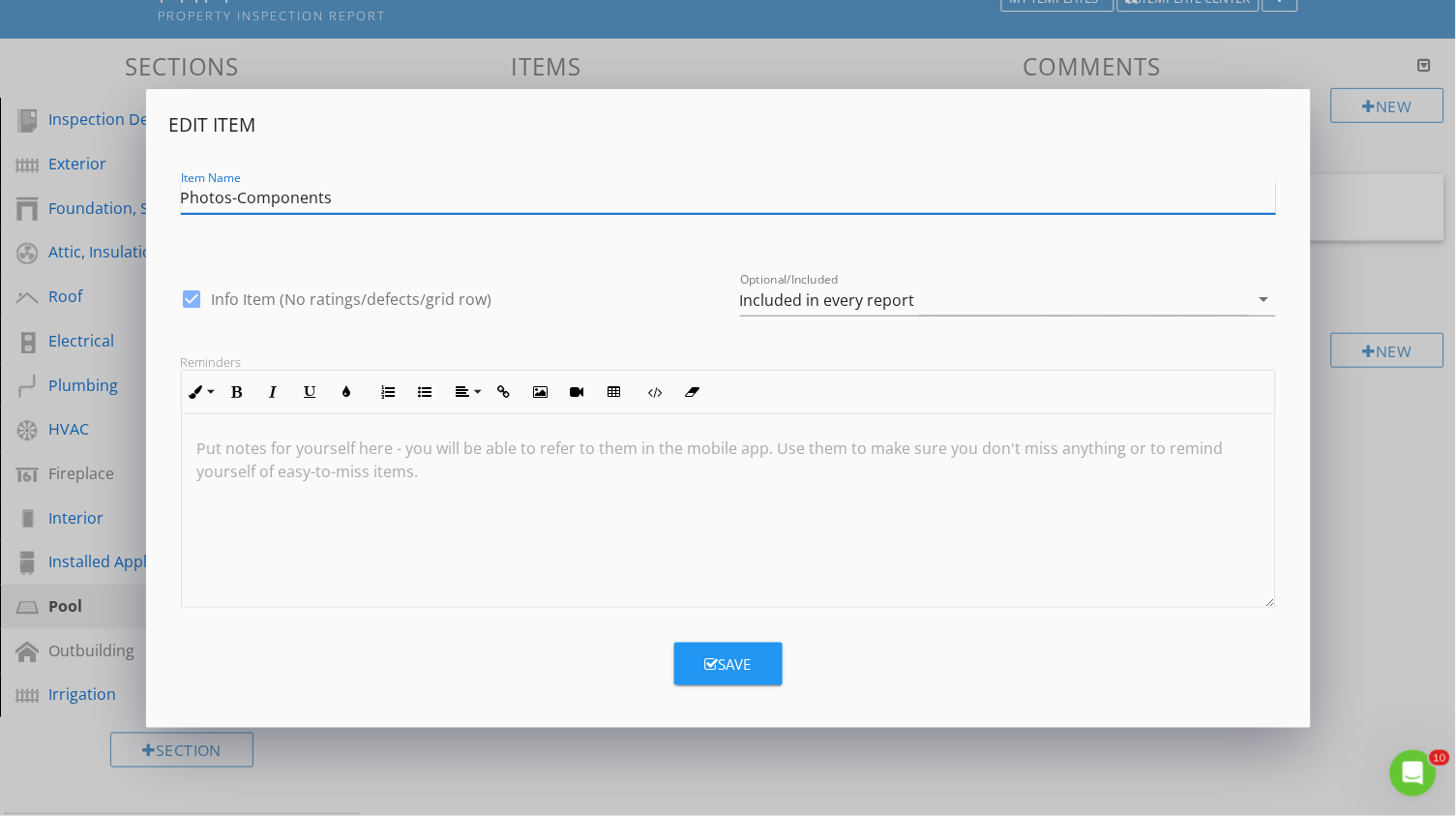 paste 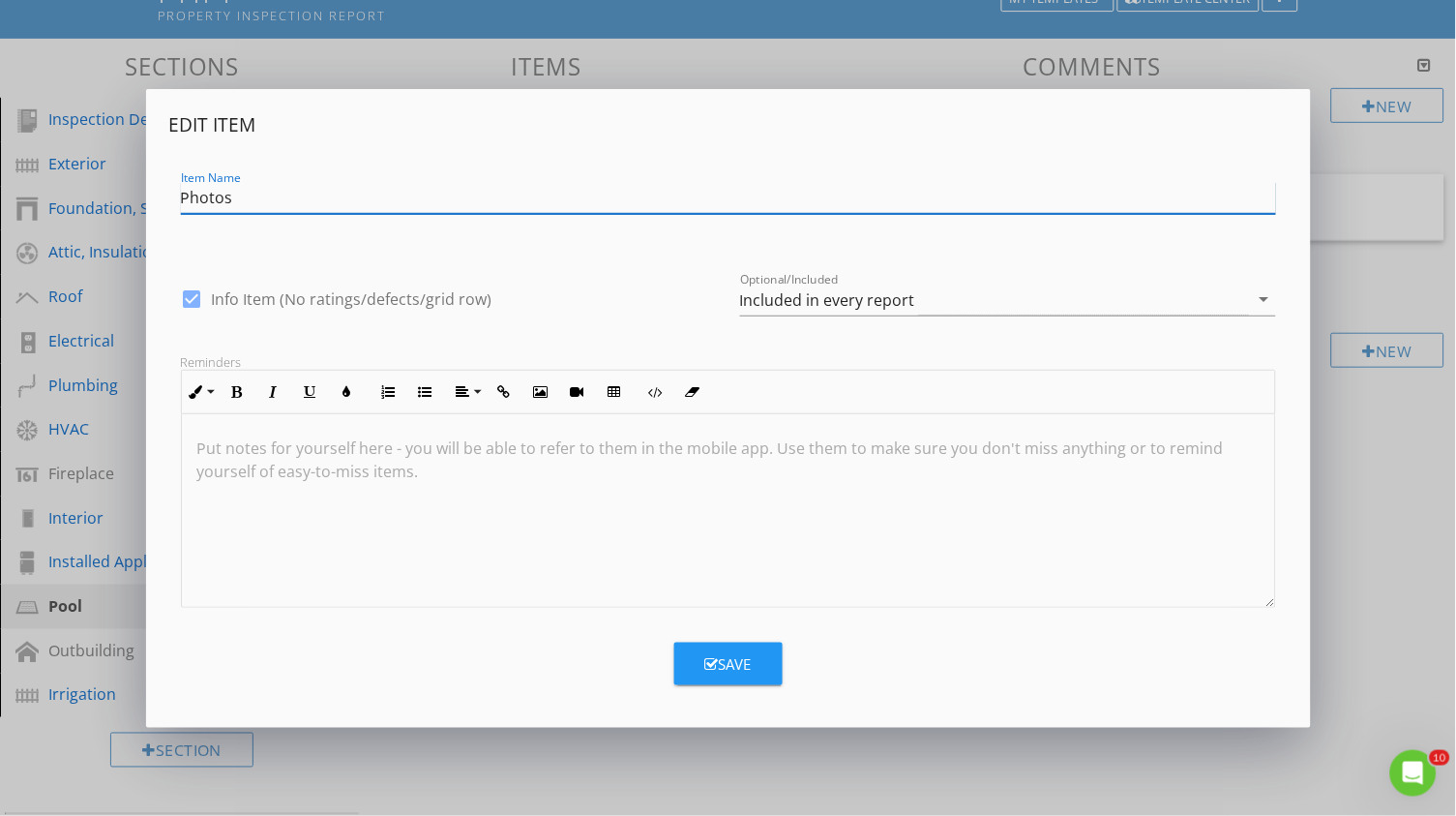 type on "Photos" 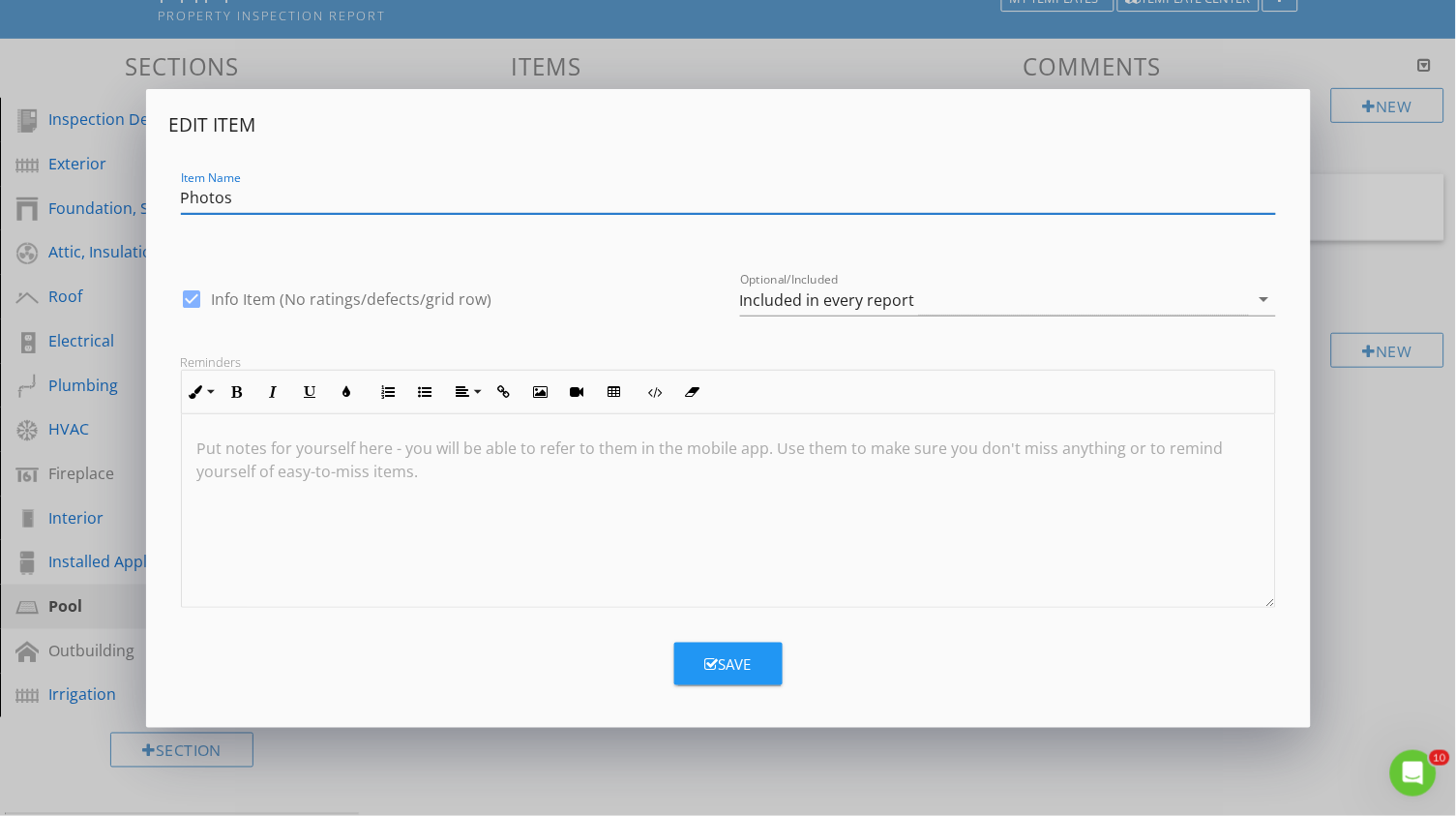 click on "Save" at bounding box center [728, 656] 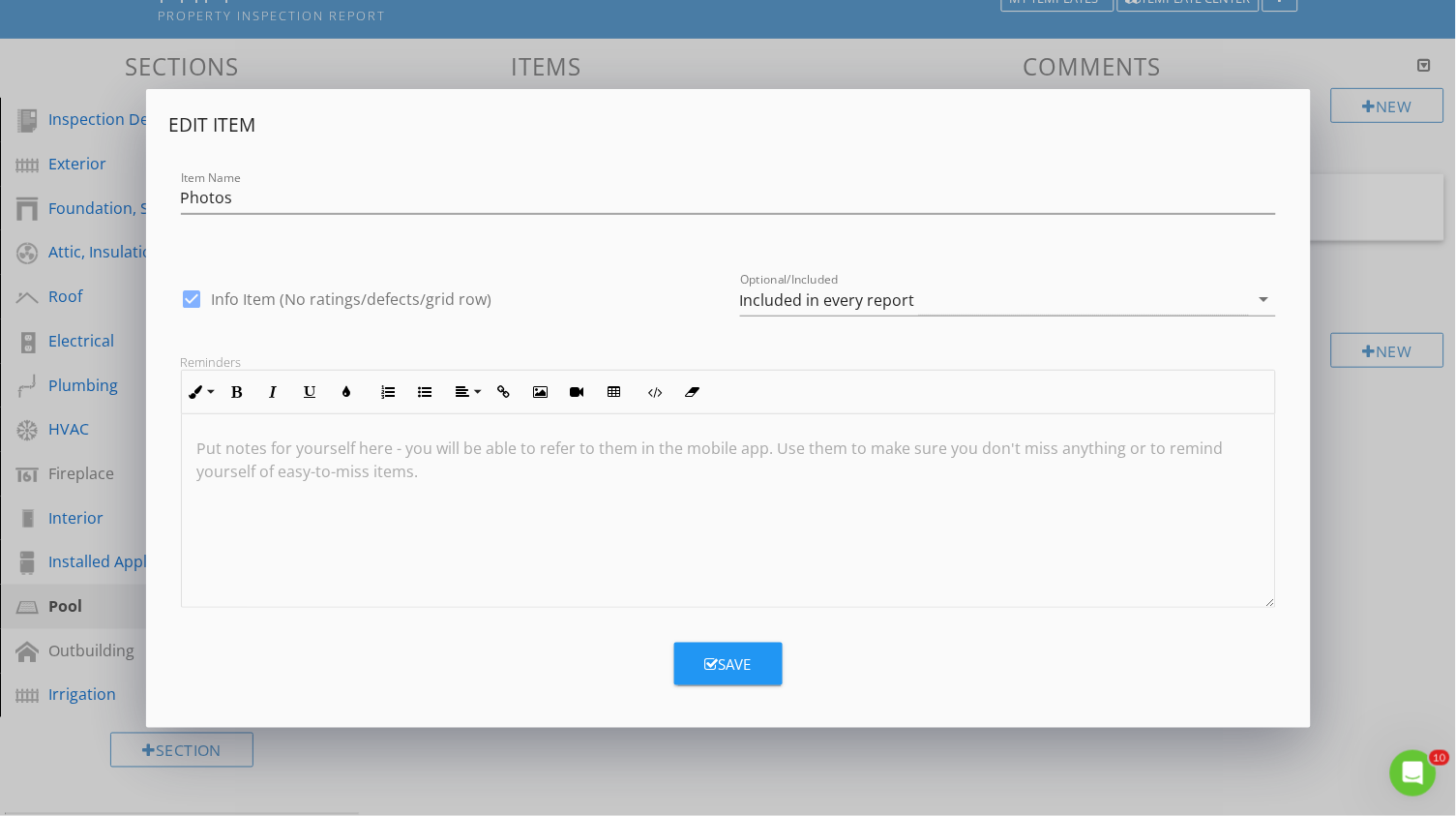 click at bounding box center (712, 664) 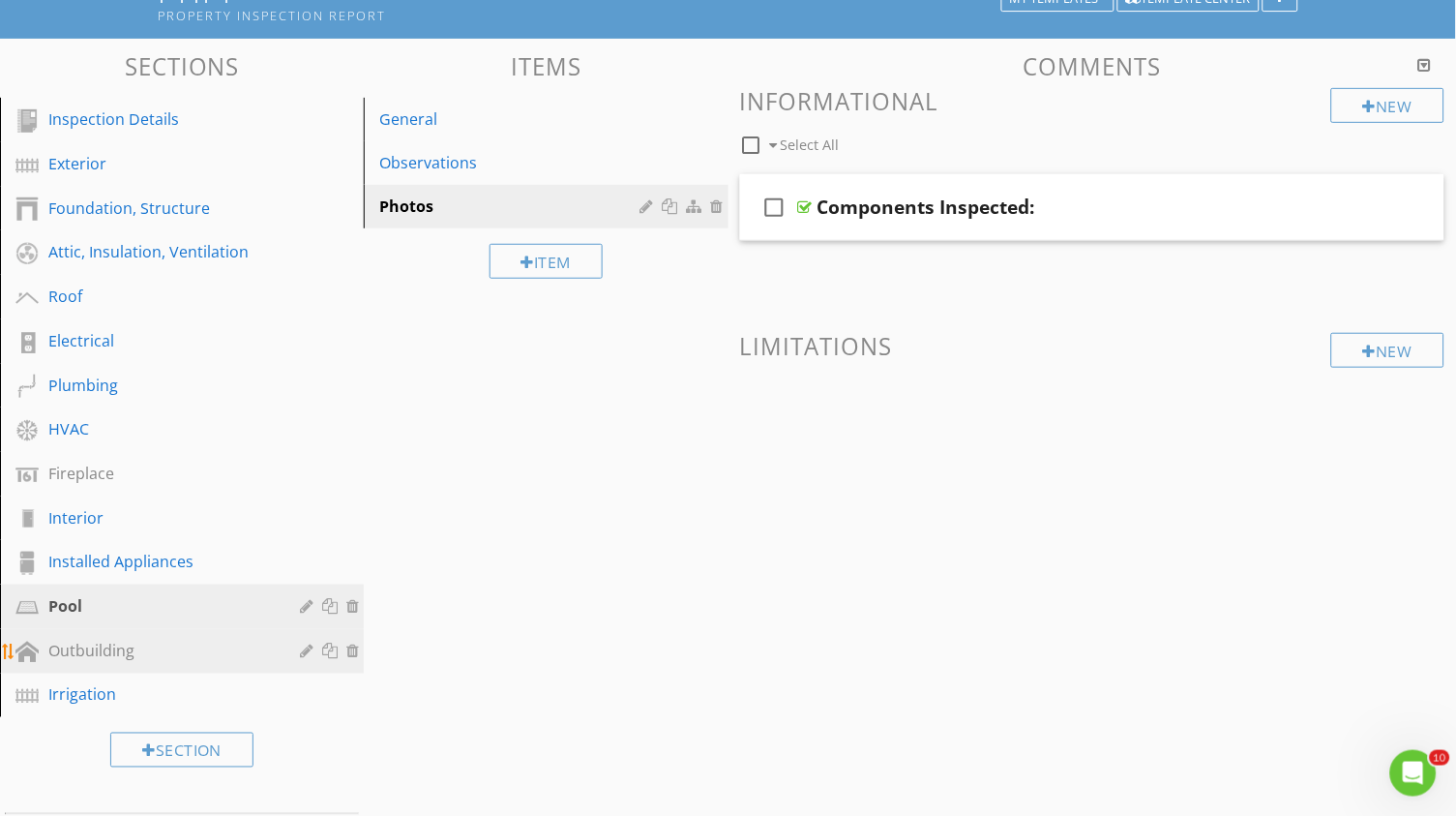 click on "Outbuilding" at bounding box center [160, 650] 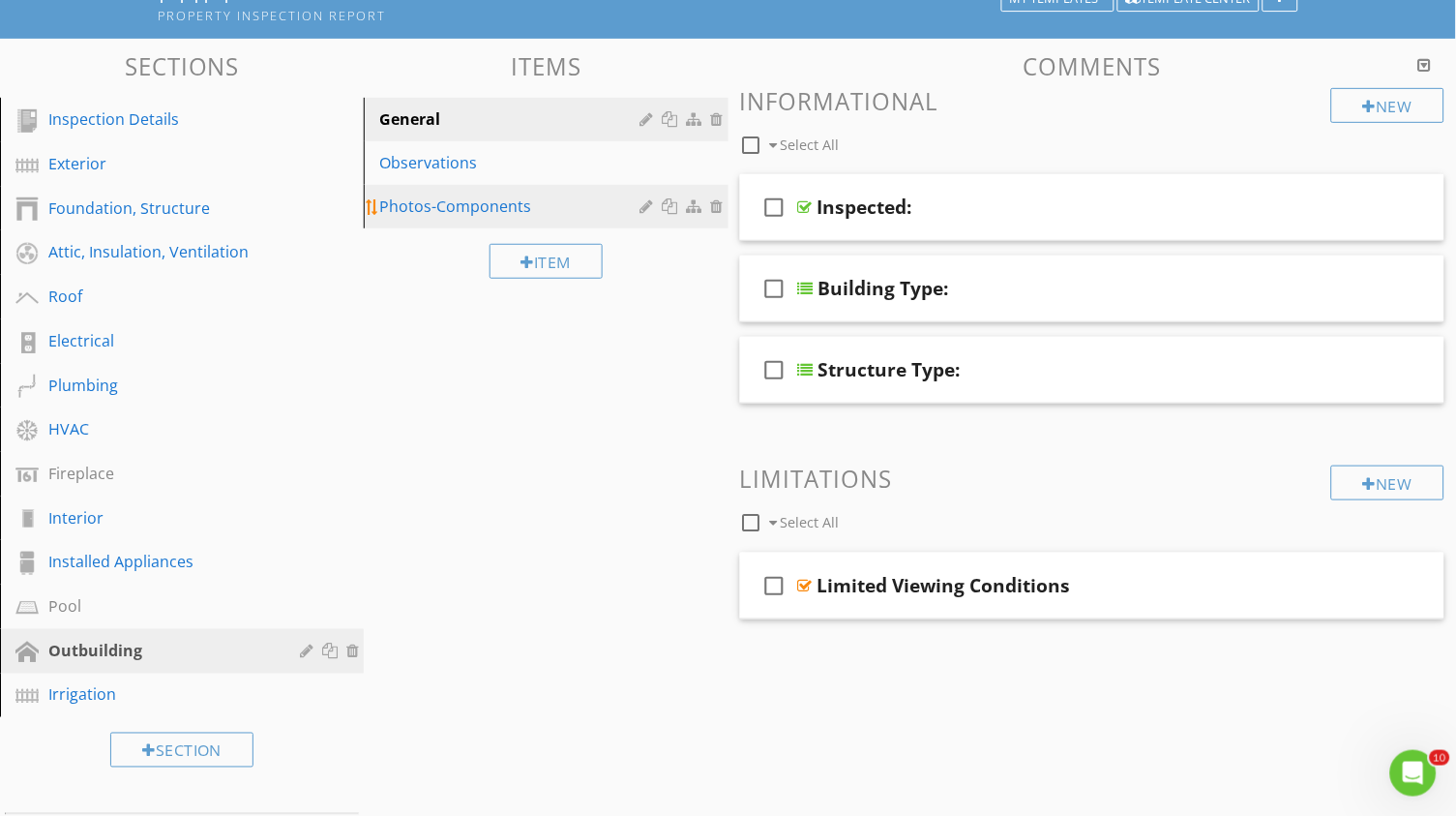 click at bounding box center [649, 206] 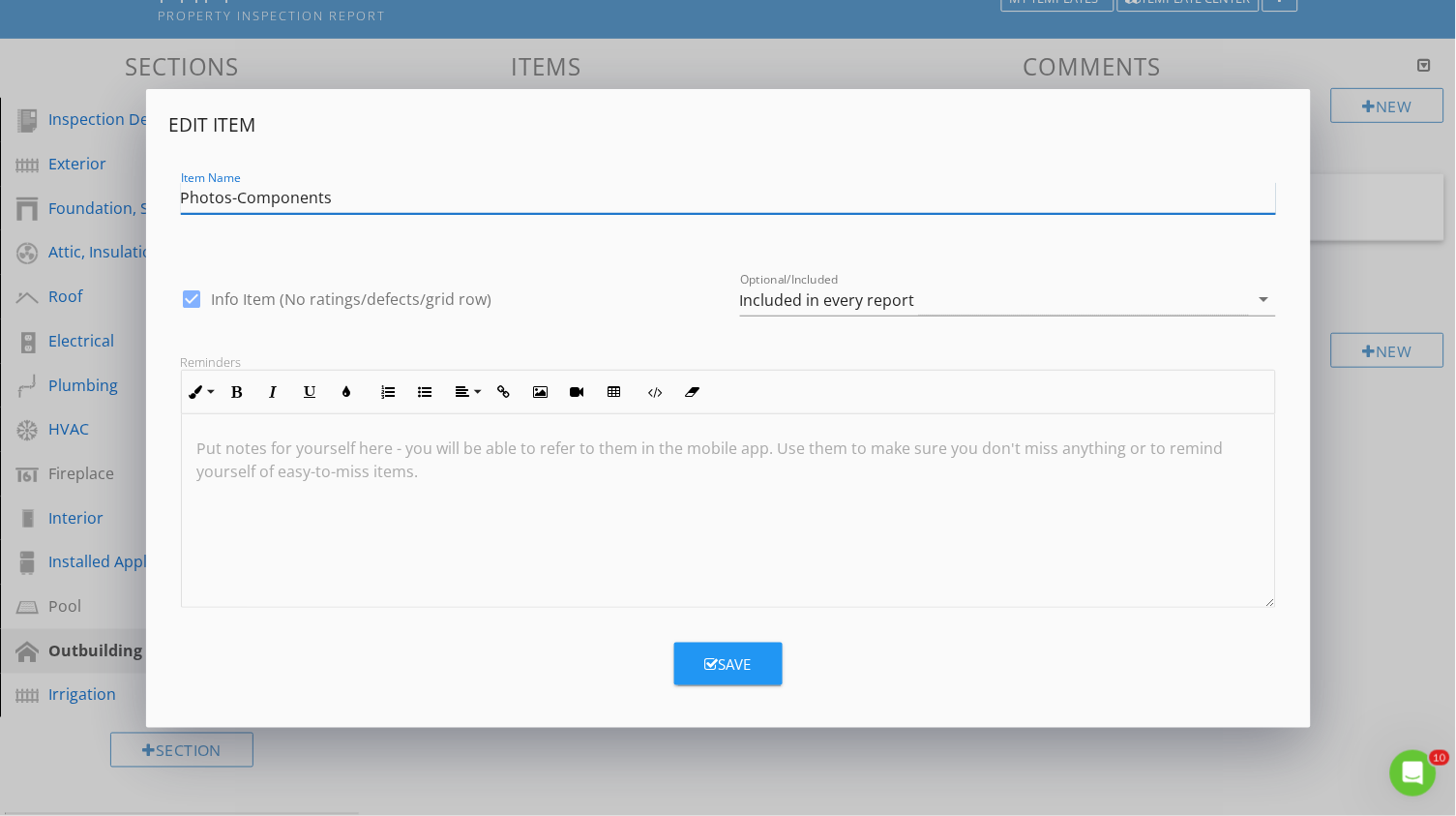 paste 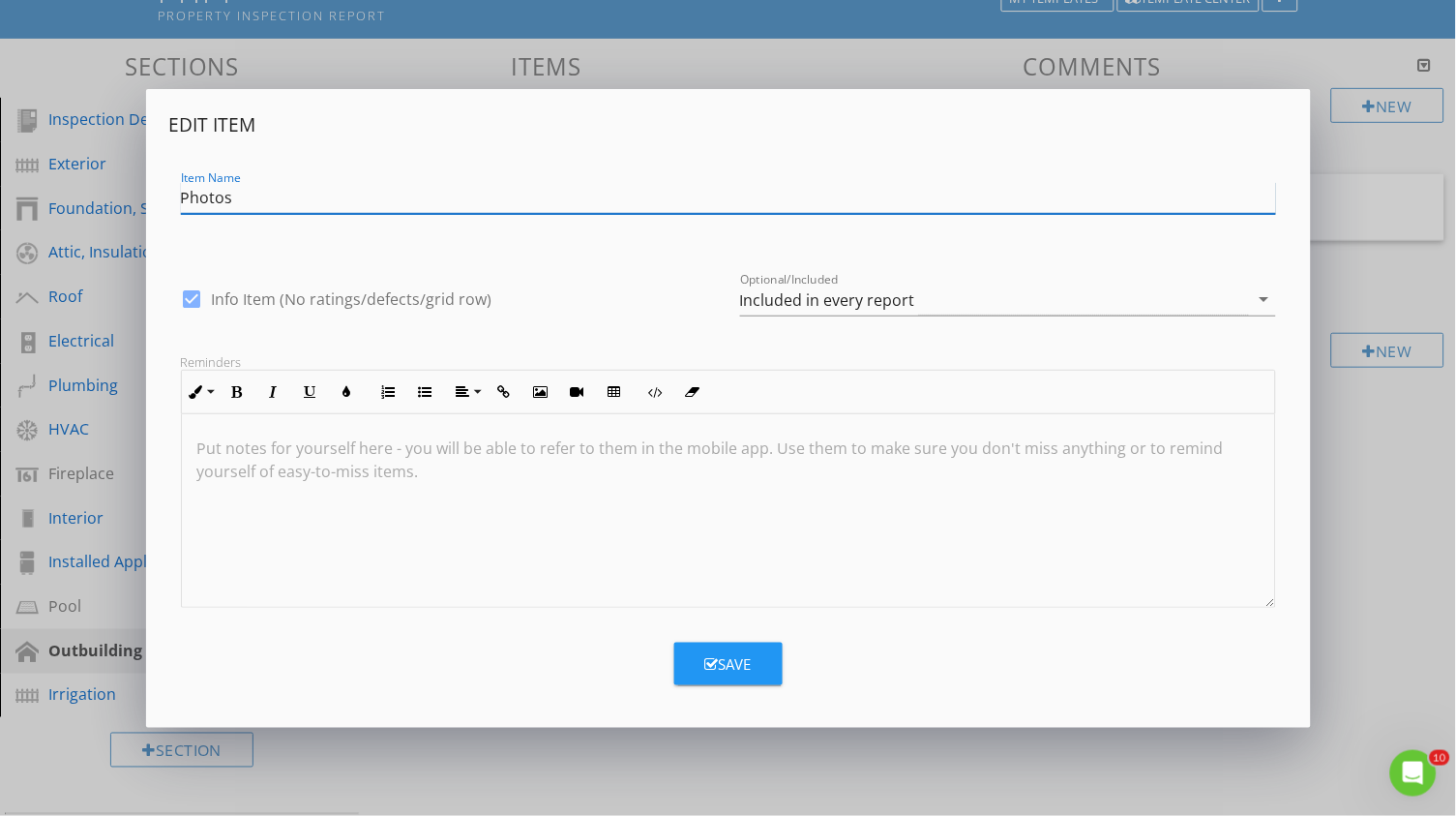 type on "Photos" 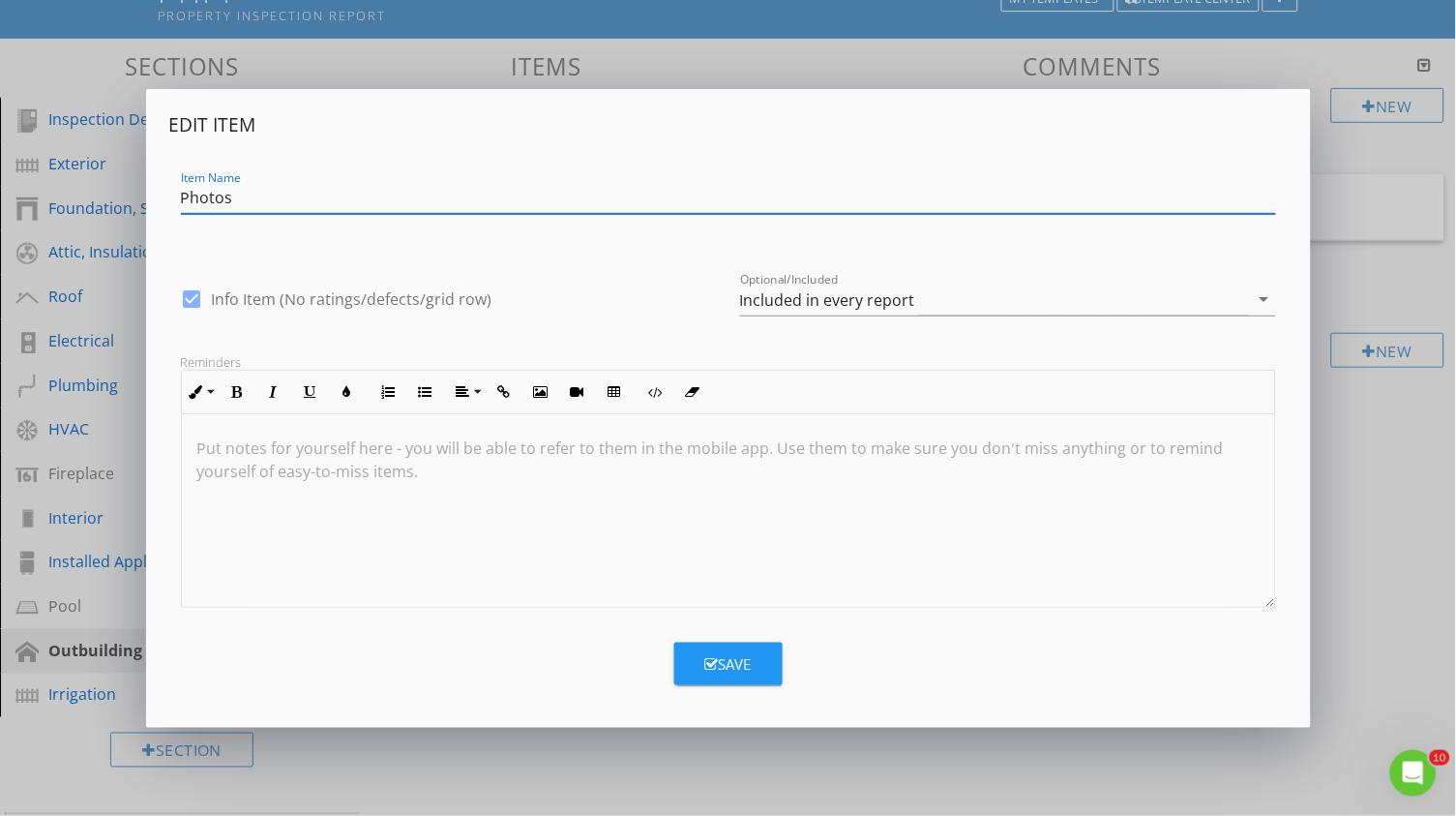 click on "Save" at bounding box center (728, 664) 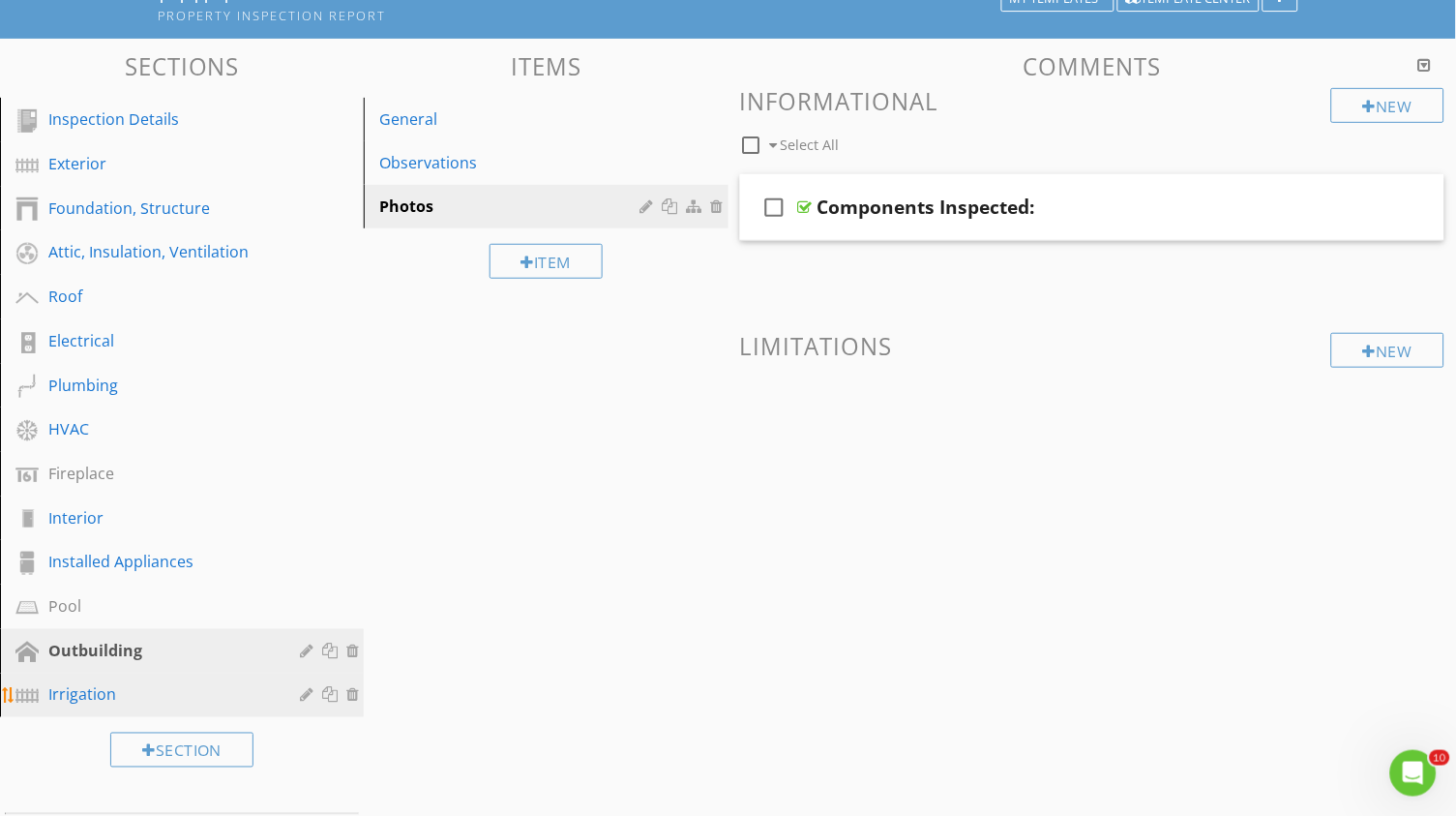 click on "Irrigation" at bounding box center (185, 696) 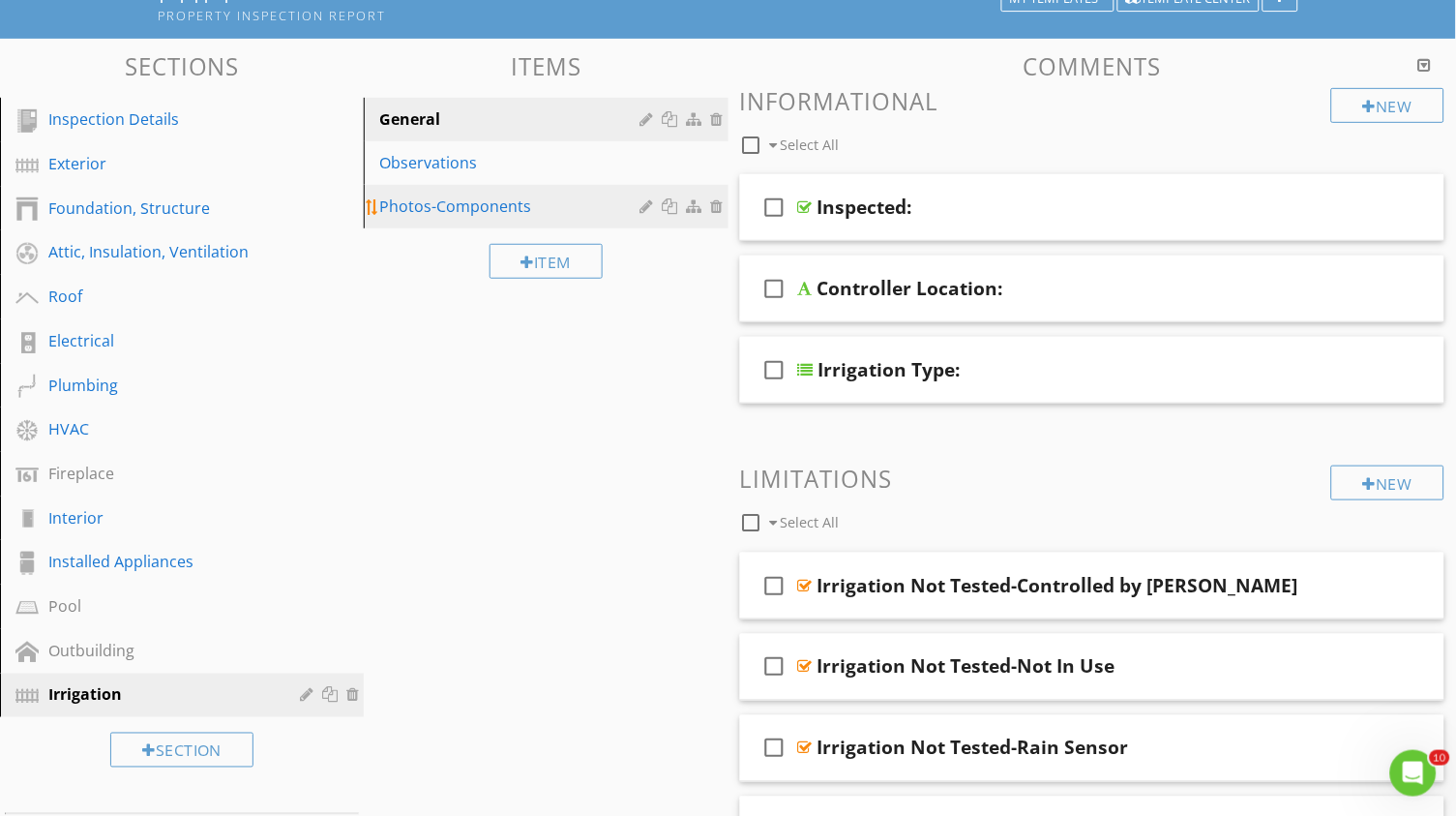 click at bounding box center [649, 206] 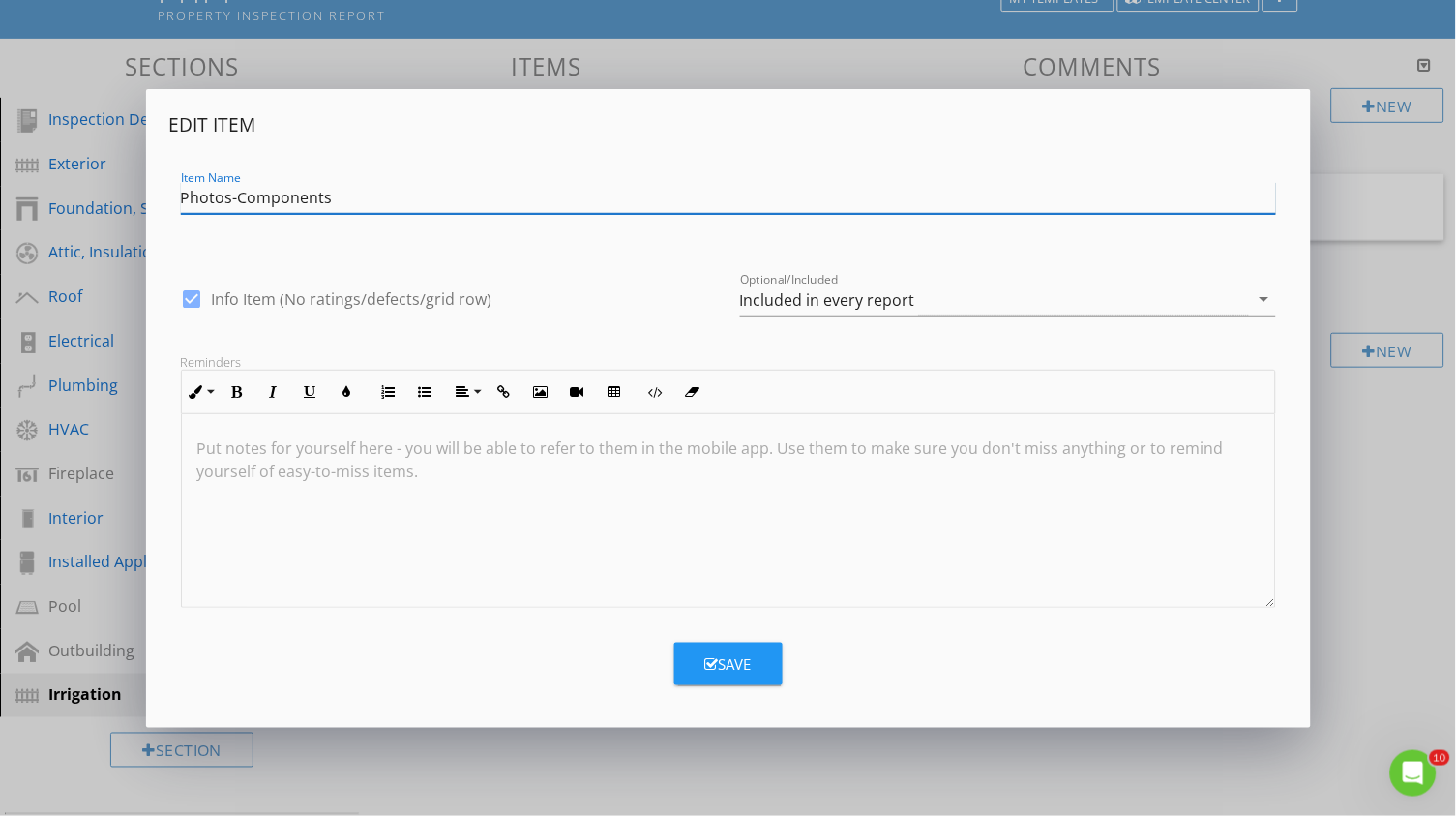 paste 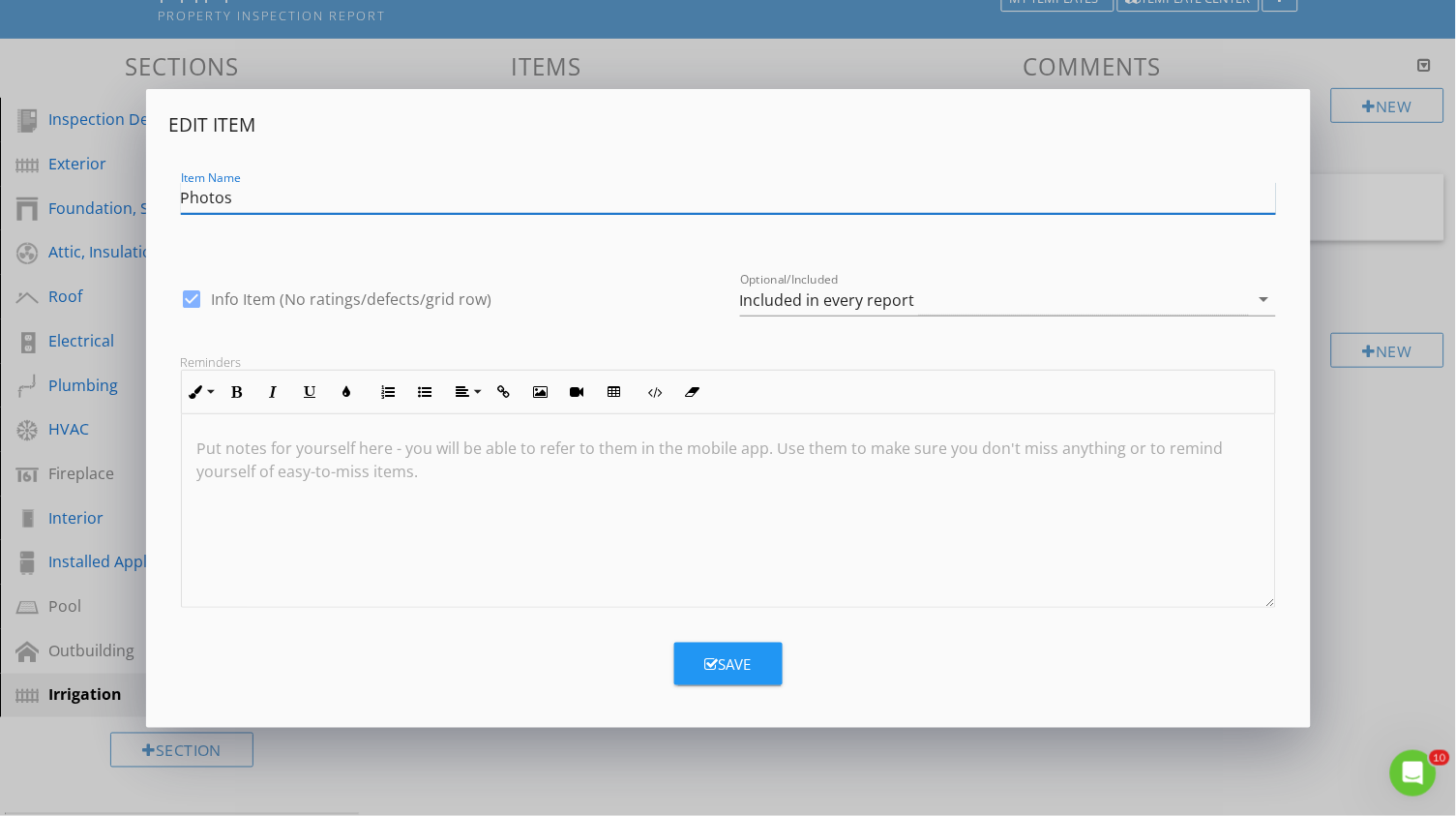 type on "Photos" 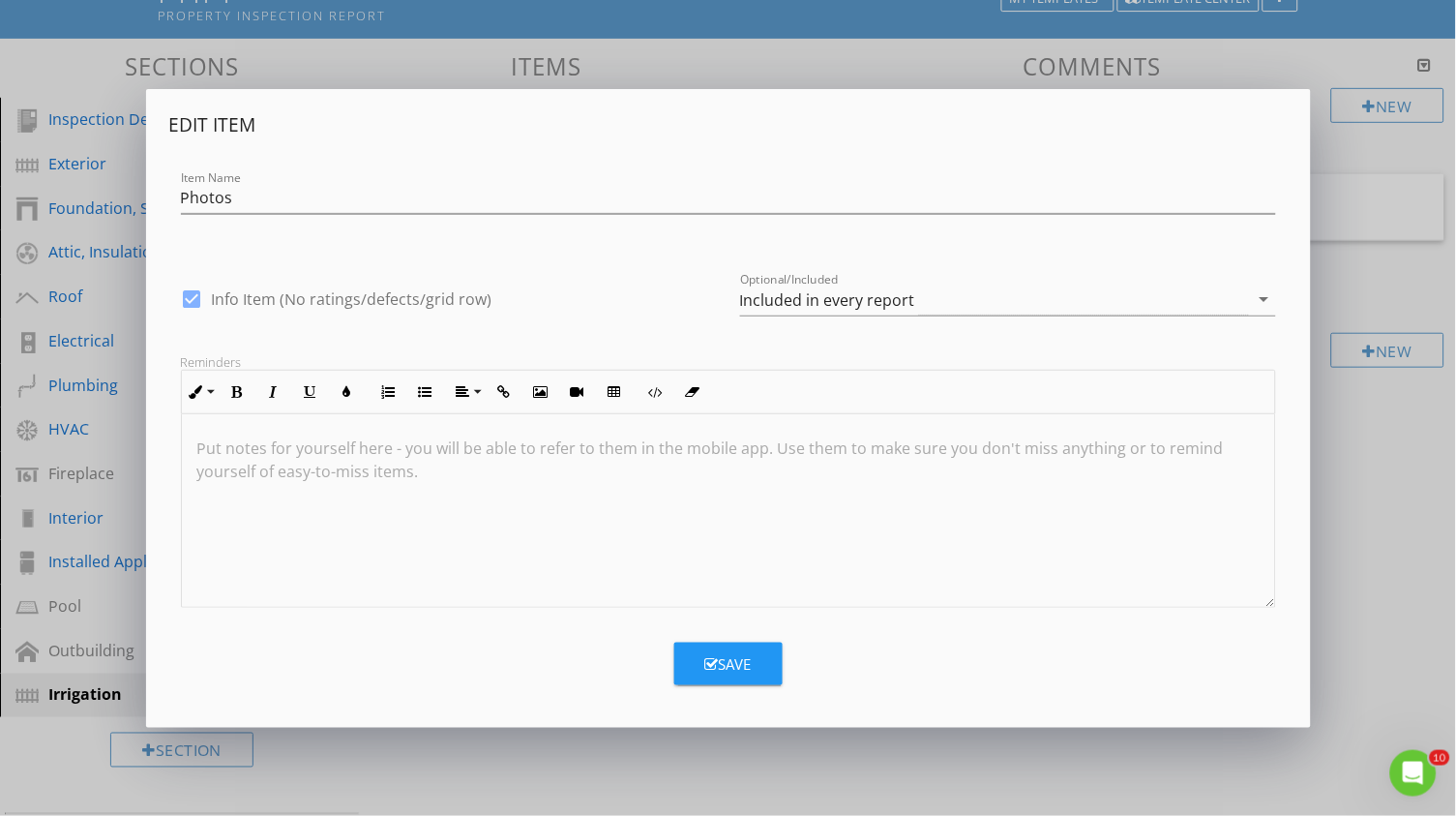 click on "Edit Item   Item Name Photos     check_box Info Item (No ratings/defects/grid row)   Optional/Included Included in every report arrow_drop_down     Reminders   Inline Style XLarge Large Normal Small Light Small/Light Bold Italic Underline Colors Ordered List Unordered List Align Align Left Align Center Align Right Align Justify Insert Link Insert Image Insert Video Insert Table Code View Clear Formatting Put notes for yourself here - you will be able to refer to them in the mobile app. Use them to make sure you don't miss anything or to remind yourself of easy-to-miss items.
Save" at bounding box center (728, 408) 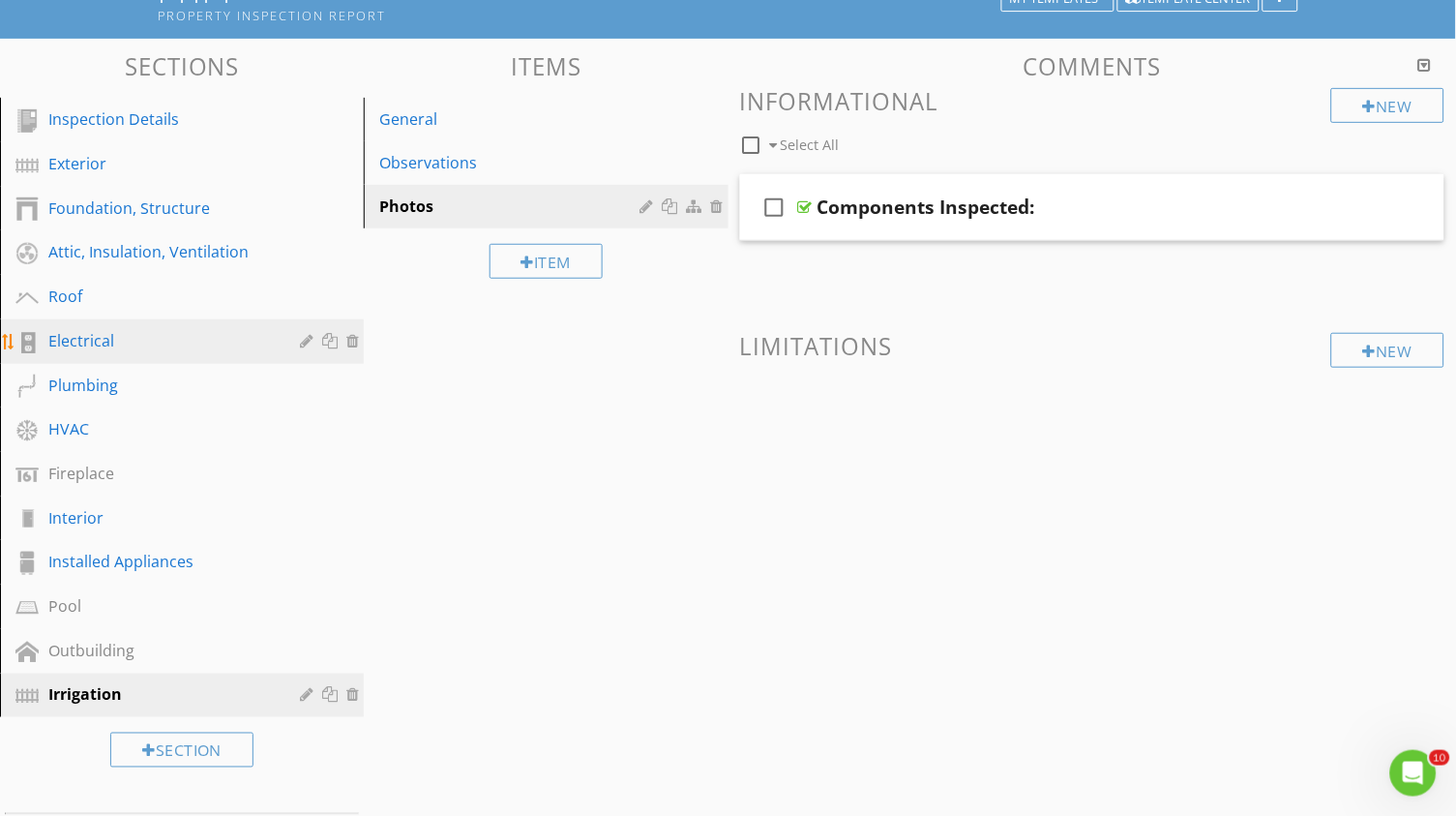 click on "Electrical" at bounding box center (160, 341) 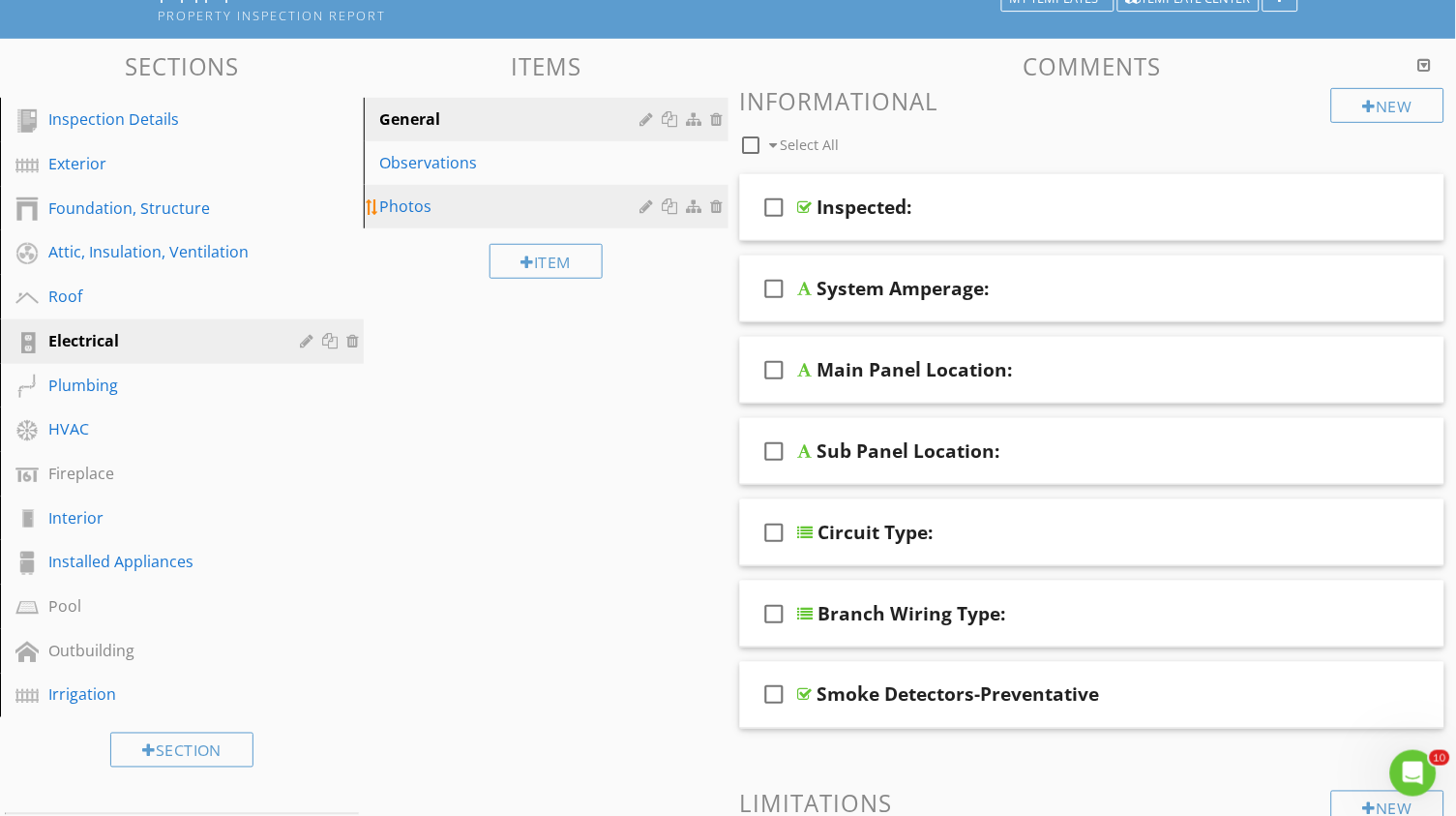 click on "Photos" at bounding box center [512, 206] 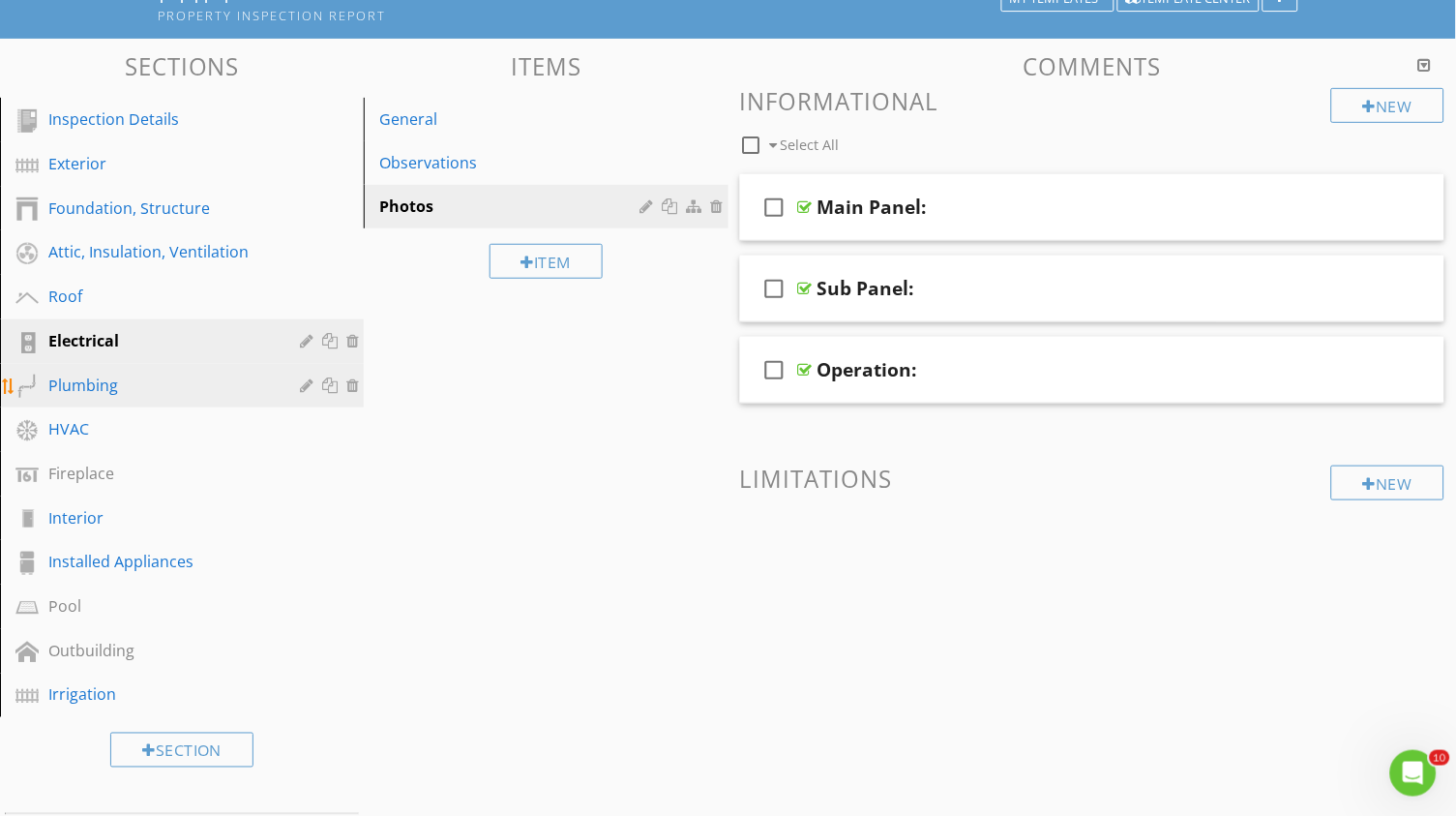 click on "Plumbing" at bounding box center [160, 385] 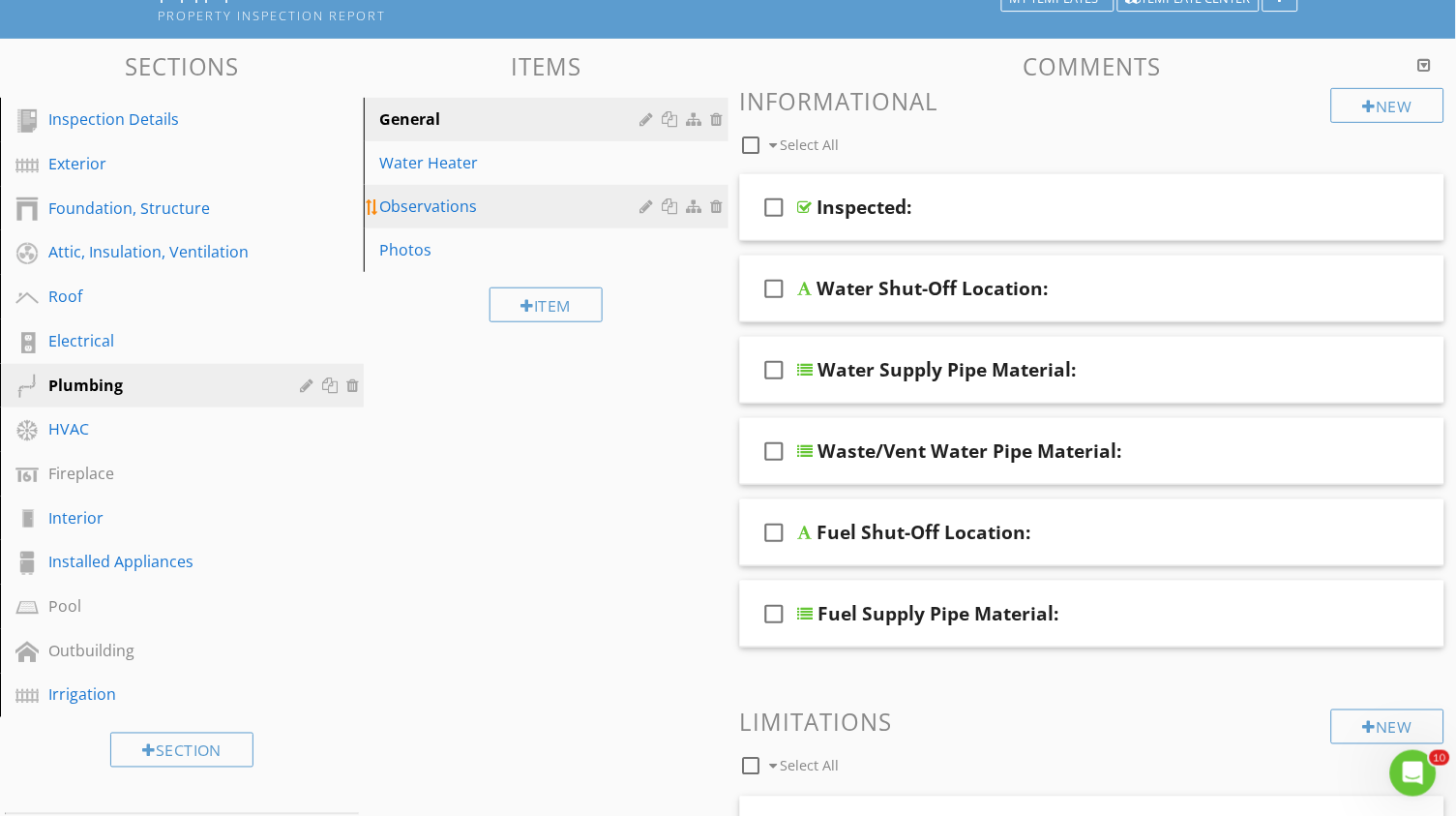 click on "Observations" at bounding box center [512, 206] 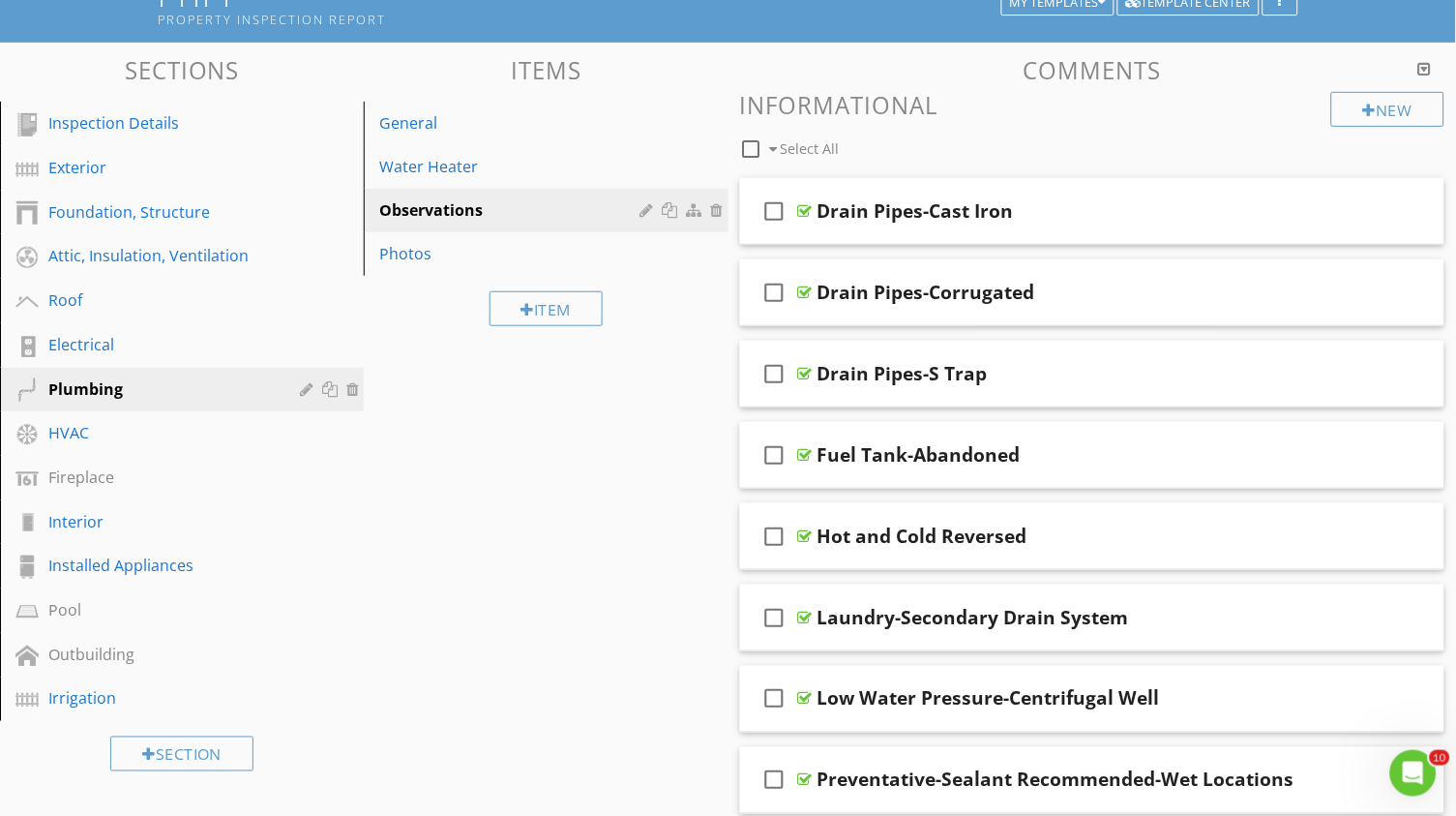 scroll, scrollTop: 140, scrollLeft: 0, axis: vertical 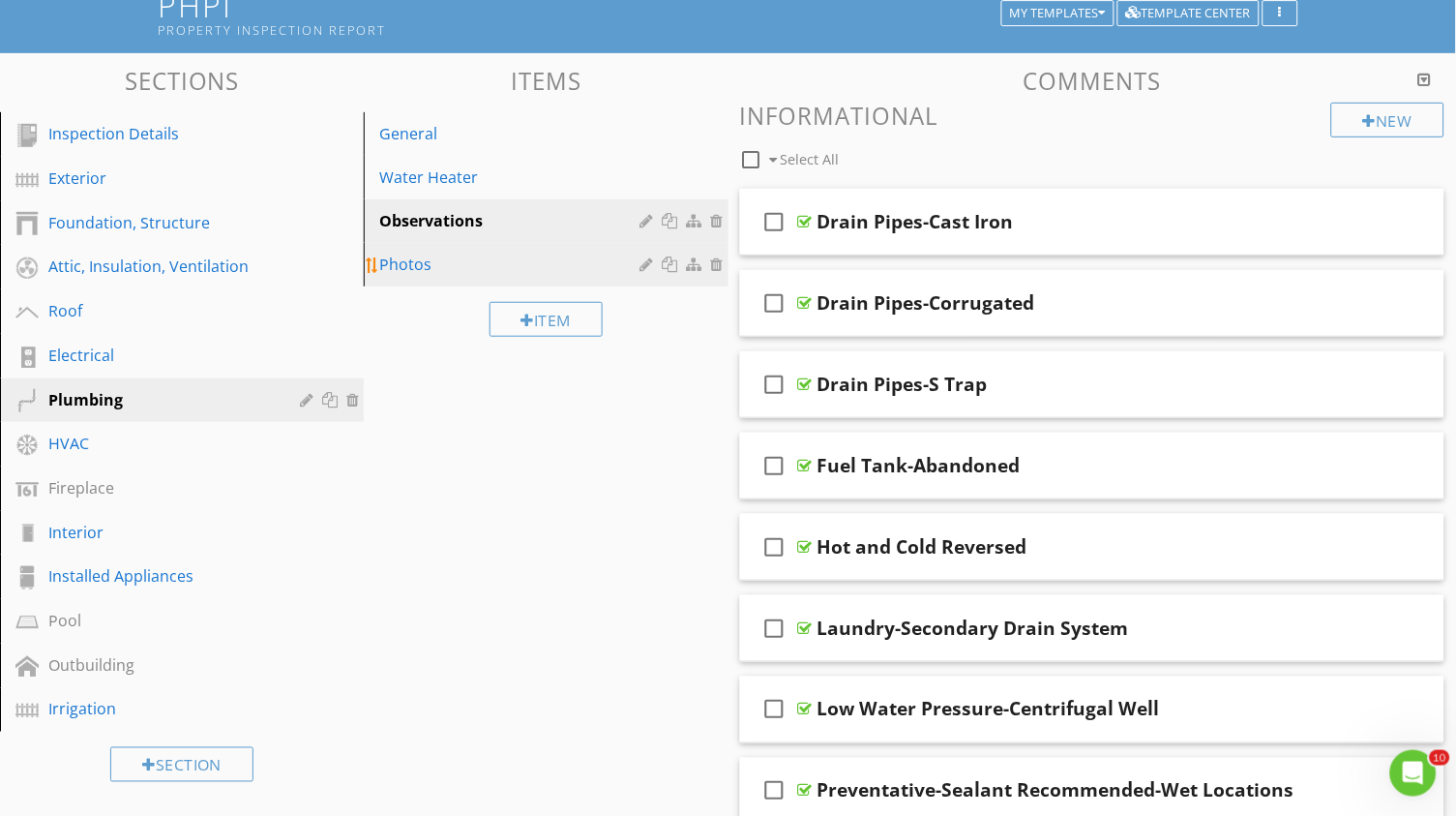 click on "Photos" at bounding box center [512, 264] 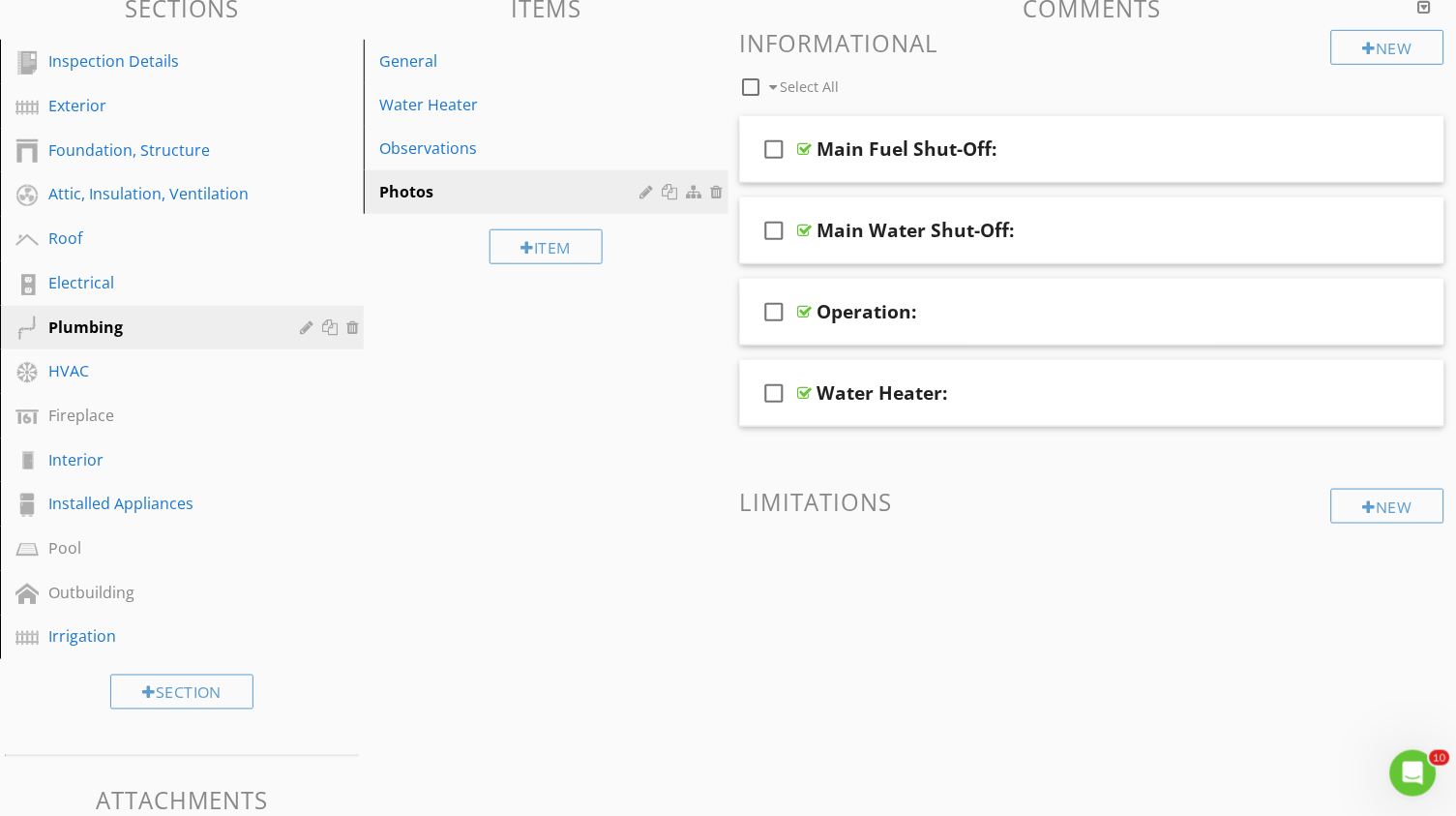 scroll, scrollTop: 196, scrollLeft: 0, axis: vertical 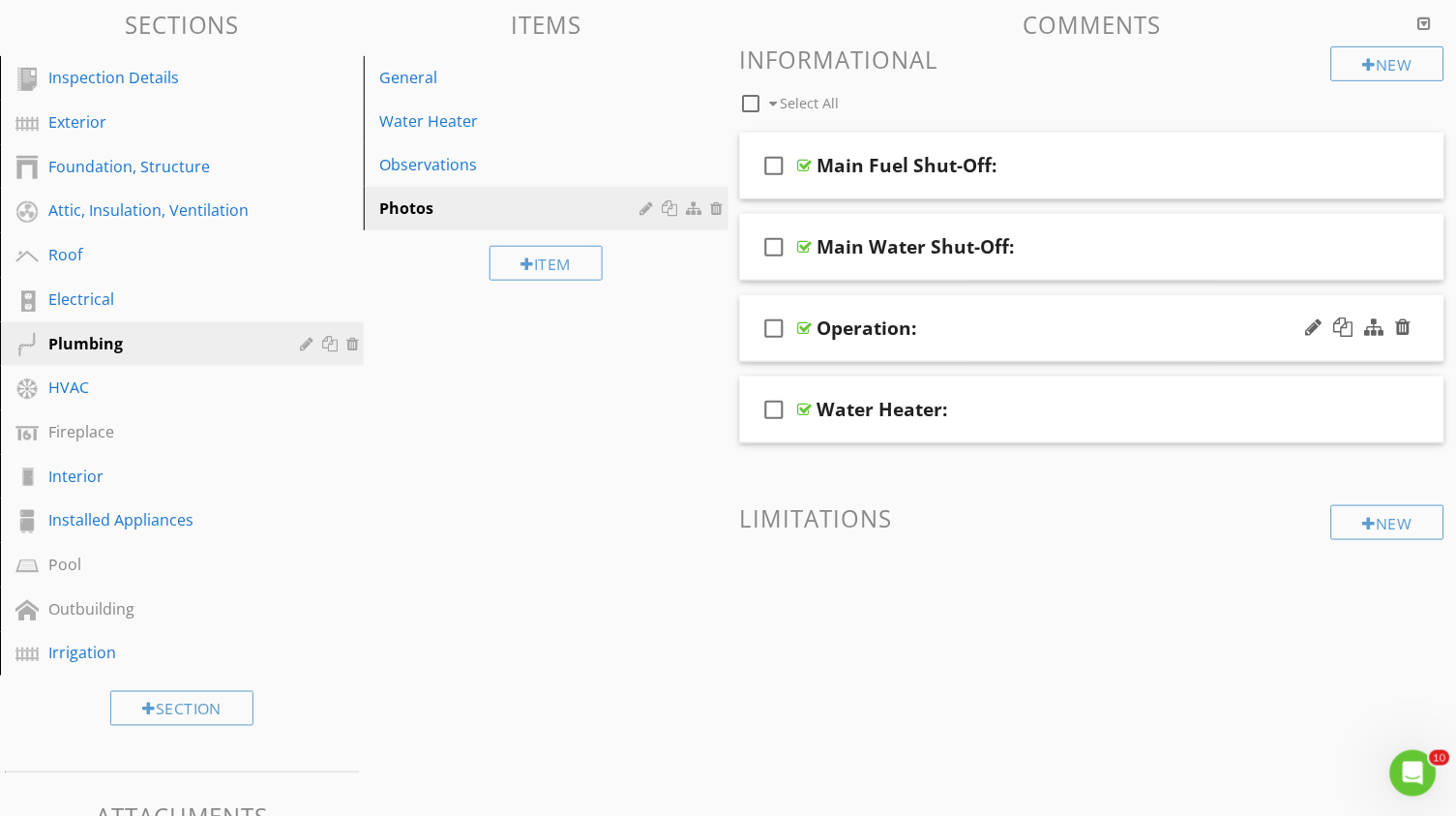 type 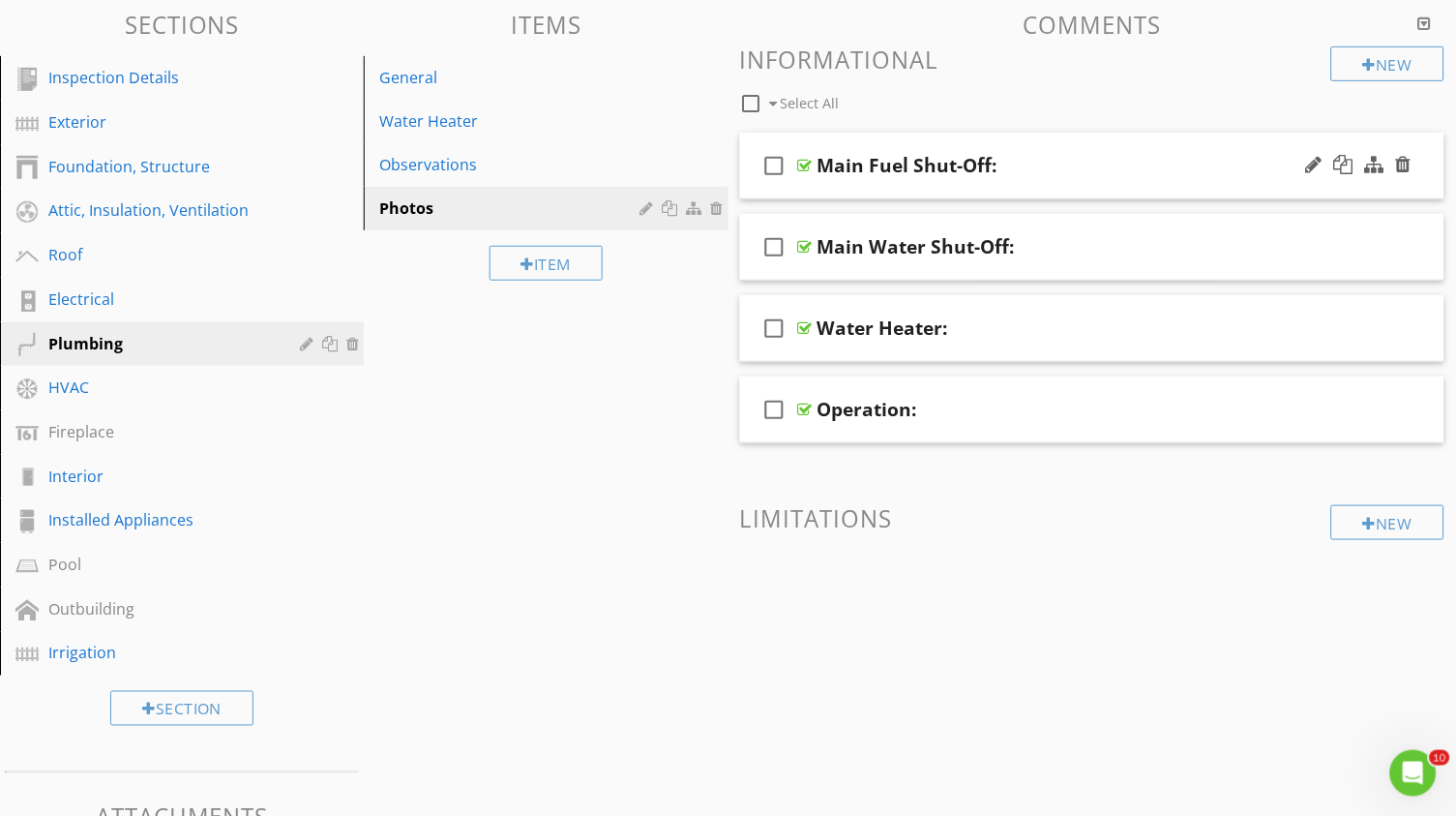 drag, startPoint x: 1066, startPoint y: 223, endPoint x: 1071, endPoint y: 160, distance: 63.198101 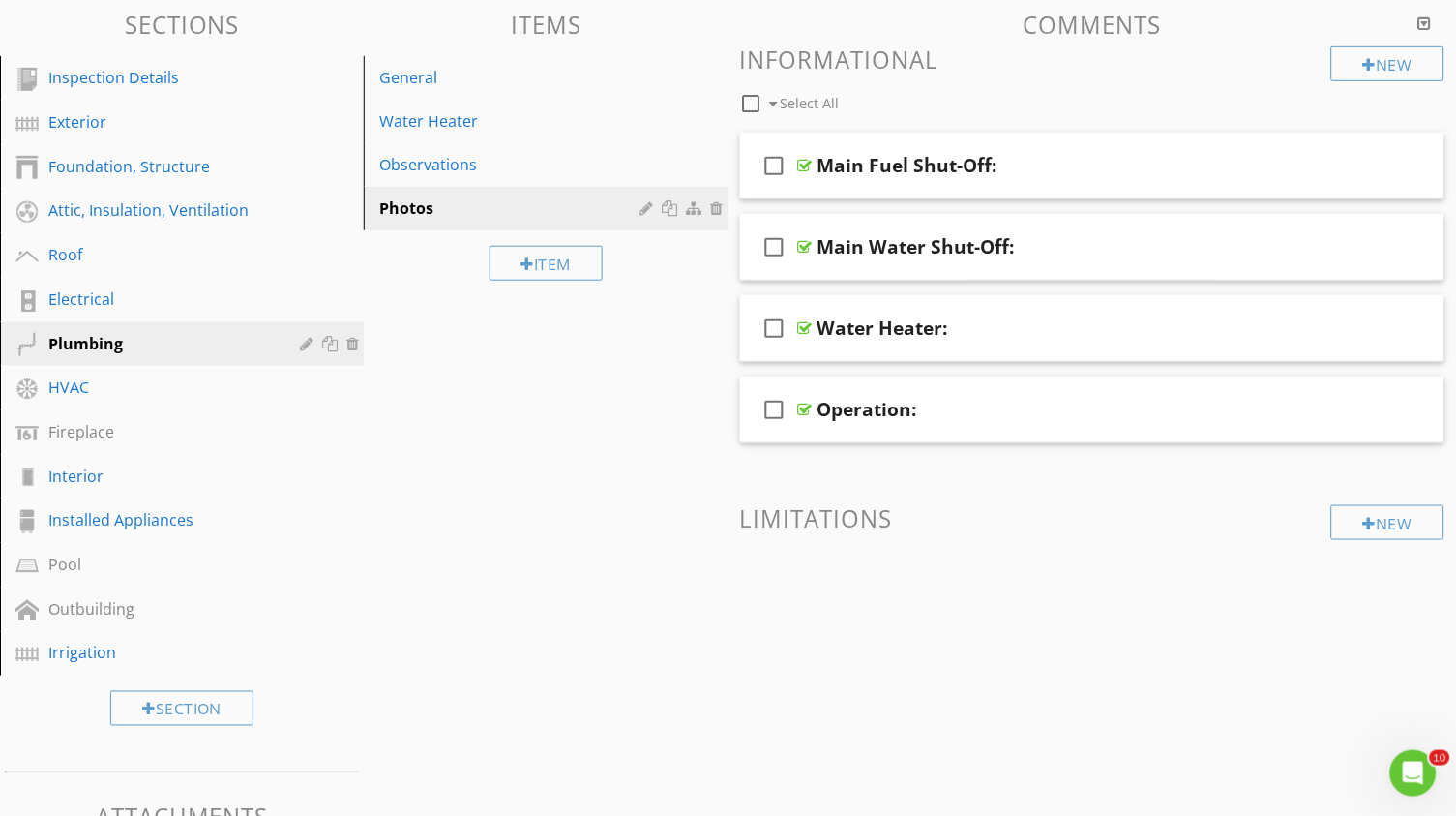 click on "check_box_outline_blank     Select All" at bounding box center [1036, 99] 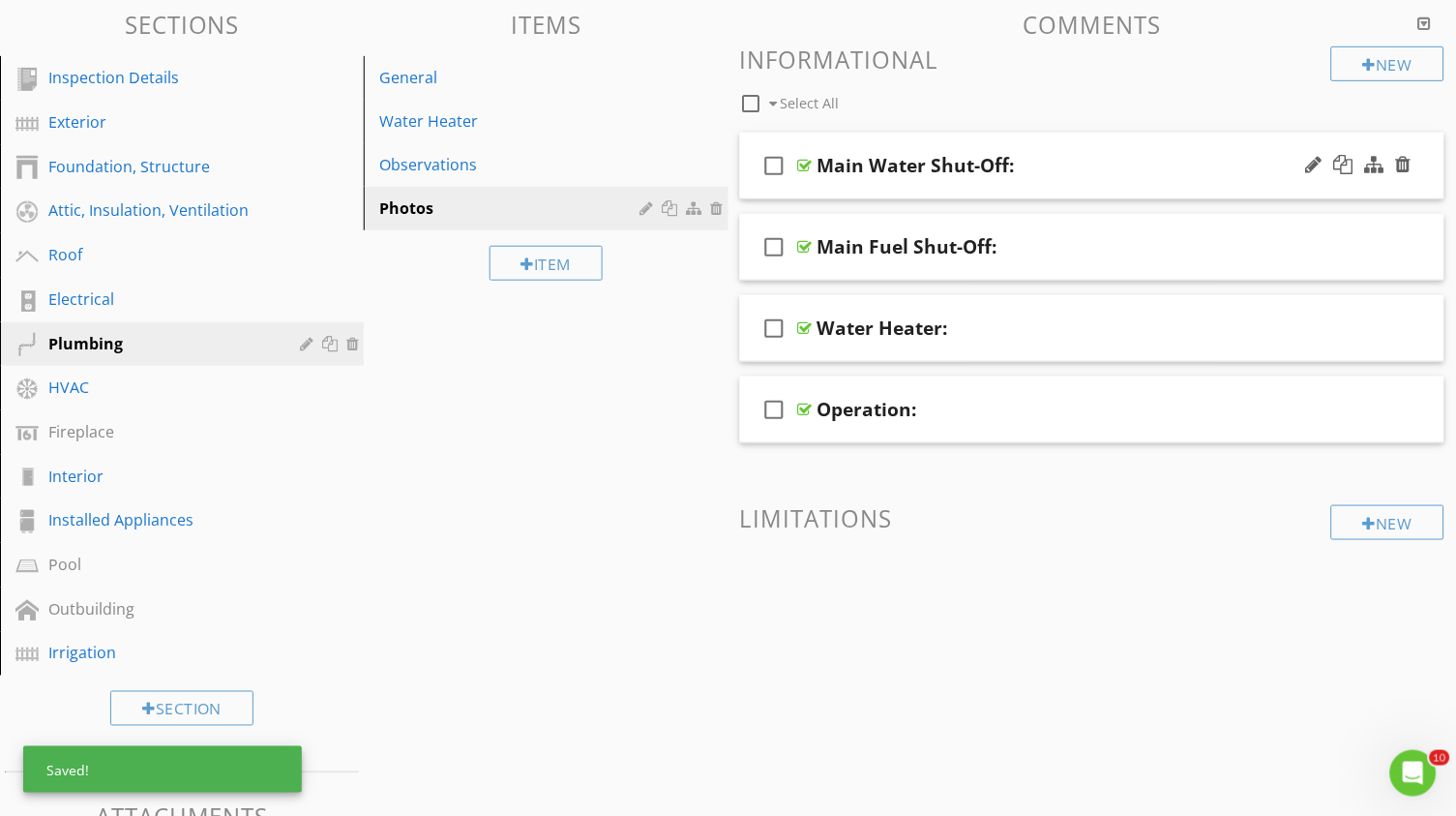 click at bounding box center (805, 166) 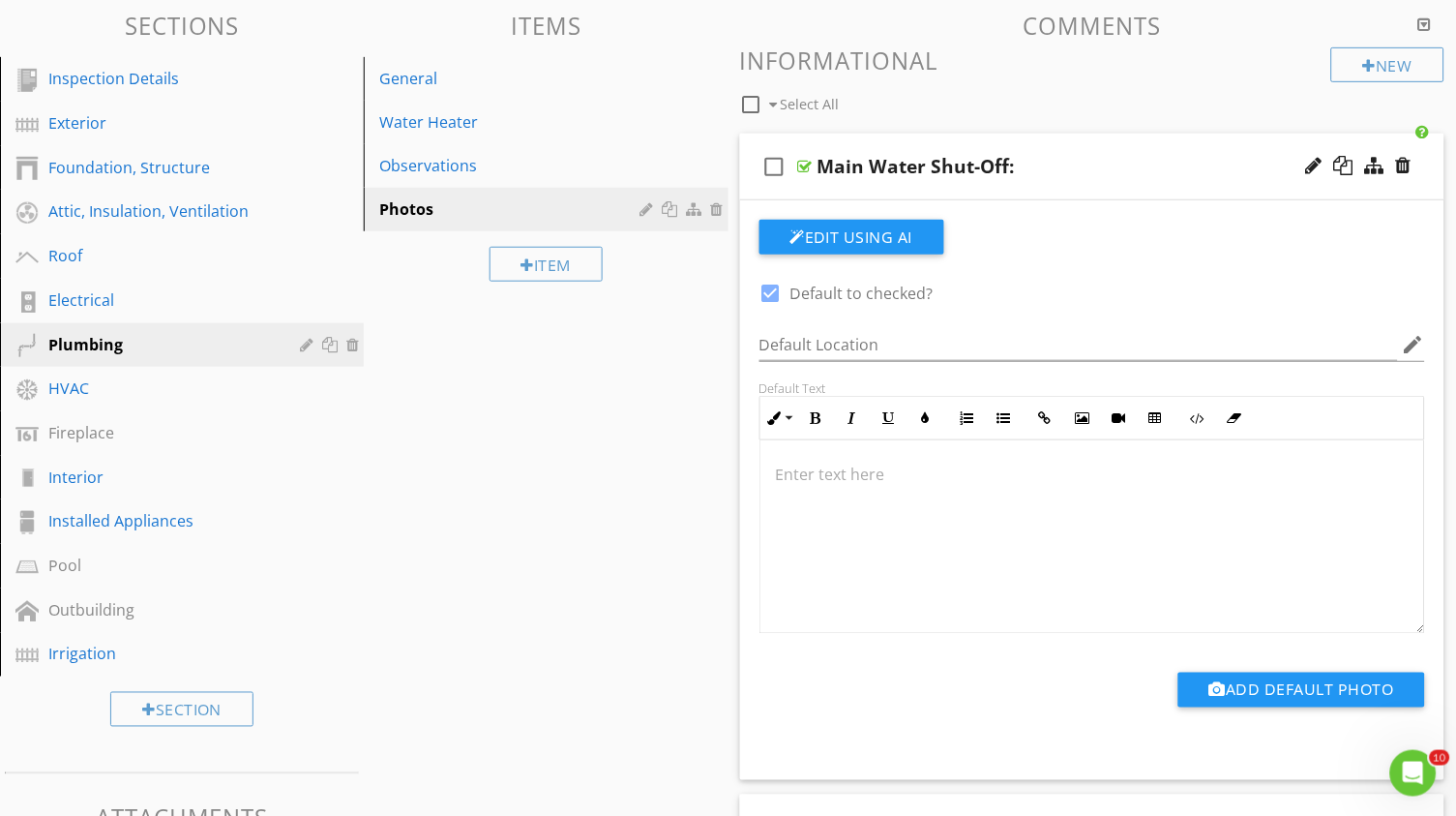 click at bounding box center (805, 166) 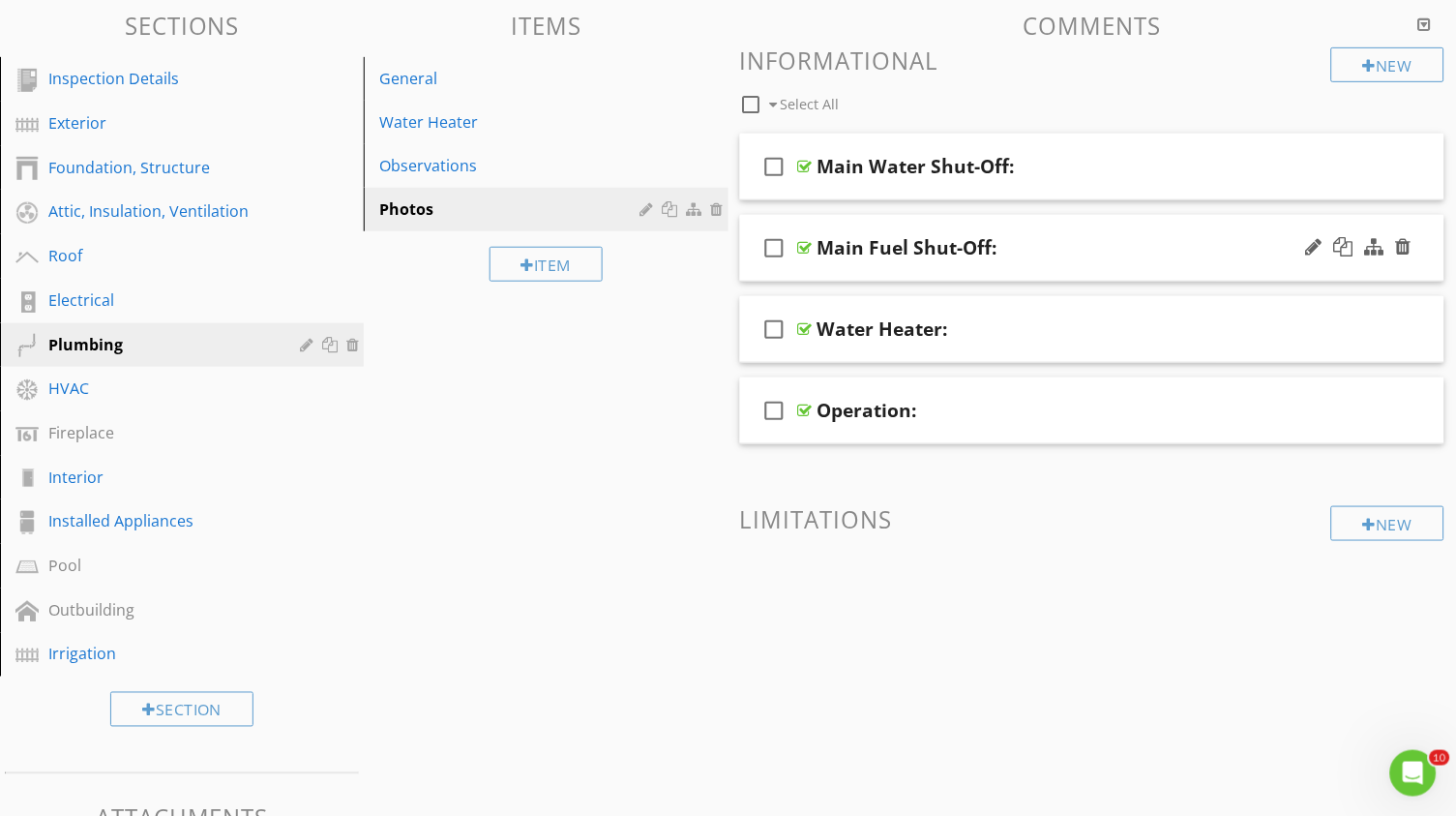 click at bounding box center [805, 248] 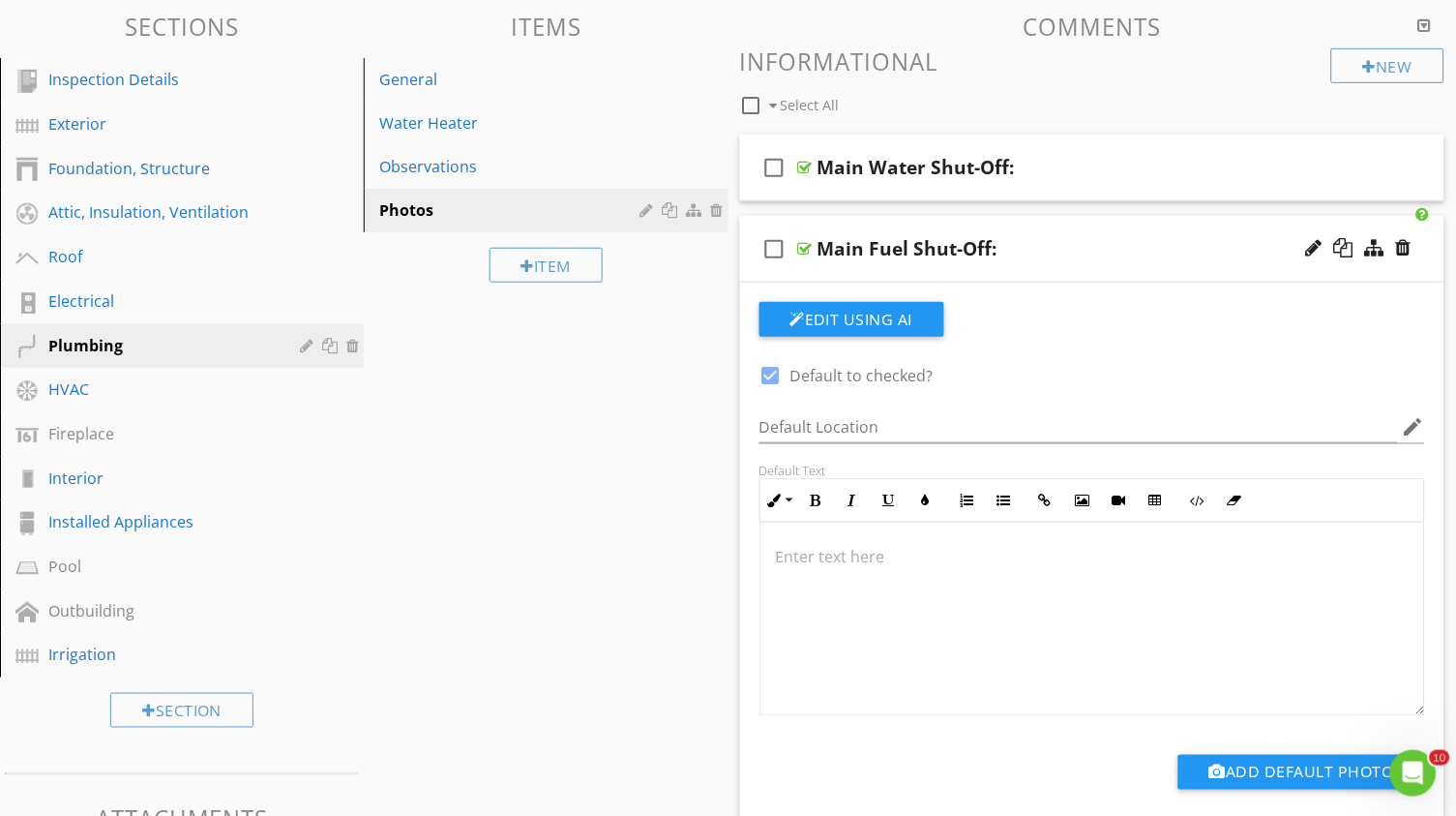 click at bounding box center (805, 249) 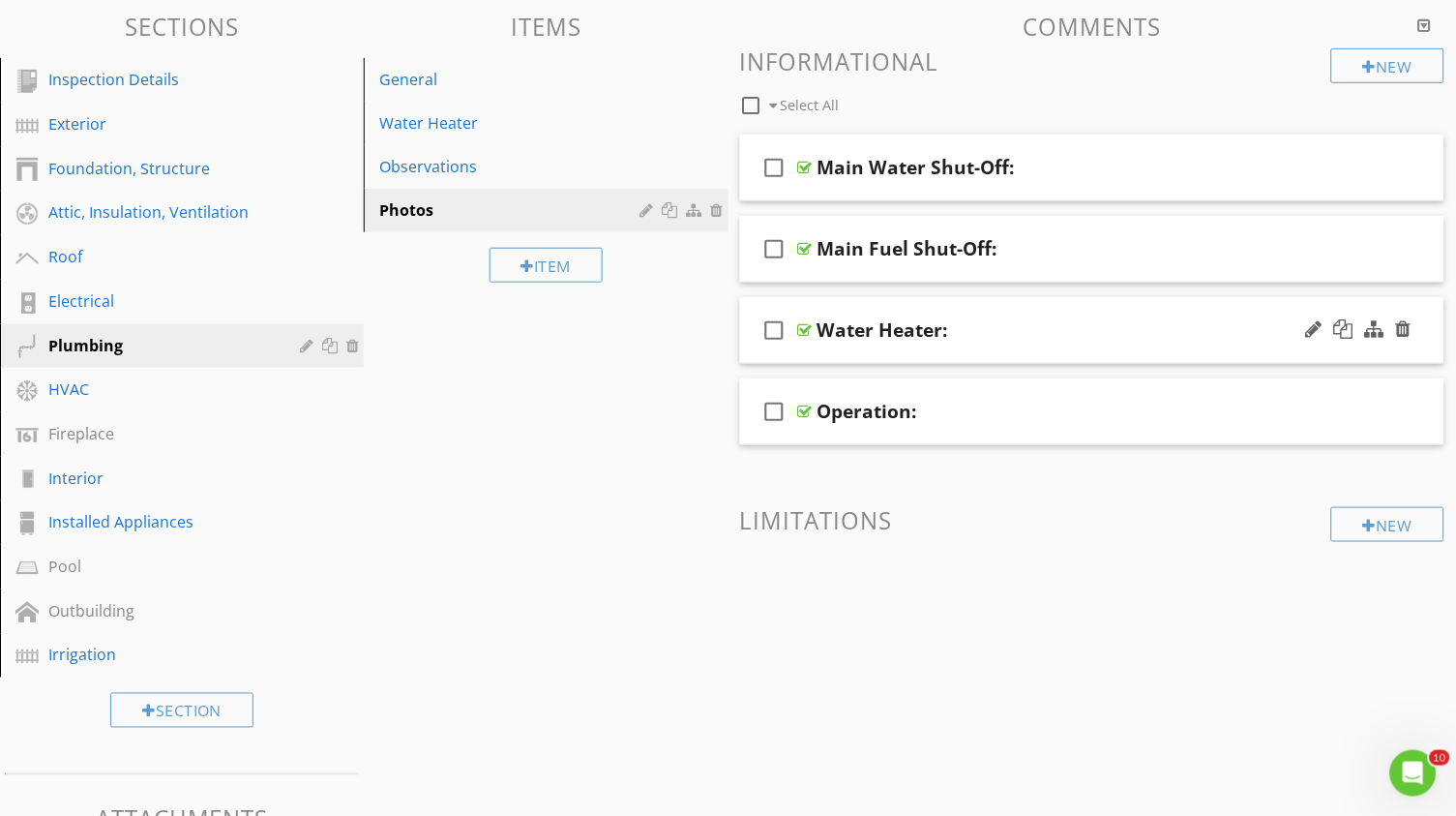 click at bounding box center (805, 330) 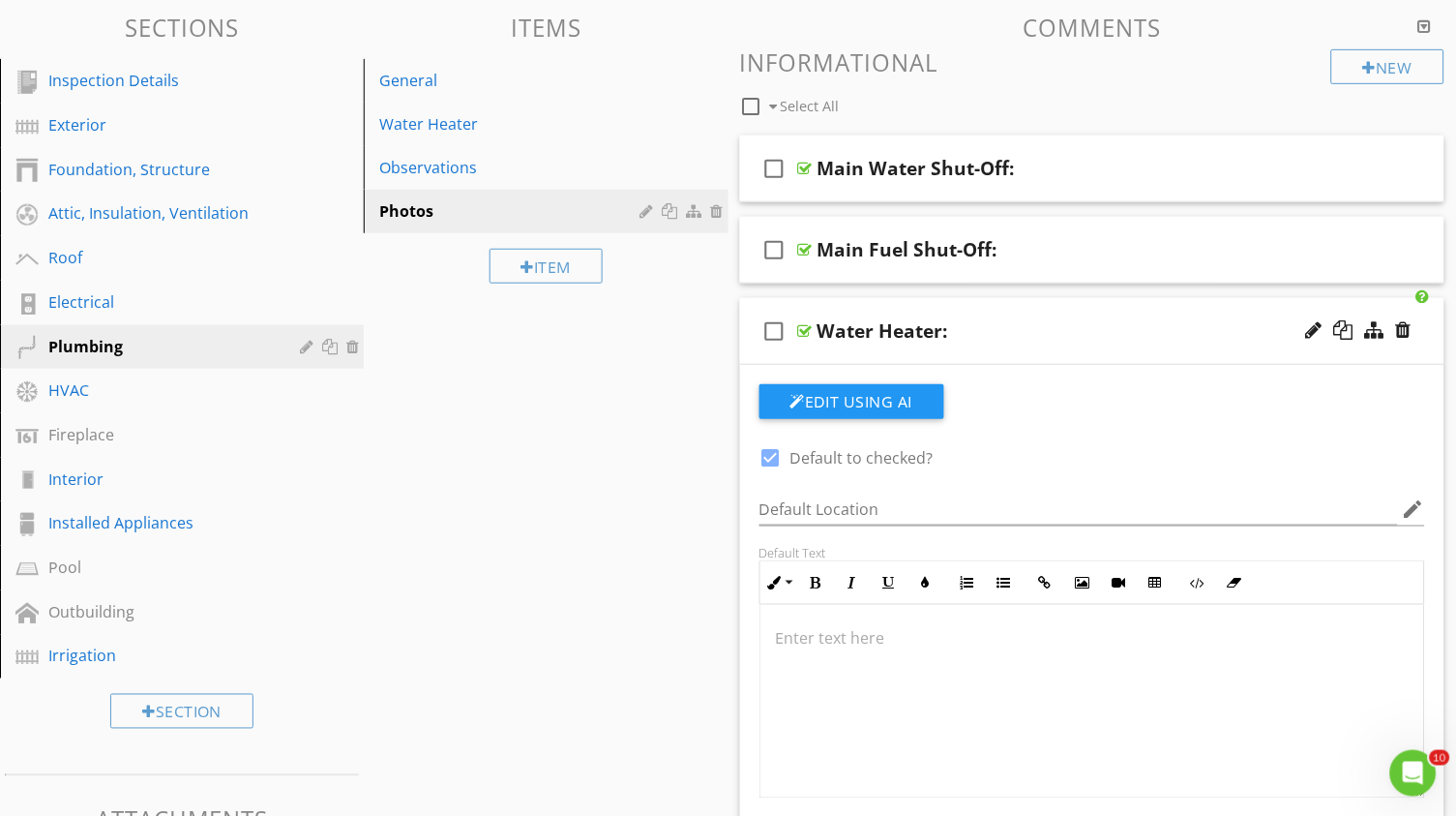 click at bounding box center (805, 331) 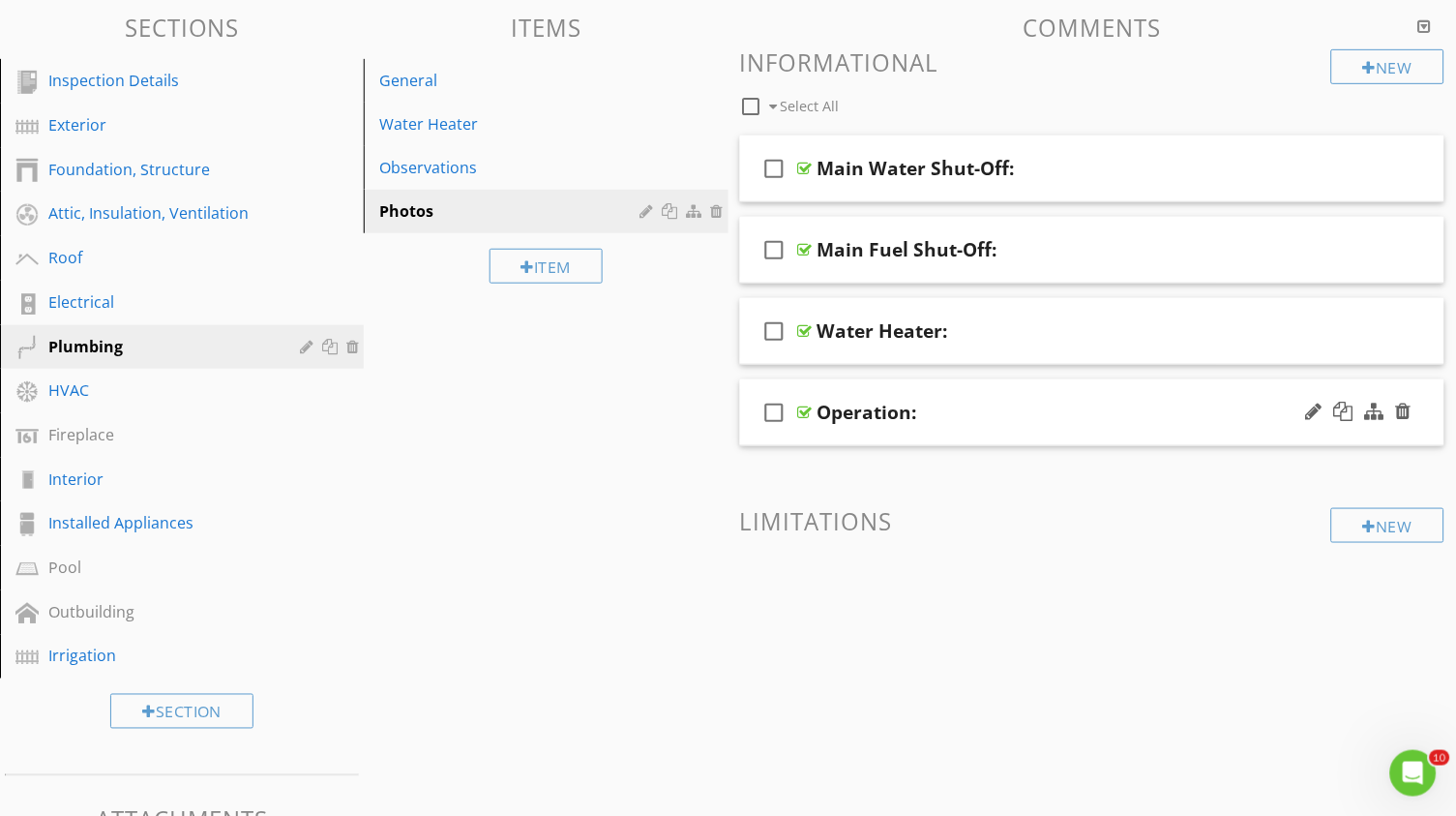 click at bounding box center [805, 412] 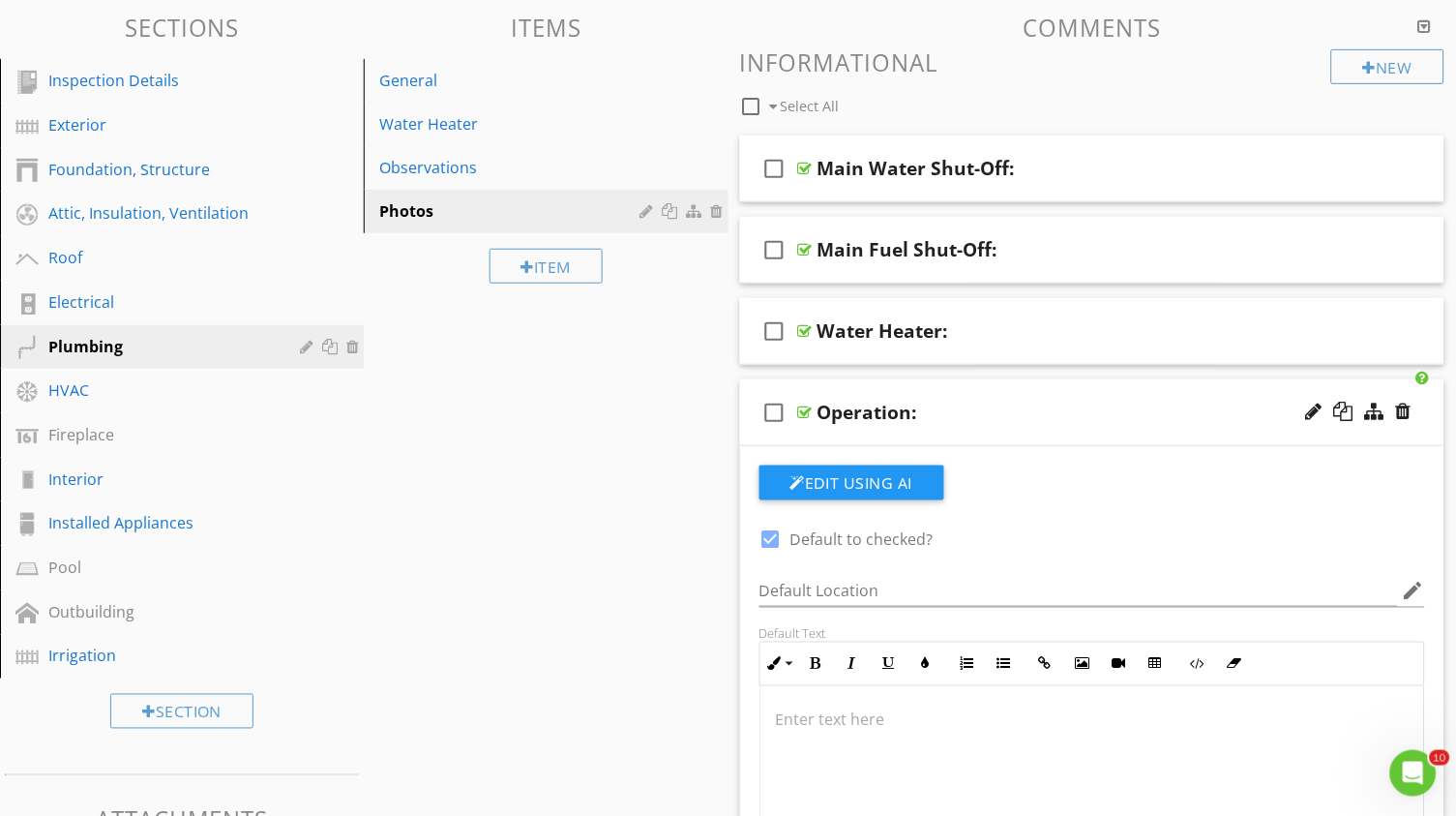 click at bounding box center (805, 412) 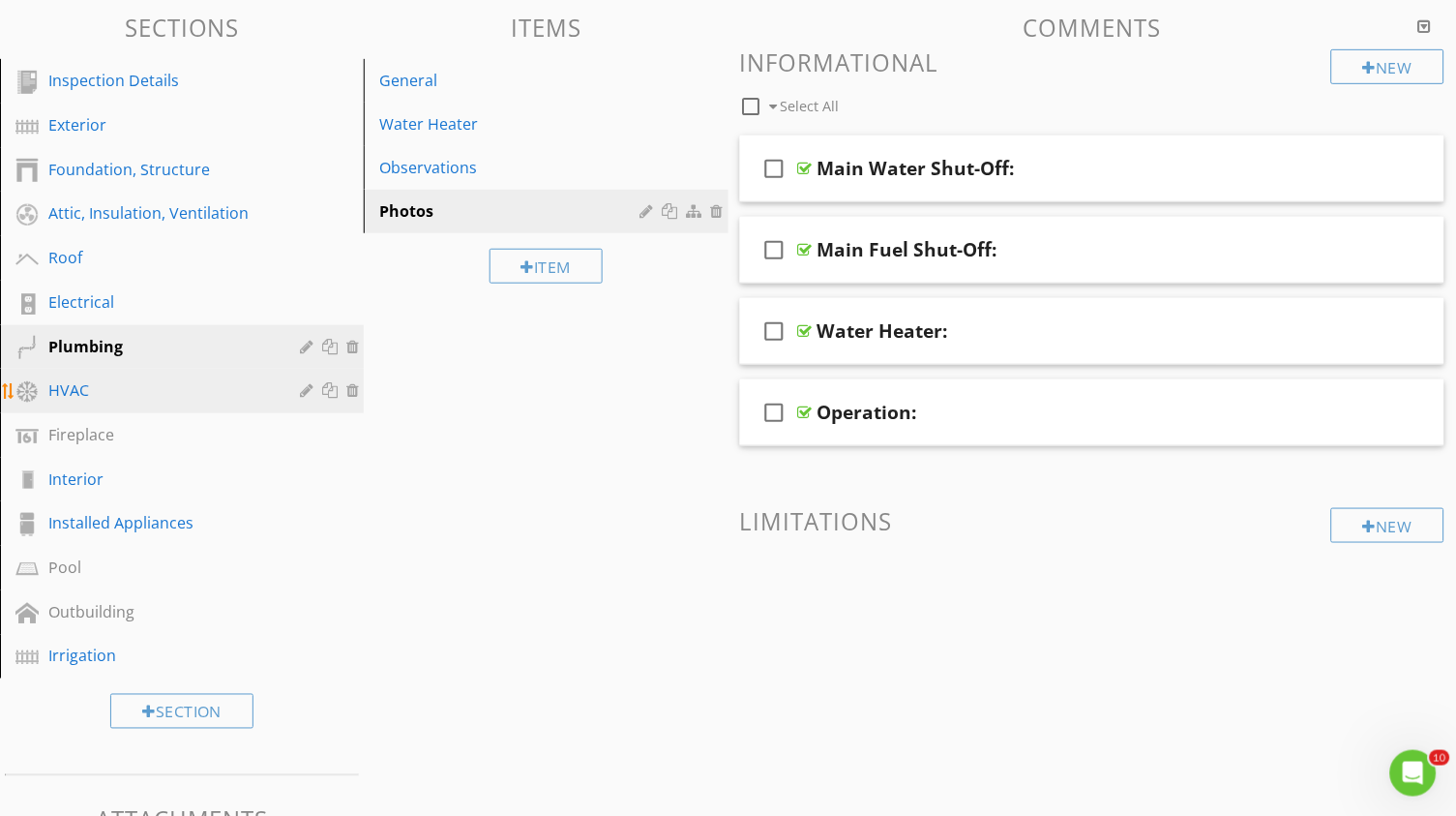 click on "HVAC" at bounding box center (160, 390) 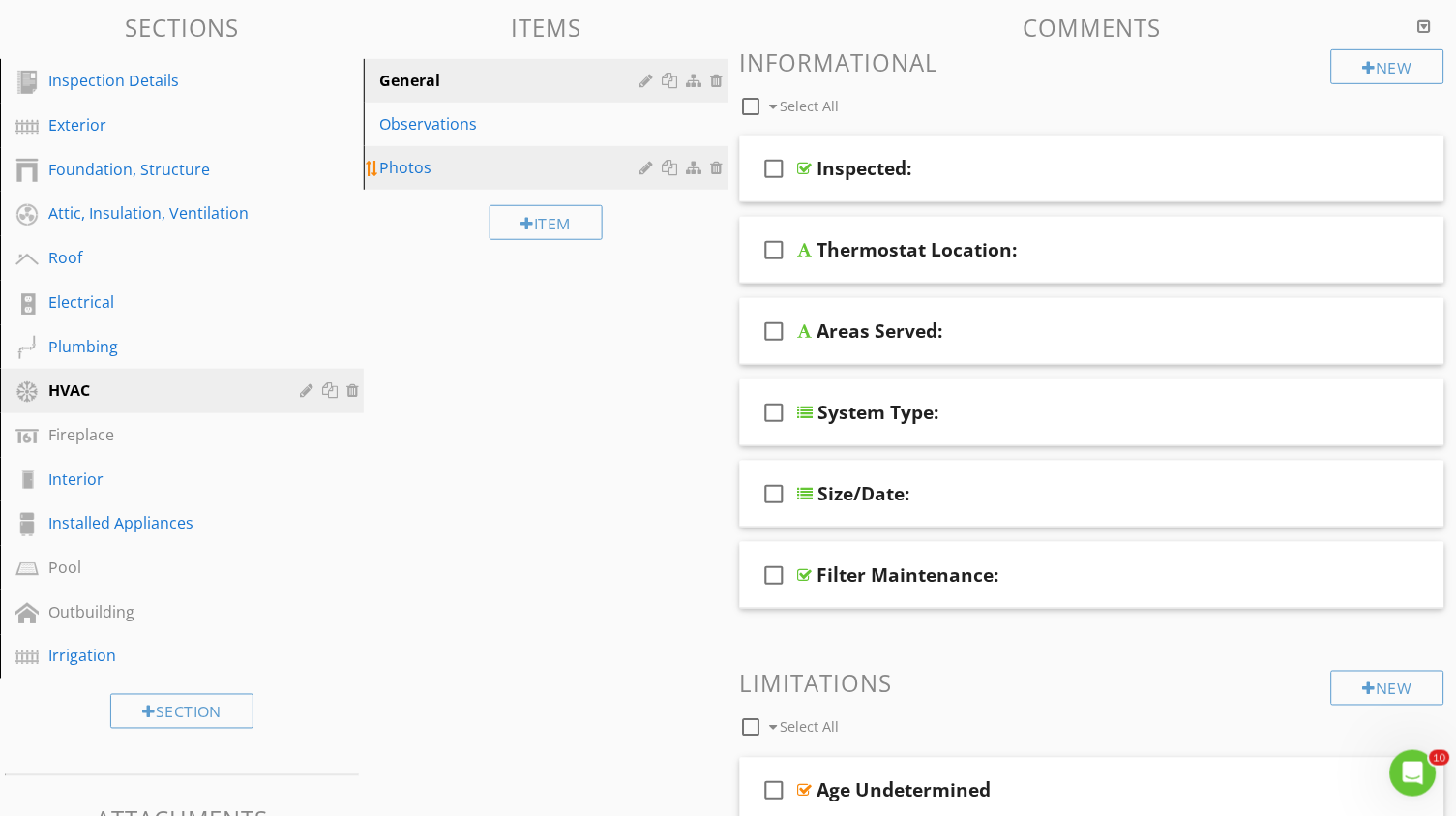 click on "Photos" at bounding box center [512, 167] 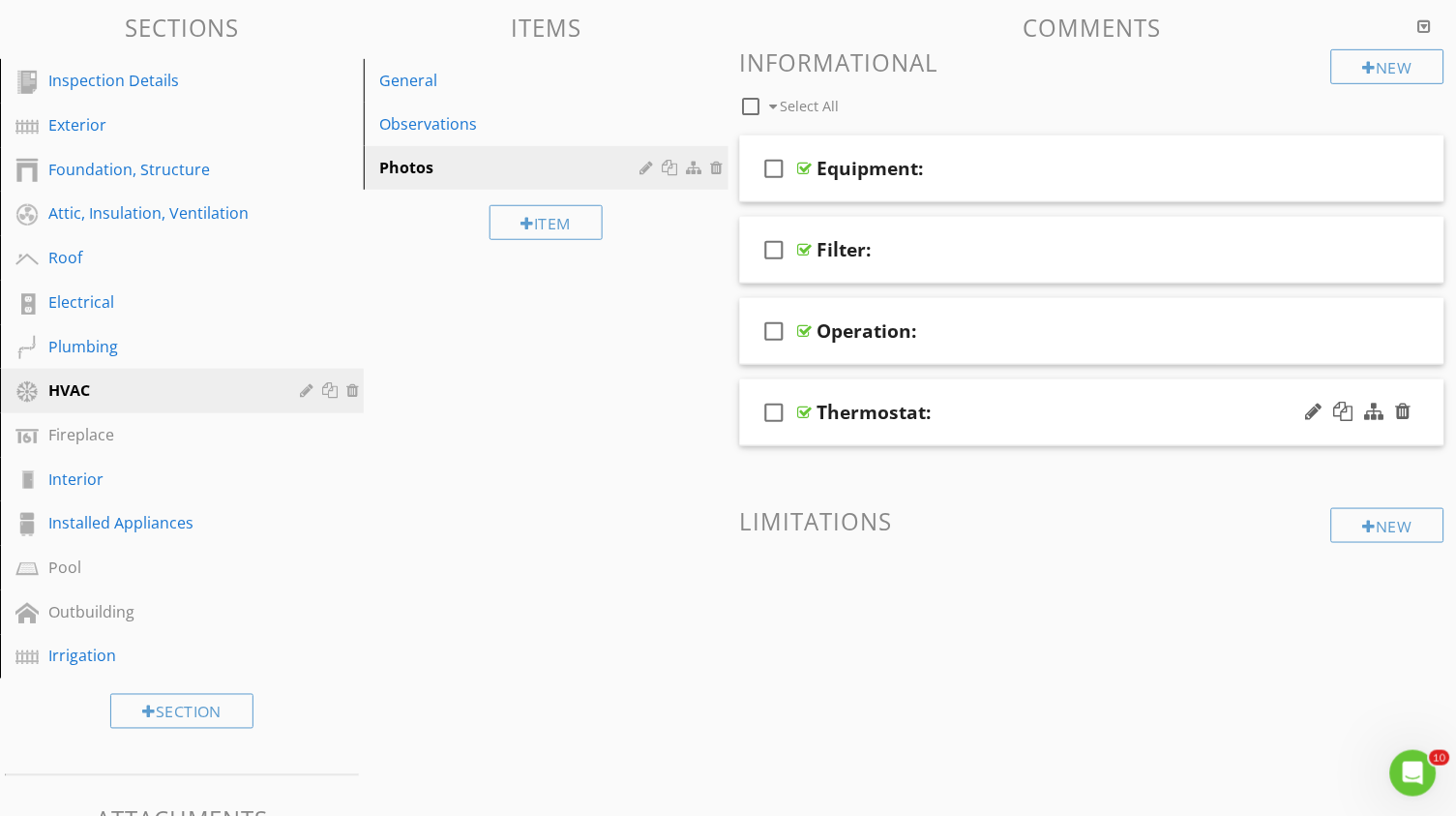 type 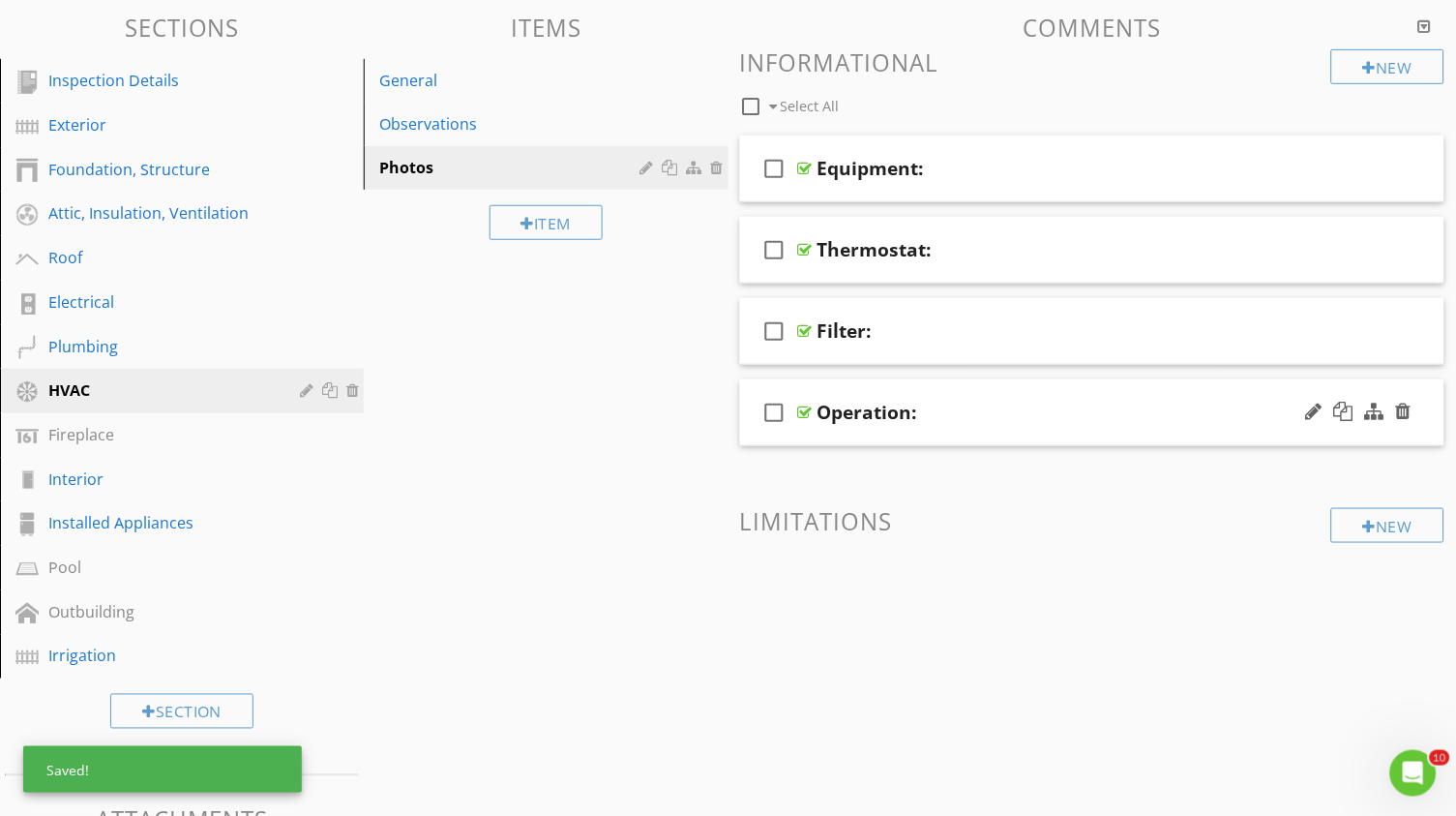 click at bounding box center (805, 412) 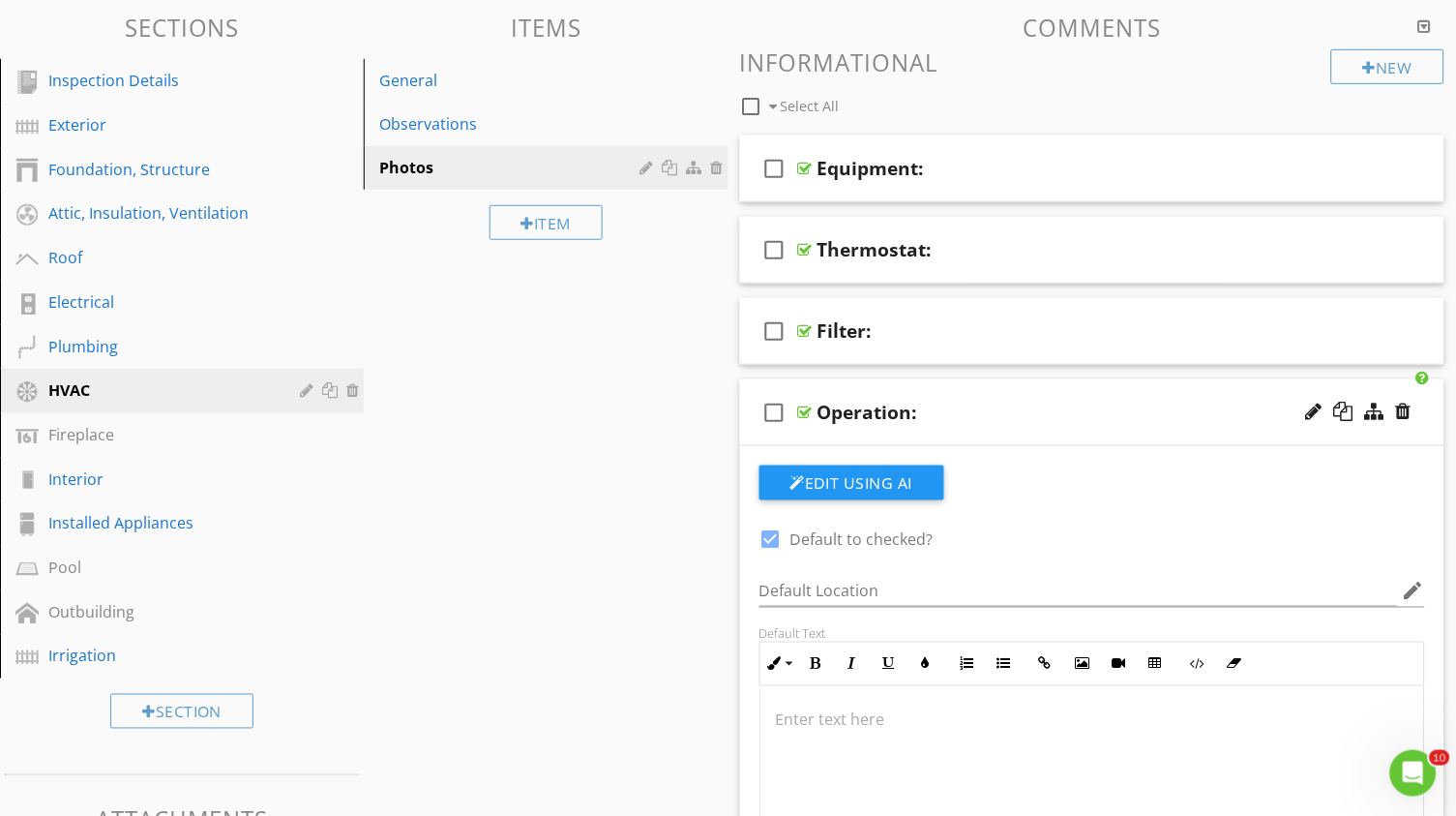 click at bounding box center (805, 412) 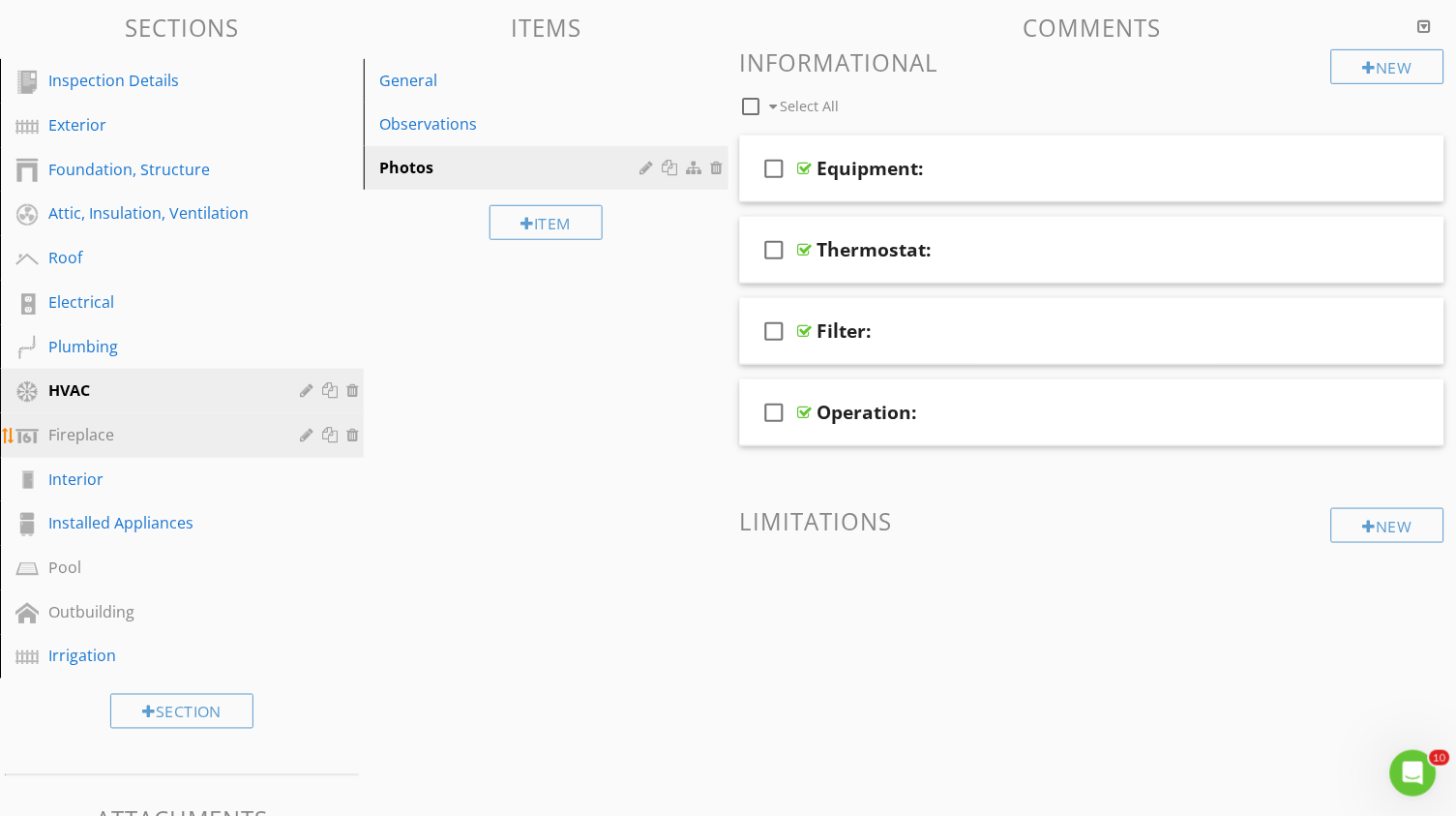 click on "Fireplace" at bounding box center [160, 435] 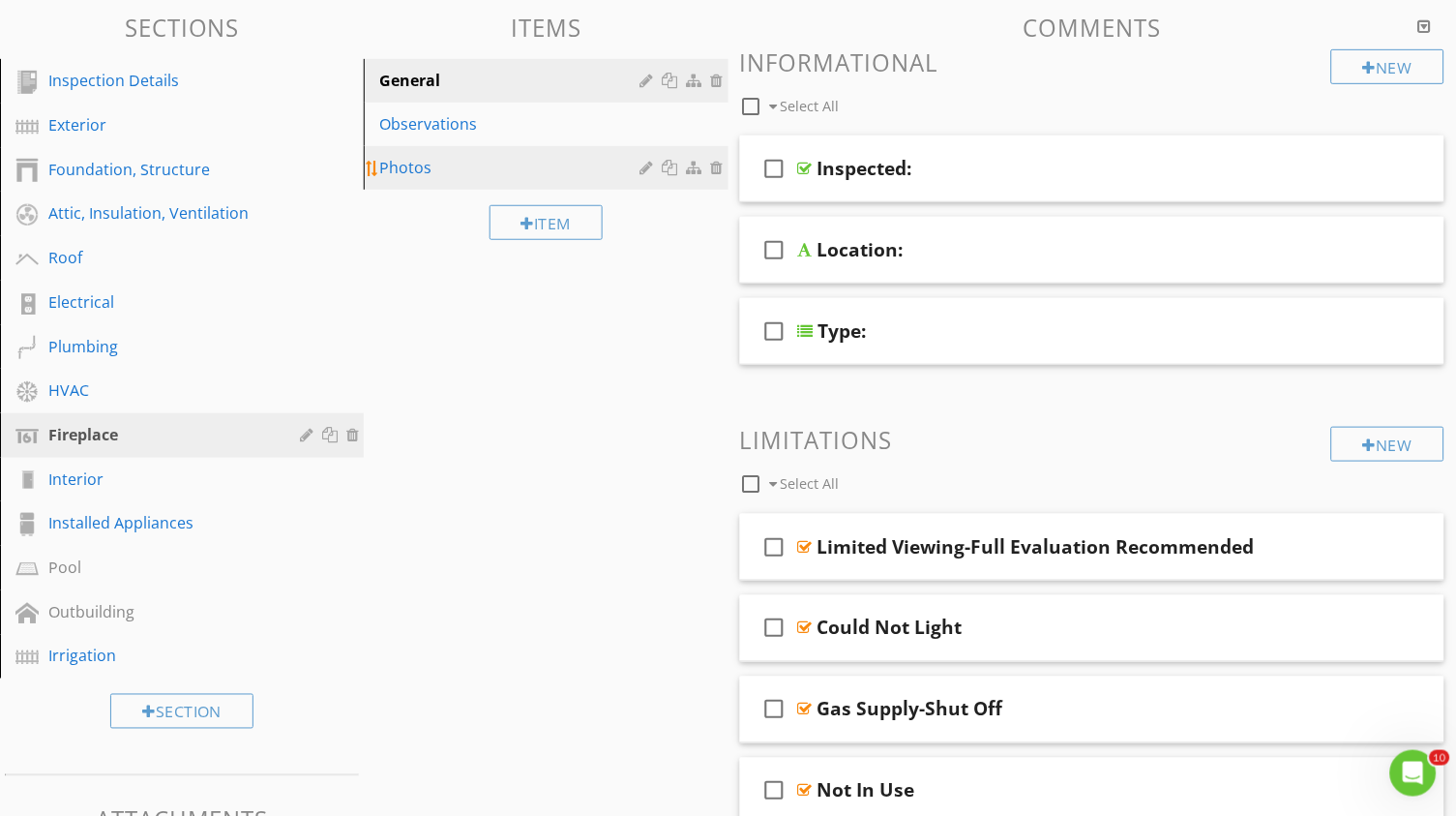 click on "Photos" at bounding box center [512, 167] 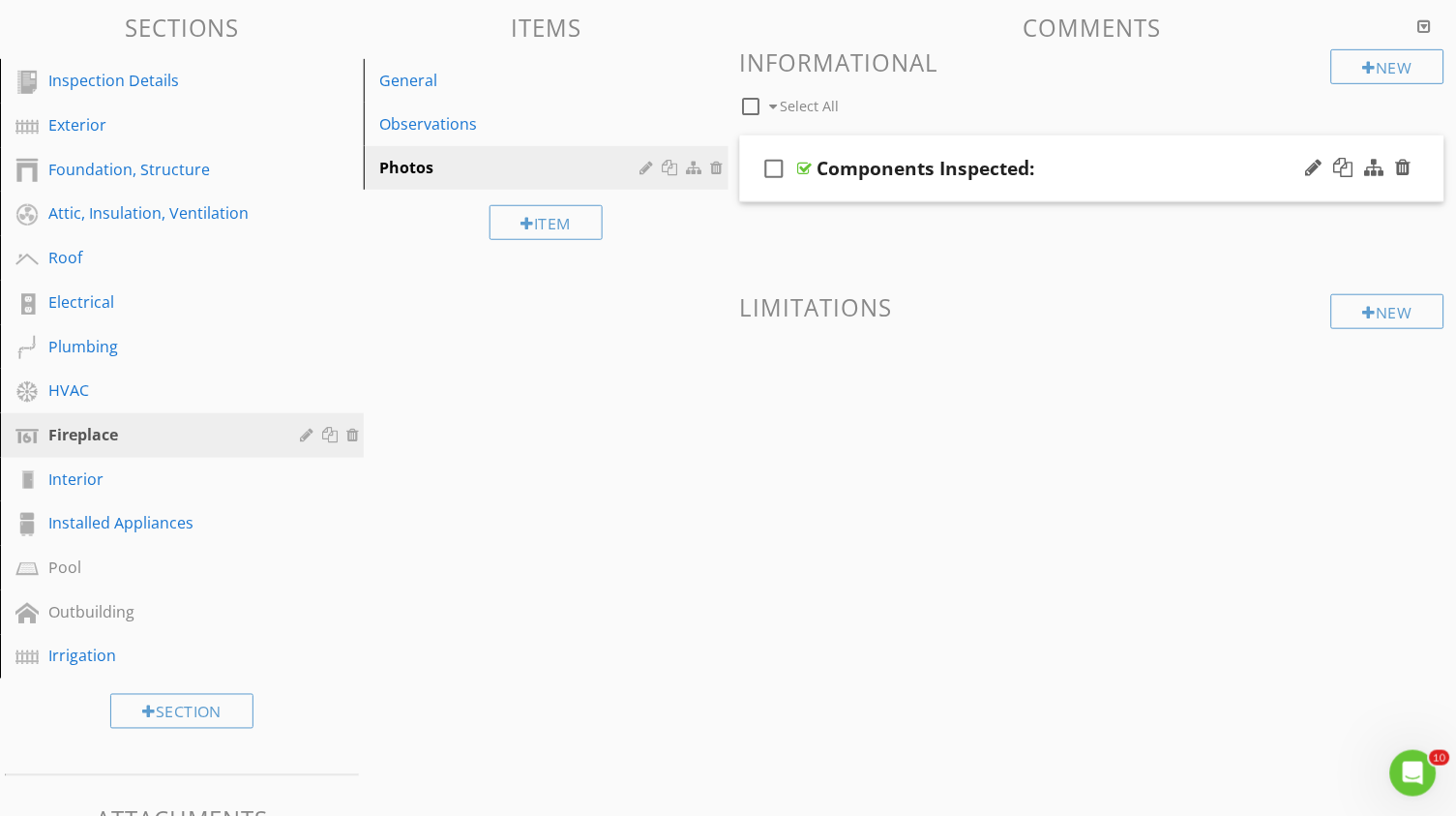 click on "Components Inspected:" at bounding box center [926, 168] 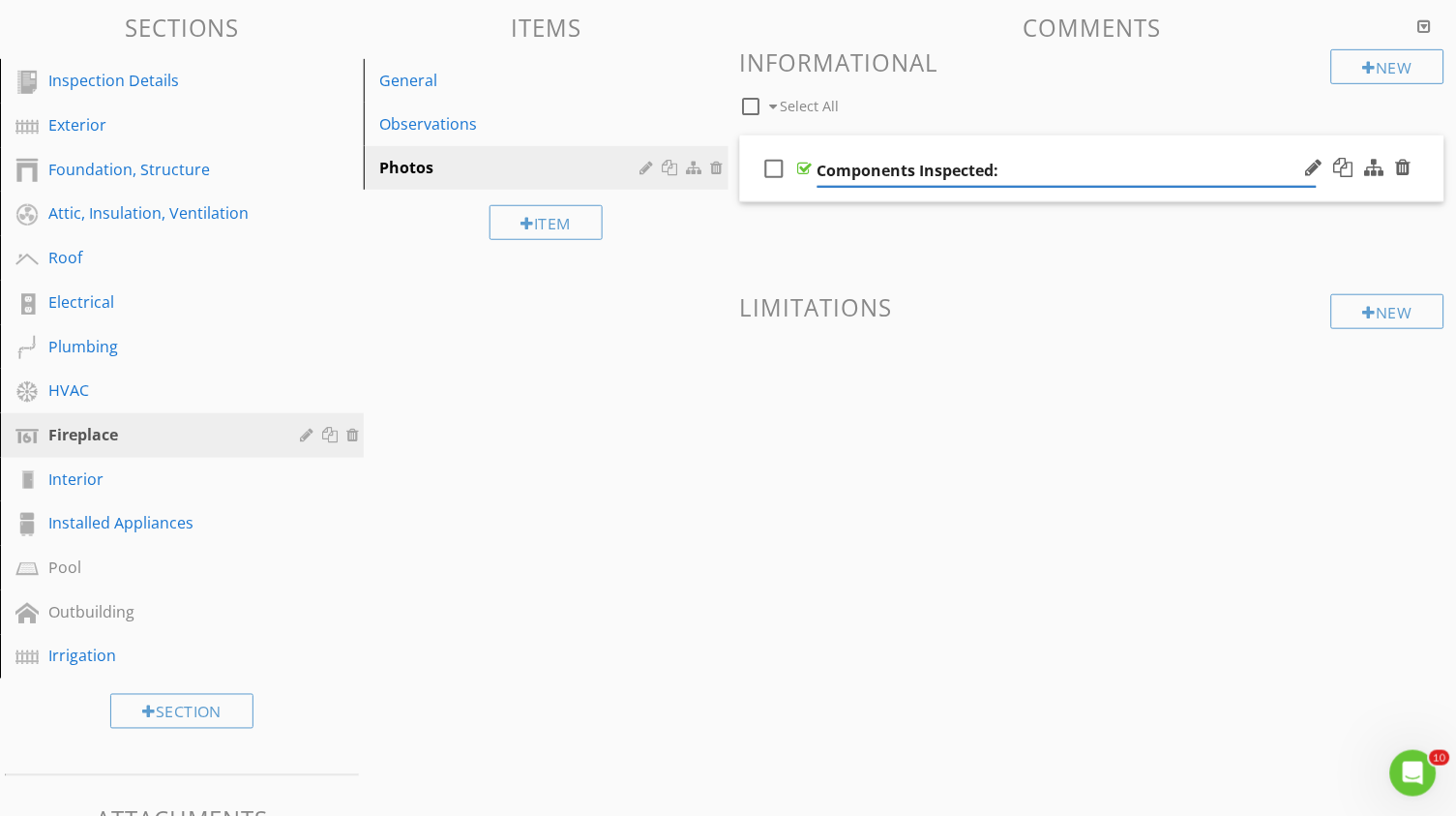 type on "Components:" 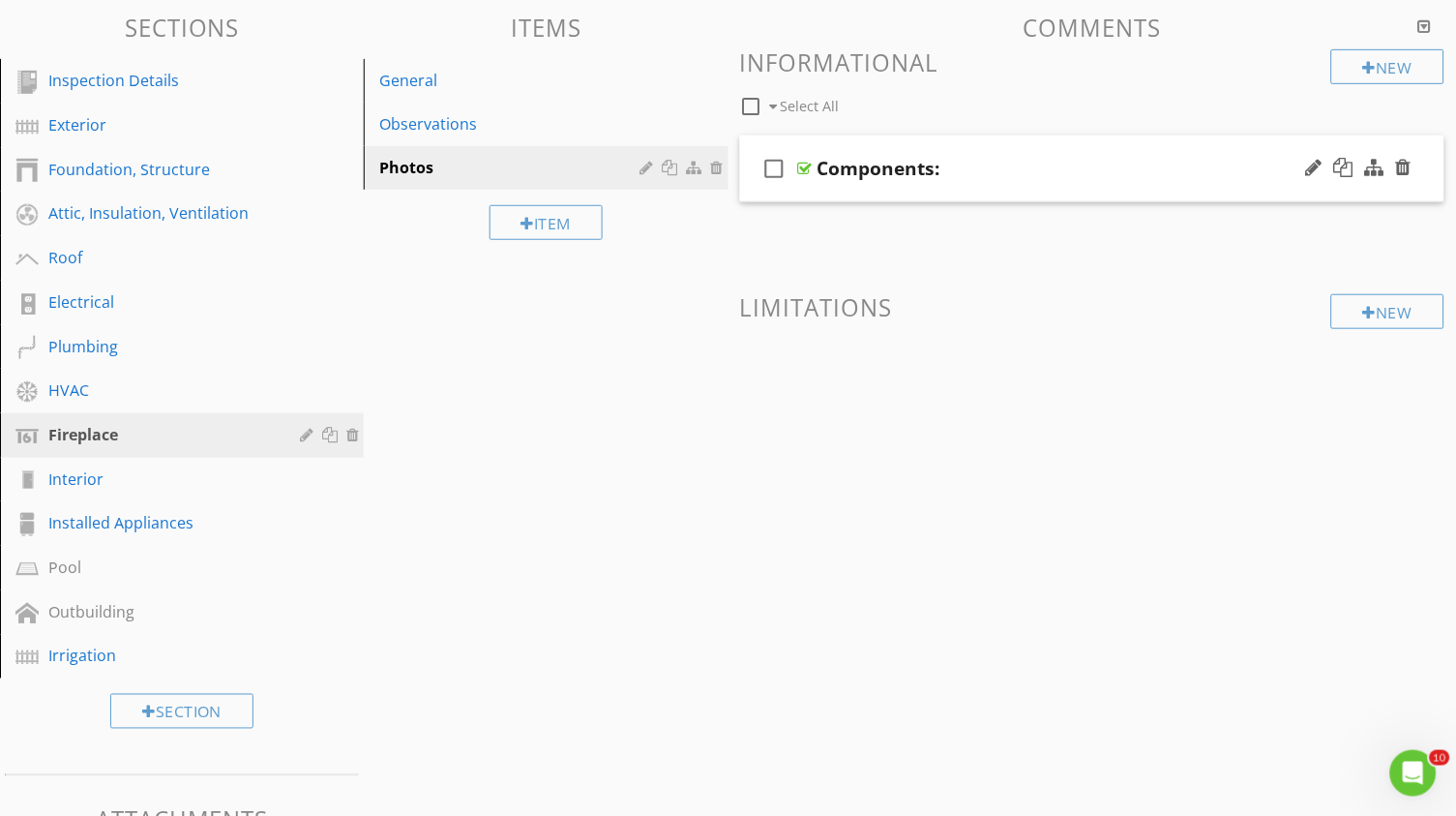 click on "Limitations" at bounding box center [1092, 307] 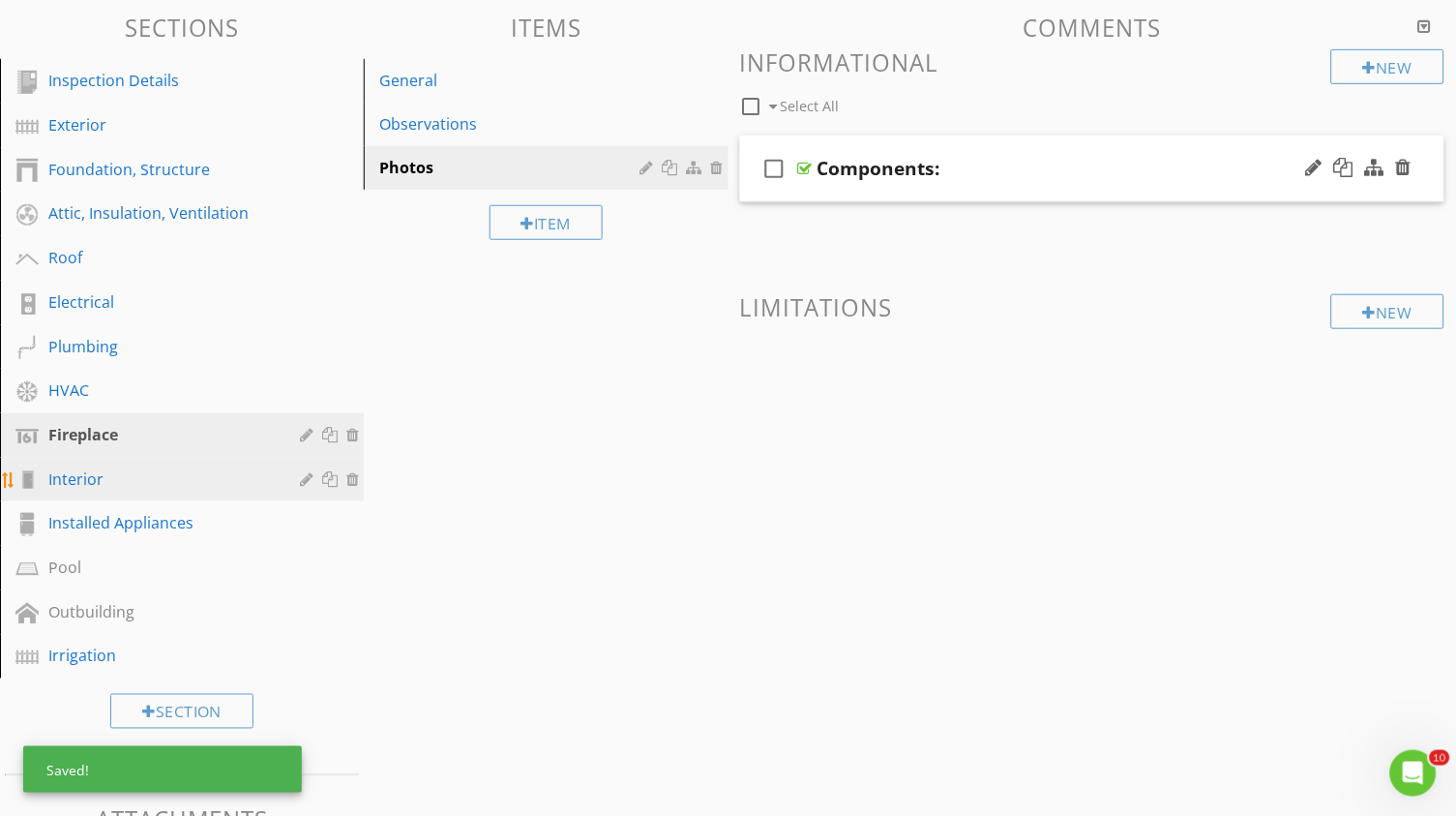 click on "Interior" at bounding box center (160, 479) 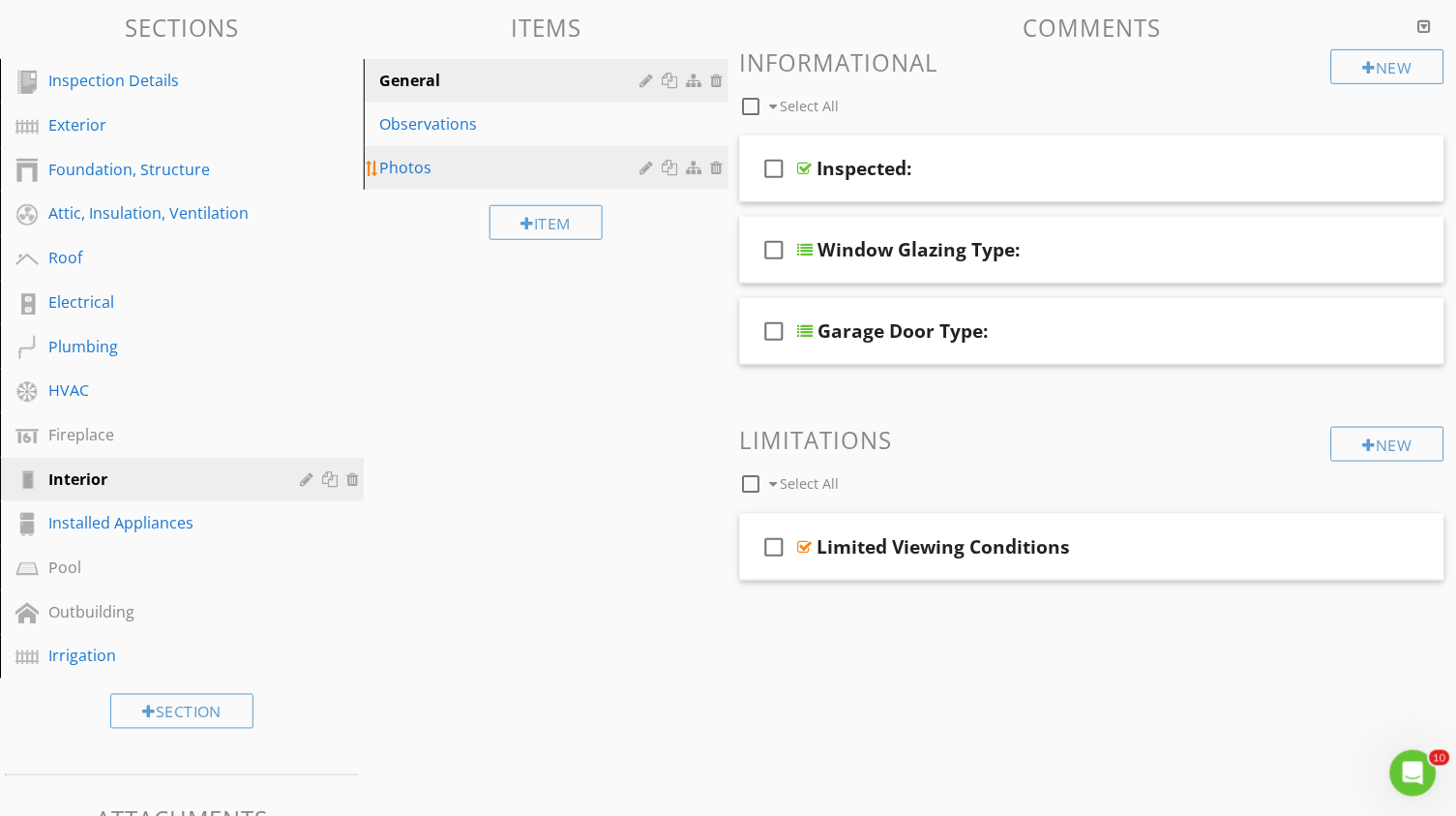 click on "Photos" at bounding box center (512, 167) 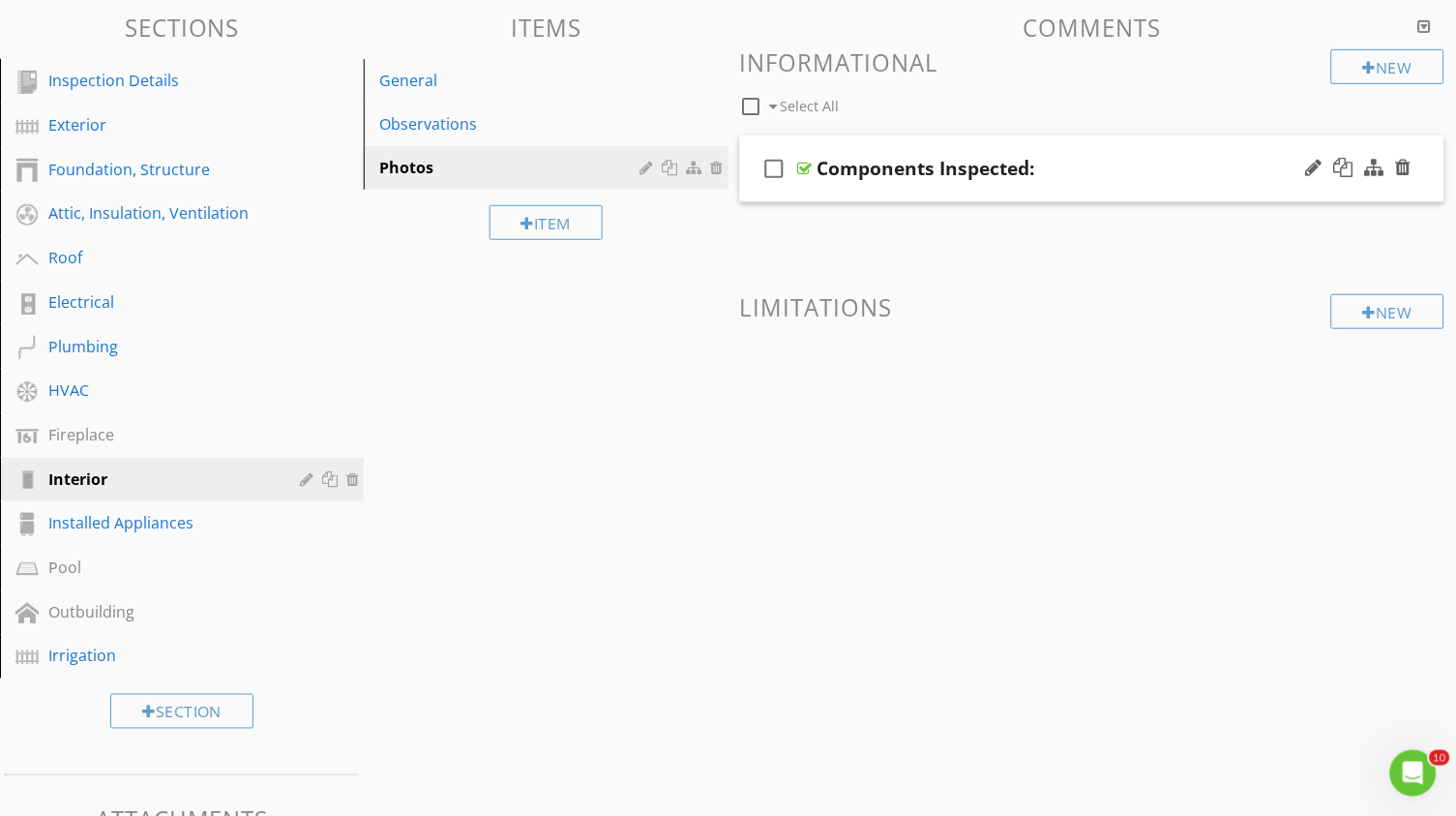 click on "Components Inspected:" at bounding box center (926, 168) 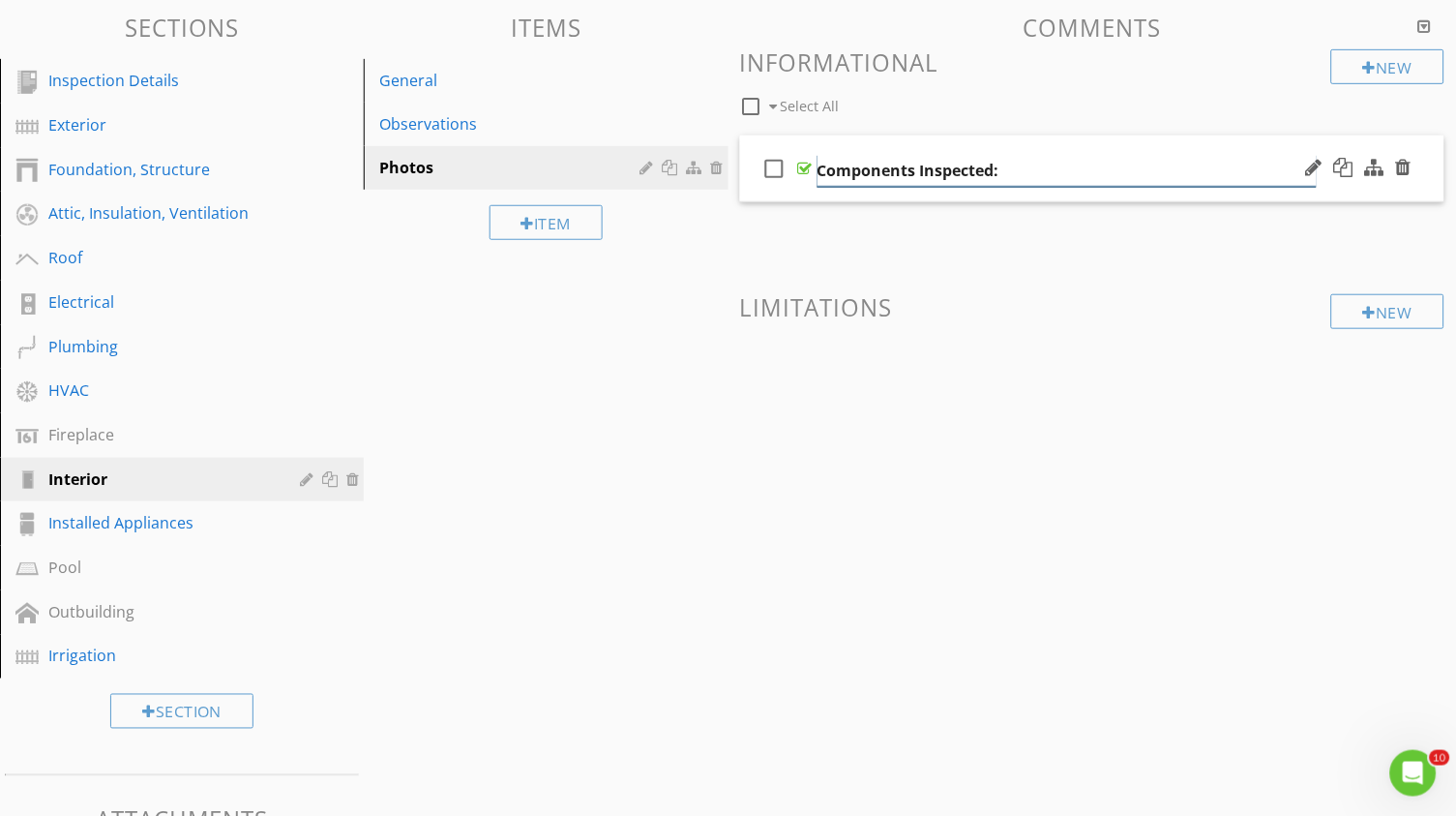 click on "Components Inspected:" at bounding box center [1067, 170] 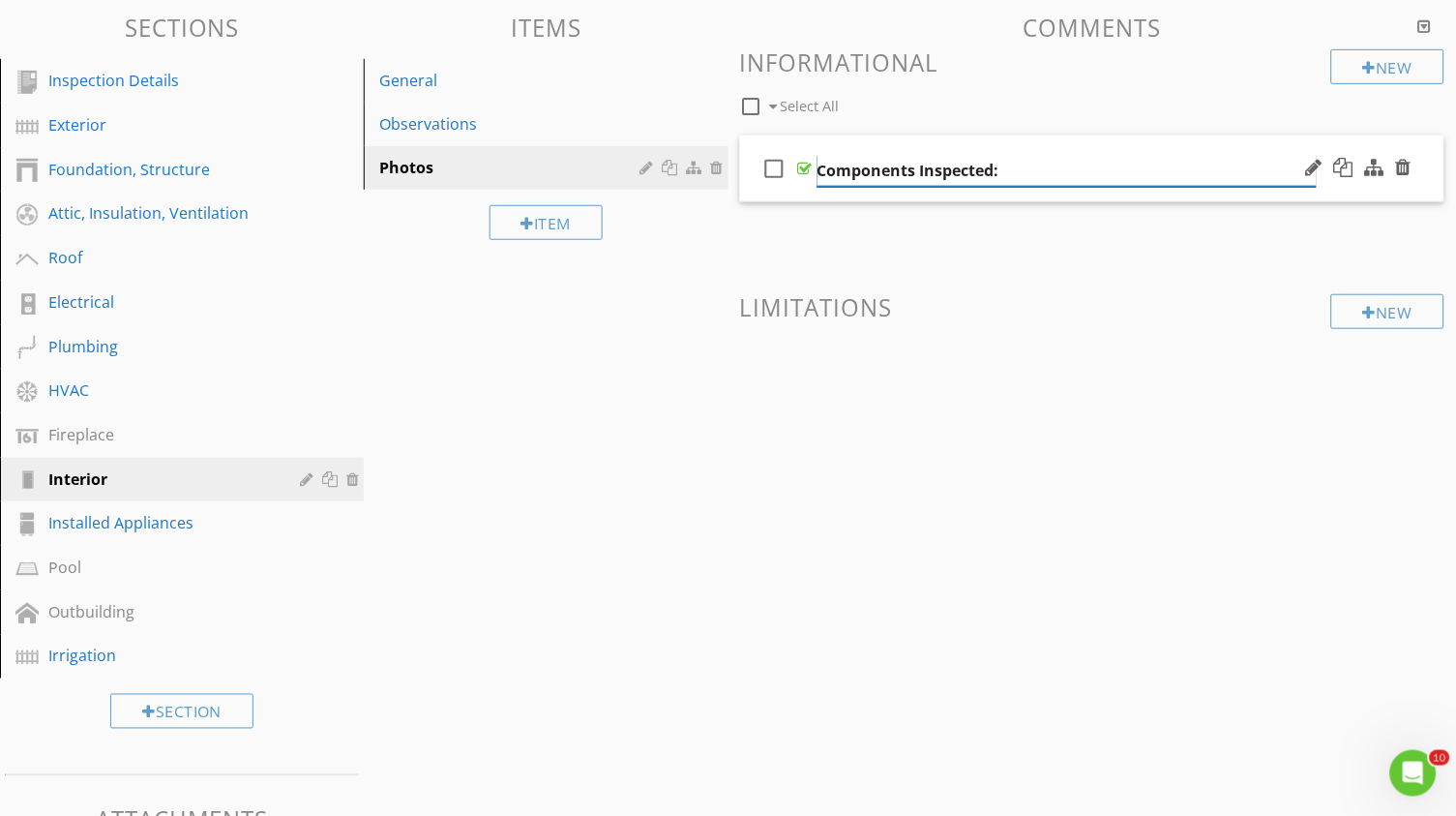 click on "Components Inspected:" at bounding box center [1067, 170] 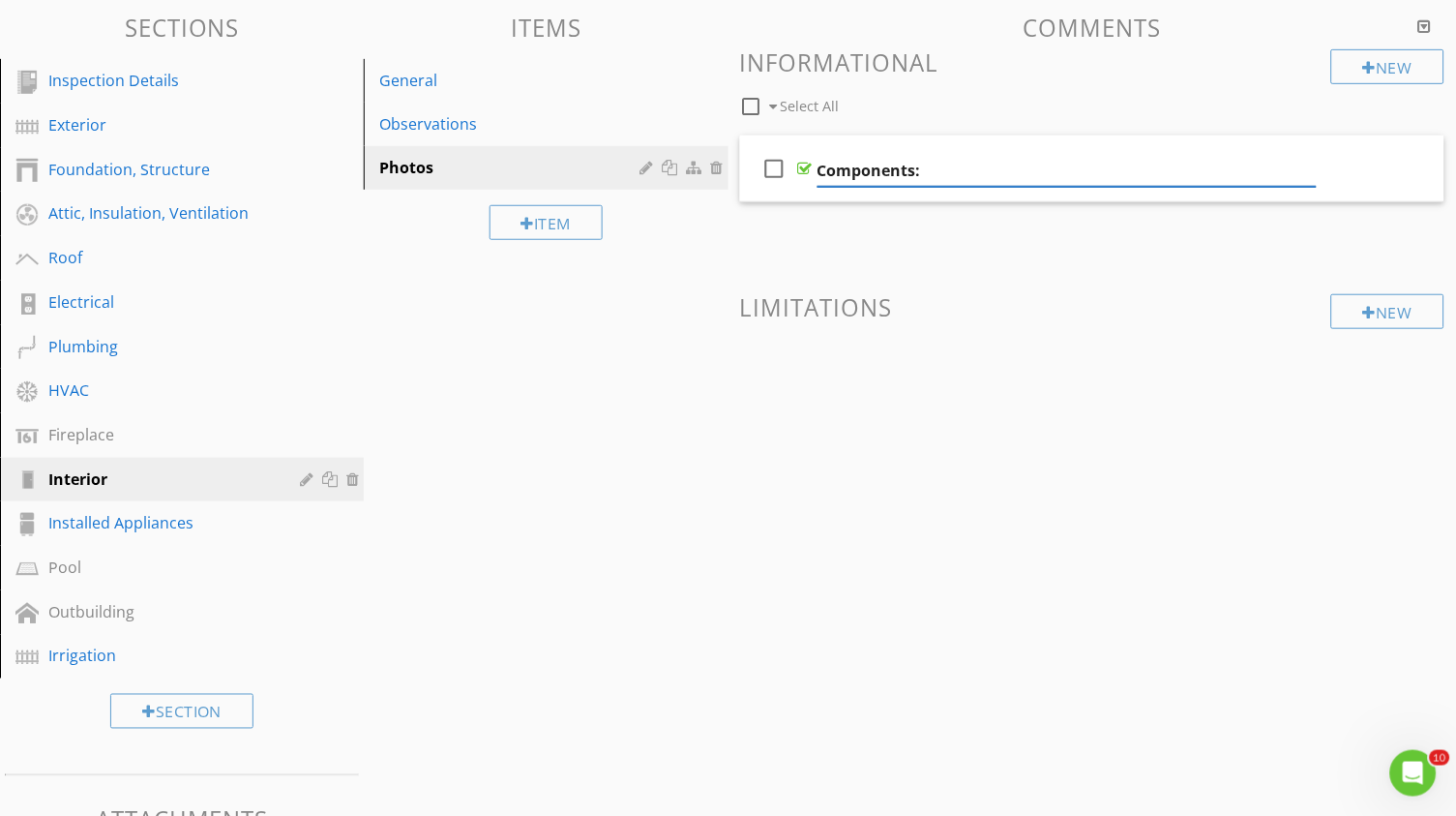 click on "New
Informational   check_box_outline_blank     Select All       check_box_outline_blank         Components:
New
Limitations" at bounding box center [1092, 241] 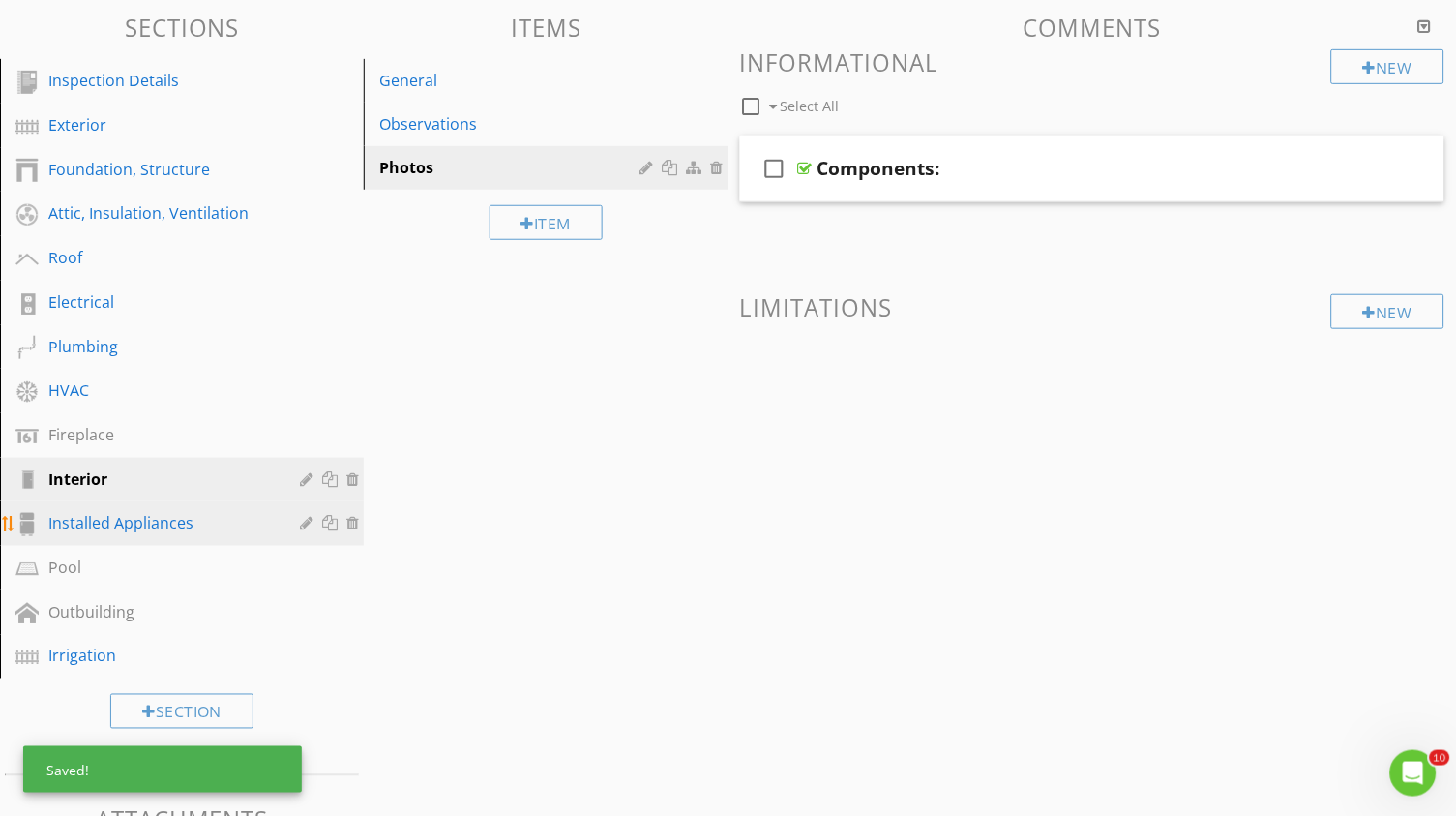 click on "Installed Appliances" at bounding box center (160, 523) 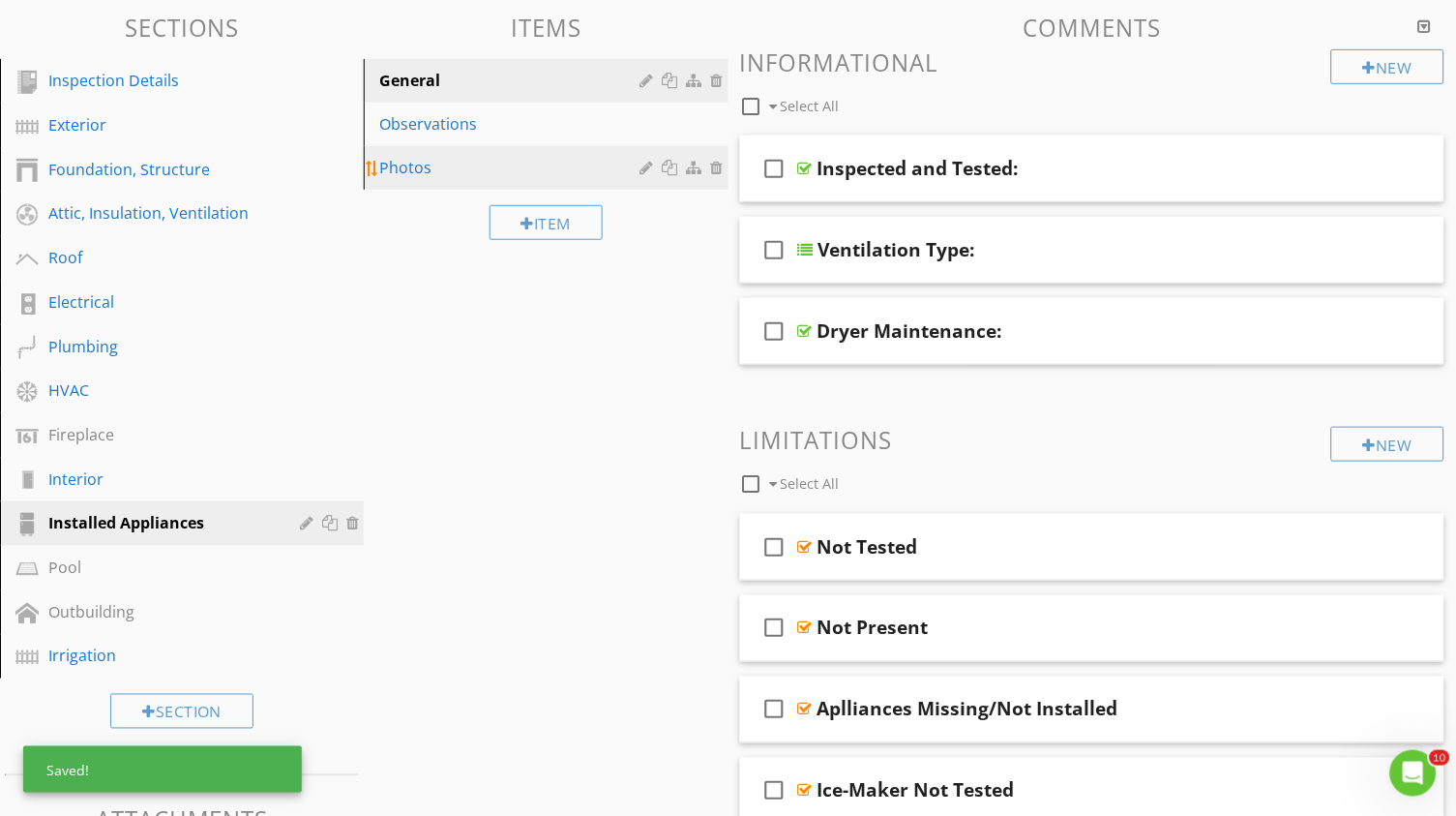 click on "Photos" at bounding box center [512, 167] 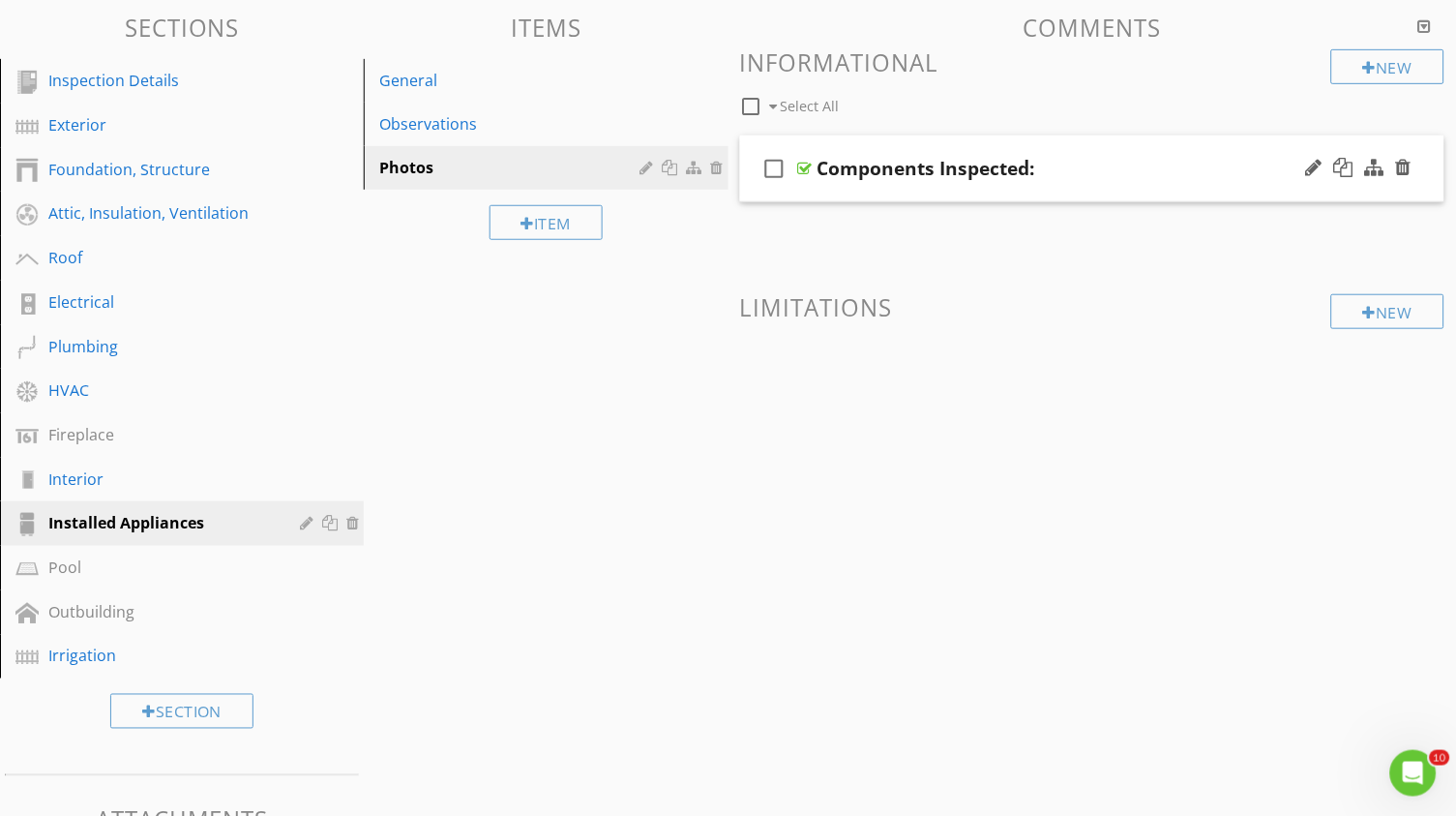 click on "Components Inspected:" at bounding box center (926, 168) 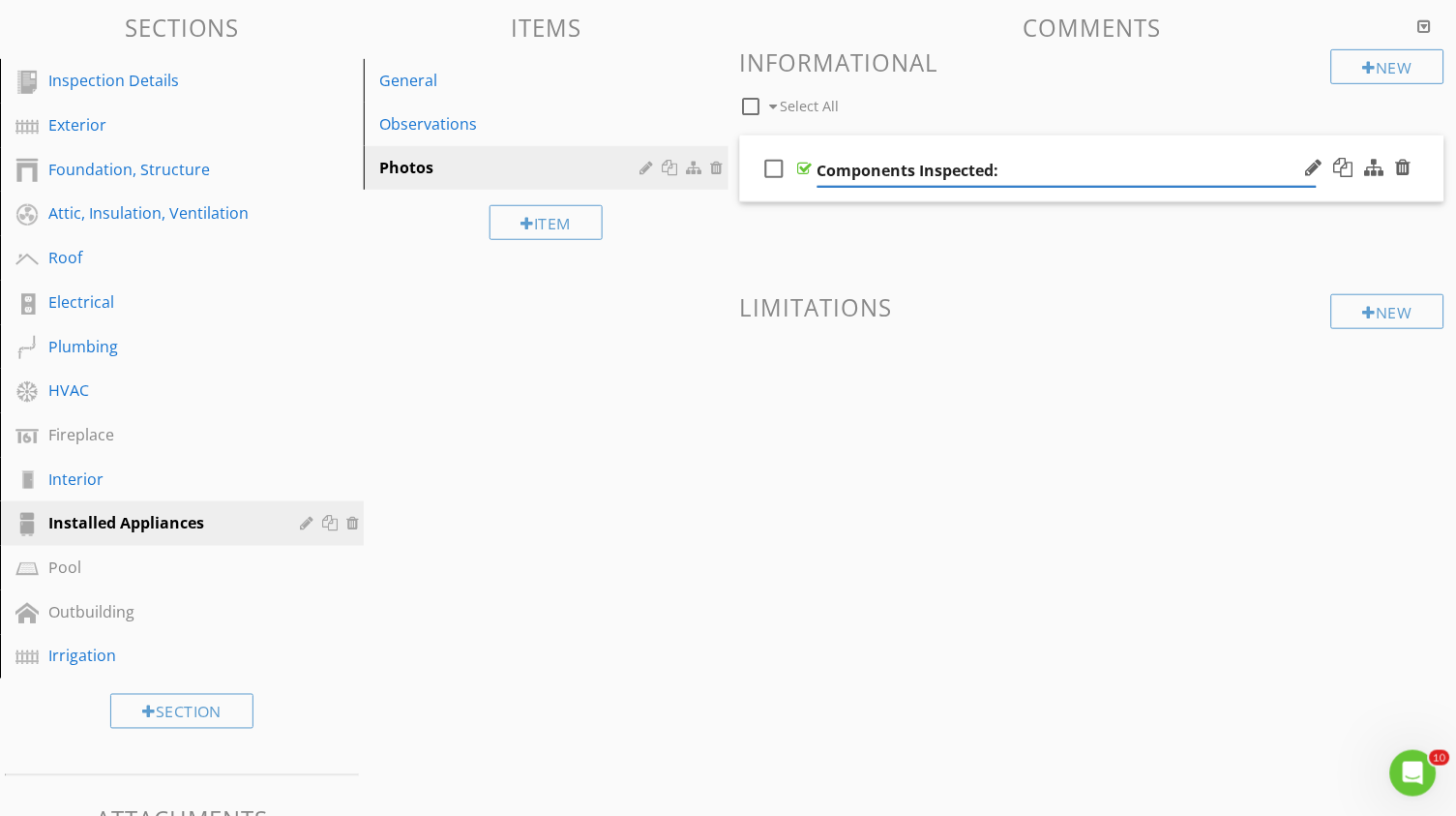 click on "Components Inspected:" at bounding box center [1067, 170] 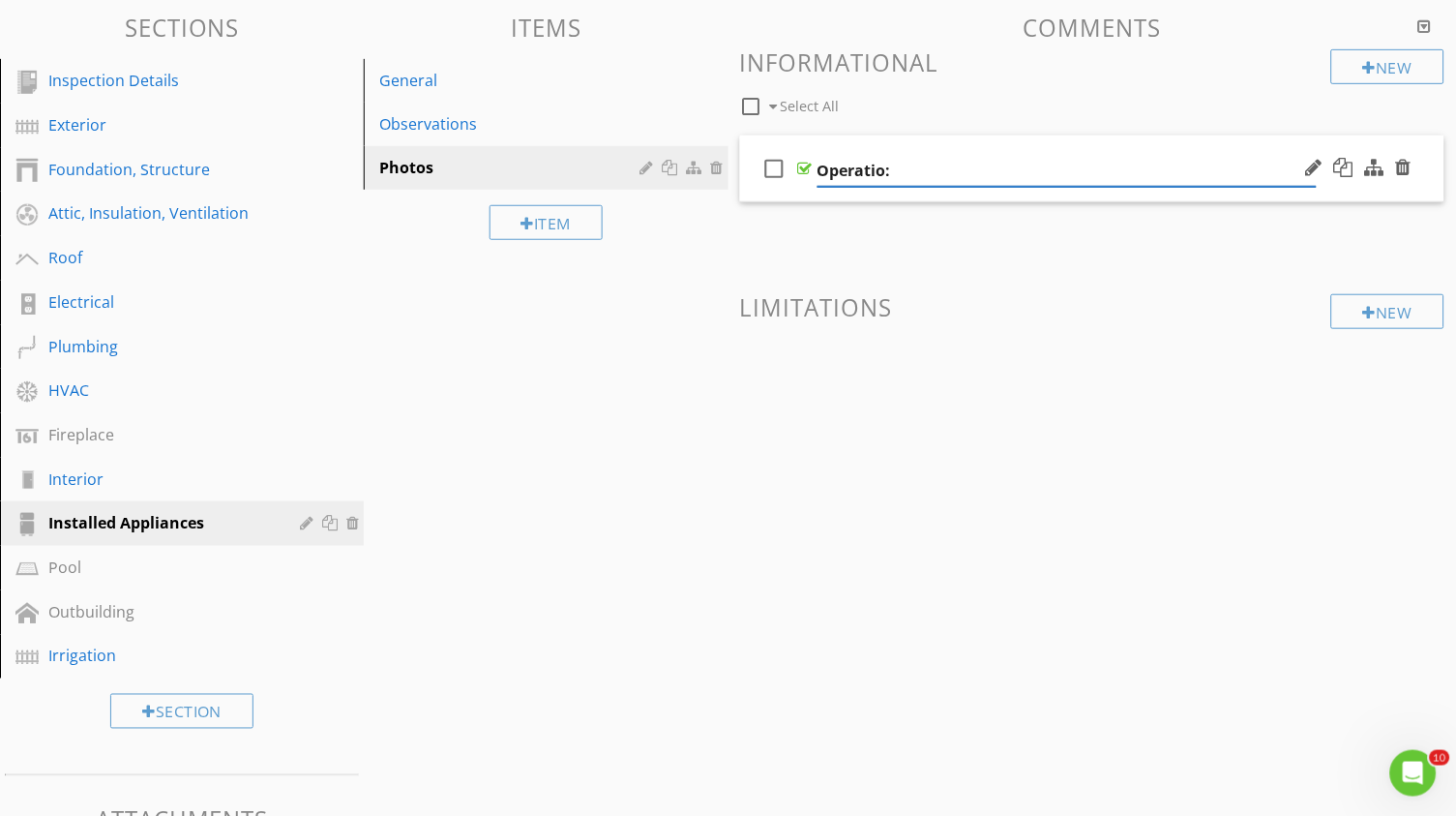 type on "Operation:" 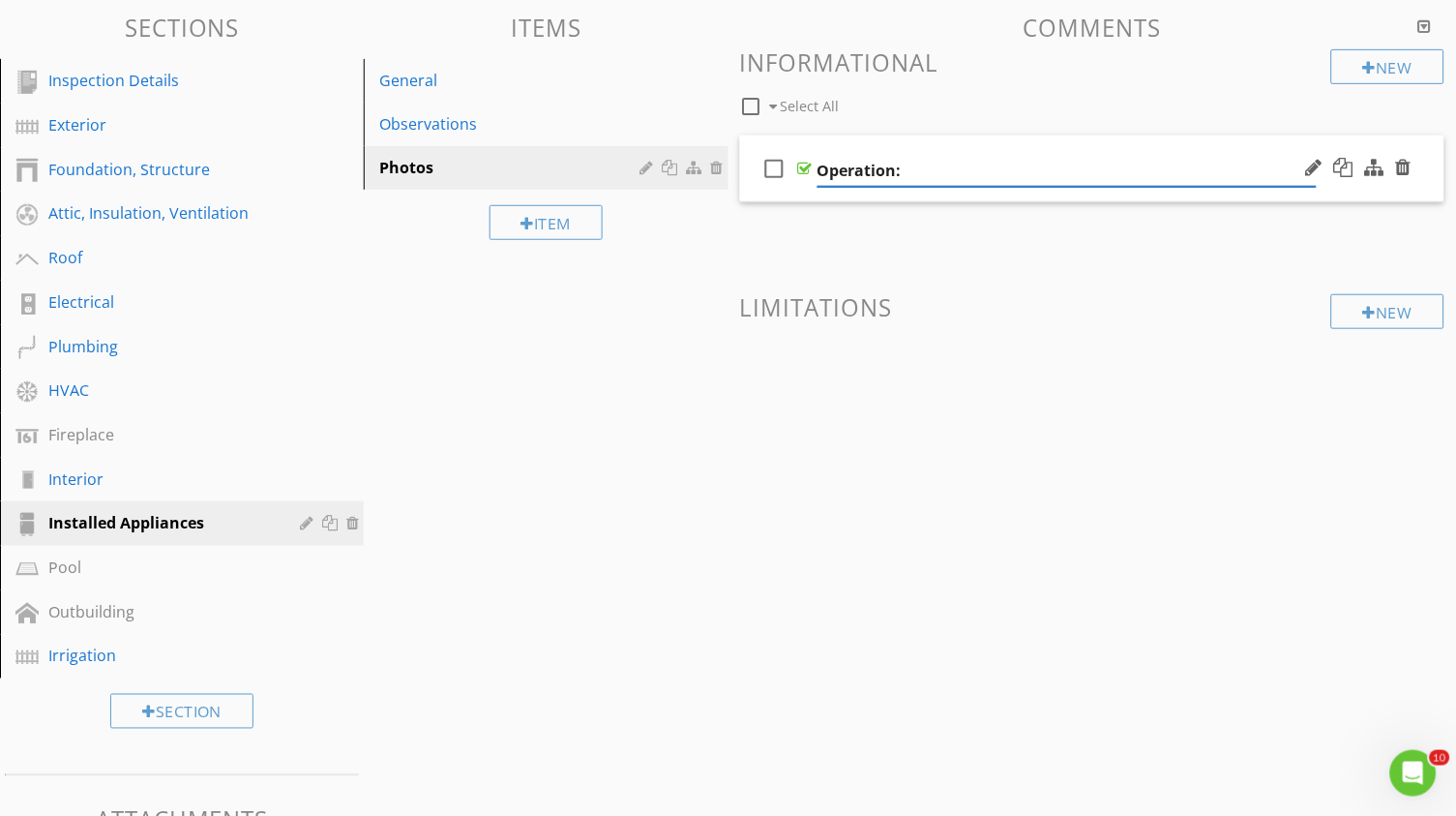click at bounding box center (1092, 384) 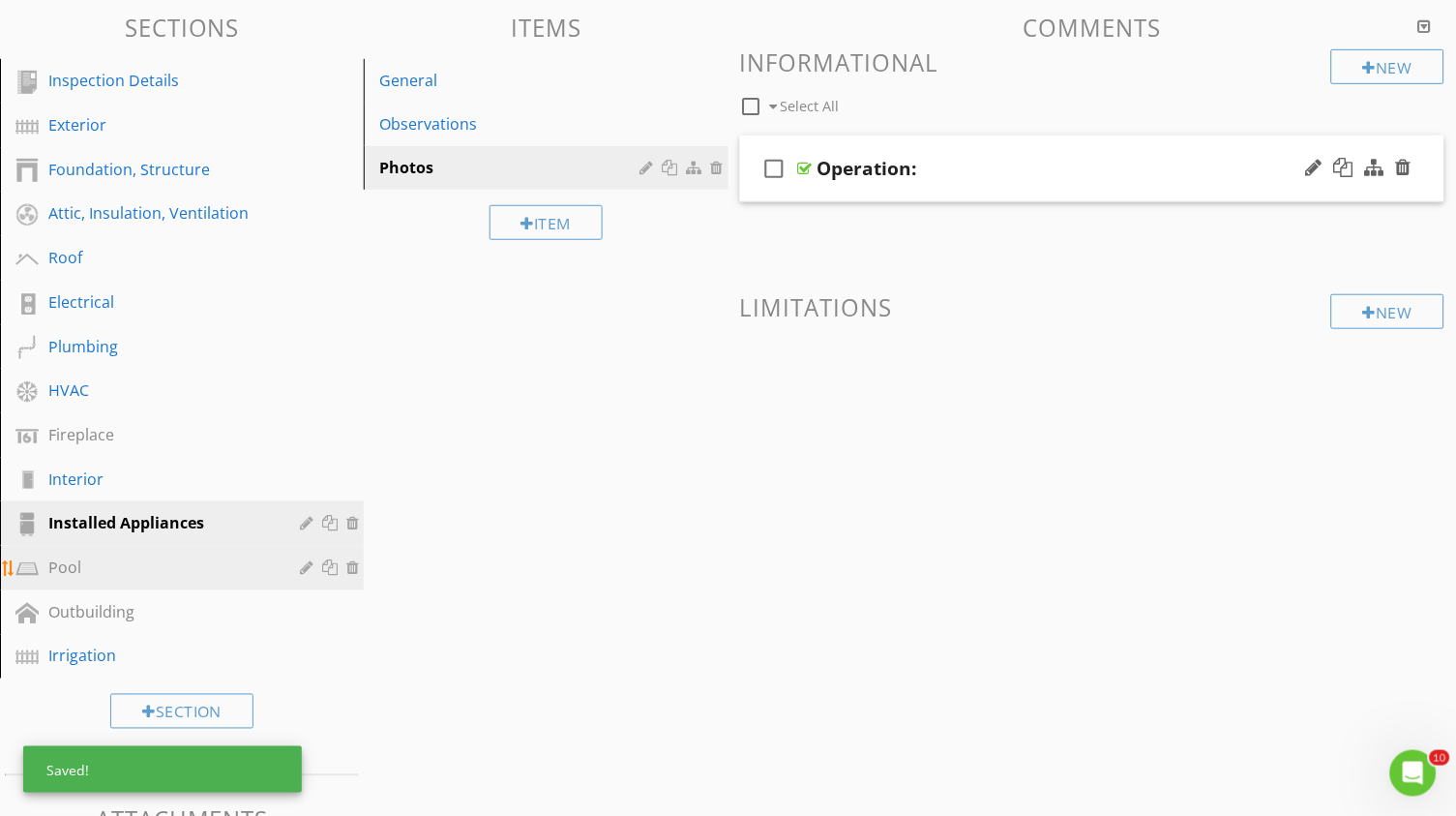 click on "Pool" at bounding box center [160, 567] 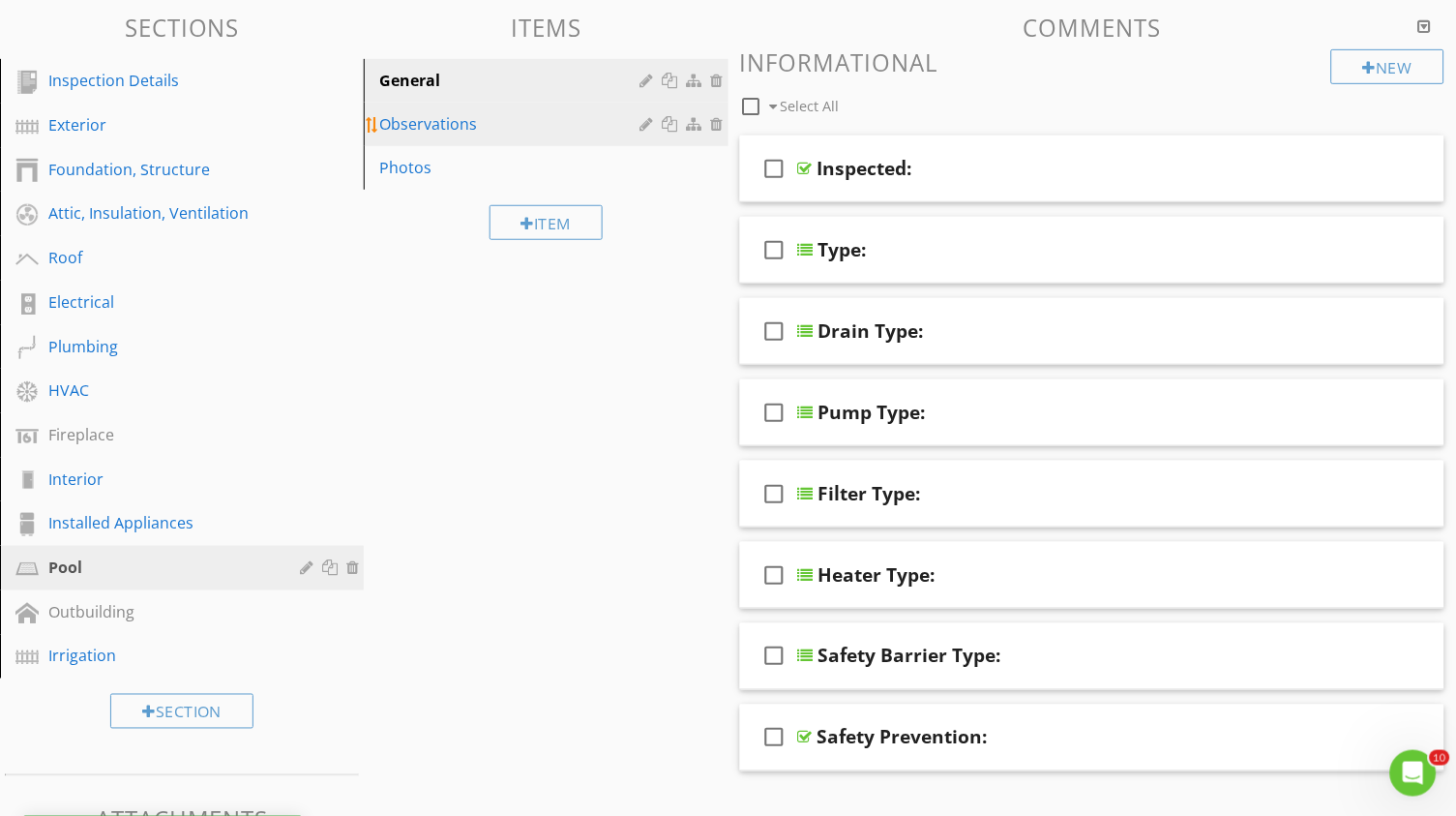 click on "Observations" at bounding box center (512, 124) 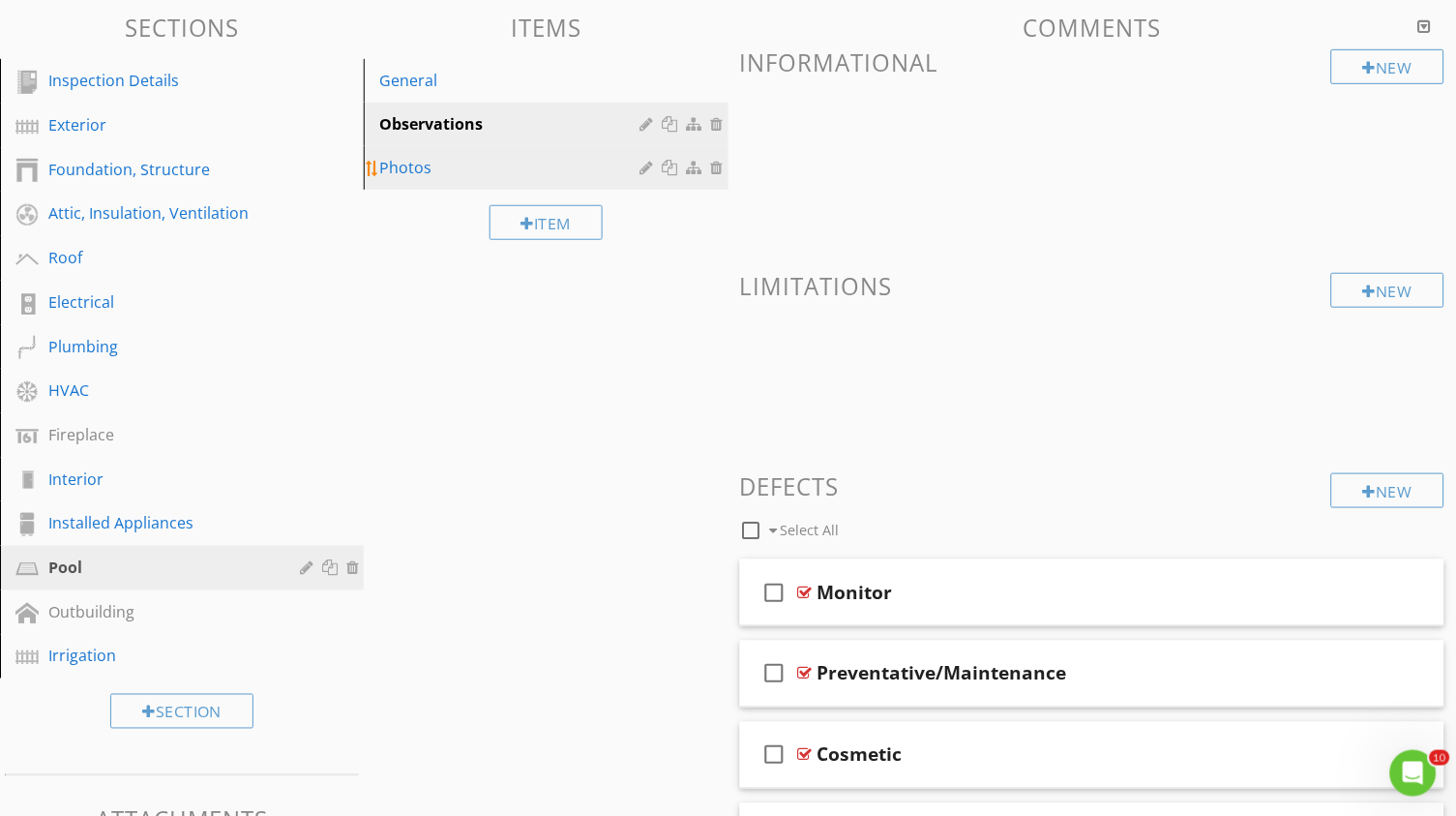 click on "Photos" at bounding box center (512, 167) 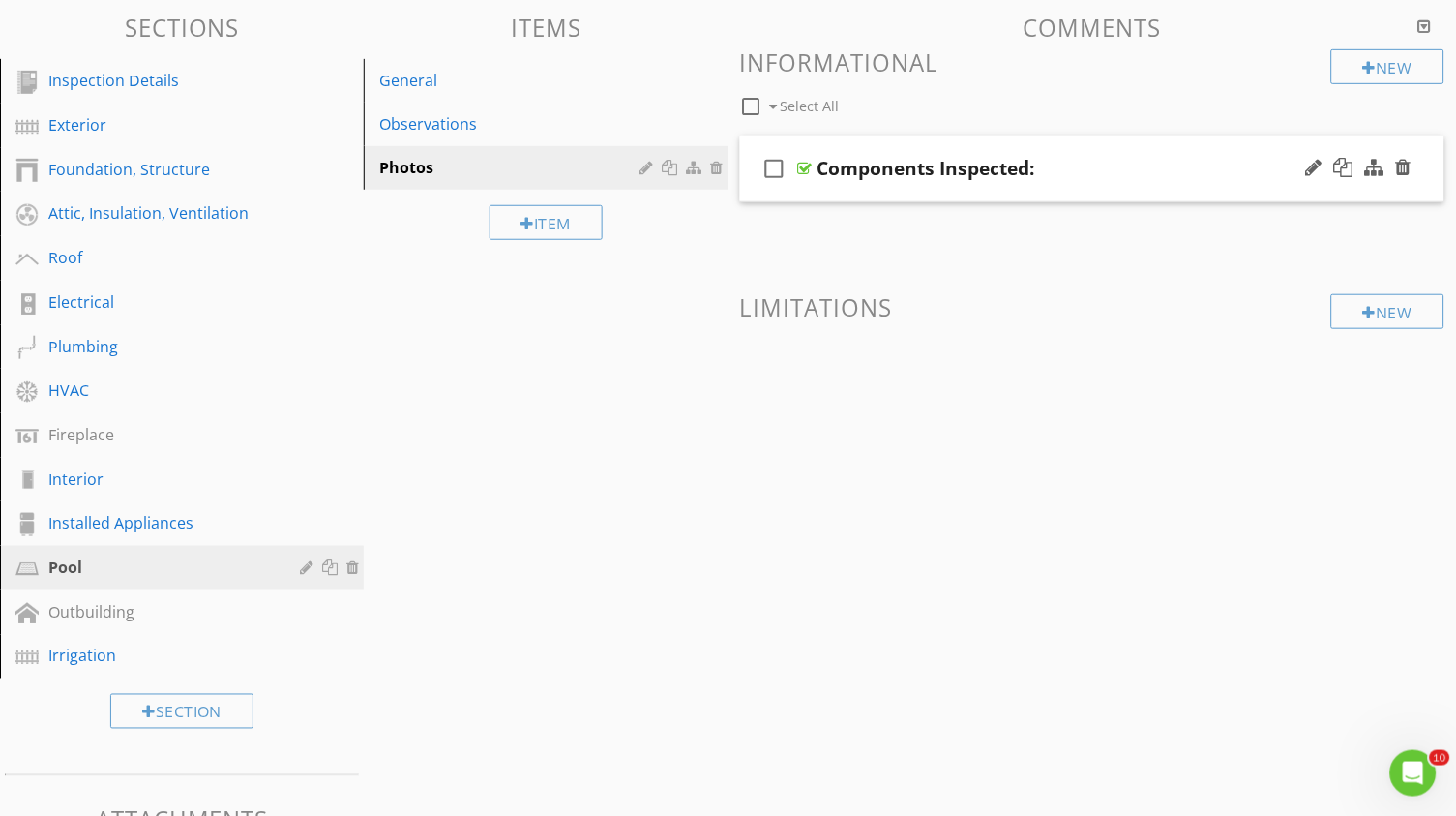 click on "Components Inspected:" at bounding box center (926, 168) 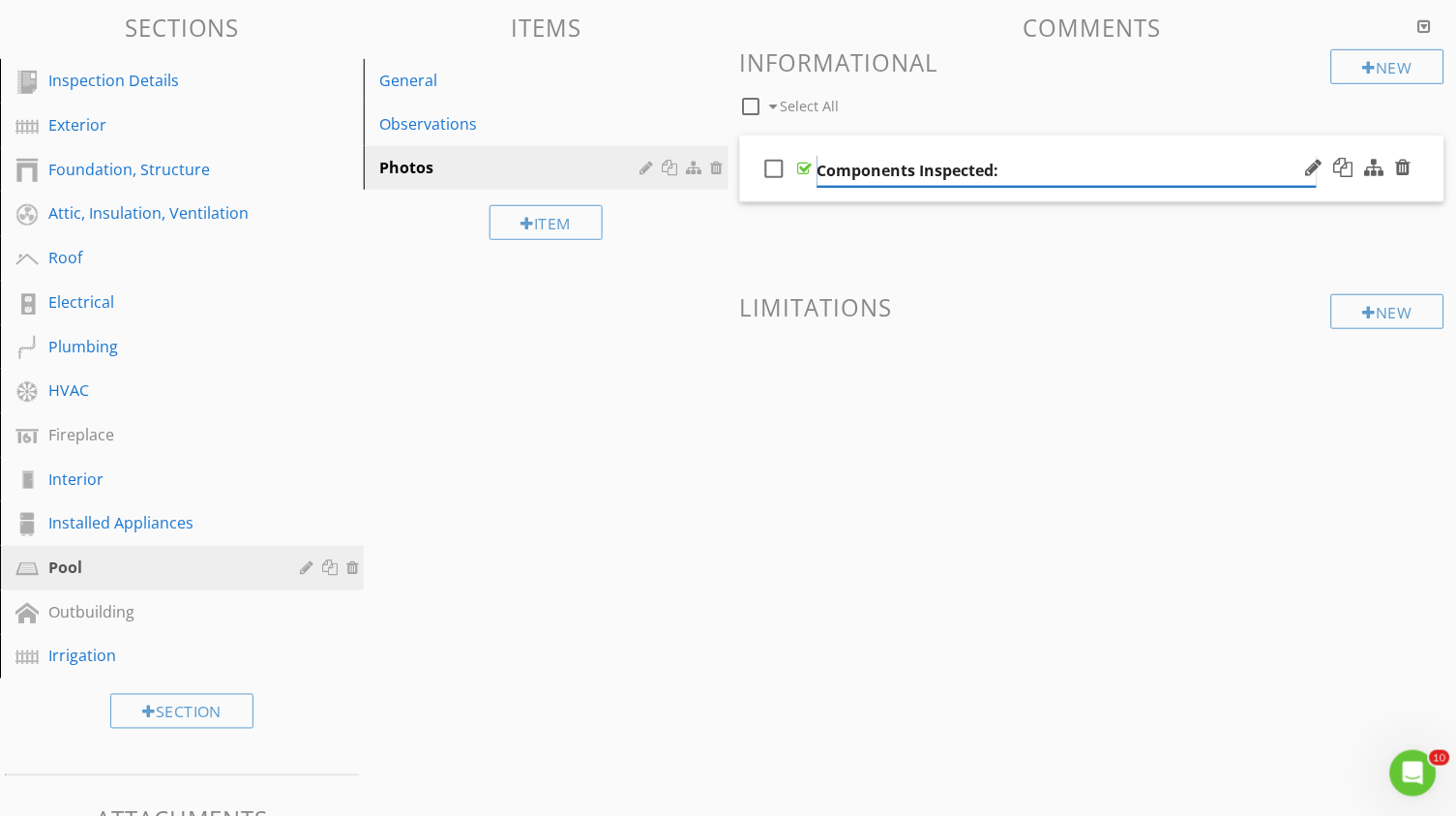 click on "Components Inspected:" at bounding box center (1067, 170) 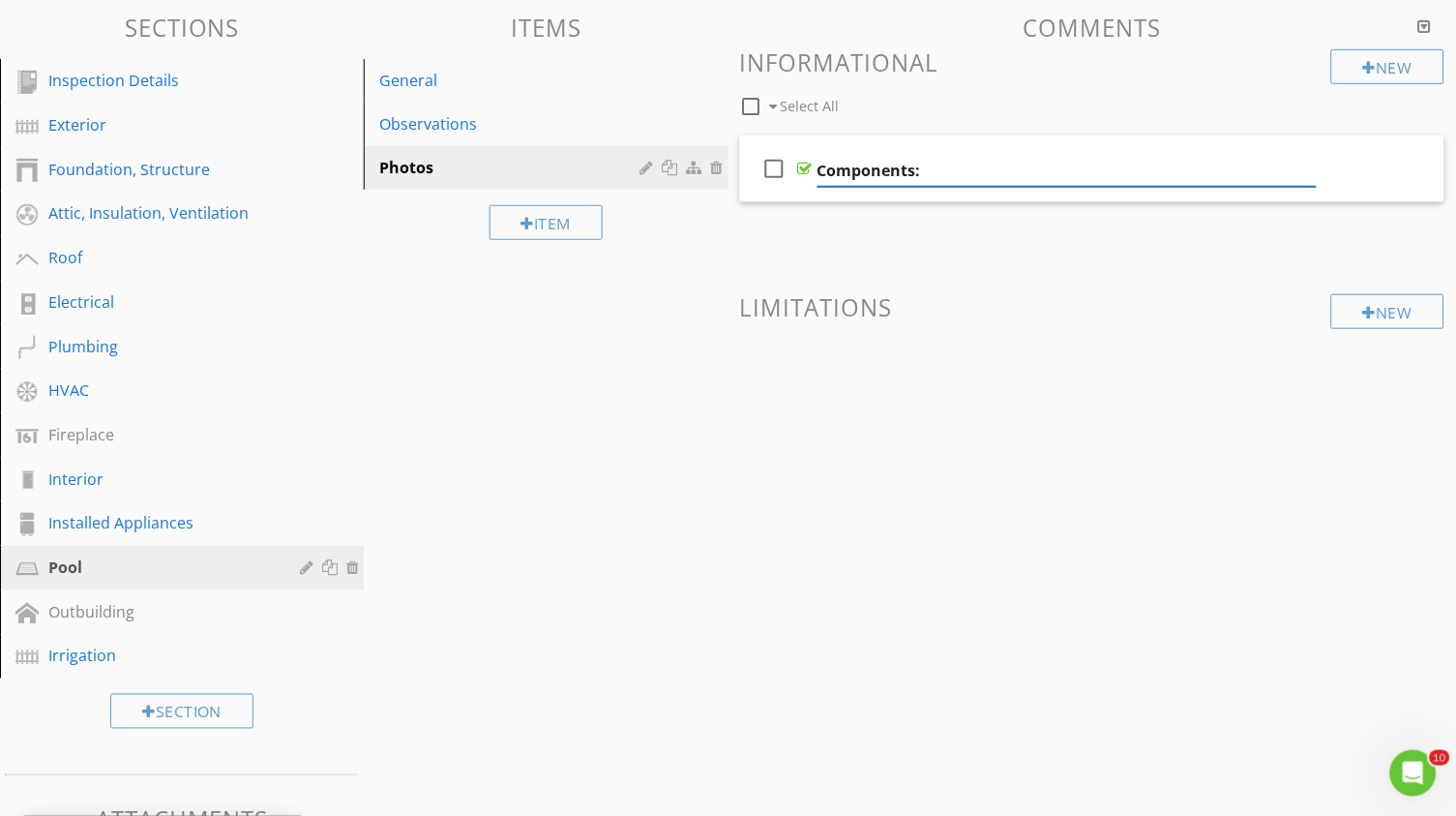 click on "New
Informational   check_box_outline_blank     Select All       check_box_outline_blank         Components:
New
Limitations" at bounding box center [1092, 241] 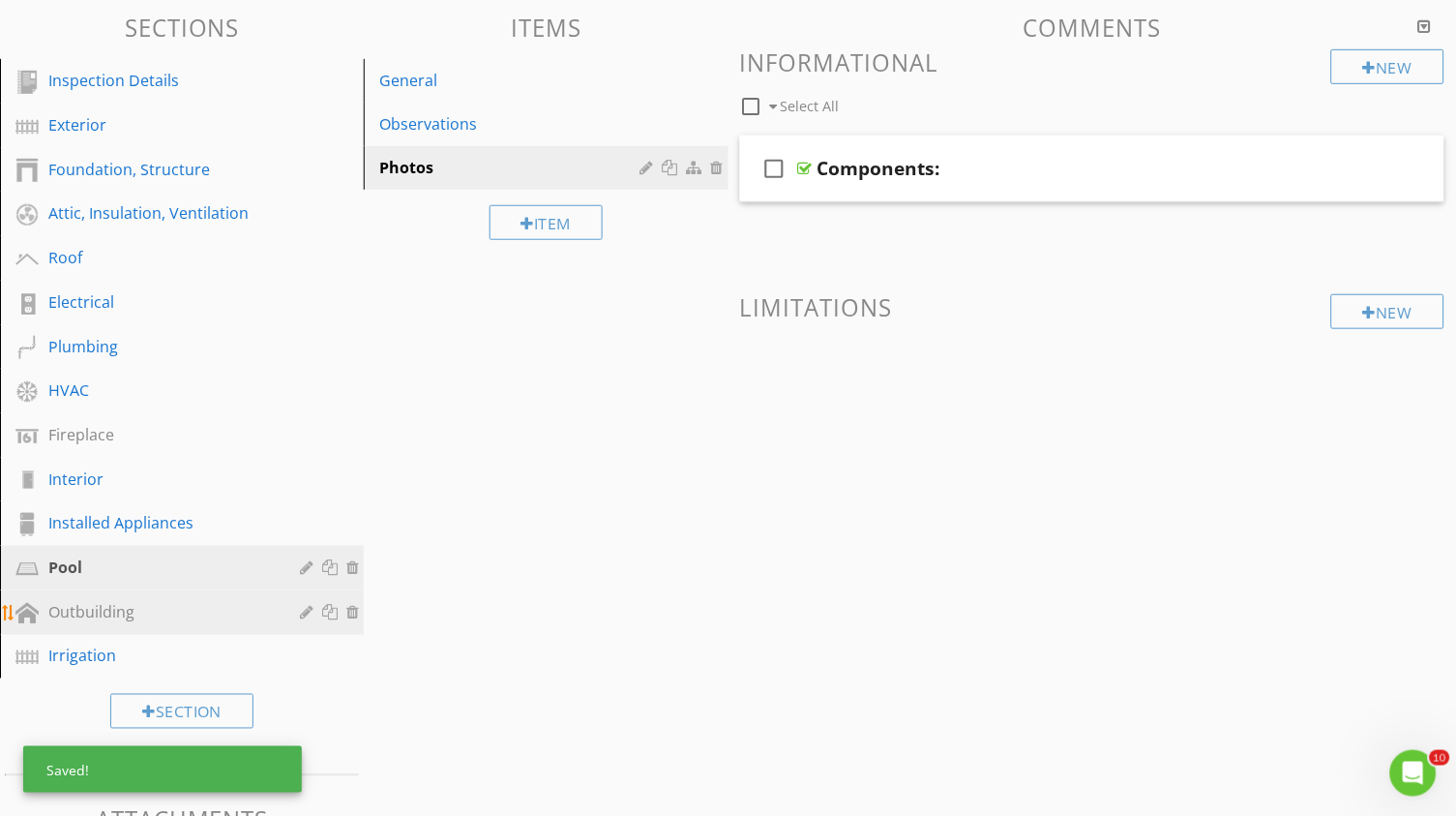 click on "Outbuilding" at bounding box center [160, 612] 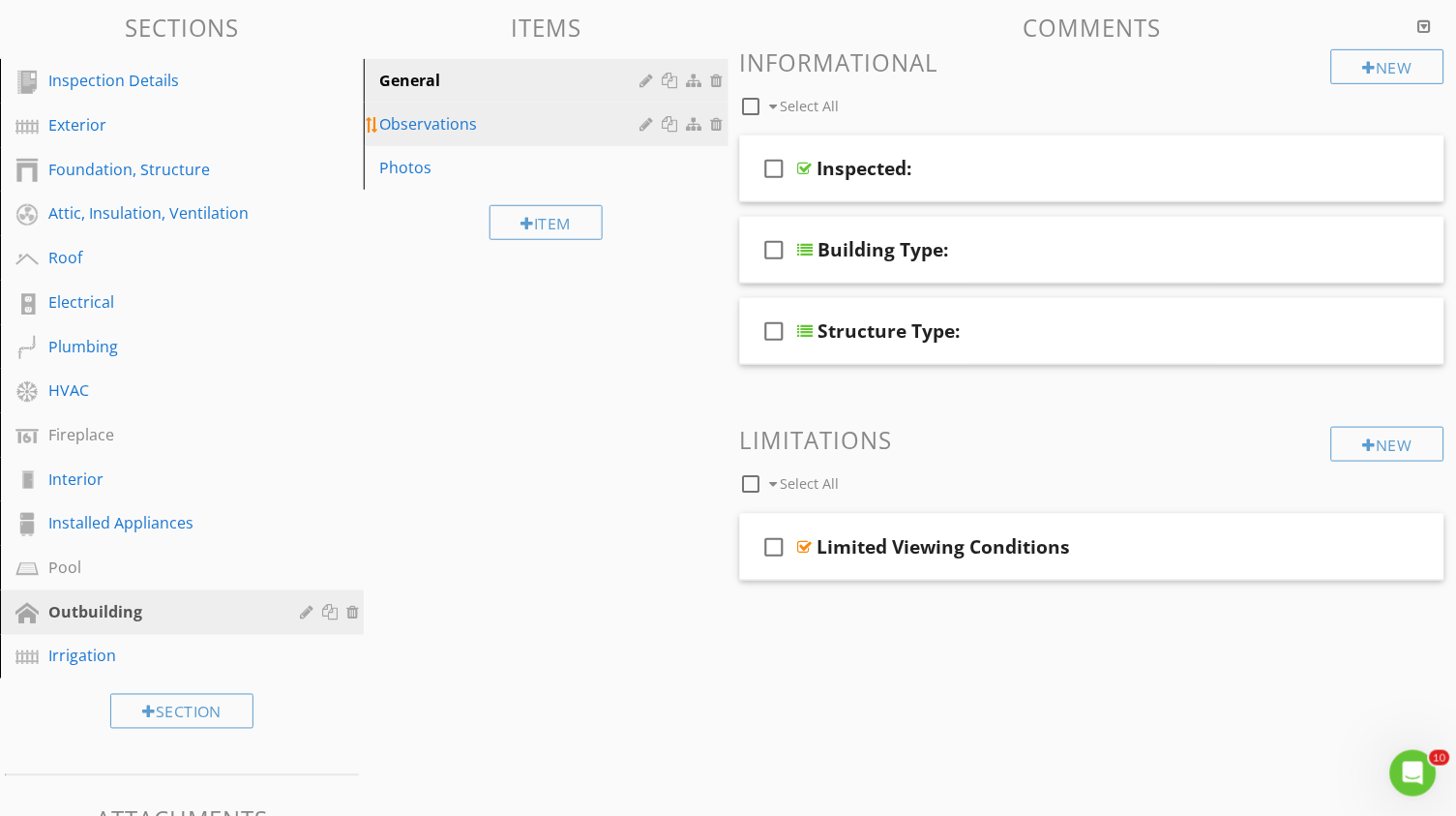 click on "Observations" at bounding box center [512, 124] 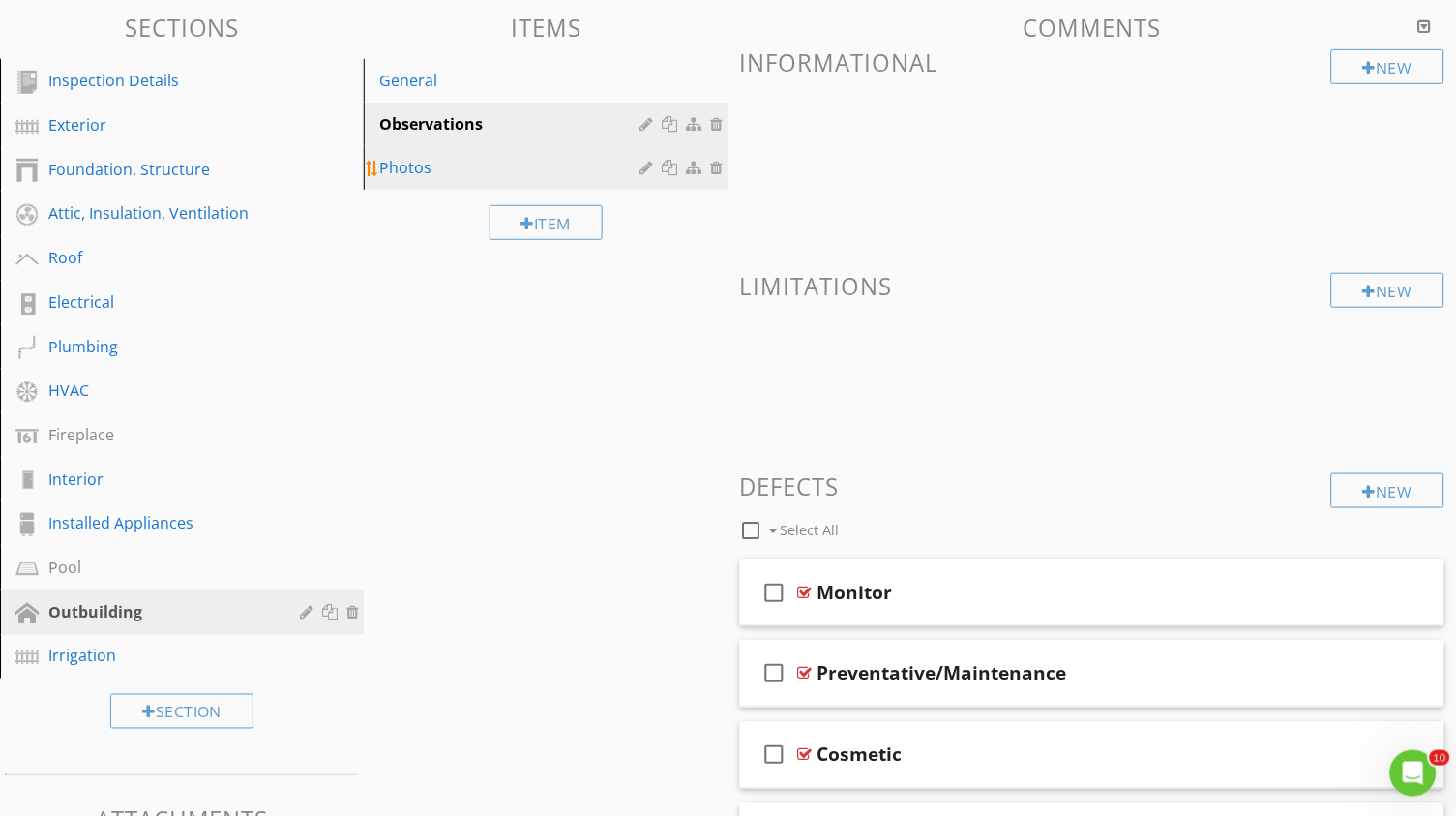 click on "Photos" at bounding box center (549, 167) 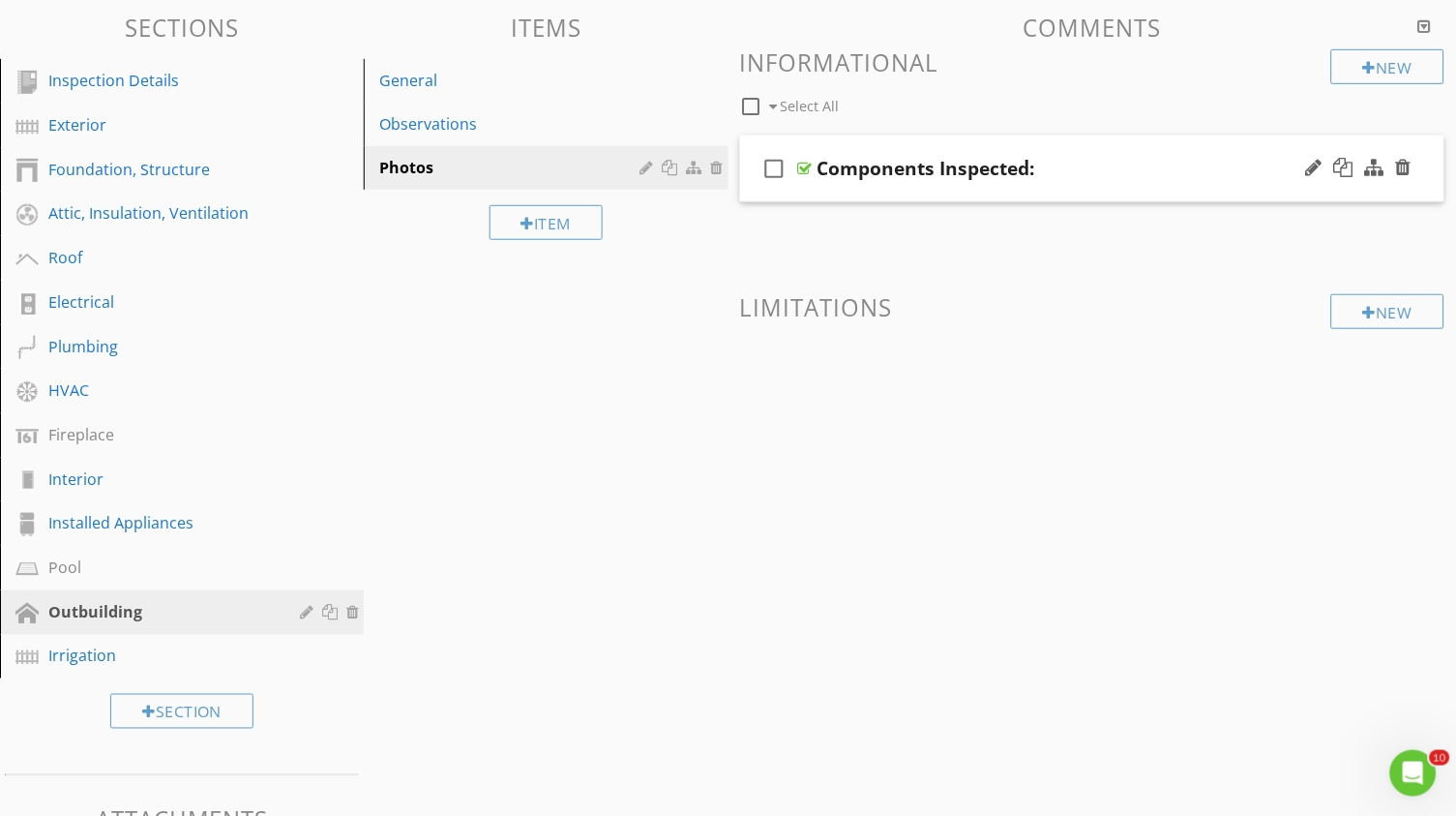 click on "Components Inspected:" at bounding box center [926, 168] 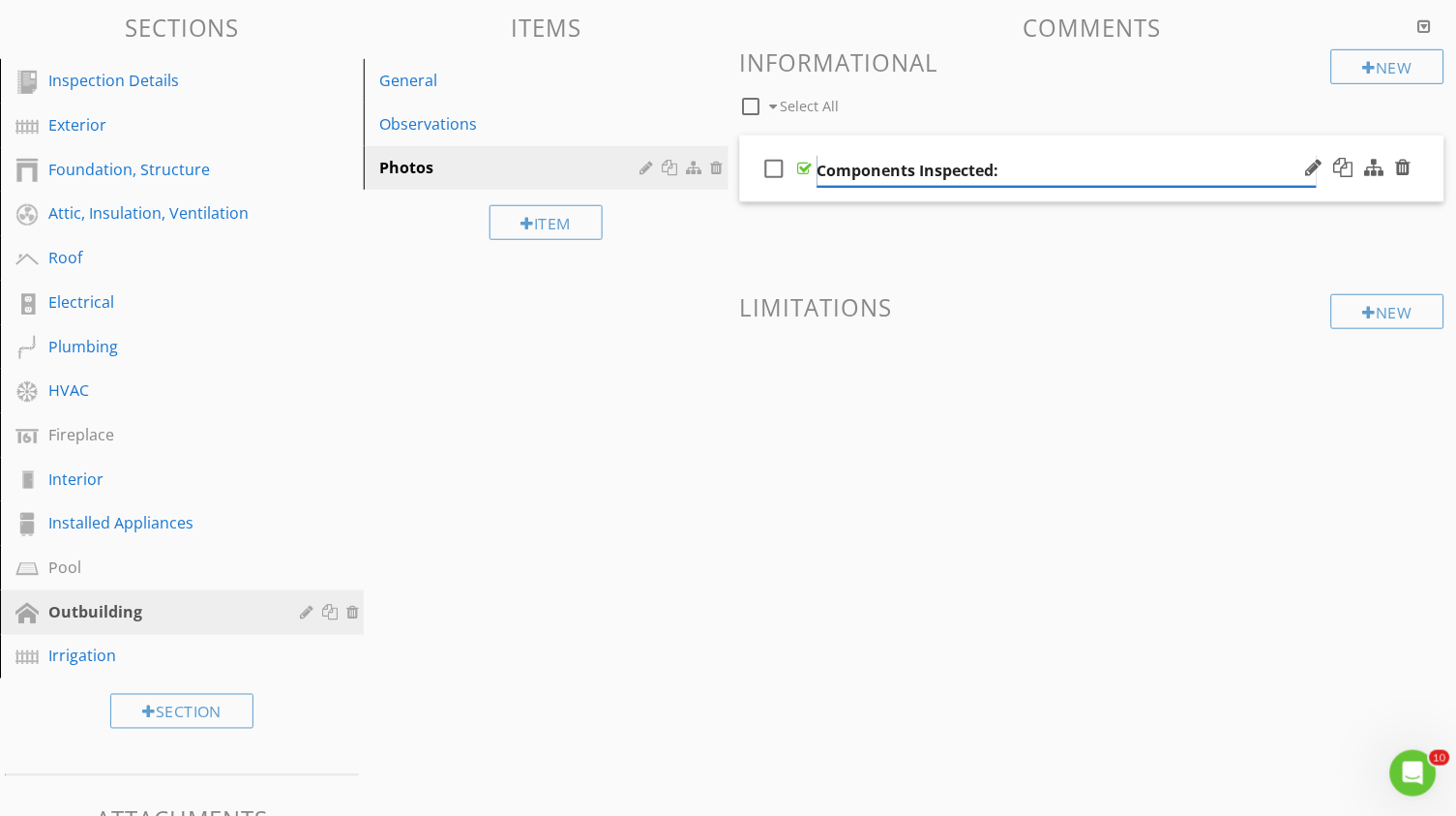 click on "Components Inspected:" at bounding box center (1067, 170) 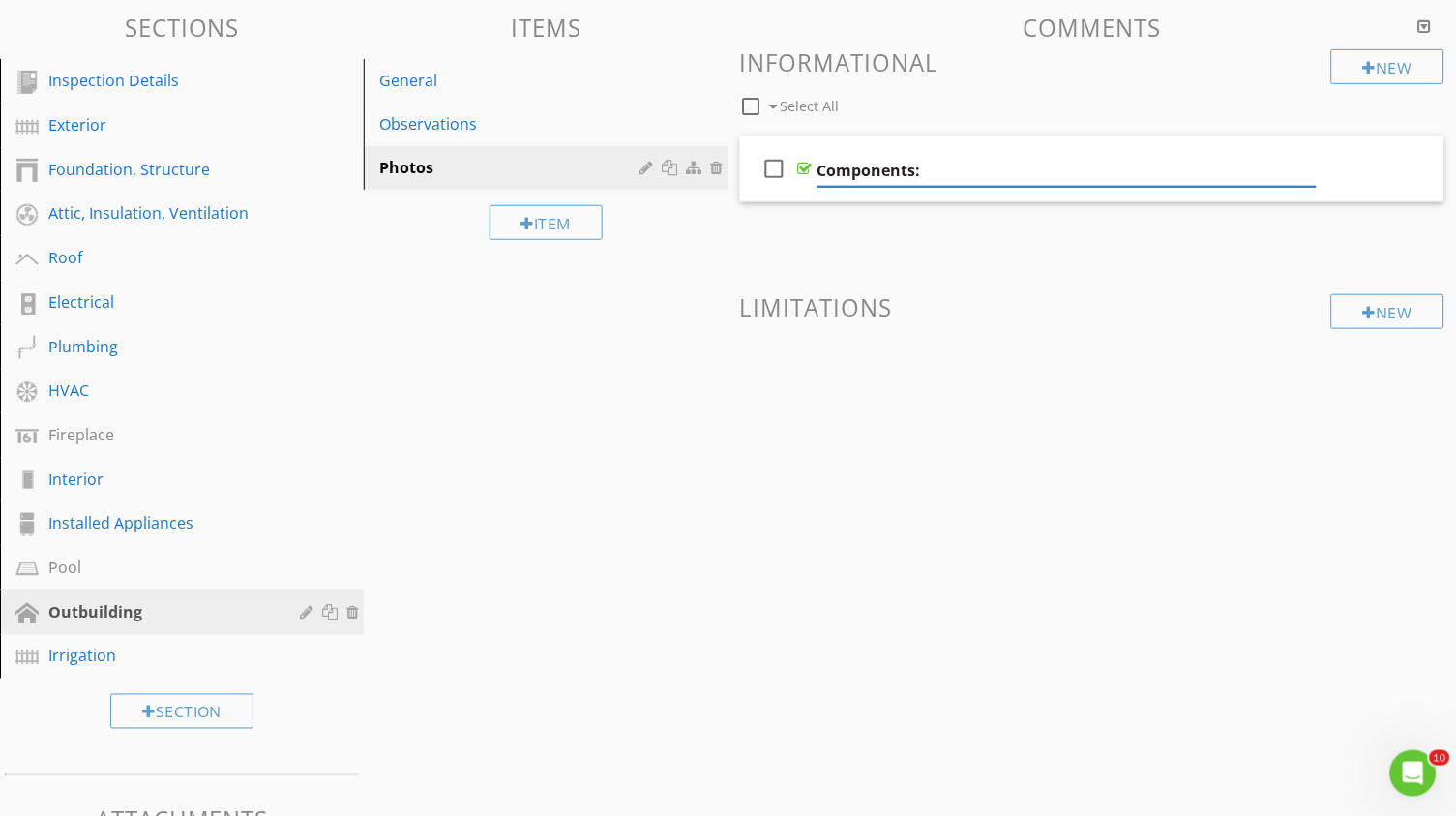 click on "Limitations" at bounding box center (1092, 307) 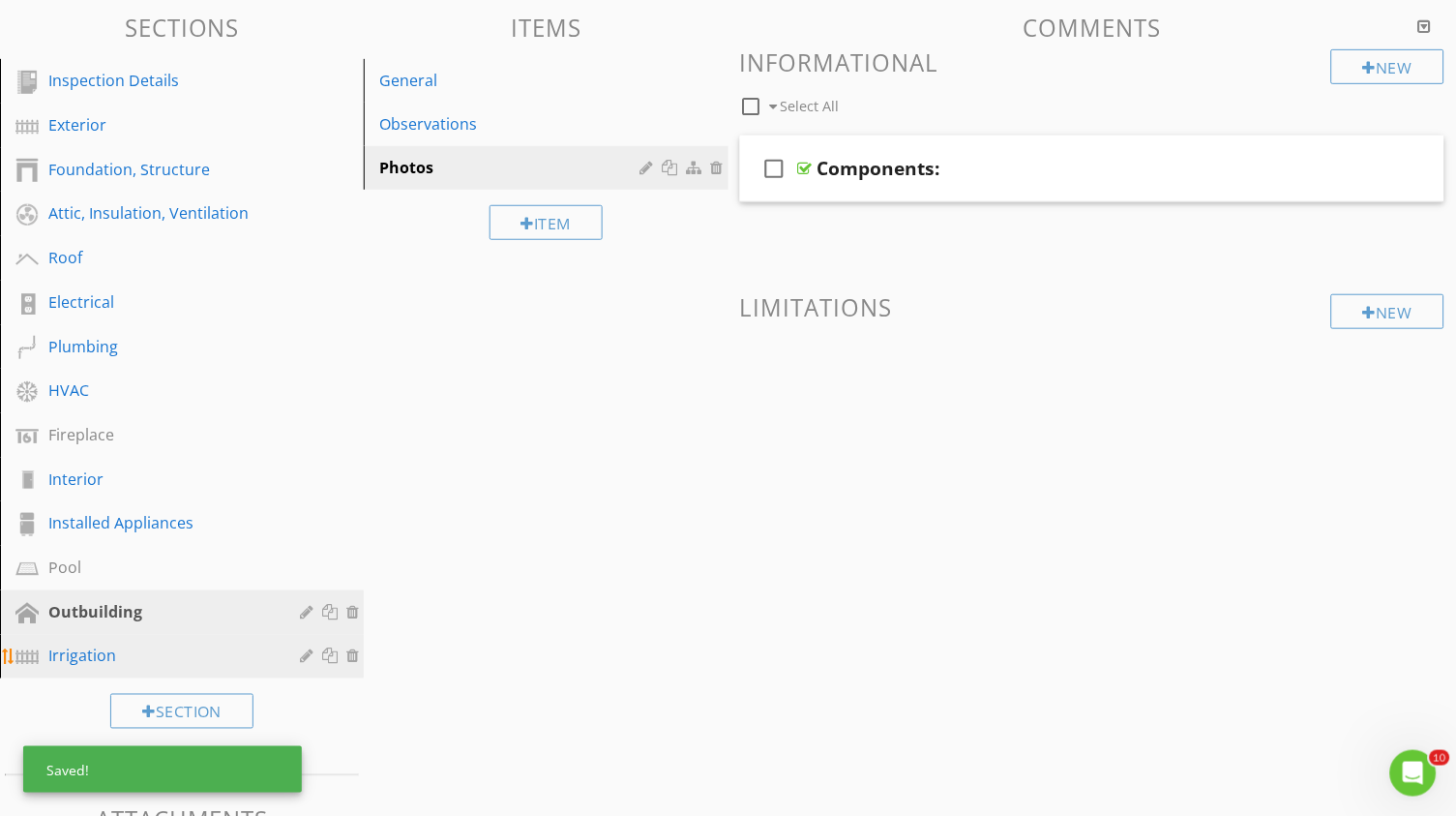 click on "Irrigation" at bounding box center [160, 656] 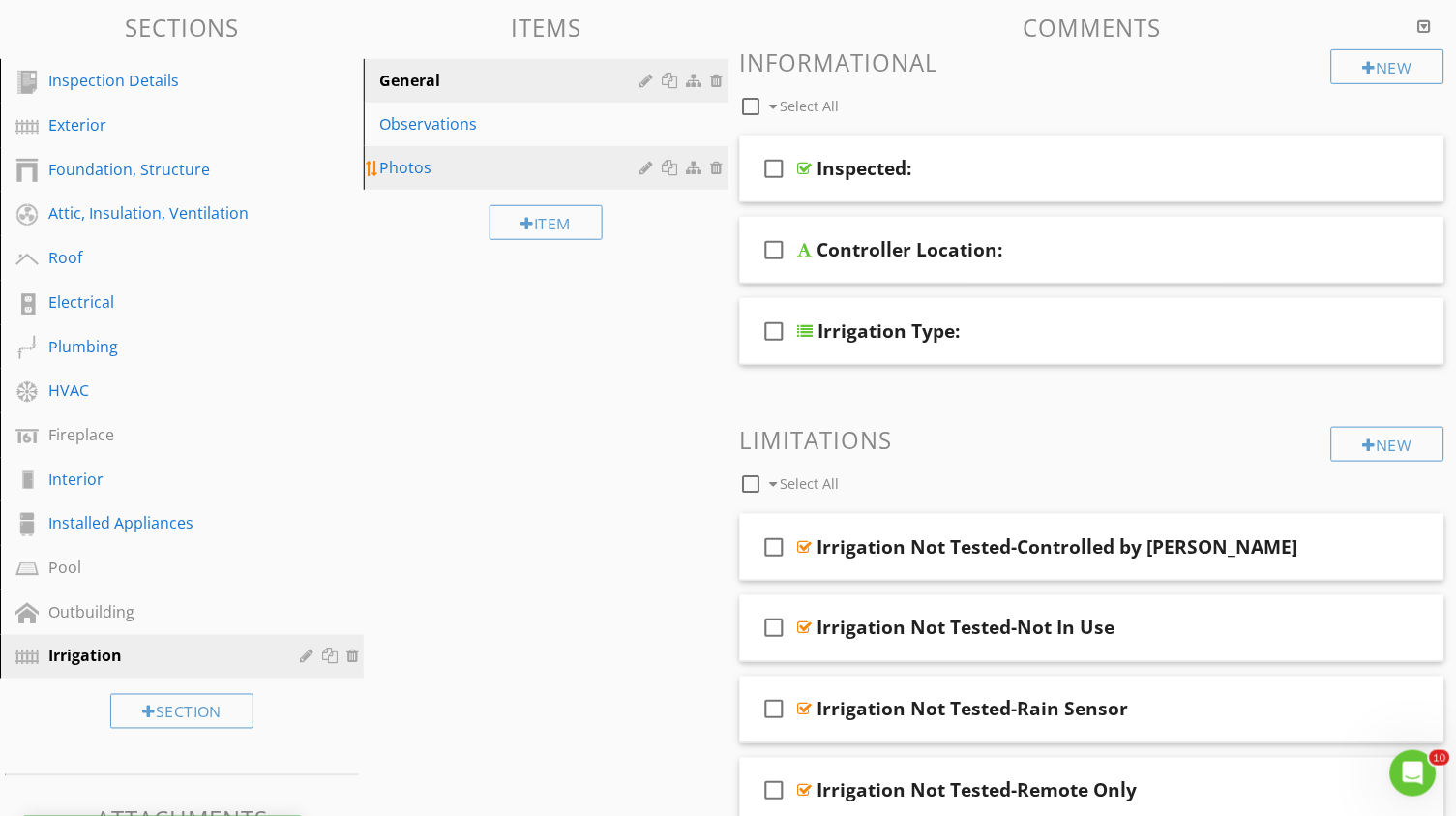 click on "Photos" at bounding box center [512, 167] 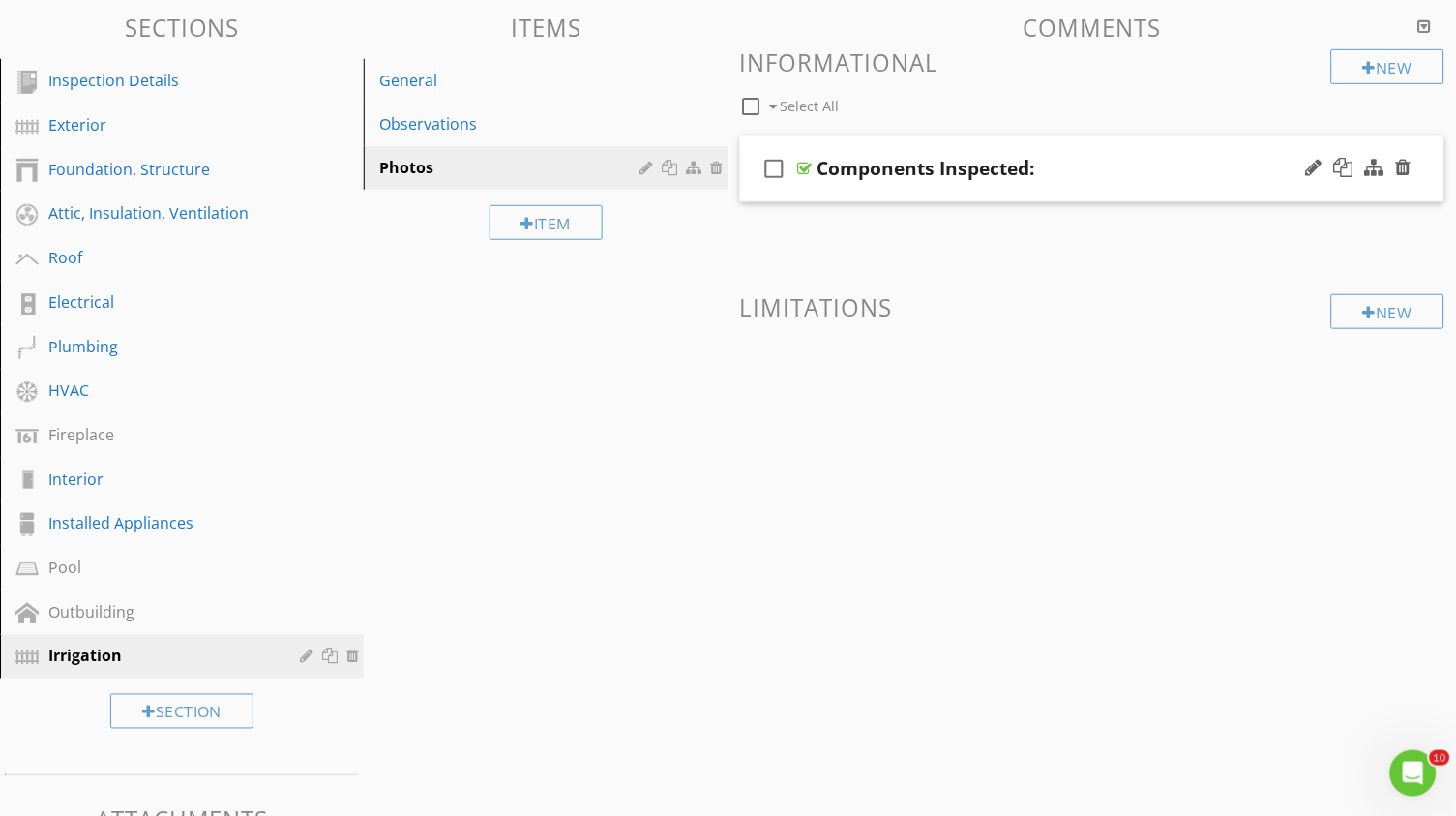 click on "Components Inspected:" at bounding box center (926, 168) 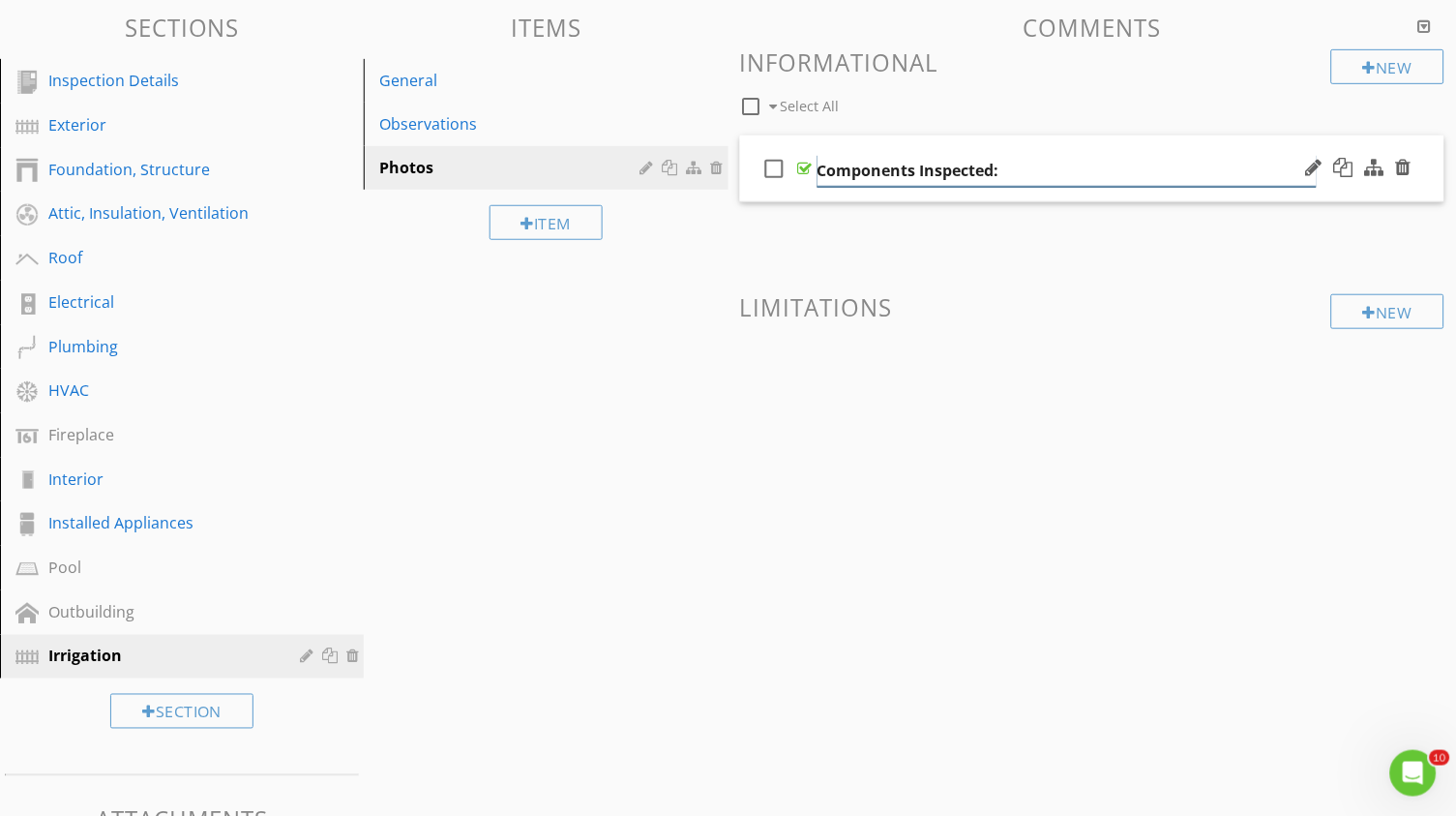 click on "Components Inspected:" at bounding box center [1067, 170] 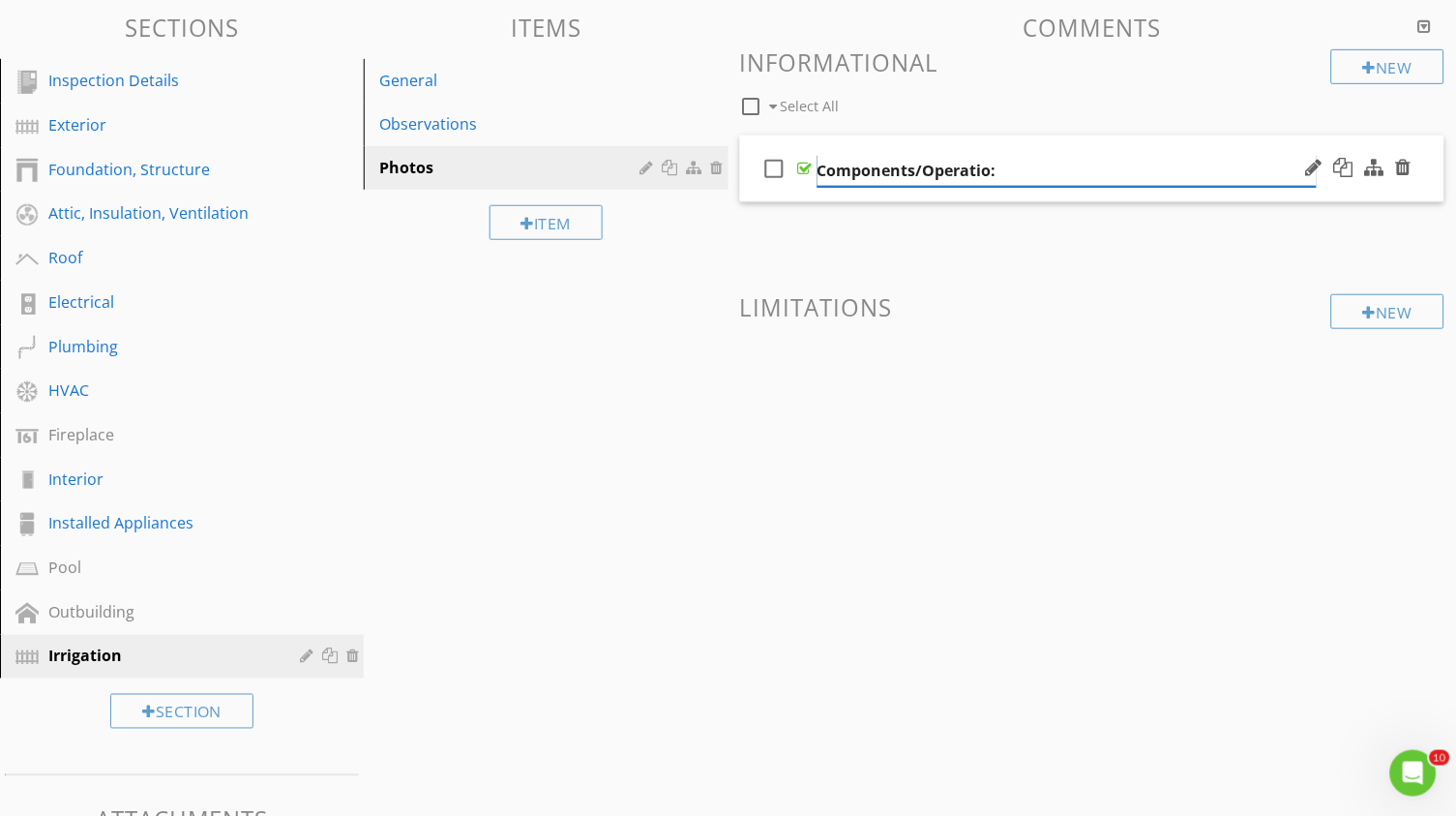 type on "Components/Operation:" 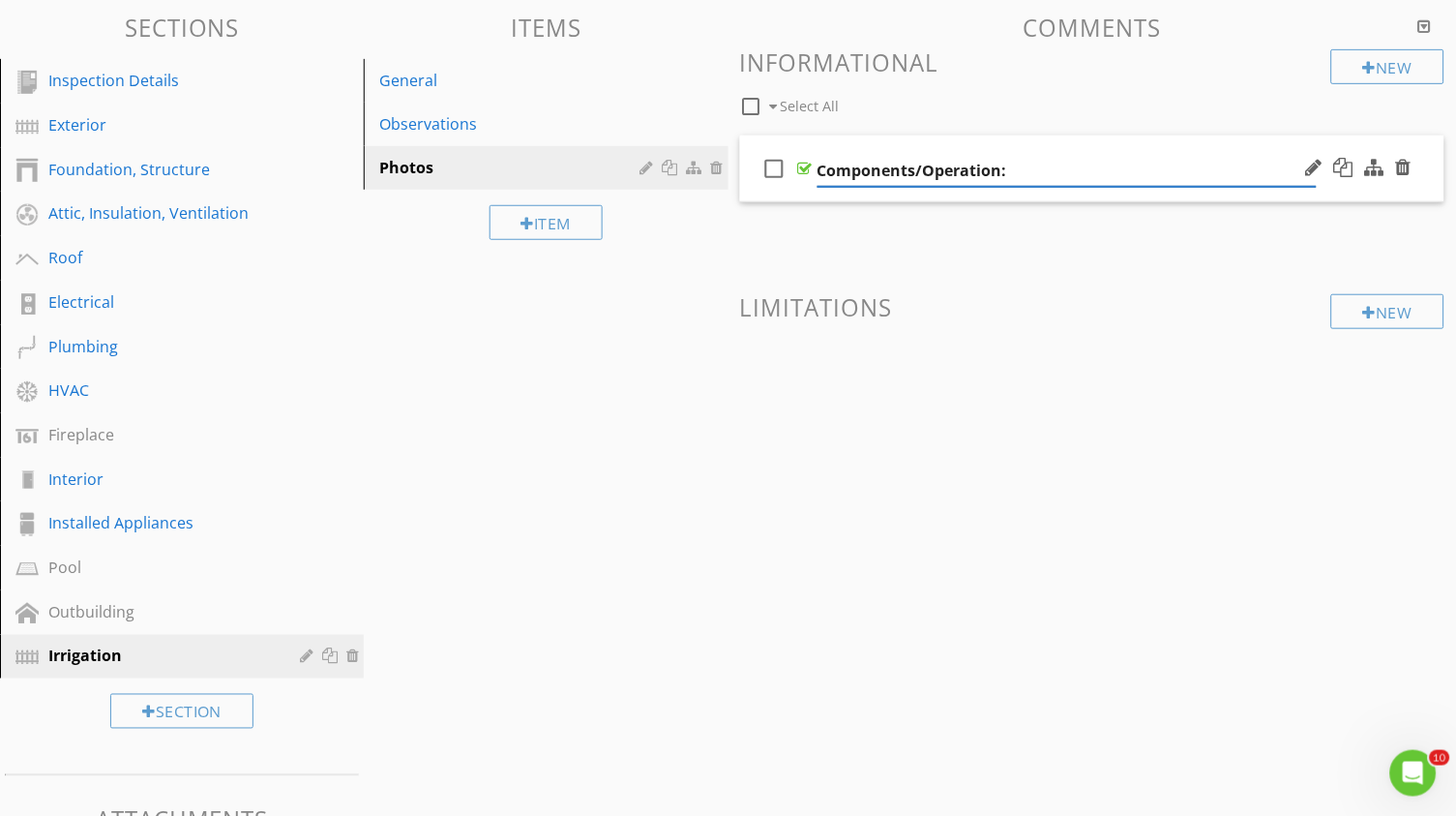 click on "Limitations" at bounding box center (1092, 307) 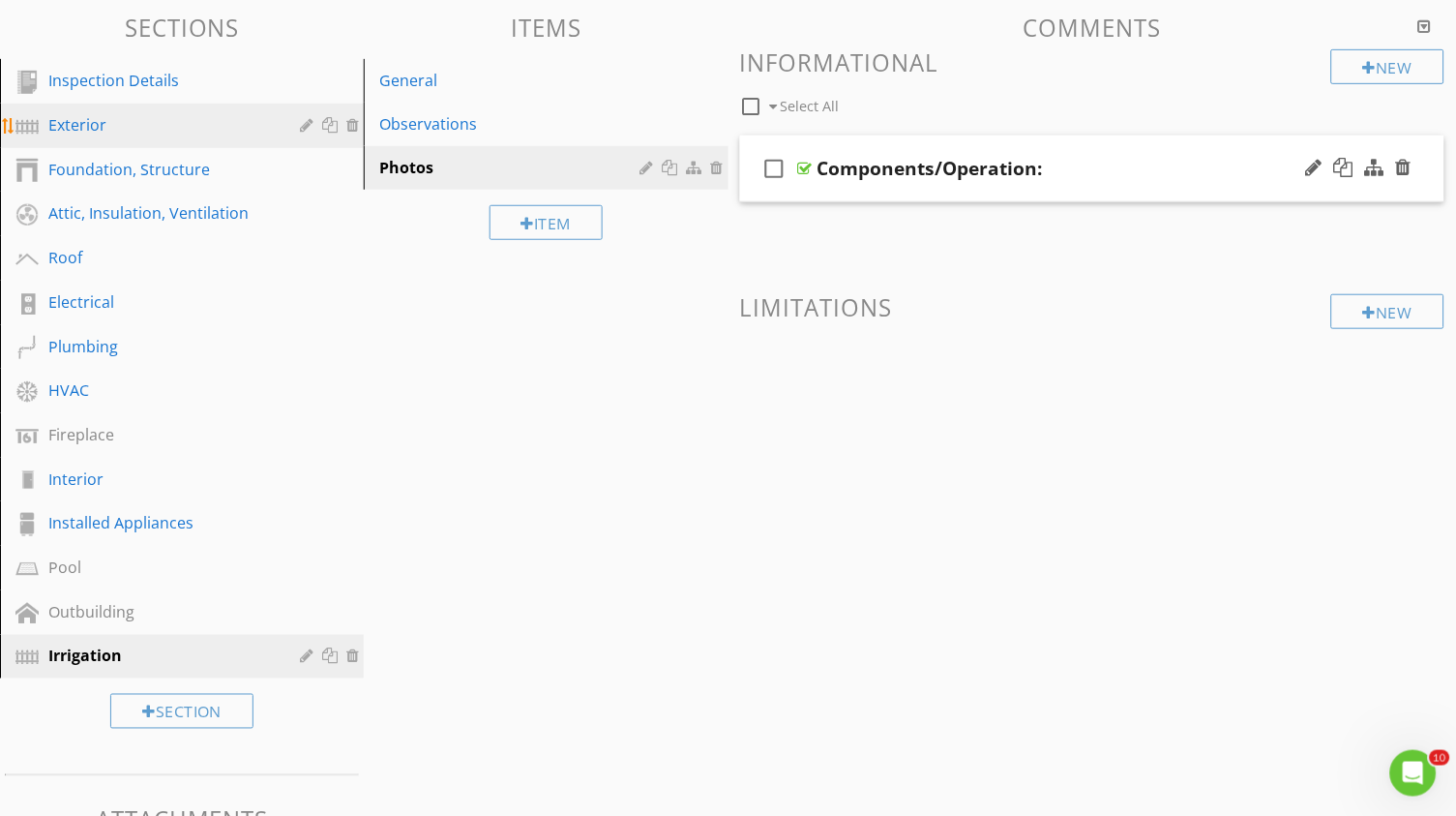click on "Exterior" at bounding box center (160, 125) 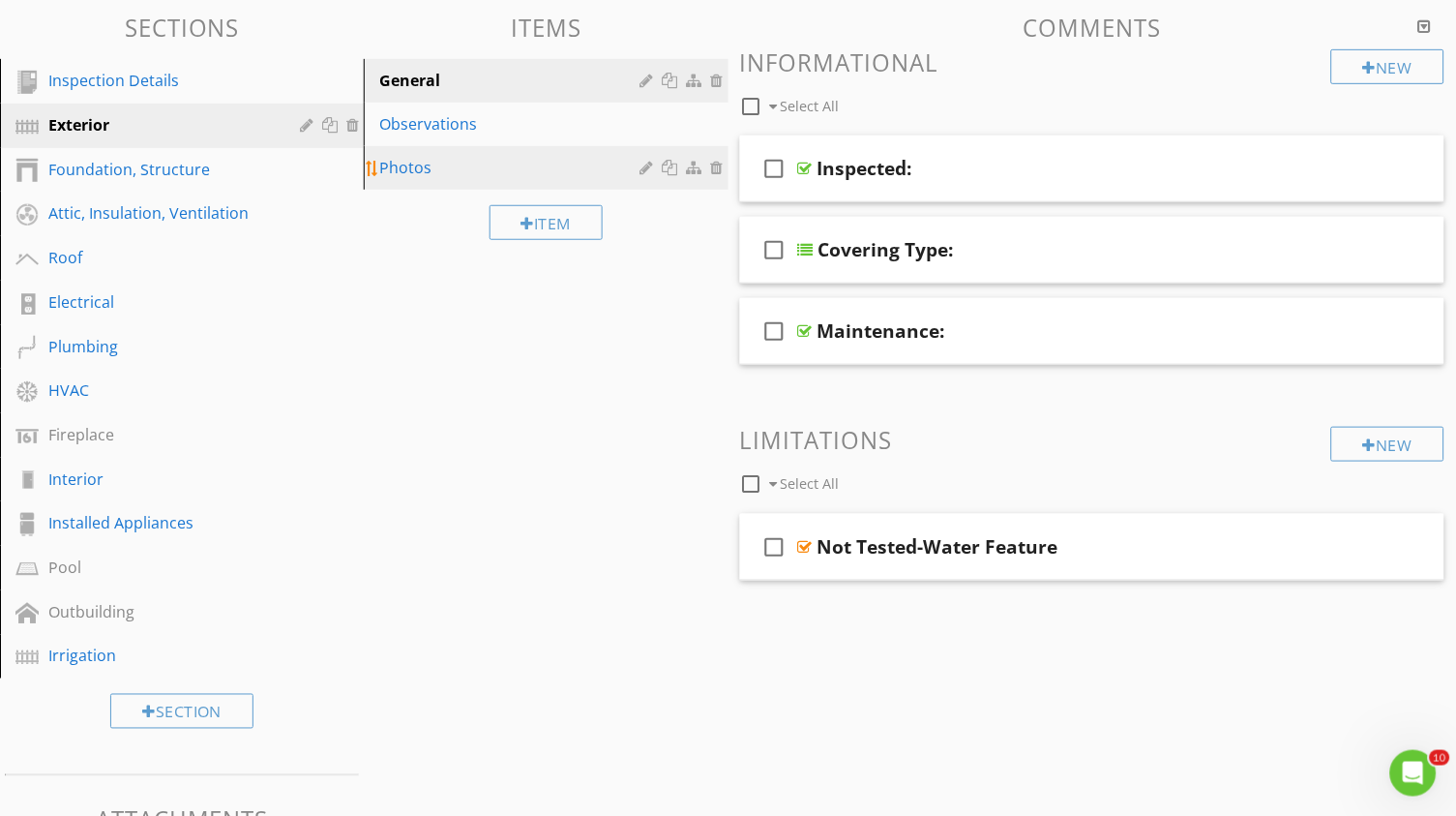 click on "Photos" at bounding box center (512, 167) 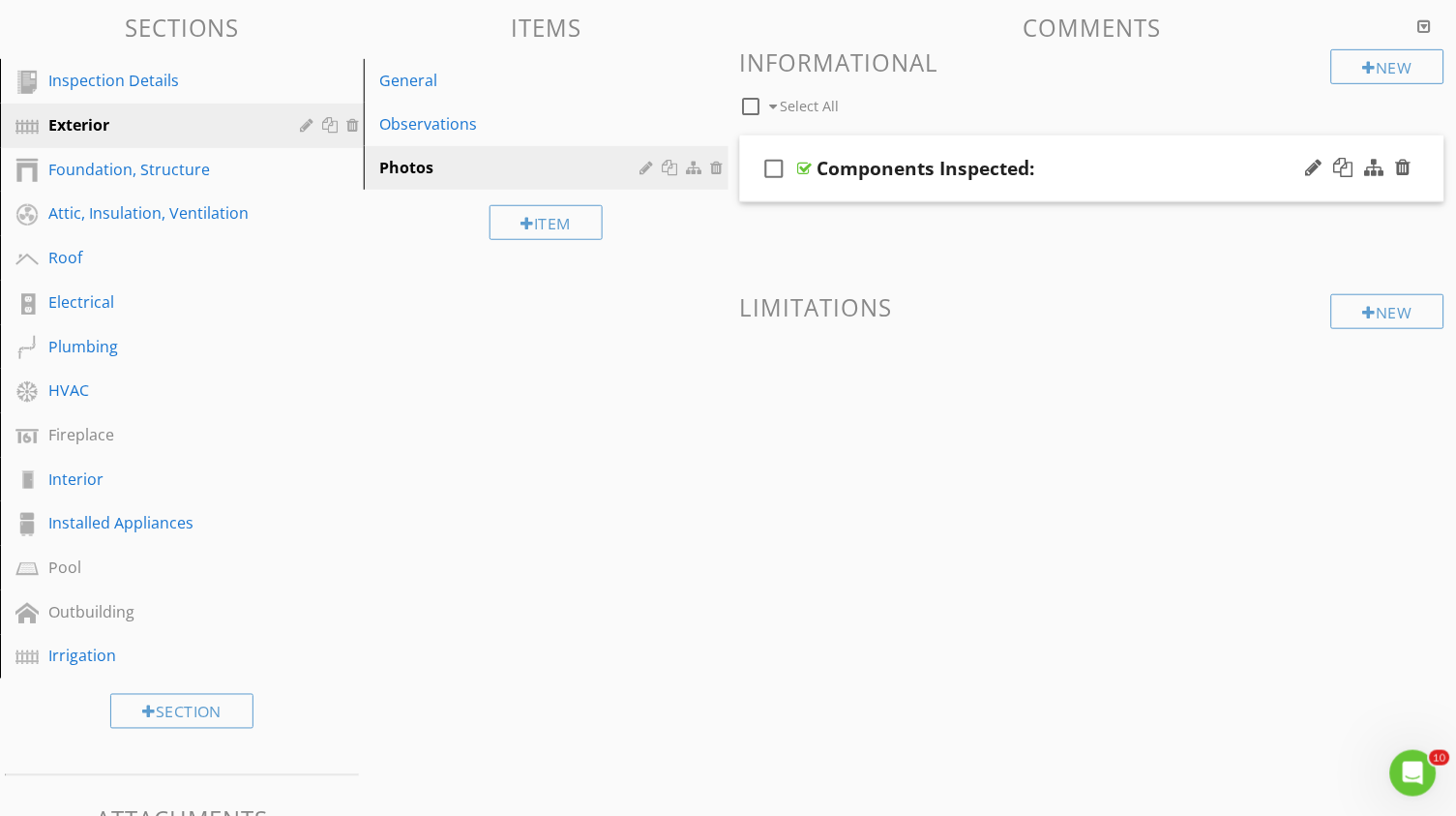 click on "Components Inspected:" at bounding box center (926, 168) 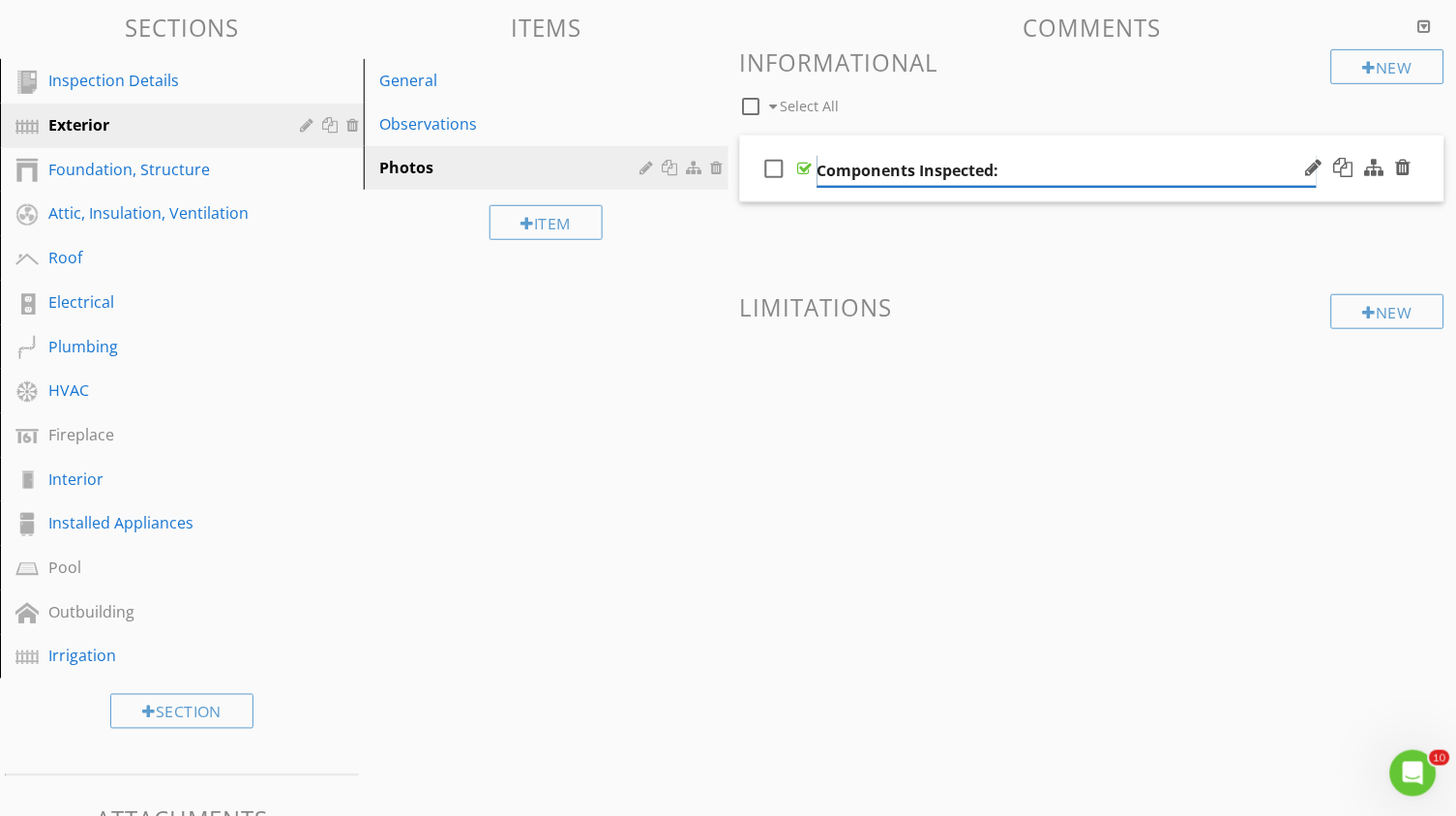 click on "Components Inspected:" at bounding box center [1067, 170] 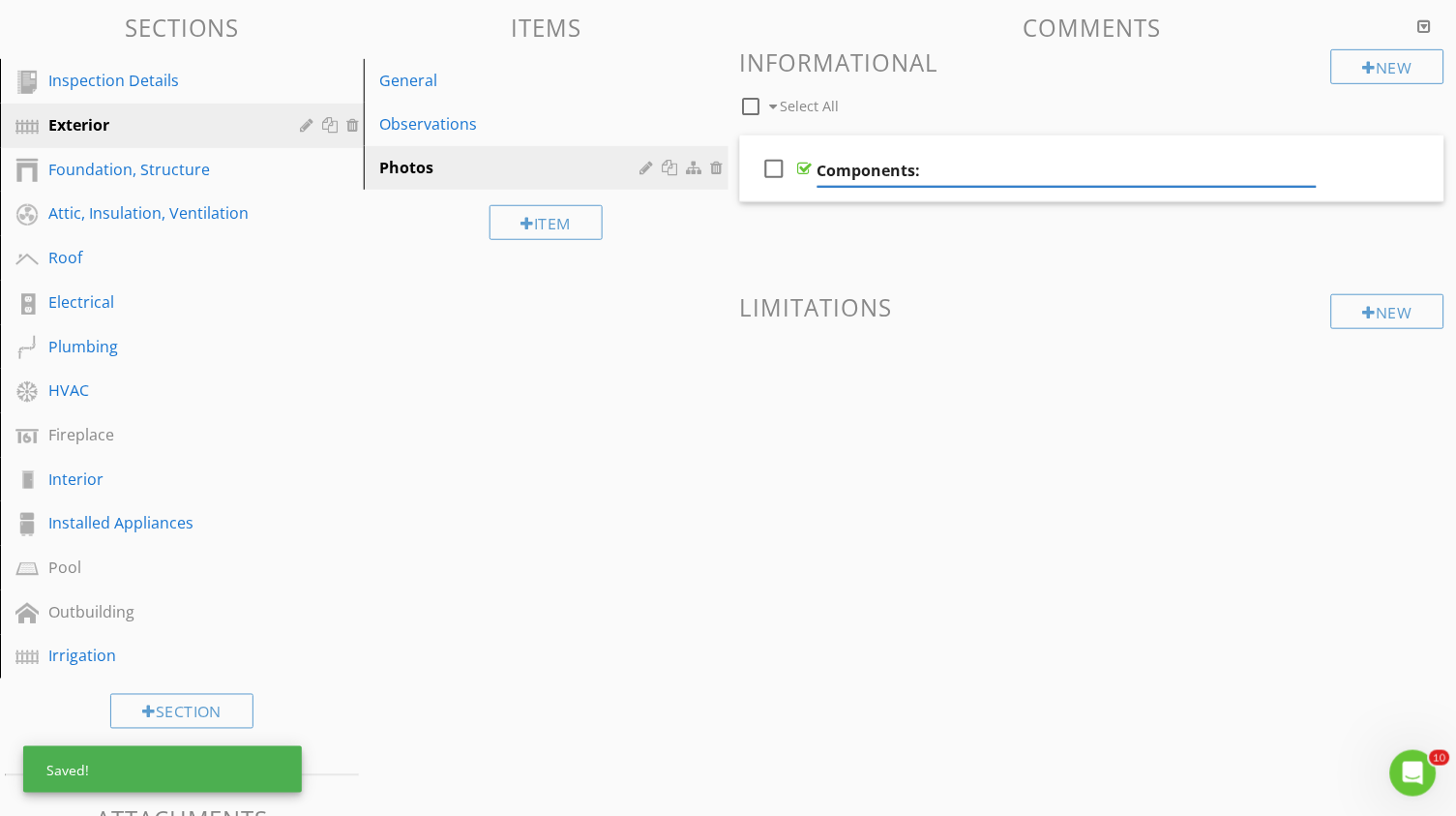 click on "New
Informational   check_box_outline_blank     Select All       check_box_outline_blank         Components:
New
Limitations" at bounding box center (1092, 241) 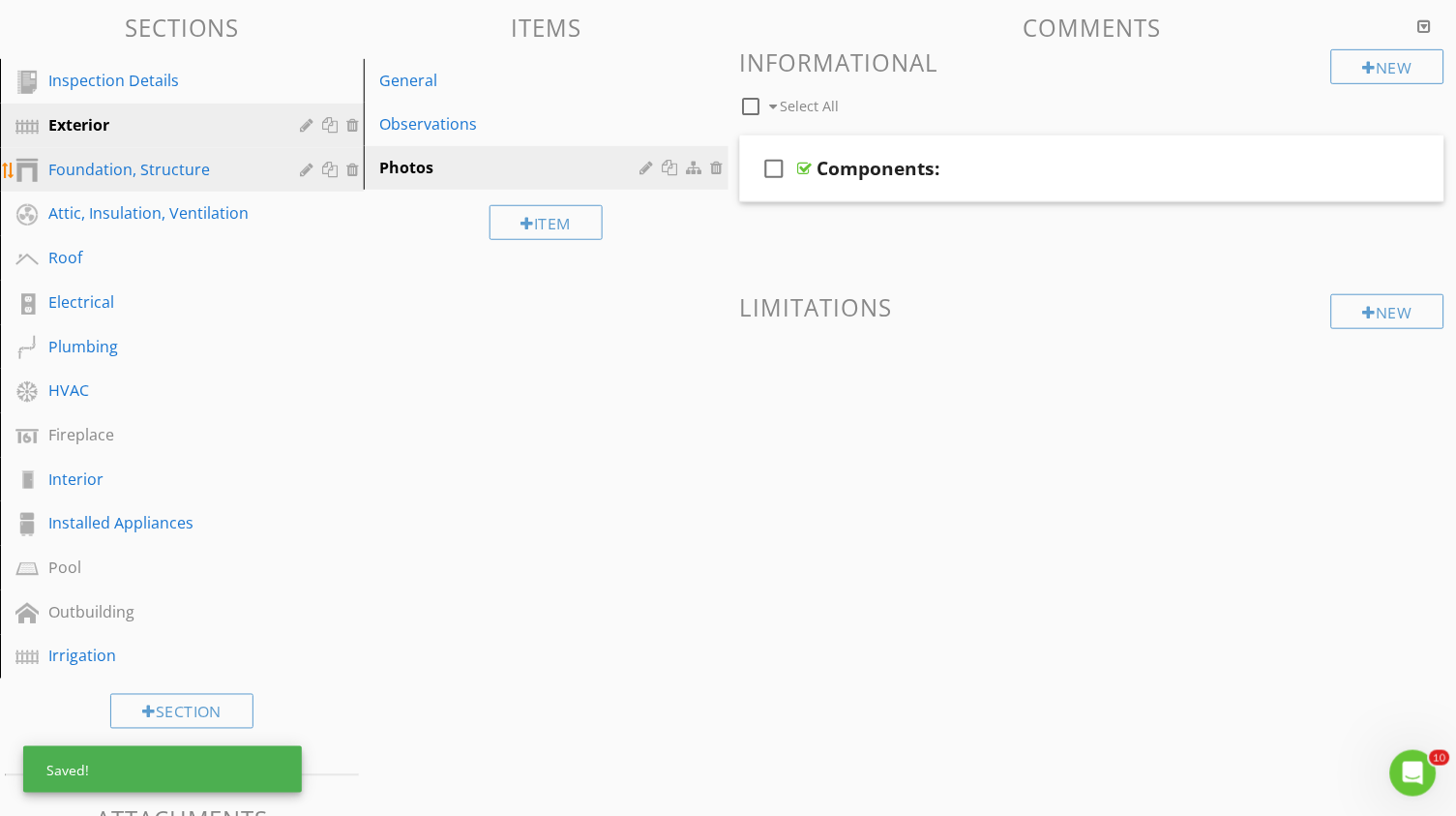 click on "Foundation, Structure" at bounding box center (160, 169) 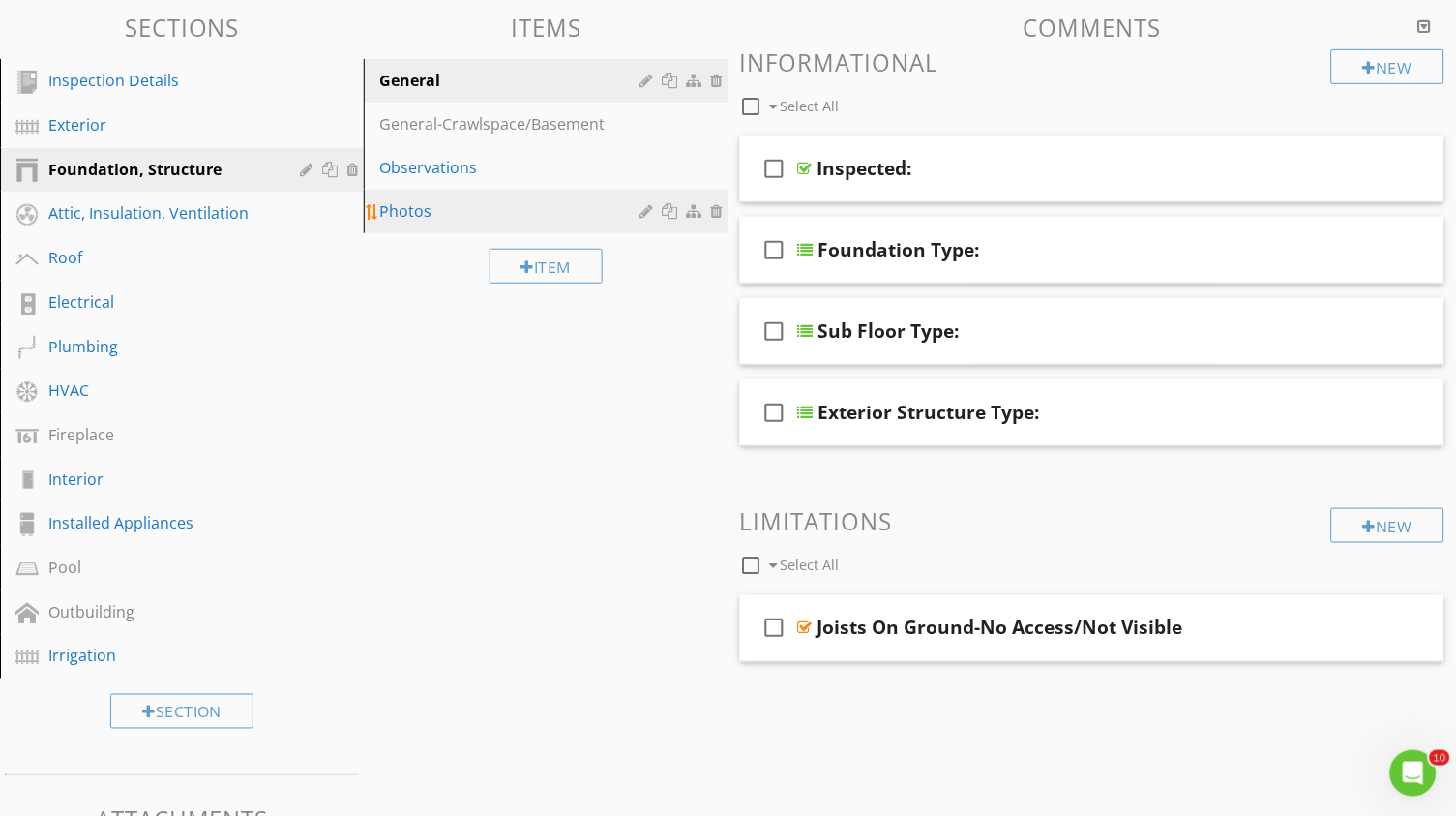 click on "Photos" at bounding box center [512, 211] 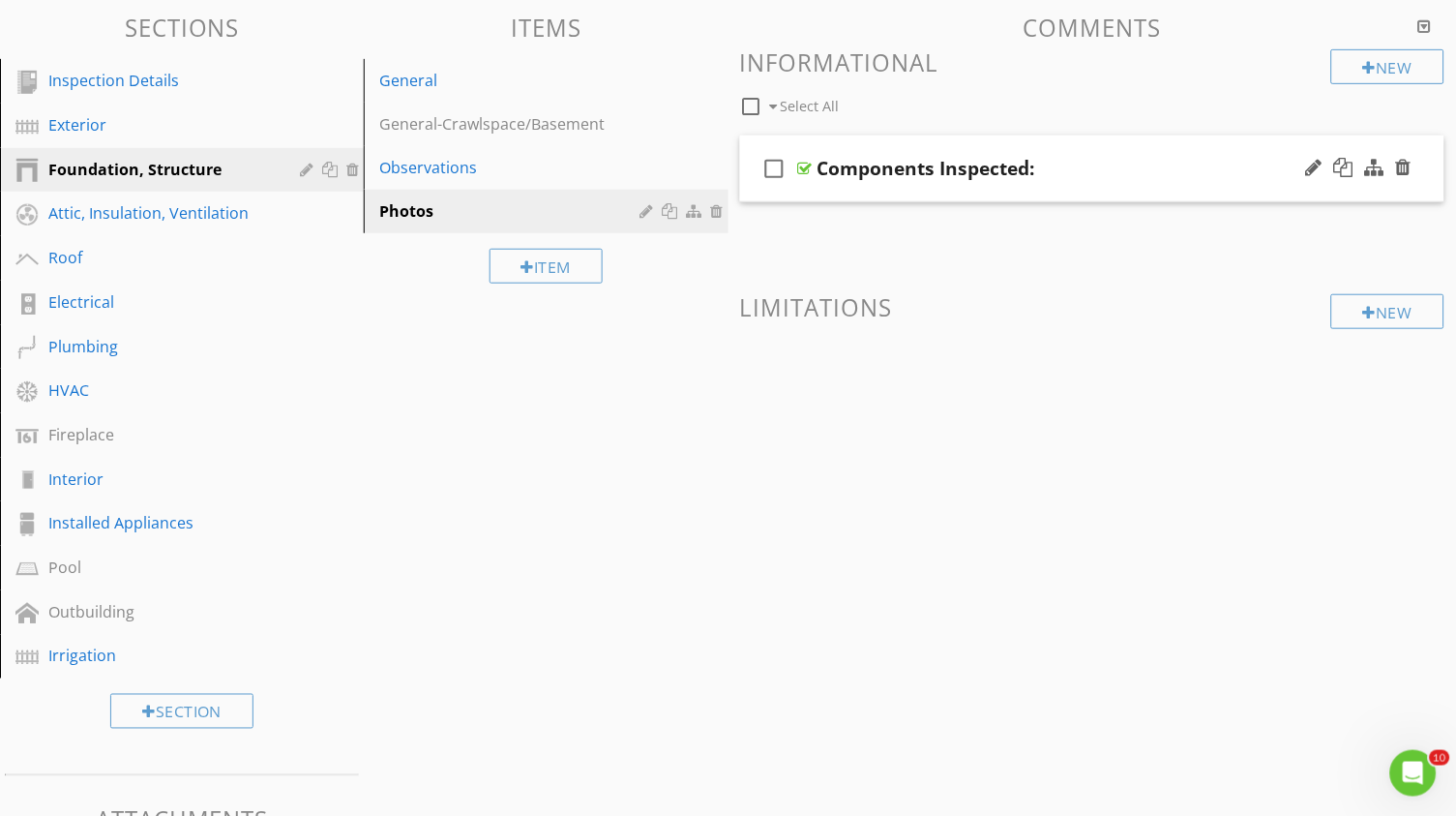 click on "Components Inspected:" at bounding box center (926, 168) 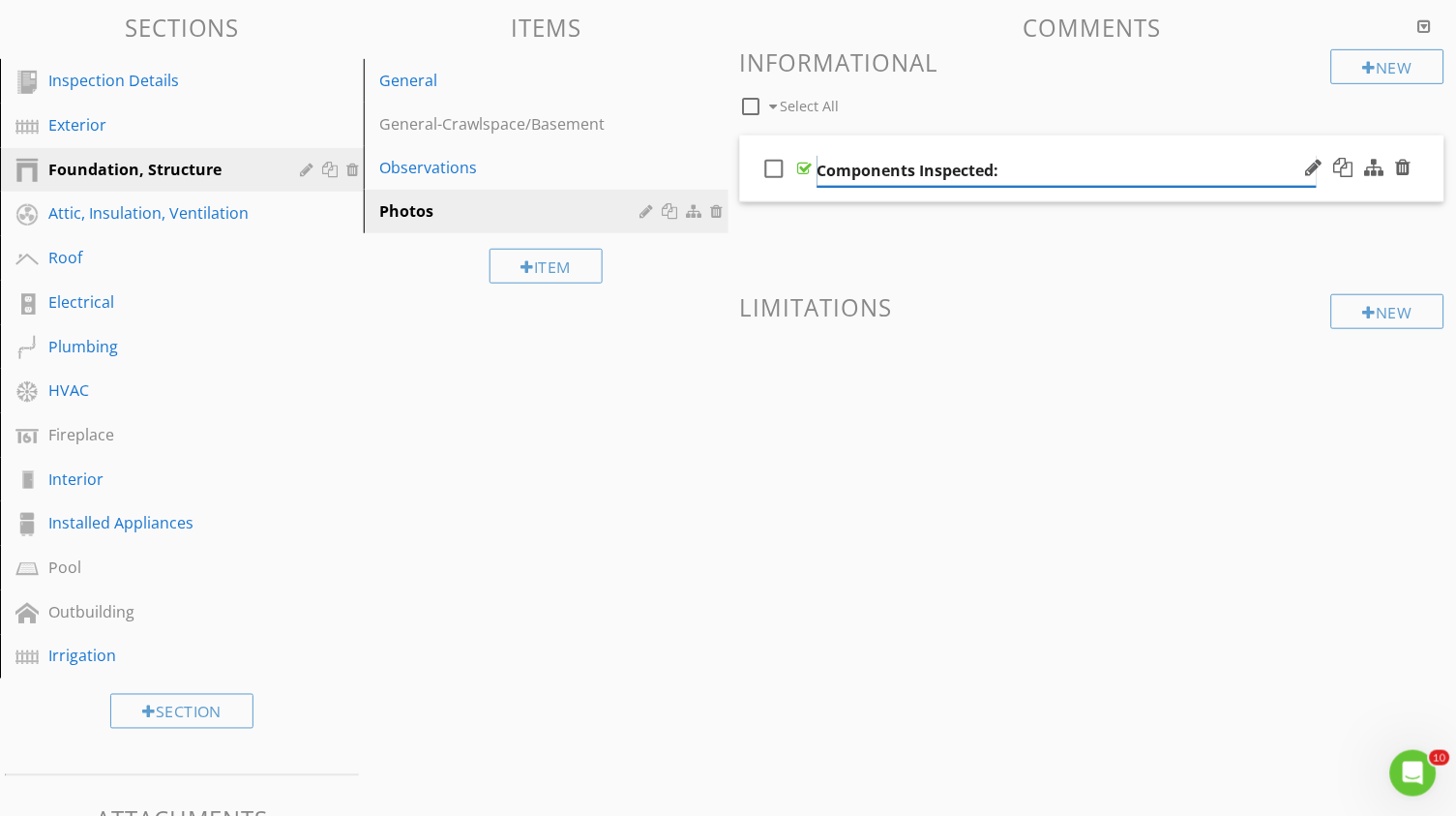 click on "Components Inspected:" at bounding box center [1067, 170] 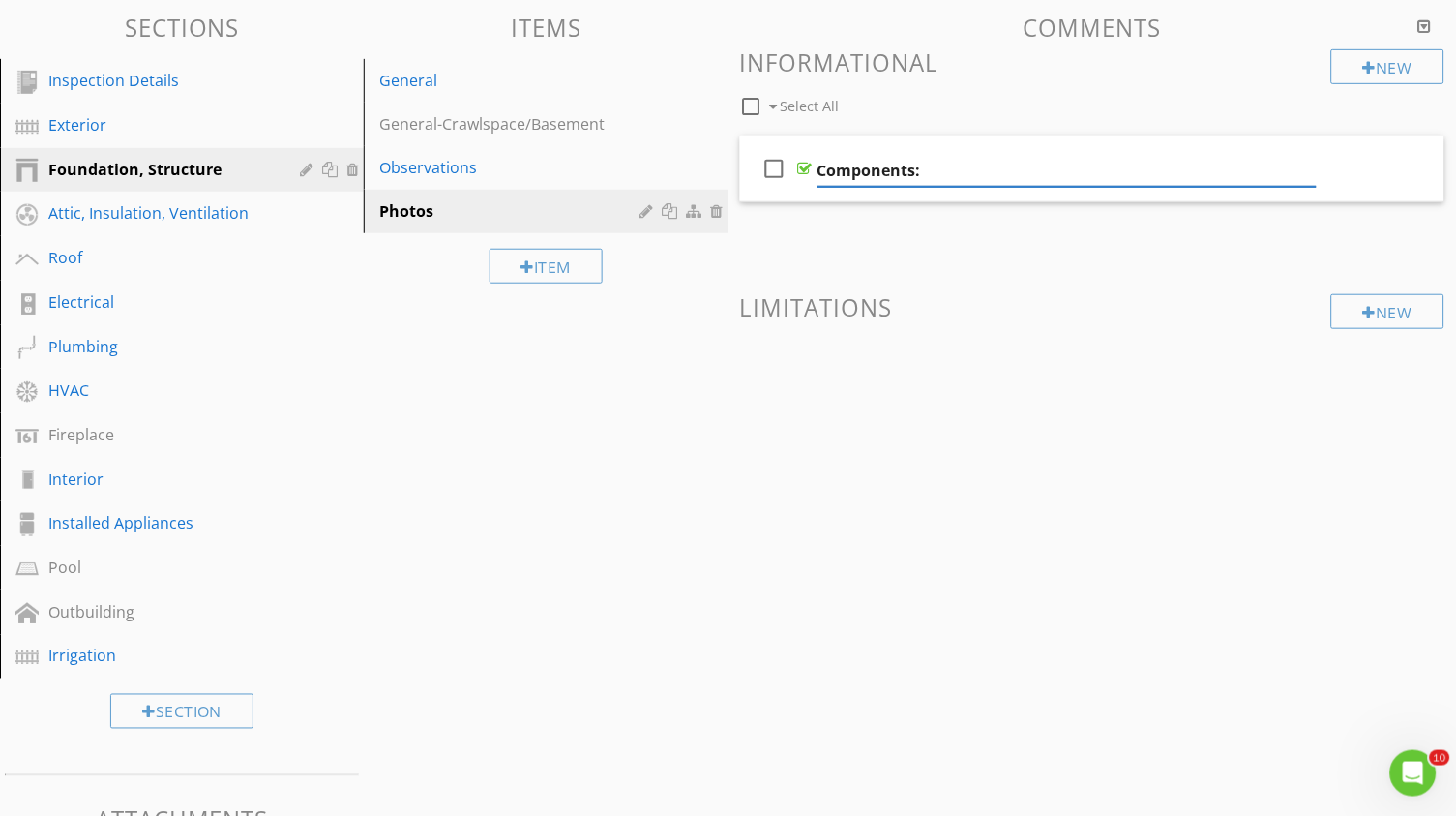 click on "New
Informational   check_box_outline_blank     Select All       check_box_outline_blank         Components:
New
Limitations" at bounding box center (1092, 241) 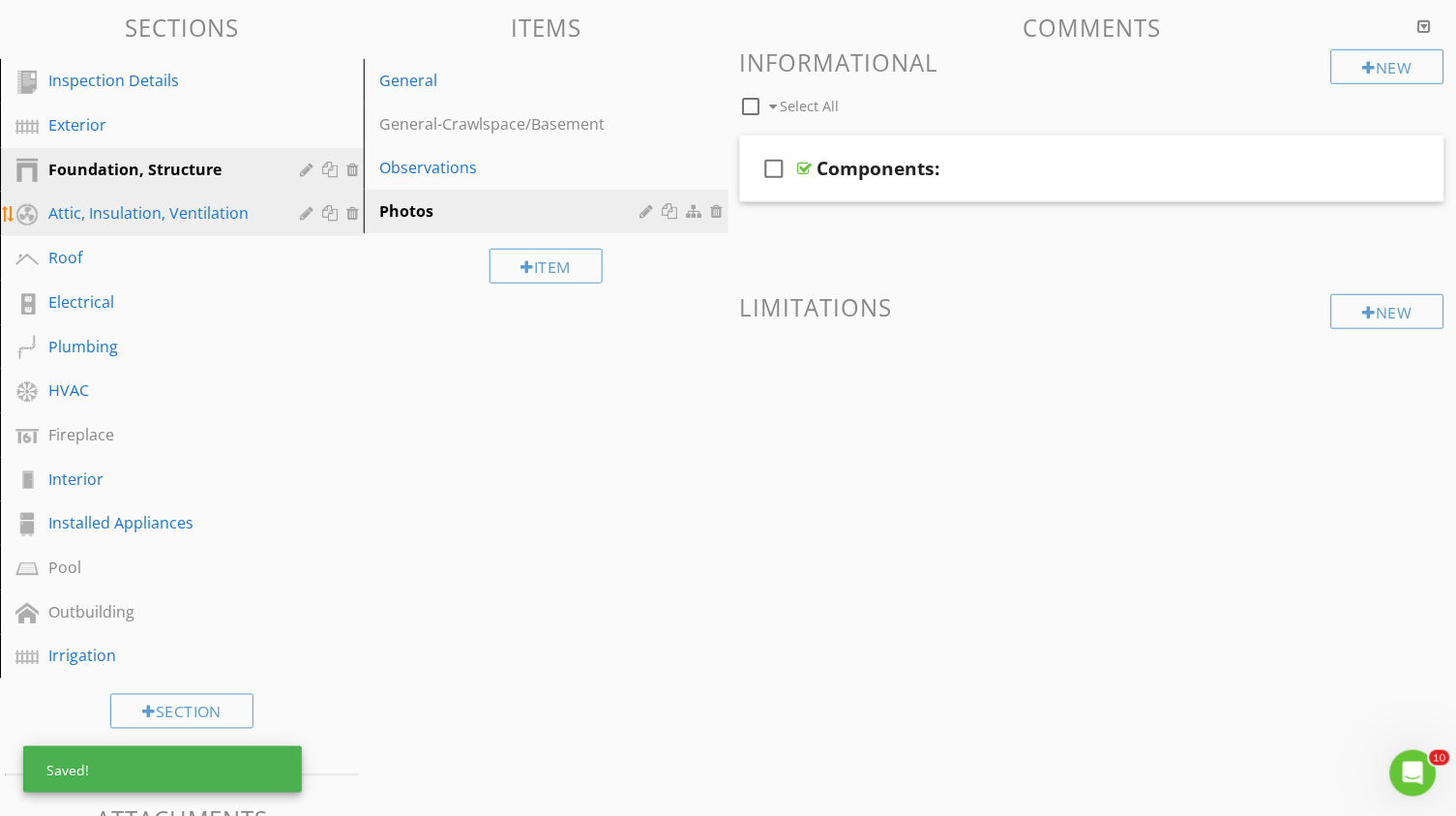 click on "Attic, Insulation, Ventilation" at bounding box center [160, 213] 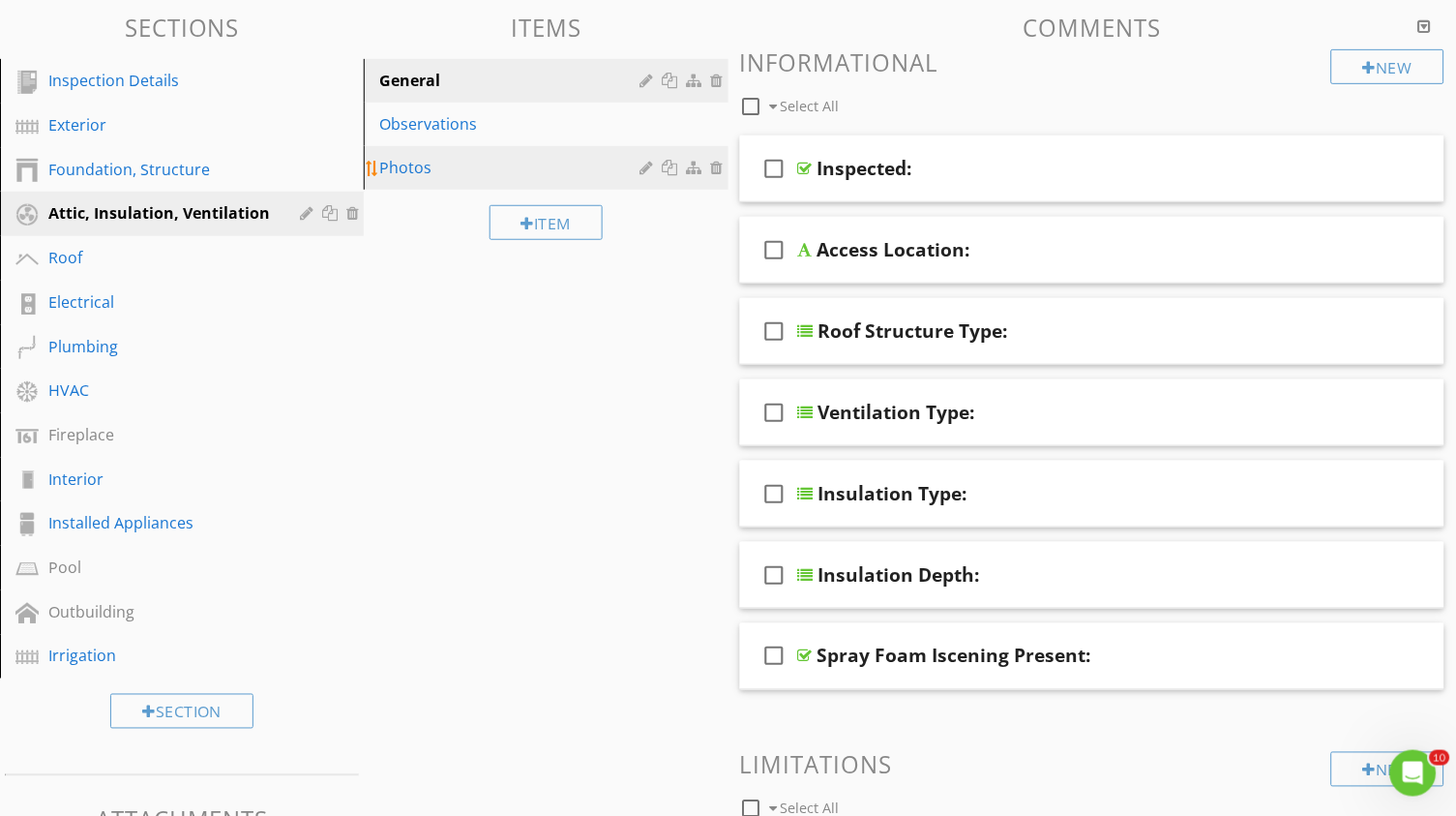 click on "Photos" at bounding box center [512, 167] 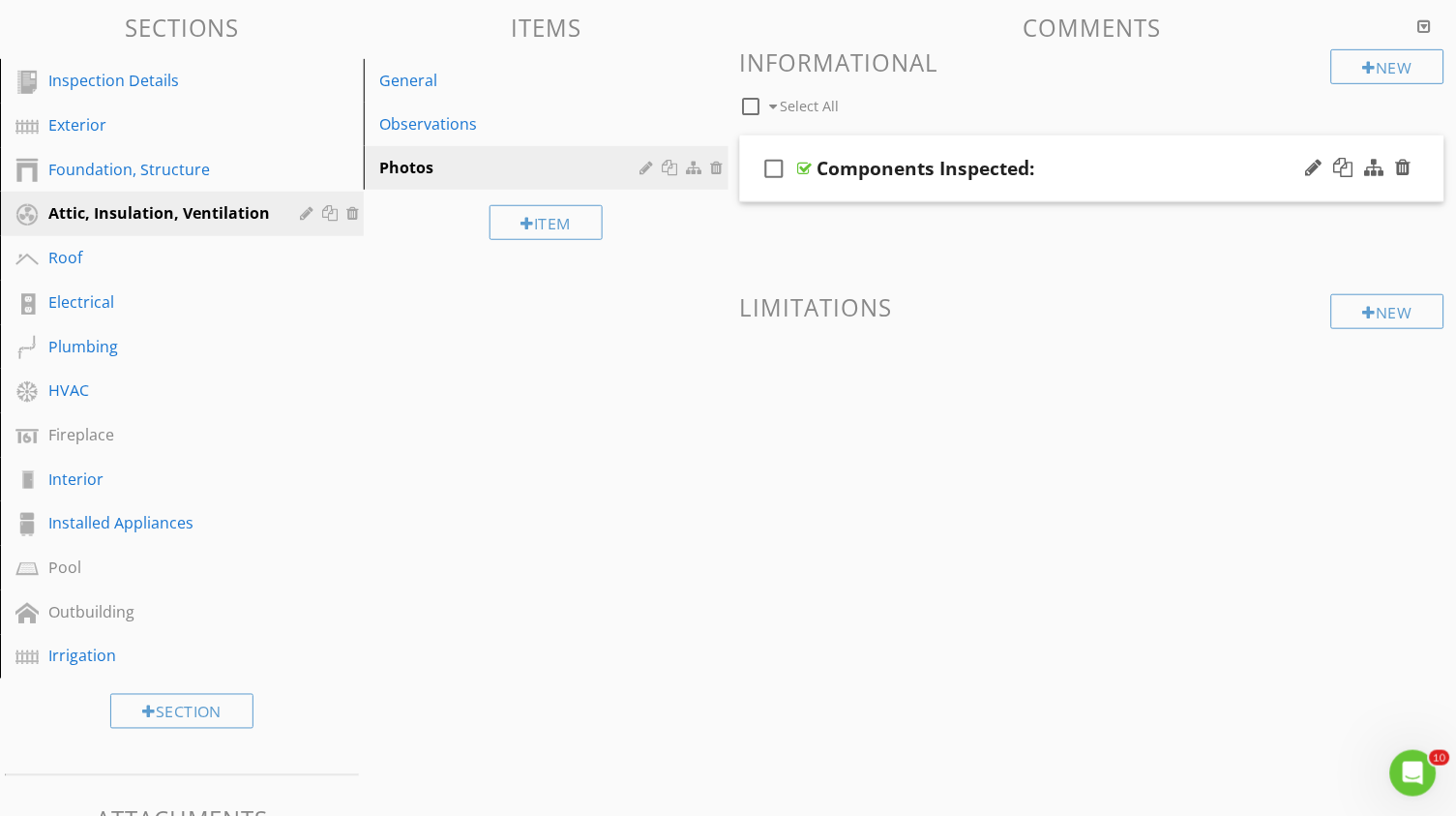 click on "Components Inspected:" at bounding box center (926, 168) 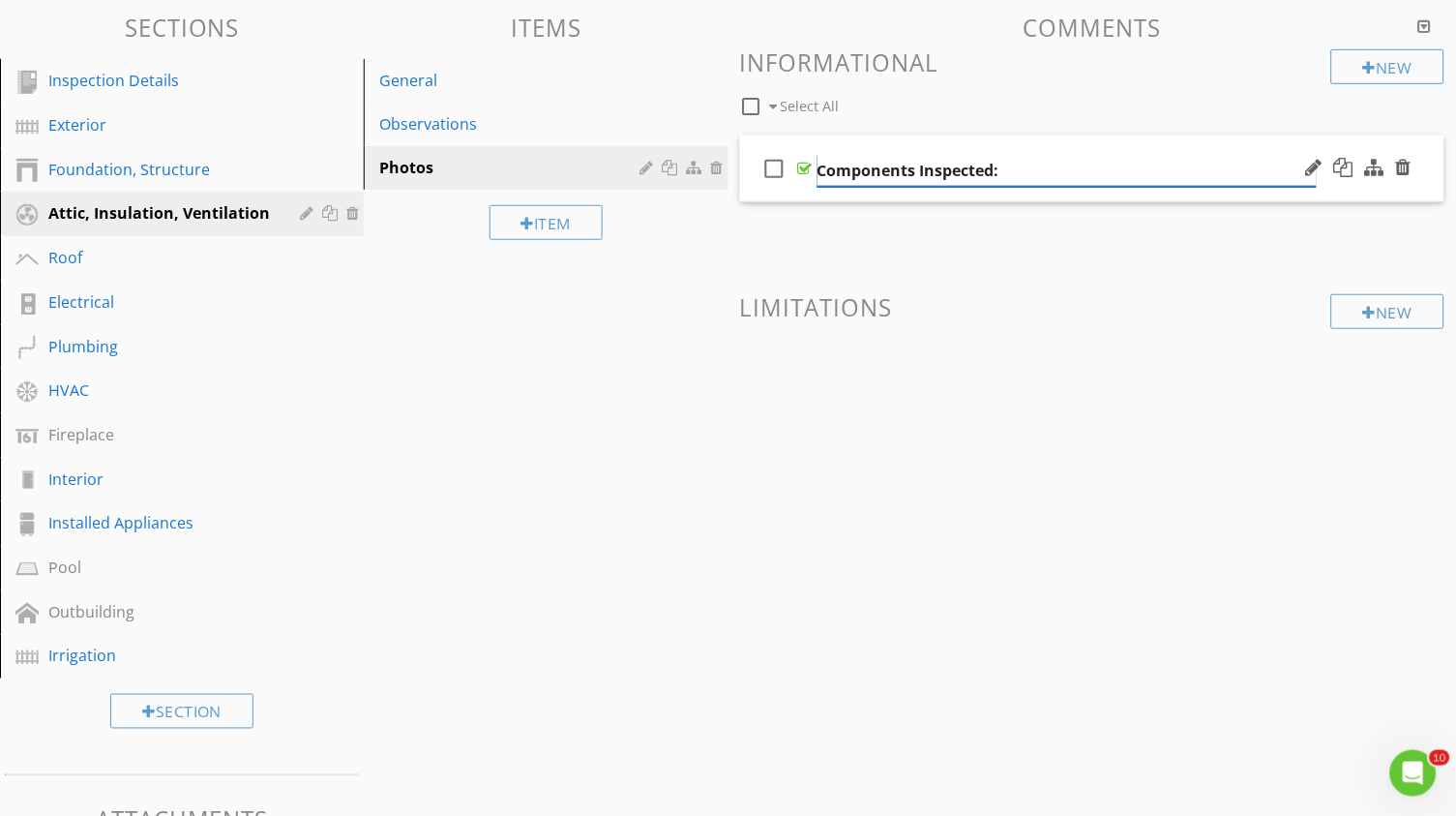 click on "Components Inspected:" at bounding box center [1067, 170] 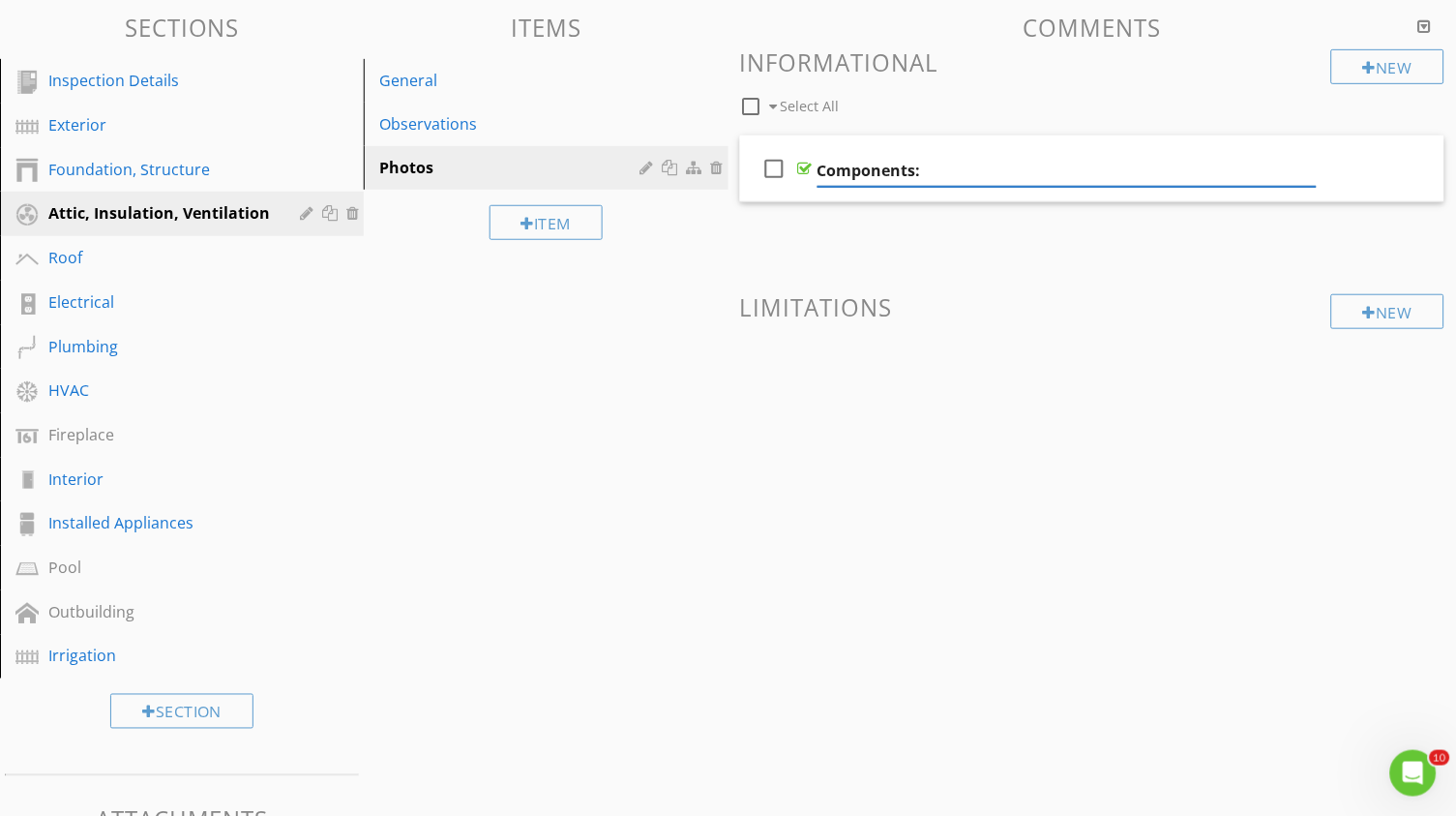click on "New
Informational   check_box_outline_blank     Select All       check_box_outline_blank         Components:
New
Limitations" at bounding box center [1092, 241] 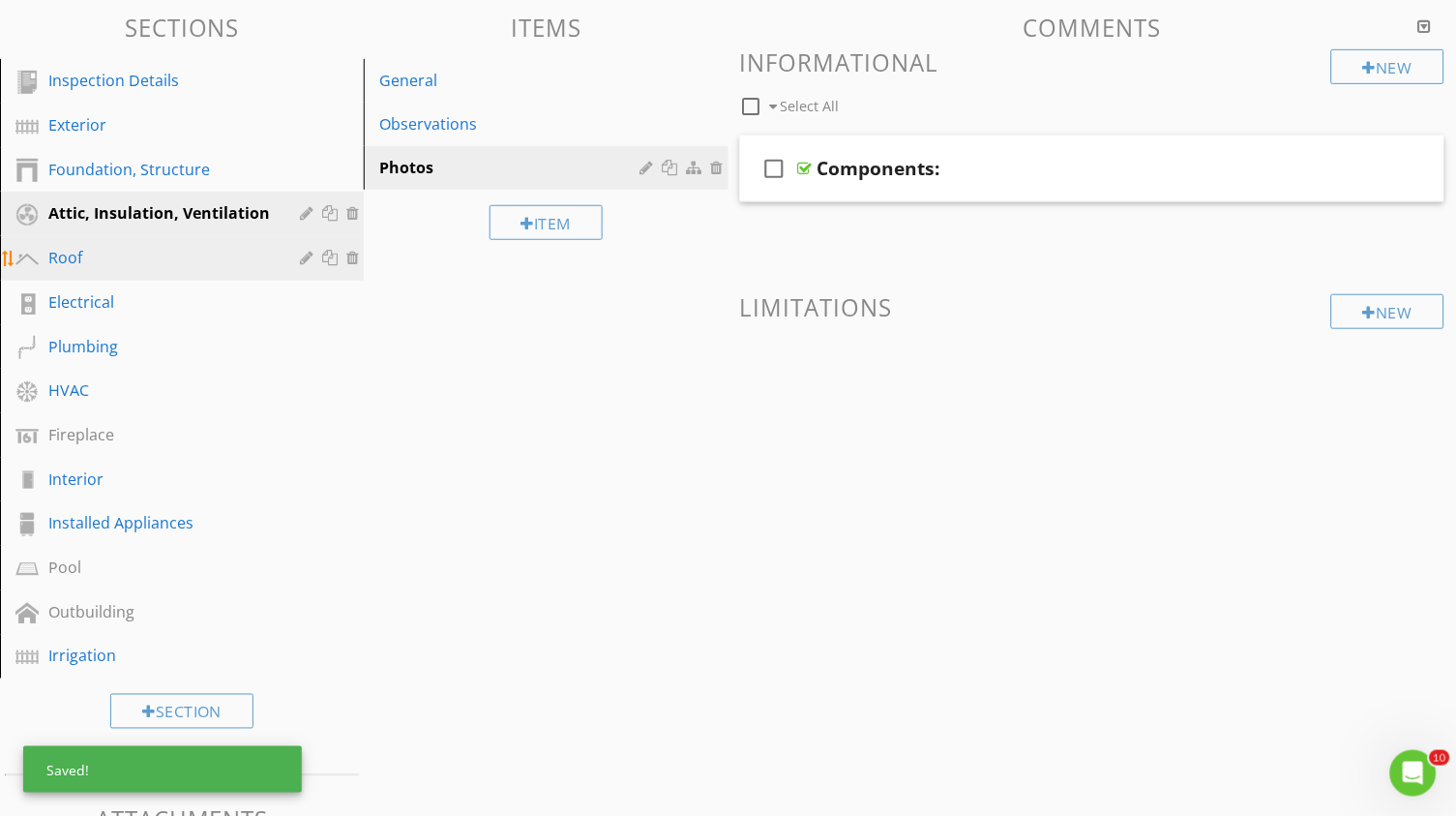 click on "Roof" at bounding box center (160, 257) 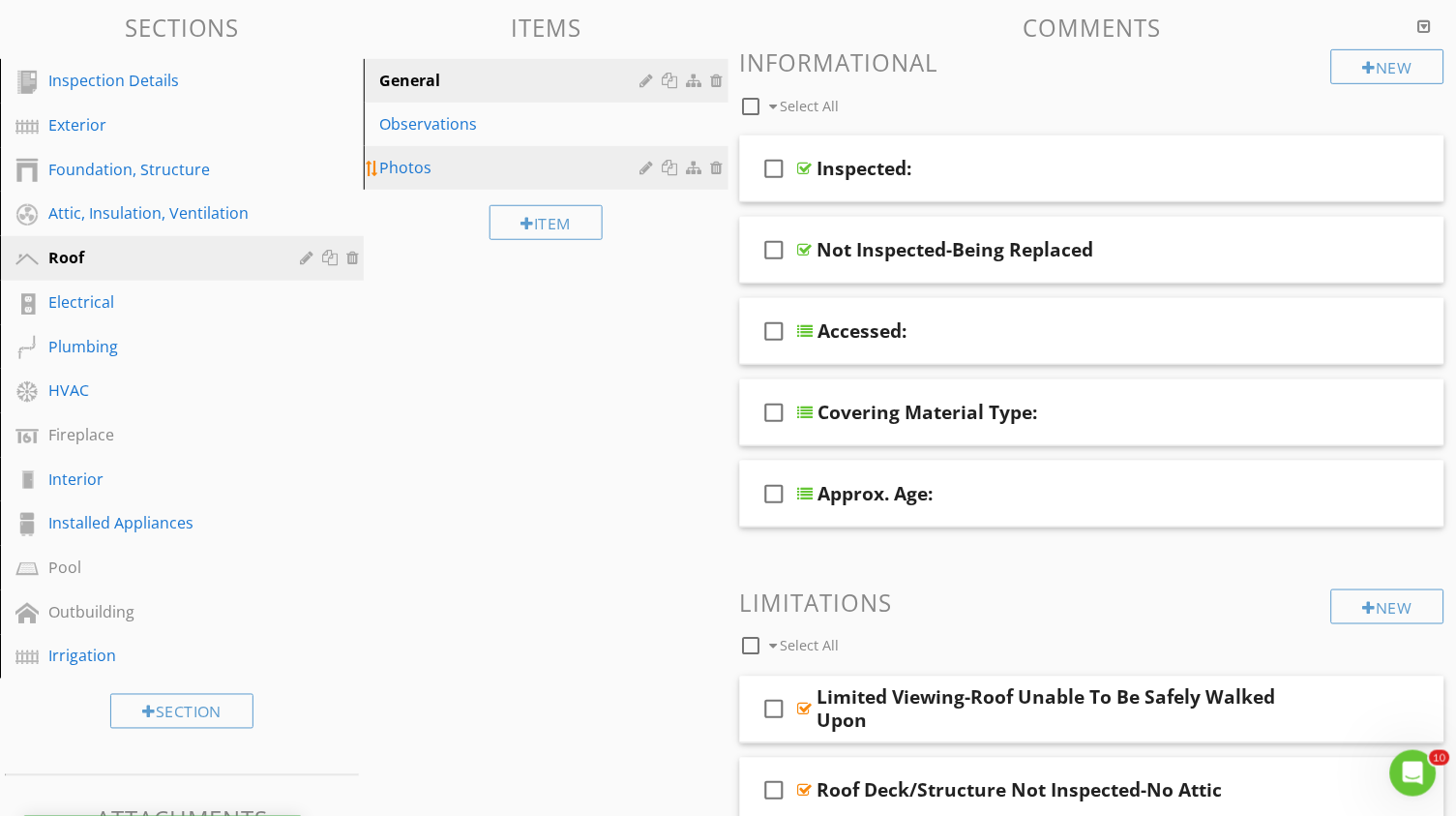 click on "Photos" at bounding box center [512, 167] 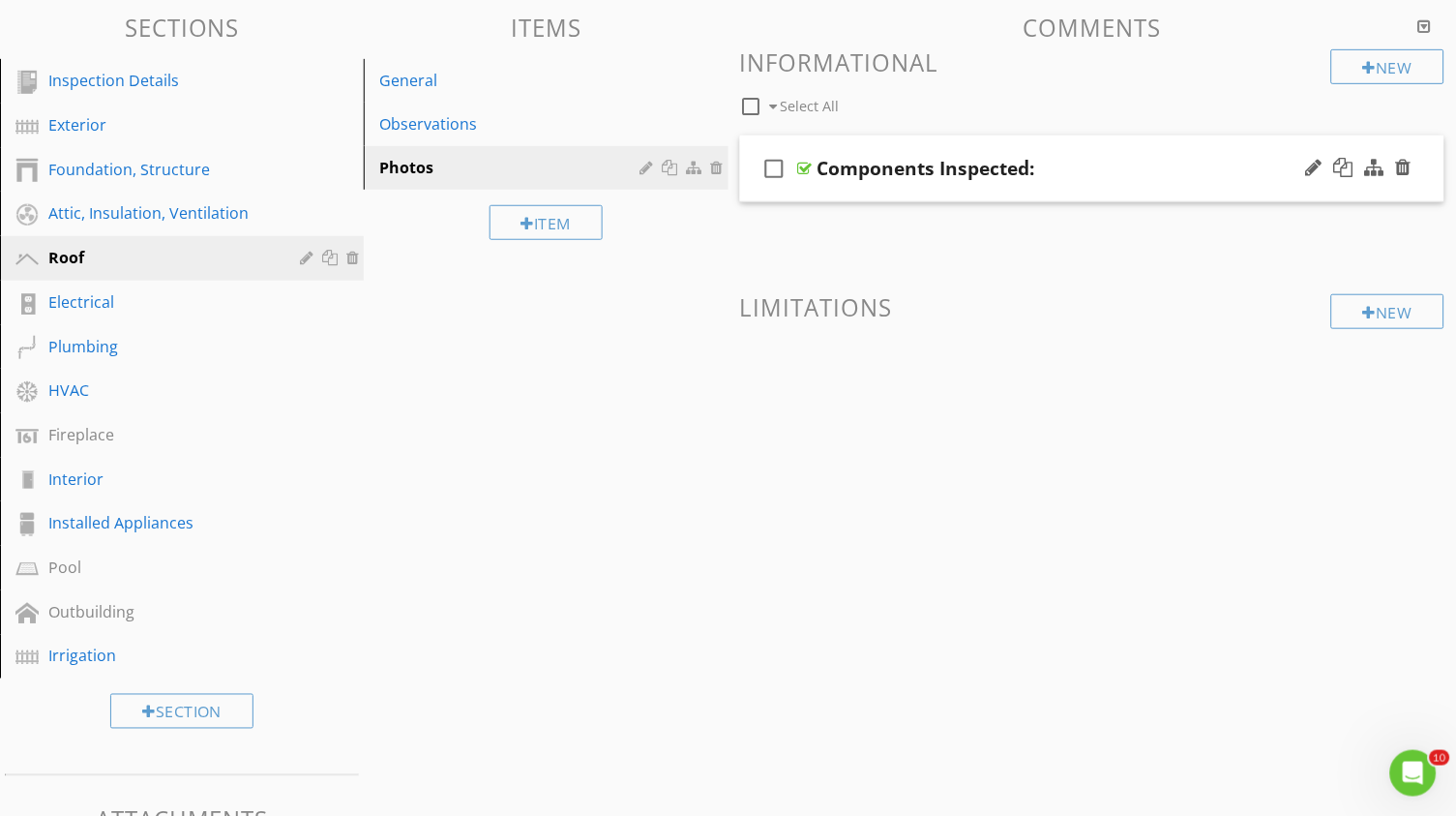 click on "Components Inspected:" at bounding box center (926, 168) 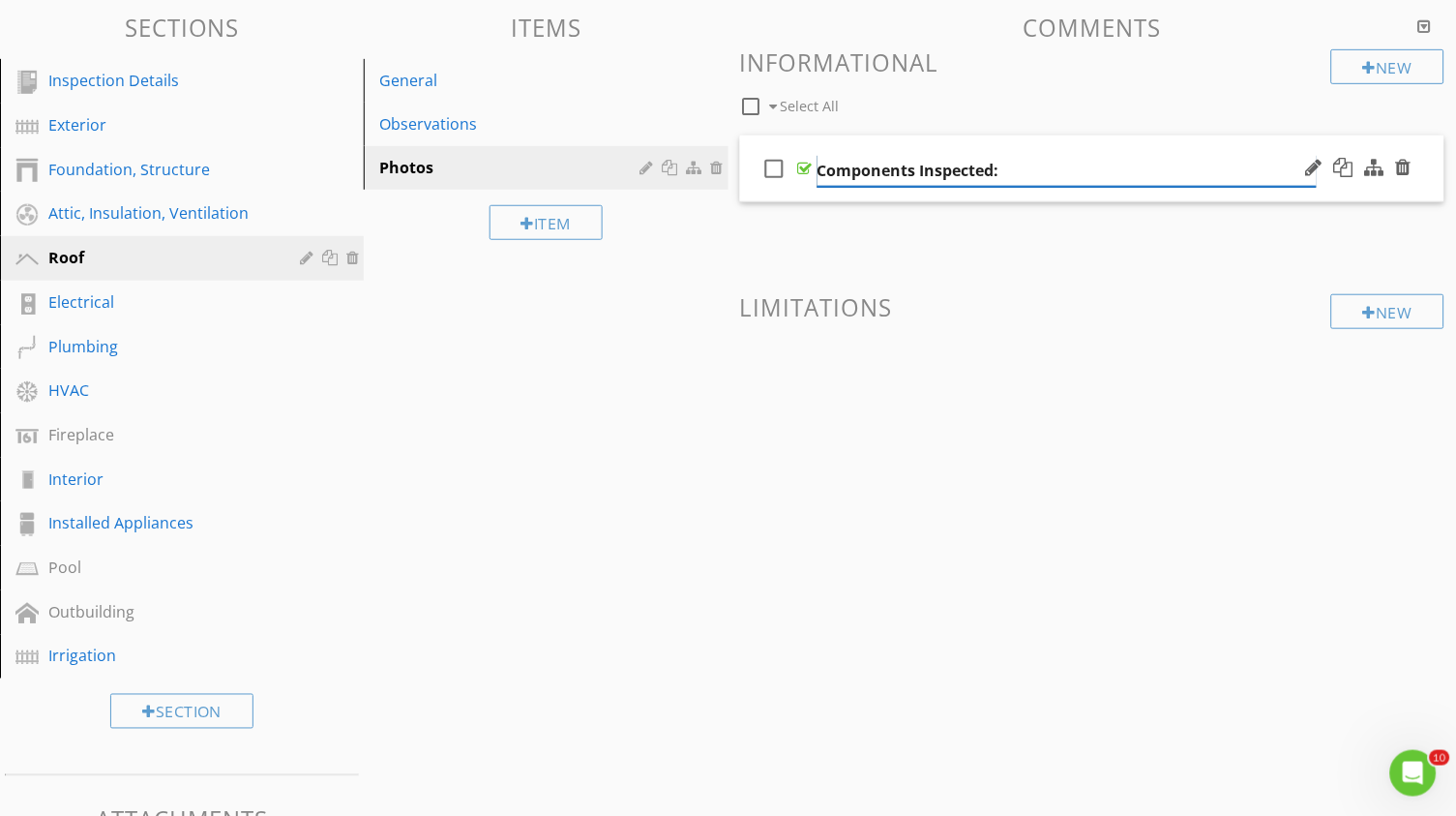 click on "Components Inspected:" at bounding box center [1067, 170] 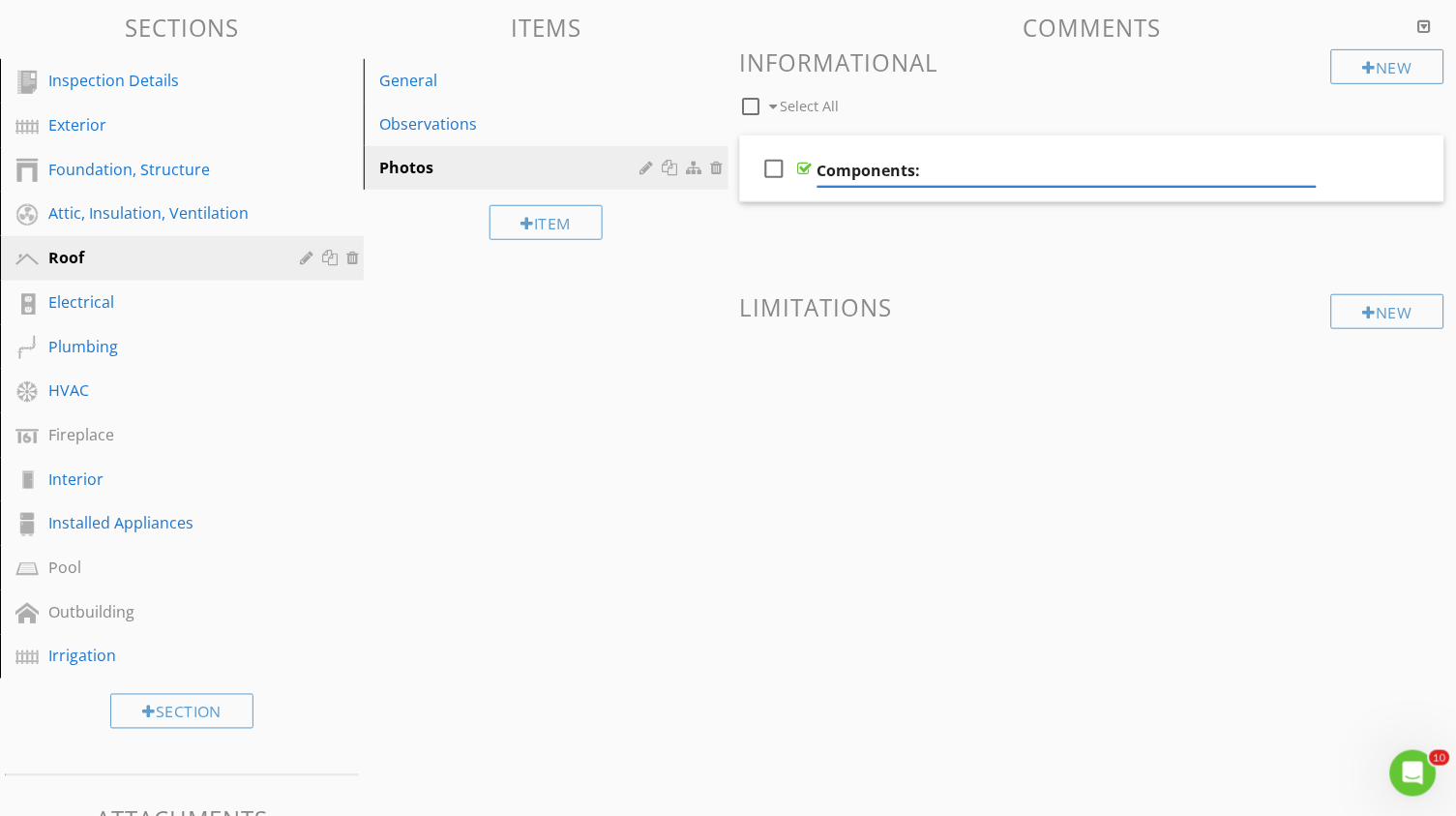 click on "Limitations" at bounding box center (1092, 307) 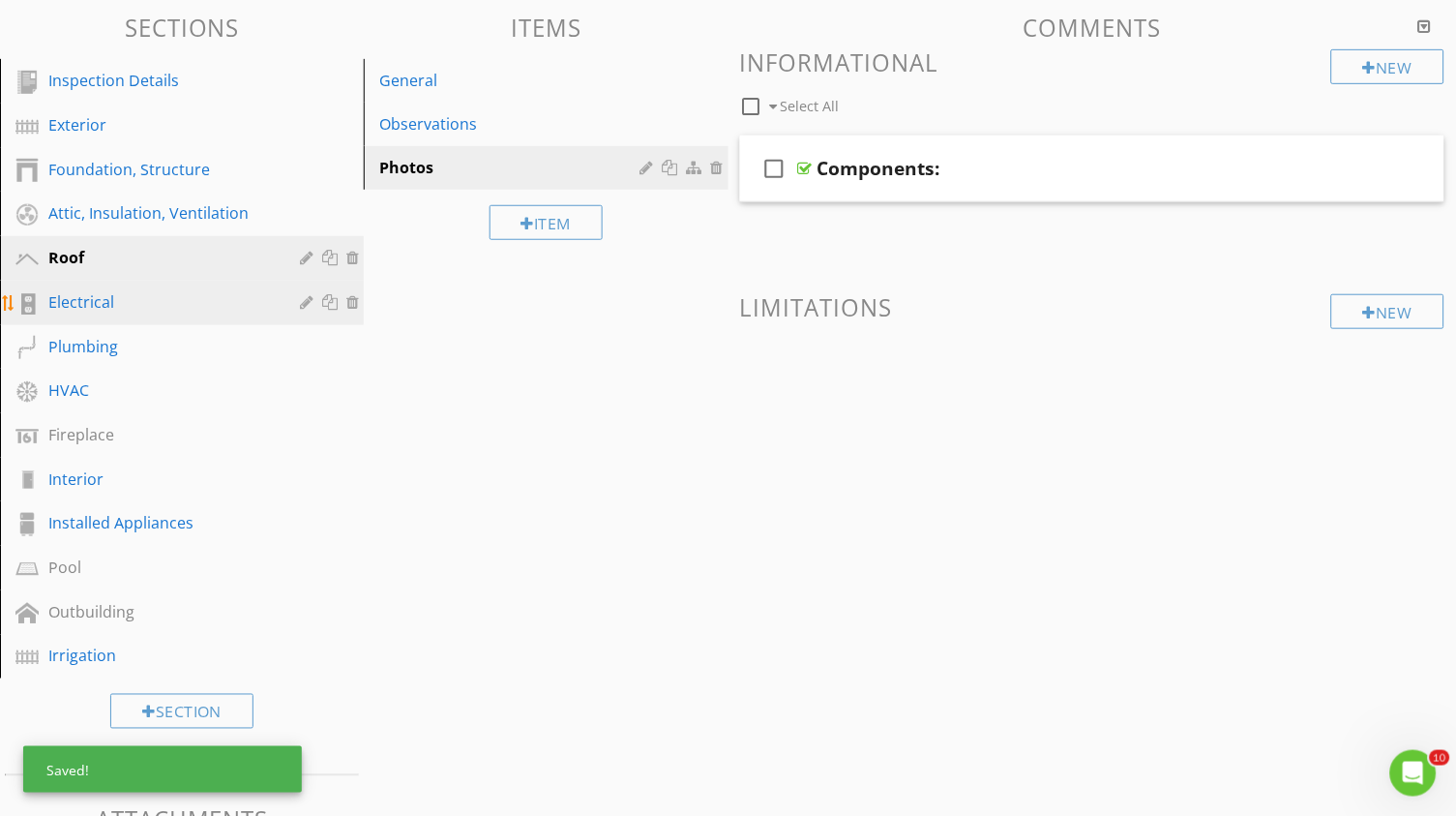 click on "Electrical" at bounding box center (185, 303) 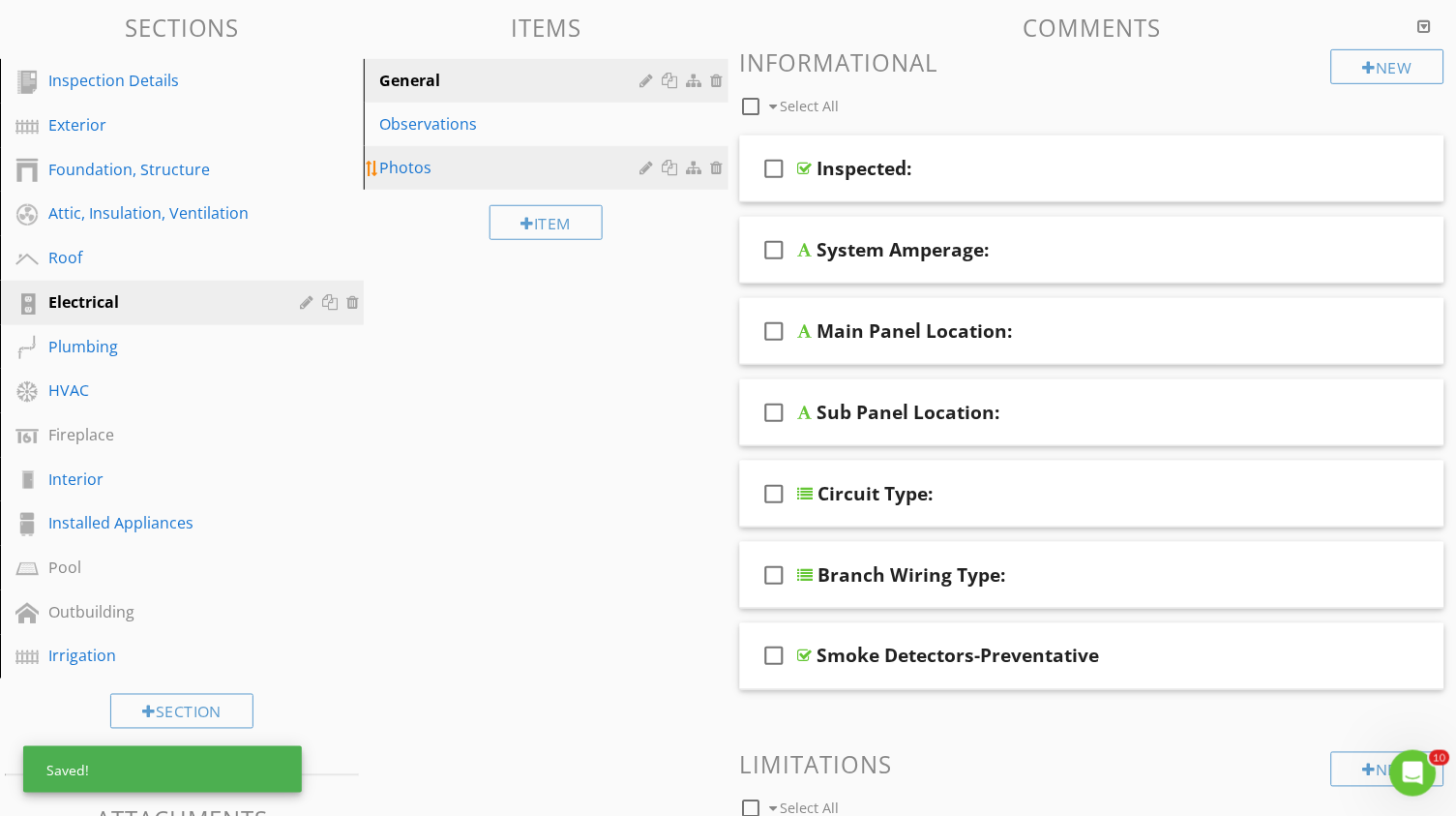 click on "Photos" at bounding box center (512, 167) 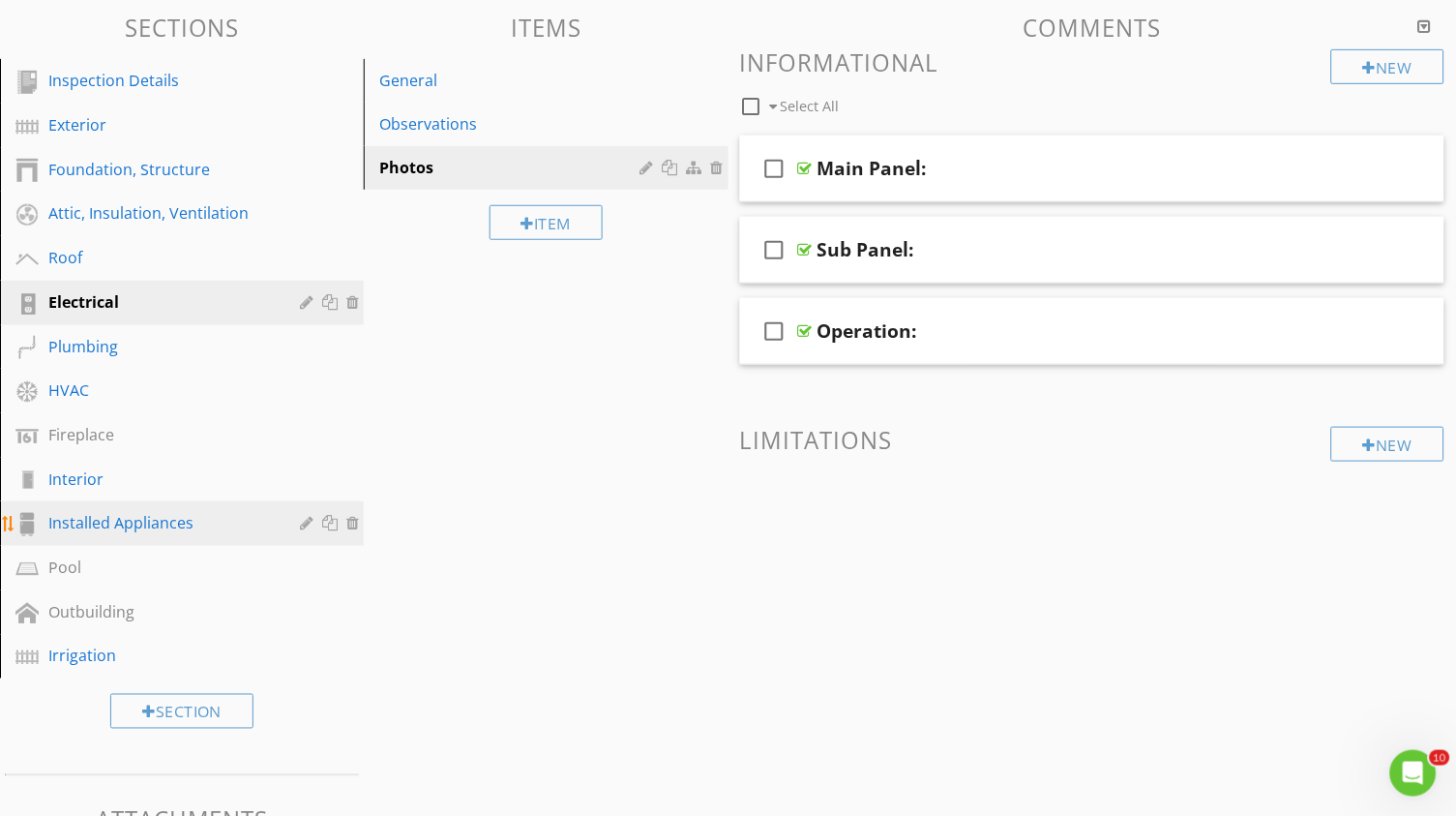 click on "Installed Appliances" at bounding box center (160, 523) 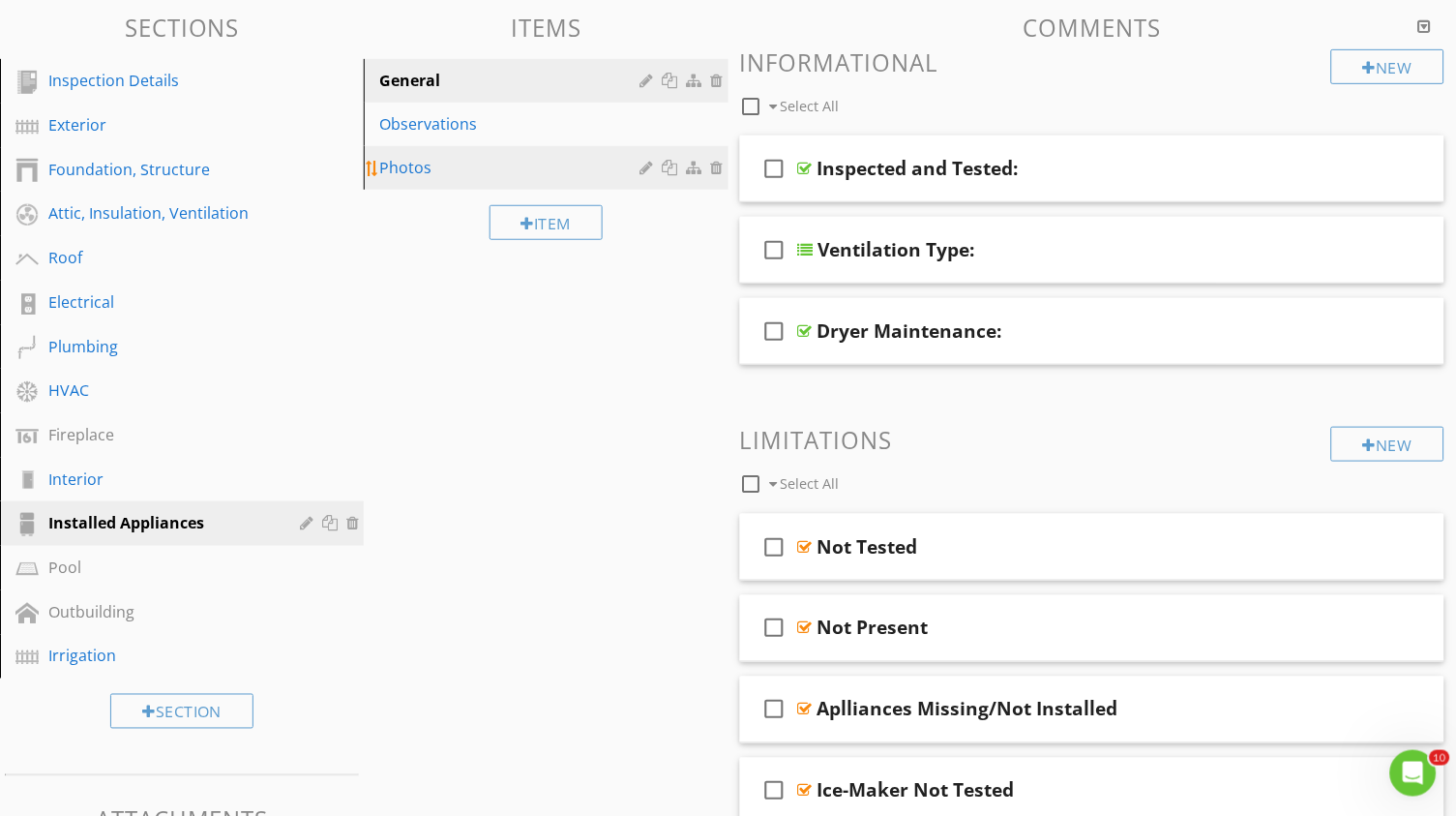 click on "Photos" at bounding box center (512, 167) 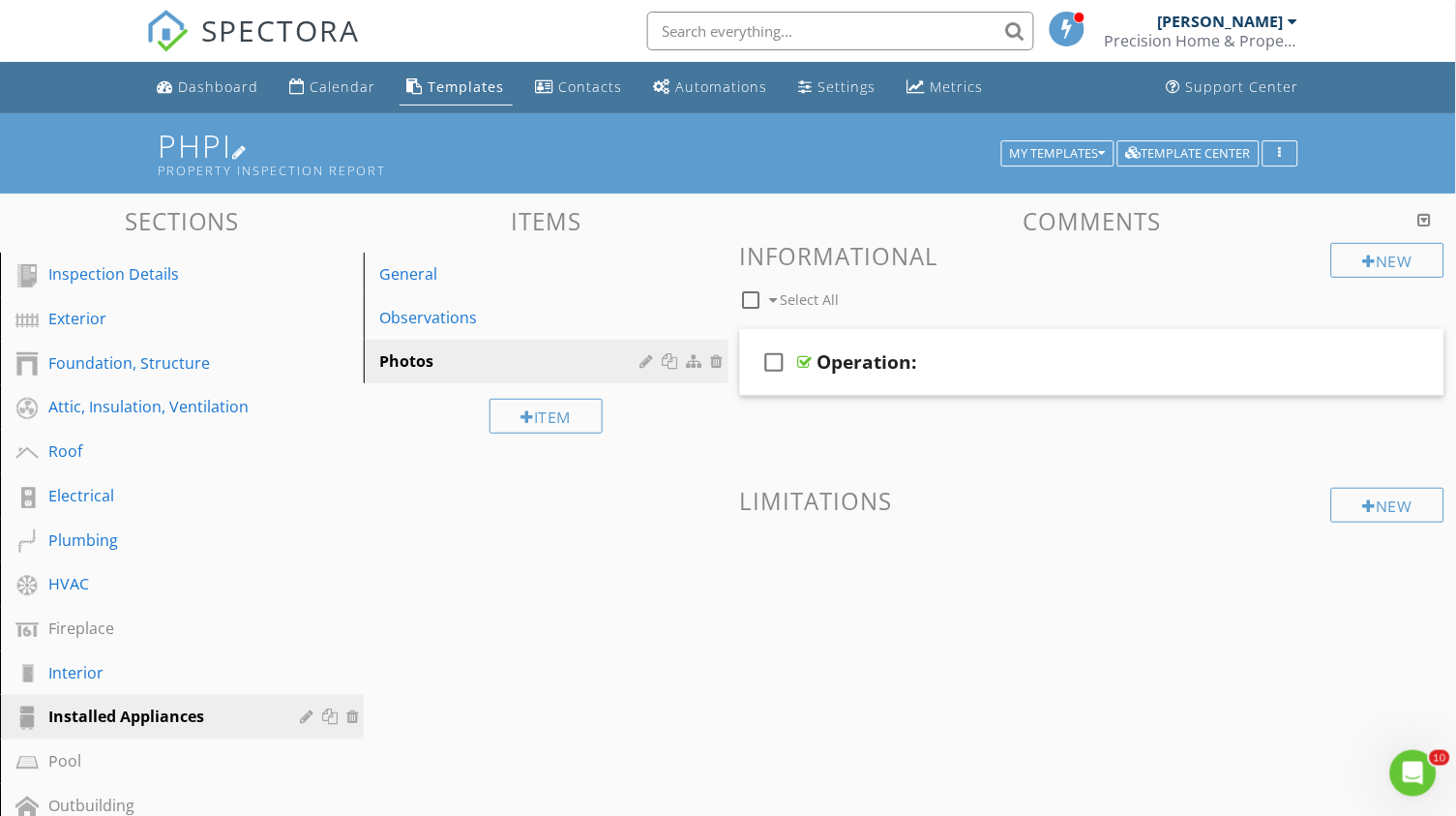 scroll, scrollTop: 0, scrollLeft: 0, axis: both 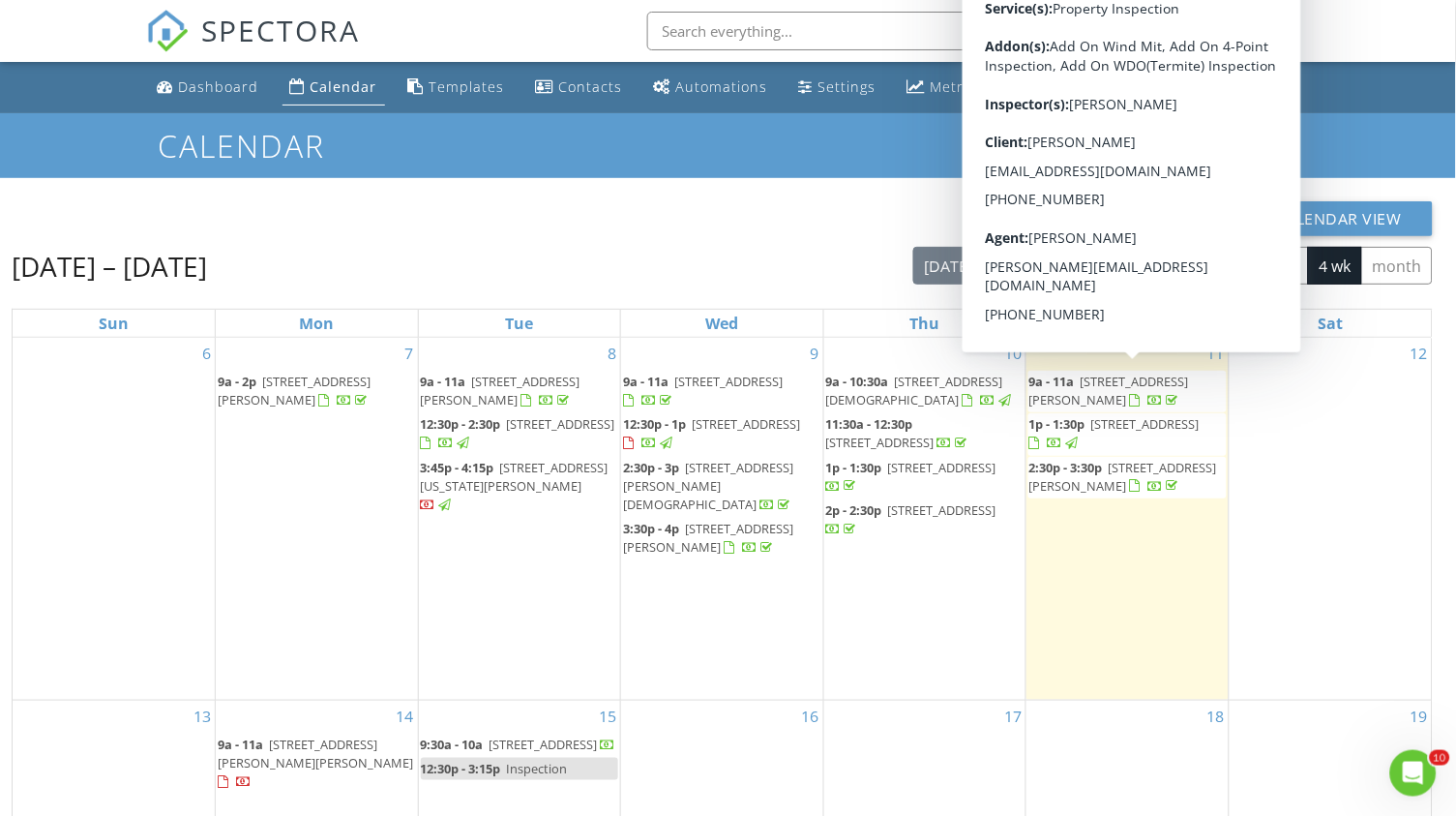 click on "2448 Bar Harbor Pass, Mount Dora 32757" at bounding box center (1108, 390) 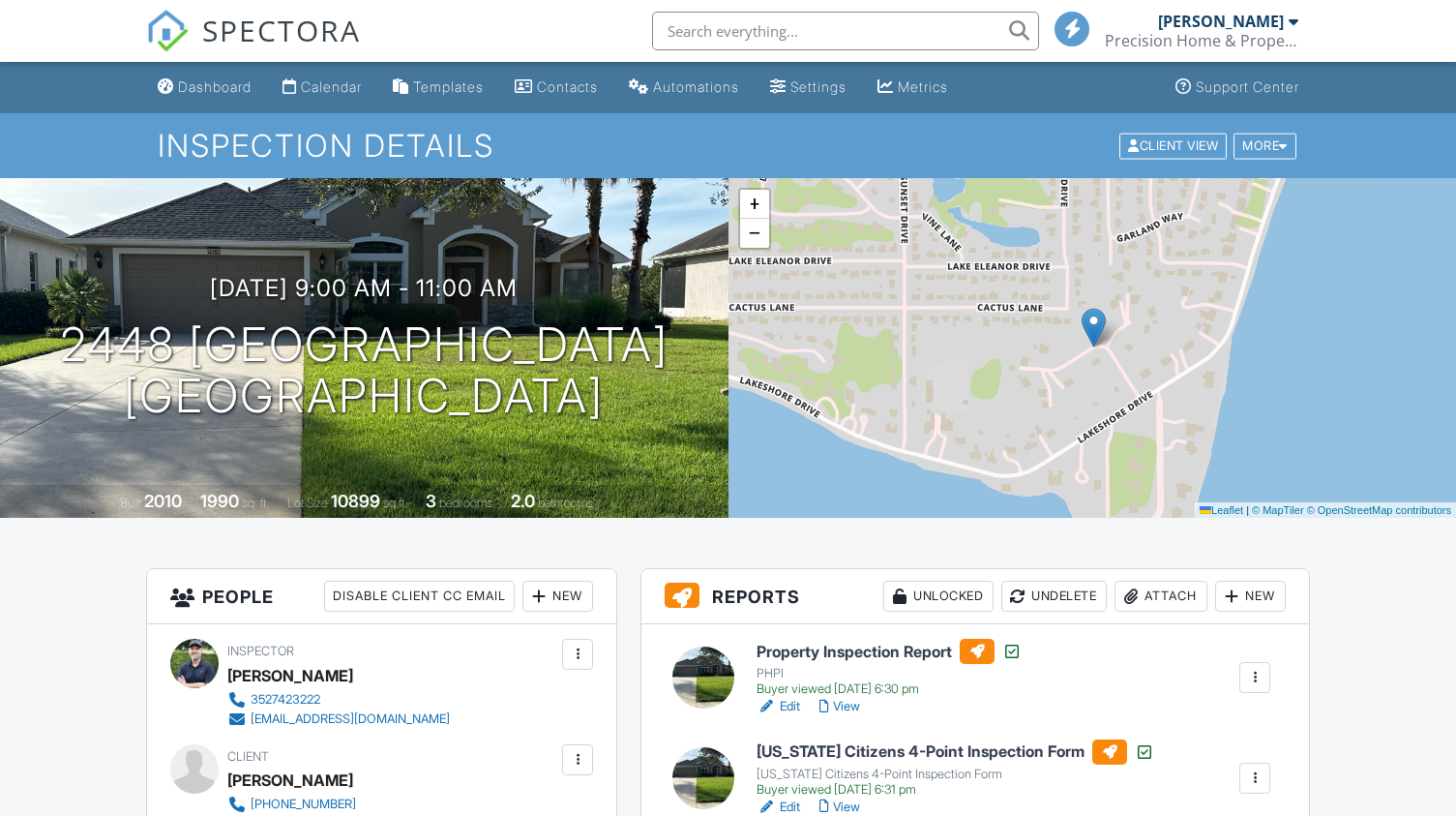 scroll, scrollTop: 160, scrollLeft: 0, axis: vertical 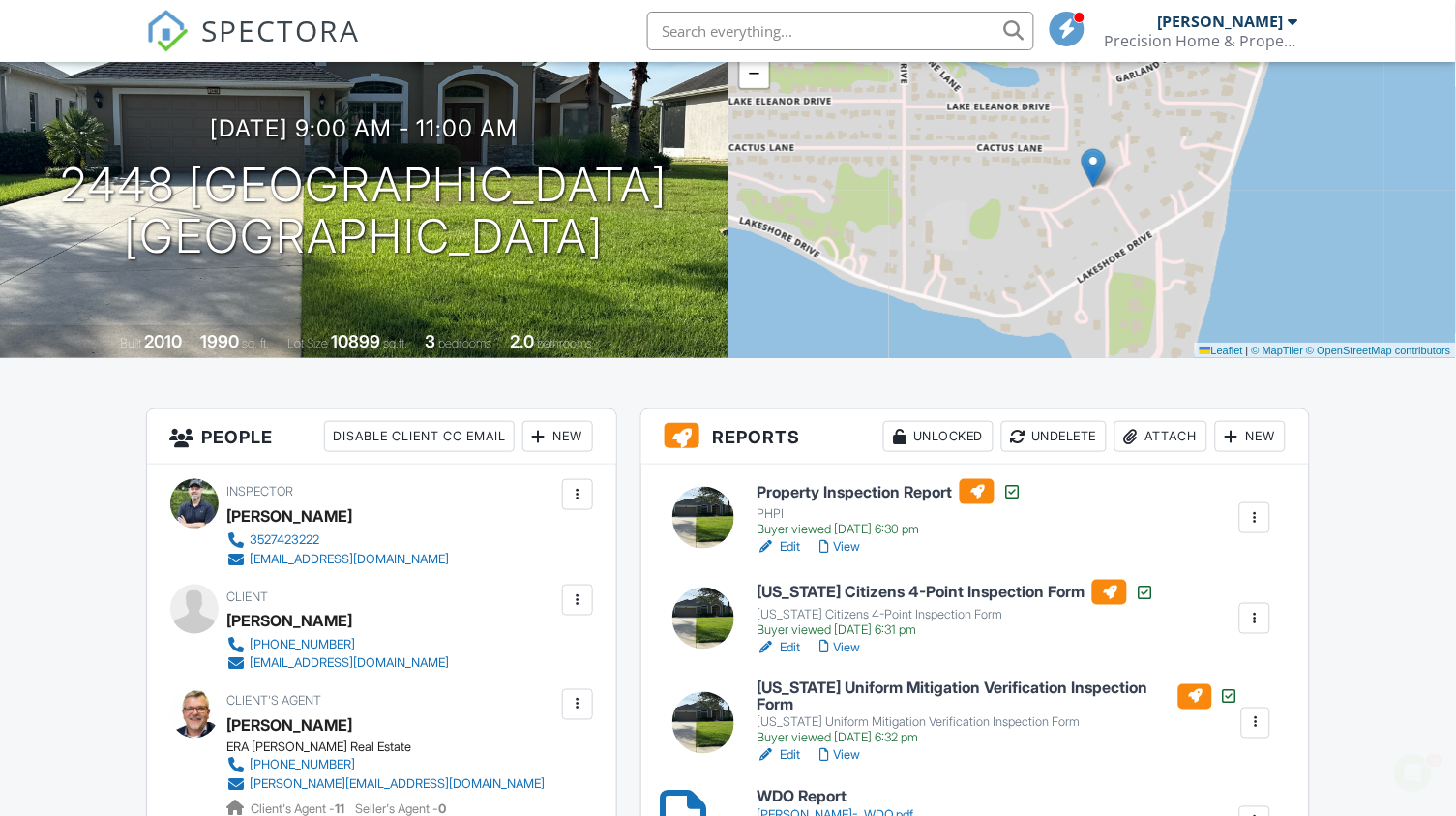 click on "Edit" at bounding box center (778, 547) 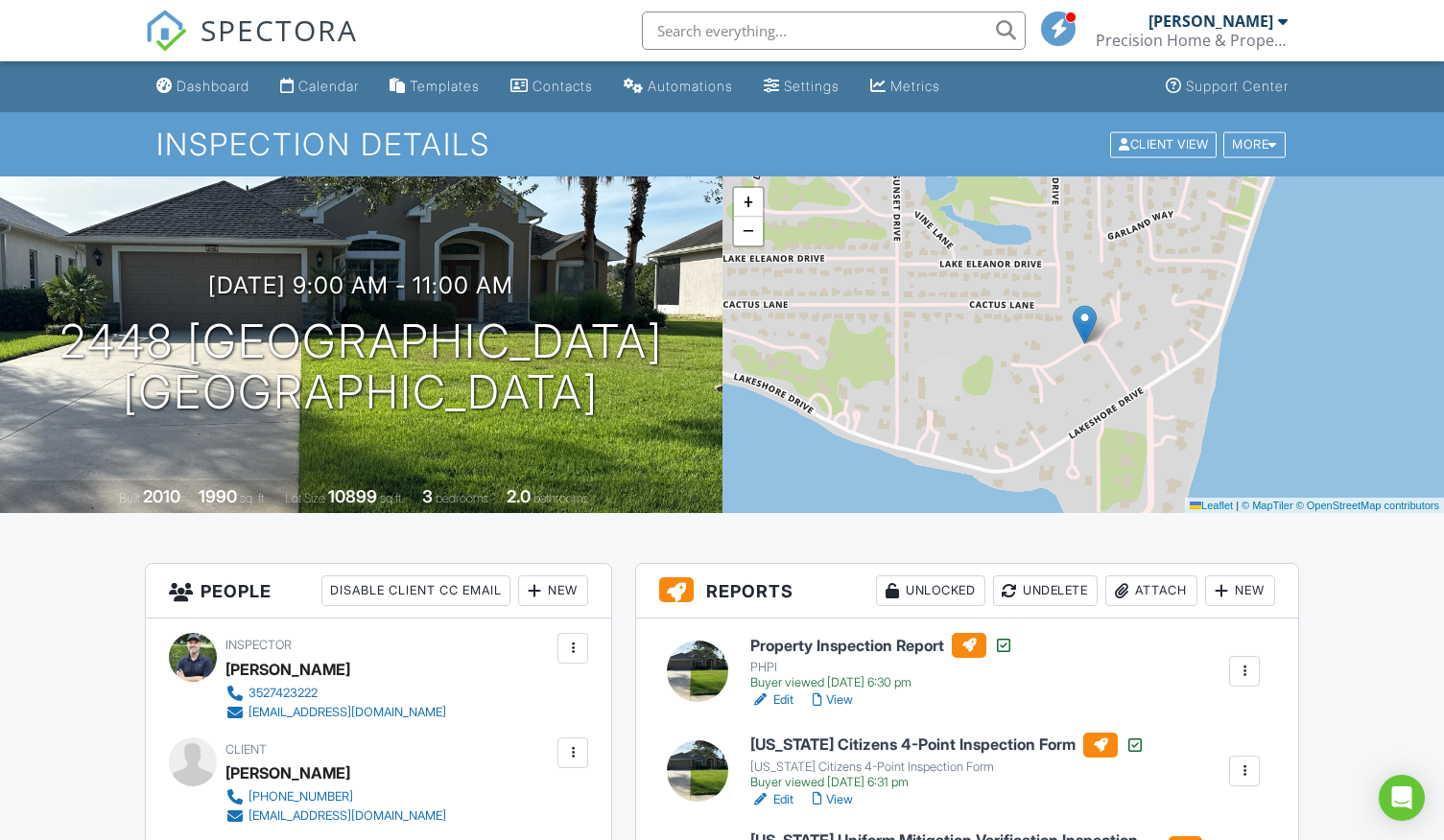scroll, scrollTop: 0, scrollLeft: 0, axis: both 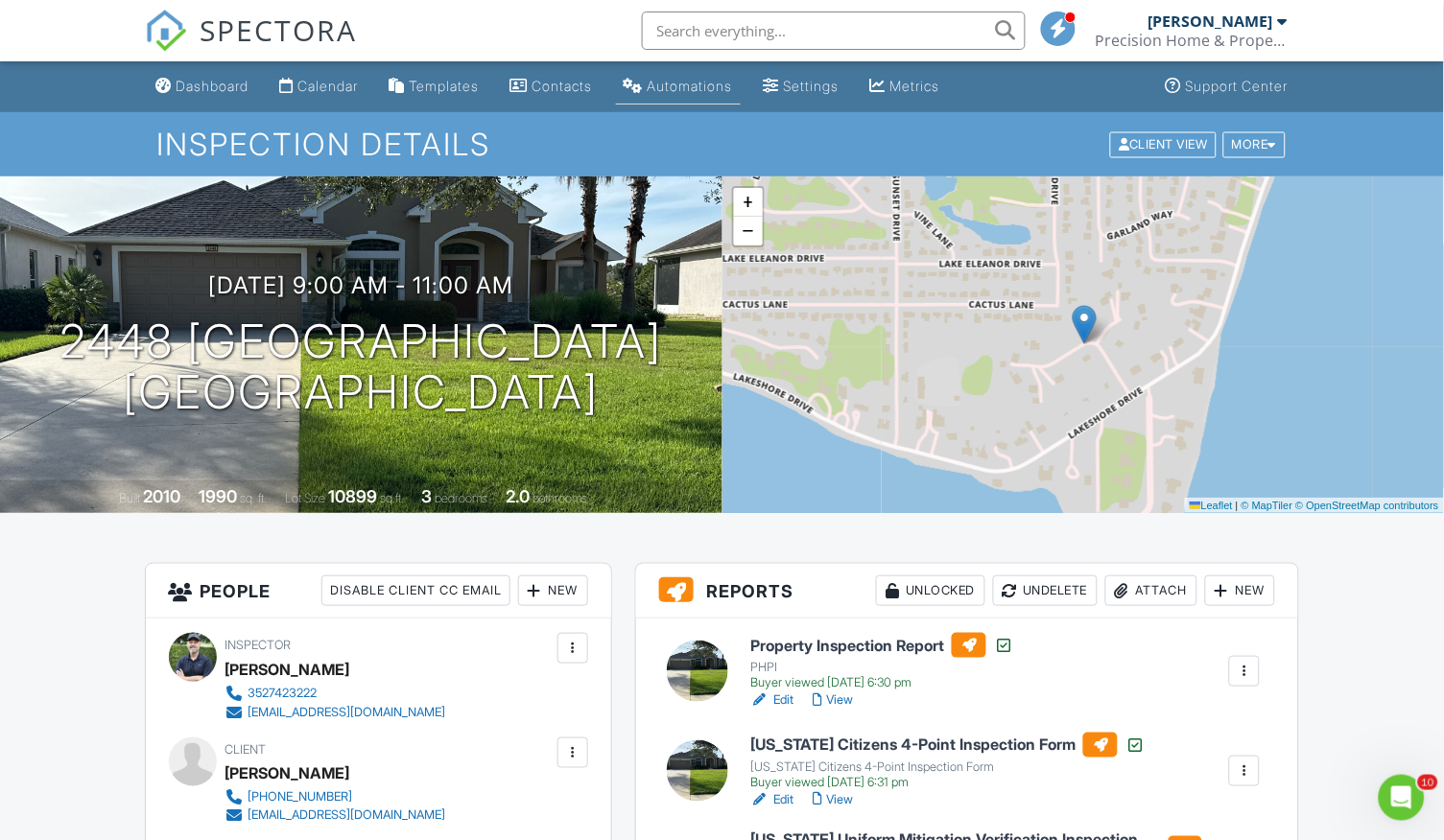 click on "Automations" at bounding box center (690, 85) 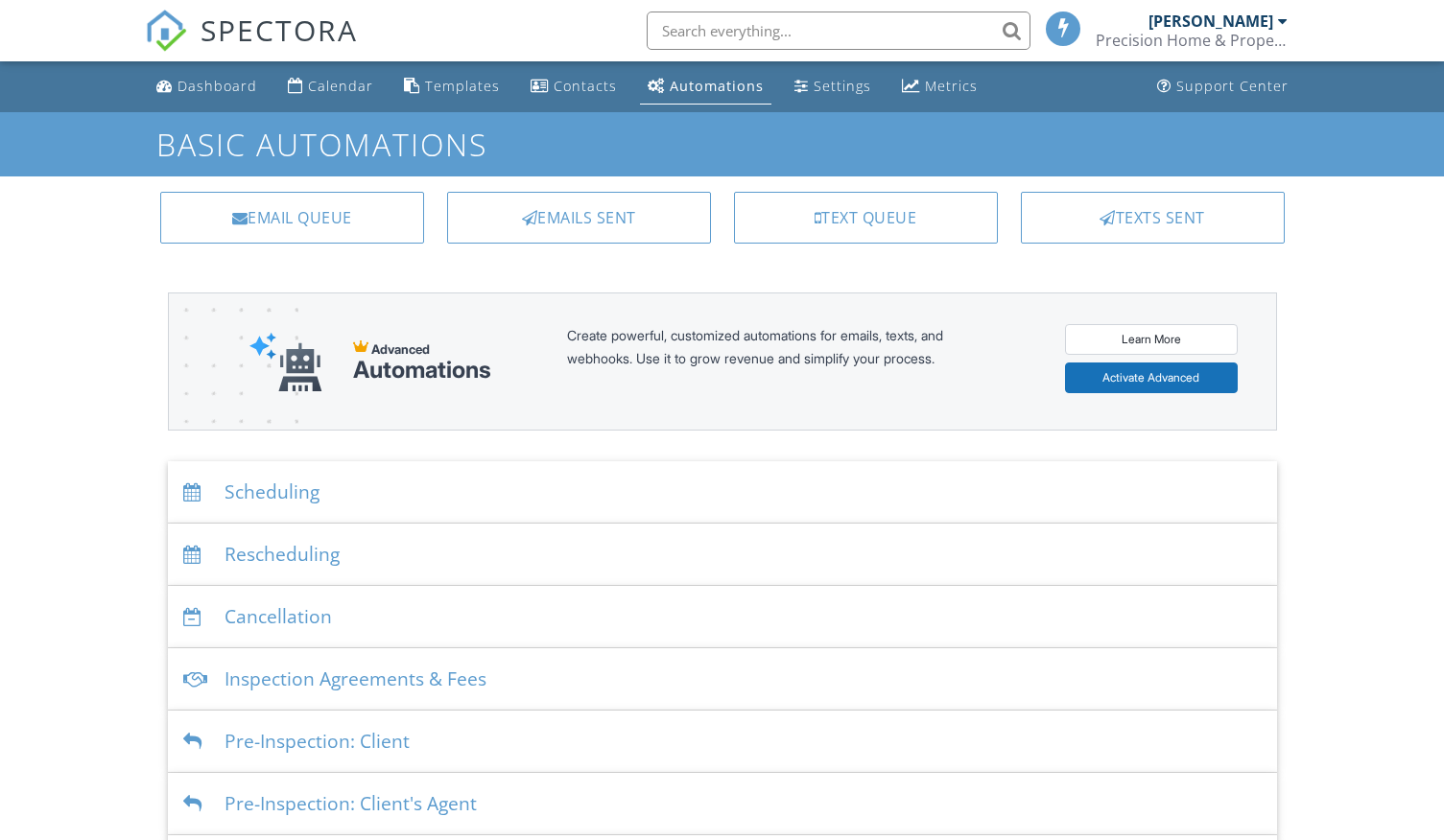 scroll, scrollTop: 0, scrollLeft: 0, axis: both 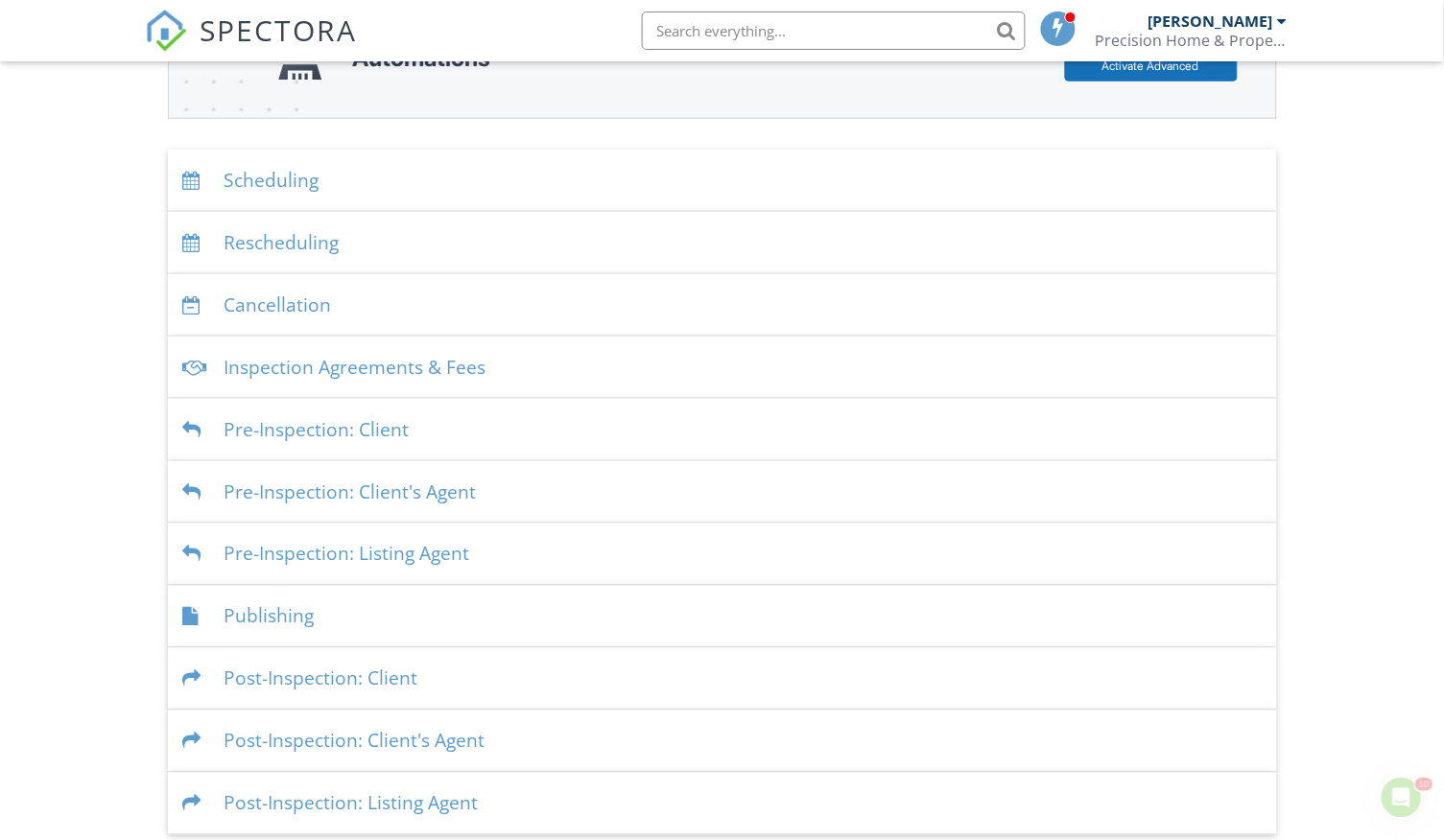 click on "Publishing" at bounding box center (722, 617) 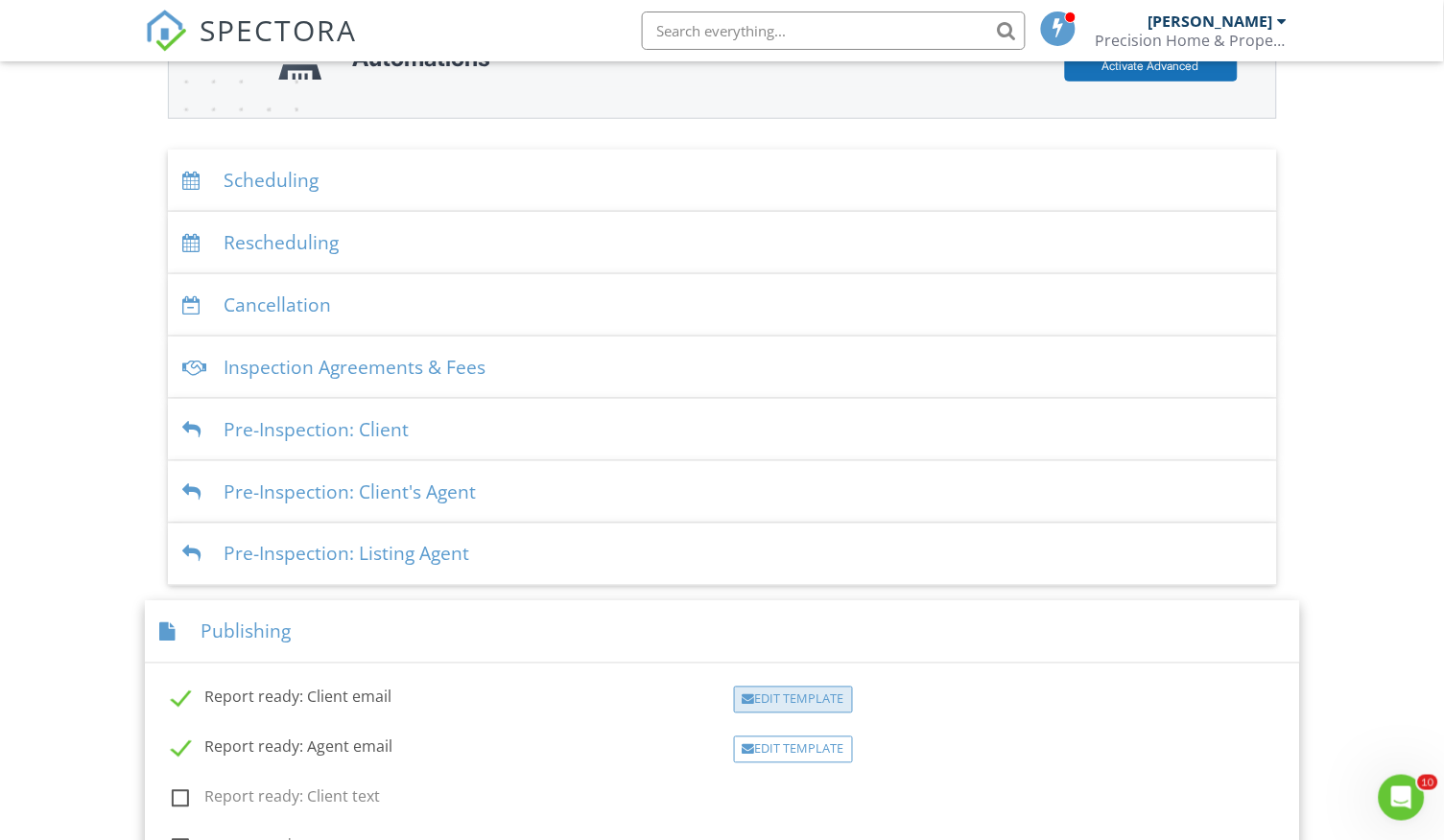 click on "Edit Template" at bounding box center [793, 700] 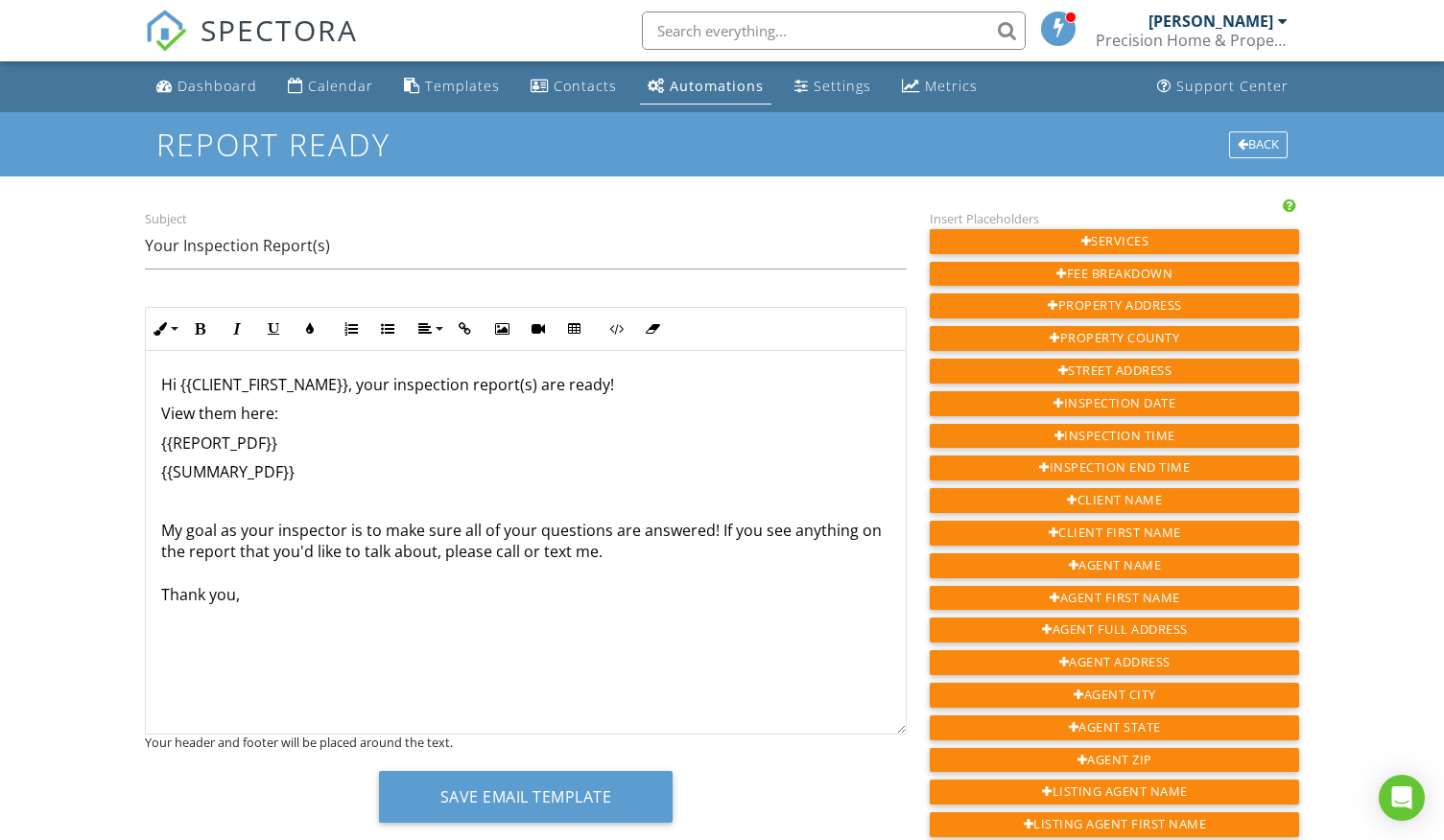 scroll, scrollTop: 0, scrollLeft: 0, axis: both 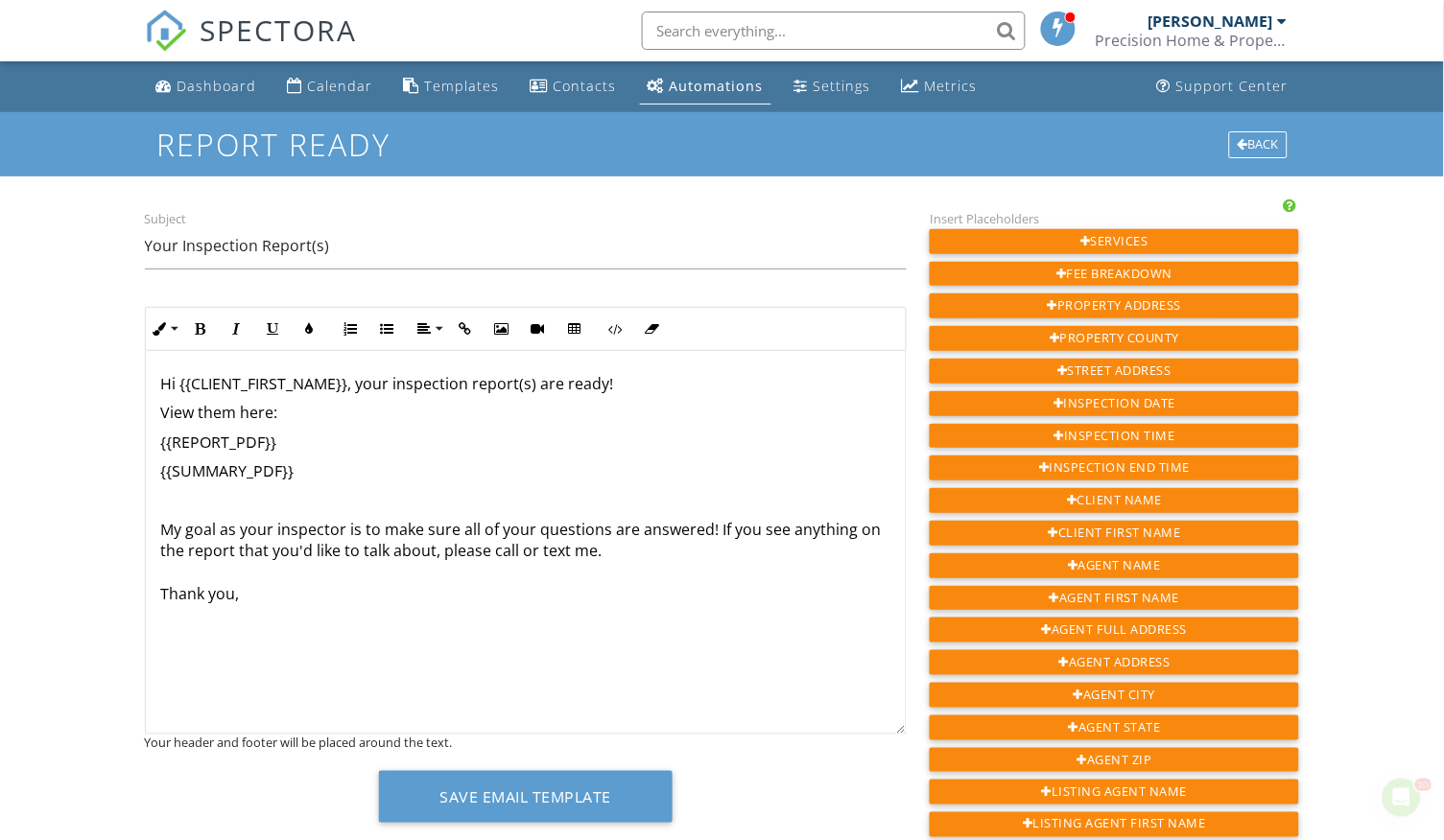 click on "{{SUMMARY_PDF}}" at bounding box center (526, 471) 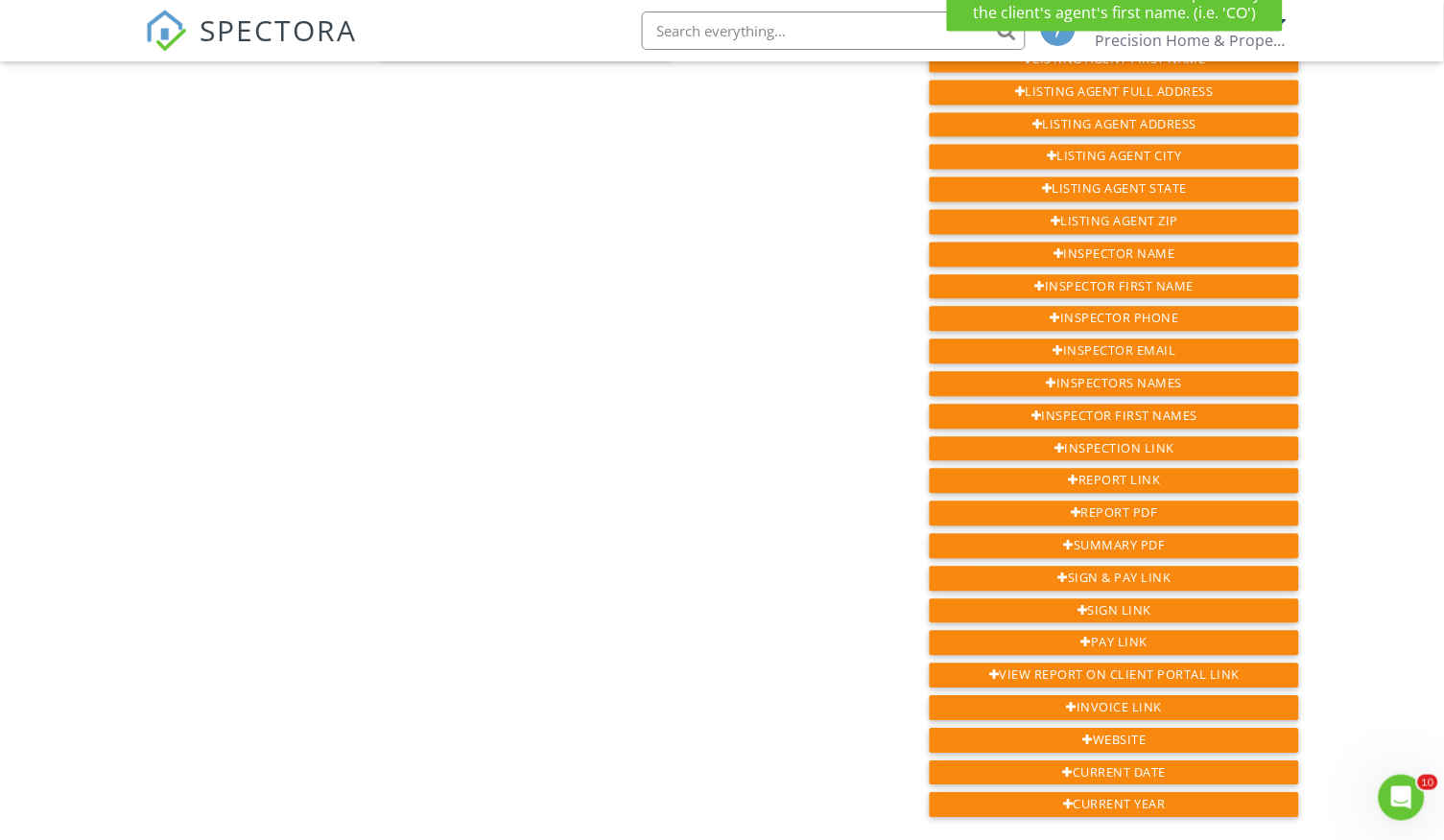 scroll, scrollTop: 762, scrollLeft: 0, axis: vertical 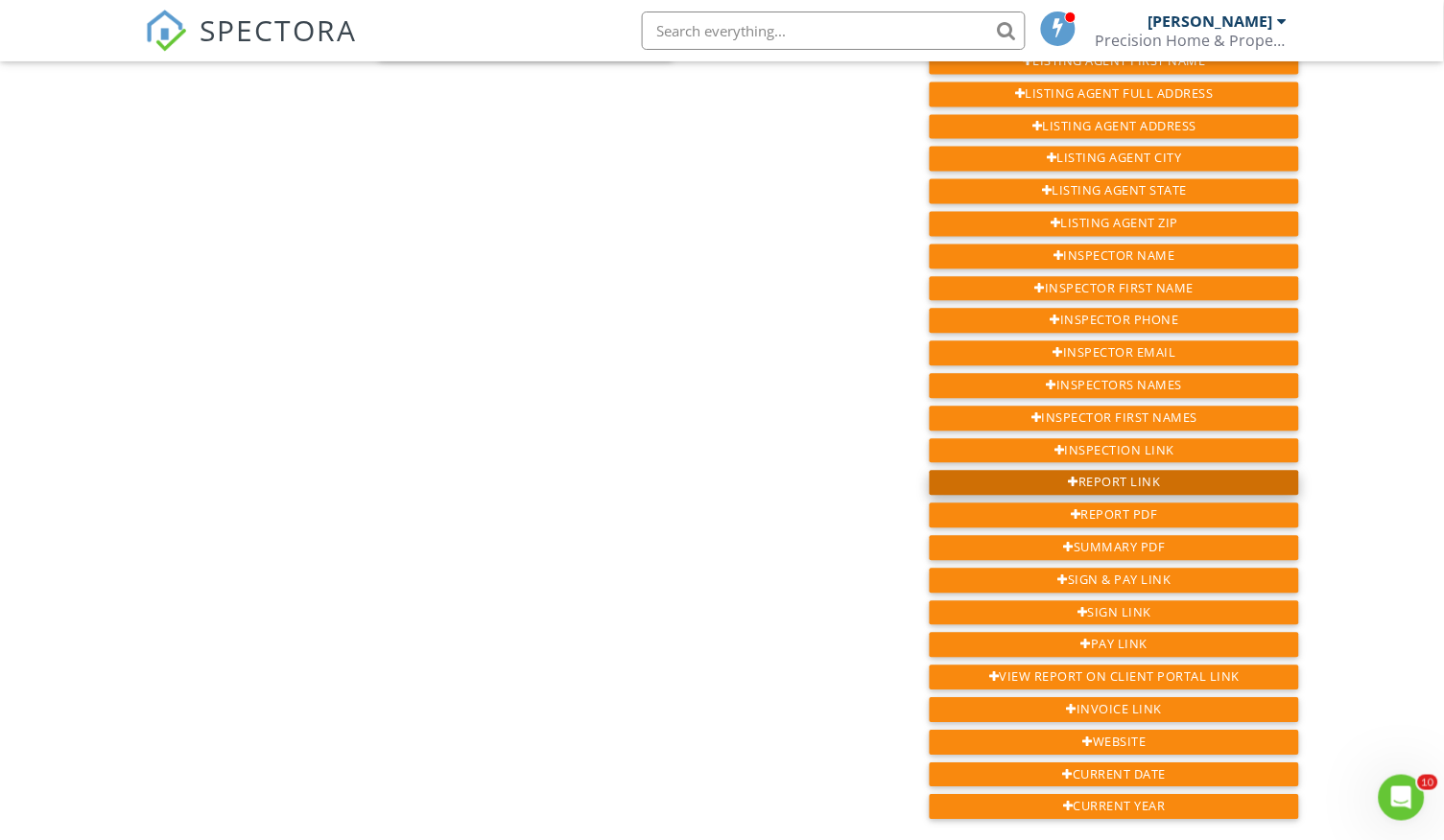 click on "Report Link" at bounding box center [1114, 483] 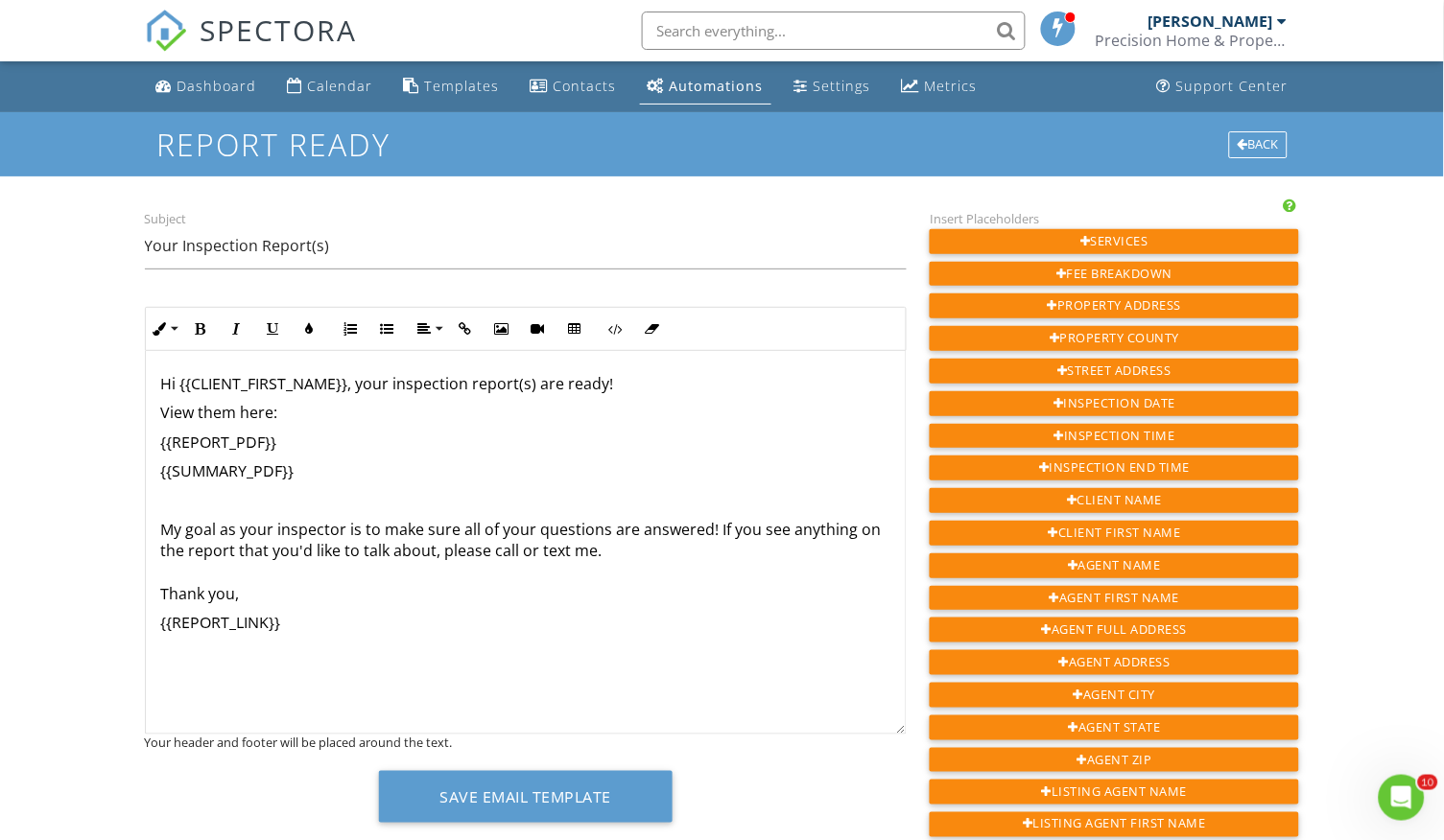 scroll, scrollTop: 0, scrollLeft: 0, axis: both 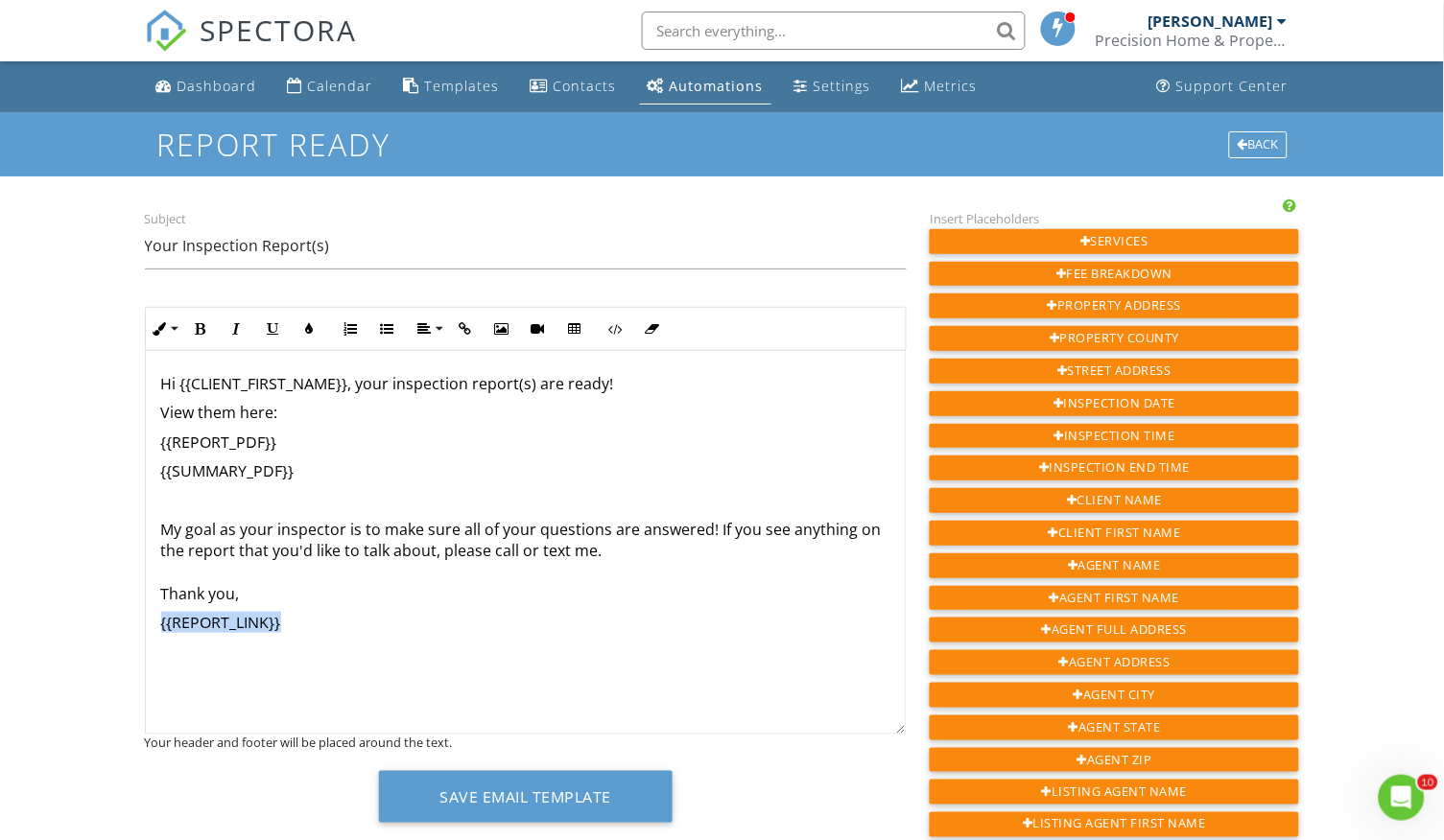 drag, startPoint x: 290, startPoint y: 623, endPoint x: 160, endPoint y: 622, distance: 130.00385 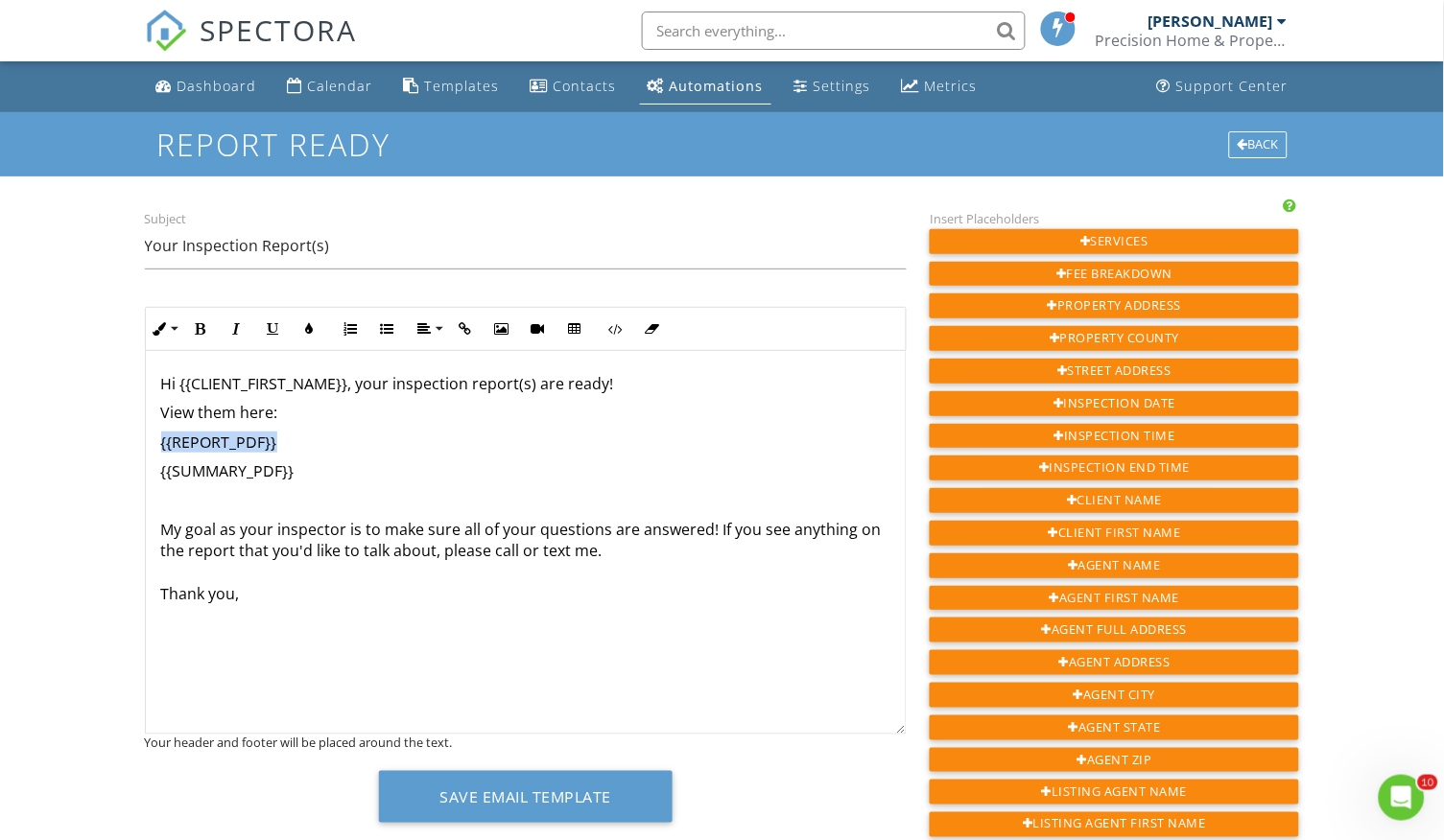 drag, startPoint x: 277, startPoint y: 443, endPoint x: 161, endPoint y: 440, distance: 116.038787 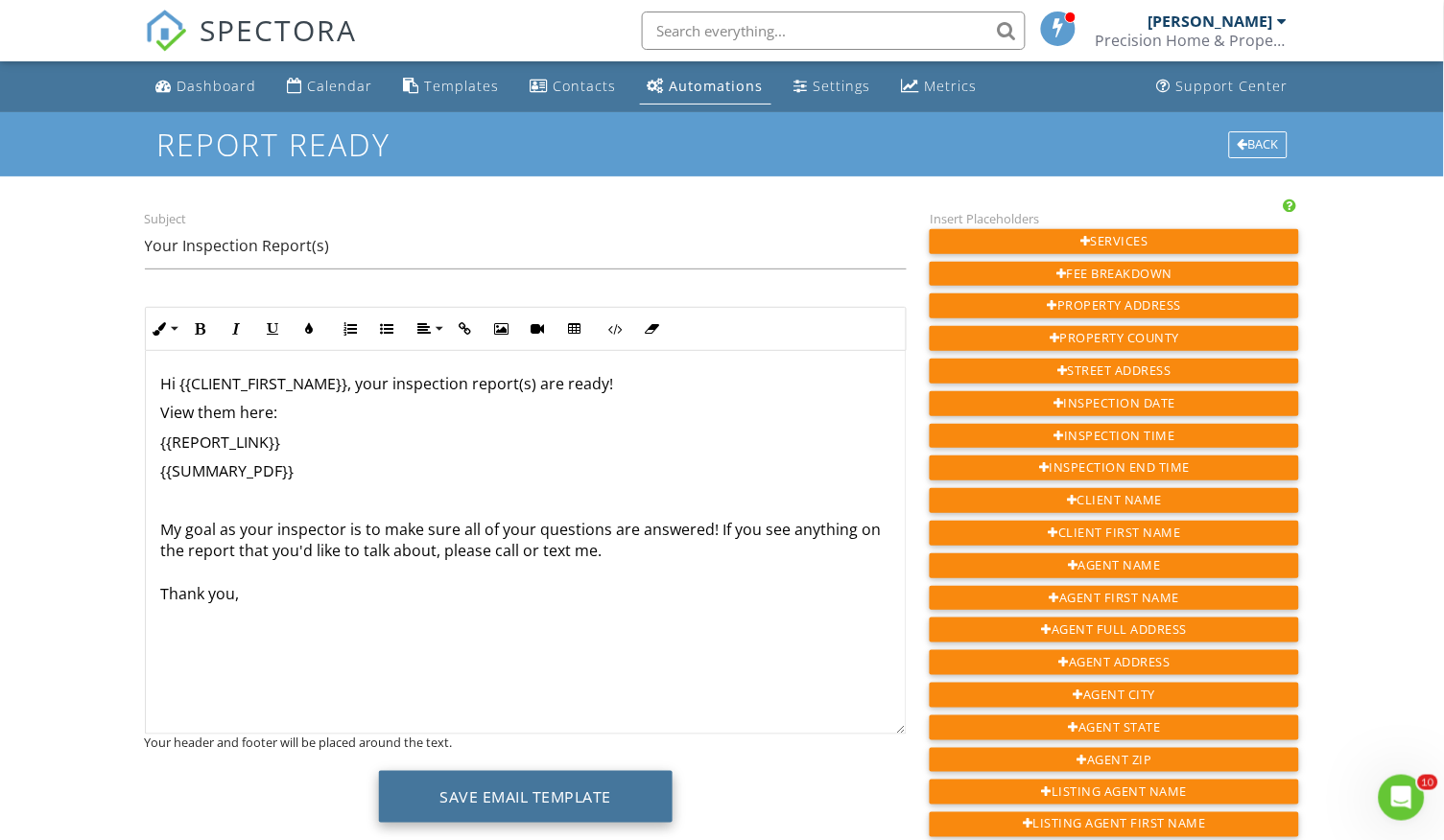 click on "Save Email Template" at bounding box center [526, 797] 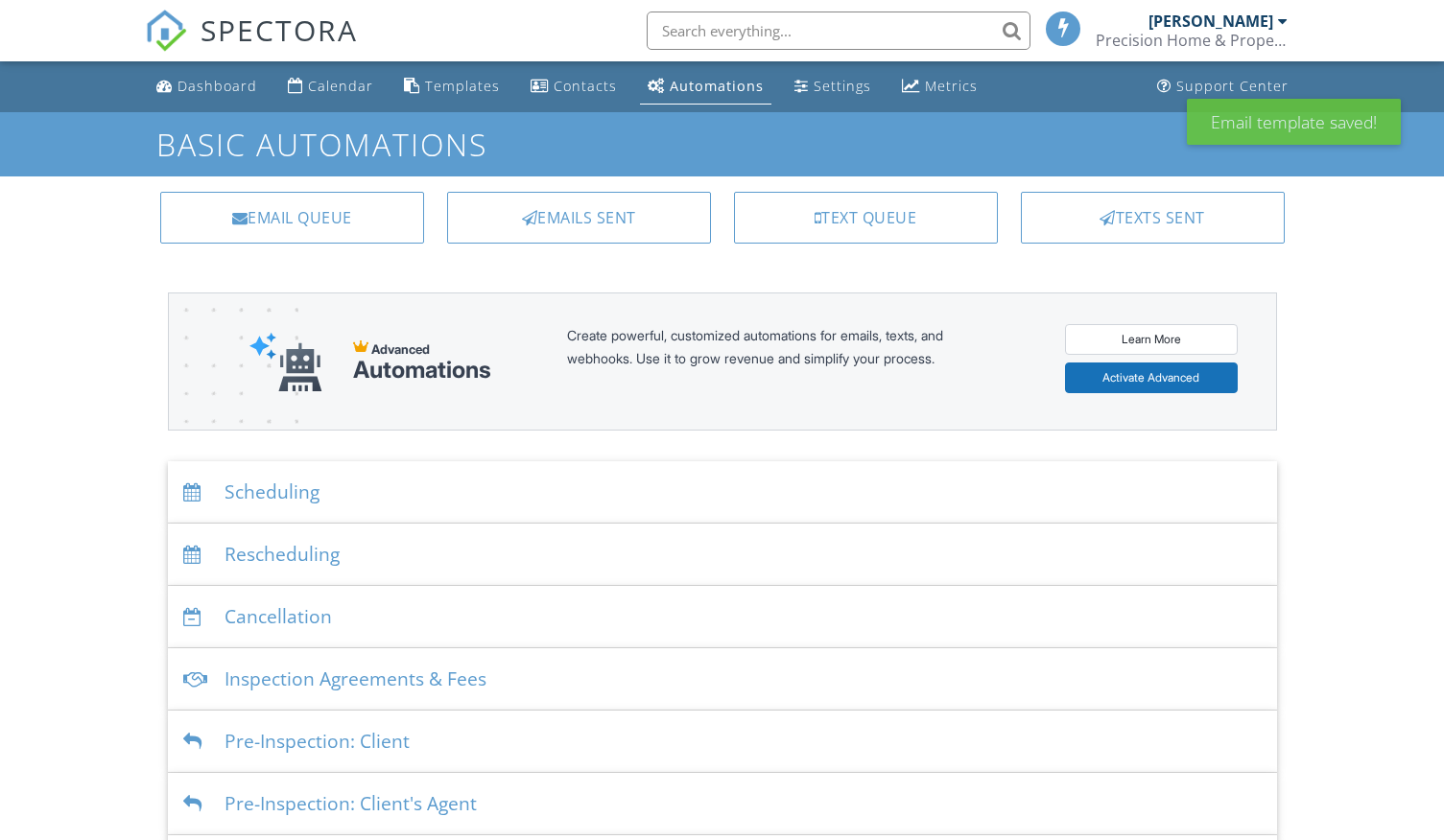scroll, scrollTop: 0, scrollLeft: 0, axis: both 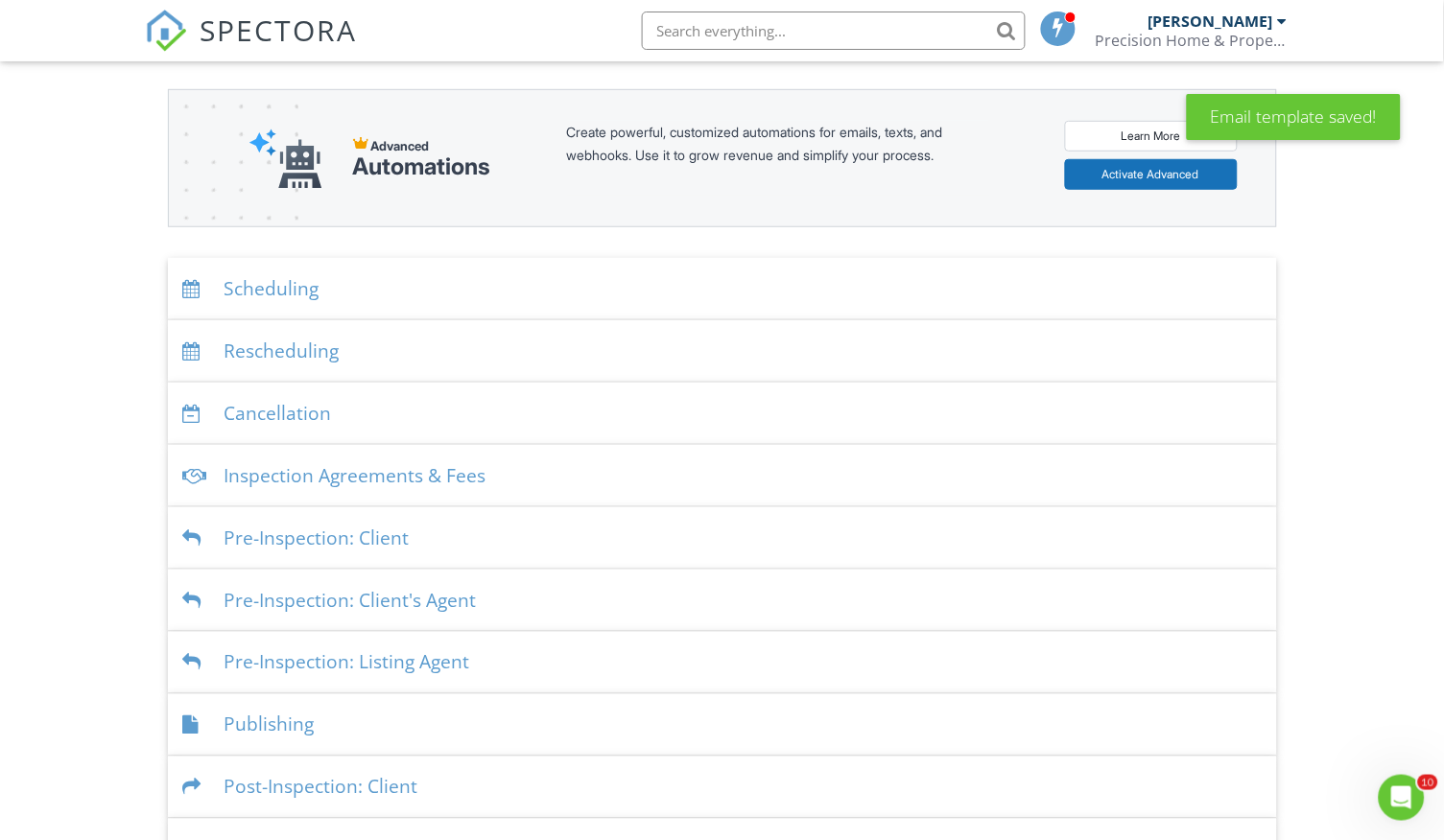 click on "Pre-Inspection: Listing Agent" at bounding box center [722, 663] 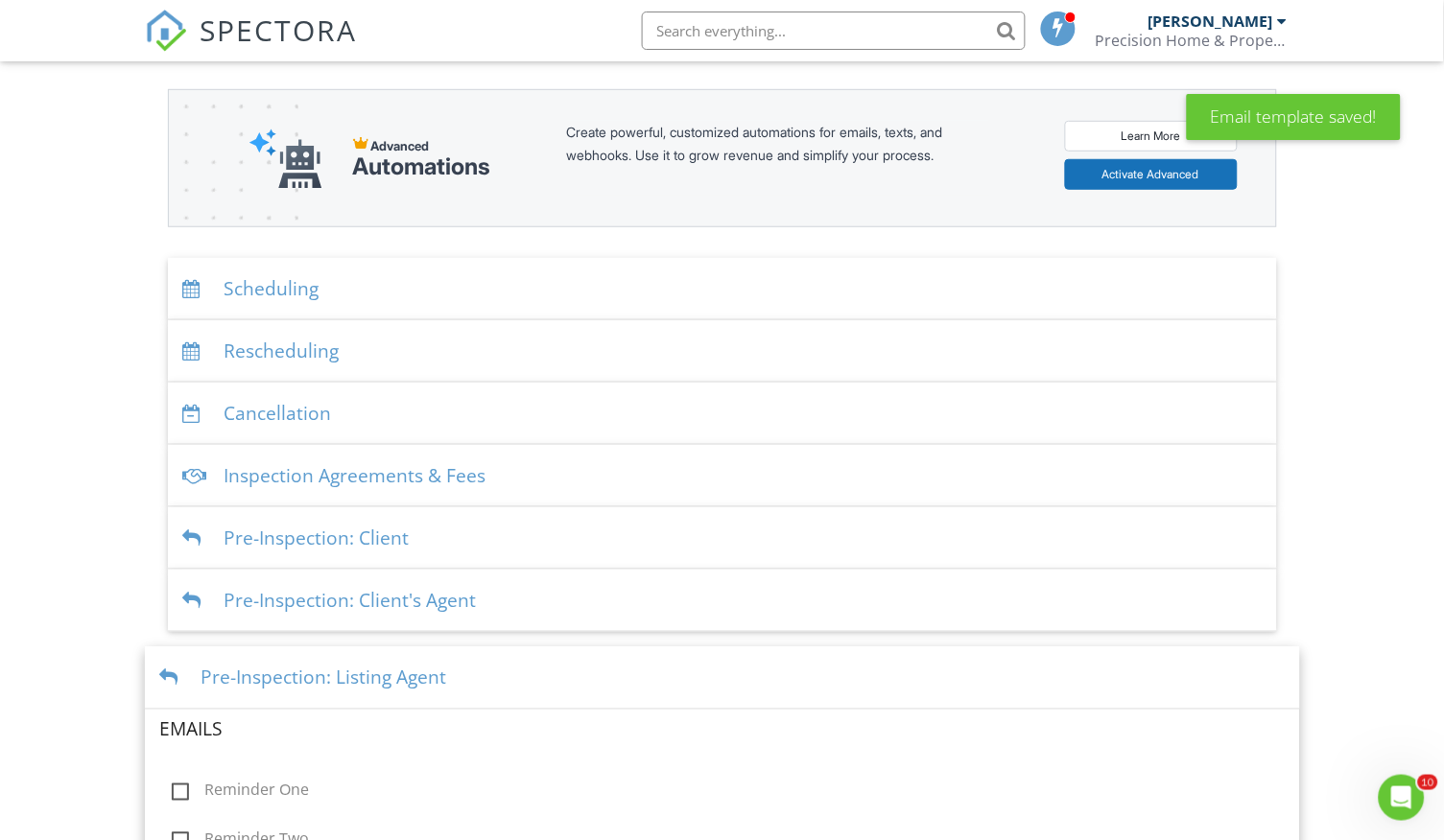click on "Pre-Inspection: Listing Agent" at bounding box center [722, 678] 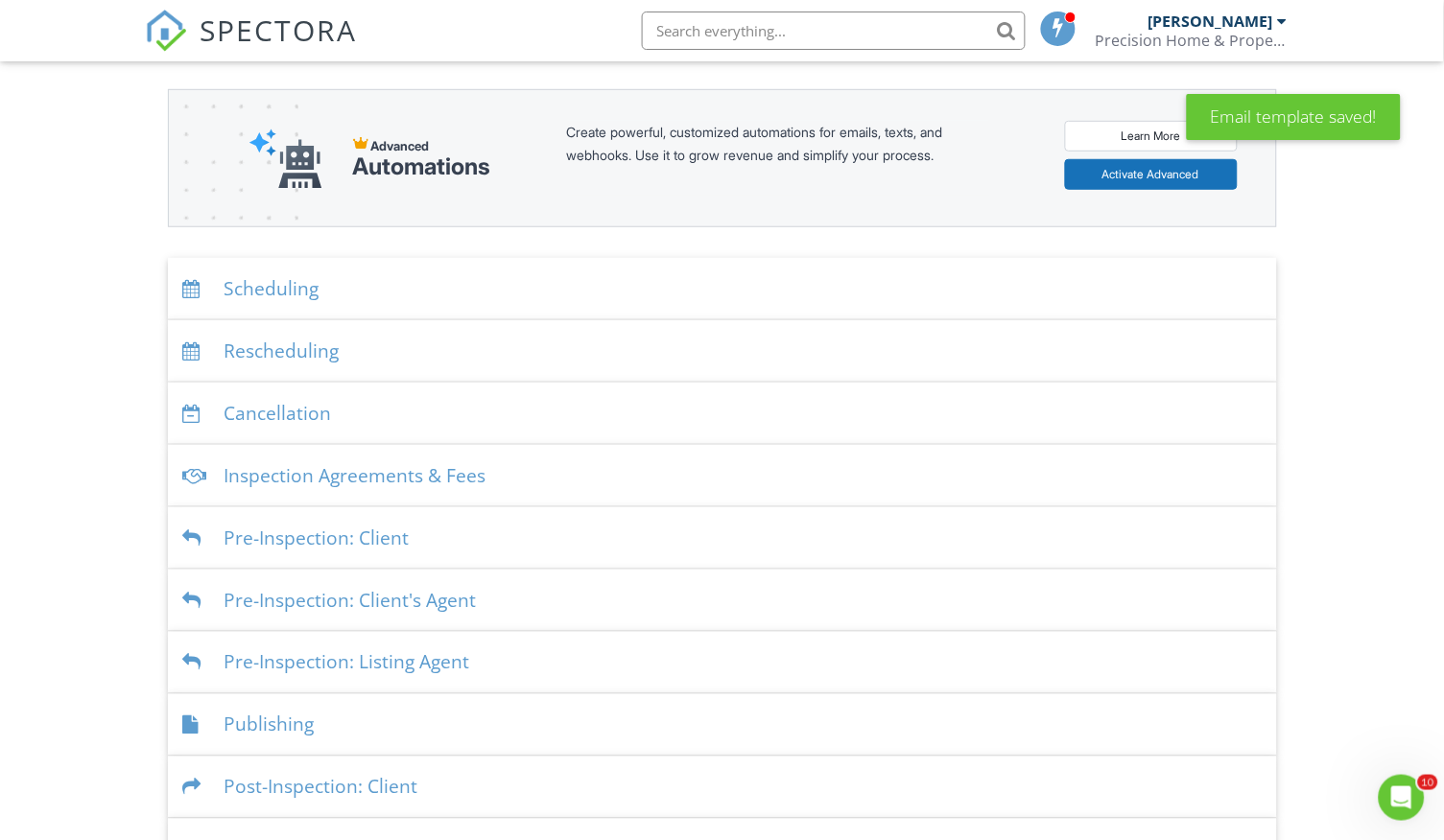 click on "Publishing" at bounding box center [722, 725] 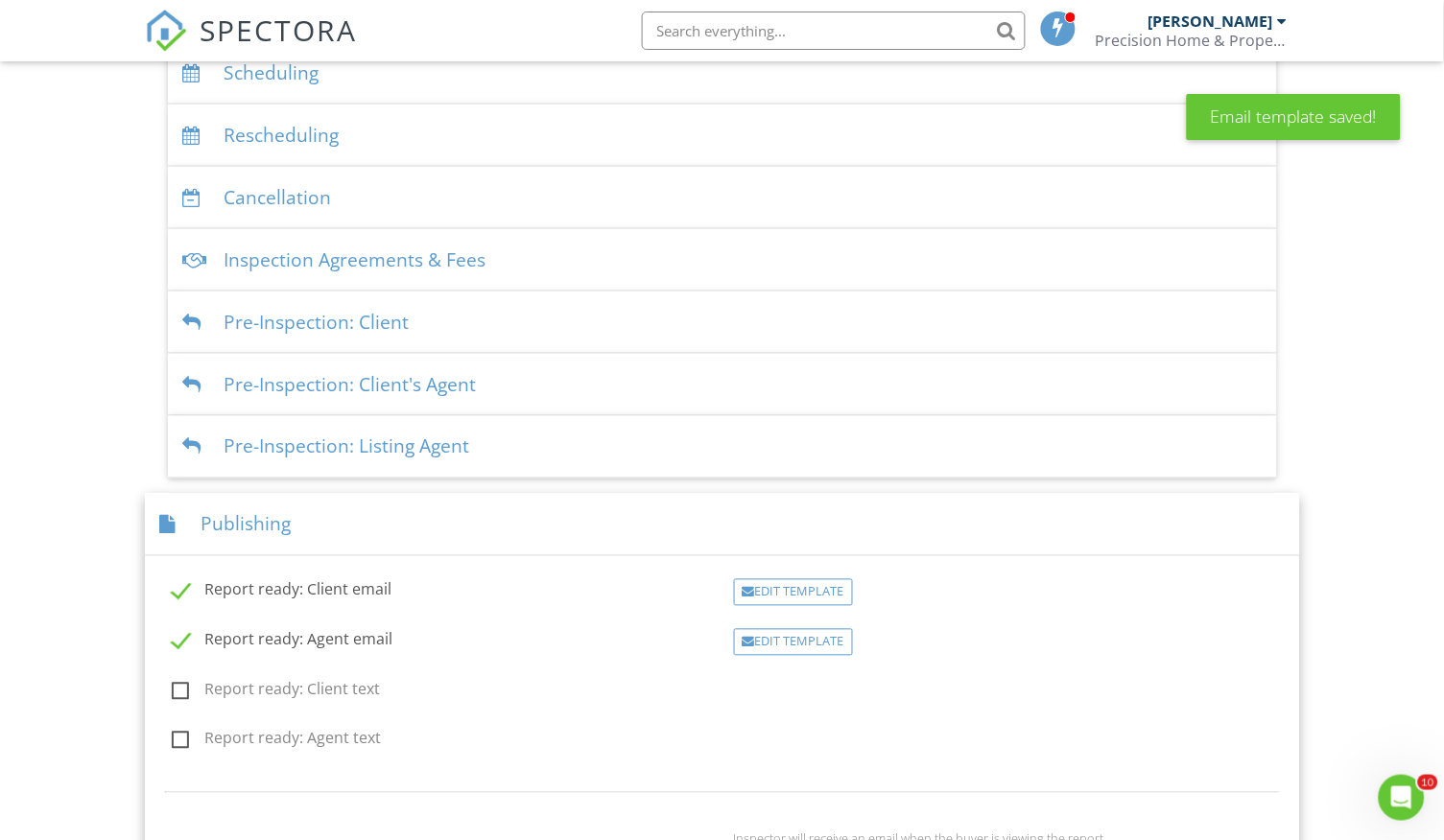 scroll, scrollTop: 435, scrollLeft: 0, axis: vertical 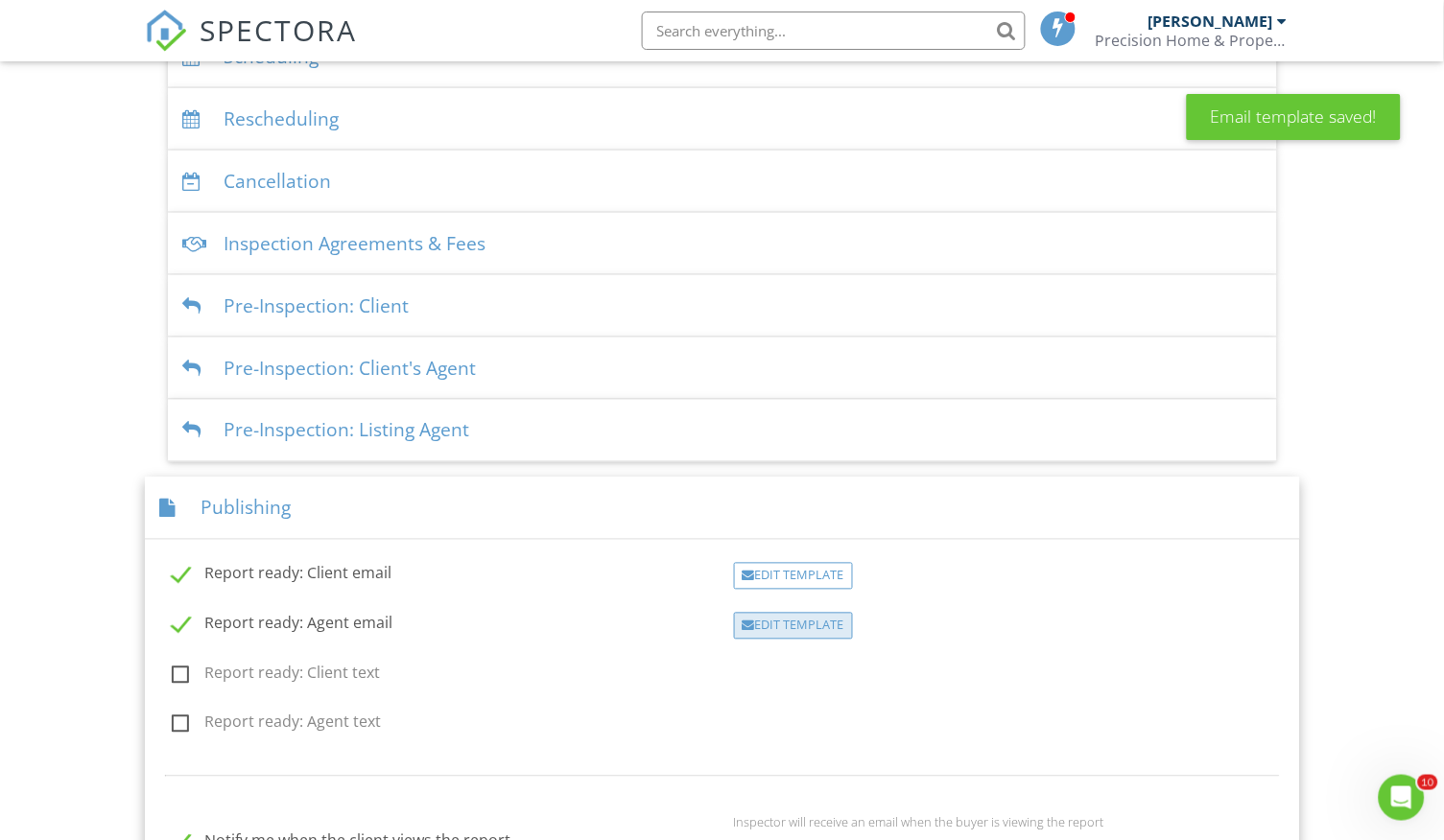 click on "Edit Template" at bounding box center [793, 626] 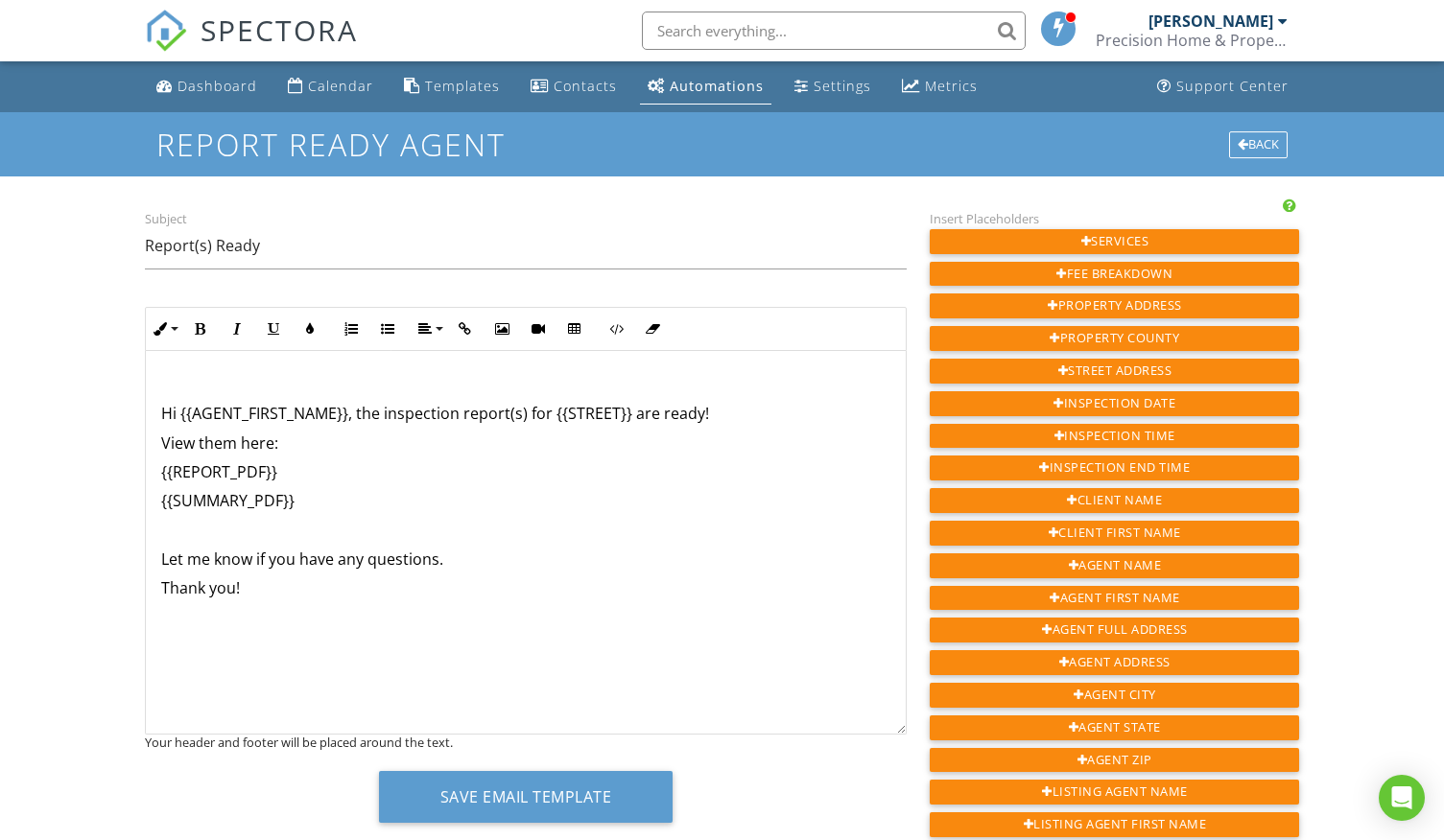 scroll, scrollTop: 0, scrollLeft: 0, axis: both 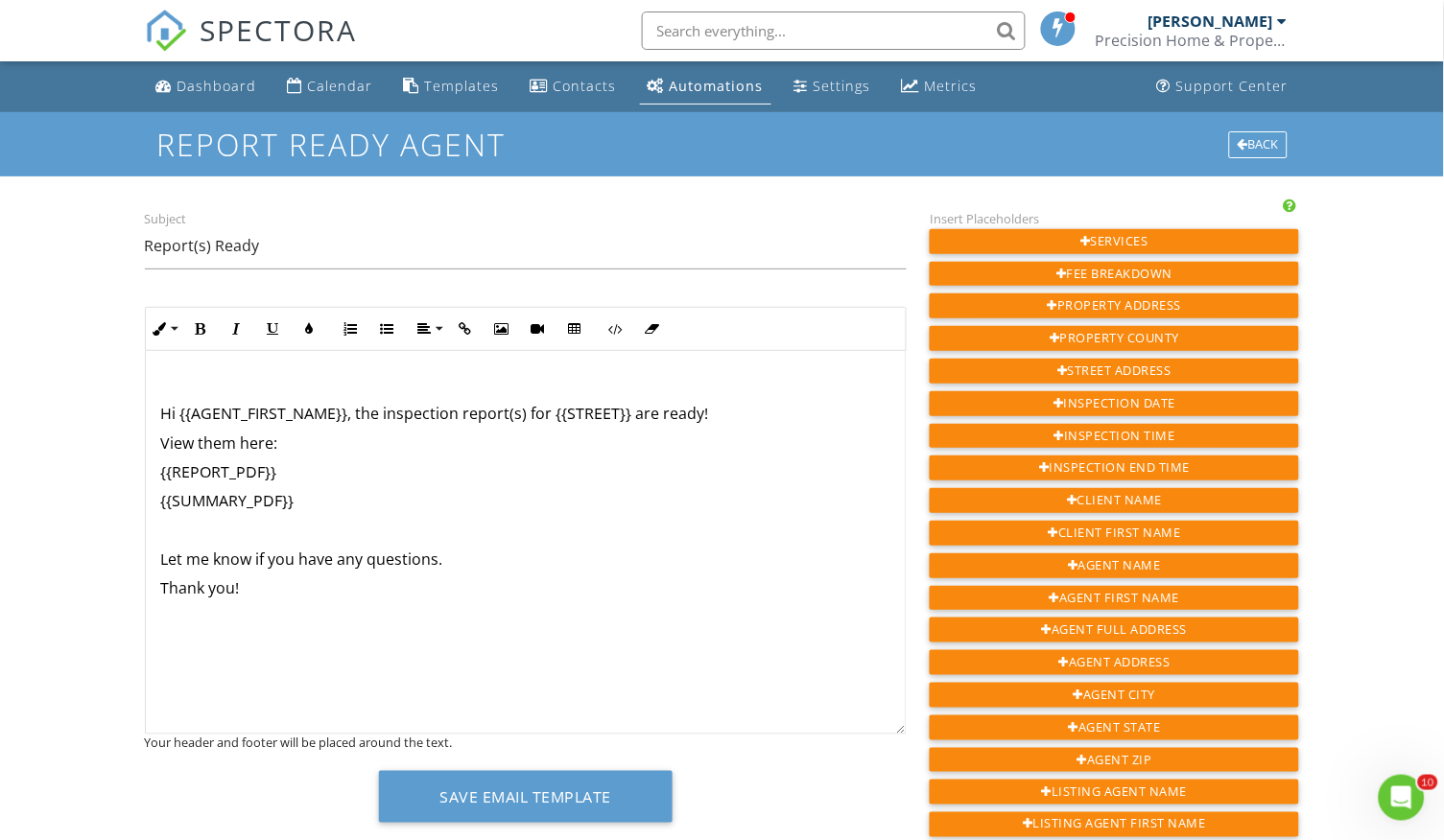 click on "Hi {{AGENT_FIRST_NAME}}, the inspection report(s) for {{STREET}} are ready!  View them here: {{REPORT_PDF}} {{SUMMARY_PDF}} Let me know if you have any questions. Thank you!" at bounding box center [526, 543] 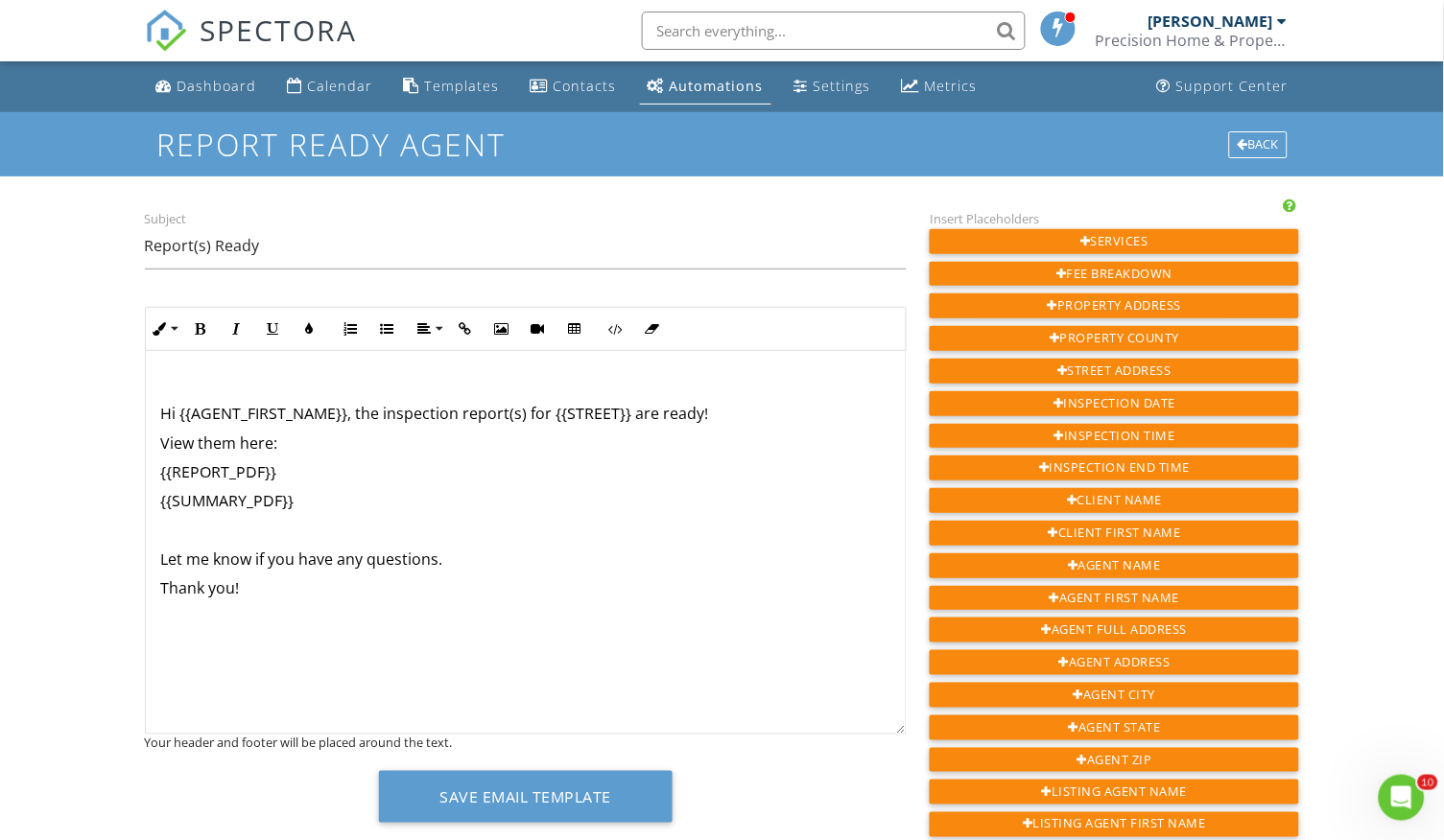 click on "{{REPORT_PDF}}" at bounding box center [526, 472] 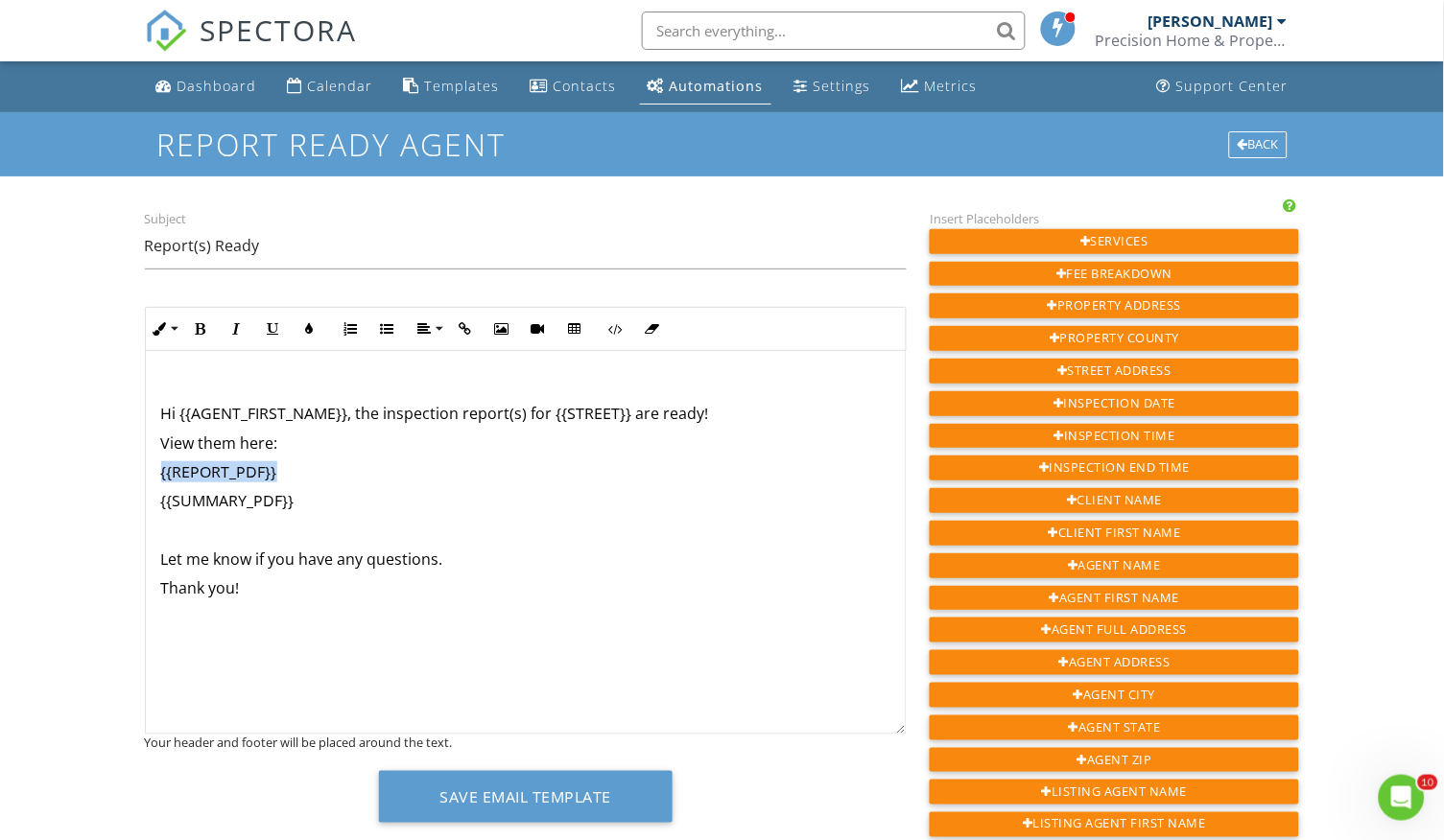 drag, startPoint x: 291, startPoint y: 474, endPoint x: 161, endPoint y: 476, distance: 130.01538 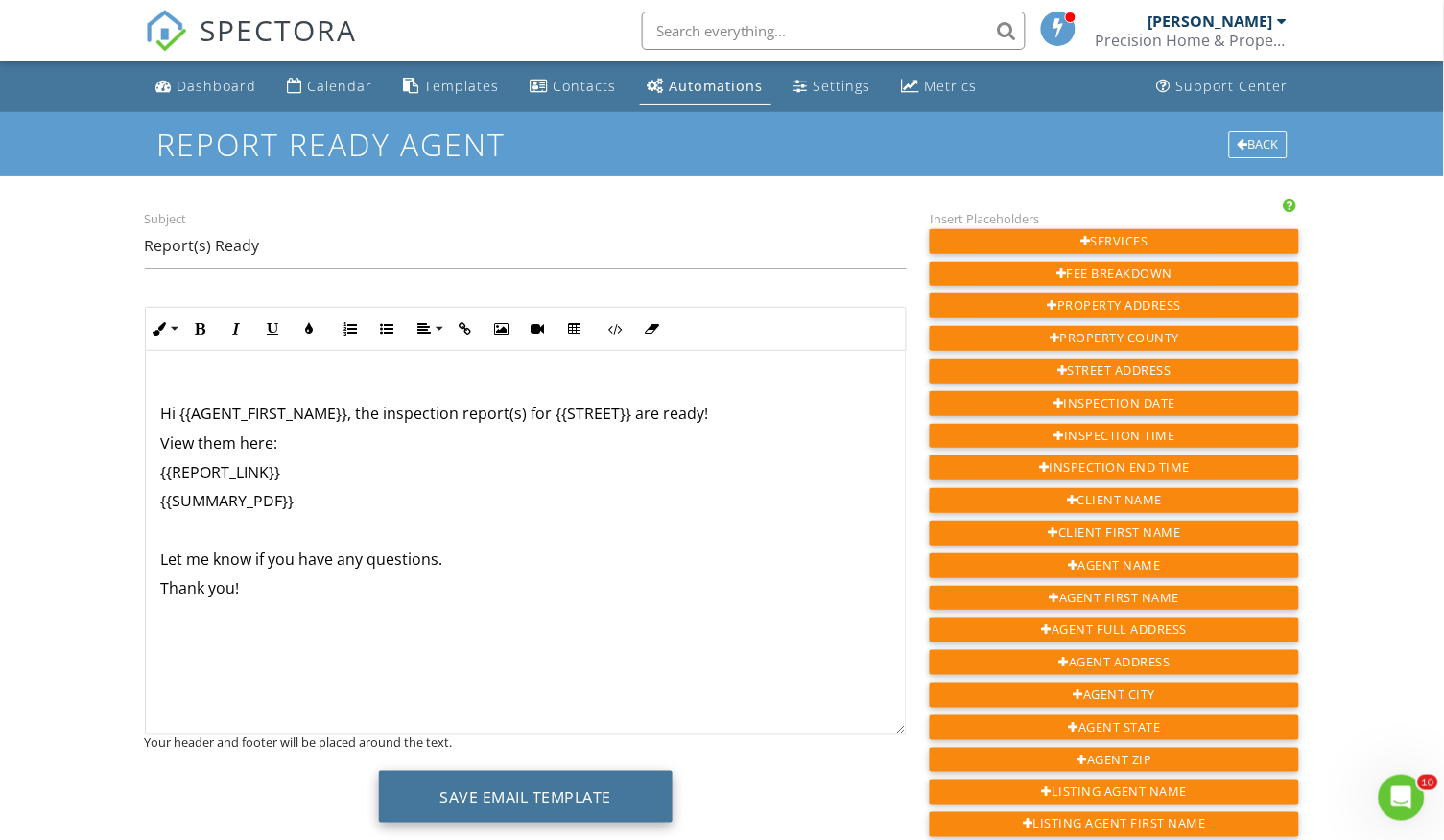 click on "Save Email Template" at bounding box center (526, 797) 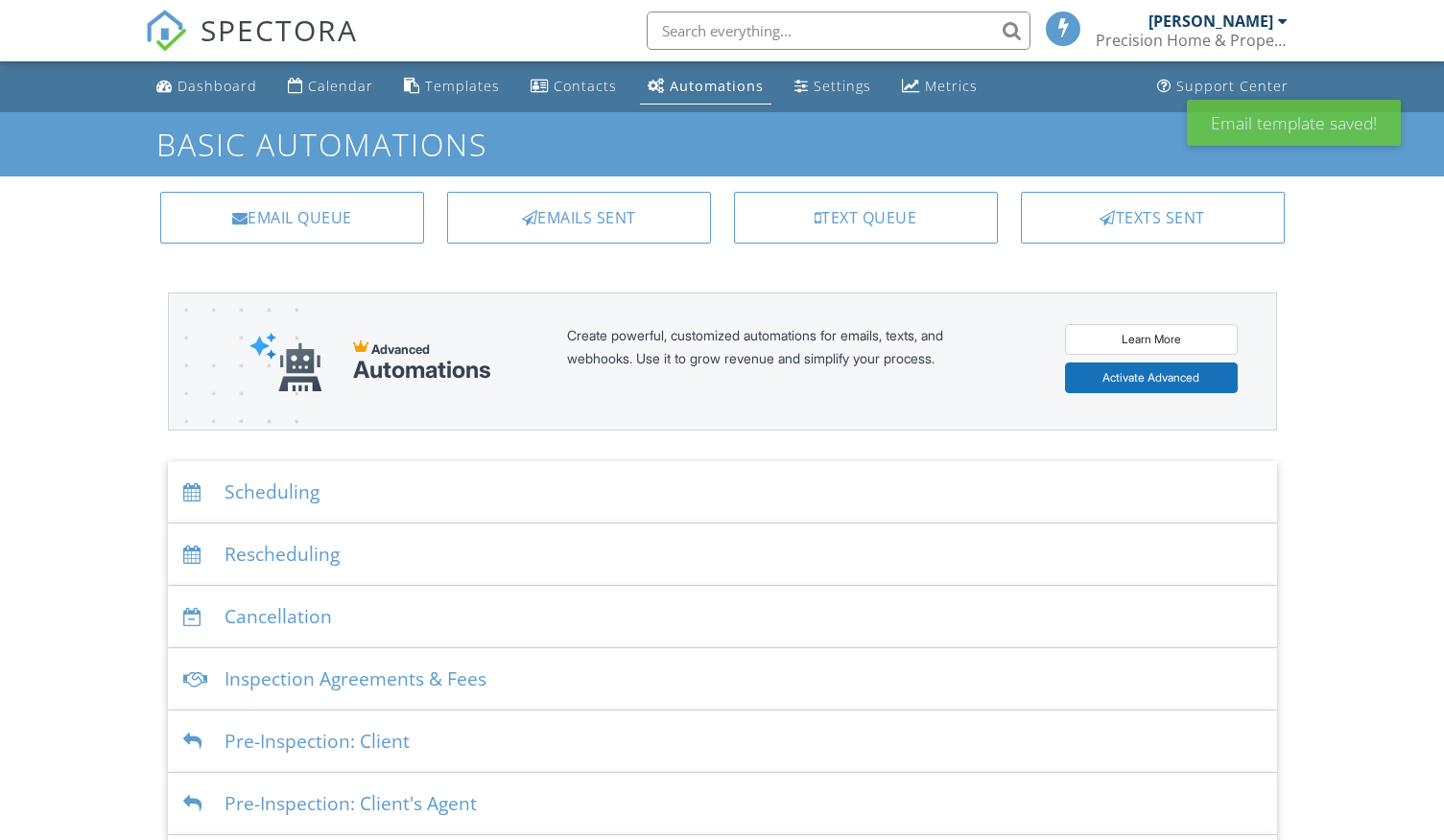 scroll, scrollTop: 0, scrollLeft: 0, axis: both 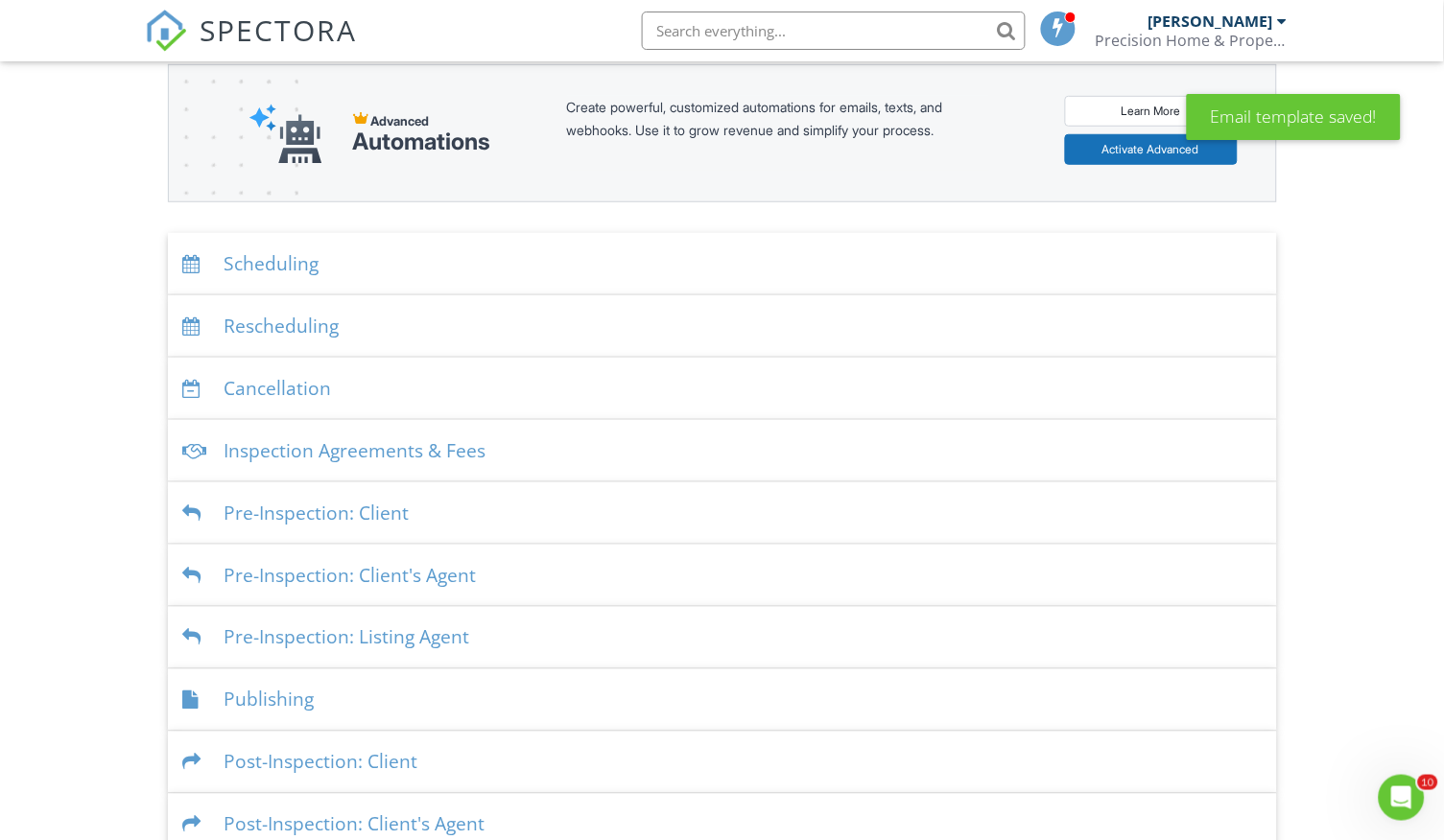 click on "Publishing" at bounding box center (722, 700) 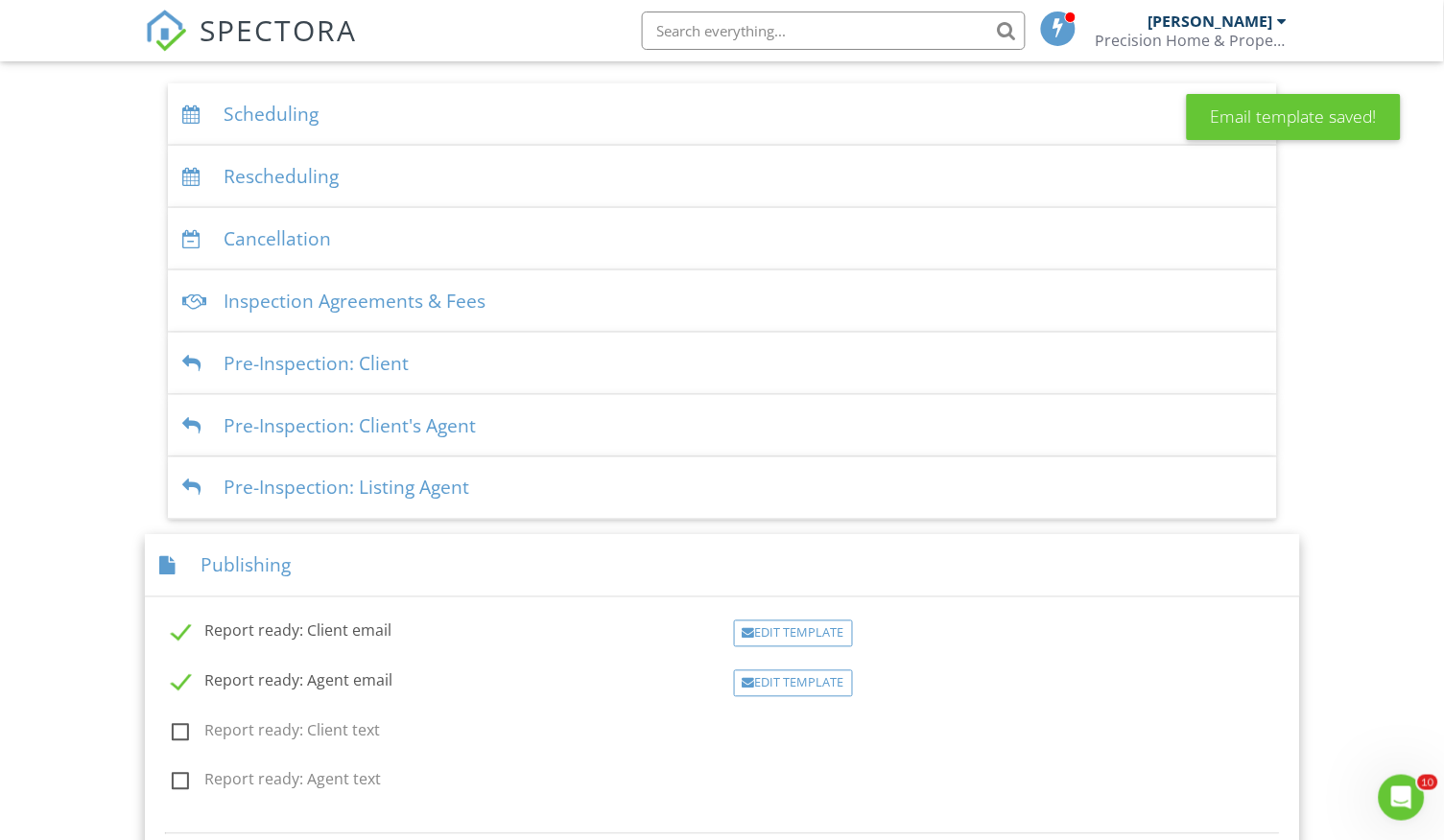 scroll, scrollTop: 585, scrollLeft: 0, axis: vertical 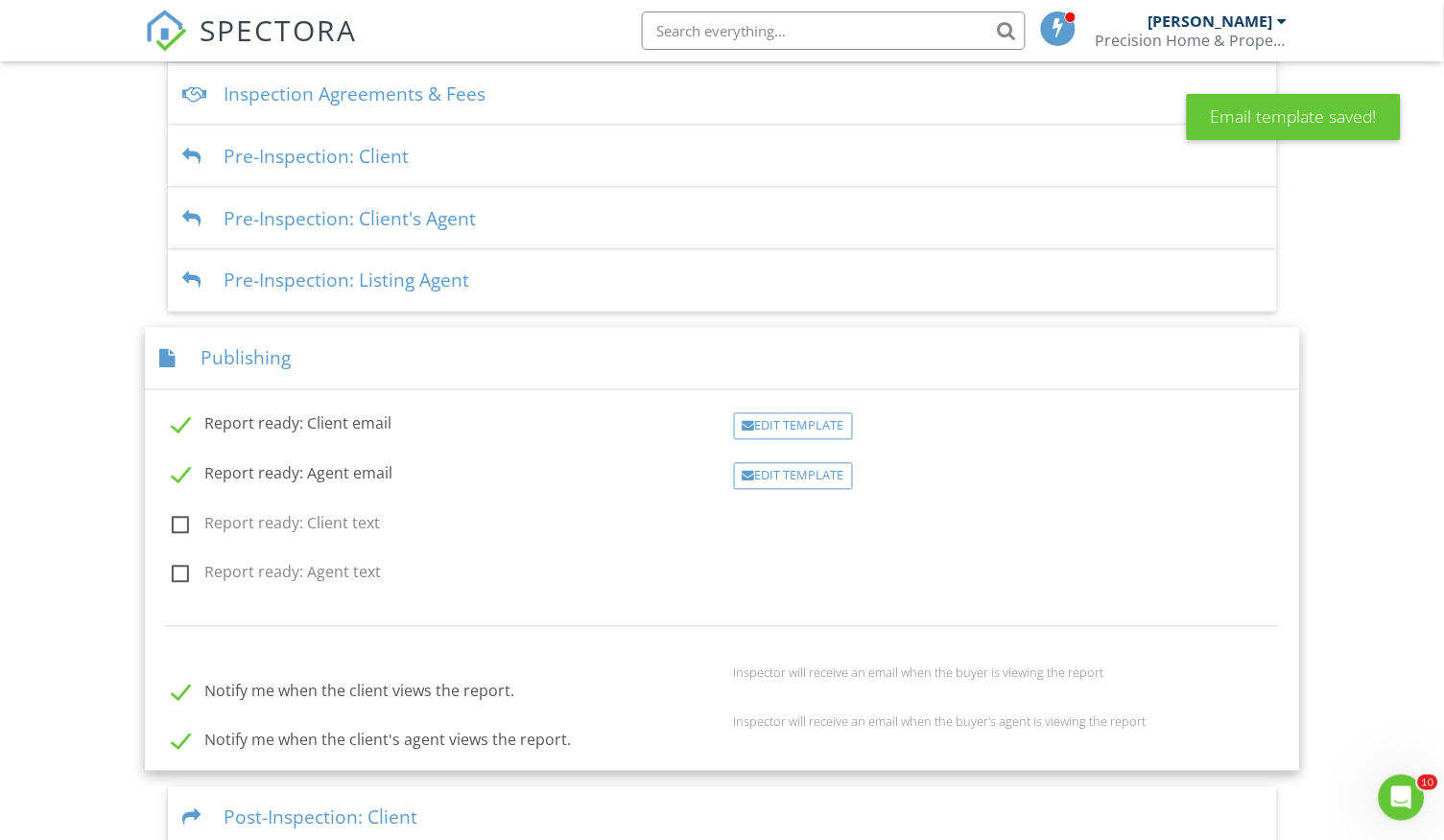 click on "Report ready: Agent email
Edit Template" at bounding box center (722, 469) 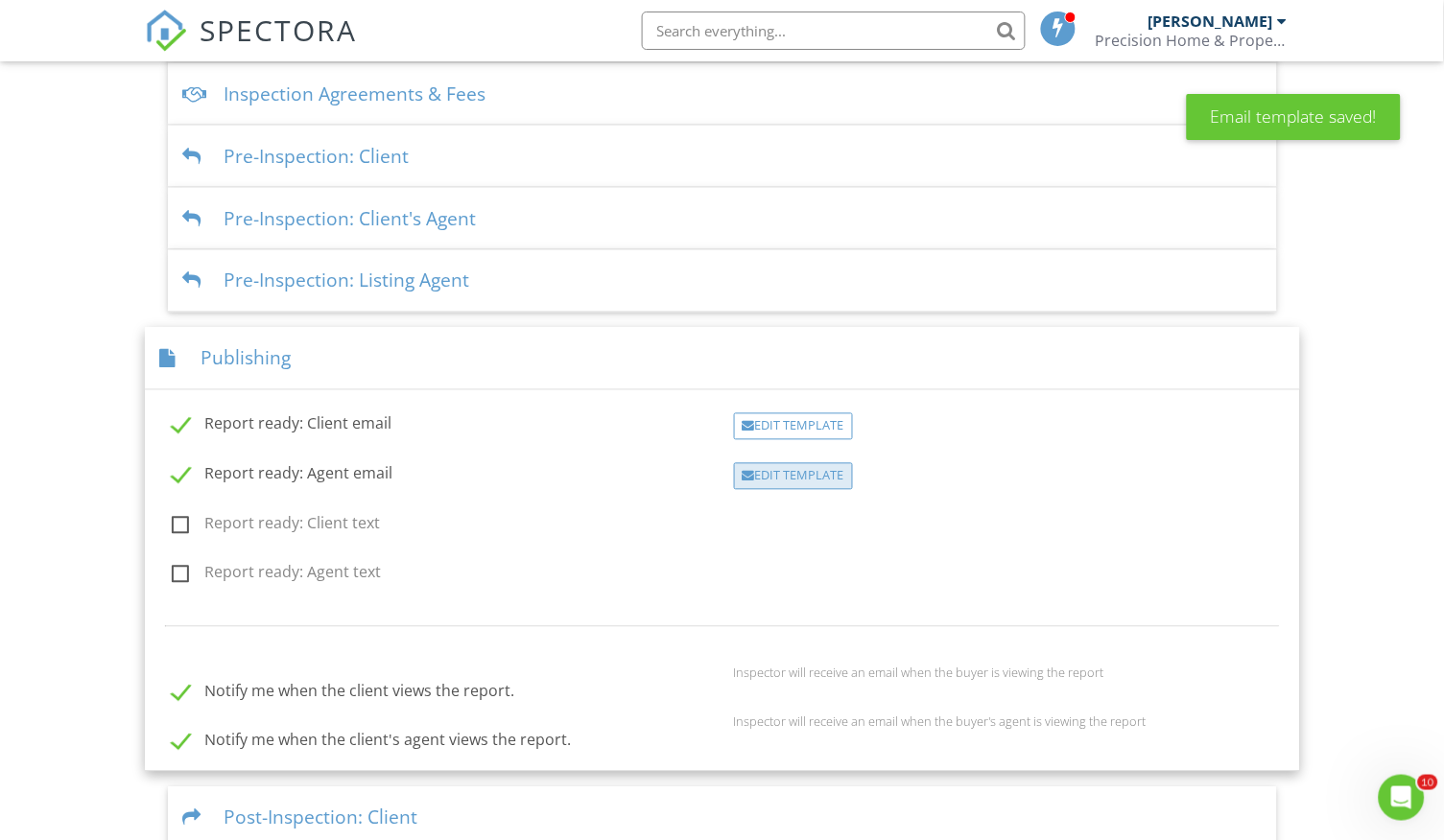 click on "Edit Template" at bounding box center (793, 477) 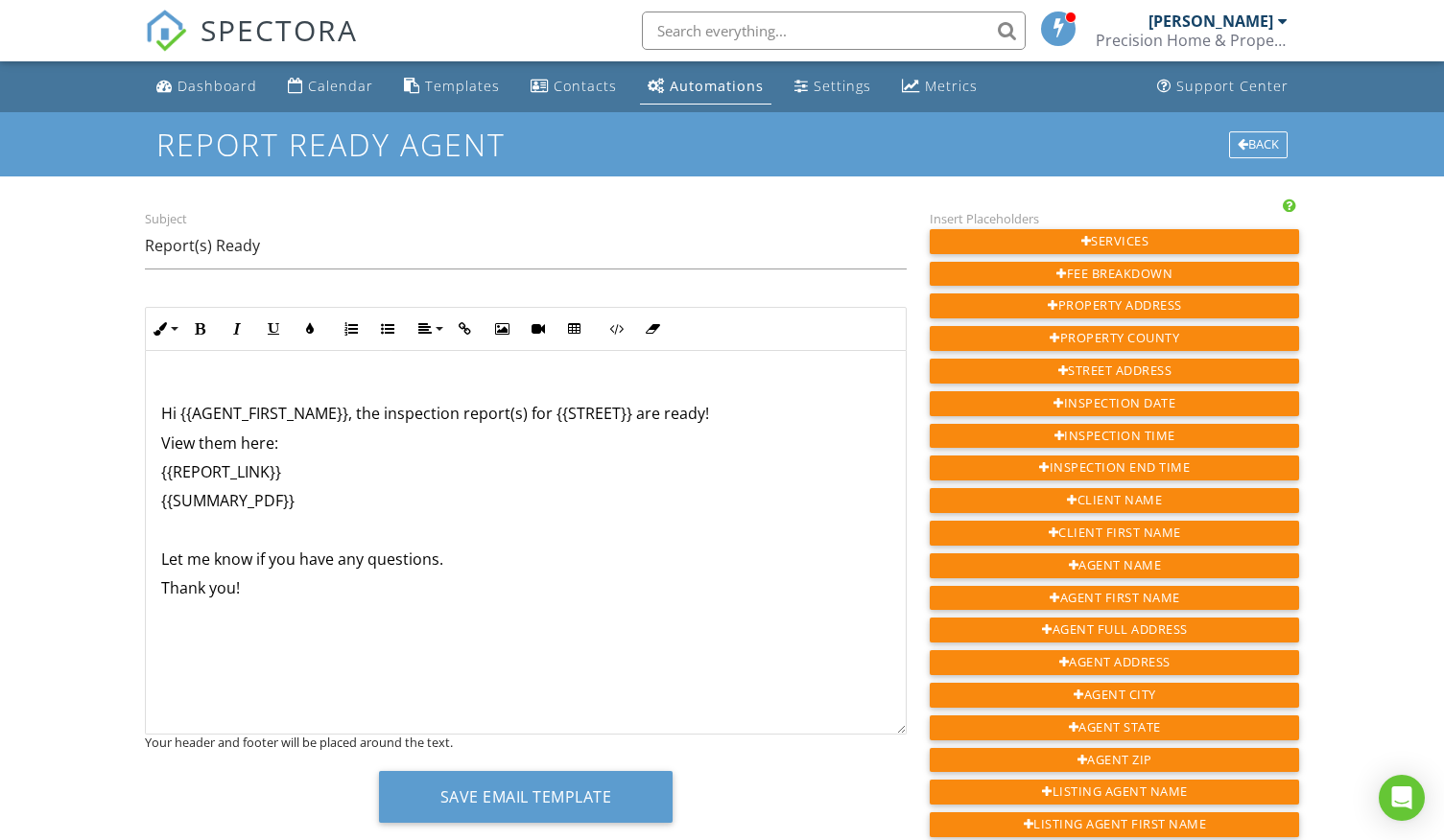 scroll, scrollTop: 0, scrollLeft: 0, axis: both 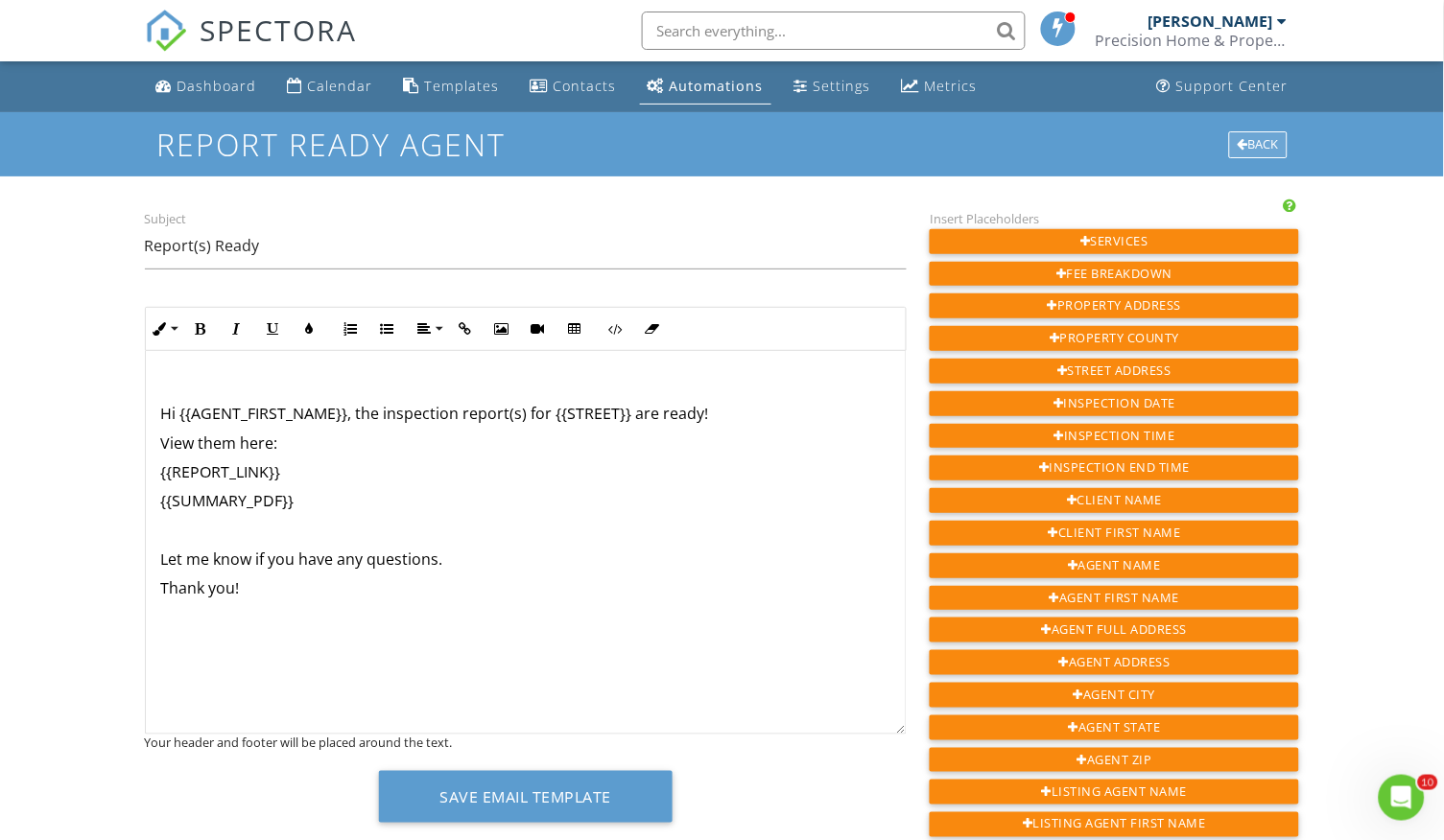 click on "Back" at bounding box center [1258, 145] 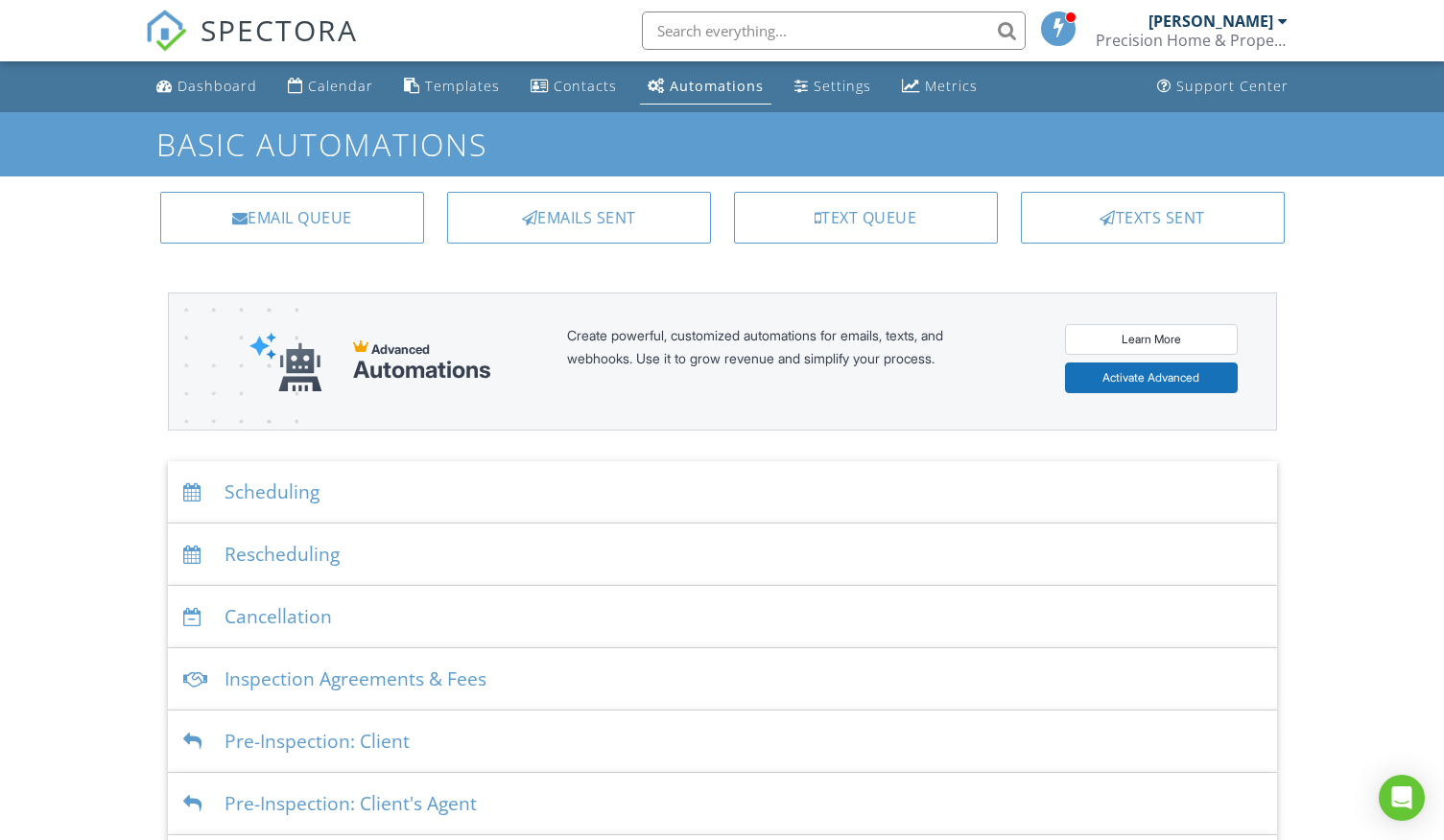 scroll, scrollTop: 0, scrollLeft: 0, axis: both 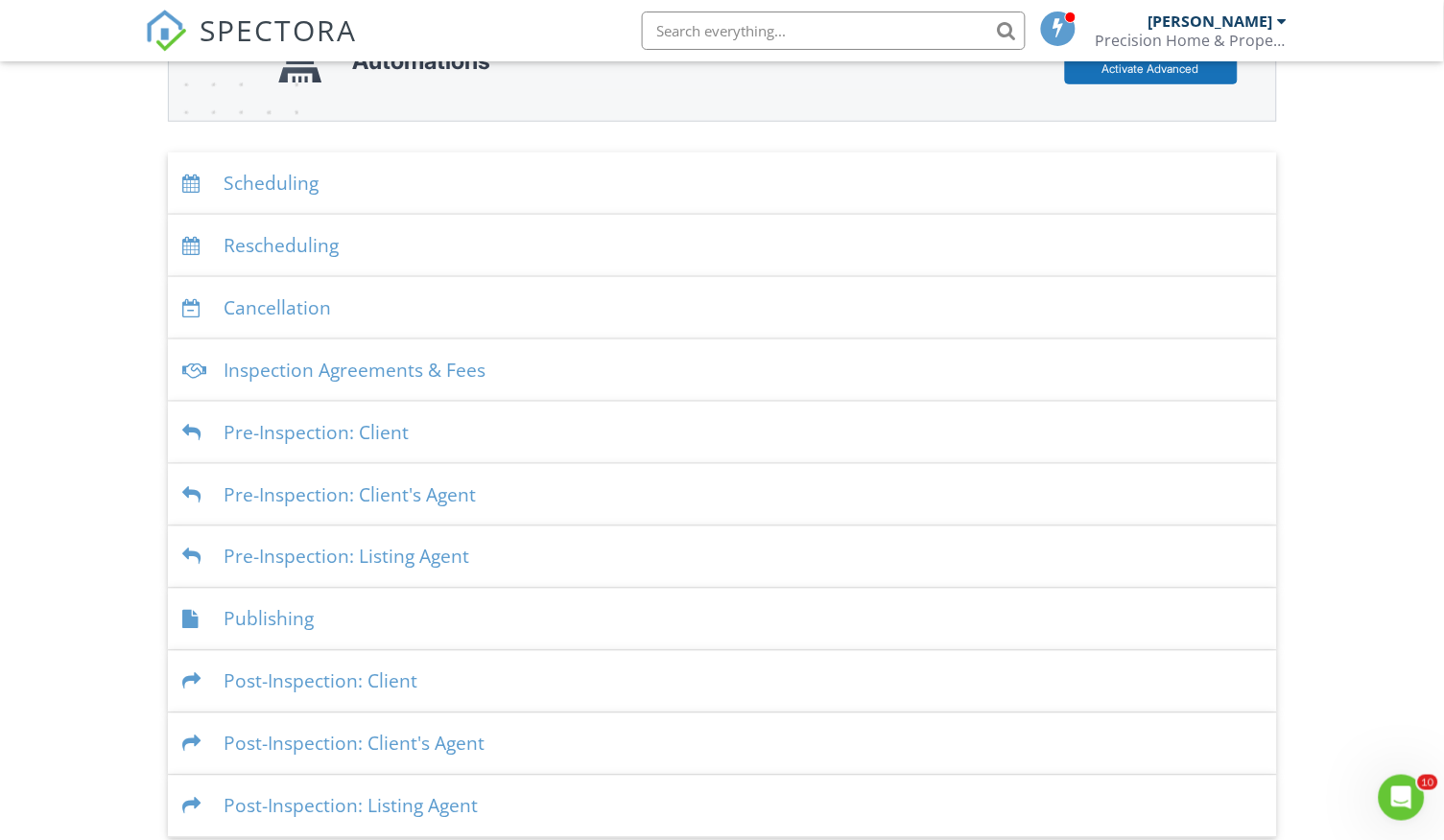 click on "Publishing" at bounding box center (722, 619) 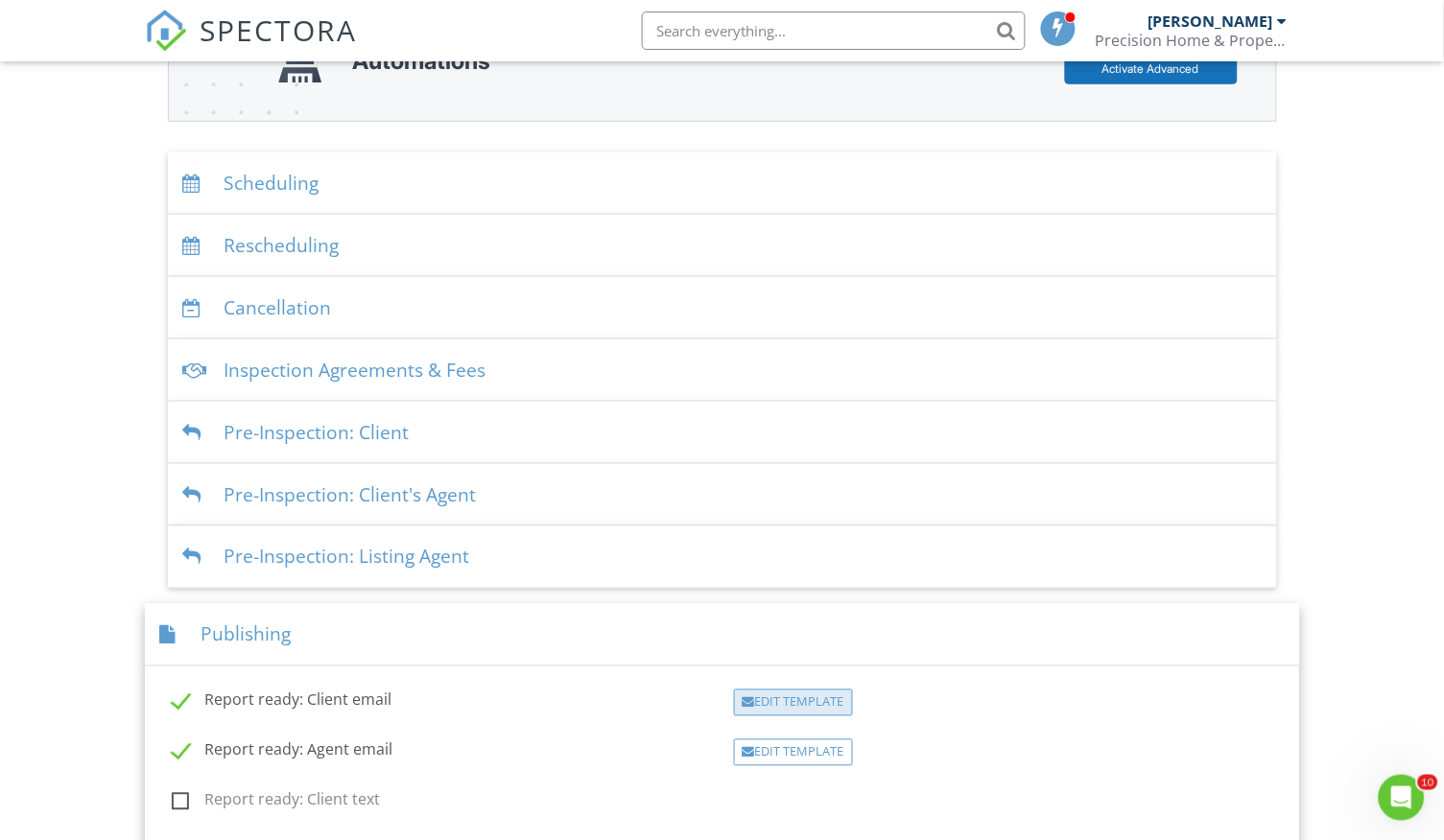 click on "Edit Template" at bounding box center [793, 703] 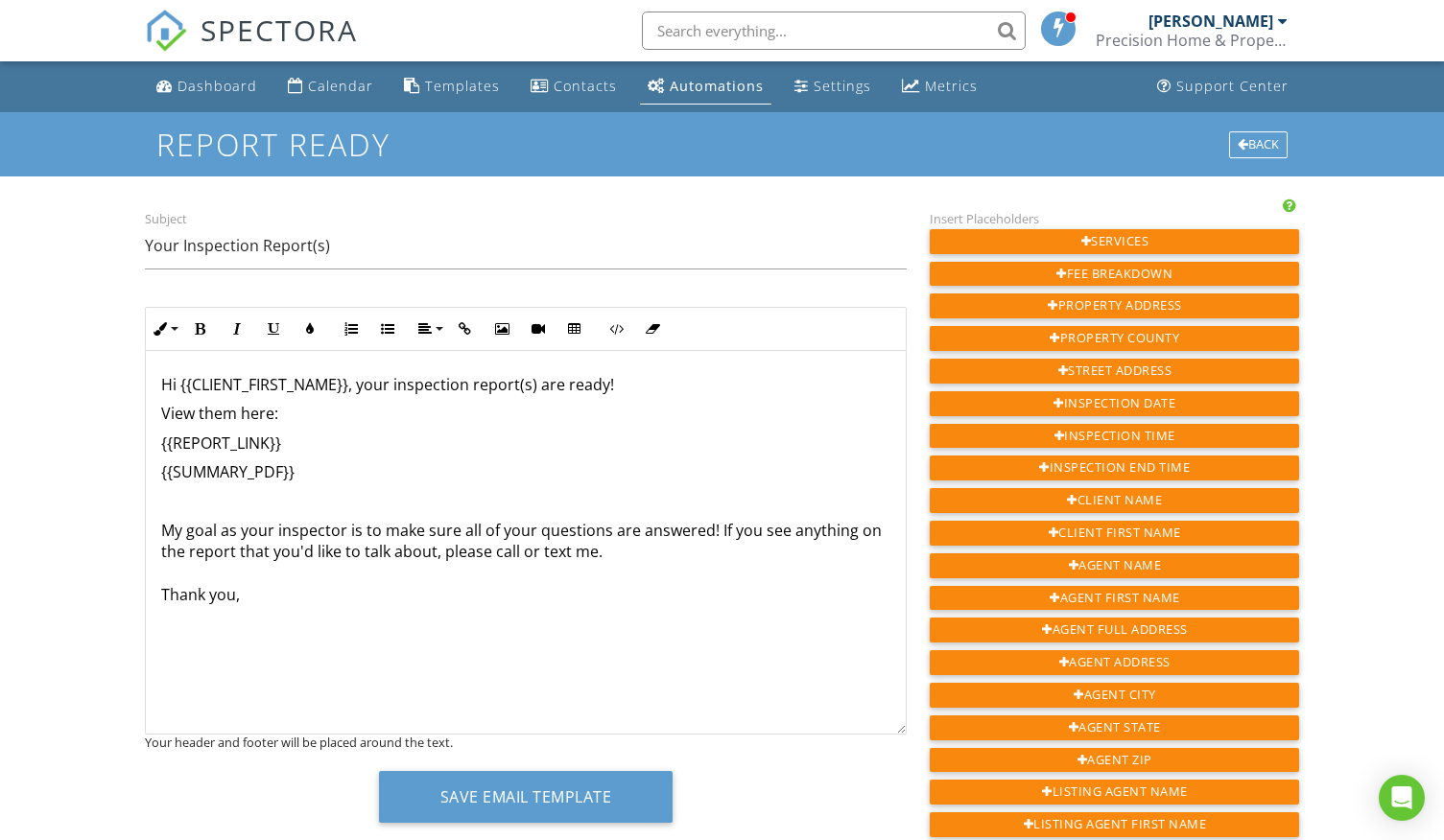 scroll, scrollTop: 0, scrollLeft: 0, axis: both 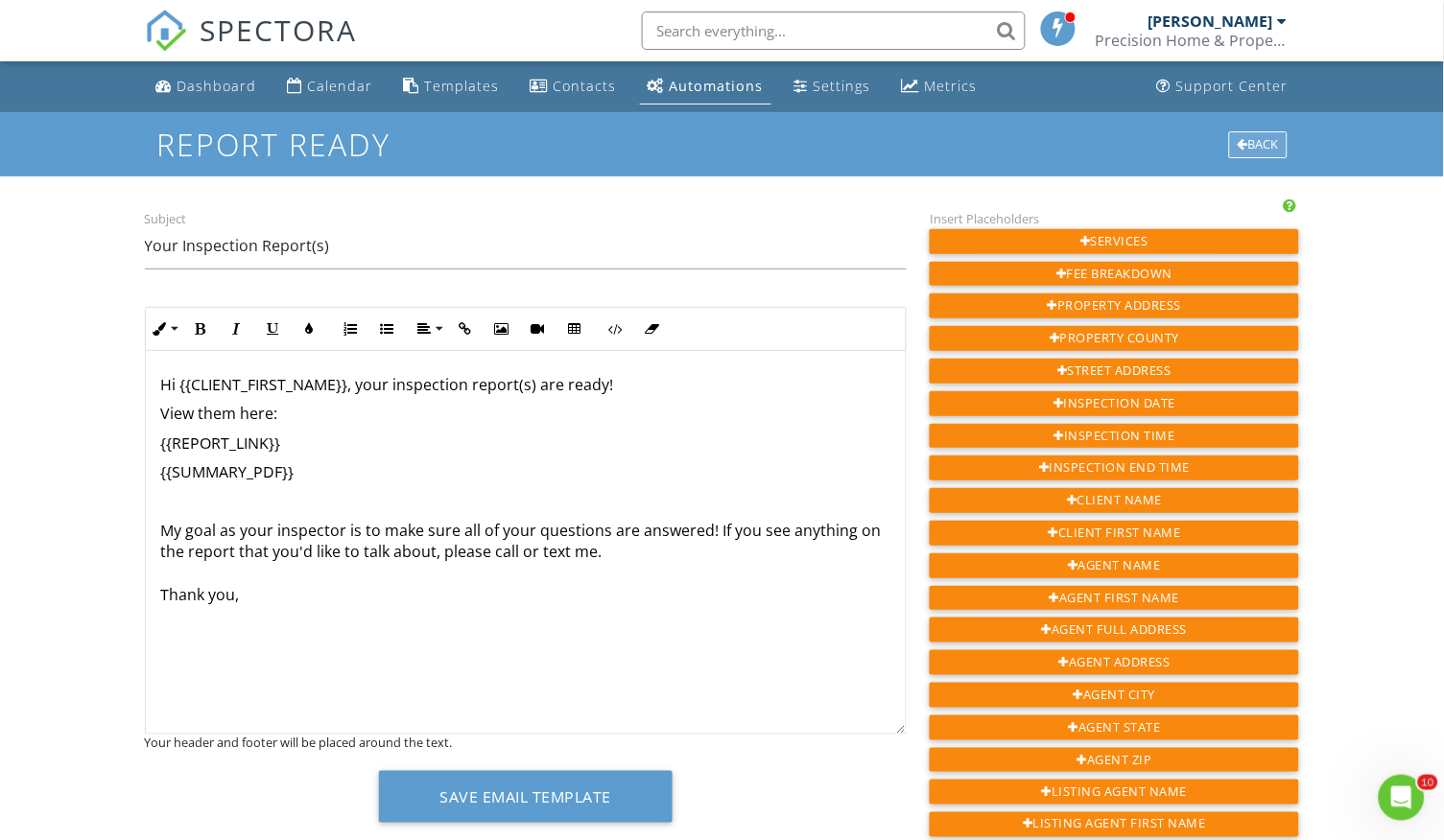 click on "Back" at bounding box center [1258, 145] 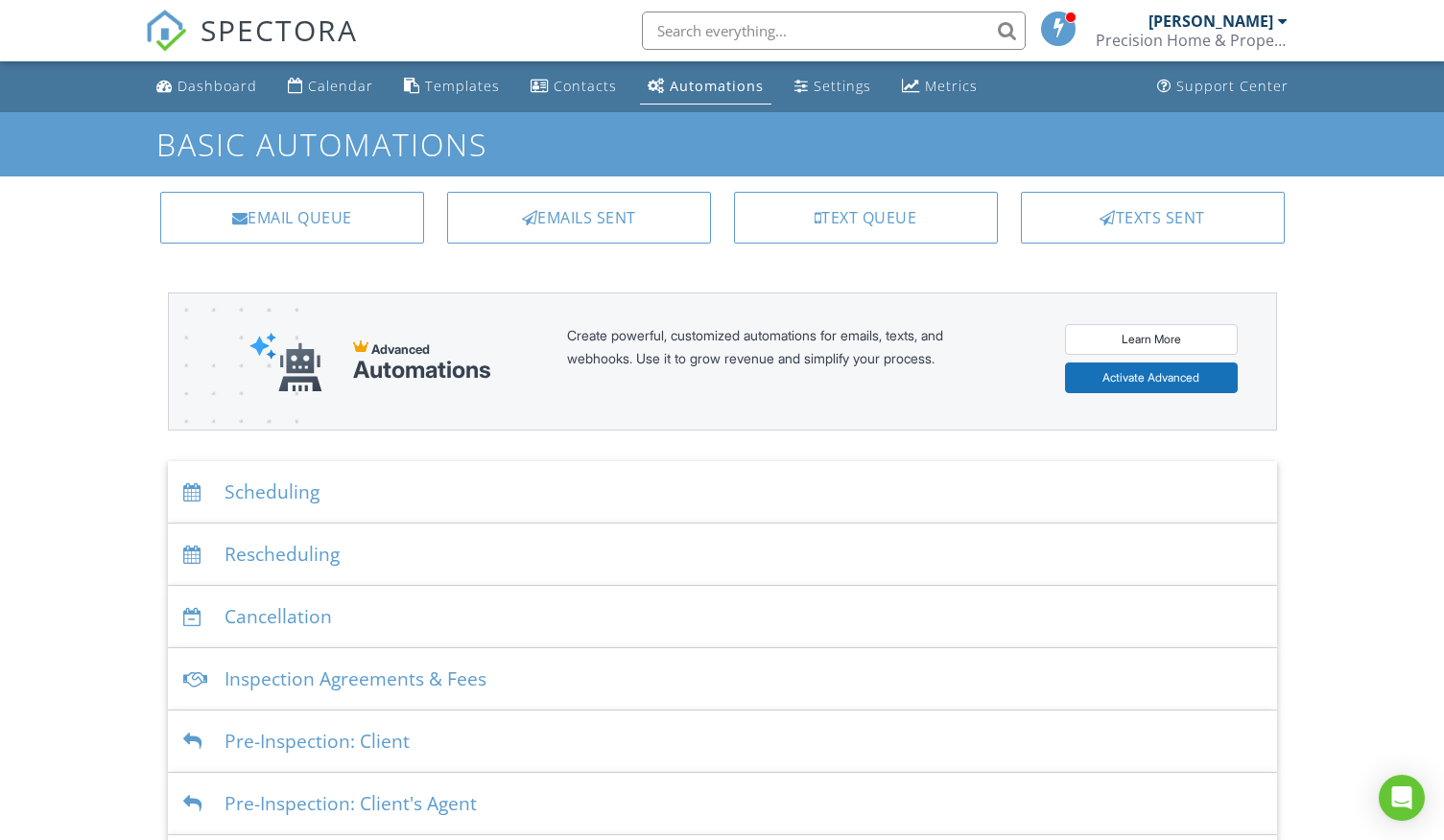 scroll, scrollTop: 0, scrollLeft: 0, axis: both 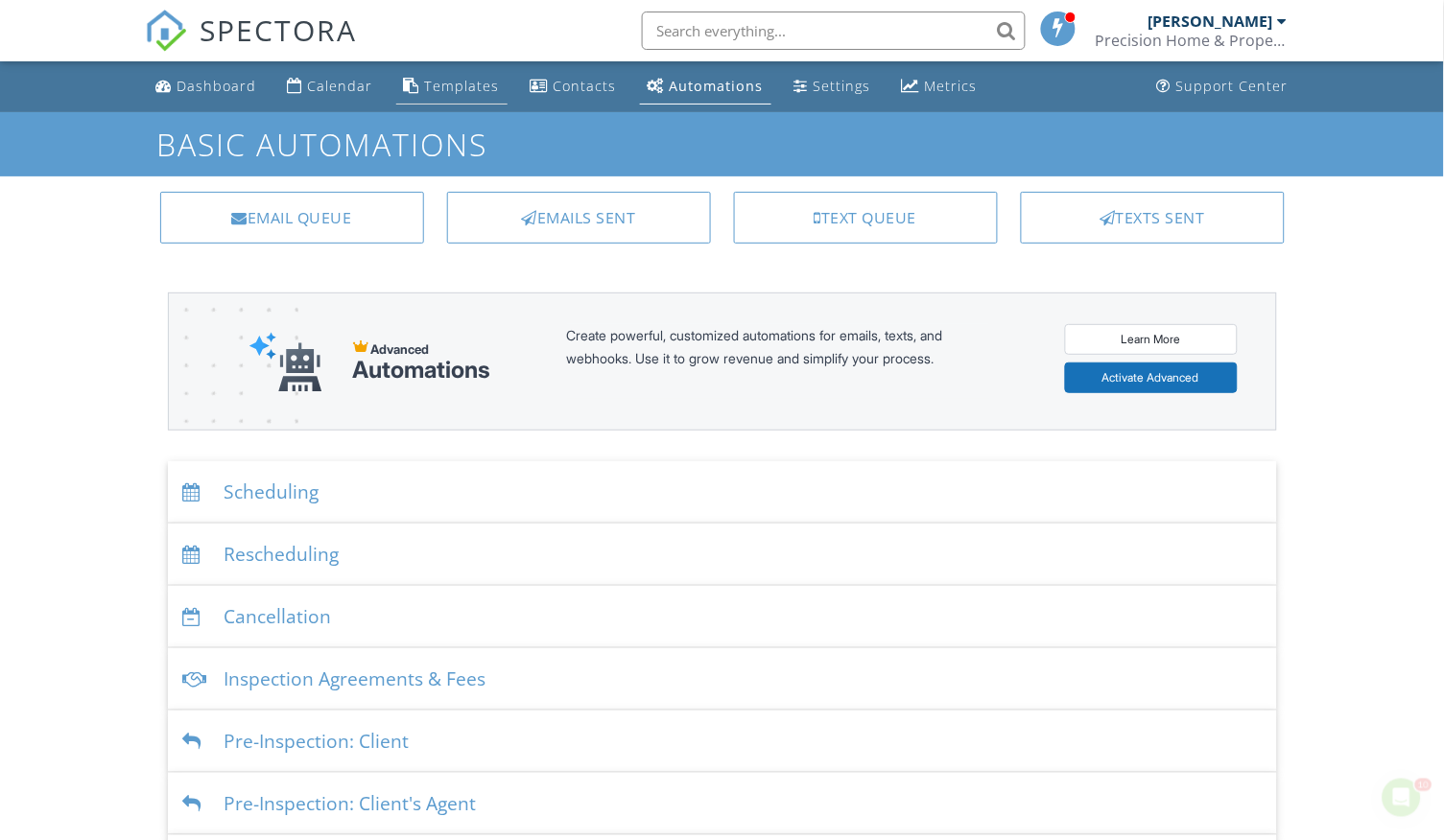 click on "Templates" at bounding box center (462, 85) 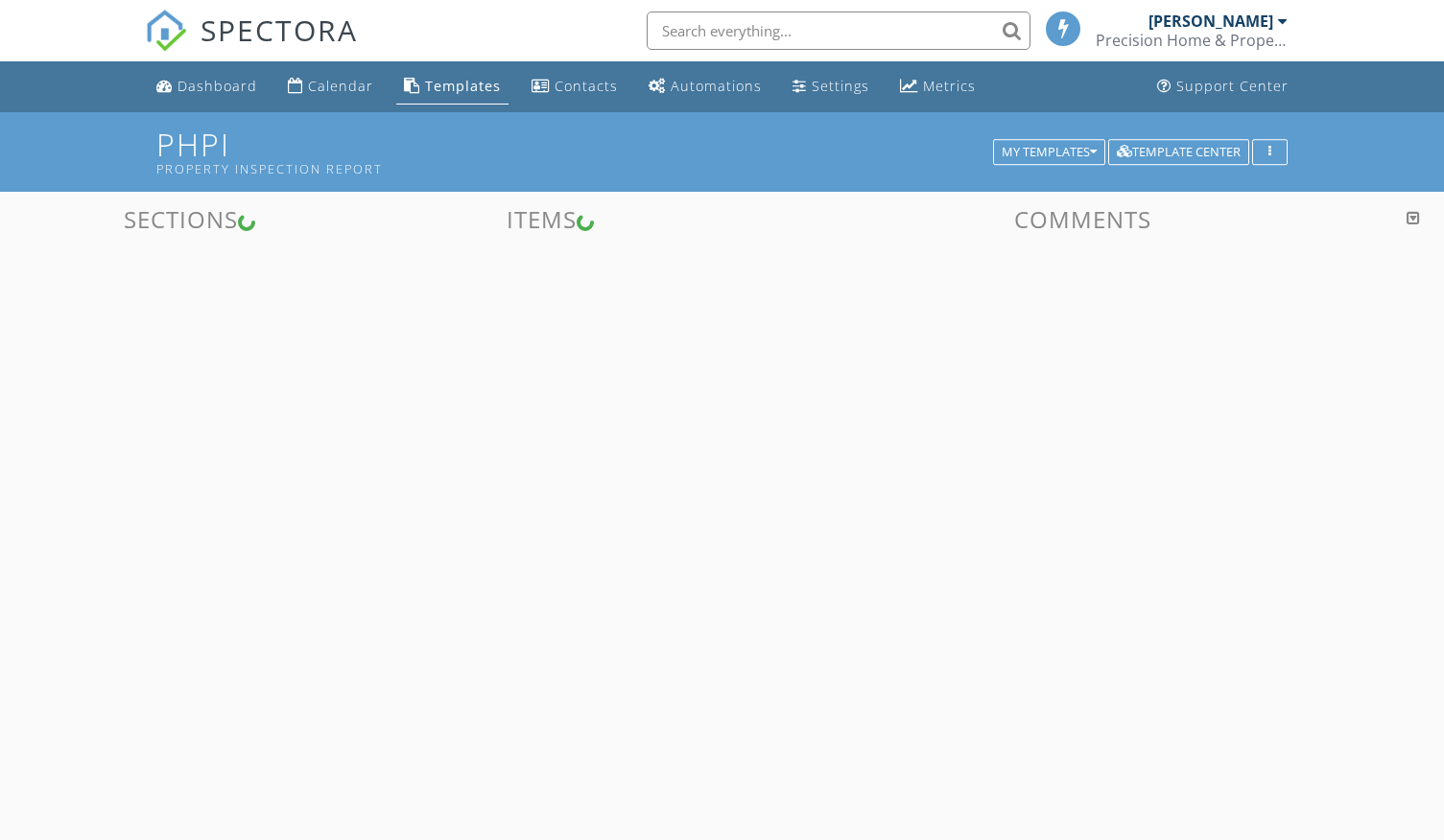 scroll, scrollTop: 0, scrollLeft: 0, axis: both 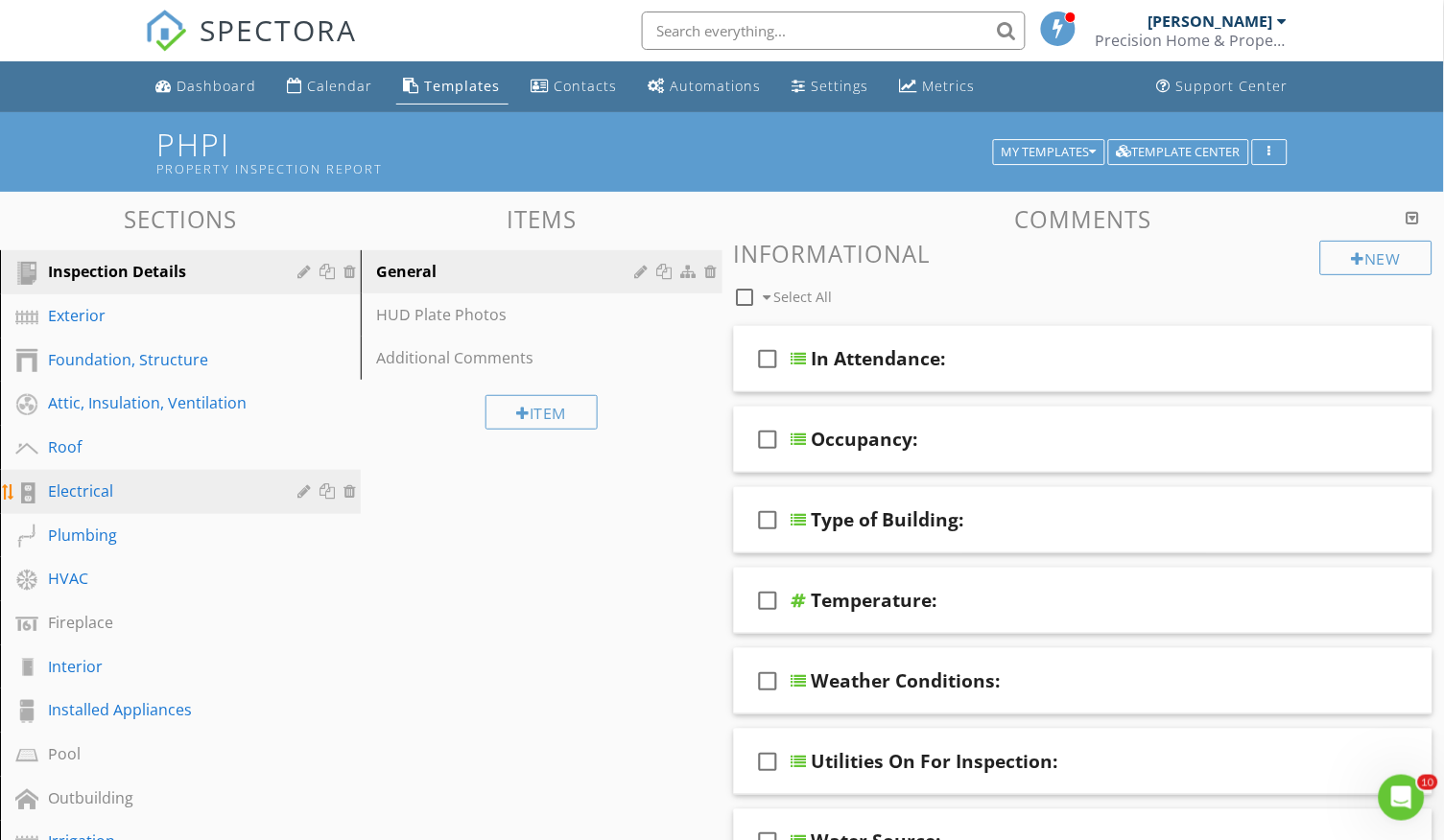 click on "Electrical" at bounding box center (158, 491) 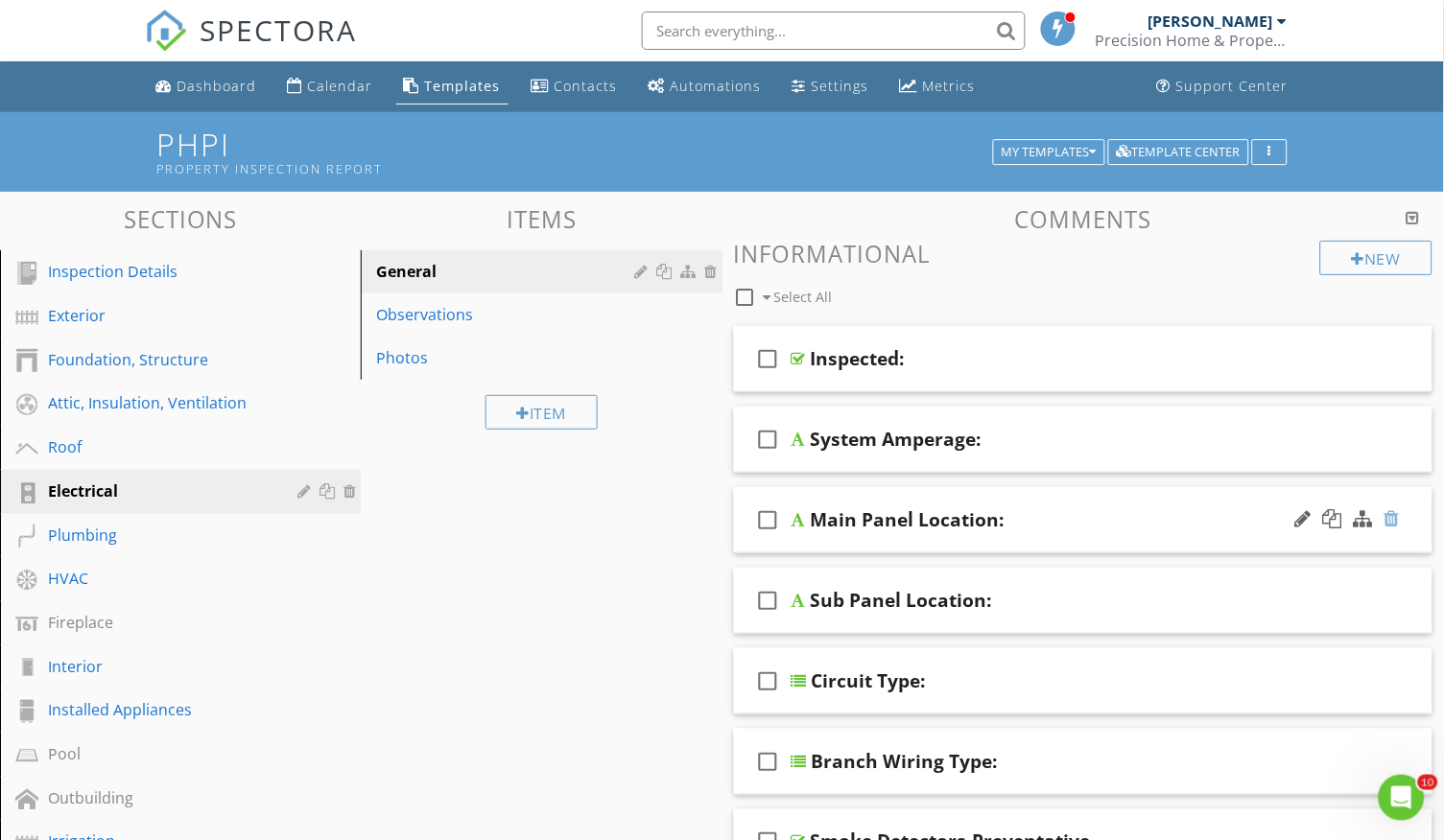 click at bounding box center (1392, 519) 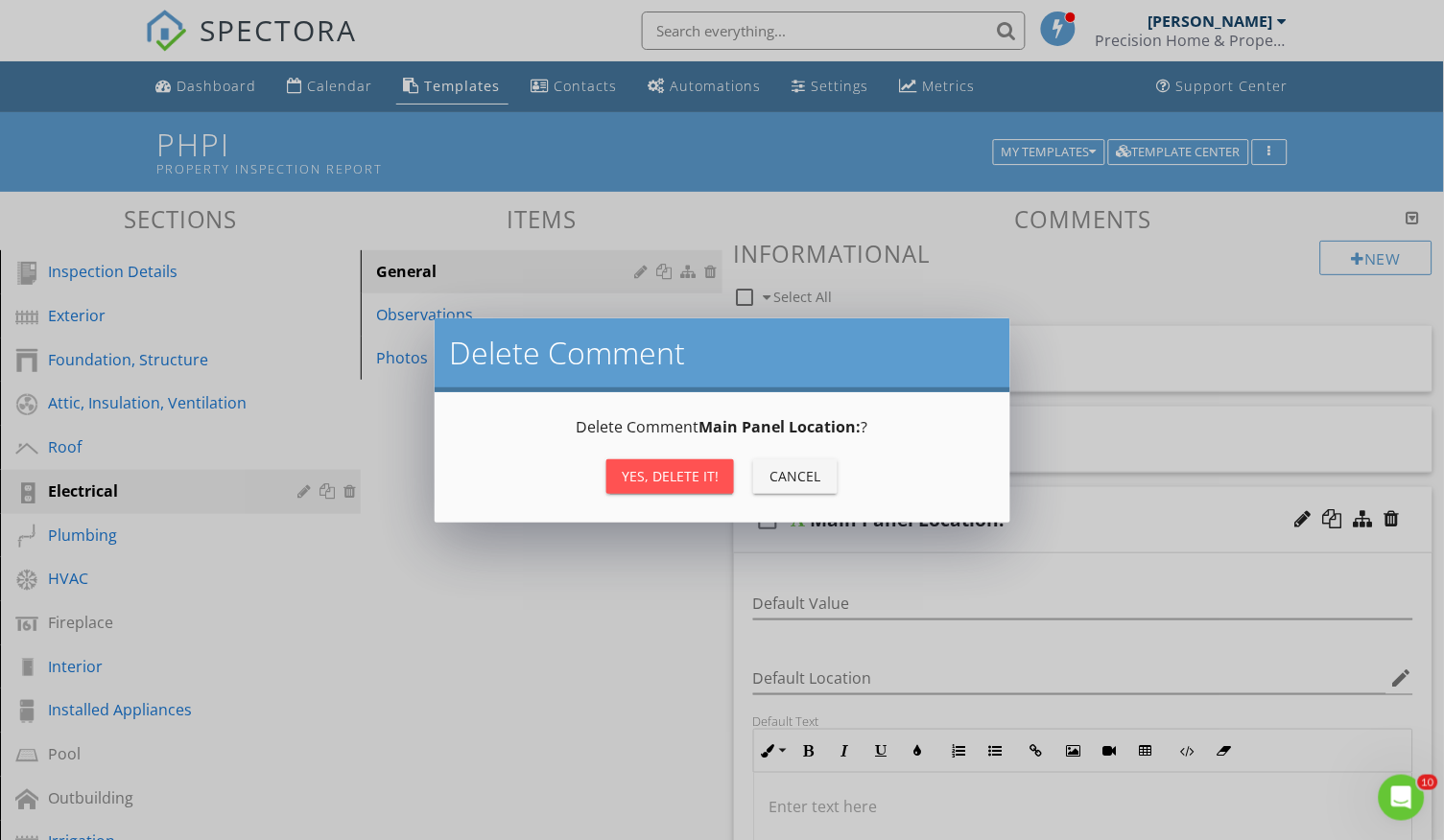 click on "Yes, Delete it!" at bounding box center [670, 476] 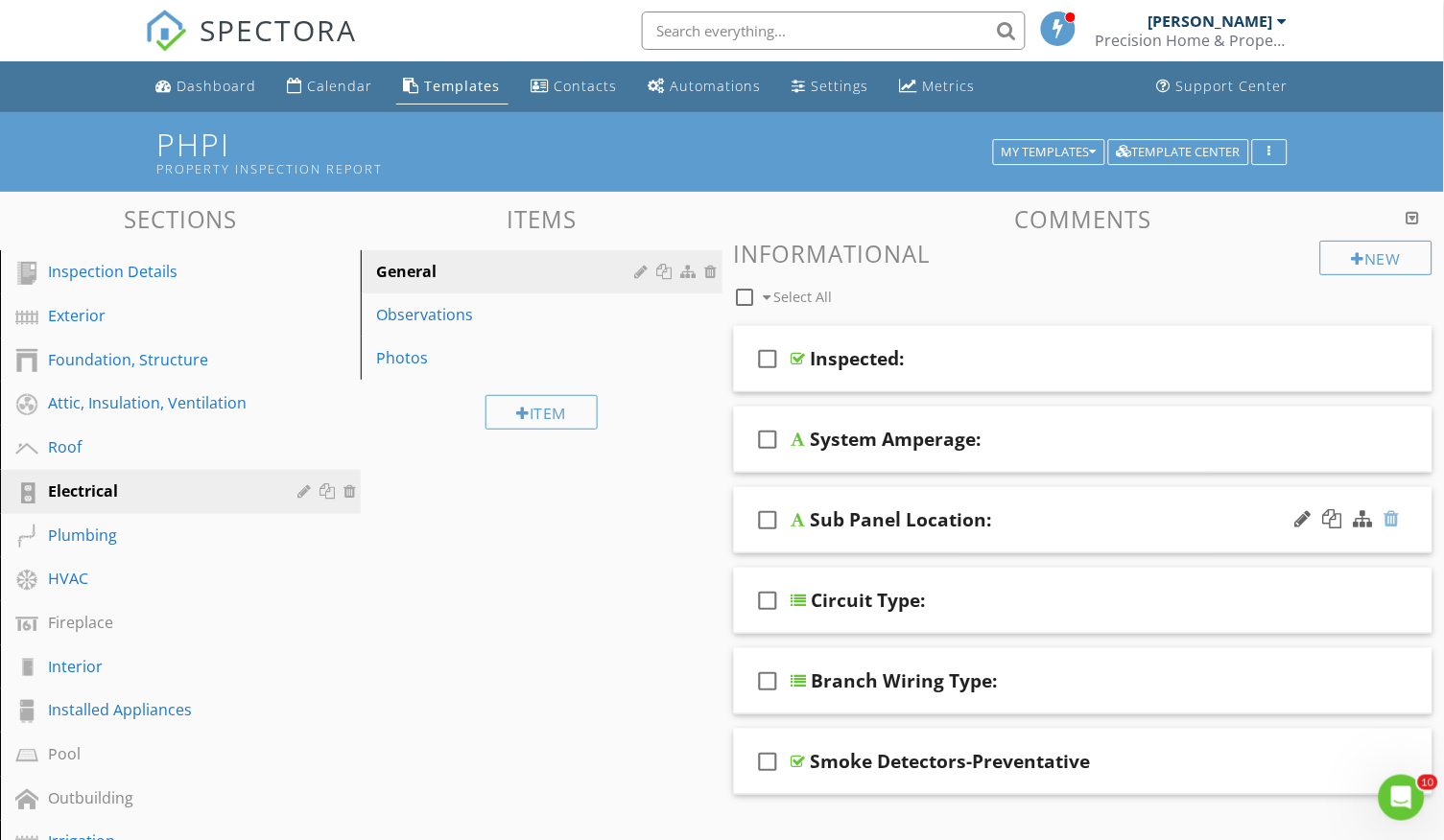 click at bounding box center [1392, 519] 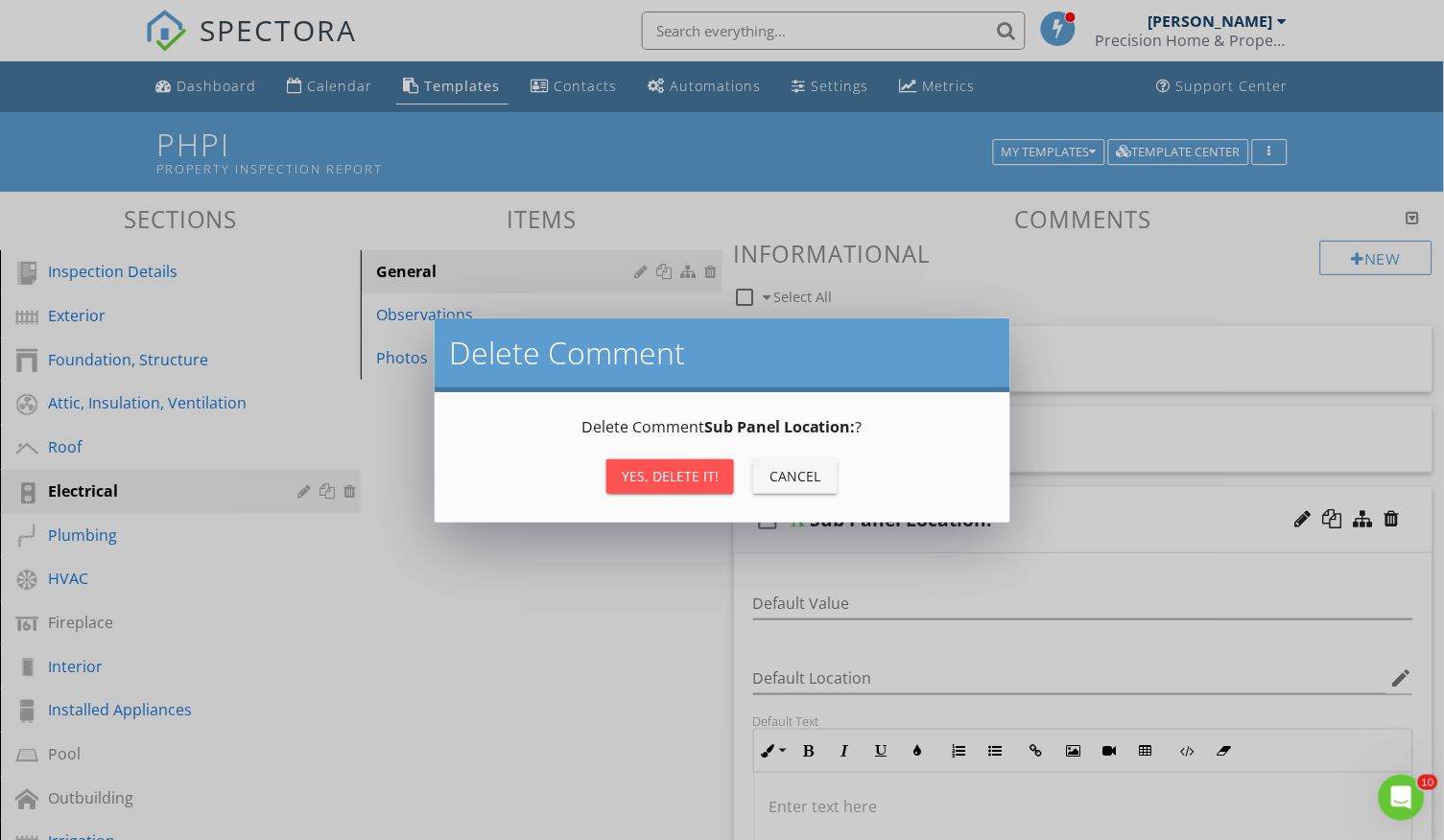 click on "Yes, Delete it!" at bounding box center [670, 476] 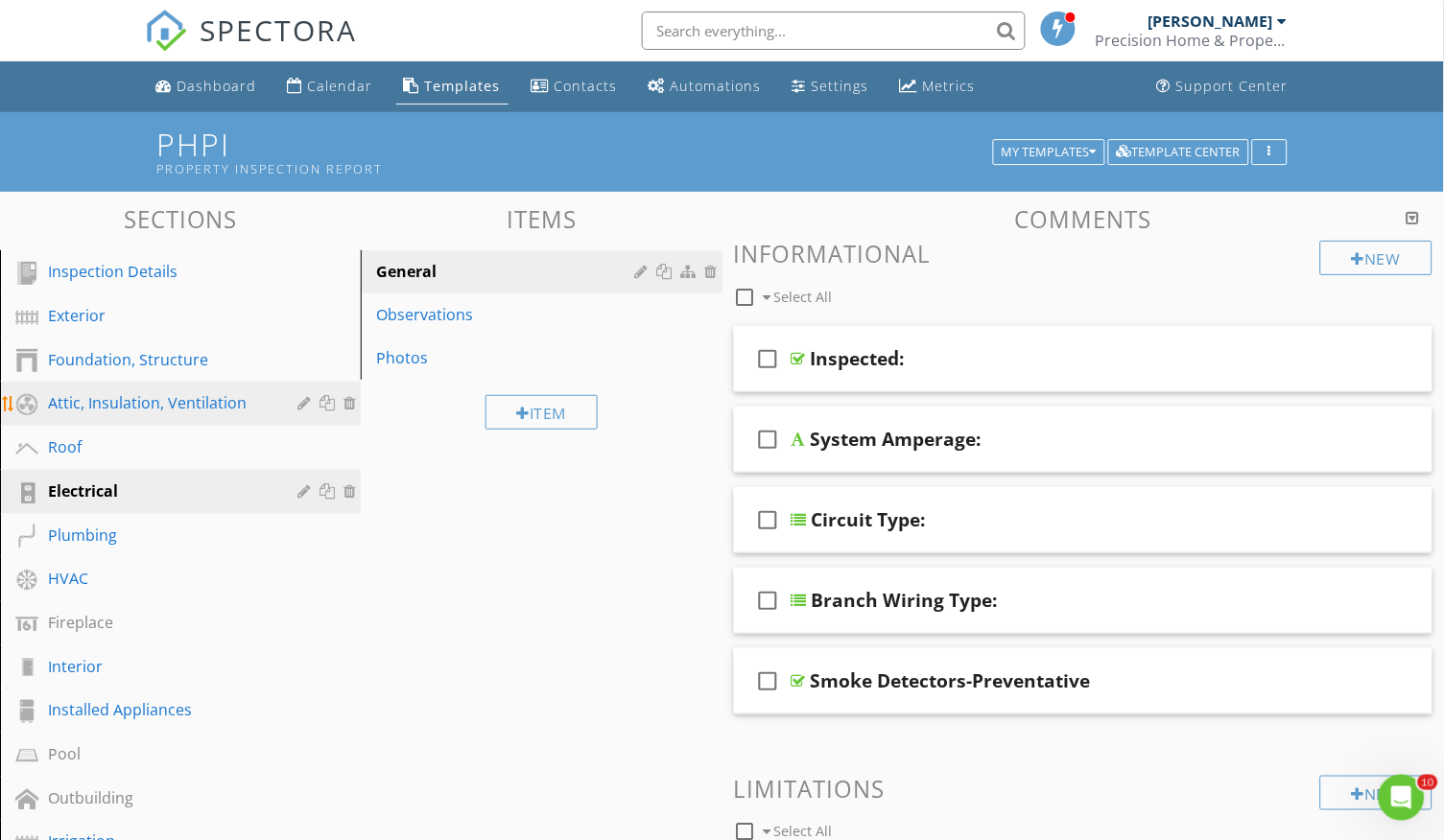 click on "Attic, Insulation, Ventilation" at bounding box center [158, 403] 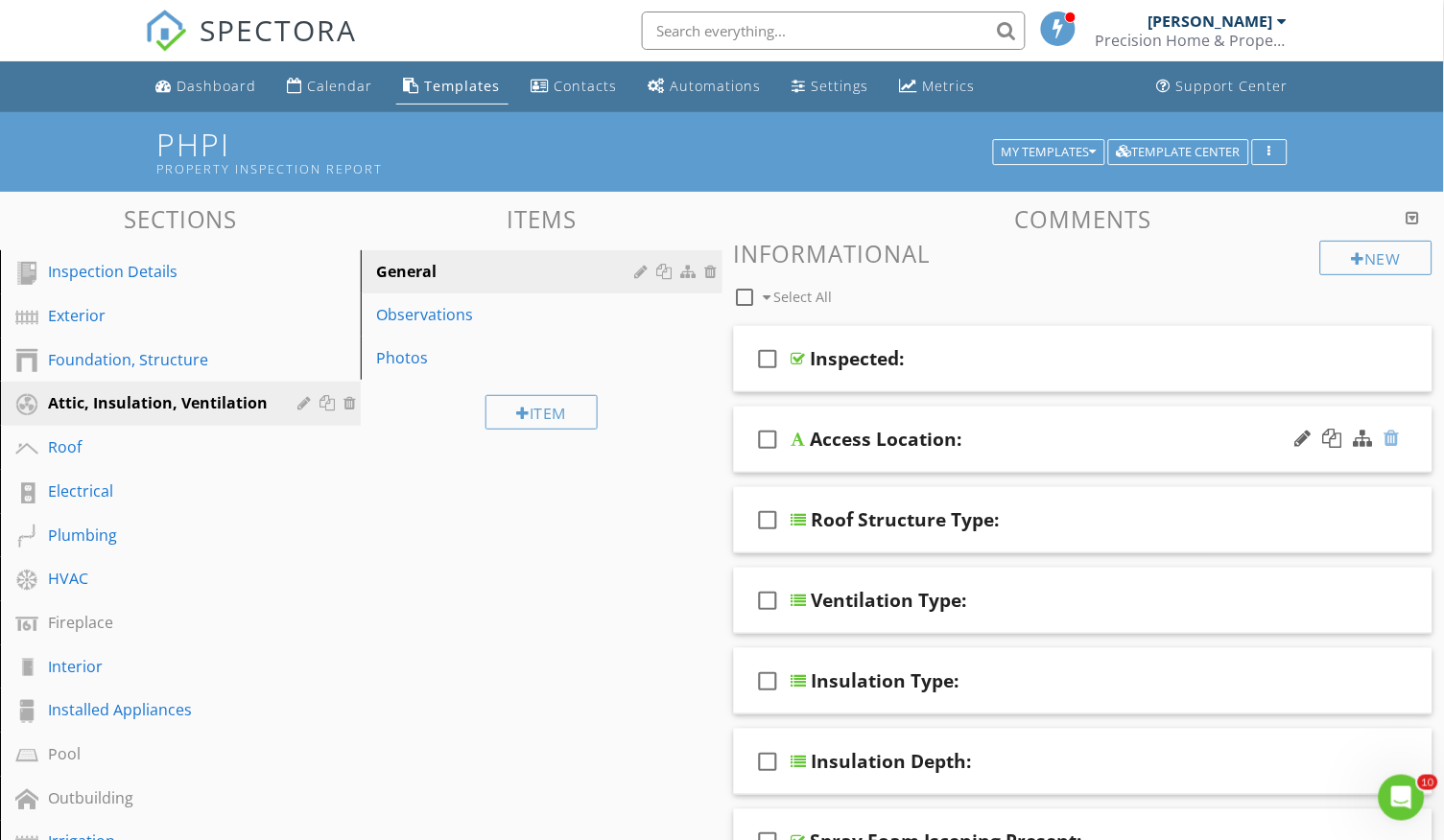 click at bounding box center (1392, 438) 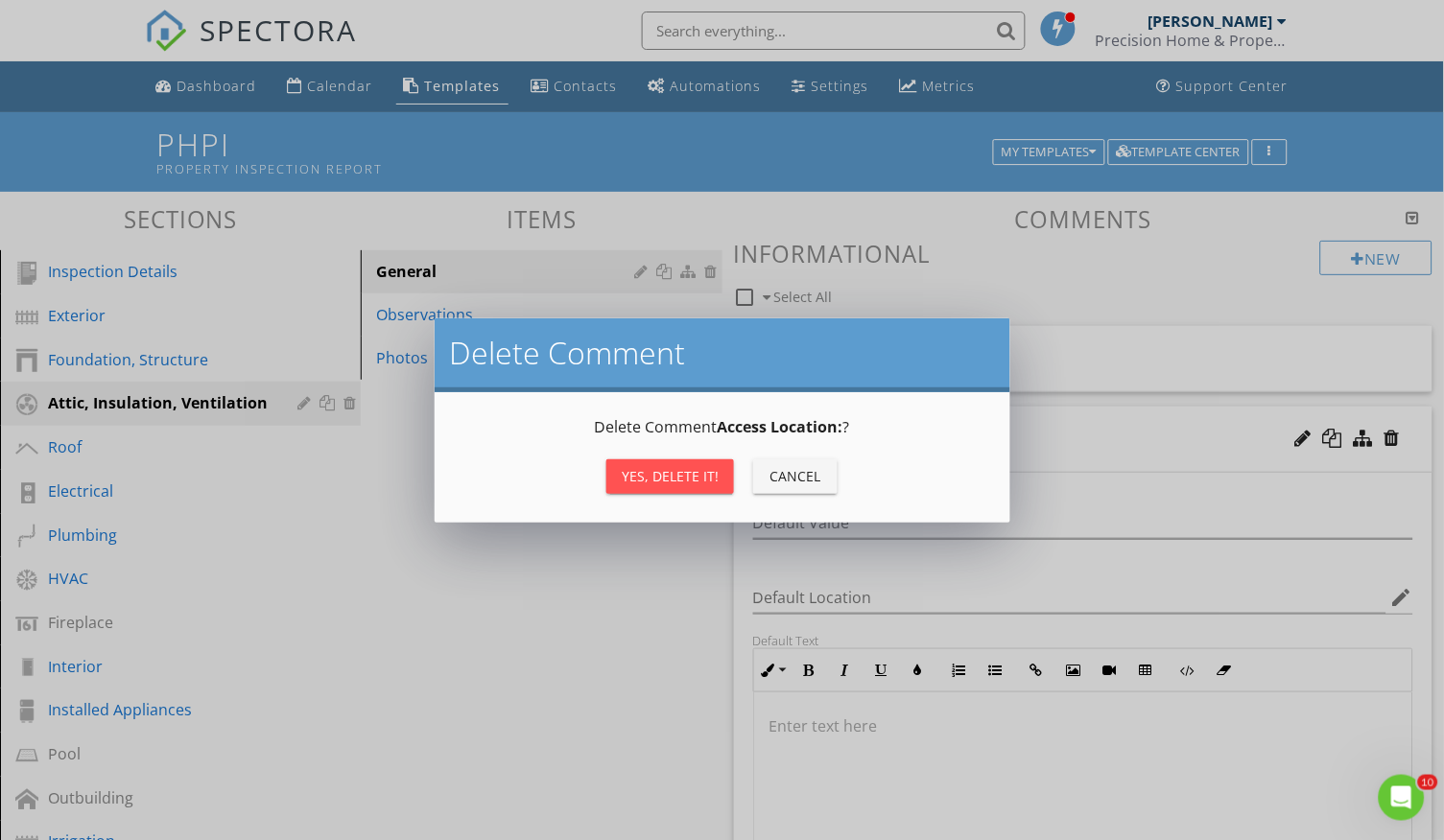 click on "Yes, Delete it!" at bounding box center [670, 476] 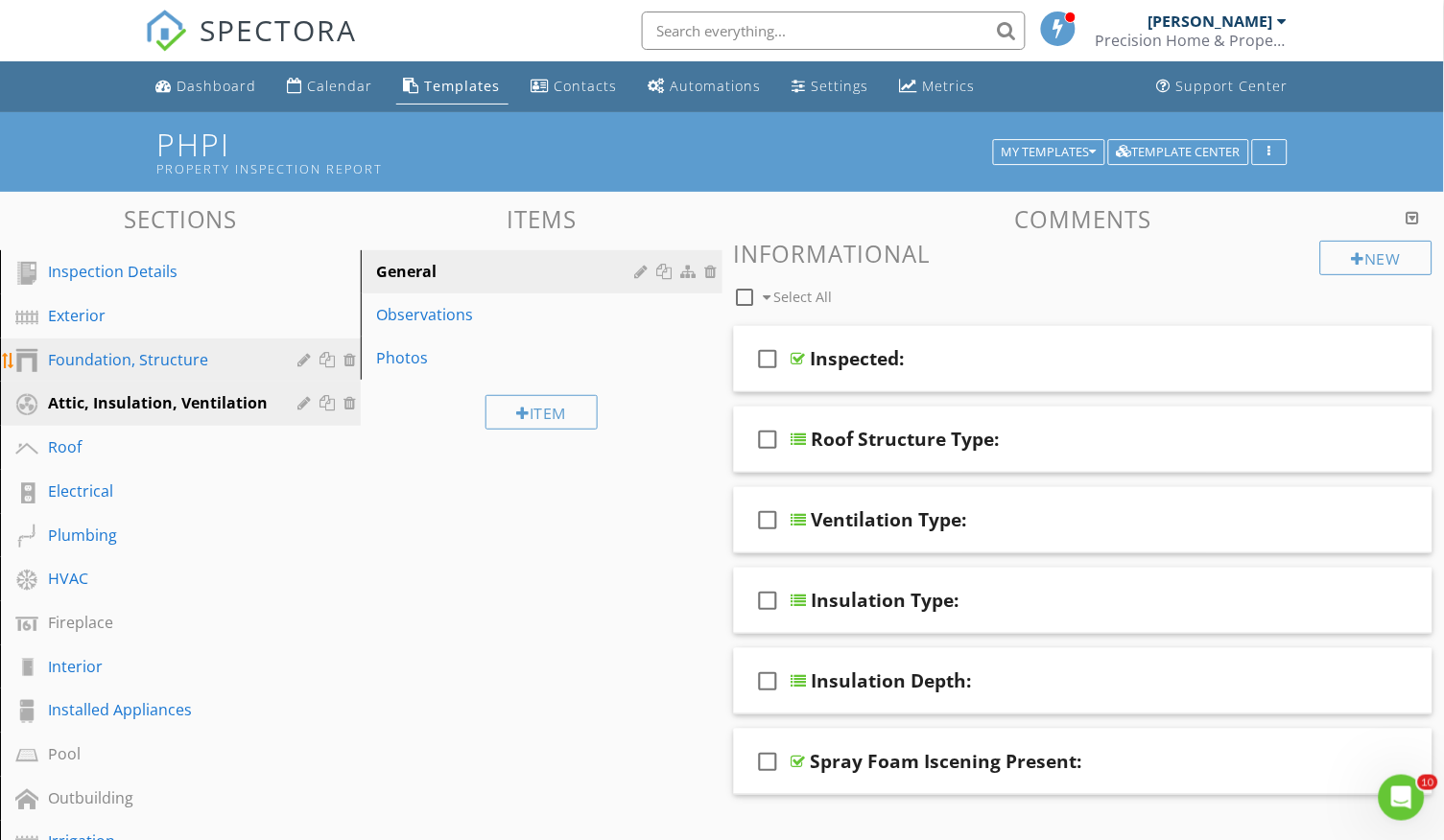 click on "Foundation, Structure" at bounding box center (158, 360) 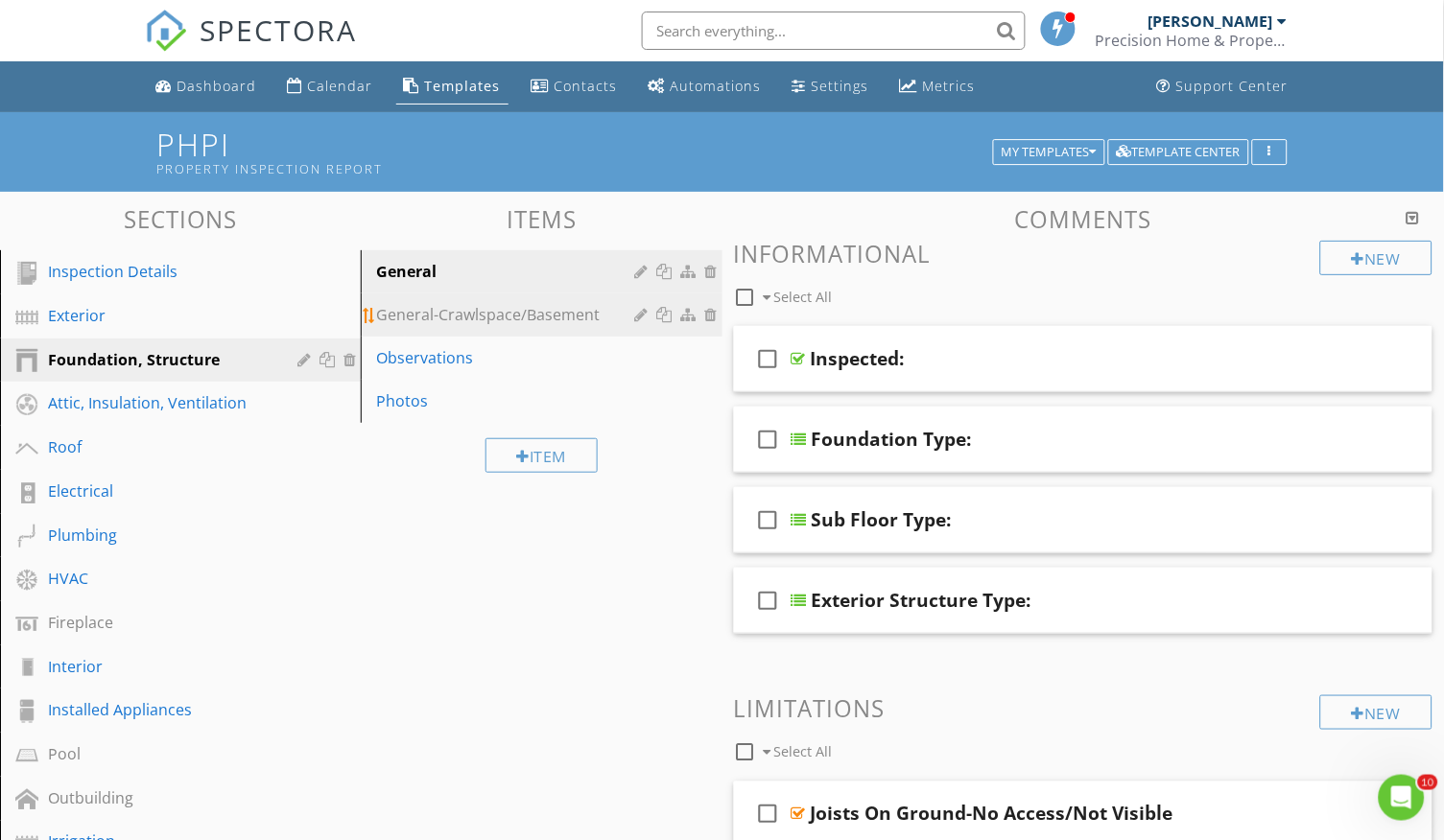 click on "General-Crawlspace/Basement" at bounding box center [508, 315] 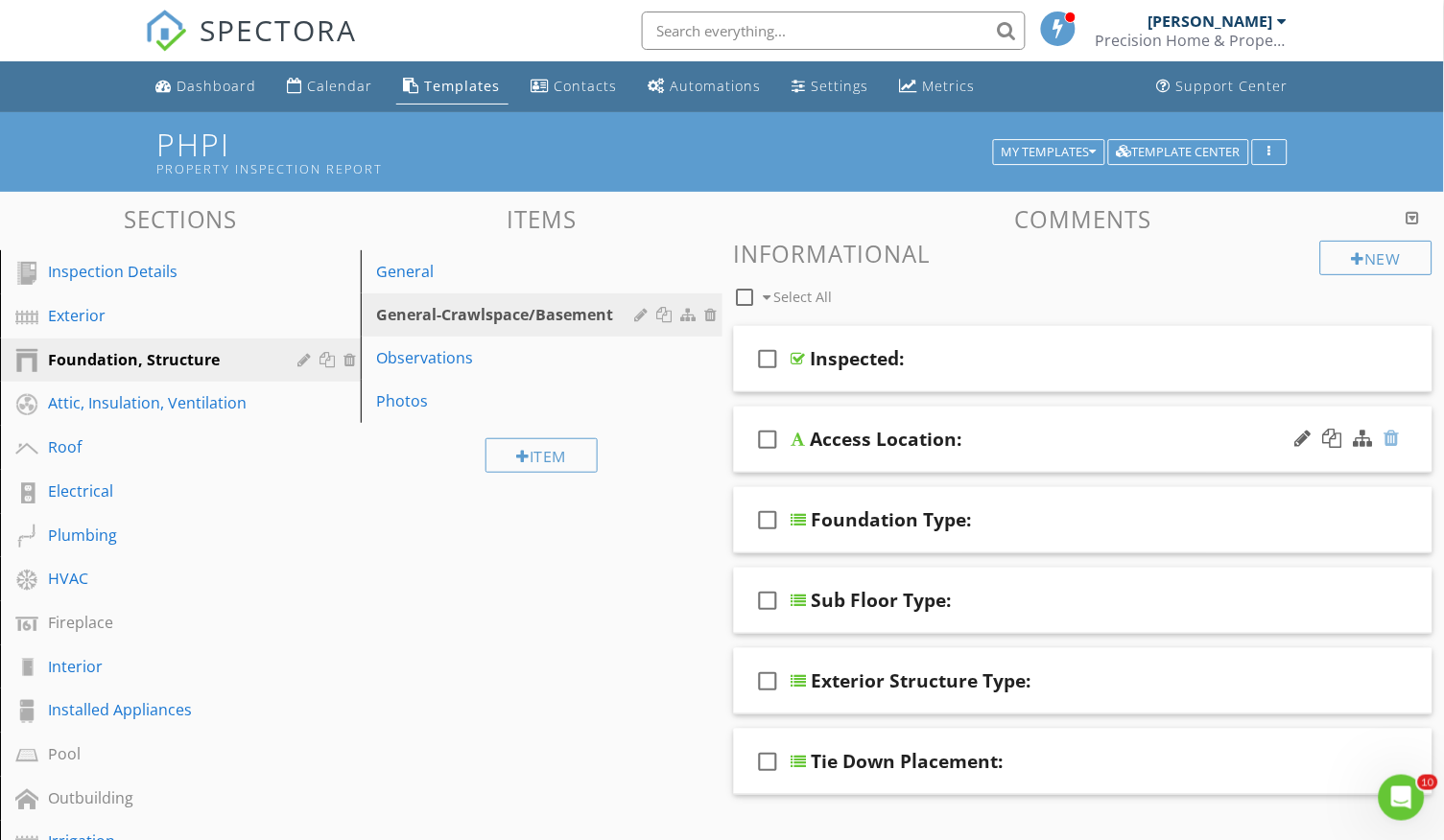 click at bounding box center [1392, 438] 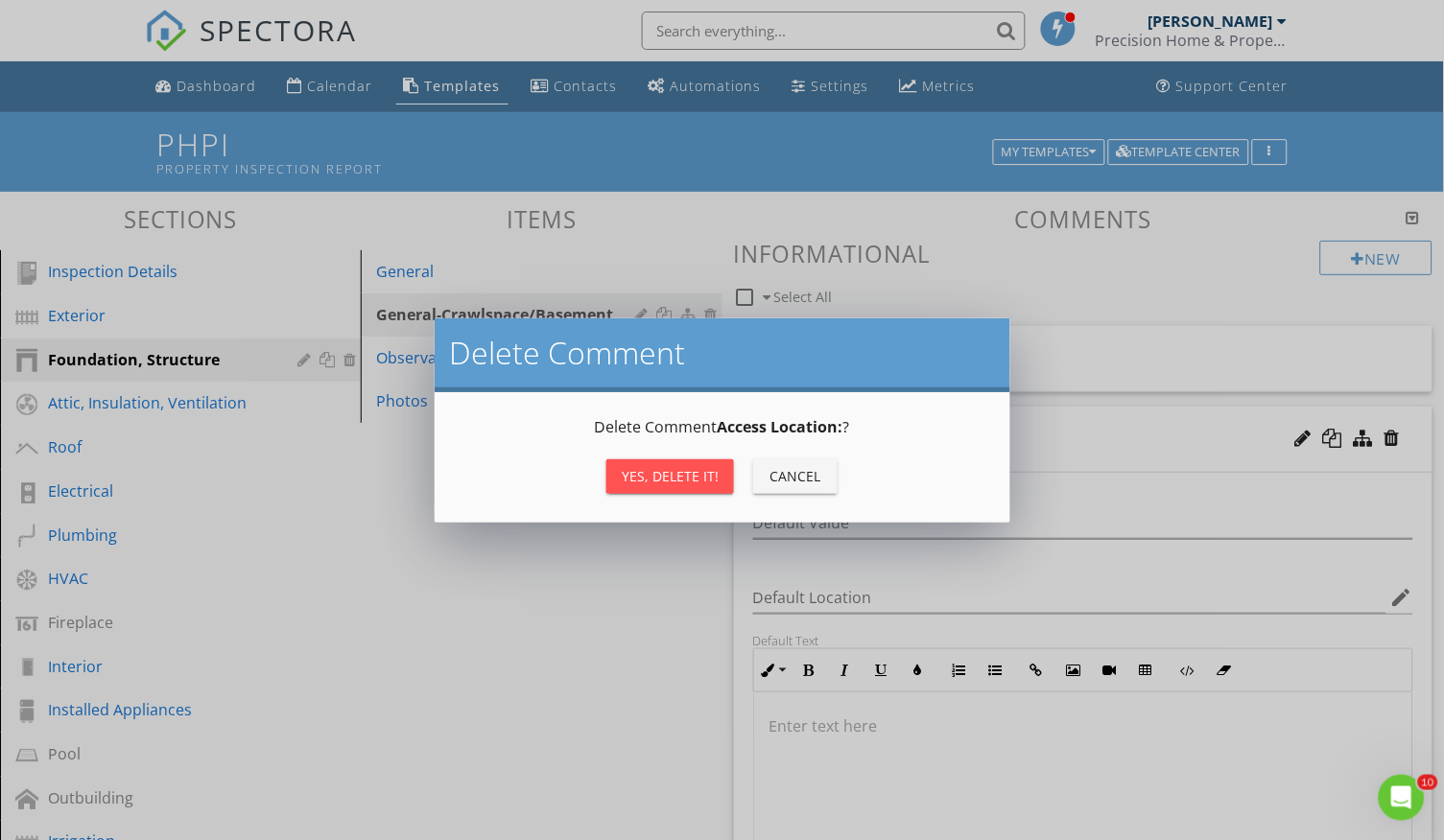 click on "Yes, Delete it!" at bounding box center [670, 476] 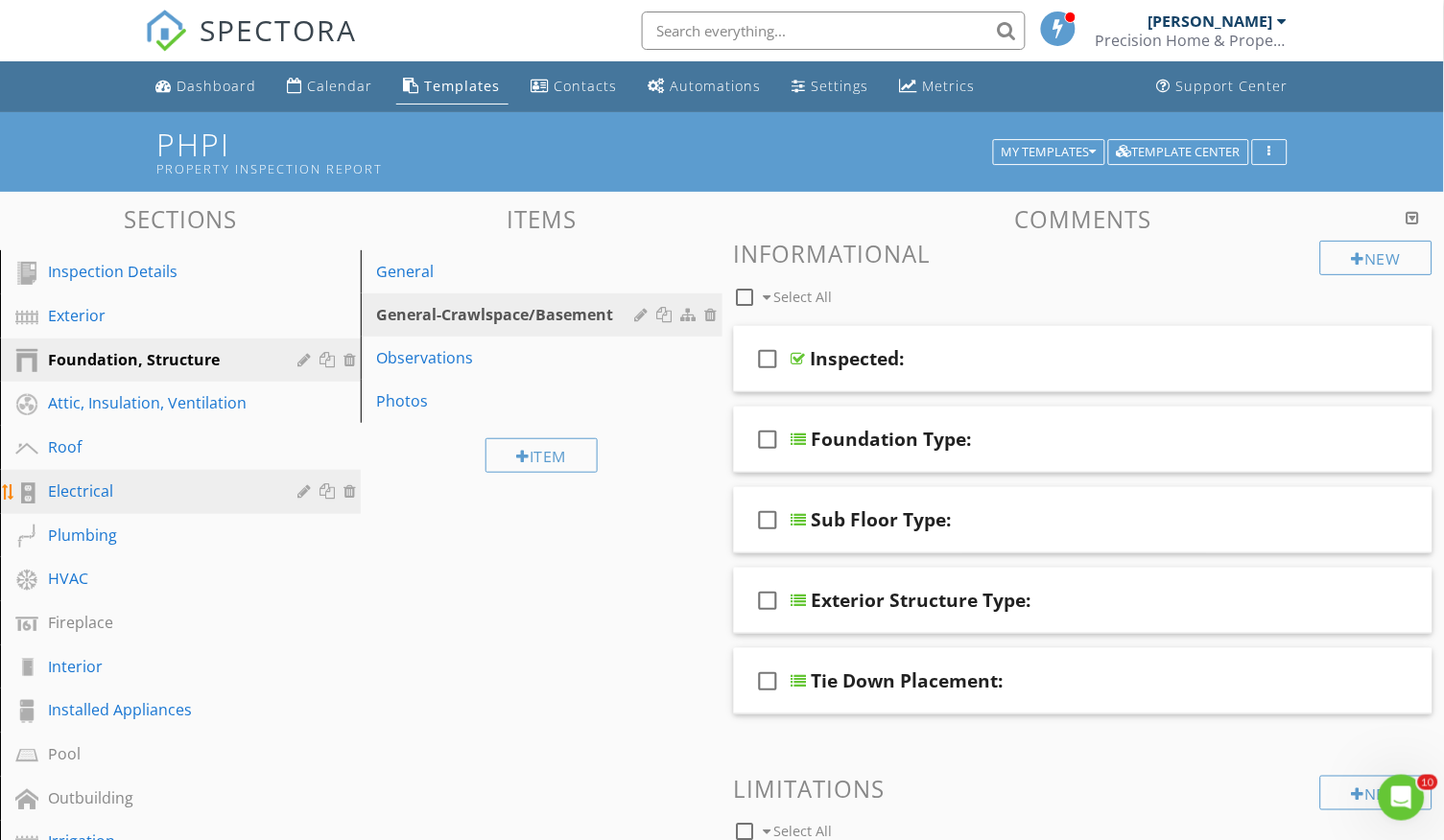 click on "Electrical" at bounding box center (158, 491) 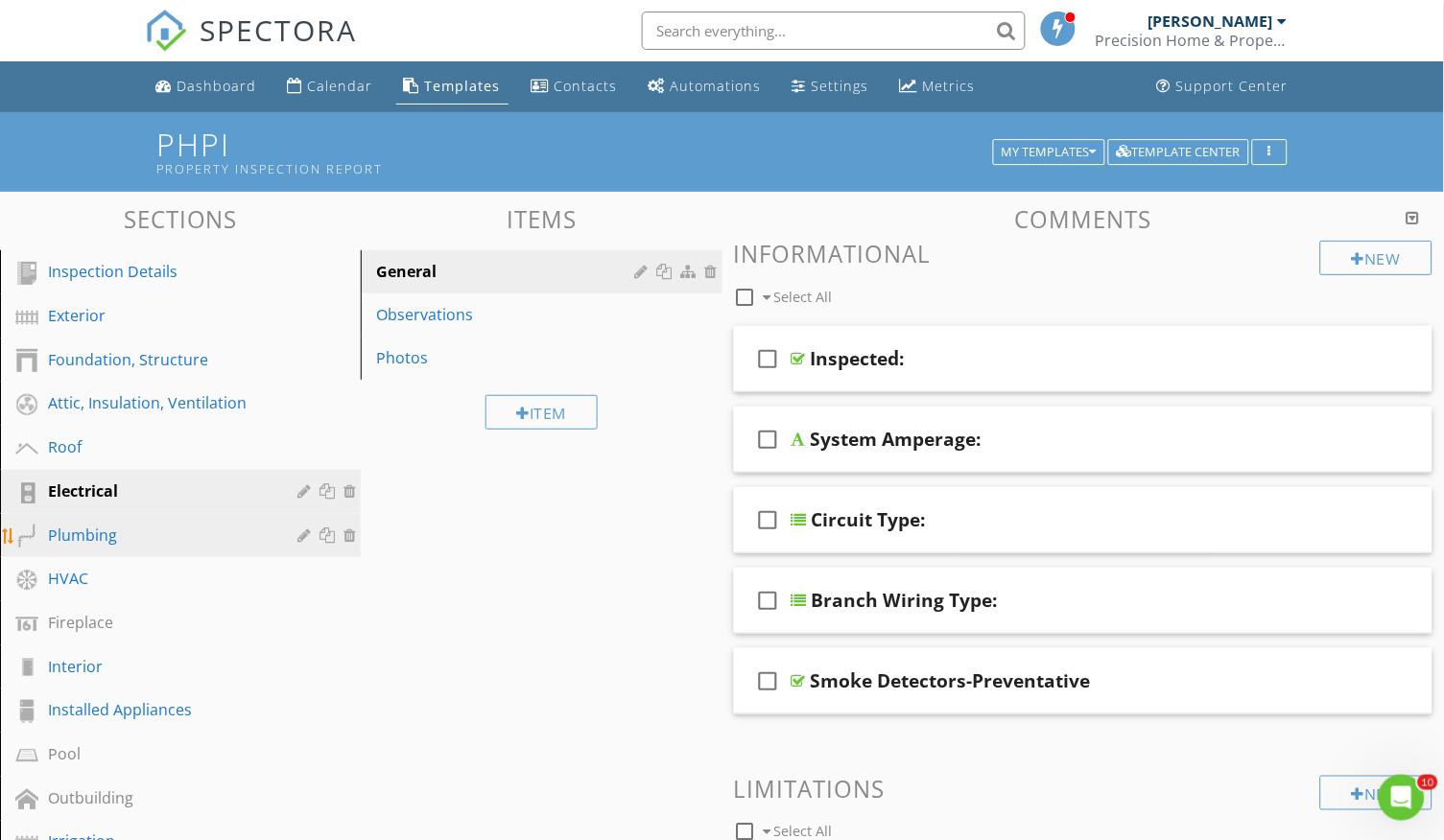 click on "Plumbing" at bounding box center (158, 535) 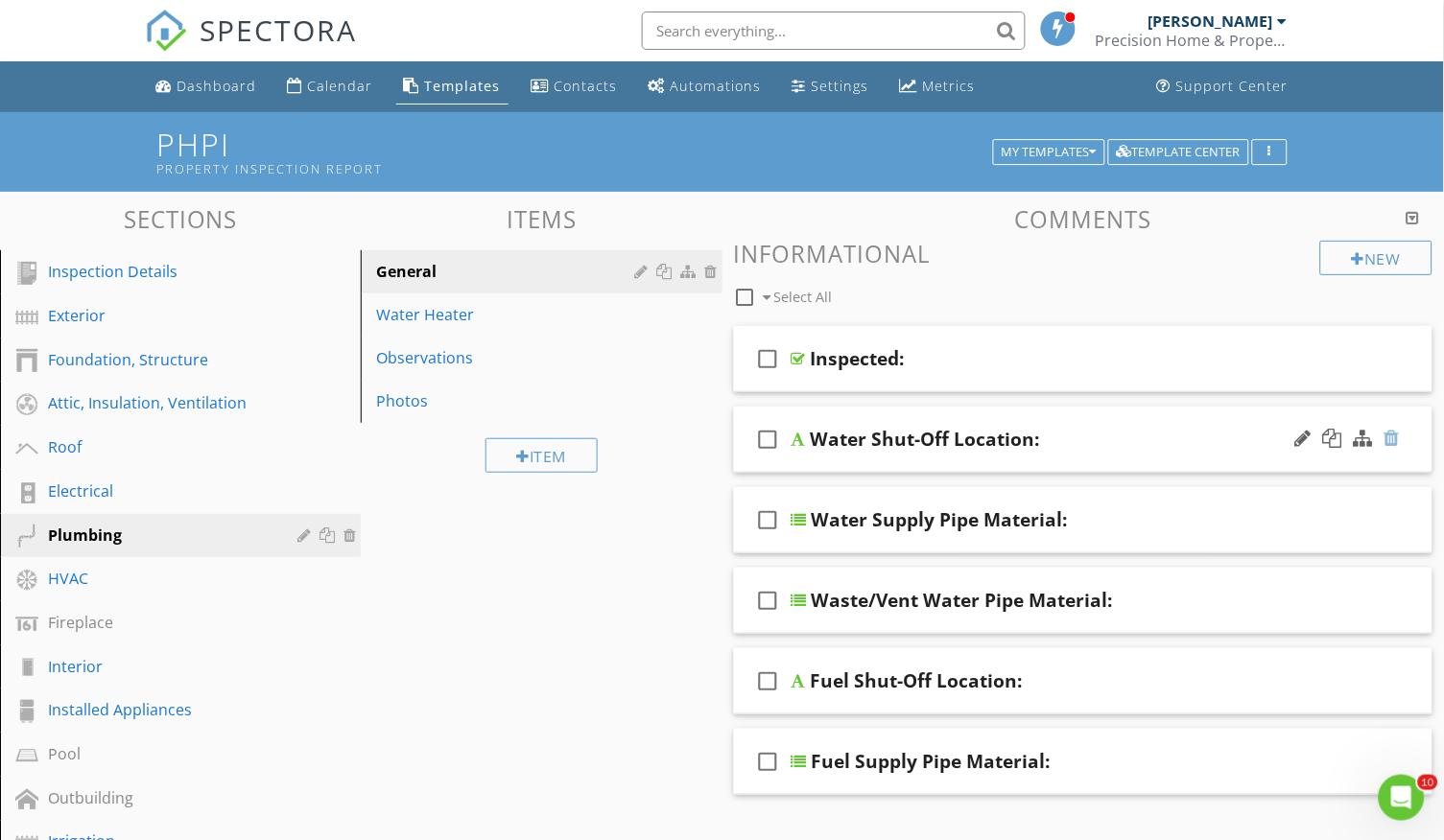 click at bounding box center (1392, 438) 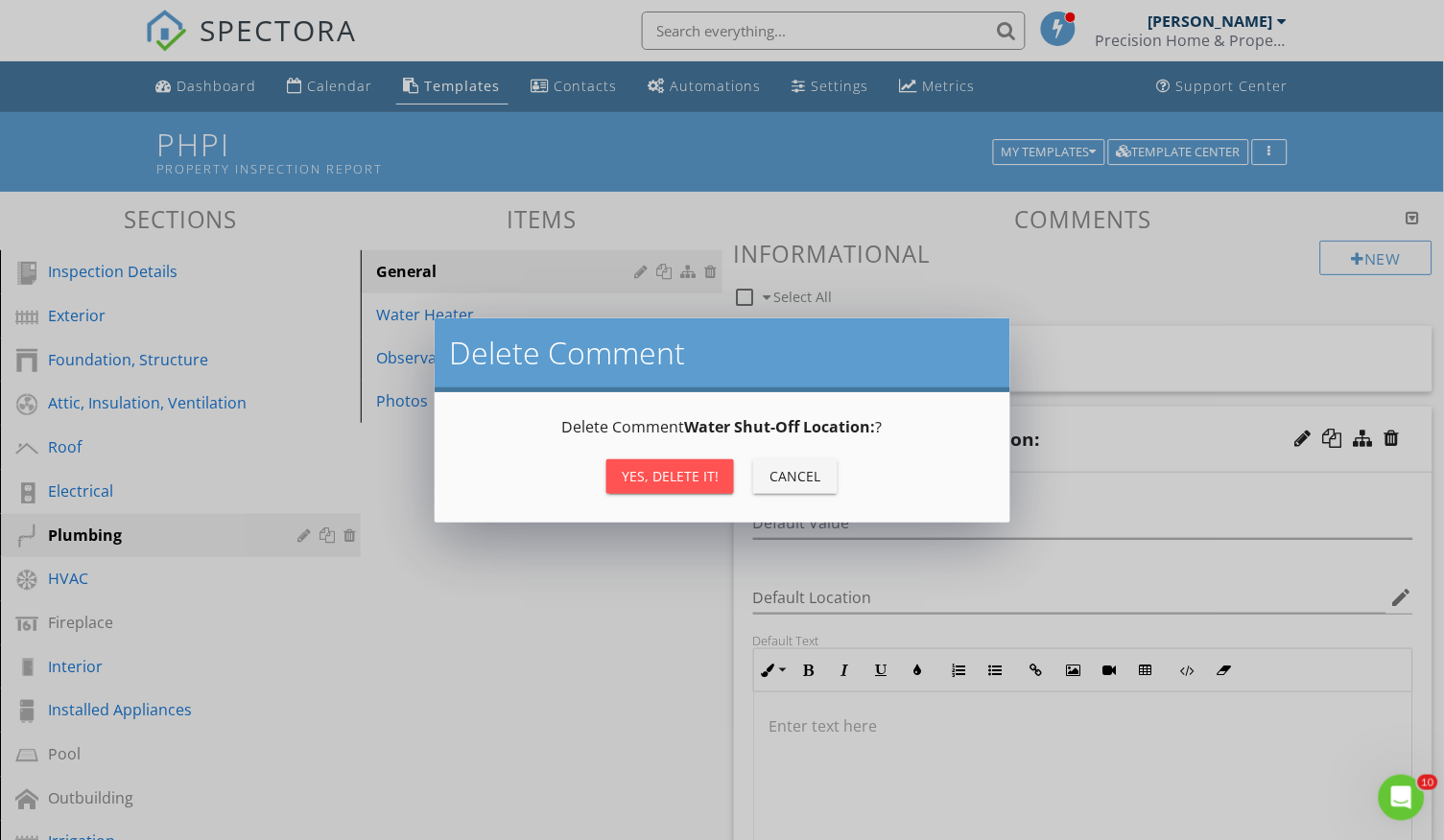 click on "Yes, Delete it!" at bounding box center (670, 477) 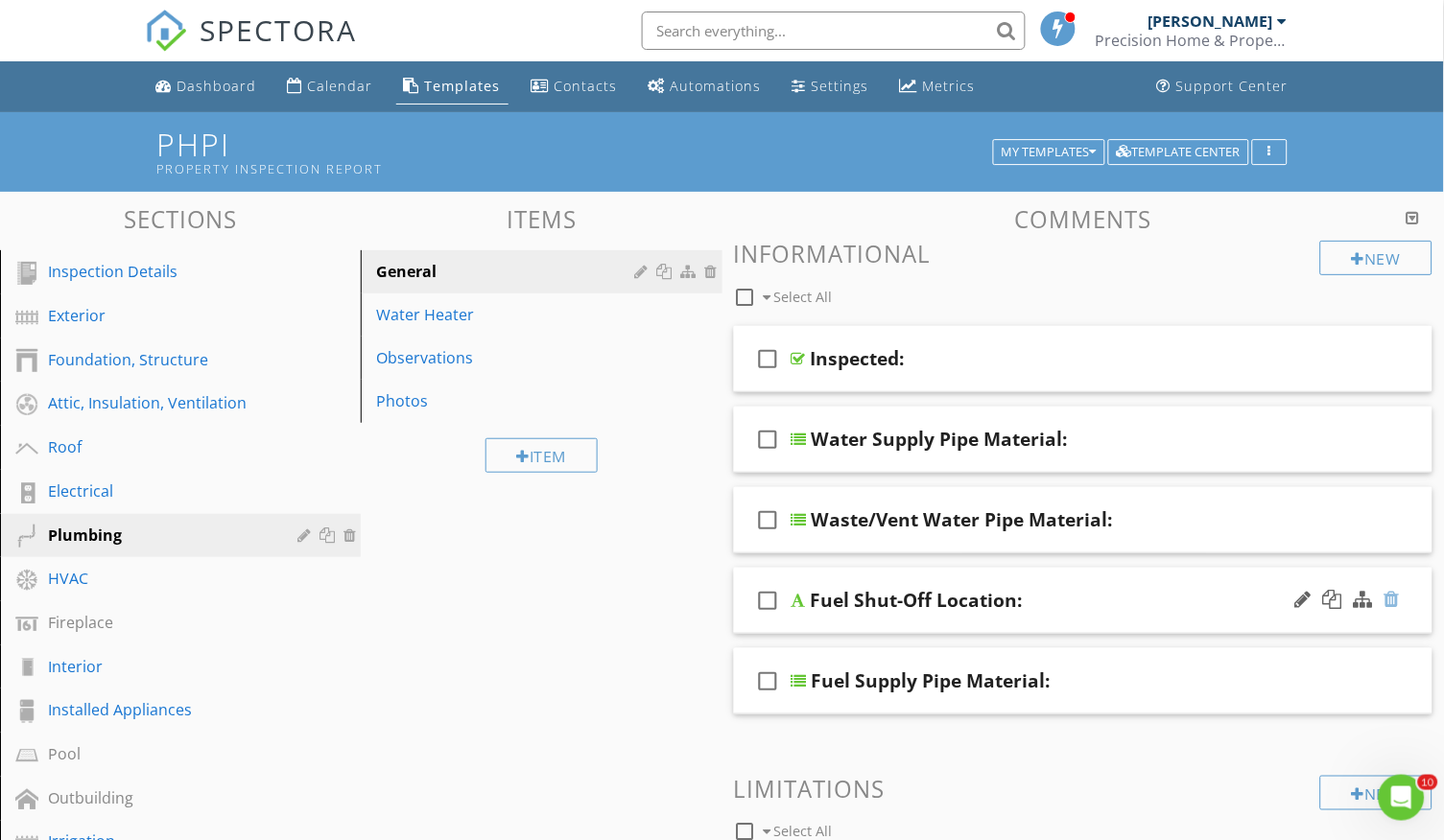 click at bounding box center [1392, 599] 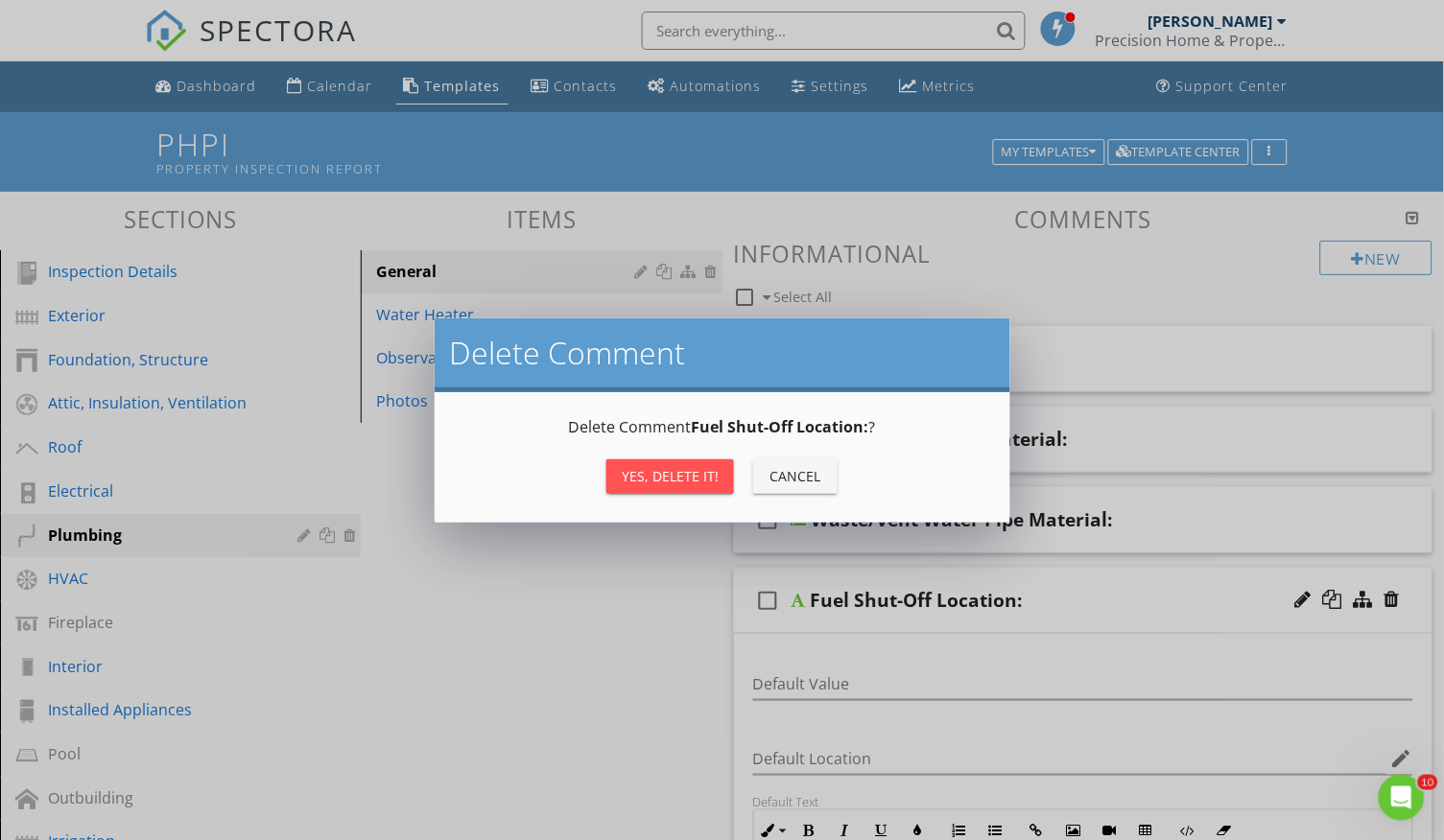 click on "Yes, Delete it!" at bounding box center (670, 476) 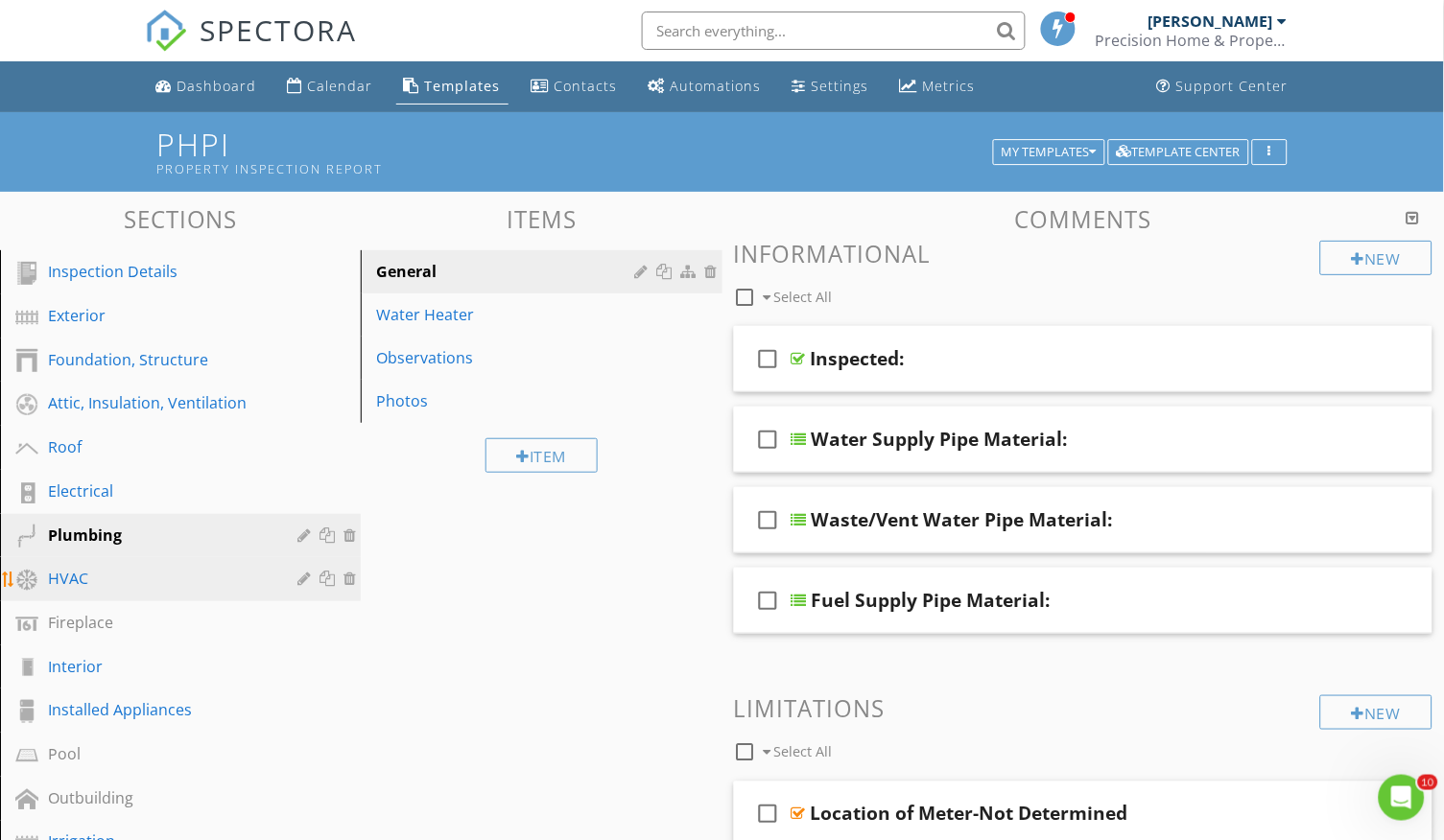 click on "HVAC" at bounding box center [158, 578] 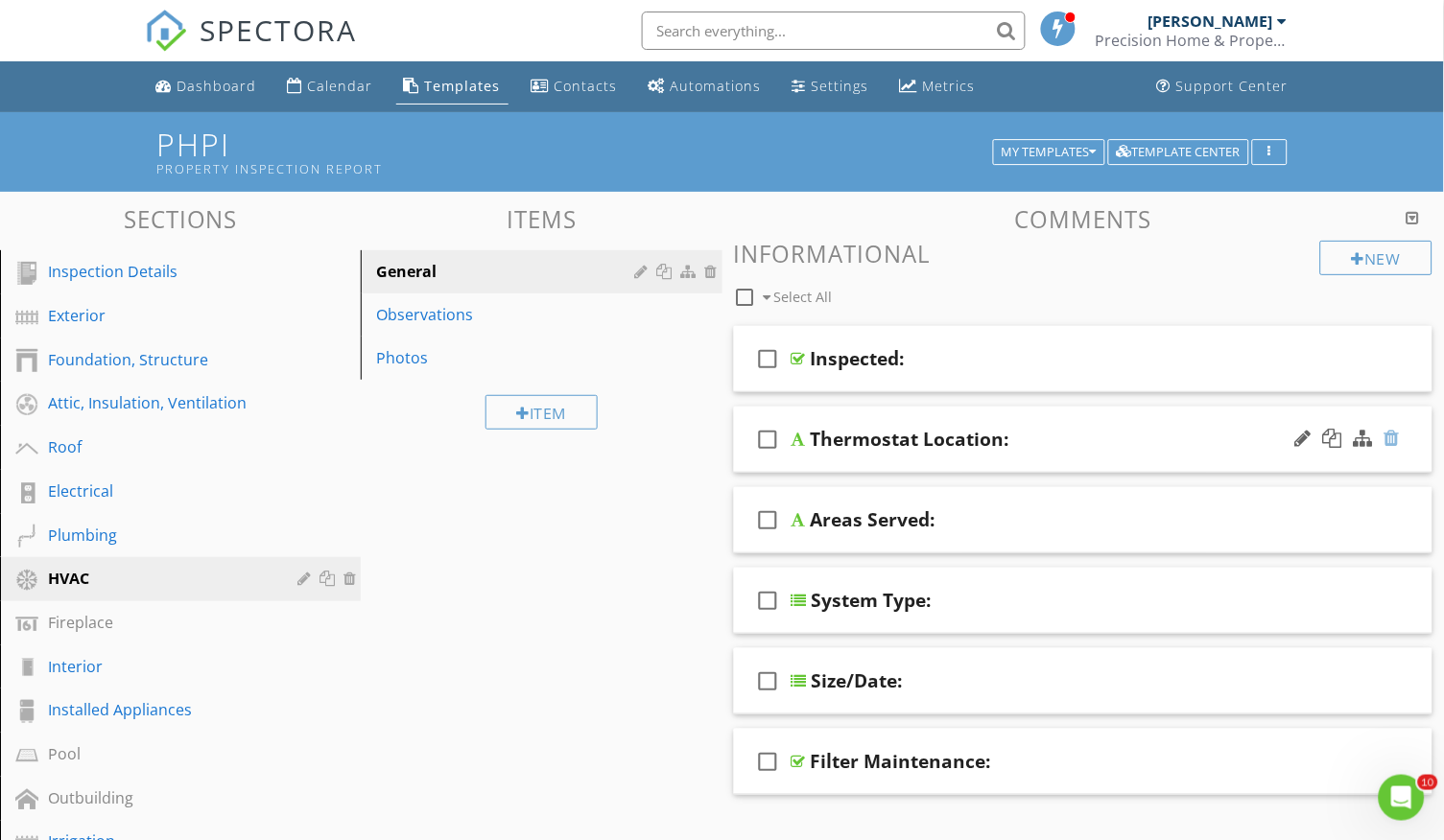 click at bounding box center [1392, 438] 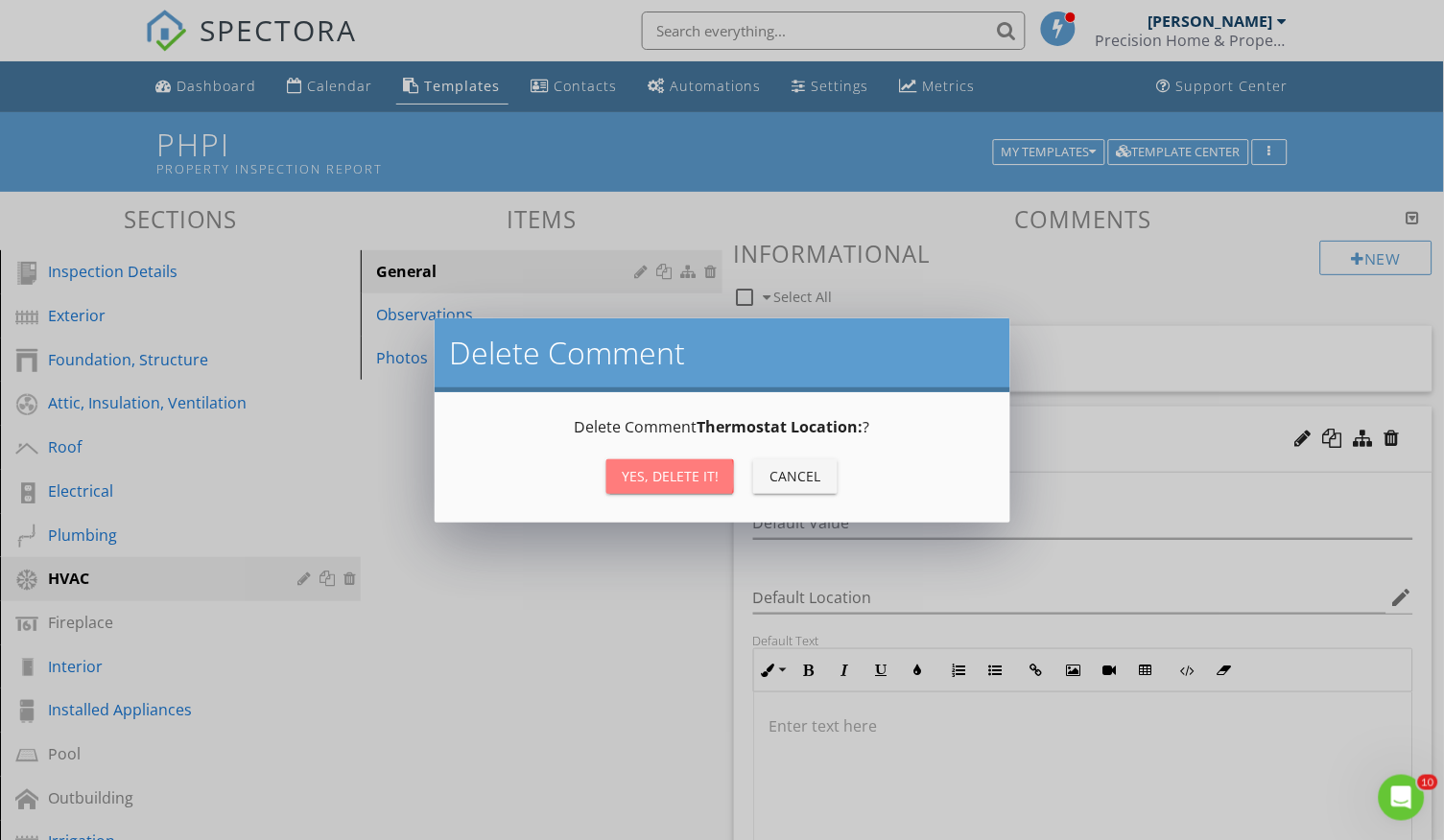 click on "Yes, Delete it!" at bounding box center [670, 476] 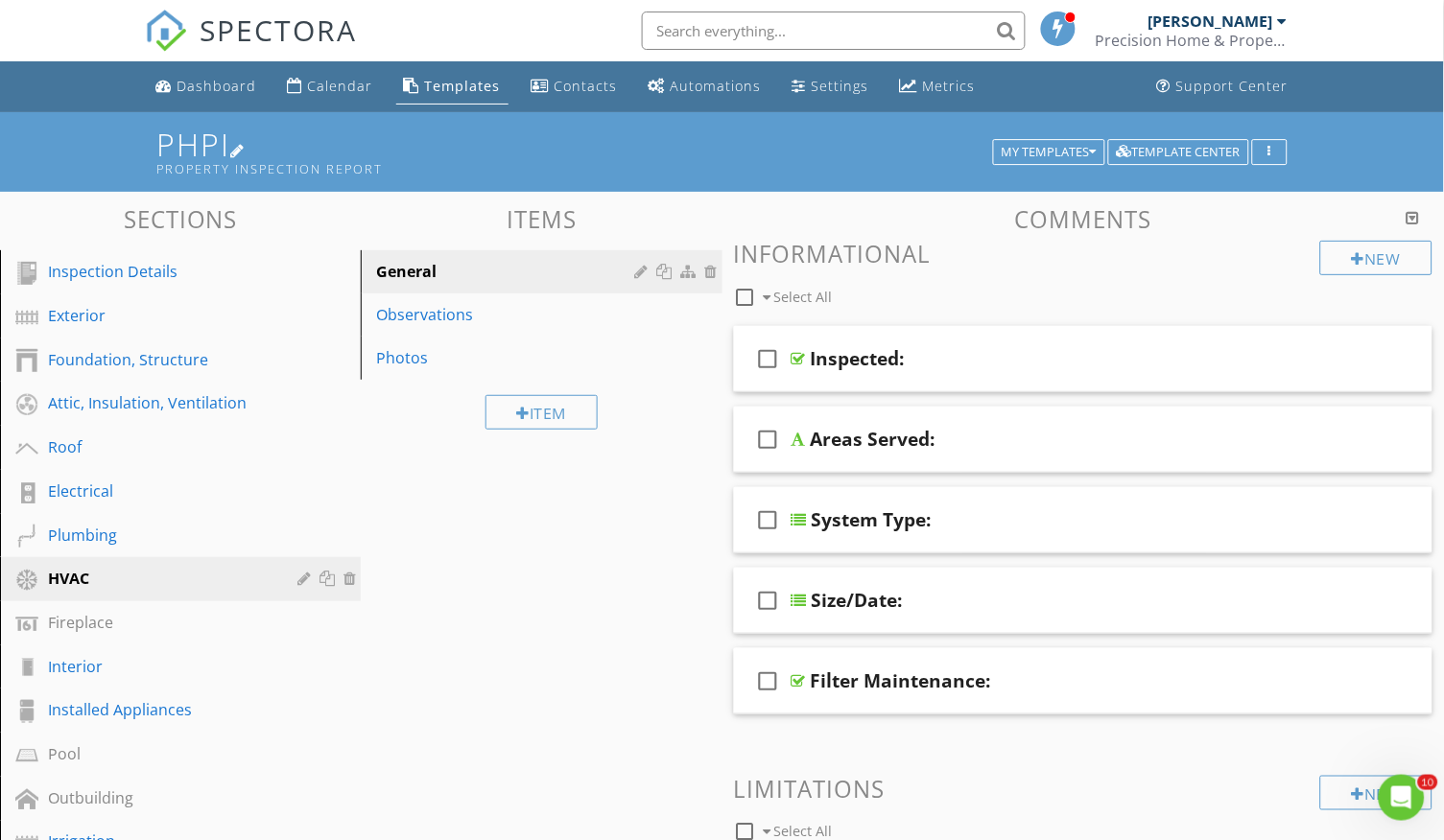 scroll, scrollTop: 0, scrollLeft: 0, axis: both 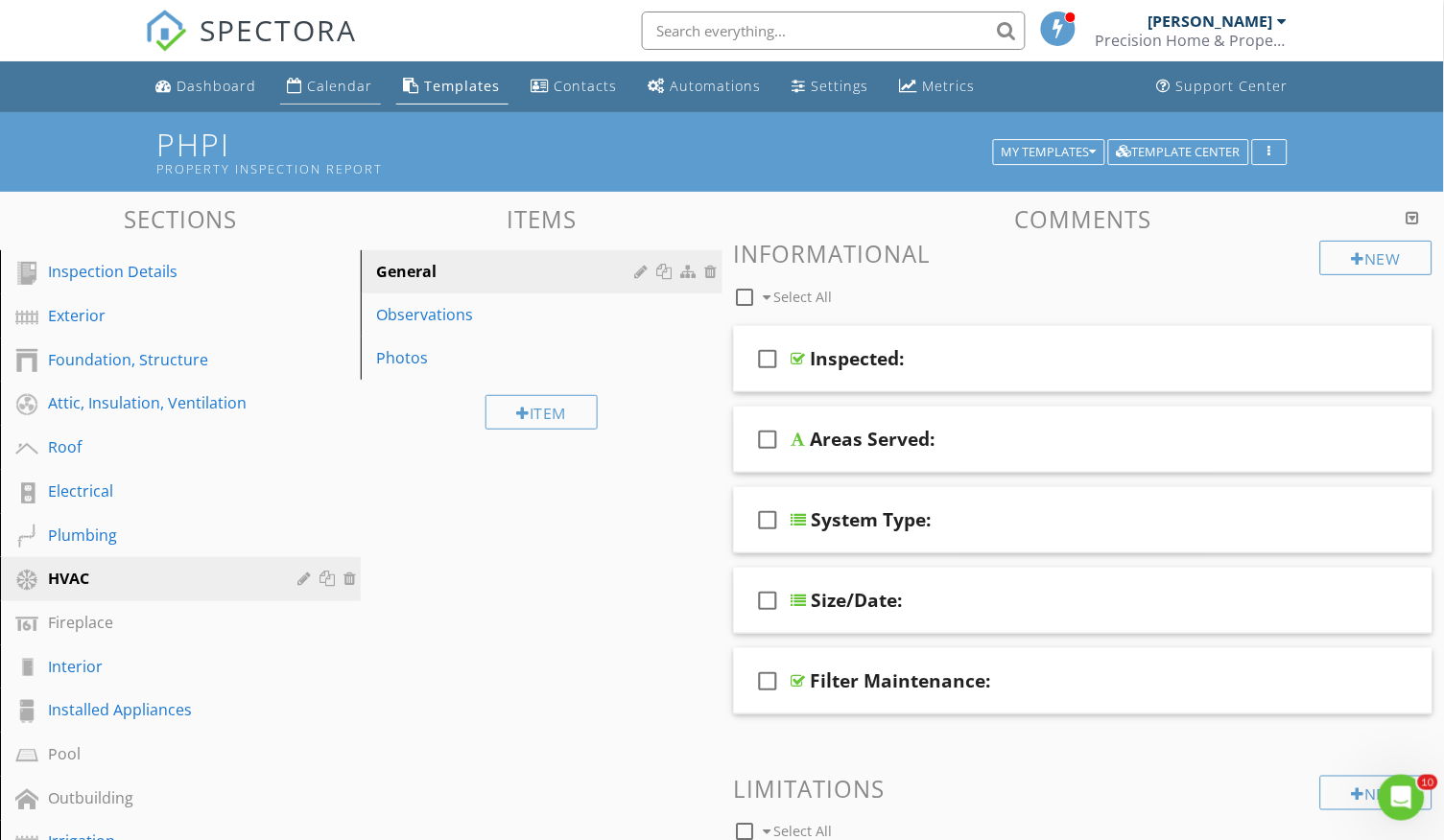 click on "Calendar" at bounding box center [341, 85] 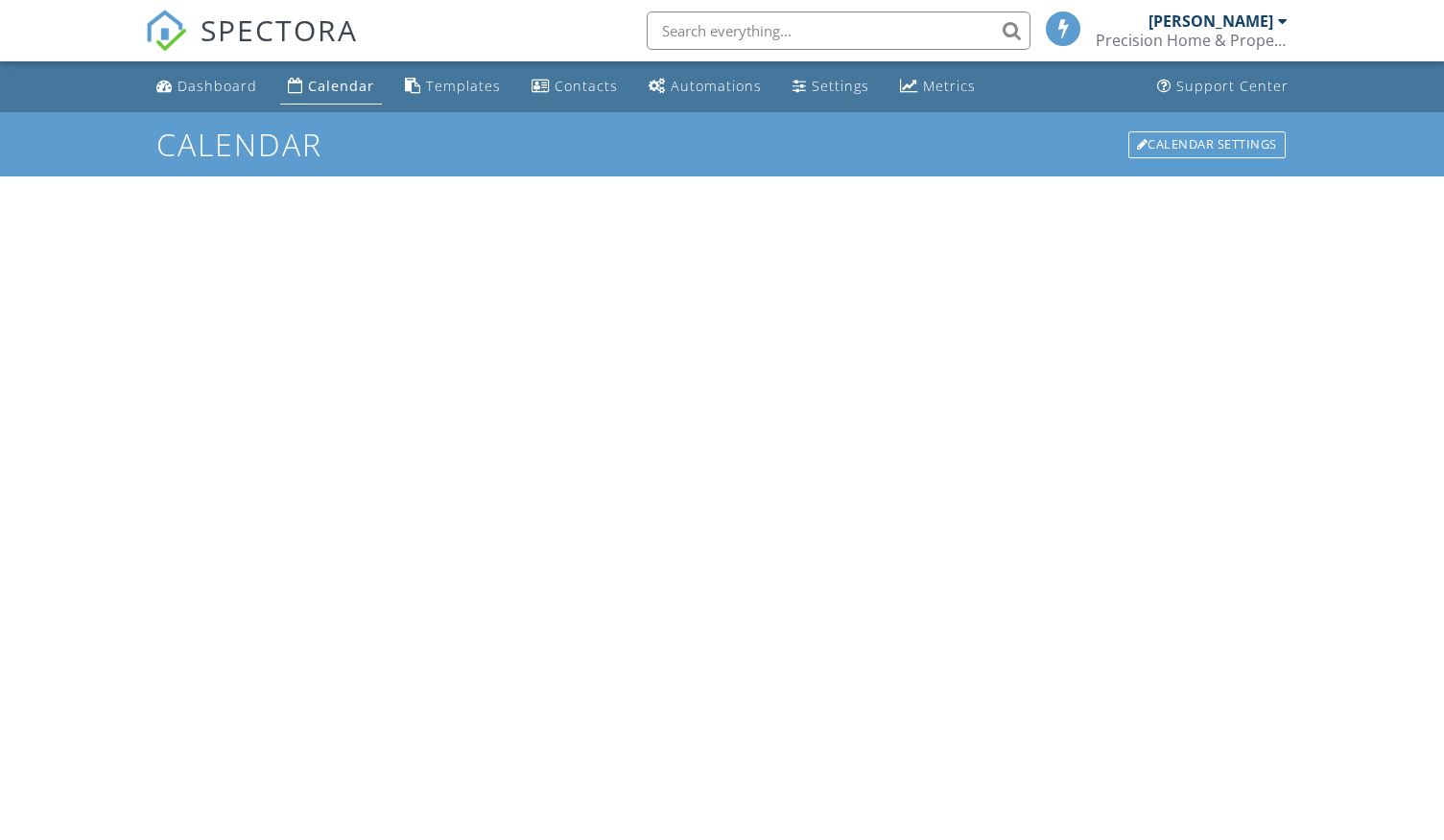 scroll, scrollTop: 0, scrollLeft: 0, axis: both 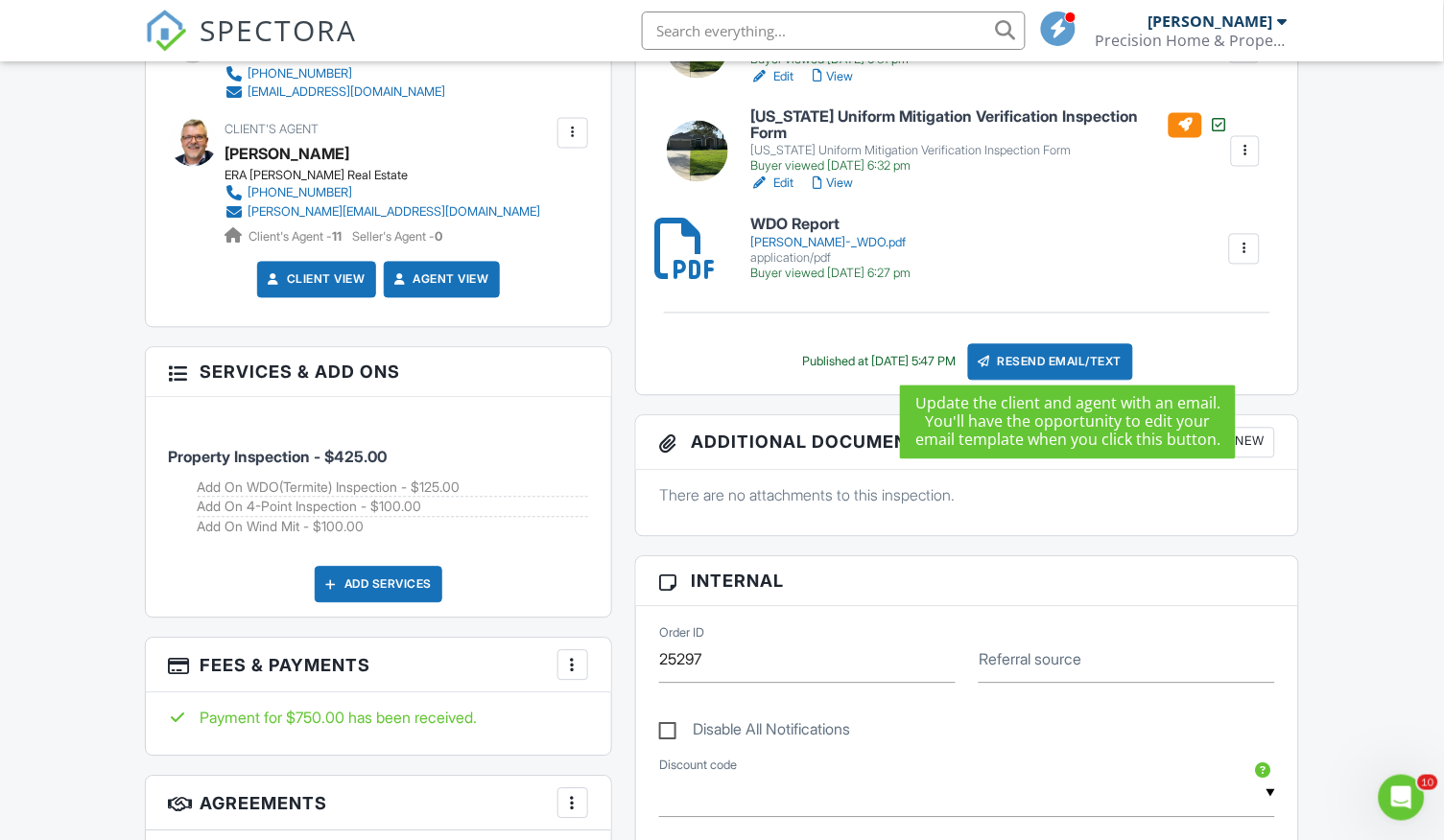 click on "Resend Email/Text" at bounding box center [1051, 362] 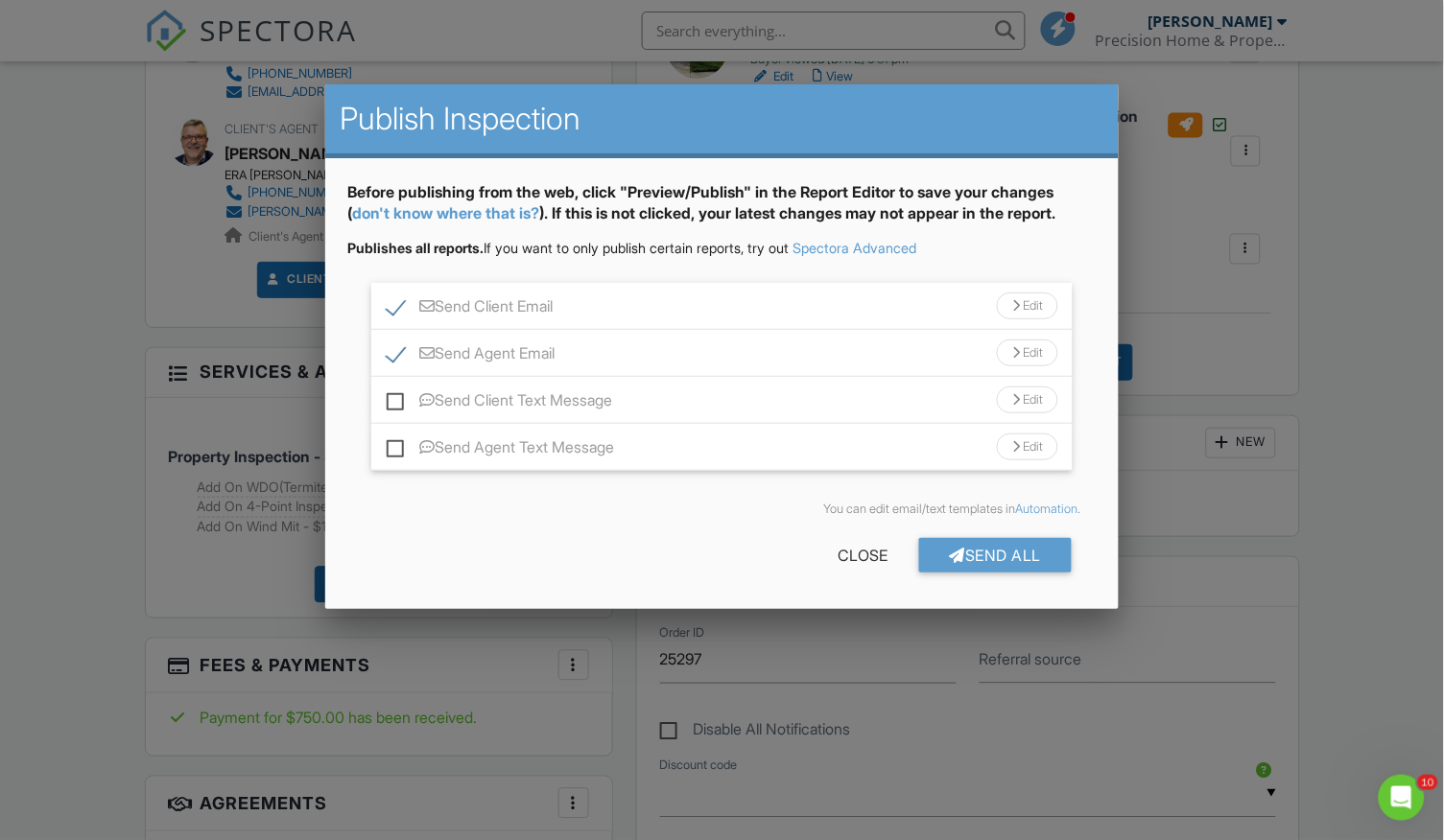 click on "Send Client Email" at bounding box center (470, 309) 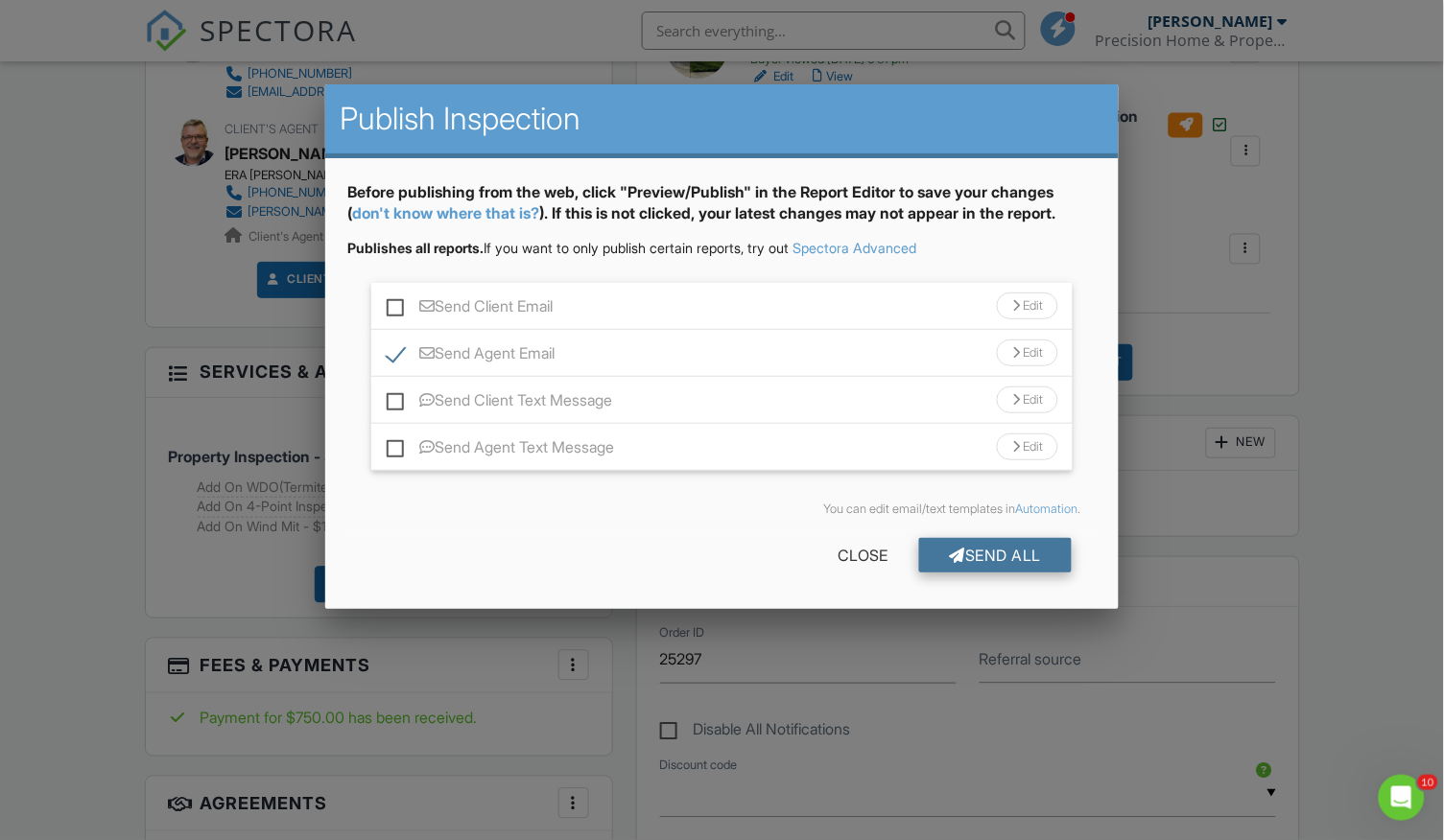 click on "Send All" at bounding box center [996, 555] 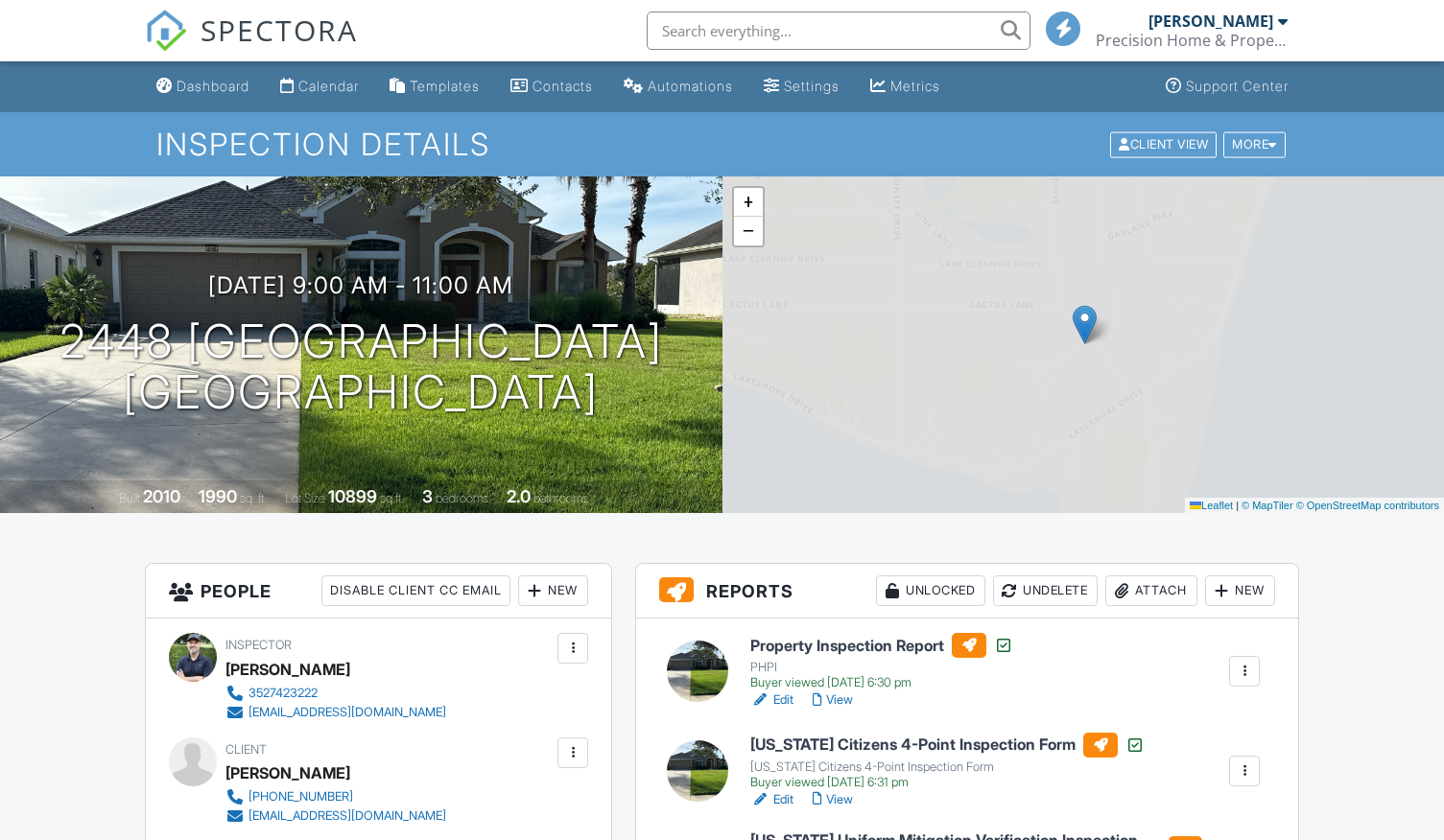 scroll, scrollTop: 0, scrollLeft: 0, axis: both 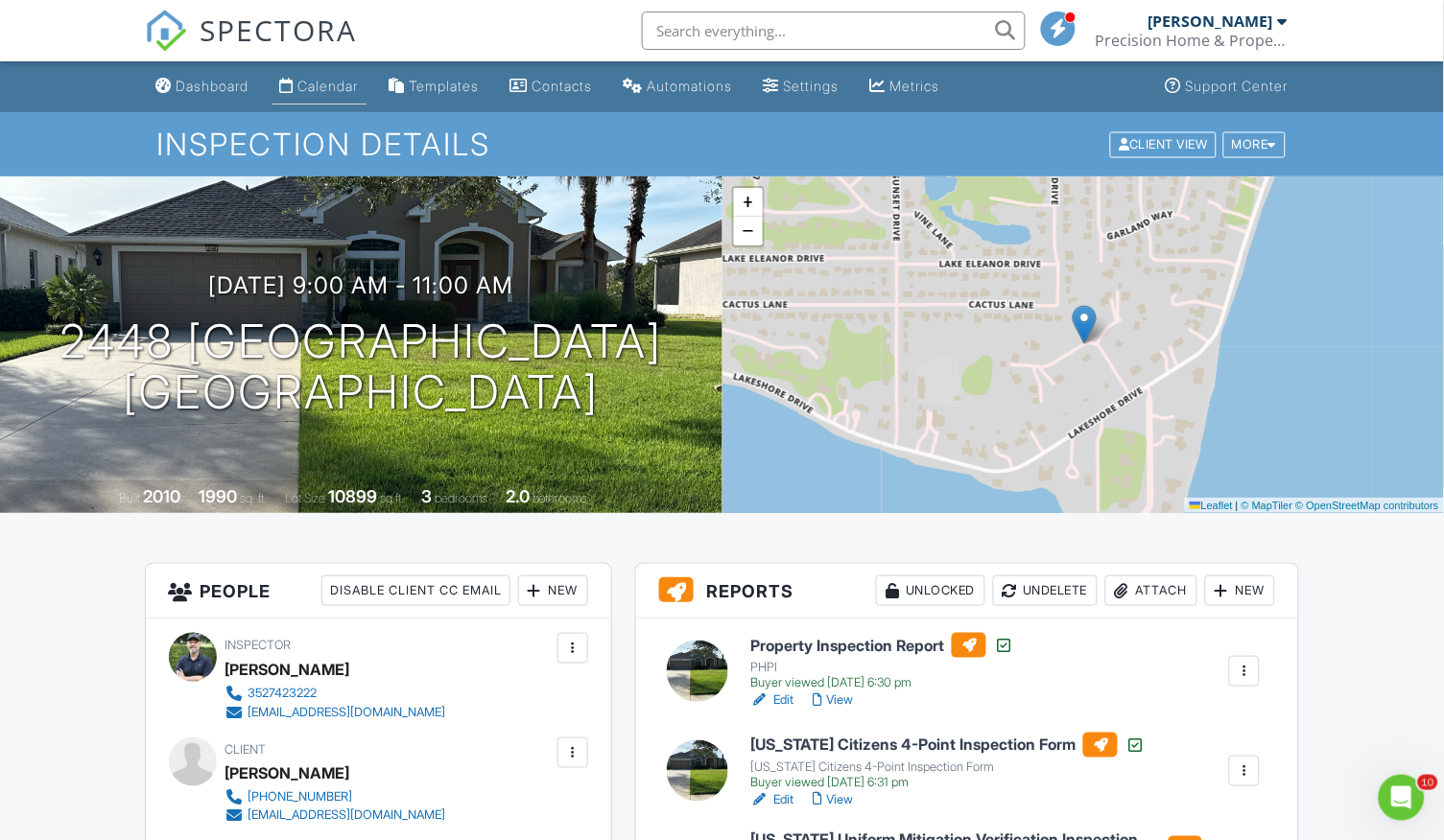 click on "Calendar" at bounding box center (328, 85) 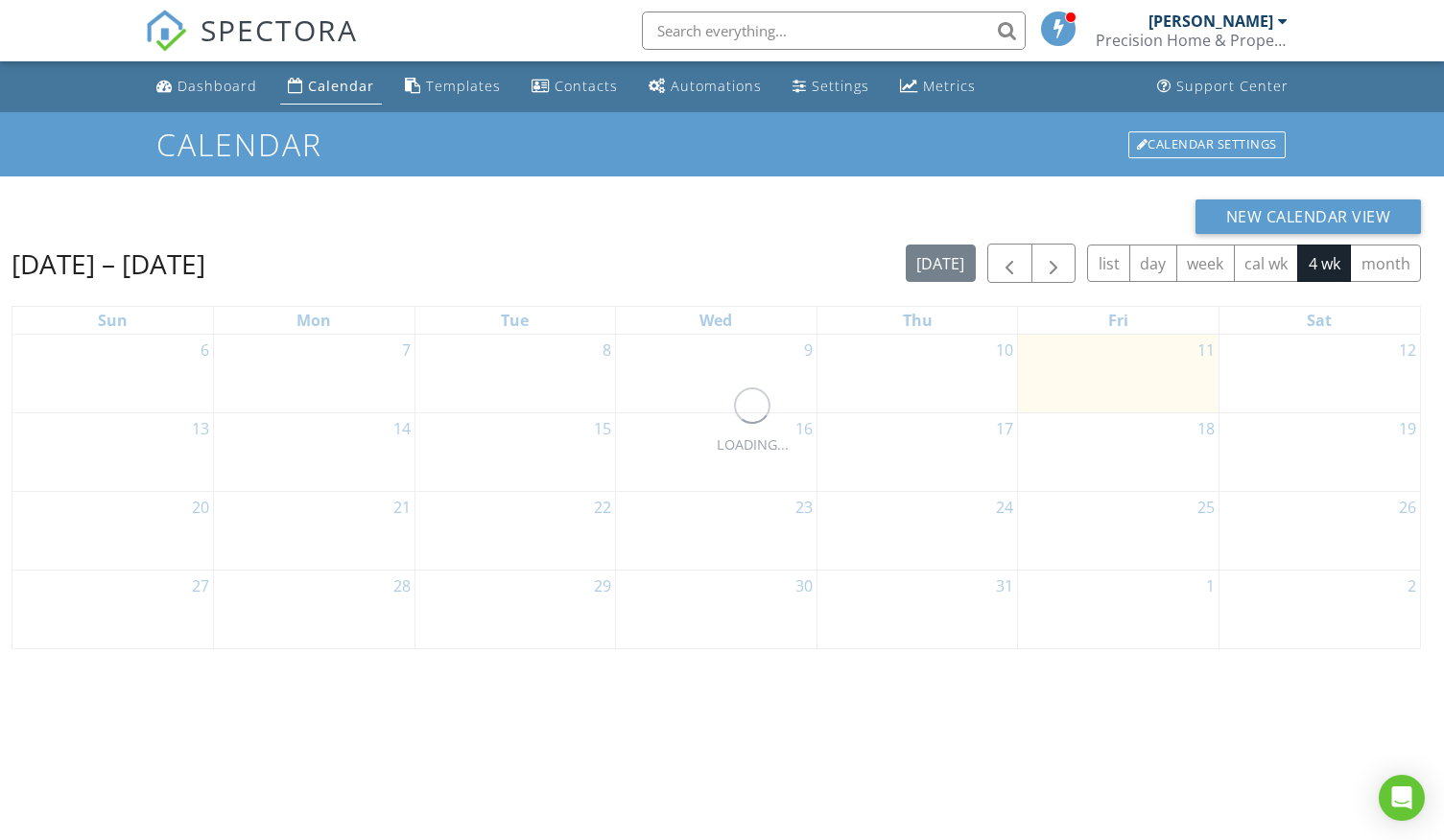 scroll, scrollTop: 0, scrollLeft: 0, axis: both 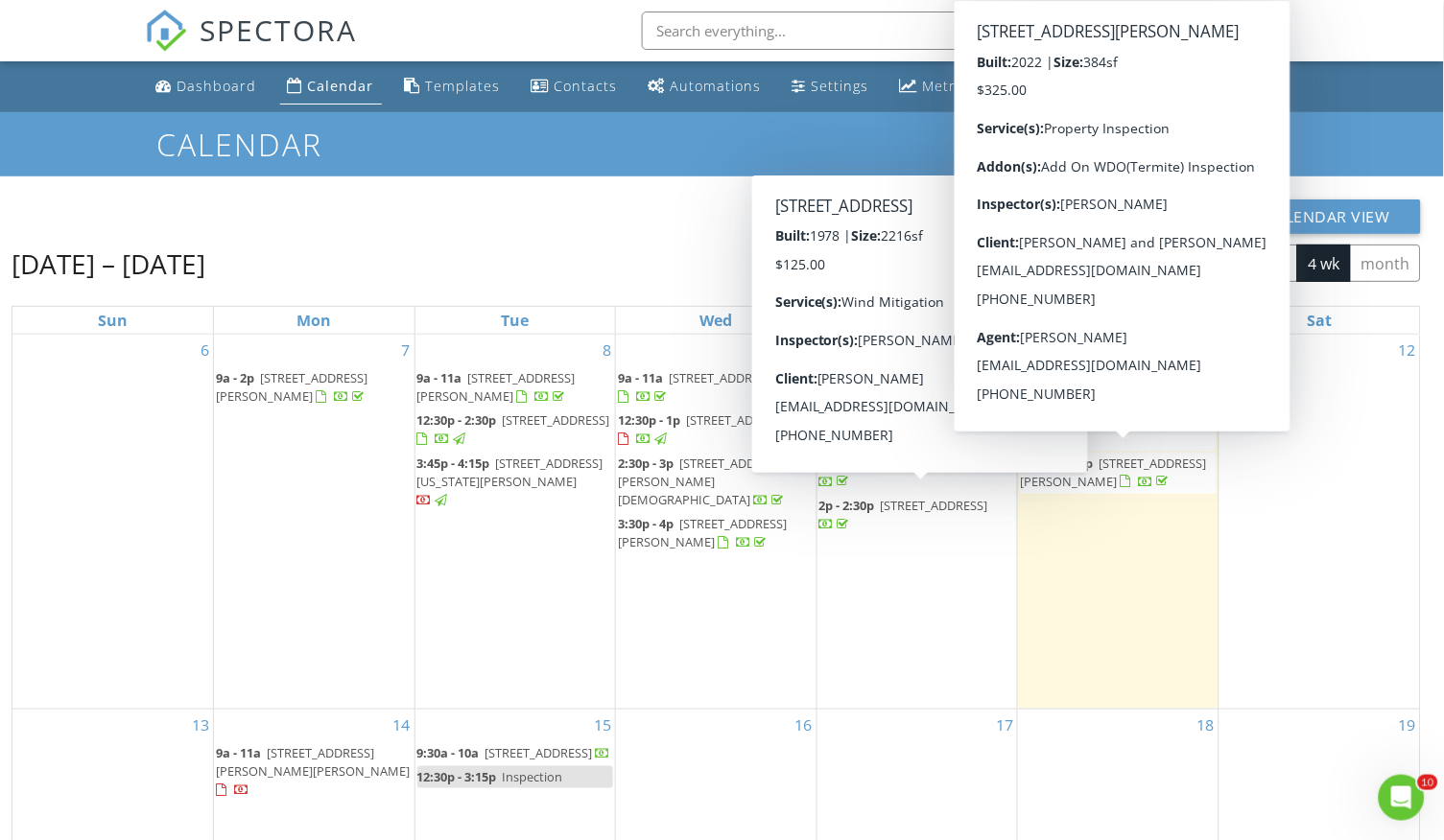 click on "[STREET_ADDRESS][PERSON_NAME]" at bounding box center [1113, 472] 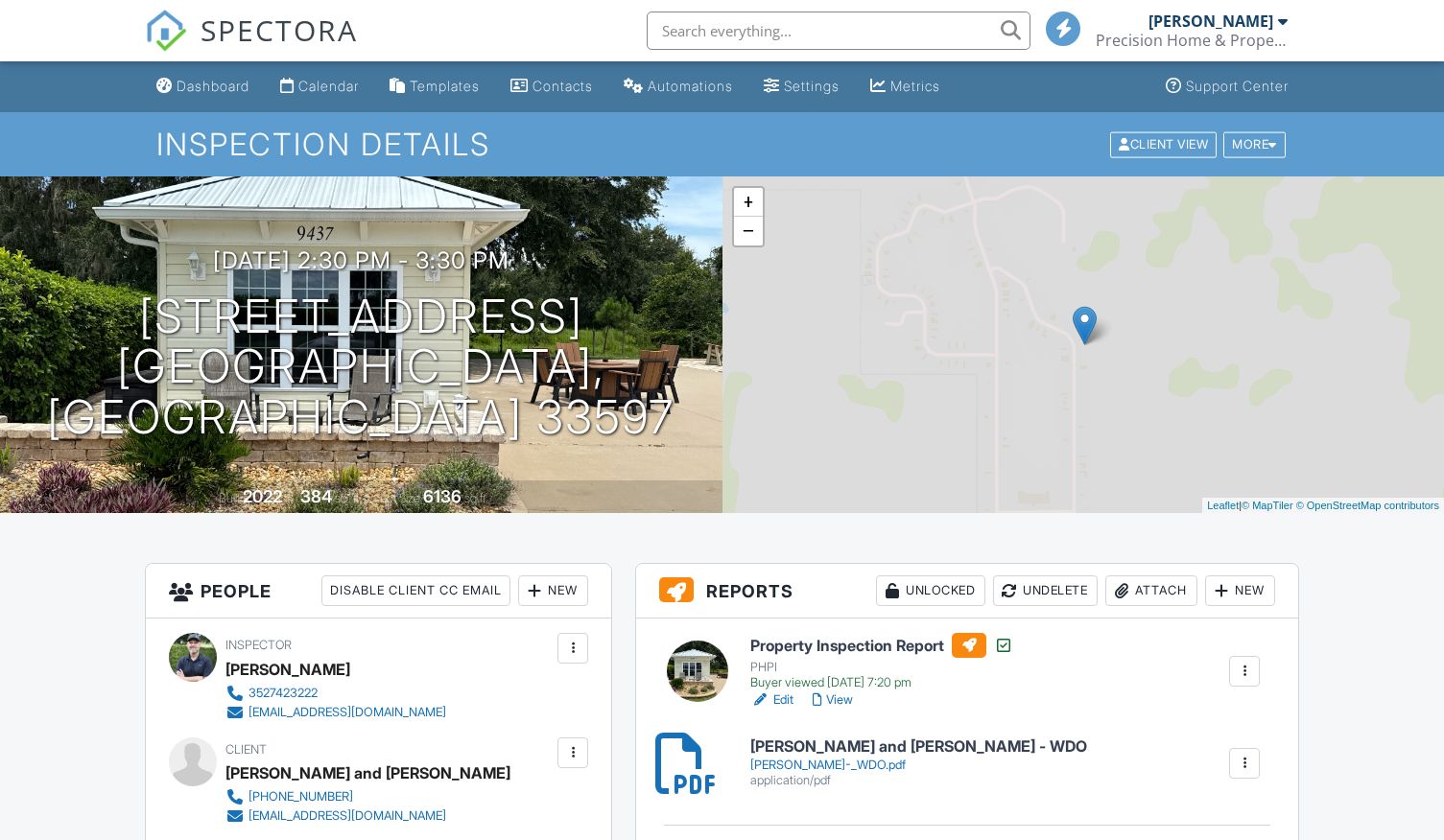 scroll, scrollTop: 0, scrollLeft: 0, axis: both 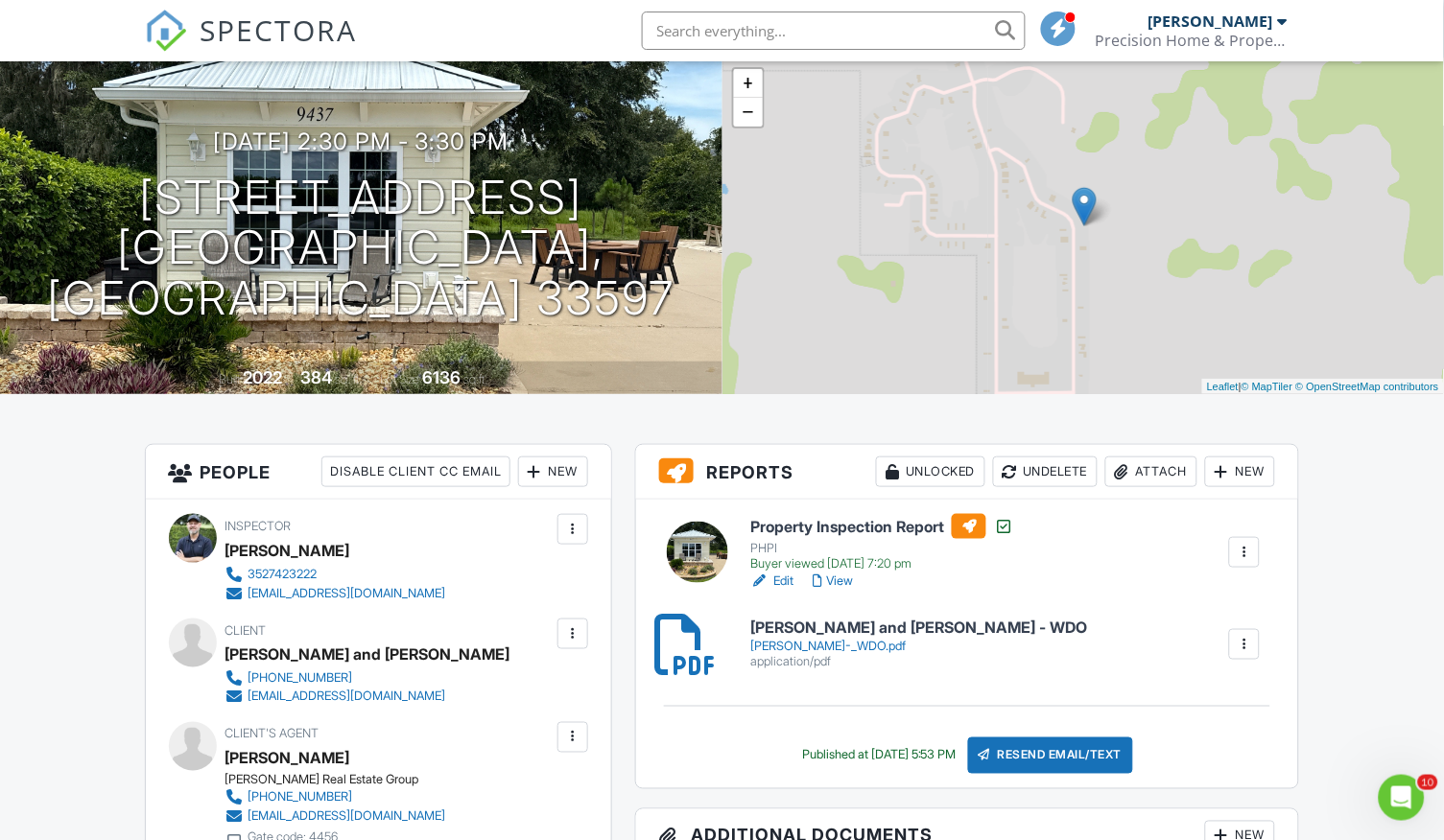 click on "Resend Email/Text" at bounding box center [1051, 756] 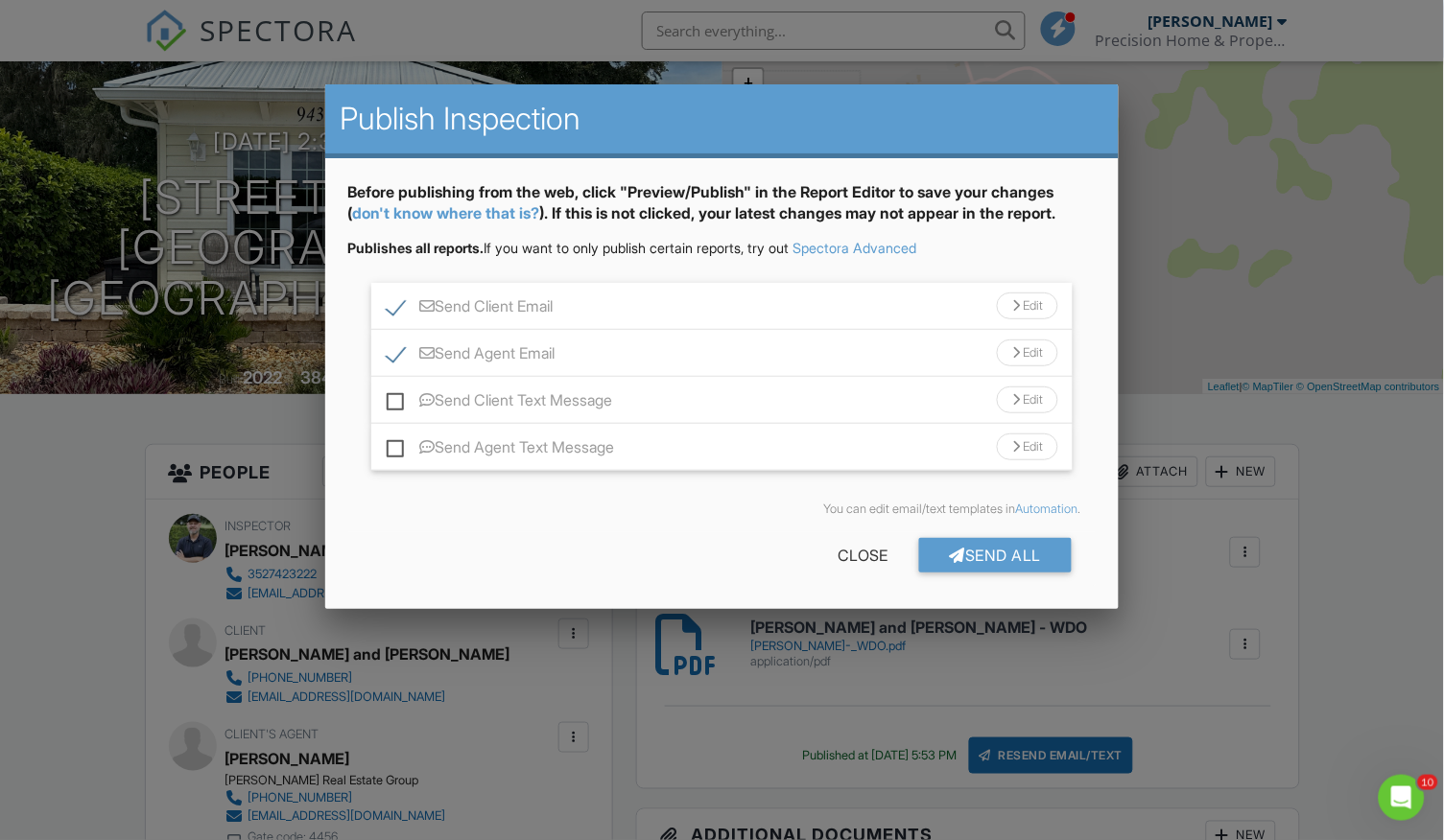 click on "Edit" at bounding box center [1028, 353] 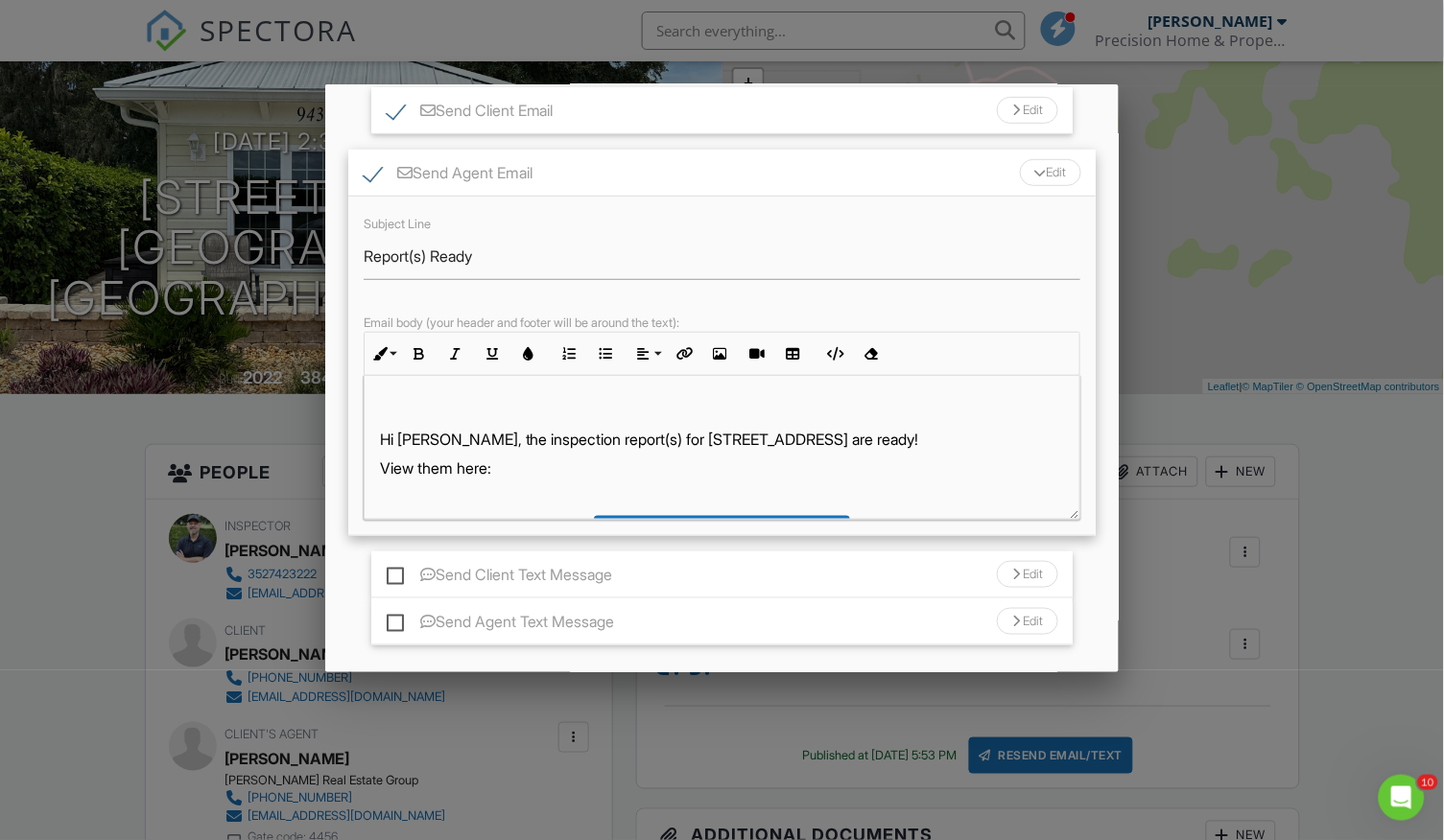 scroll, scrollTop: 209, scrollLeft: 0, axis: vertical 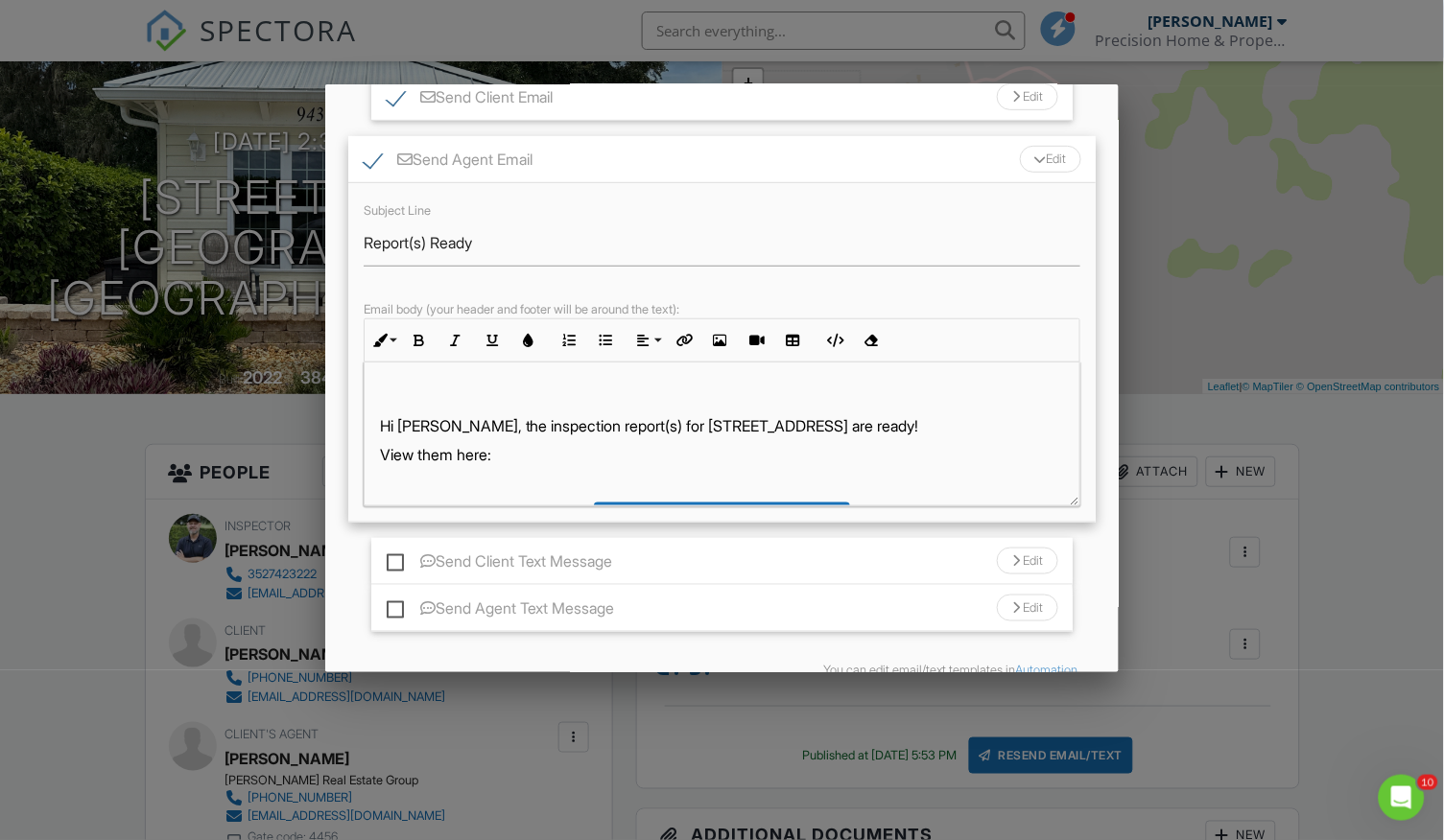click on "Edit" at bounding box center [1051, 159] 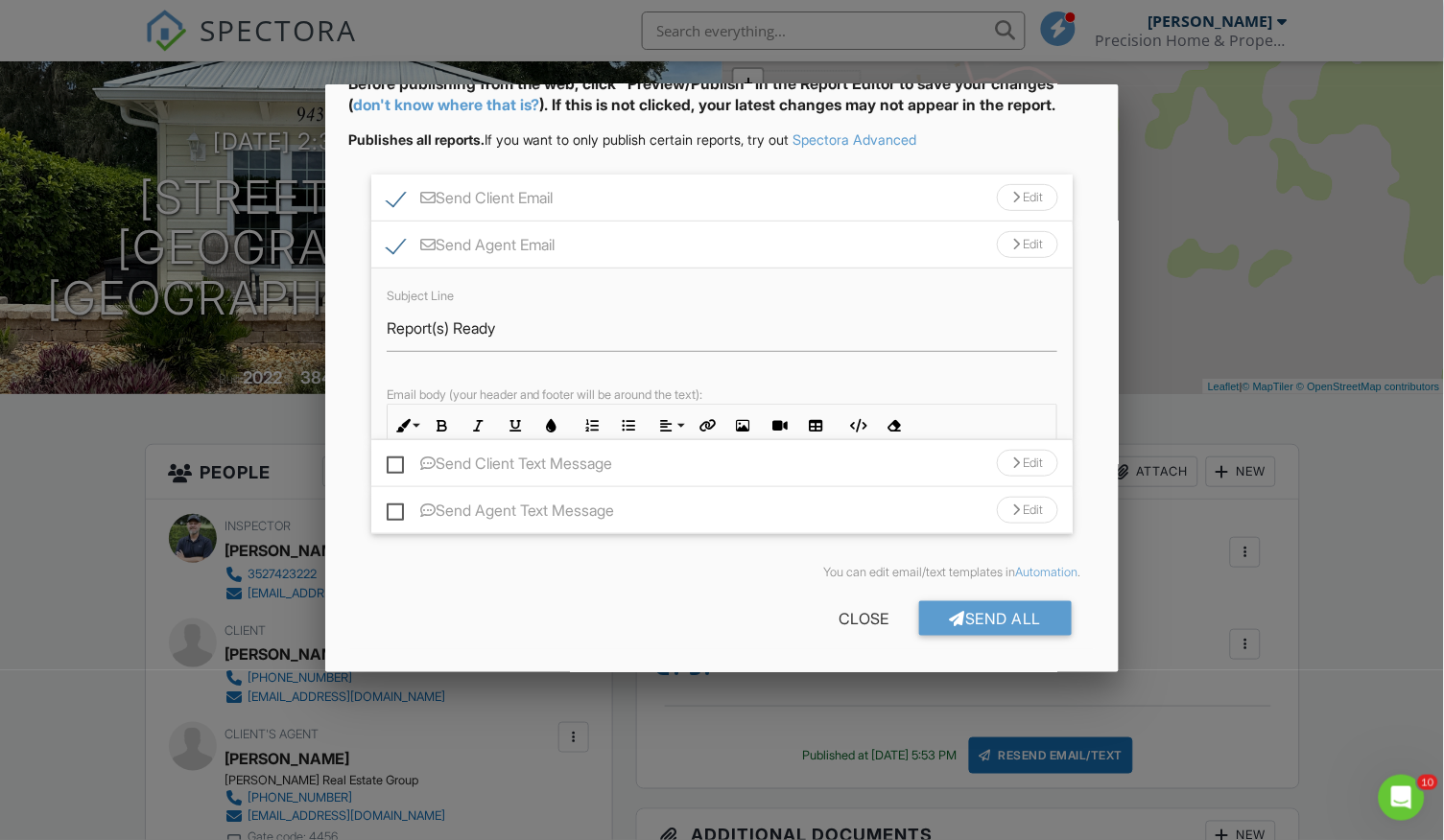 scroll, scrollTop: 0, scrollLeft: 0, axis: both 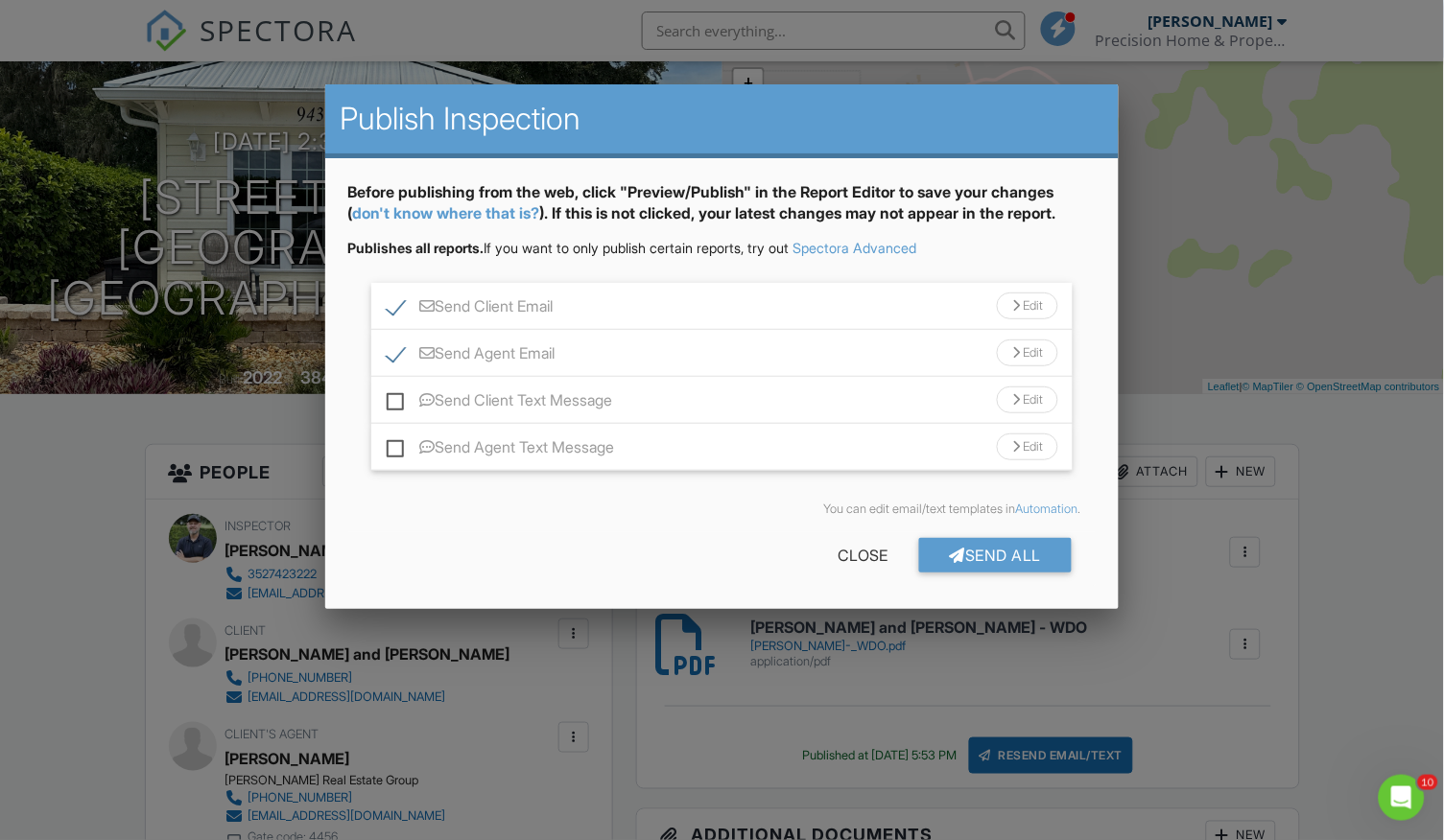 click on "Send Client Email" at bounding box center [470, 309] 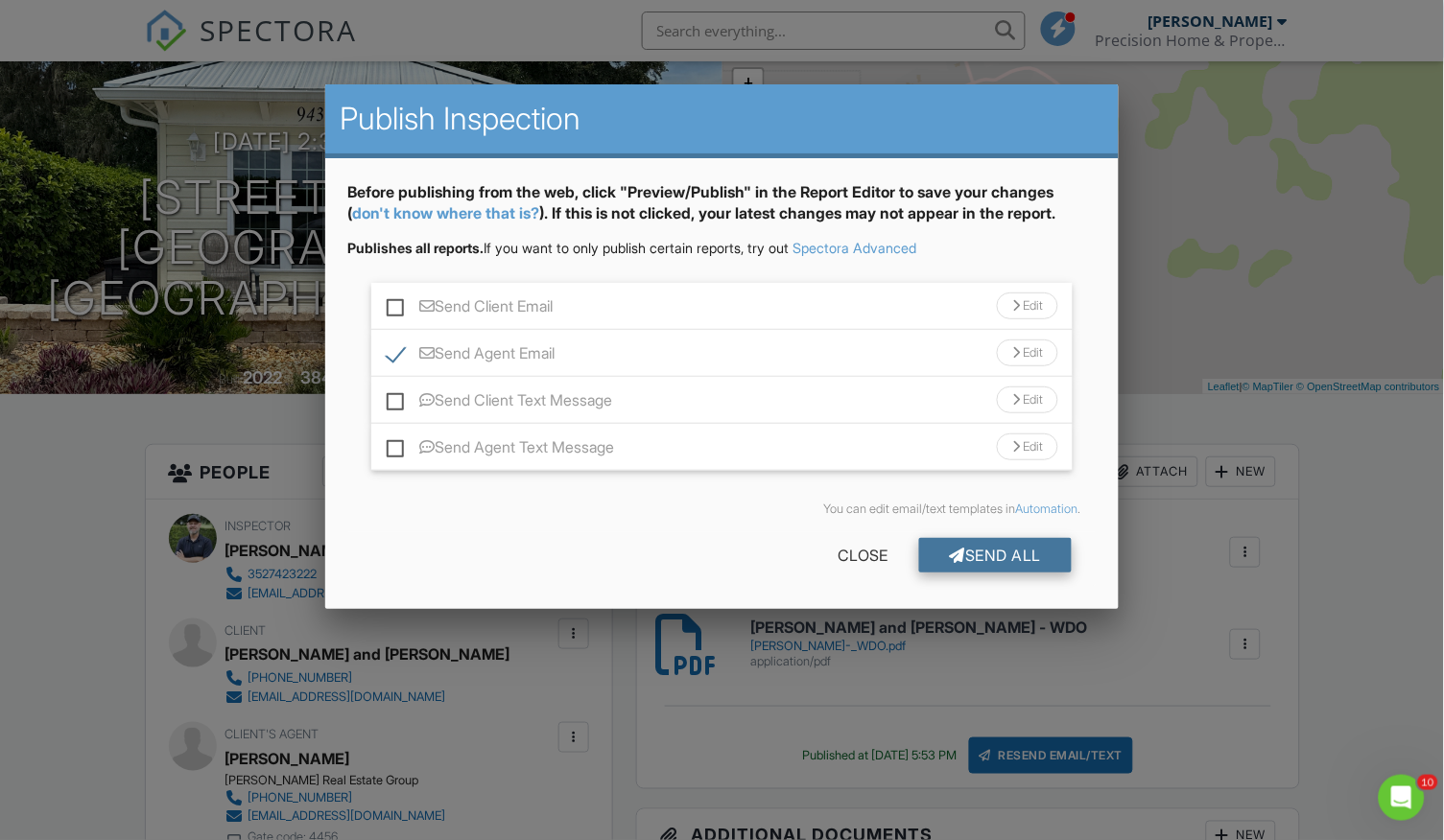click on "Send All" at bounding box center (996, 555) 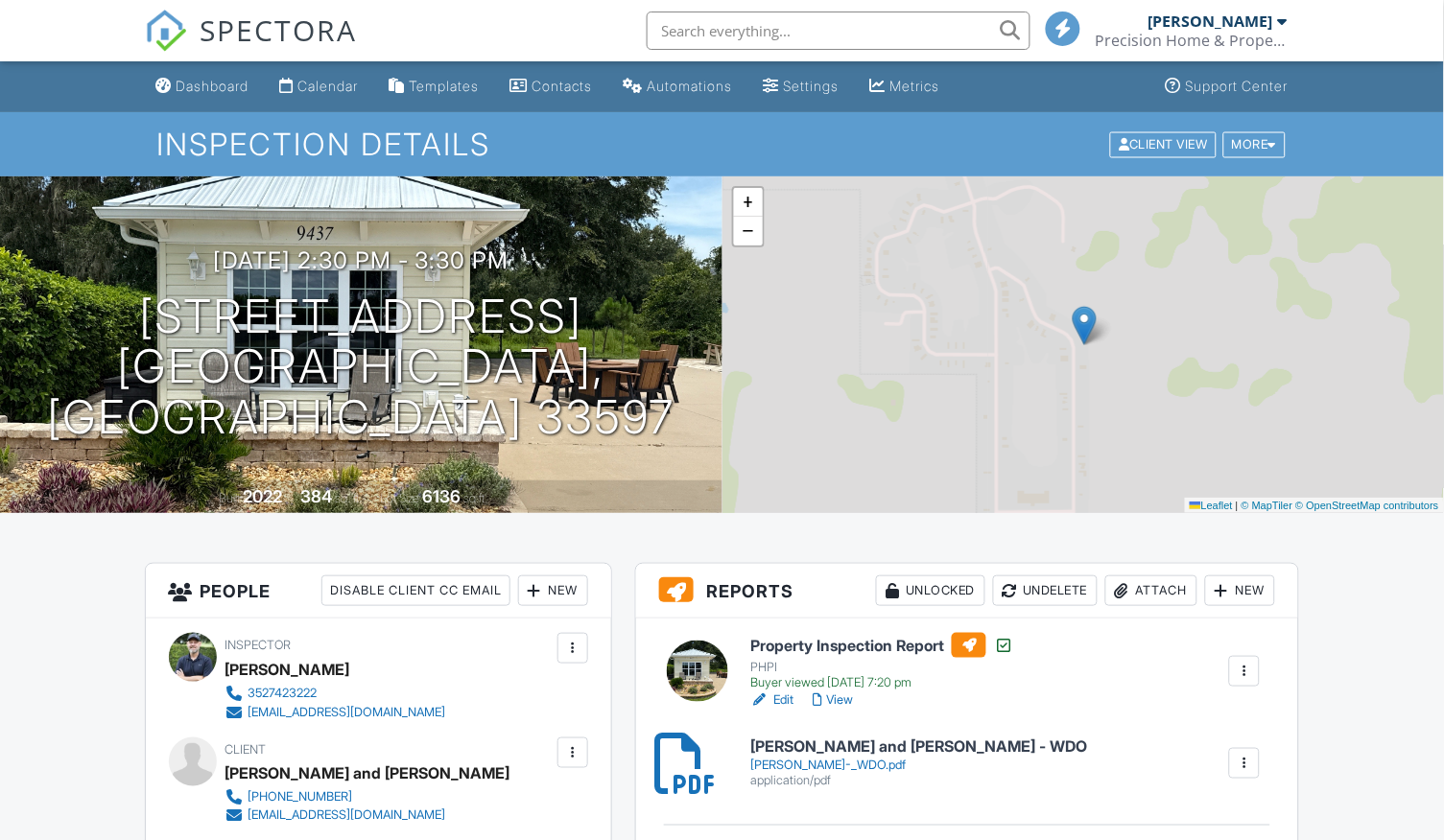 scroll, scrollTop: 0, scrollLeft: 0, axis: both 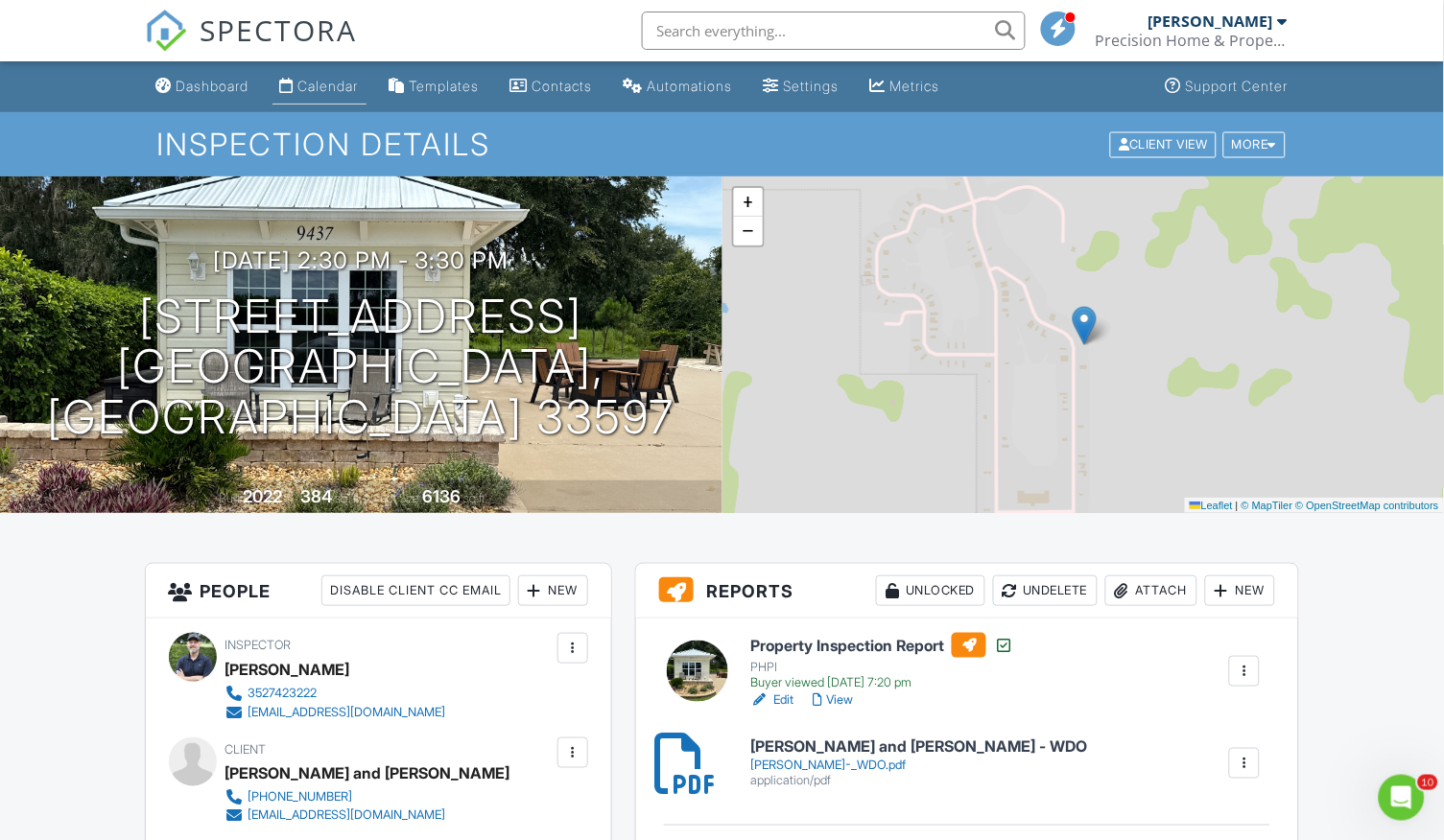 click on "Calendar" at bounding box center (328, 85) 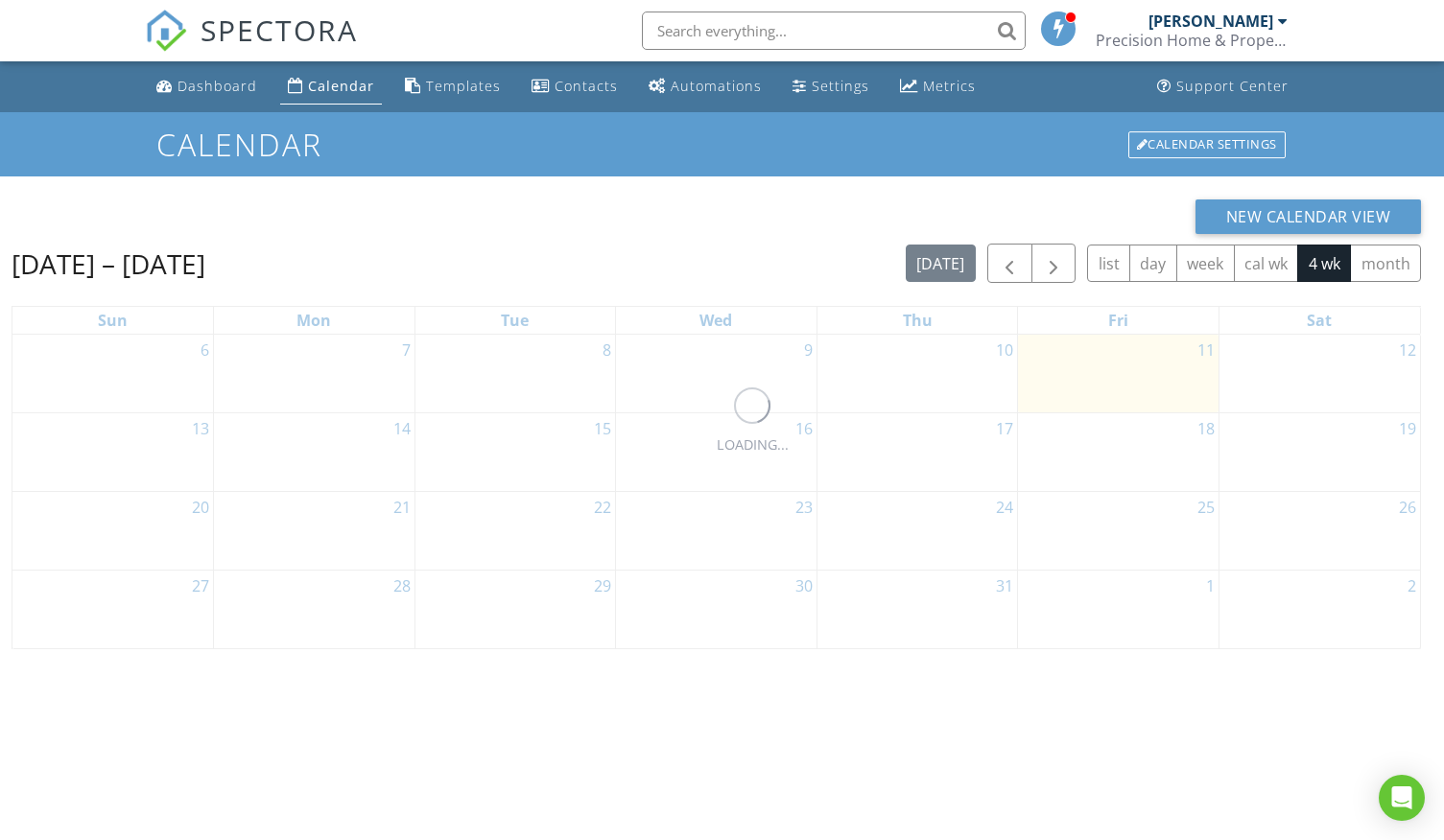 scroll, scrollTop: 0, scrollLeft: 0, axis: both 